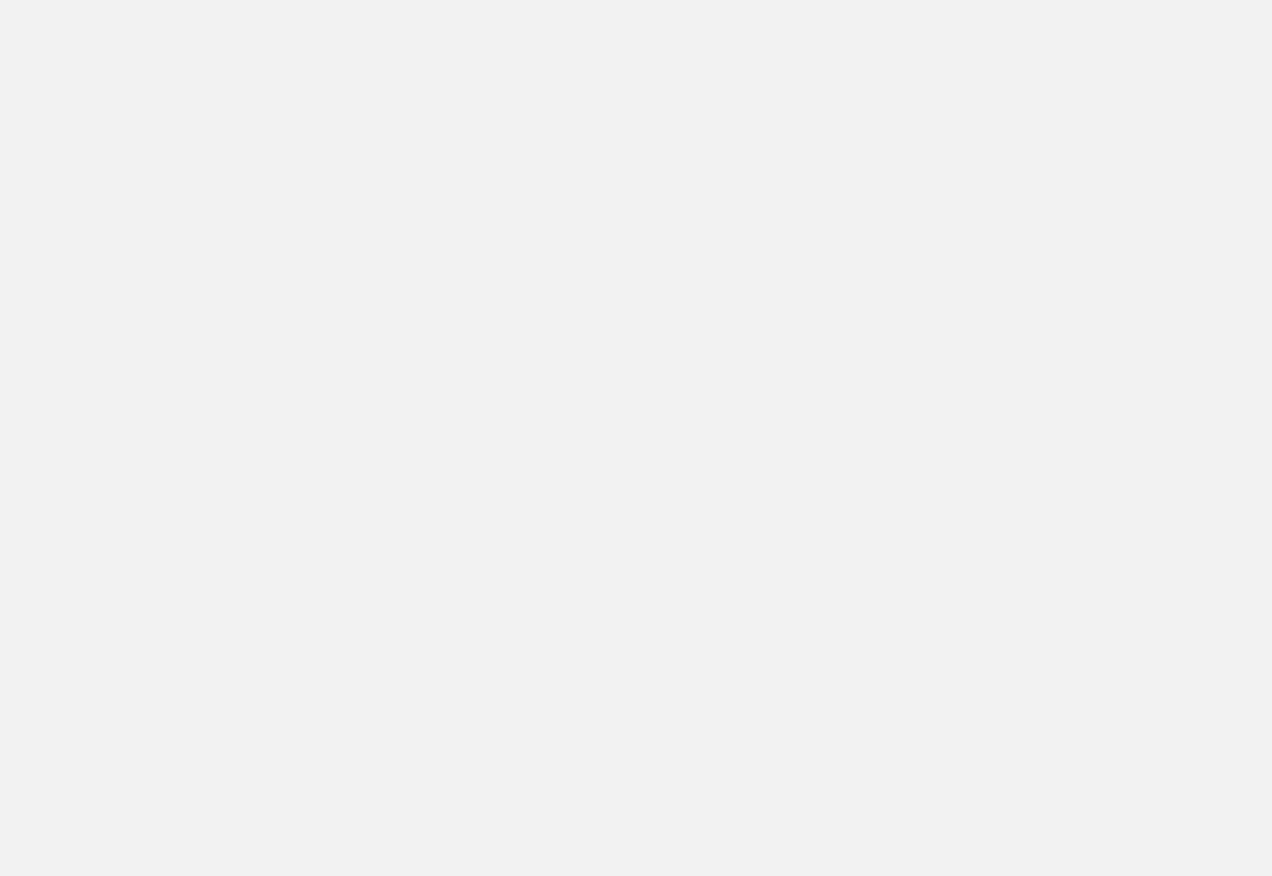 scroll, scrollTop: 0, scrollLeft: 0, axis: both 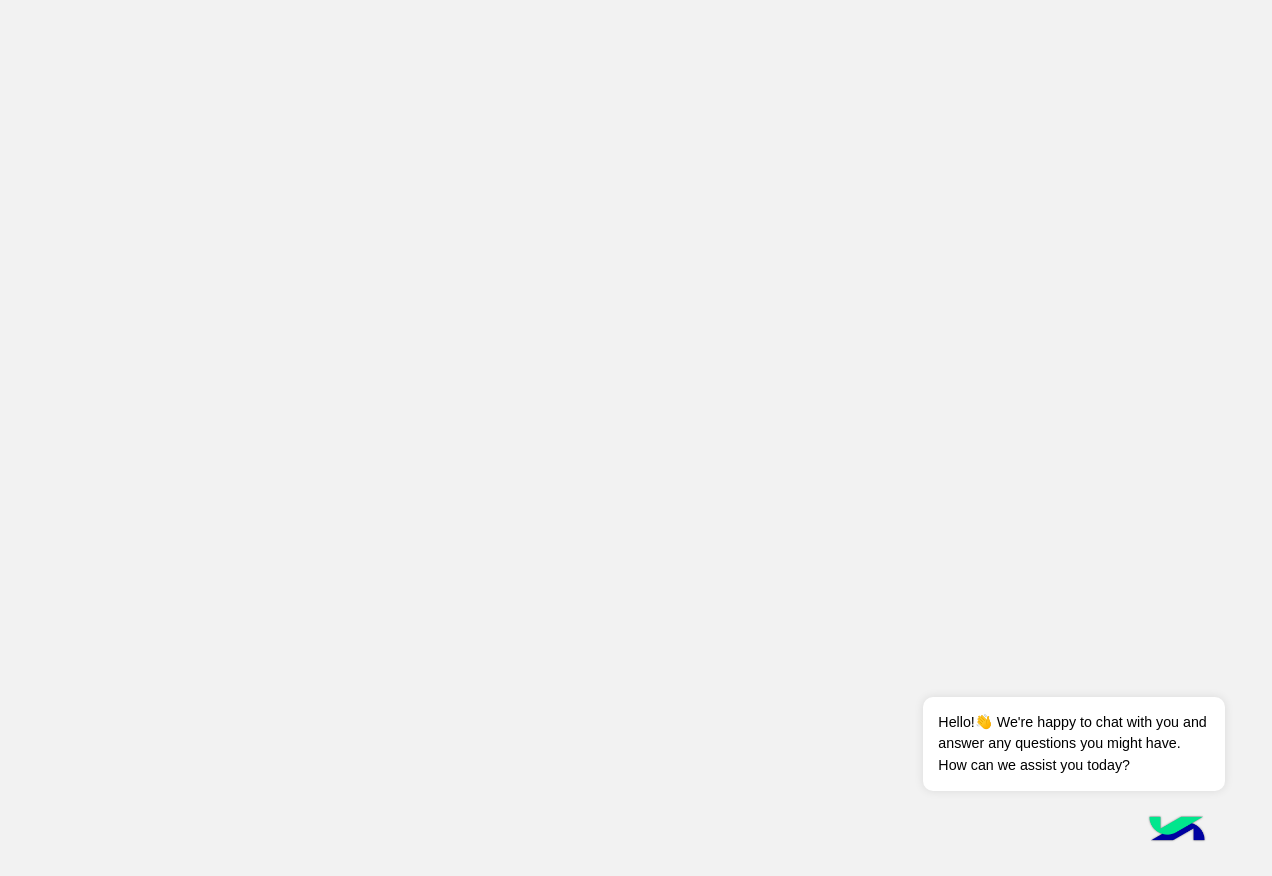 click at bounding box center [636, 438] 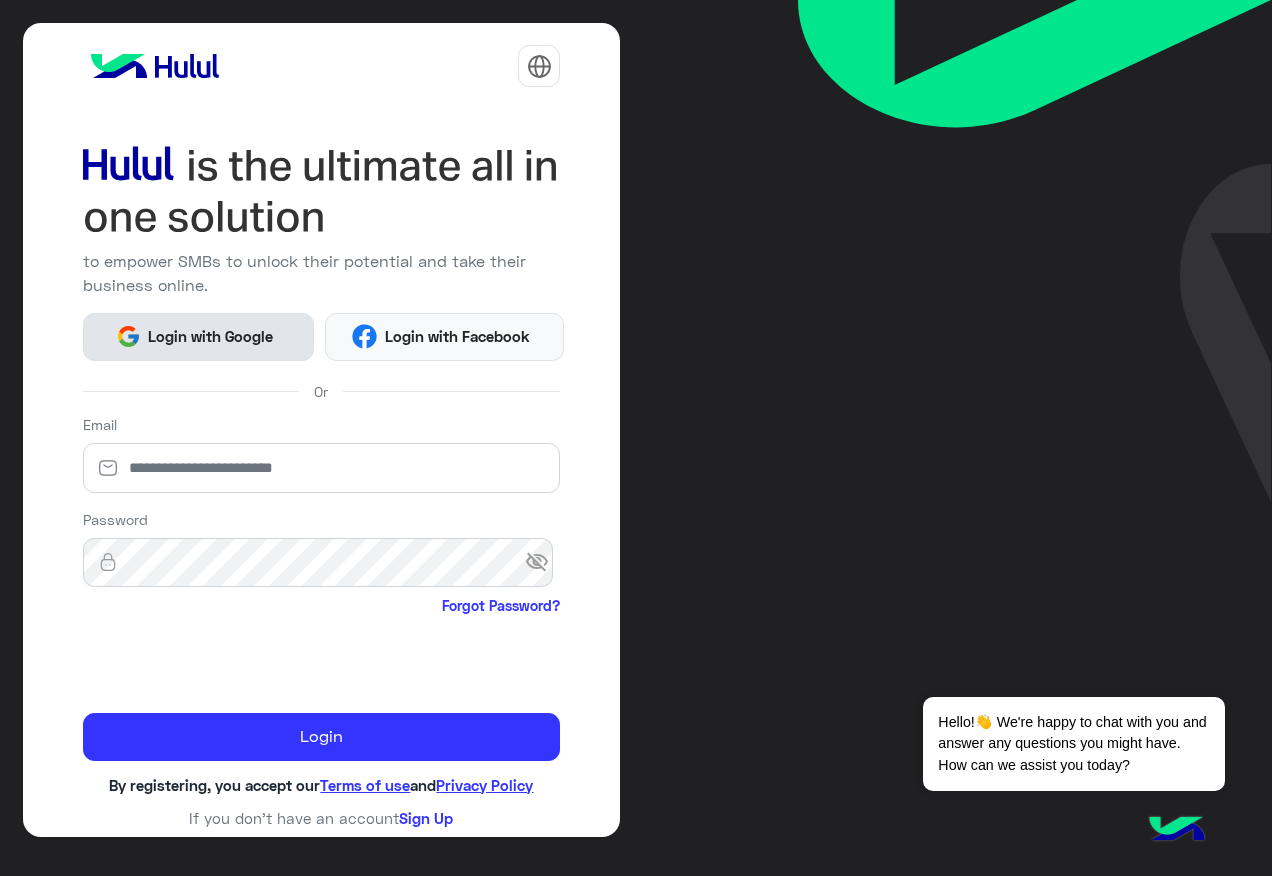 click on "Login with Google" 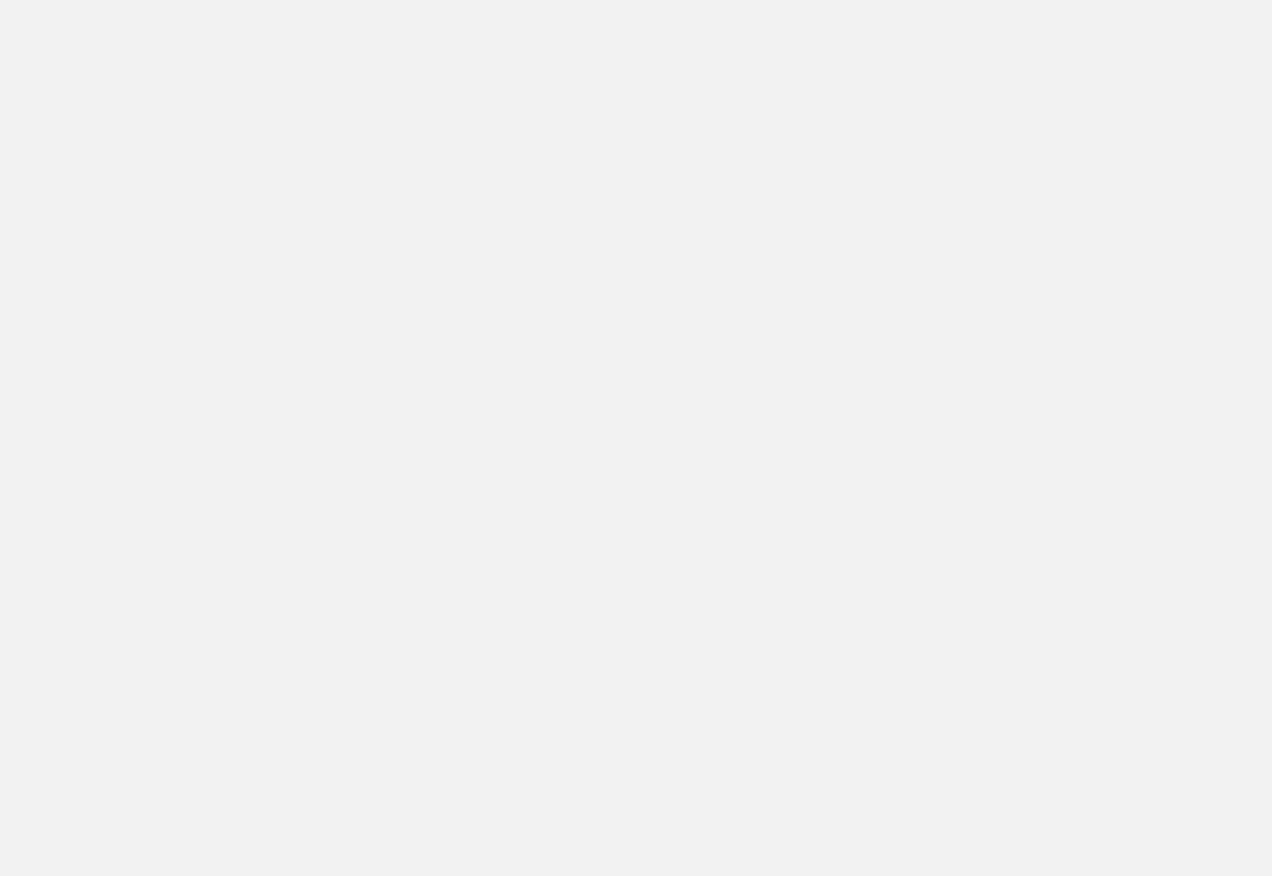 scroll, scrollTop: 0, scrollLeft: 0, axis: both 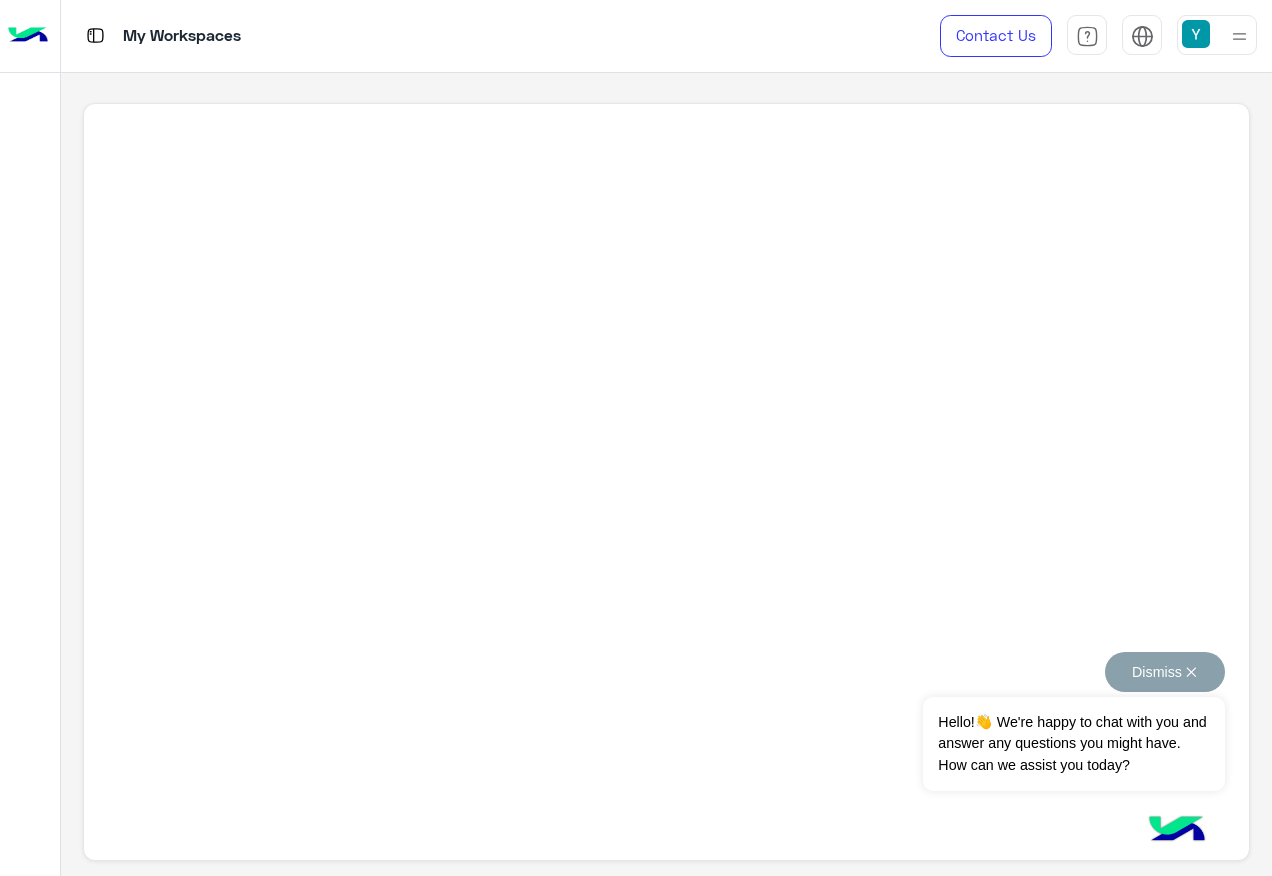 click on "Dismiss ✕" at bounding box center (1165, 672) 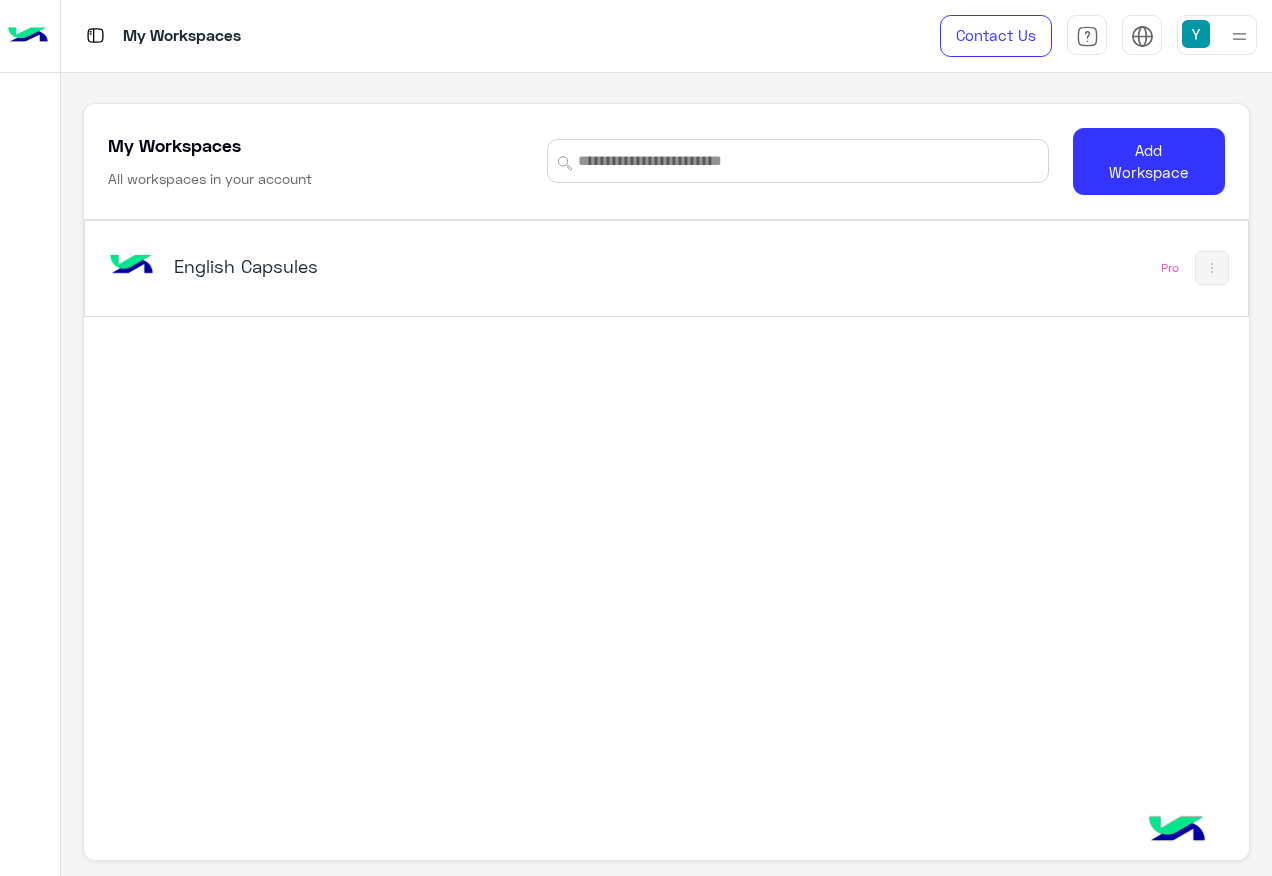 click at bounding box center [131, 266] 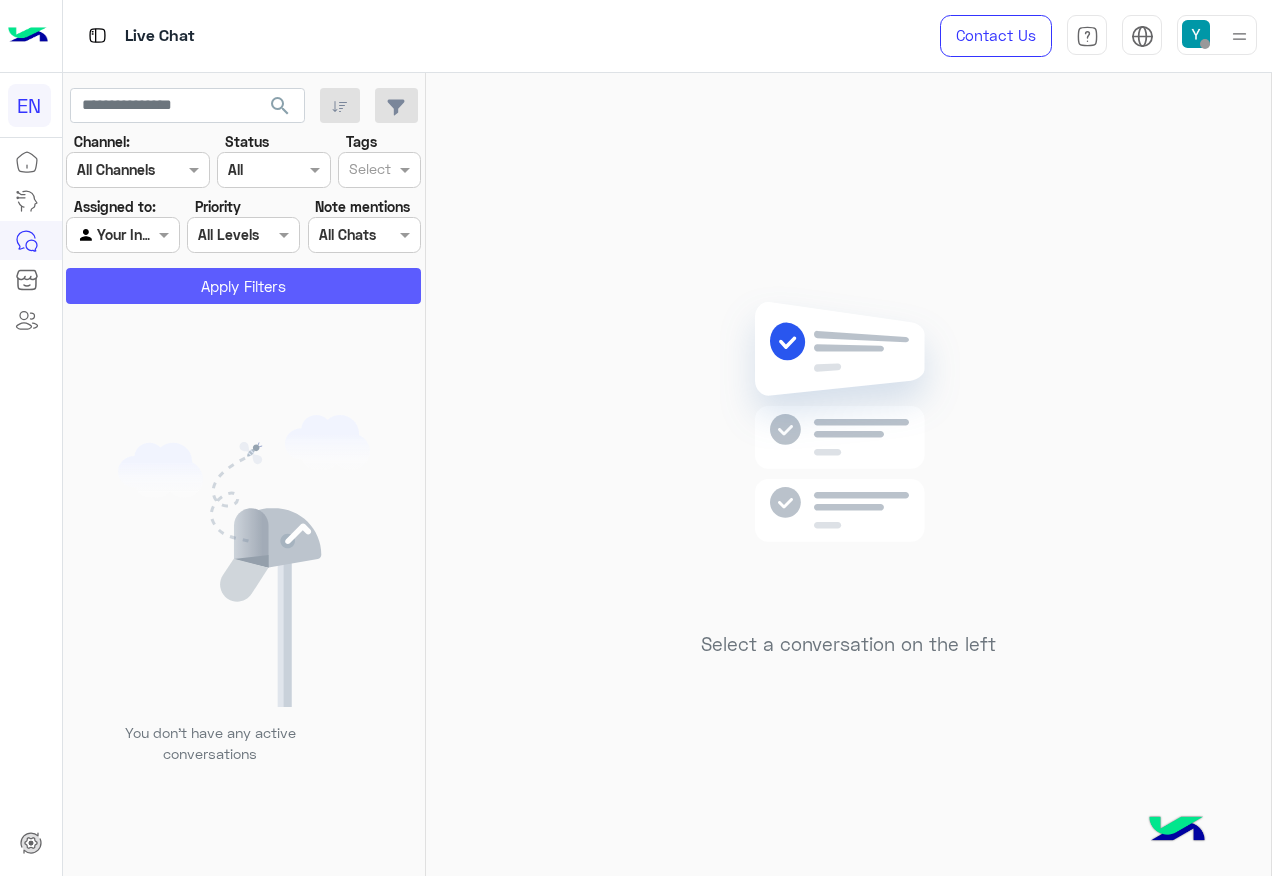 click on "Apply Filters" 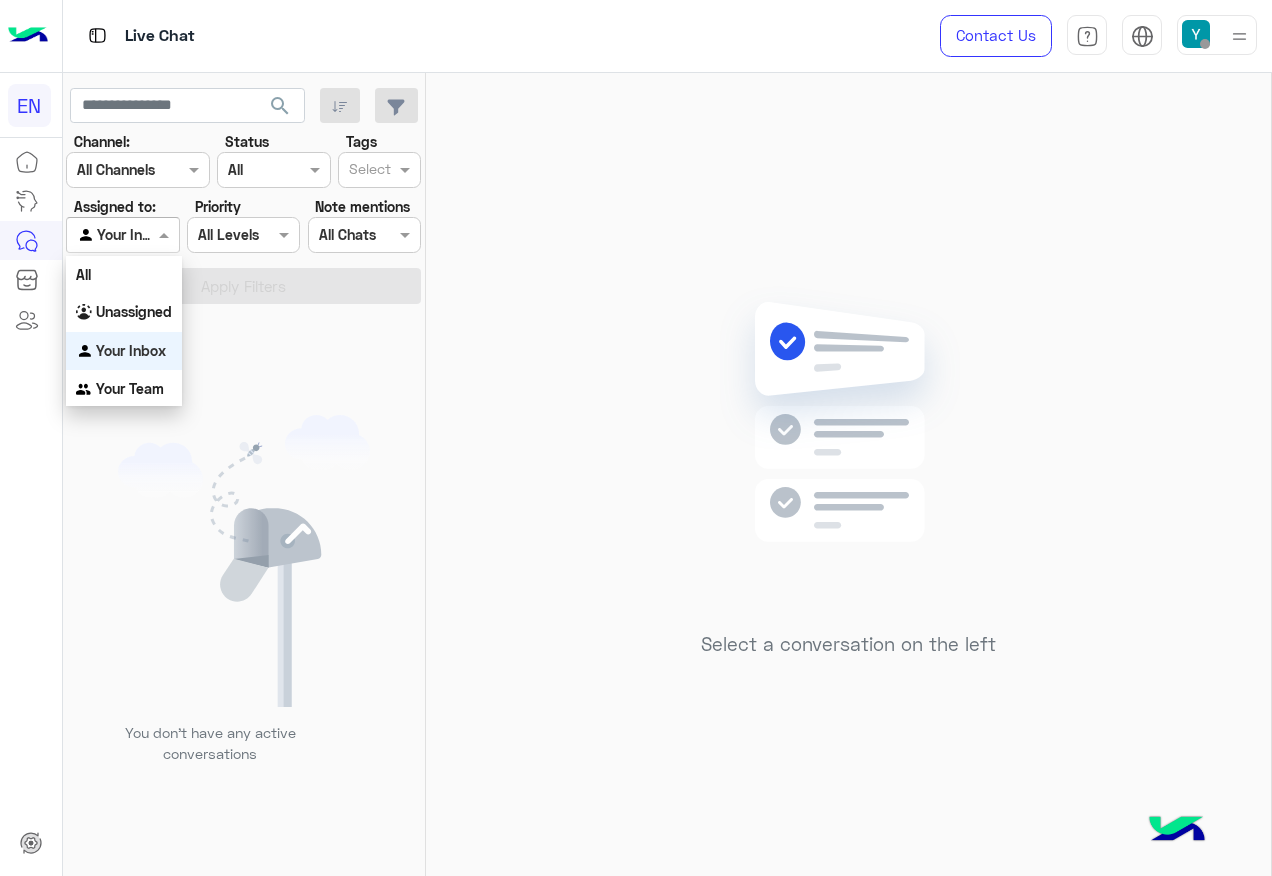 click at bounding box center (166, 234) 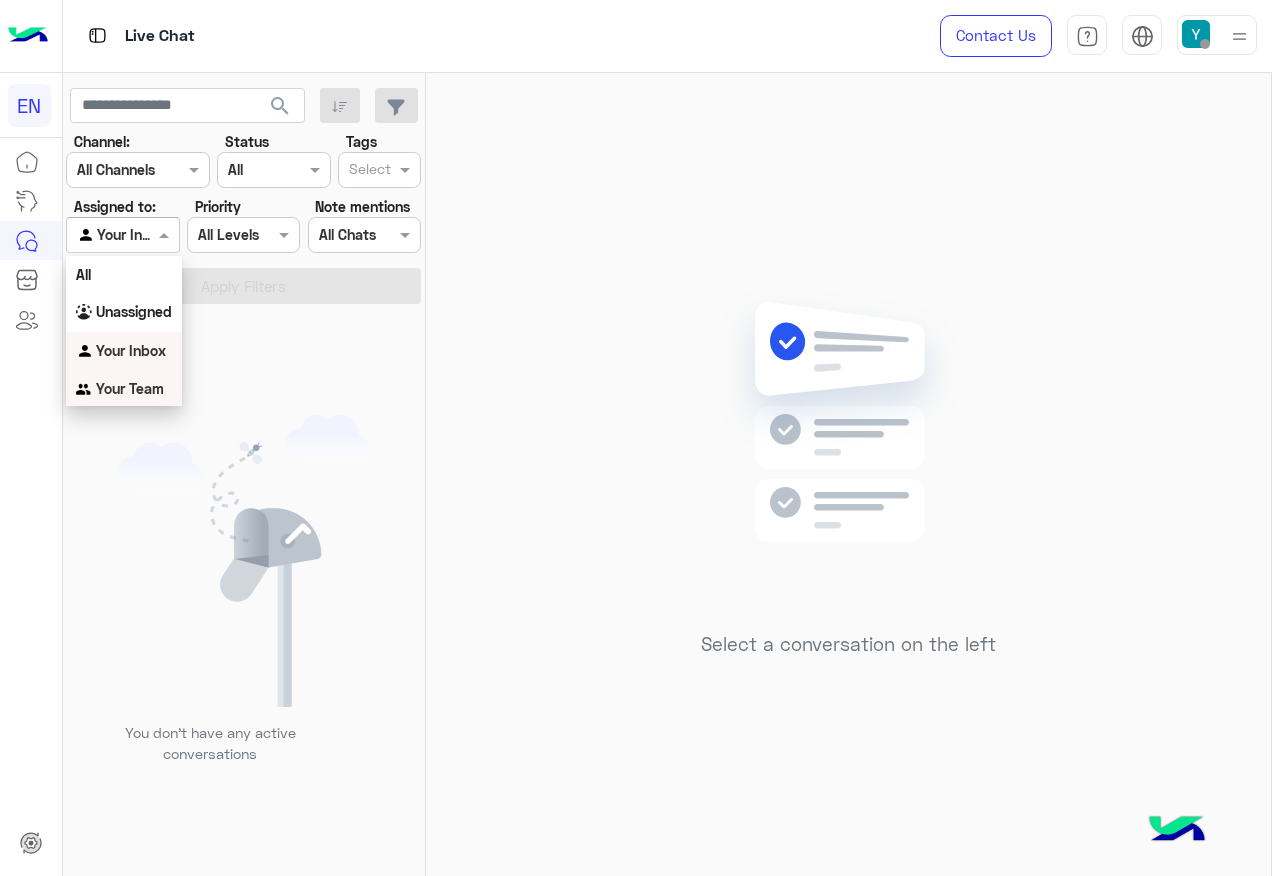 click on "Your Team" at bounding box center [124, 389] 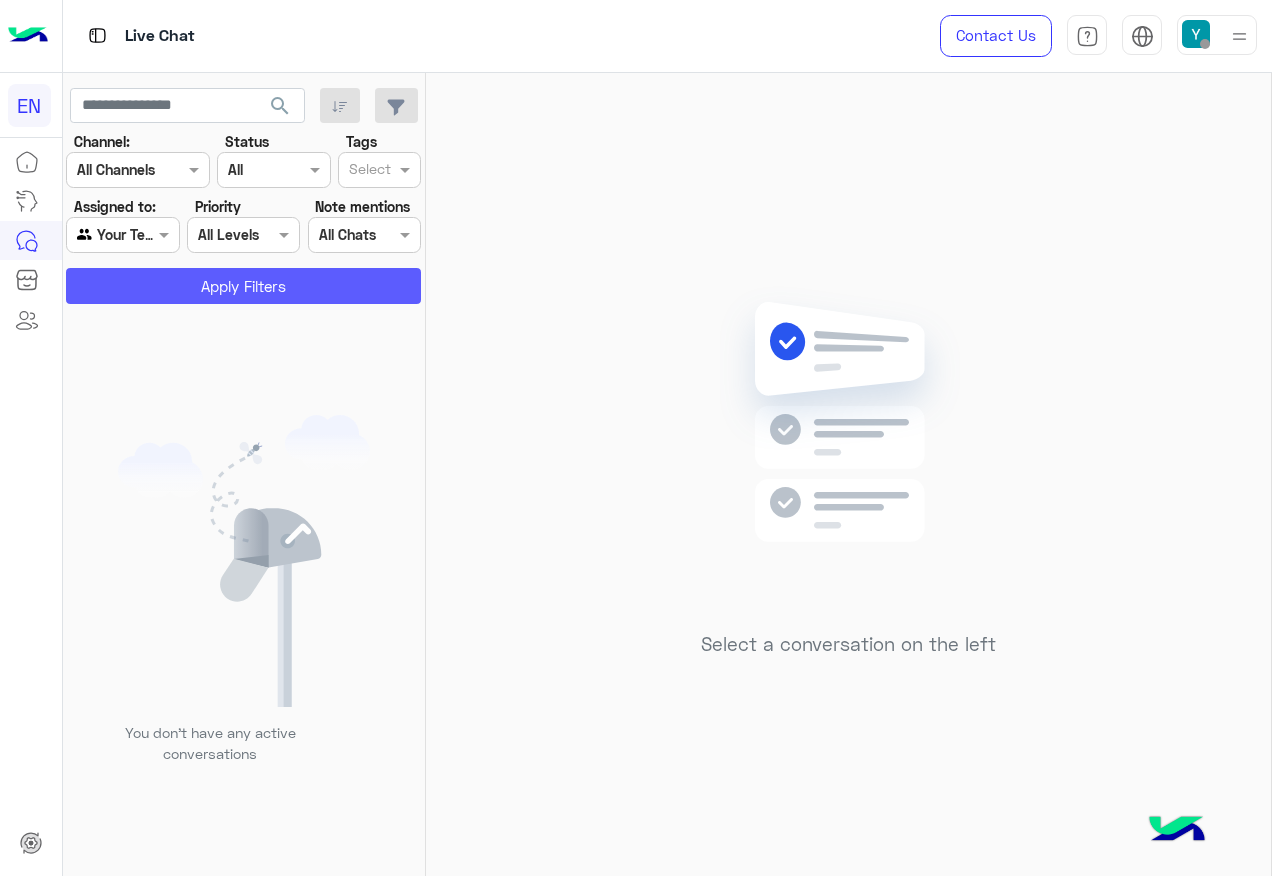 click on "Apply Filters" 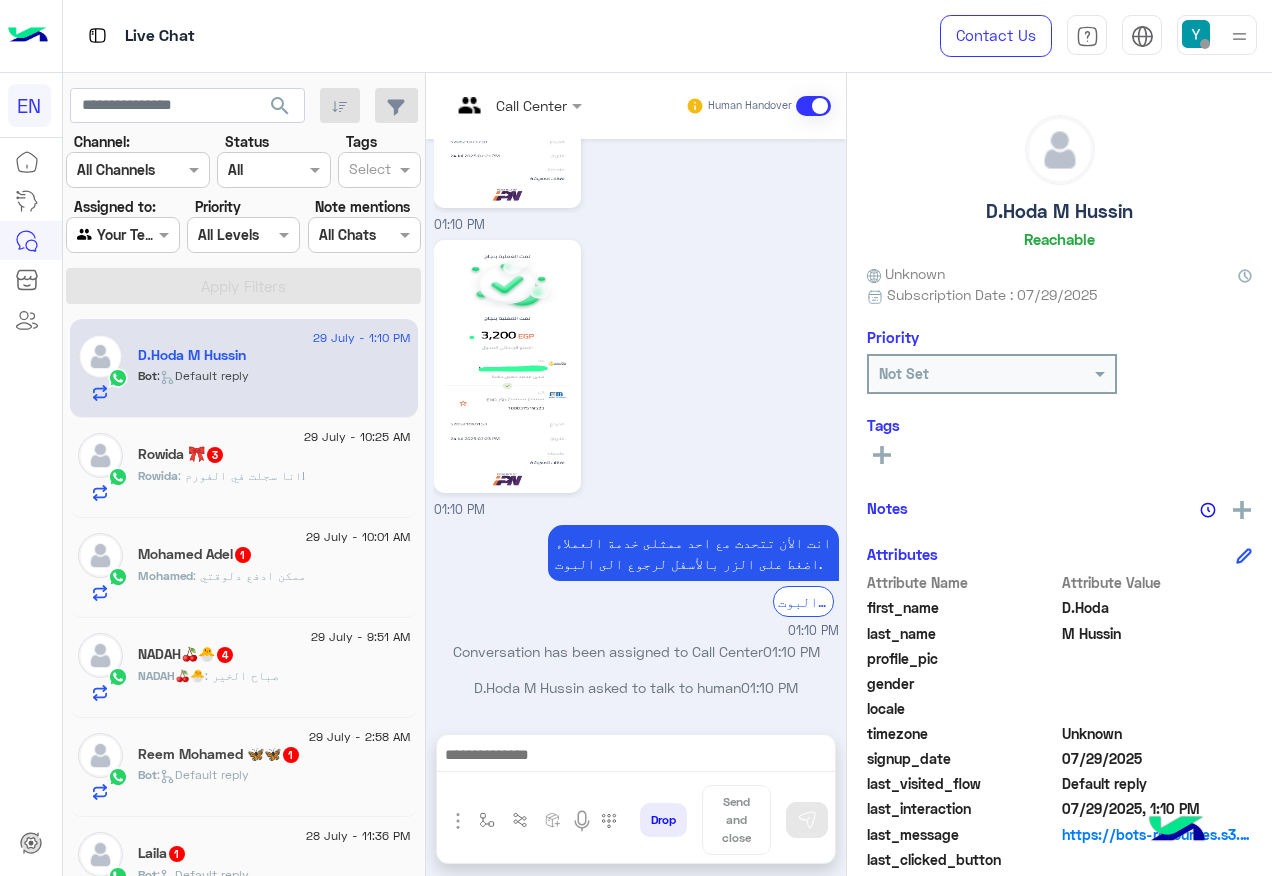 scroll, scrollTop: 393, scrollLeft: 0, axis: vertical 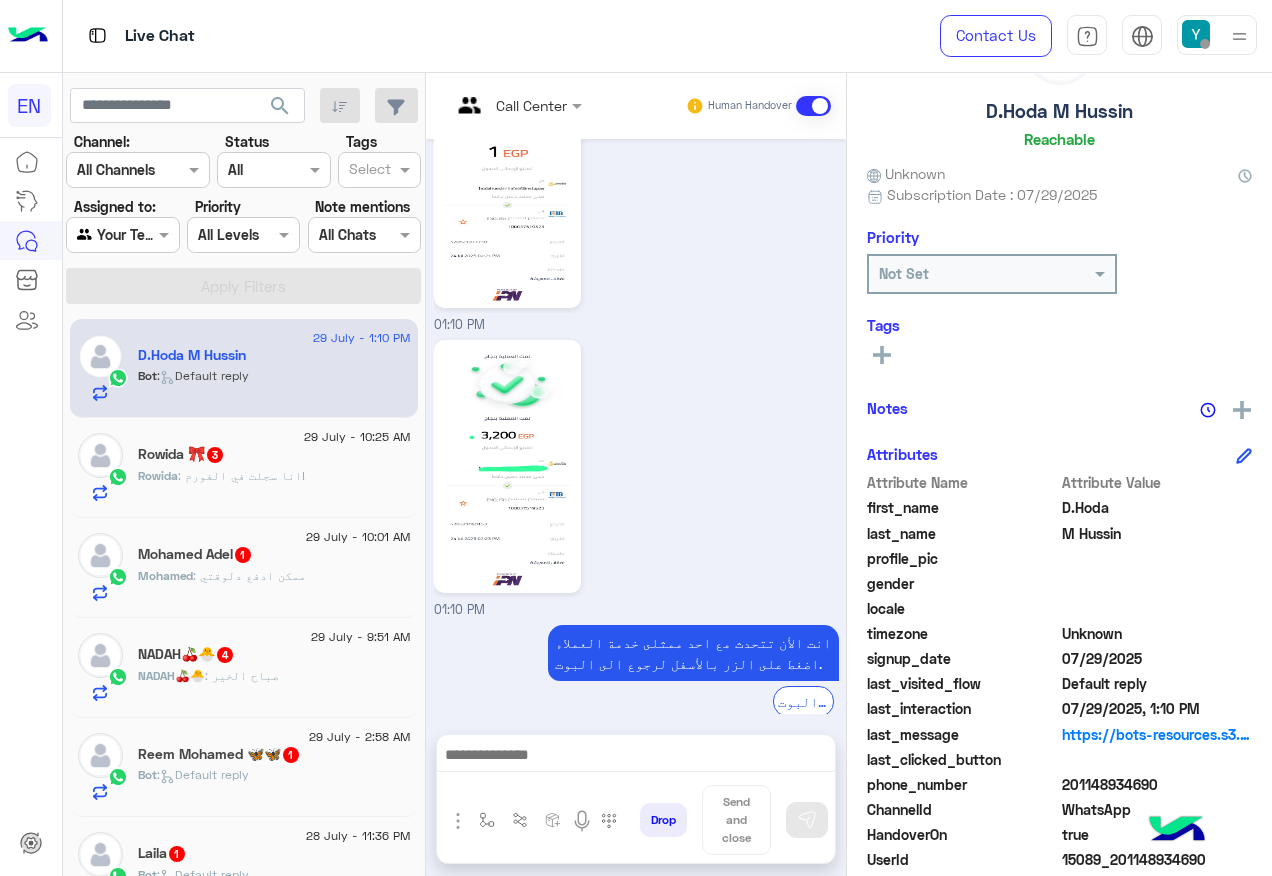 click on "201148934690" 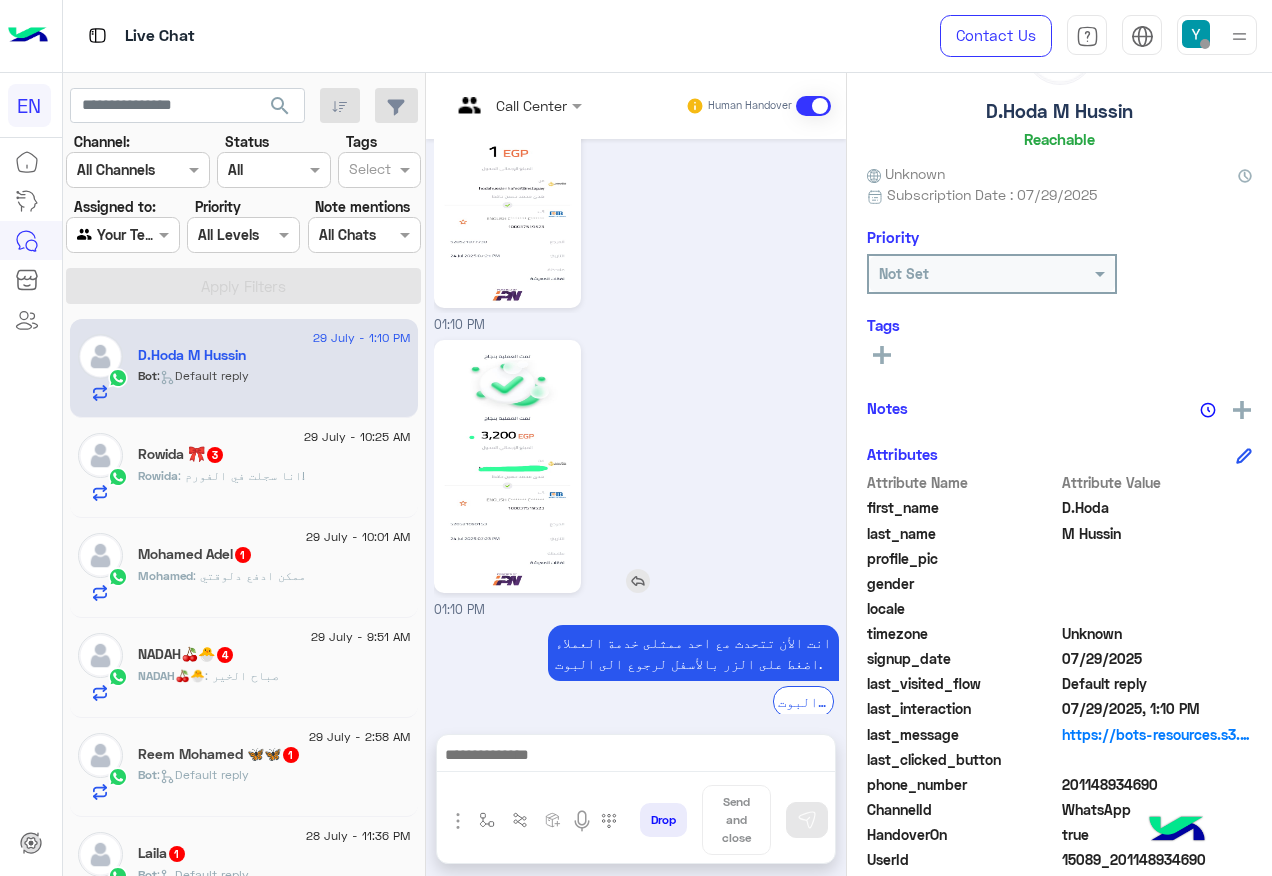 click 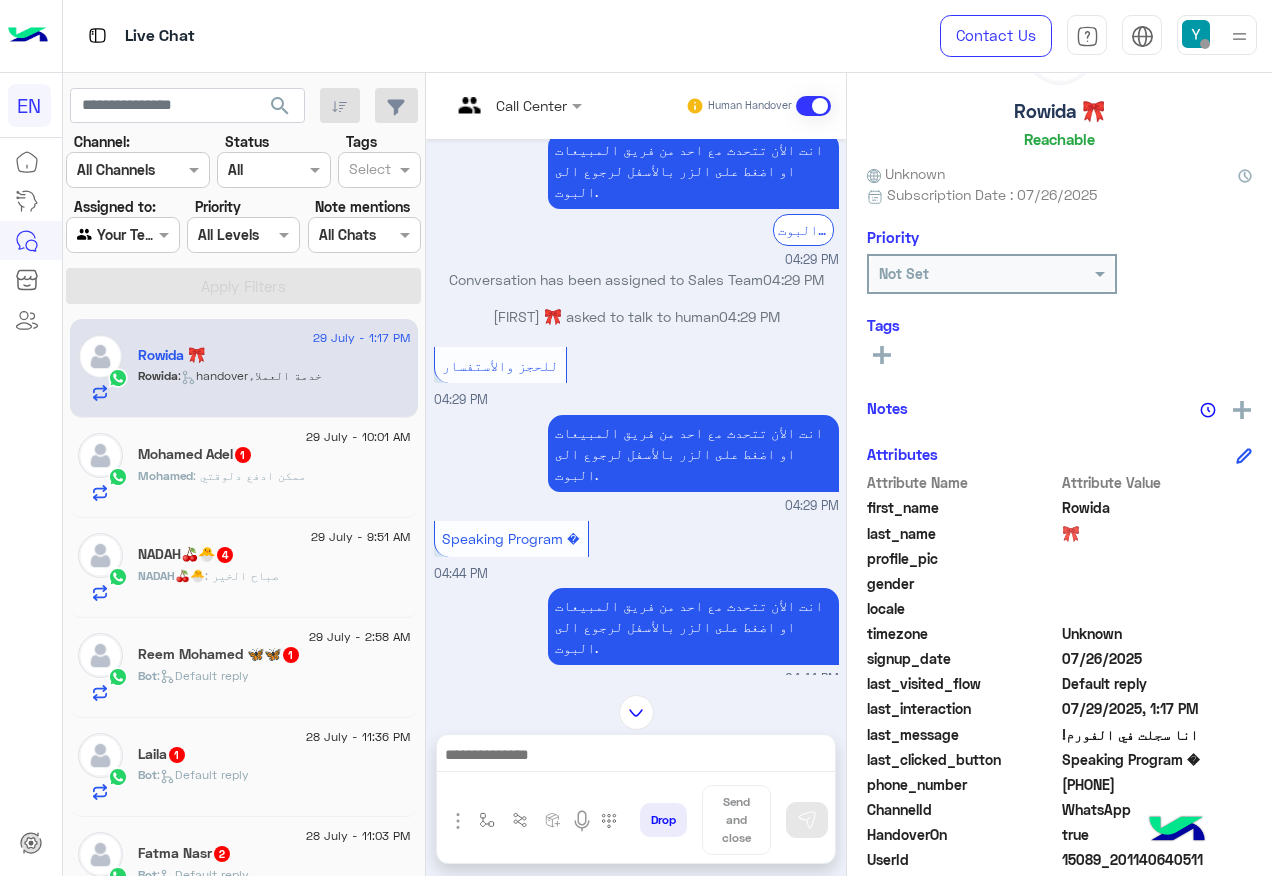 scroll, scrollTop: 1311, scrollLeft: 0, axis: vertical 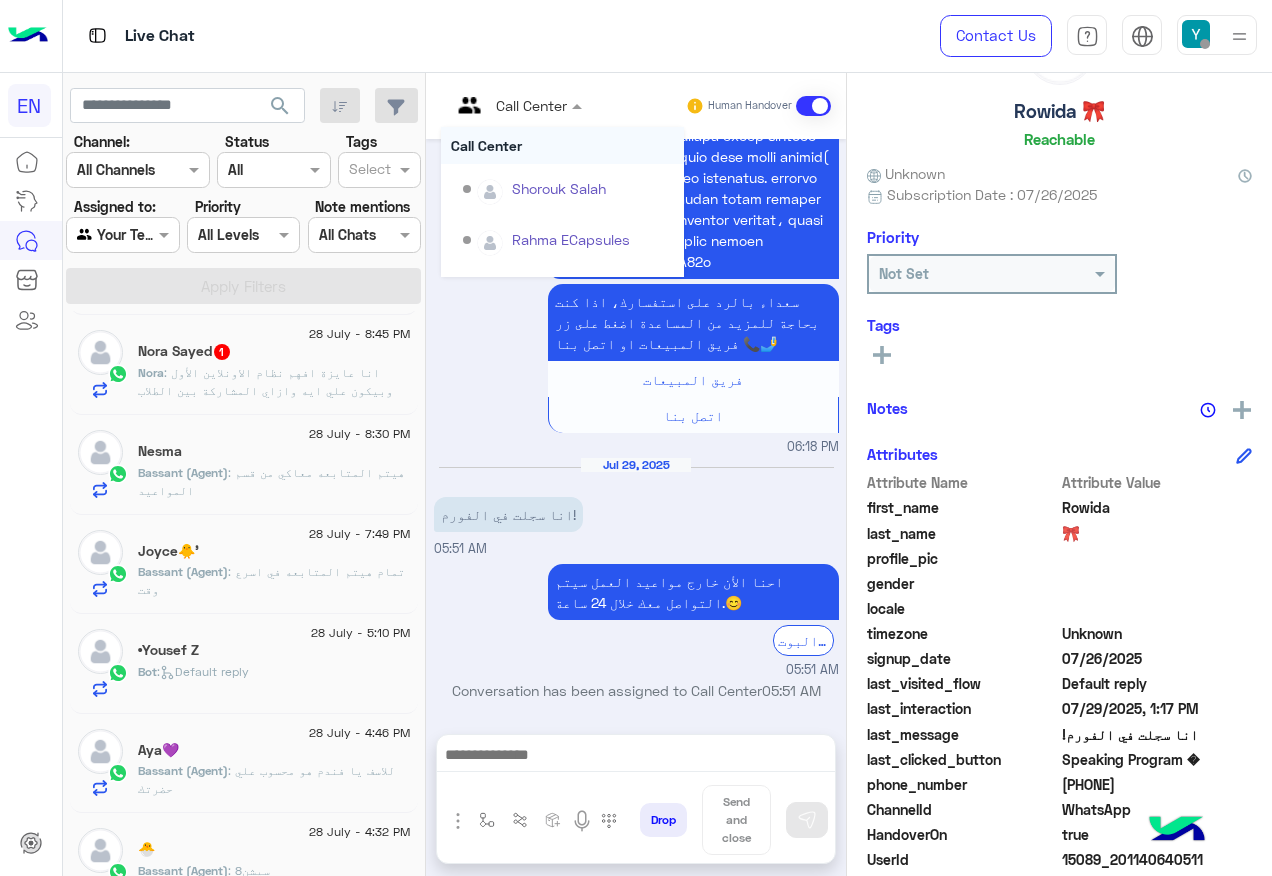 click on "Call Center" at bounding box center [509, 106] 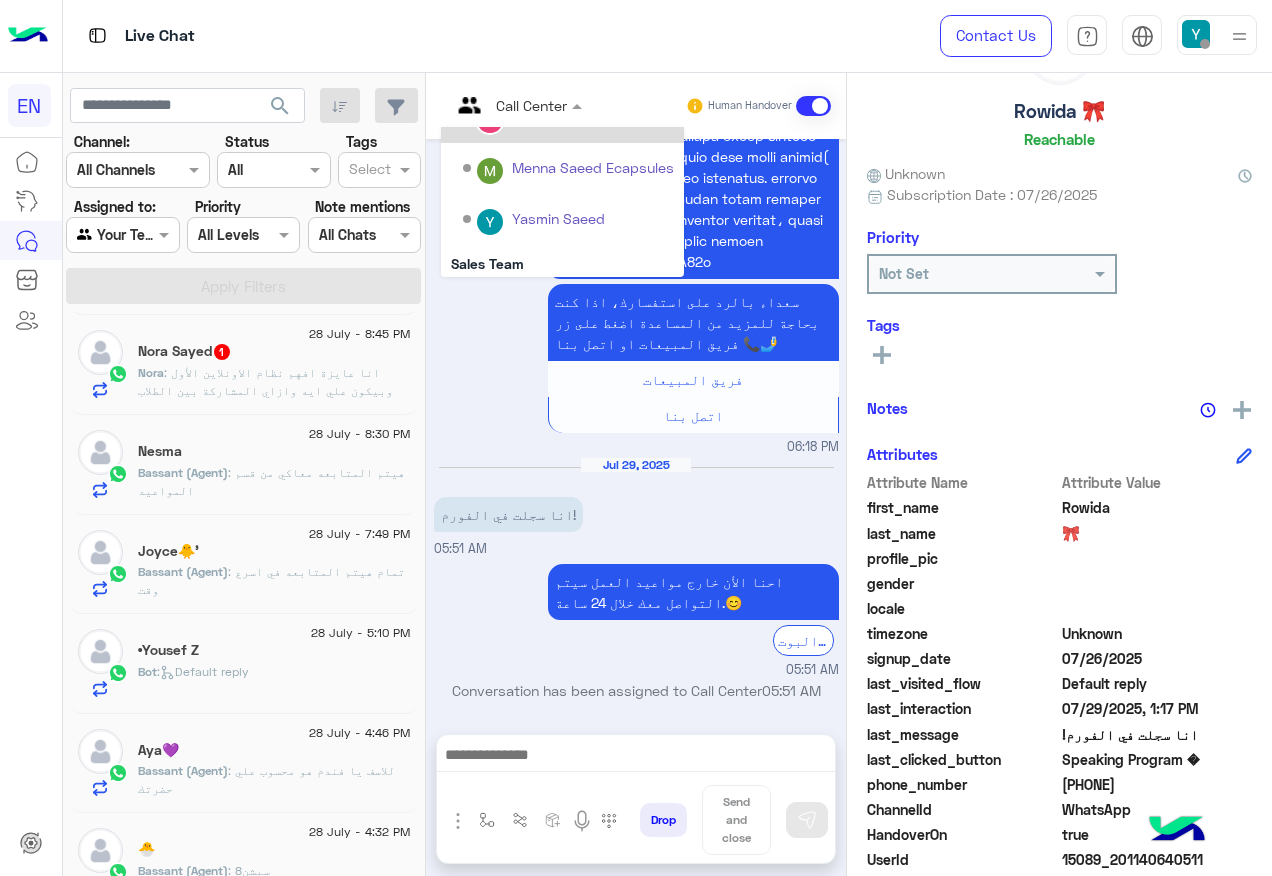 scroll, scrollTop: 332, scrollLeft: 0, axis: vertical 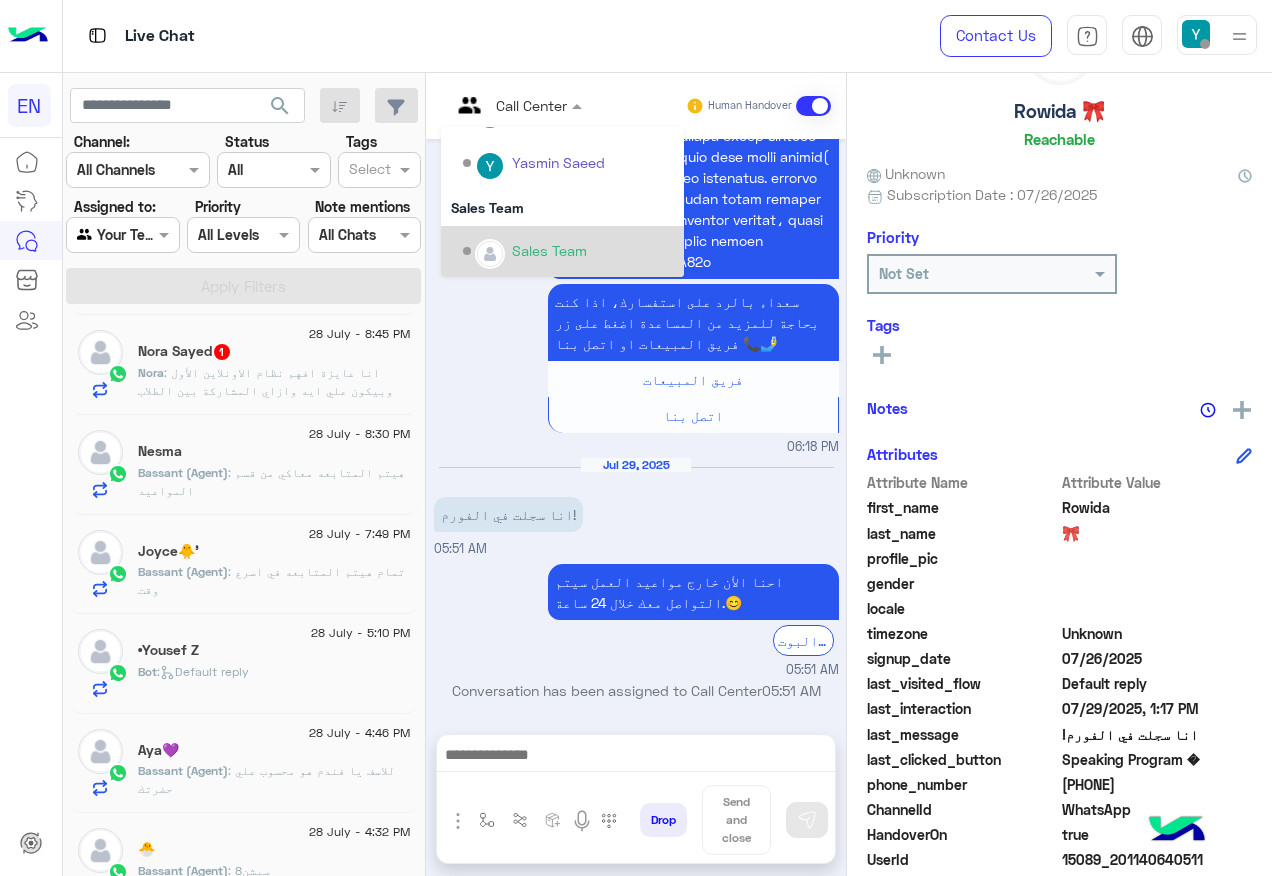click on "Sales Team" at bounding box center (562, 251) 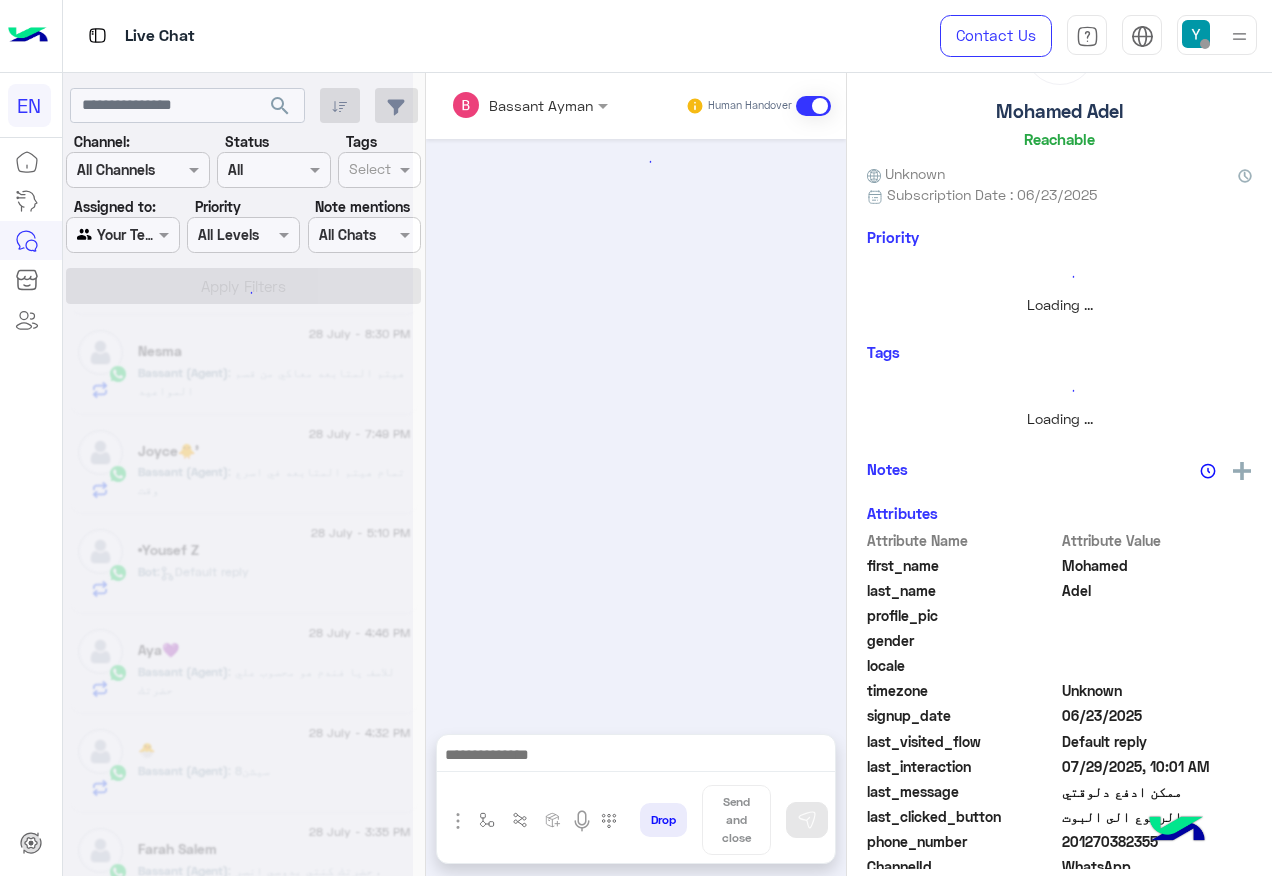 scroll, scrollTop: 0, scrollLeft: 0, axis: both 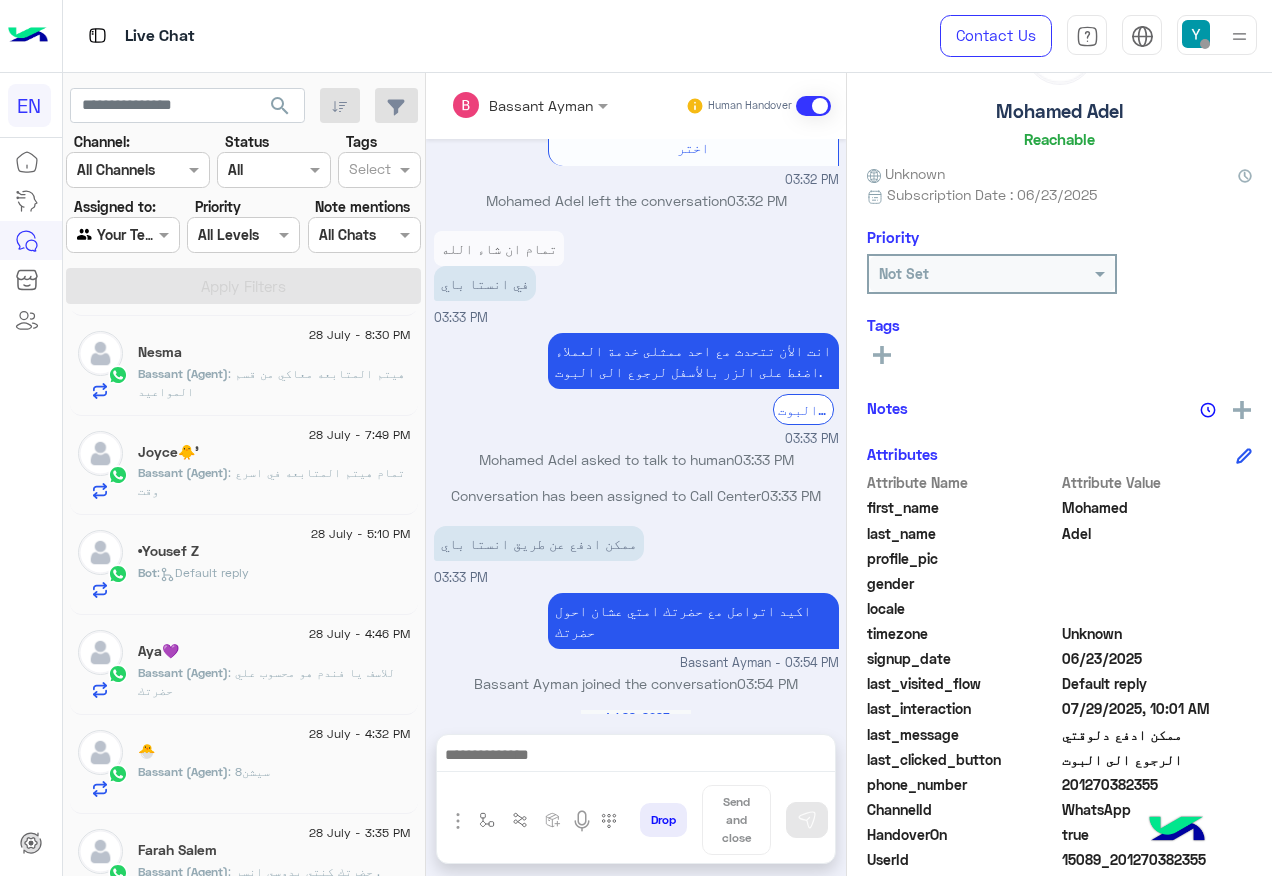 click on "201270382355" 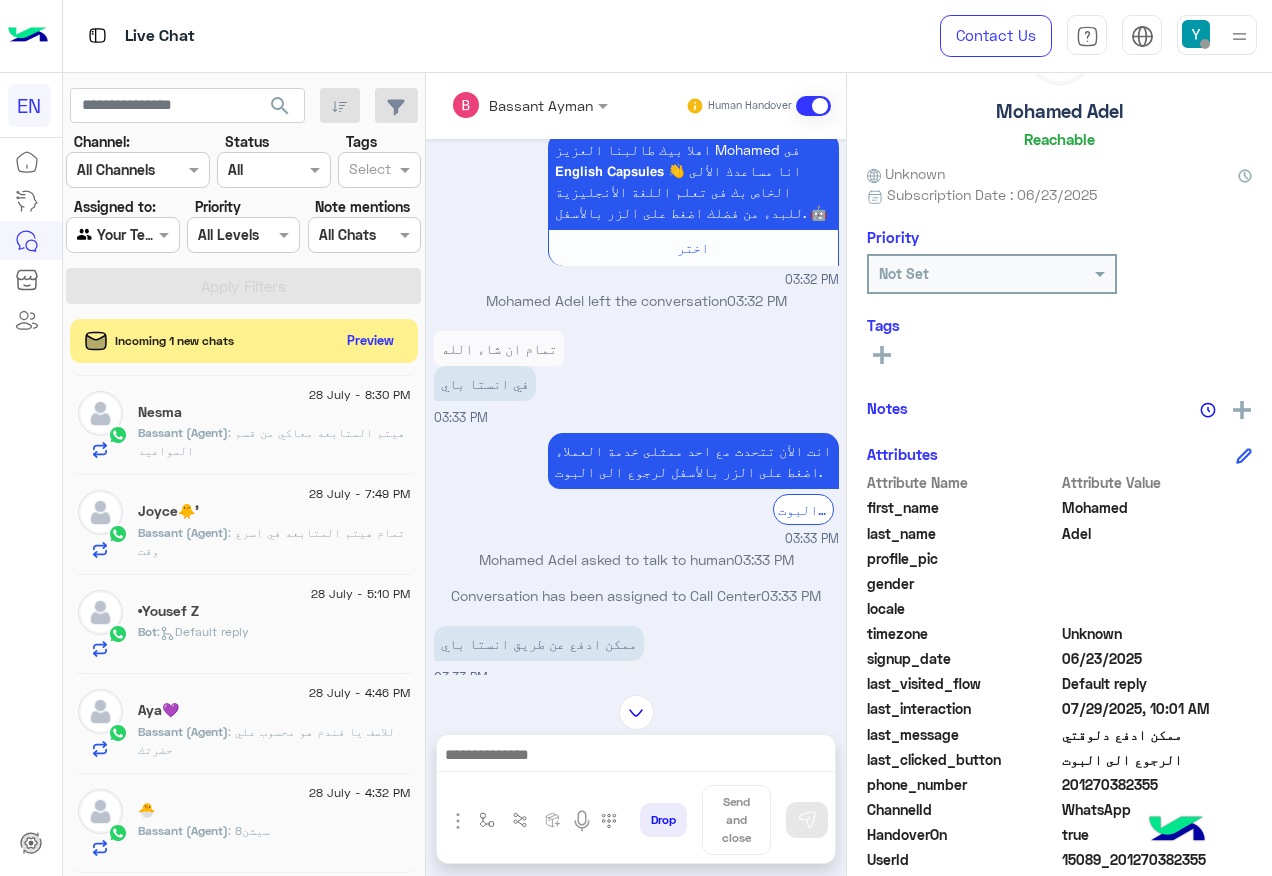 scroll, scrollTop: 3333, scrollLeft: 0, axis: vertical 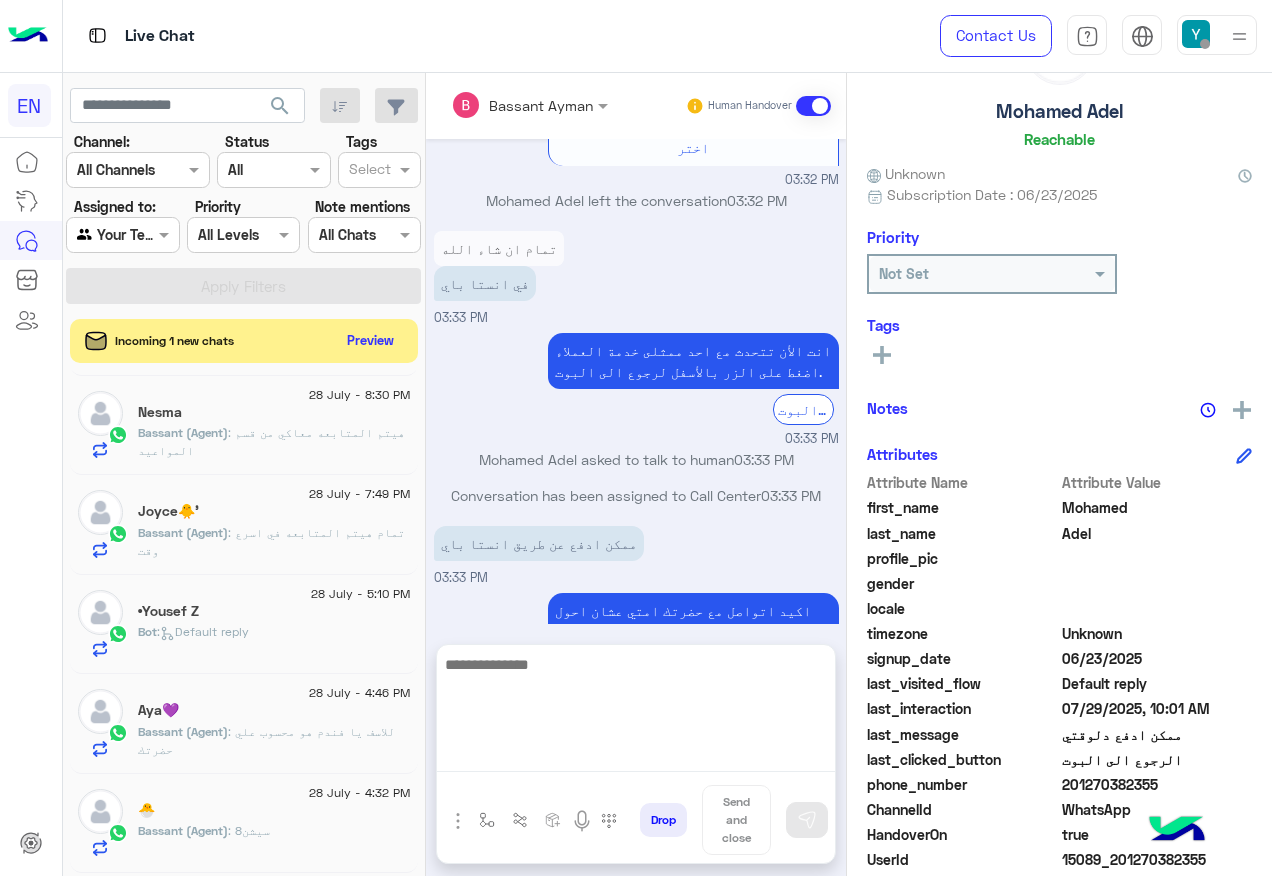 click at bounding box center [636, 712] 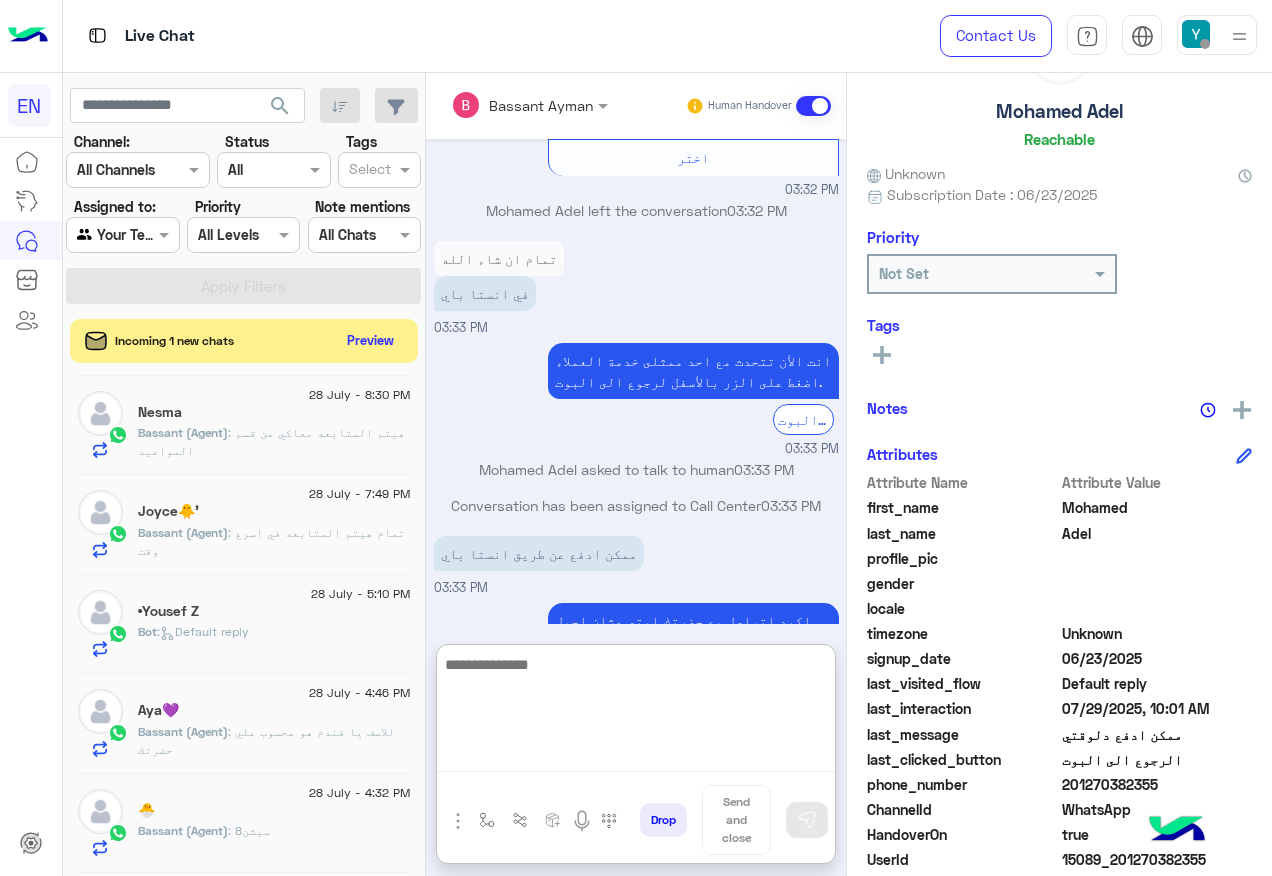scroll, scrollTop: 3423, scrollLeft: 0, axis: vertical 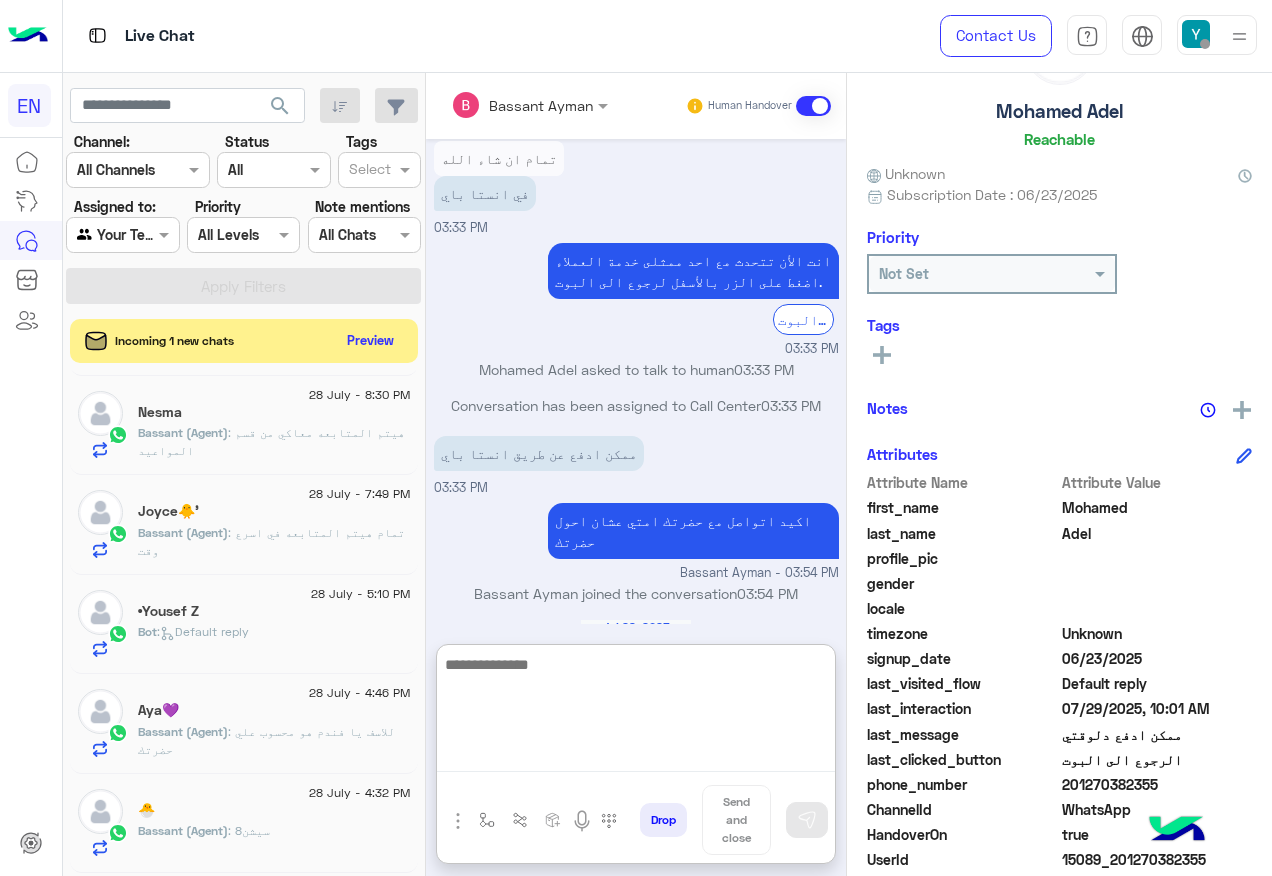 click at bounding box center [636, 712] 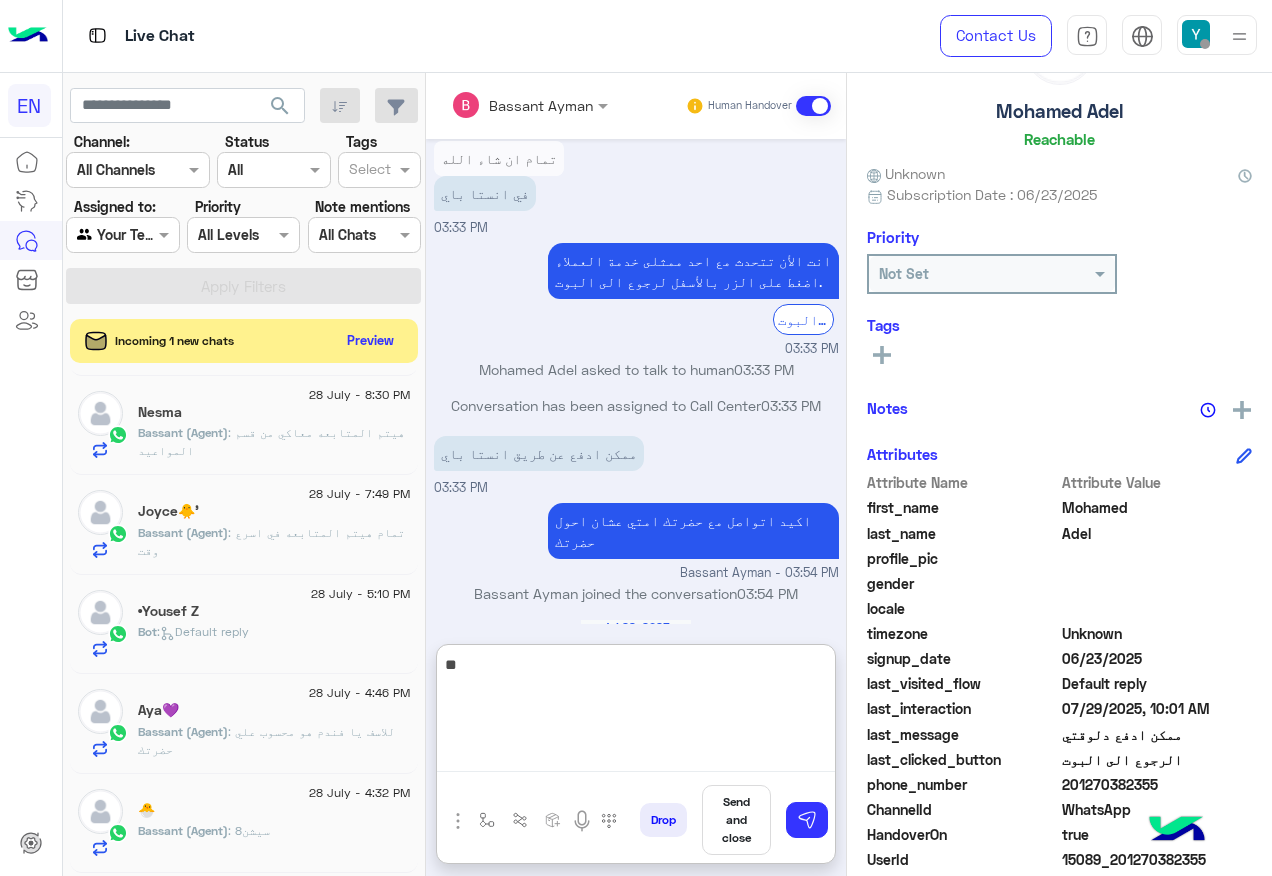 type on "*" 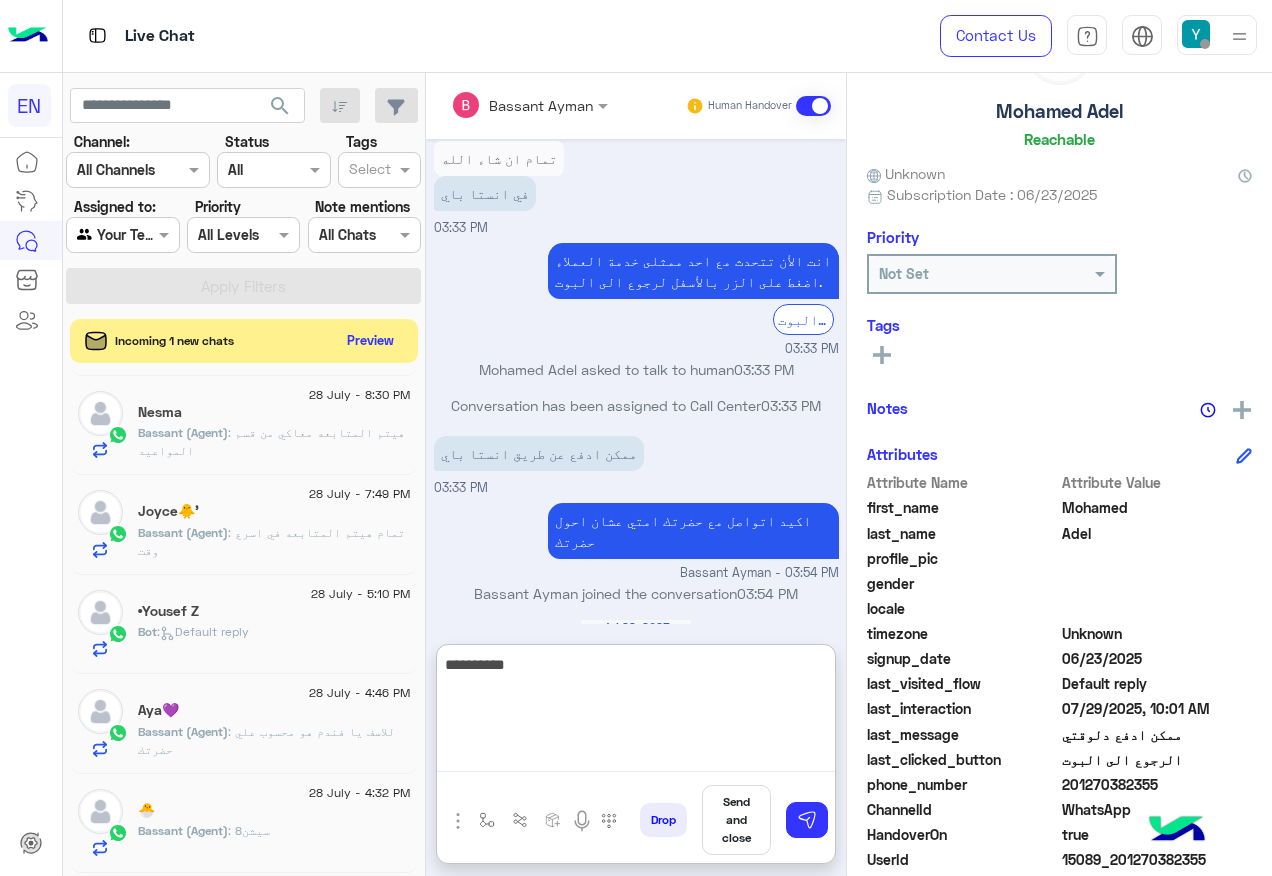 type on "**********" 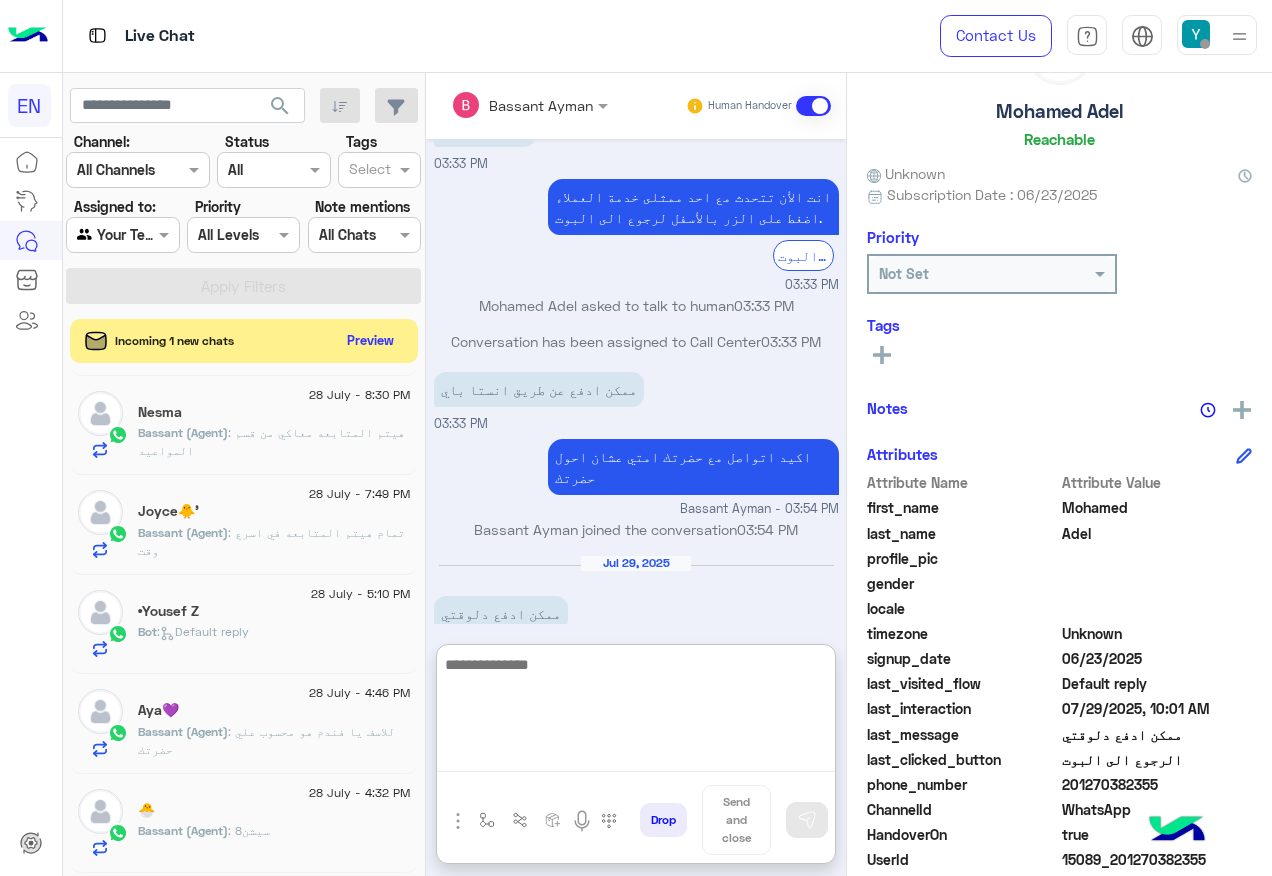 scroll, scrollTop: 3524, scrollLeft: 0, axis: vertical 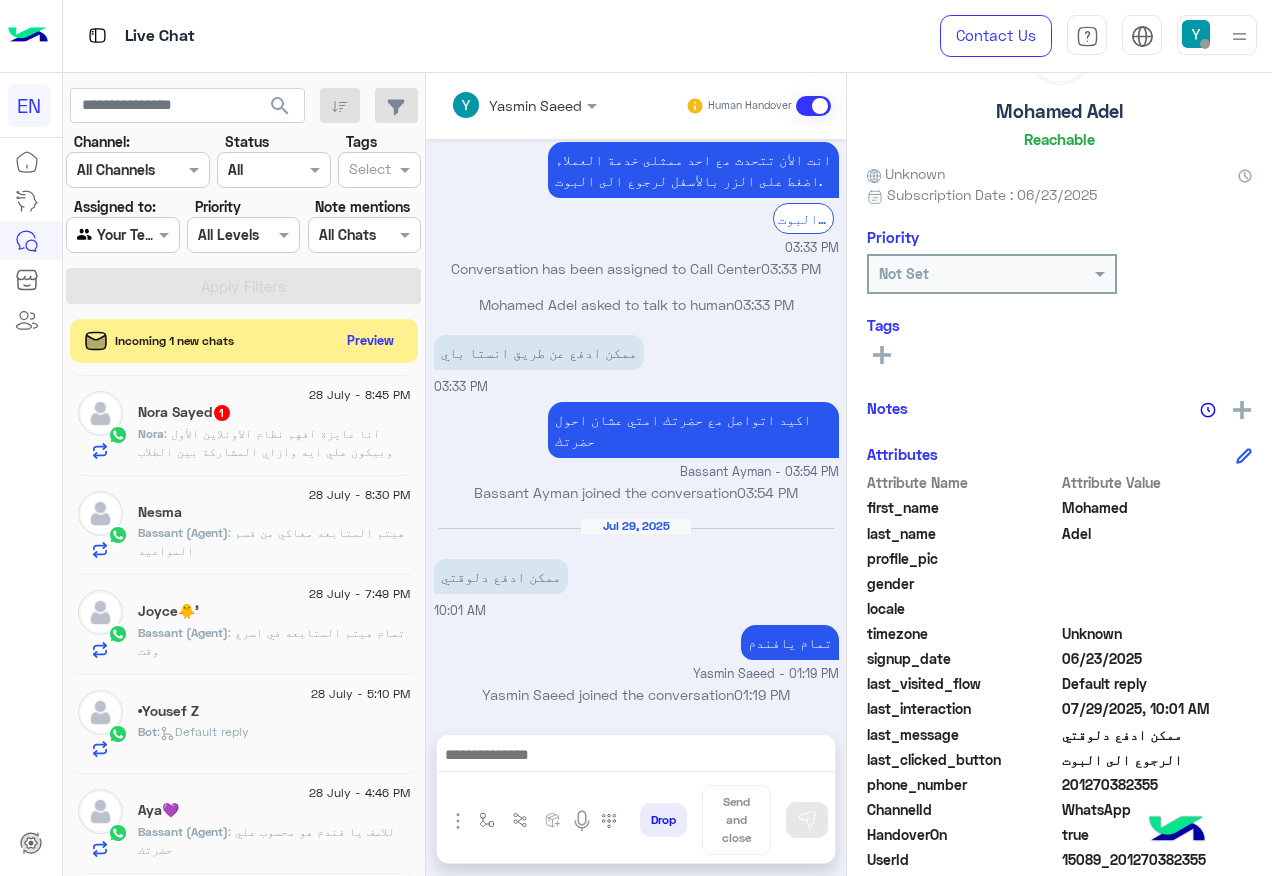 click on "28 July - 8:45 PM  Nora Sayed  1 Nora : انا عايزة افهم نظام الاونلاين الأول وبيكون علي ايه وازاي المشاركة بين الطلاب علي الاونلاين" 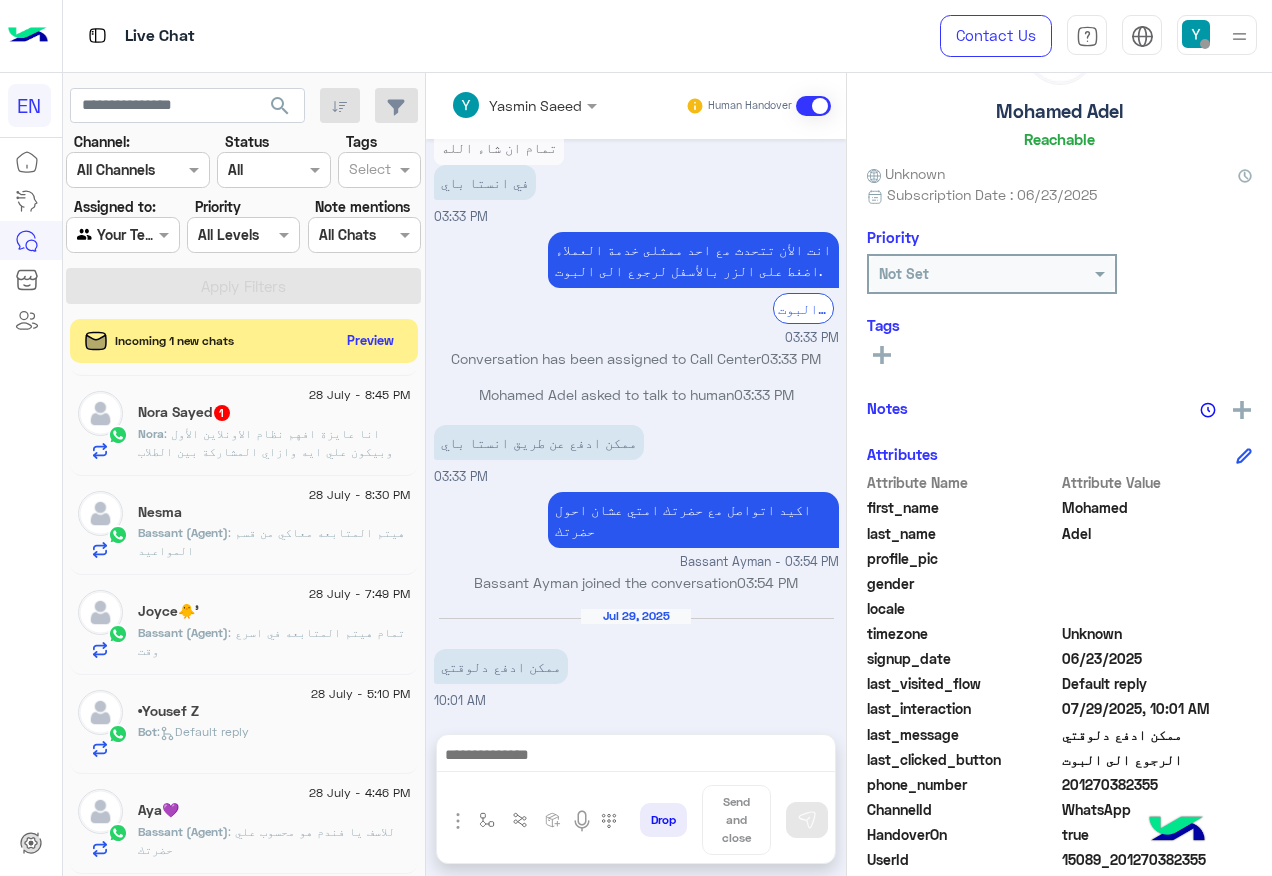 click on ": انا عايزة افهم نظام الاونلاين الأول وبيكون علي ايه وازاي المشاركة بين الطلاب علي الاونلاين" 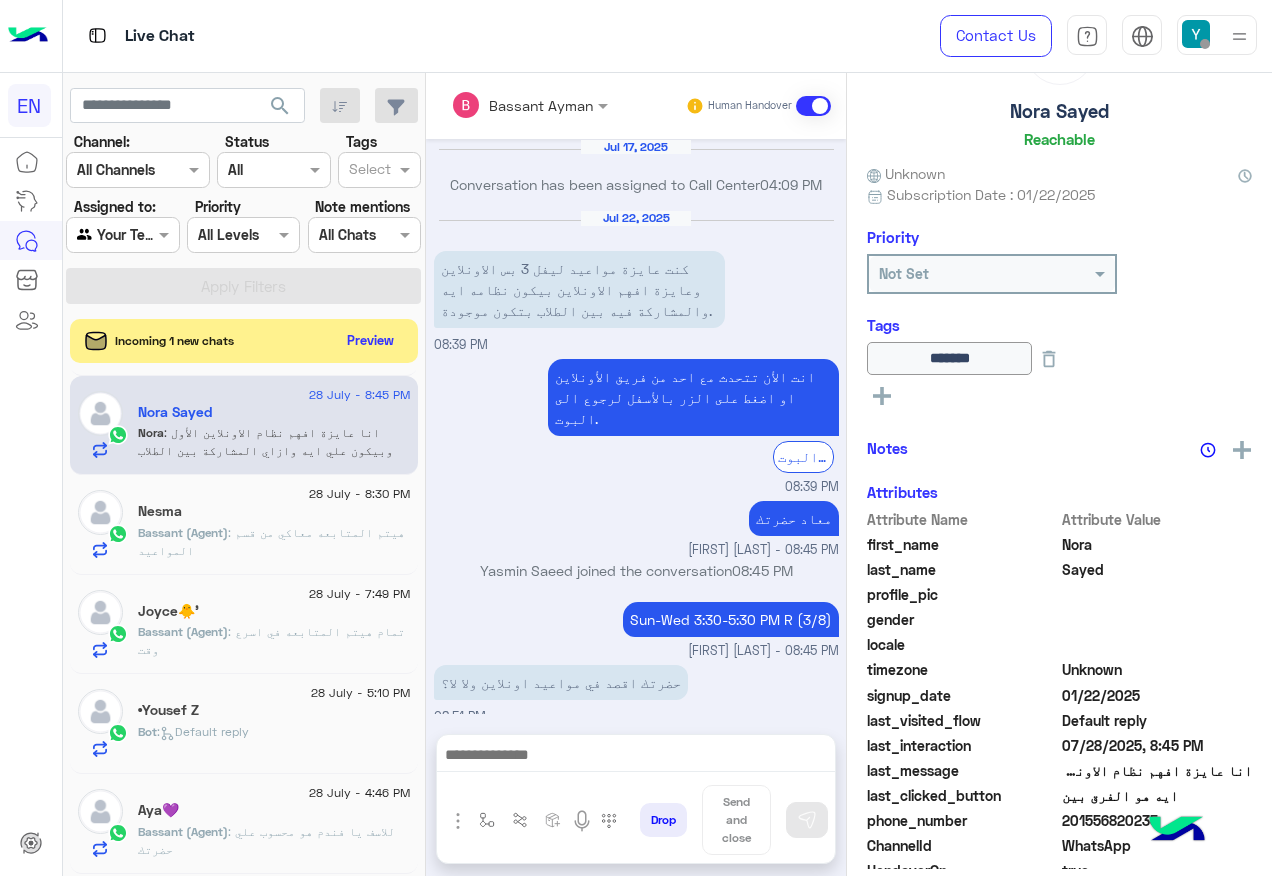 scroll, scrollTop: 1416, scrollLeft: 0, axis: vertical 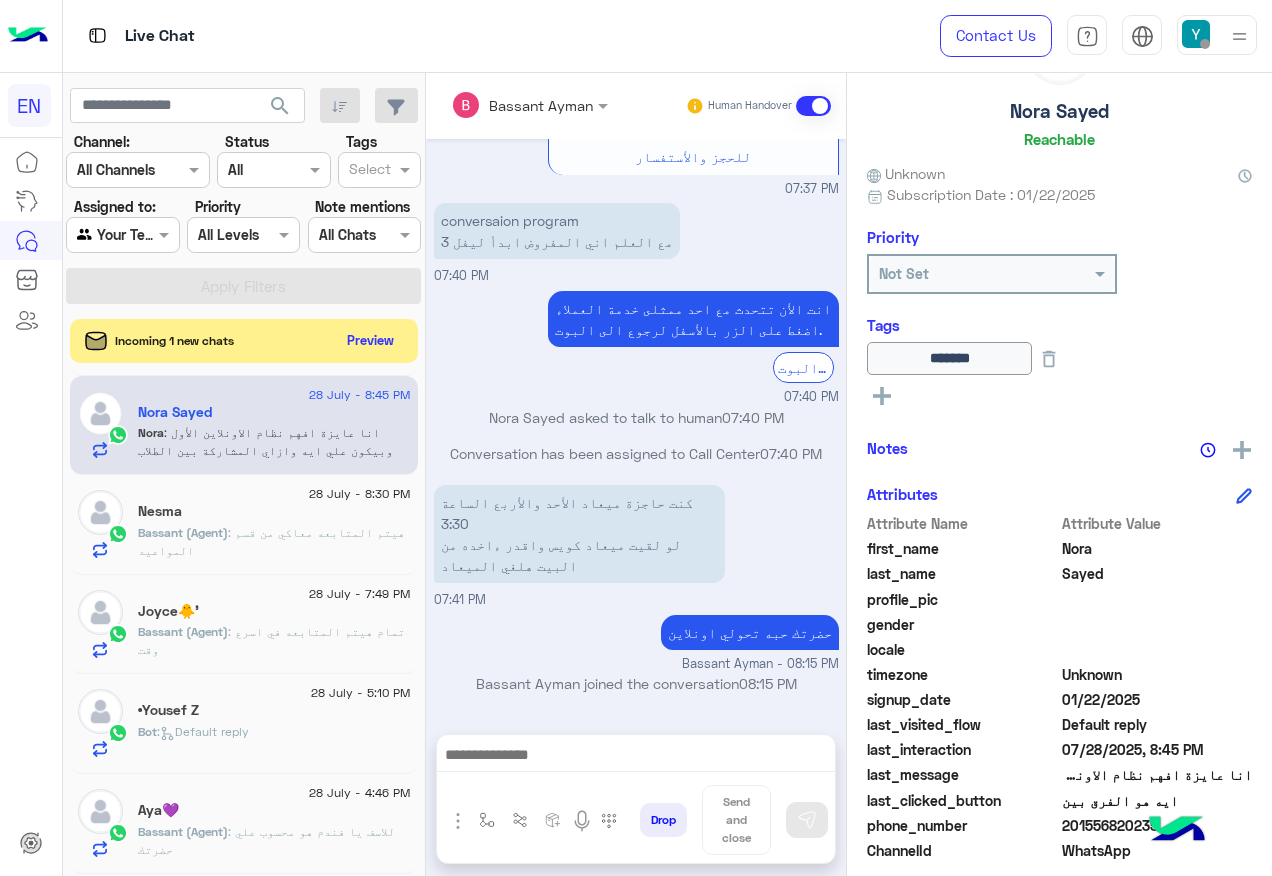 click on "201556820235" 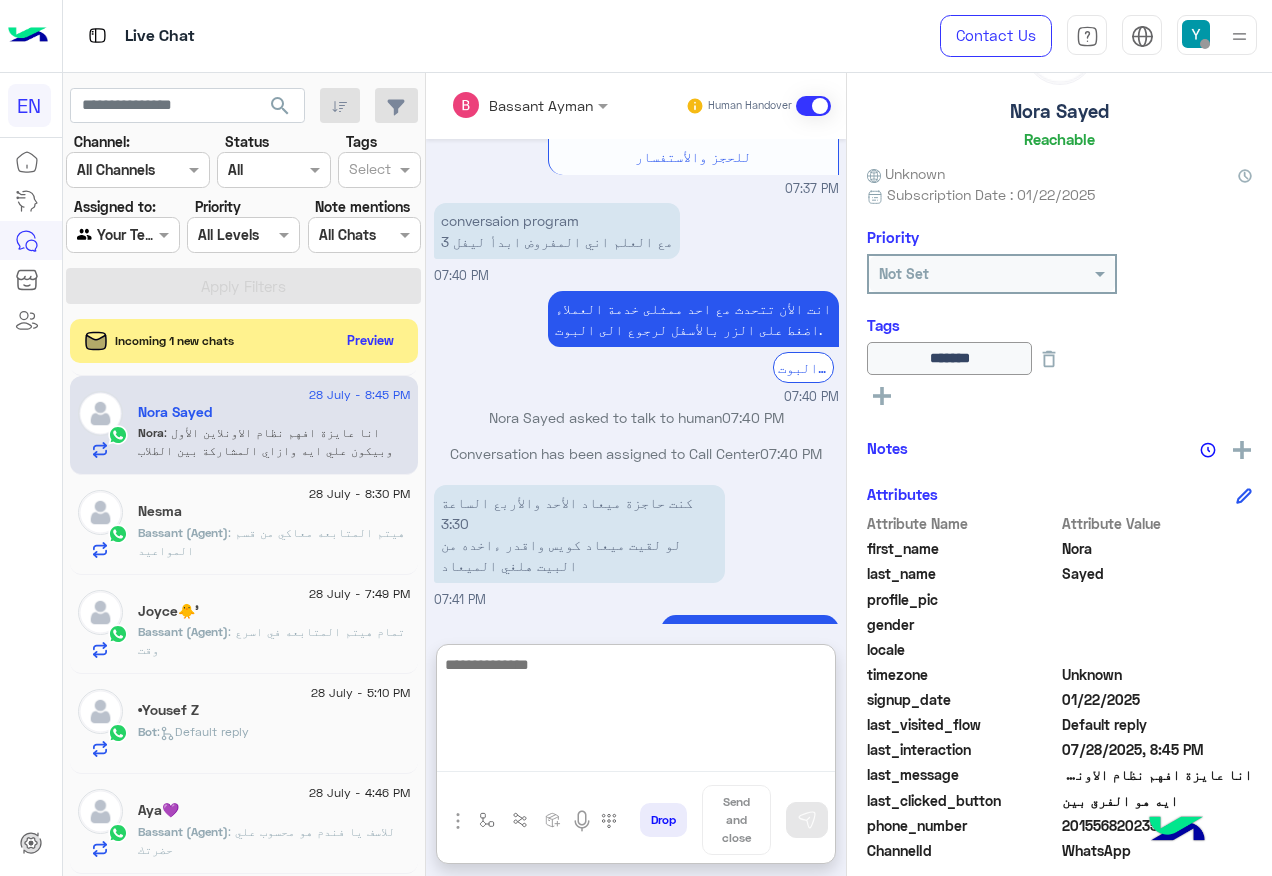 click at bounding box center [636, 712] 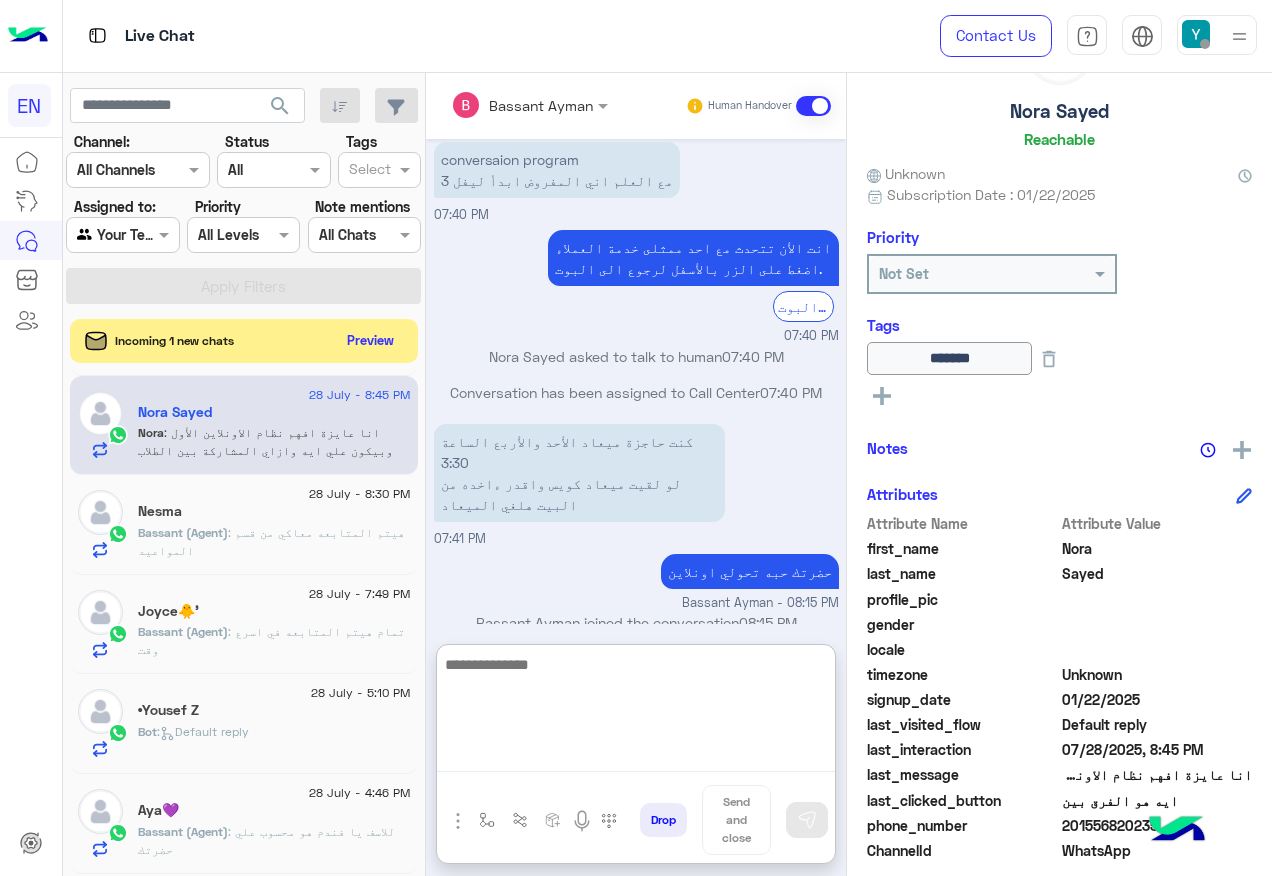 scroll, scrollTop: 1505, scrollLeft: 0, axis: vertical 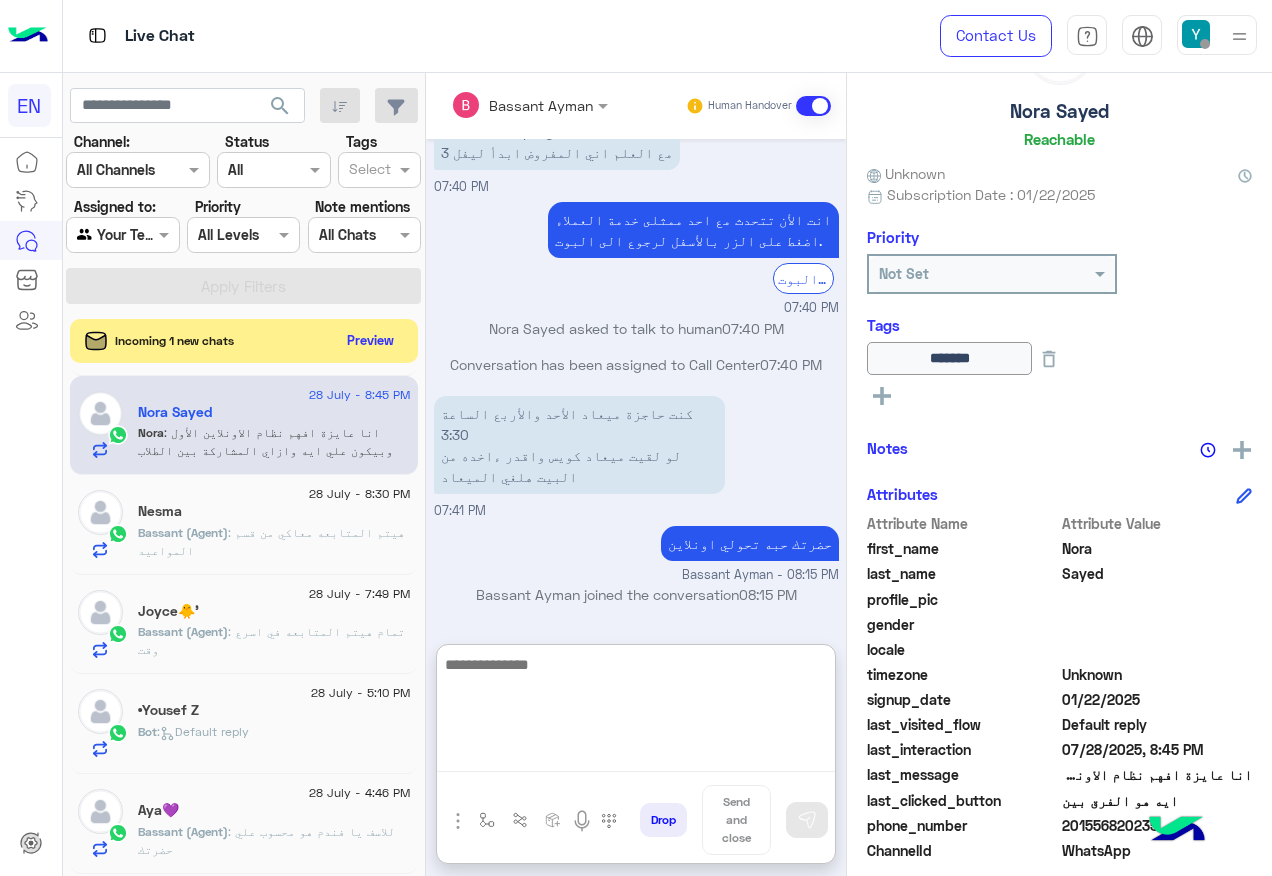 click at bounding box center [636, 712] 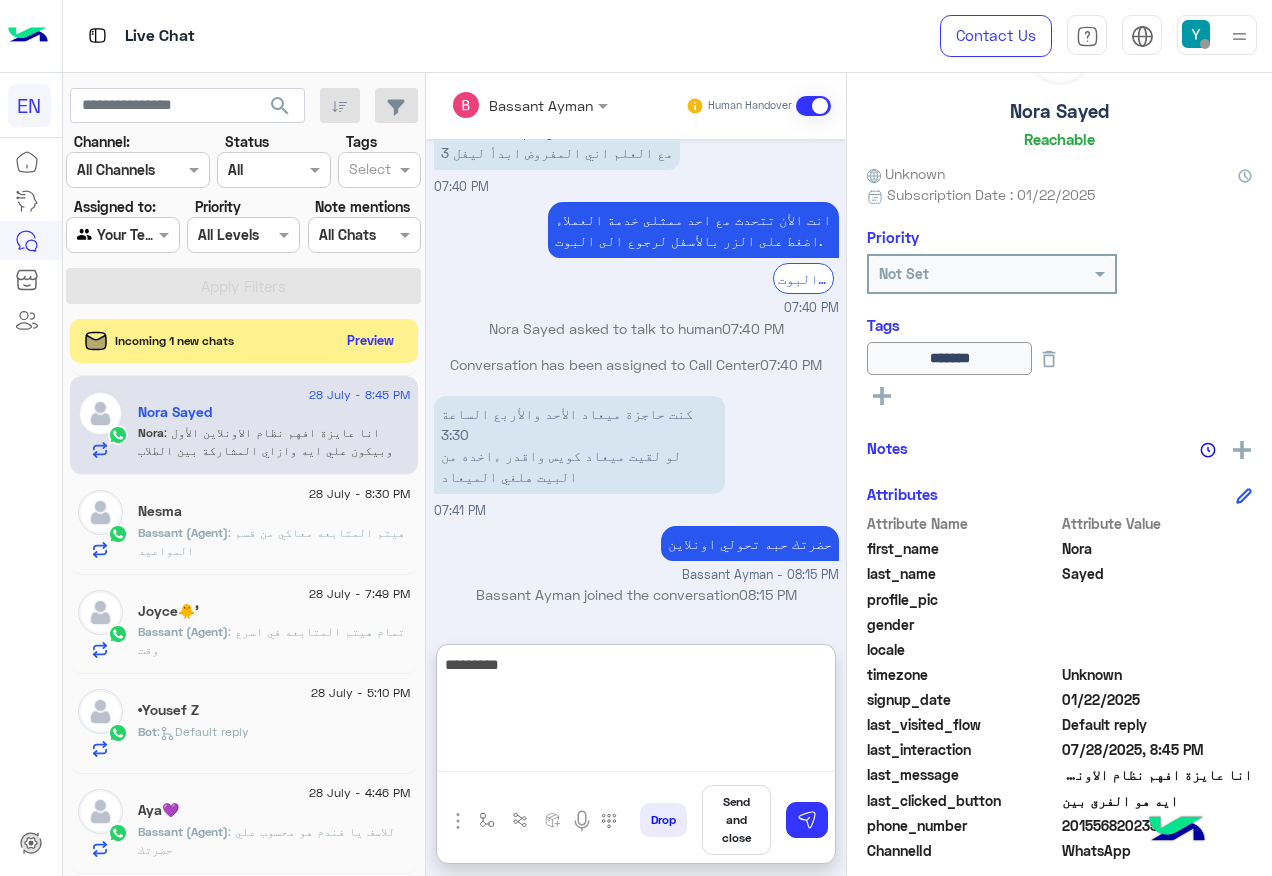type on "**********" 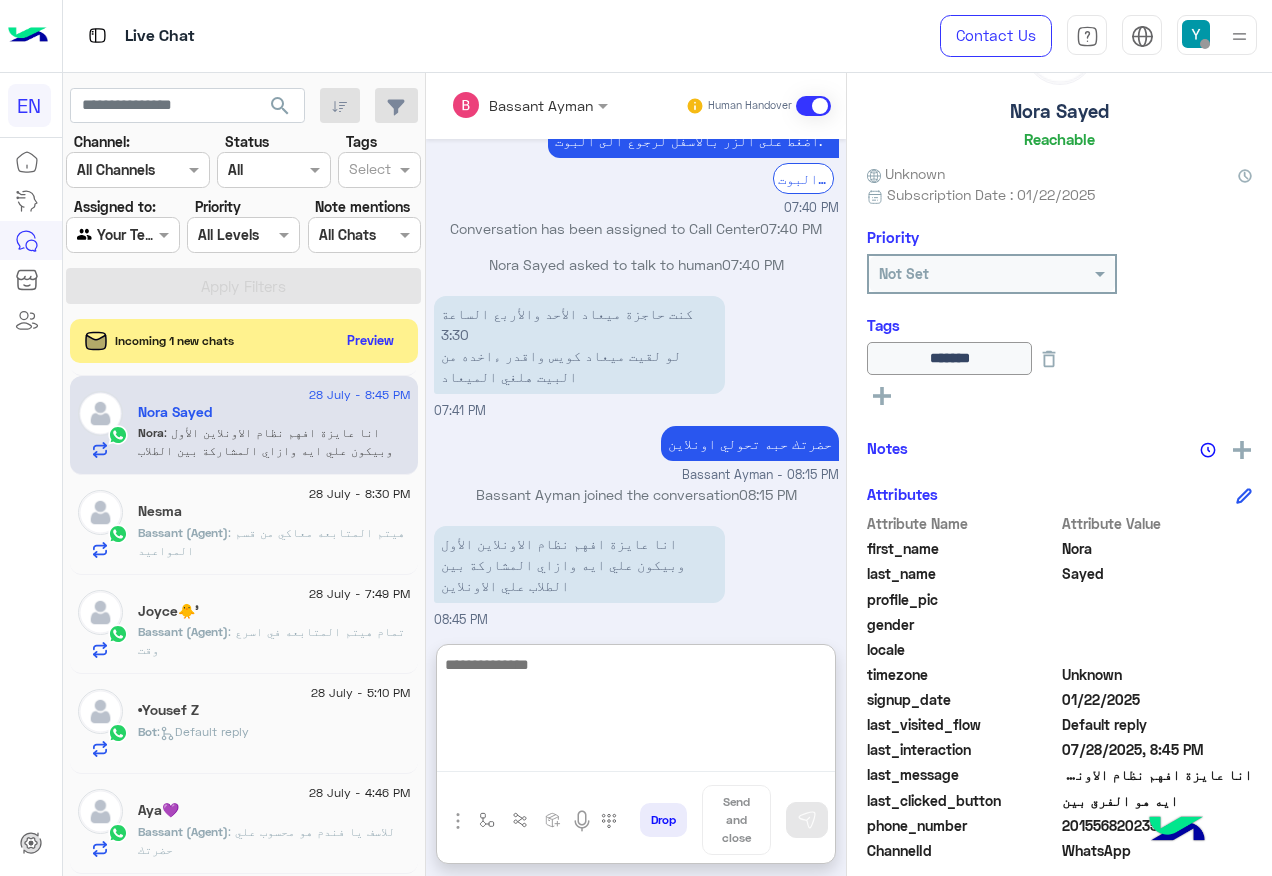 scroll, scrollTop: 1641, scrollLeft: 0, axis: vertical 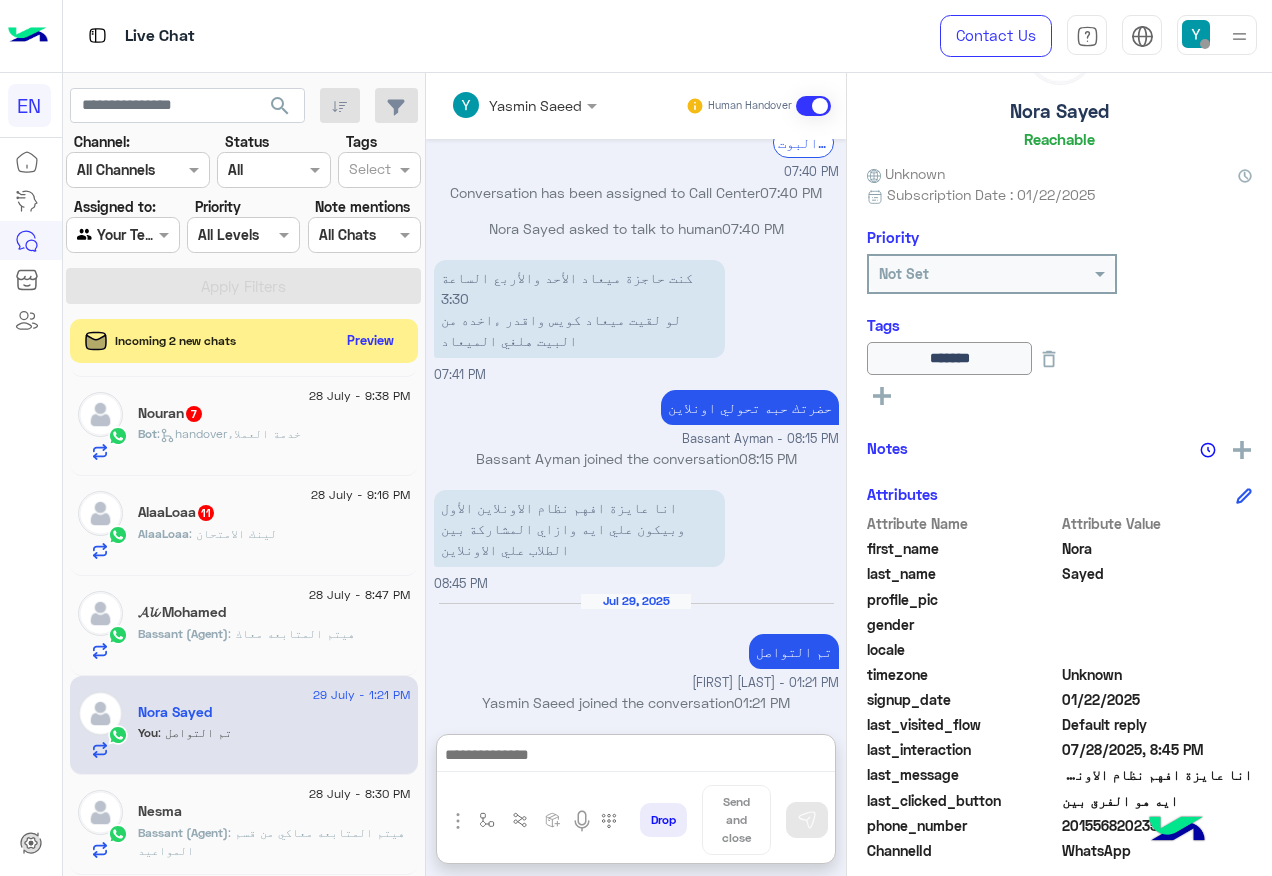 click on "AlaaLoaa : لينك الامتحان" 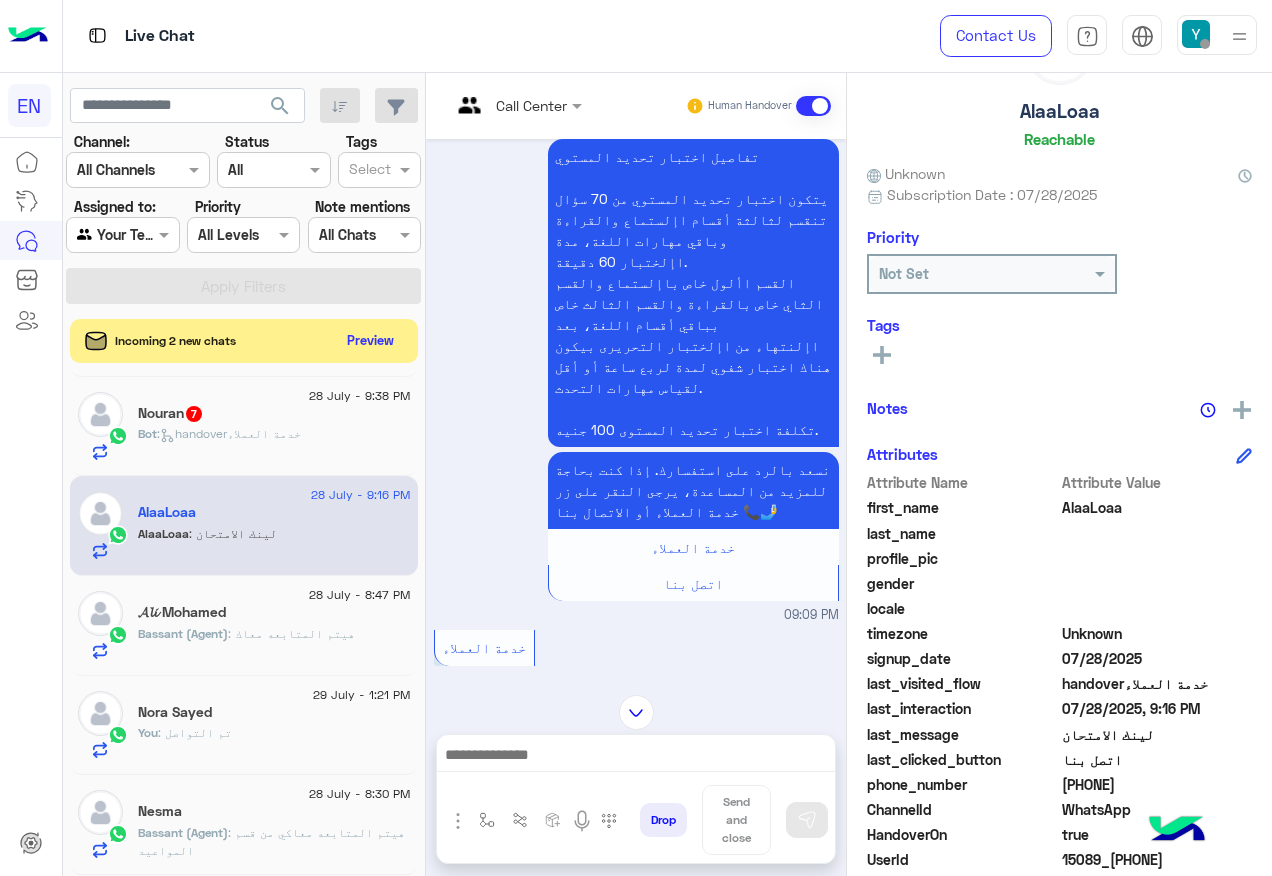 scroll, scrollTop: 2258, scrollLeft: 0, axis: vertical 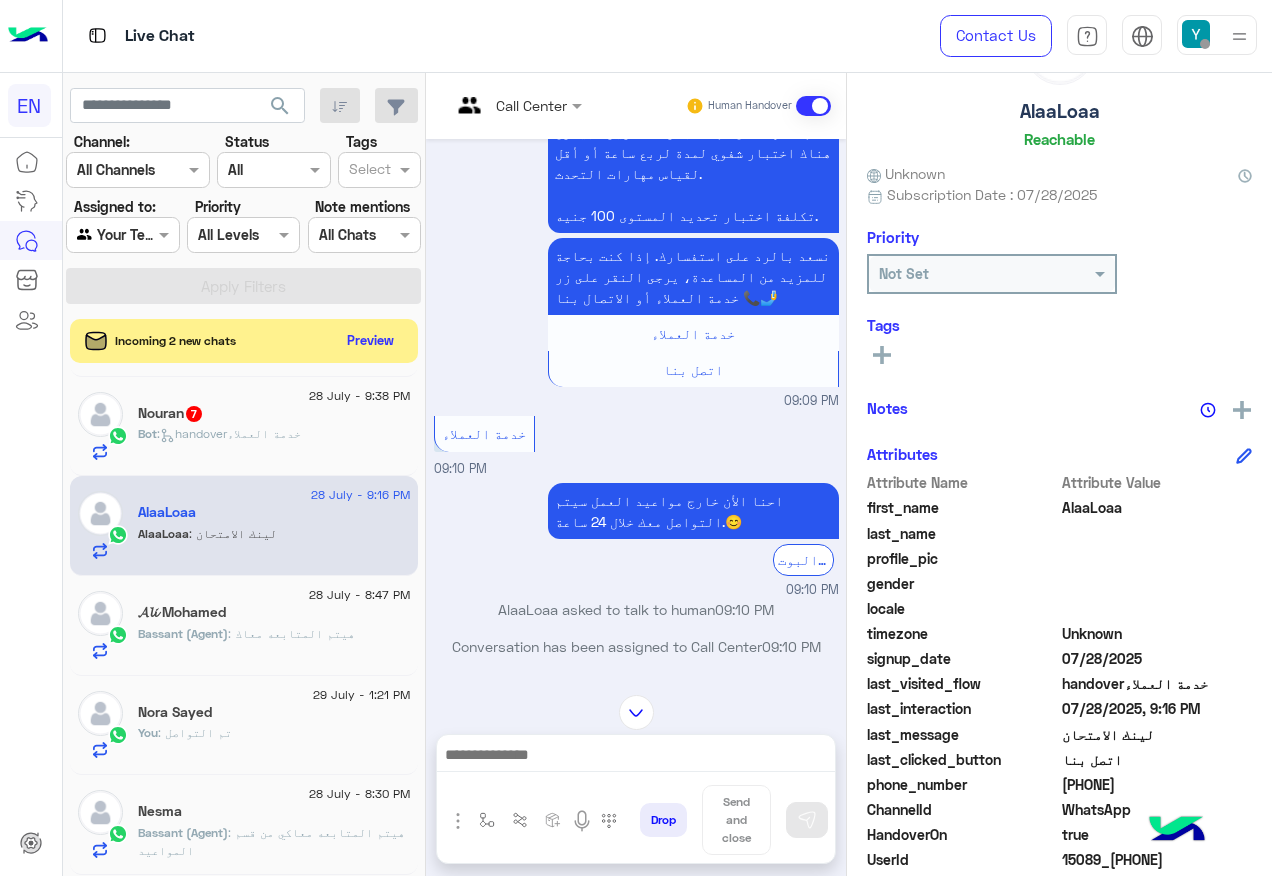 click on "201150223208" 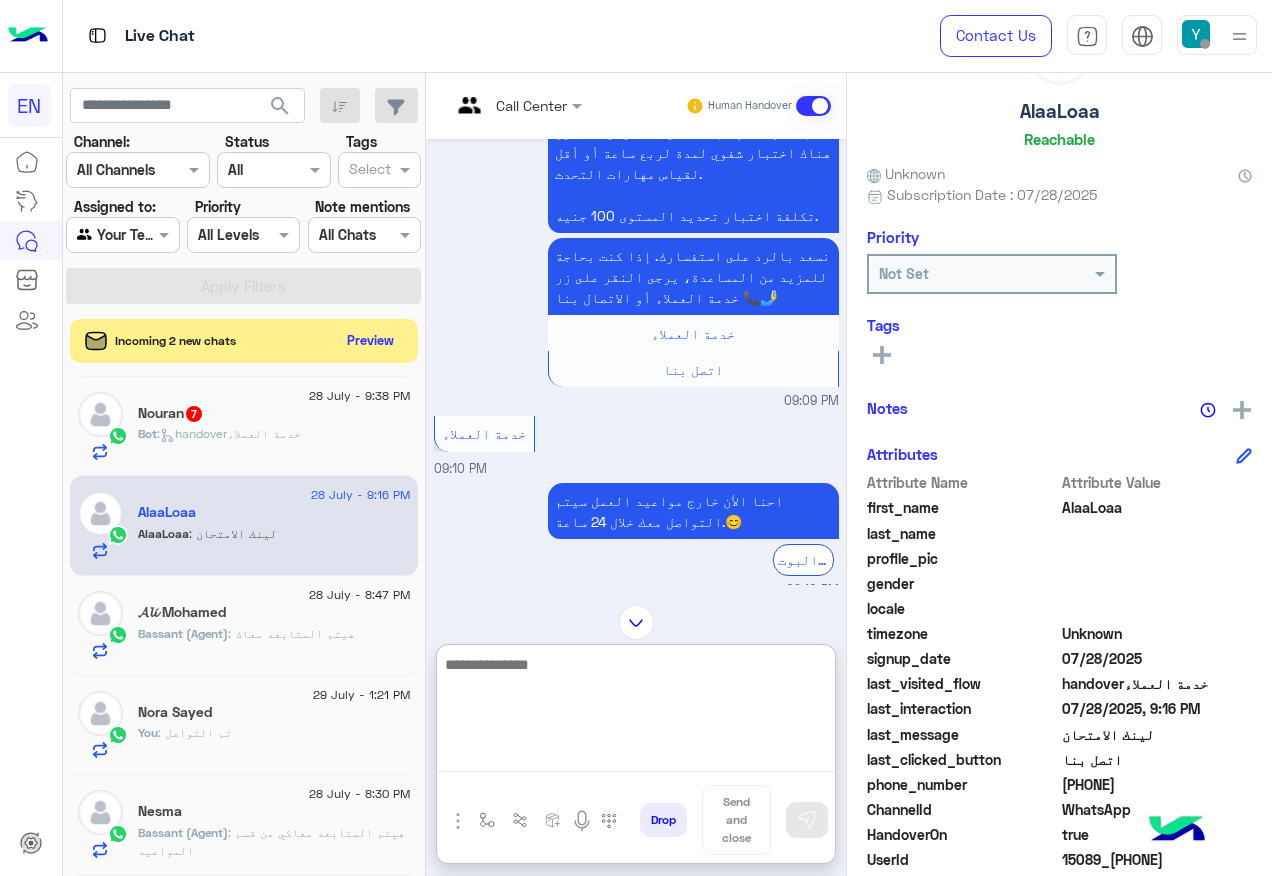 click at bounding box center (636, 712) 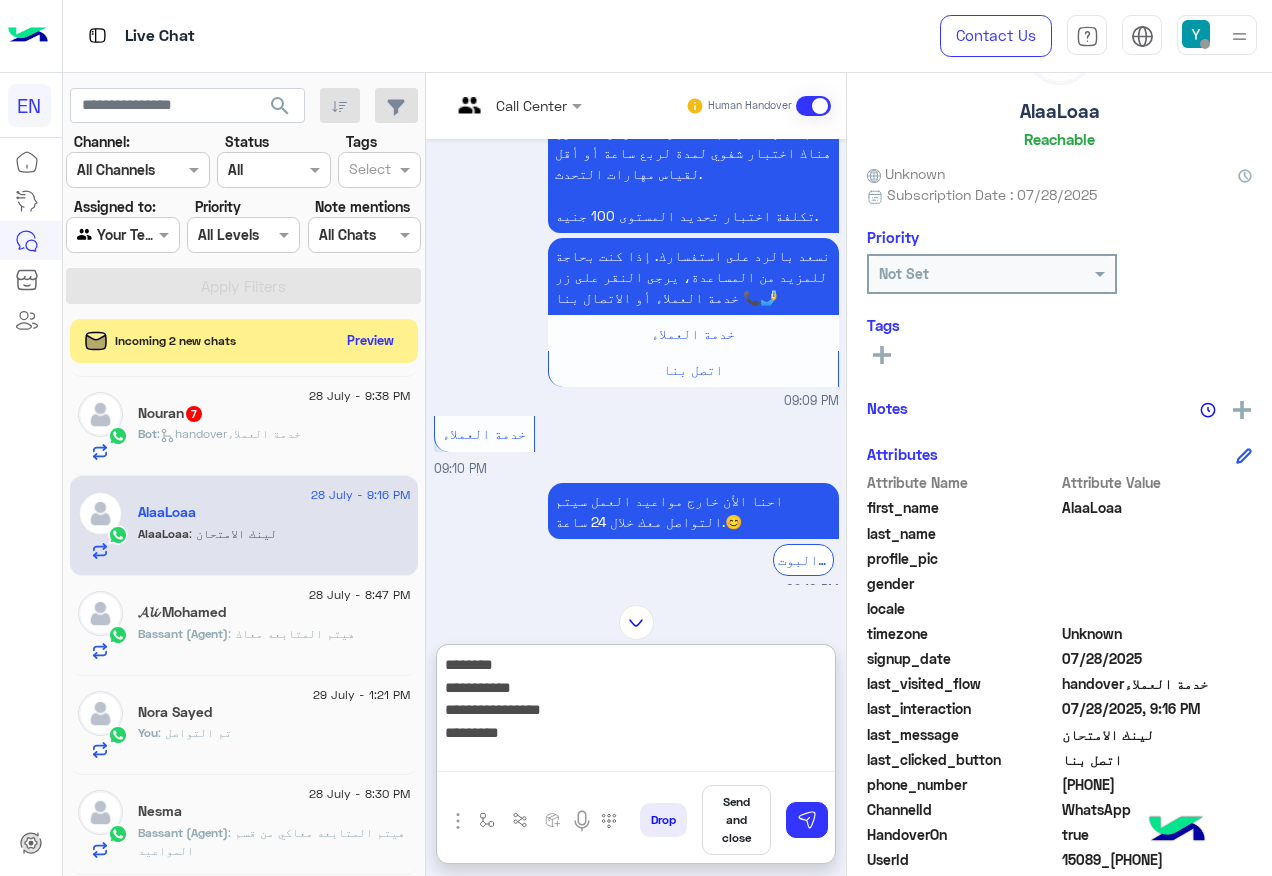scroll, scrollTop: 2447, scrollLeft: 0, axis: vertical 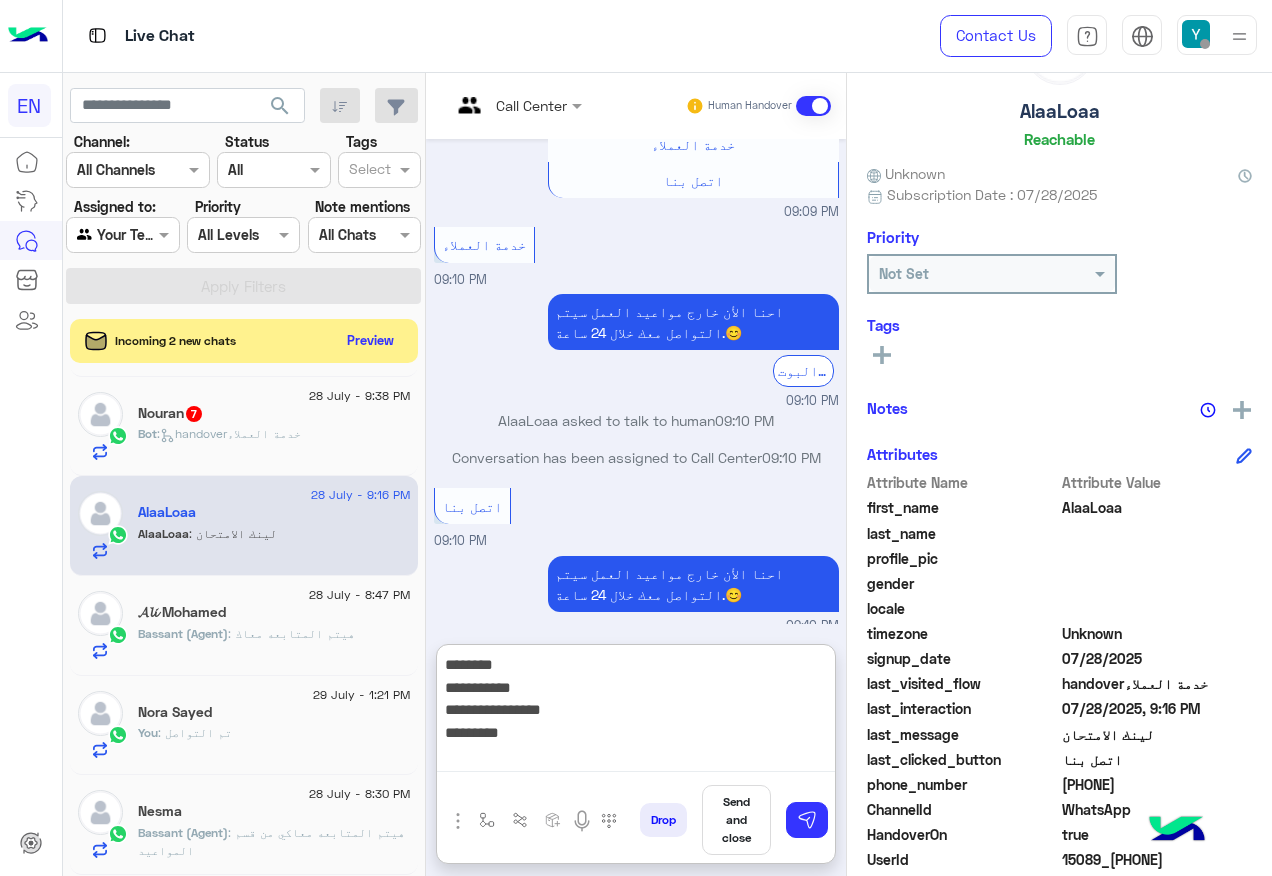 paste on "**********" 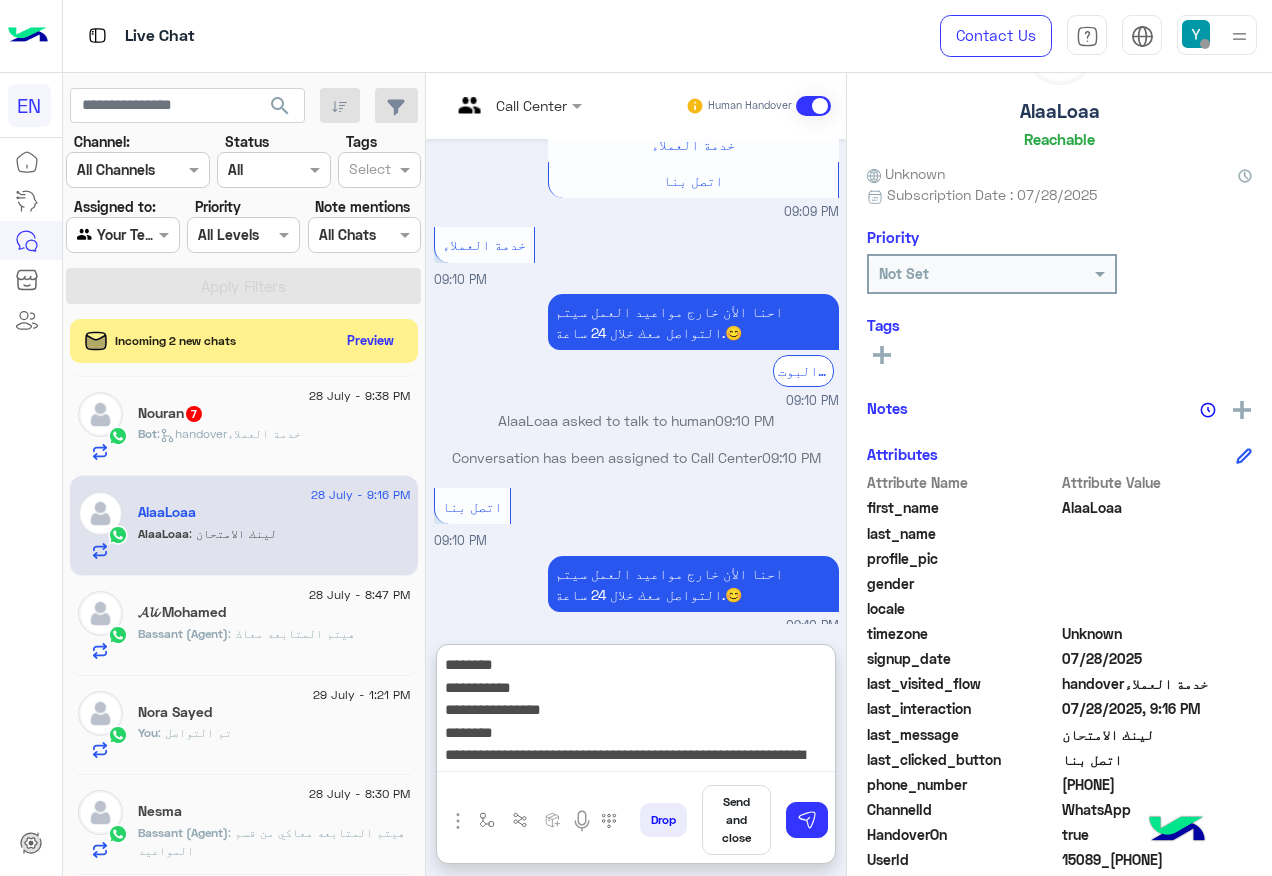 scroll, scrollTop: 16, scrollLeft: 0, axis: vertical 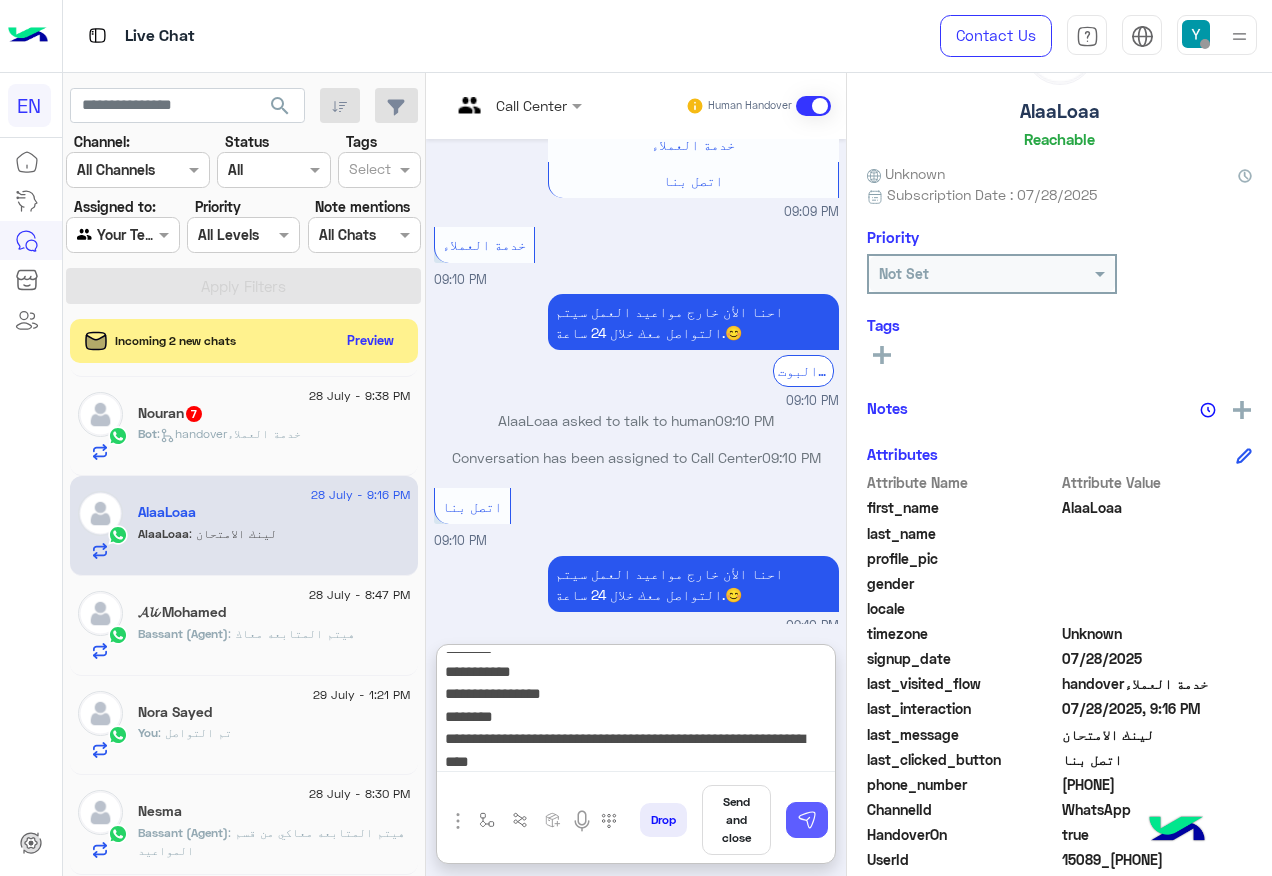 type on "**********" 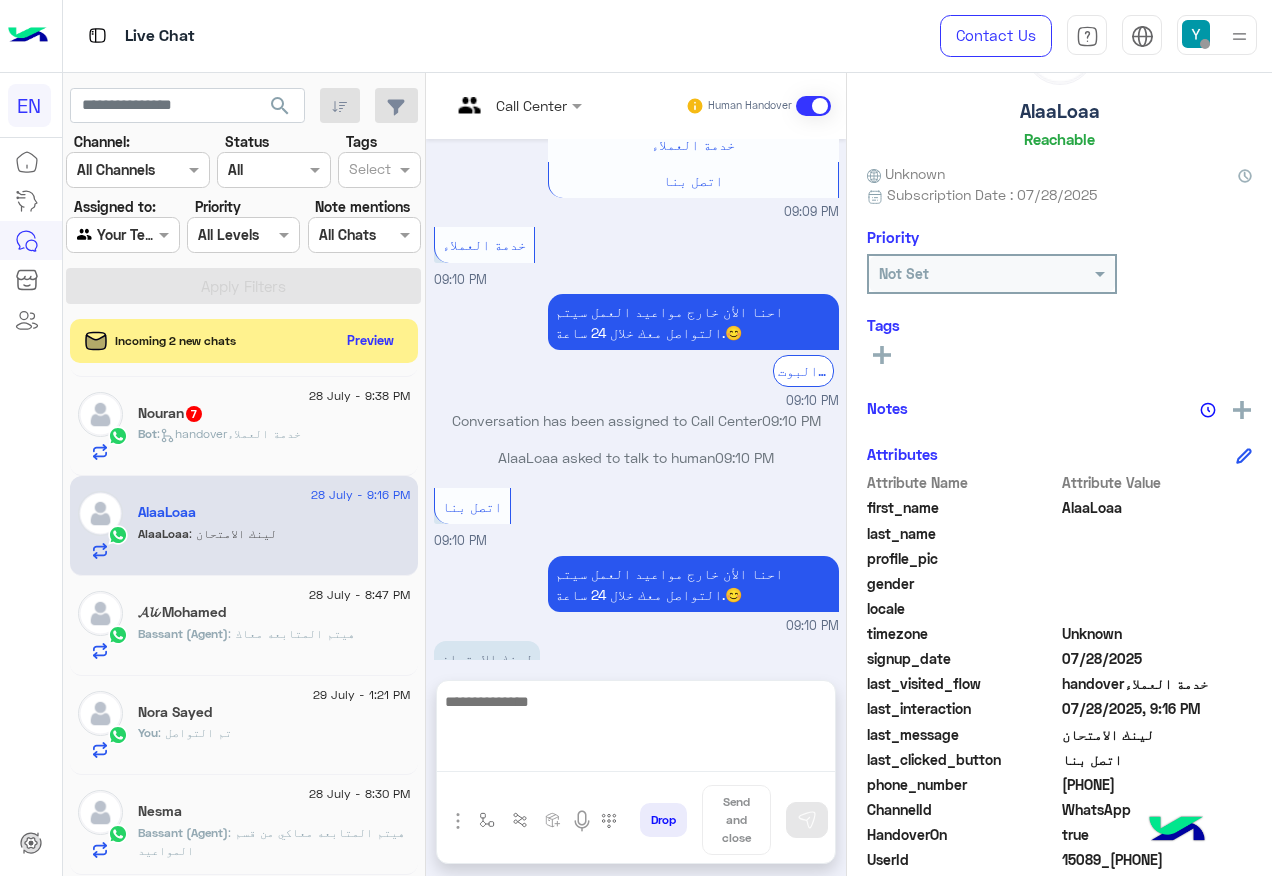 scroll, scrollTop: 2520, scrollLeft: 0, axis: vertical 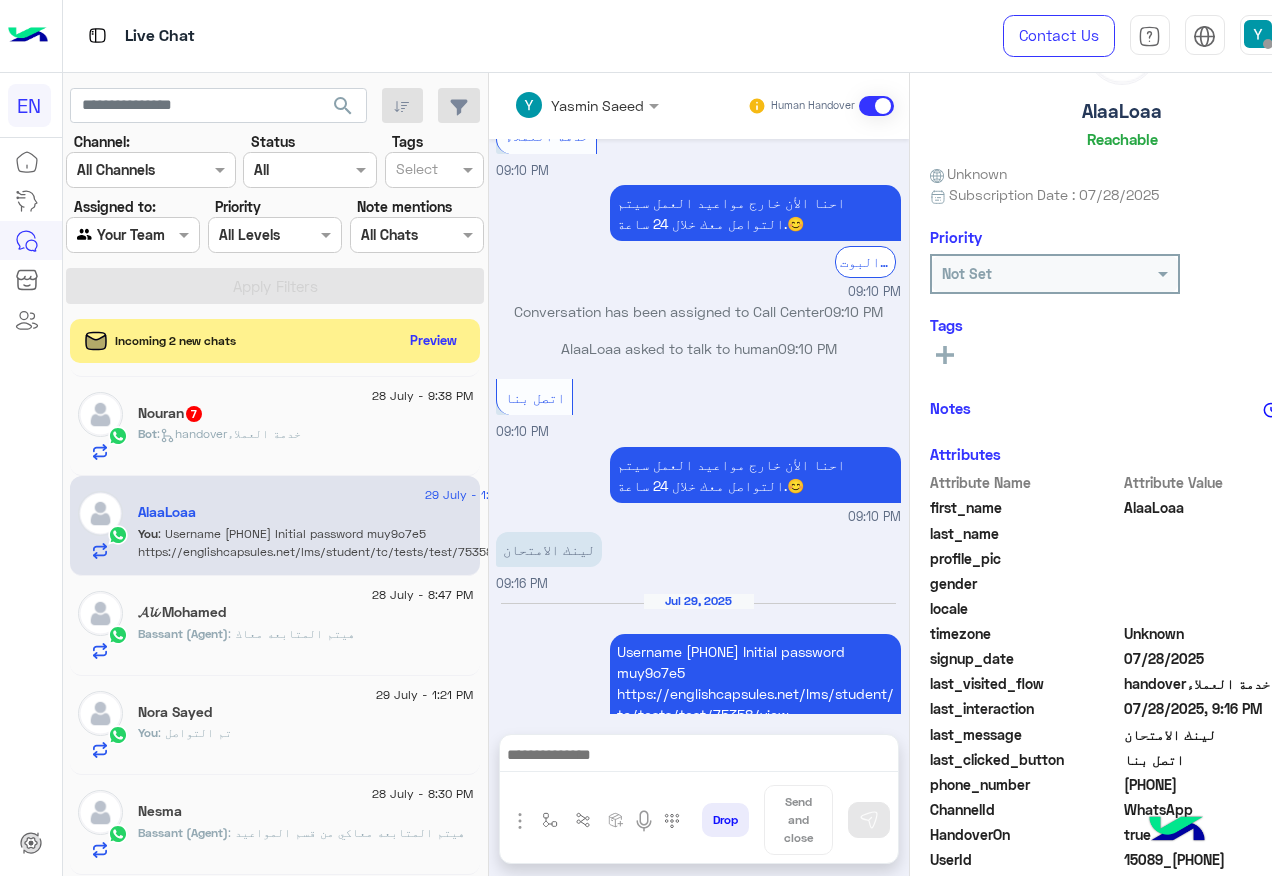 click on "Bot :   handoverخدمة العملاء" 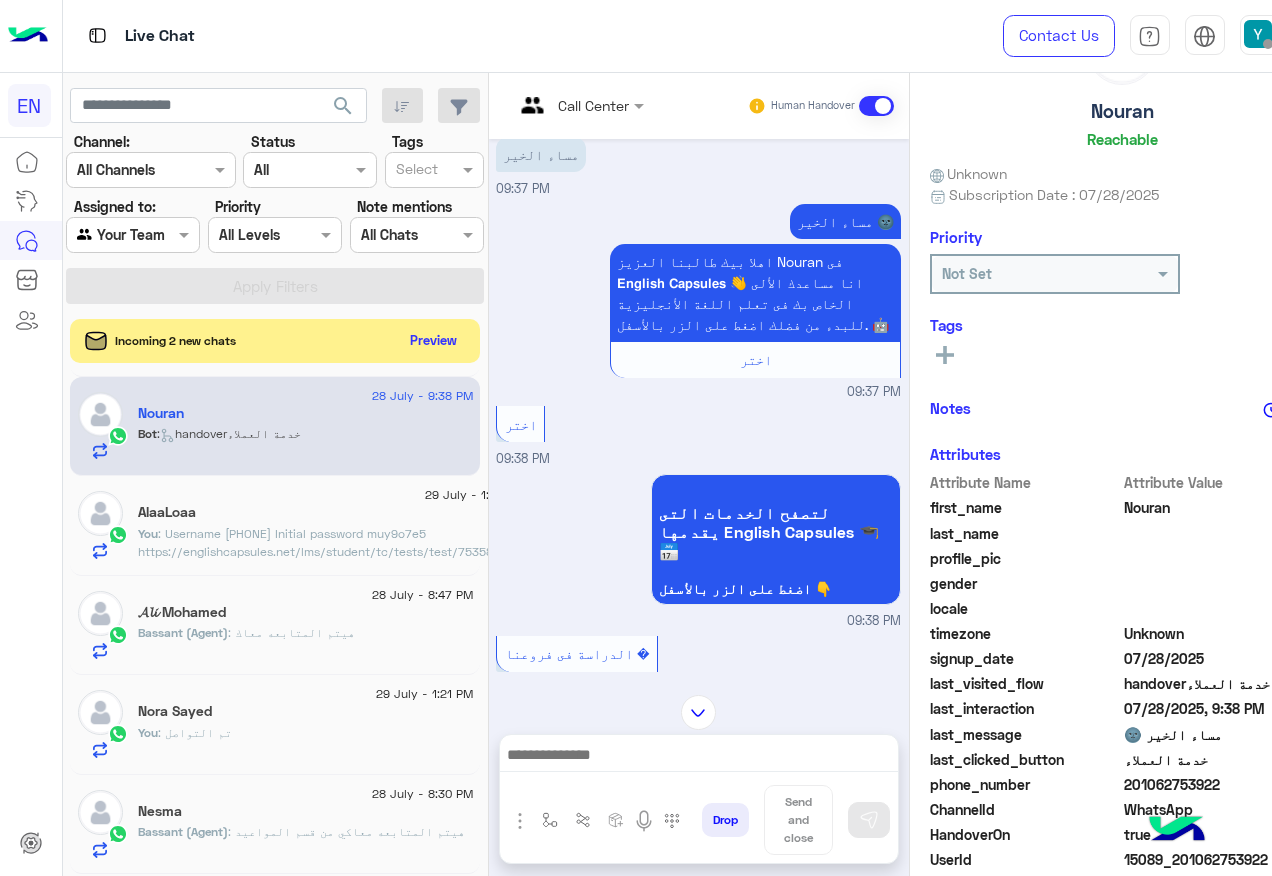 scroll, scrollTop: 34, scrollLeft: 0, axis: vertical 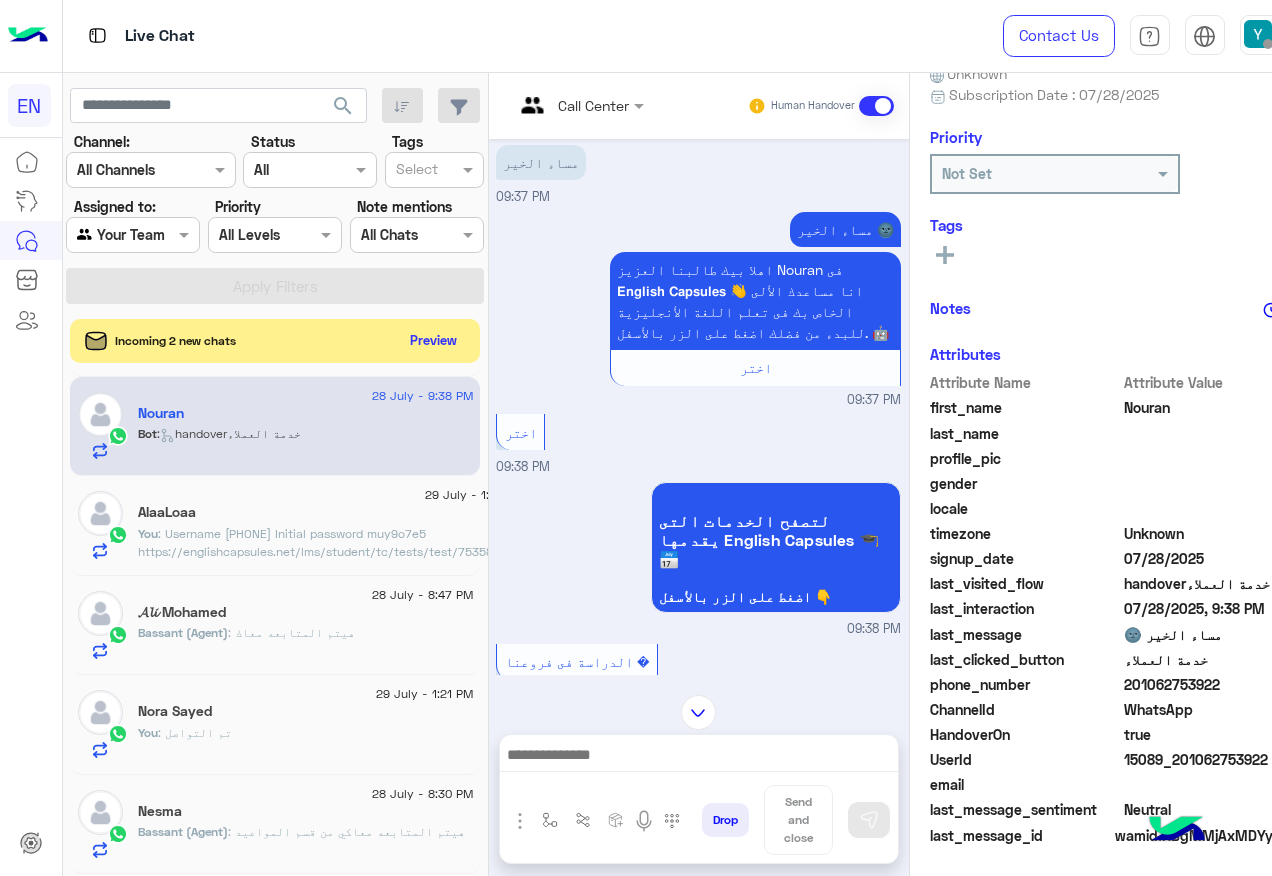 click on "201062753922" 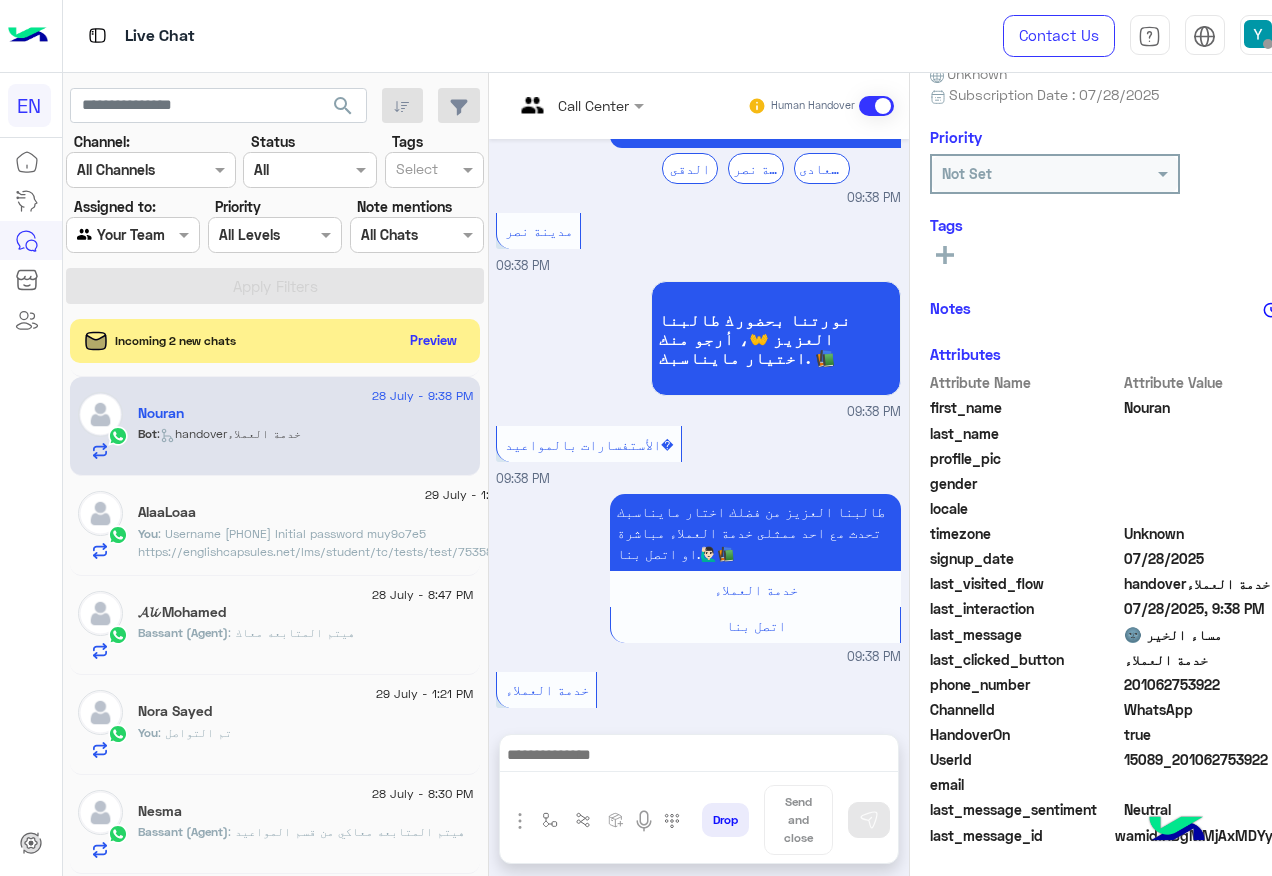 scroll, scrollTop: 1033, scrollLeft: 0, axis: vertical 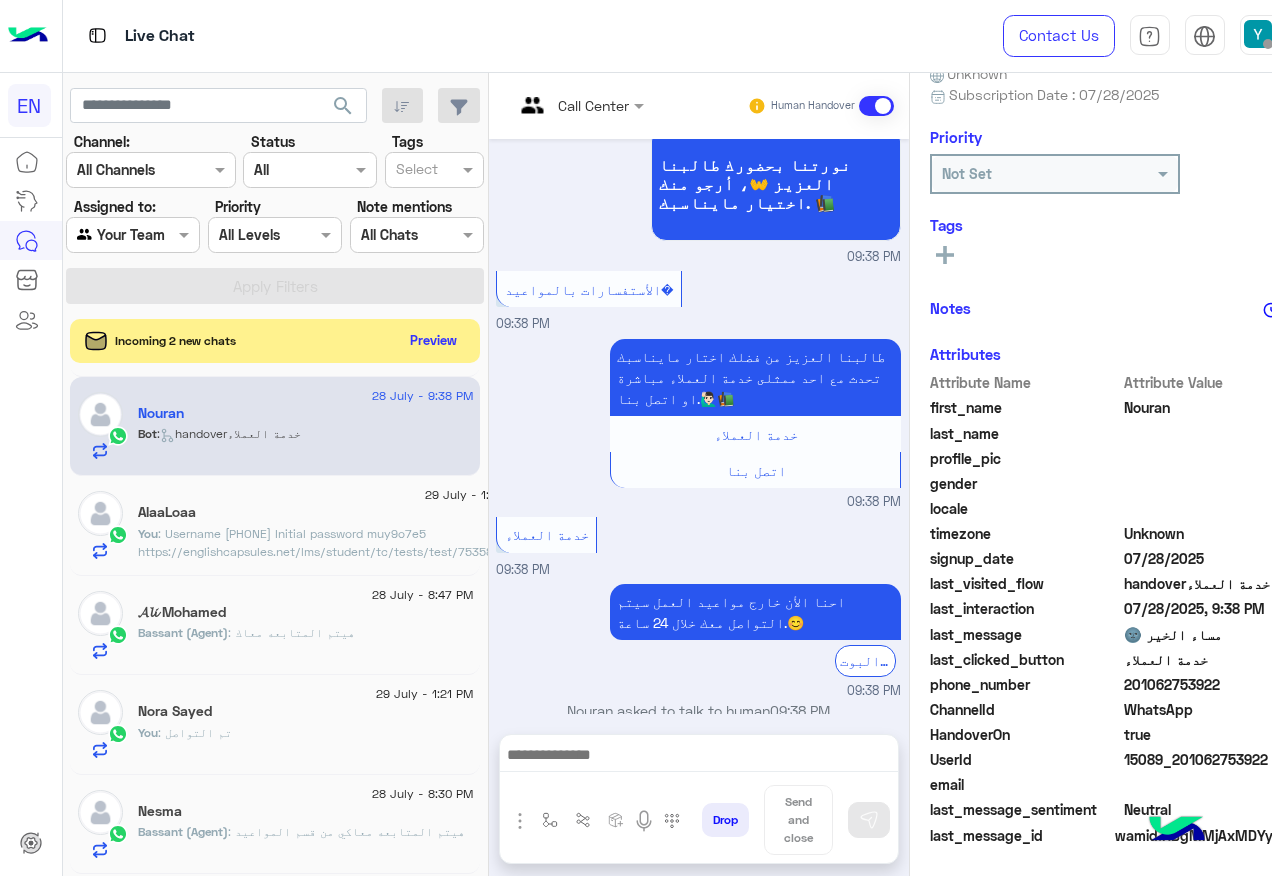 click at bounding box center (699, 757) 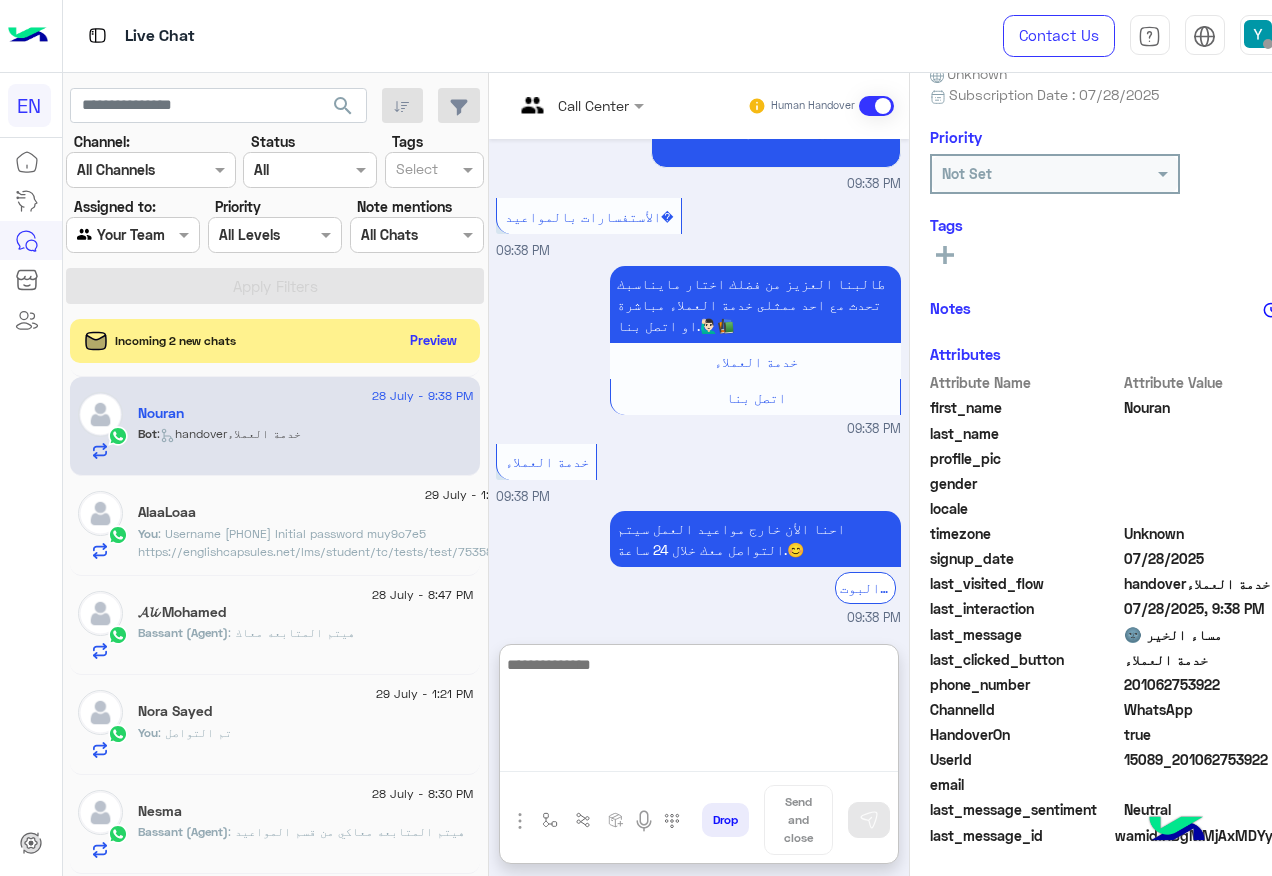 scroll, scrollTop: 1123, scrollLeft: 0, axis: vertical 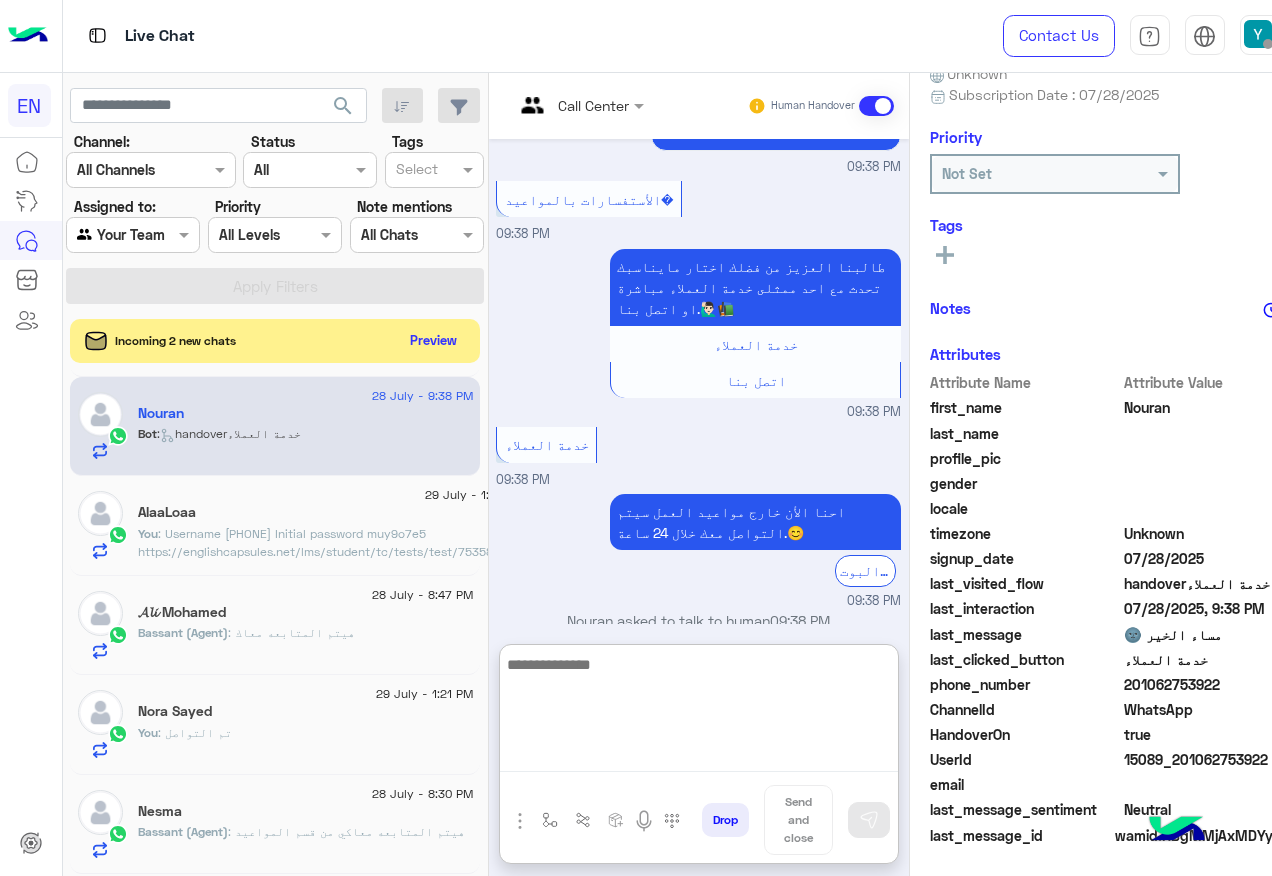 click at bounding box center [699, 712] 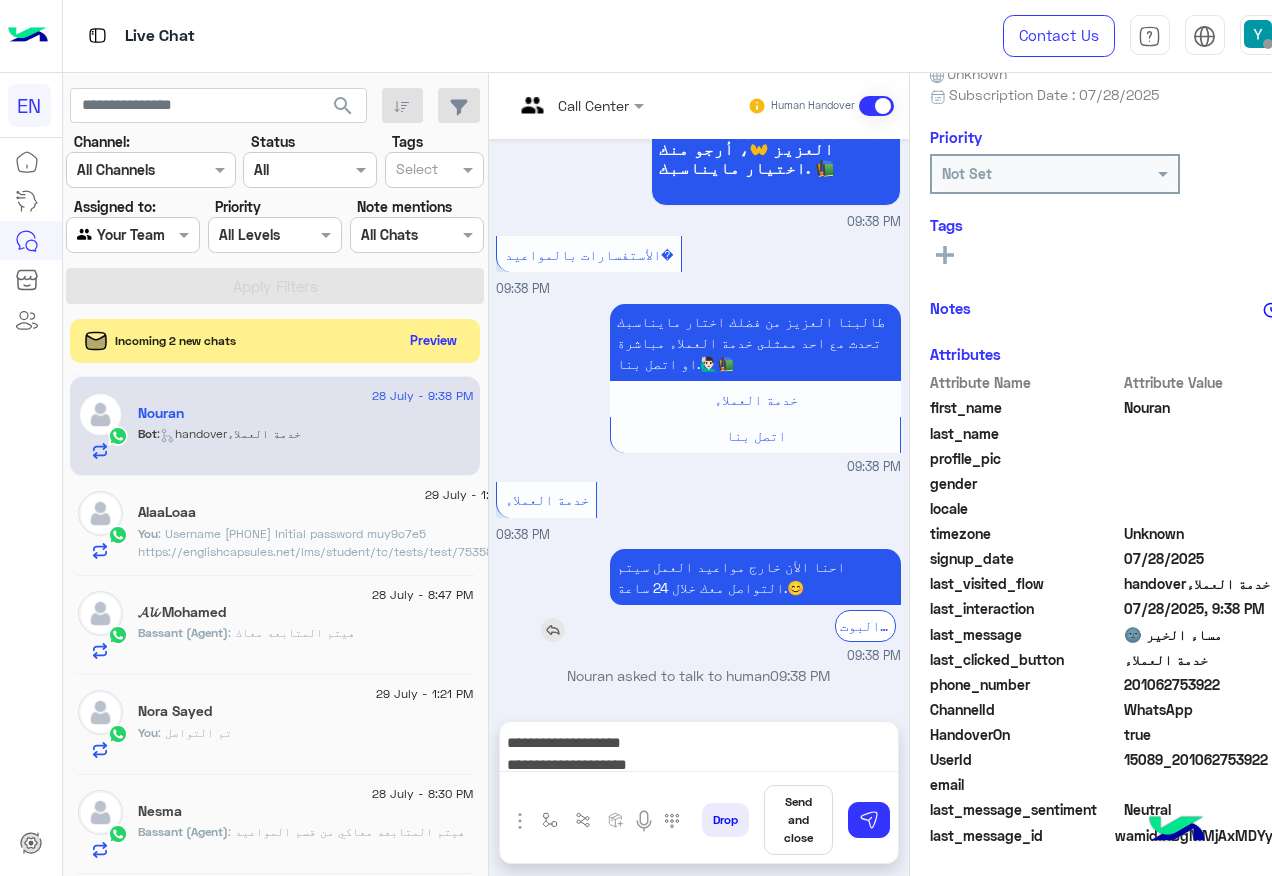 scroll, scrollTop: 1034, scrollLeft: 0, axis: vertical 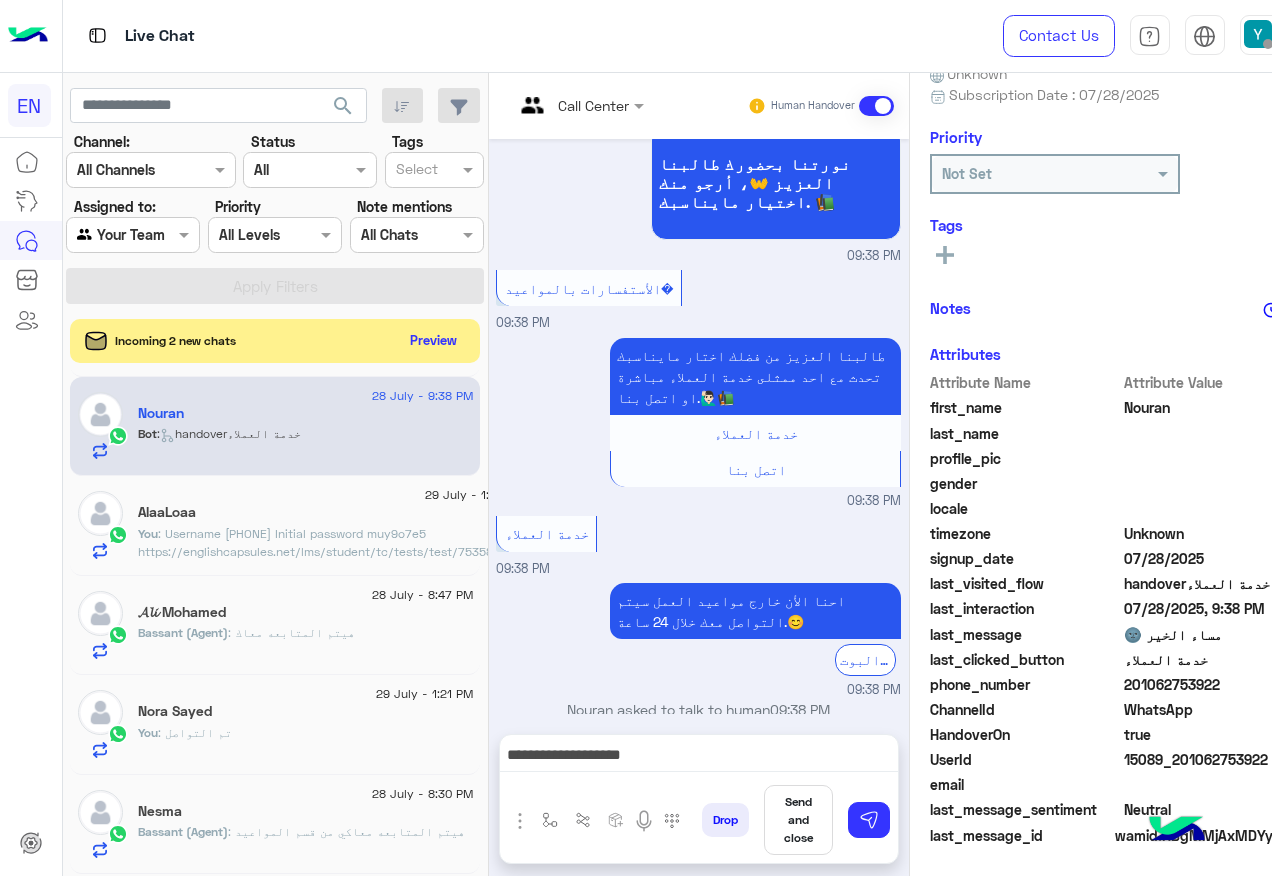 click on "**********" at bounding box center [699, 757] 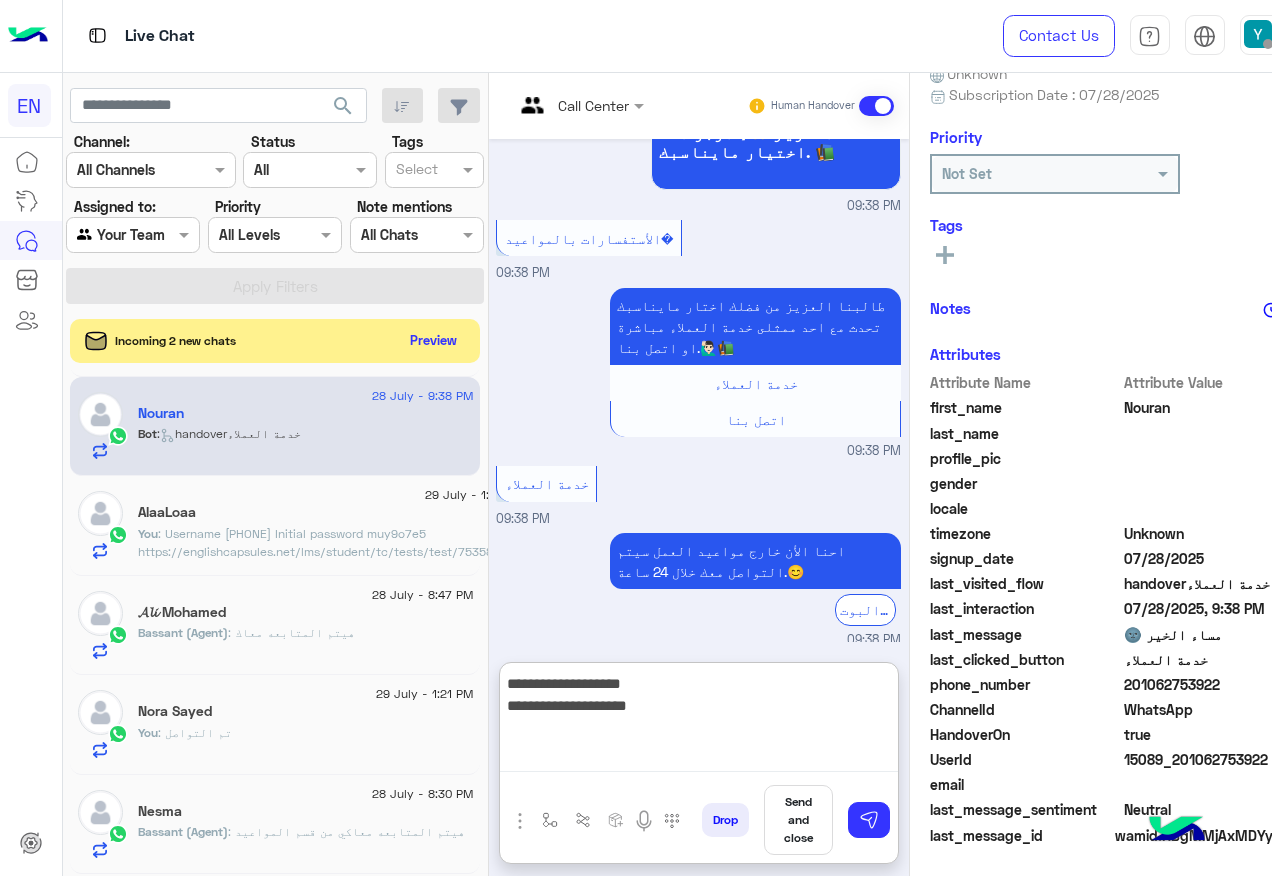 scroll, scrollTop: 1123, scrollLeft: 0, axis: vertical 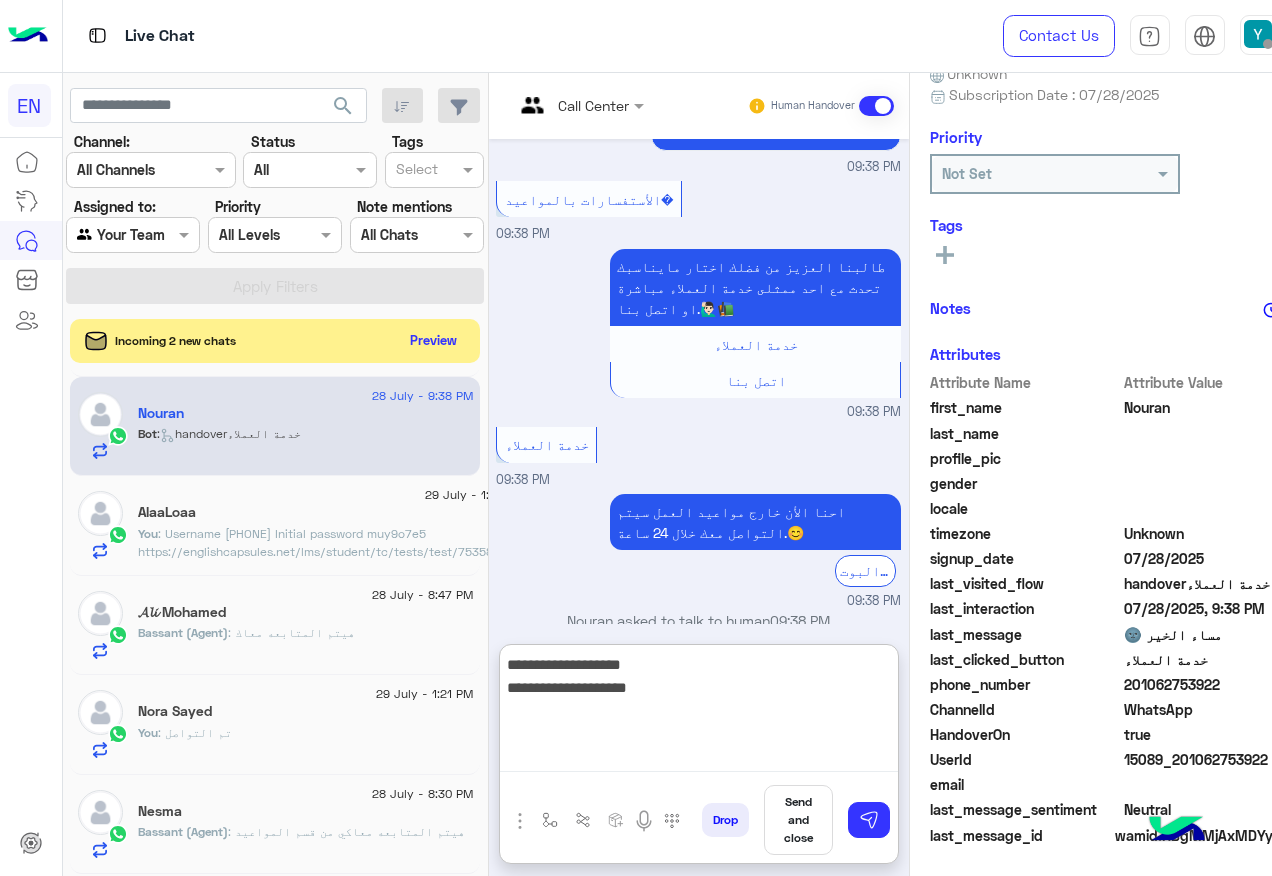 click on "**********" at bounding box center [699, 712] 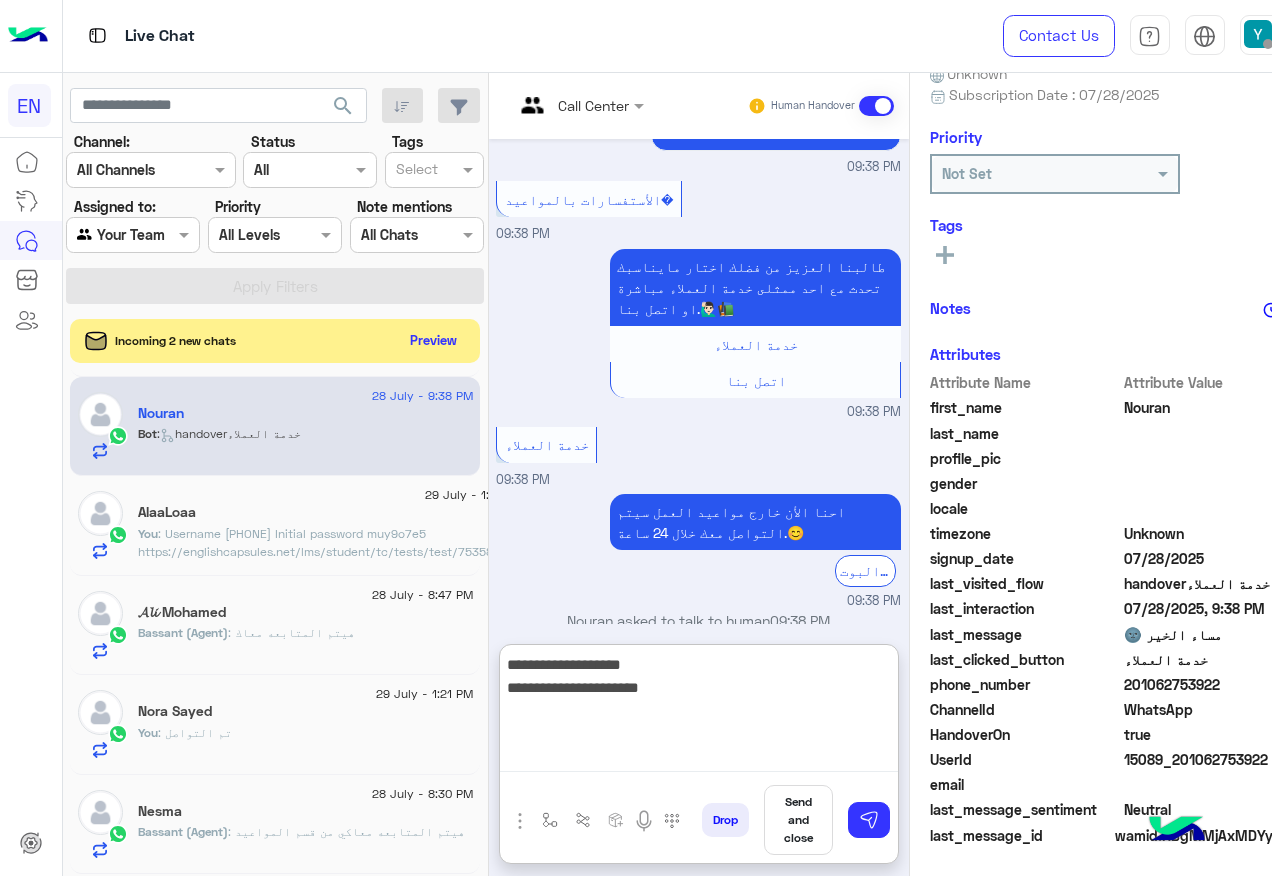 type on "**********" 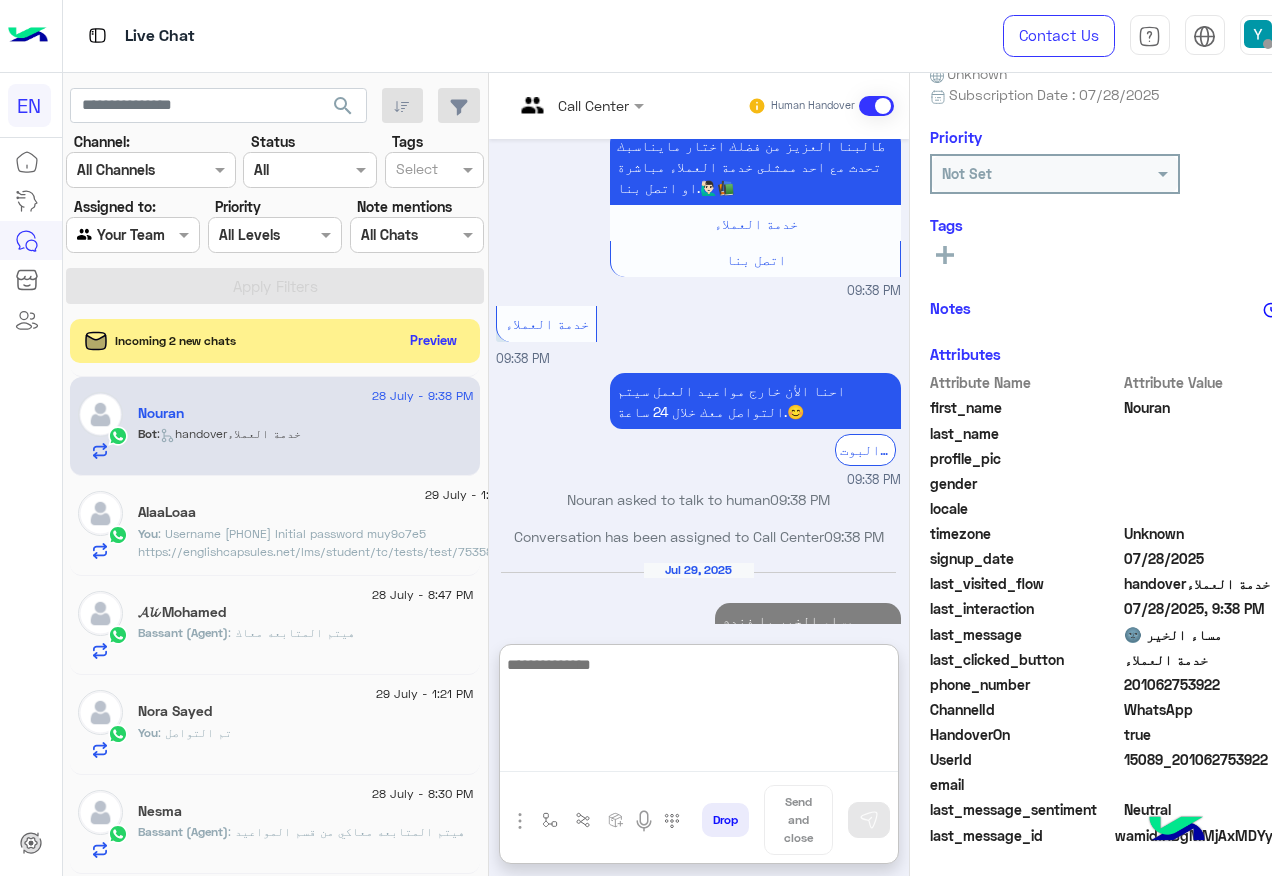 scroll, scrollTop: 1280, scrollLeft: 0, axis: vertical 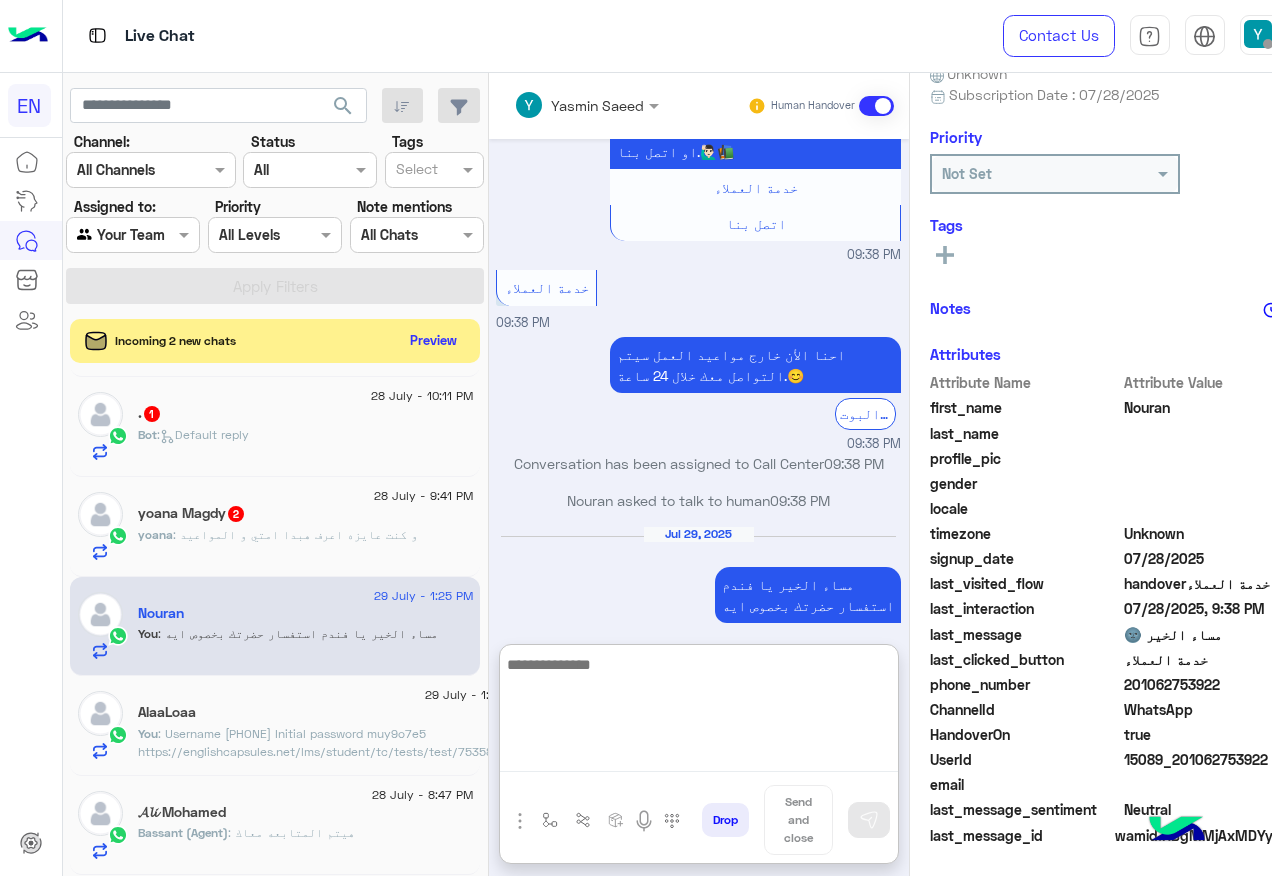 click on "yoana : و كنت عايزه اعرف هبدا امتي و المواعيد" 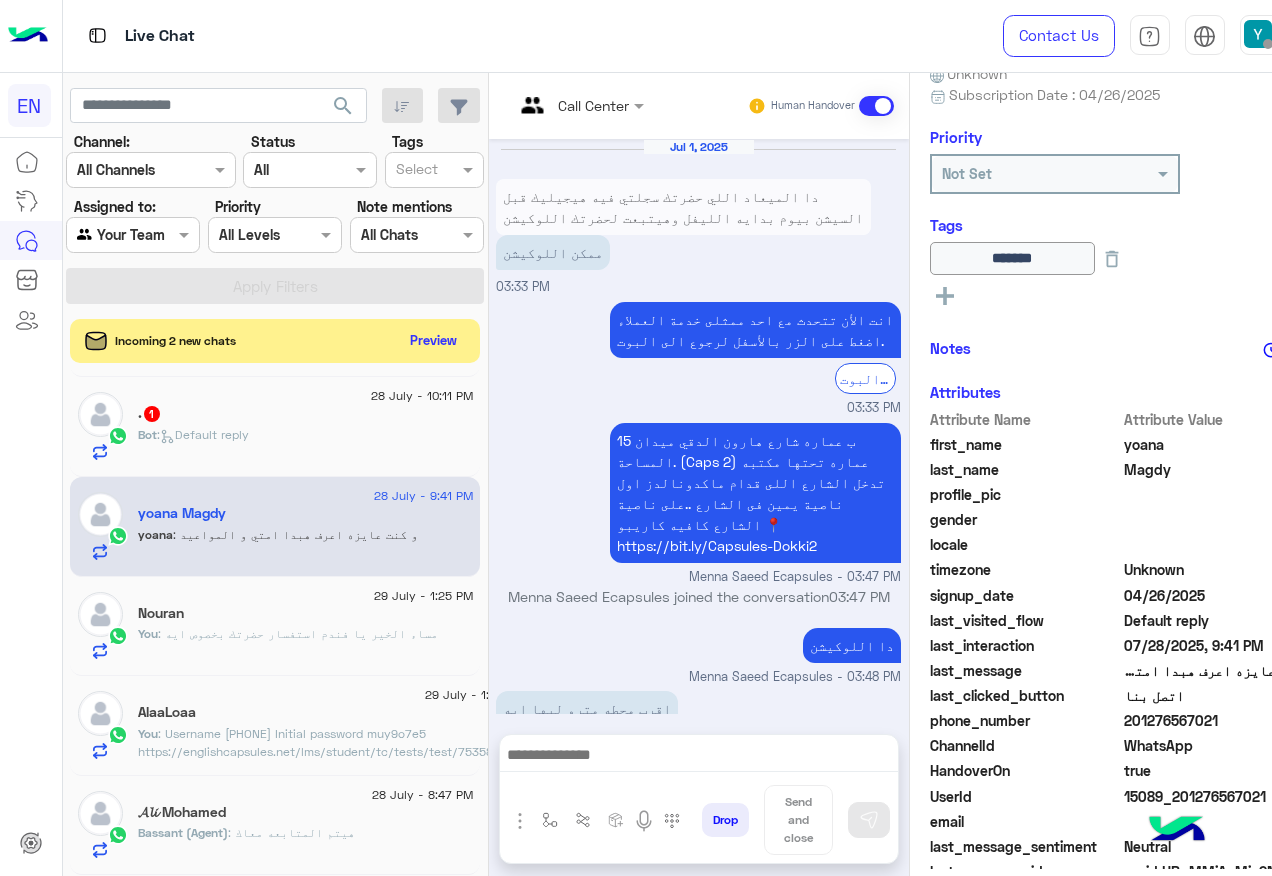 scroll, scrollTop: 1318, scrollLeft: 0, axis: vertical 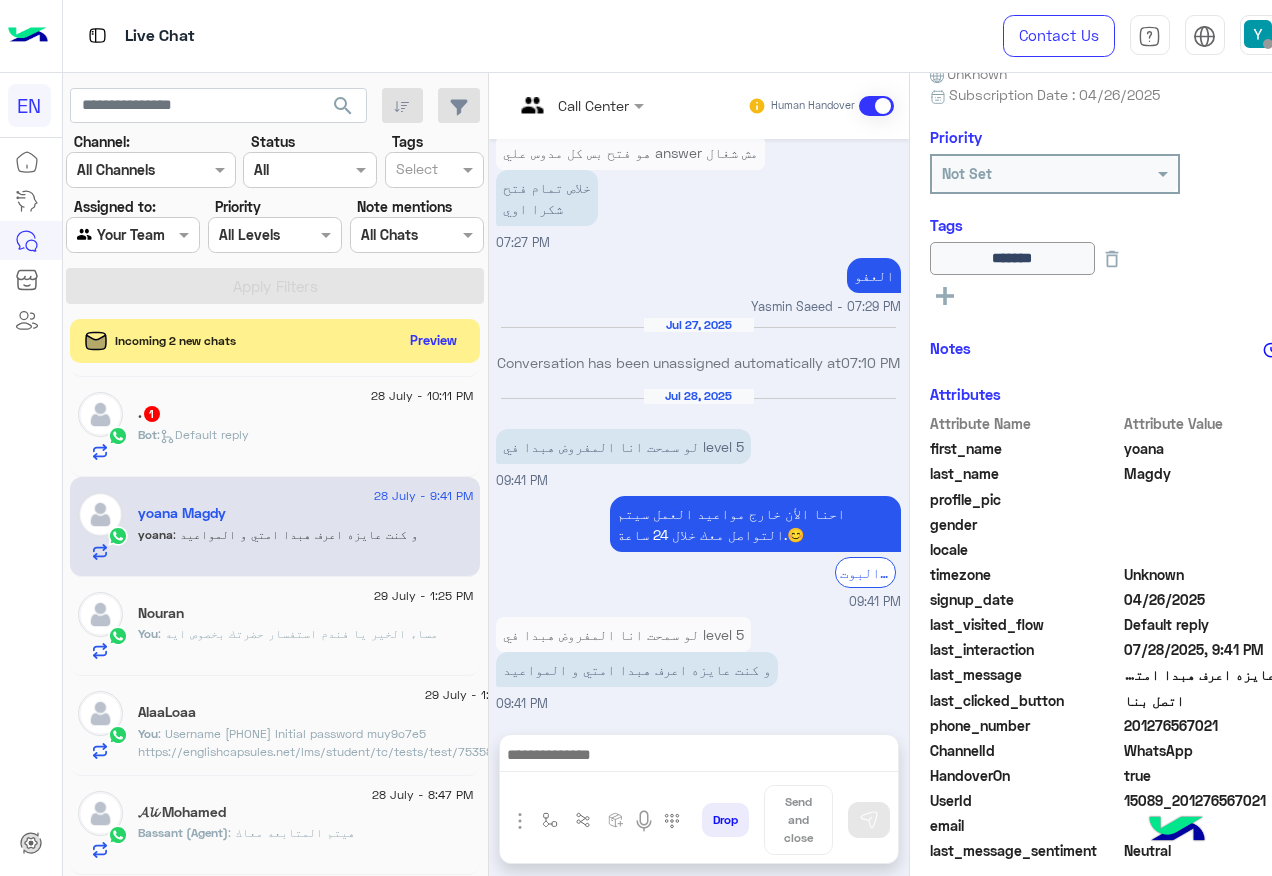 click on "201276567021" 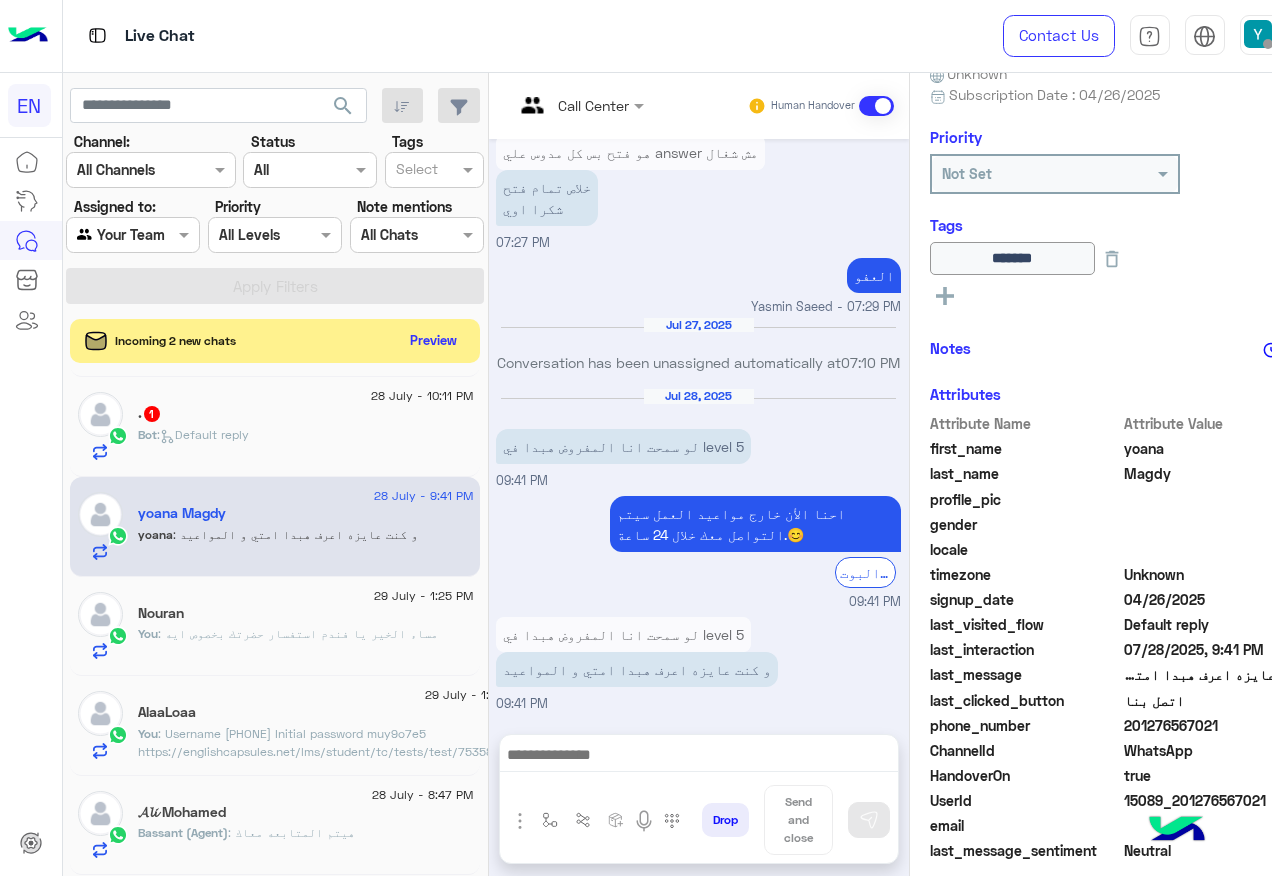 click at bounding box center [699, 757] 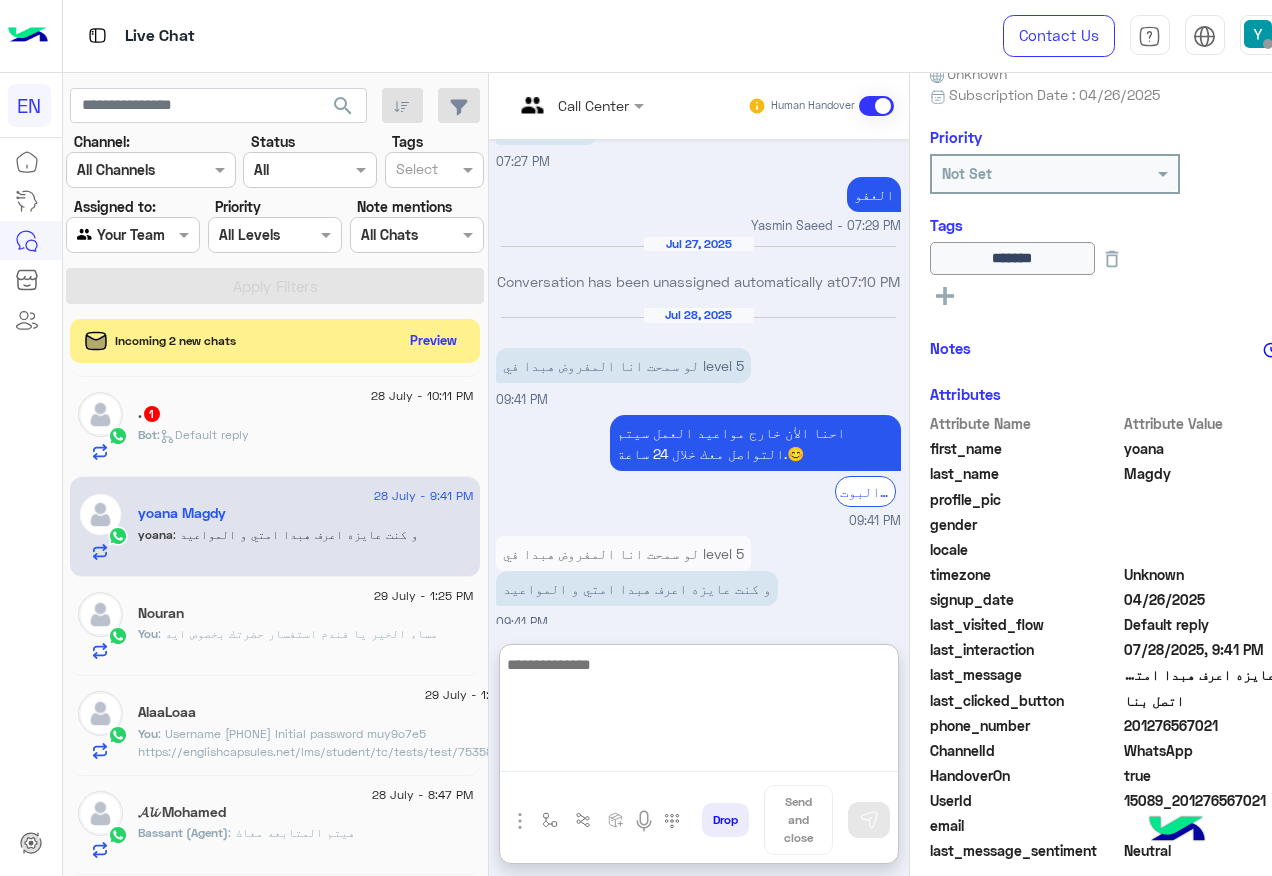 scroll, scrollTop: 1407, scrollLeft: 0, axis: vertical 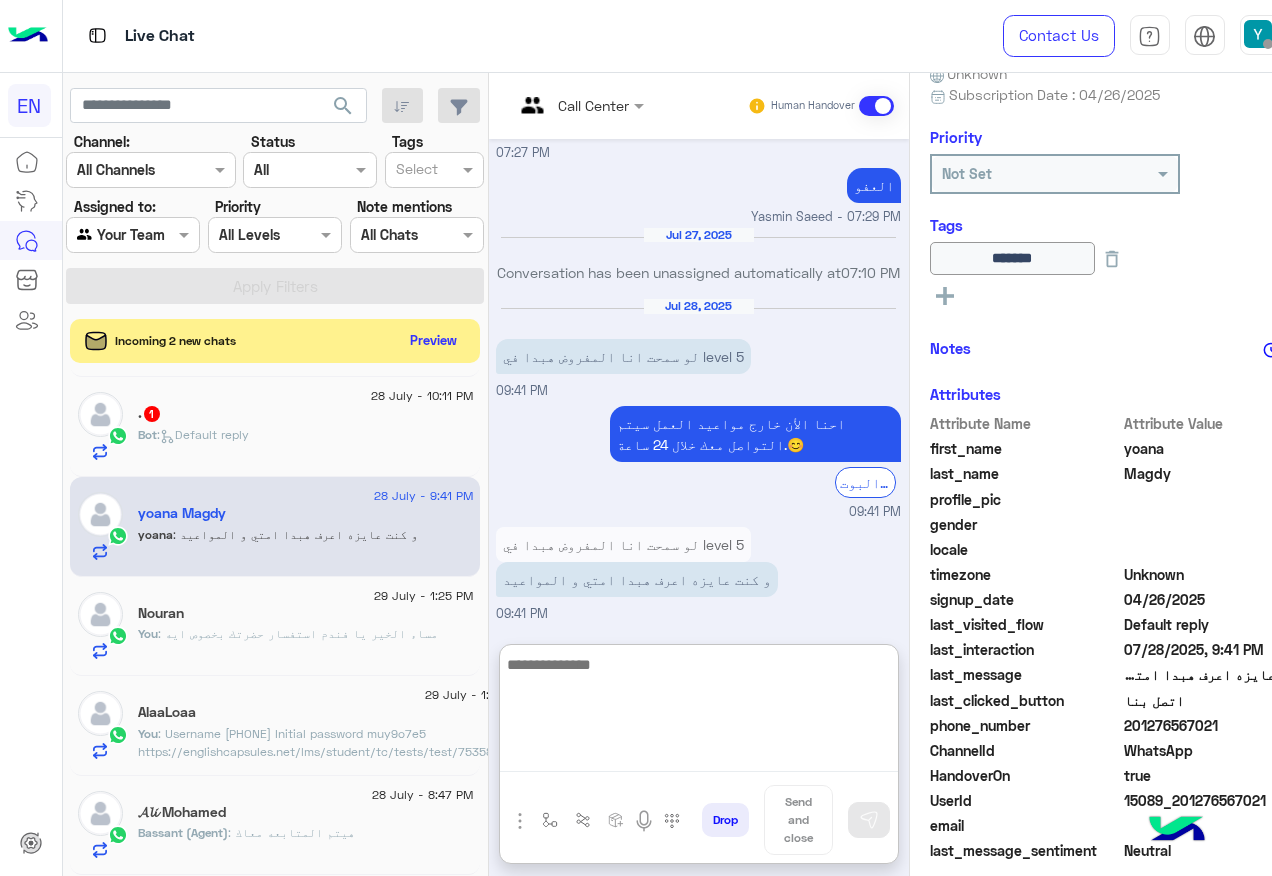 click at bounding box center [699, 712] 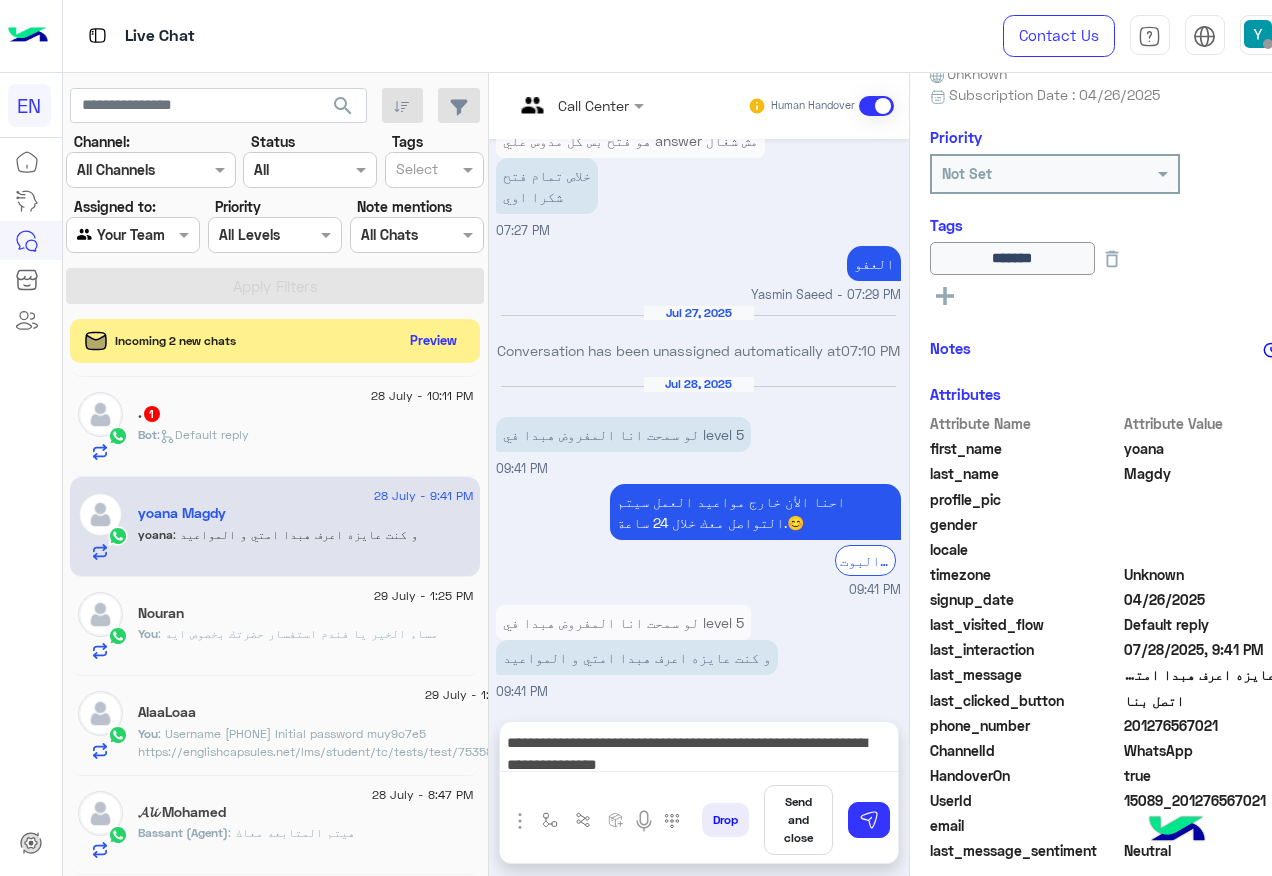 scroll, scrollTop: 1318, scrollLeft: 0, axis: vertical 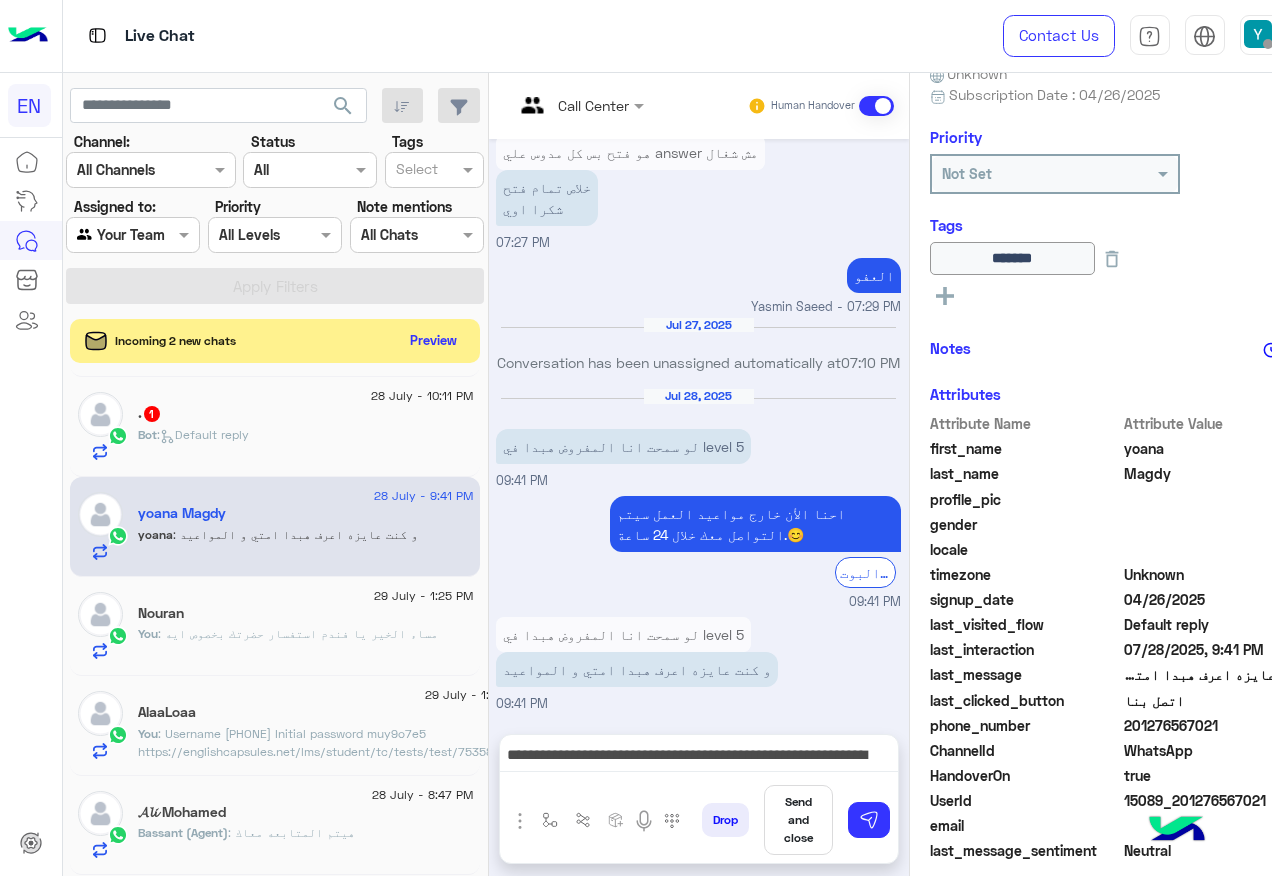 click on "**********" at bounding box center [699, 757] 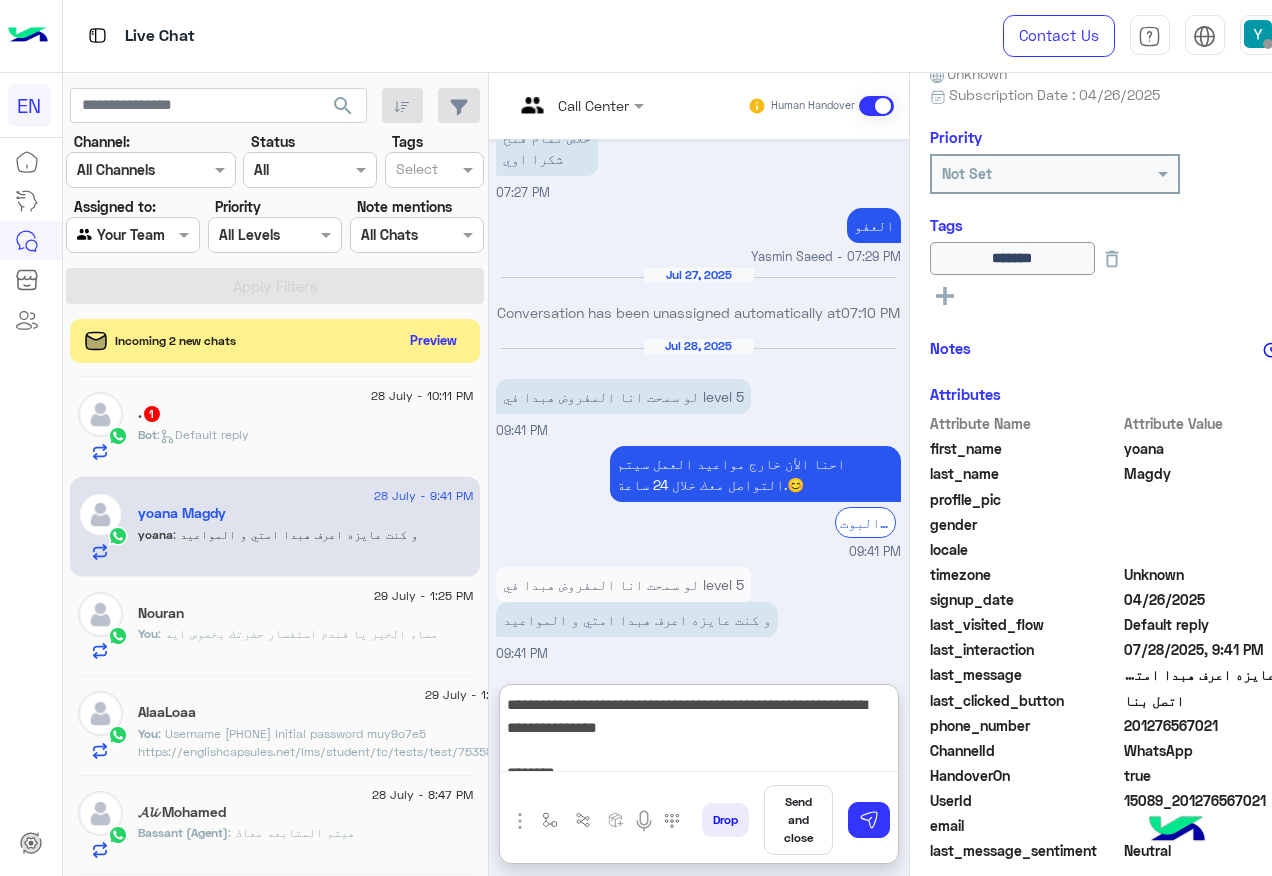 scroll, scrollTop: 1407, scrollLeft: 0, axis: vertical 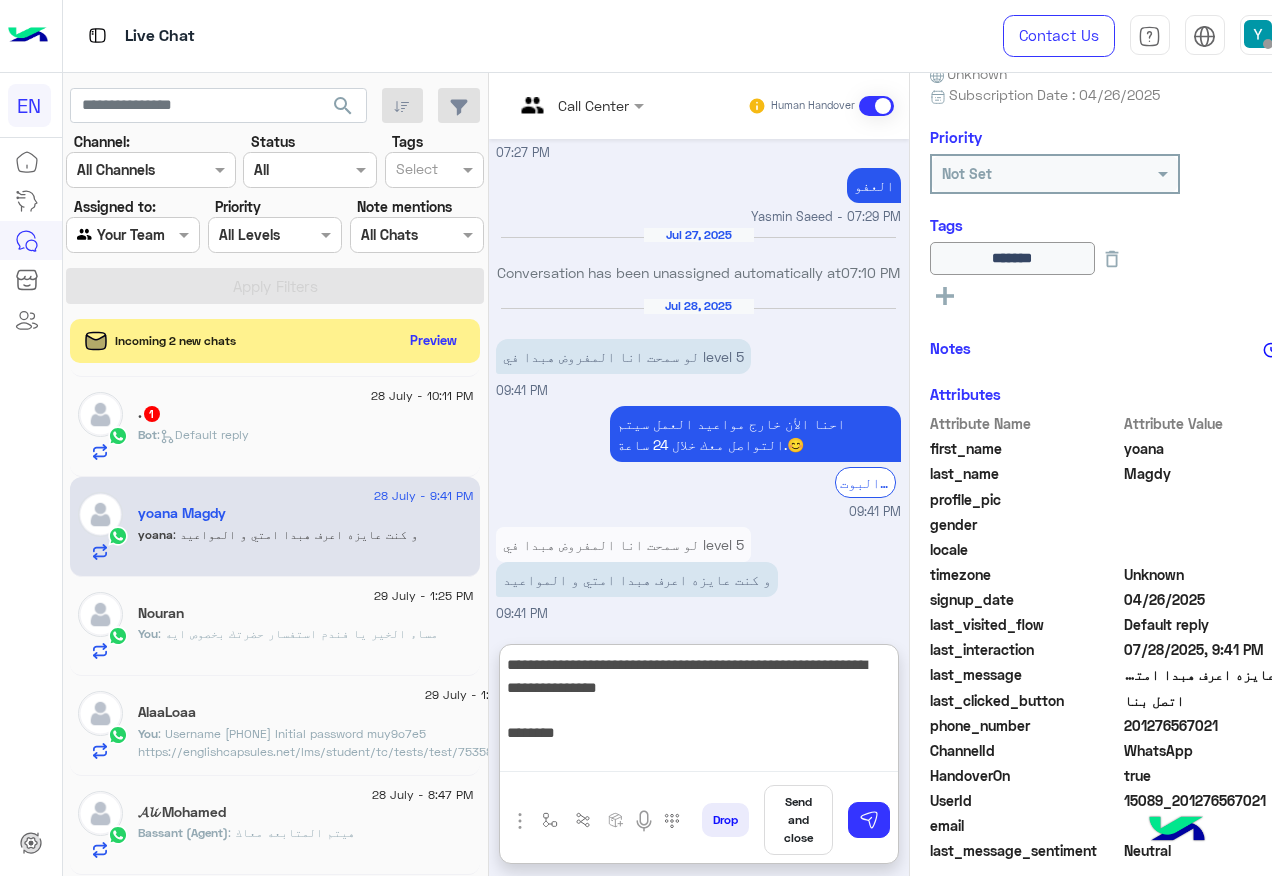 click on "**********" at bounding box center [699, 712] 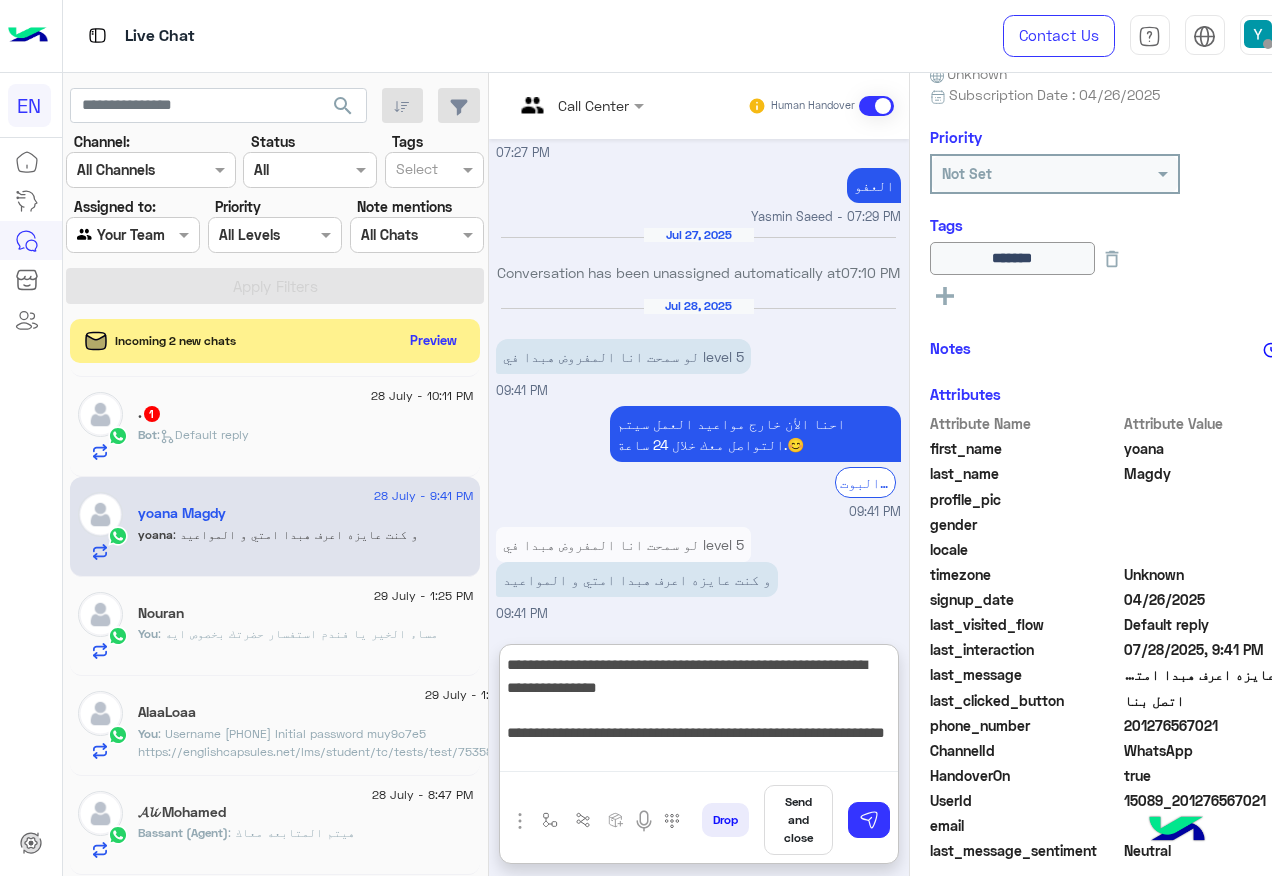 type on "**********" 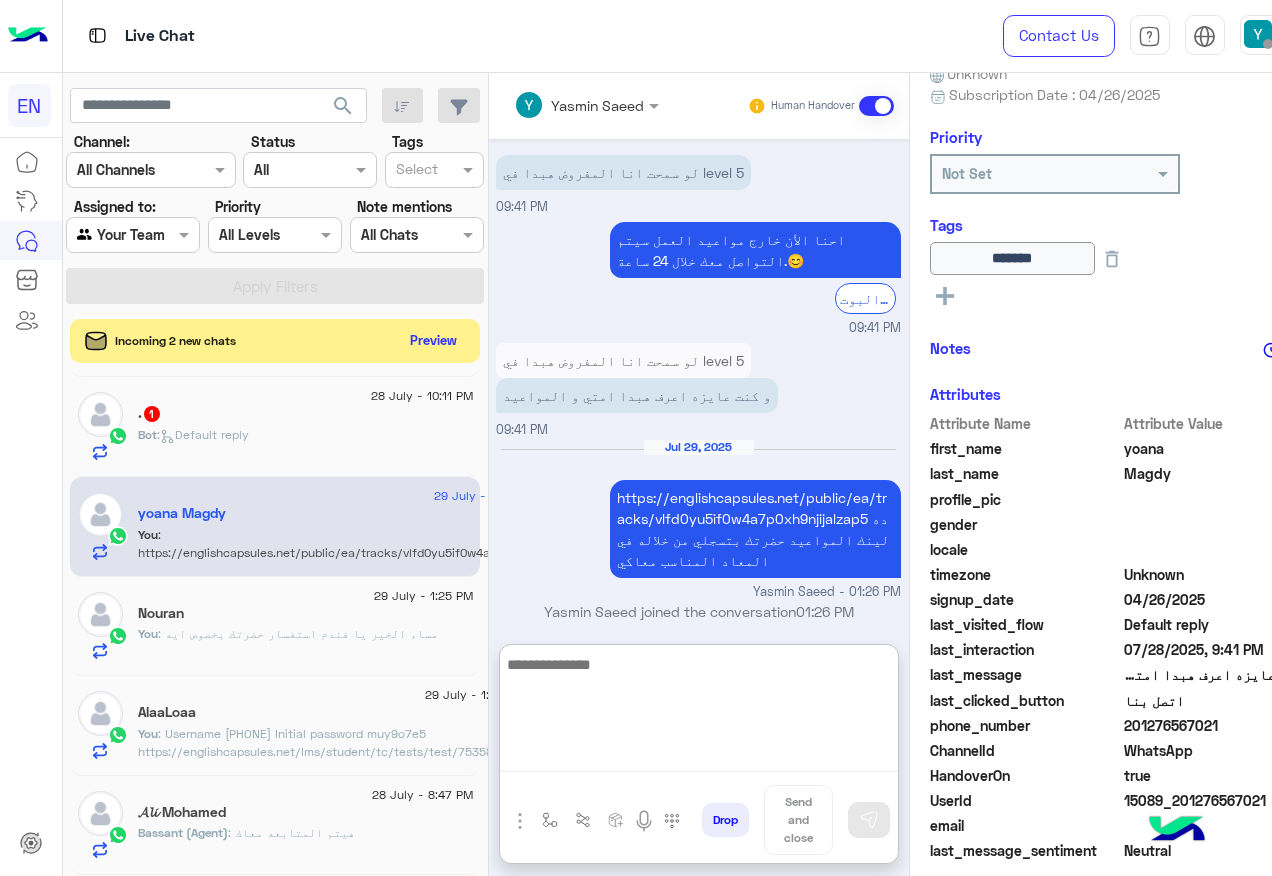 scroll, scrollTop: 1606, scrollLeft: 0, axis: vertical 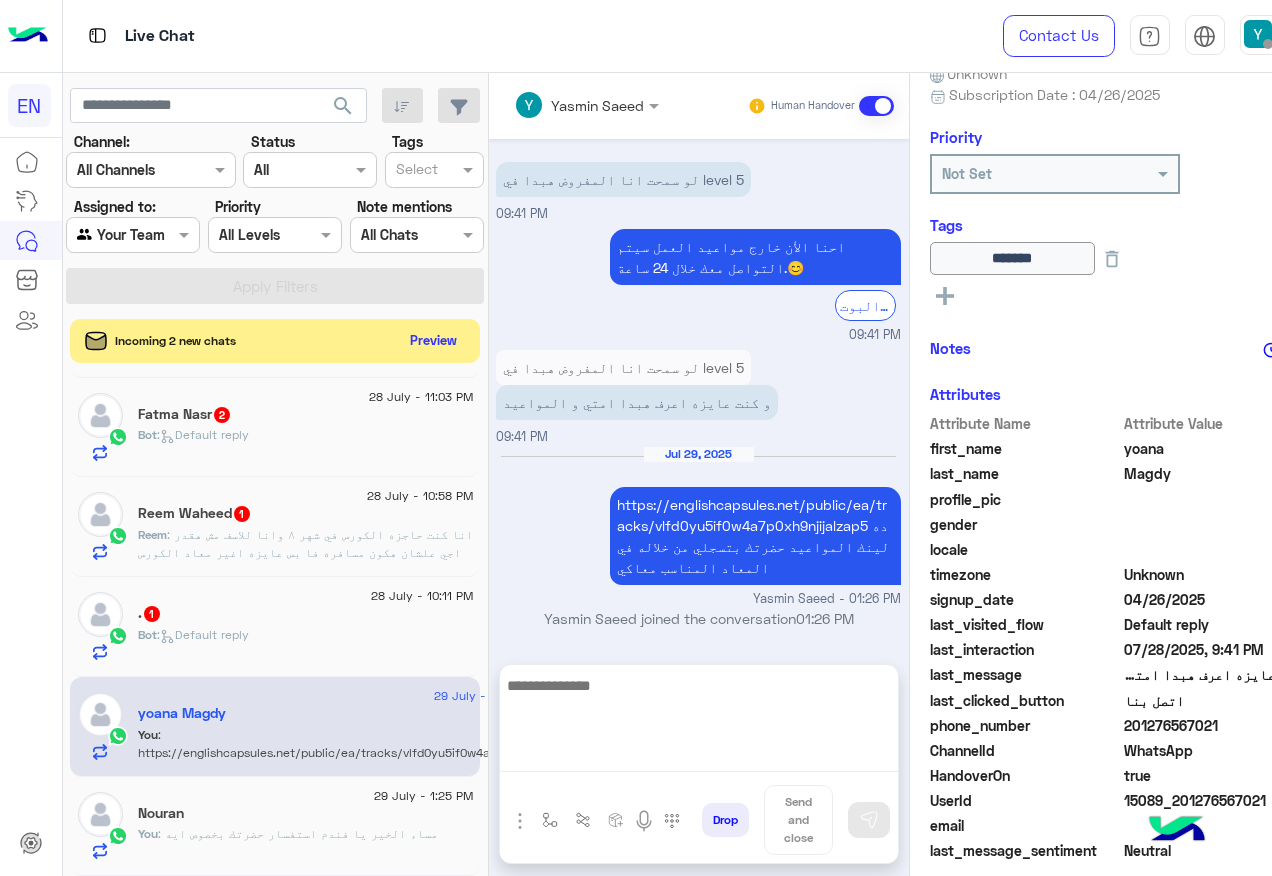 click on "Bot :   Default reply" 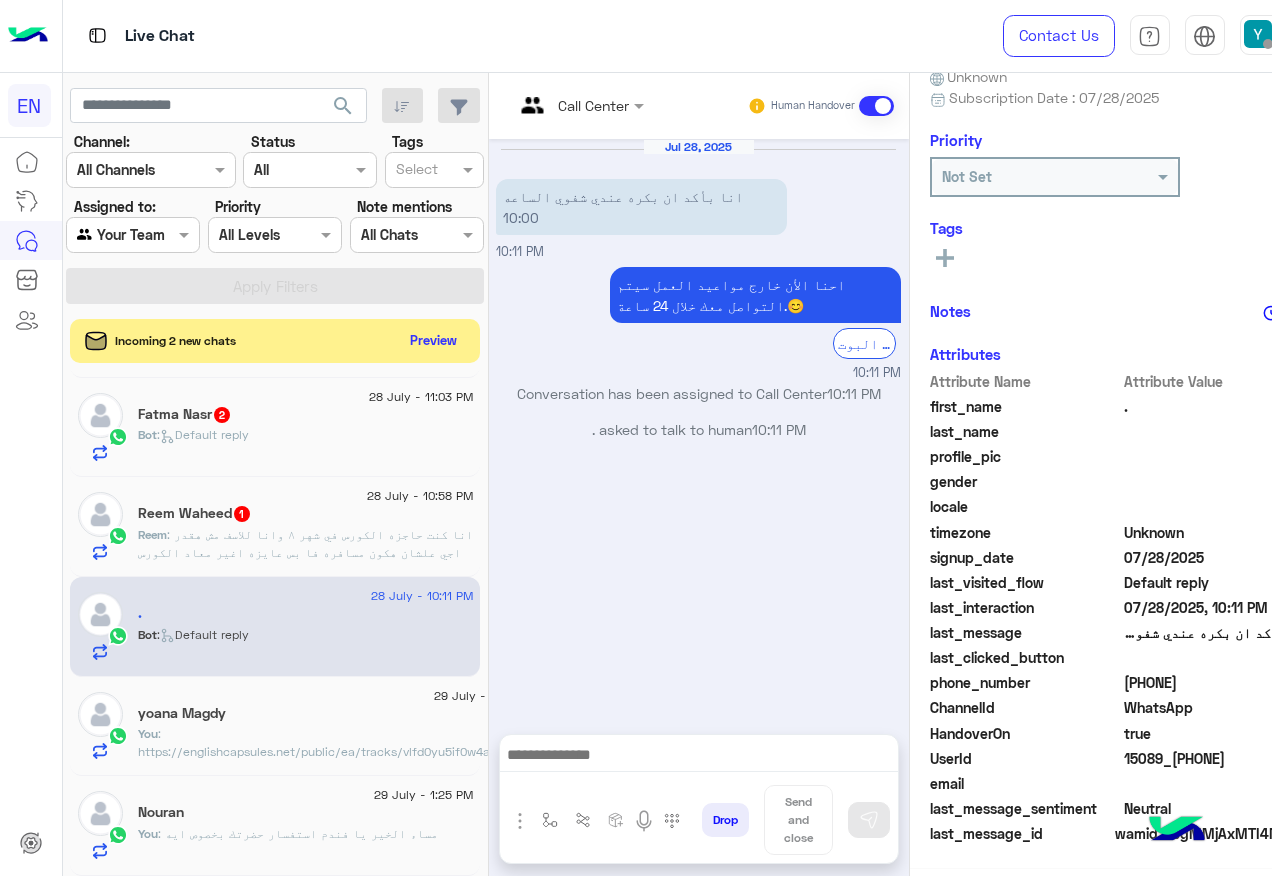 scroll, scrollTop: 200, scrollLeft: 0, axis: vertical 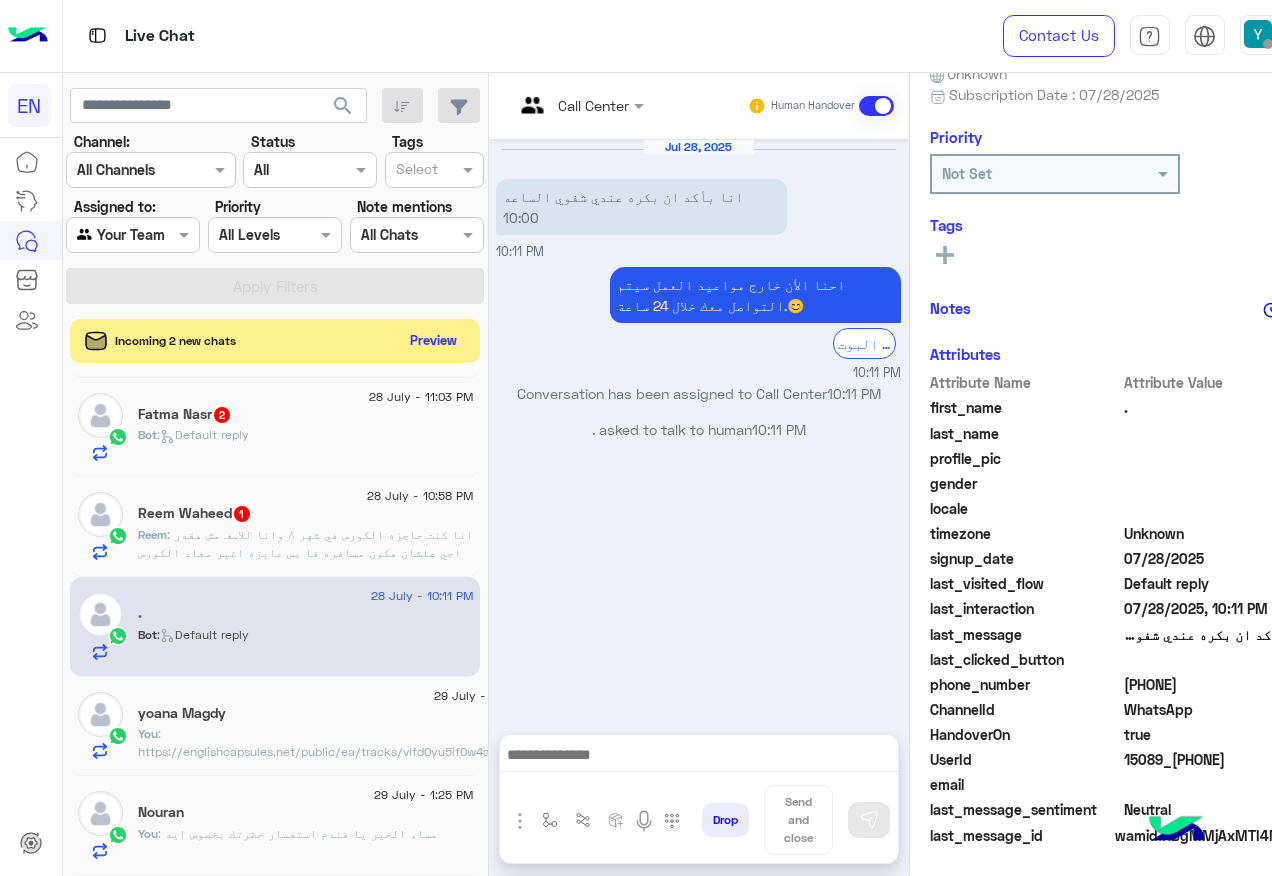 click on "201128545521" 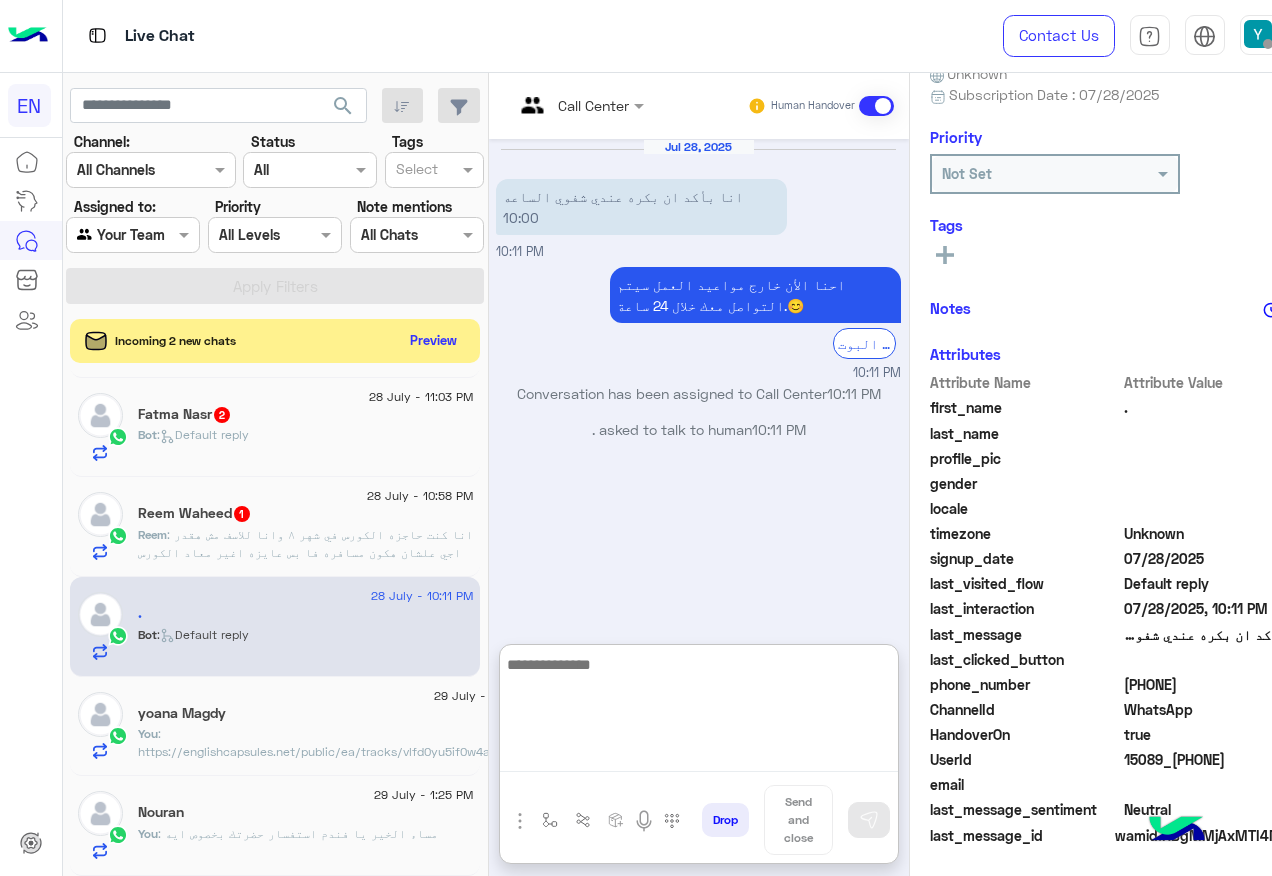 click at bounding box center [699, 712] 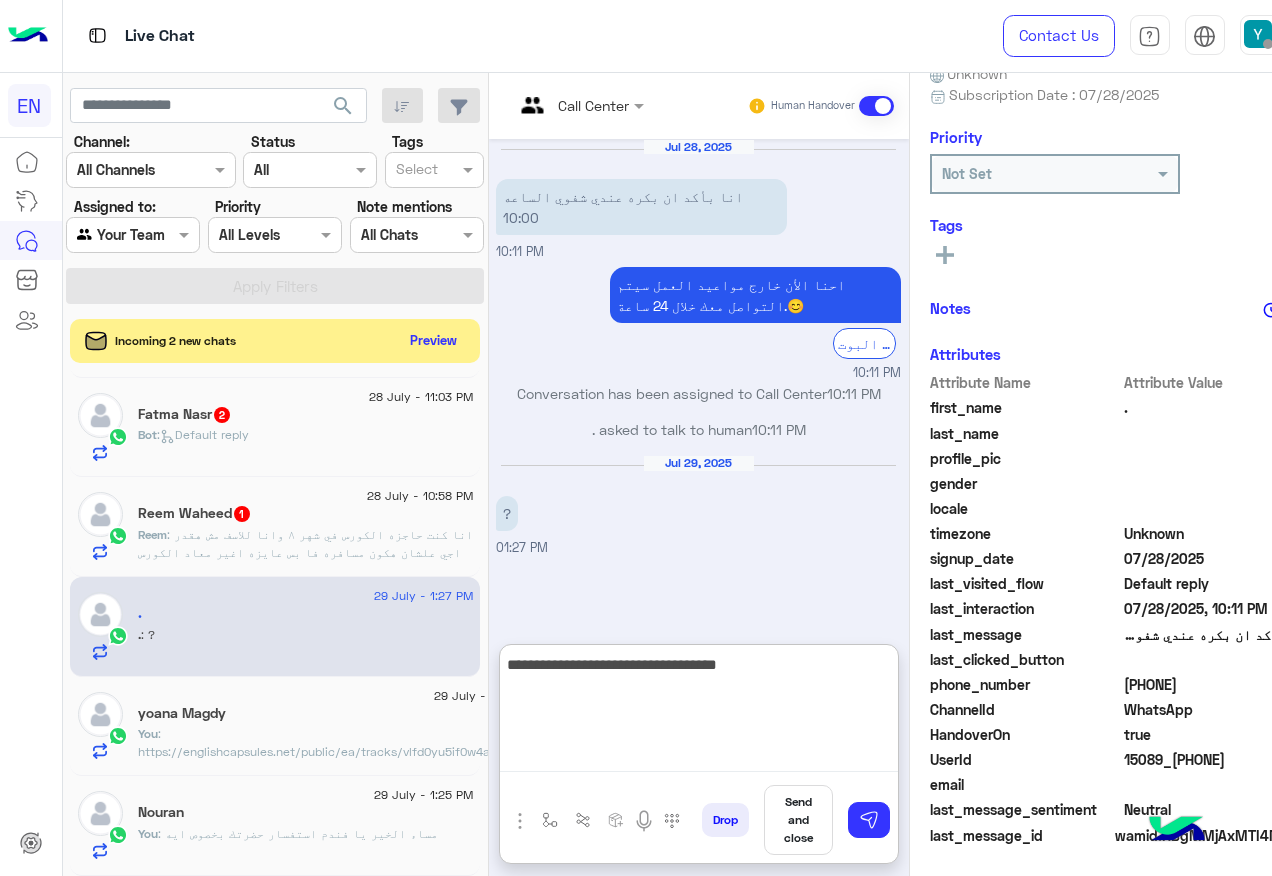 type on "**********" 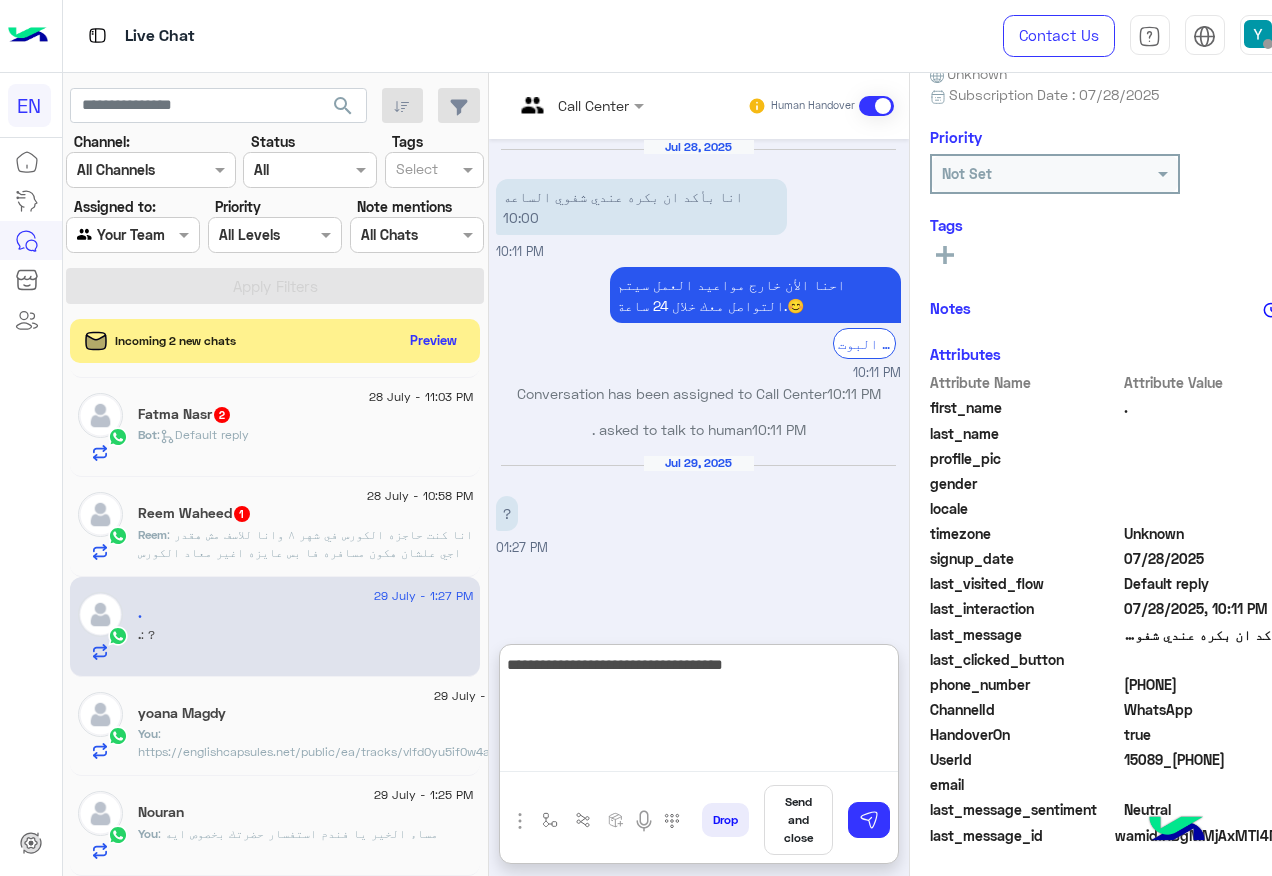 type 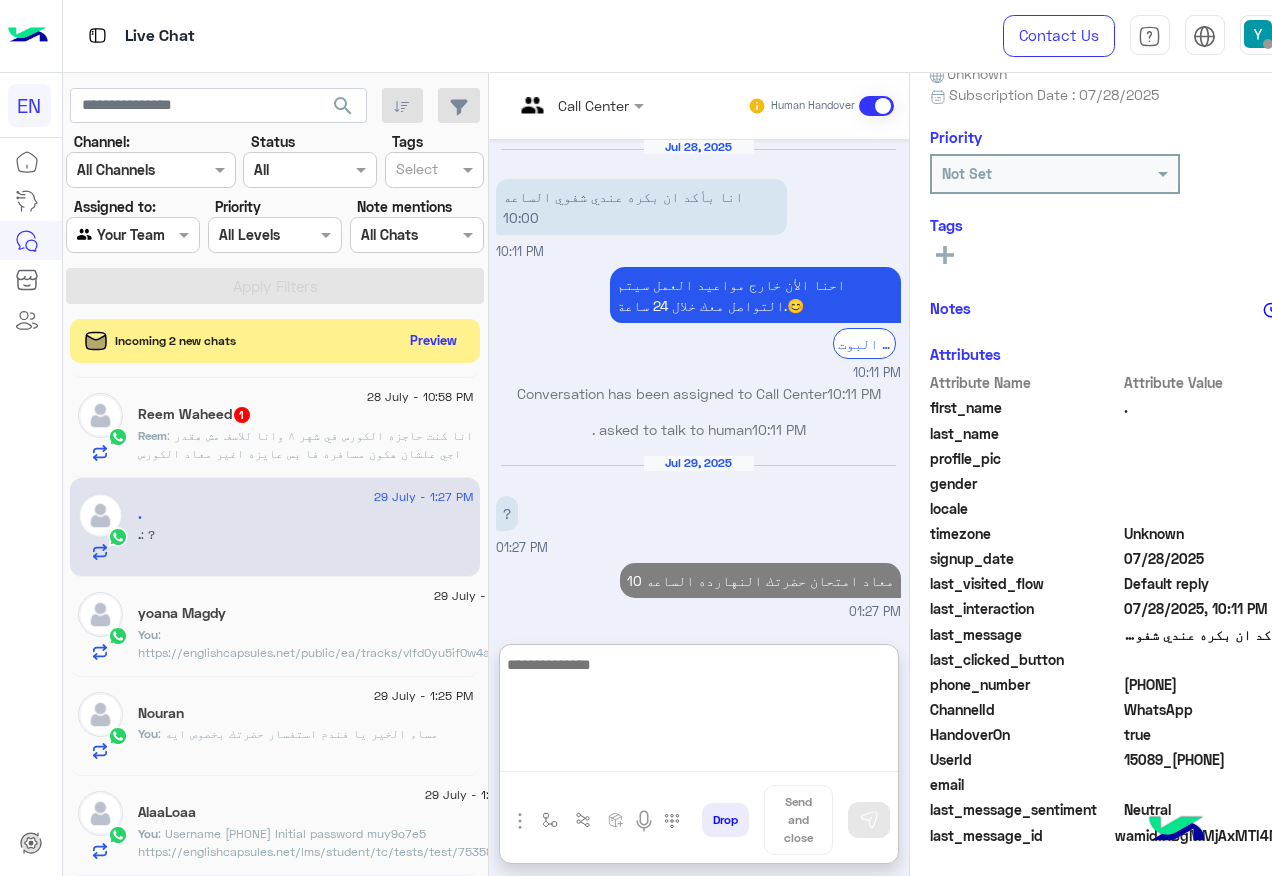 scroll, scrollTop: 13, scrollLeft: 0, axis: vertical 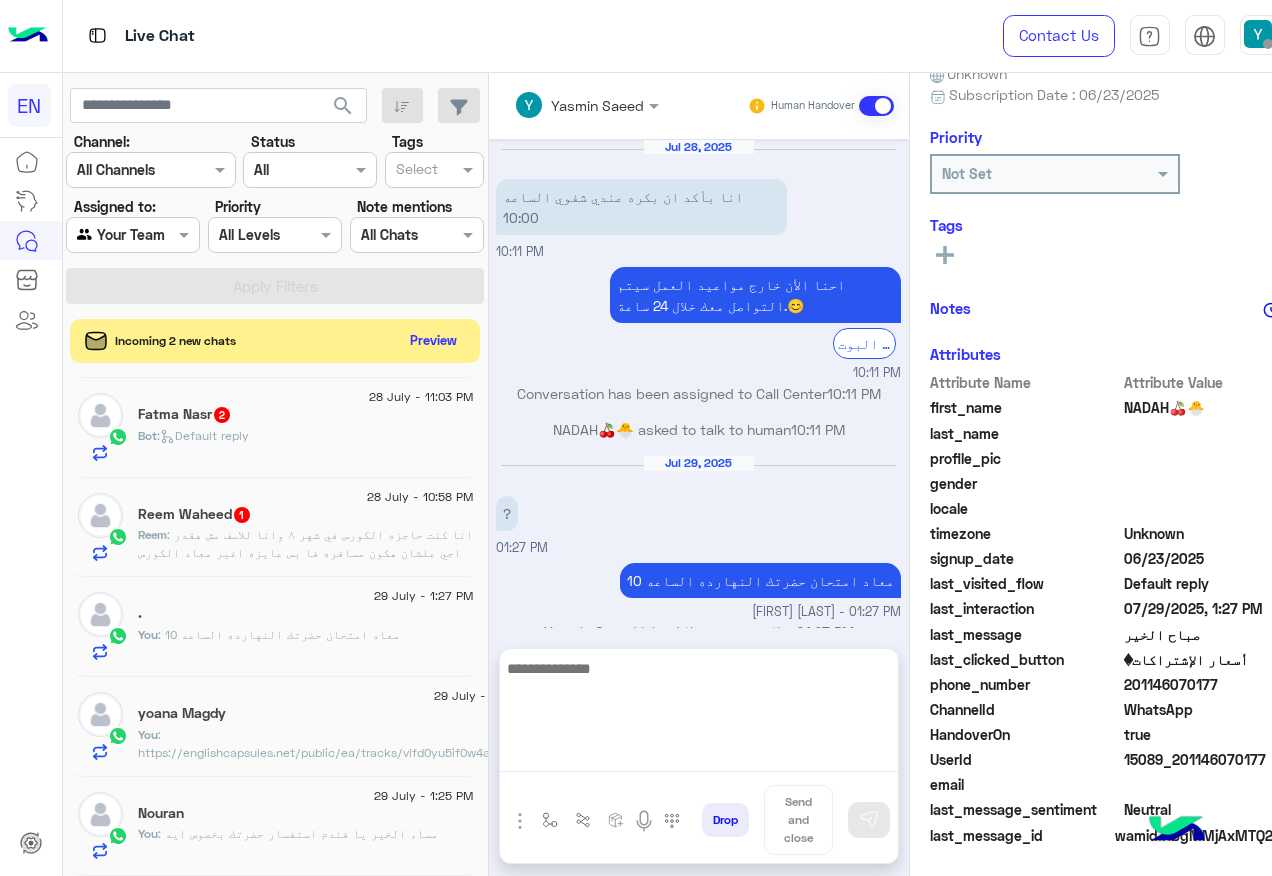 click on "search Channel: Channel All Channels Status Channel All Tags Select Assigned to: Agent Filter Your Team Priority All Levels All Levels Note mentions Select All Chats Apply Filters  Incoming 2 new chats    Preview  29 July - 1:27 PM  NADAH🍒🐣   NADAH🍒🐣 : على نفس الرقم صح 29 July - 2:58 AM  Reem Mohamed 🦋🦋  1 Bot :   Default reply  28 July - 11:36 PM  Laila   1 Bot :   Default reply  28 July - 11:03 PM  Fatma Nasr  2 Bot :   Default reply  28 July - 10:58 PM  Reem Waheed  1 Reem : انا كنت حاجزه الكورس في شهر ٨ وانا للاسف مش هقدر اجي علشان هكون مسافره فا بس عايزه اغير معاد الكورس 29 July - 1:27 PM  .    You  : معاد امتحان حضرتك النهارده الساعه 10 29 July - 1:26 PM  yoana Magdy   You  : https://englishcapsules.net/public/ea/tracks/vlfd0yu5if0w4a7p0xh9njijalzap5
ده لينك المواعيد حضرتك بتسجلي من خلاله في المعاد المناسب معاكي :" 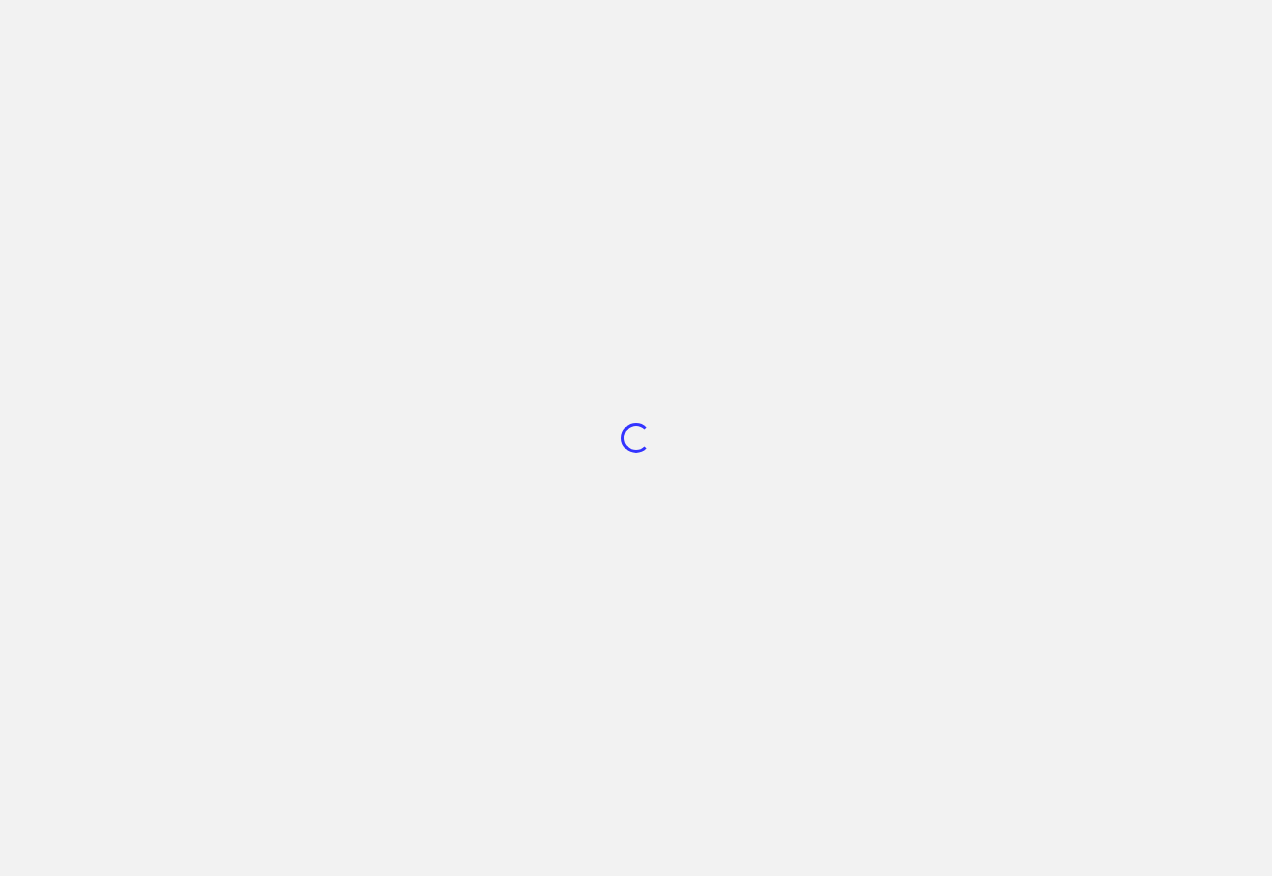 scroll, scrollTop: 0, scrollLeft: 0, axis: both 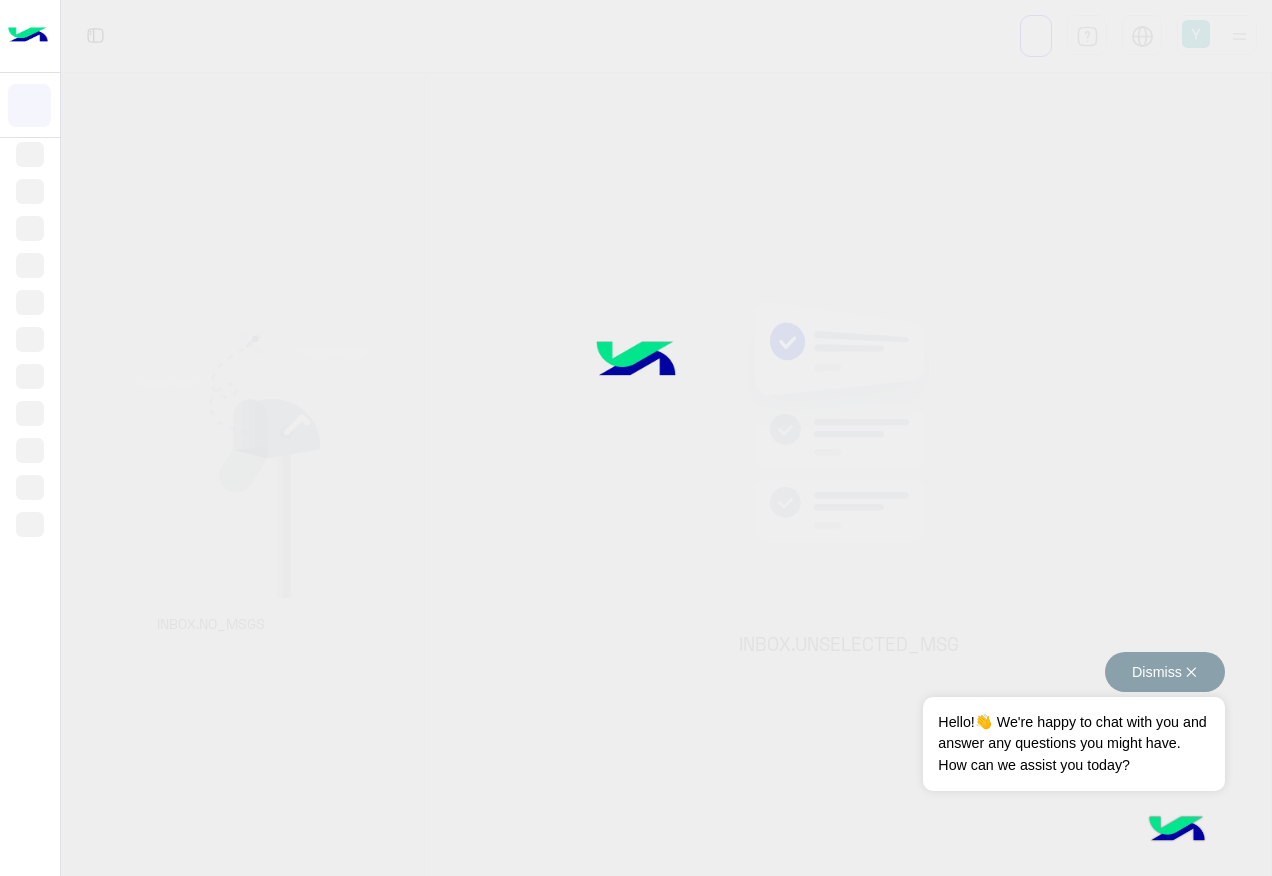 click on "Dismiss ✕" at bounding box center (1165, 672) 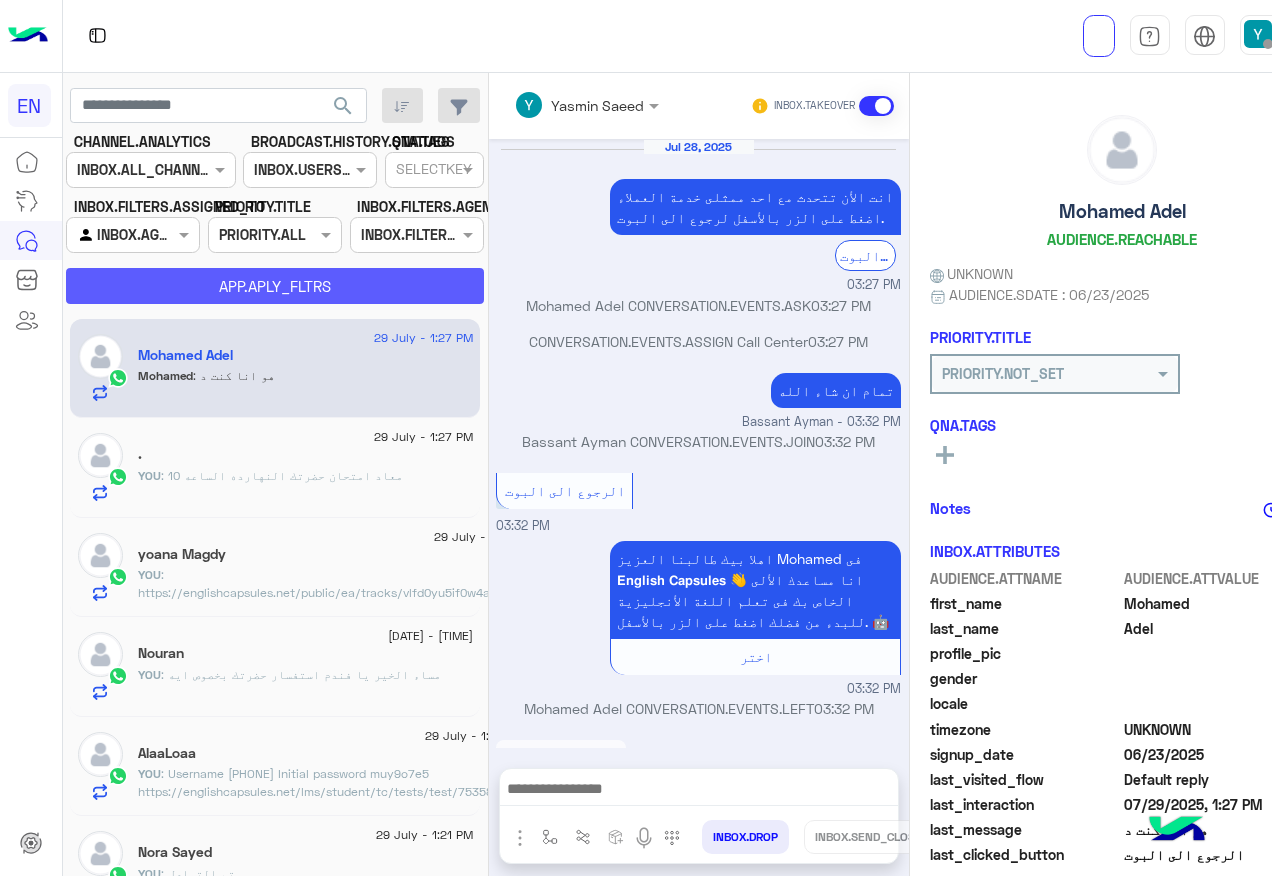 scroll, scrollTop: 806, scrollLeft: 0, axis: vertical 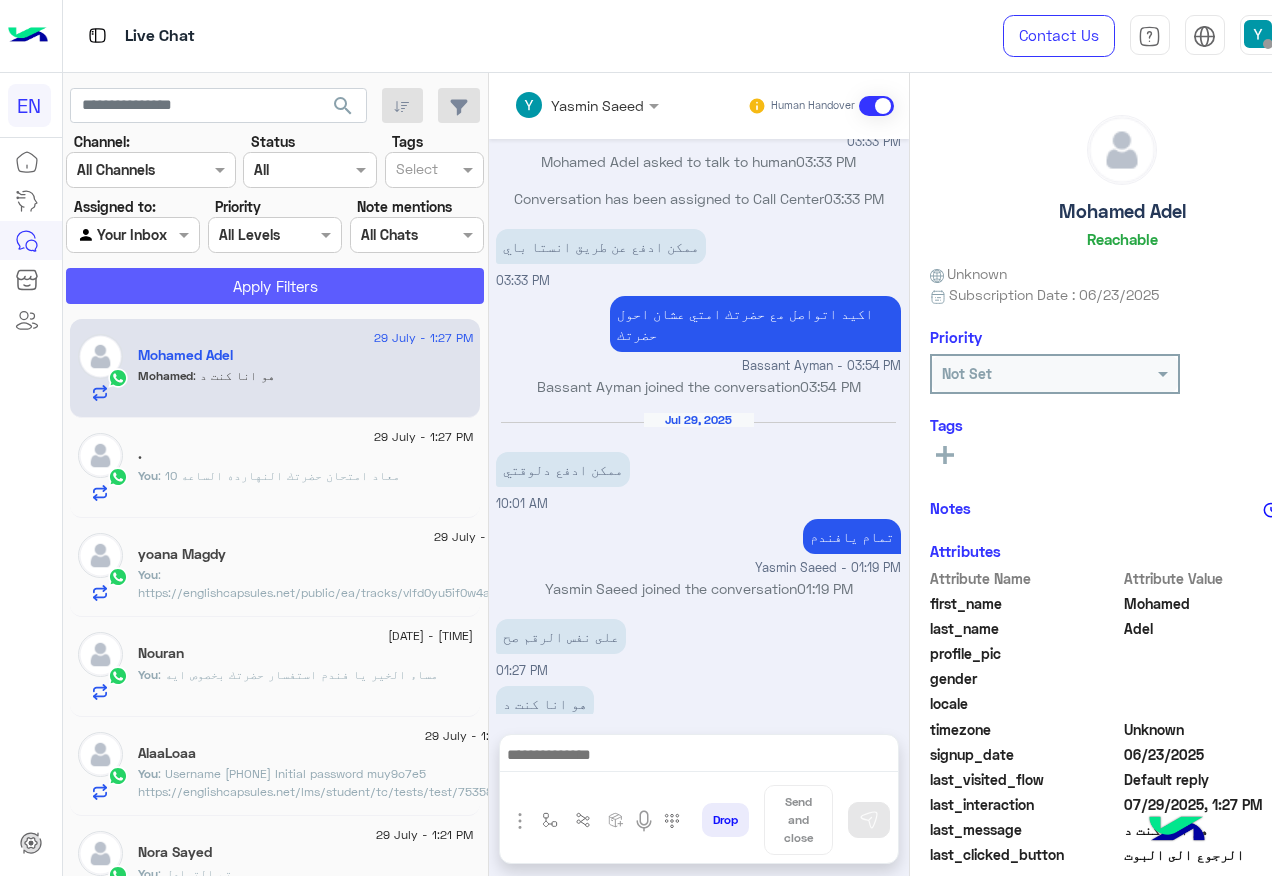 click on "Apply Filters" 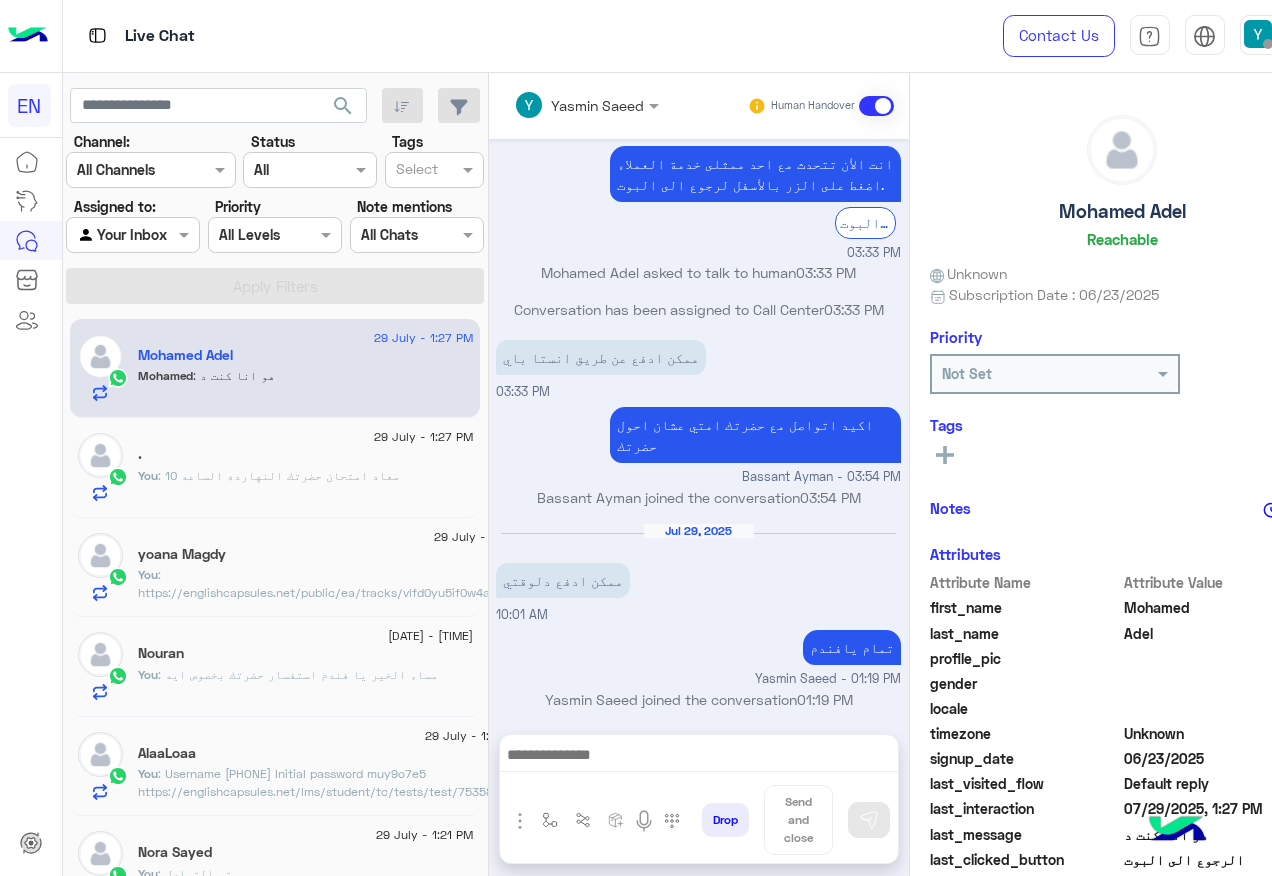scroll, scrollTop: 839, scrollLeft: 0, axis: vertical 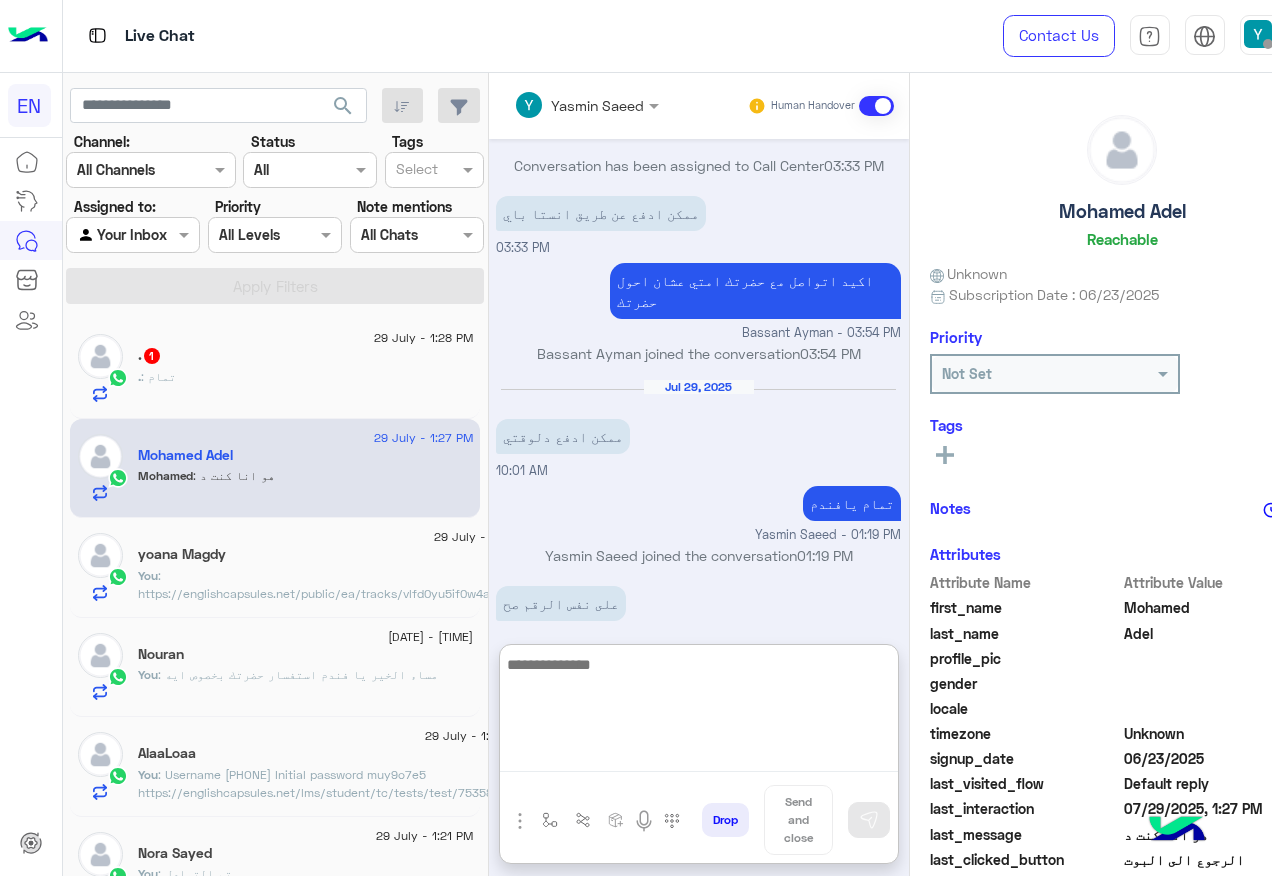 click at bounding box center [699, 712] 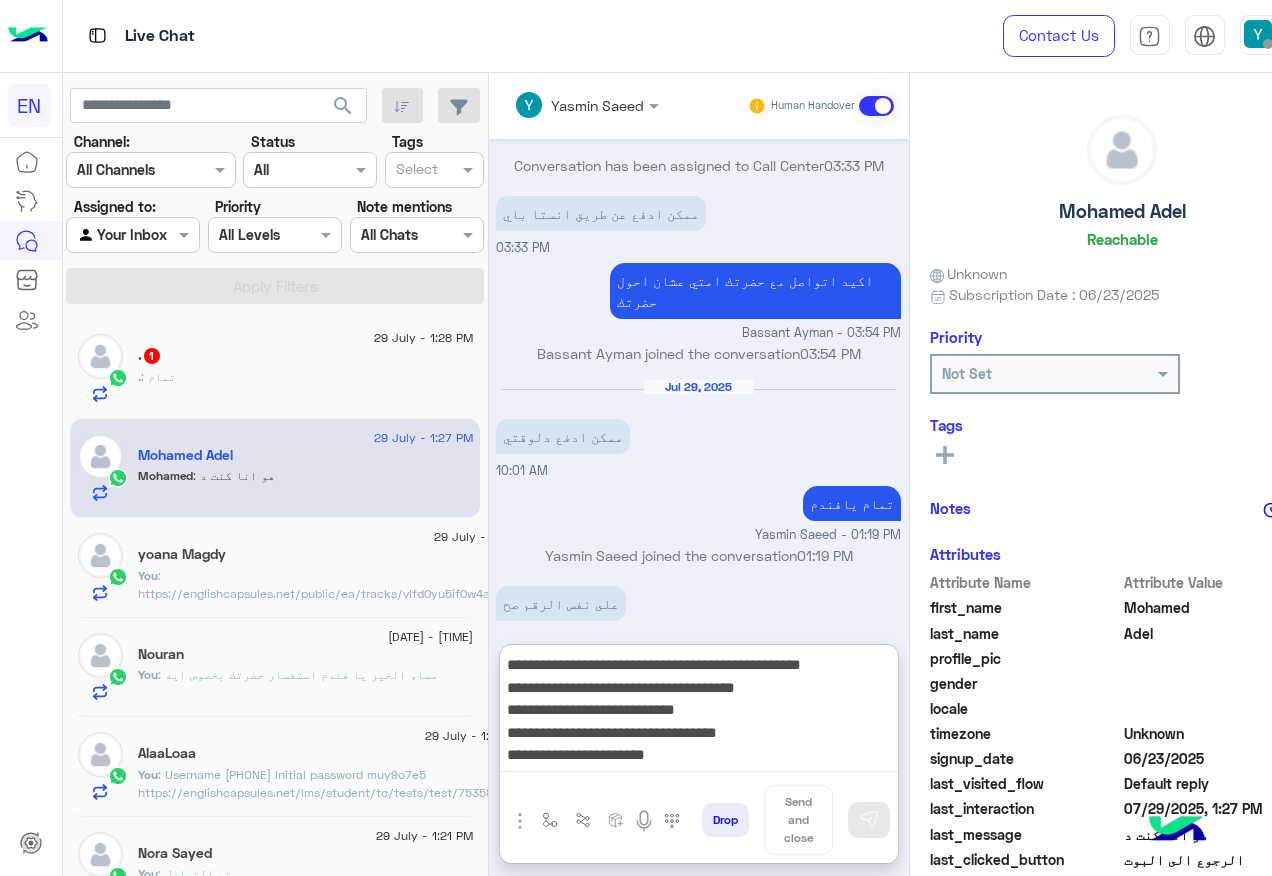 scroll, scrollTop: 39, scrollLeft: 0, axis: vertical 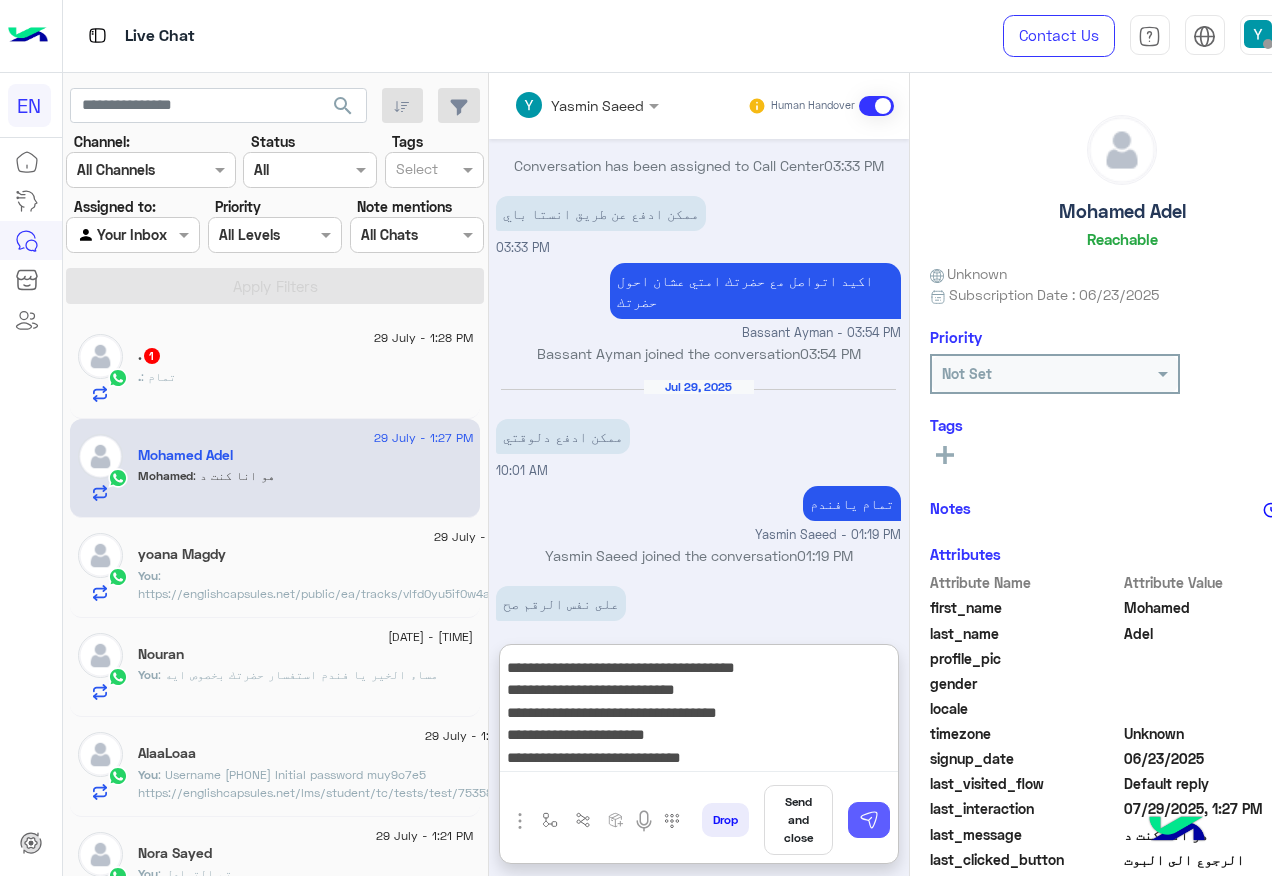 type on "**********" 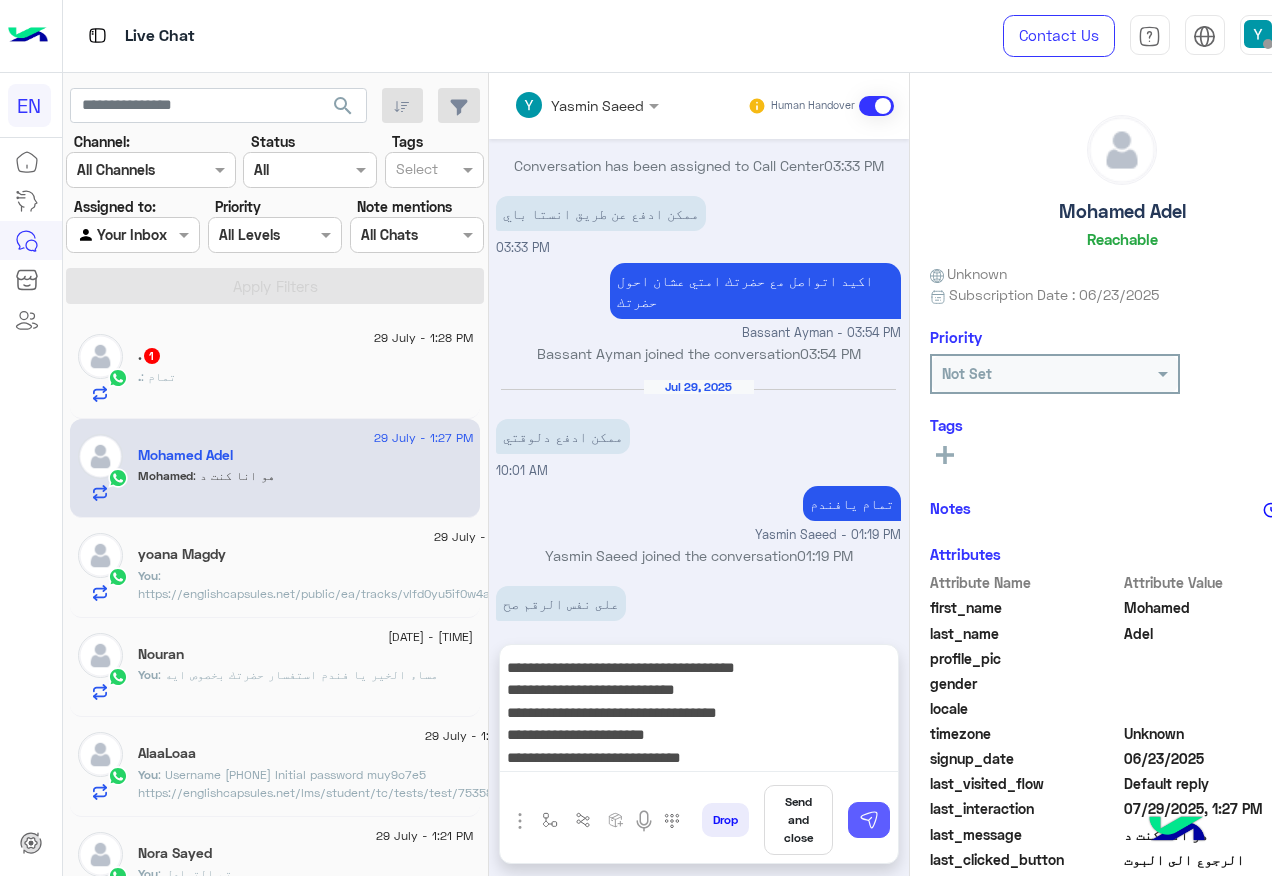 click at bounding box center (869, 820) 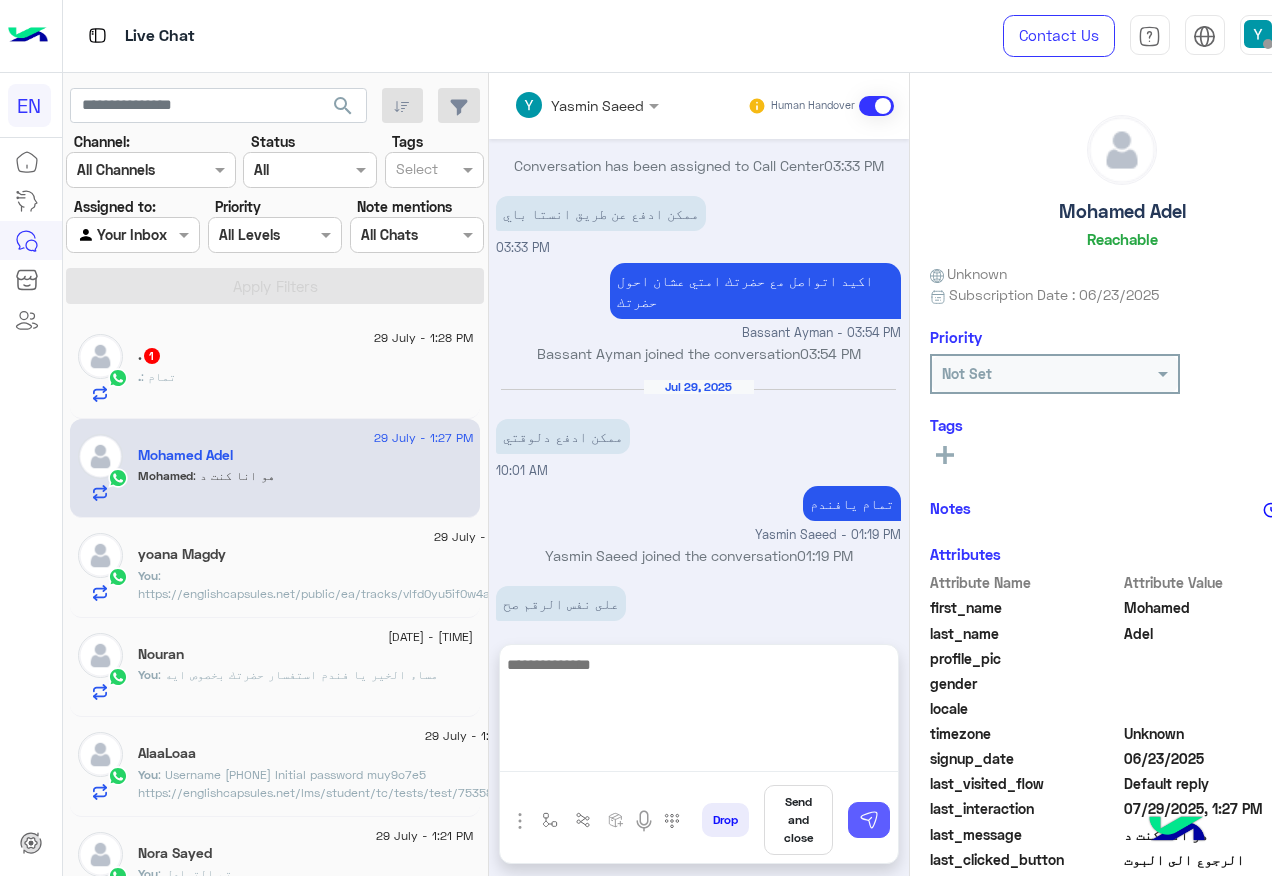 scroll, scrollTop: 0, scrollLeft: 0, axis: both 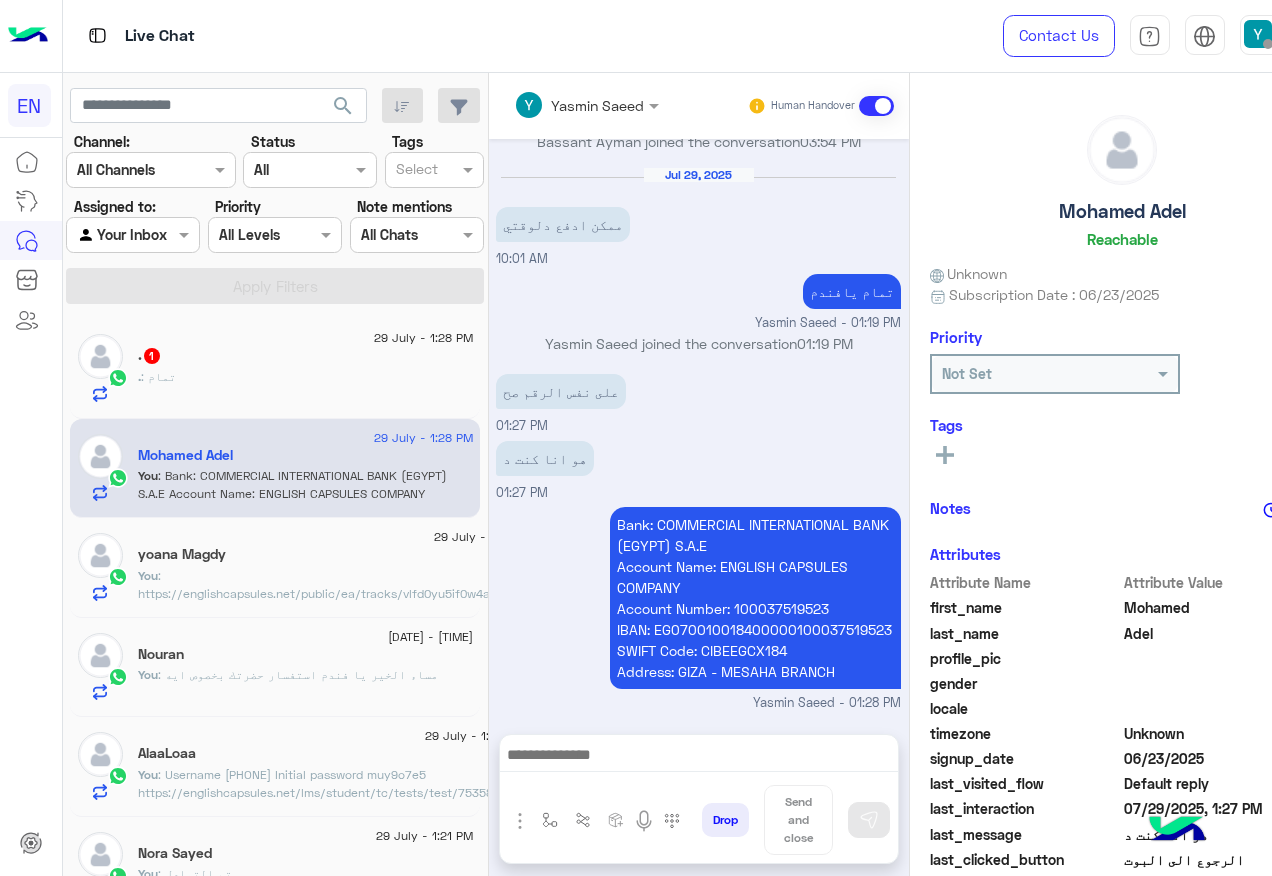 click on ". : تمام" 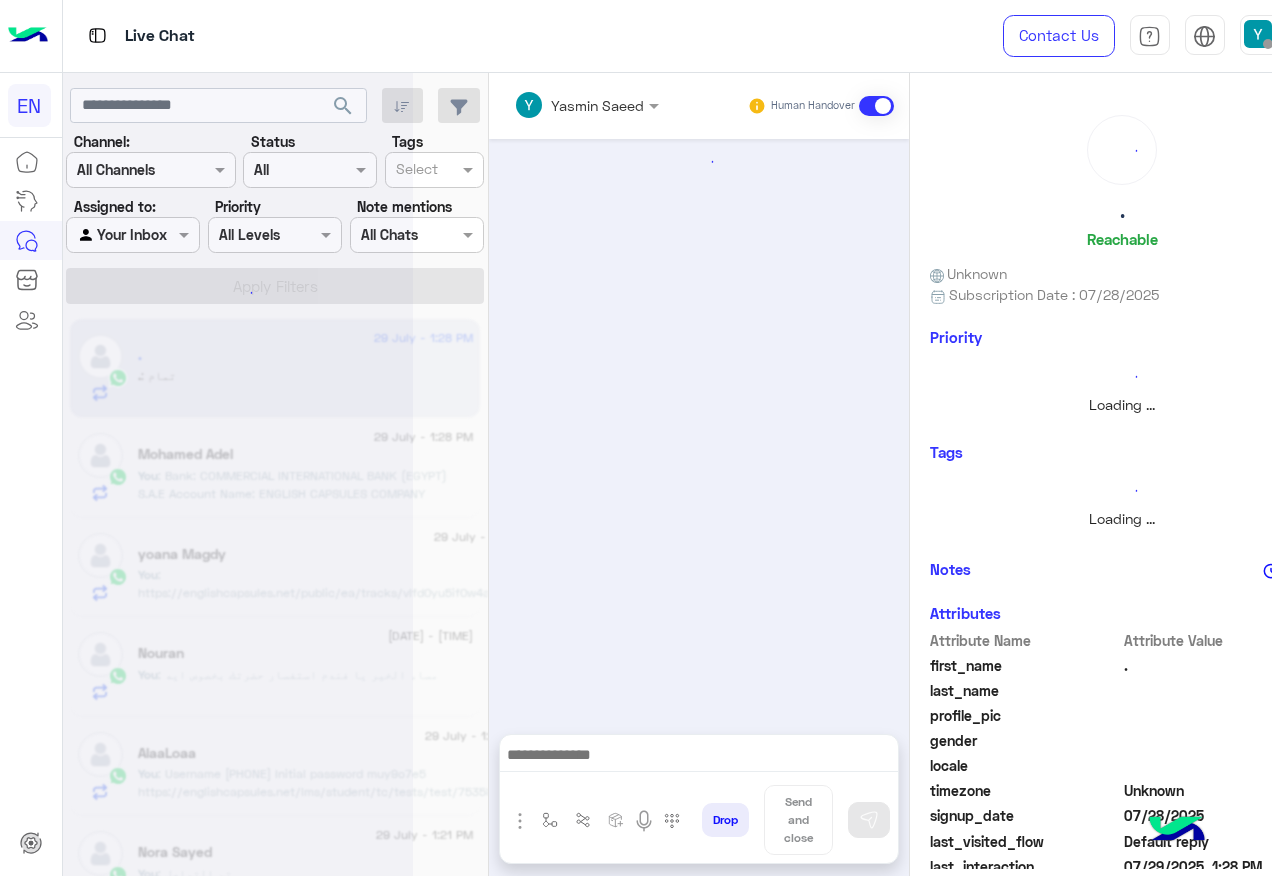 scroll, scrollTop: 0, scrollLeft: 0, axis: both 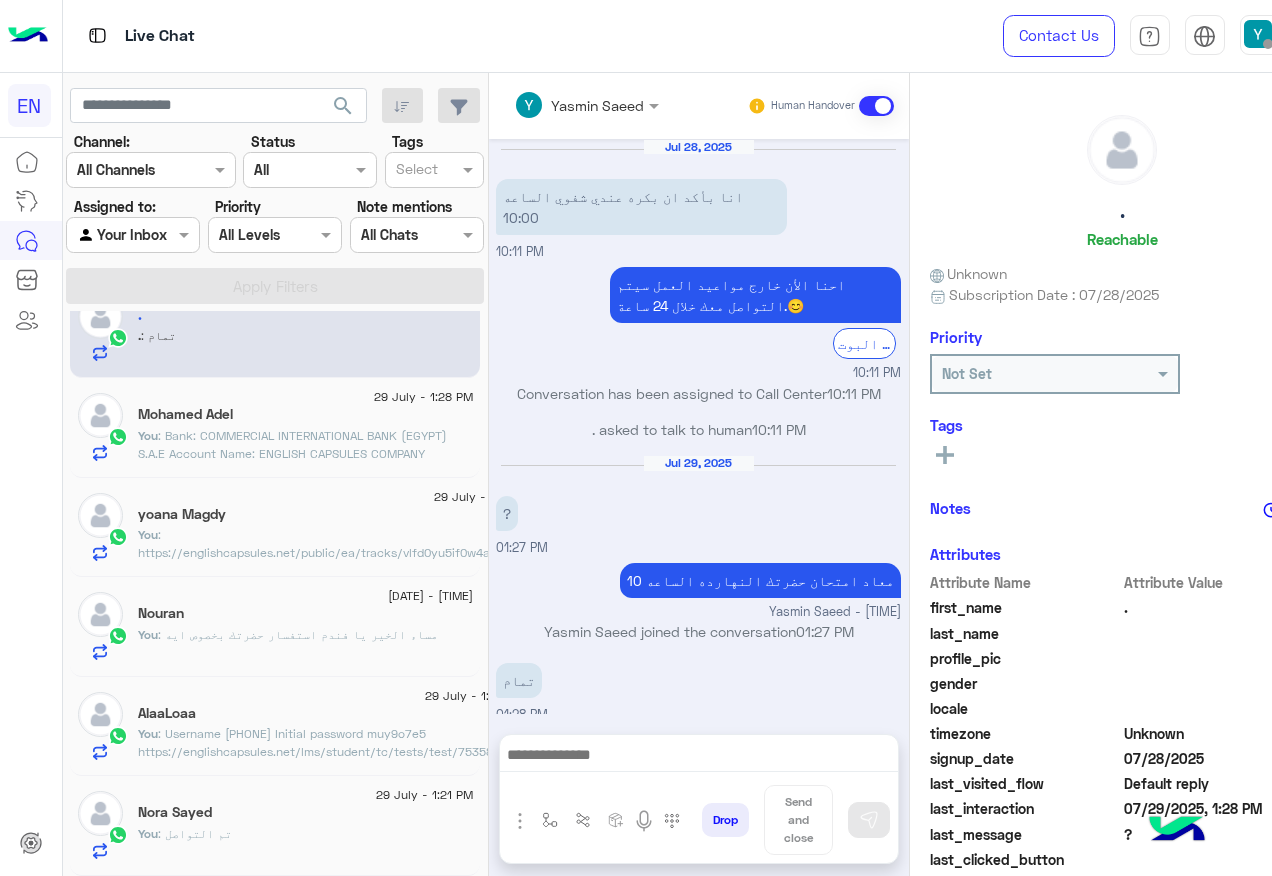 click at bounding box center (133, 234) 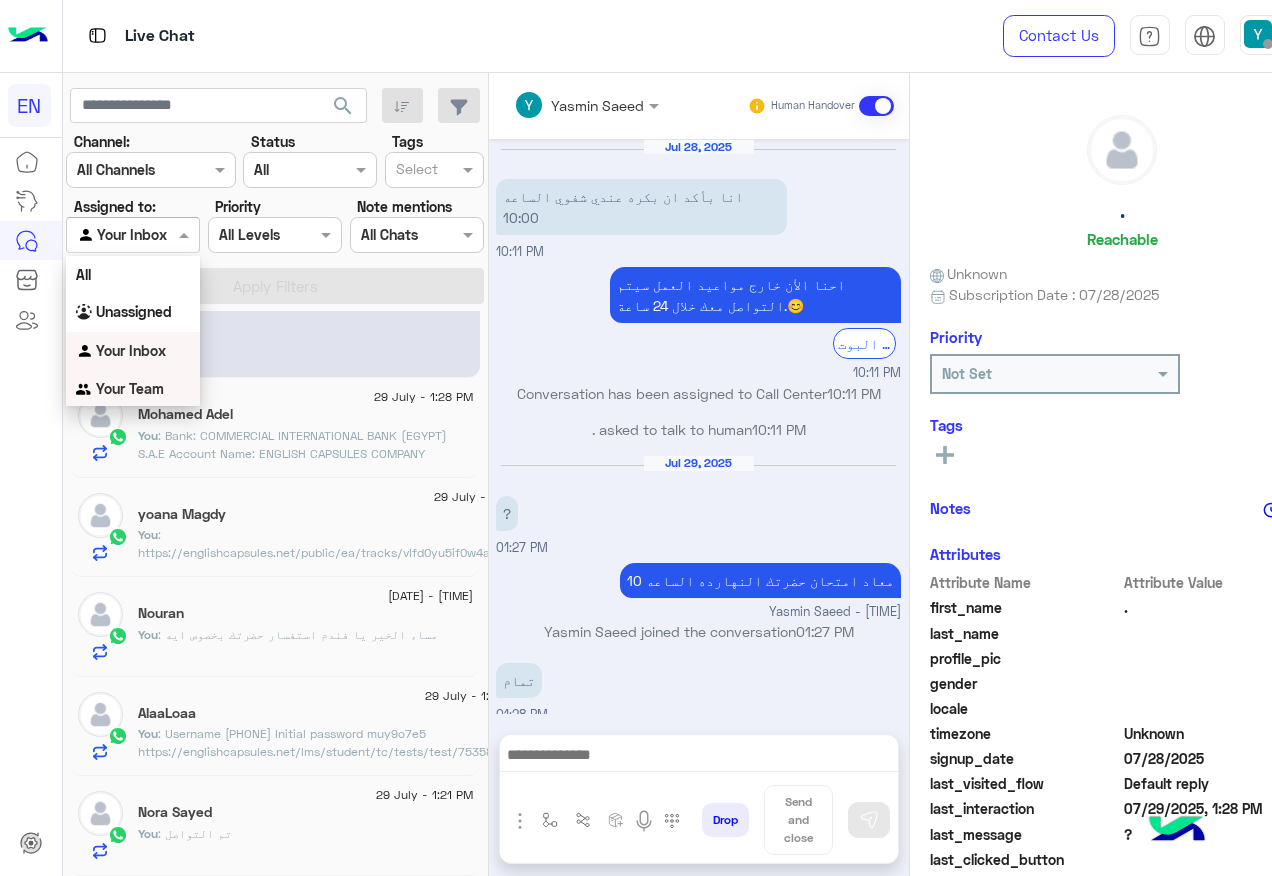 click on "Your Team" at bounding box center [130, 388] 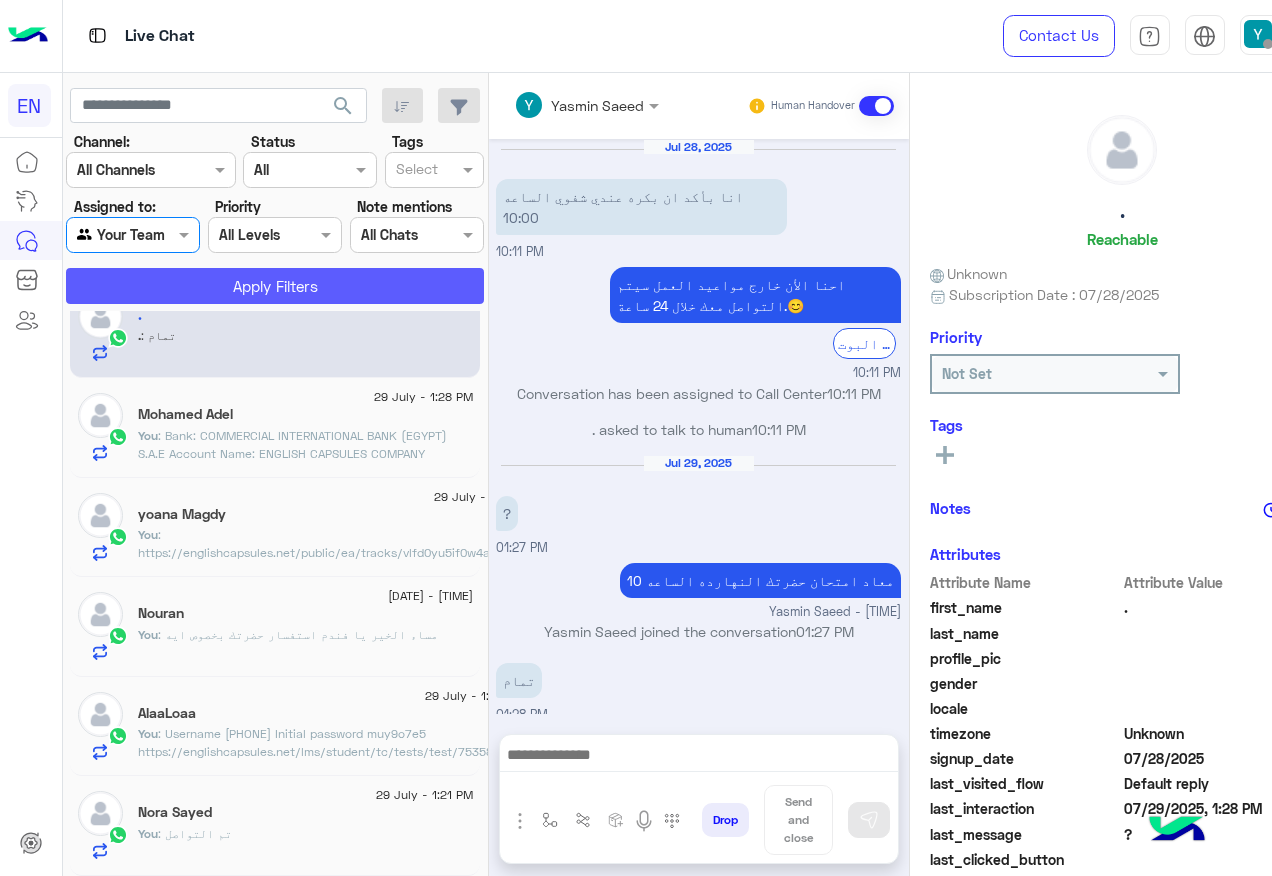 click on "Apply Filters" 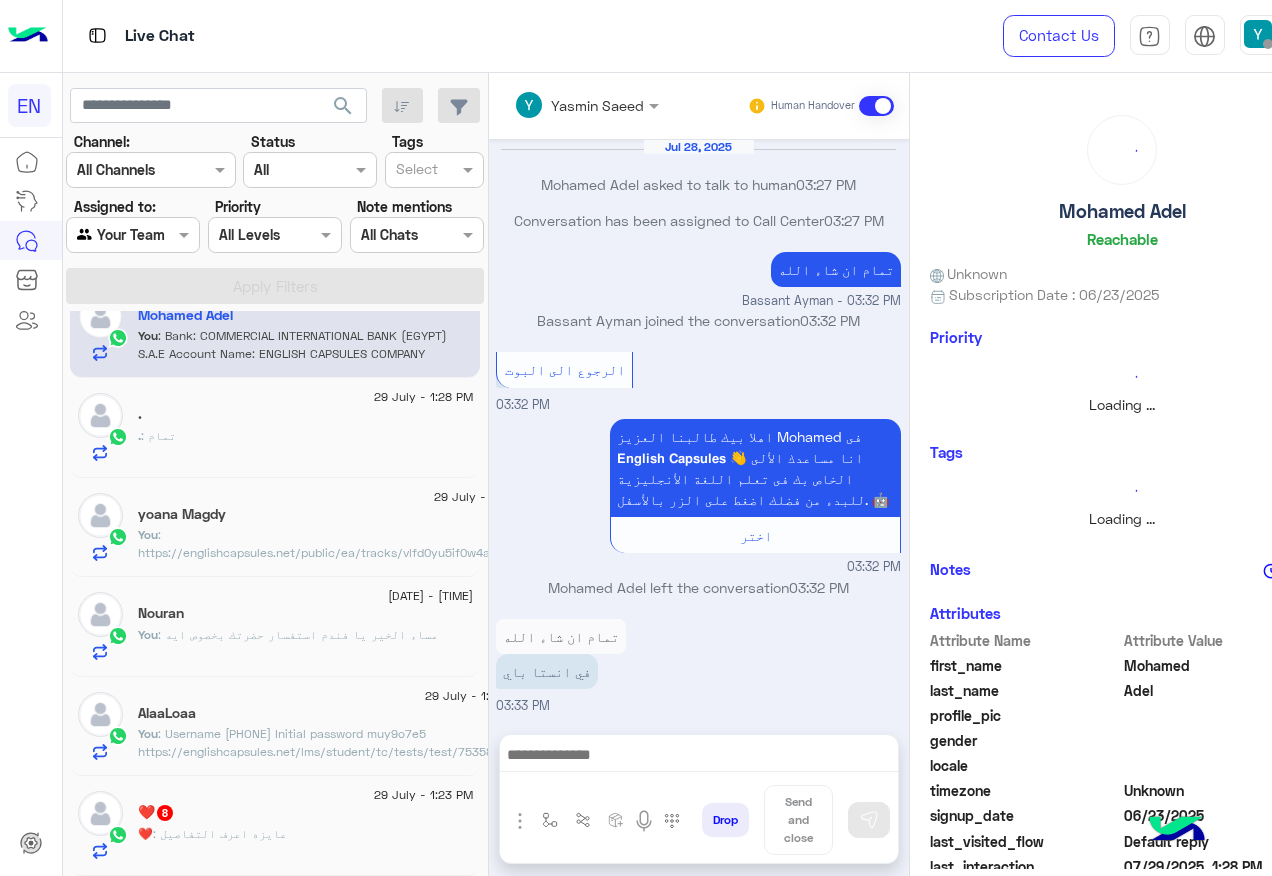 scroll, scrollTop: 951, scrollLeft: 0, axis: vertical 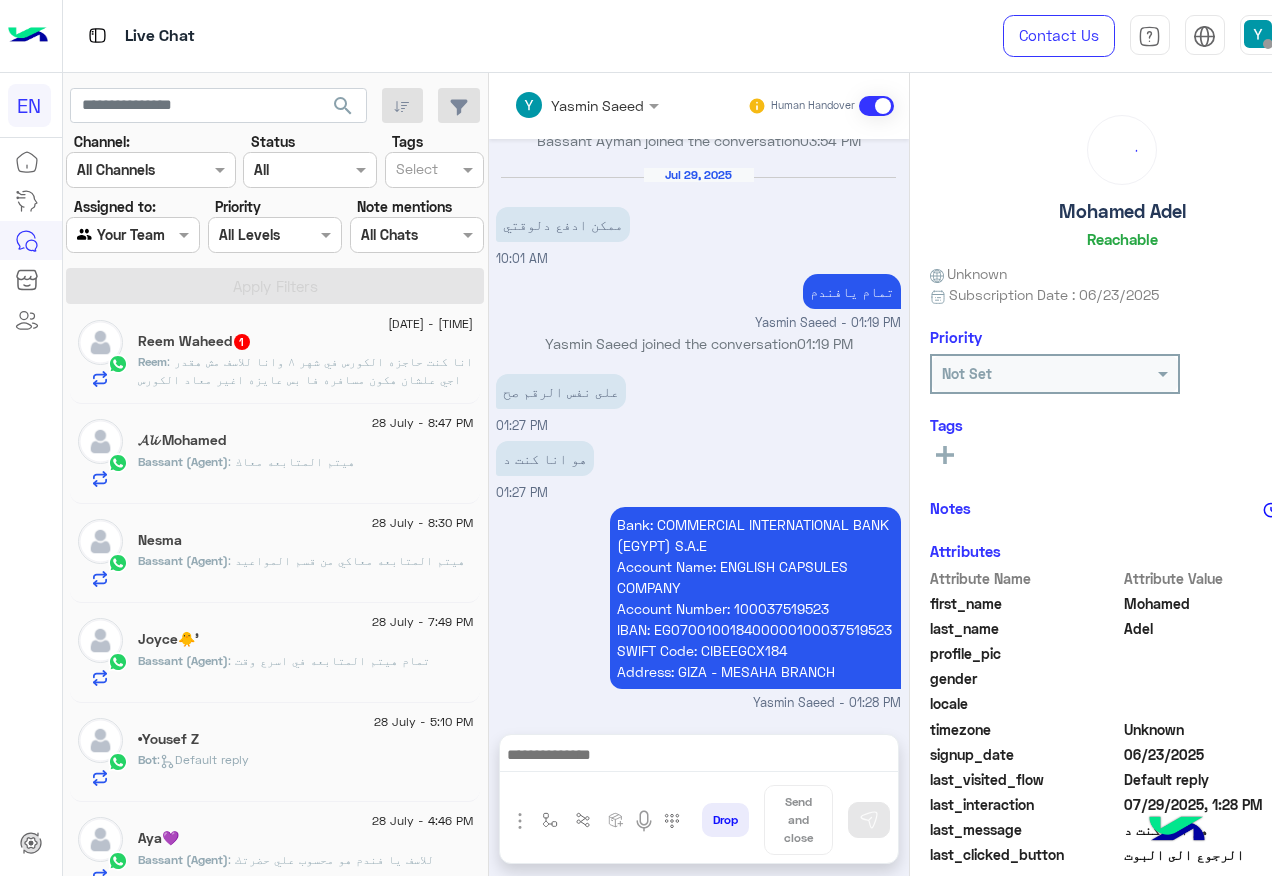 click on "Reem : انا كنت حاجزه الكورس في شهر ٨ وانا للاسف مش هقدر اجي علشان هكون مسافره فا بس عايزه اغير معاد الكورس" 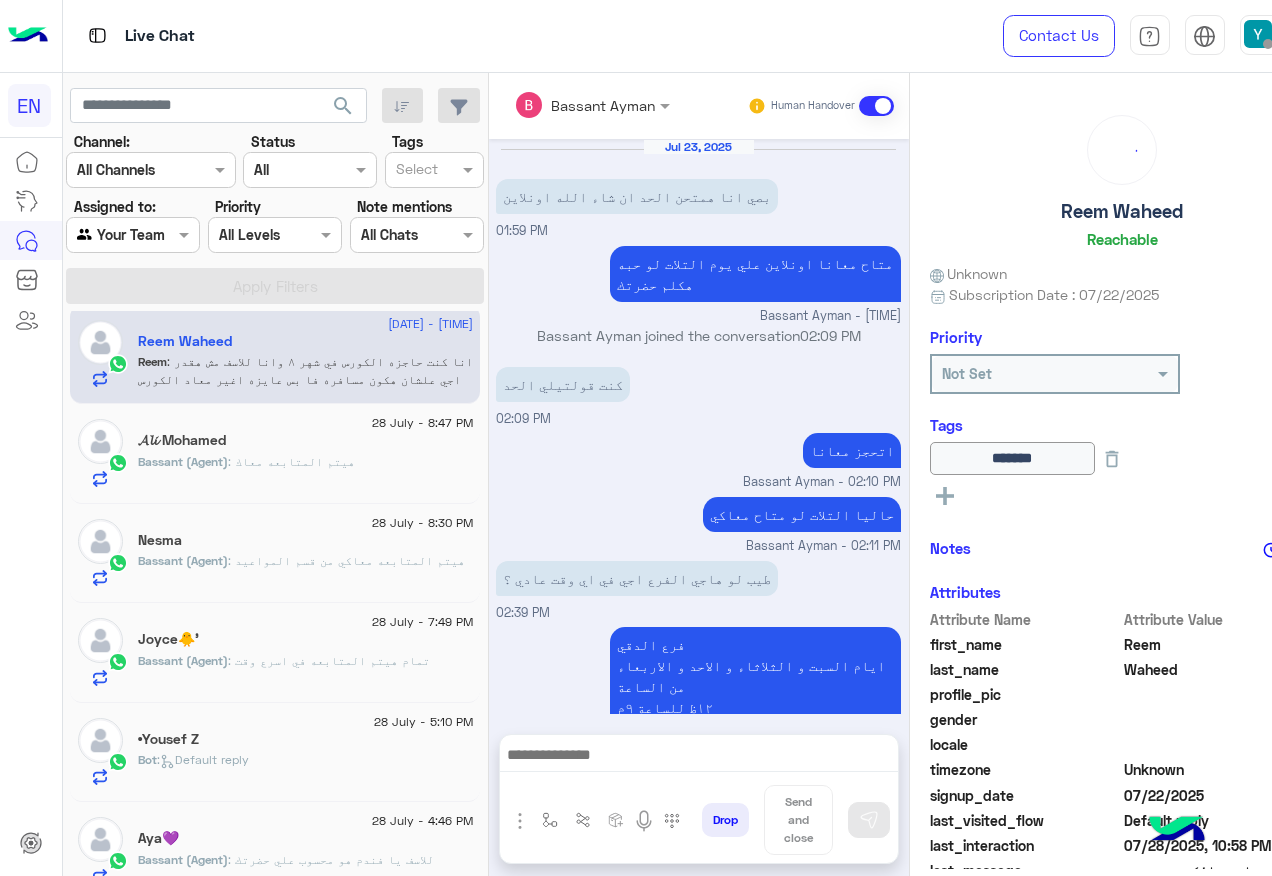 scroll, scrollTop: 1054, scrollLeft: 0, axis: vertical 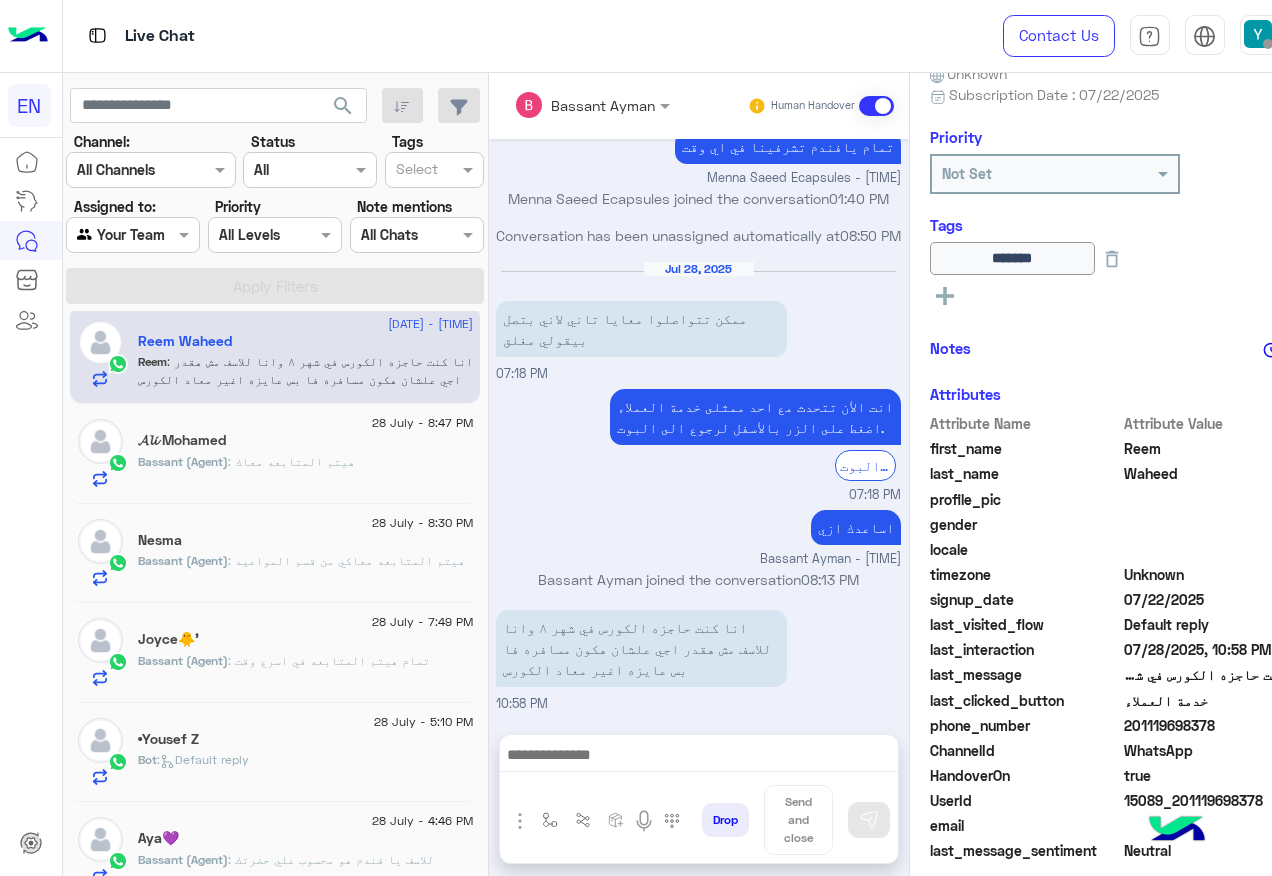 click on "201119698378" 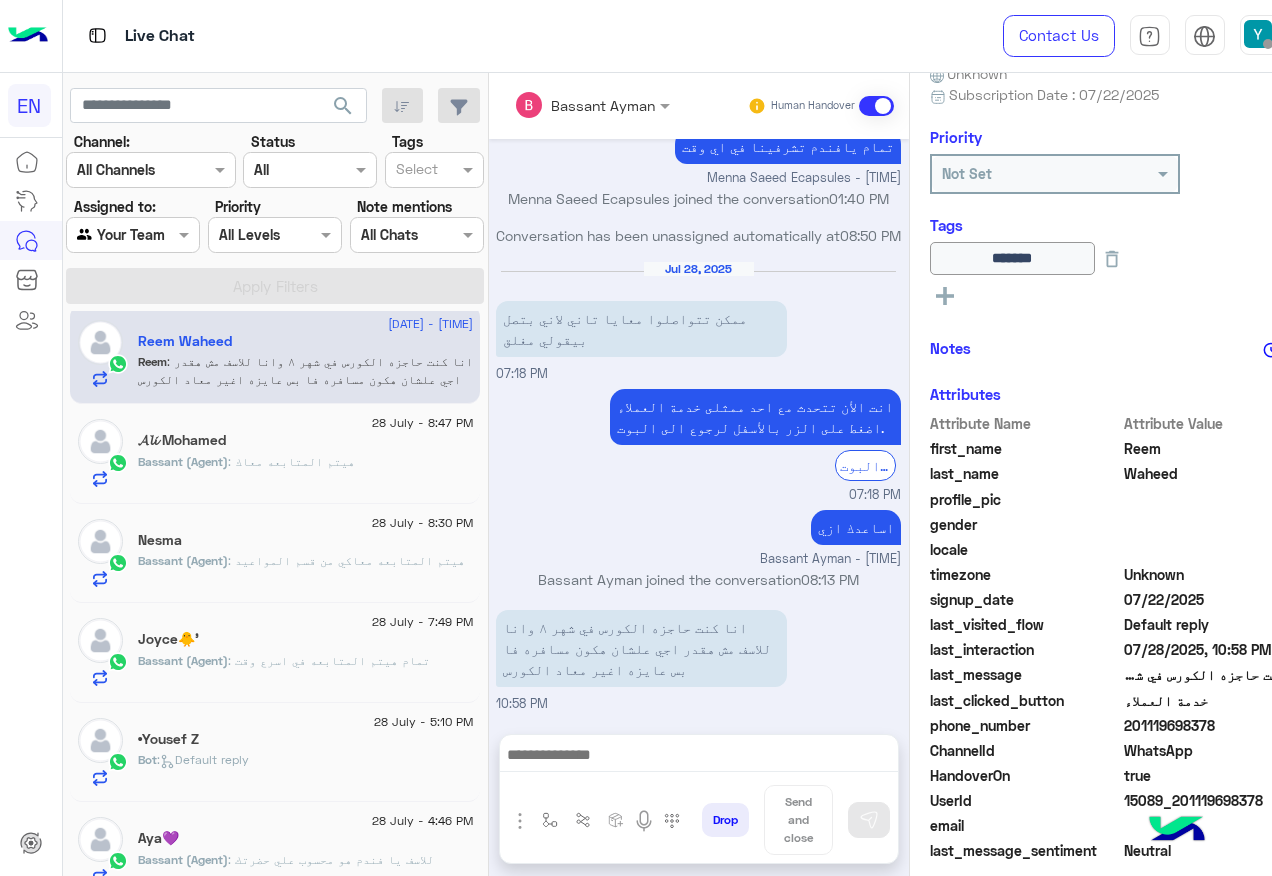 click at bounding box center (699, 757) 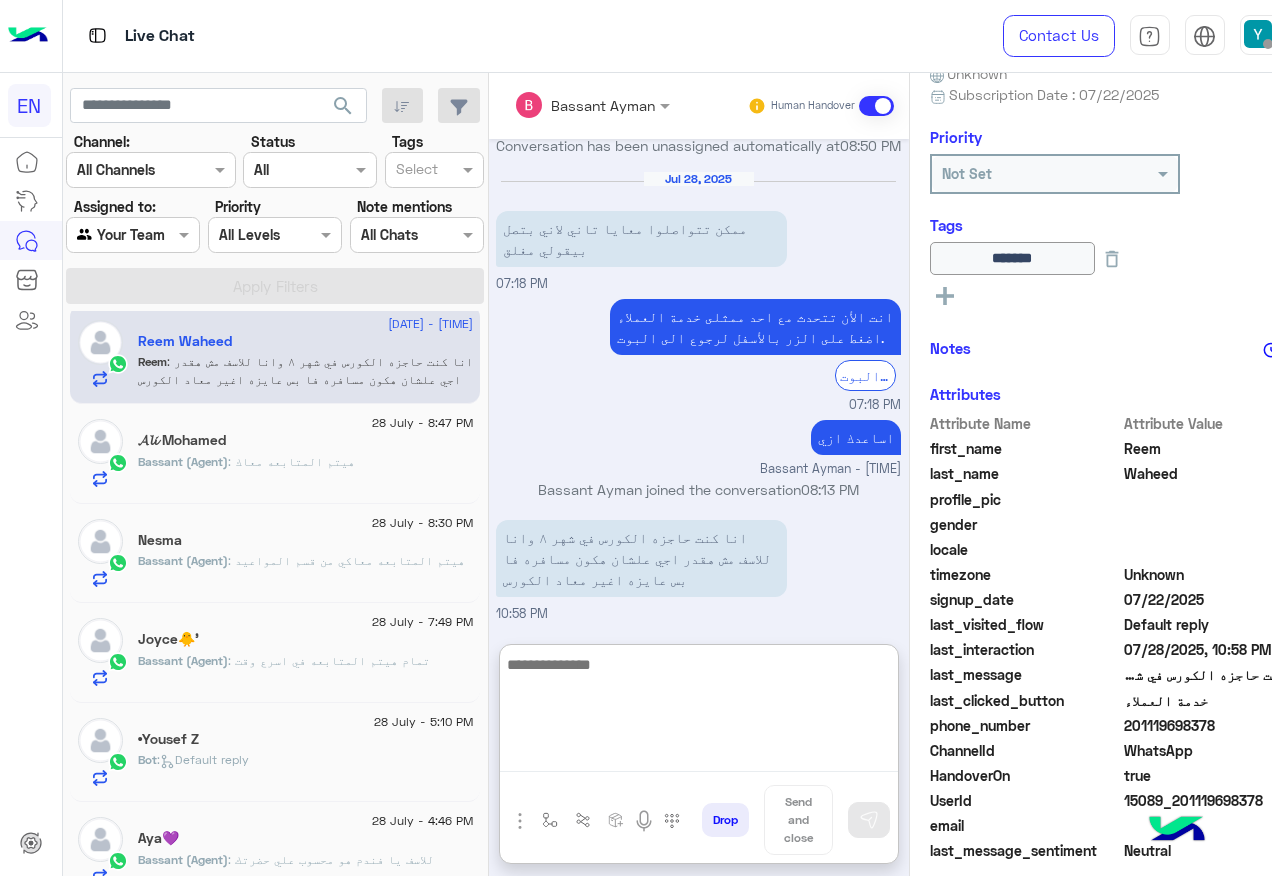 scroll, scrollTop: 1144, scrollLeft: 0, axis: vertical 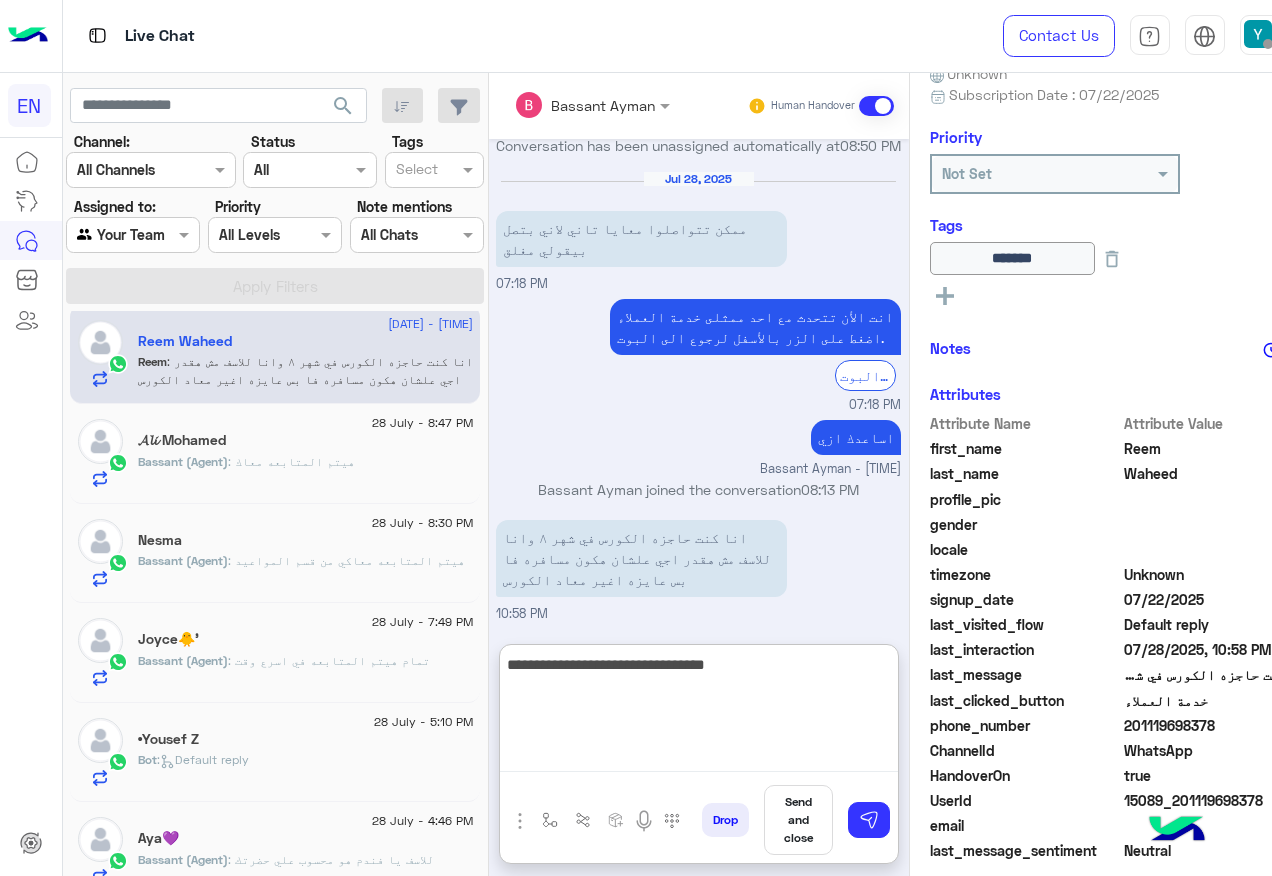 type on "**********" 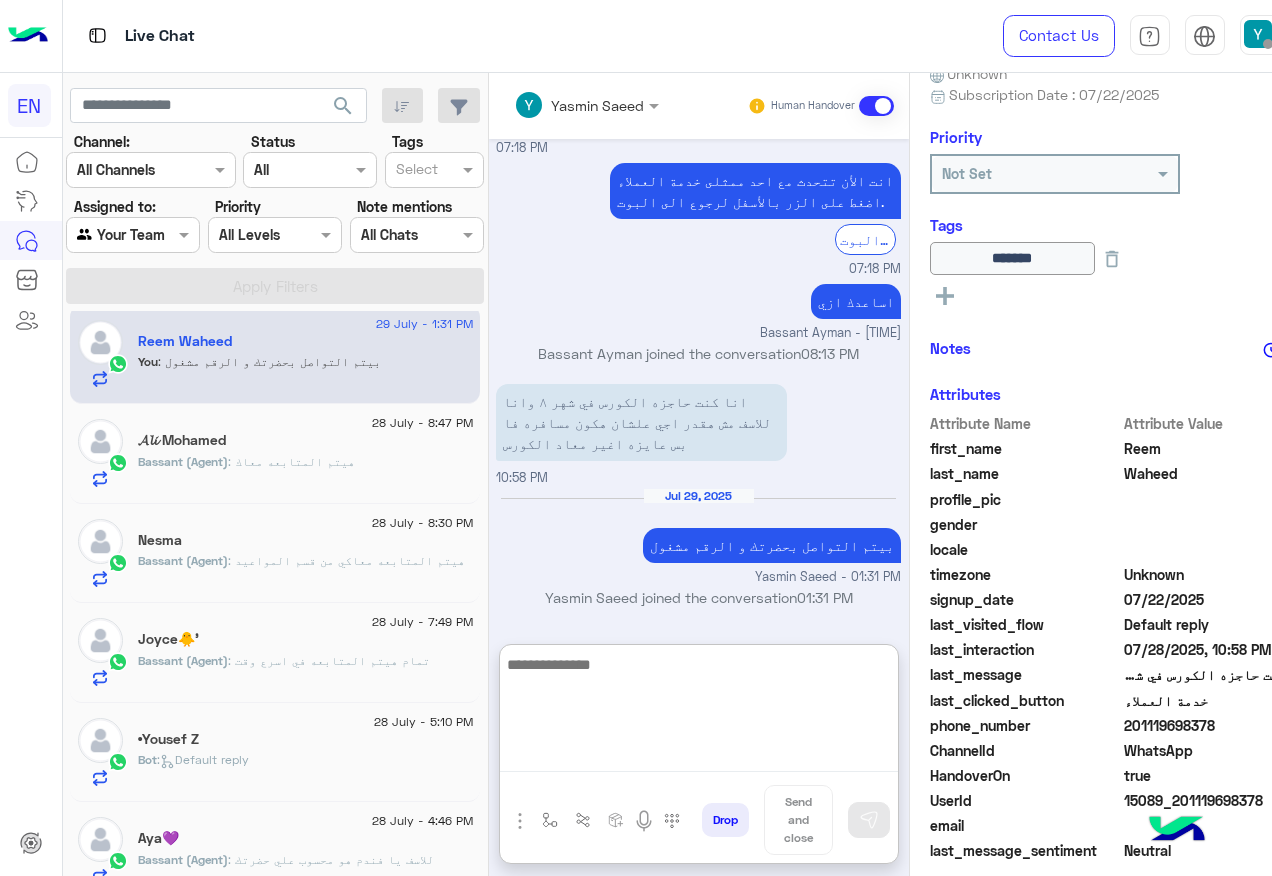 scroll, scrollTop: 1280, scrollLeft: 0, axis: vertical 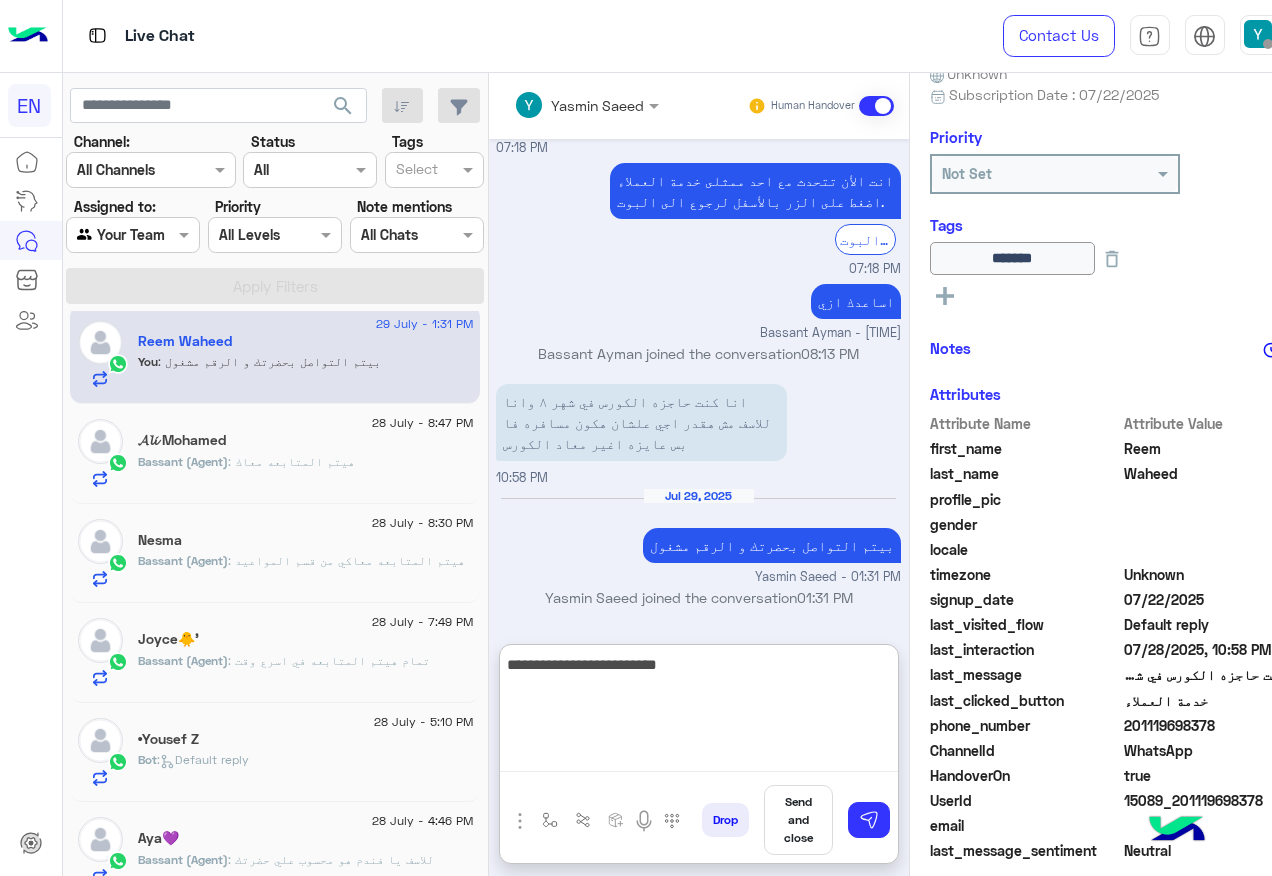 type on "**********" 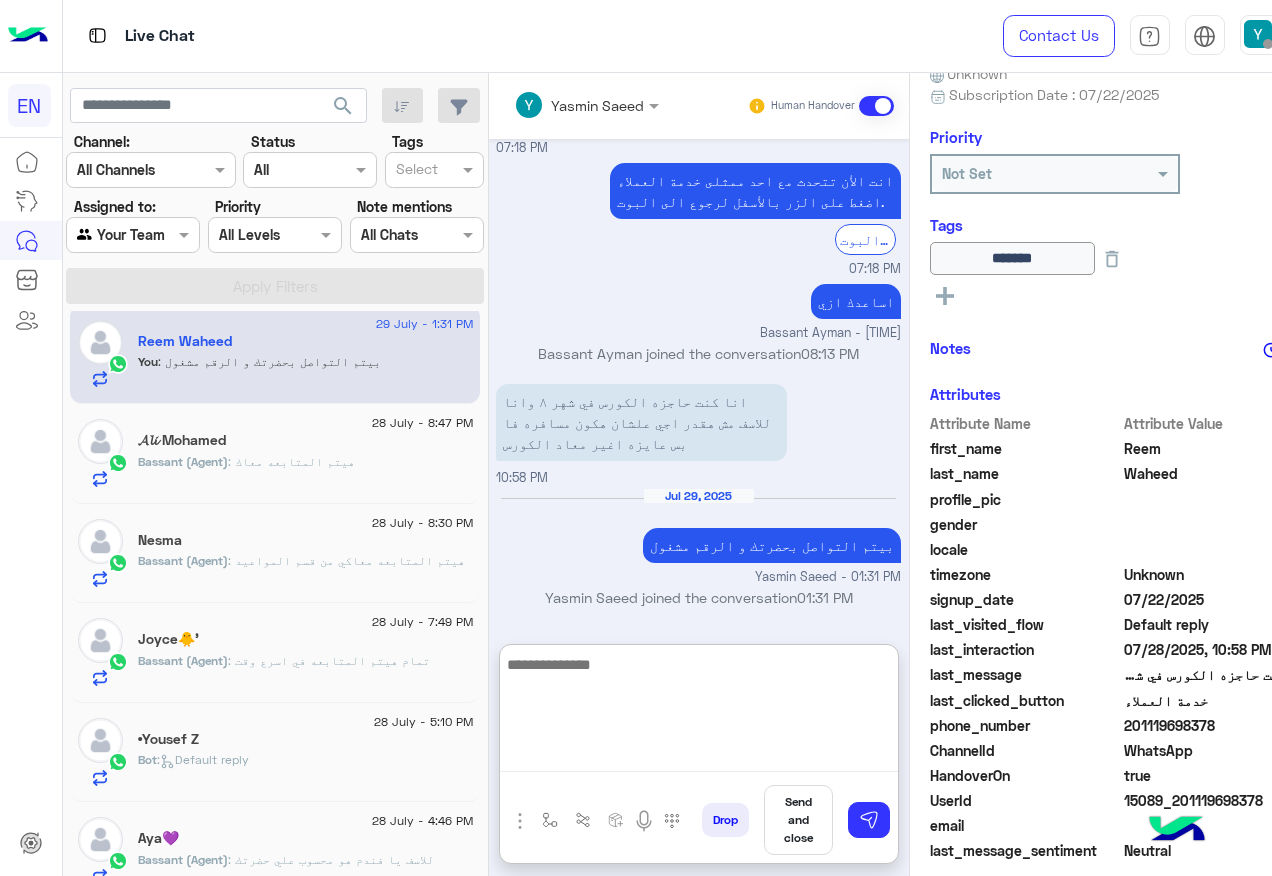 scroll, scrollTop: 1343, scrollLeft: 0, axis: vertical 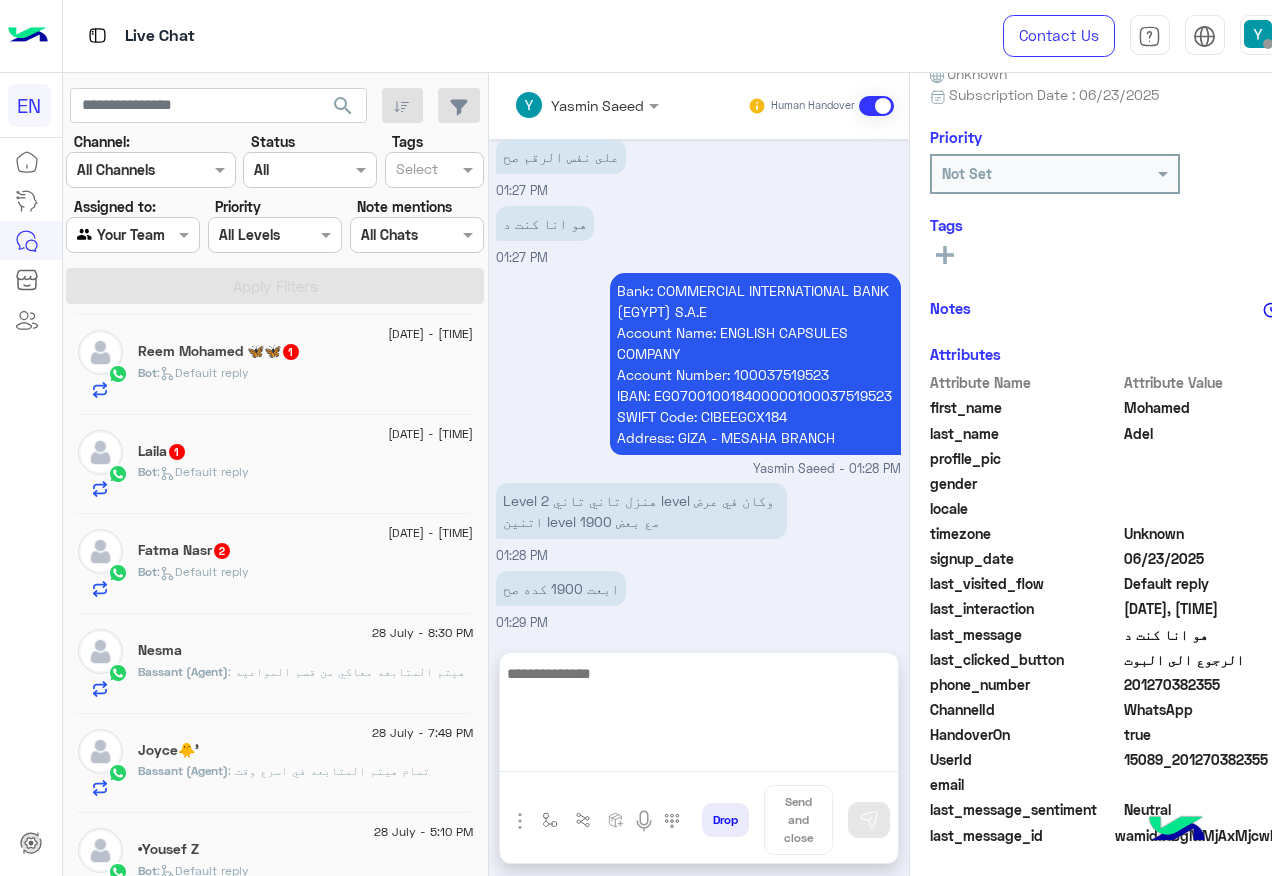 click on "201270382355" 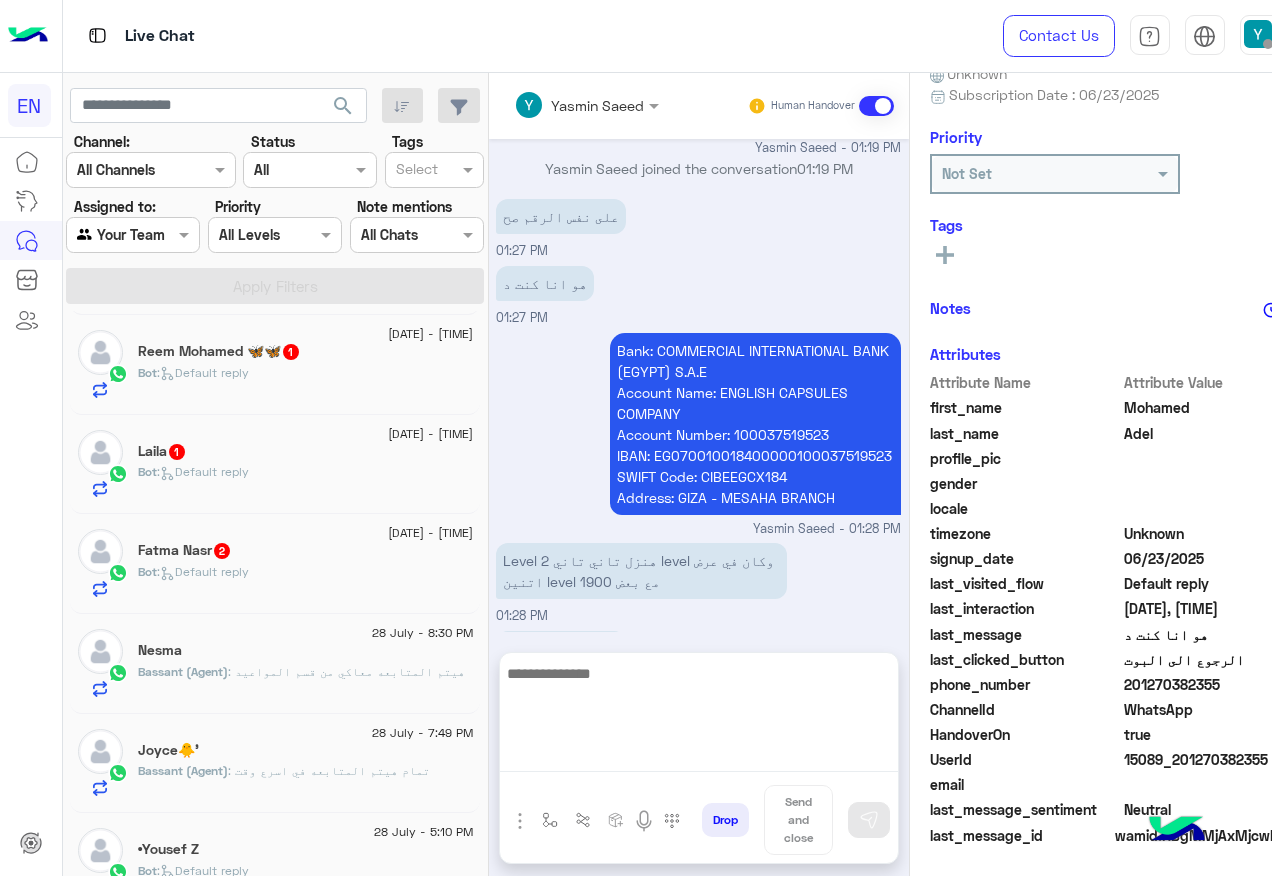 click on "201270382355" 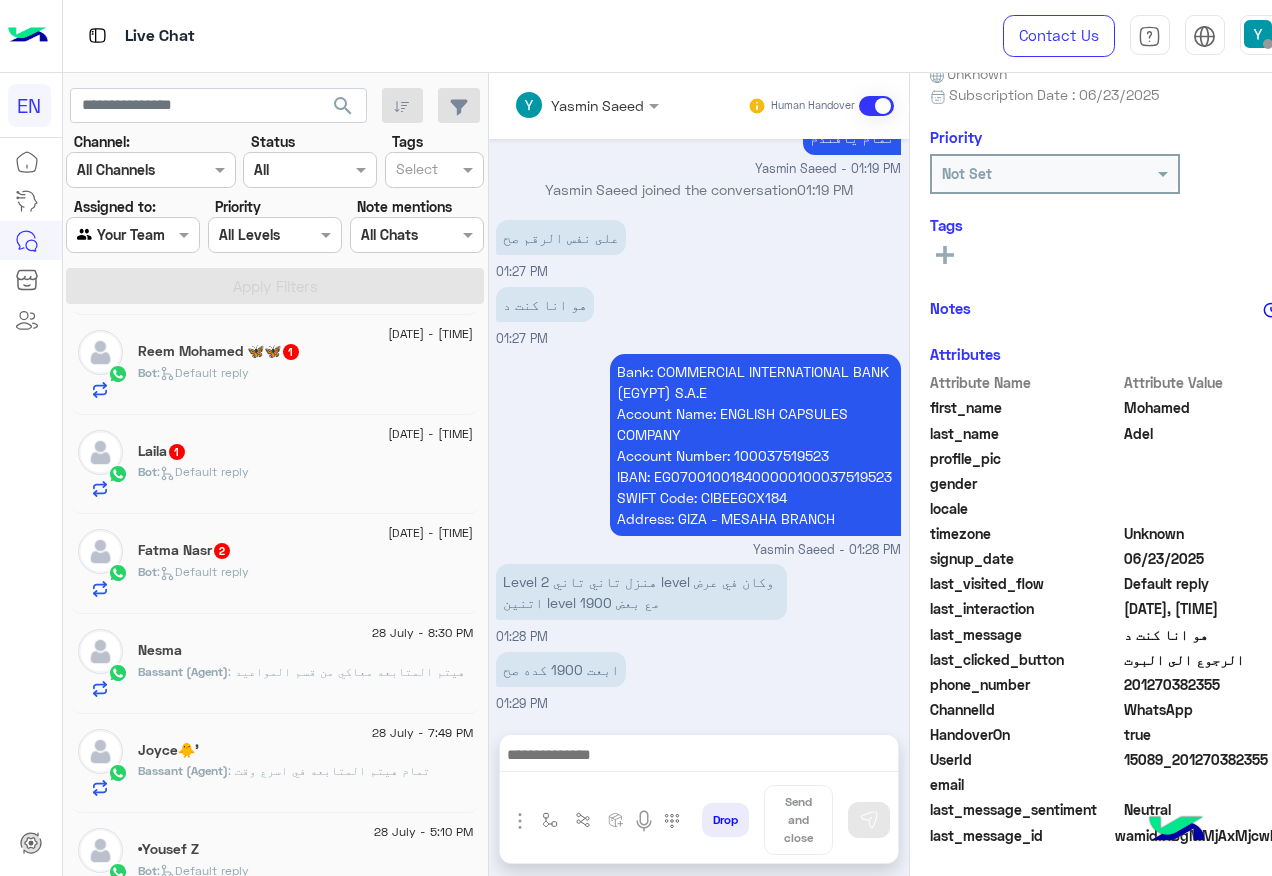 copy on "201270382355" 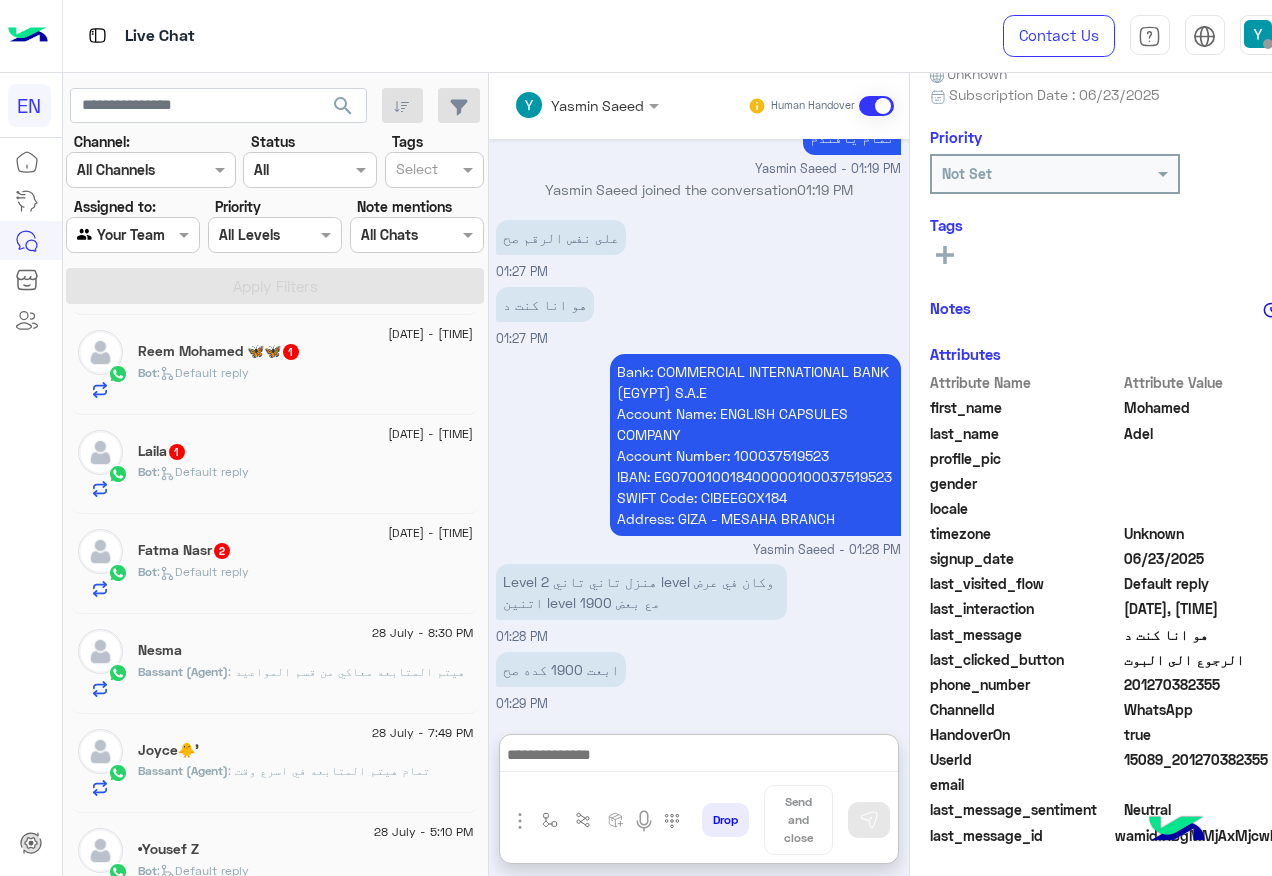 click at bounding box center [699, 757] 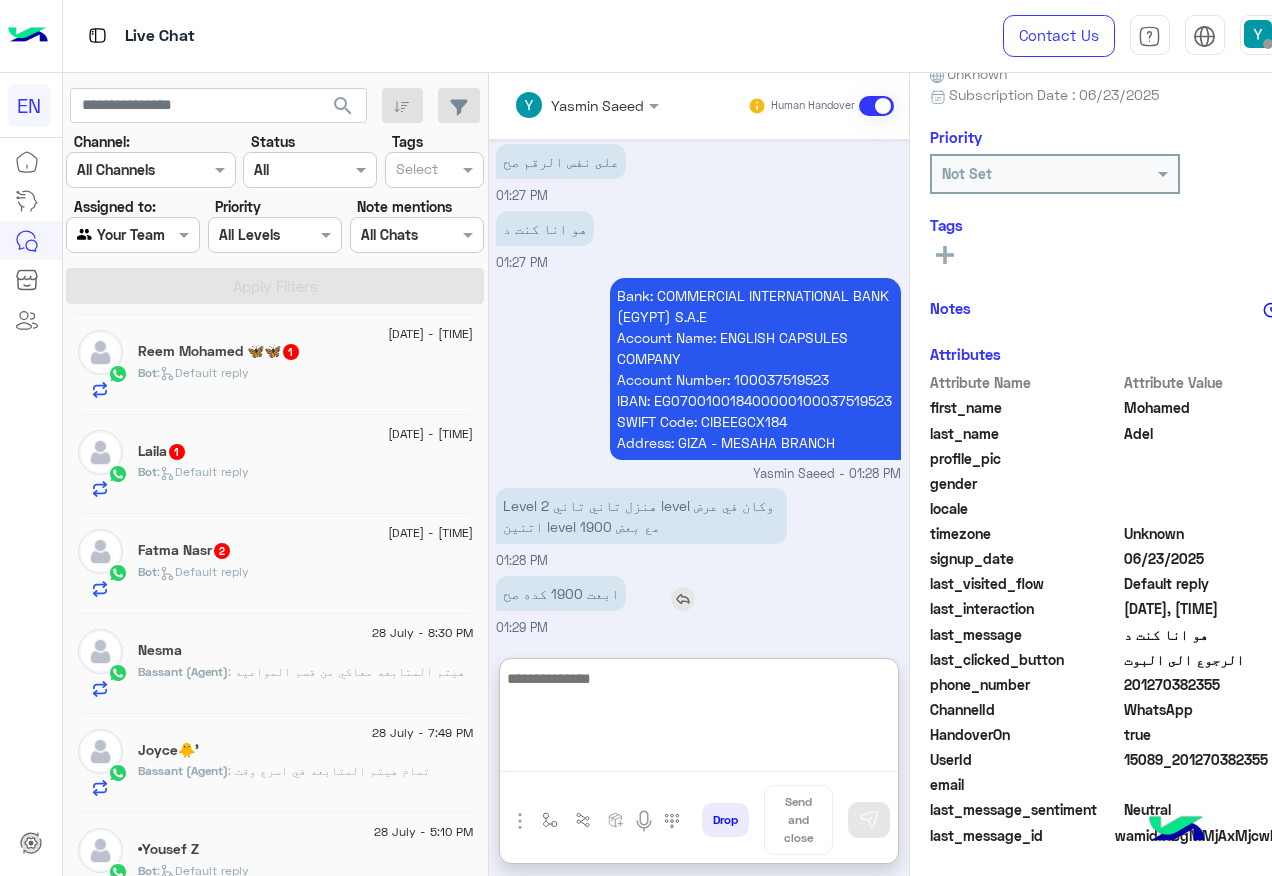 scroll, scrollTop: 1122, scrollLeft: 0, axis: vertical 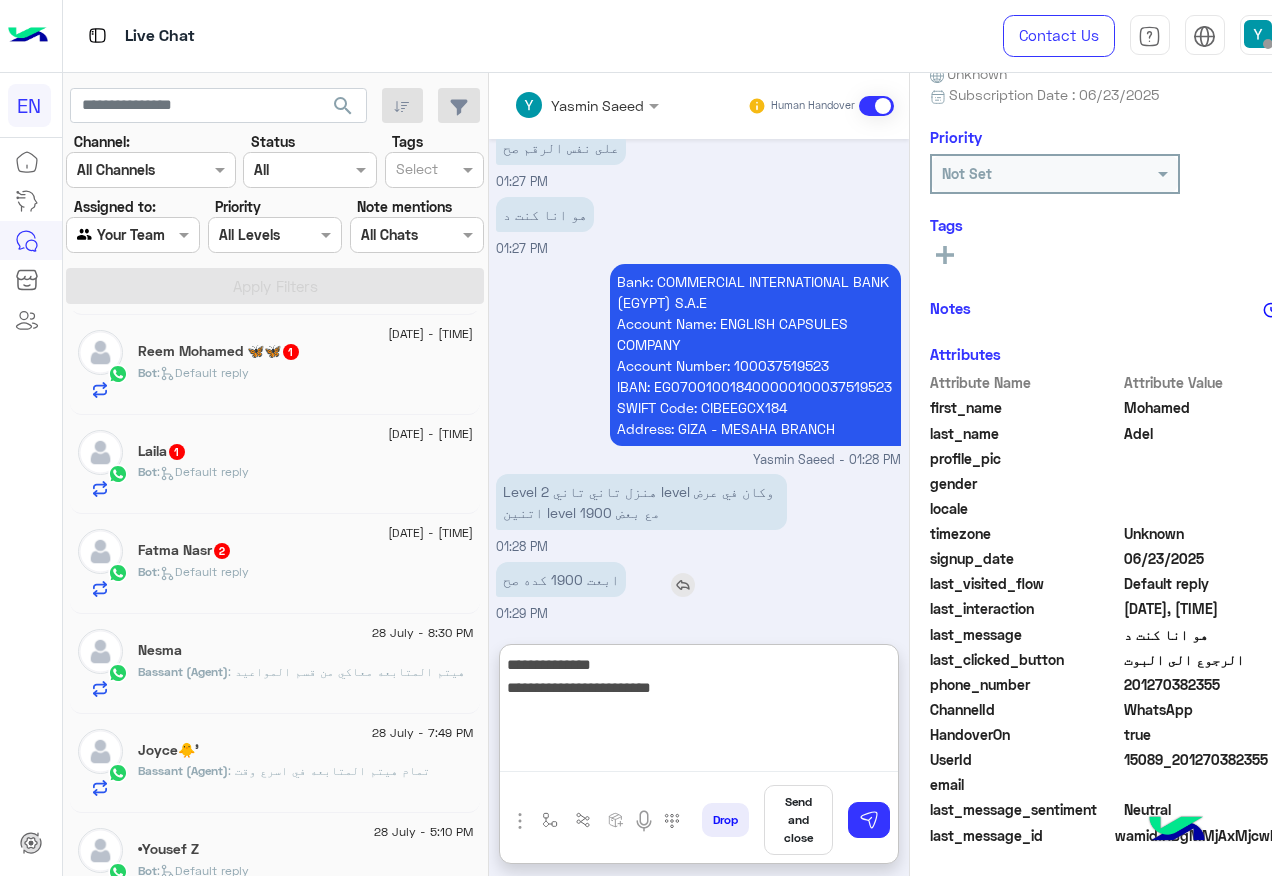 type on "**********" 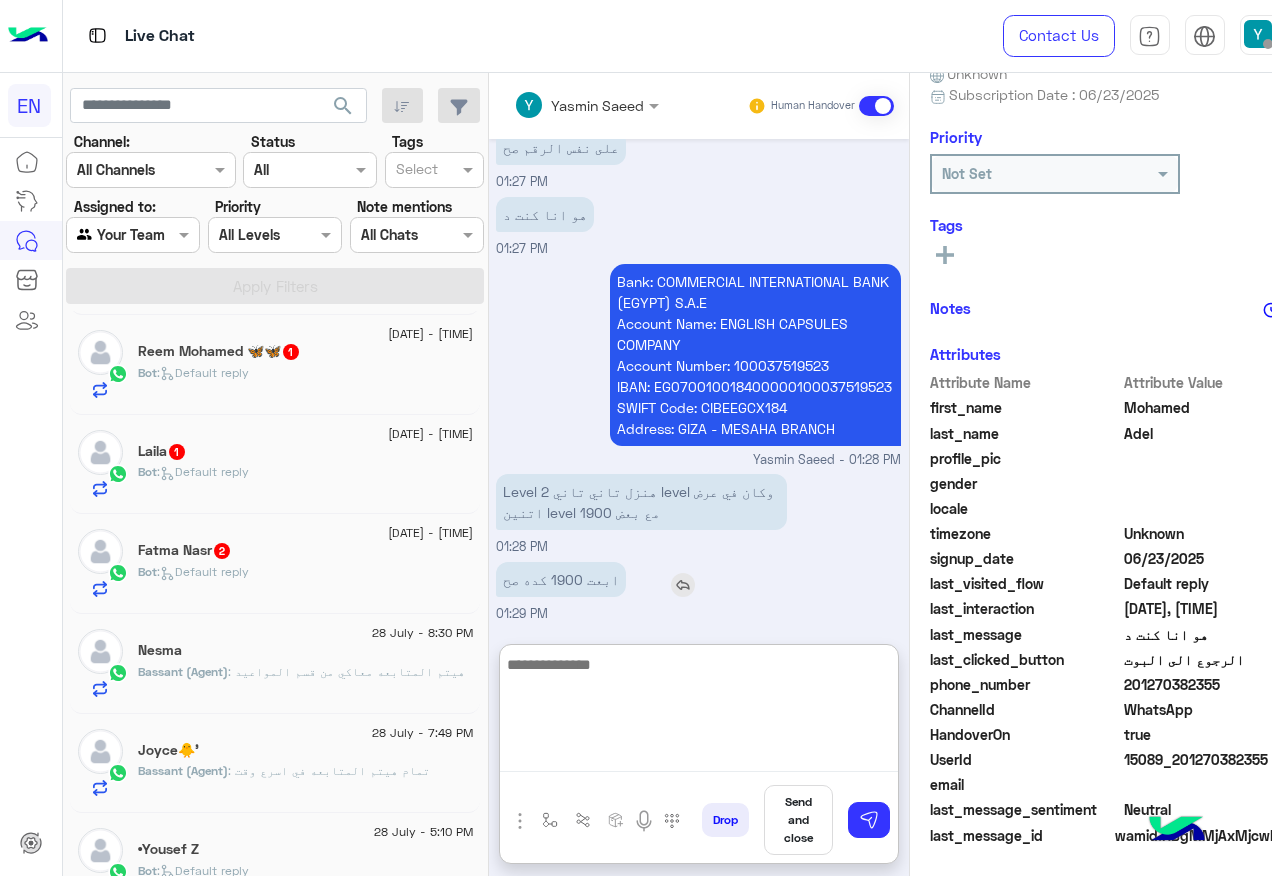 scroll, scrollTop: 1207, scrollLeft: 0, axis: vertical 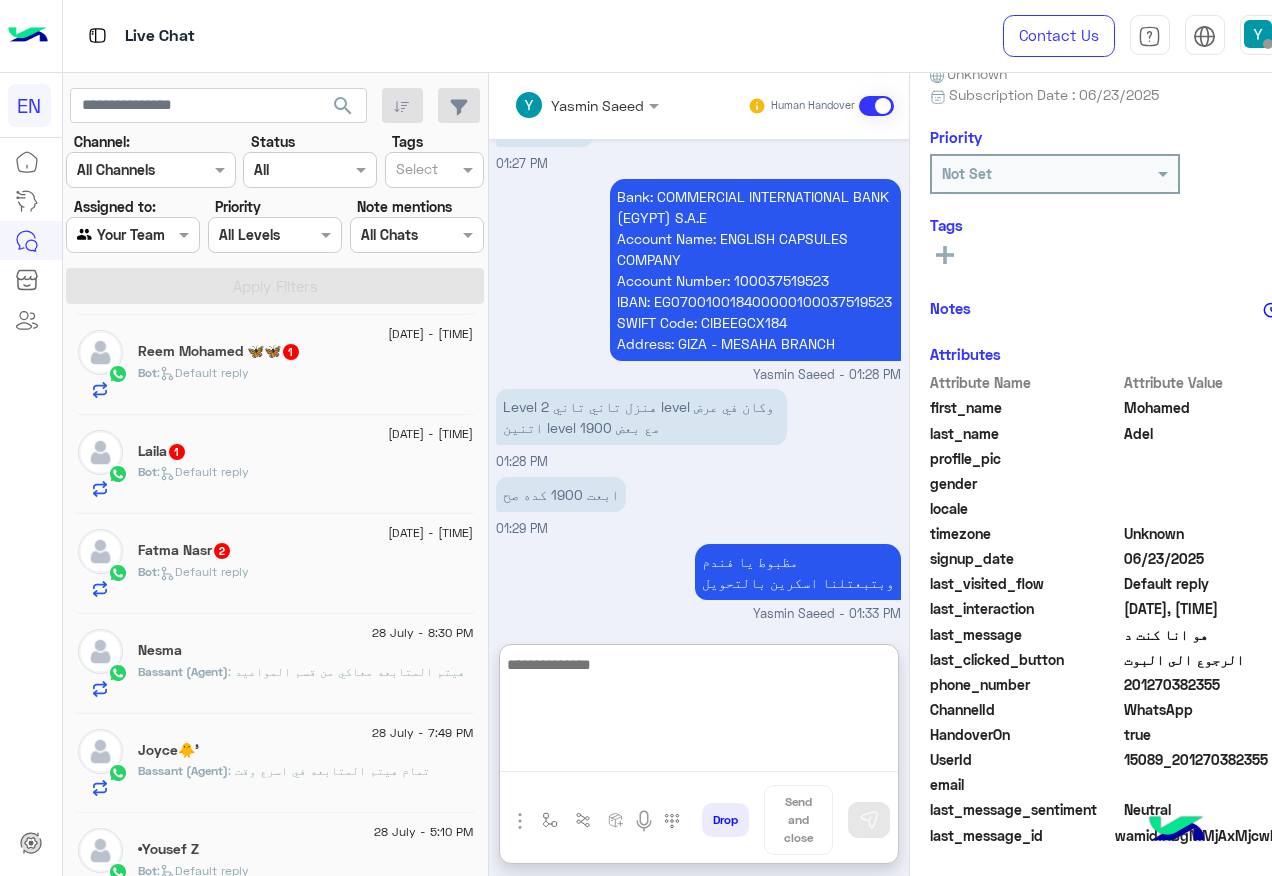 click on "Bot :   Default reply" 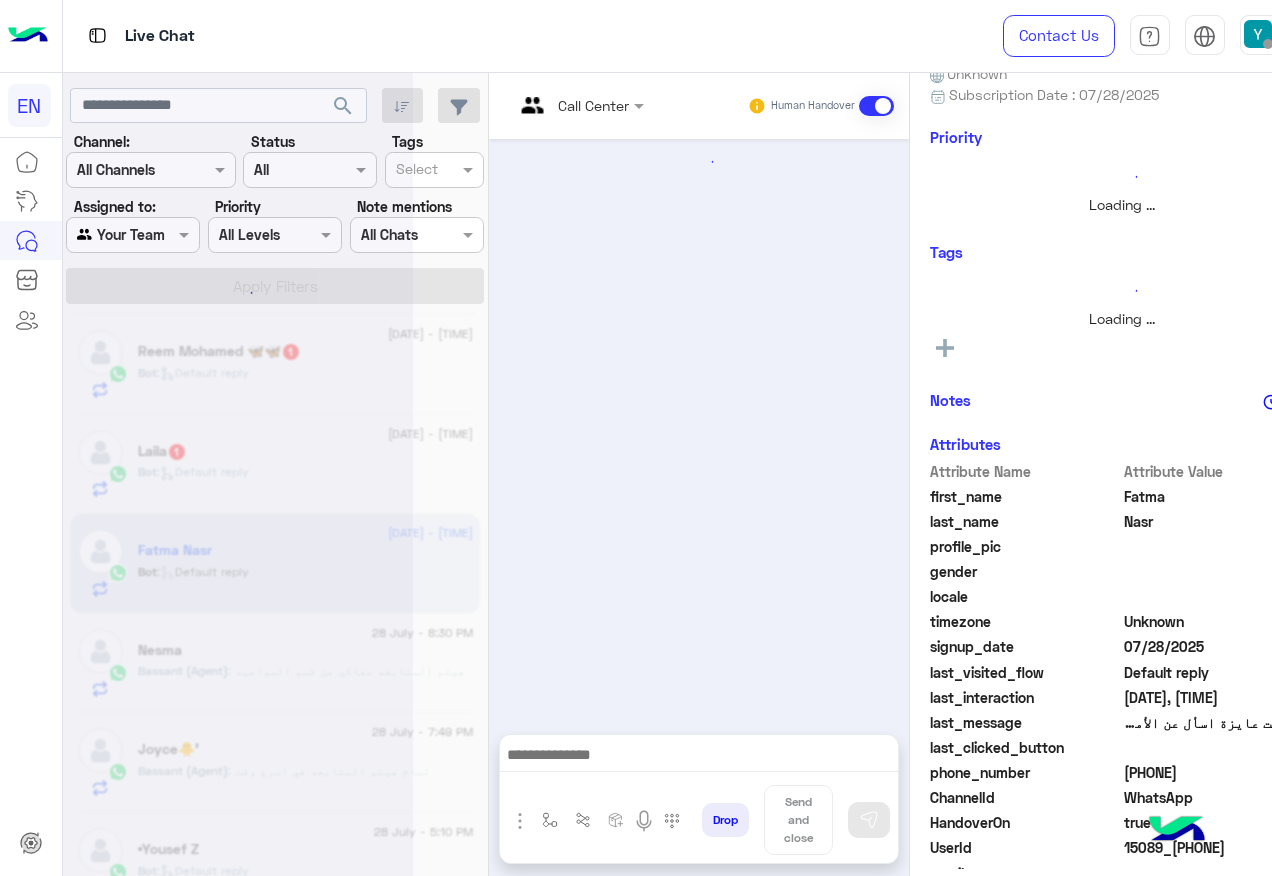 scroll, scrollTop: 197, scrollLeft: 0, axis: vertical 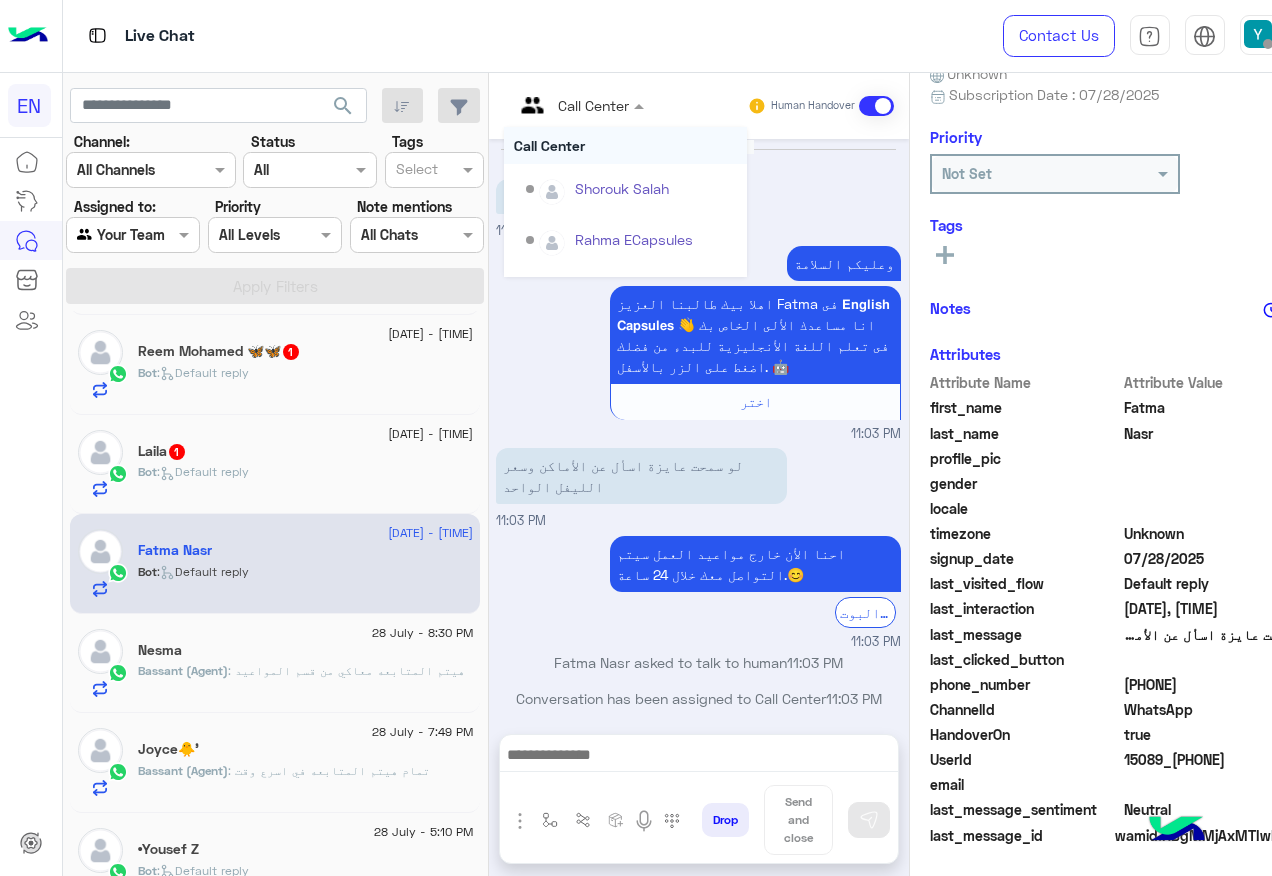 click at bounding box center (641, 105) 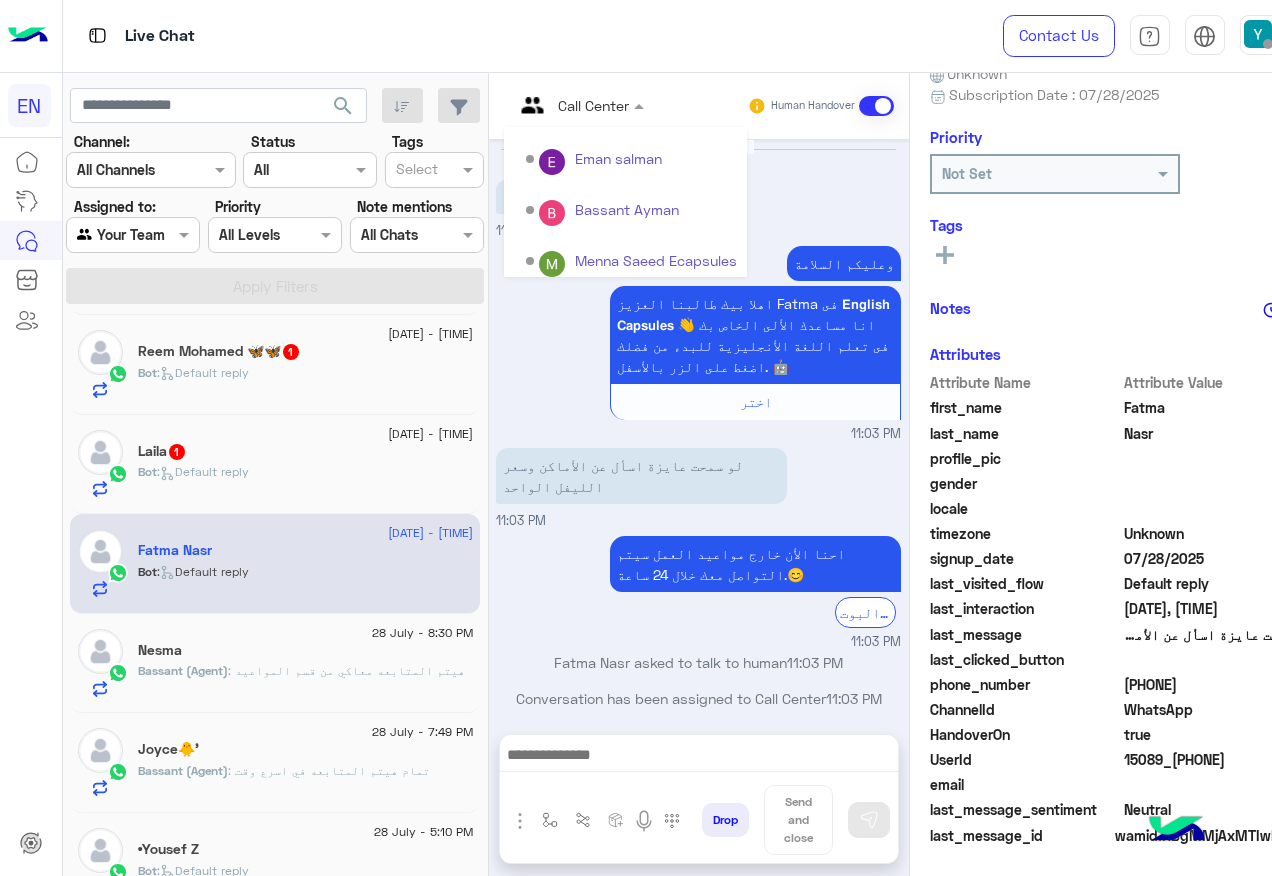scroll, scrollTop: 332, scrollLeft: 0, axis: vertical 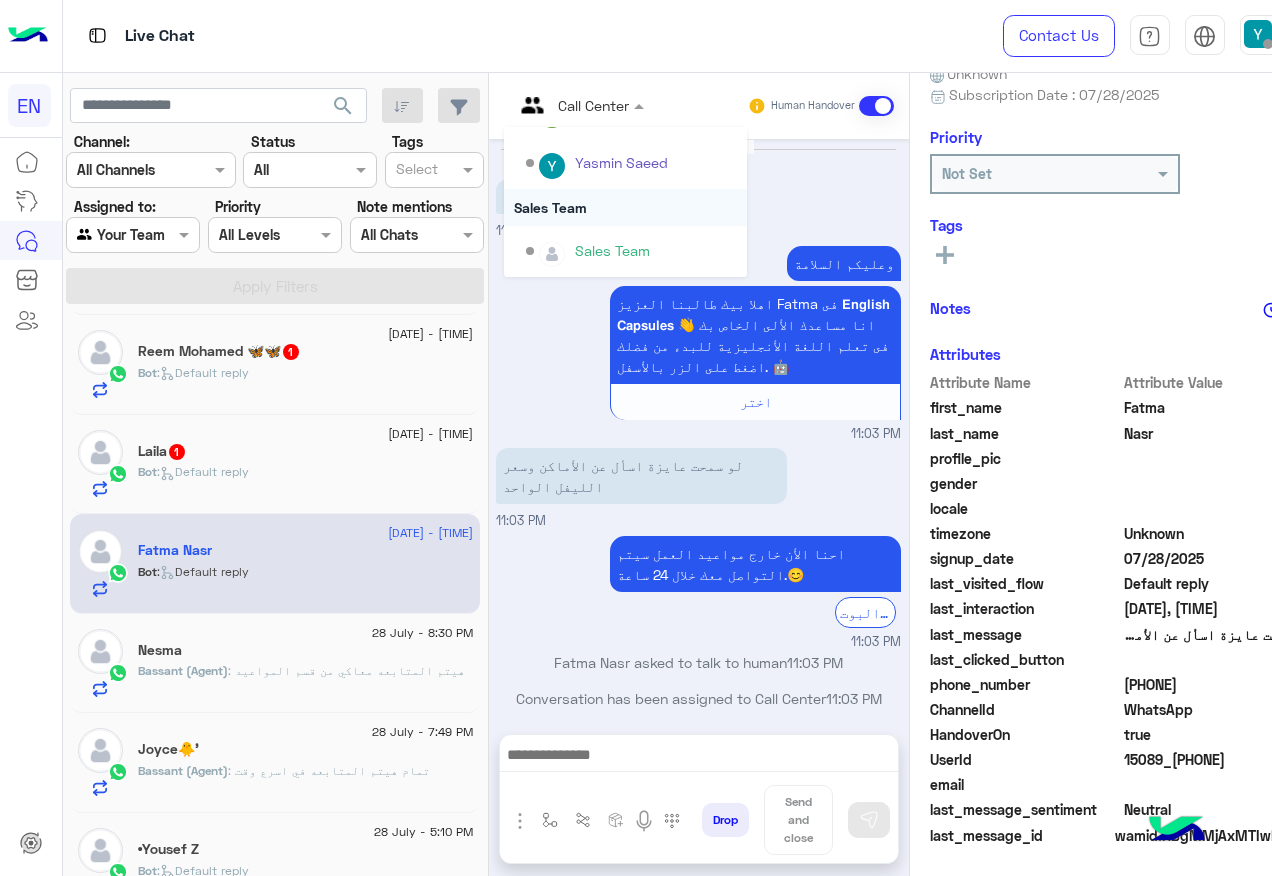 click on "Sales Team" at bounding box center [625, 207] 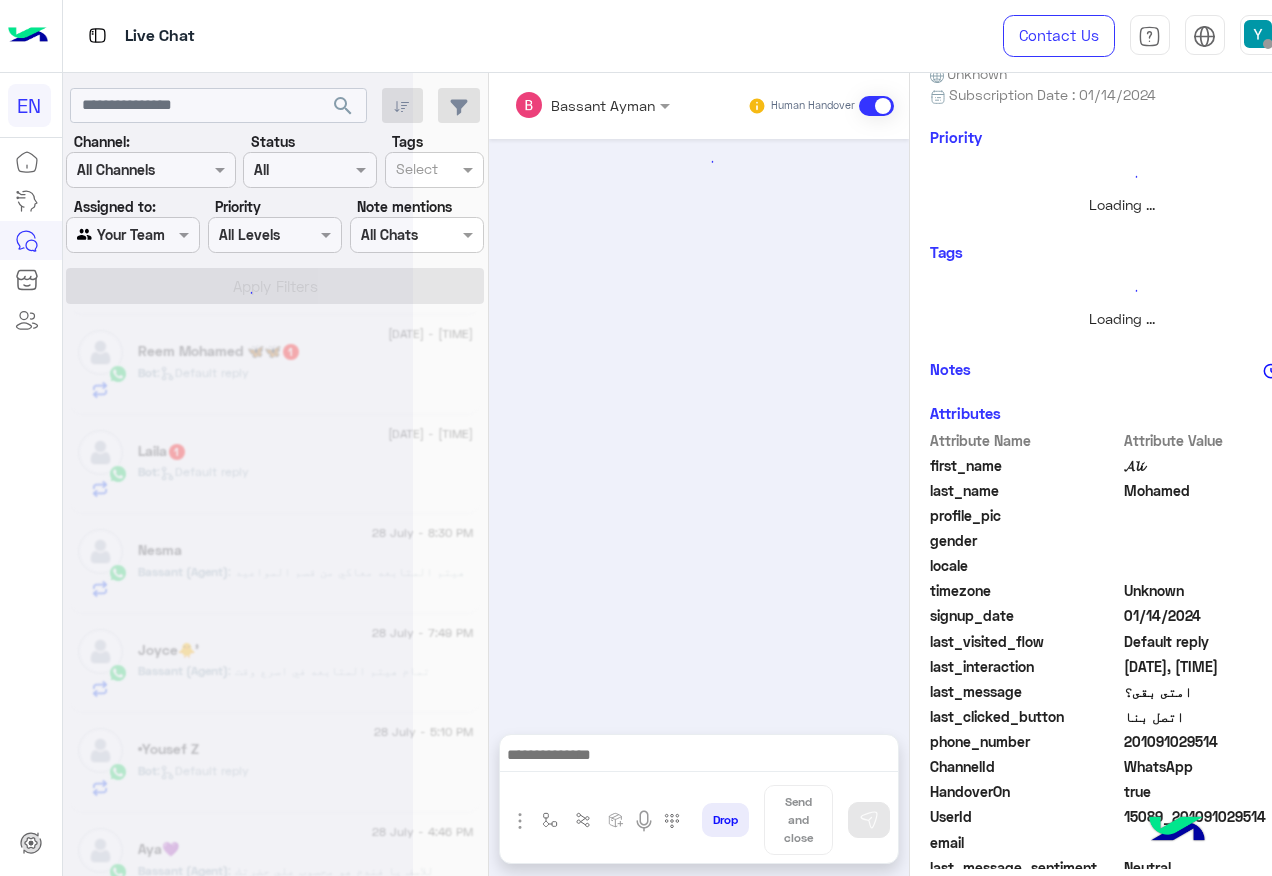 scroll, scrollTop: 200, scrollLeft: 0, axis: vertical 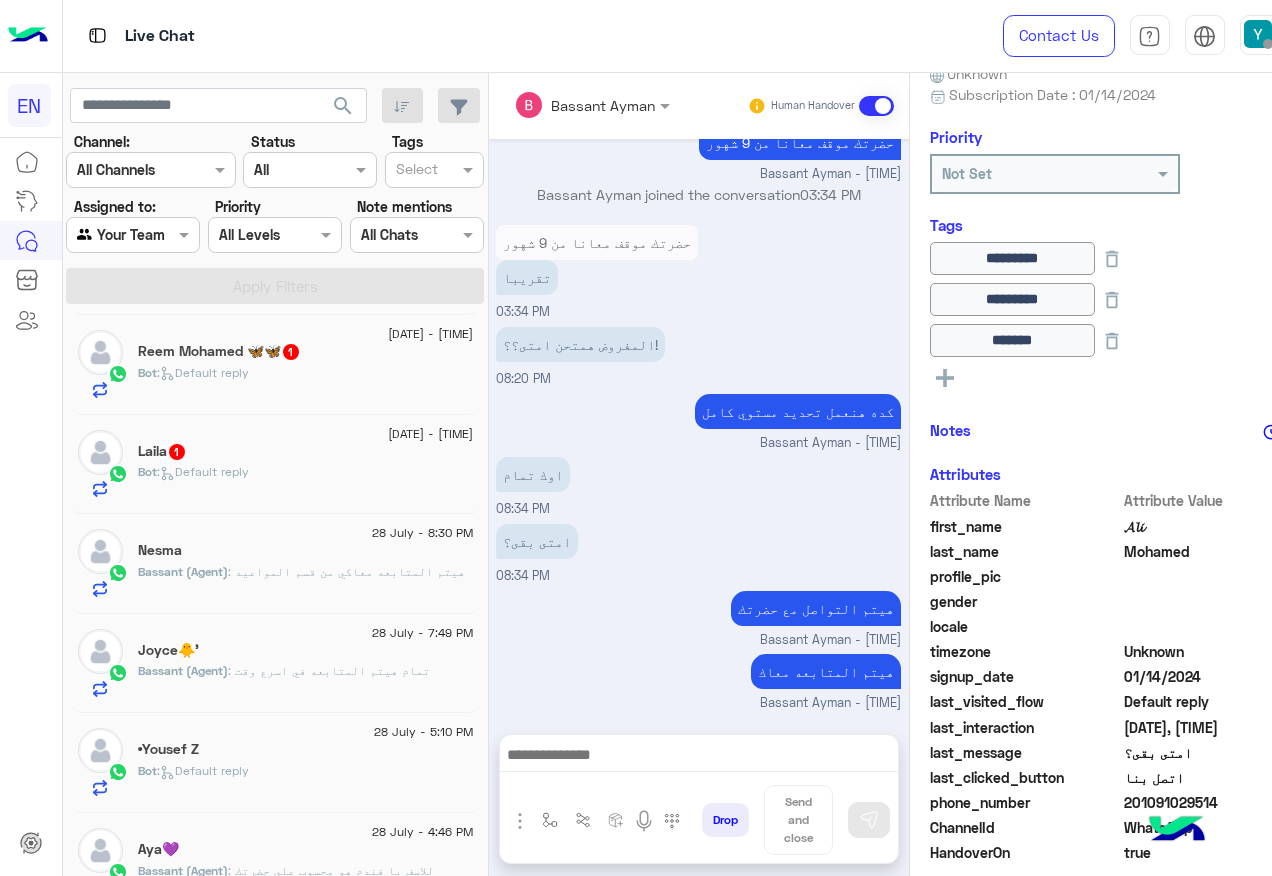 click on "Bot :   Default reply" 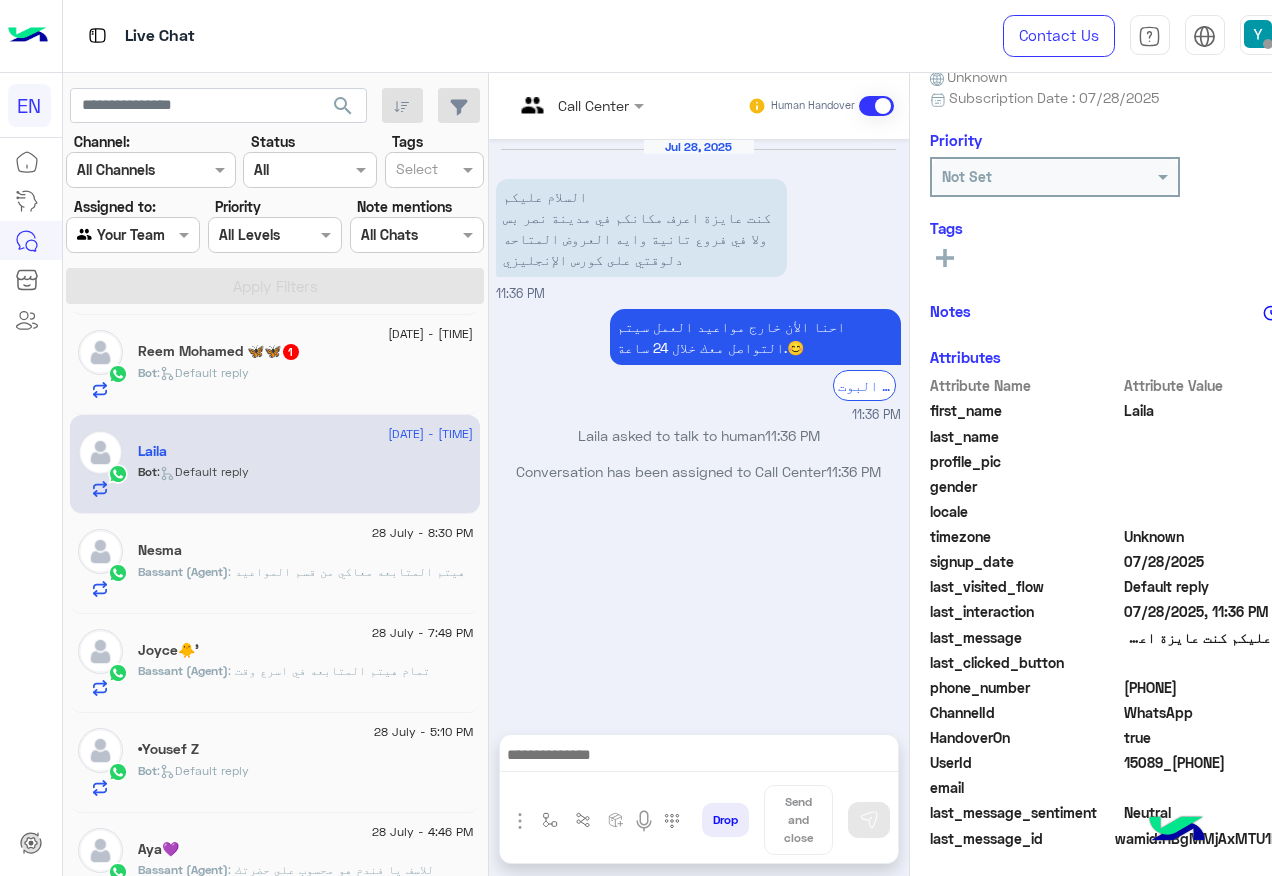 scroll, scrollTop: 200, scrollLeft: 0, axis: vertical 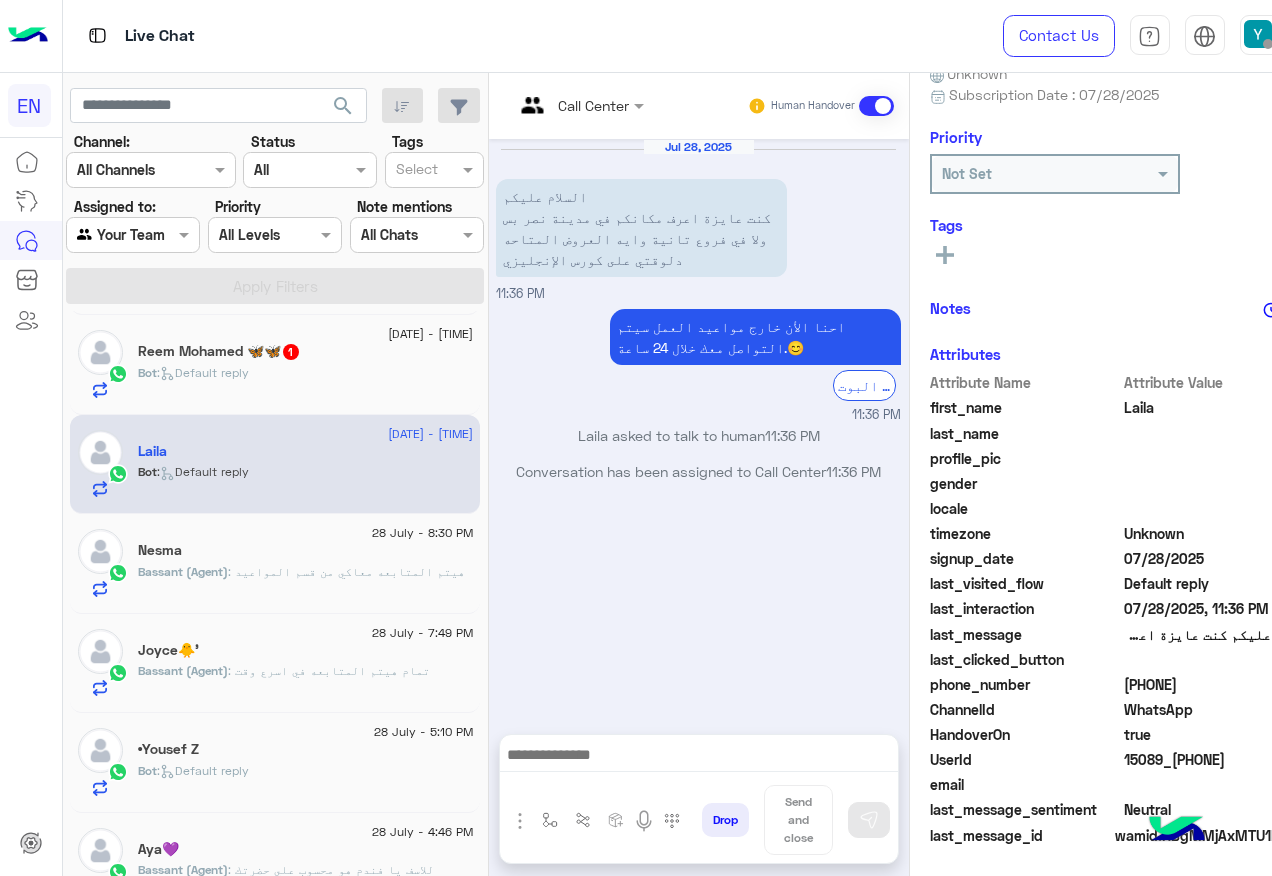click at bounding box center [579, 104] 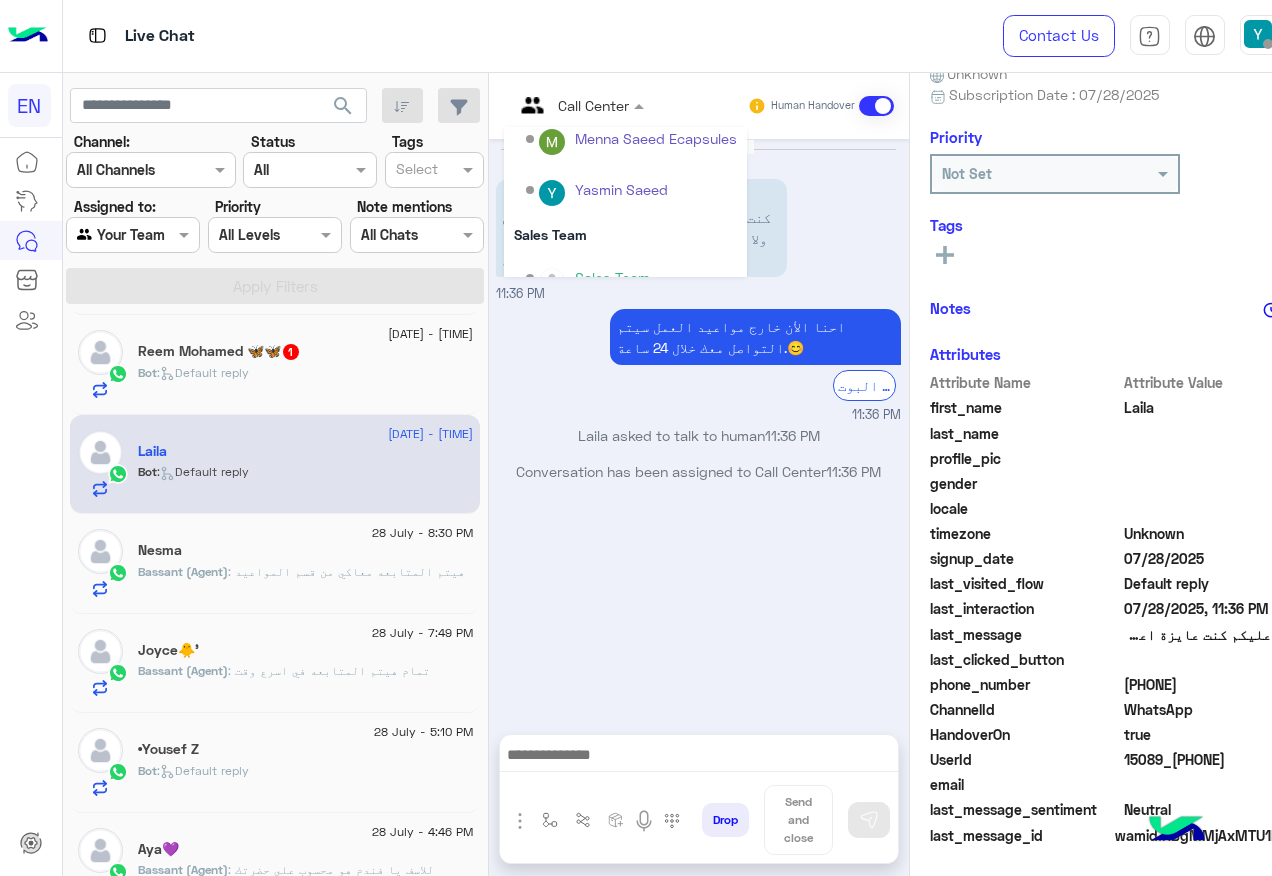 scroll, scrollTop: 332, scrollLeft: 0, axis: vertical 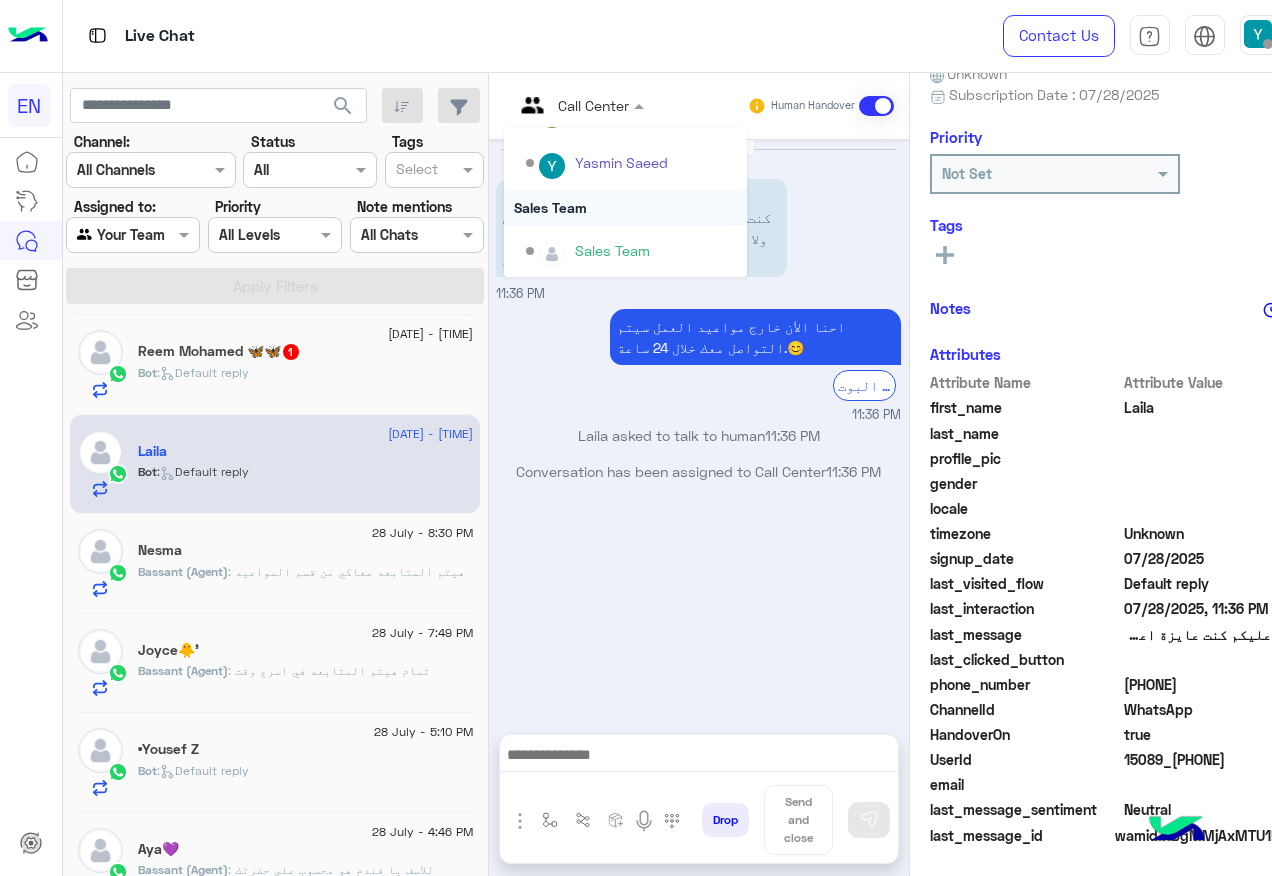 click on "Sales Team" at bounding box center [625, 207] 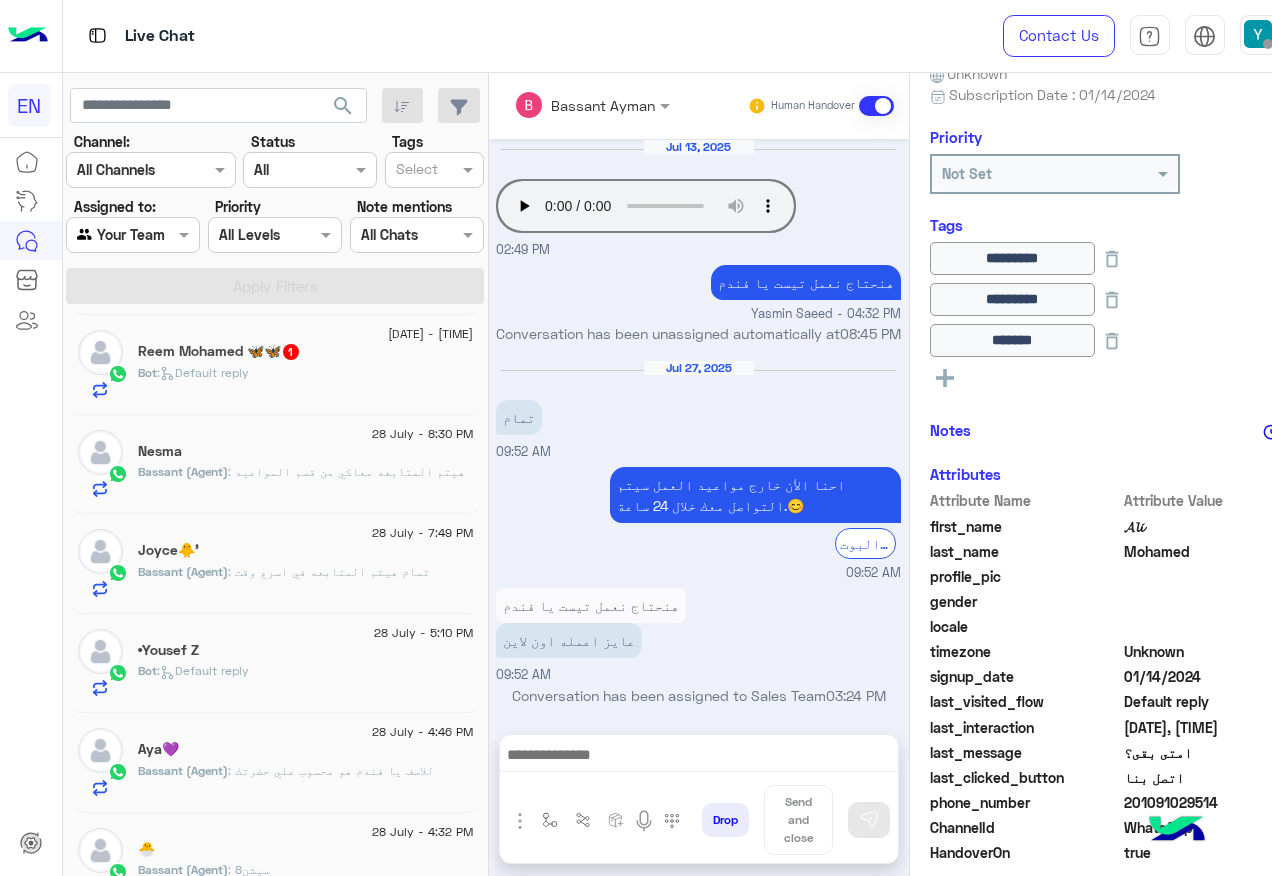 scroll, scrollTop: 200, scrollLeft: 0, axis: vertical 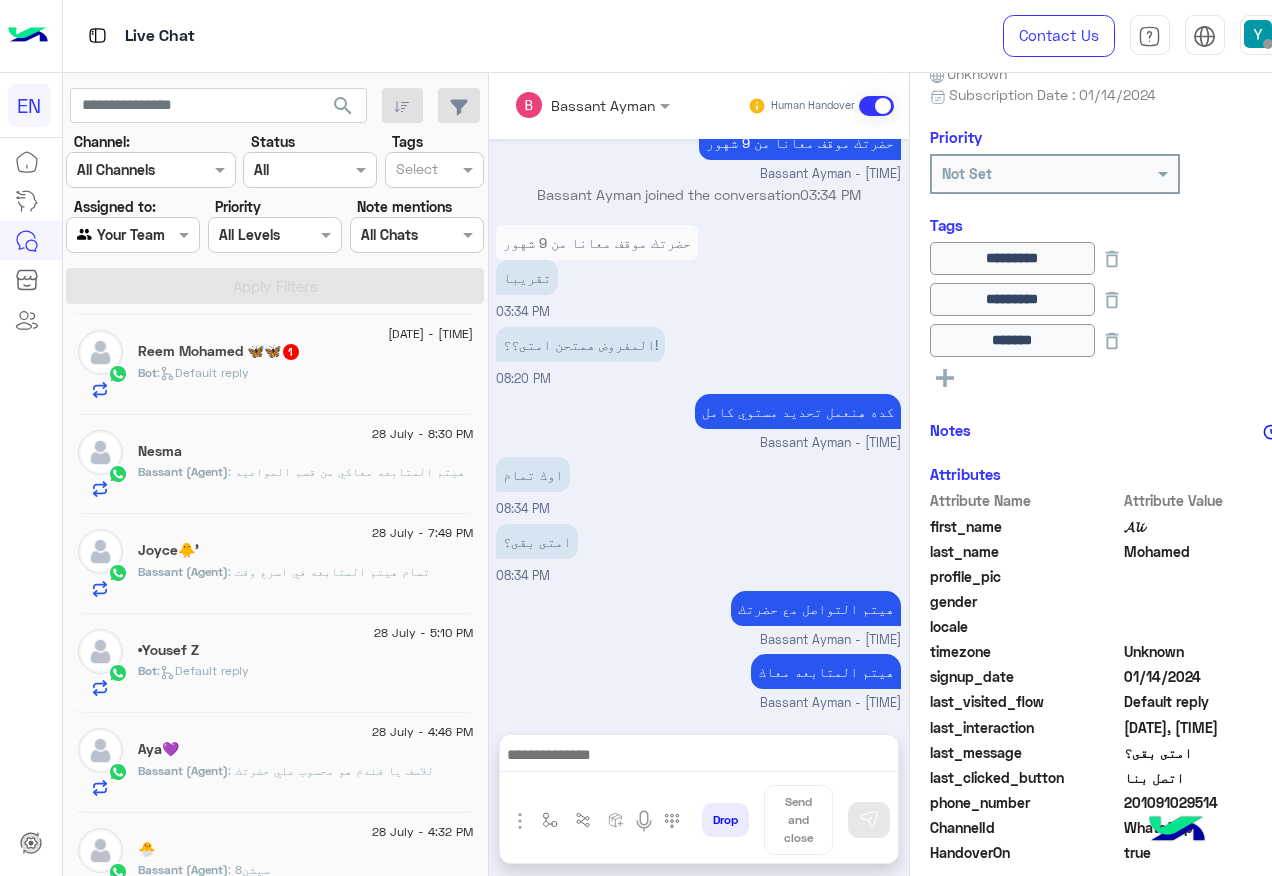 click on "29 July - 2:58 AM  Reem Mohamed 🦋🦋  1 Bot :   Default reply" 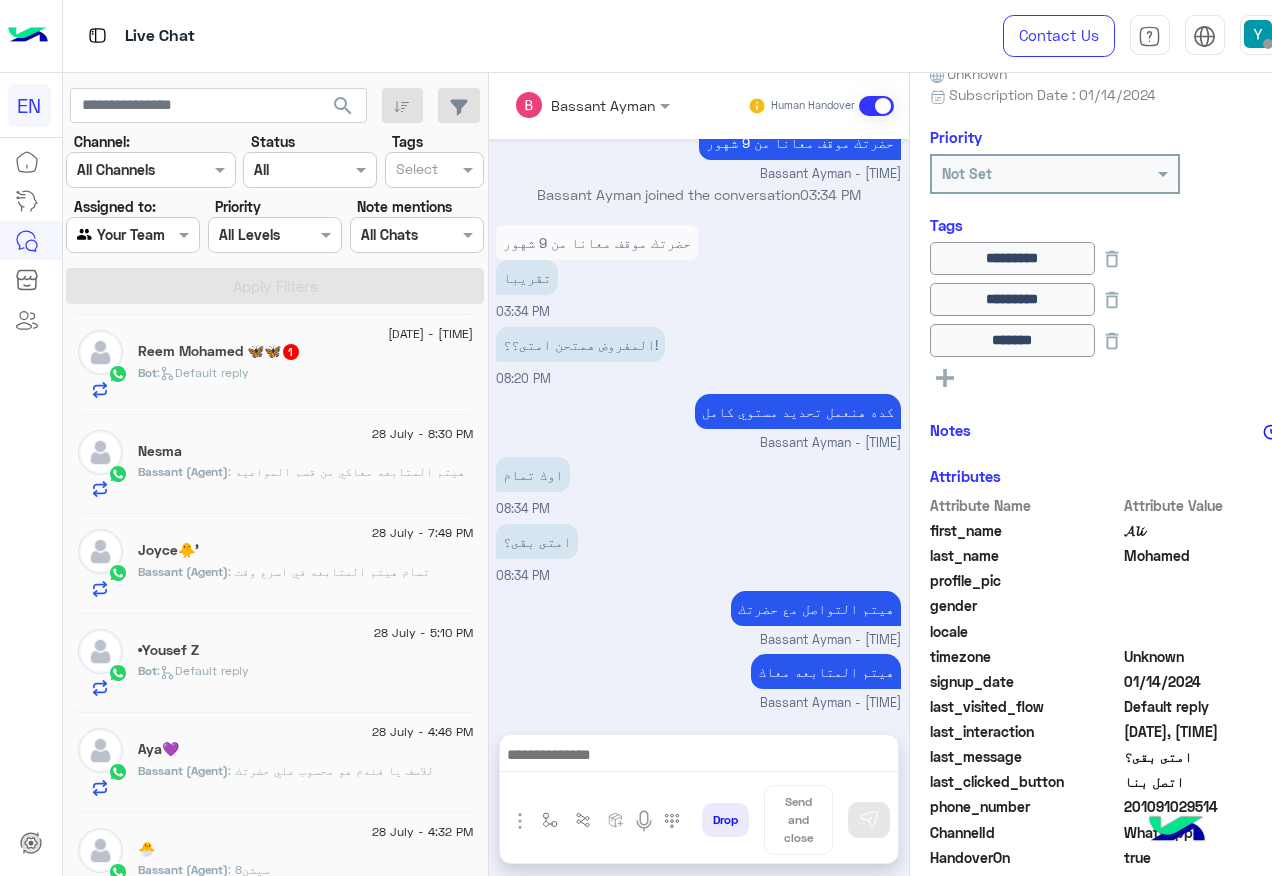 click on "Bot :   Default reply" 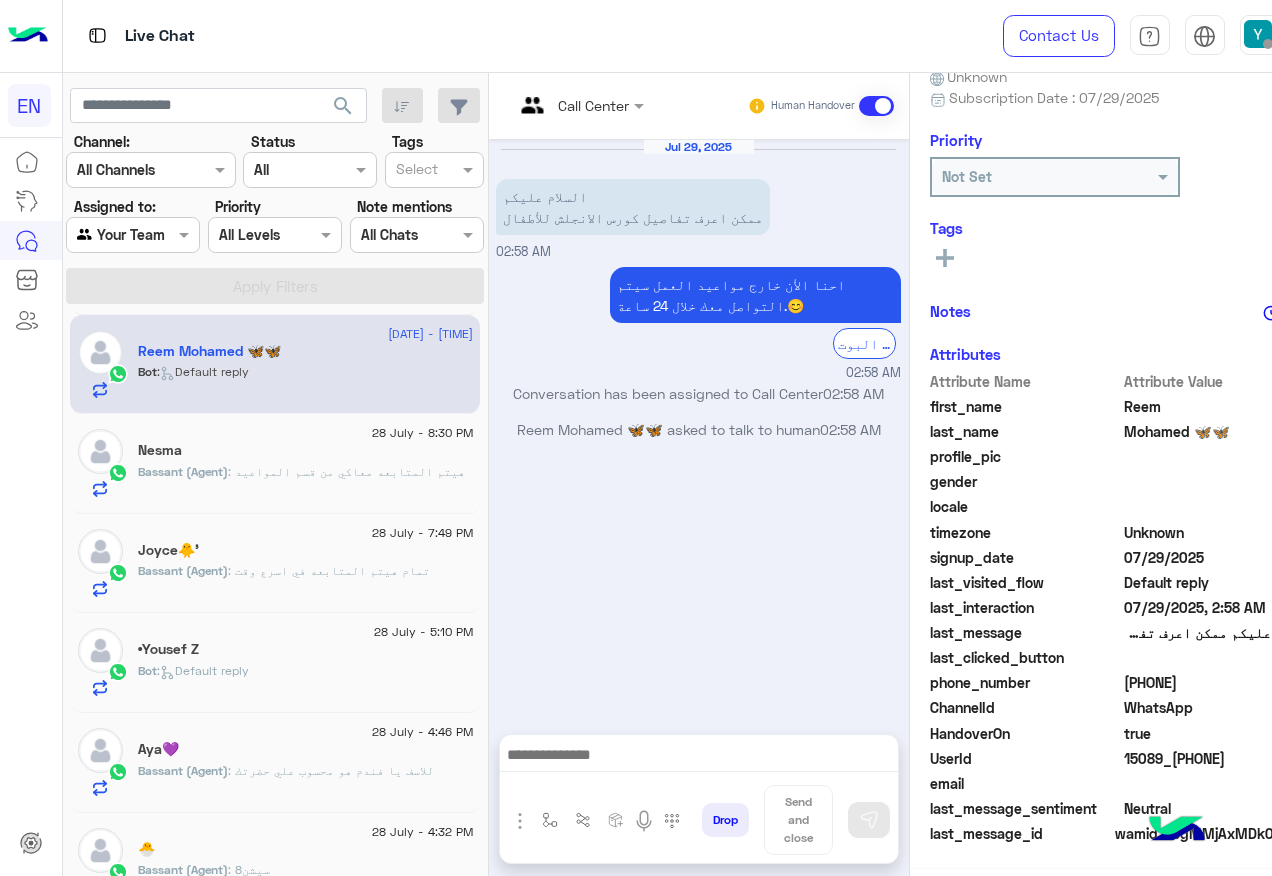 scroll, scrollTop: 200, scrollLeft: 0, axis: vertical 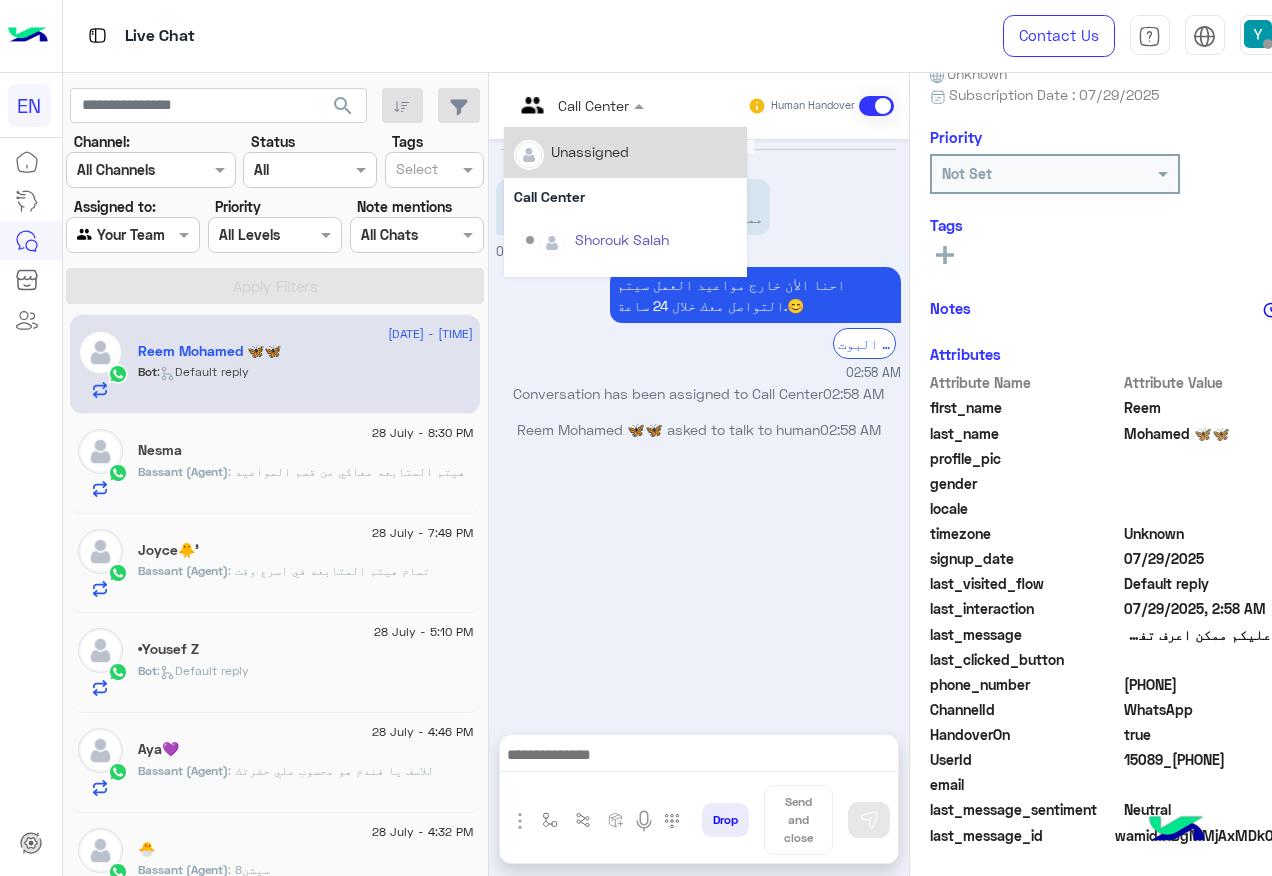 click at bounding box center (536, 106) 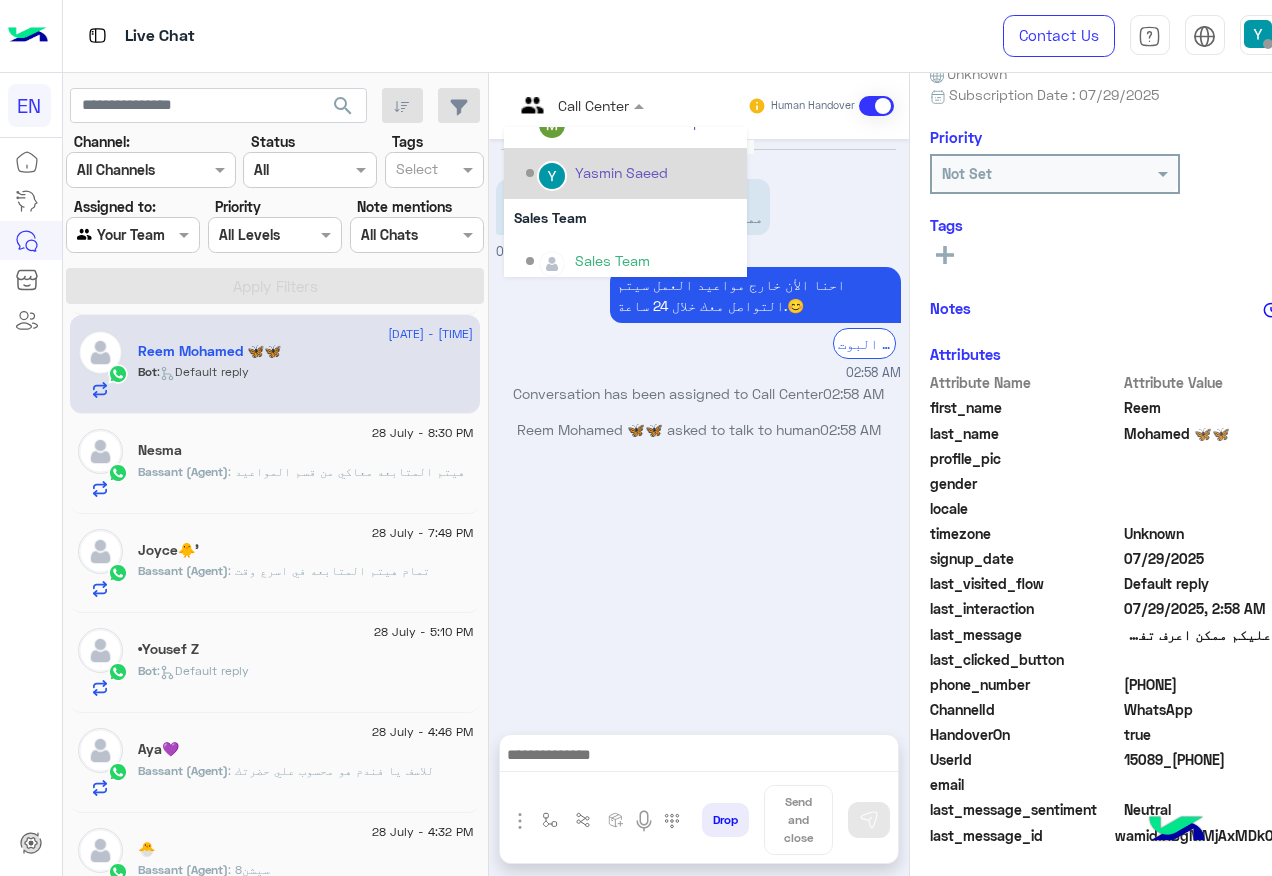 scroll, scrollTop: 332, scrollLeft: 0, axis: vertical 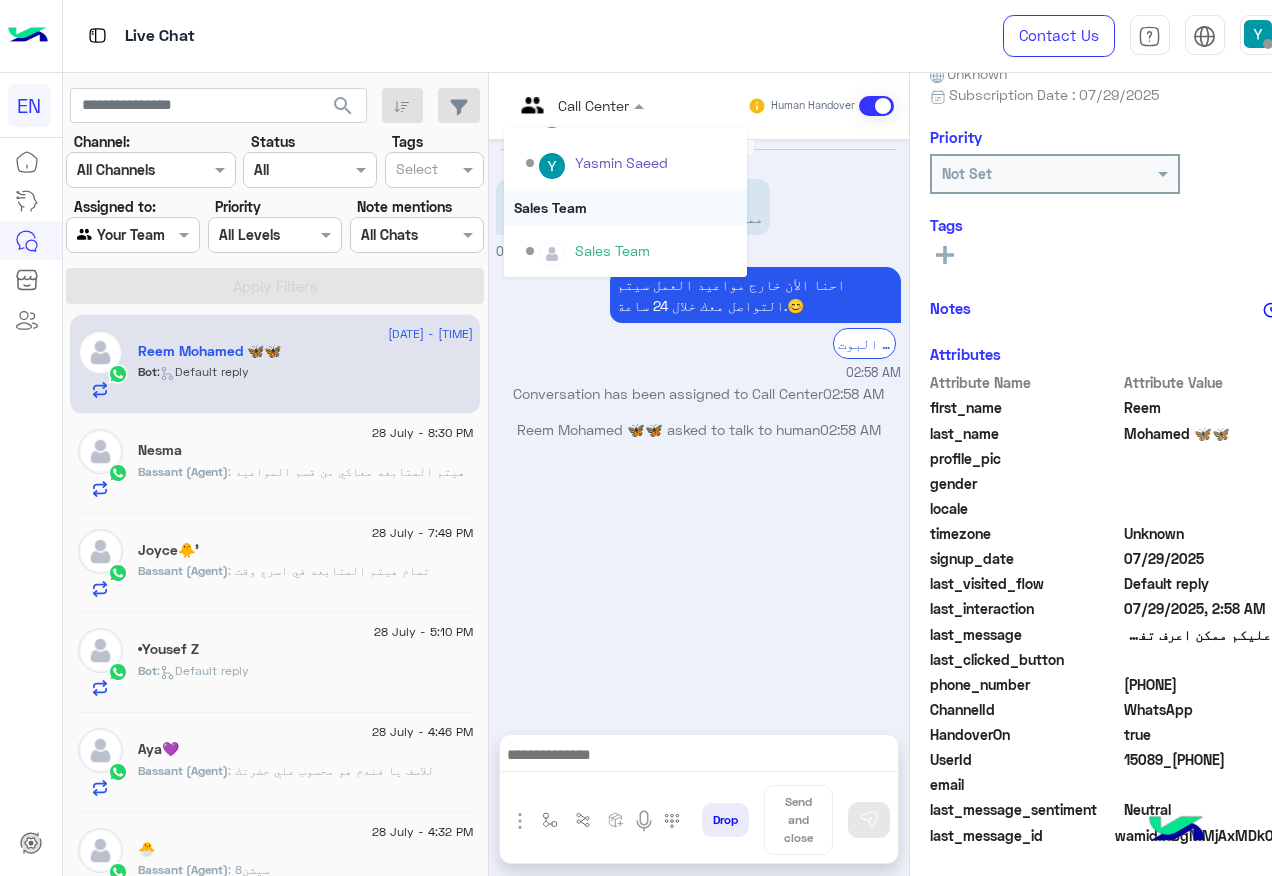 click on "Sales Team" at bounding box center (625, 207) 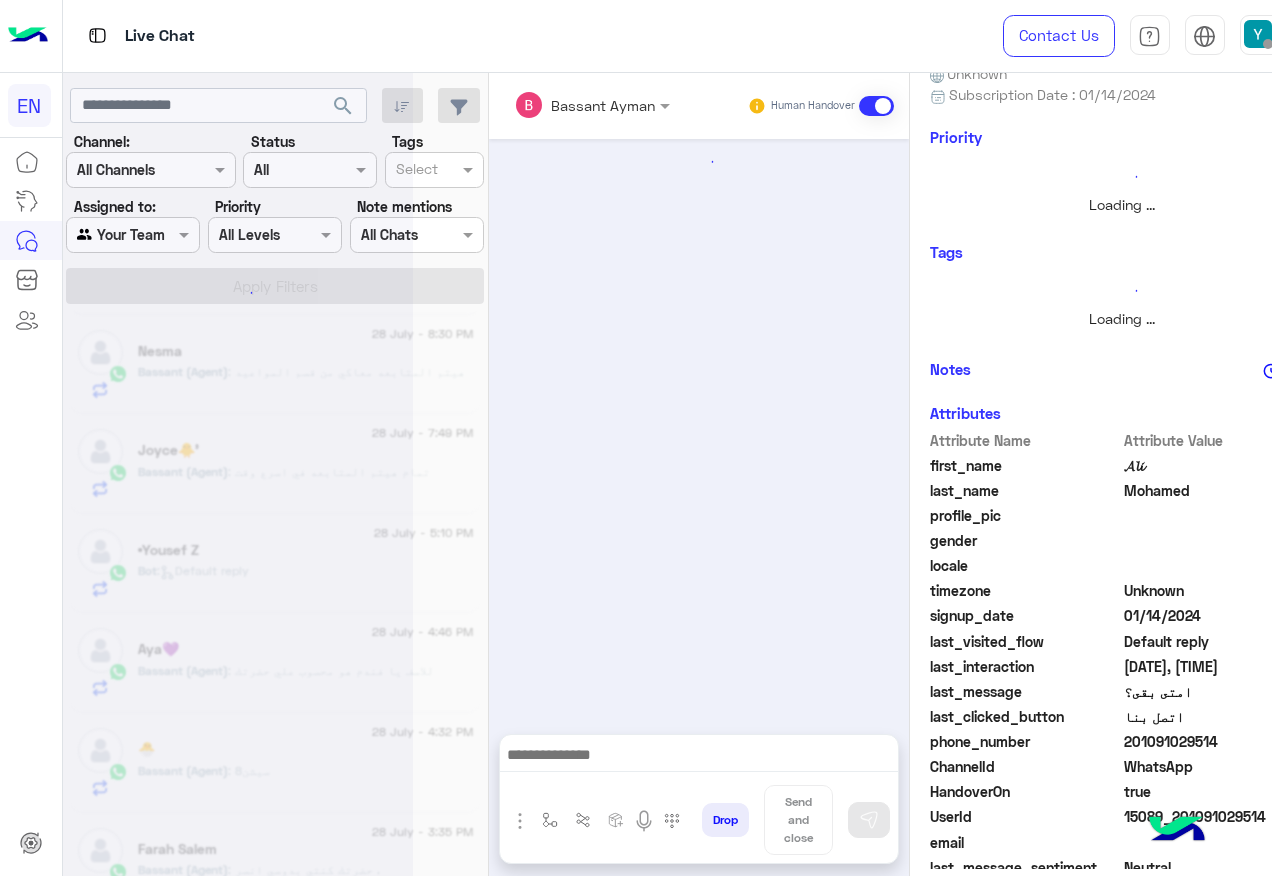 scroll, scrollTop: 1039, scrollLeft: 0, axis: vertical 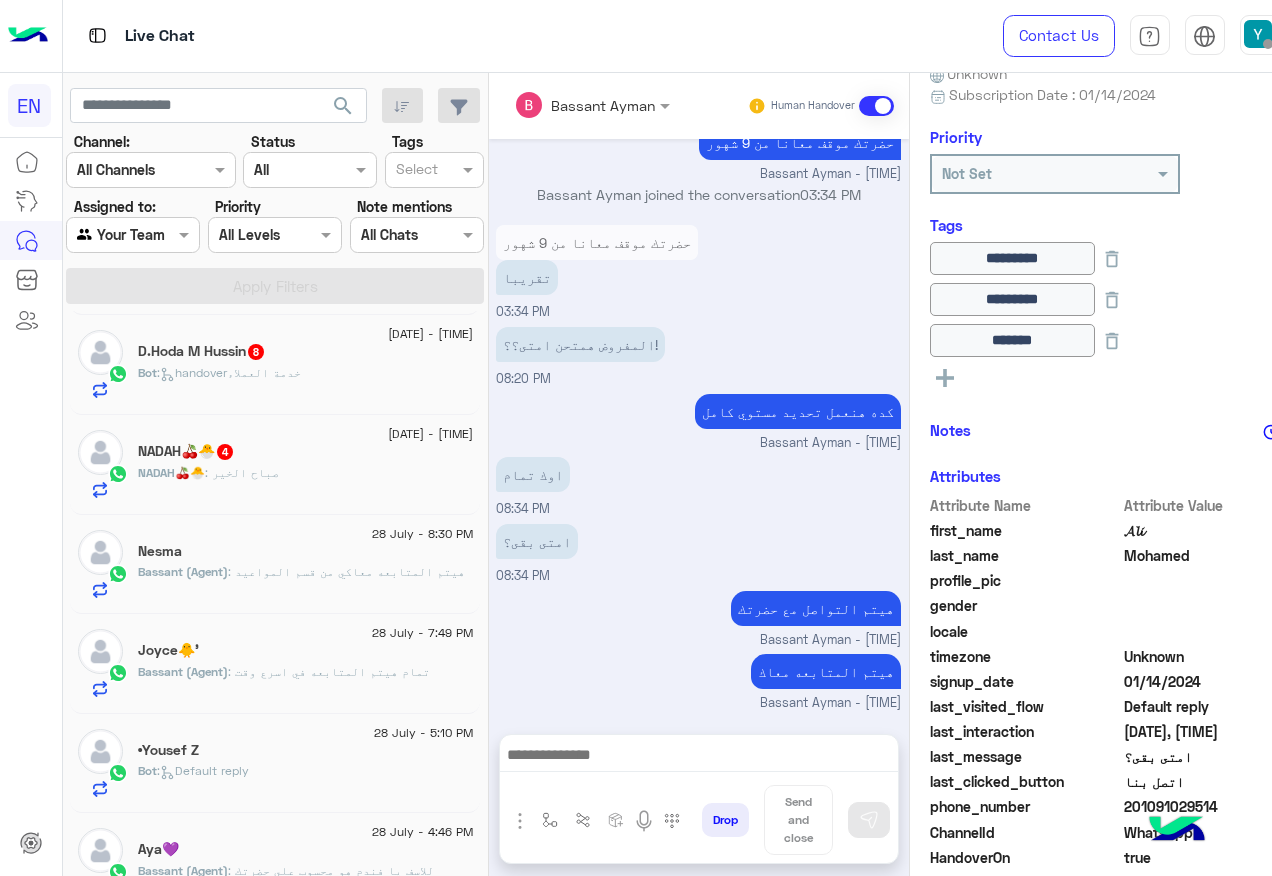click on "NADAH🍒🐣   4" 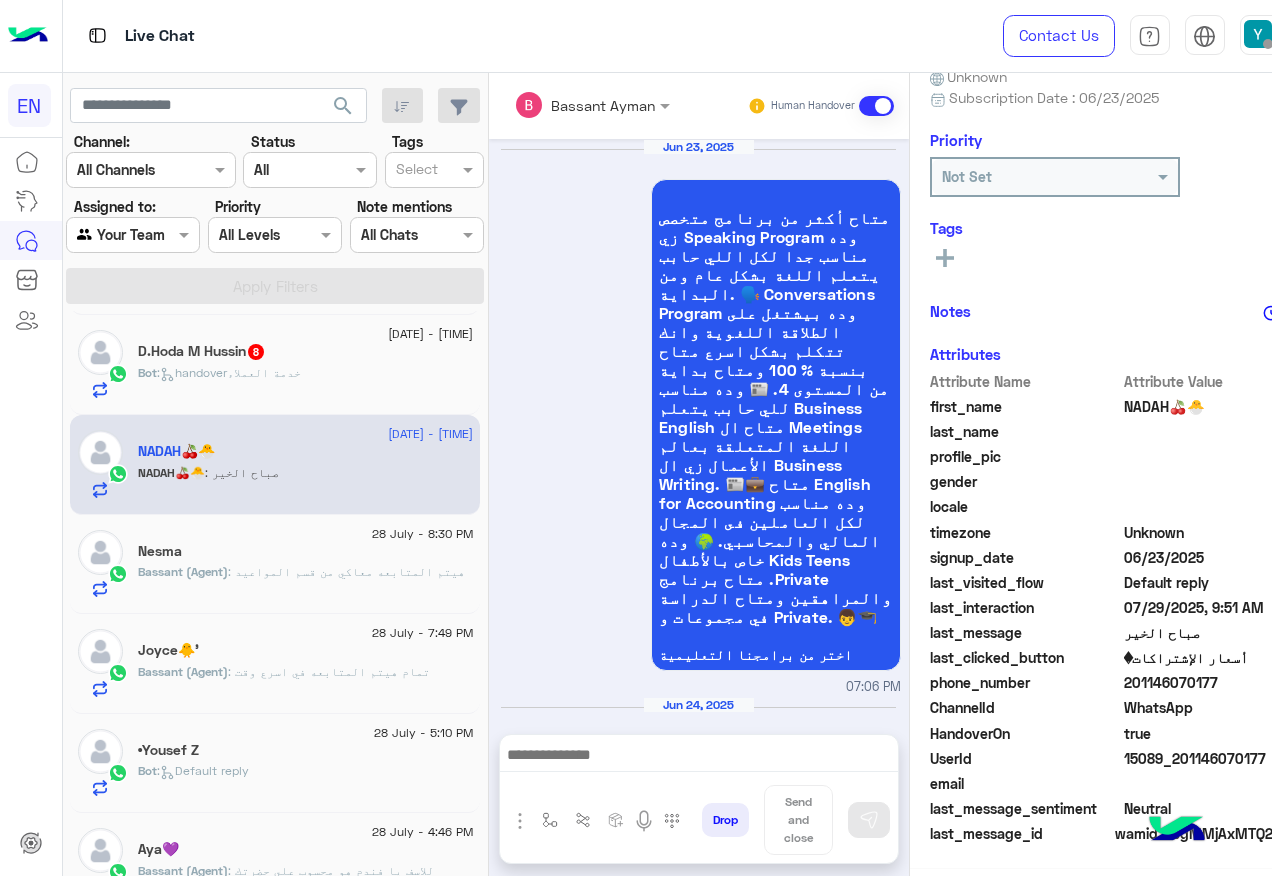scroll, scrollTop: 197, scrollLeft: 0, axis: vertical 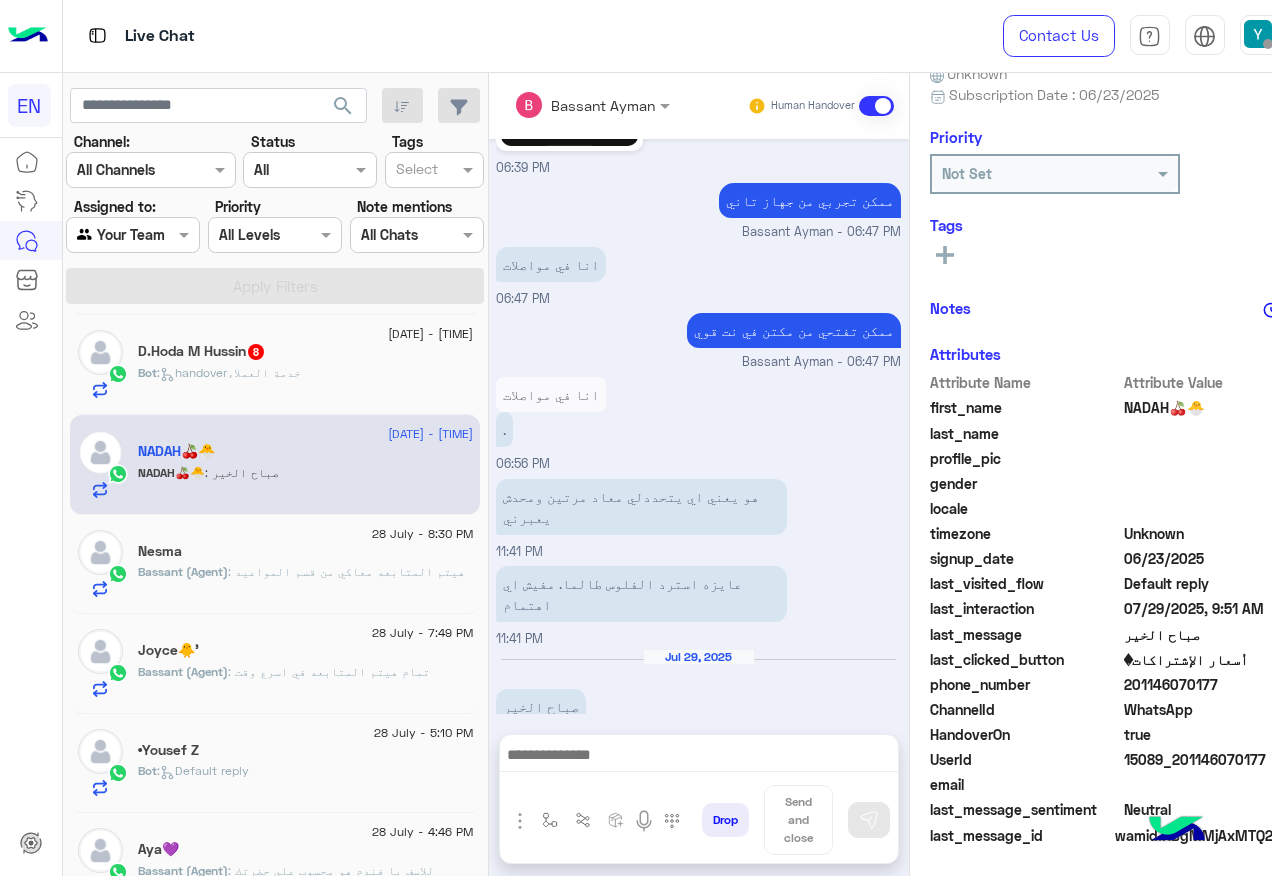 click on "201146070177" 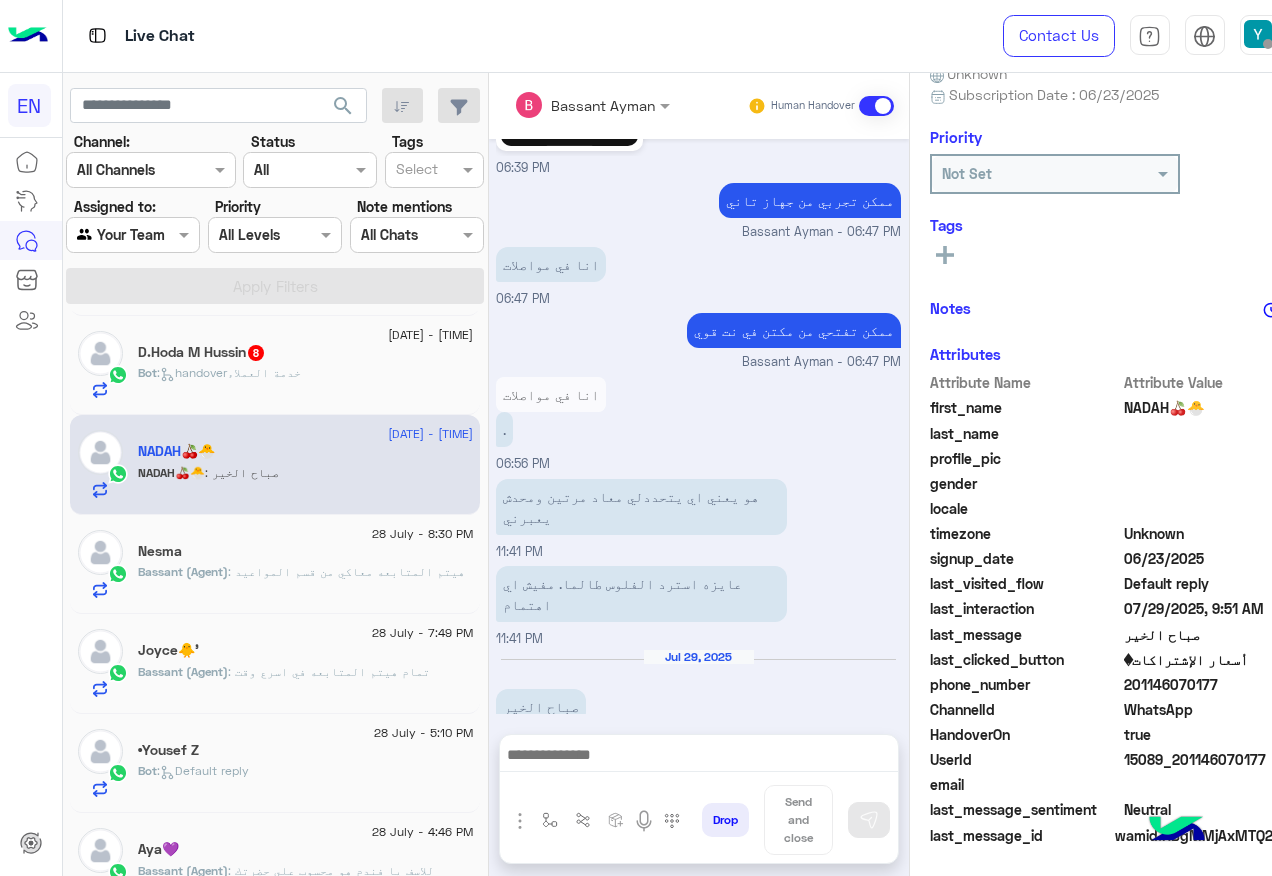 copy on "201146070177" 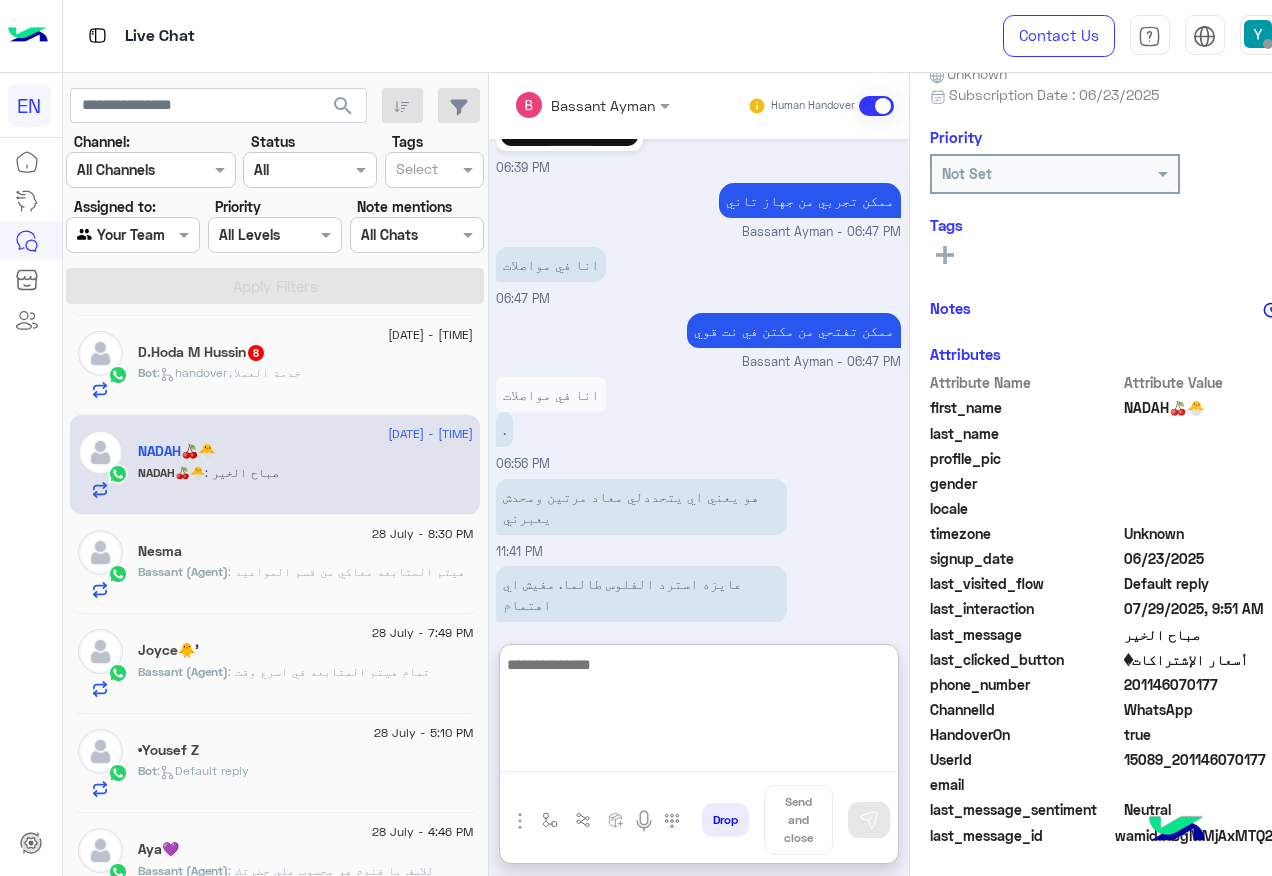 scroll, scrollTop: 2231, scrollLeft: 0, axis: vertical 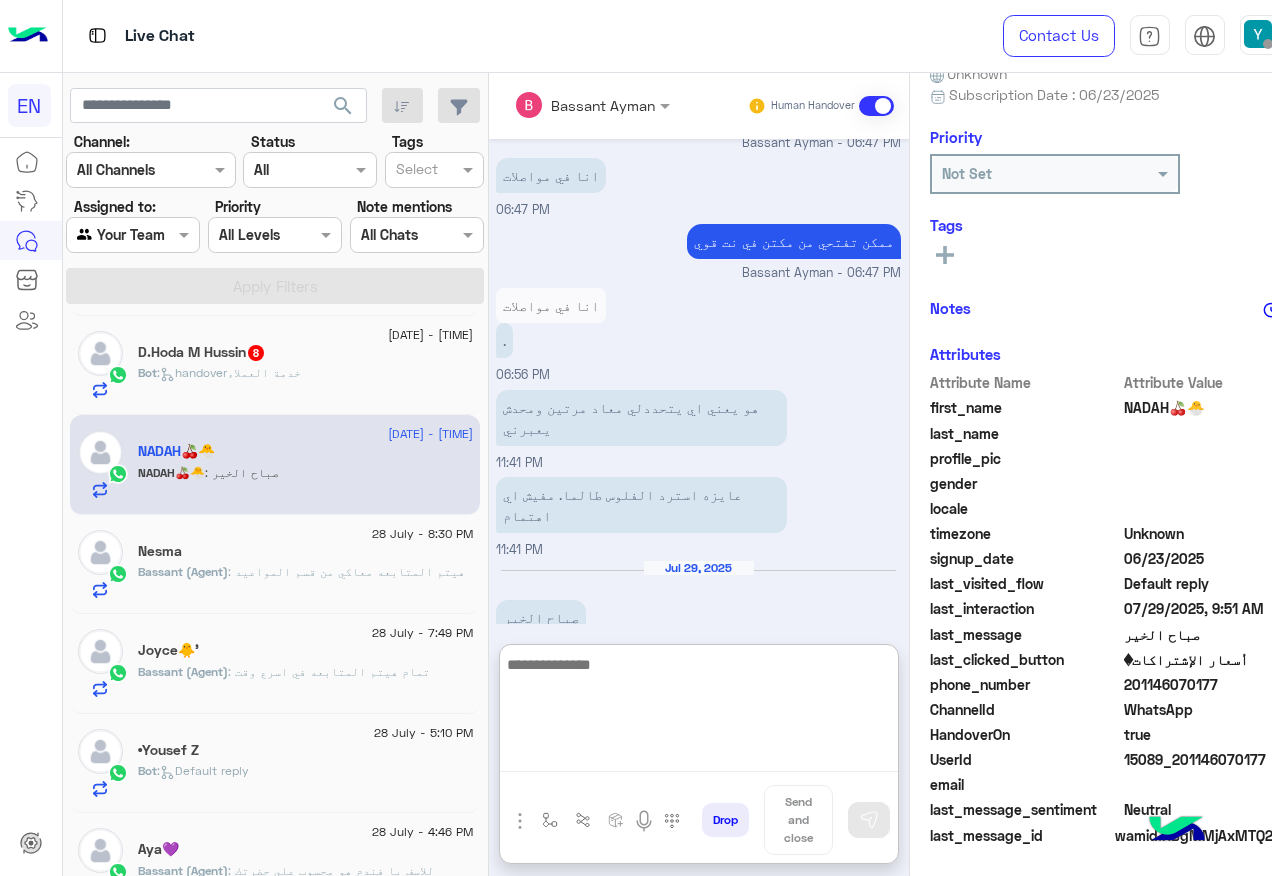 click at bounding box center (699, 712) 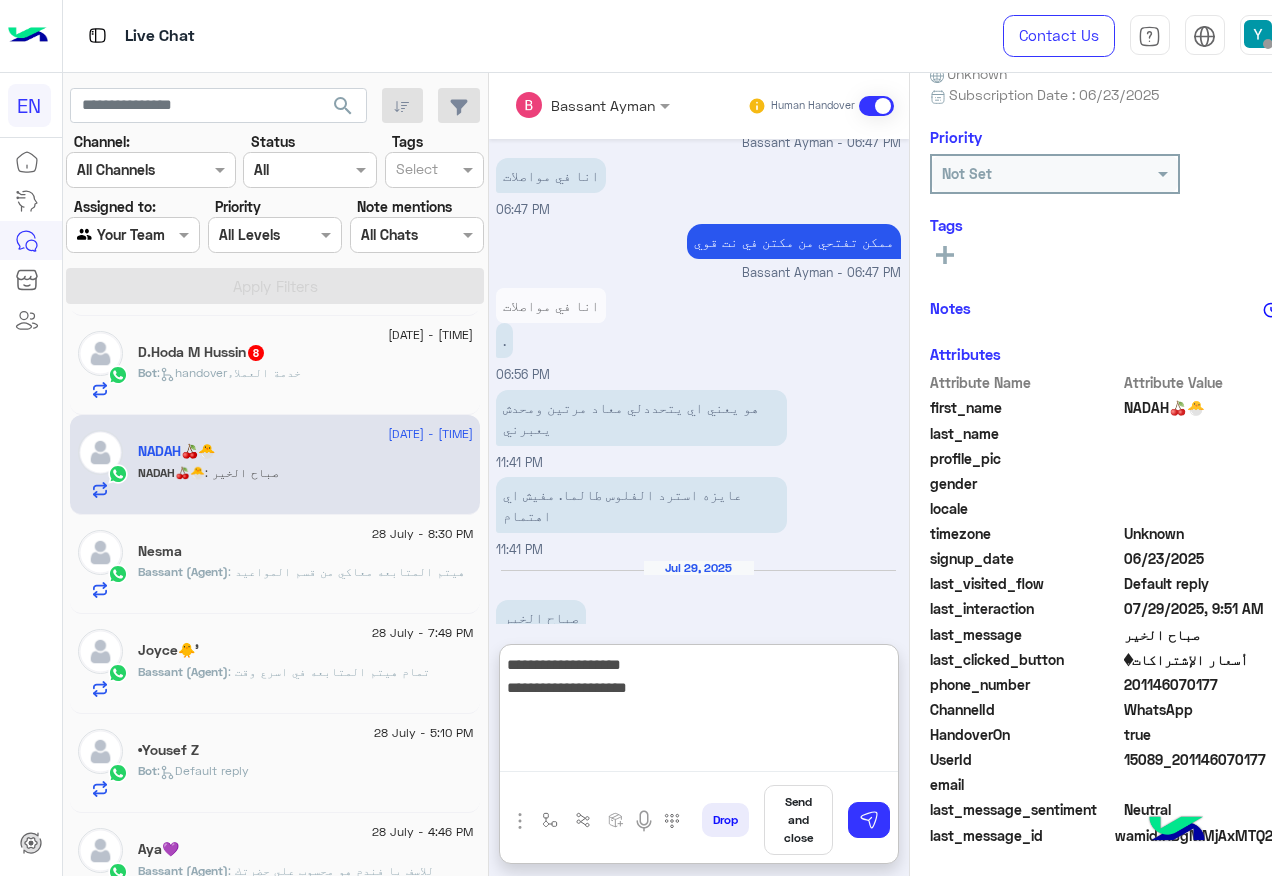 type on "**********" 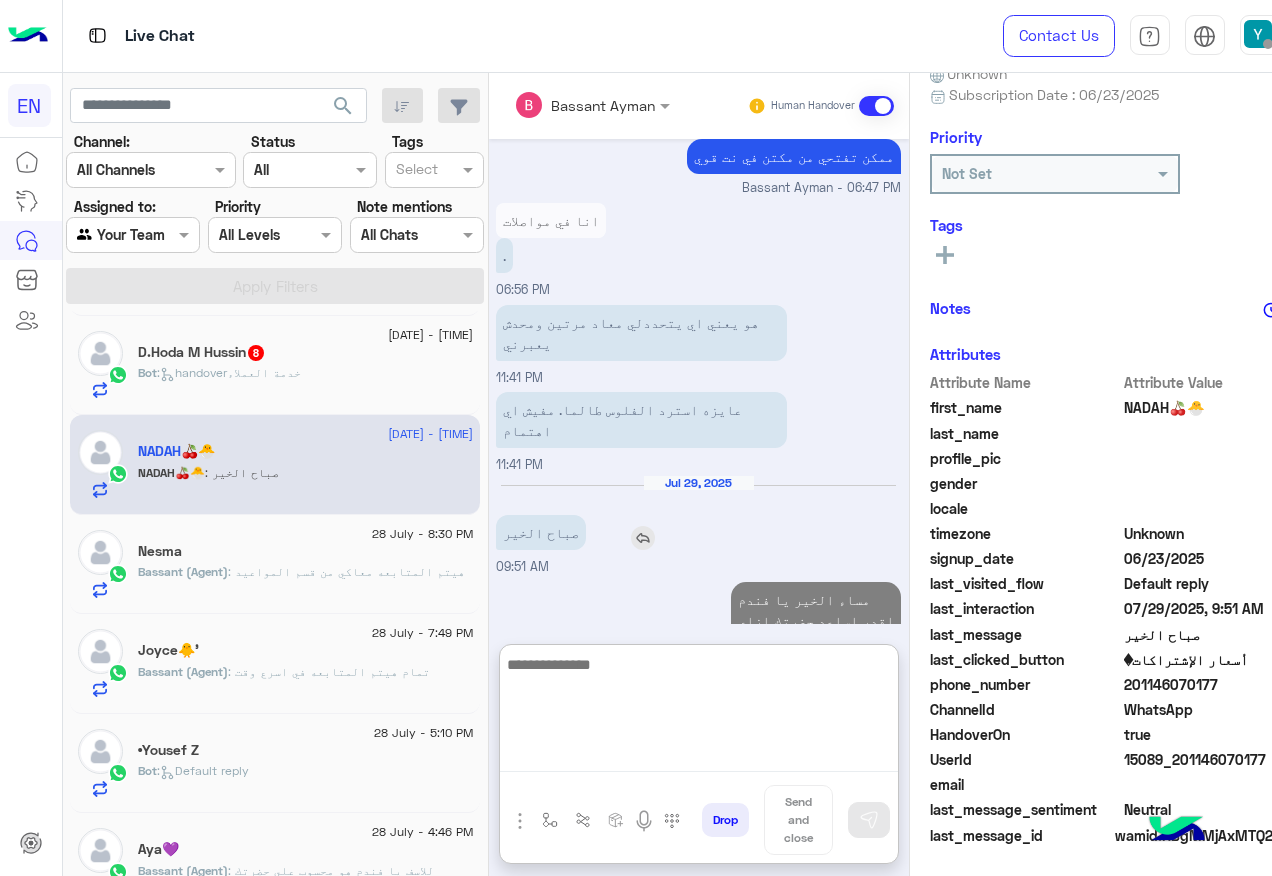 scroll, scrollTop: 2353, scrollLeft: 0, axis: vertical 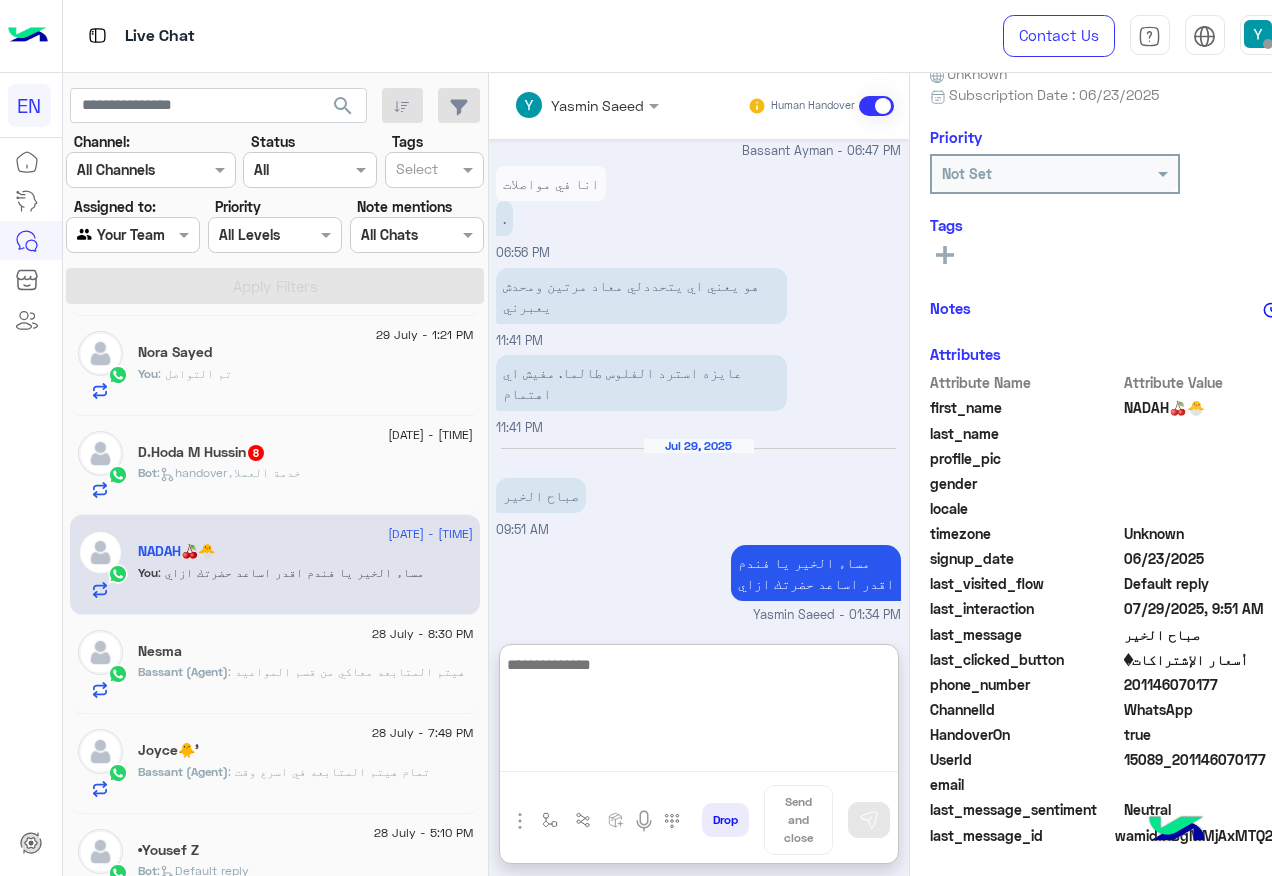 click on "D.Hoda M Hussin  8" 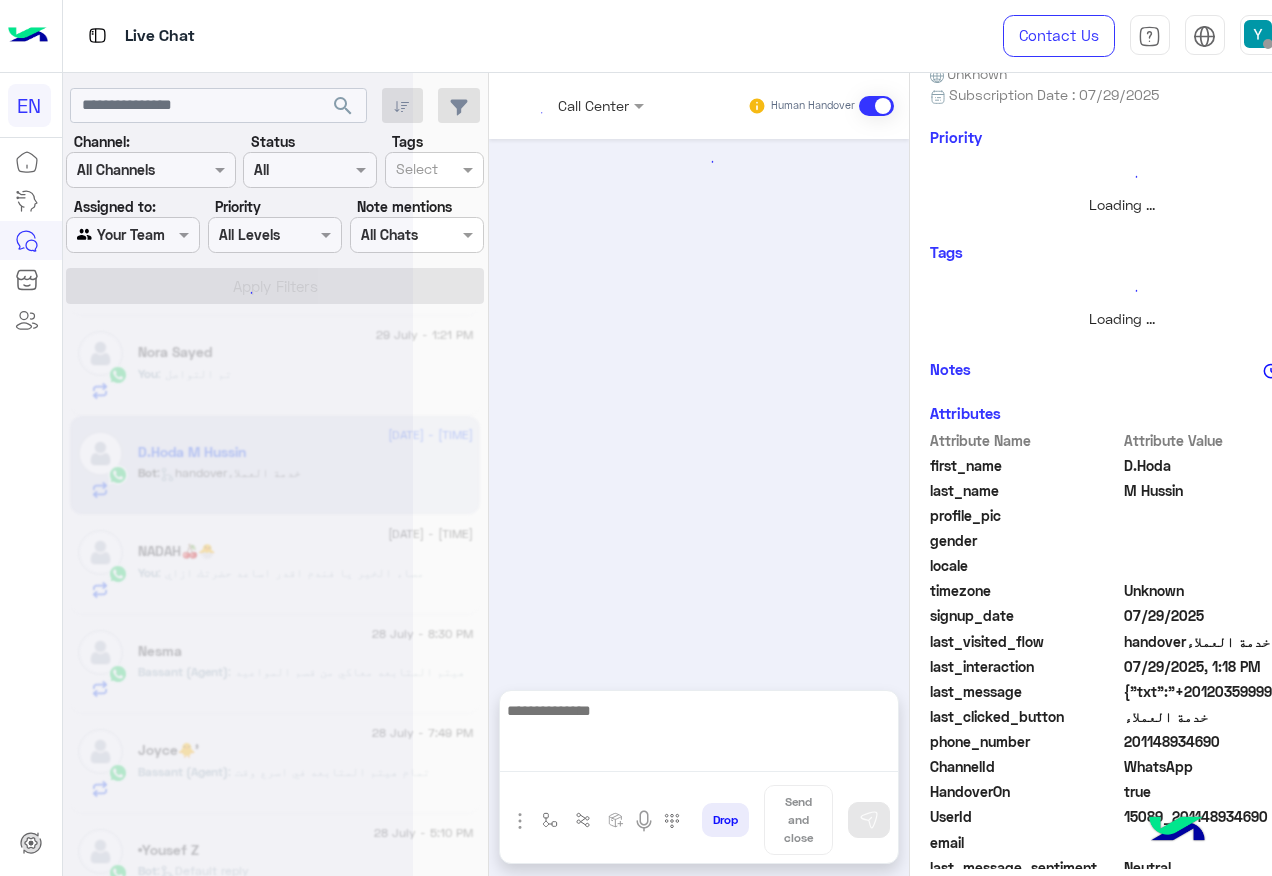 scroll, scrollTop: 0, scrollLeft: 0, axis: both 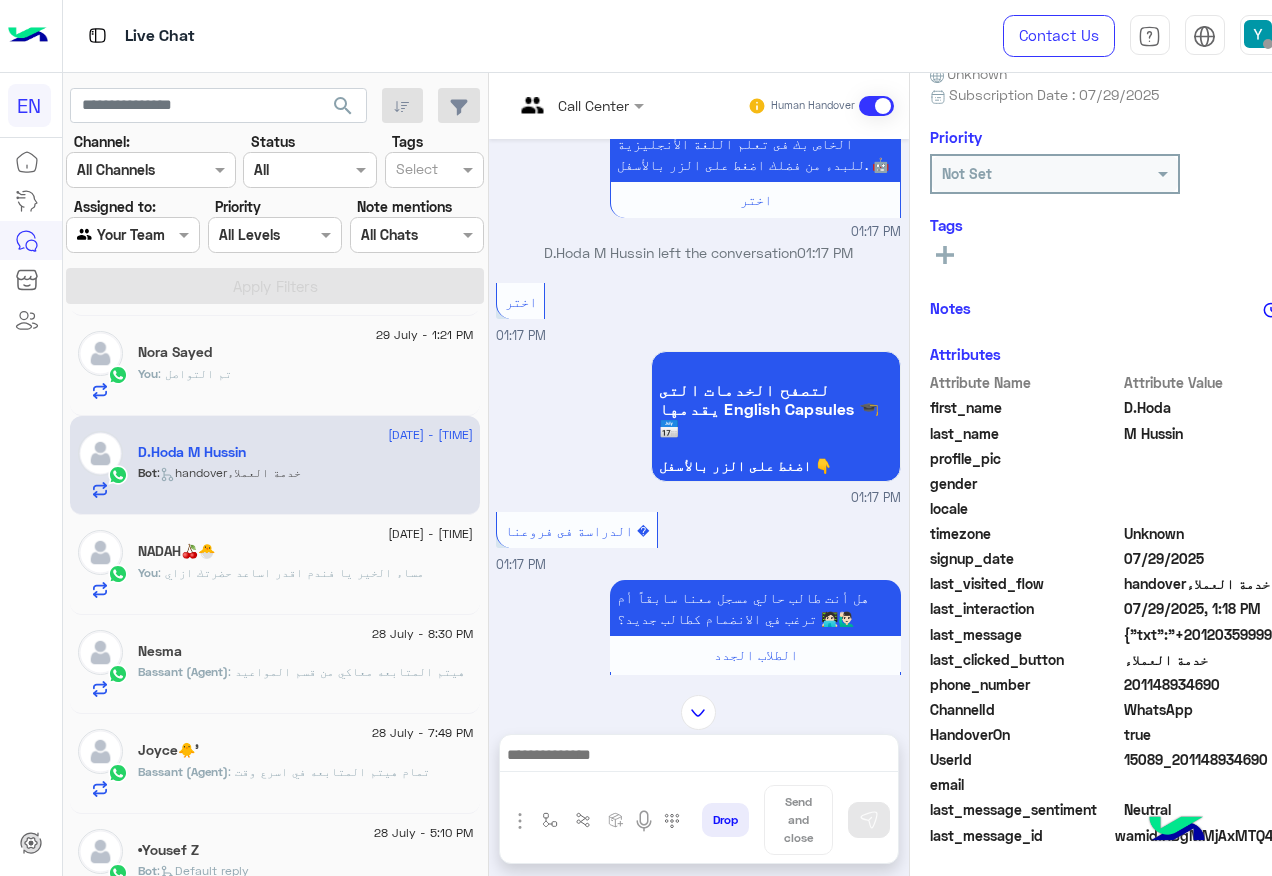 click on "201148934690" 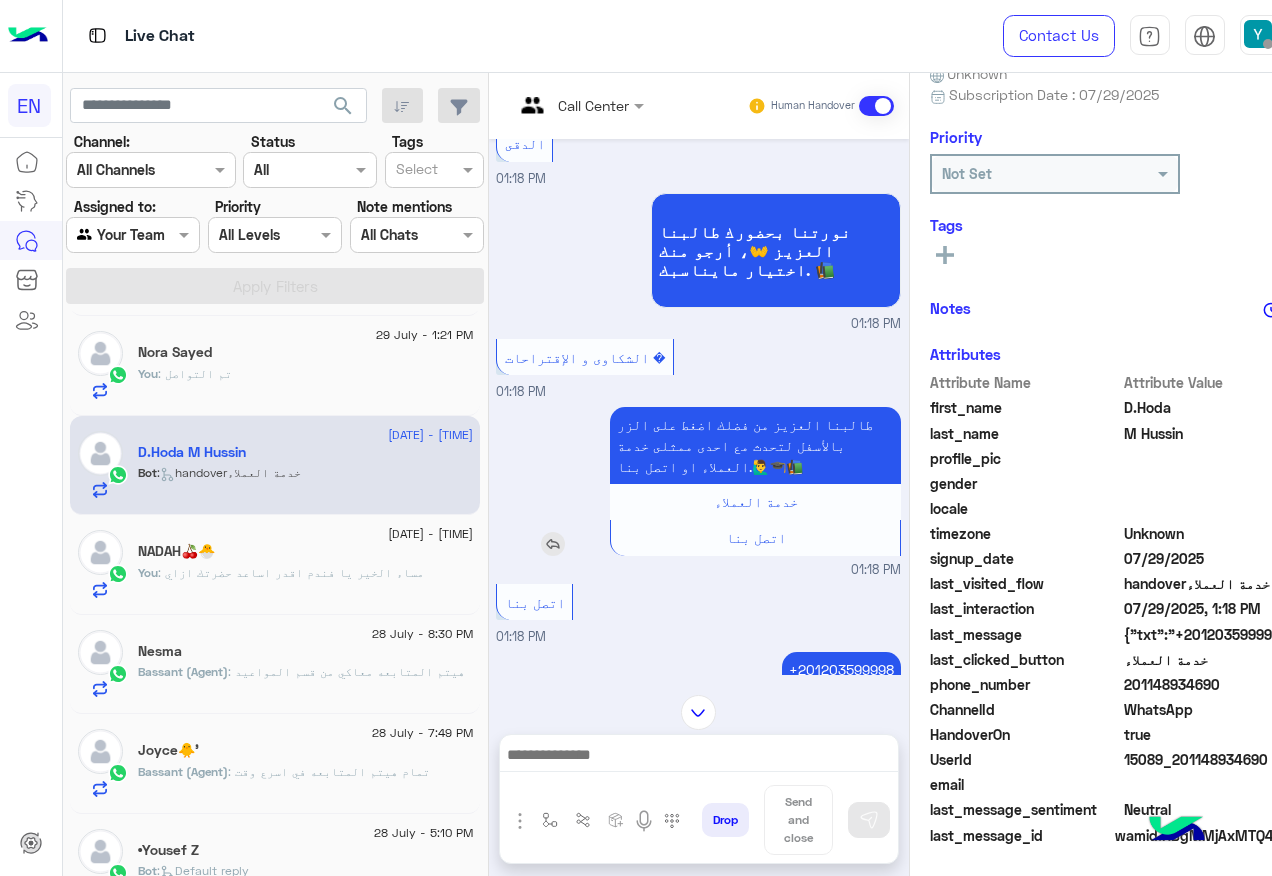 scroll, scrollTop: 1198, scrollLeft: 0, axis: vertical 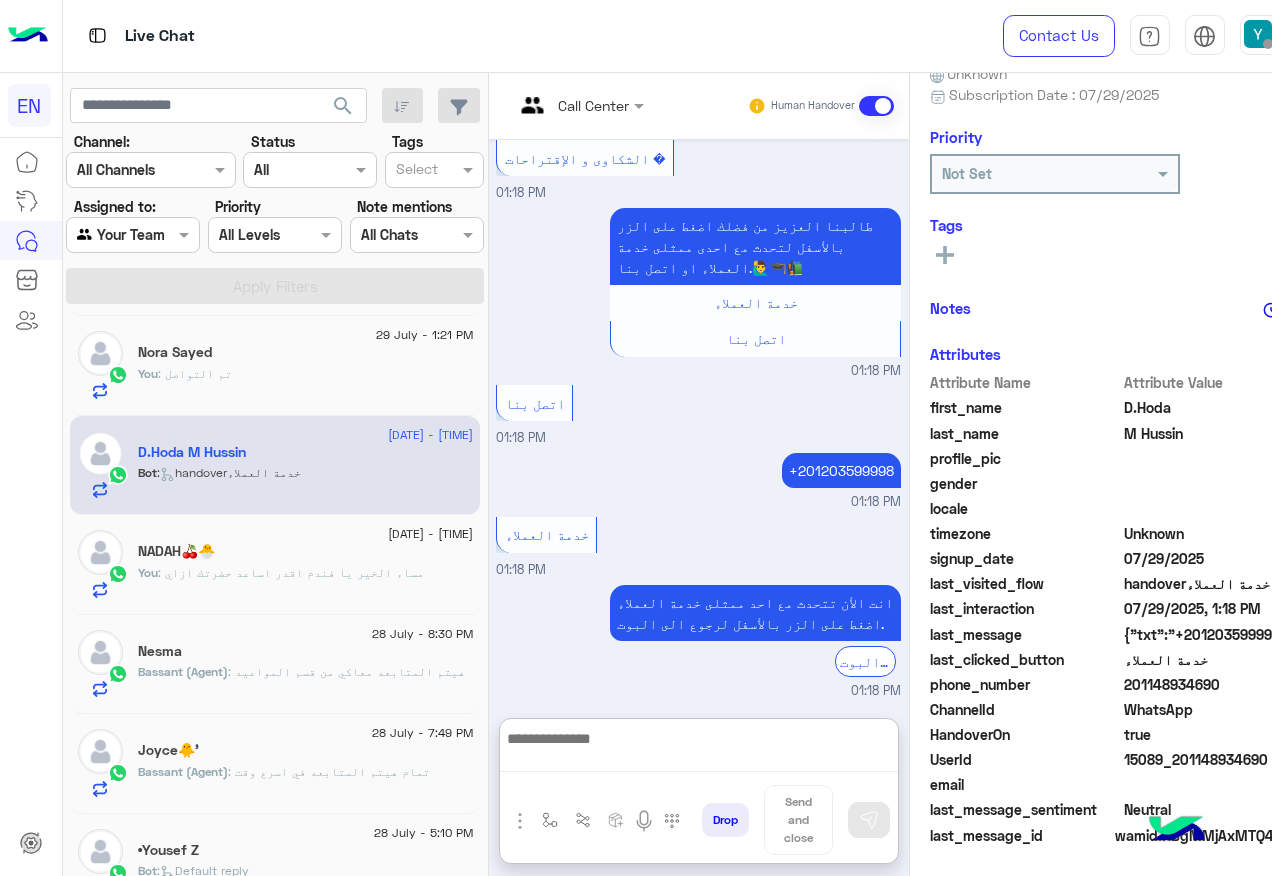 click at bounding box center (699, 749) 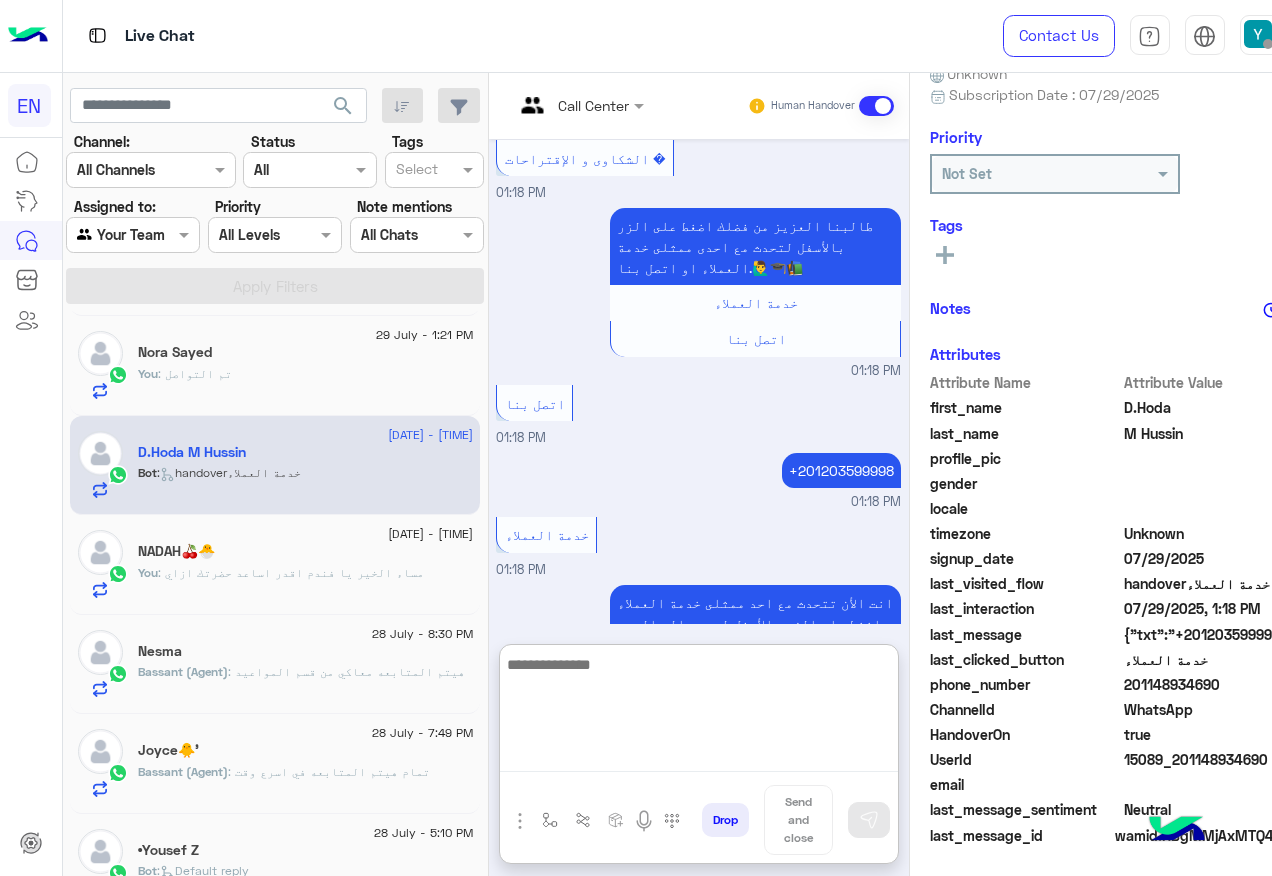 scroll, scrollTop: 1288, scrollLeft: 0, axis: vertical 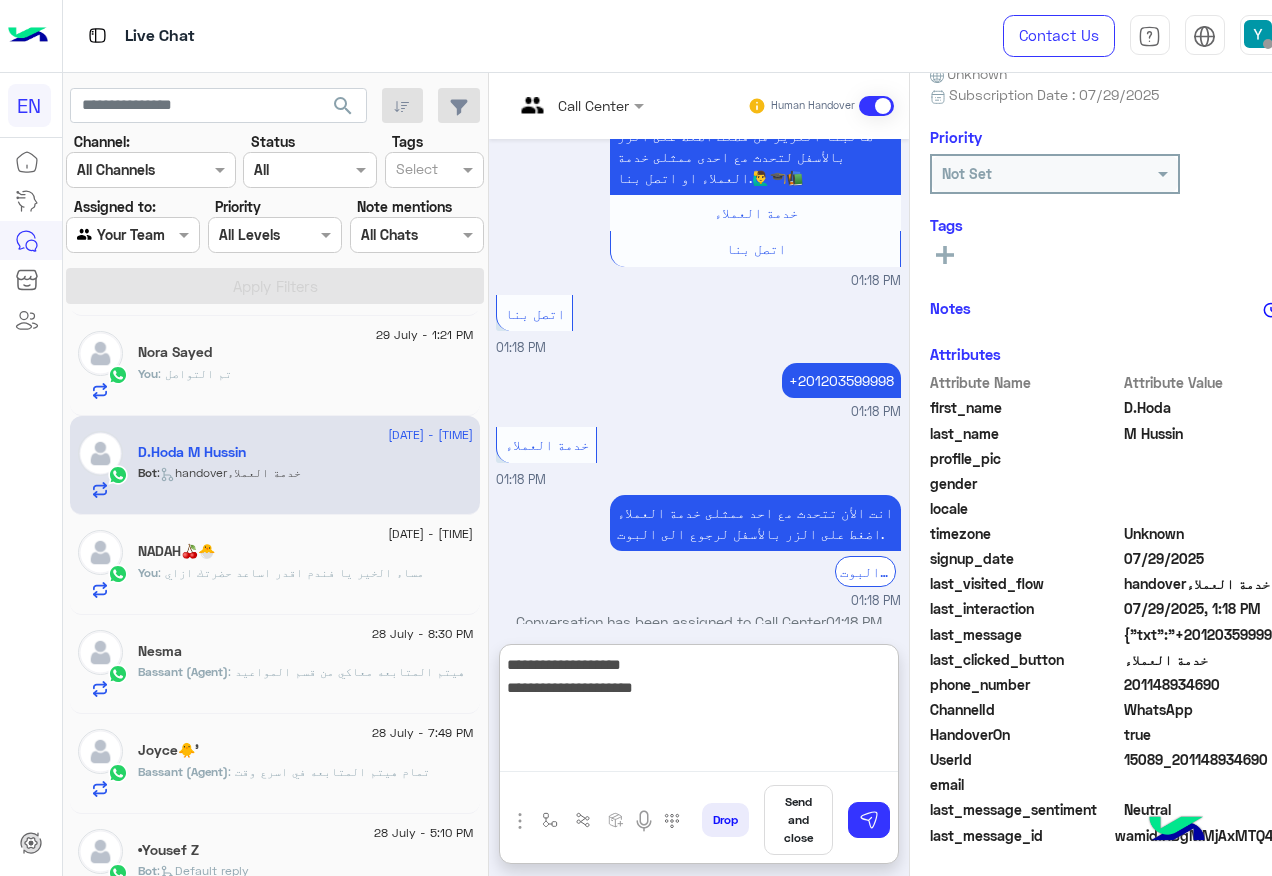 type on "**********" 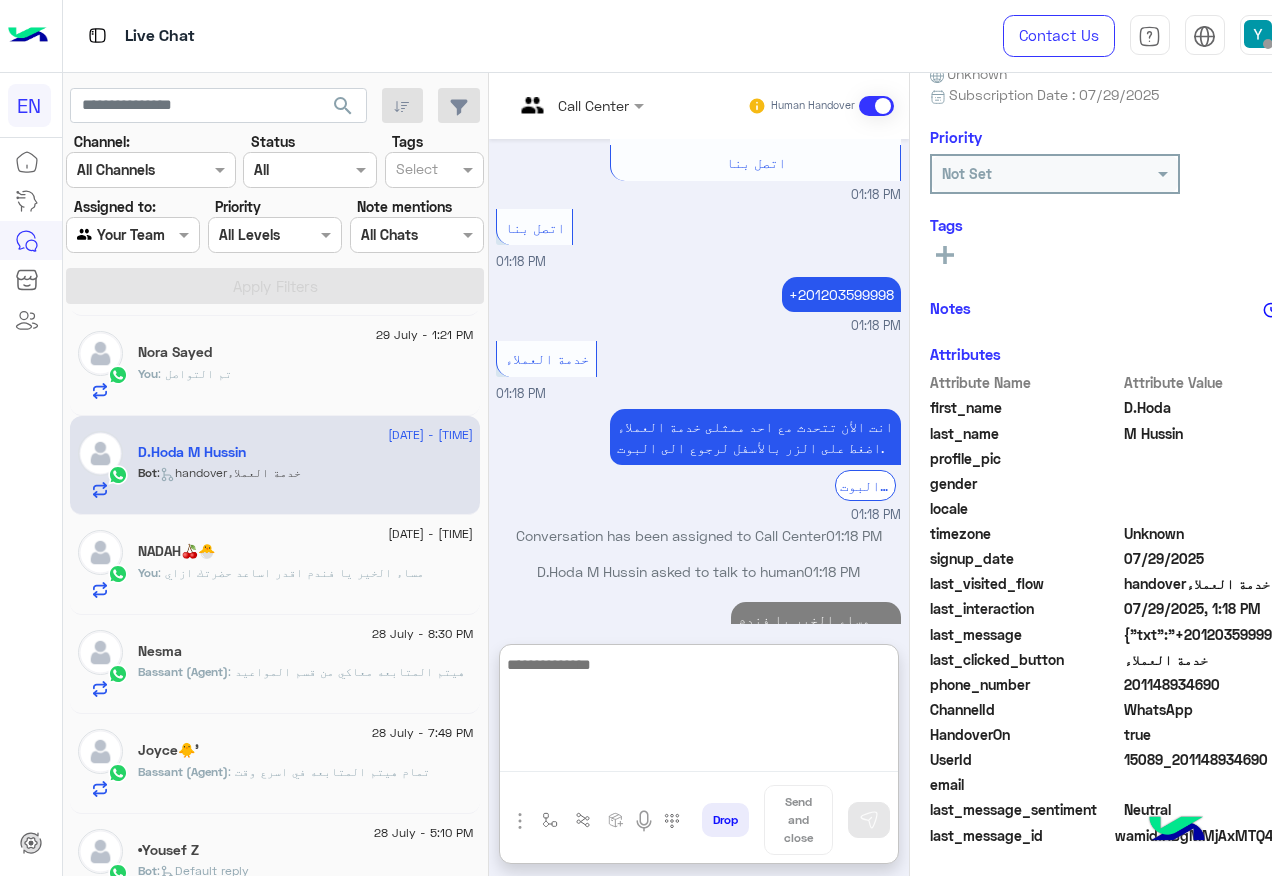 scroll, scrollTop: 1410, scrollLeft: 0, axis: vertical 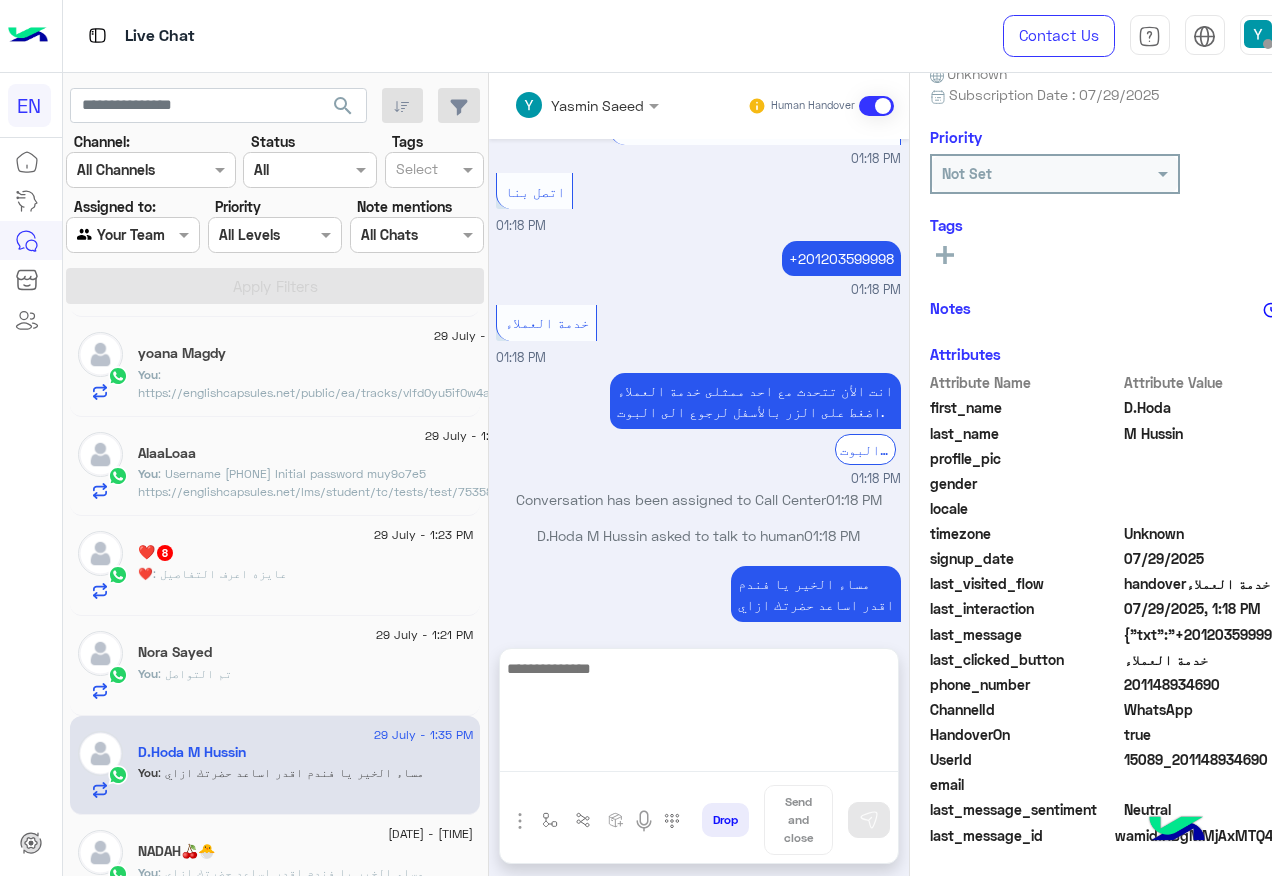 click on "❤️   8" 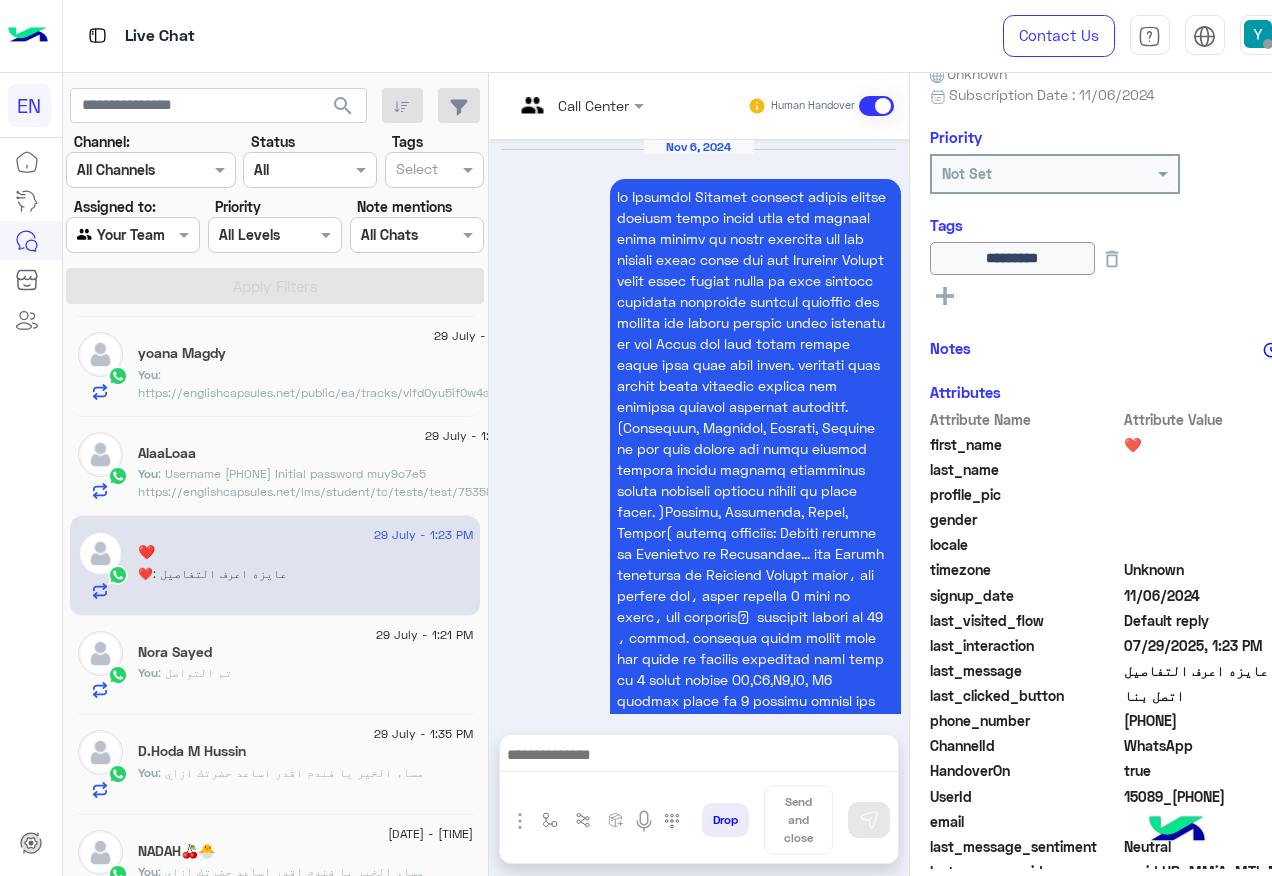scroll, scrollTop: 3523, scrollLeft: 0, axis: vertical 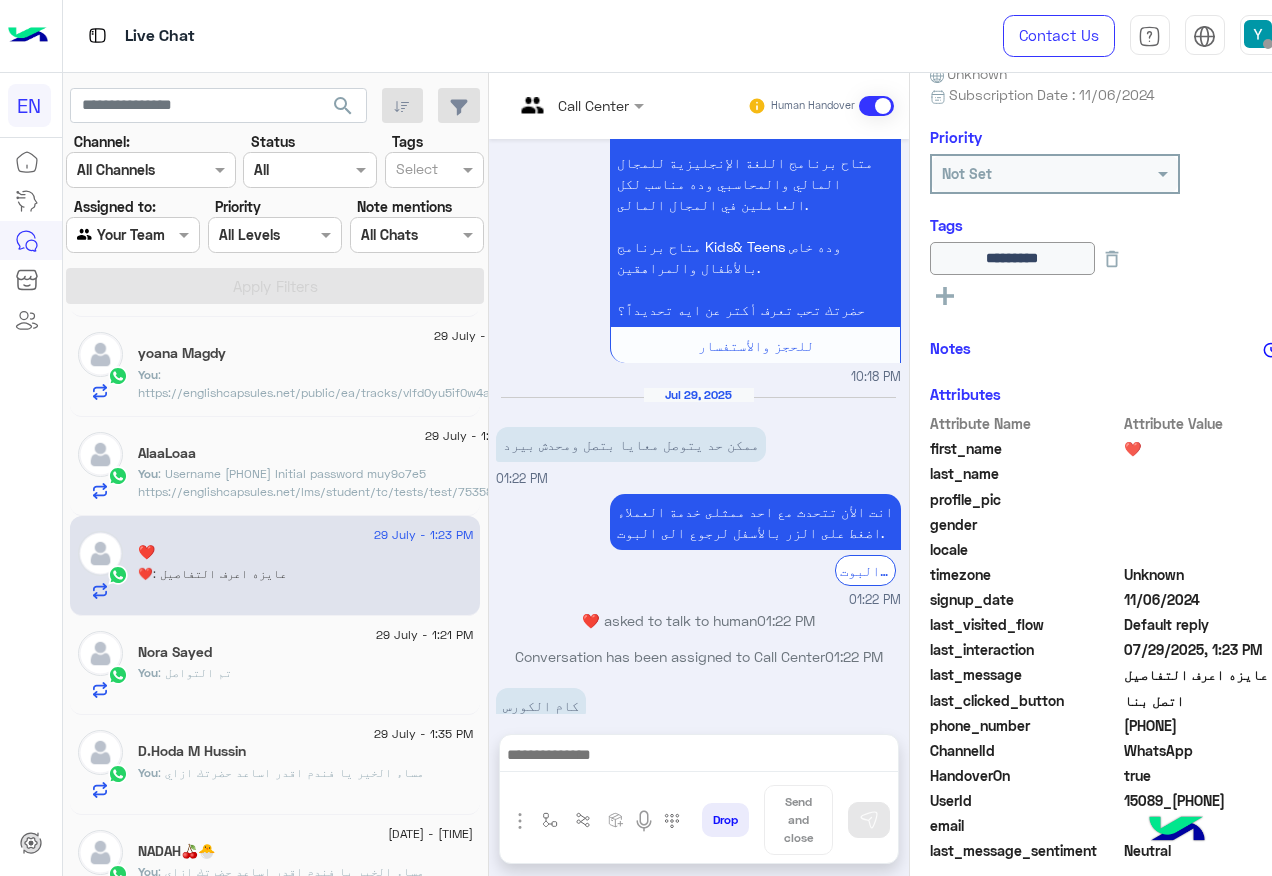 click at bounding box center [579, 104] 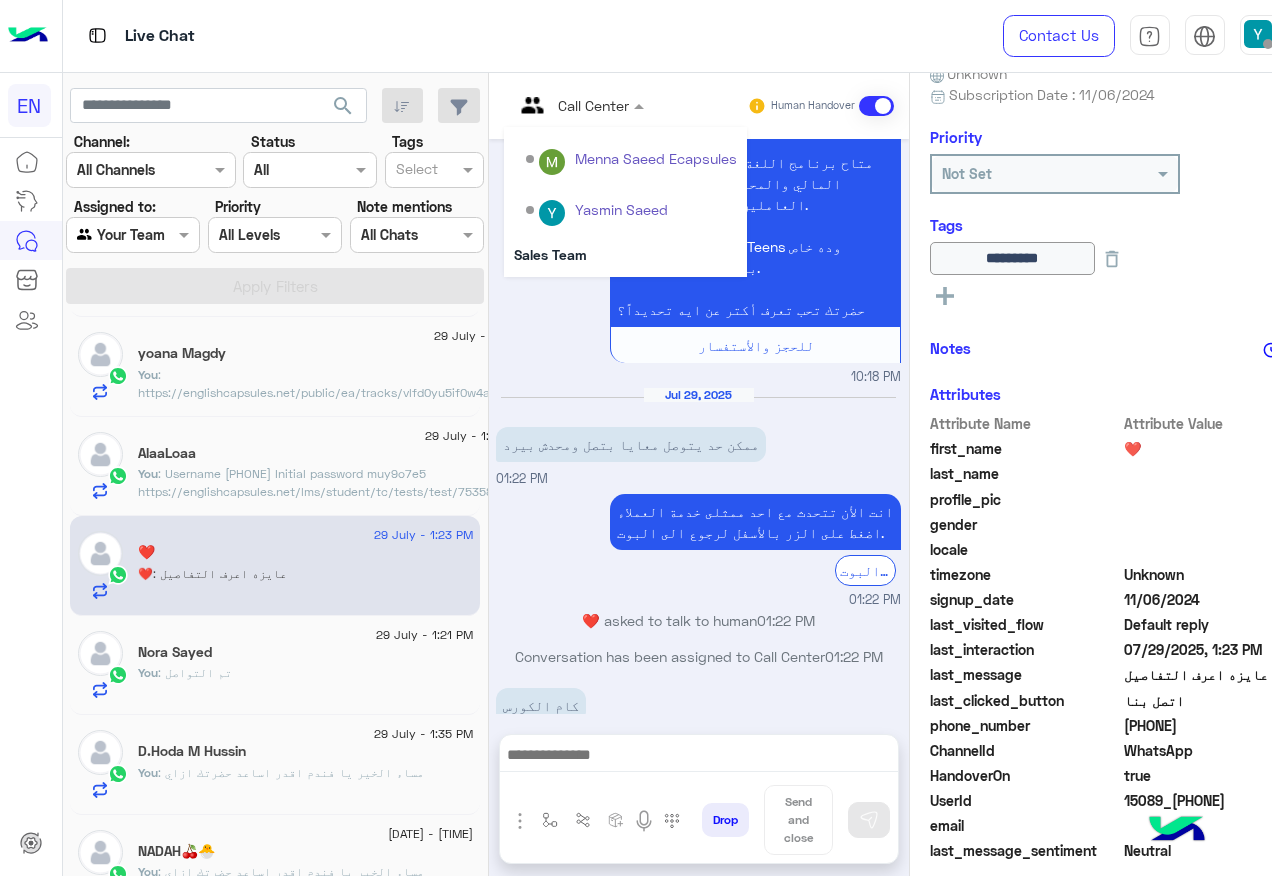 scroll, scrollTop: 332, scrollLeft: 0, axis: vertical 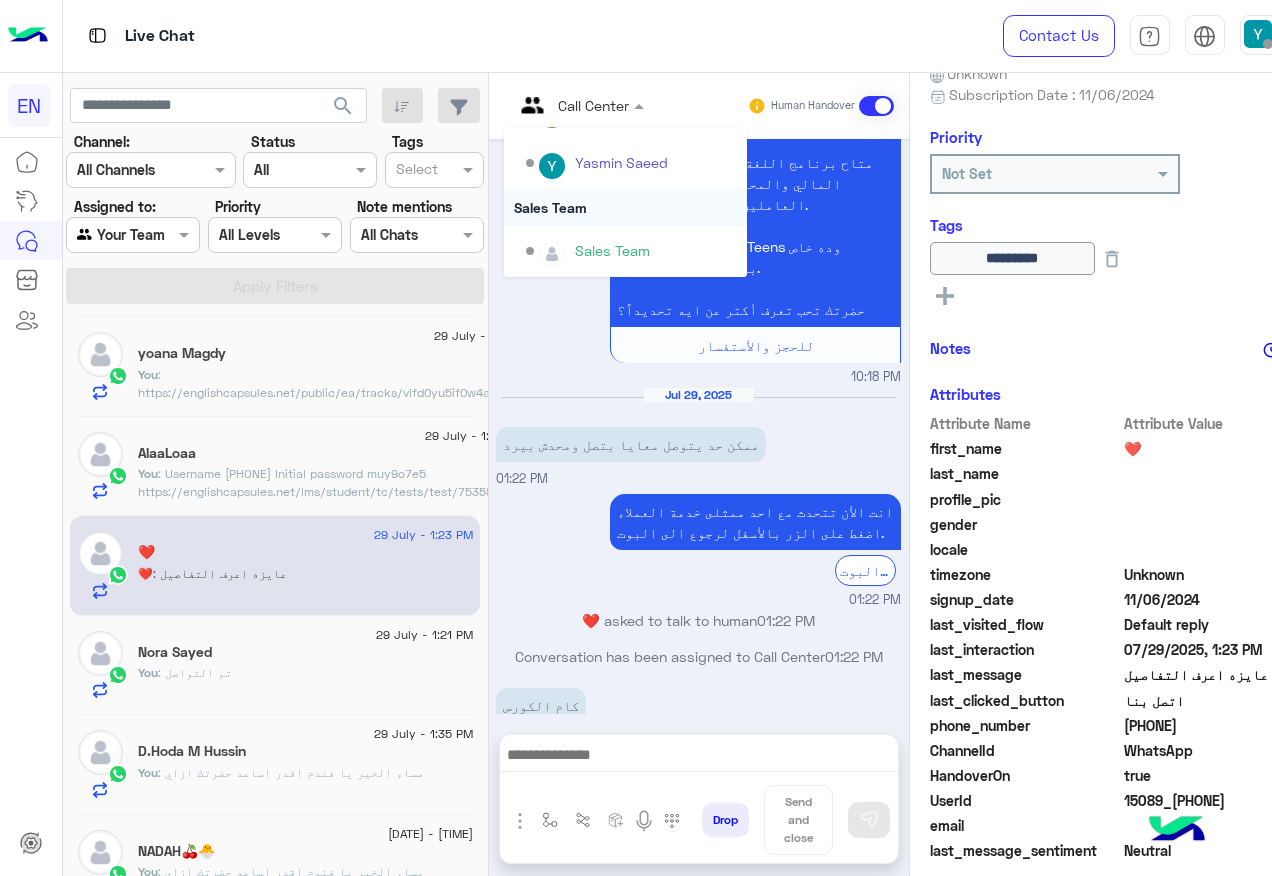 click on "Sales Team" at bounding box center (625, 207) 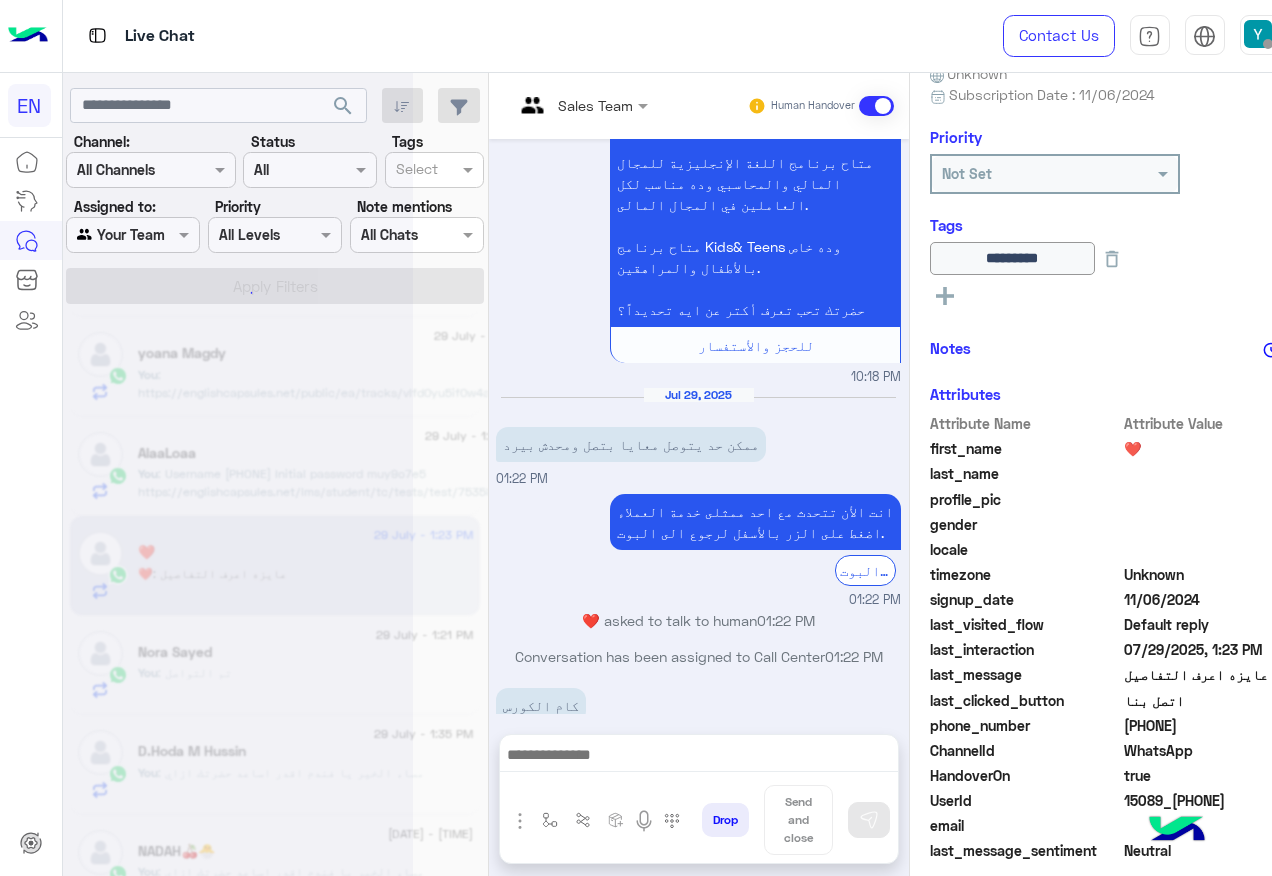 scroll, scrollTop: 0, scrollLeft: 0, axis: both 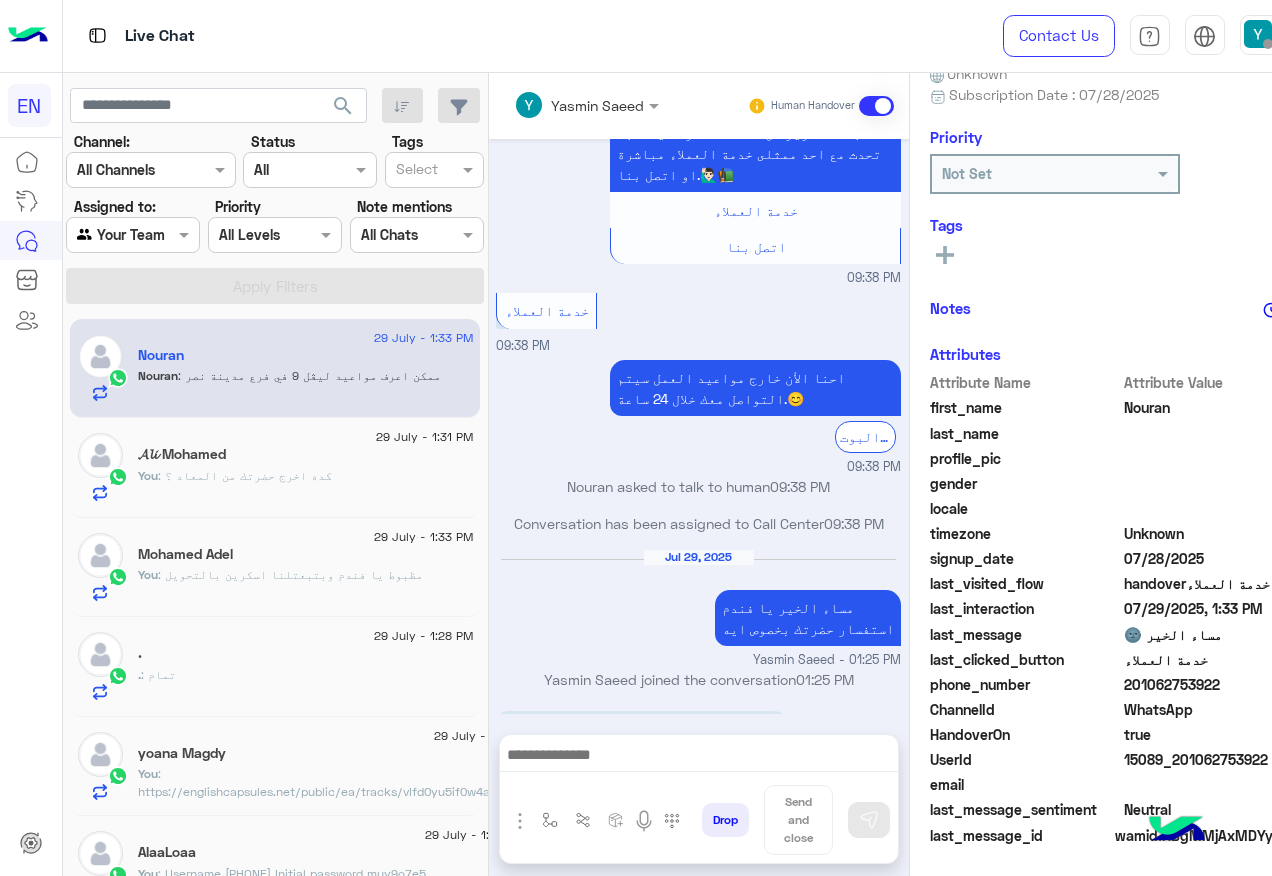 click on "201062753922" 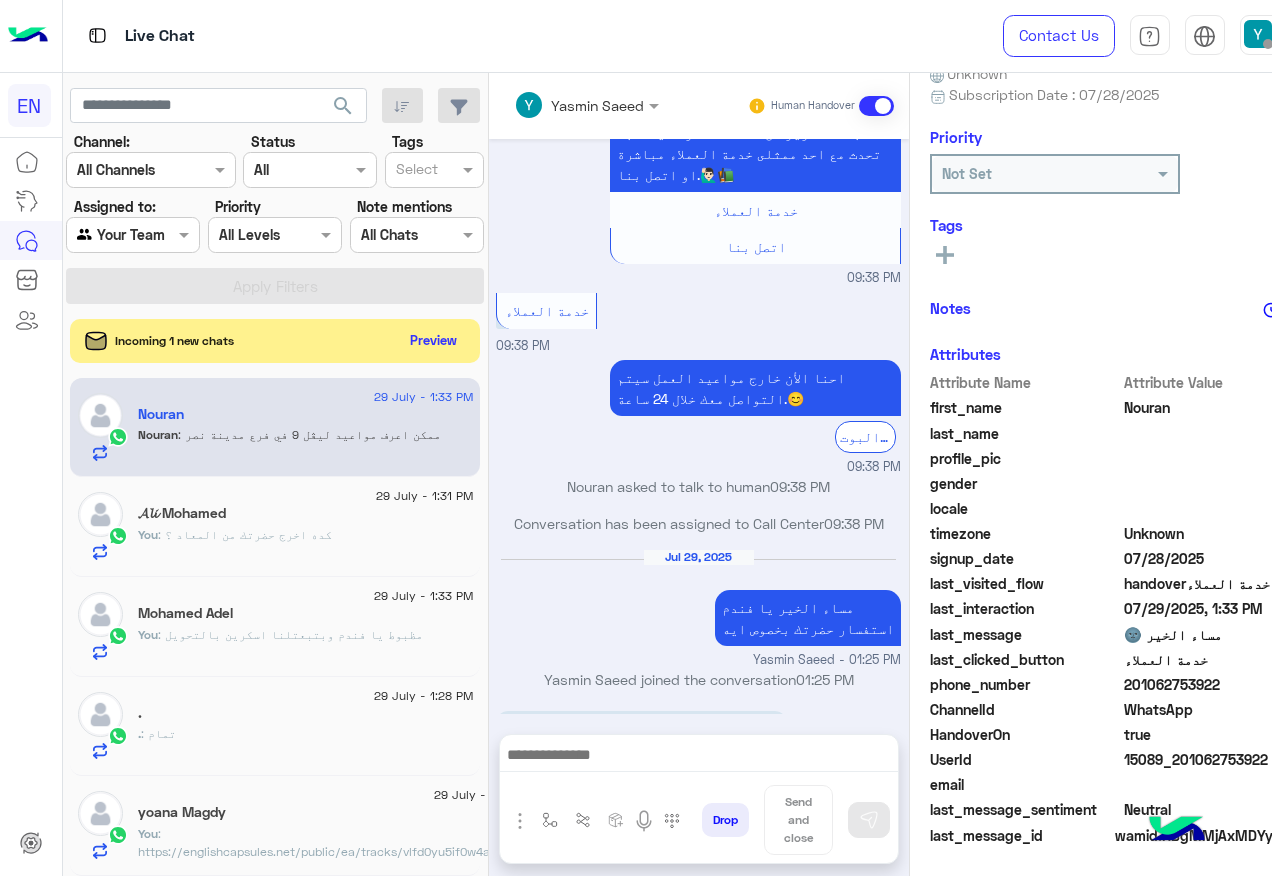 scroll, scrollTop: 1256, scrollLeft: 0, axis: vertical 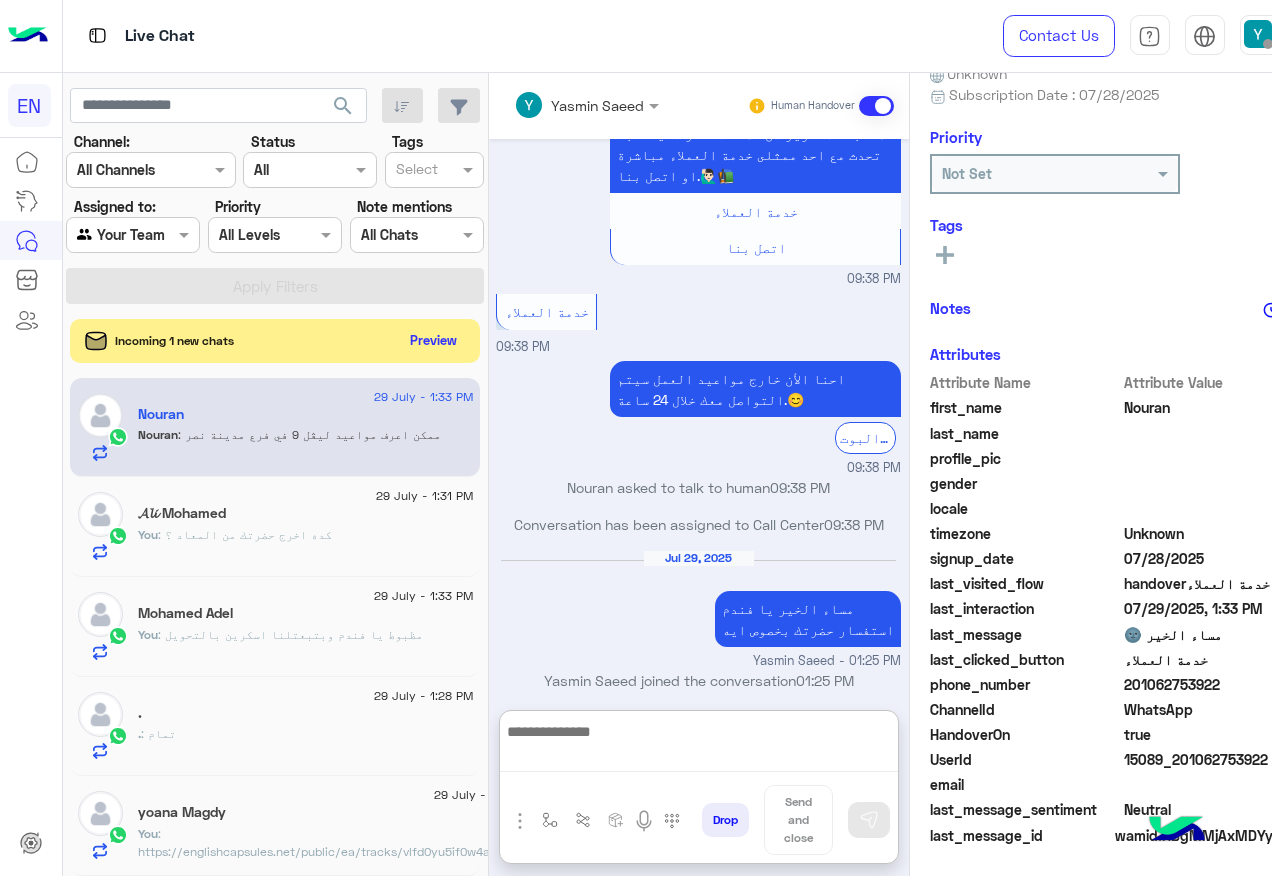 click at bounding box center [699, 745] 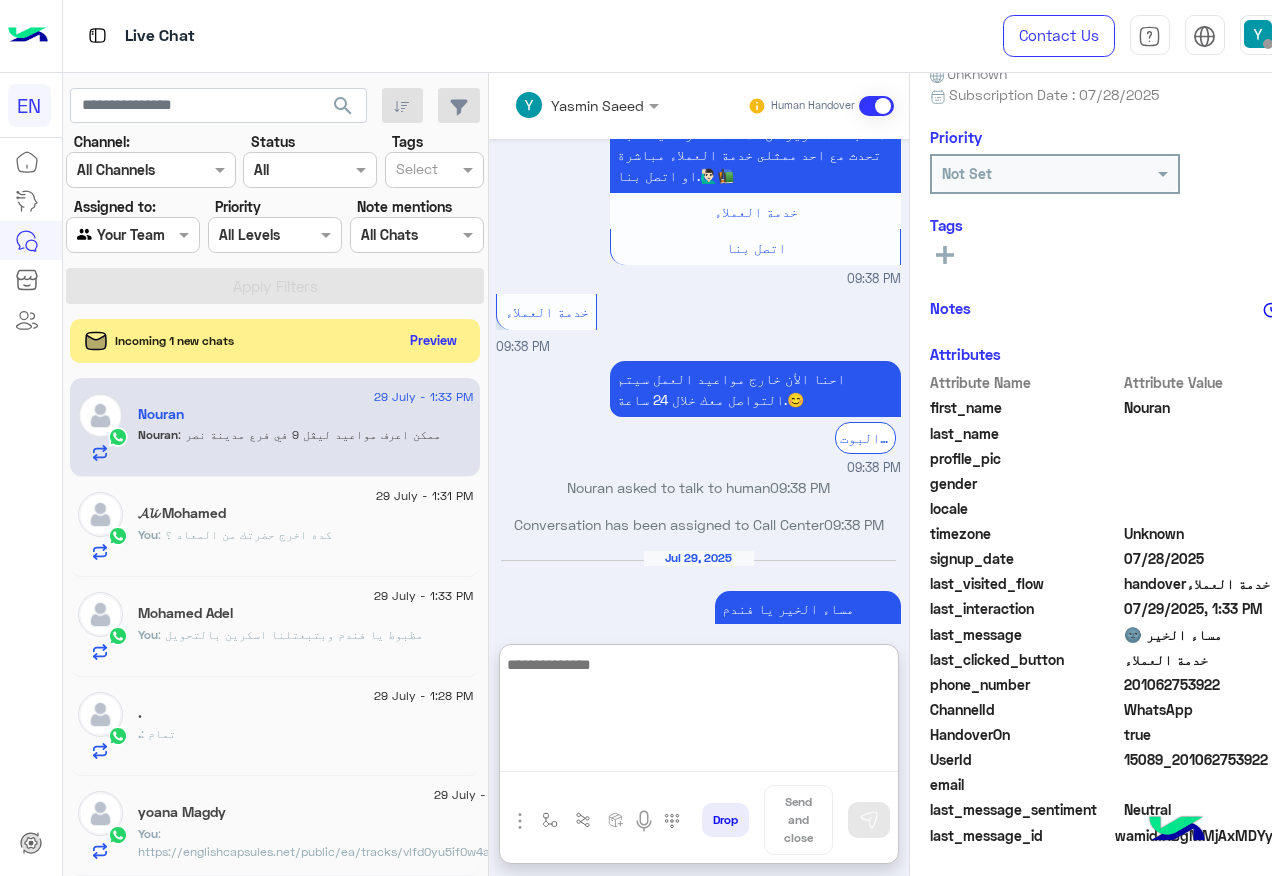 paste on "**********" 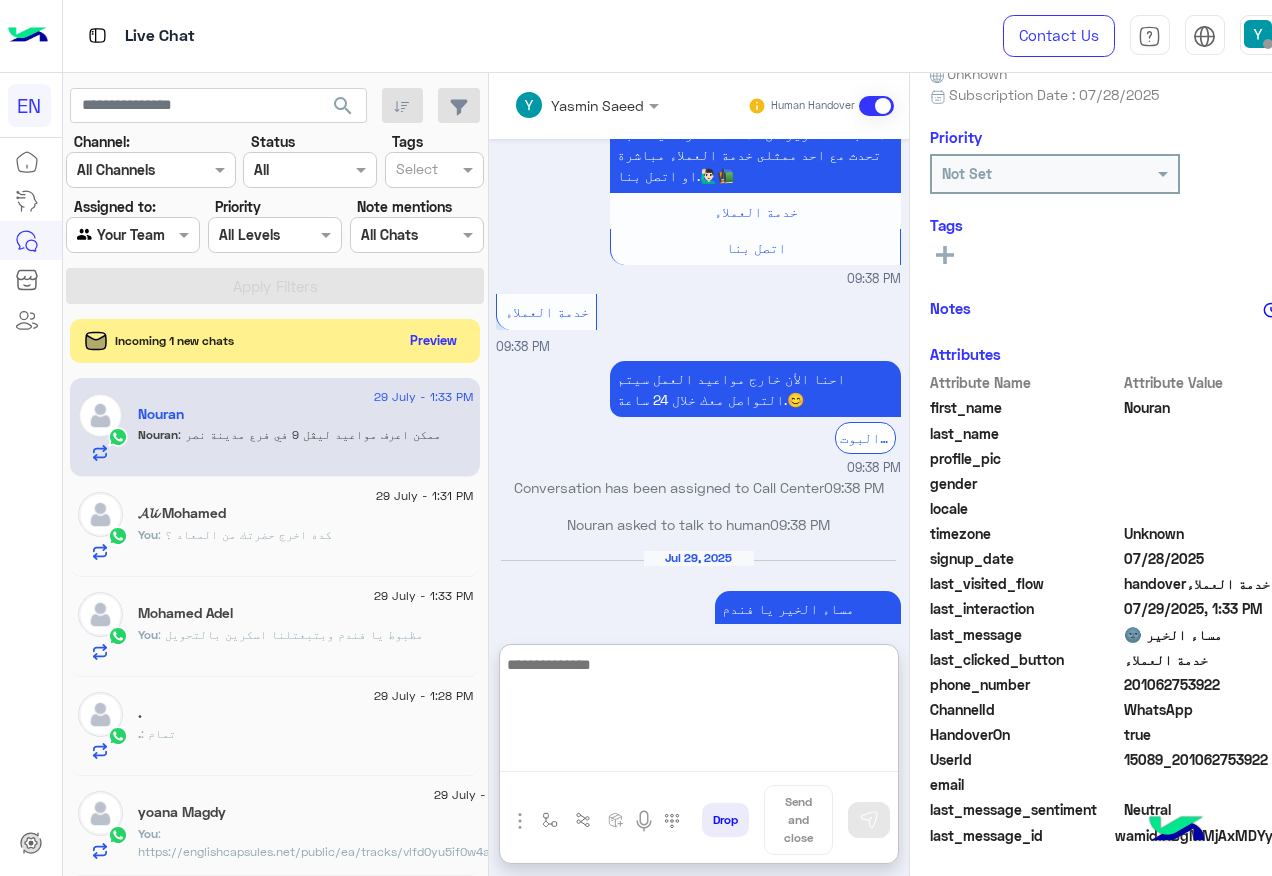 scroll, scrollTop: 1453, scrollLeft: 0, axis: vertical 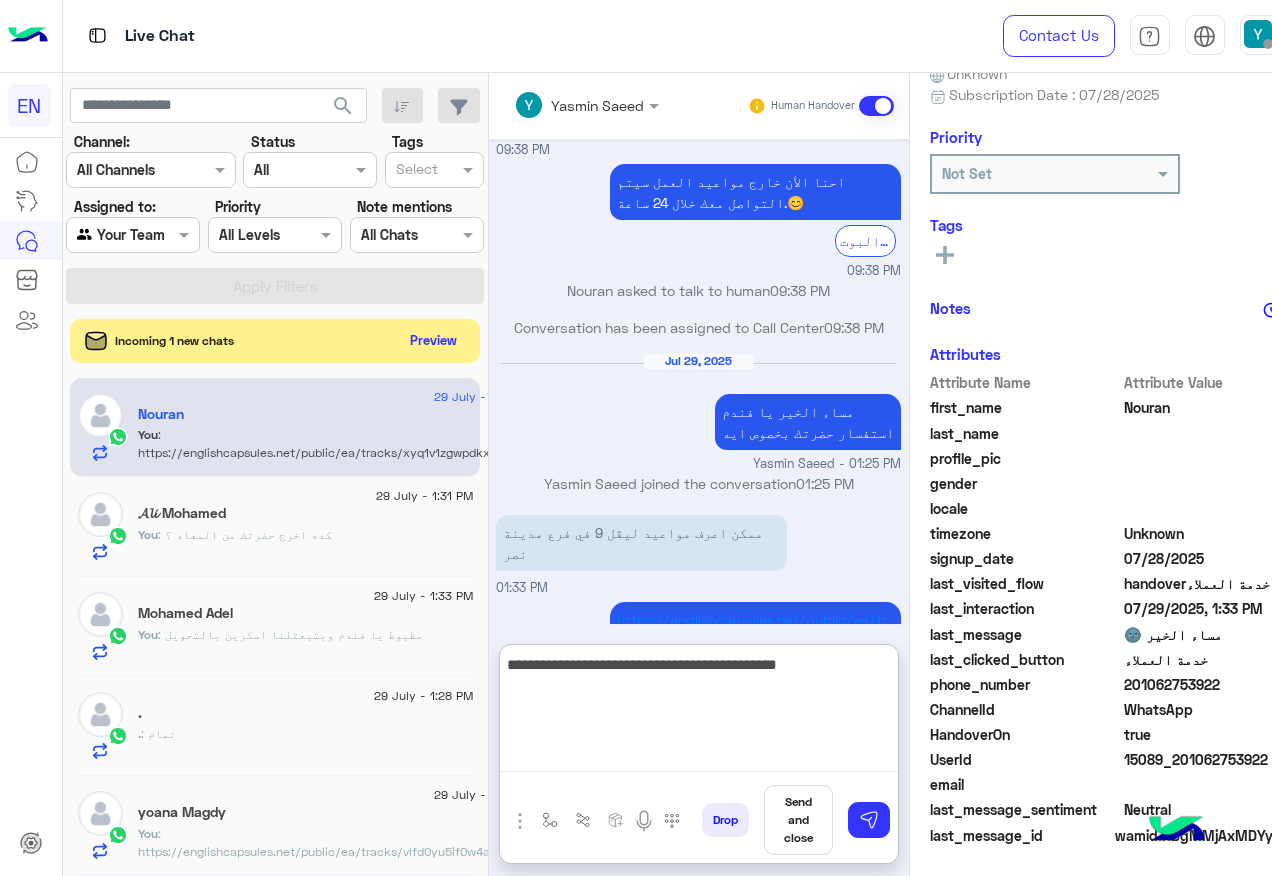 type on "**********" 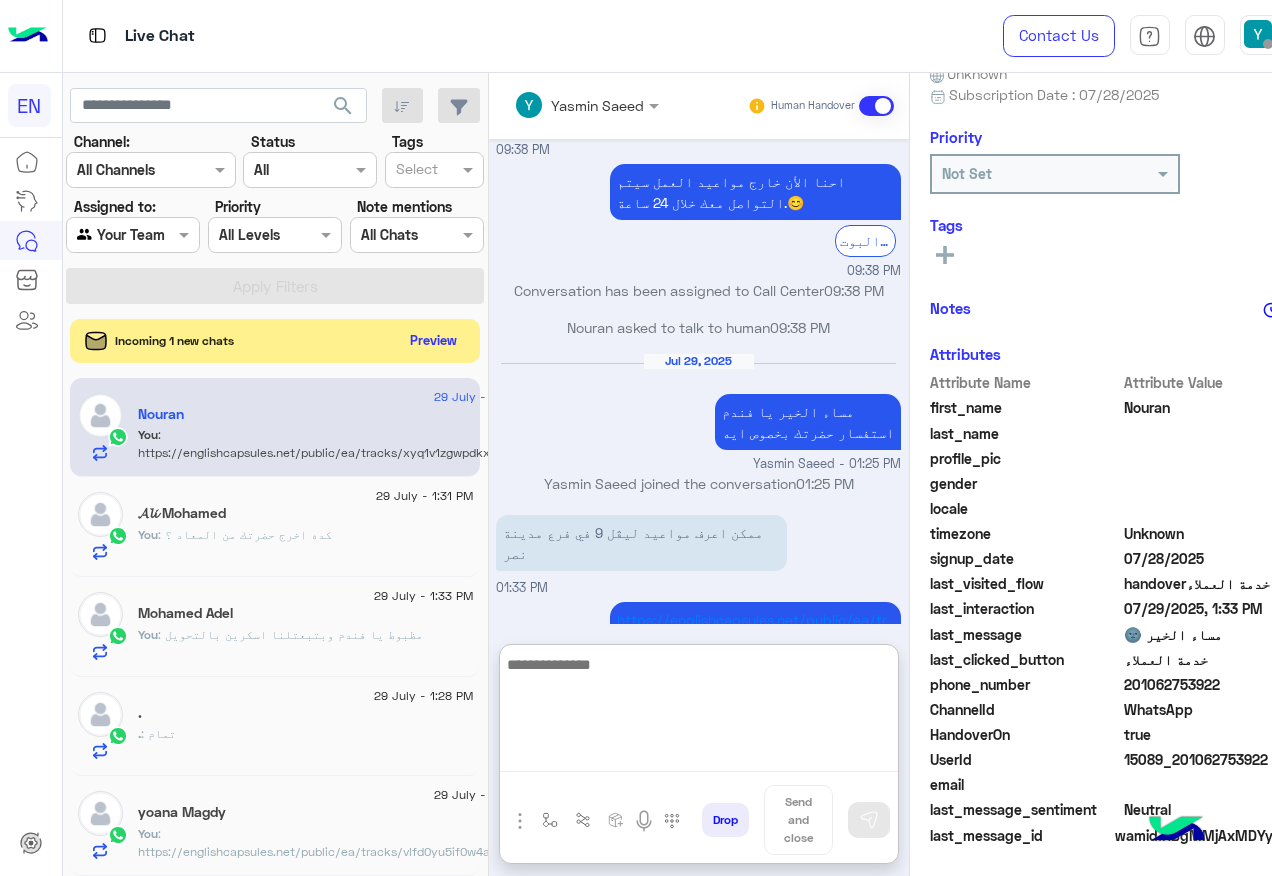 scroll, scrollTop: 1537, scrollLeft: 0, axis: vertical 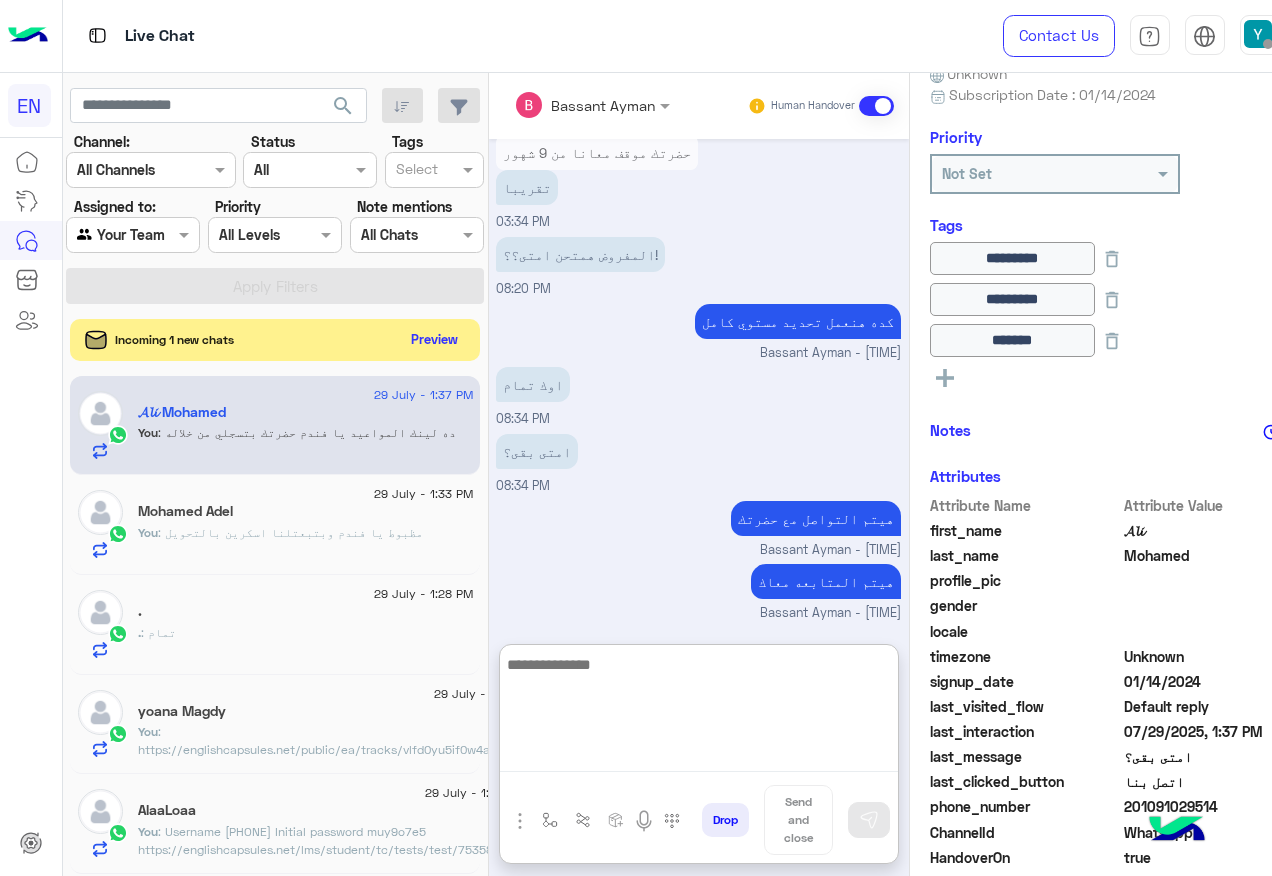 click on "Preview" 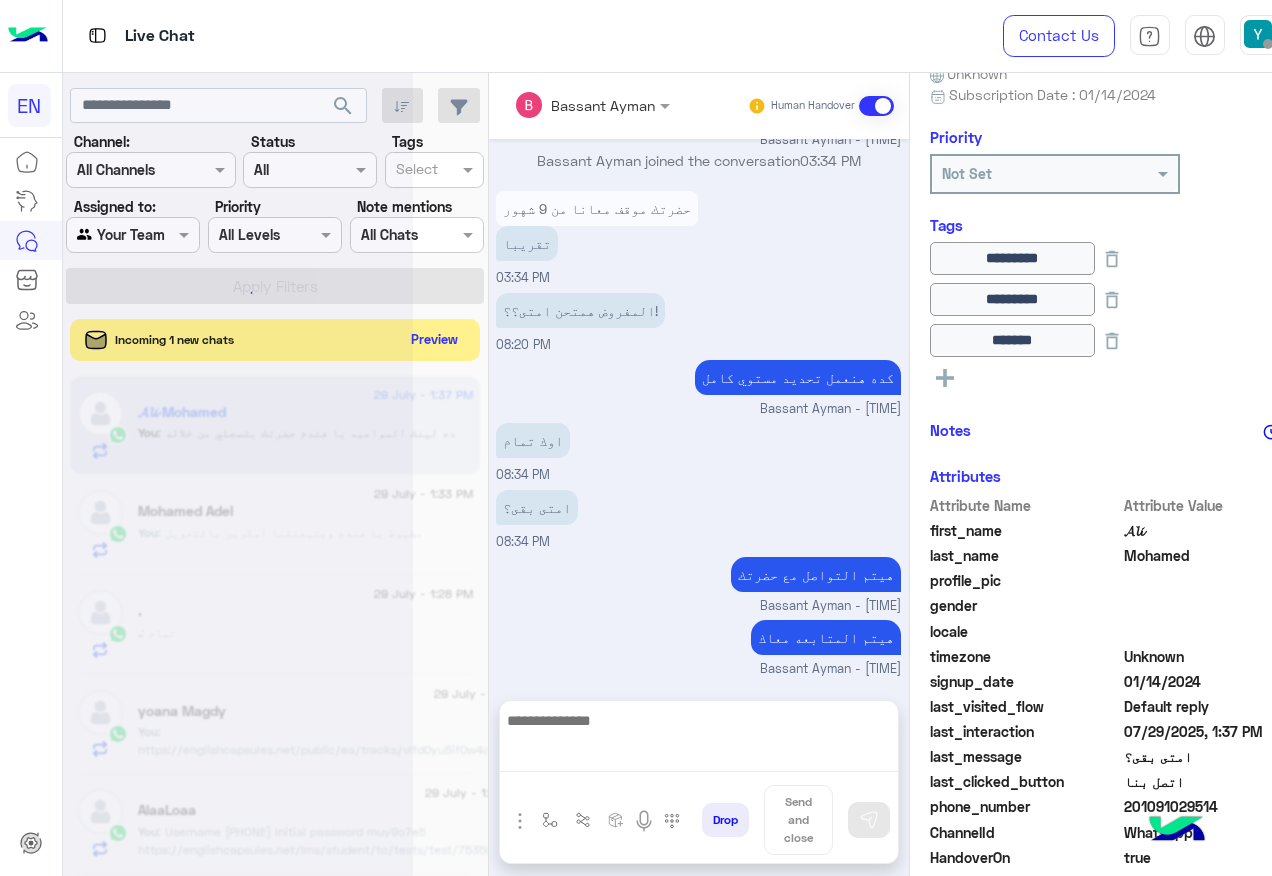 scroll, scrollTop: 1039, scrollLeft: 0, axis: vertical 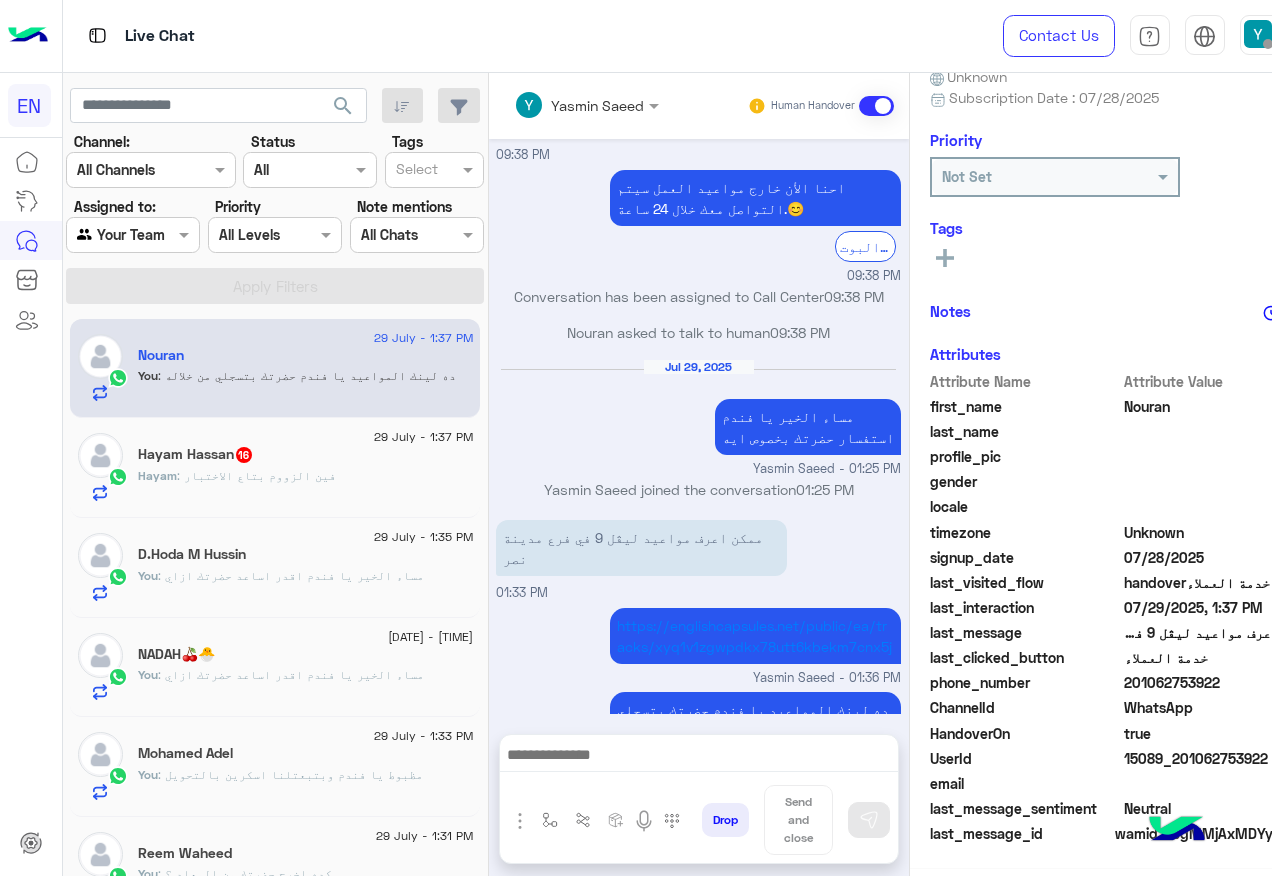 click on "Hayam : فين الزووم بتاع الاختبار" 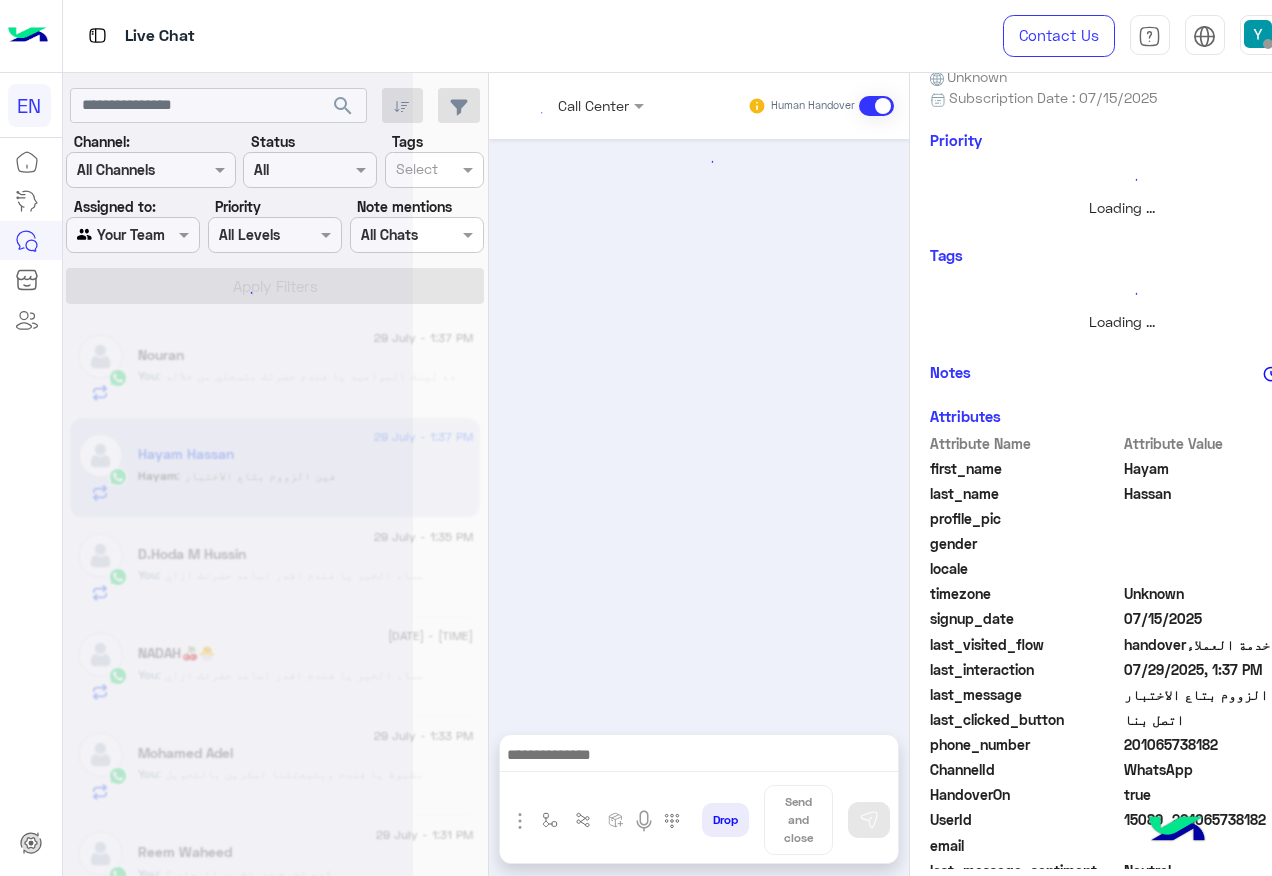scroll, scrollTop: 200, scrollLeft: 0, axis: vertical 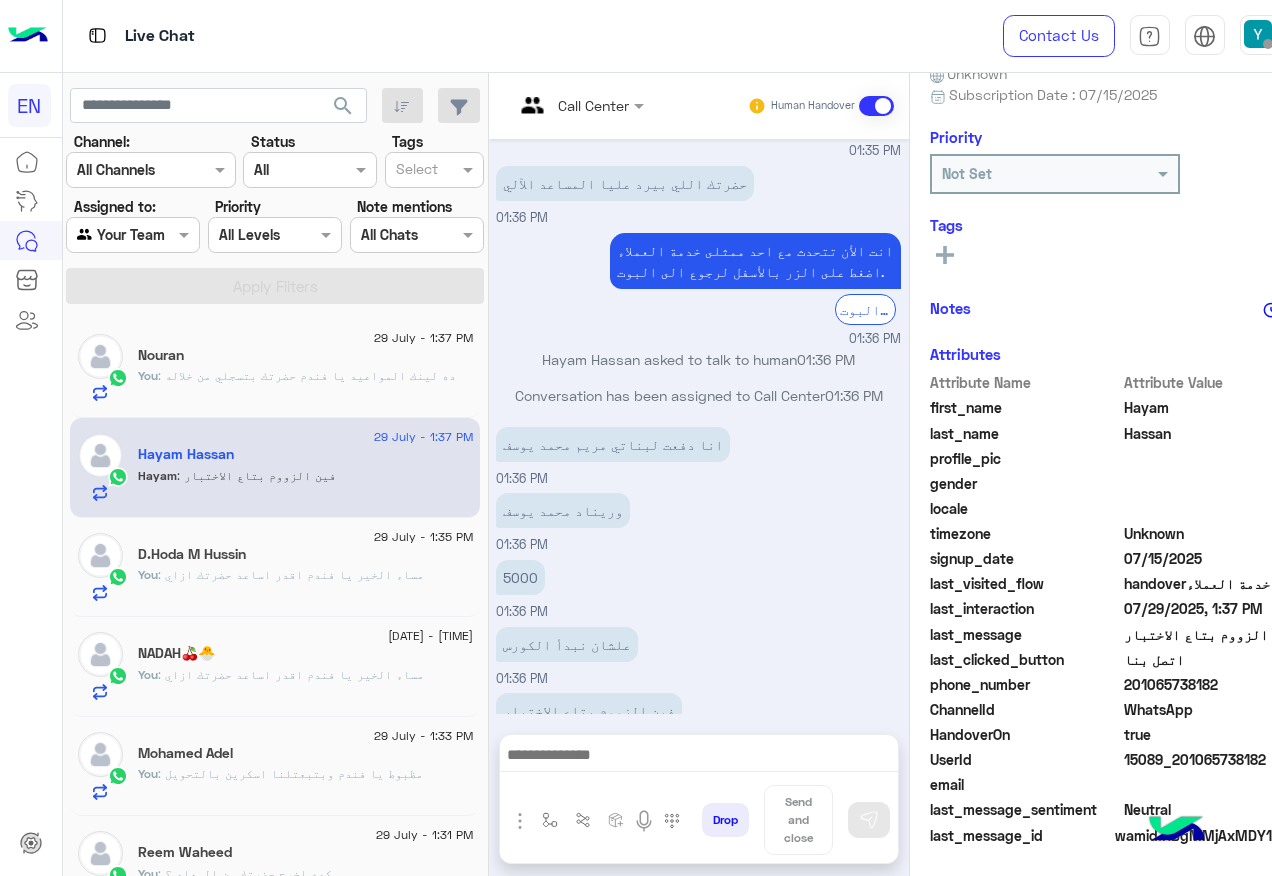 click on "201065738182" 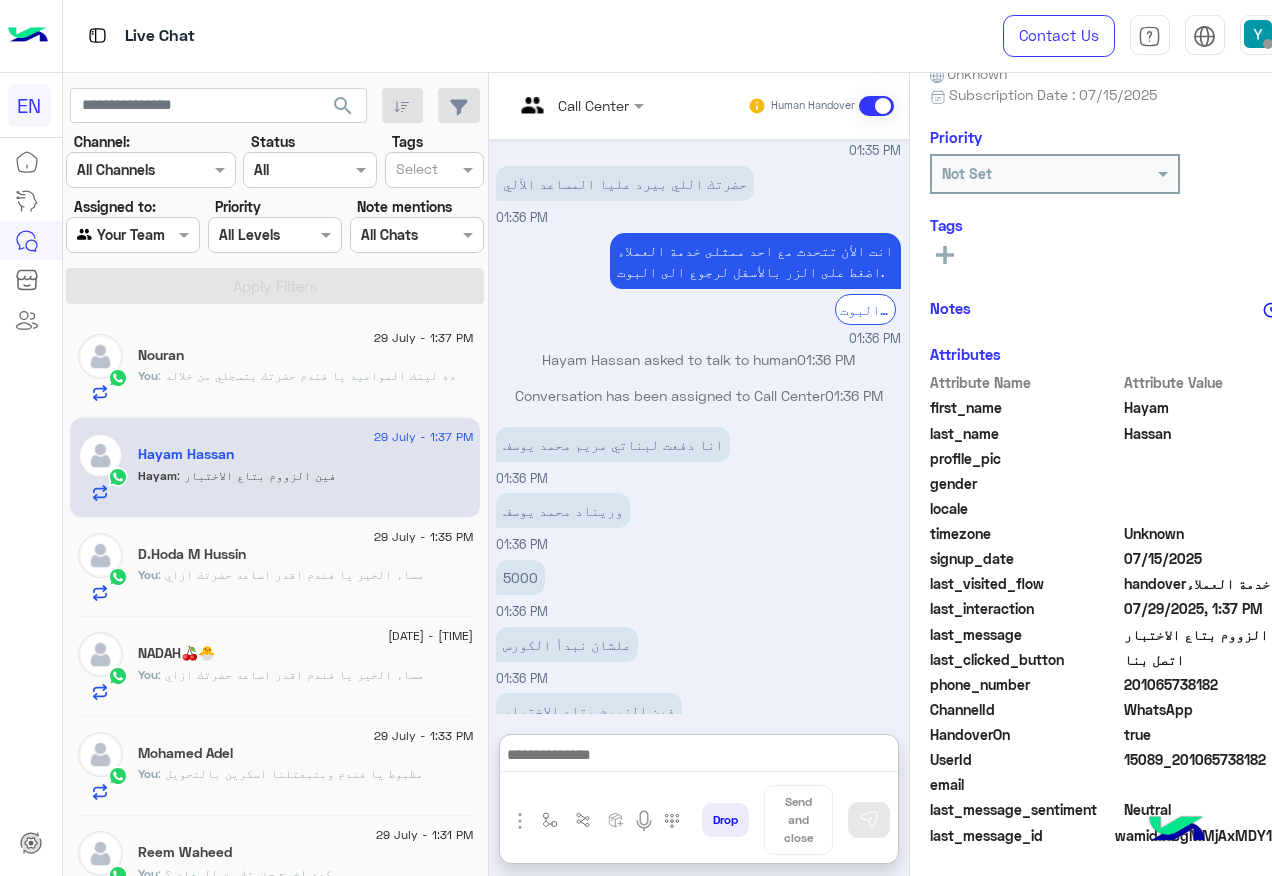 click at bounding box center (699, 757) 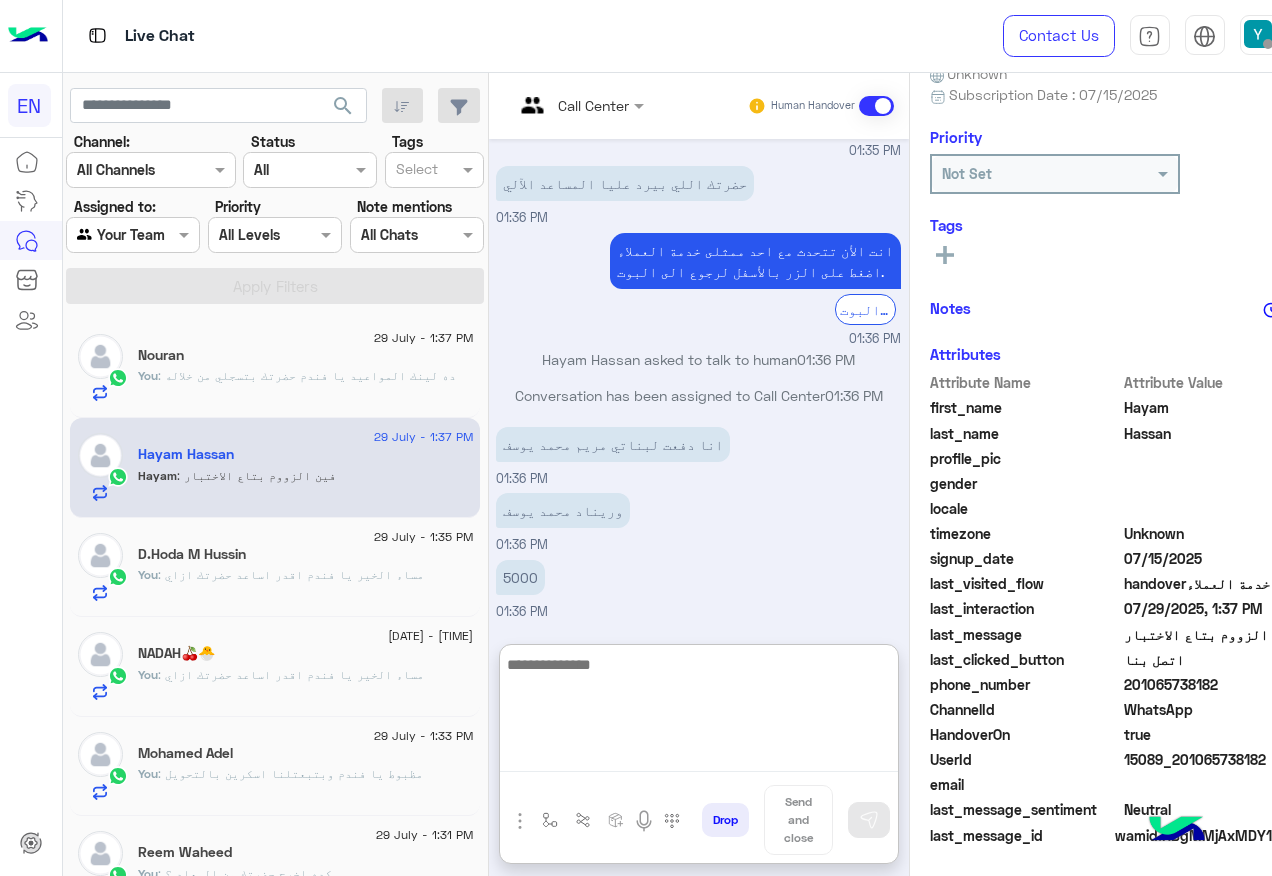 scroll, scrollTop: 2324, scrollLeft: 0, axis: vertical 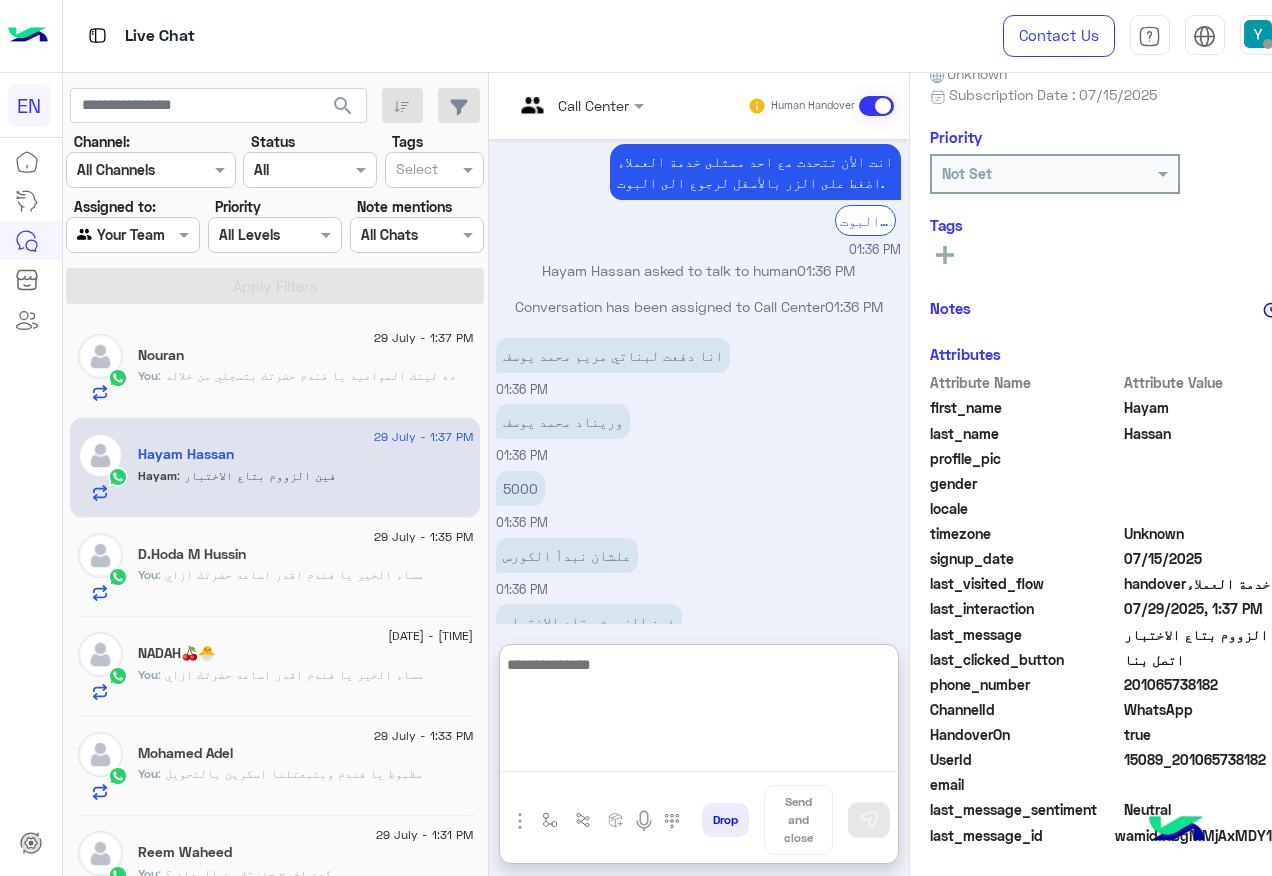 click at bounding box center (699, 712) 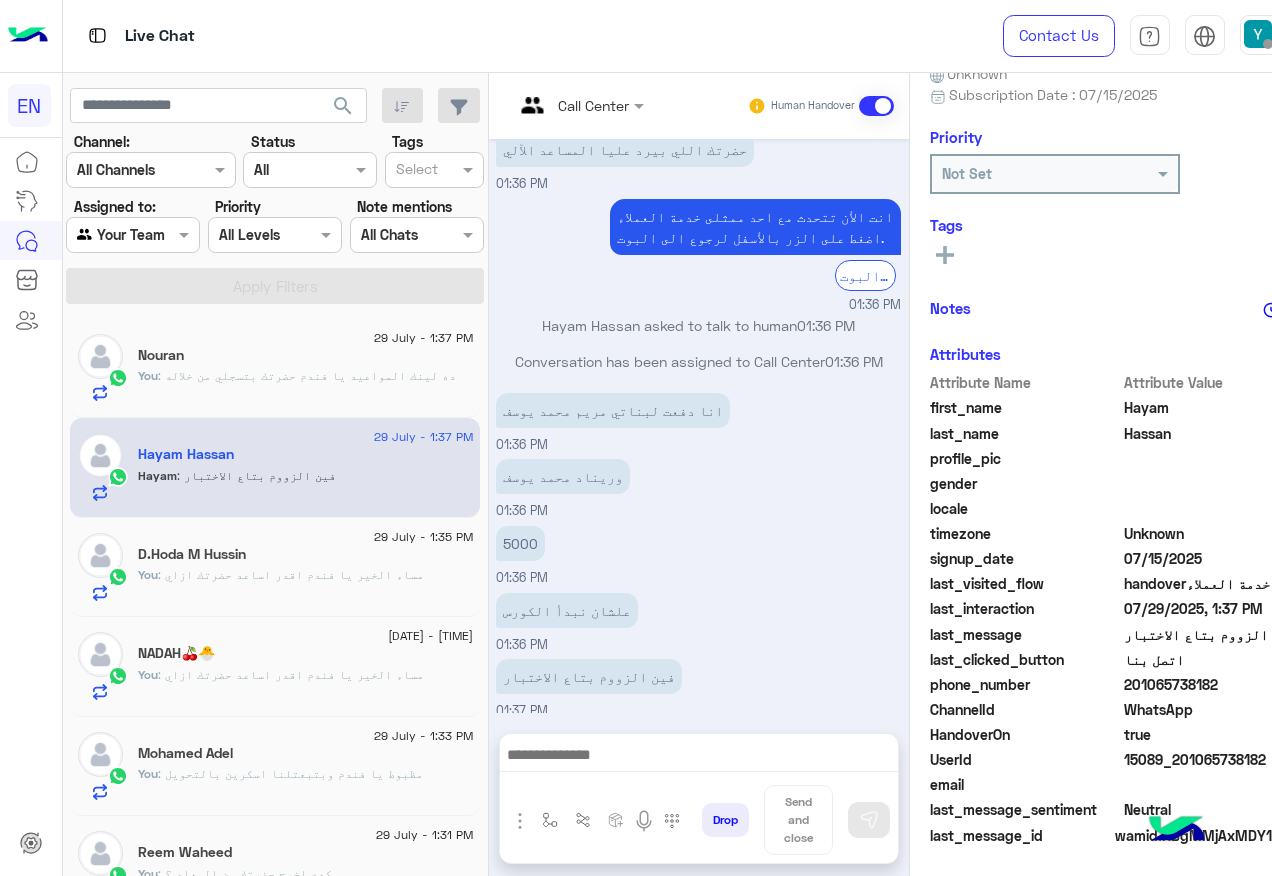 scroll, scrollTop: 2235, scrollLeft: 0, axis: vertical 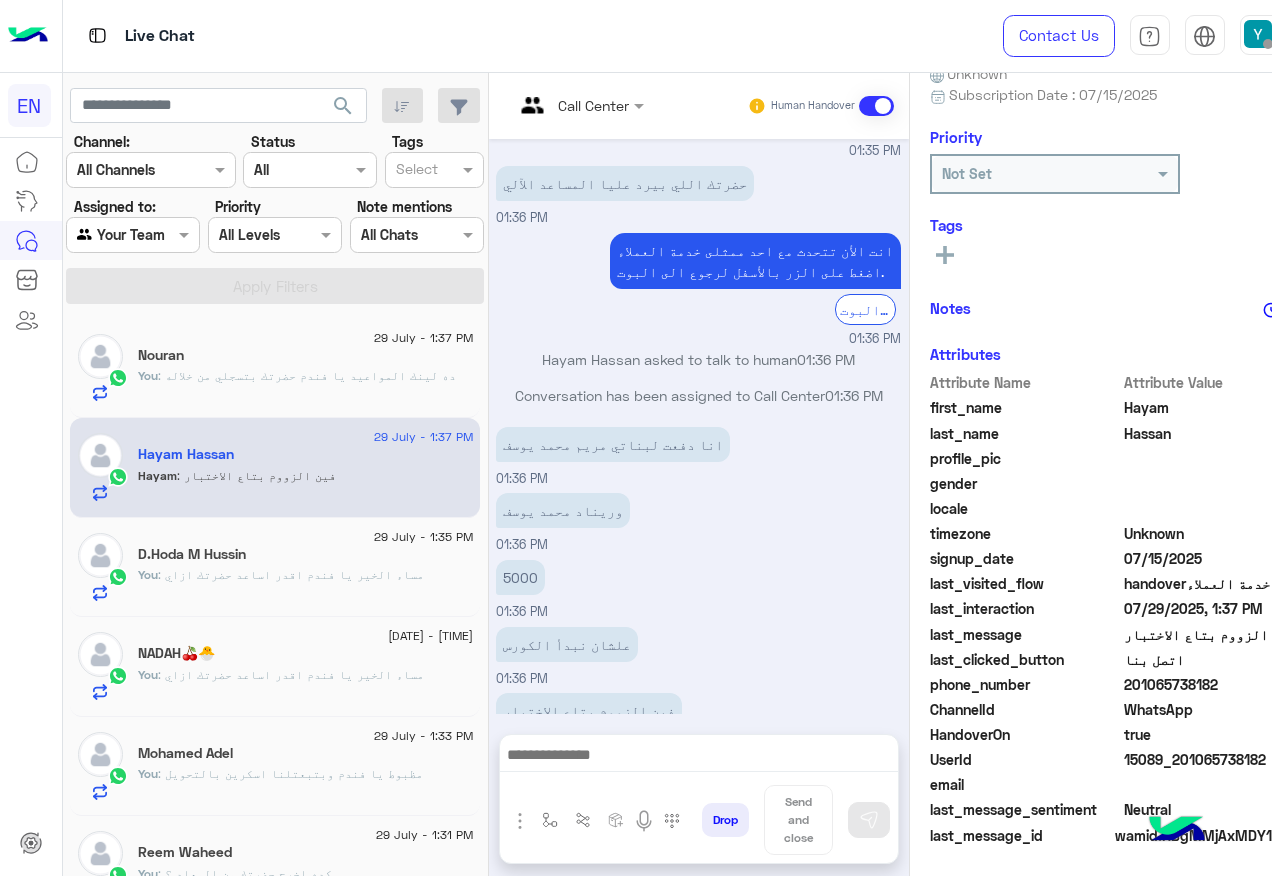 click on "5000   01:36 PM" at bounding box center [698, 588] 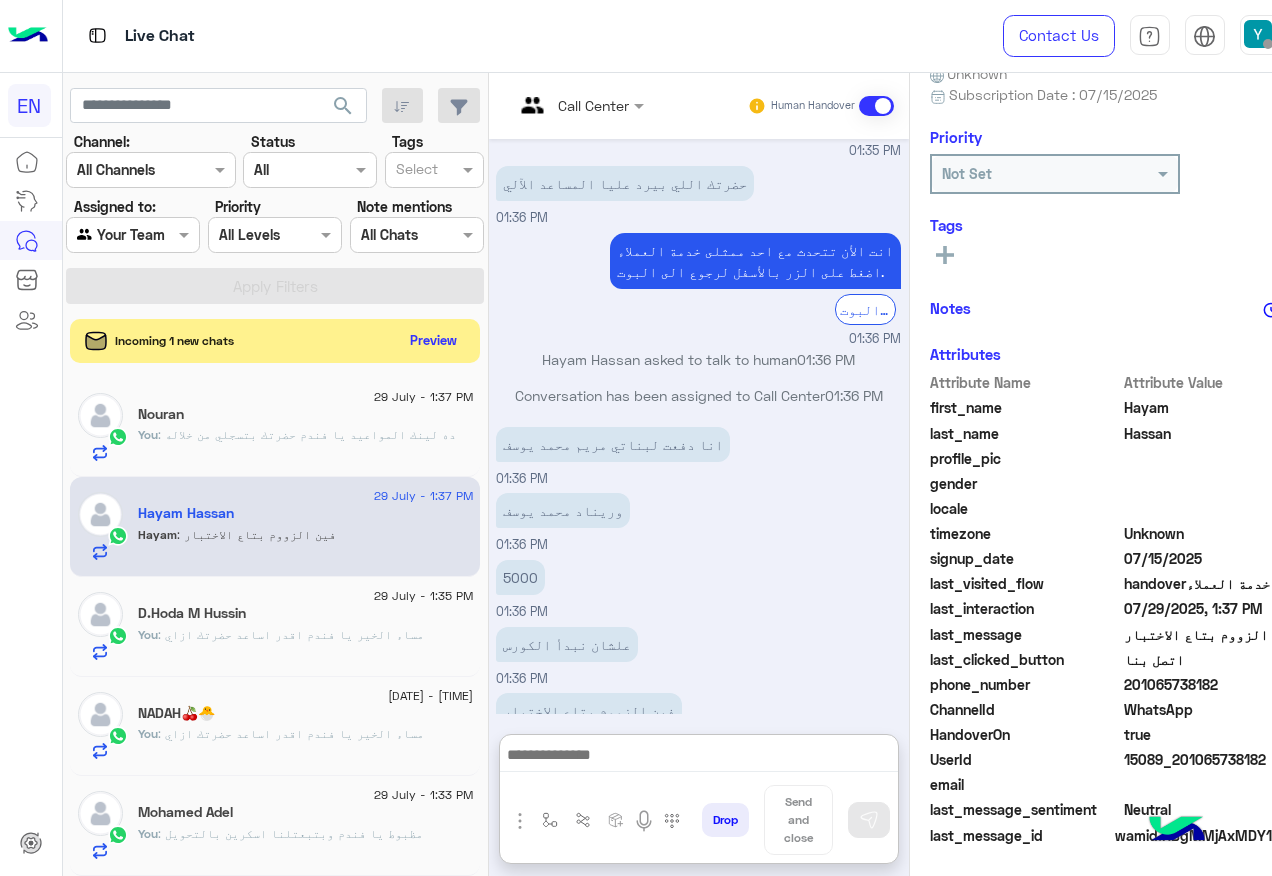 click at bounding box center (699, 757) 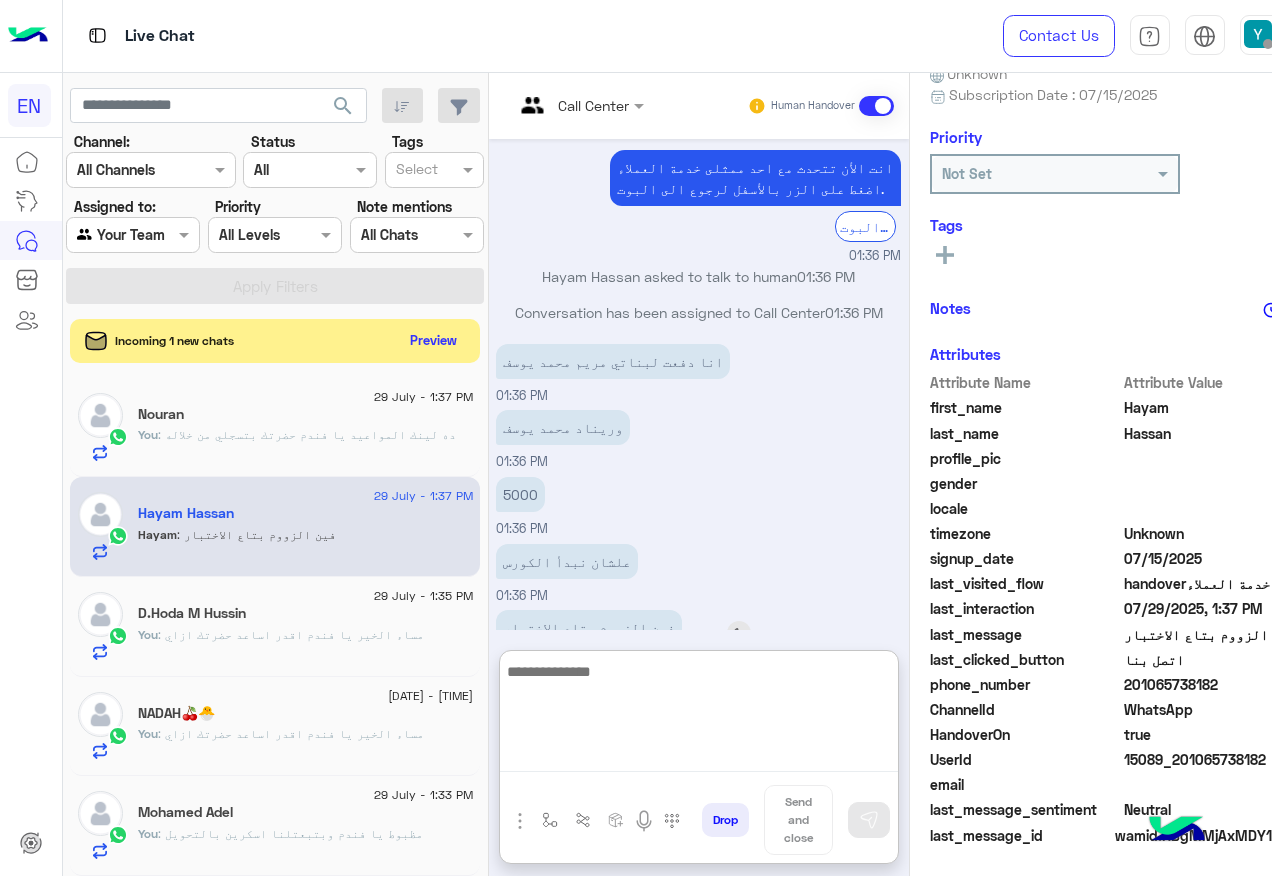 scroll, scrollTop: 2324, scrollLeft: 0, axis: vertical 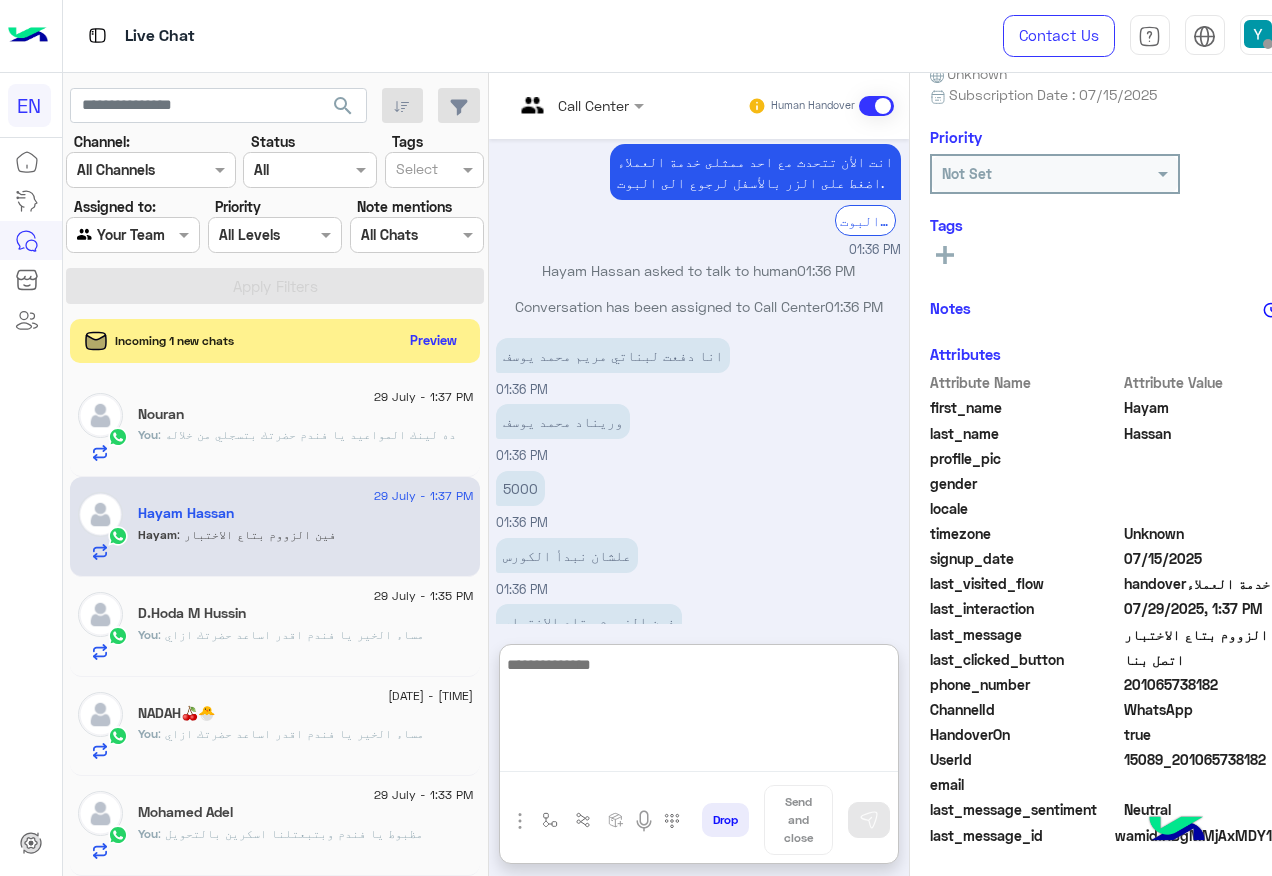 click at bounding box center [699, 712] 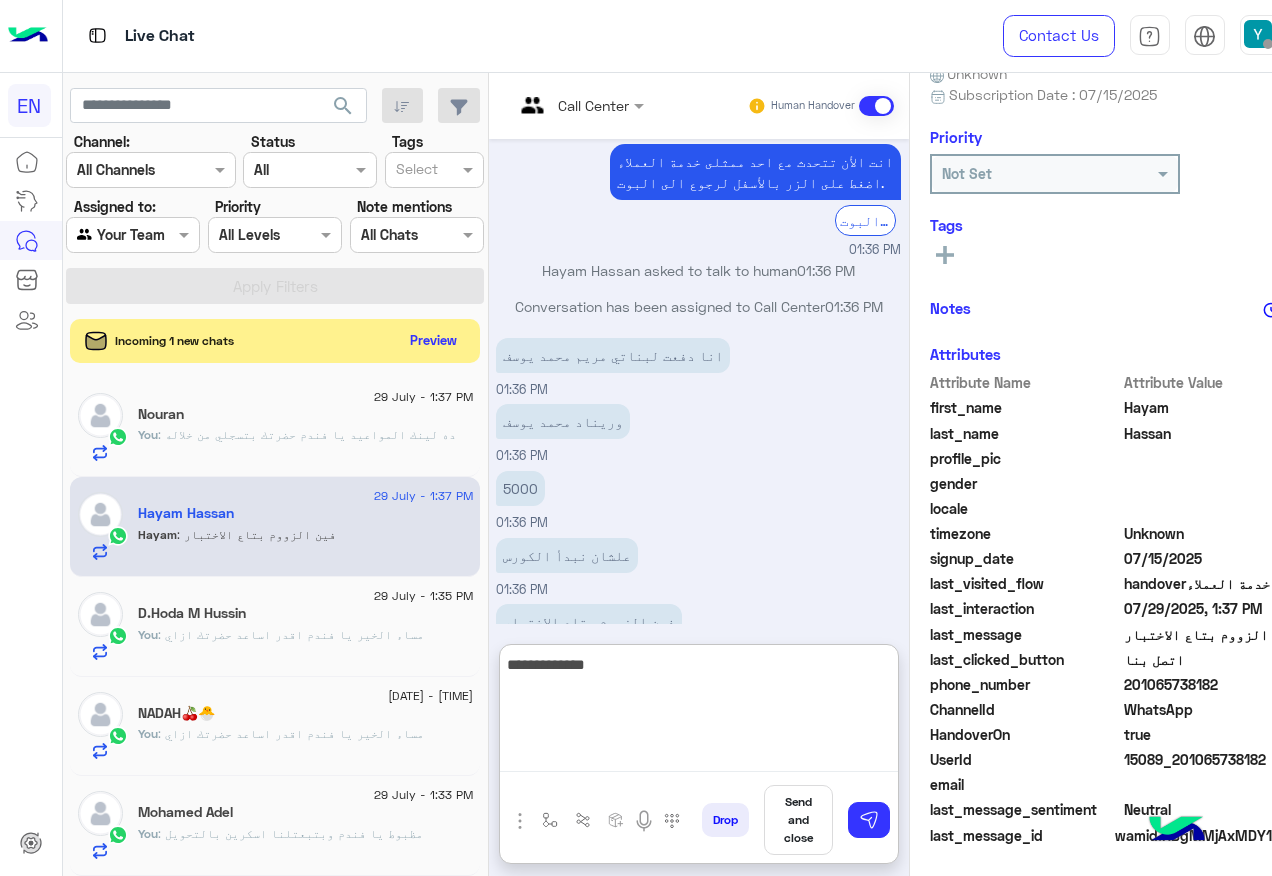 type on "**********" 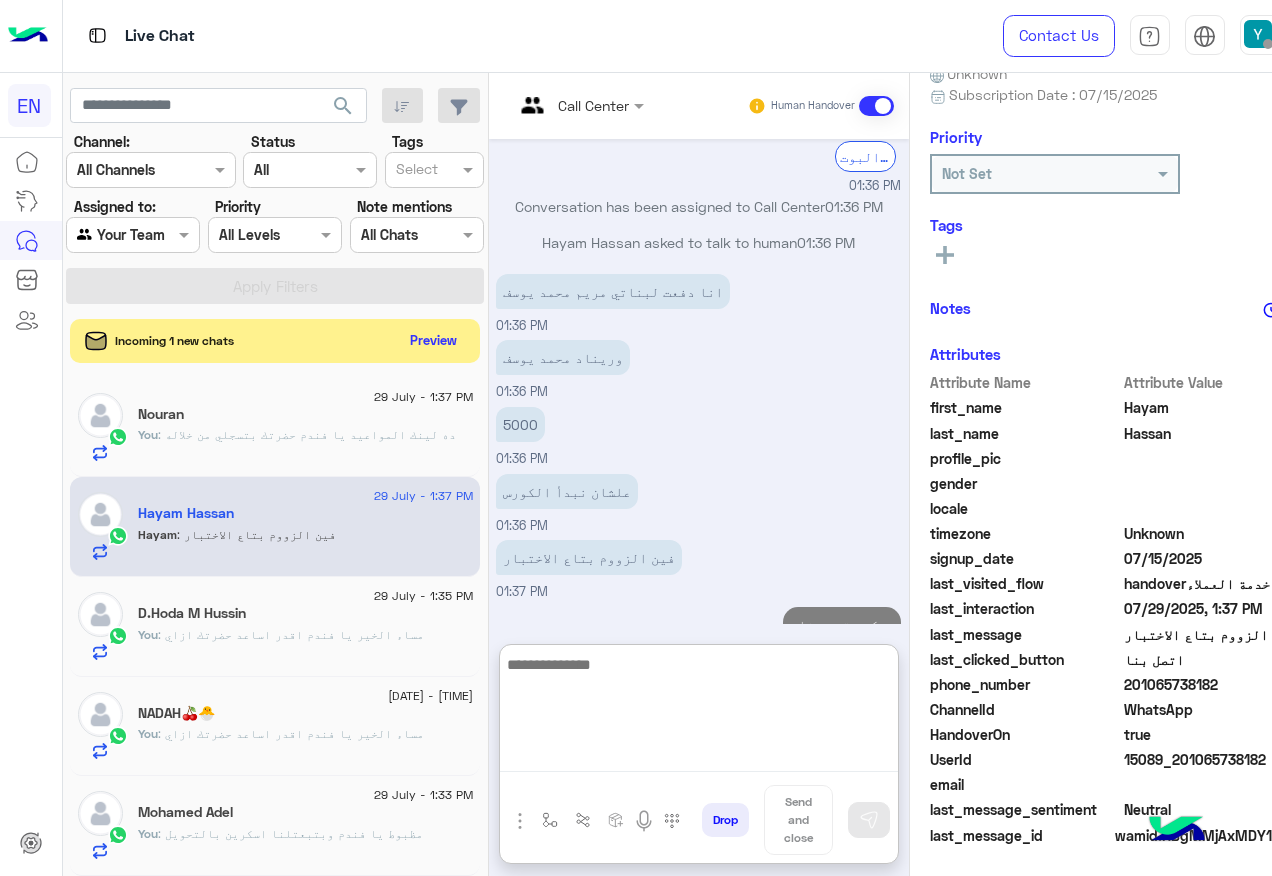 scroll, scrollTop: 2425, scrollLeft: 0, axis: vertical 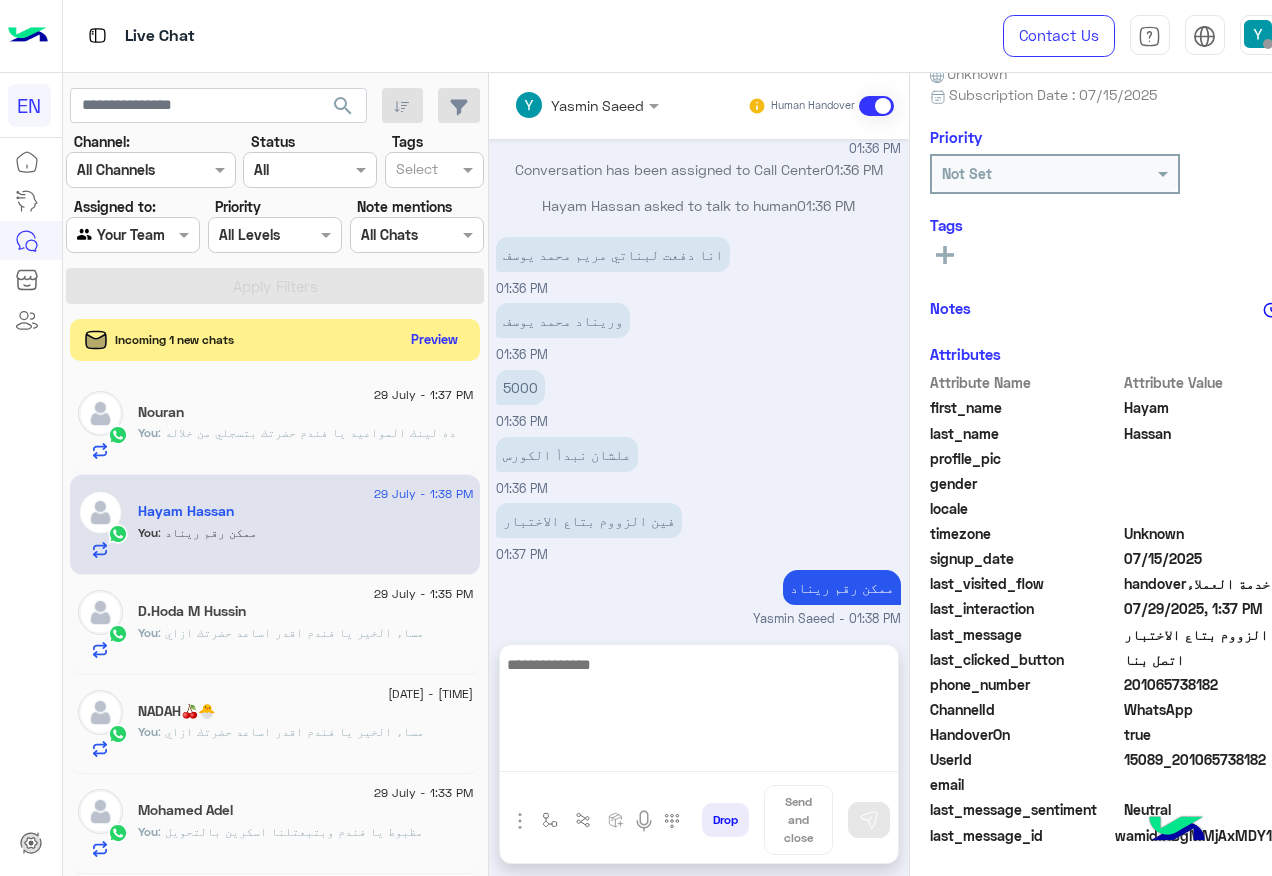 click on "Preview" 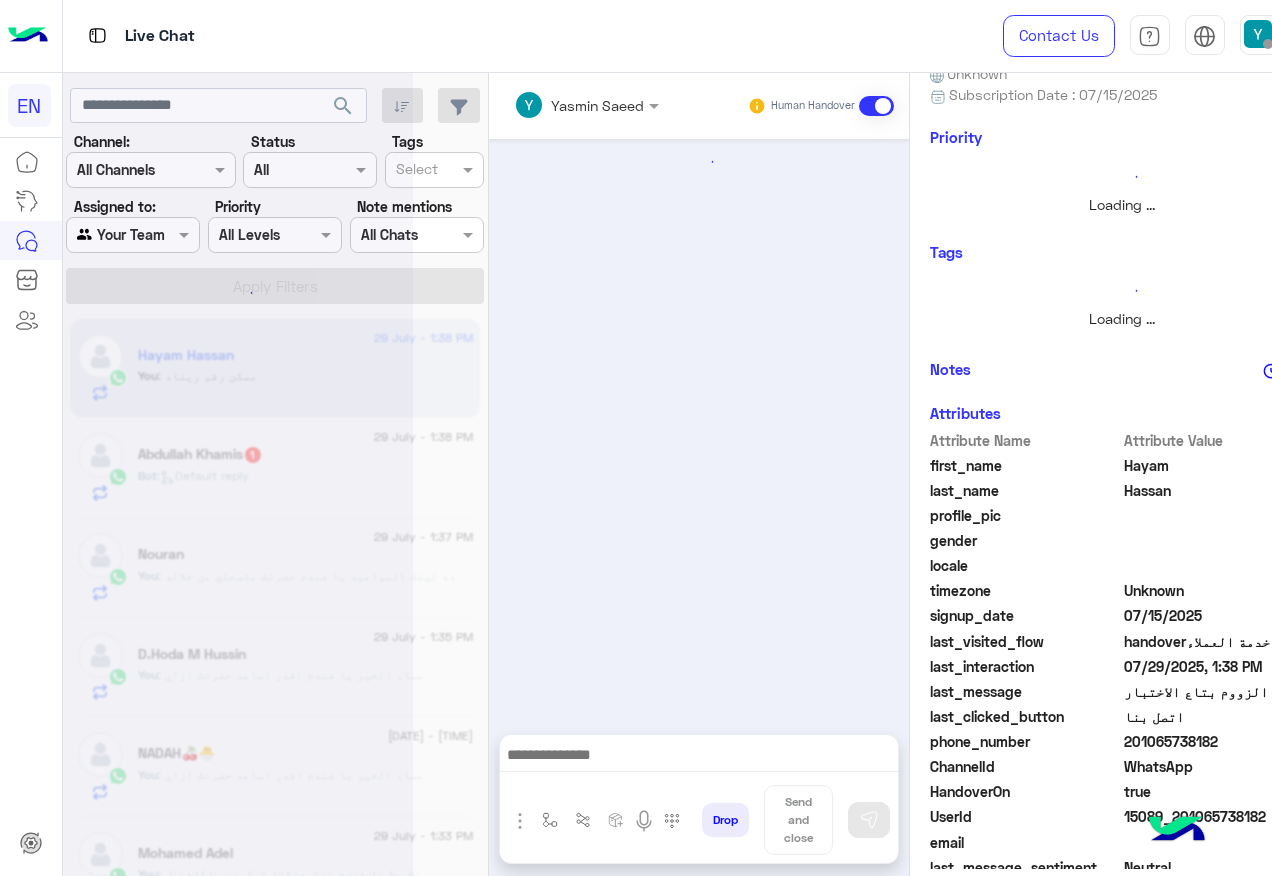 scroll, scrollTop: 0, scrollLeft: 0, axis: both 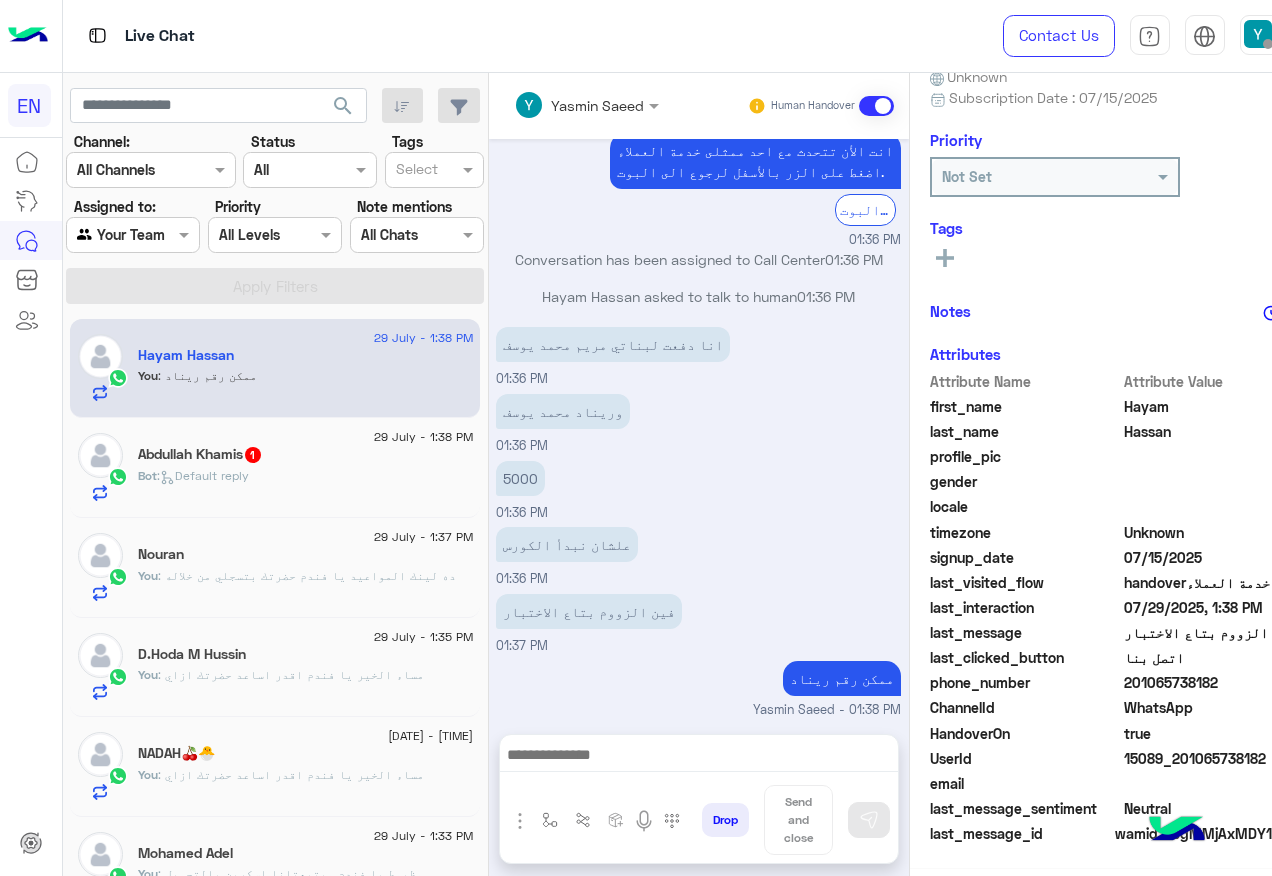 click on "Bot :   Default reply" 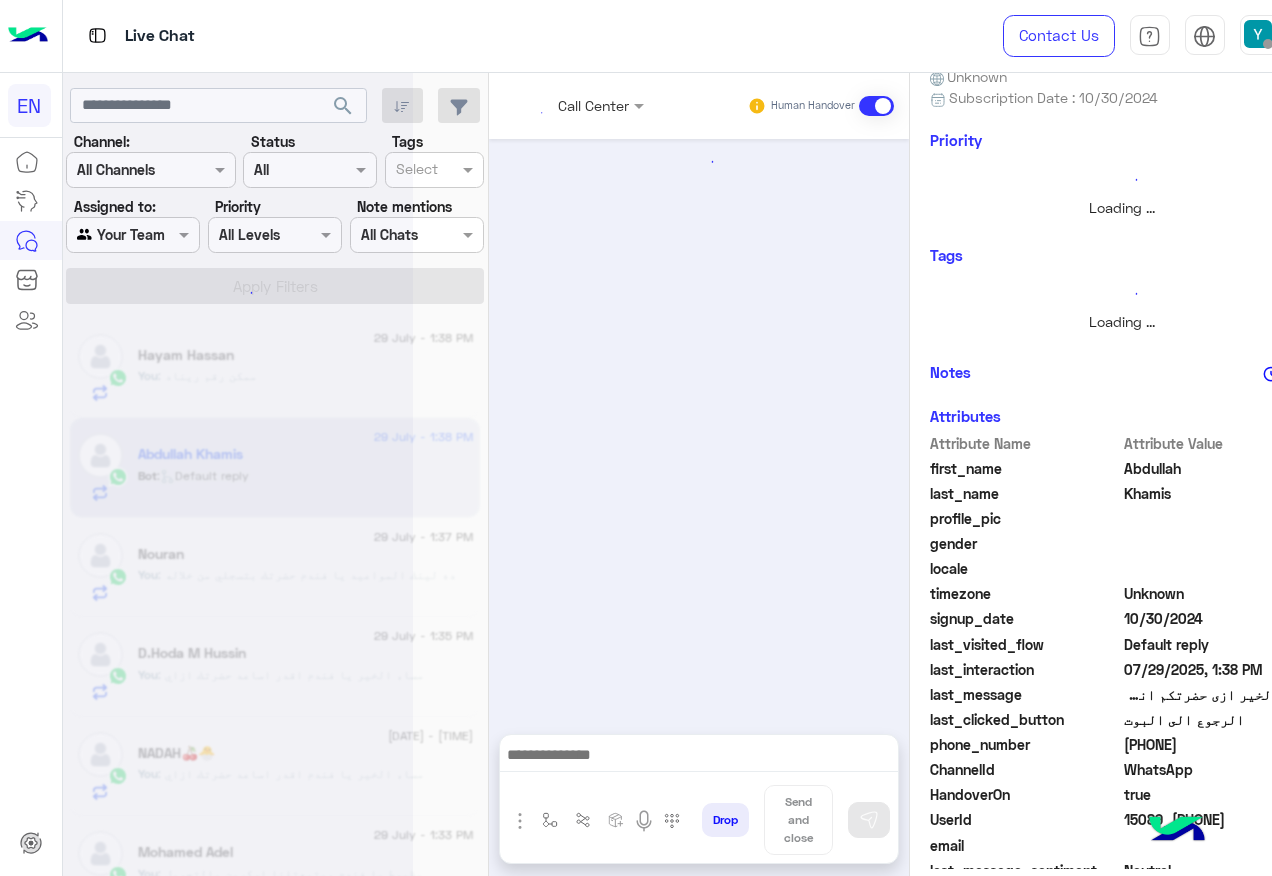 scroll, scrollTop: 200, scrollLeft: 0, axis: vertical 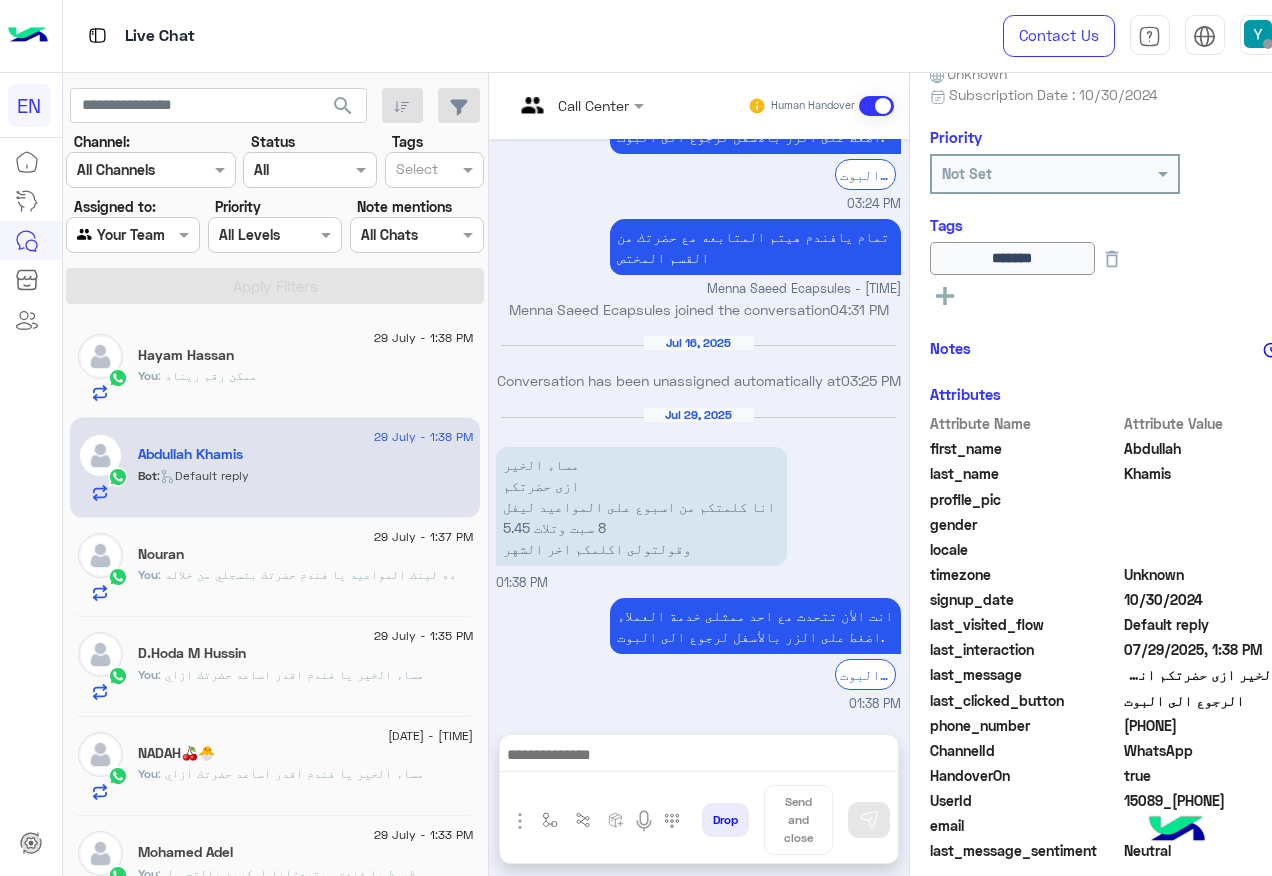 click on "201228550217" 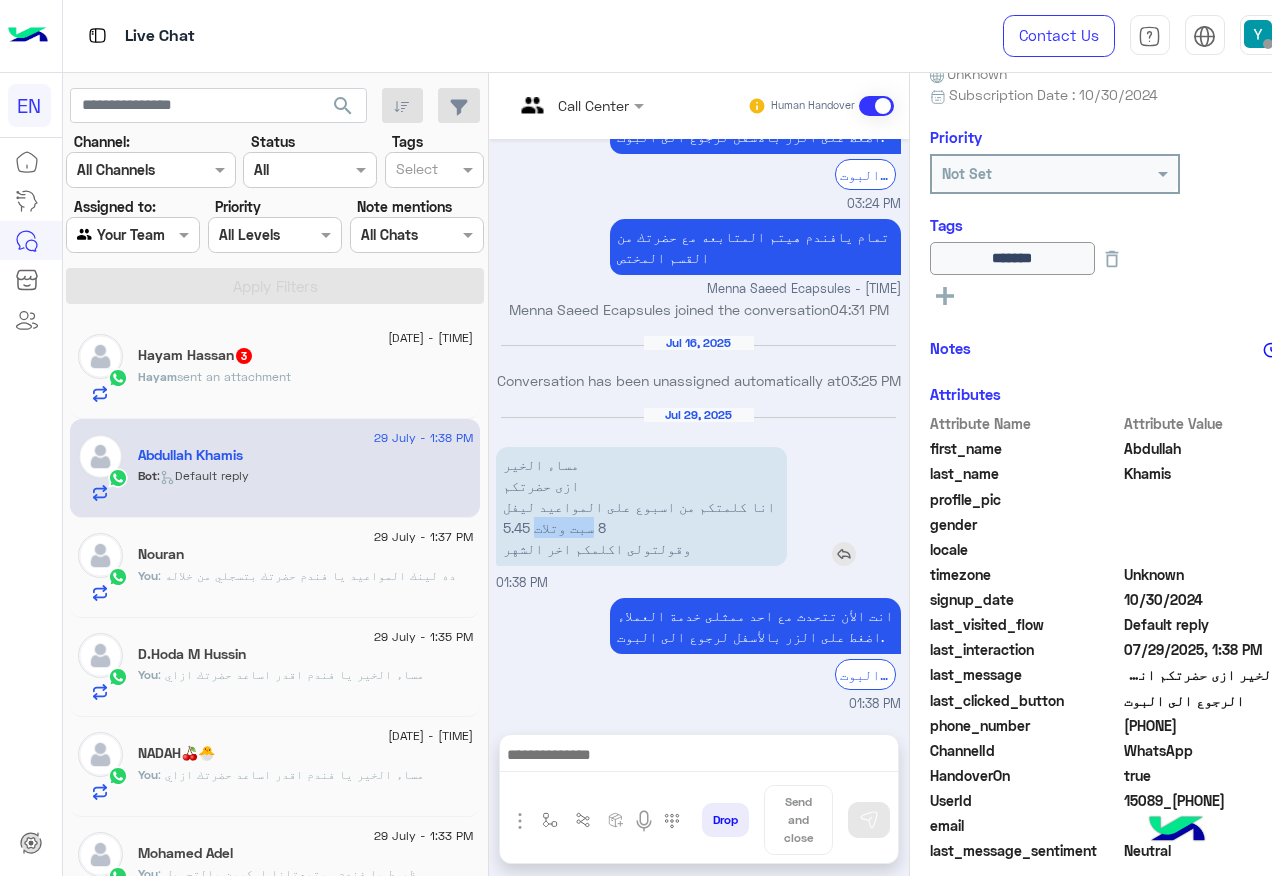 drag, startPoint x: 608, startPoint y: 529, endPoint x: 541, endPoint y: 531, distance: 67.02985 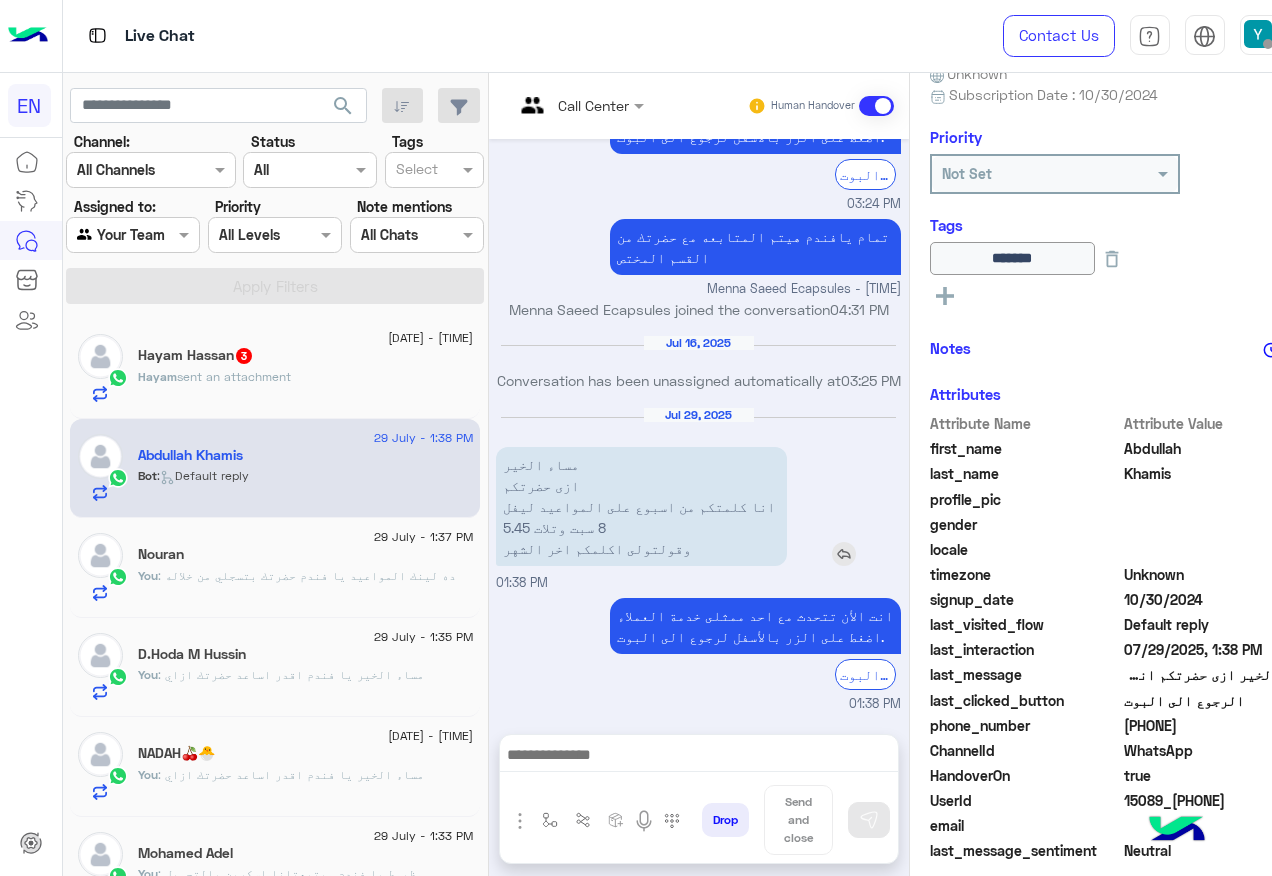 click on "مساء الخير  ازى حضرتكم  انا كلمتكم من اسبوع على المواعيد ليفل 8 سبت وتلات 5.45 وقولتولى اكلمكم اخر الشهر" at bounding box center (641, 506) 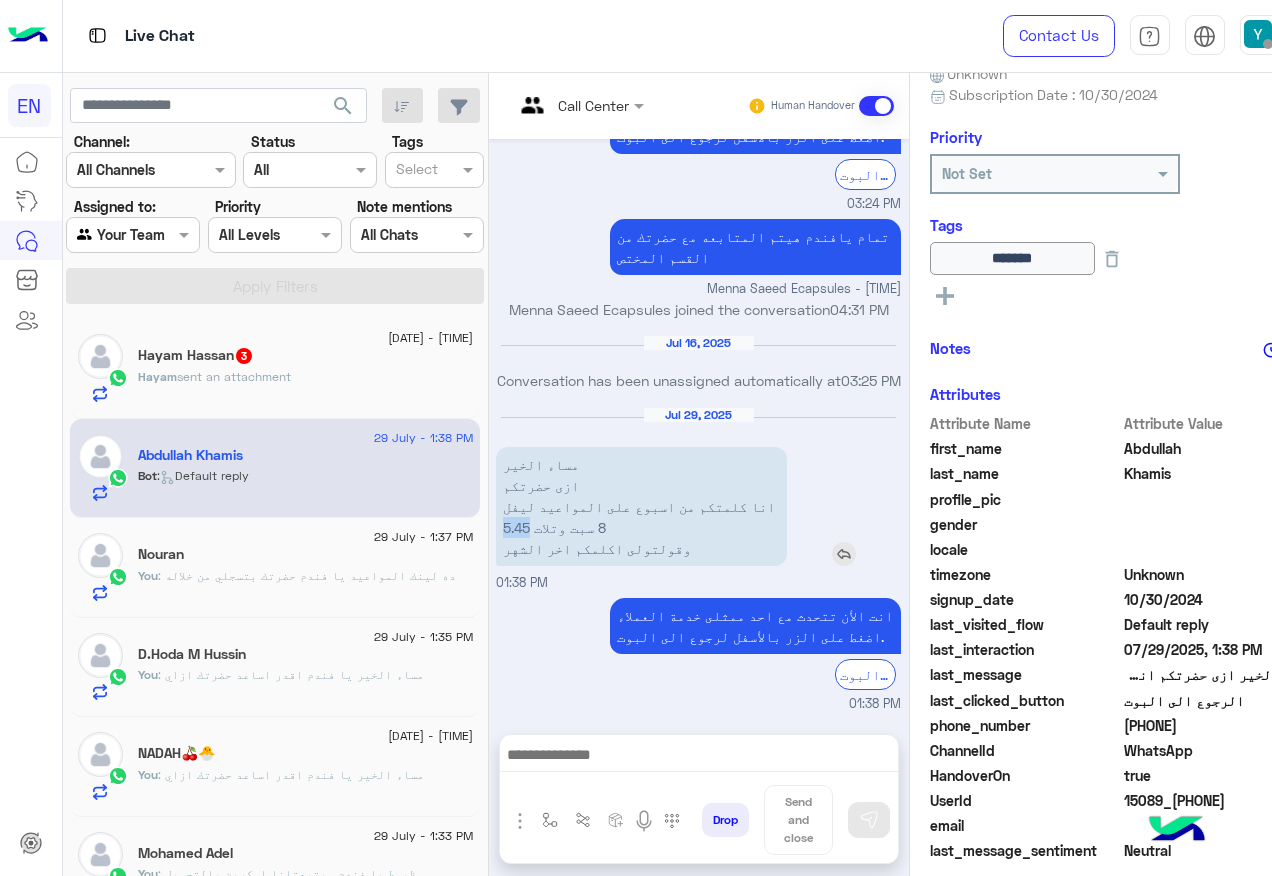 click on "مساء الخير  ازى حضرتكم  انا كلمتكم من اسبوع على المواعيد ليفل 8 سبت وتلات 5.45 وقولتولى اكلمكم اخر الشهر" at bounding box center (641, 506) 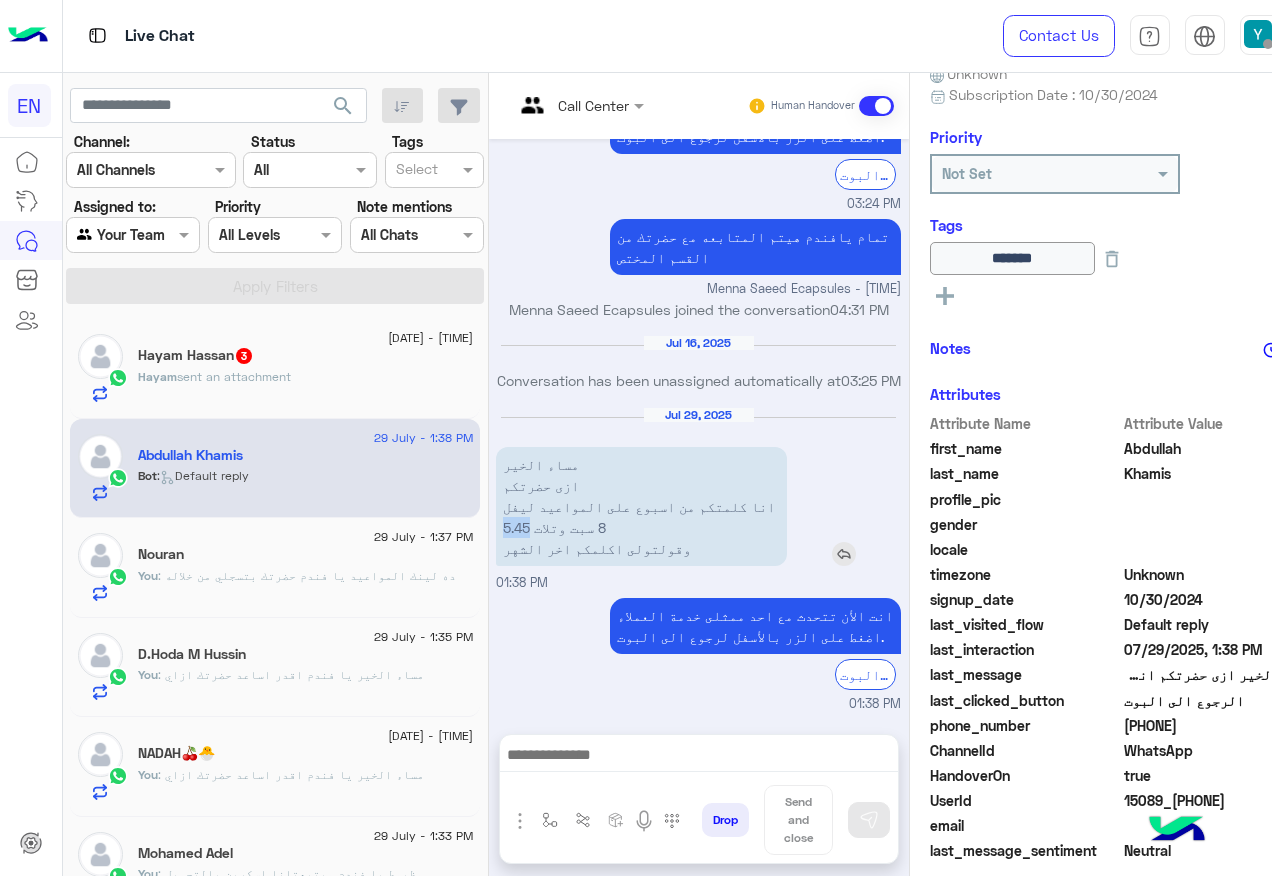copy on "5.45" 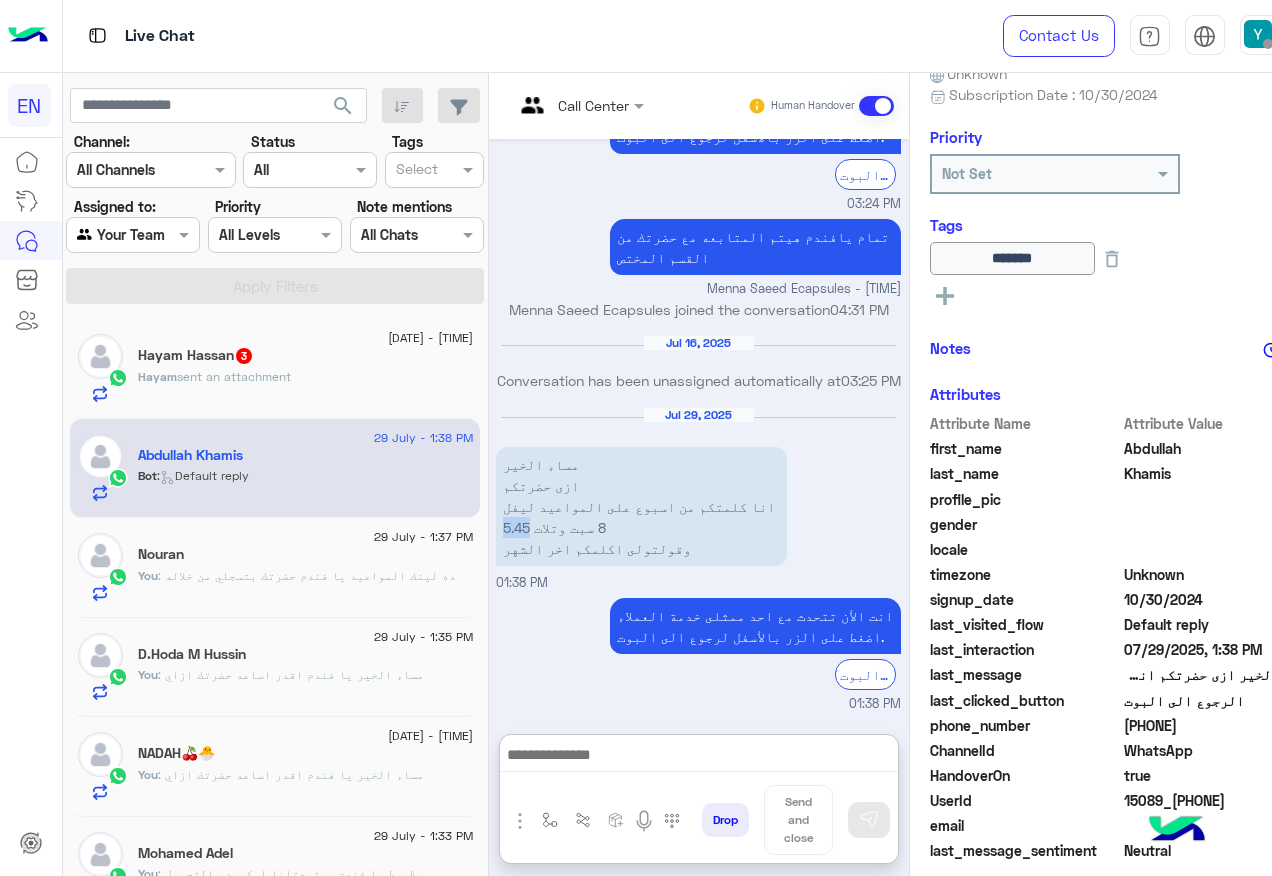 drag, startPoint x: 650, startPoint y: 764, endPoint x: 581, endPoint y: 645, distance: 137.55727 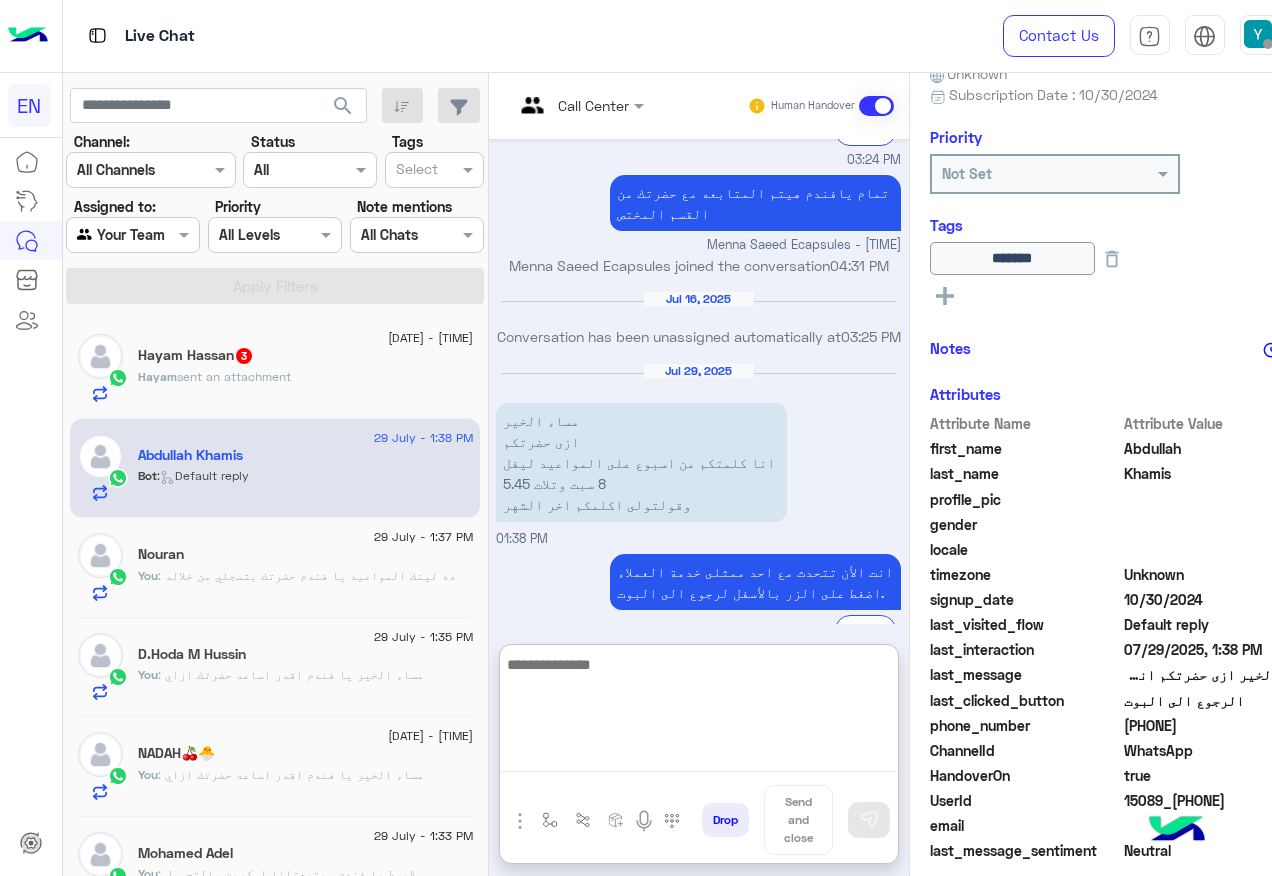 scroll, scrollTop: 1630, scrollLeft: 0, axis: vertical 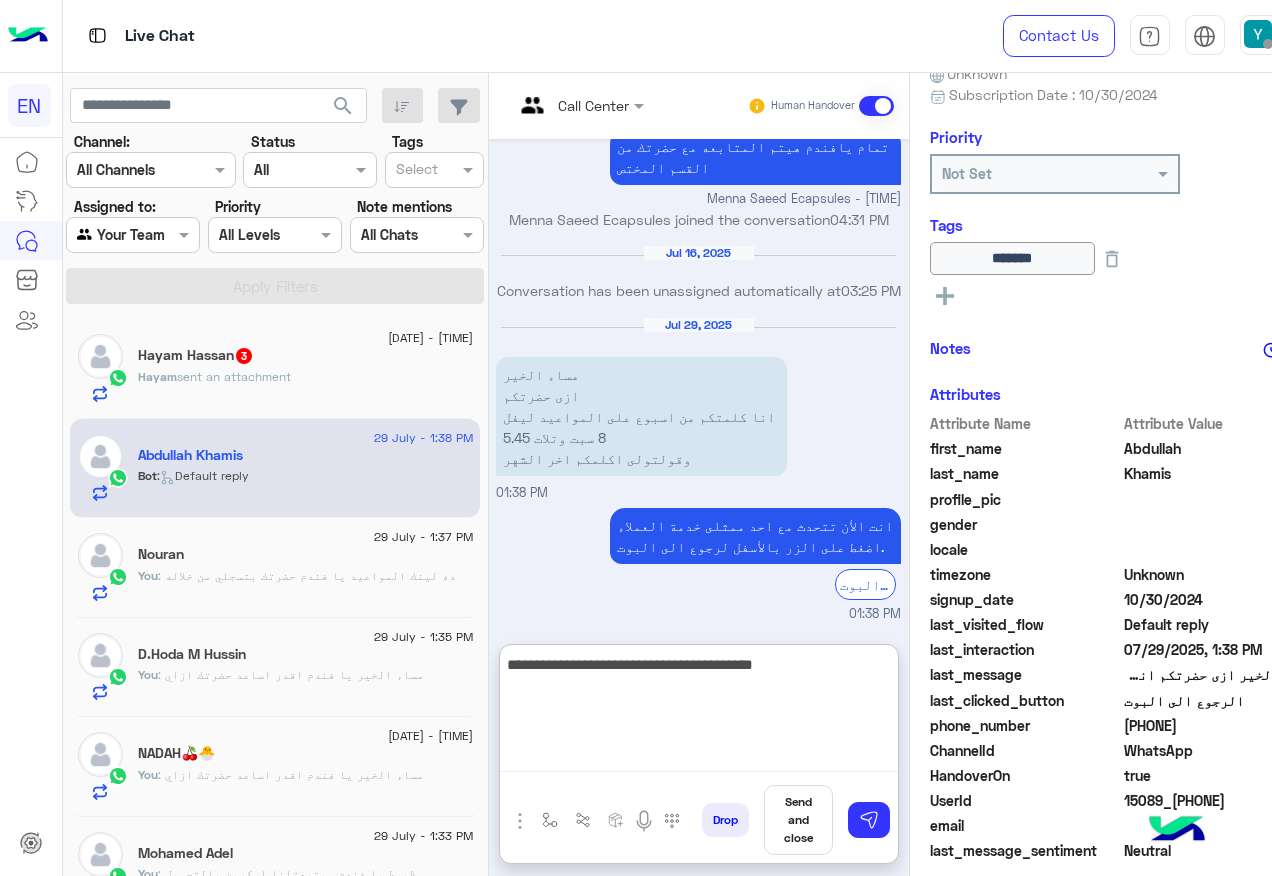 type on "**********" 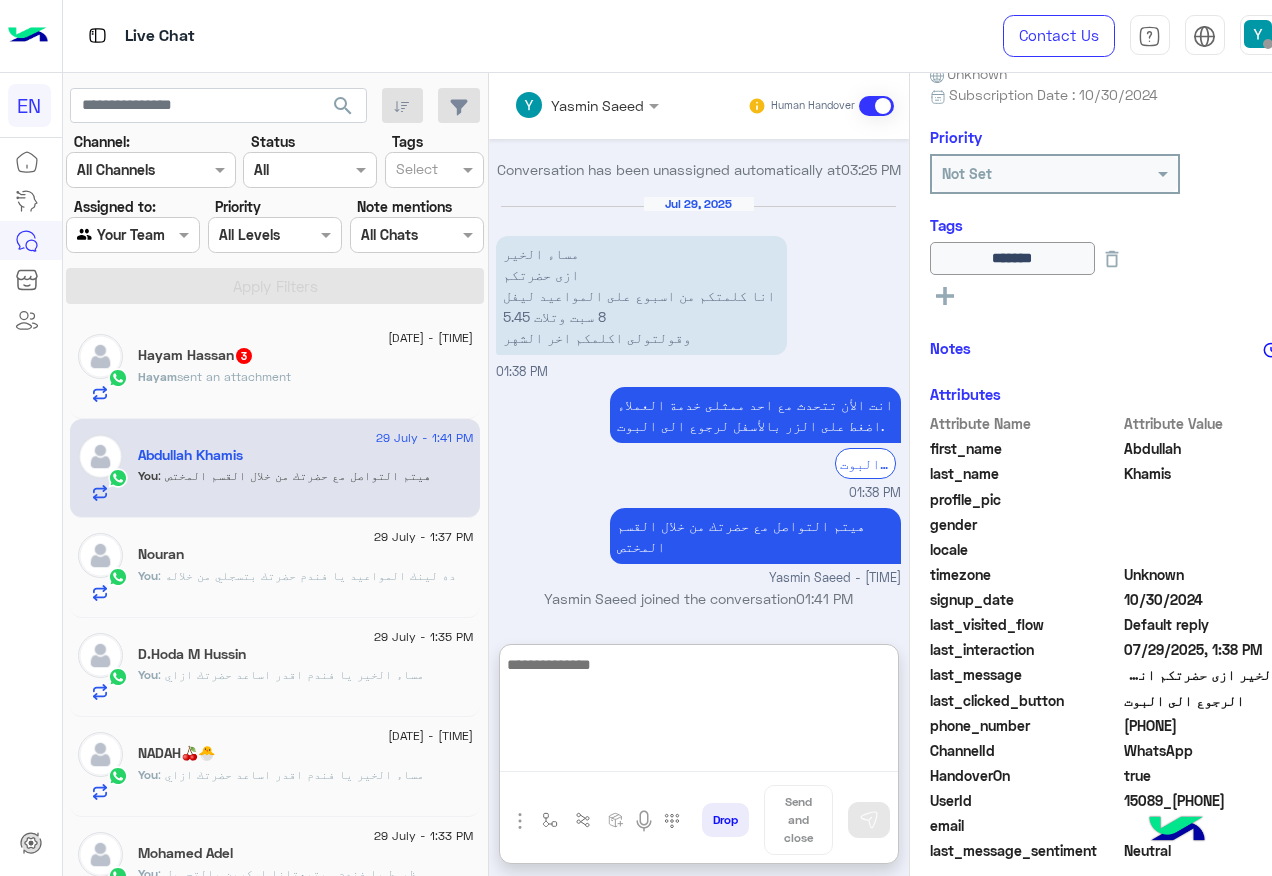 scroll, scrollTop: 1752, scrollLeft: 0, axis: vertical 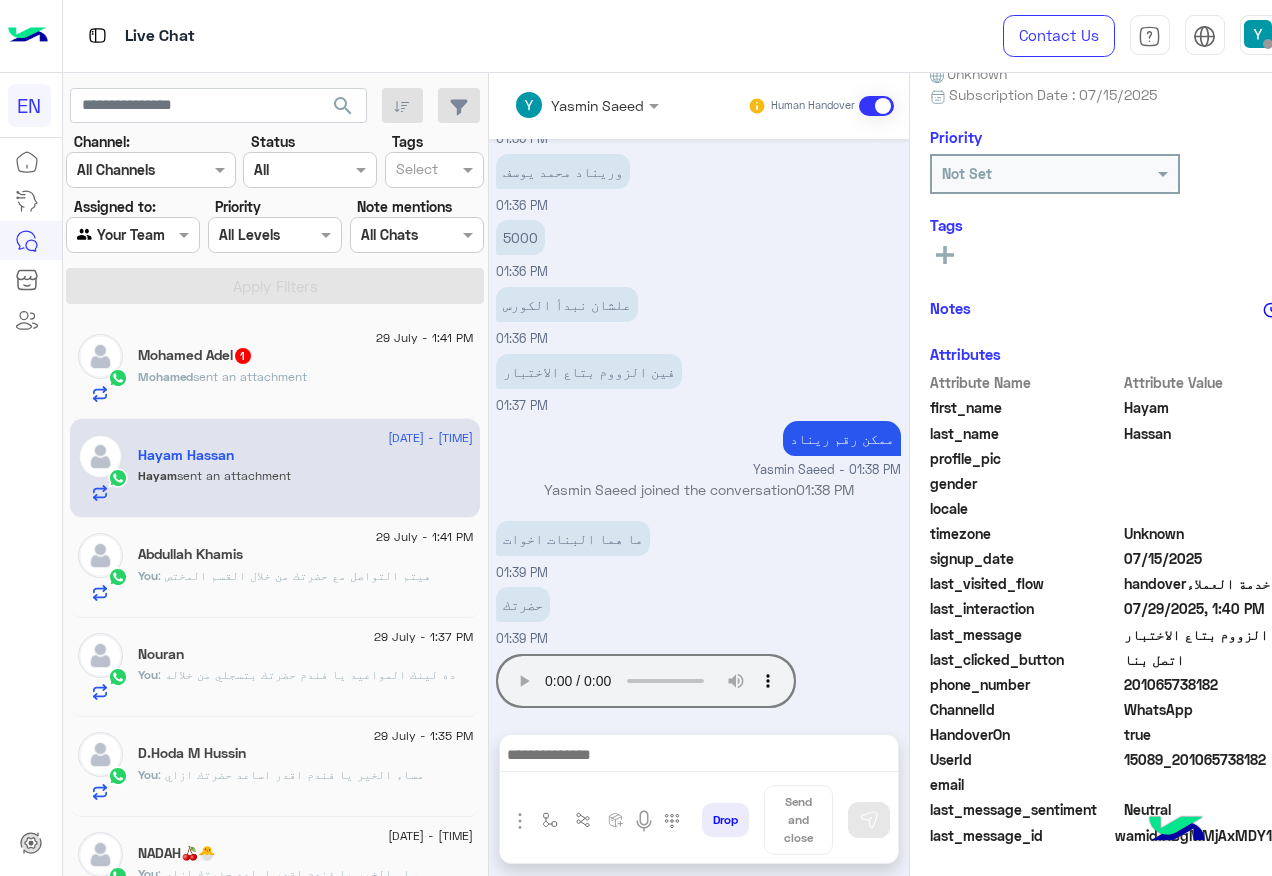 click at bounding box center [699, 757] 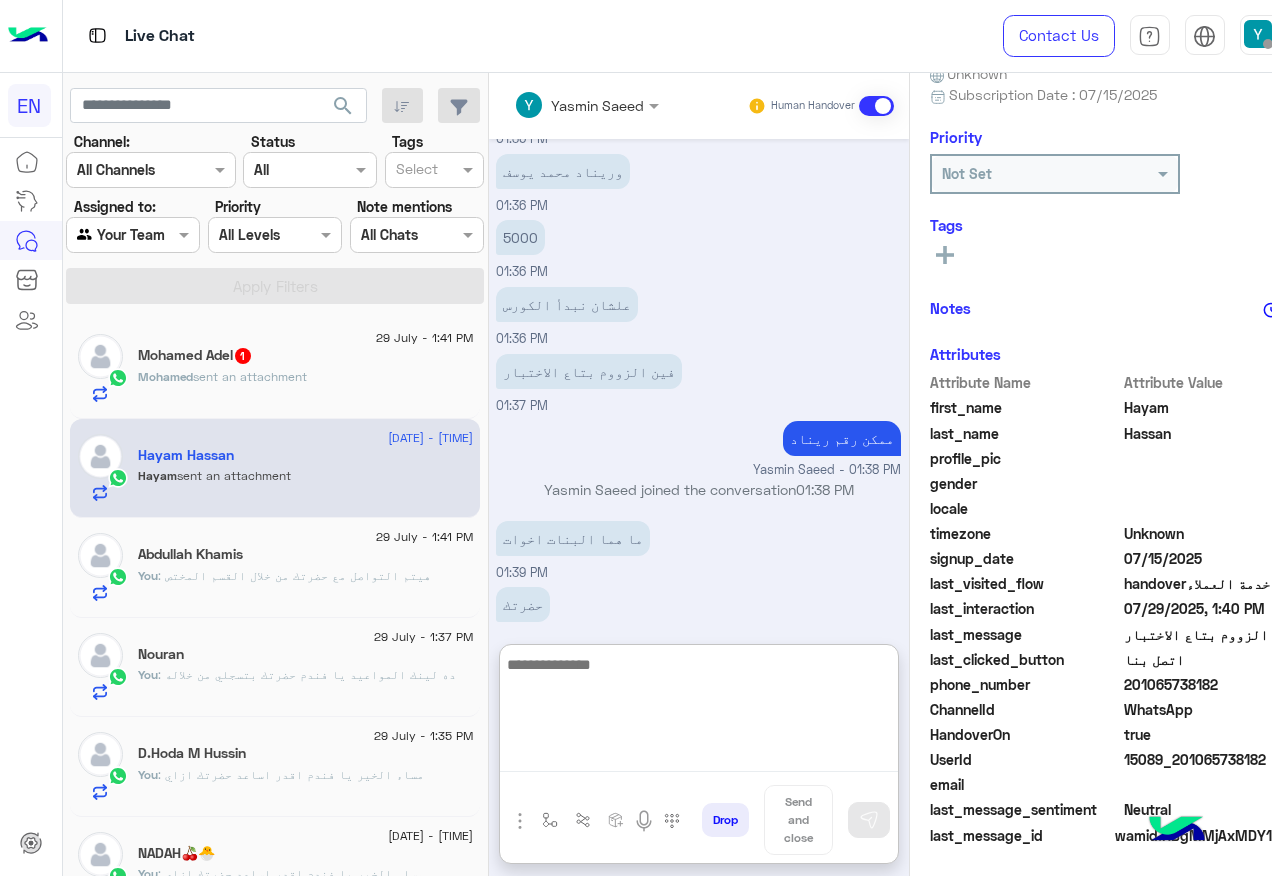 scroll, scrollTop: 1457, scrollLeft: 0, axis: vertical 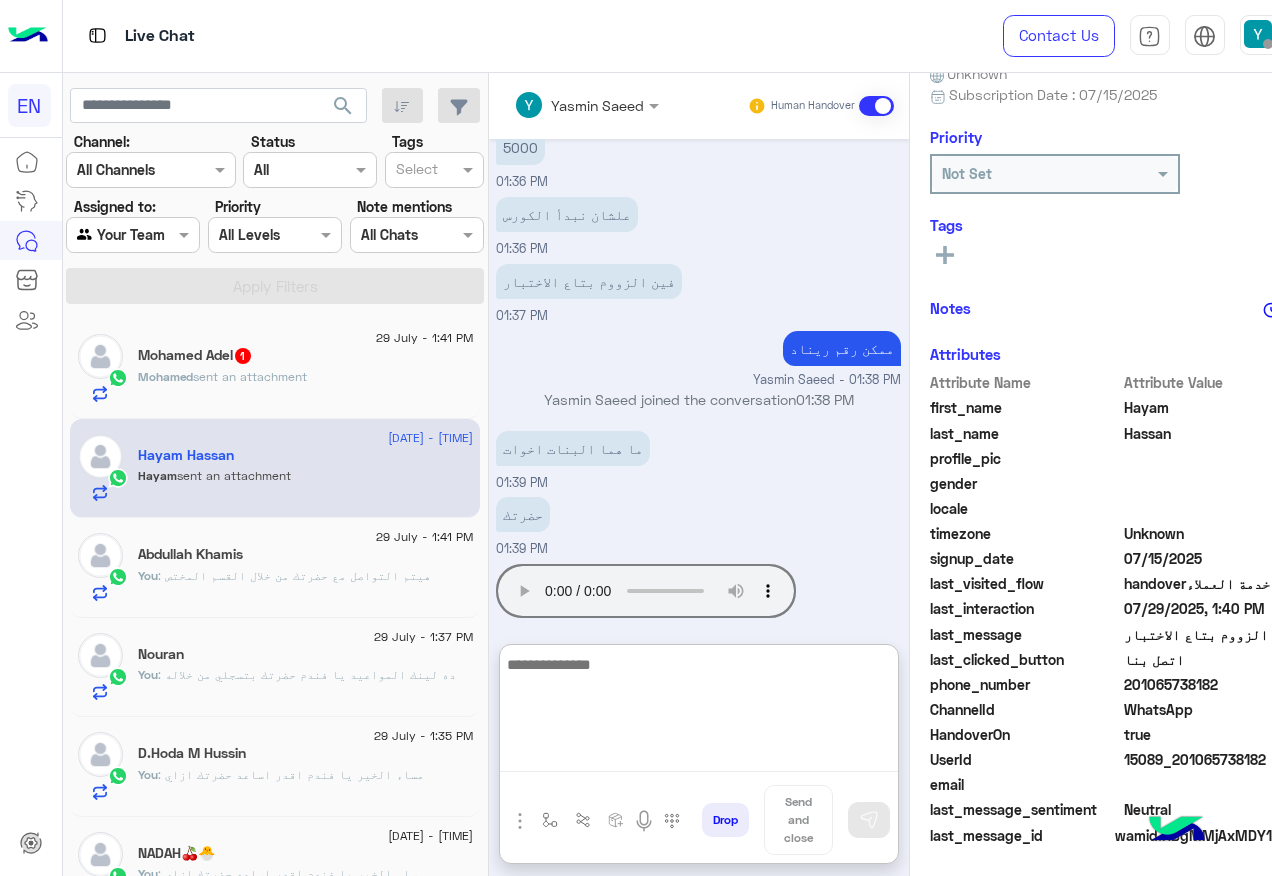 click at bounding box center [699, 712] 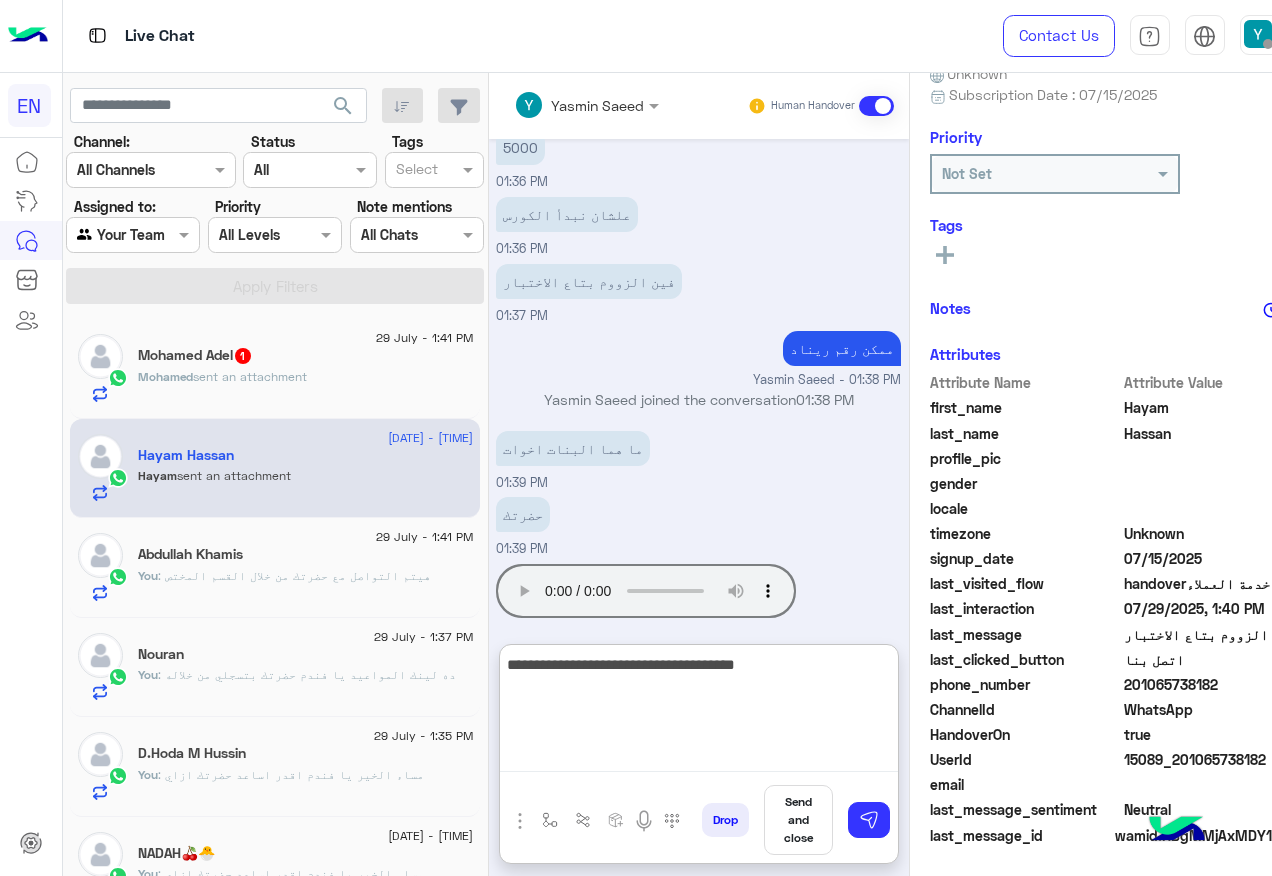 type on "**********" 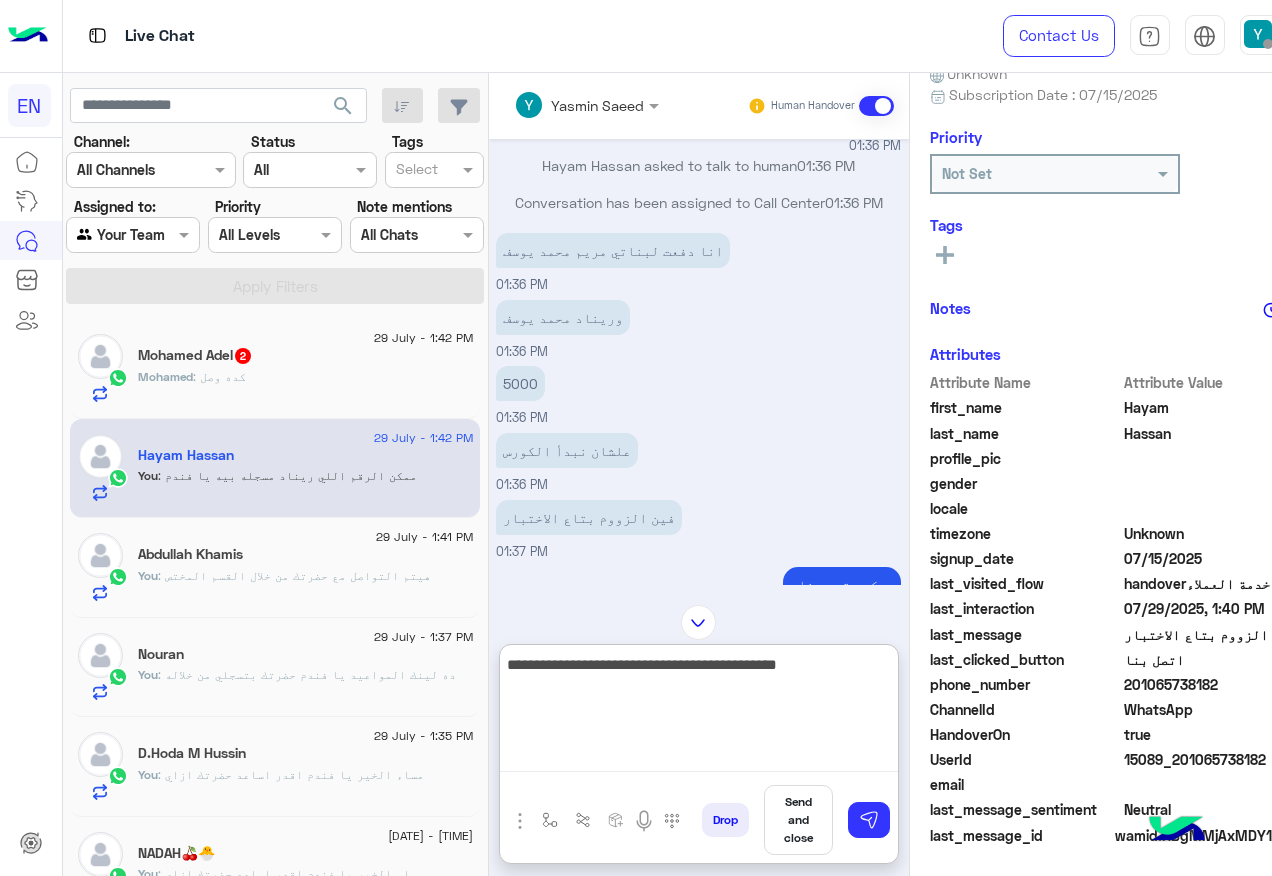 scroll, scrollTop: 1520, scrollLeft: 0, axis: vertical 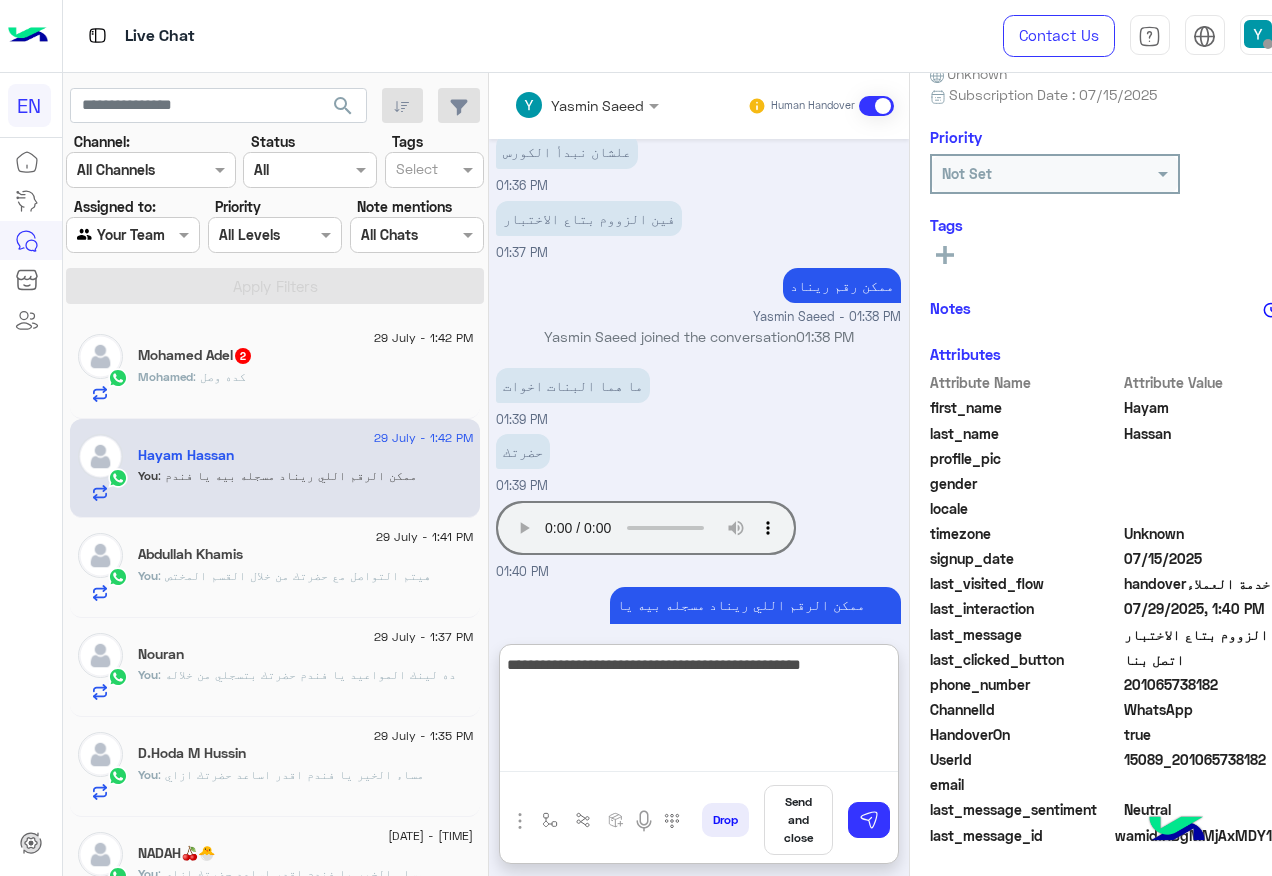 type on "**********" 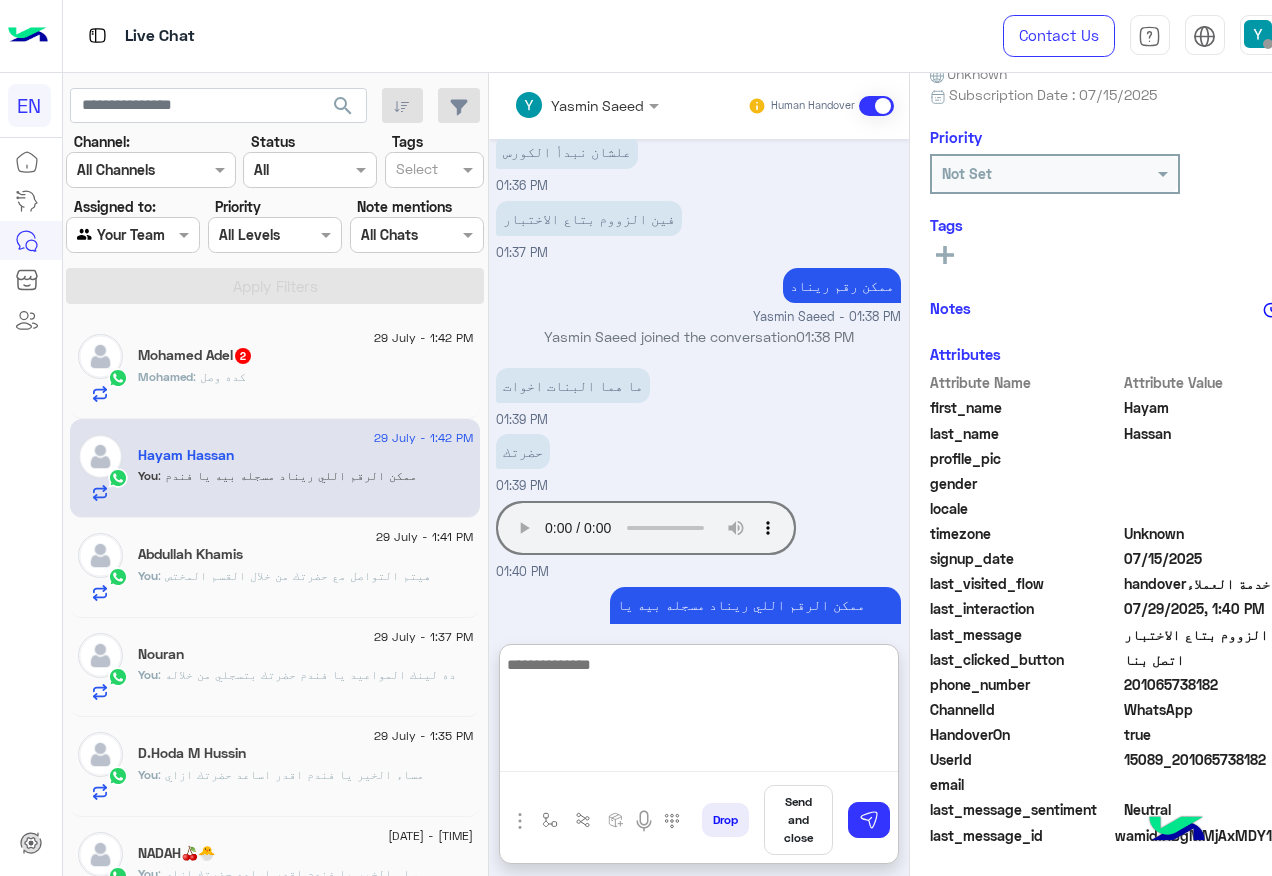 scroll, scrollTop: 1606, scrollLeft: 0, axis: vertical 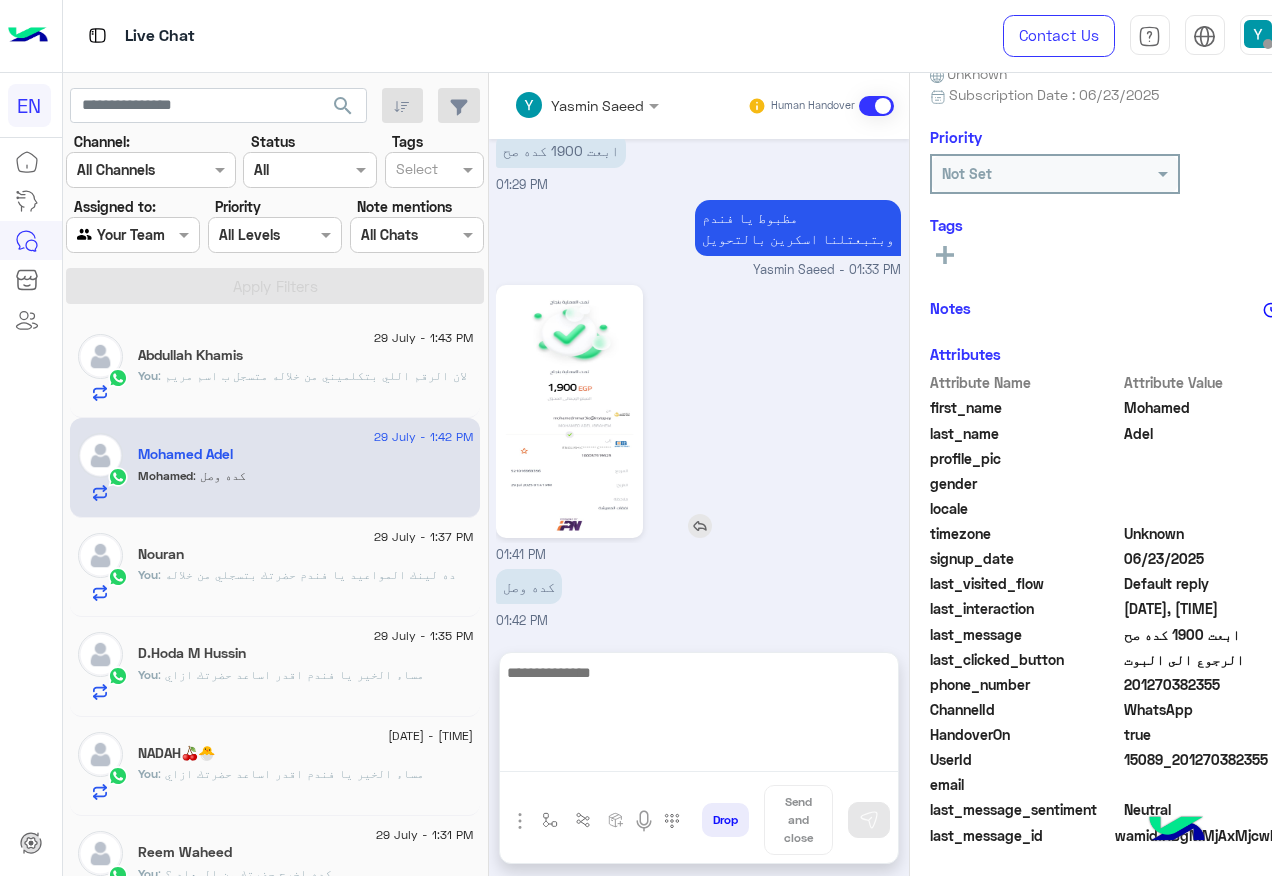 click 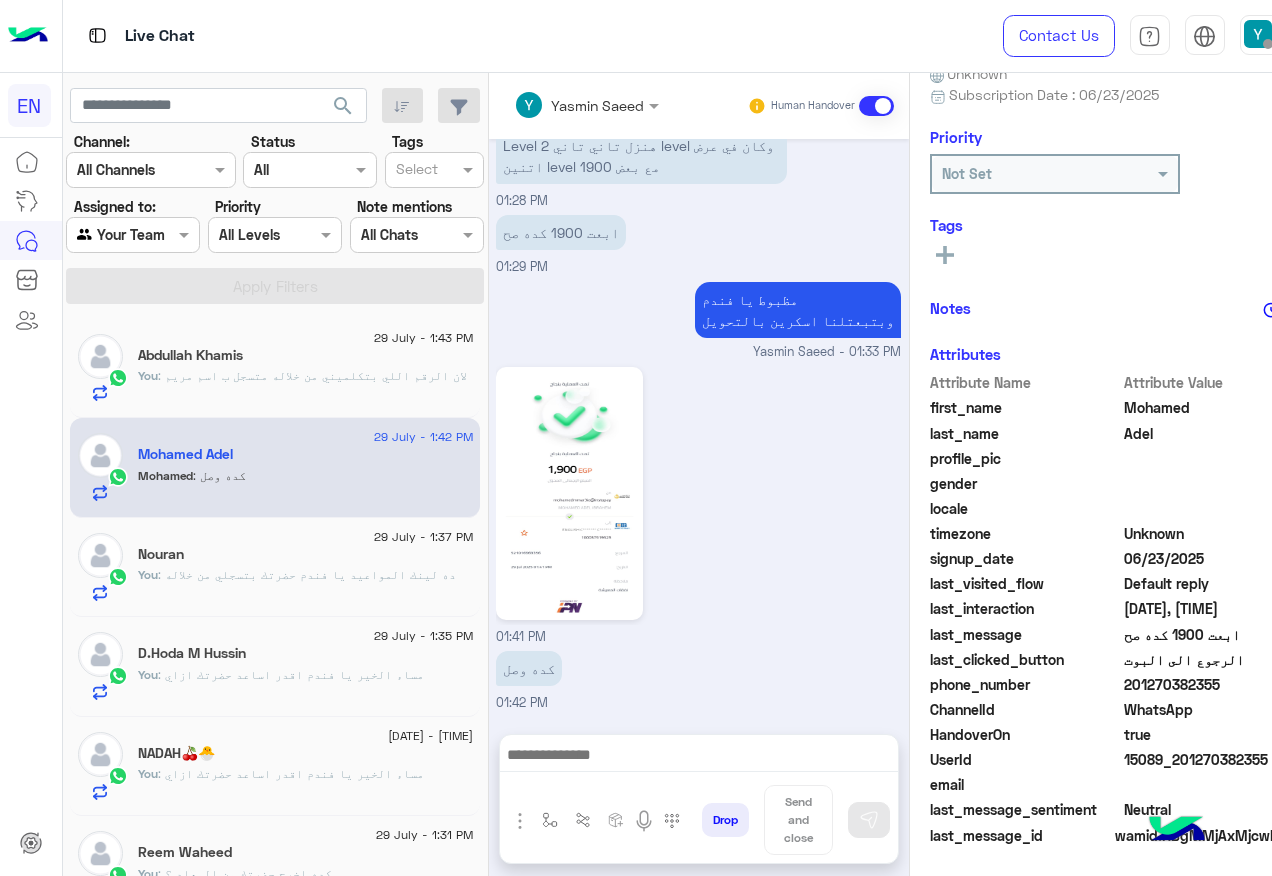 click on "201270382355" 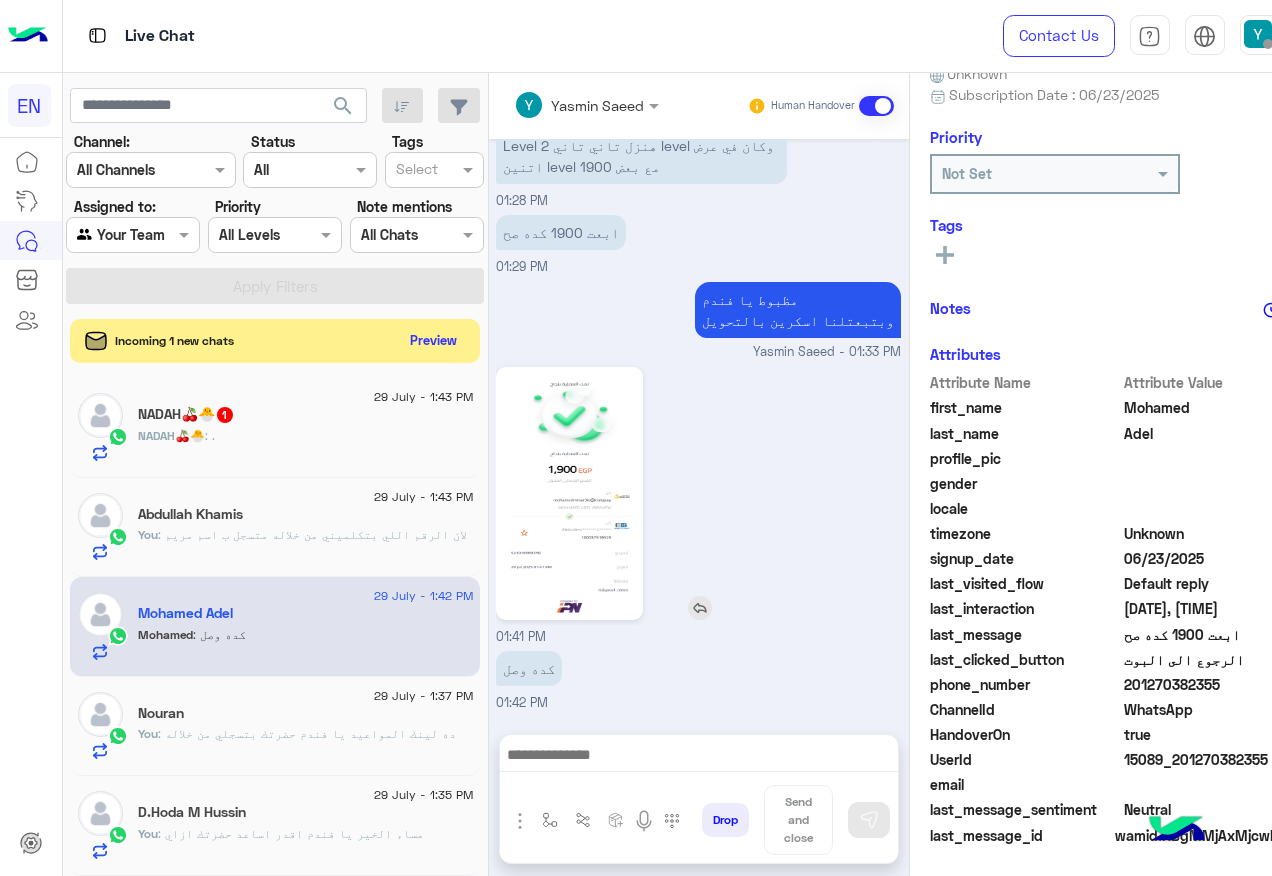 click 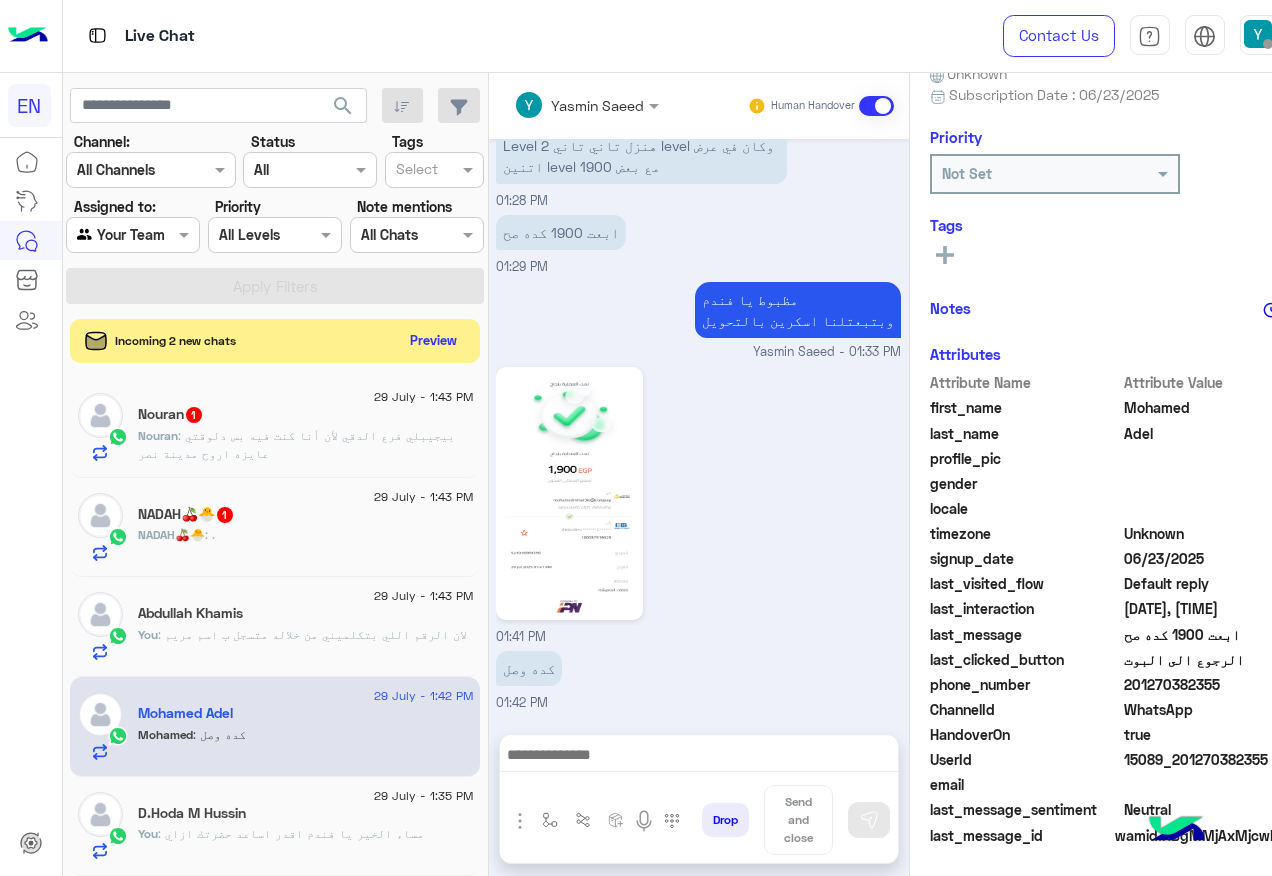 drag, startPoint x: 638, startPoint y: 764, endPoint x: 720, endPoint y: 629, distance: 157.95253 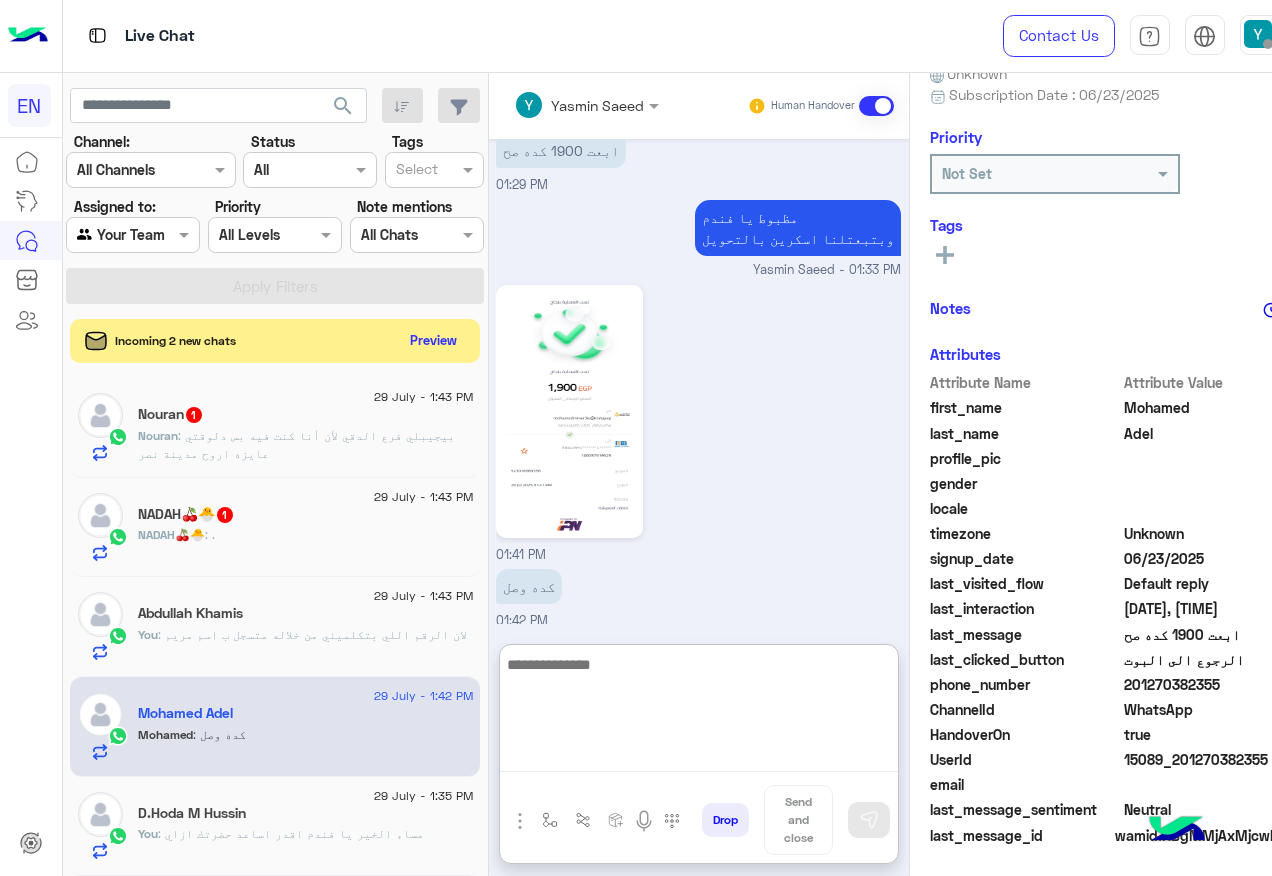 scroll, scrollTop: 1390, scrollLeft: 0, axis: vertical 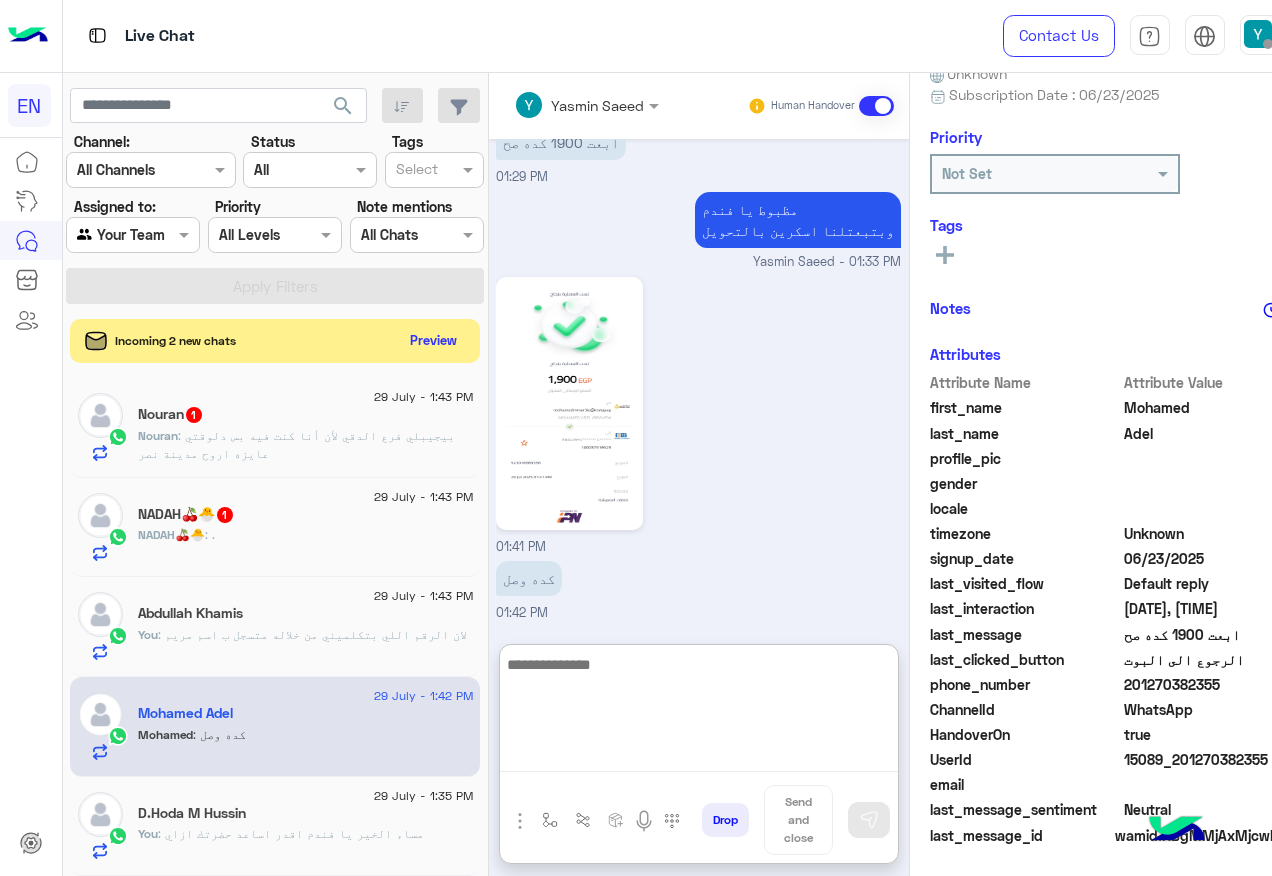 click at bounding box center (699, 712) 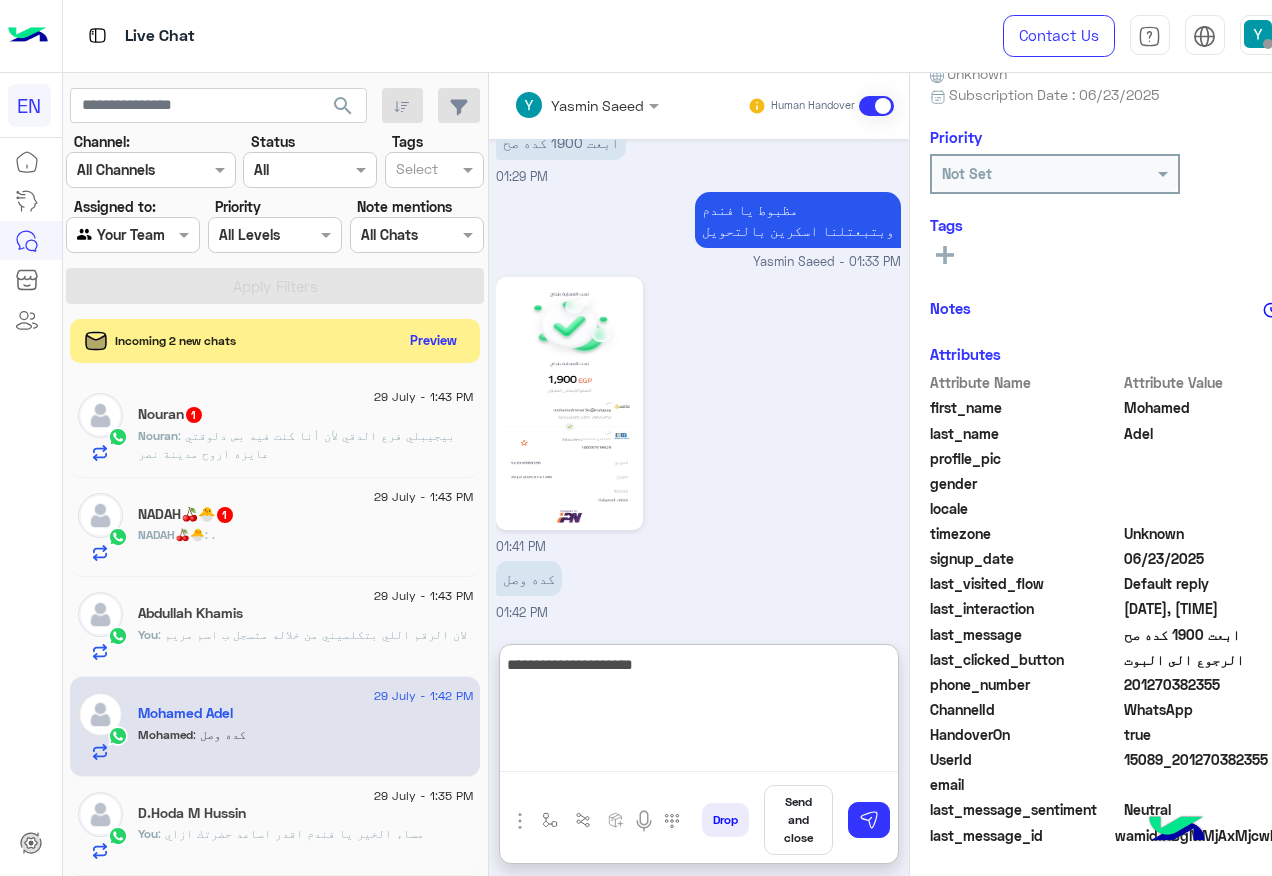 type on "**********" 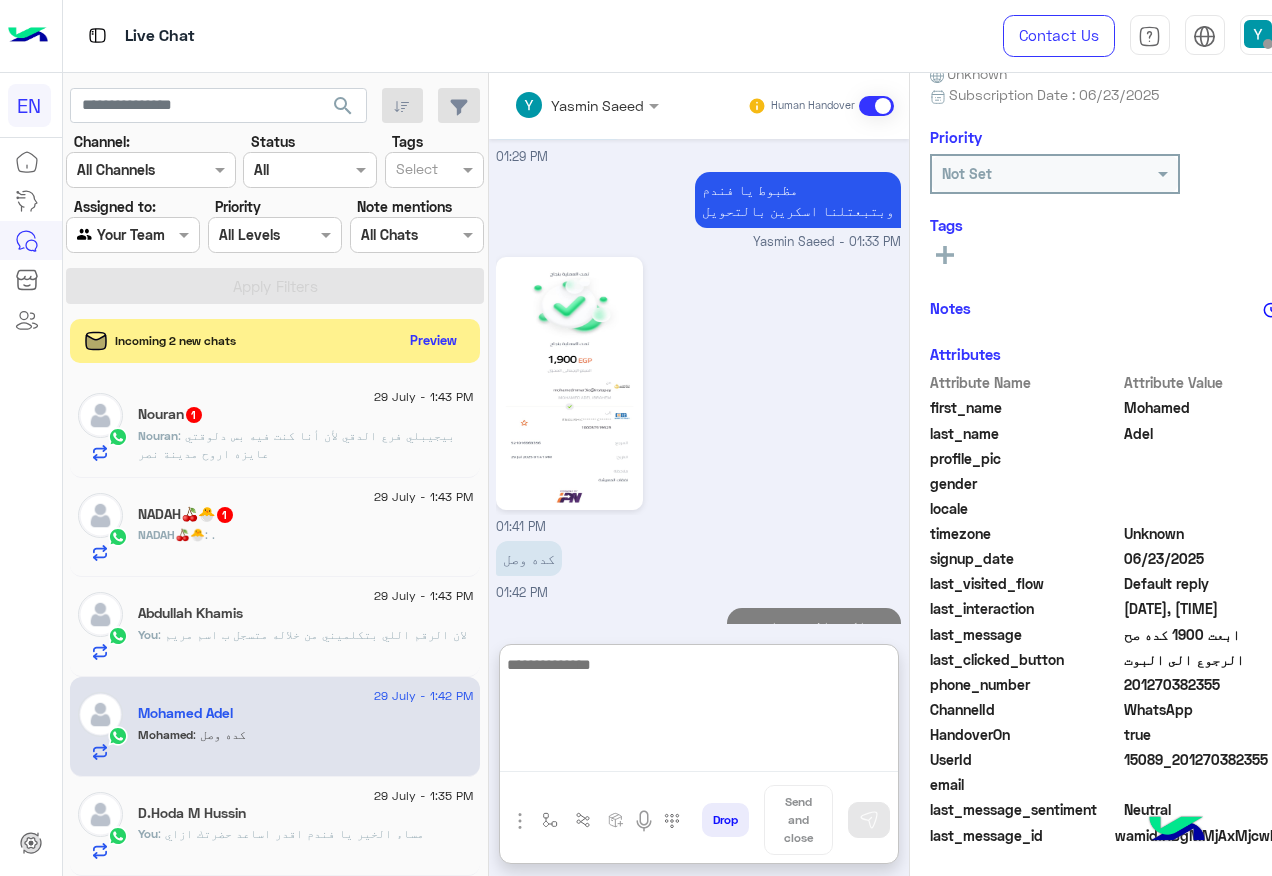 scroll, scrollTop: 1454, scrollLeft: 0, axis: vertical 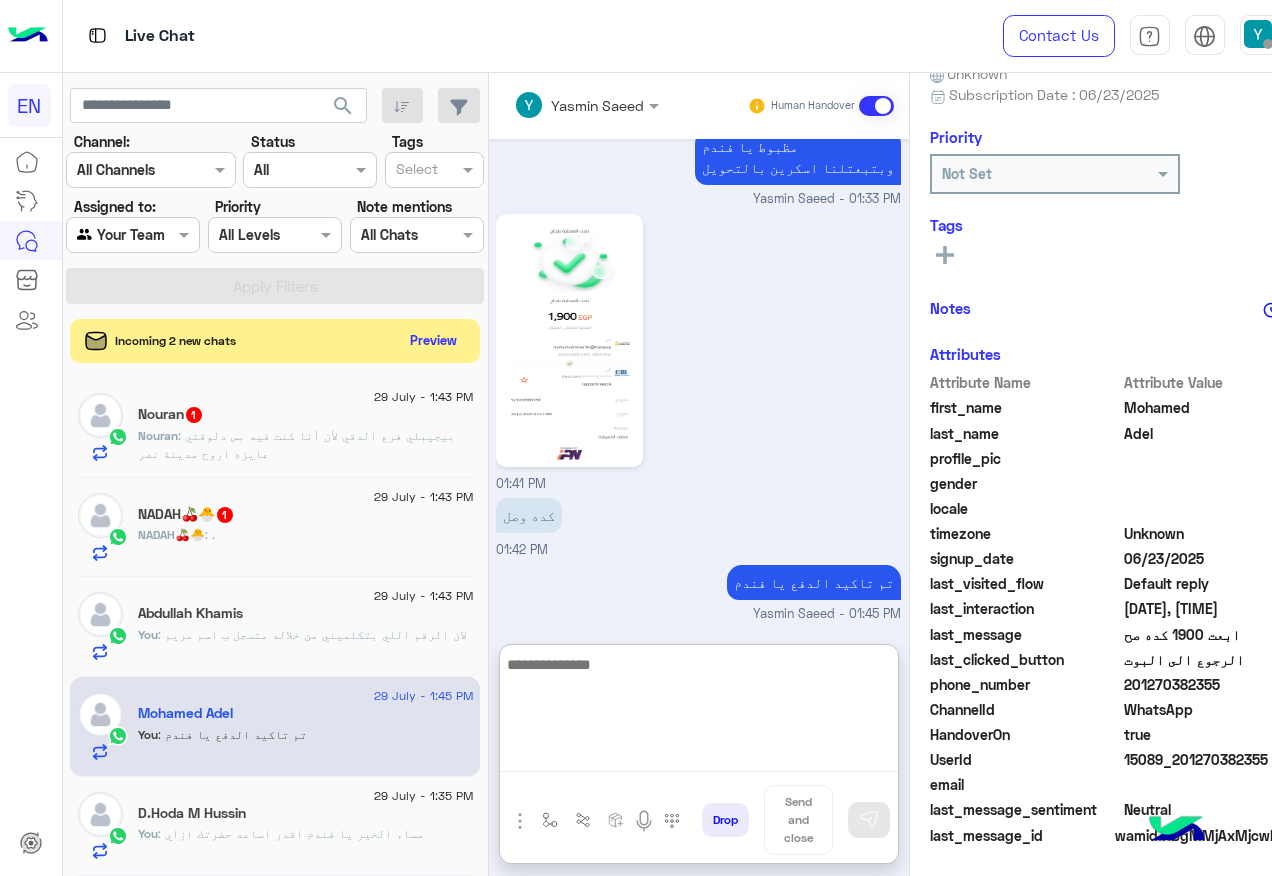 click on "NADAH🍒🐣   1" 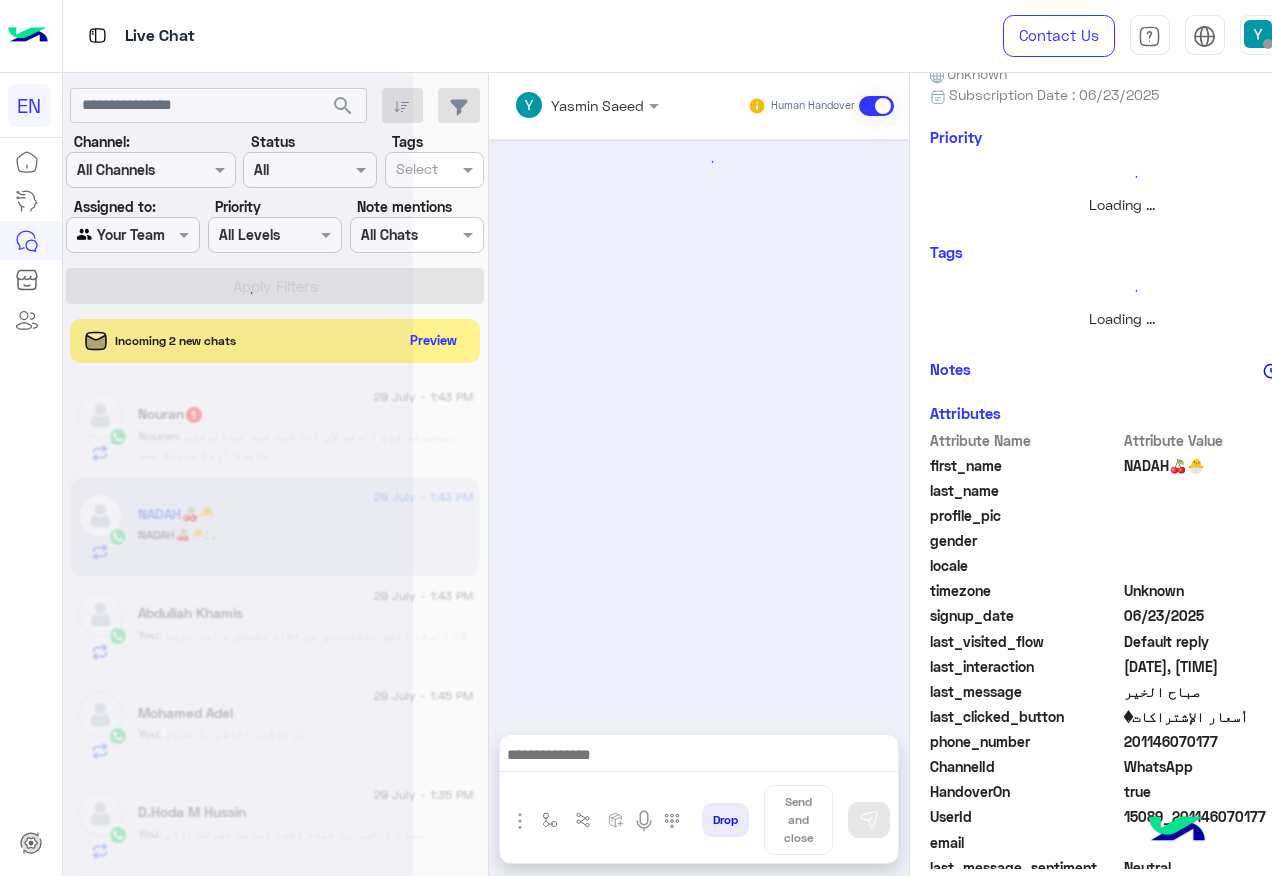 scroll, scrollTop: 1706, scrollLeft: 0, axis: vertical 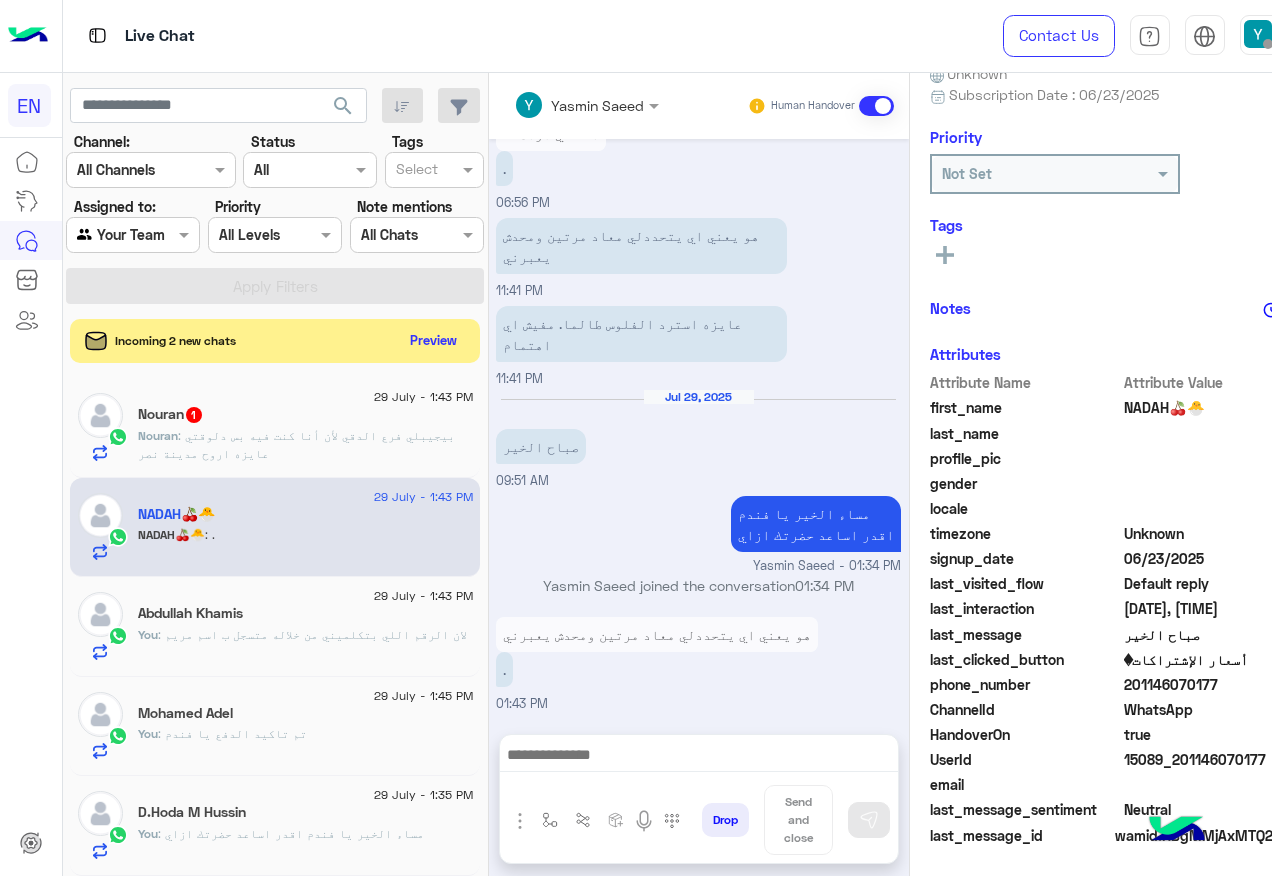 click on "201146070177" 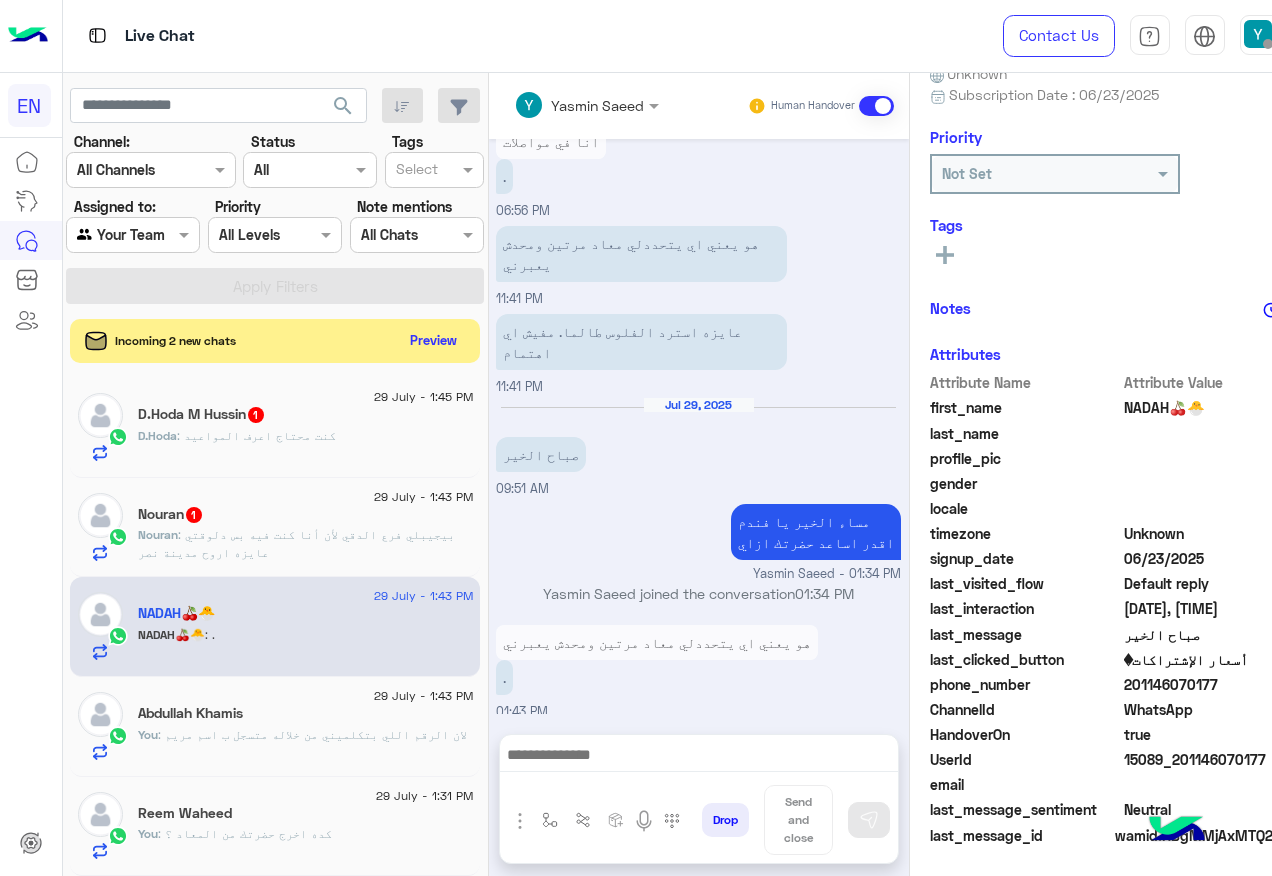 scroll, scrollTop: 1705, scrollLeft: 0, axis: vertical 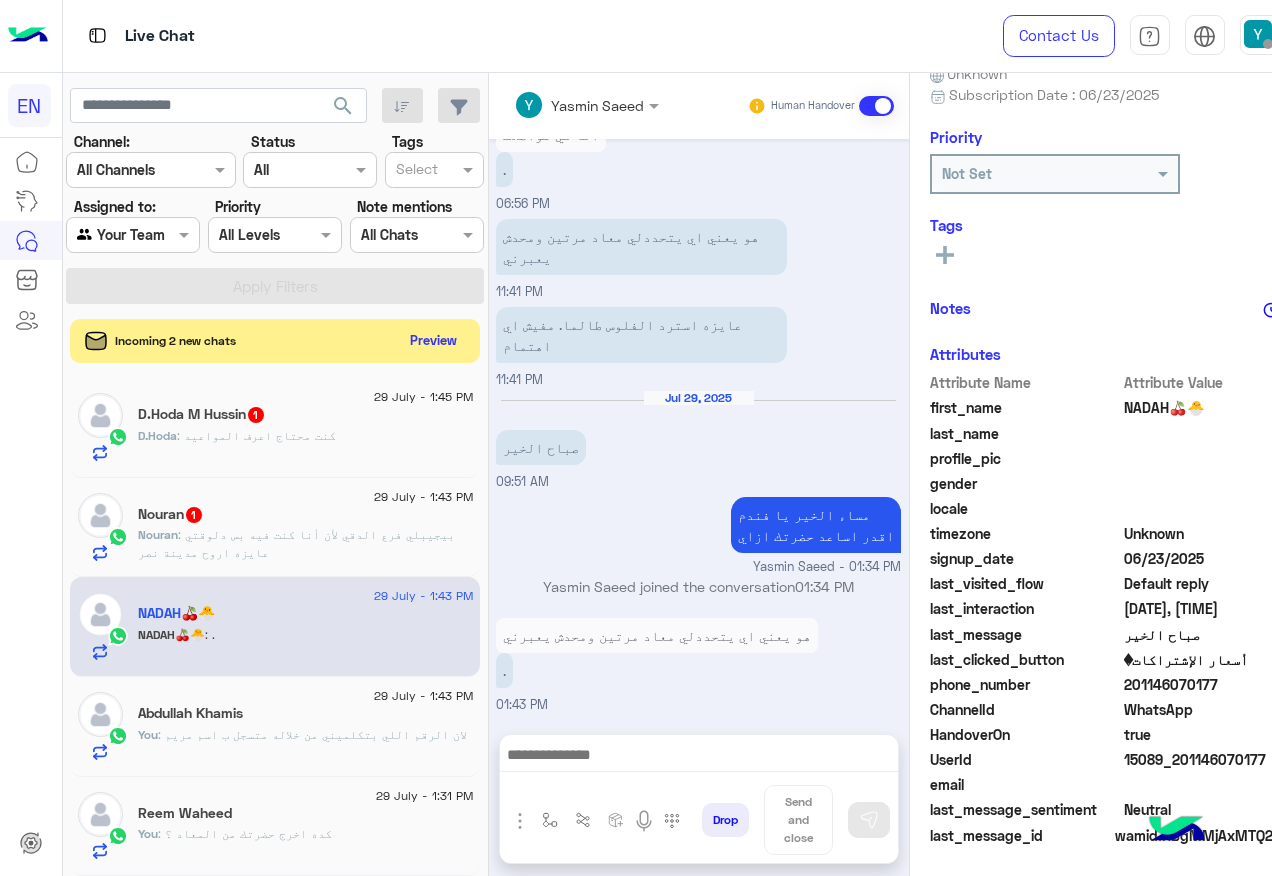 click at bounding box center [699, 757] 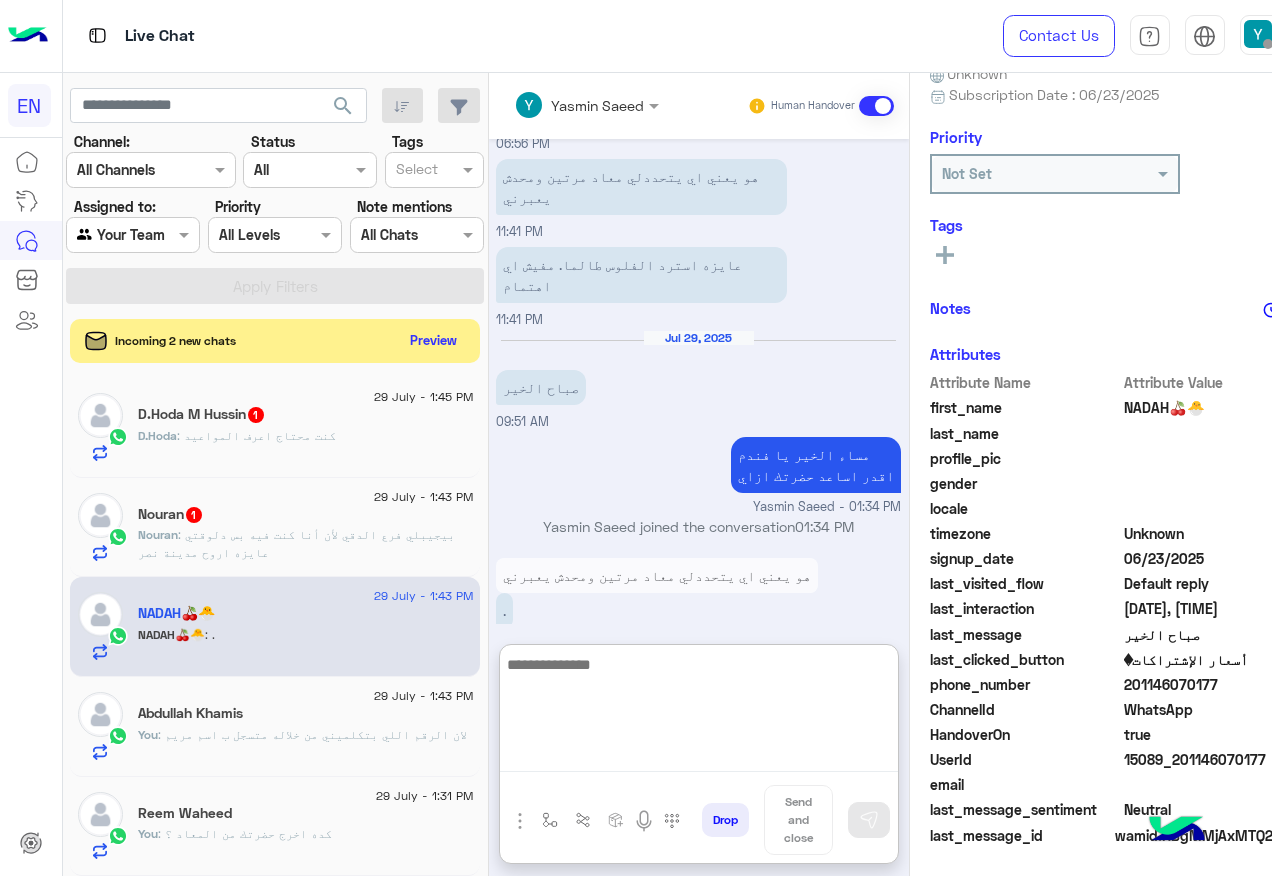 scroll, scrollTop: 1795, scrollLeft: 0, axis: vertical 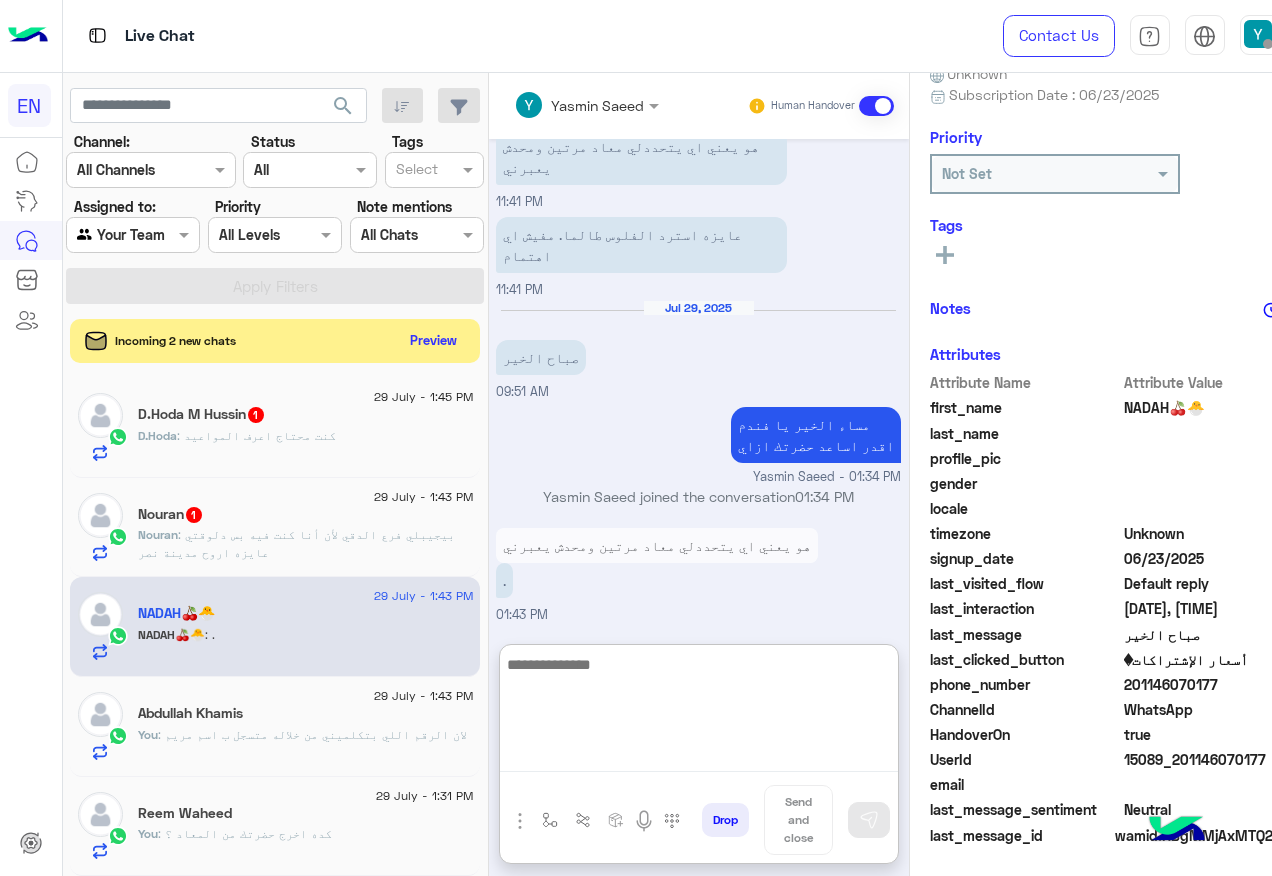 drag, startPoint x: 684, startPoint y: 688, endPoint x: 688, endPoint y: 660, distance: 28.284271 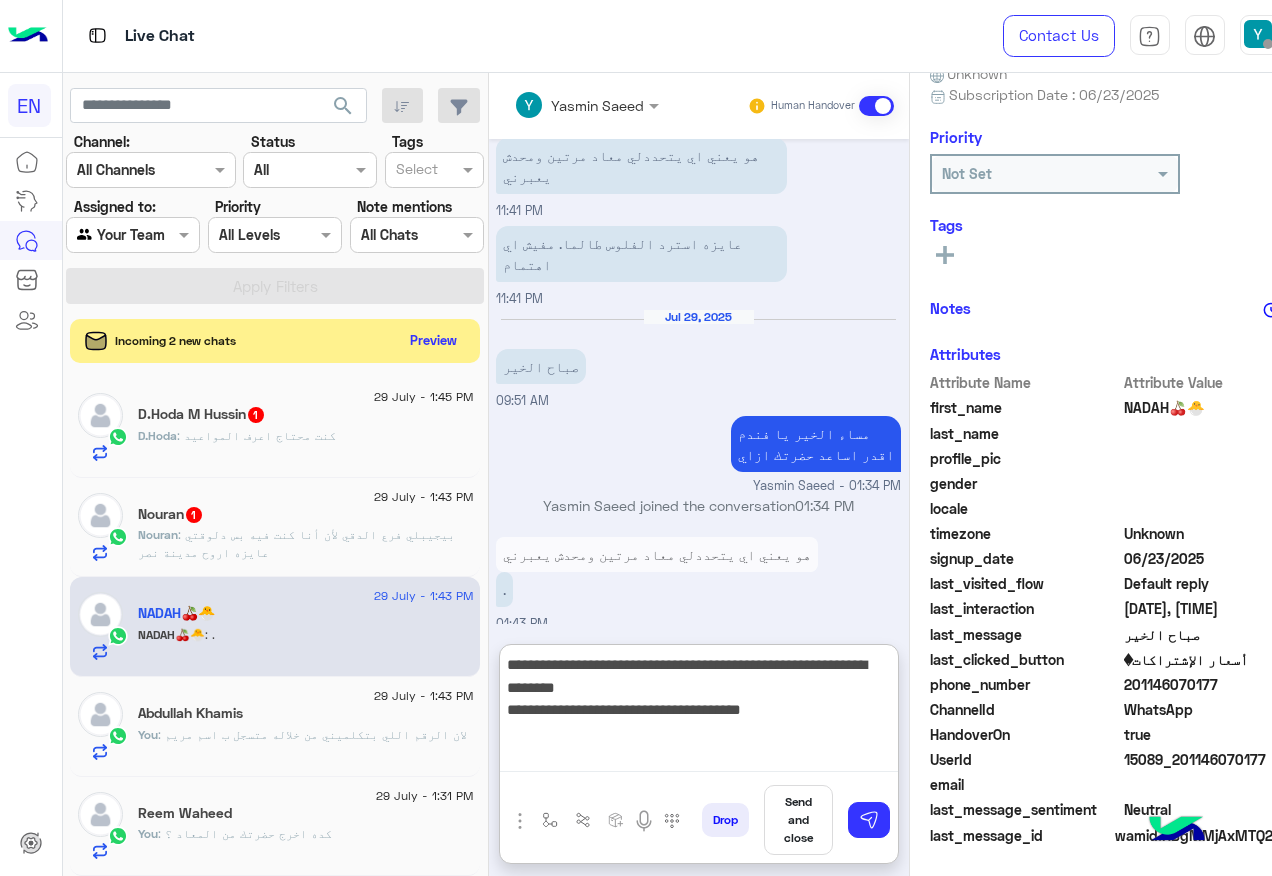 scroll, scrollTop: 1795, scrollLeft: 0, axis: vertical 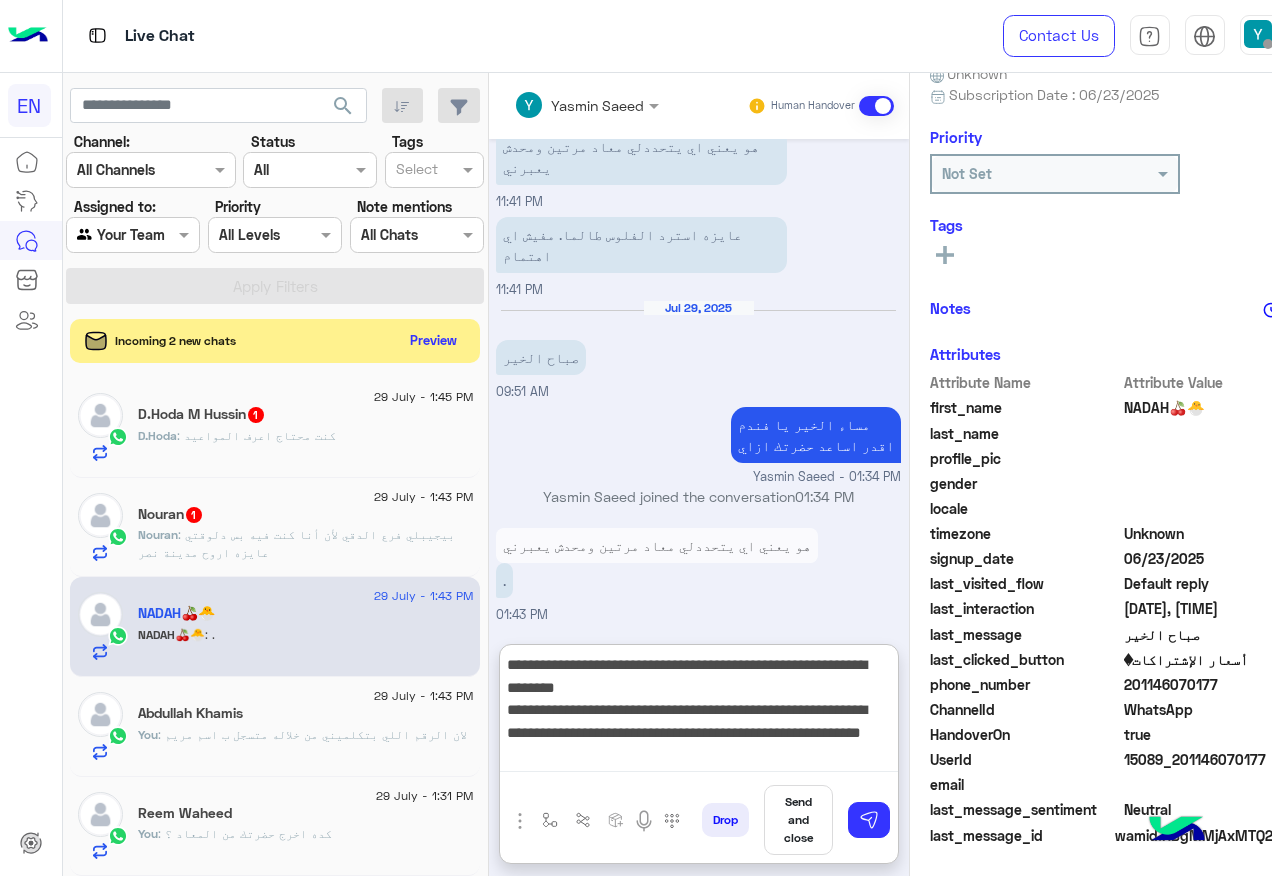 type on "**********" 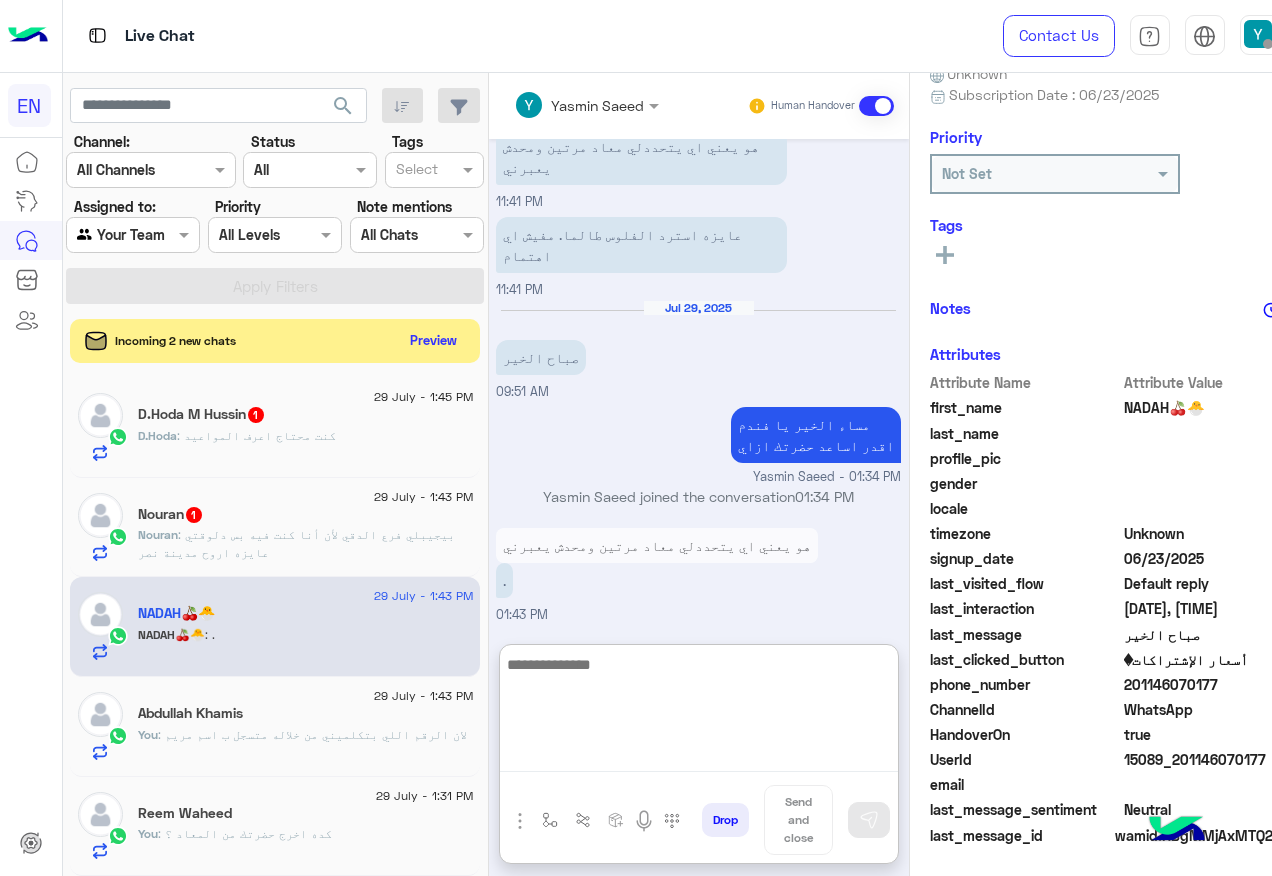 scroll, scrollTop: 1944, scrollLeft: 0, axis: vertical 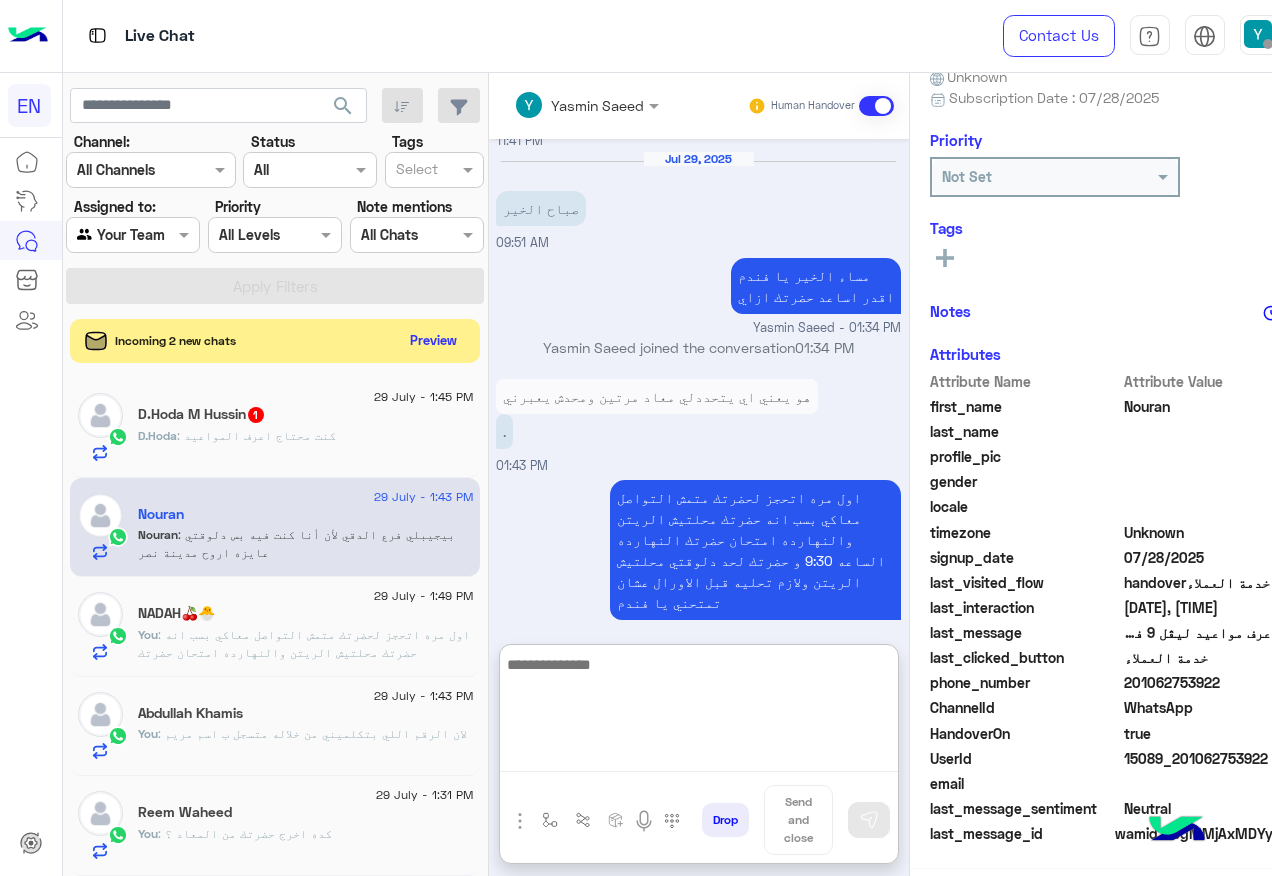 click on "D.Hoda : كنت محتاج اعرف المواعيد" 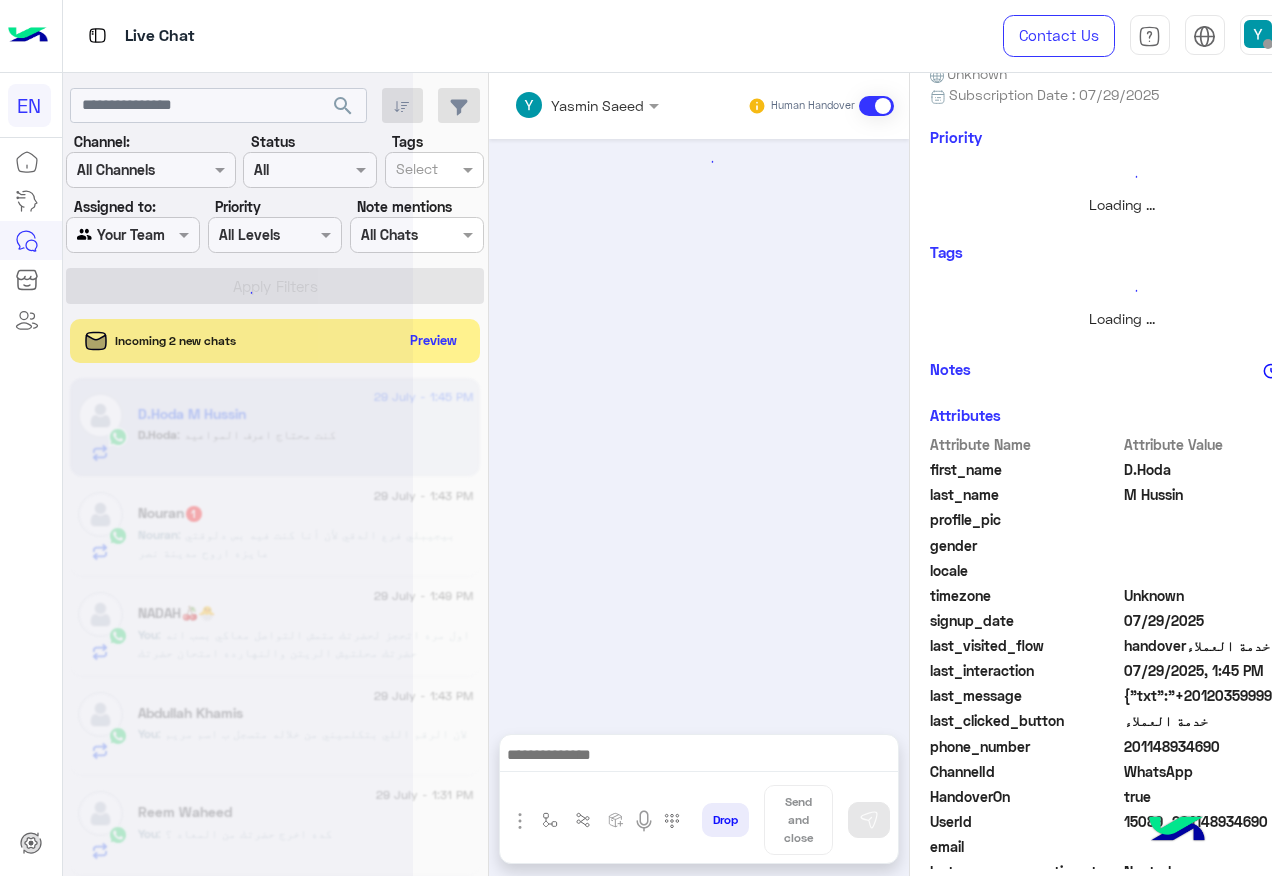 scroll, scrollTop: 200, scrollLeft: 0, axis: vertical 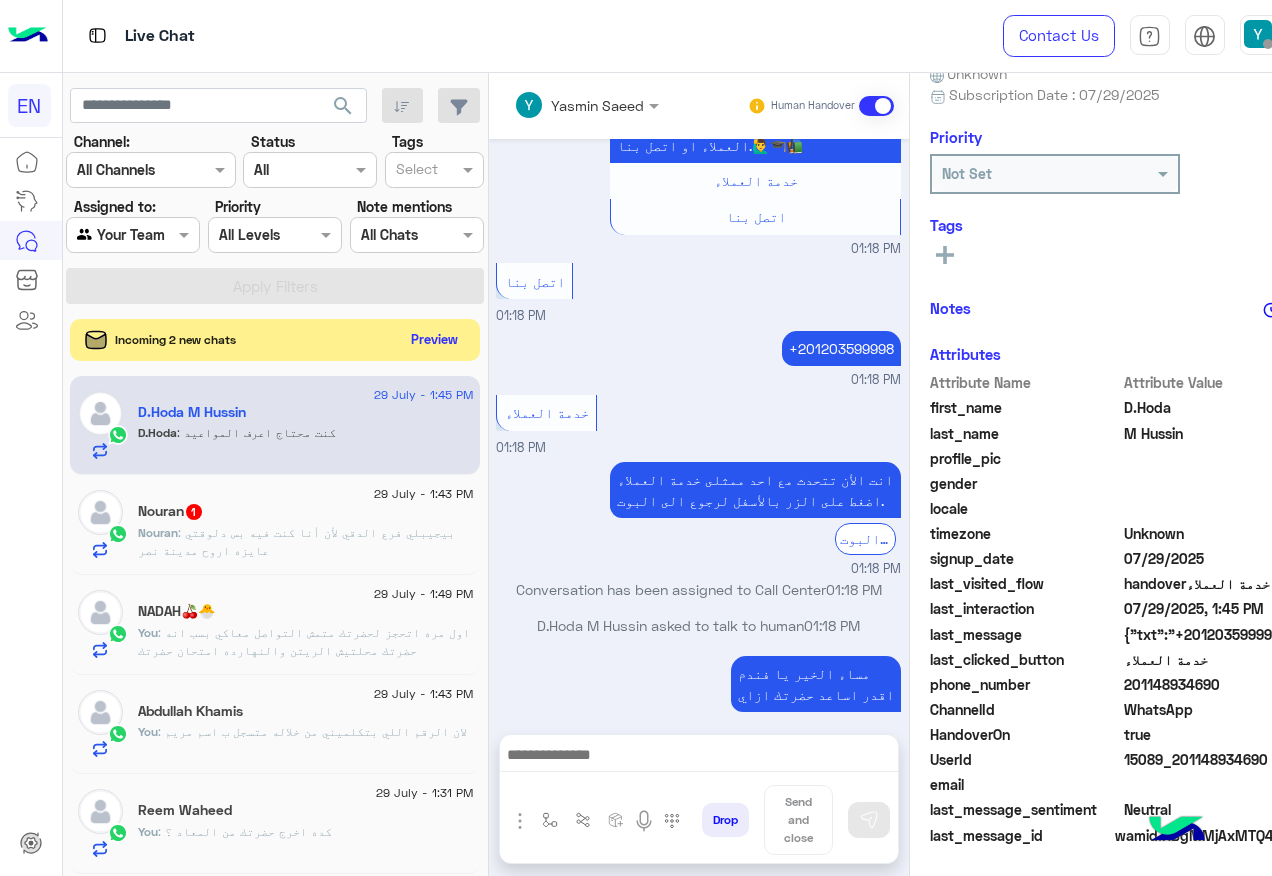 click on "Preview" 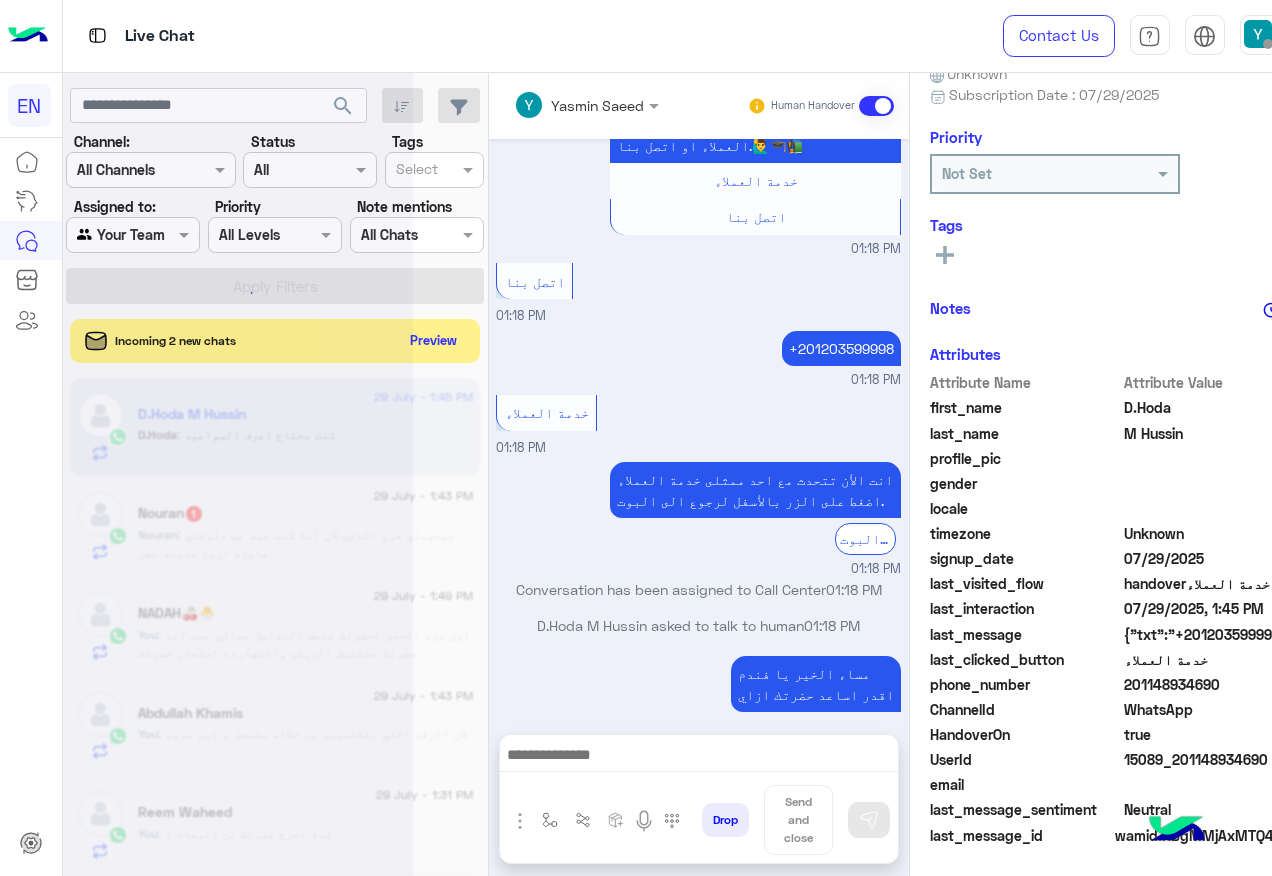 scroll, scrollTop: 0, scrollLeft: 0, axis: both 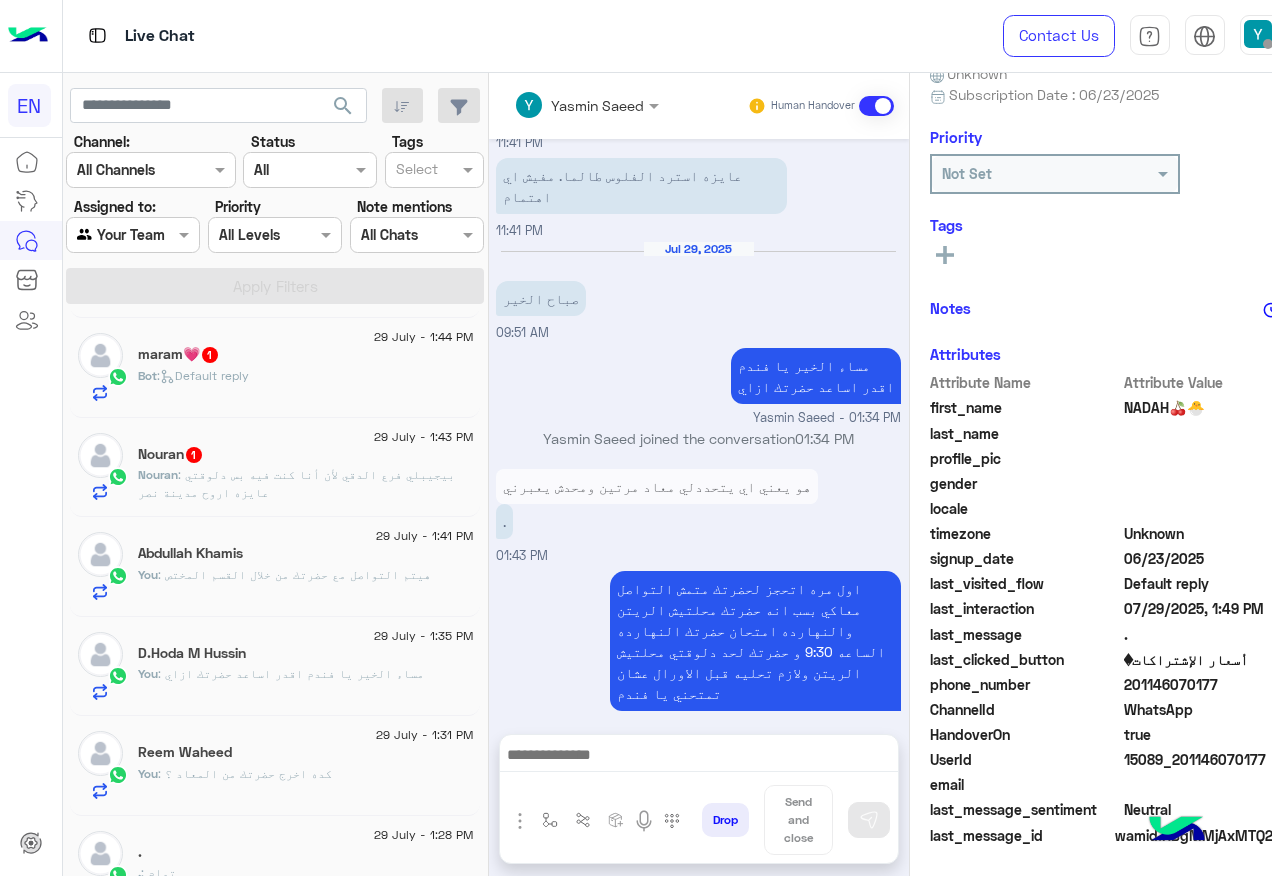 click on "29 July - 1:41 PM  Abdullah Khamis   You  : هيتم التواصل مع حضرتك من خلال القسم المختص" 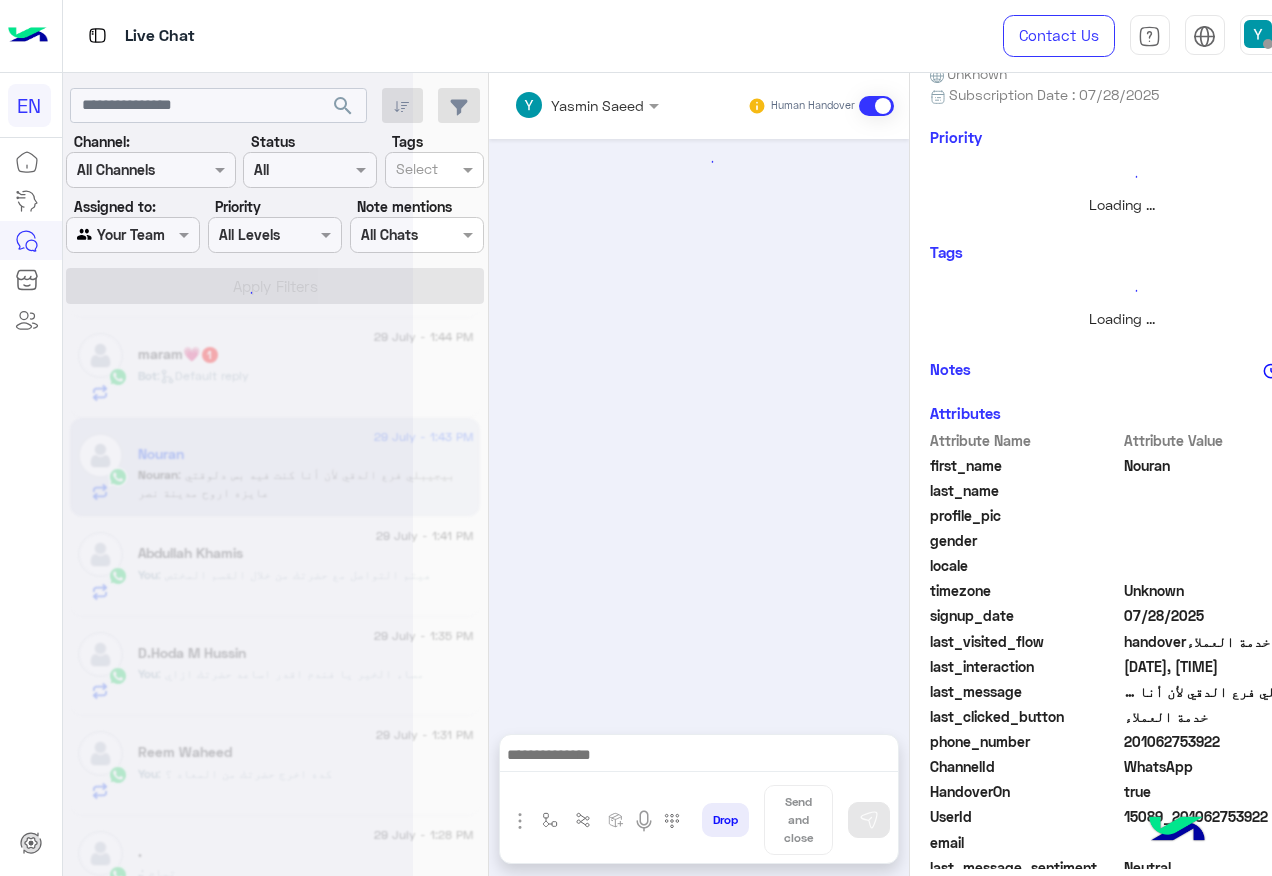 scroll, scrollTop: 0, scrollLeft: 0, axis: both 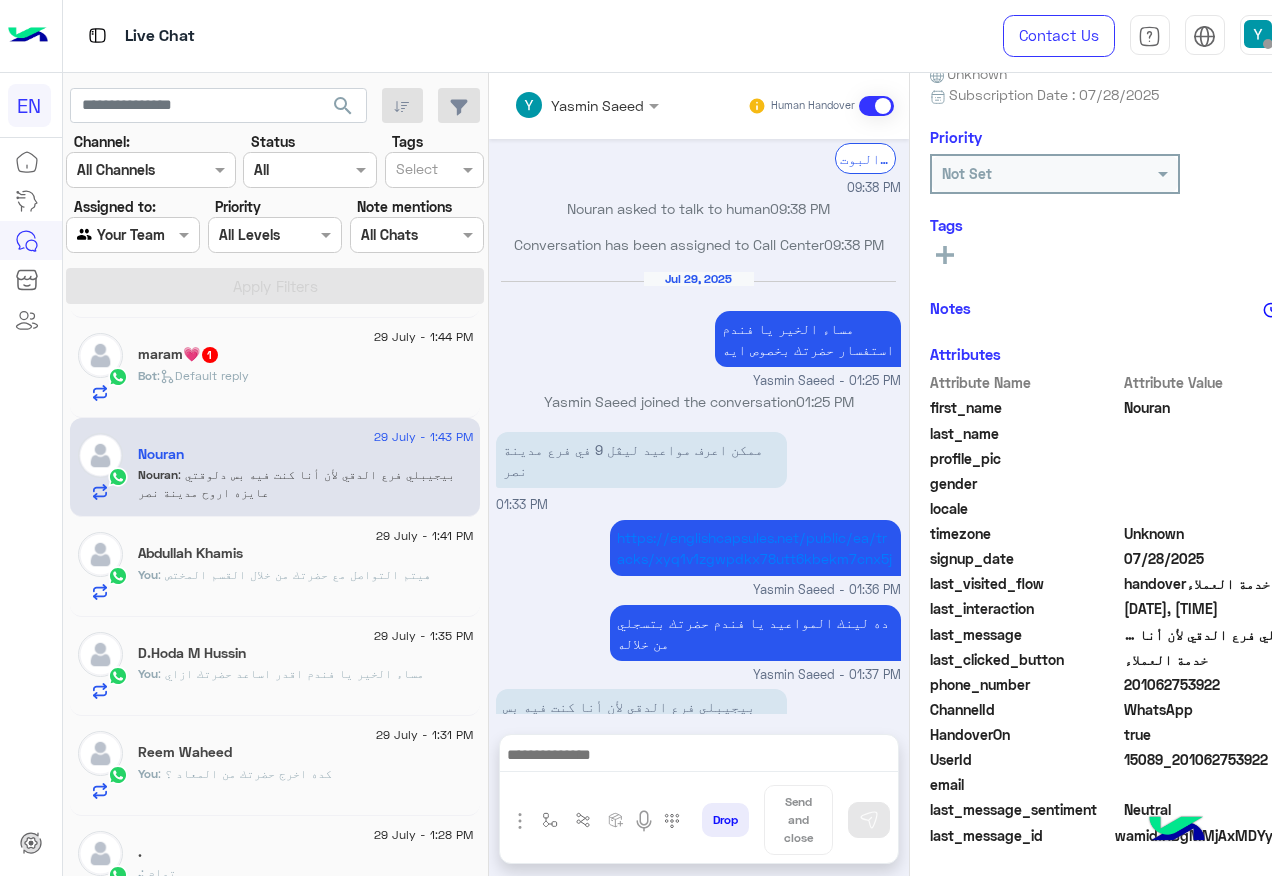 click on "201062753922" 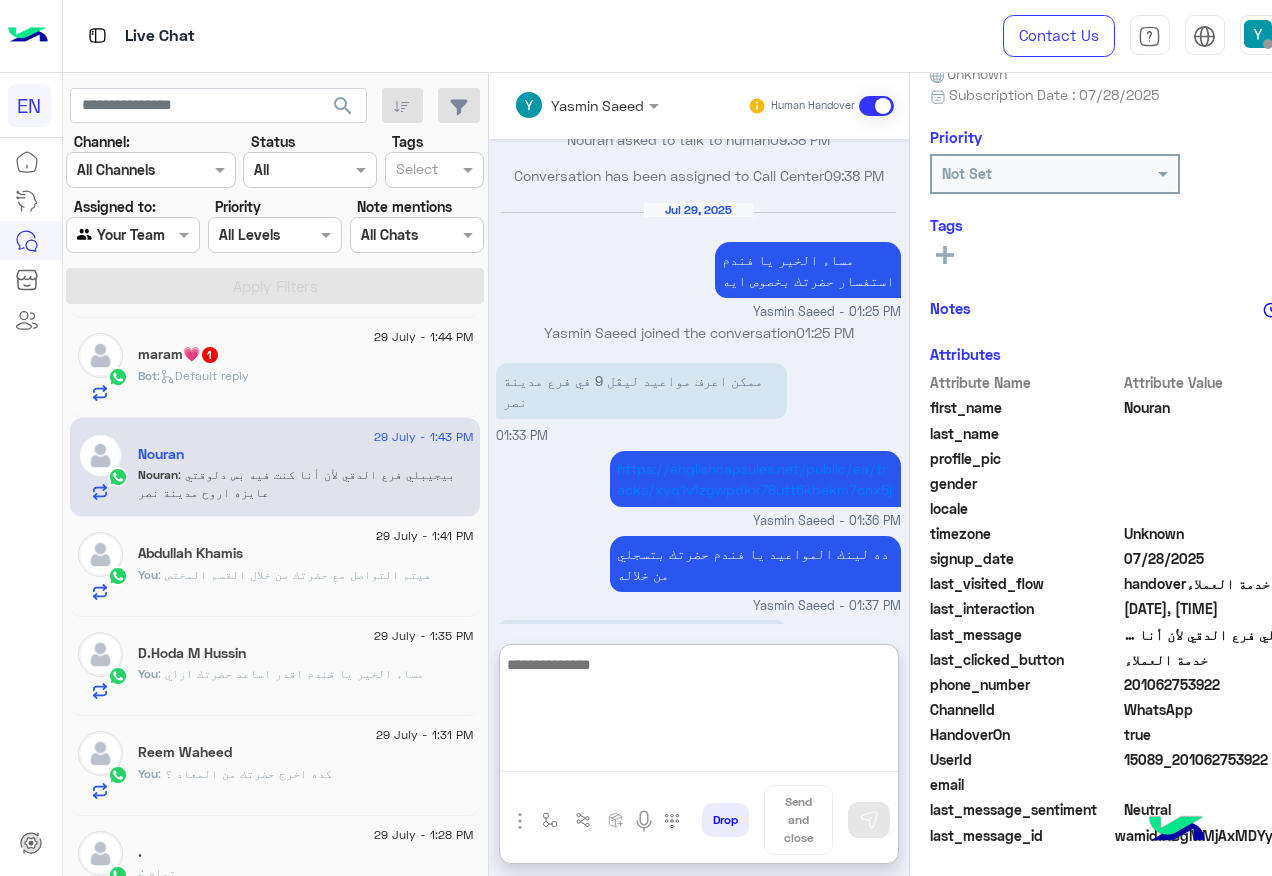 scroll, scrollTop: 1355, scrollLeft: 0, axis: vertical 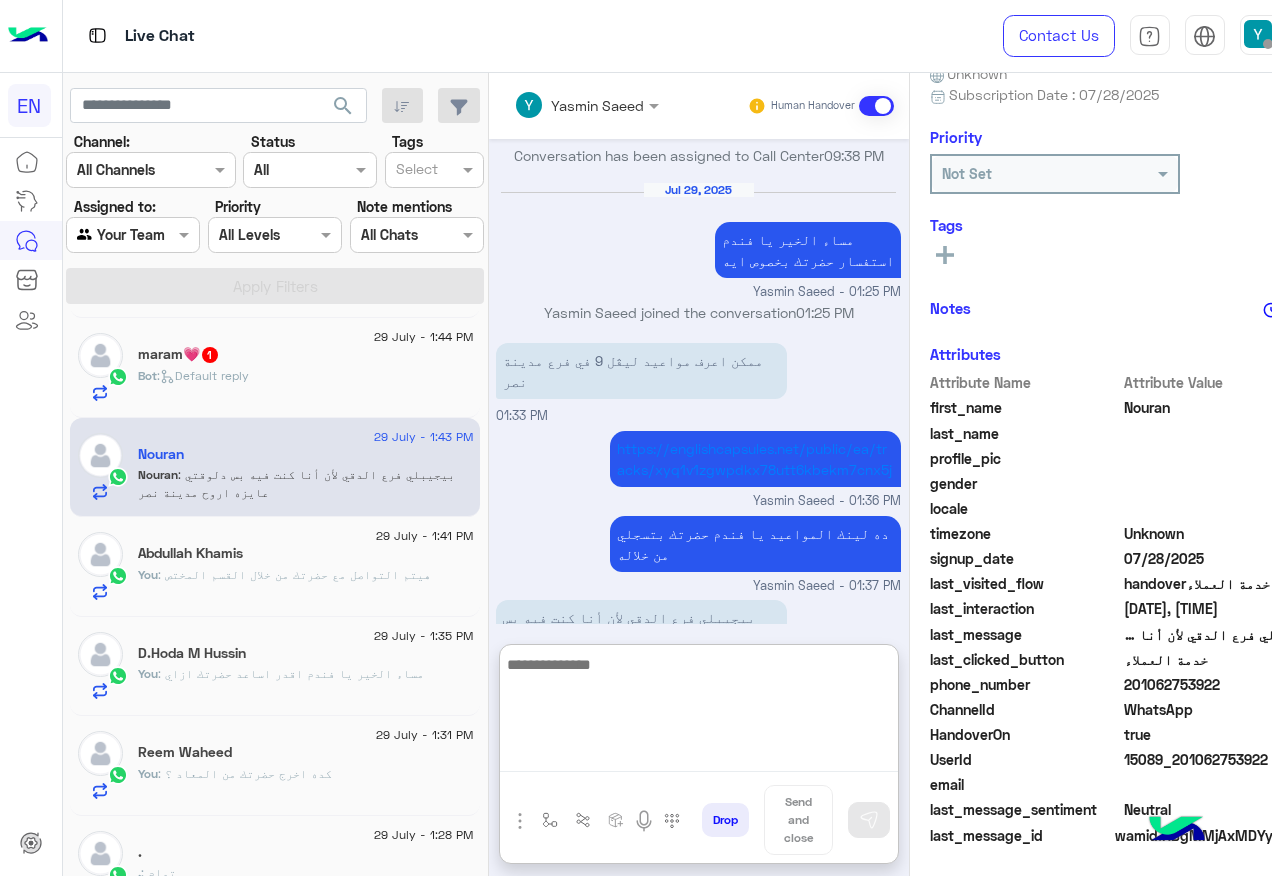 click at bounding box center [699, 712] 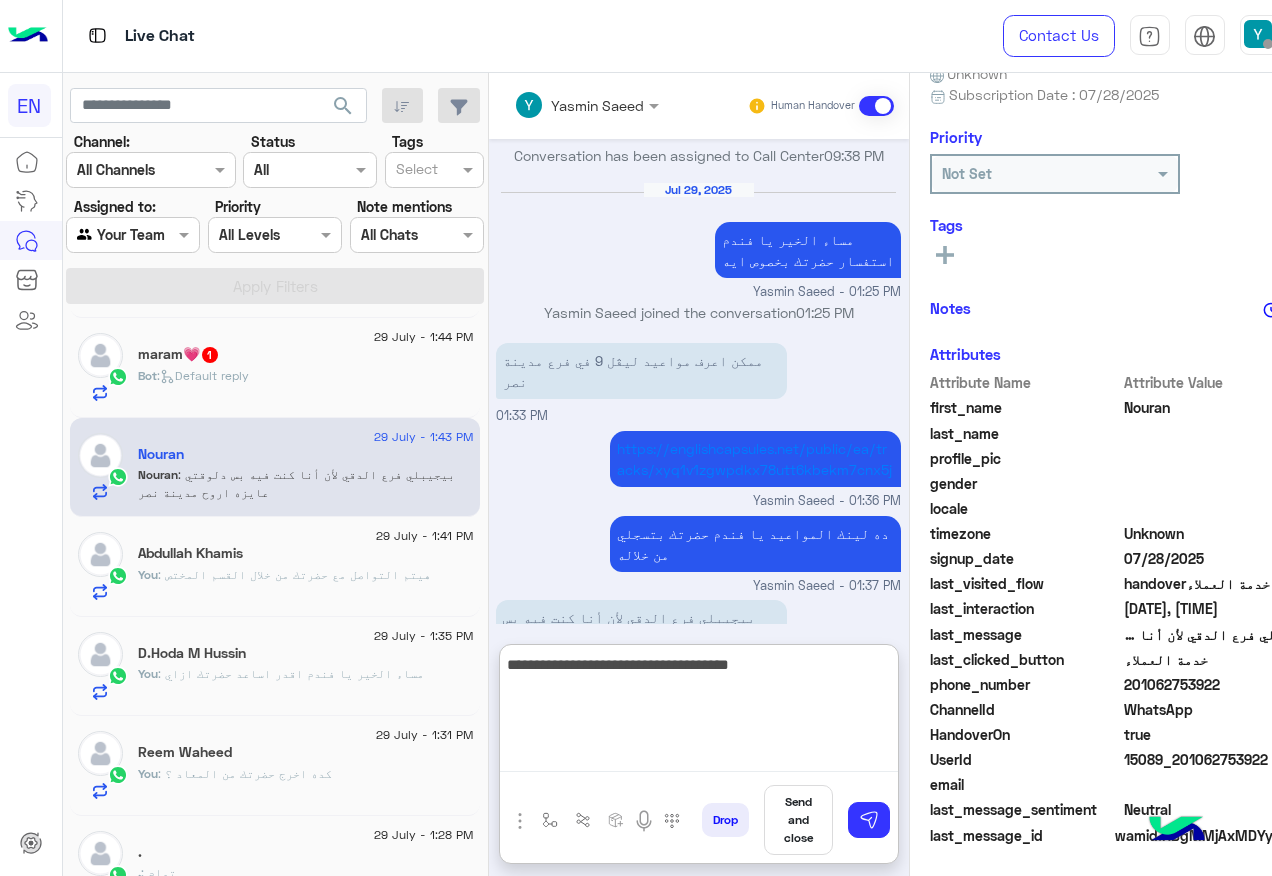 type on "**********" 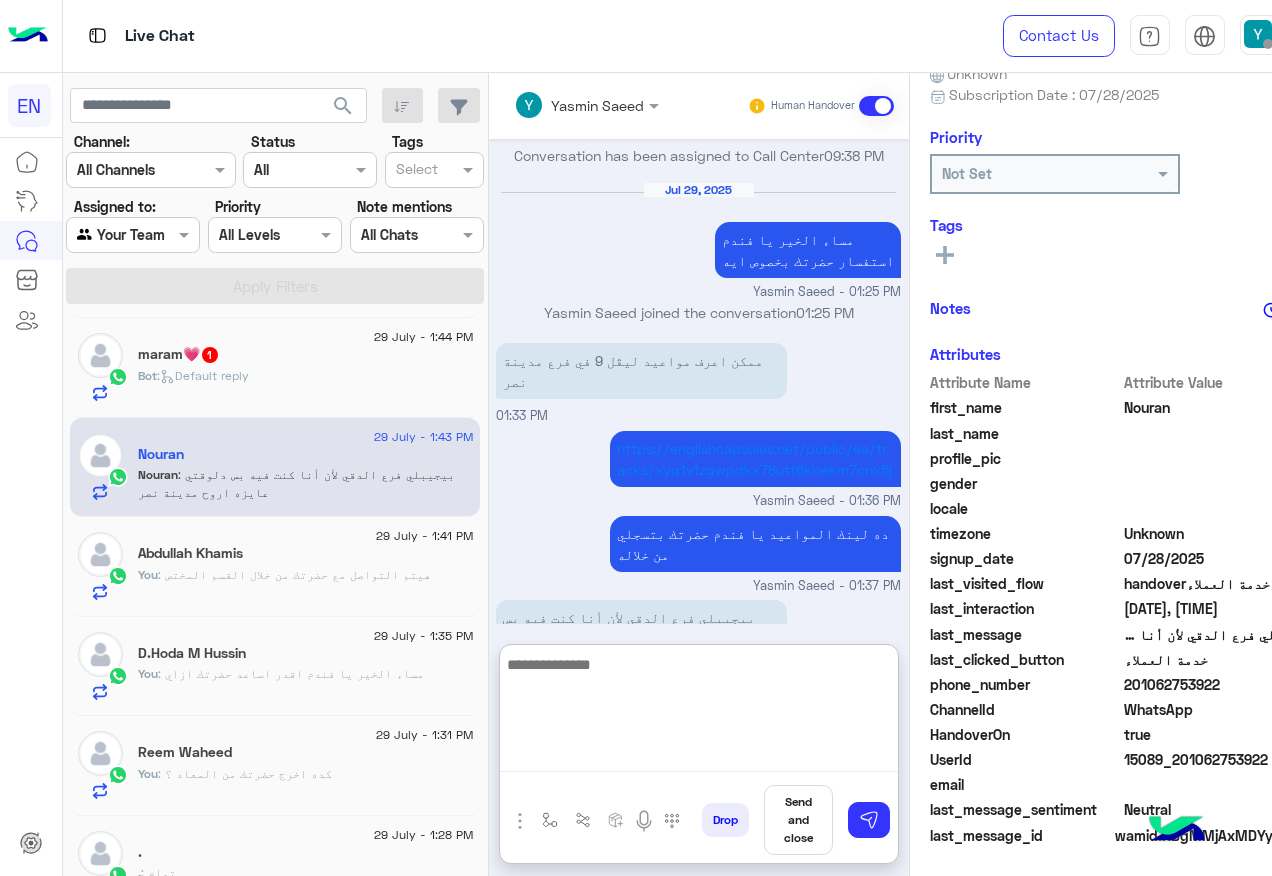 scroll, scrollTop: 1419, scrollLeft: 0, axis: vertical 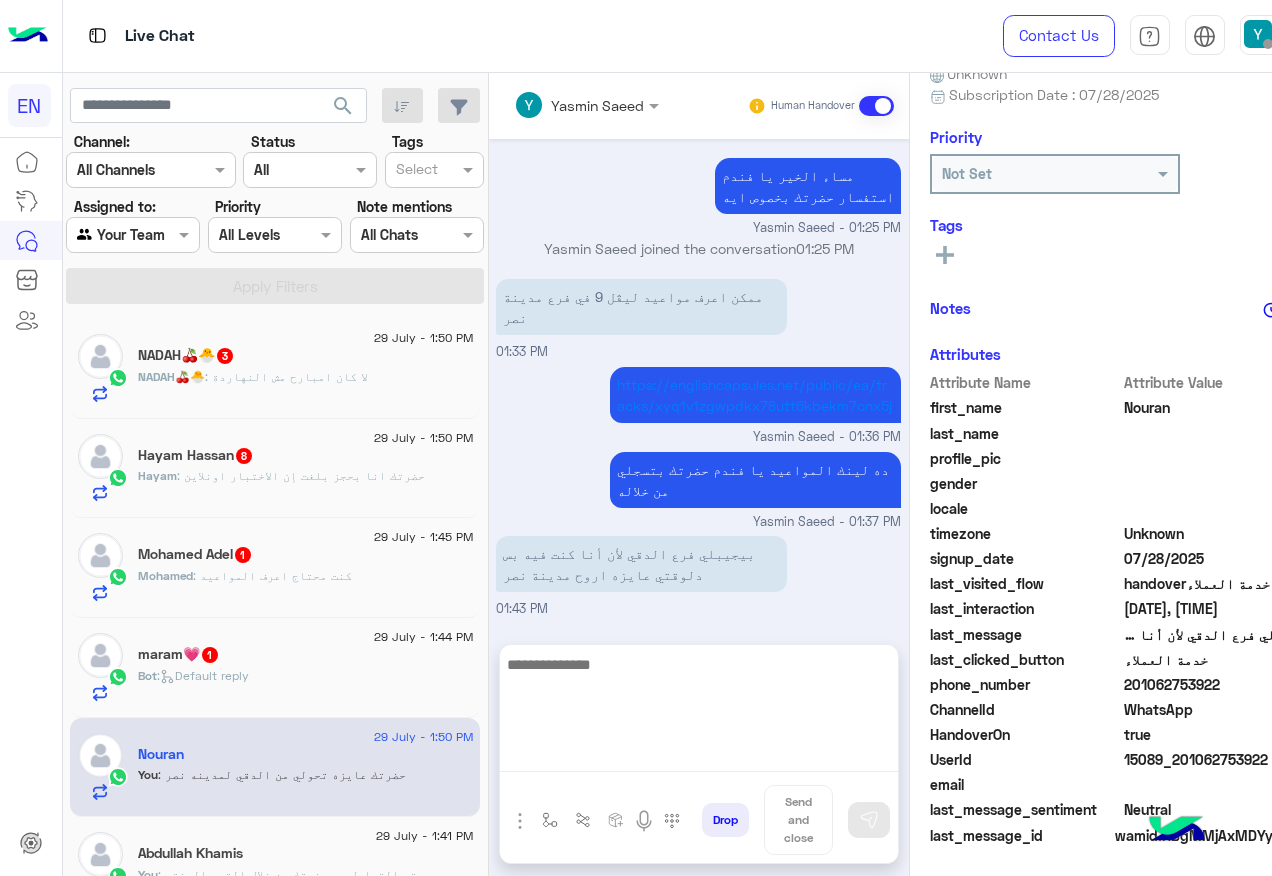 click on "maram💗   1" 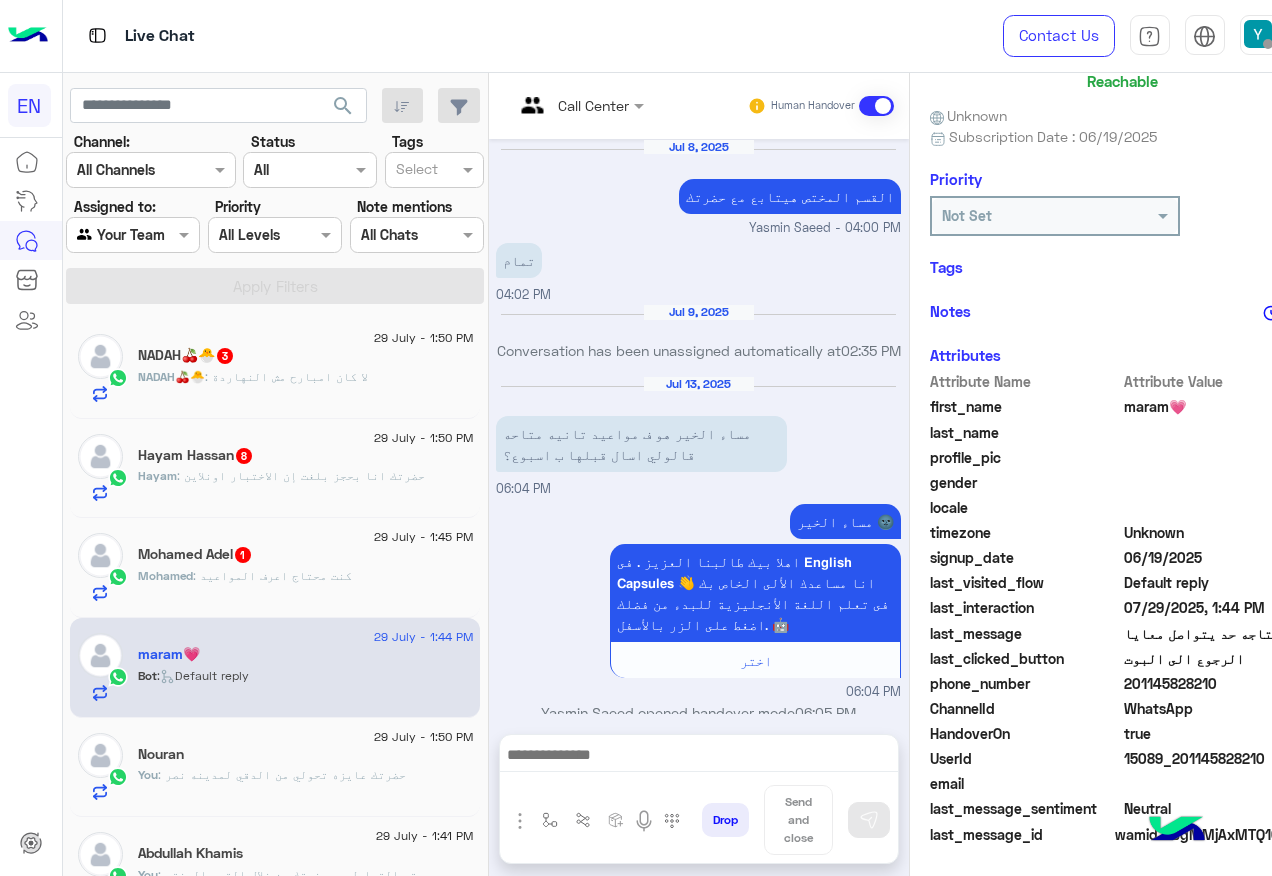 scroll, scrollTop: 158, scrollLeft: 0, axis: vertical 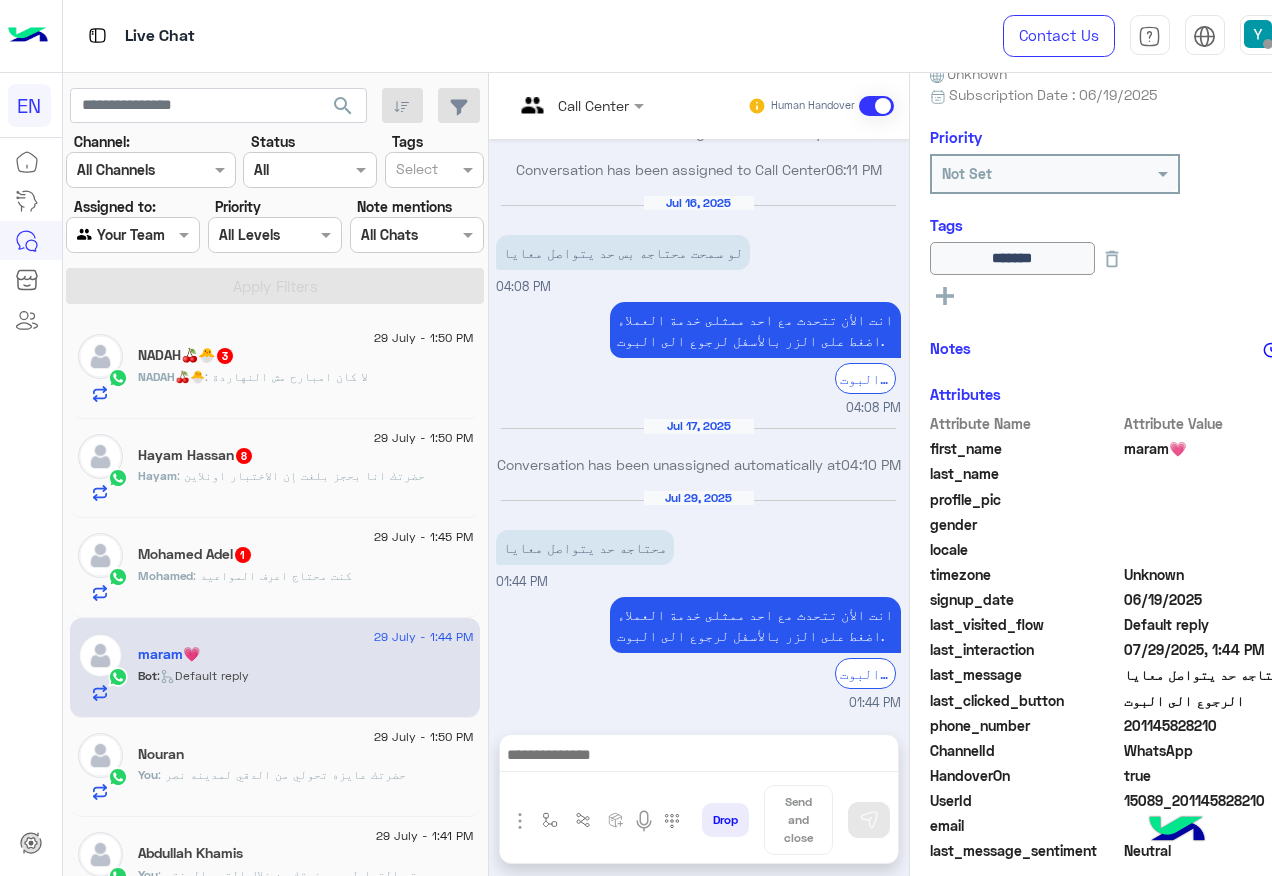 drag, startPoint x: 755, startPoint y: 748, endPoint x: 756, endPoint y: 700, distance: 48.010414 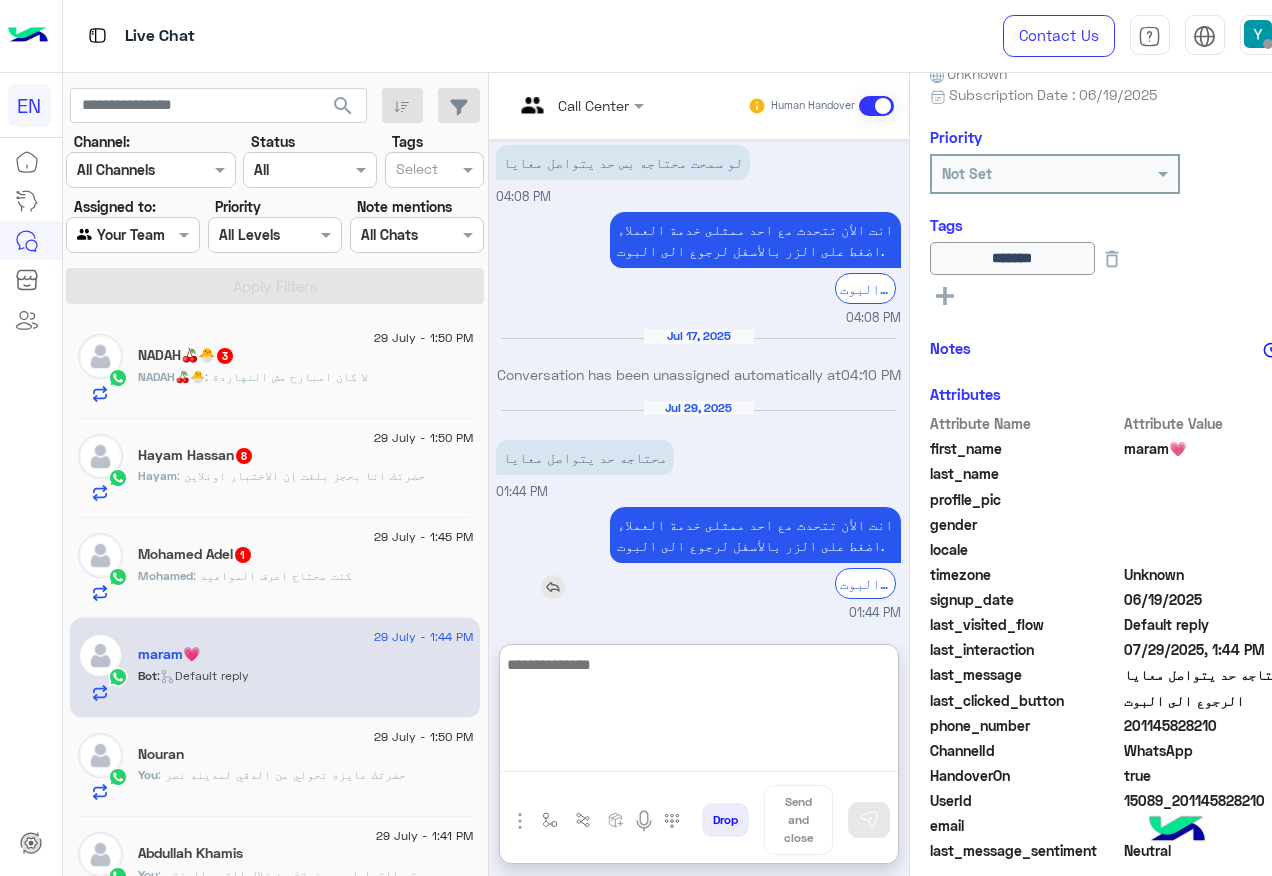 scroll, scrollTop: 1295, scrollLeft: 0, axis: vertical 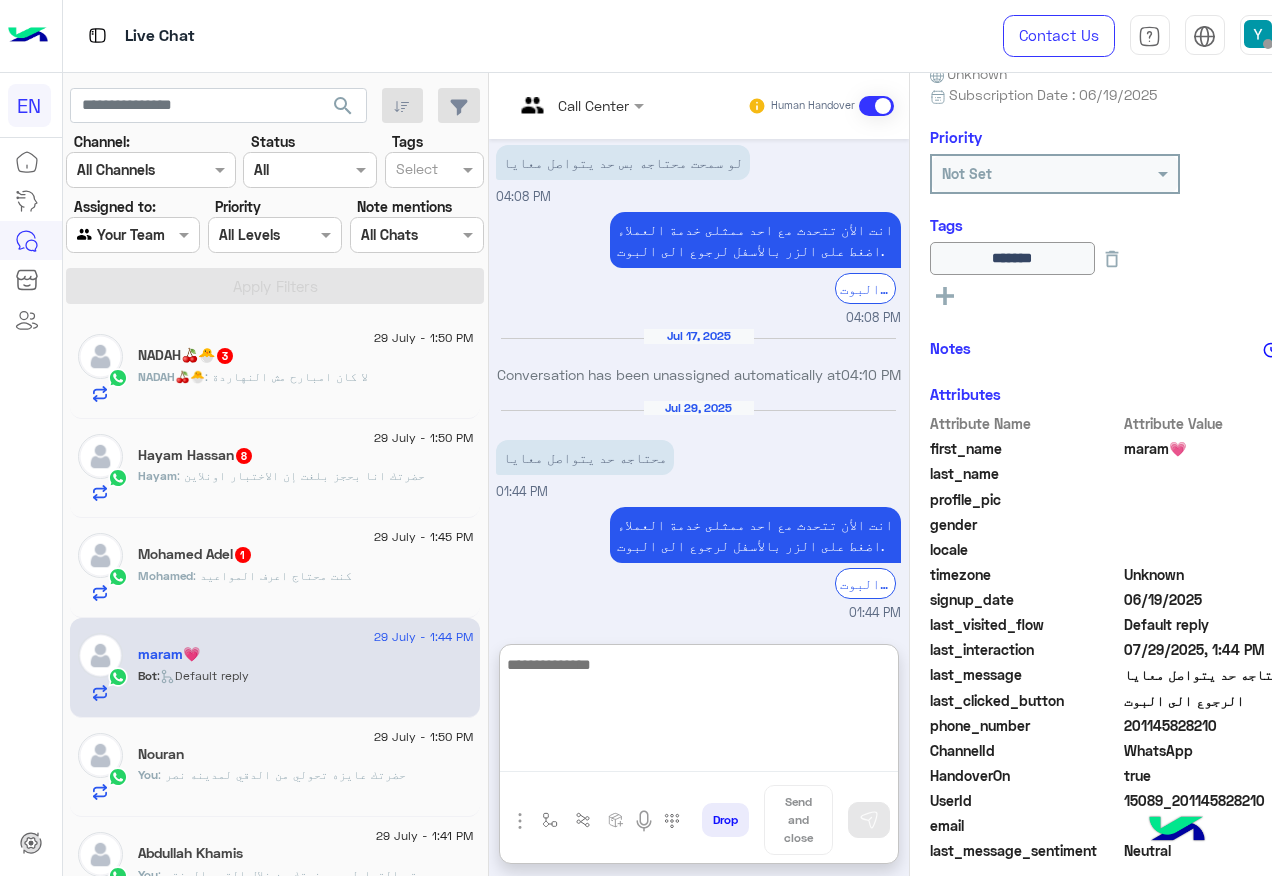 click at bounding box center [699, 712] 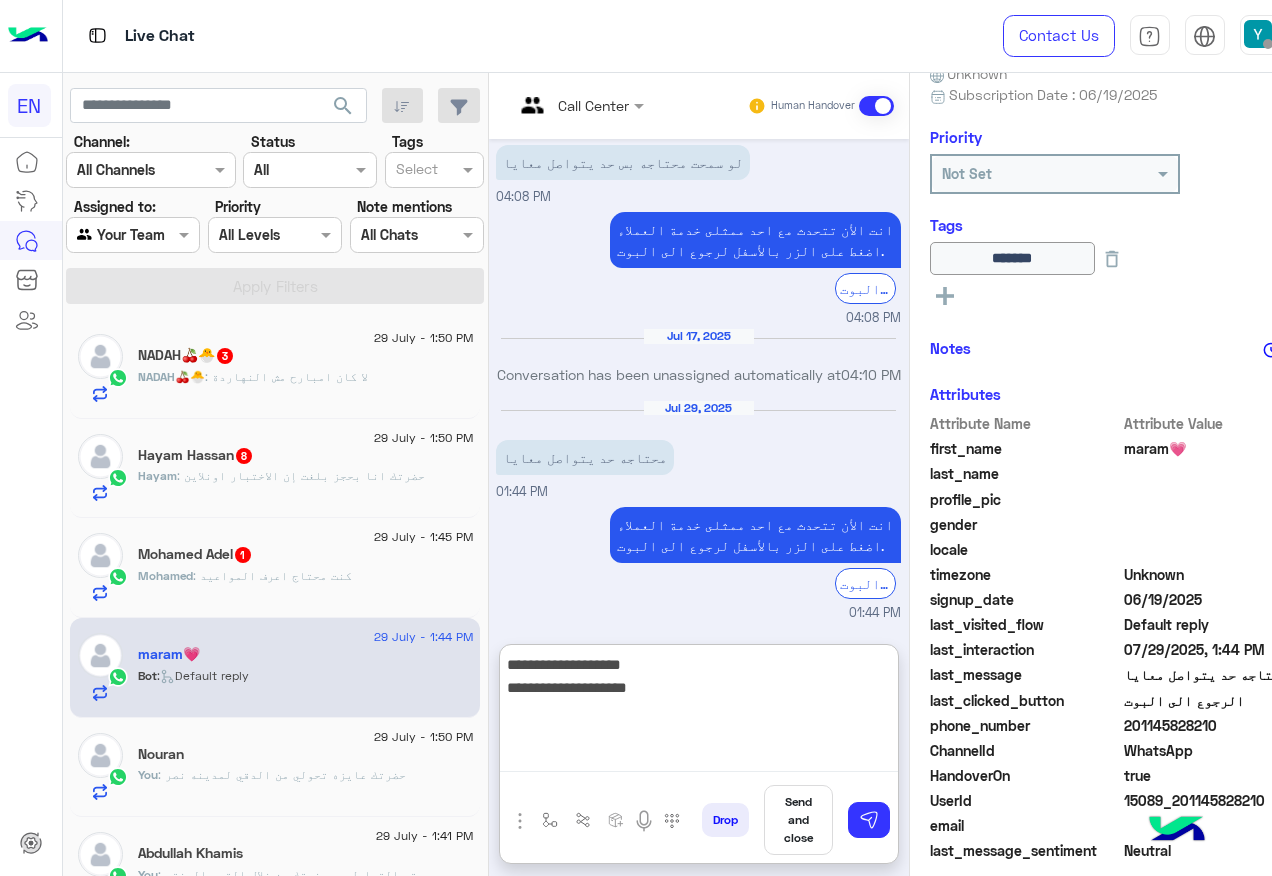 type on "**********" 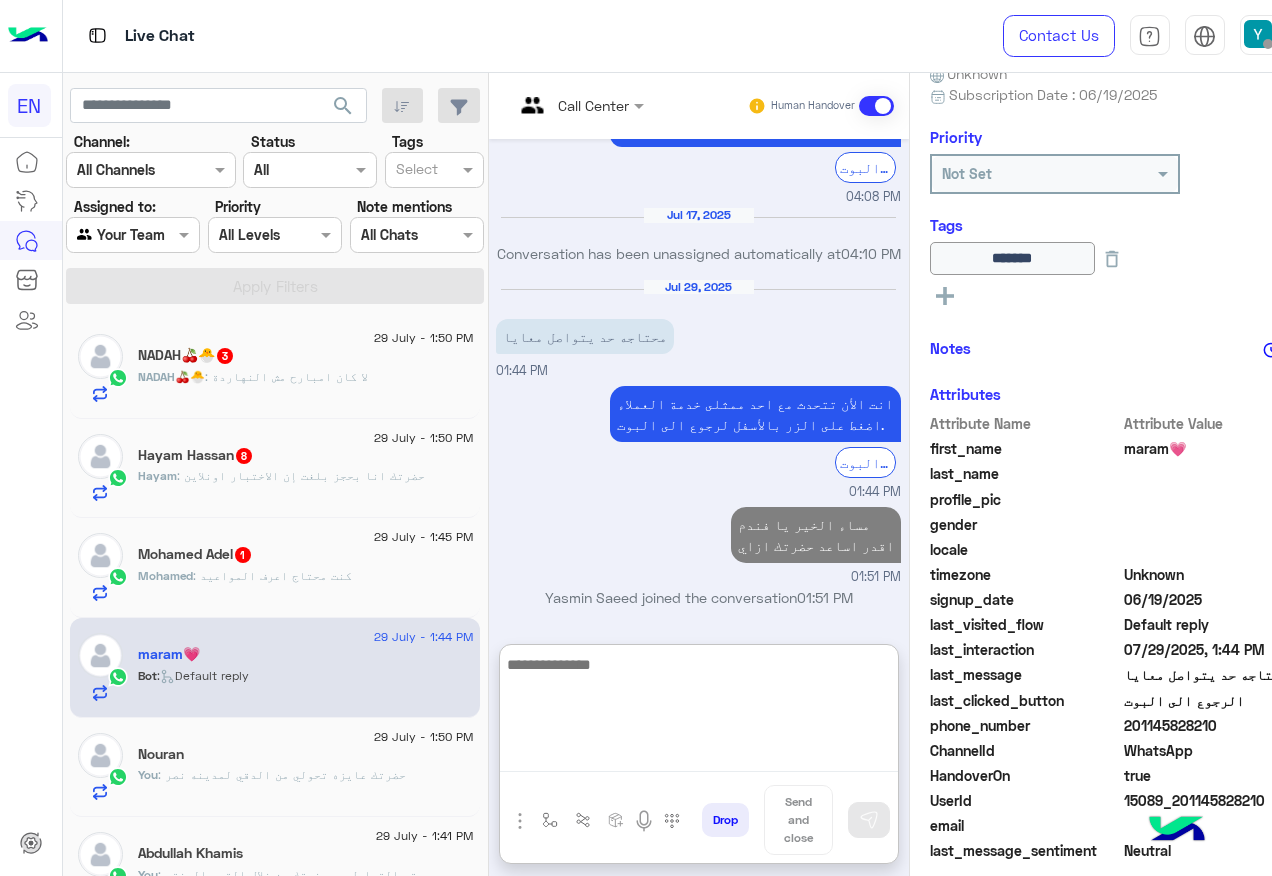 scroll, scrollTop: 1417, scrollLeft: 0, axis: vertical 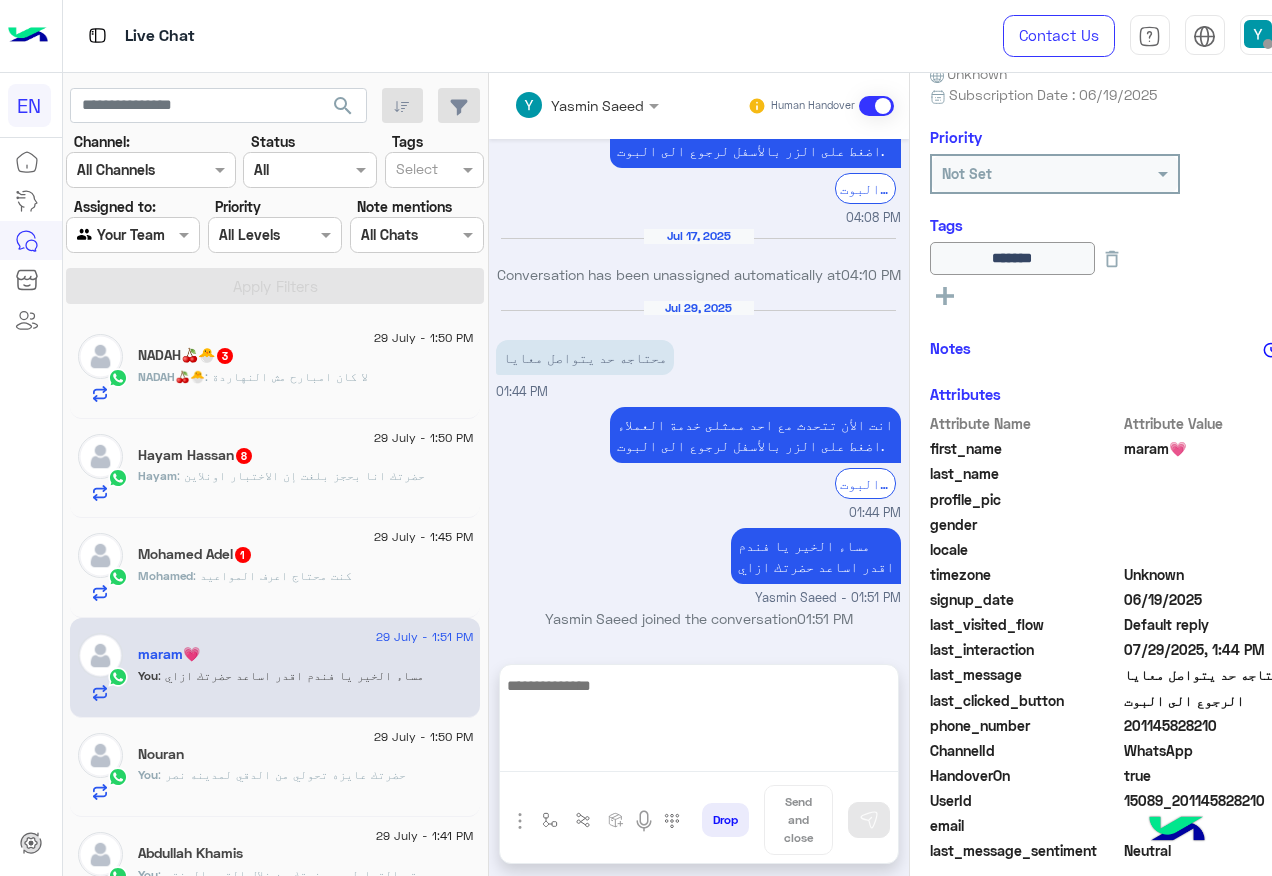click on ": كنت محتاج اعرف المواعيد" 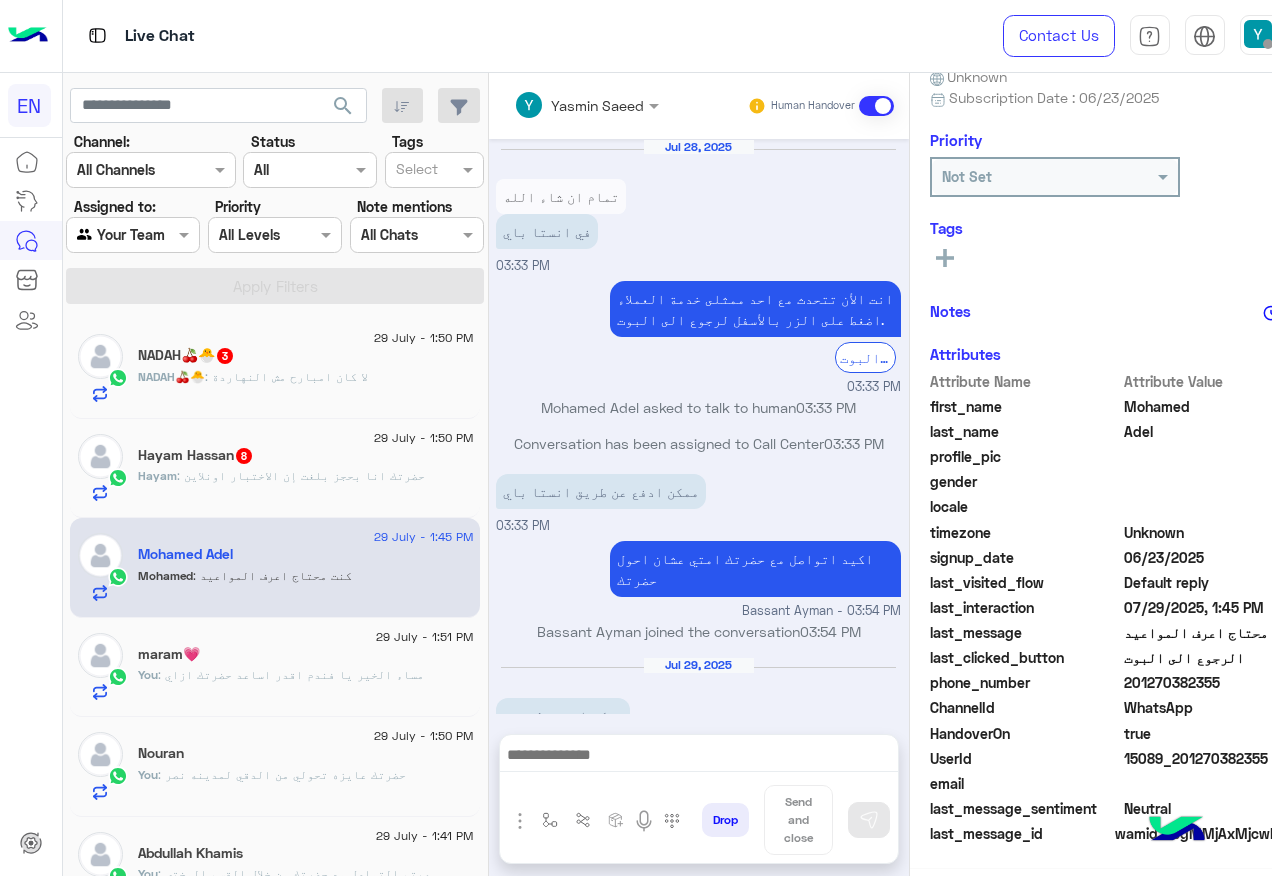 scroll, scrollTop: 197, scrollLeft: 0, axis: vertical 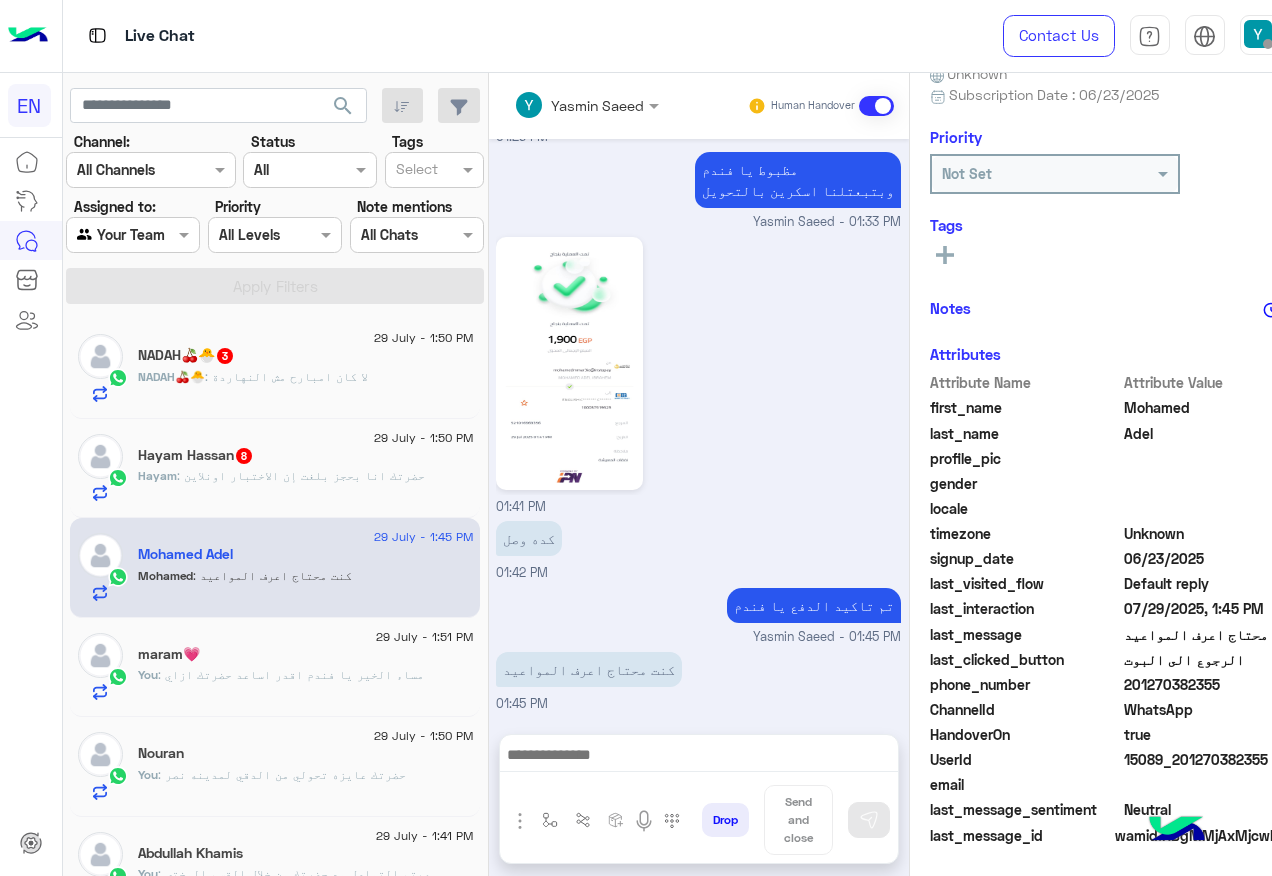click on "201270382355" 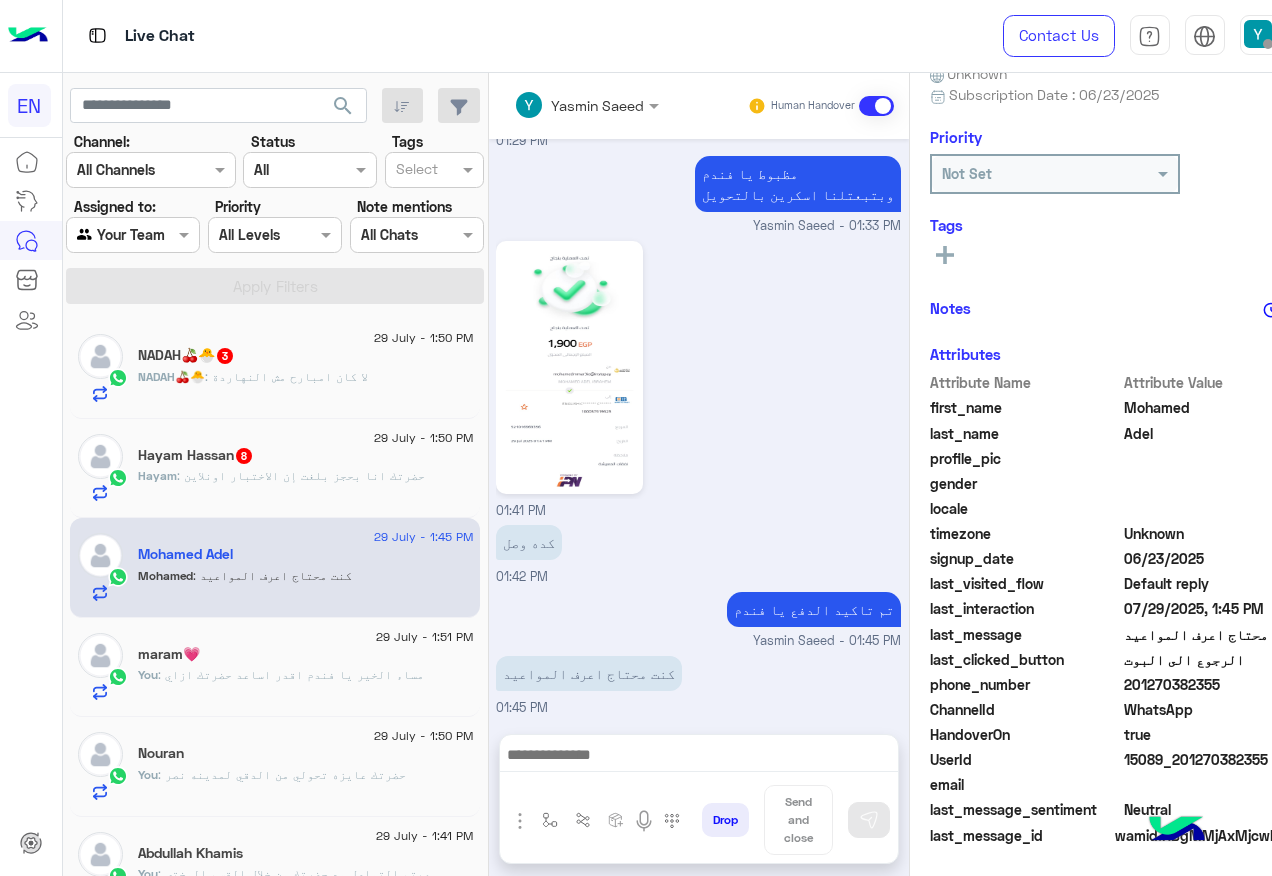 scroll, scrollTop: 1231, scrollLeft: 0, axis: vertical 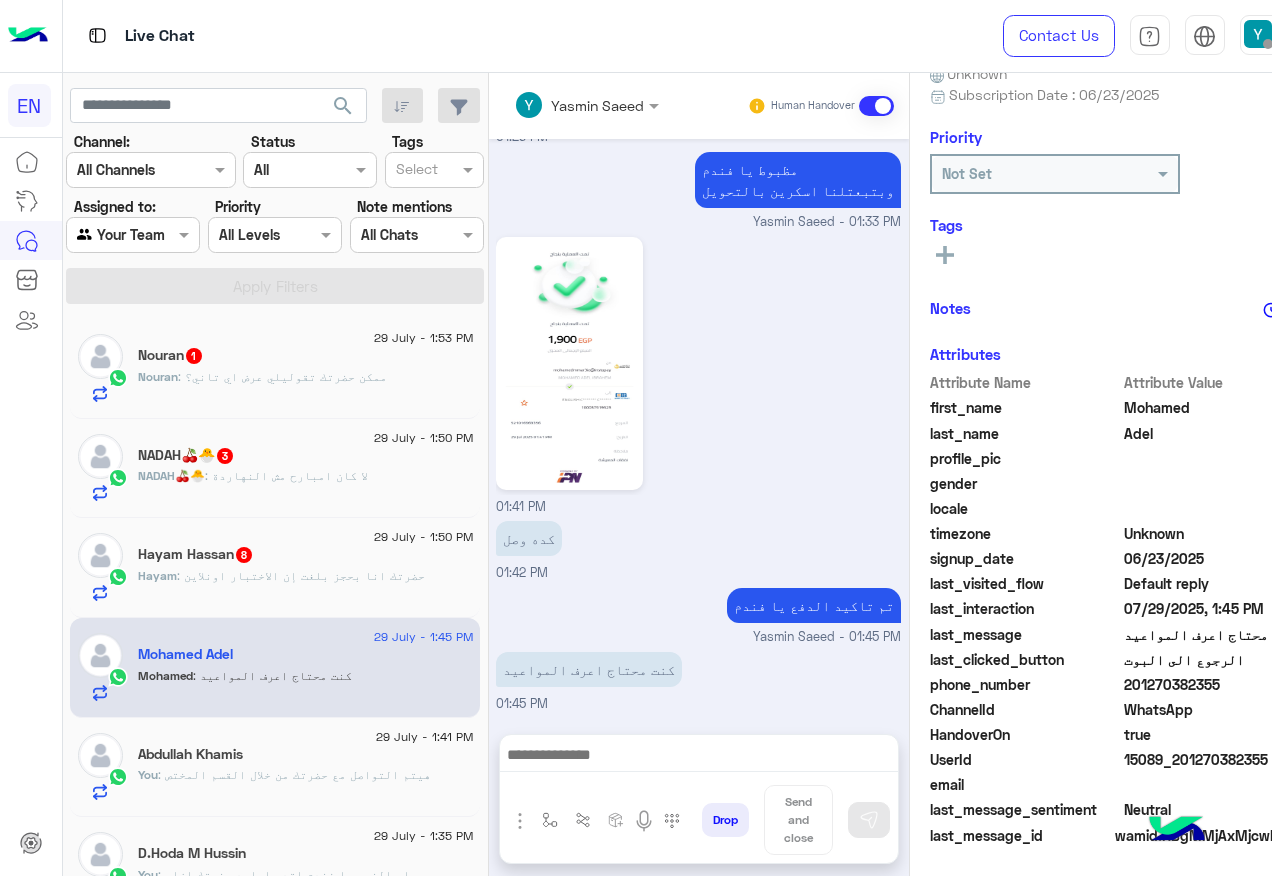 click at bounding box center (699, 757) 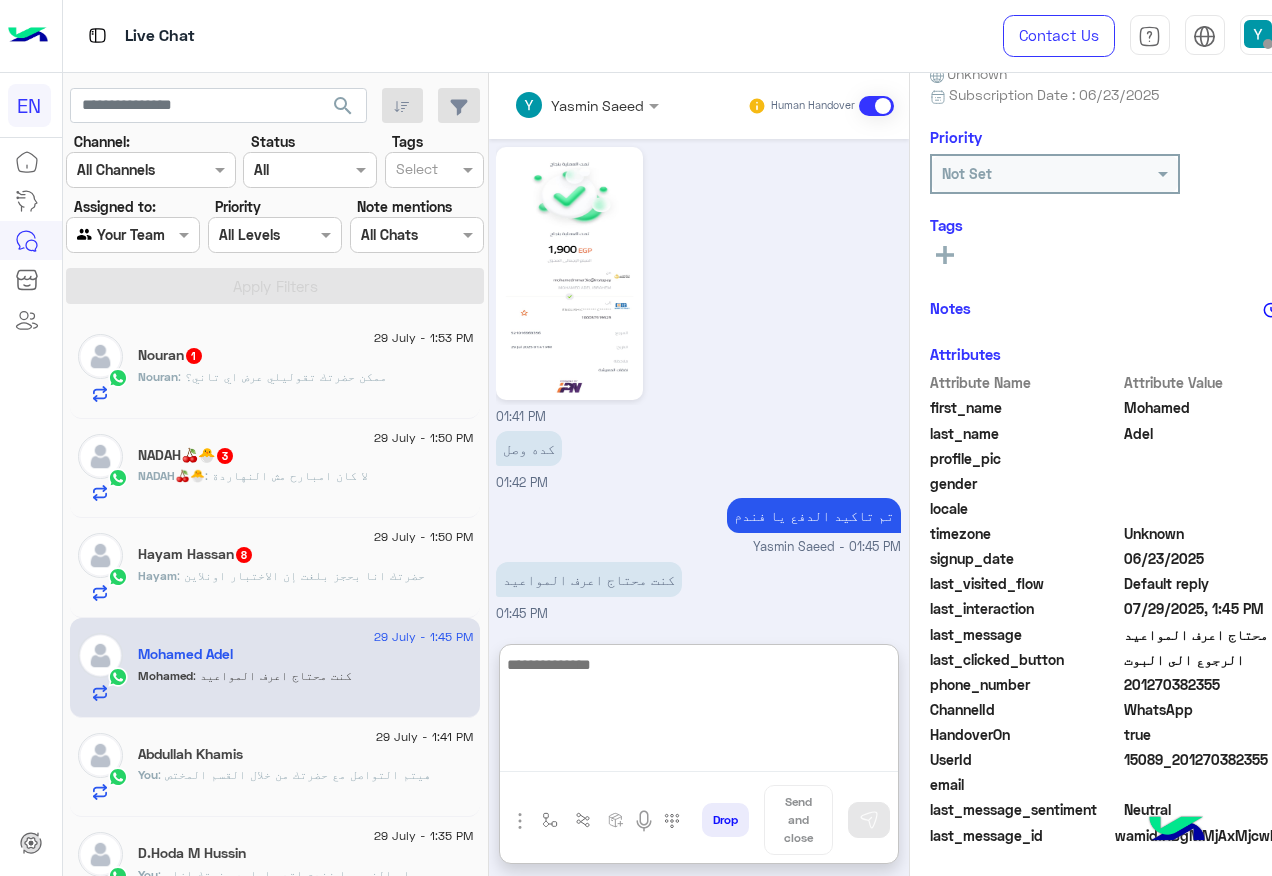 scroll, scrollTop: 1321, scrollLeft: 0, axis: vertical 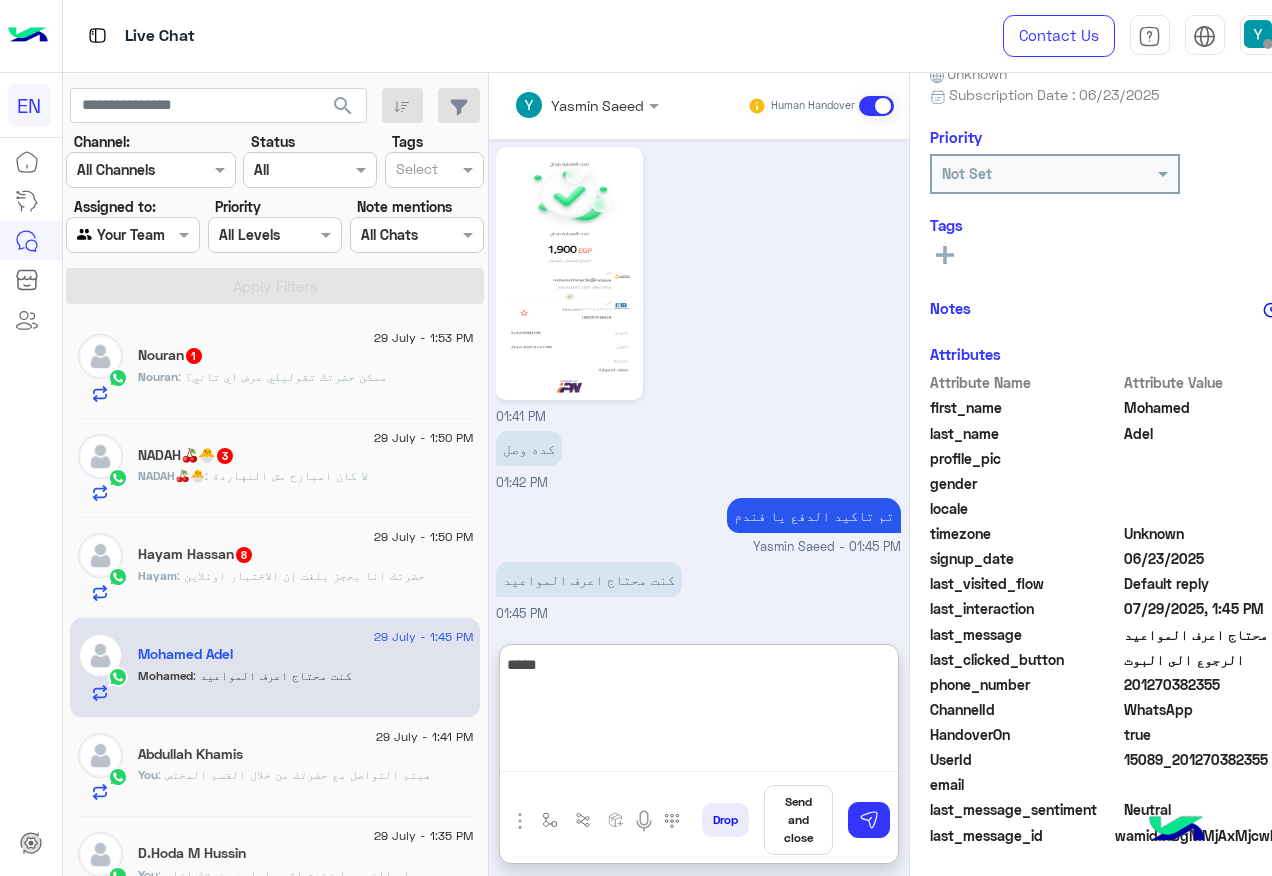 click on "*****" at bounding box center (699, 712) 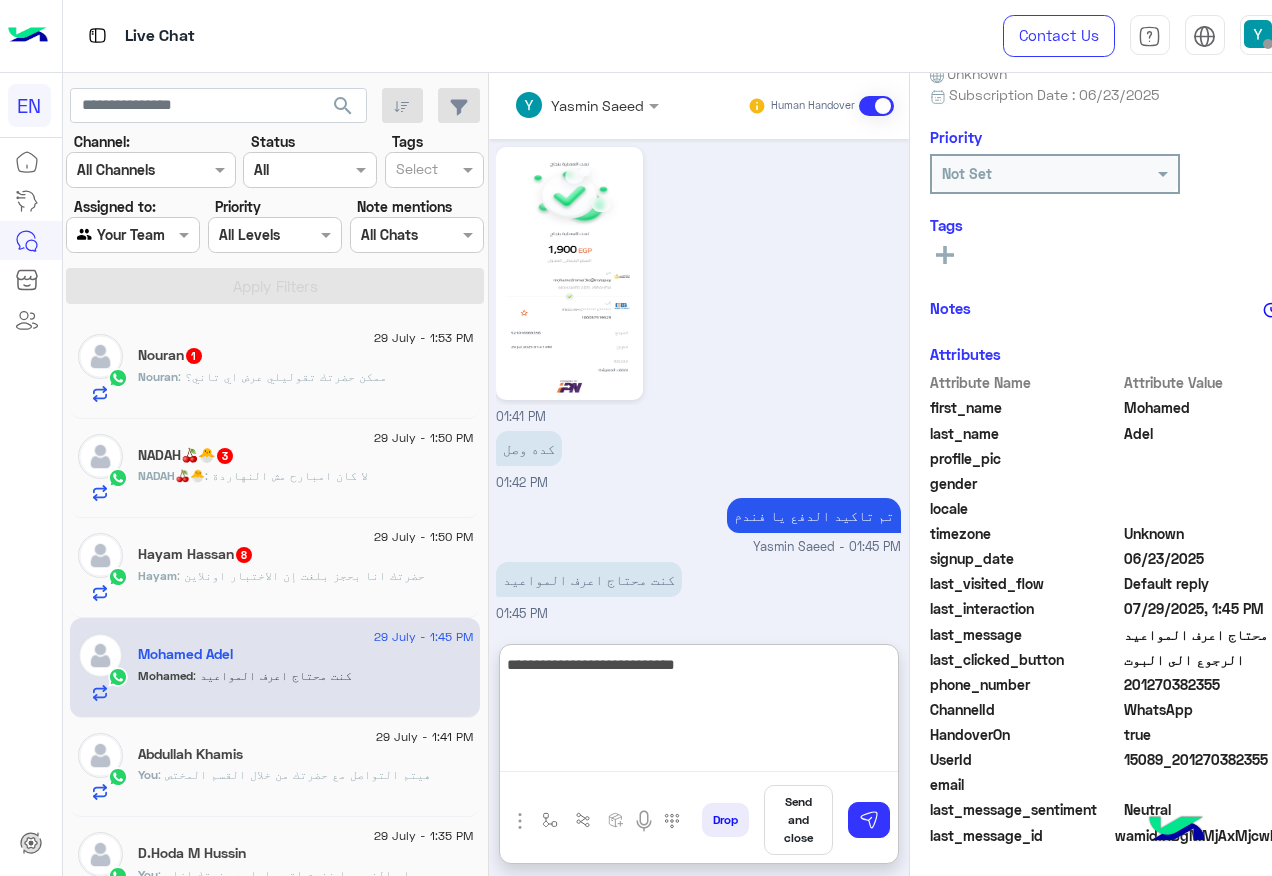 type on "**********" 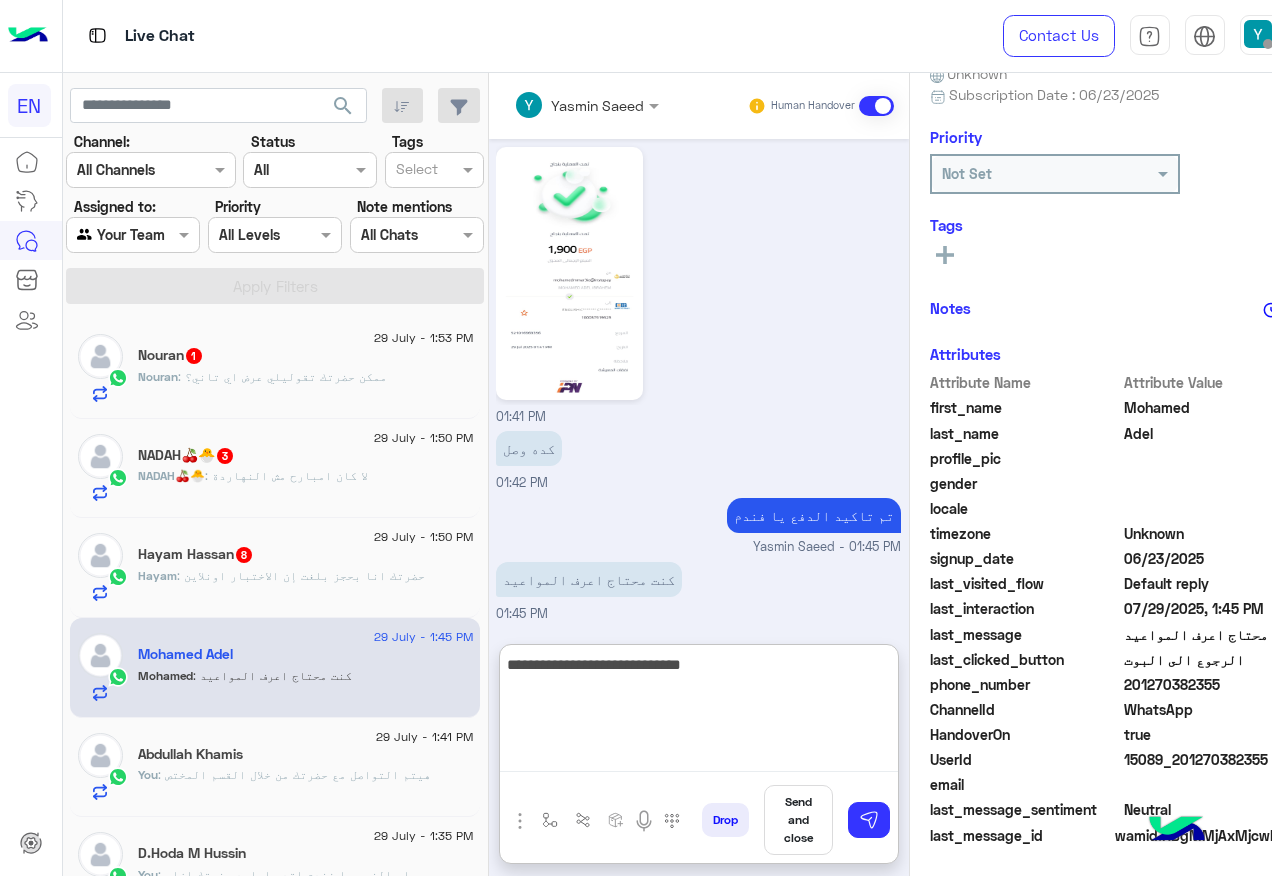 type 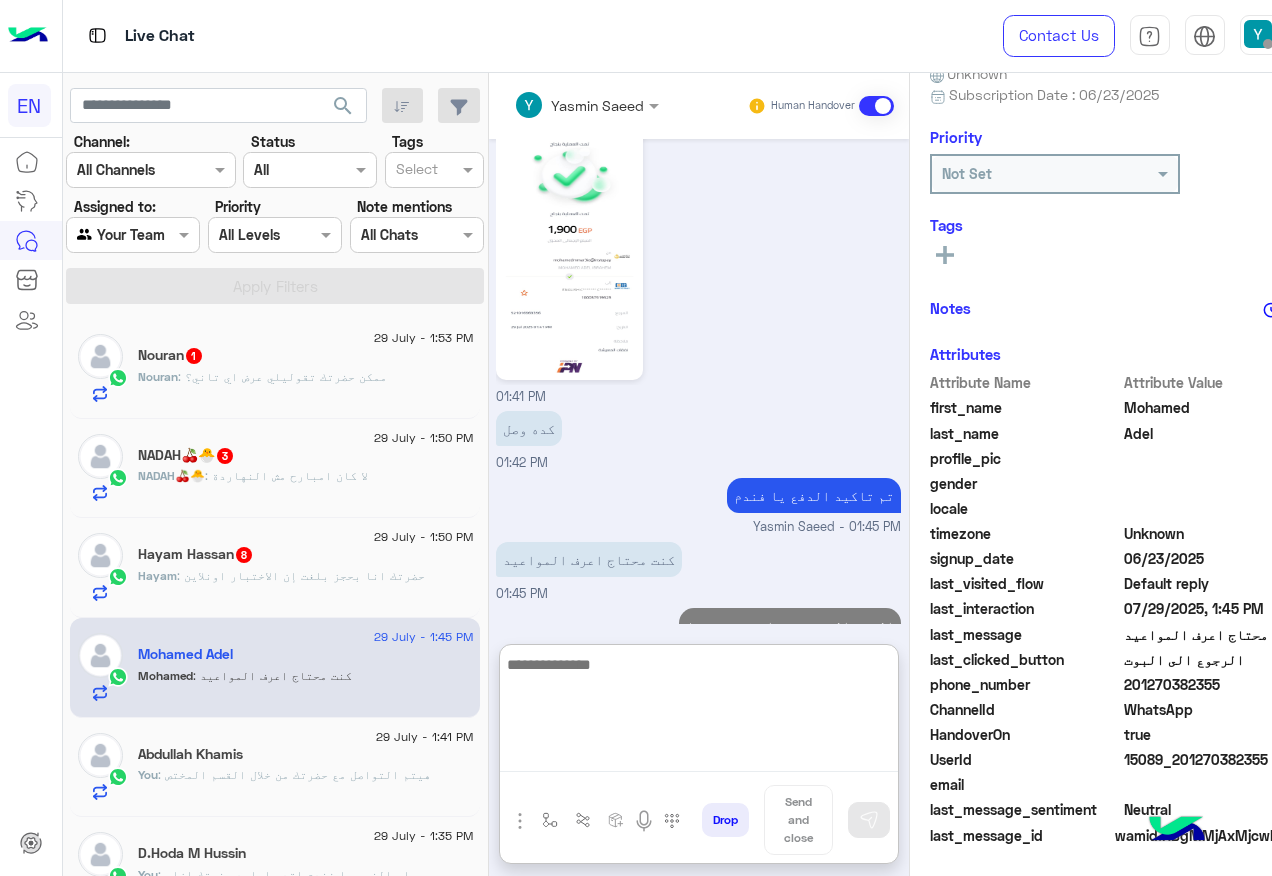 scroll, scrollTop: 1386, scrollLeft: 0, axis: vertical 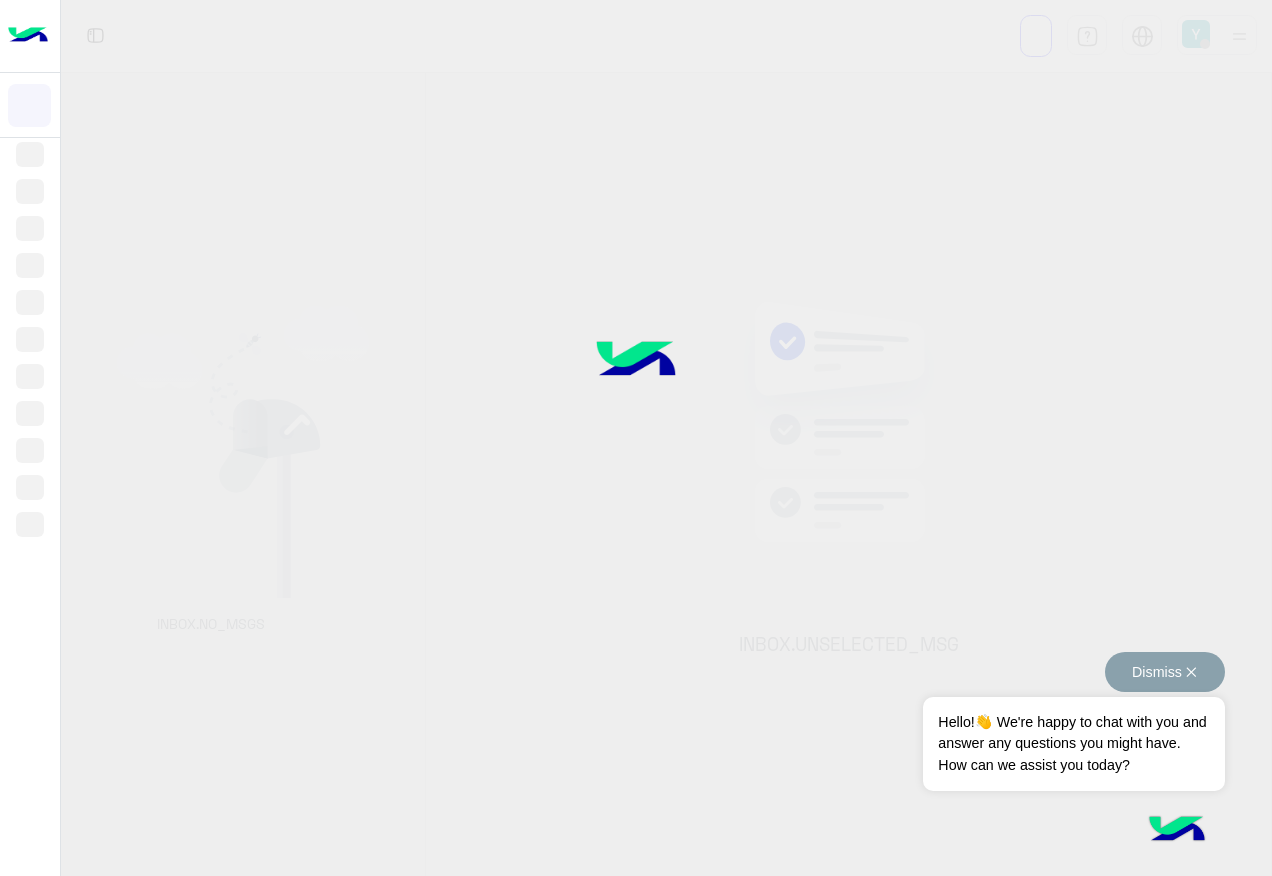 click on "Dismiss ✕" at bounding box center (1165, 672) 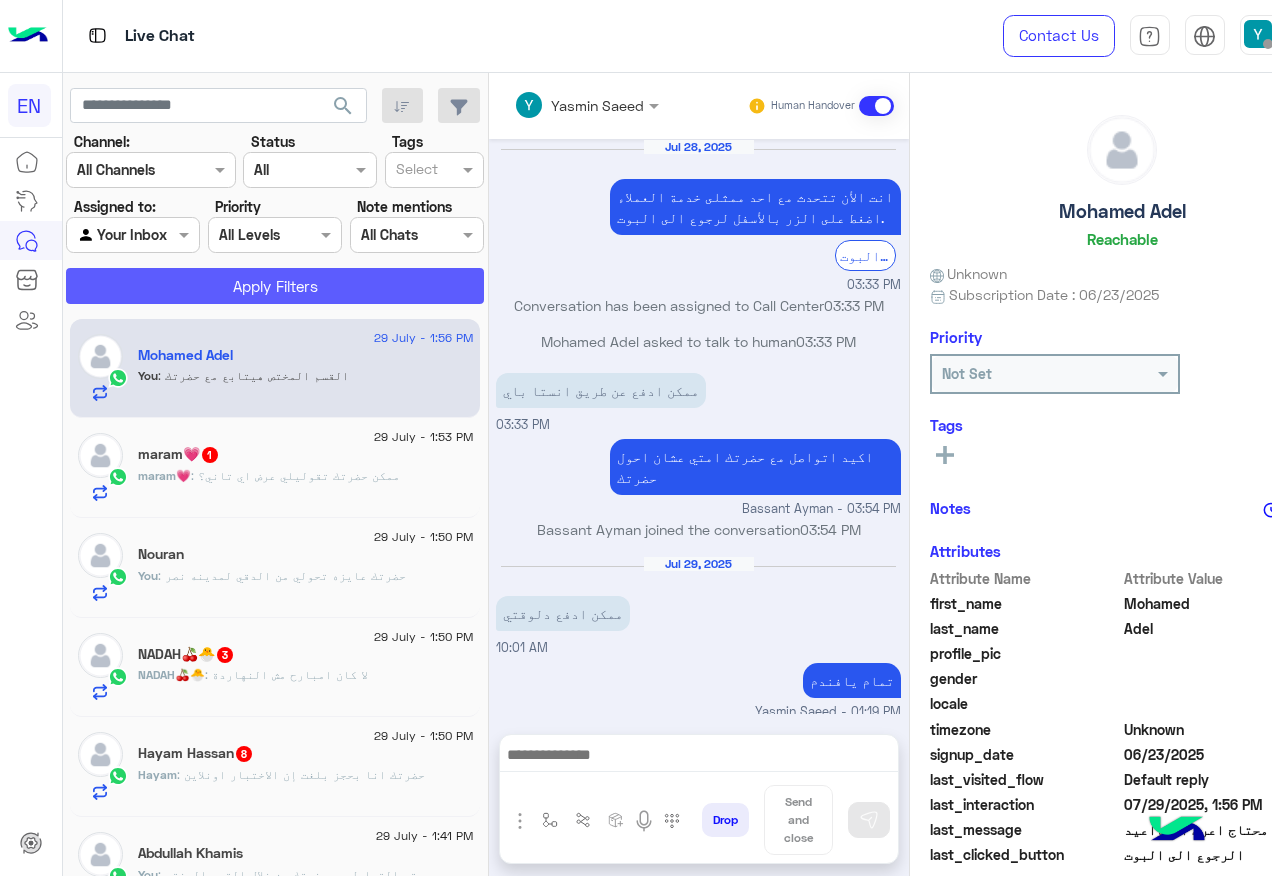 scroll, scrollTop: 1194, scrollLeft: 0, axis: vertical 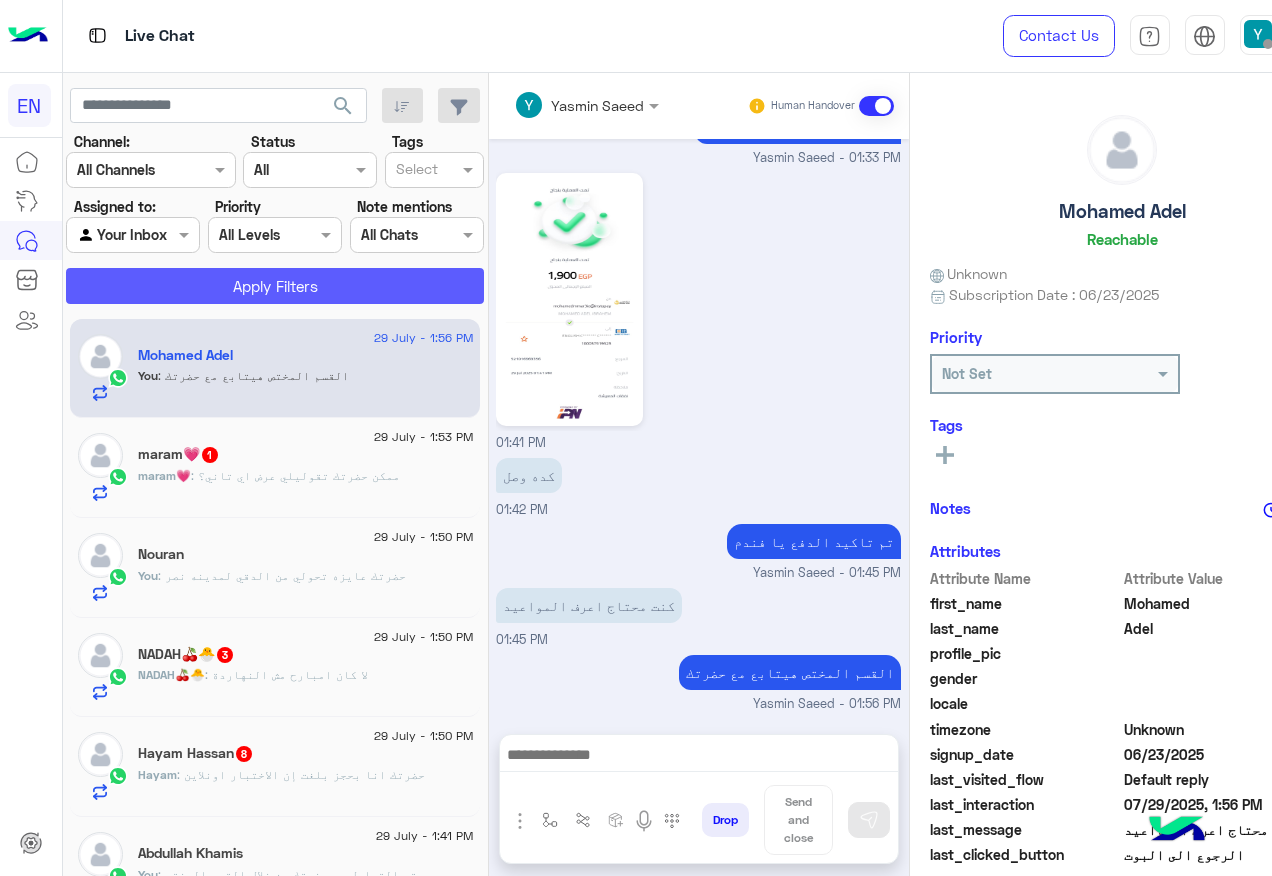 click on "Apply Filters" 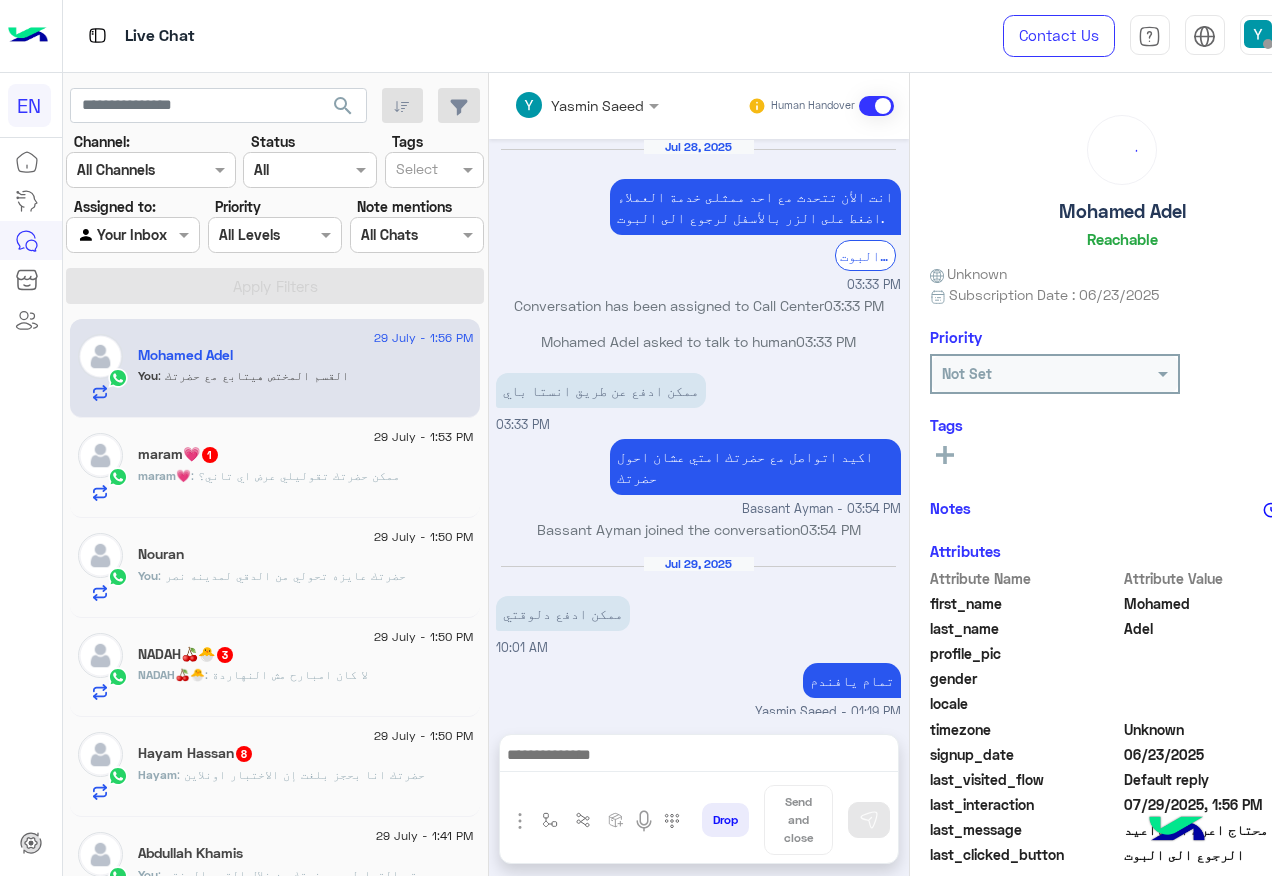 scroll, scrollTop: 1194, scrollLeft: 0, axis: vertical 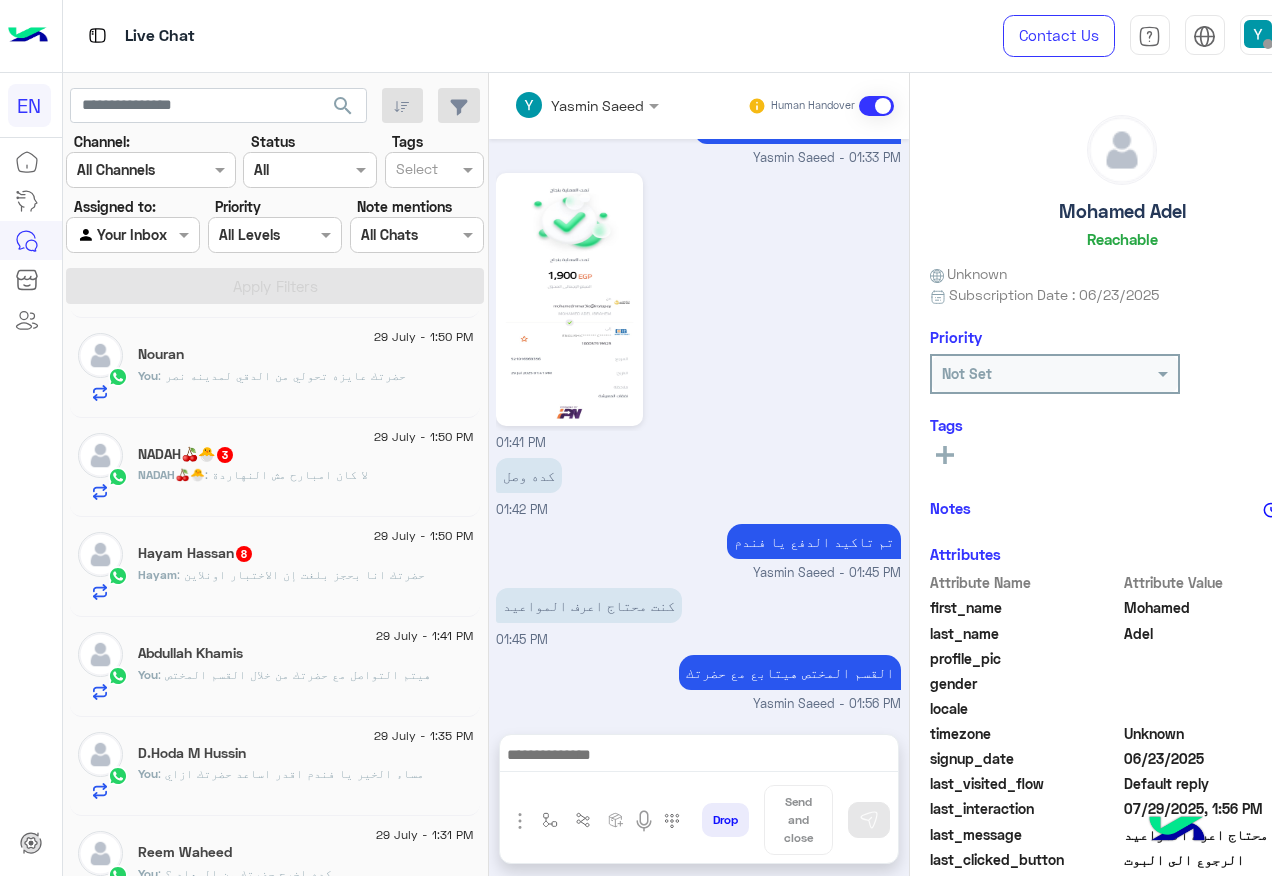 click on "Hayam Hassan  8" 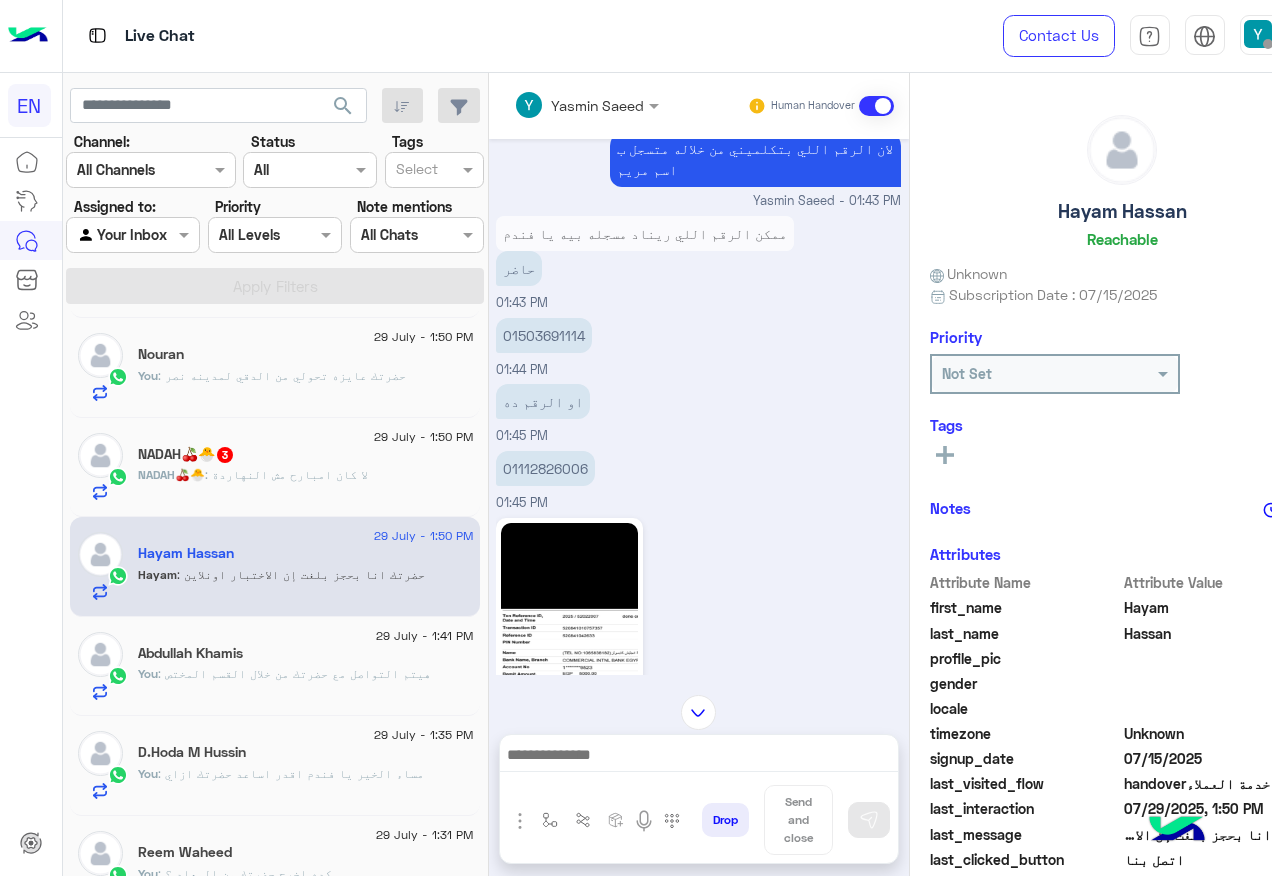 scroll, scrollTop: 784, scrollLeft: 0, axis: vertical 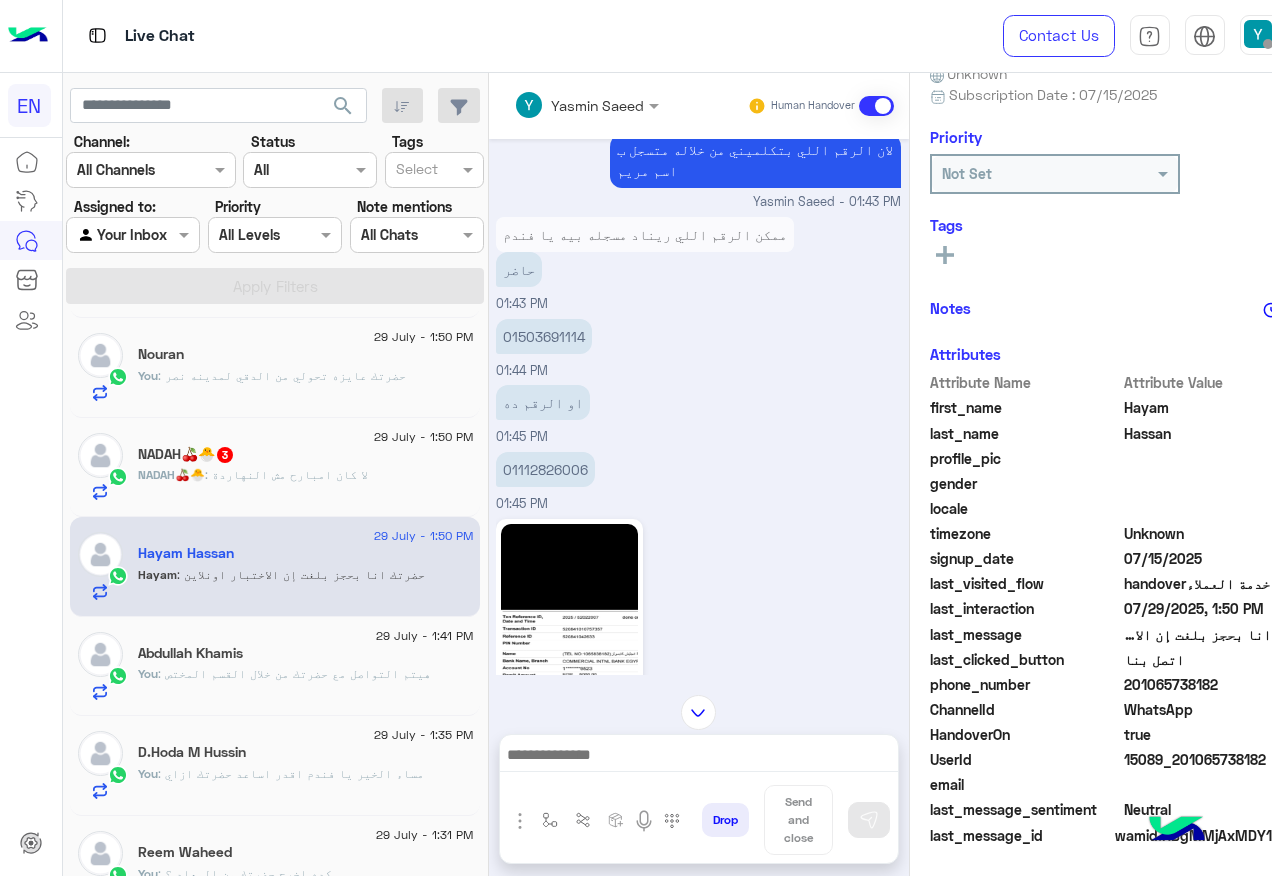 click on "201065738182" 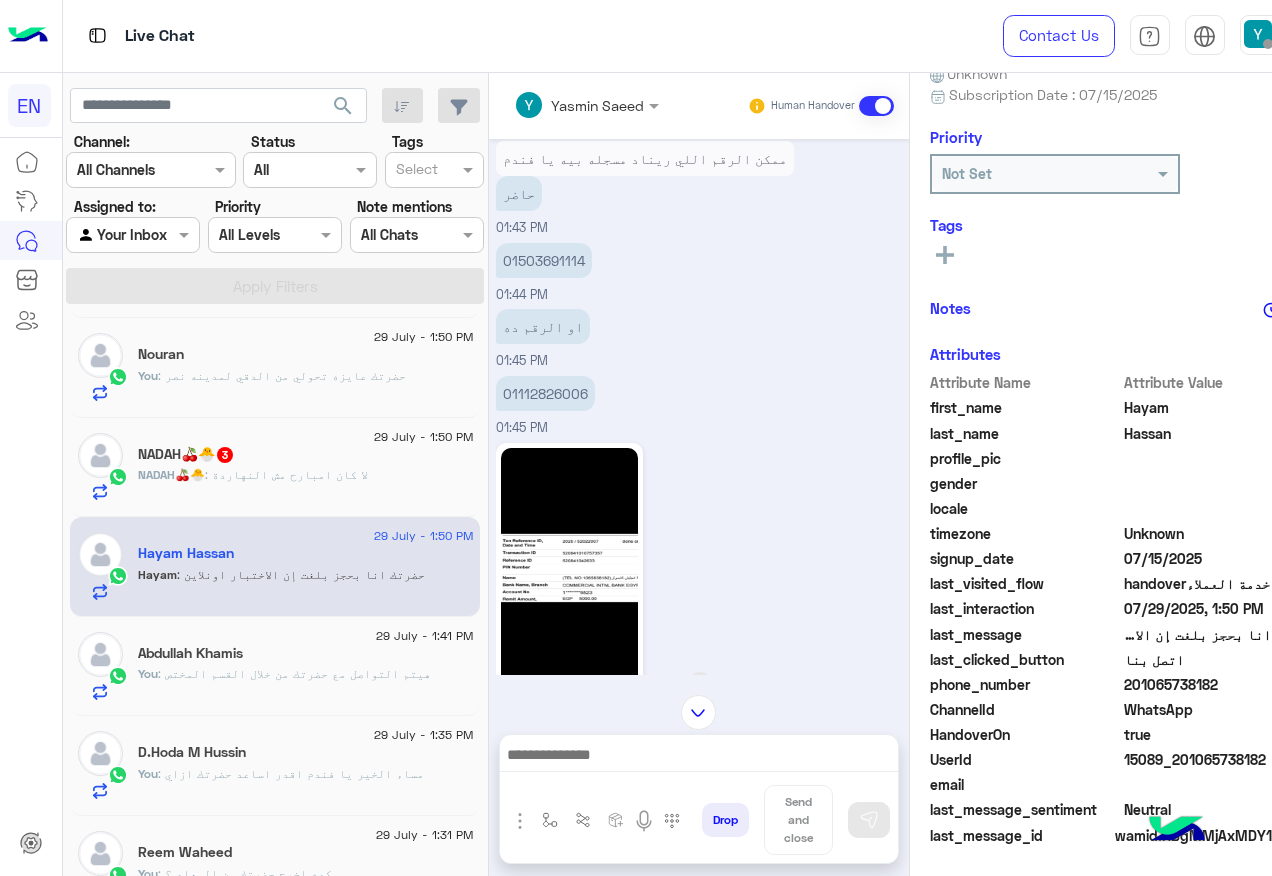 scroll, scrollTop: 984, scrollLeft: 0, axis: vertical 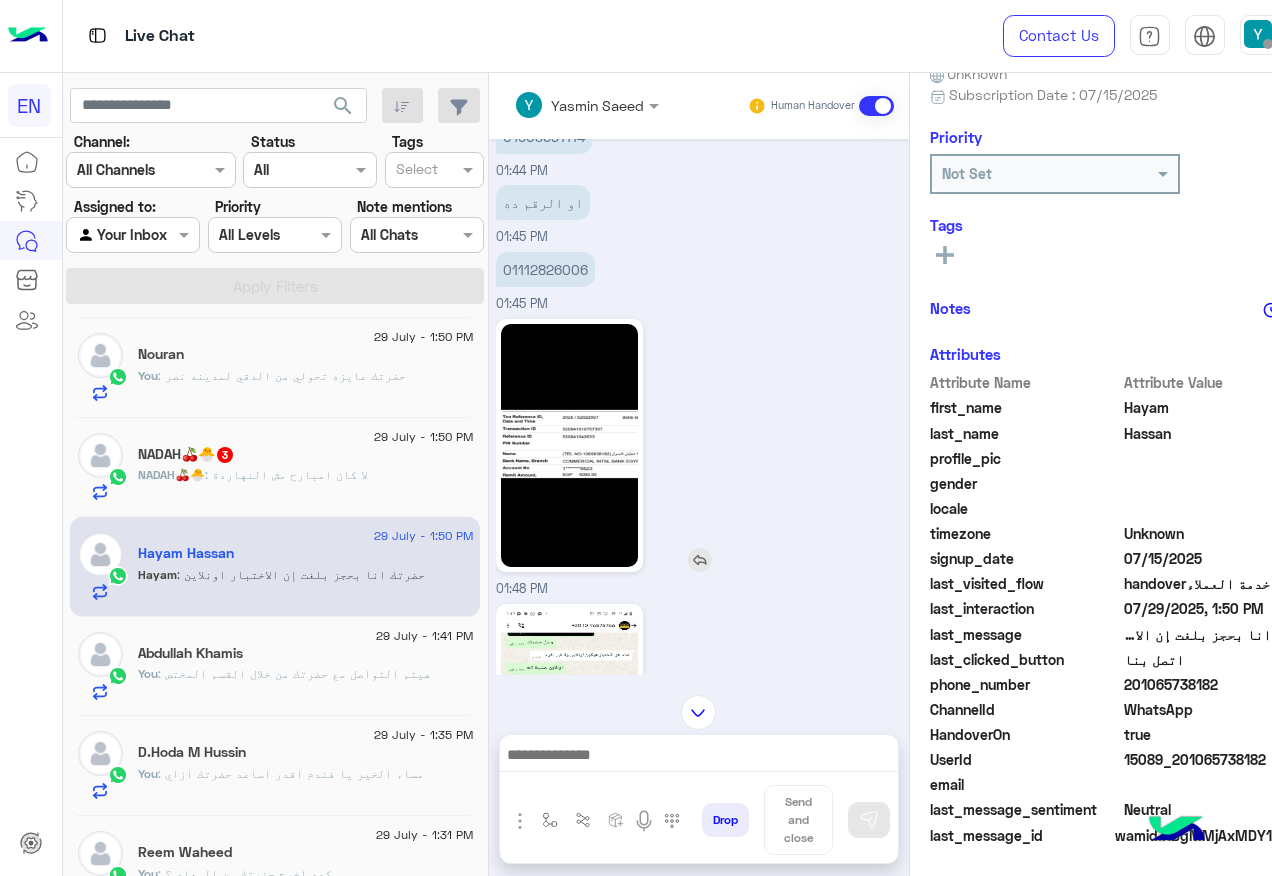 click 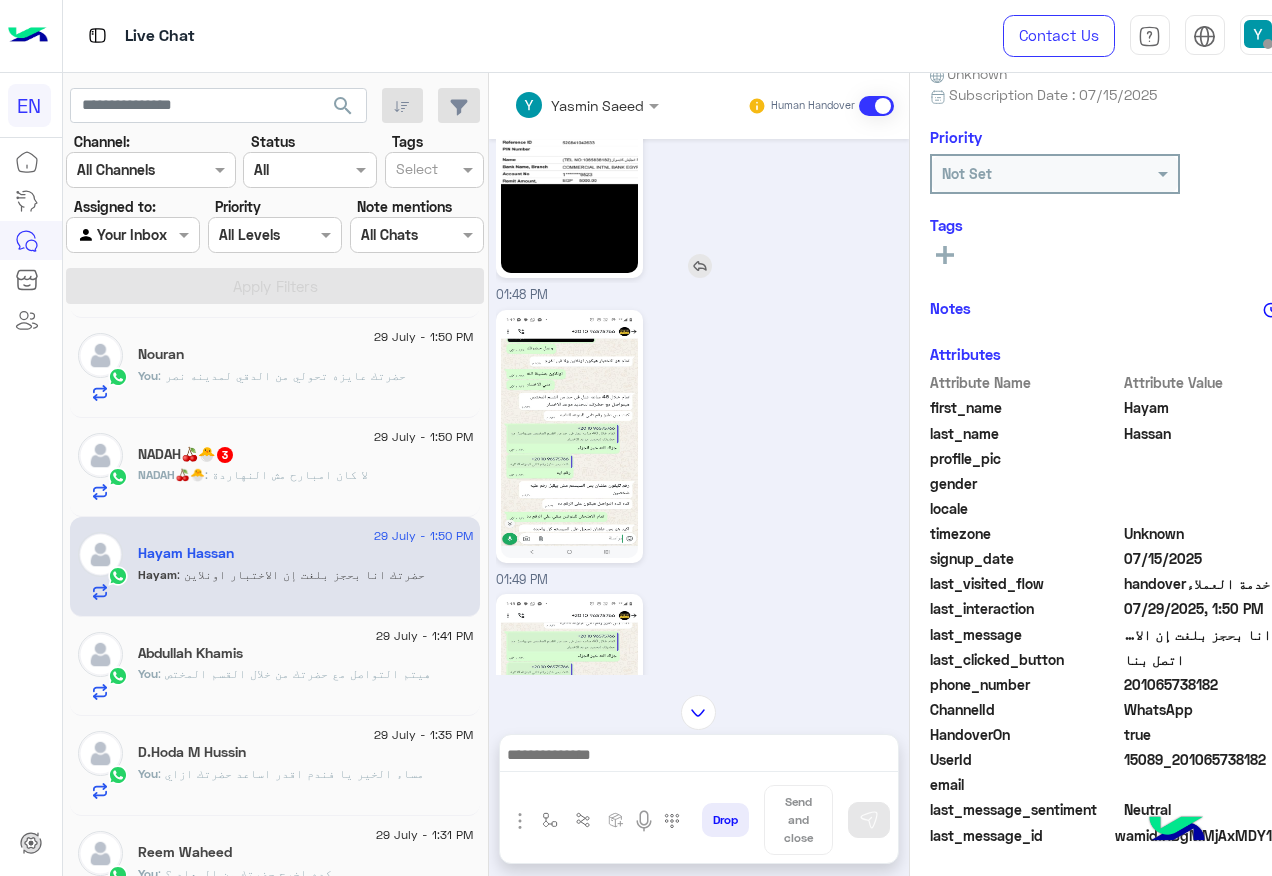 scroll, scrollTop: 1284, scrollLeft: 0, axis: vertical 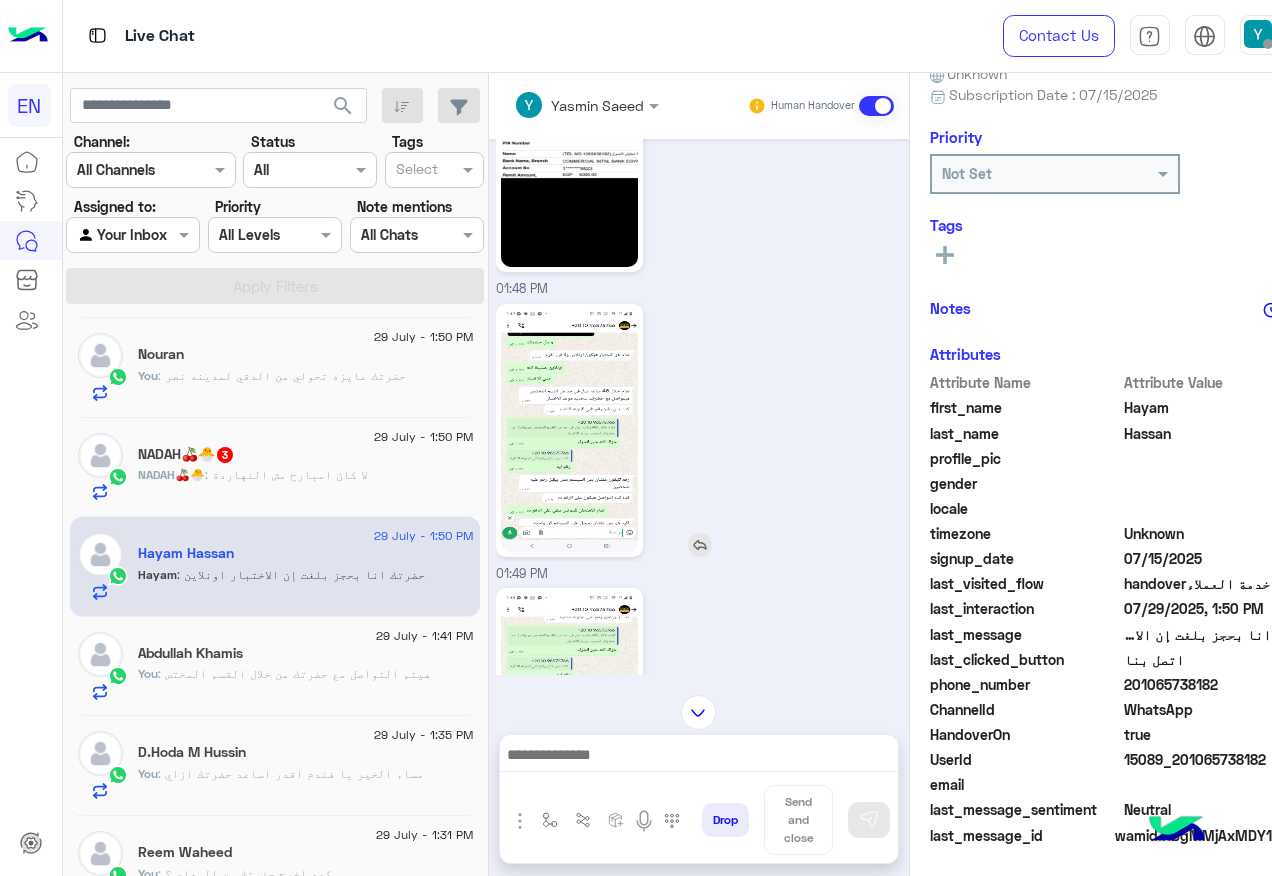 click 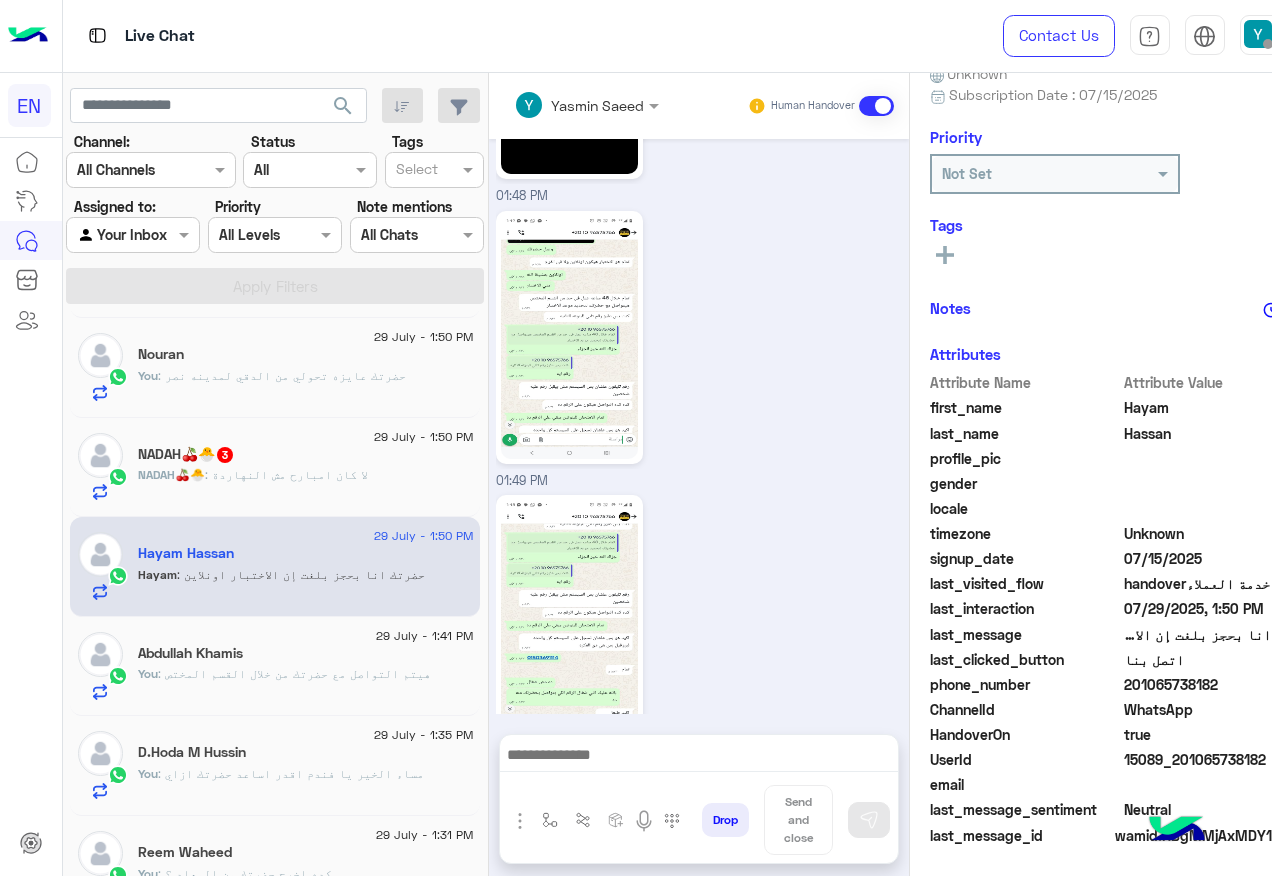 scroll, scrollTop: 1484, scrollLeft: 0, axis: vertical 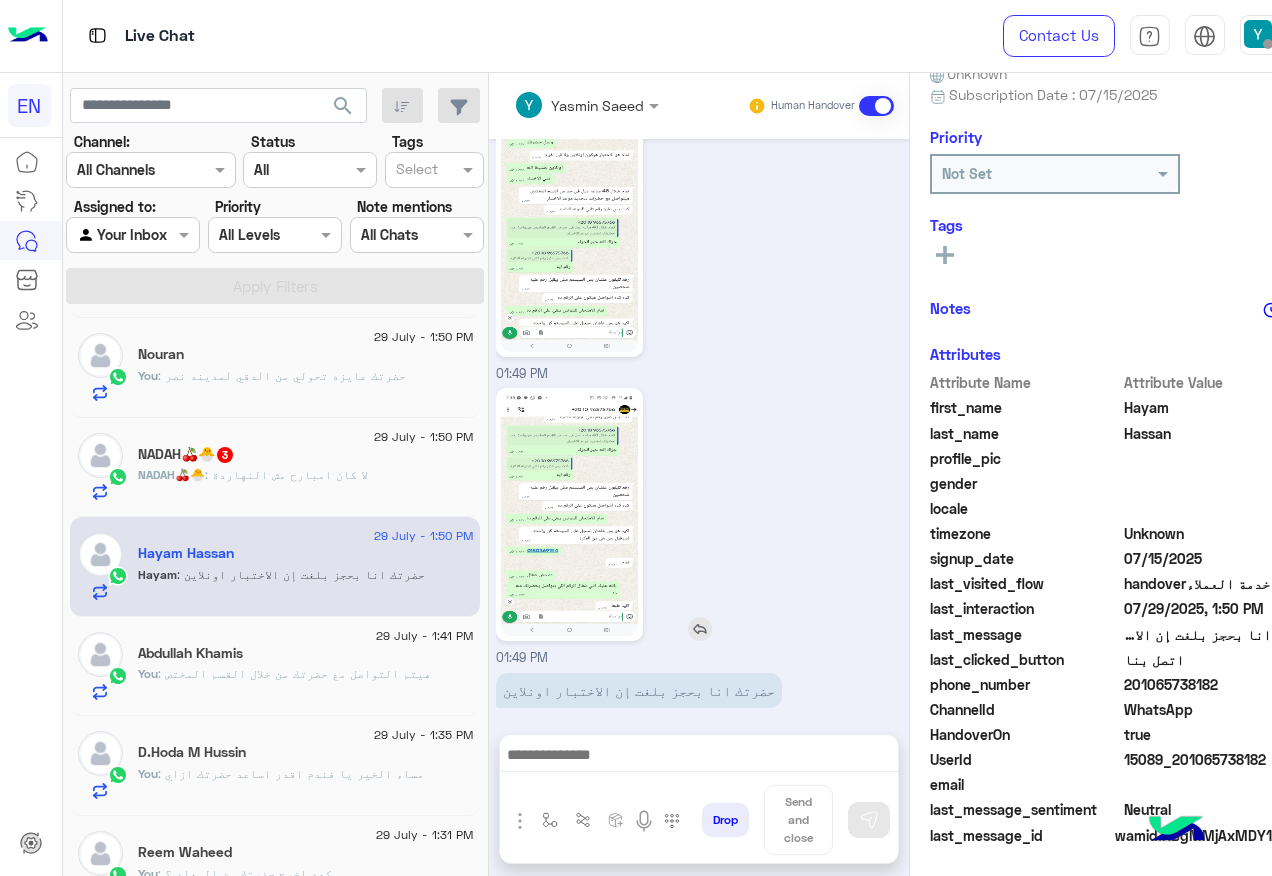 click 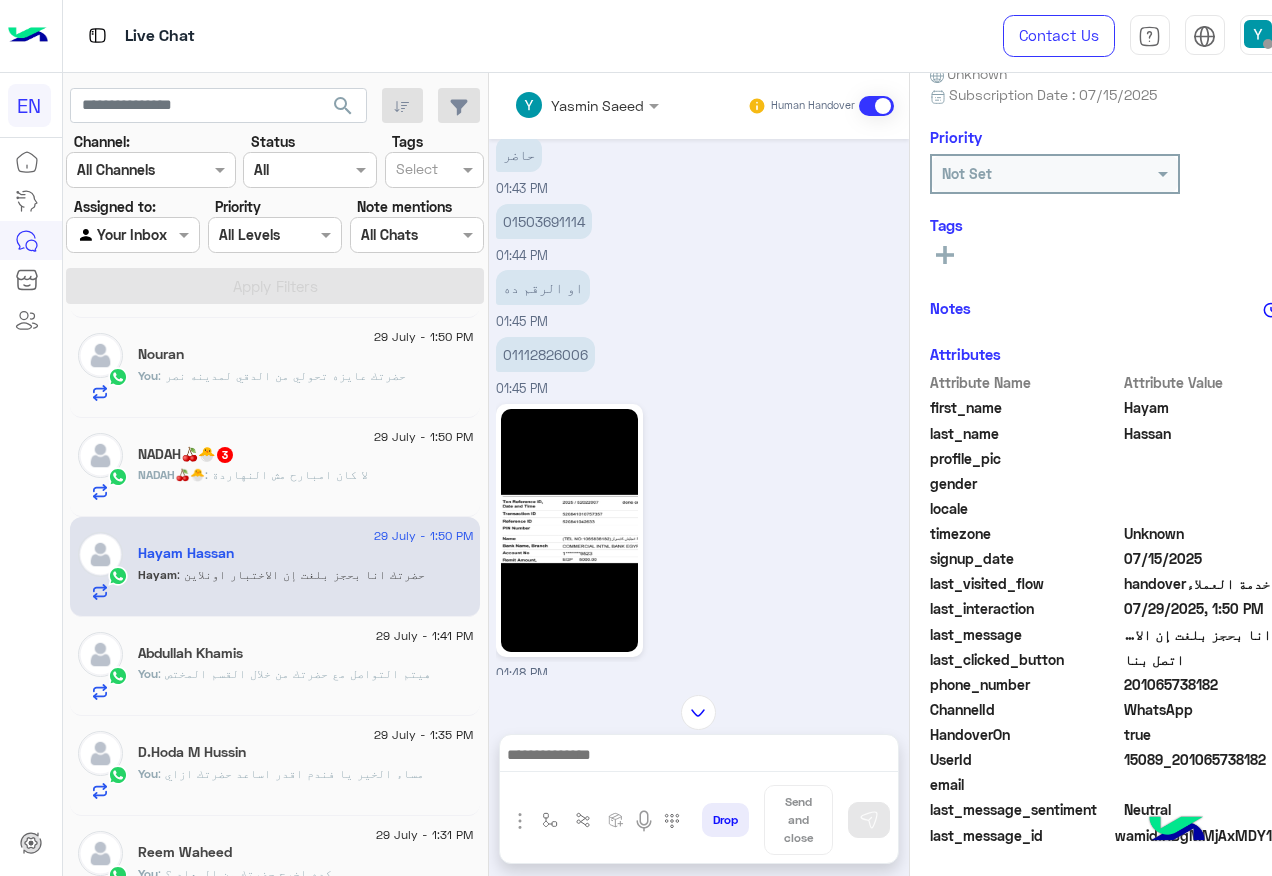 scroll, scrollTop: 784, scrollLeft: 0, axis: vertical 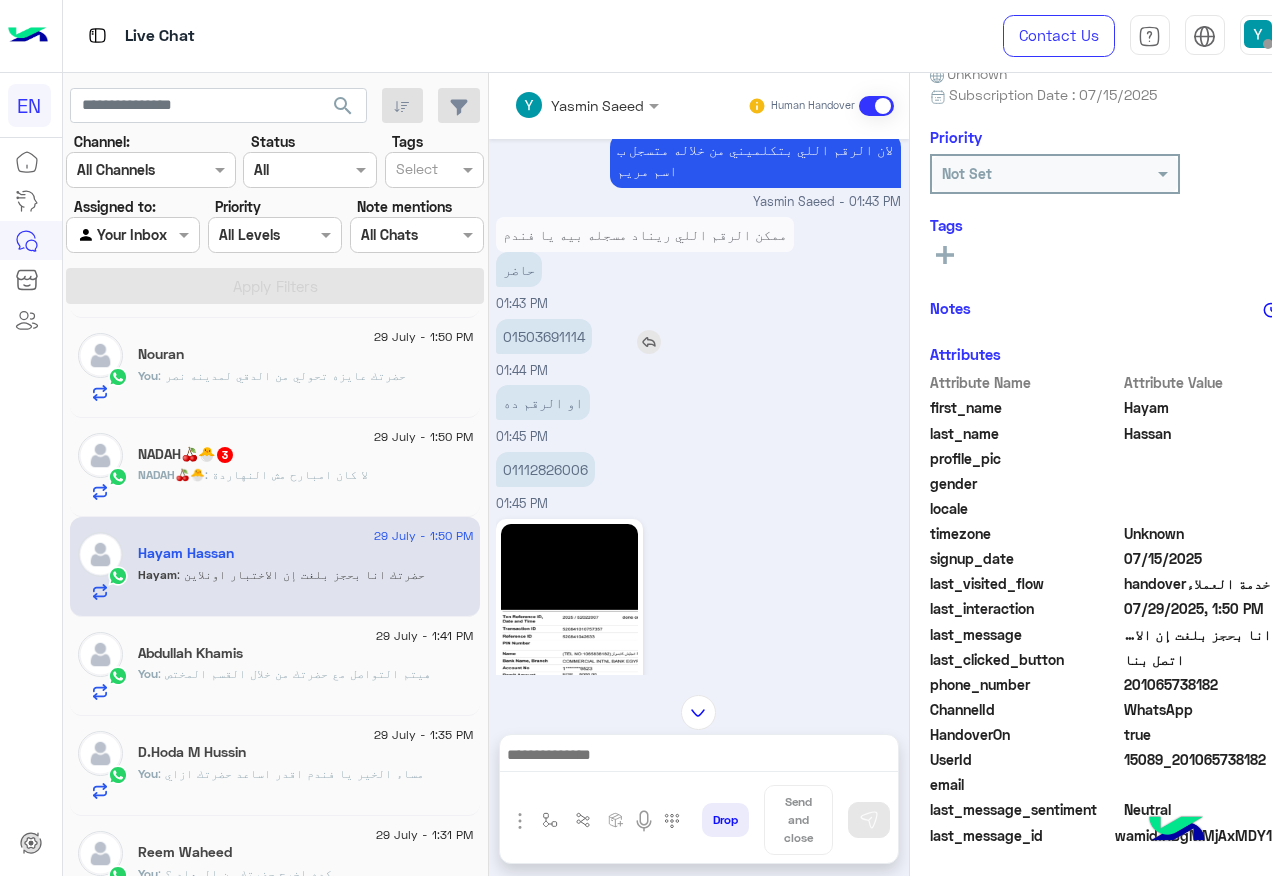 click on "01503691114" at bounding box center (544, 336) 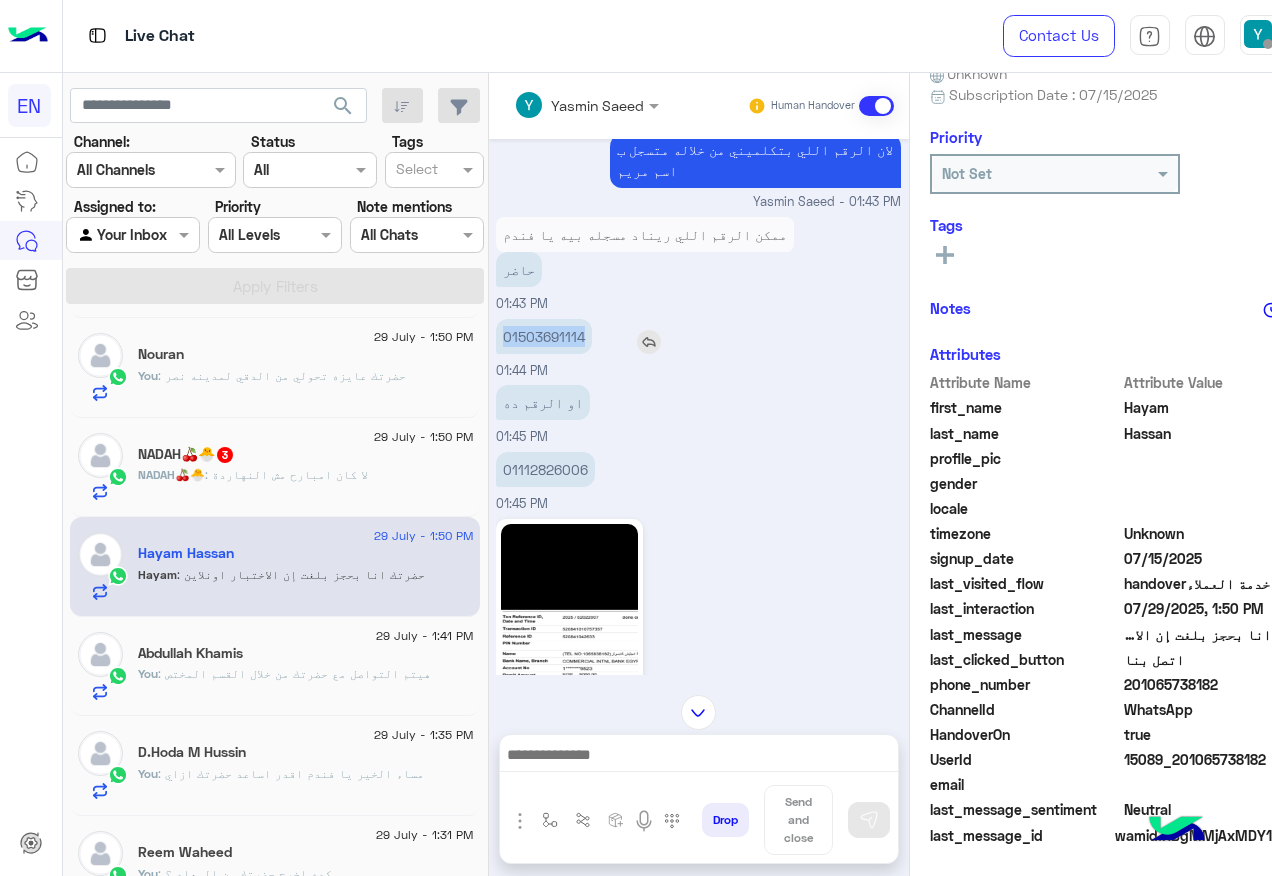 click on "01503691114" at bounding box center (544, 336) 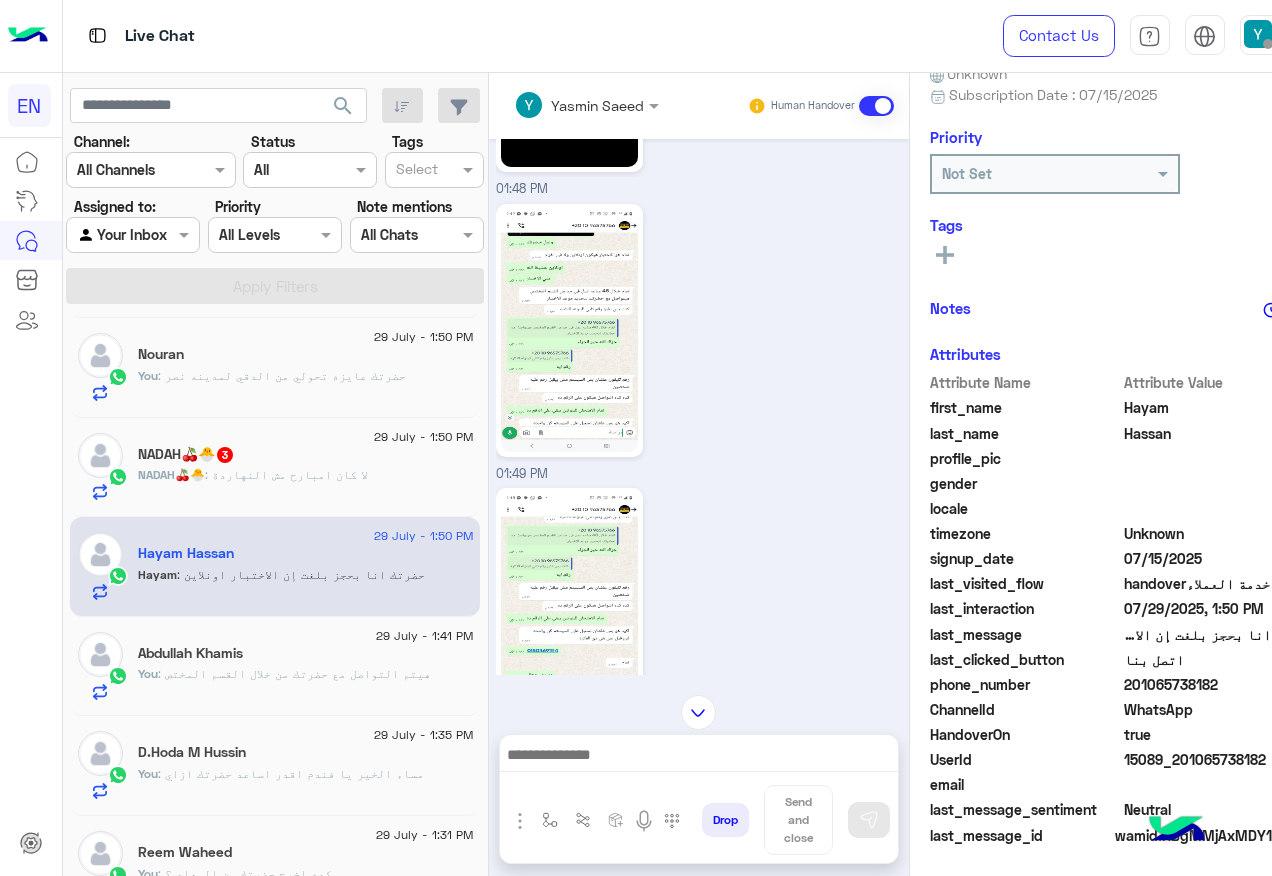 scroll, scrollTop: 1484, scrollLeft: 0, axis: vertical 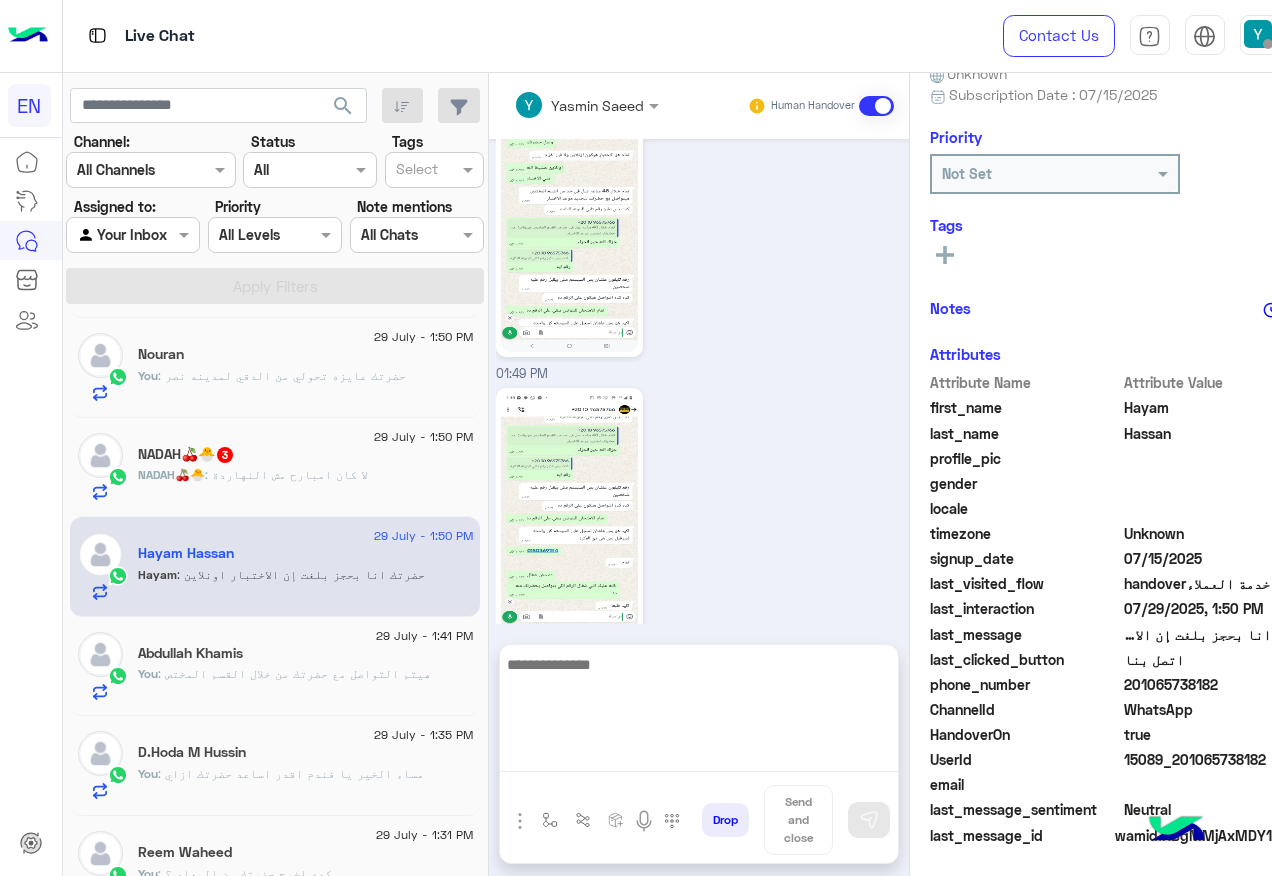 click at bounding box center (699, 712) 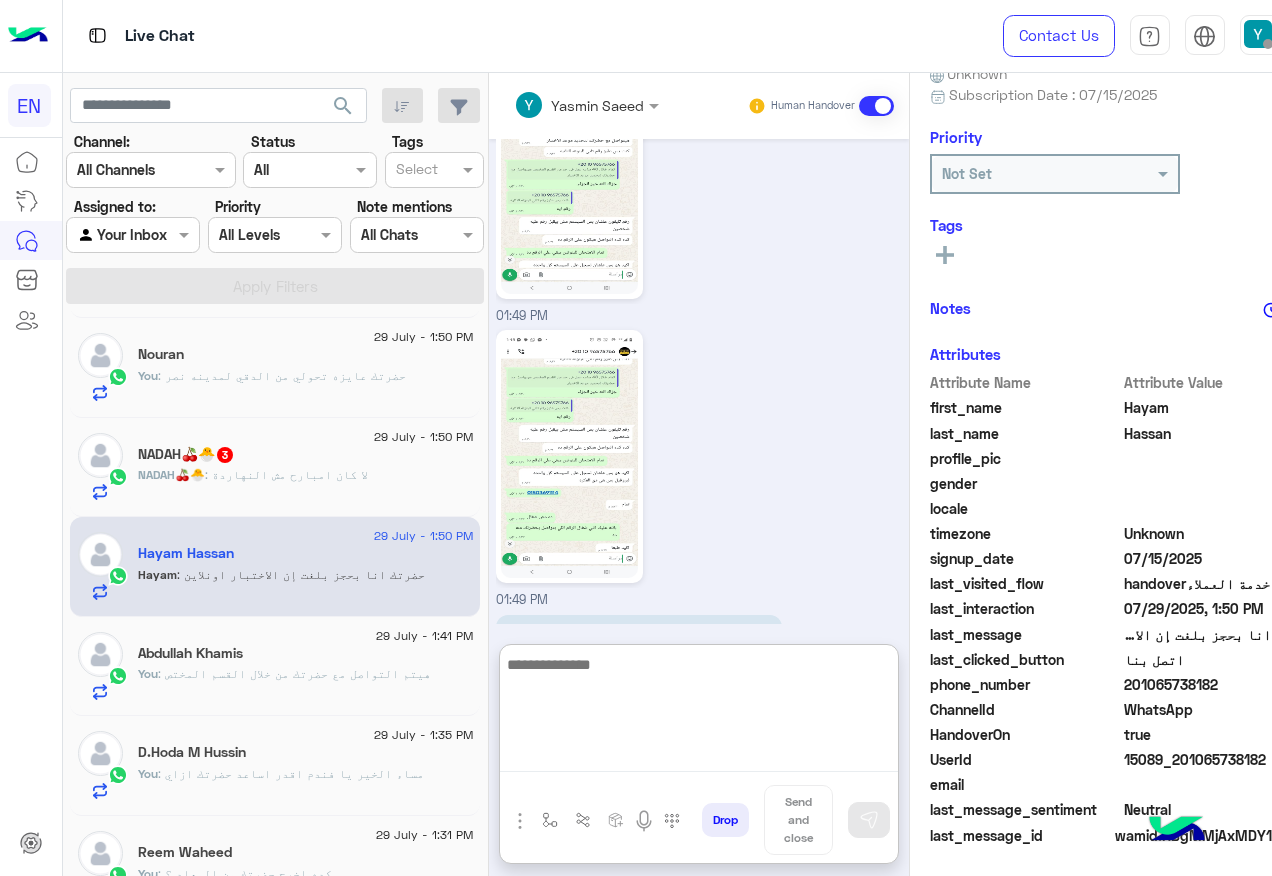 scroll, scrollTop: 1574, scrollLeft: 0, axis: vertical 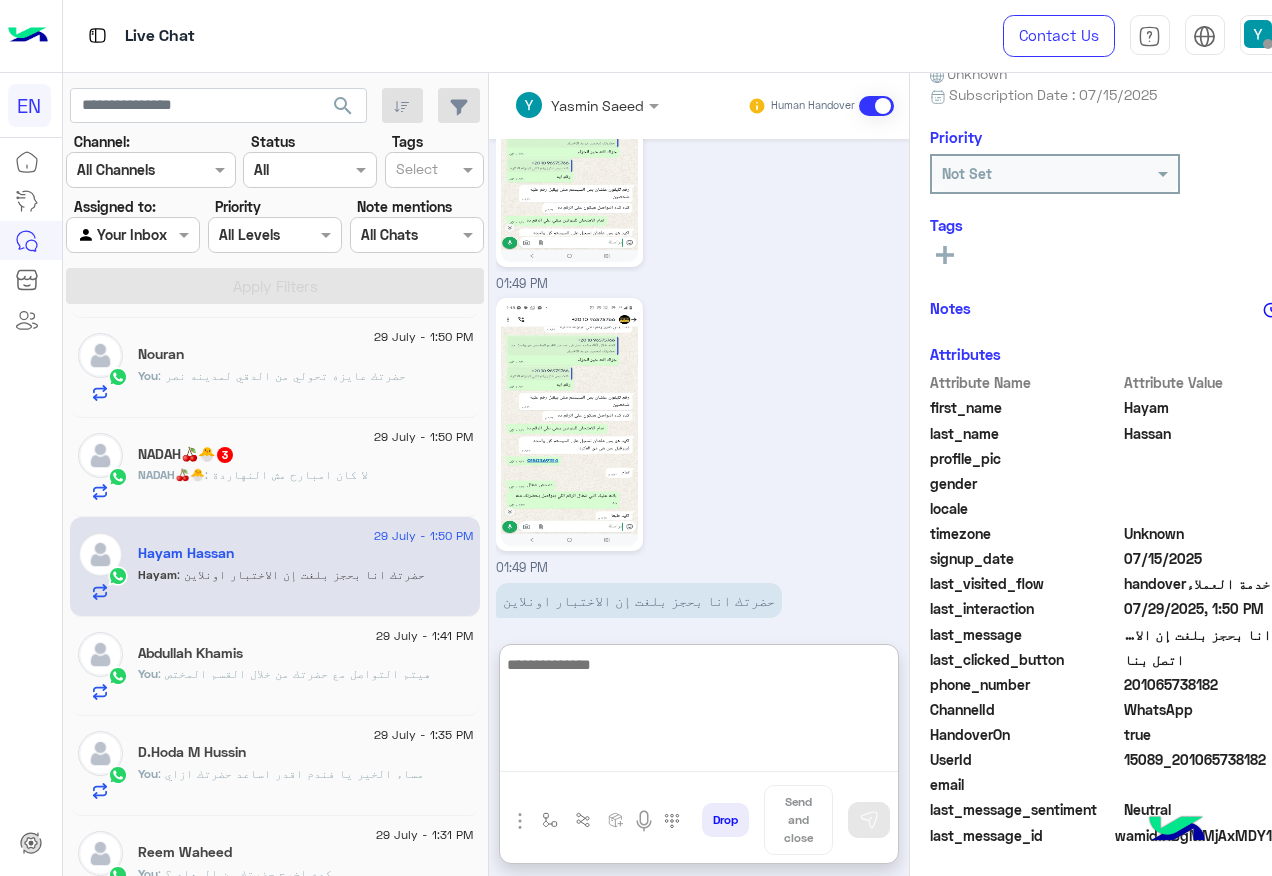 click at bounding box center (699, 712) 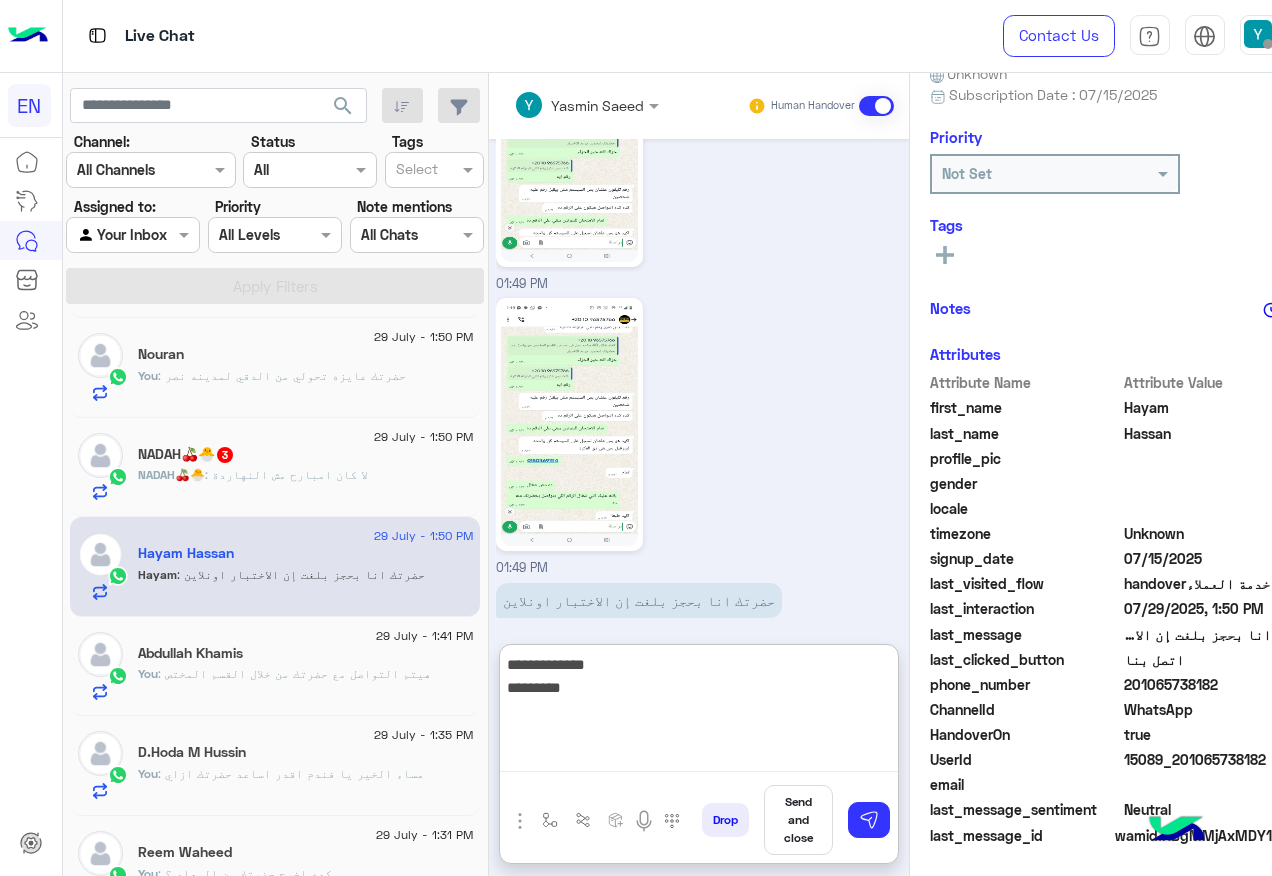 click on "**********" at bounding box center (699, 712) 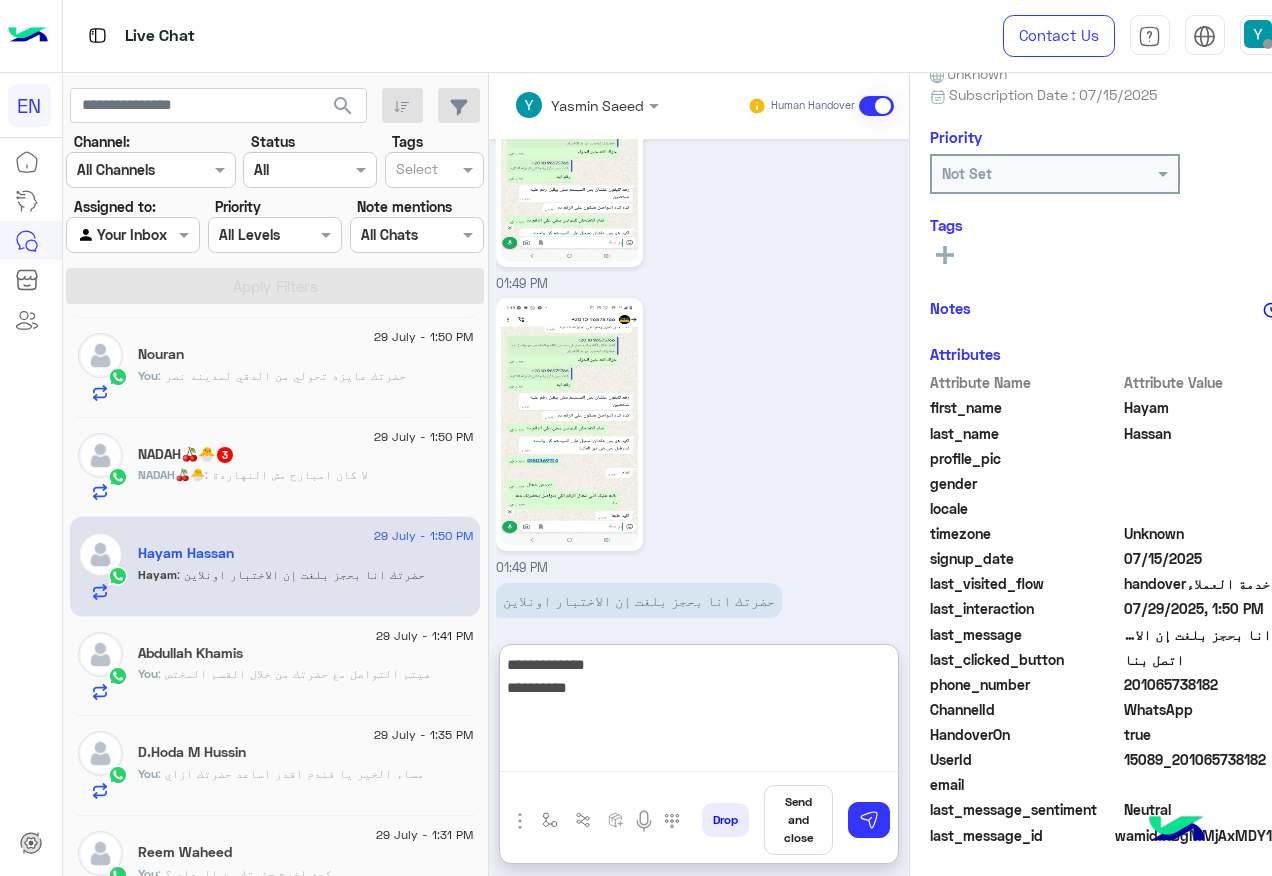 click on "**********" at bounding box center [699, 712] 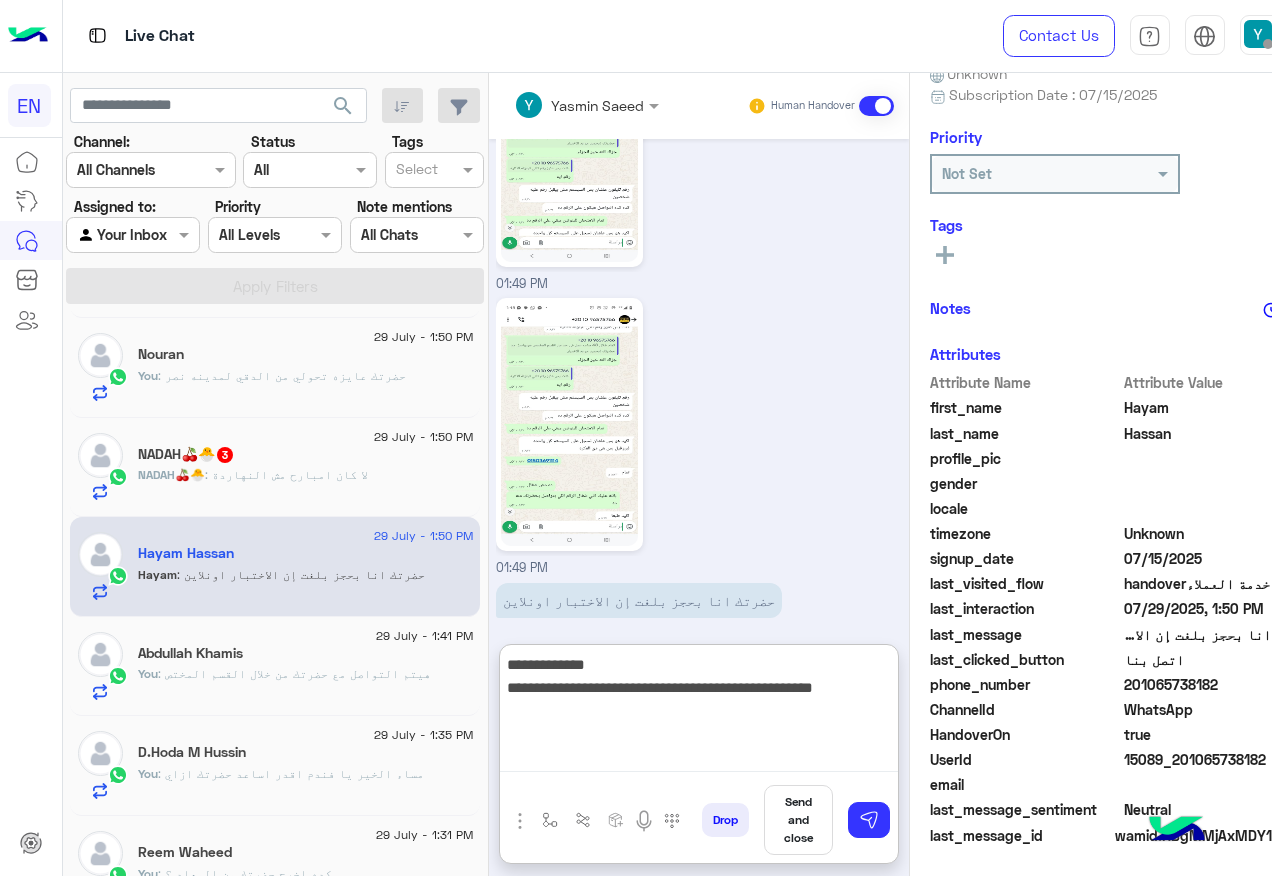 type on "**********" 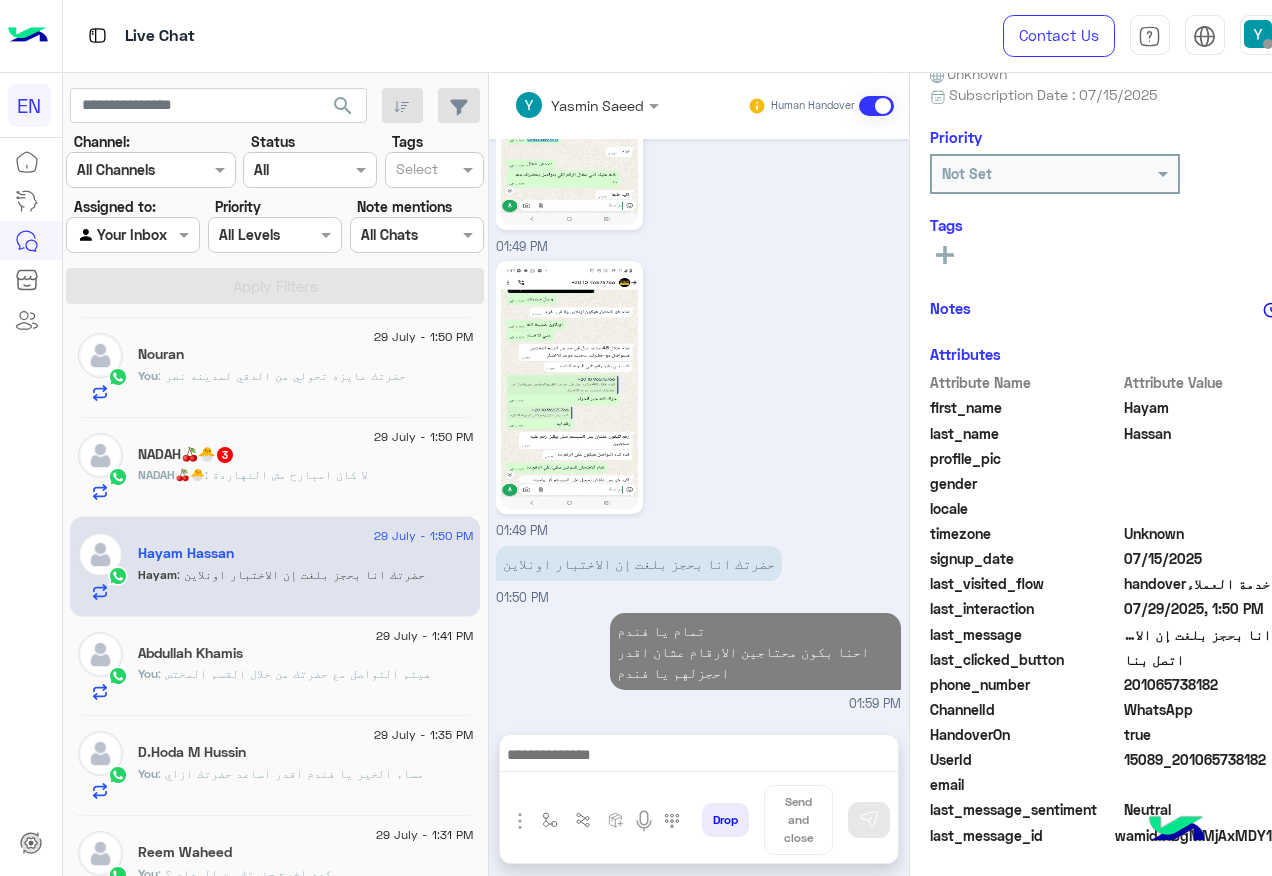 scroll, scrollTop: 1590, scrollLeft: 0, axis: vertical 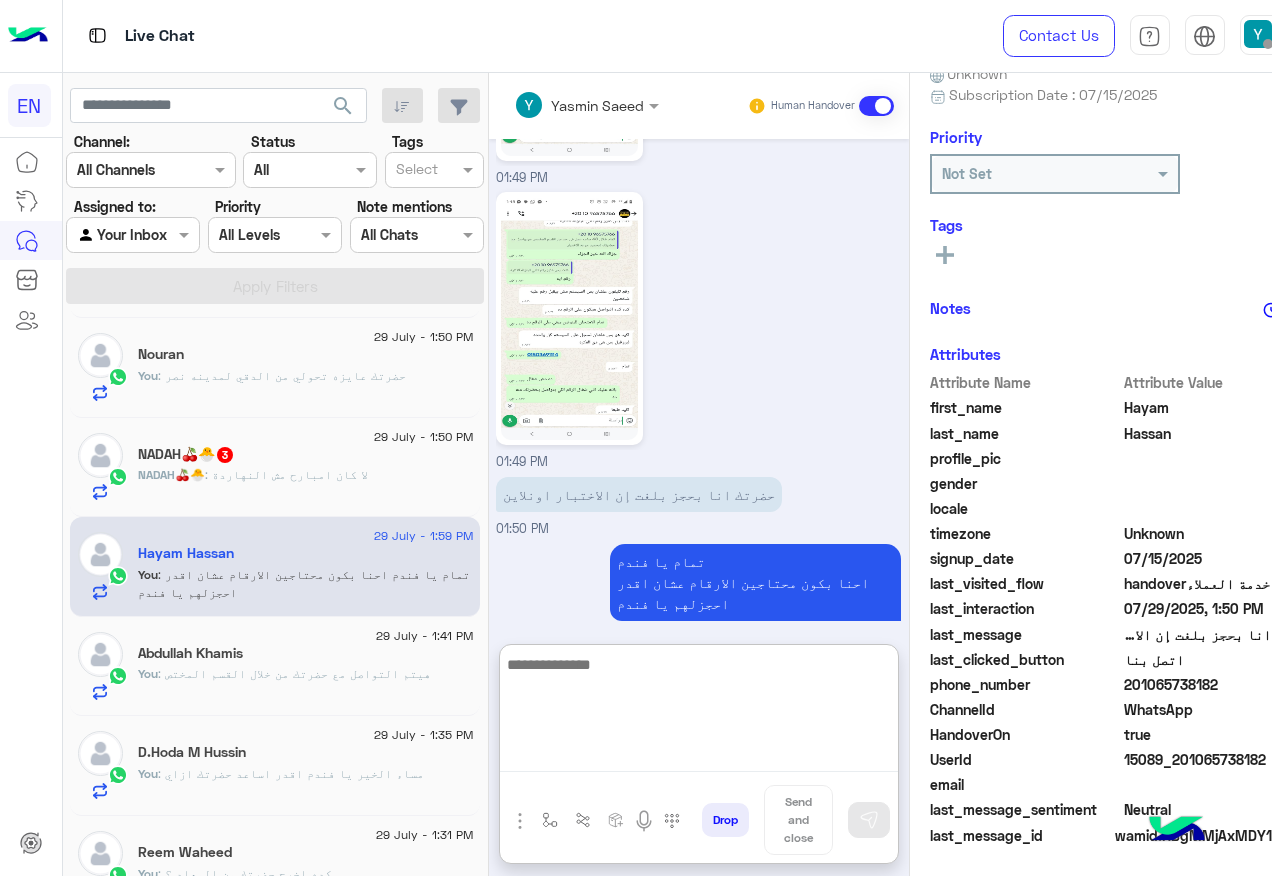 click at bounding box center (699, 712) 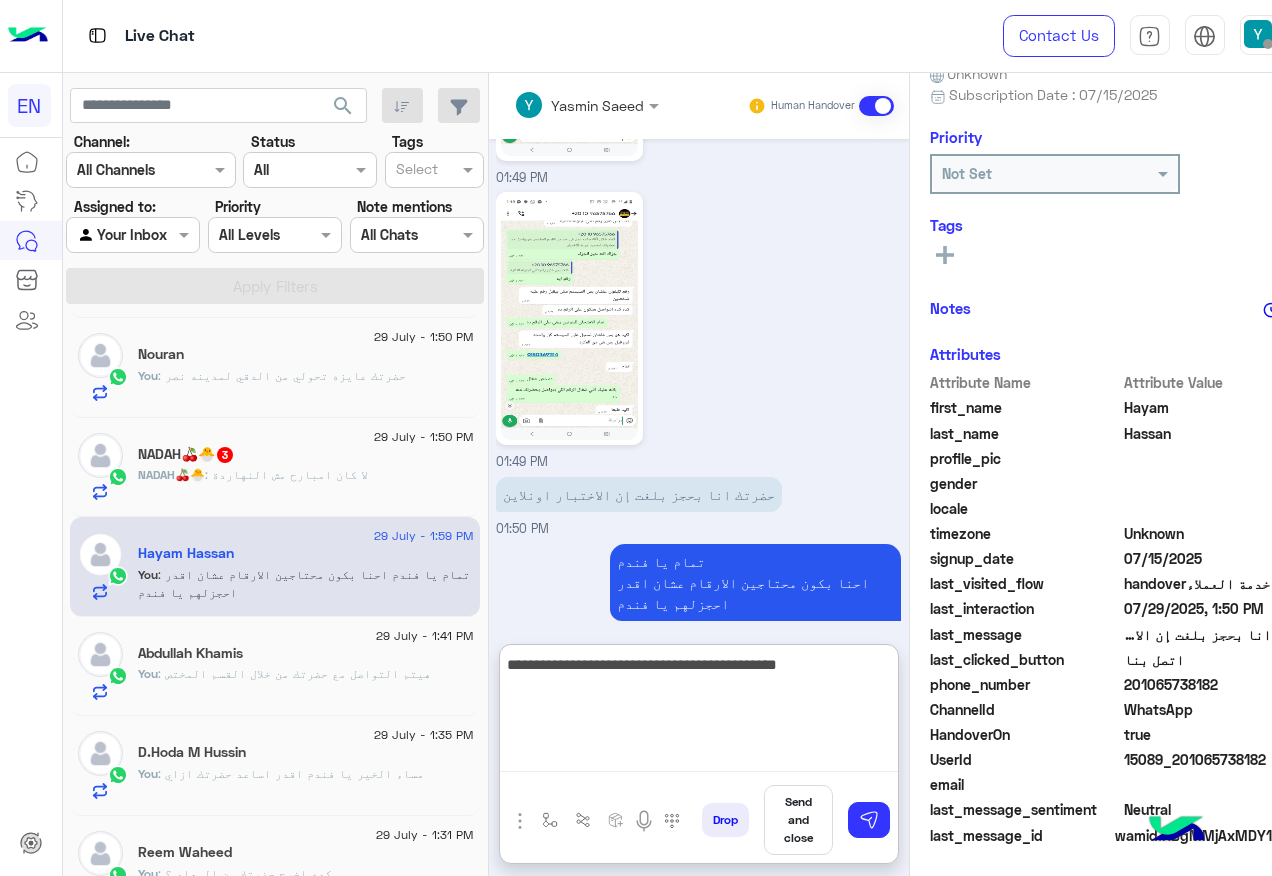 type on "**********" 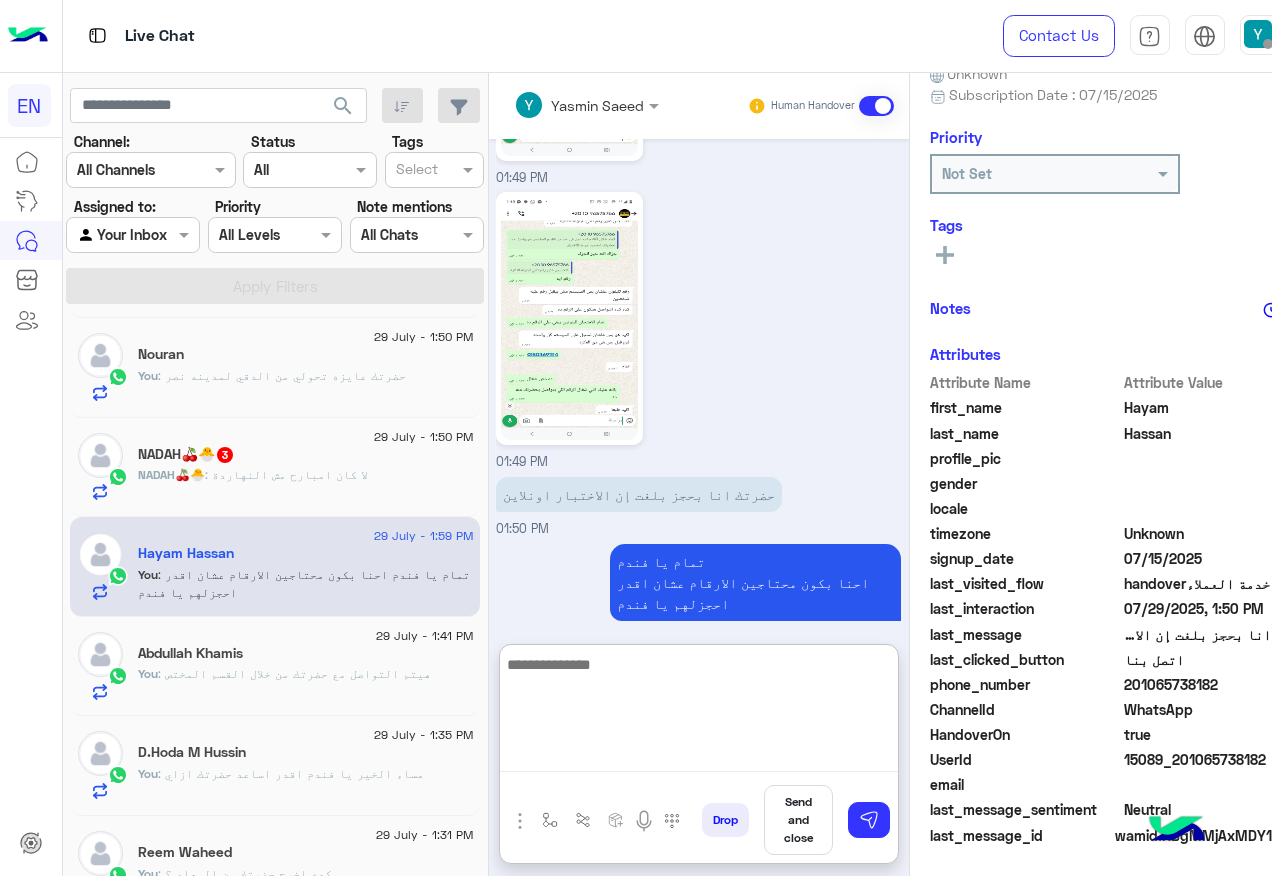 scroll, scrollTop: 1765, scrollLeft: 0, axis: vertical 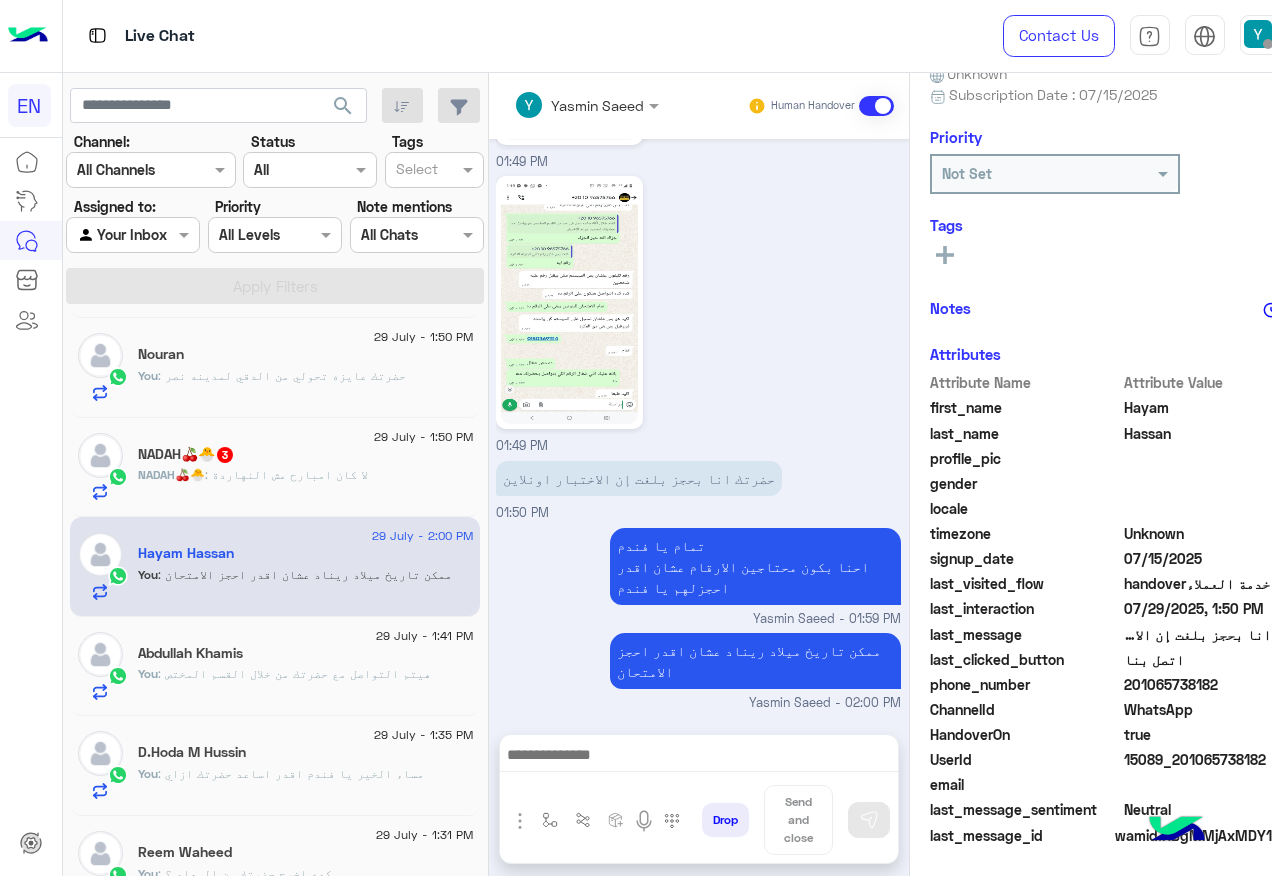 click on "NADAH🍒🐣 : لا كان امبارح مش النهاردة" 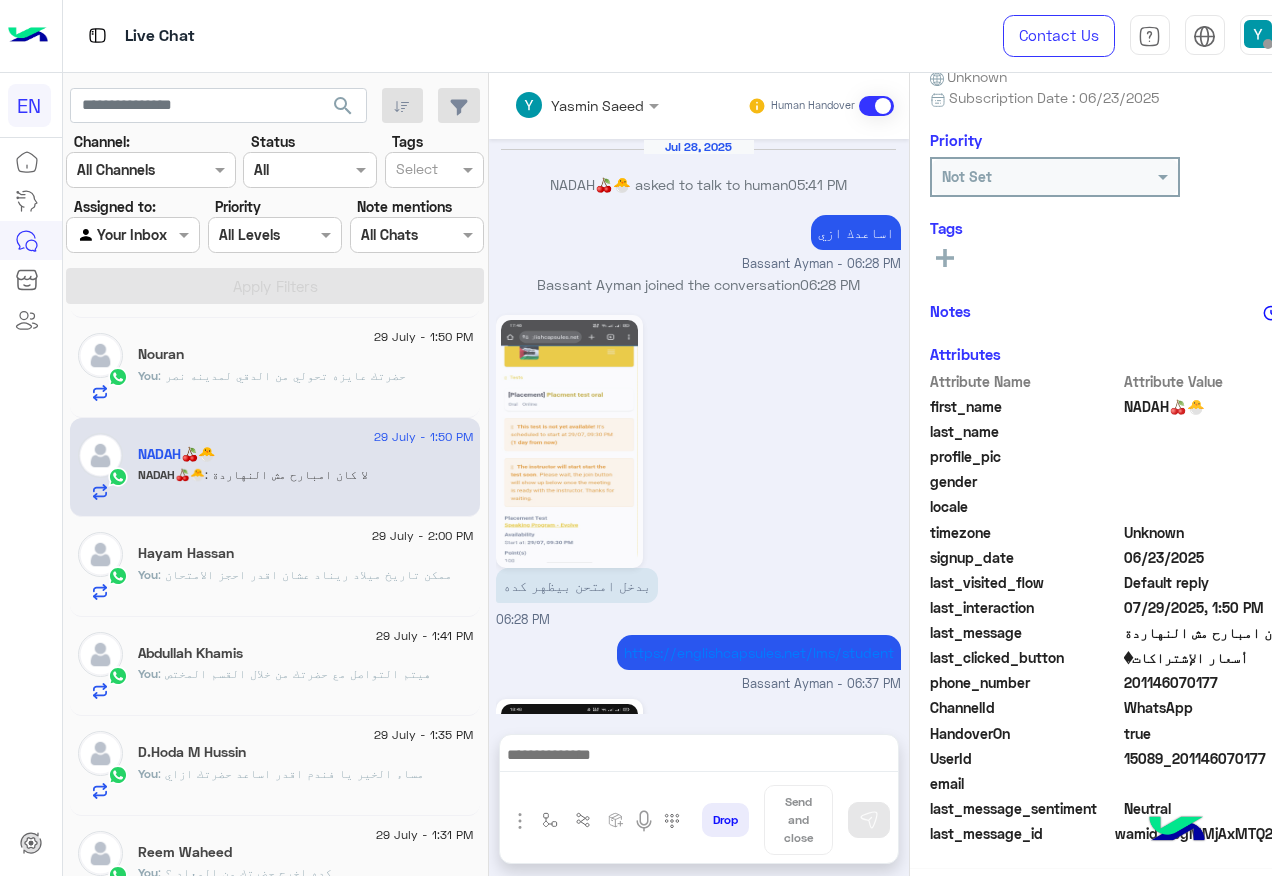scroll, scrollTop: 197, scrollLeft: 0, axis: vertical 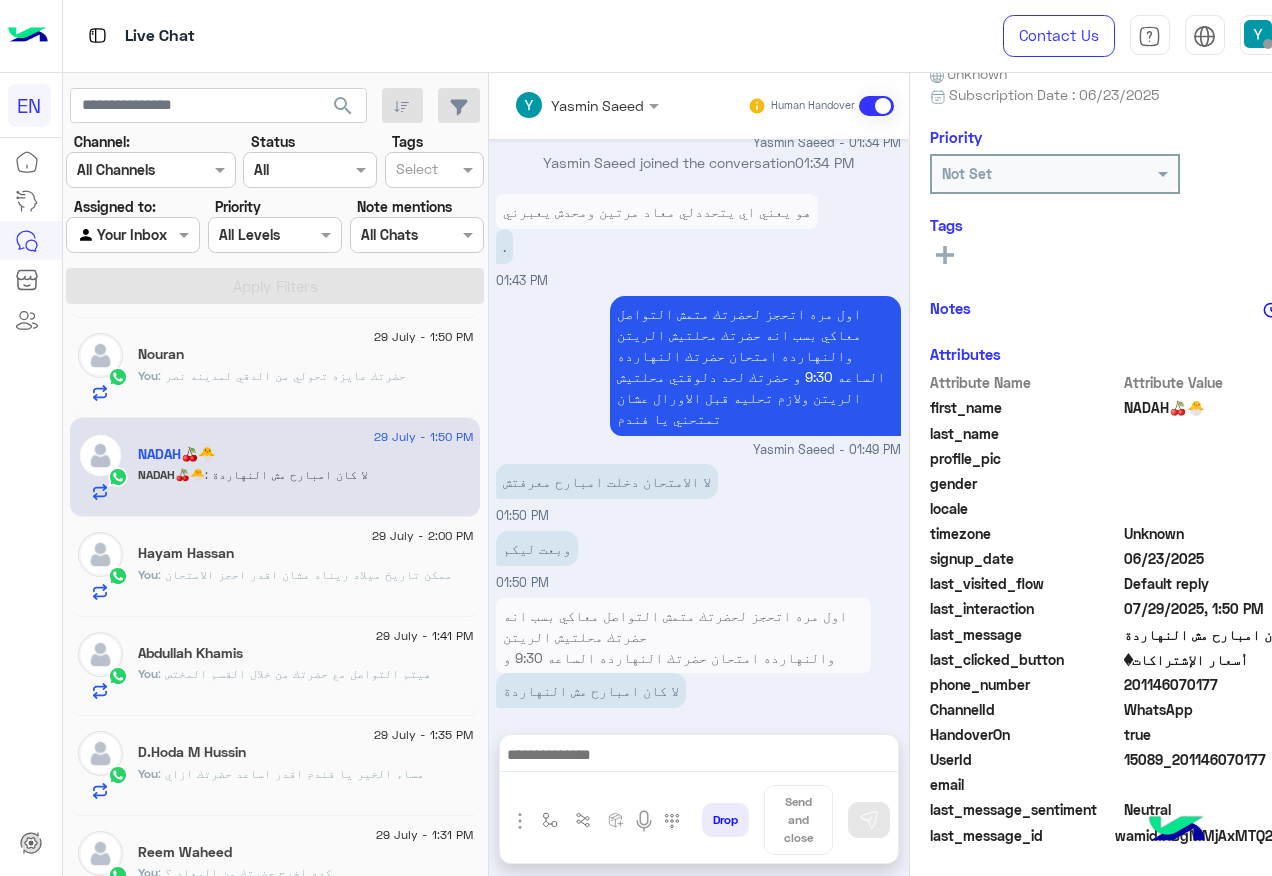 click on "201146070177" 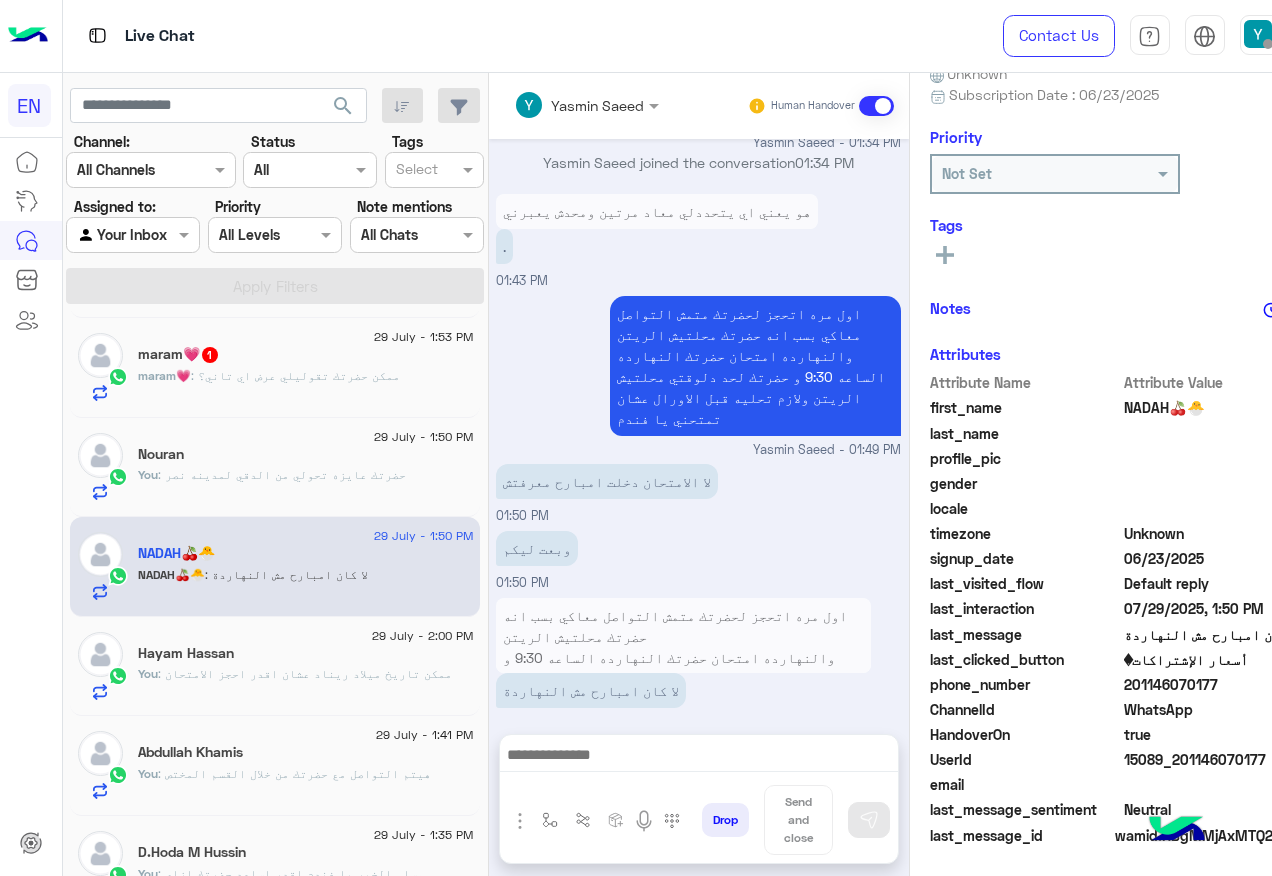 click at bounding box center [699, 760] 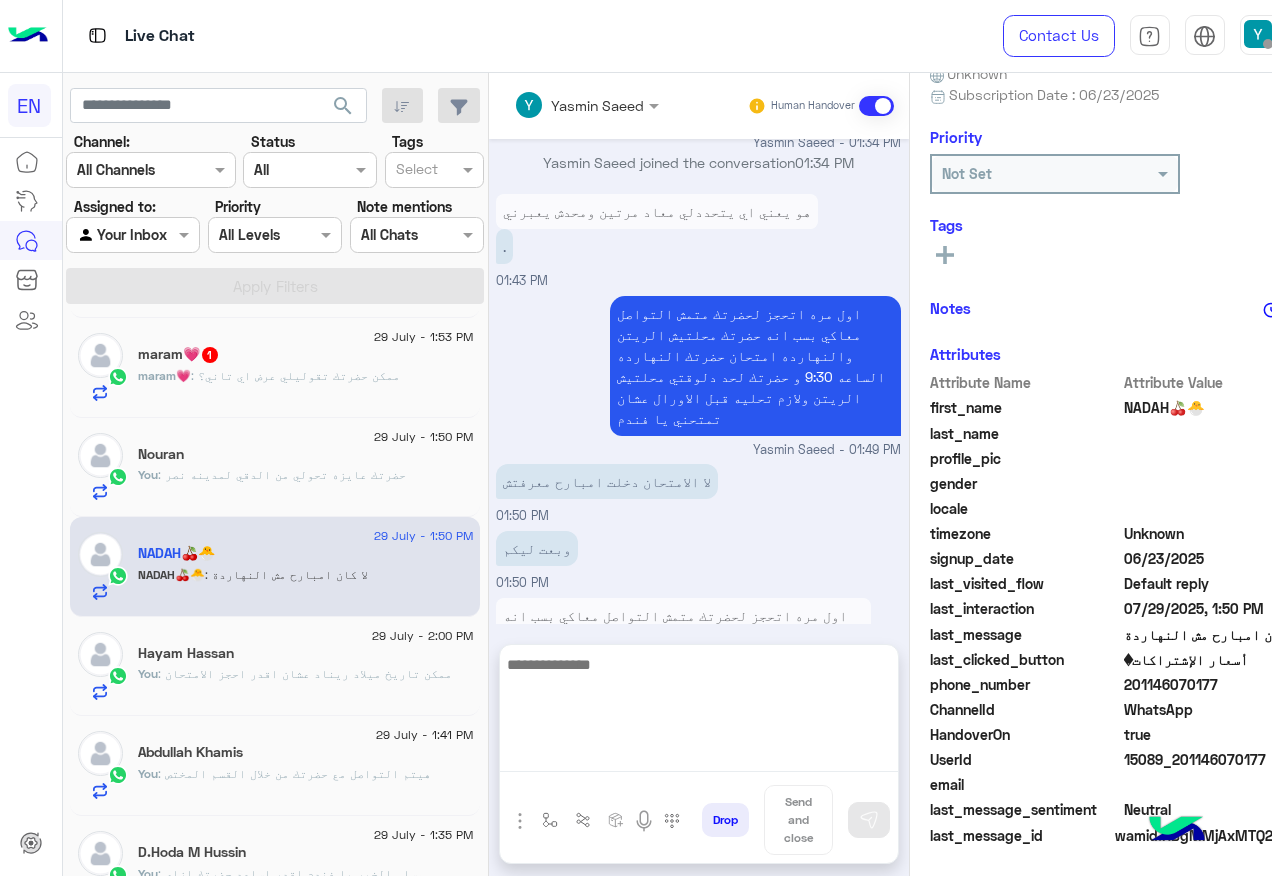 click at bounding box center [699, 712] 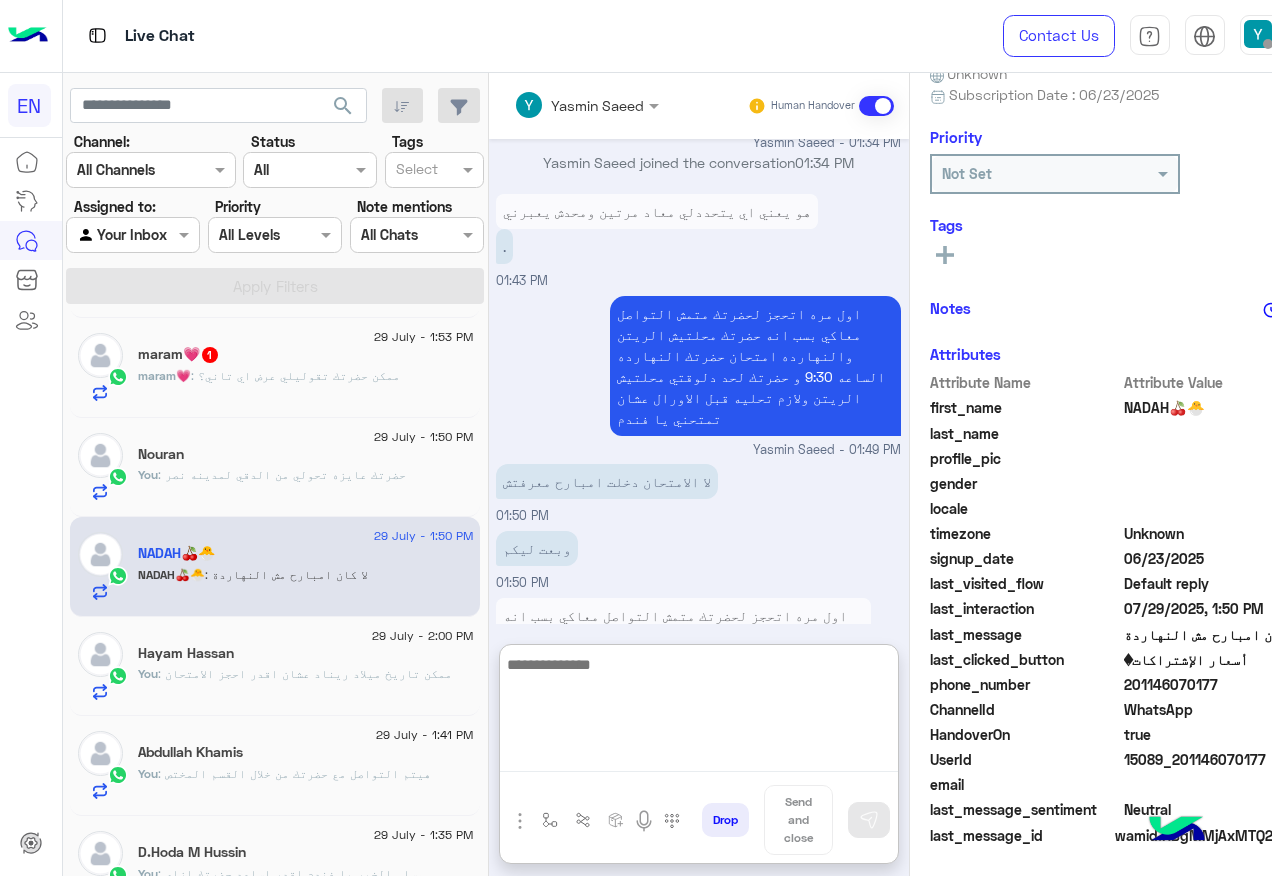 paste on "**********" 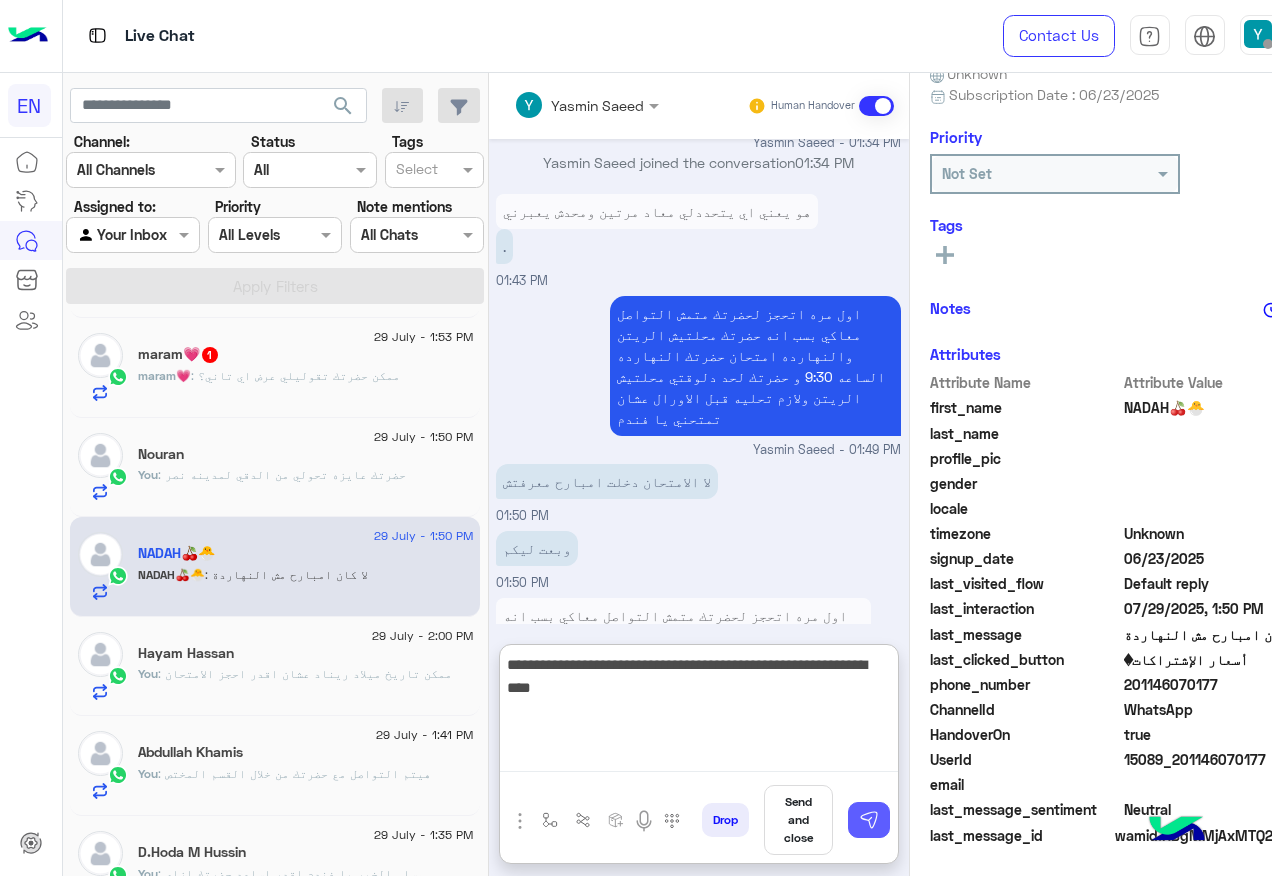 type on "**********" 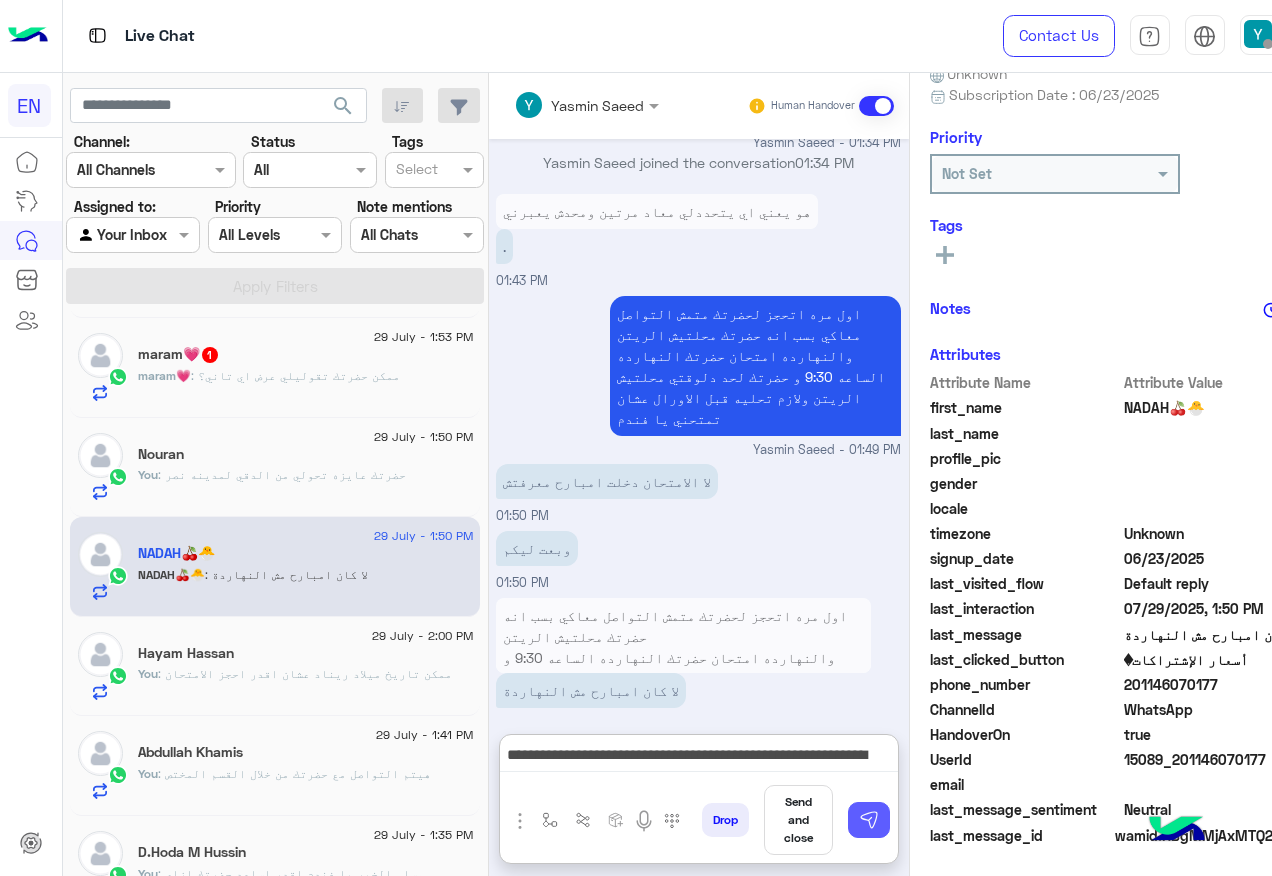 click at bounding box center [869, 820] 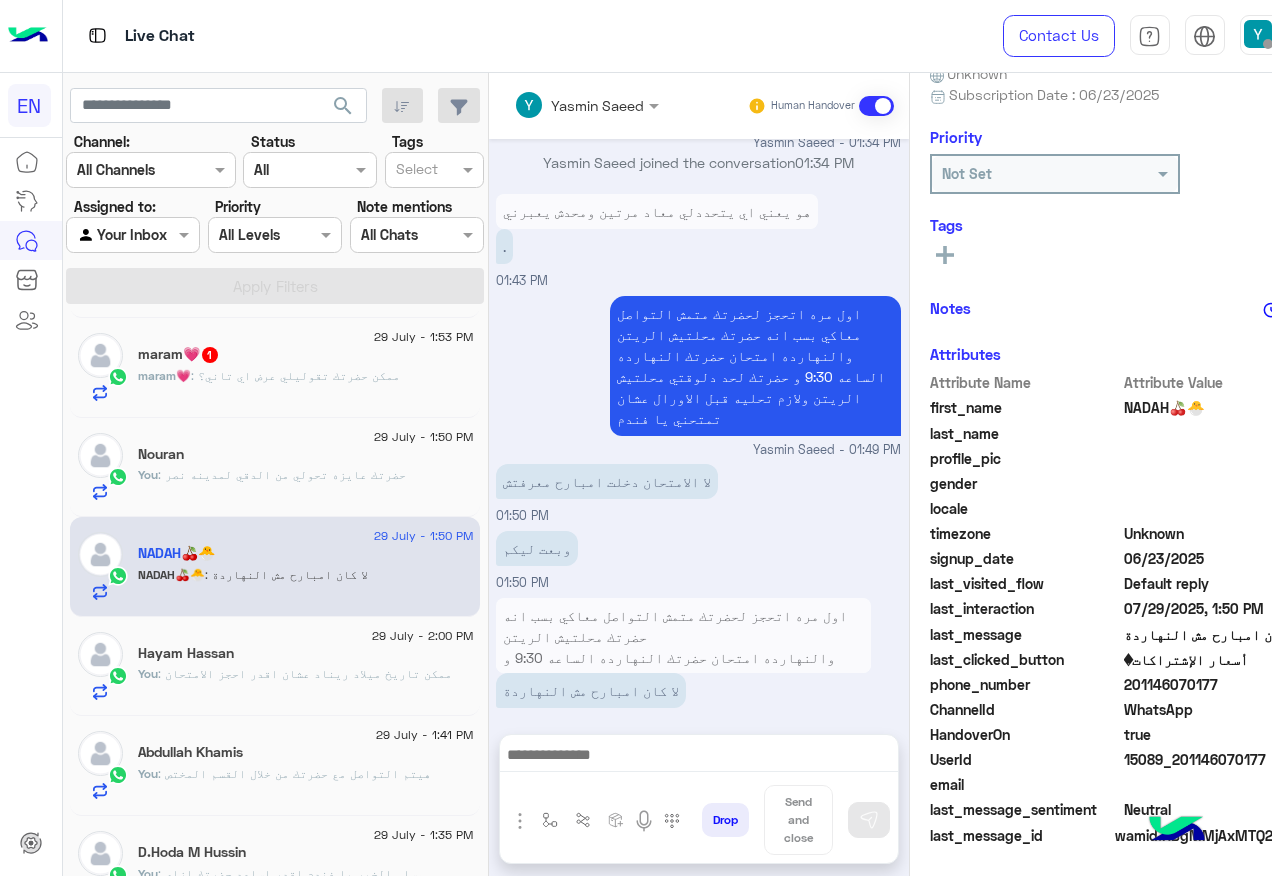 scroll, scrollTop: 1569, scrollLeft: 0, axis: vertical 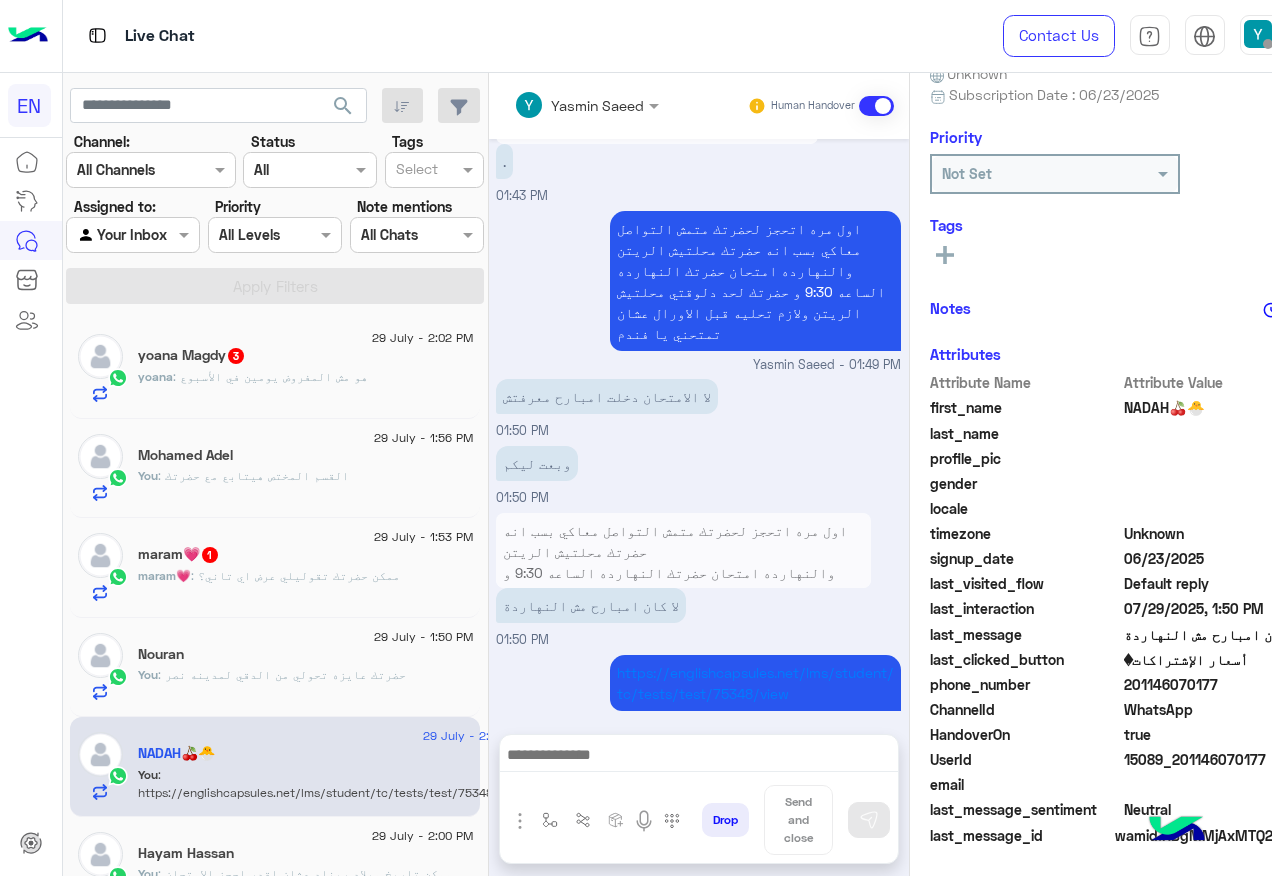 click on ": ممكن حضرتك تقوليلي عرض اي تاني؟" 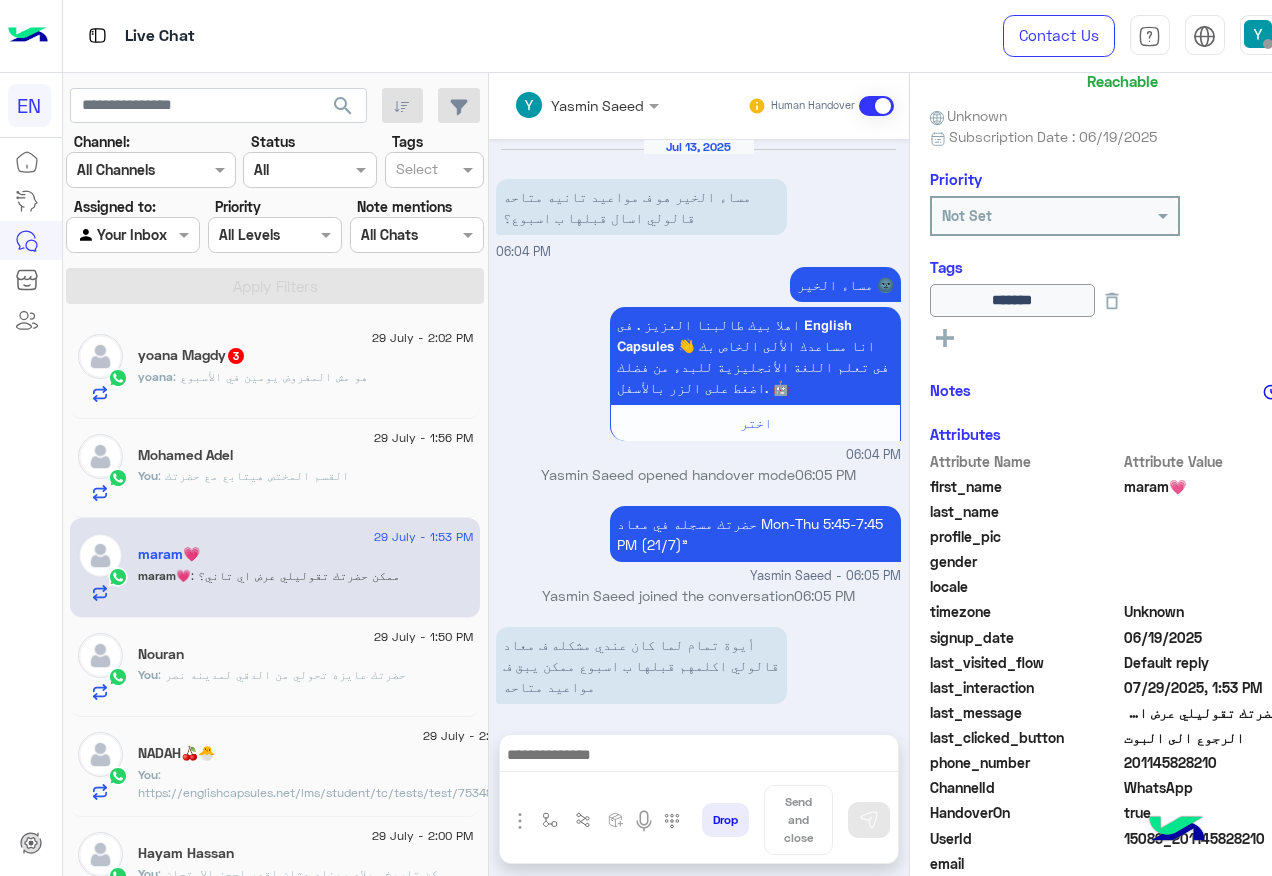 scroll, scrollTop: 200, scrollLeft: 0, axis: vertical 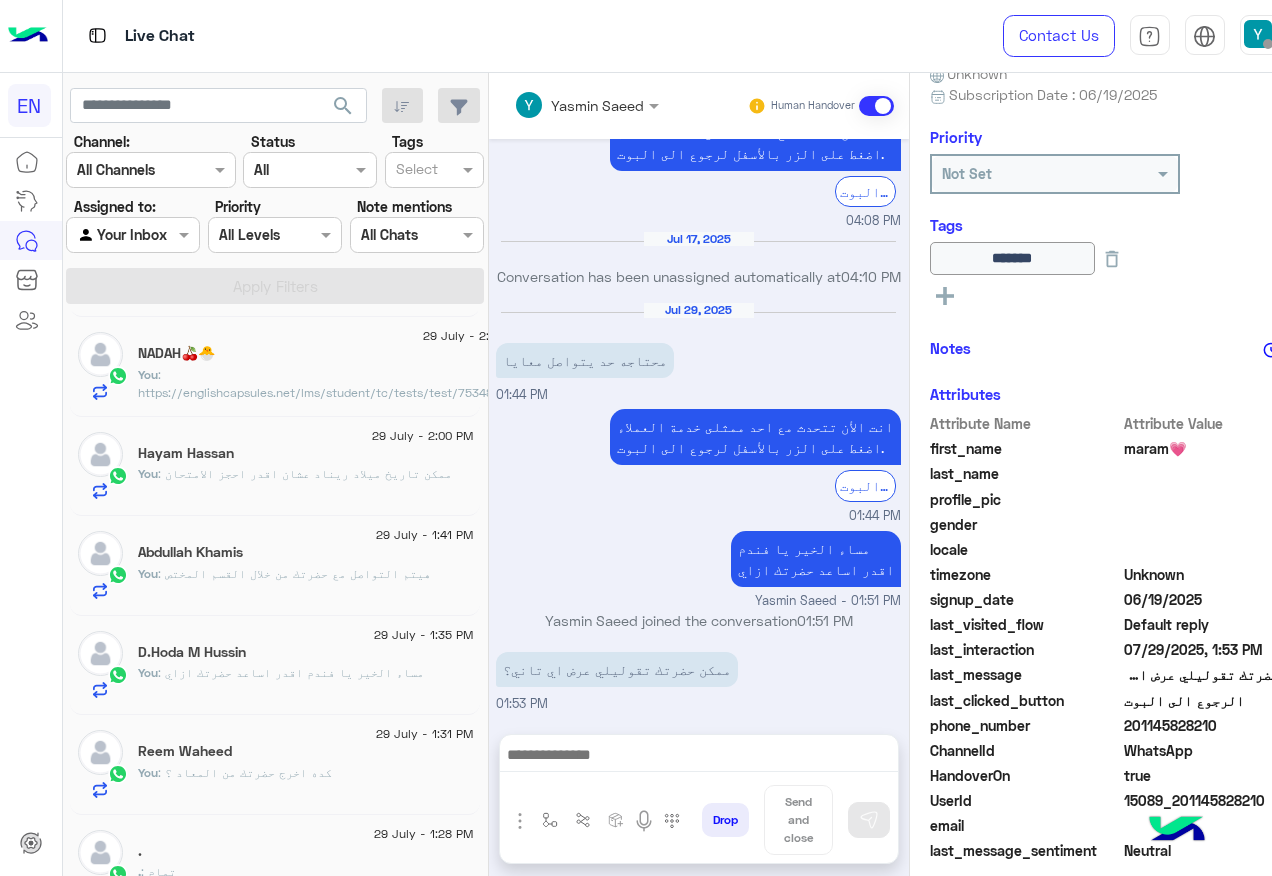 click at bounding box center (699, 760) 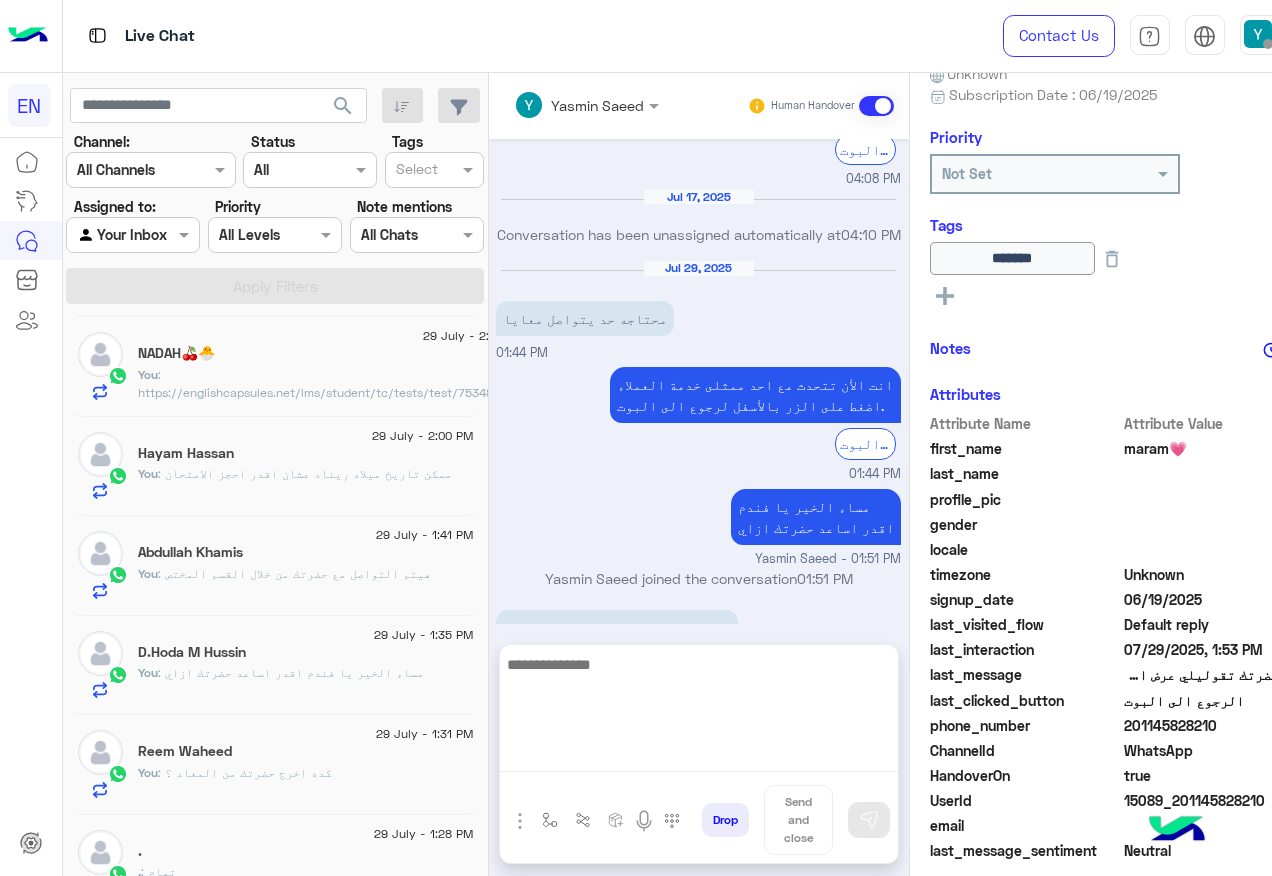 click at bounding box center (699, 712) 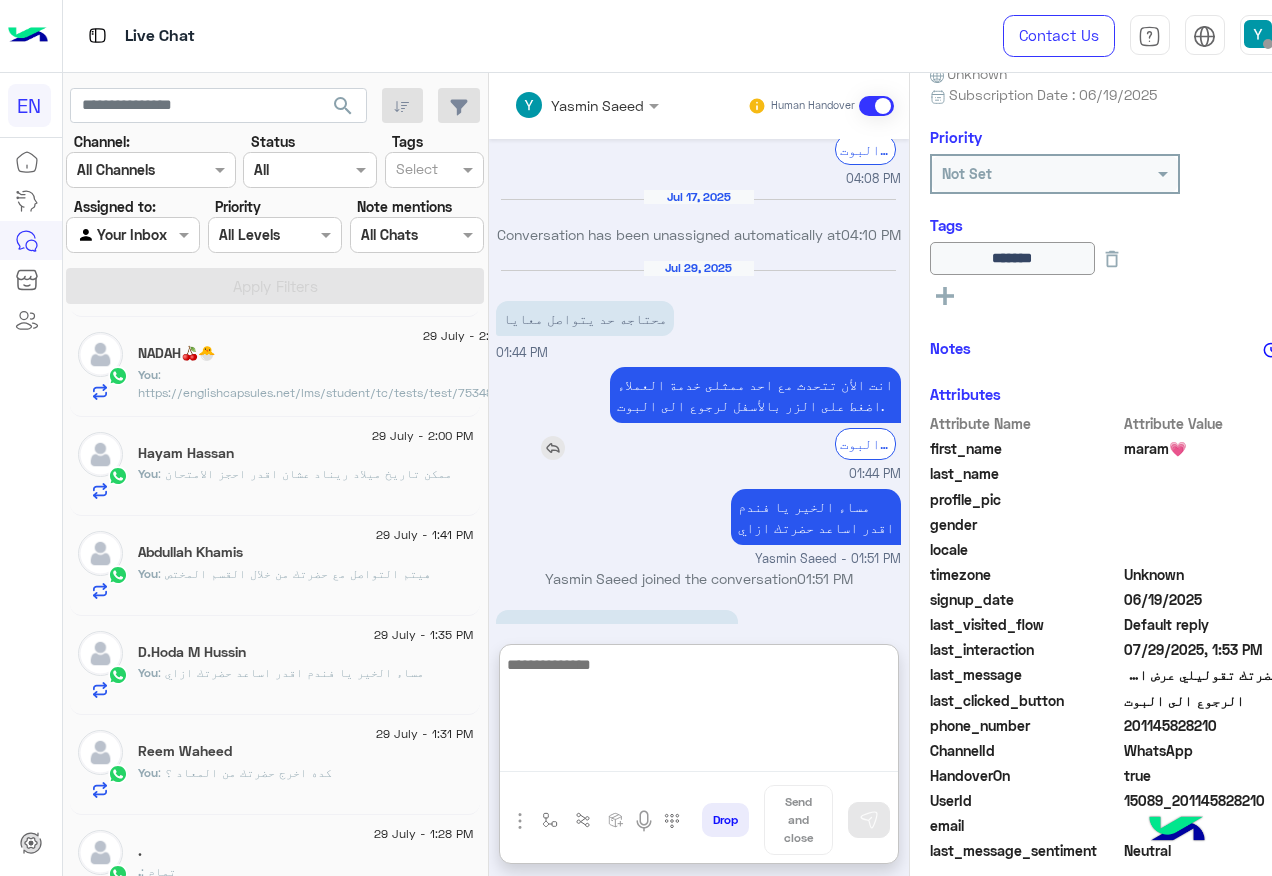 scroll, scrollTop: 1224, scrollLeft: 0, axis: vertical 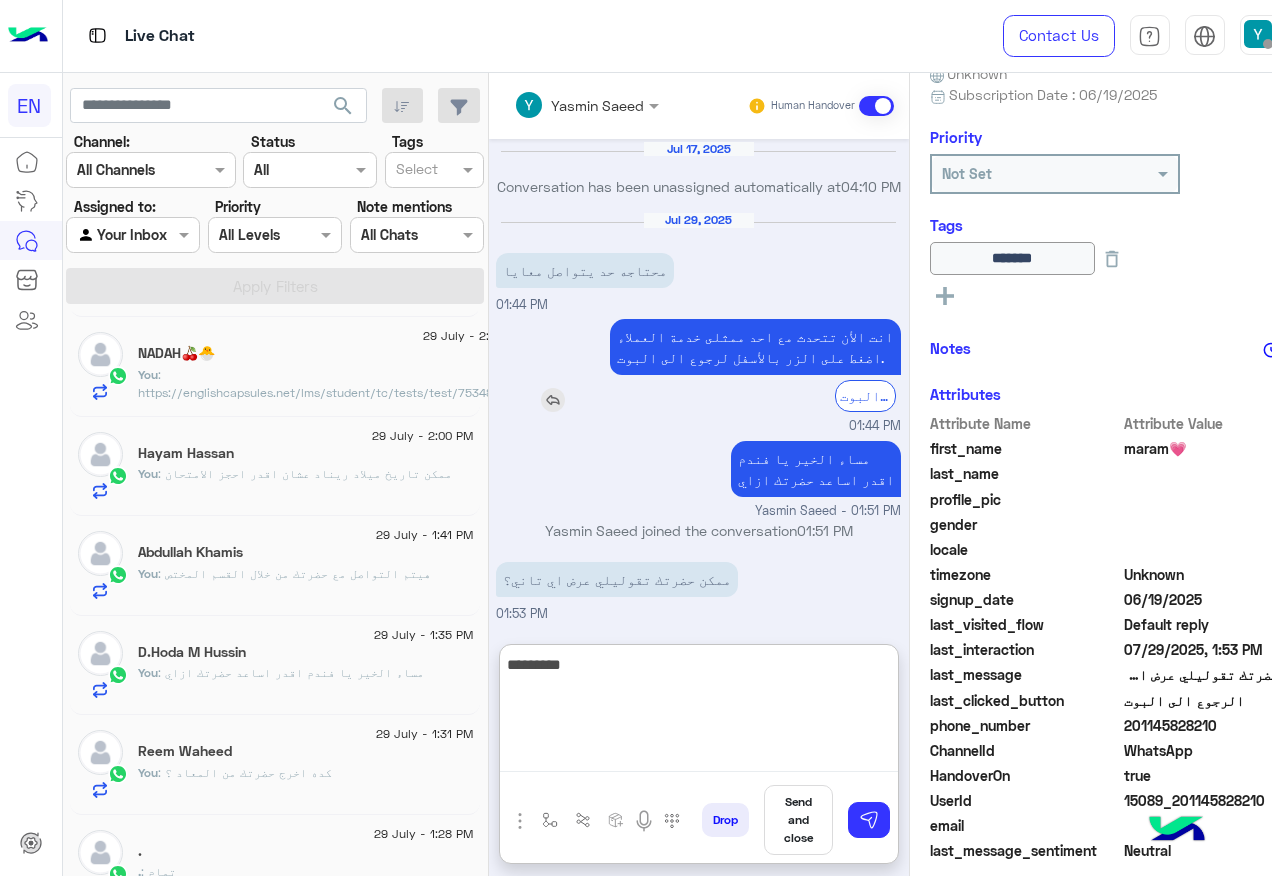 type on "**********" 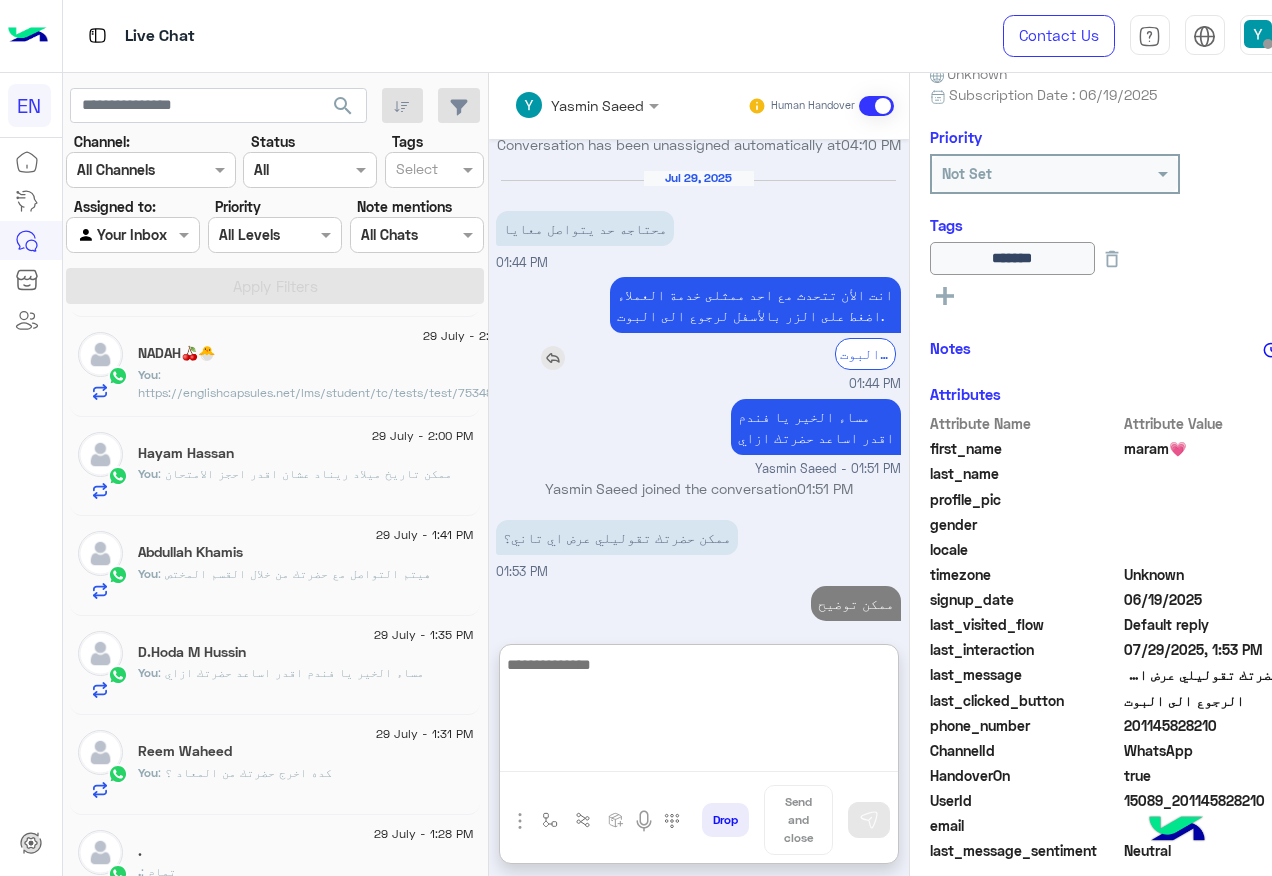 scroll, scrollTop: 1288, scrollLeft: 0, axis: vertical 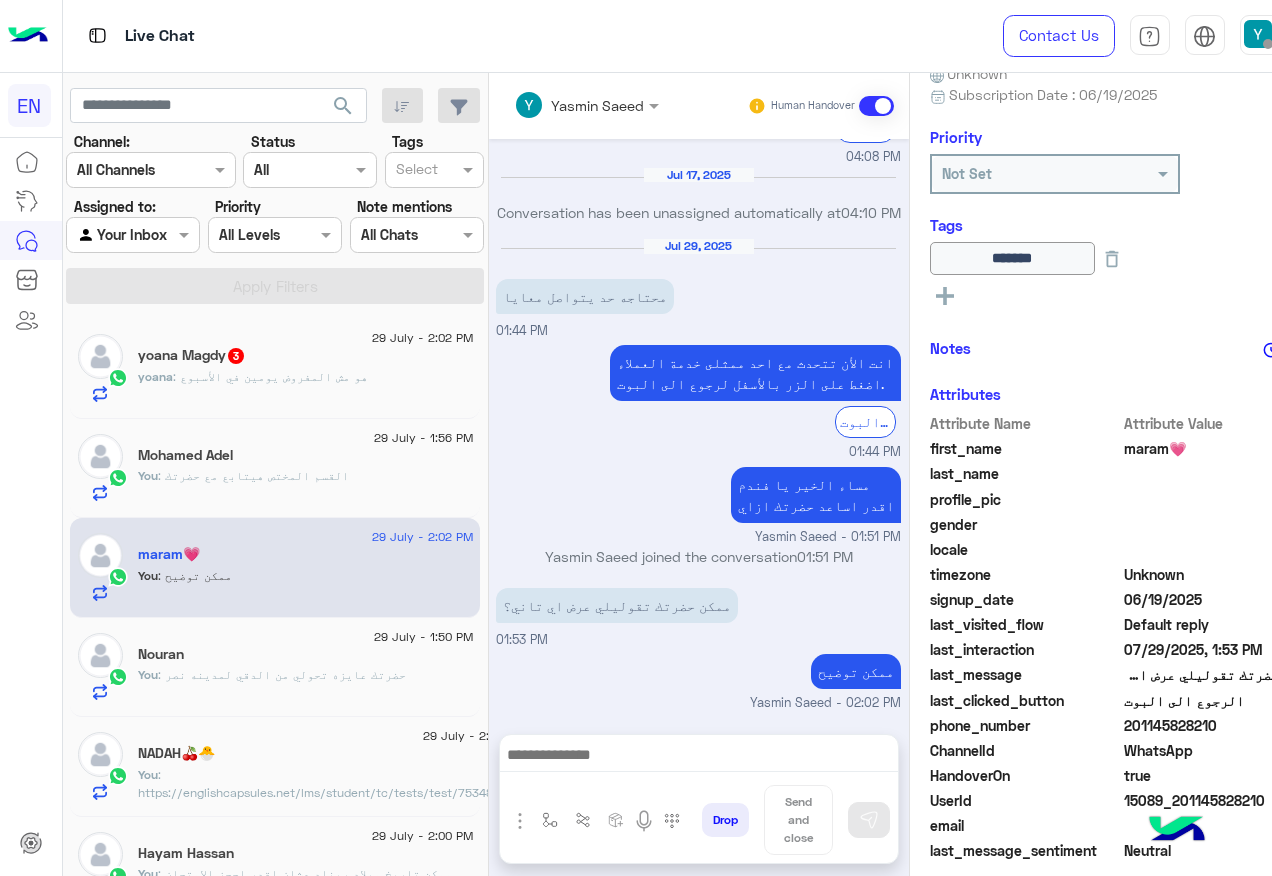 click on "yoana Magdy  3" 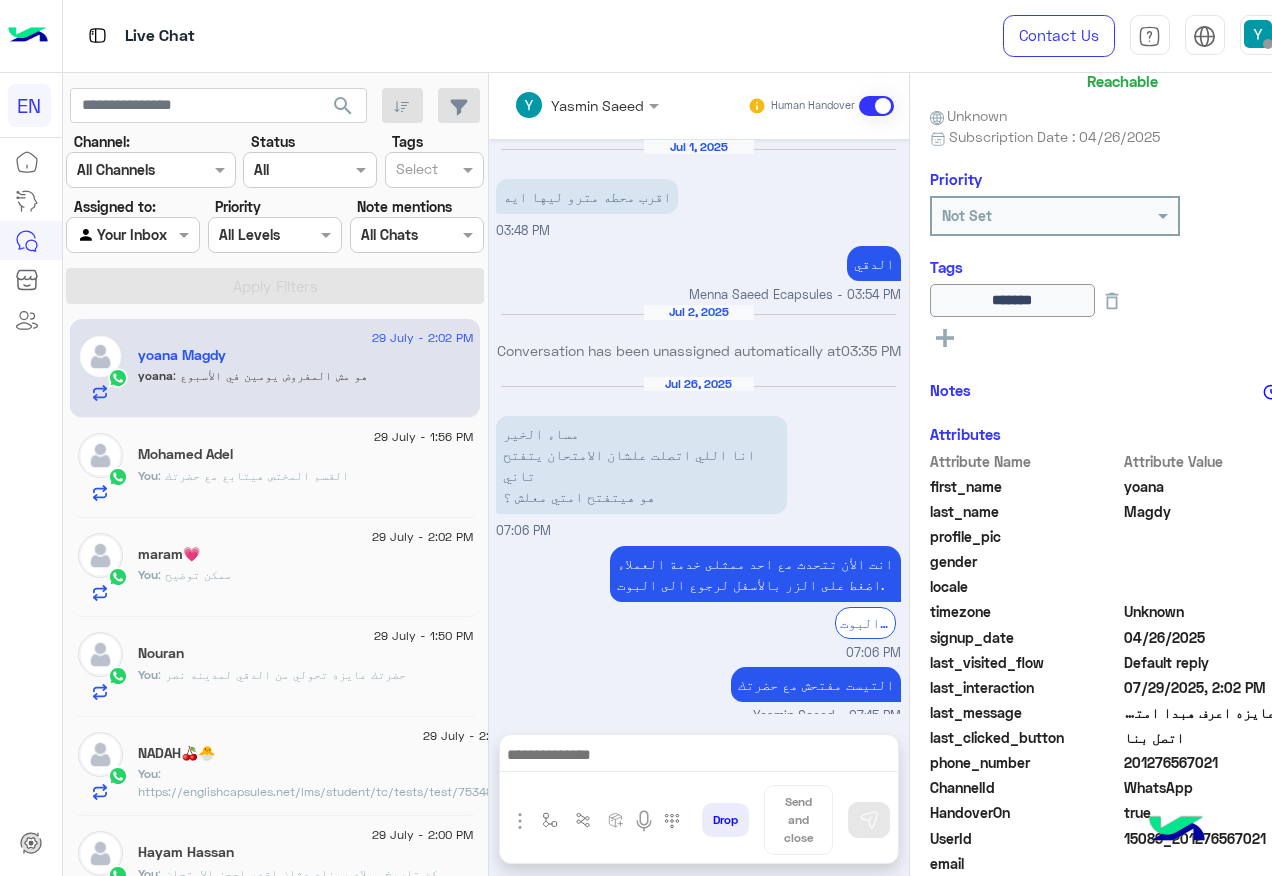 scroll, scrollTop: 200, scrollLeft: 0, axis: vertical 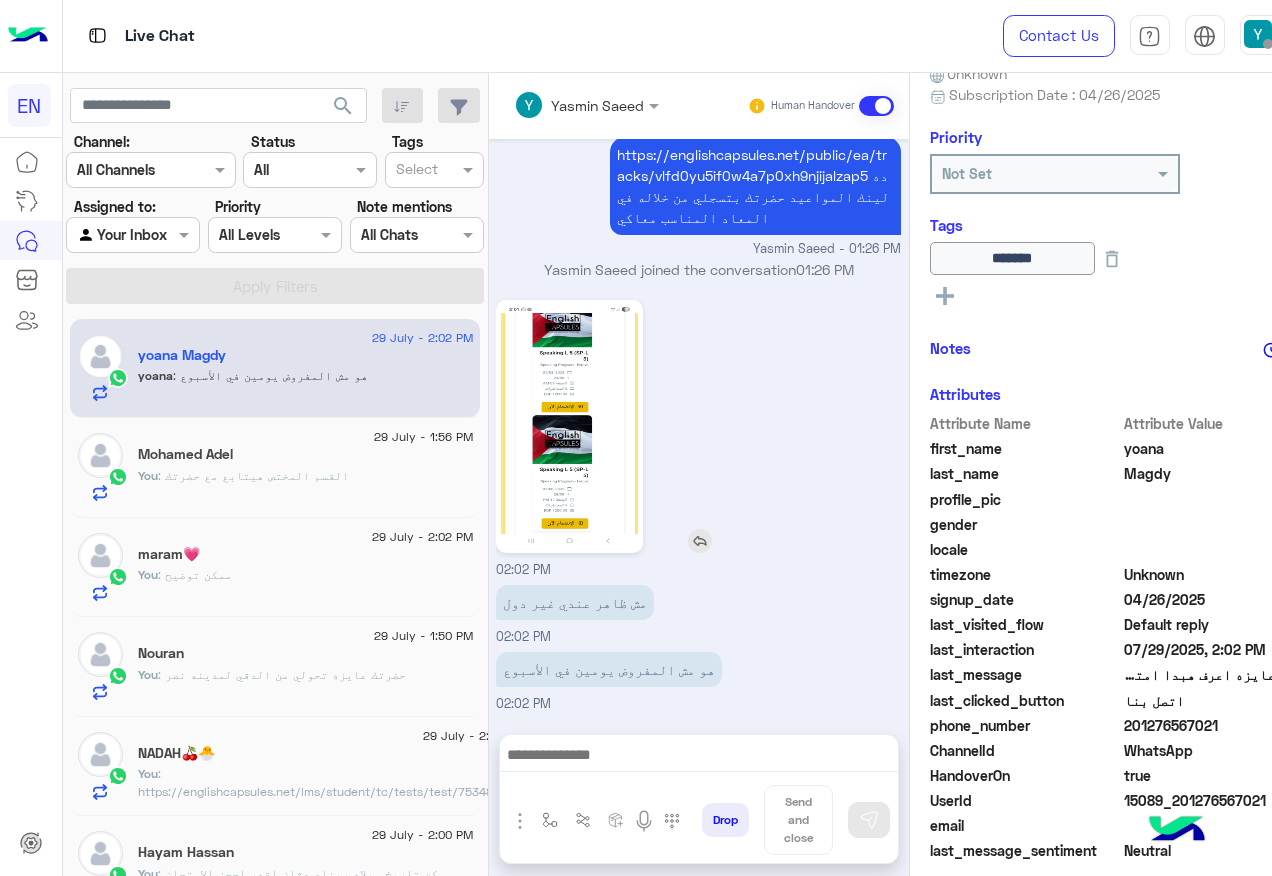 click 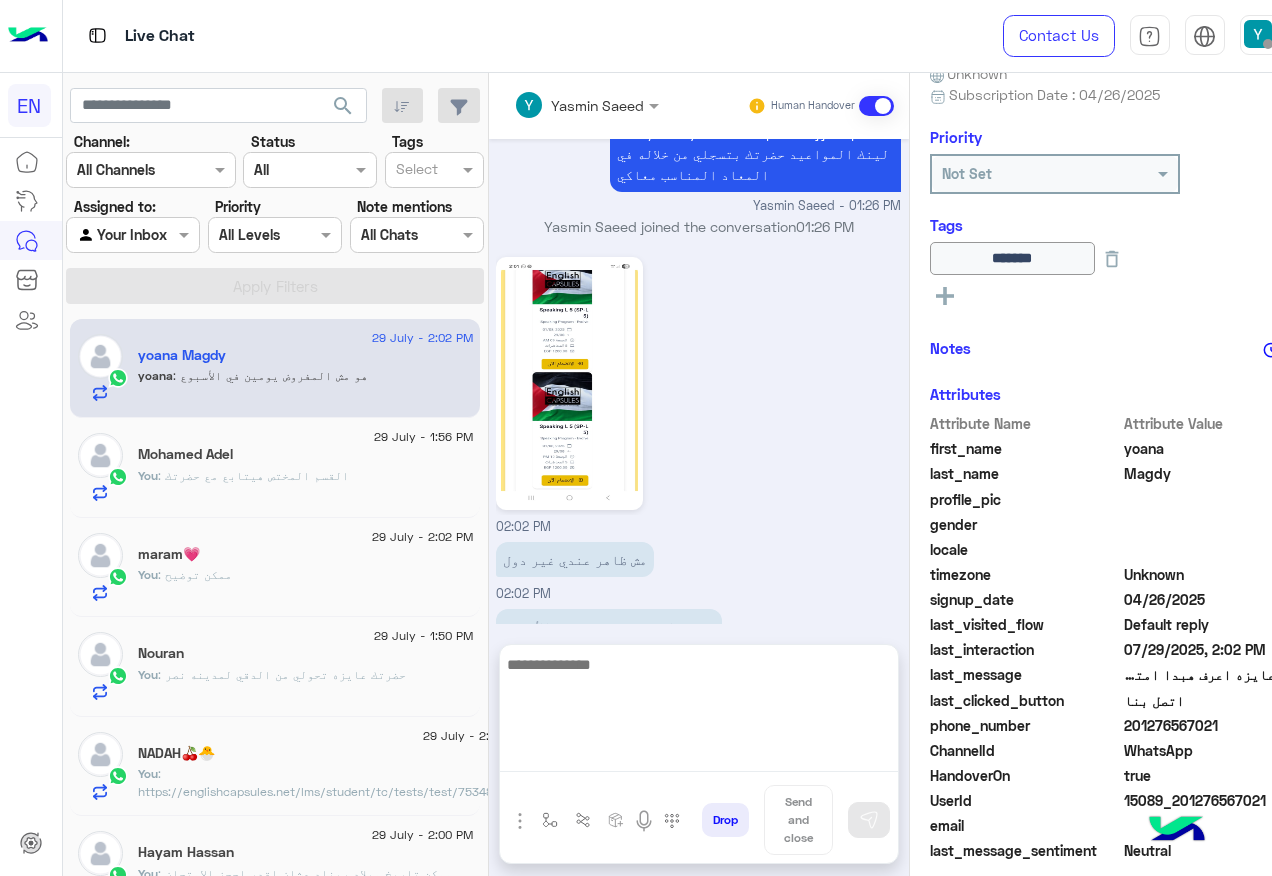 drag, startPoint x: 620, startPoint y: 754, endPoint x: 628, endPoint y: 691, distance: 63.505905 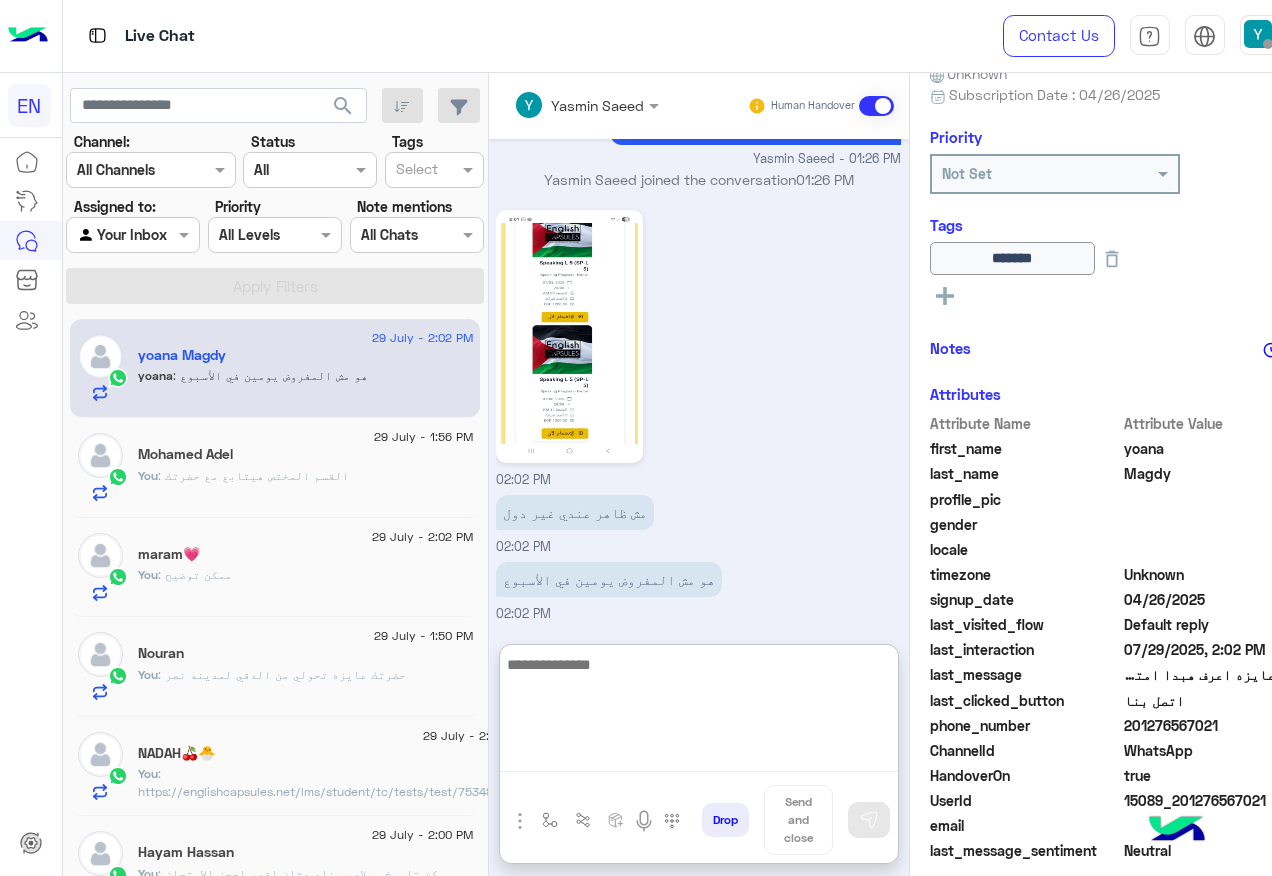 scroll, scrollTop: 1532, scrollLeft: 0, axis: vertical 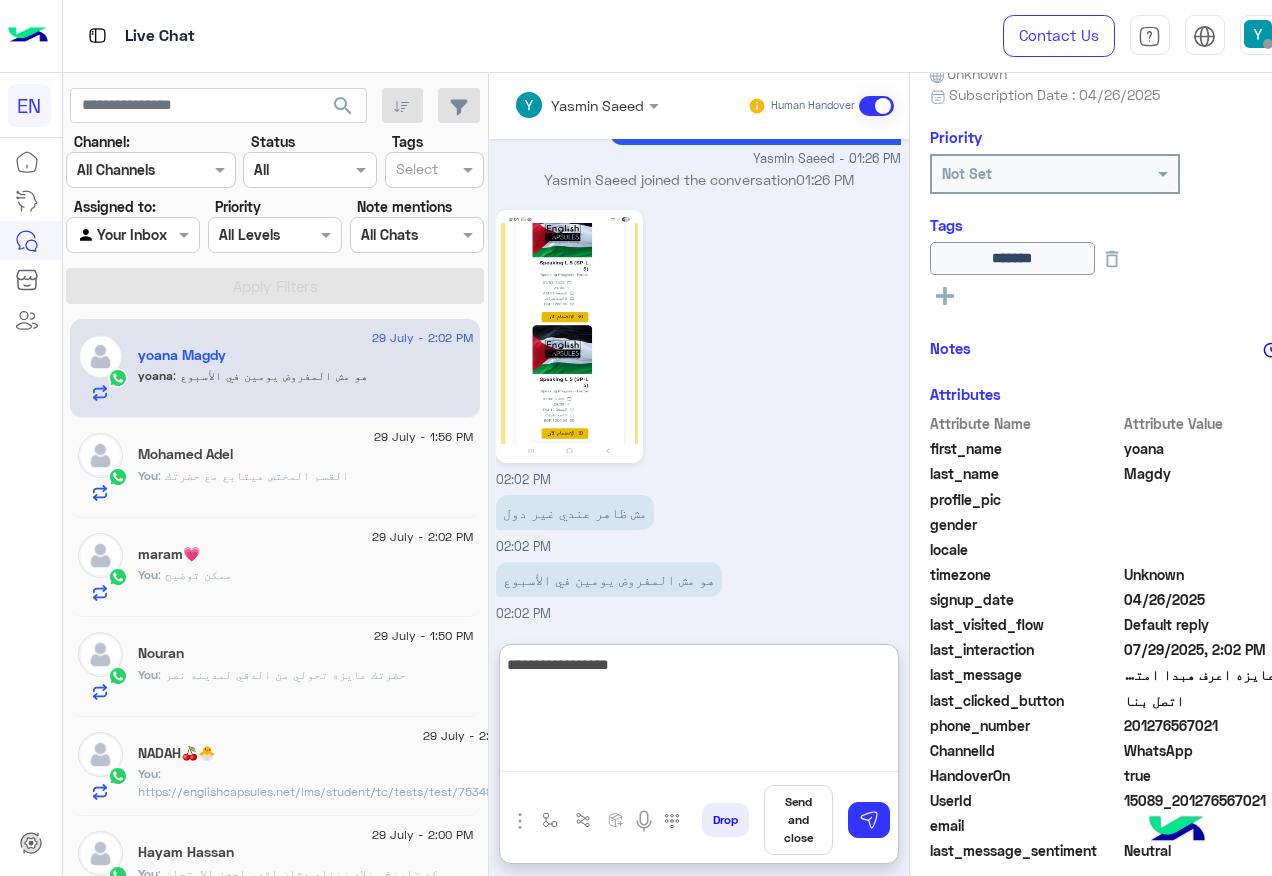 type on "**********" 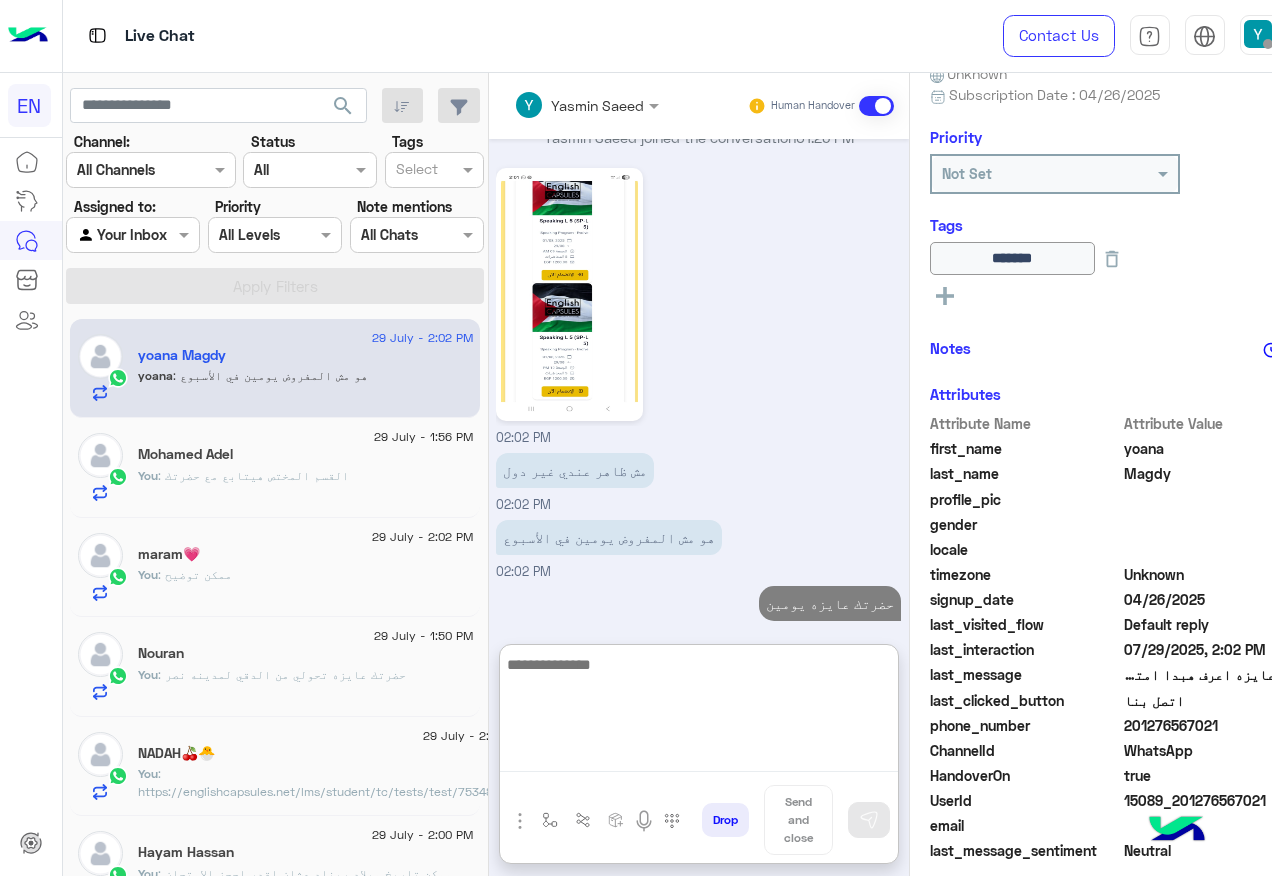 scroll, scrollTop: 1596, scrollLeft: 0, axis: vertical 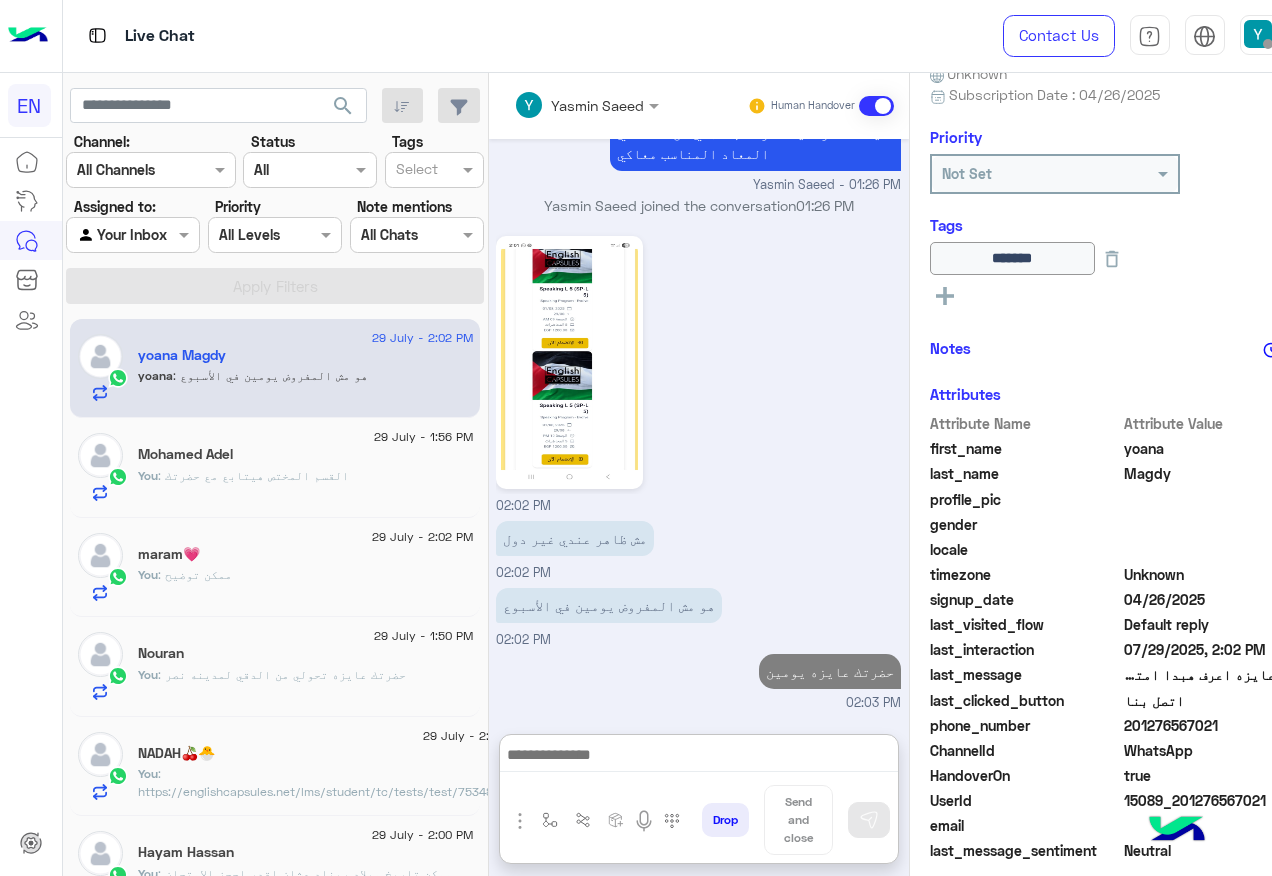 click on "201276567021" 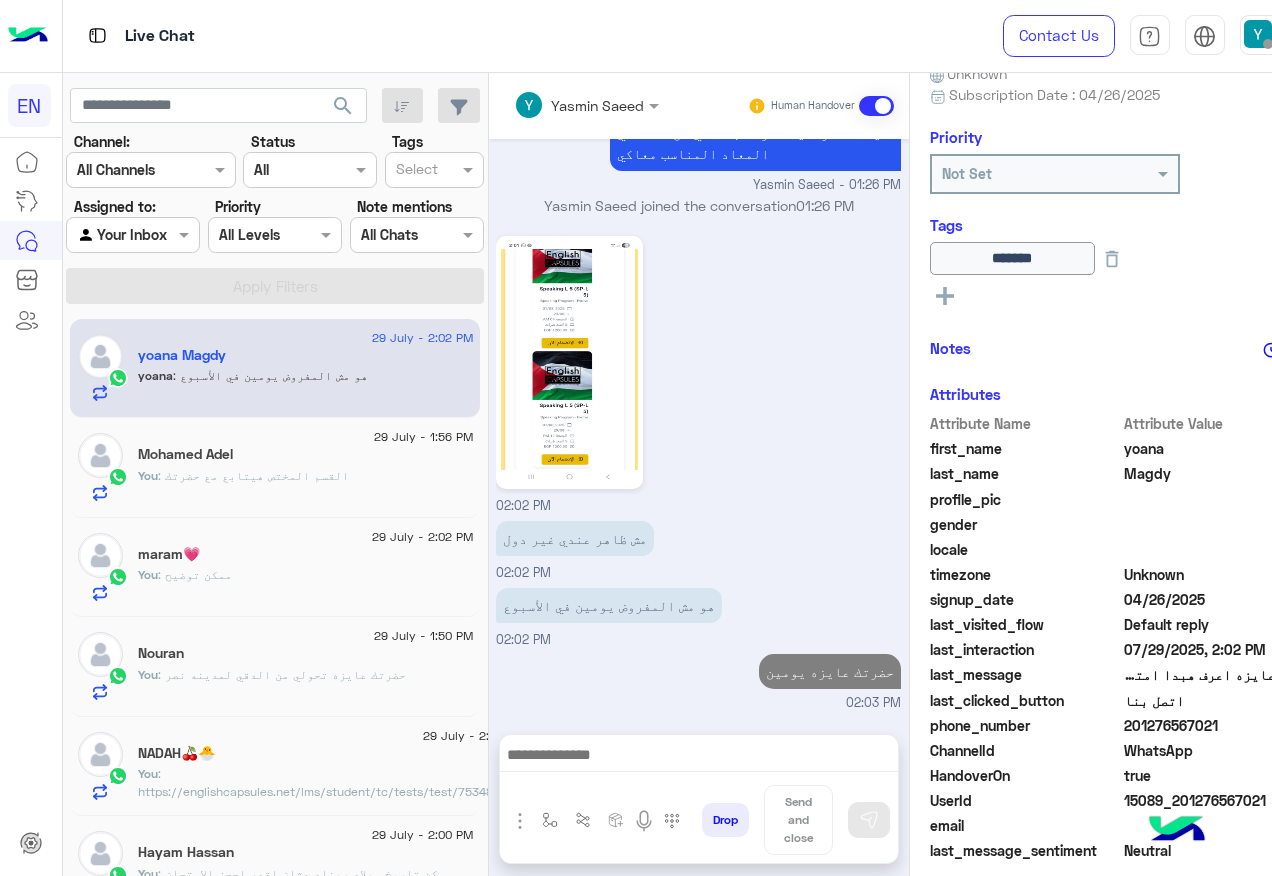 click on "201276567021" 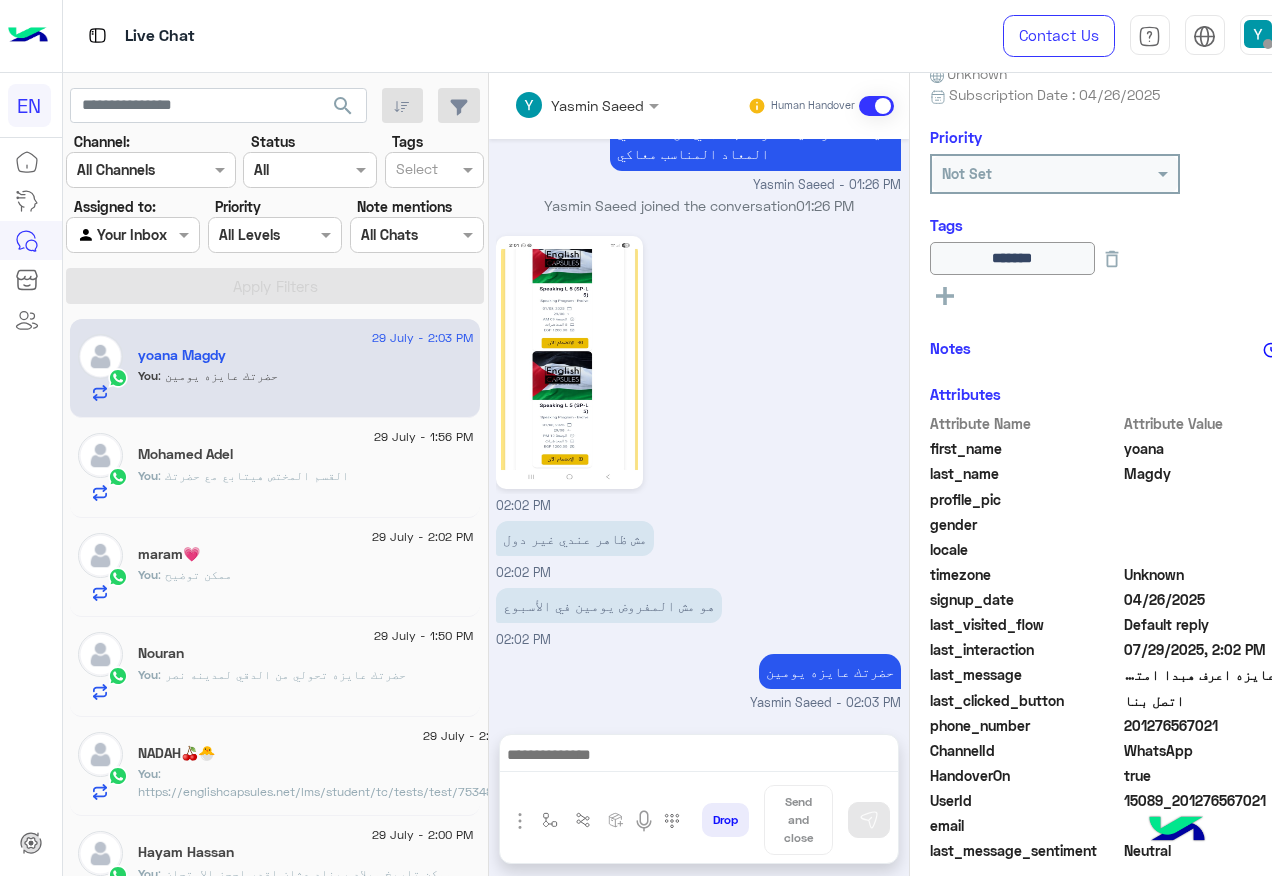copy on "201276567021" 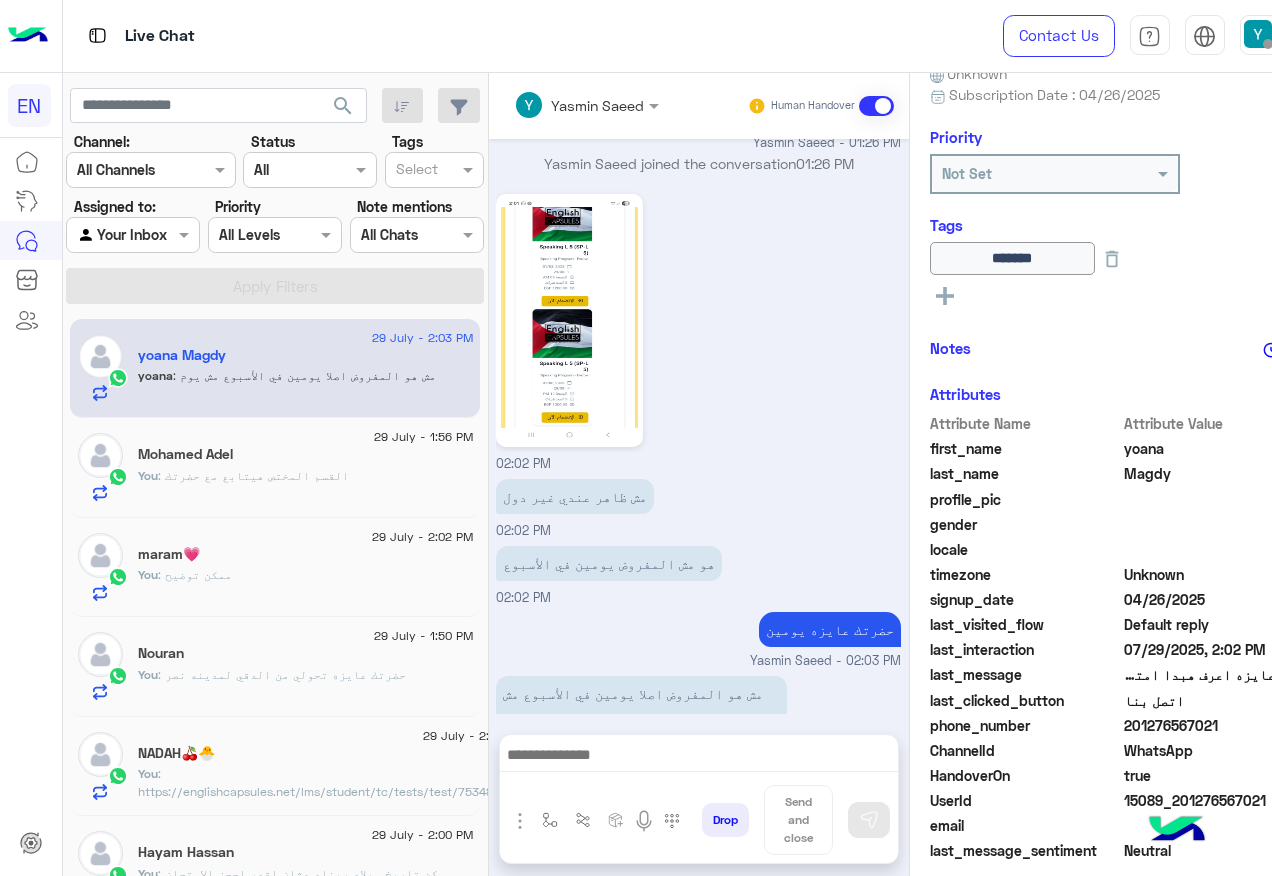 scroll, scrollTop: 1594, scrollLeft: 0, axis: vertical 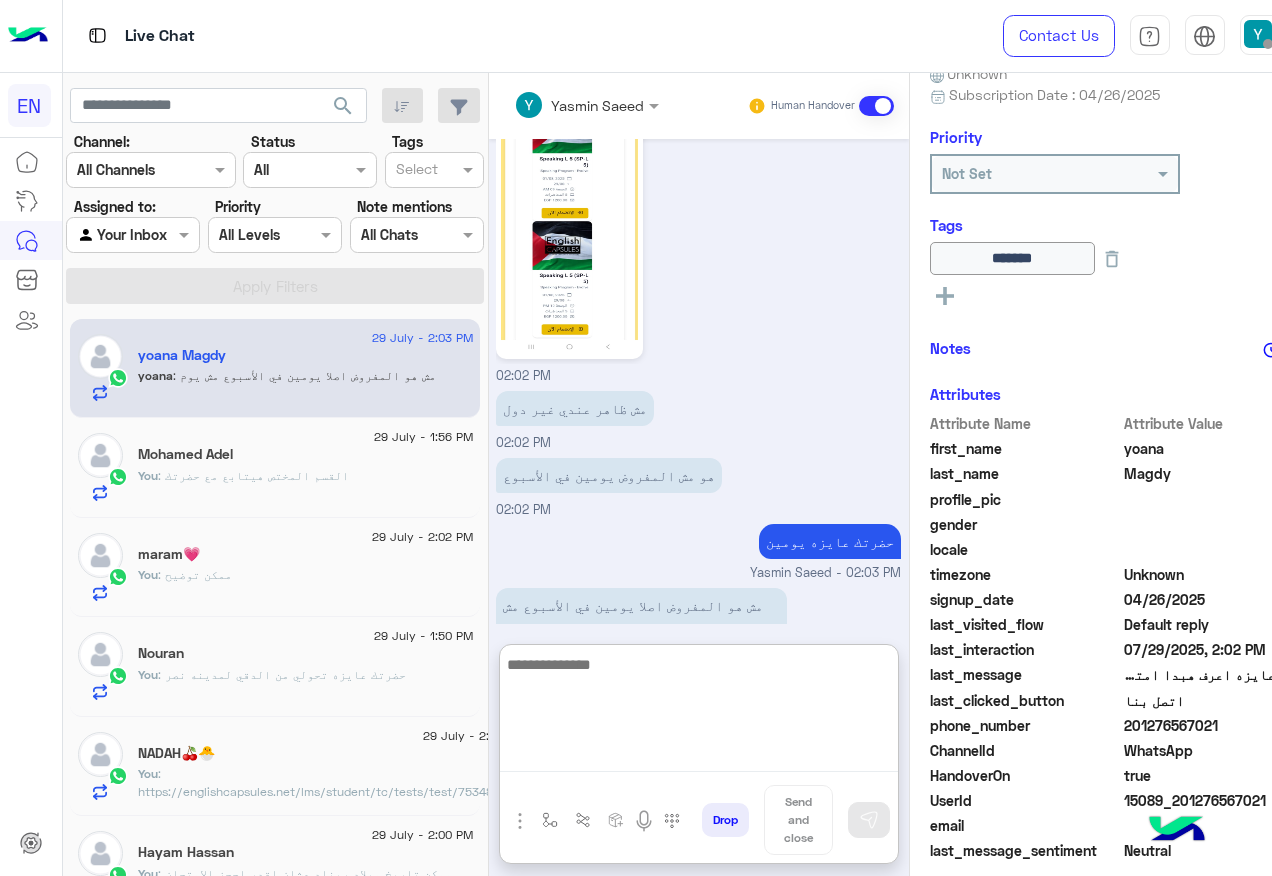 click at bounding box center [699, 712] 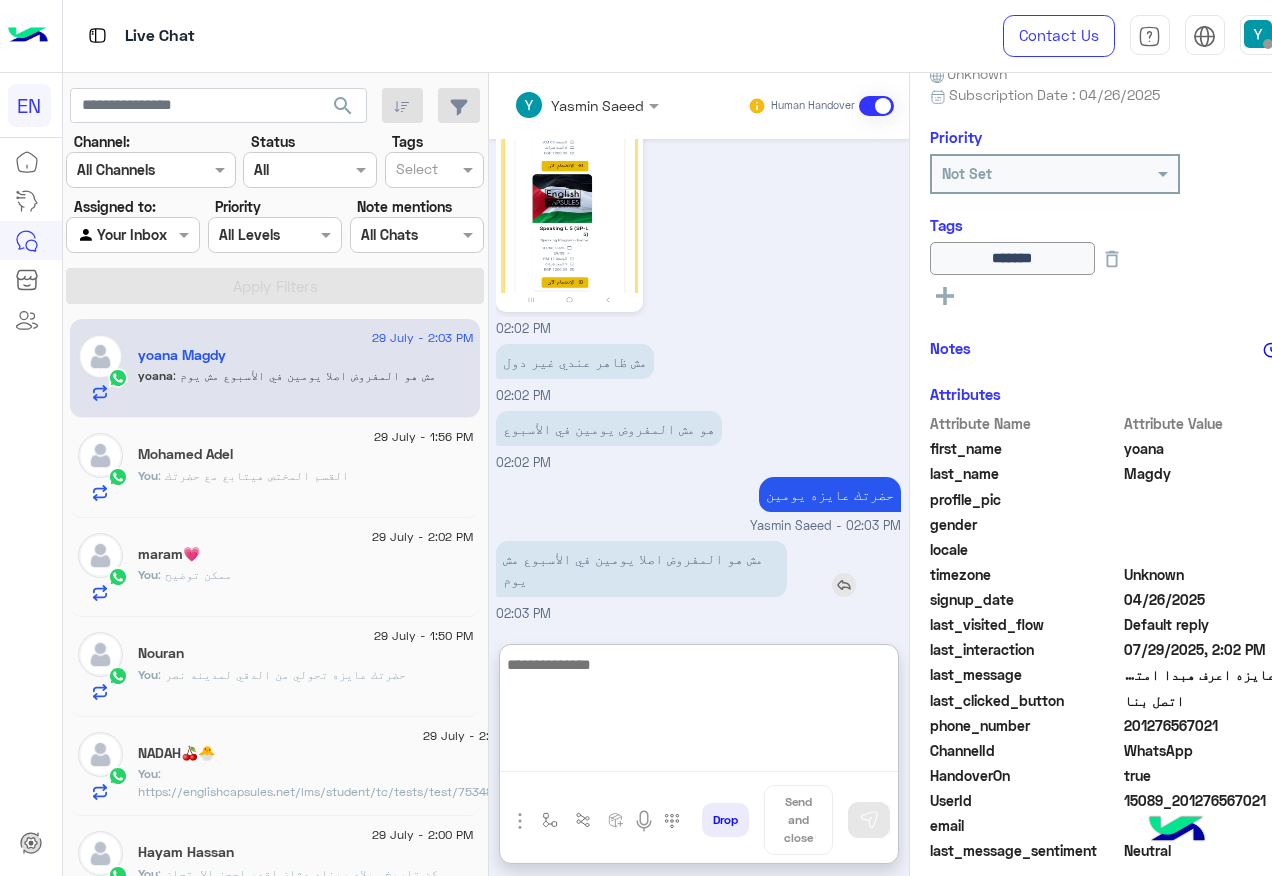 scroll, scrollTop: 1684, scrollLeft: 0, axis: vertical 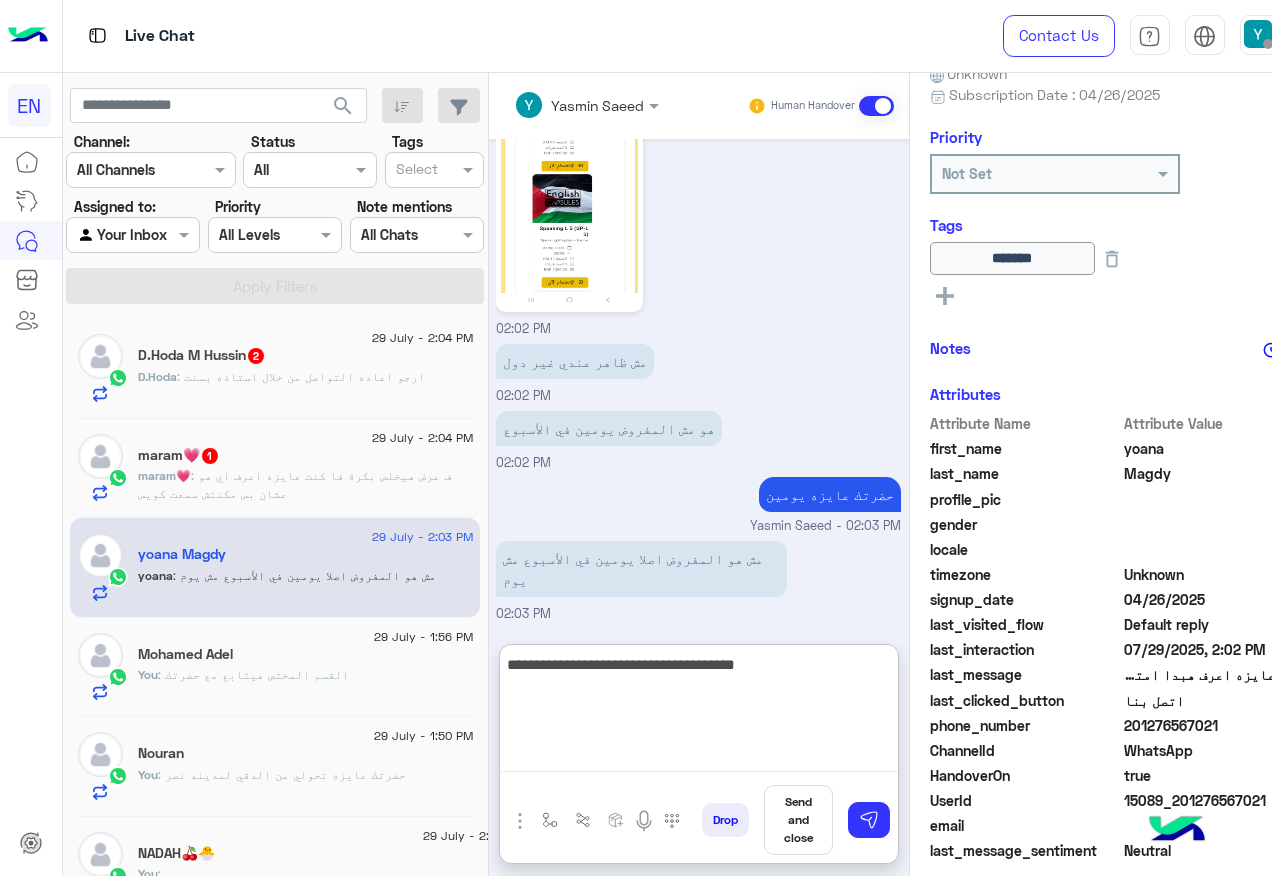 type on "**********" 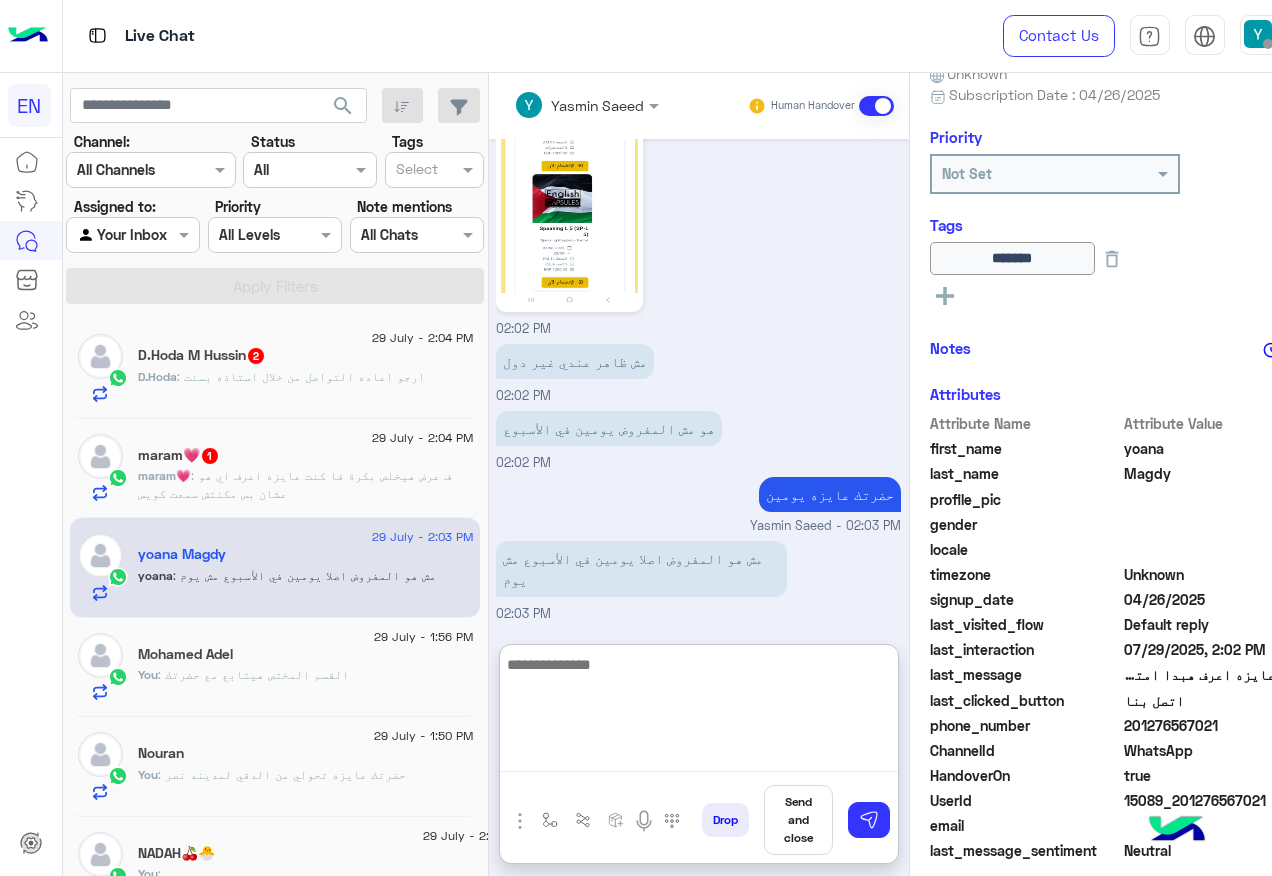 scroll, scrollTop: 1748, scrollLeft: 0, axis: vertical 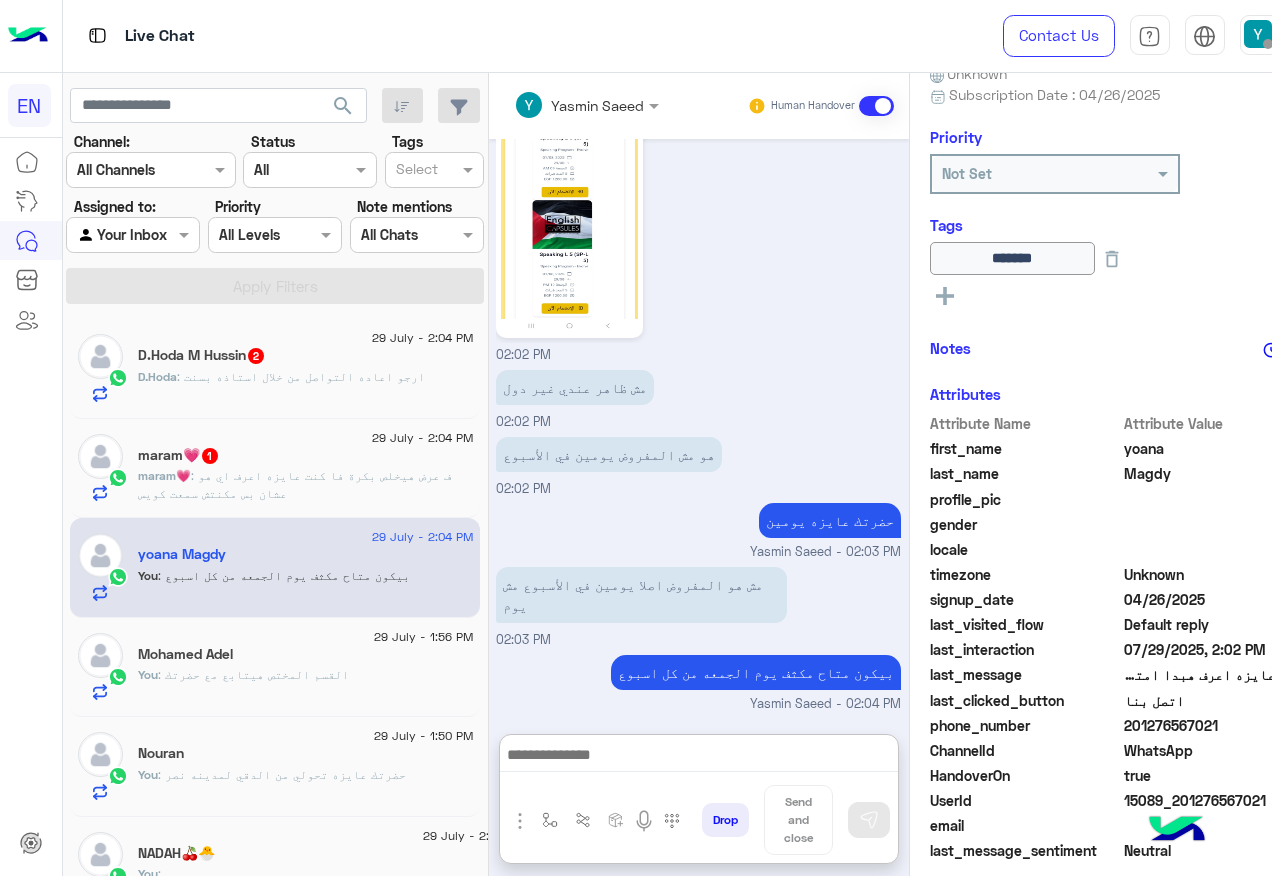 click on "maram💗 : ف عرض هيخلص بكرة فا كنت عايزه اعرف اي هو عشان بس مكنتش سمعت كويس" 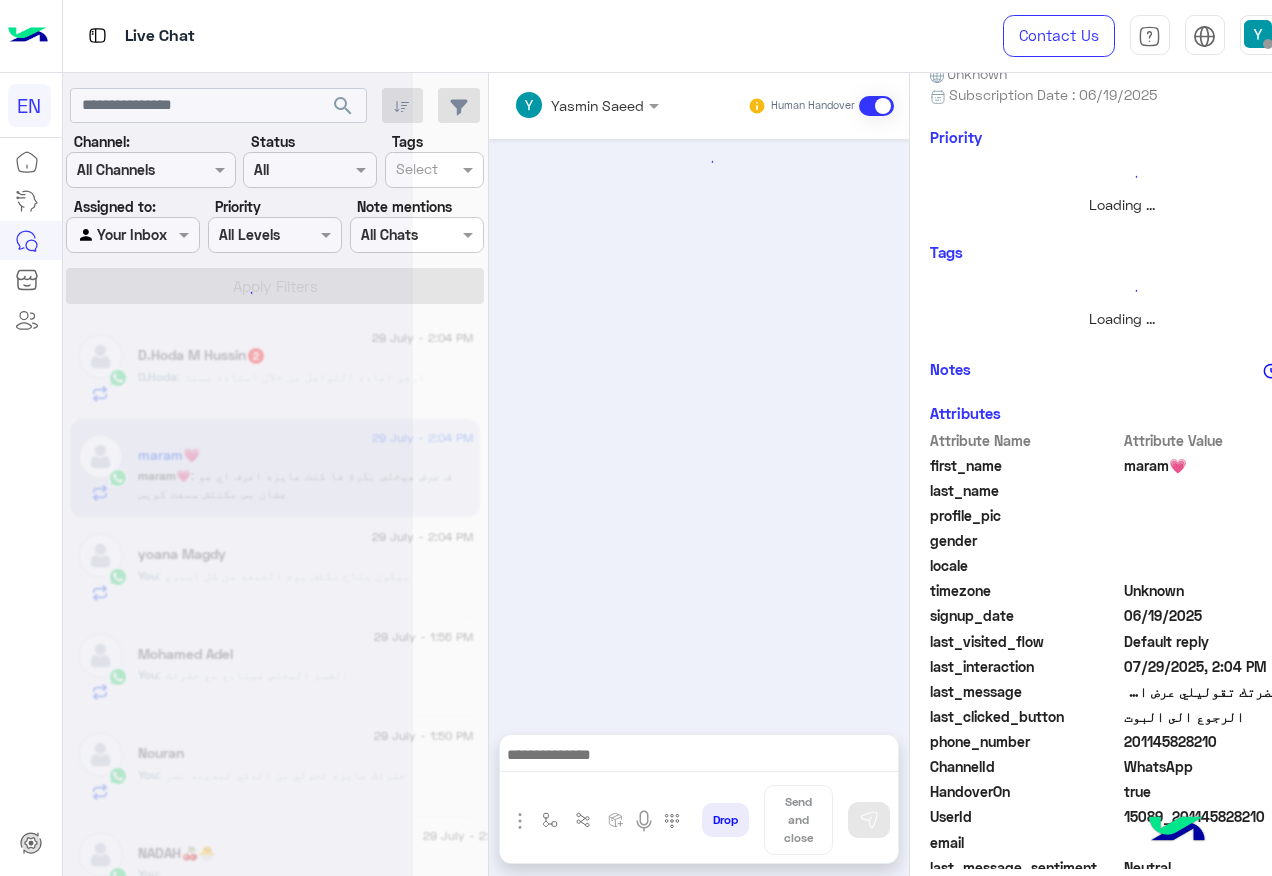 scroll, scrollTop: 0, scrollLeft: 0, axis: both 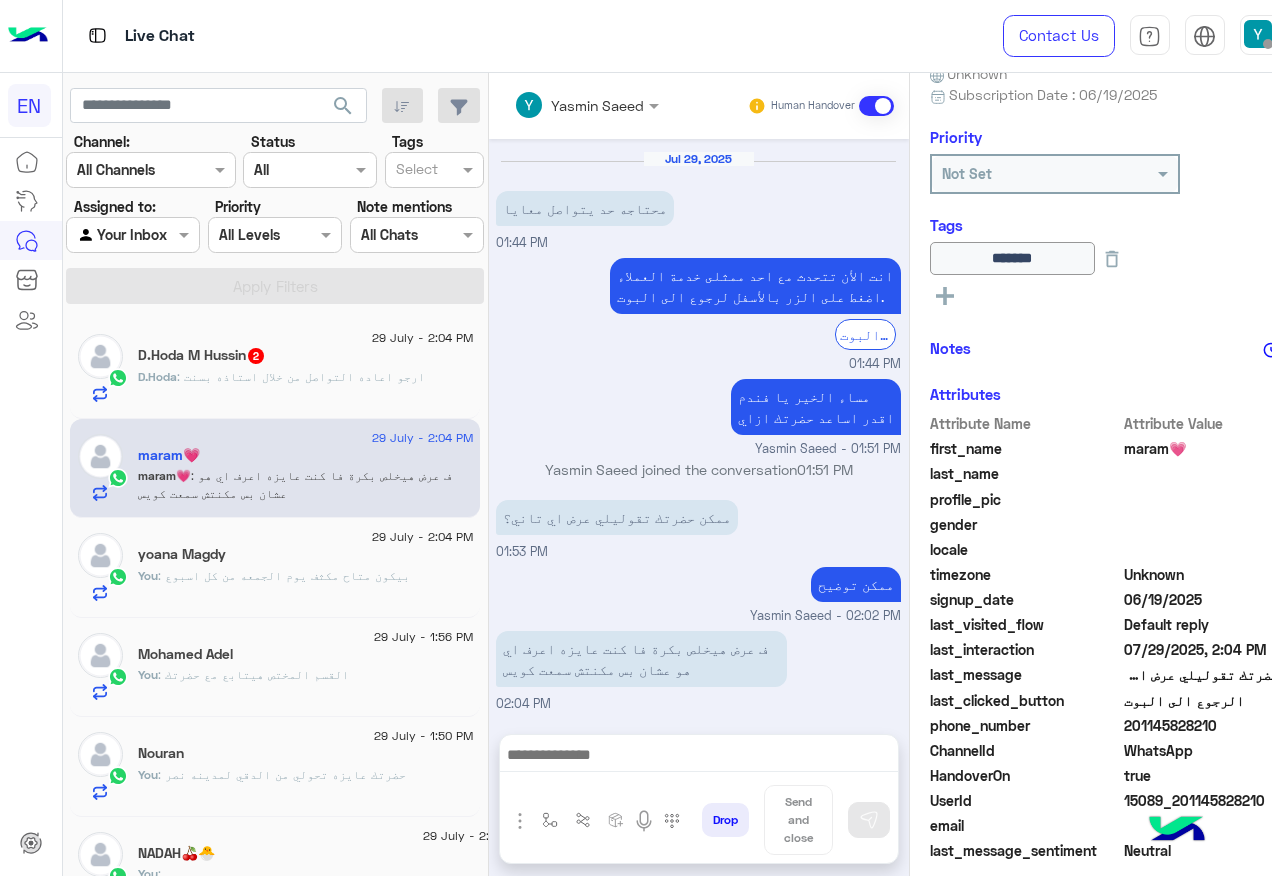 click on "201145828210" 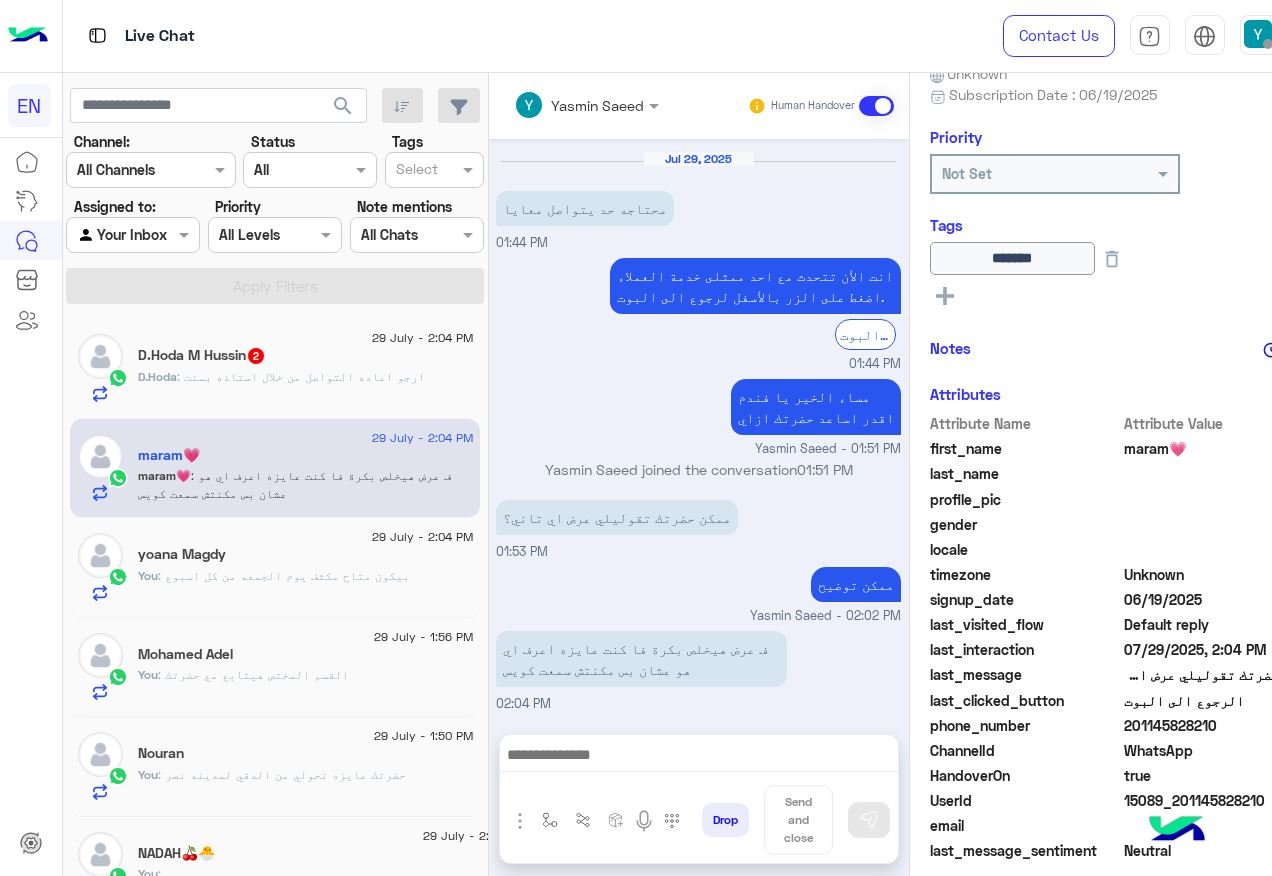 click at bounding box center [699, 760] 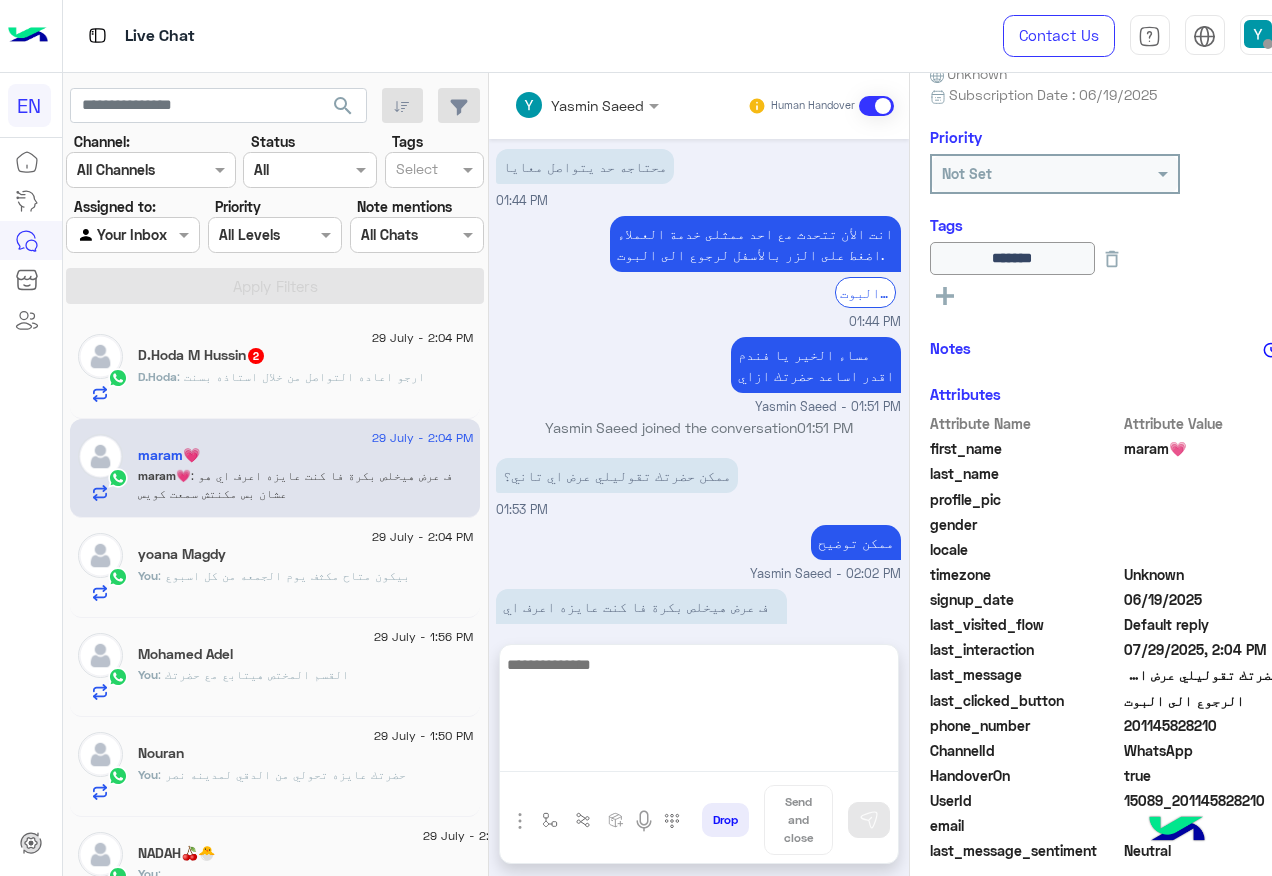 click at bounding box center [699, 712] 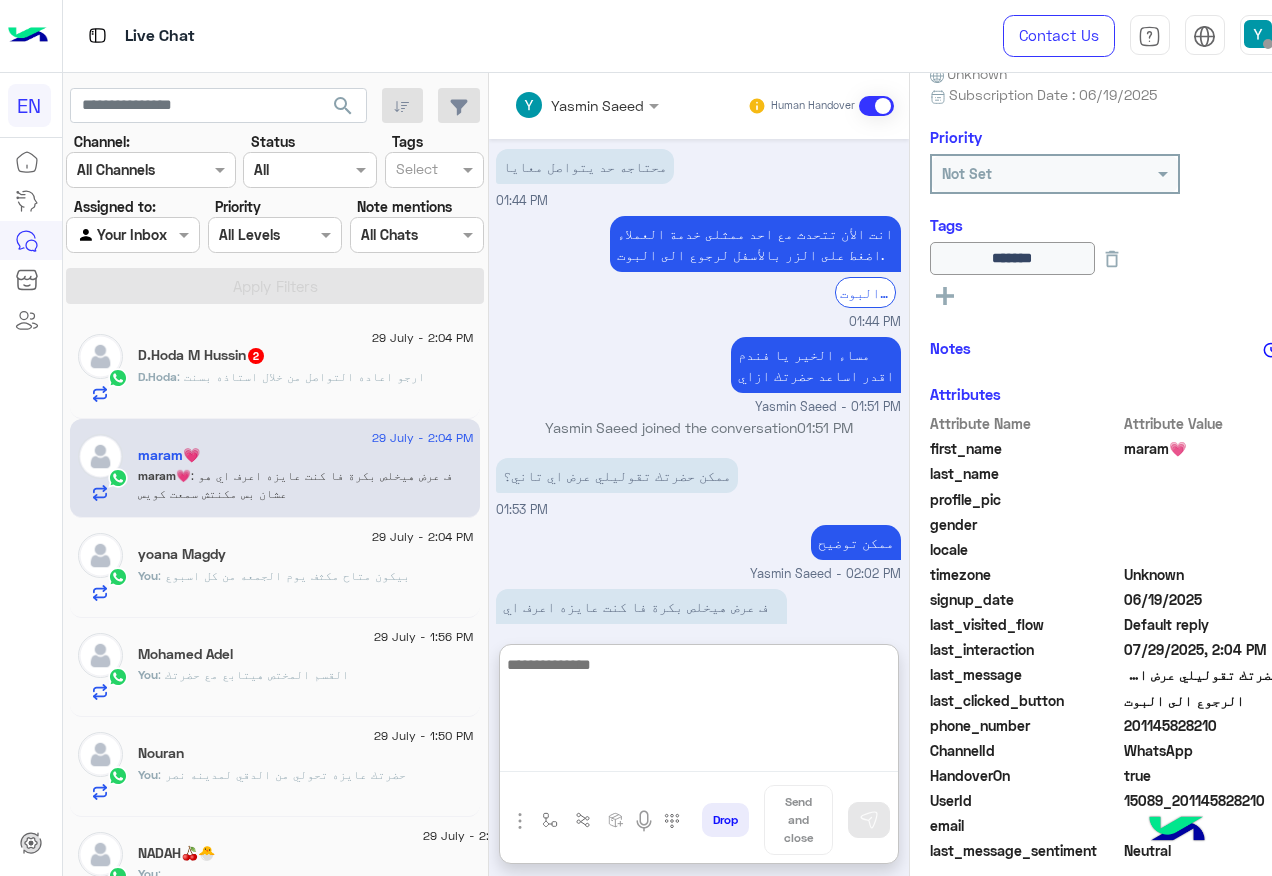 click at bounding box center [699, 712] 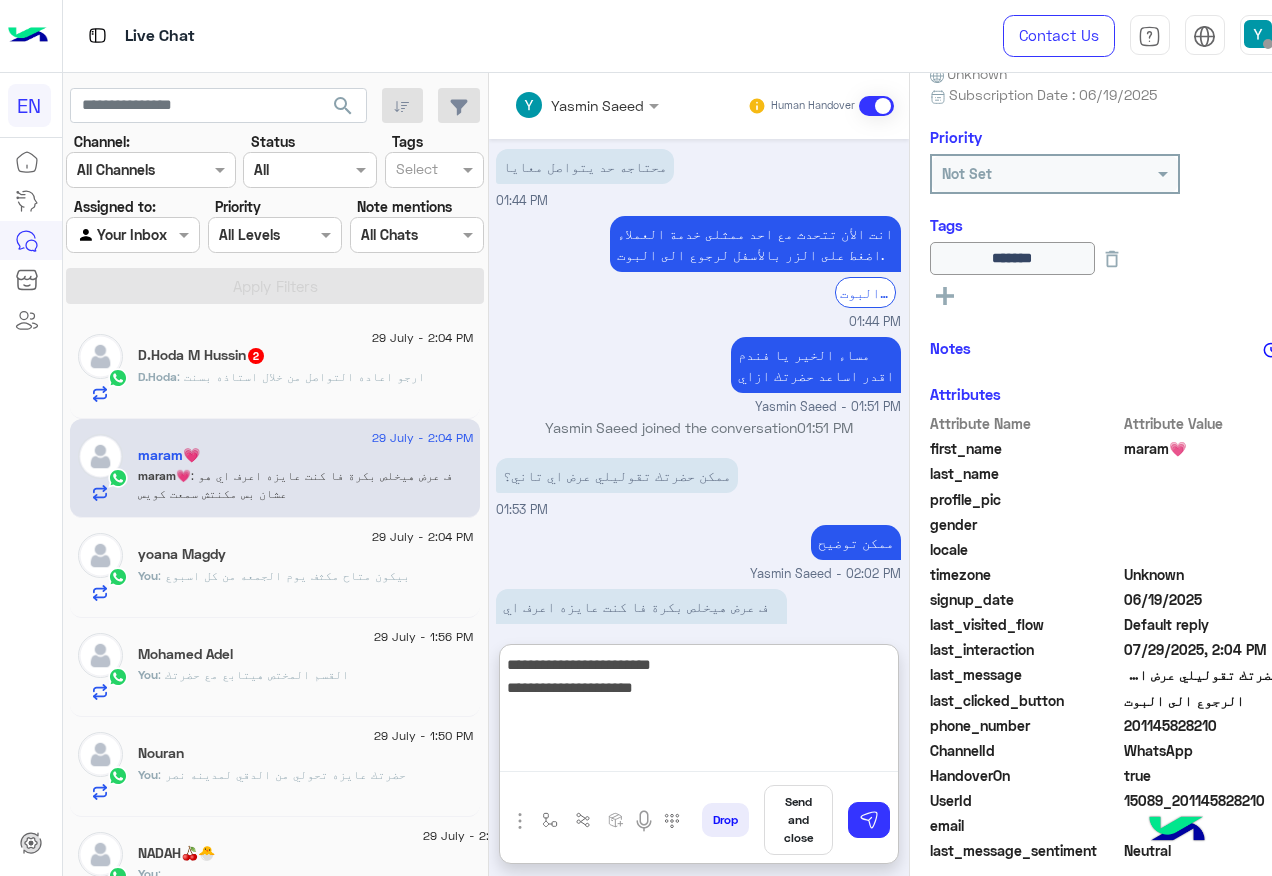 type on "**********" 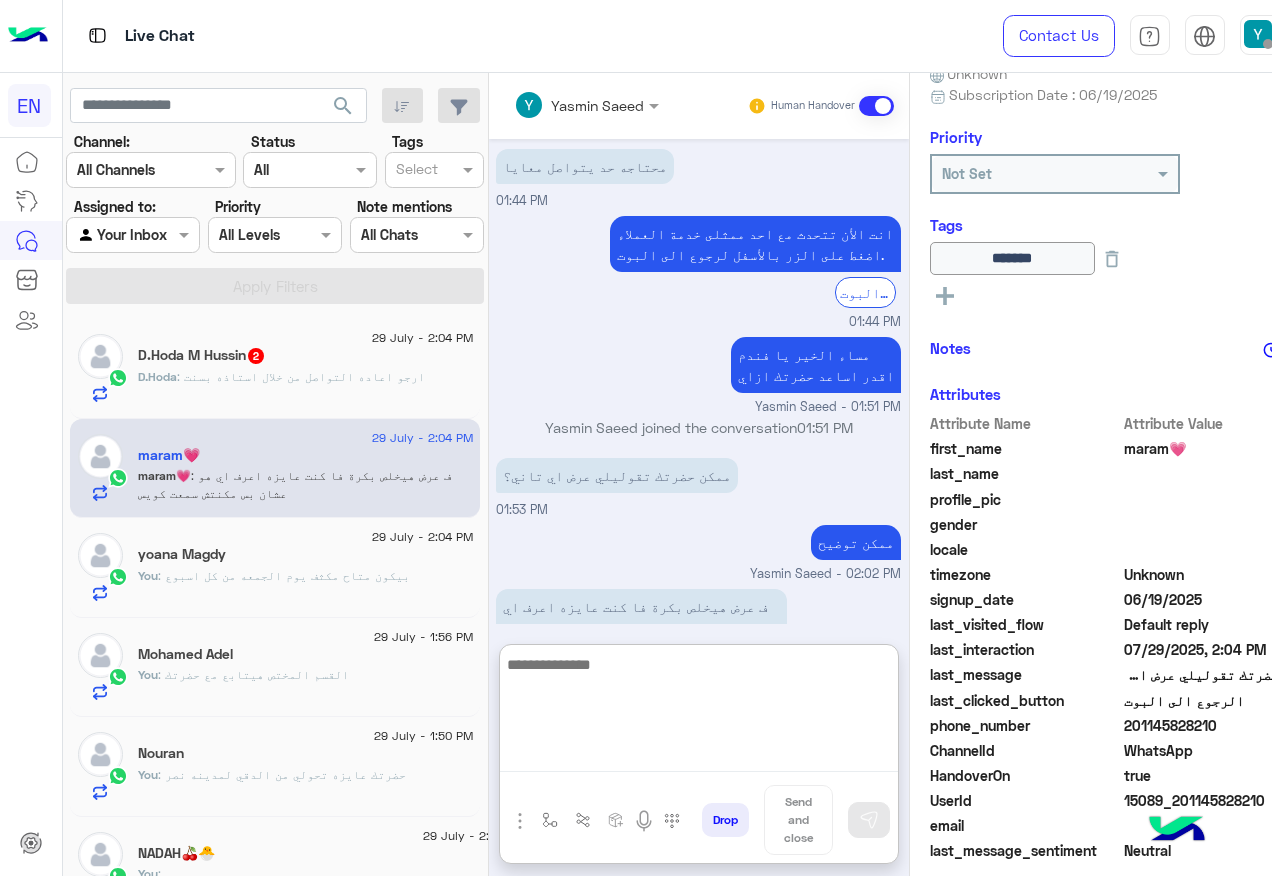 scroll, scrollTop: 1170, scrollLeft: 0, axis: vertical 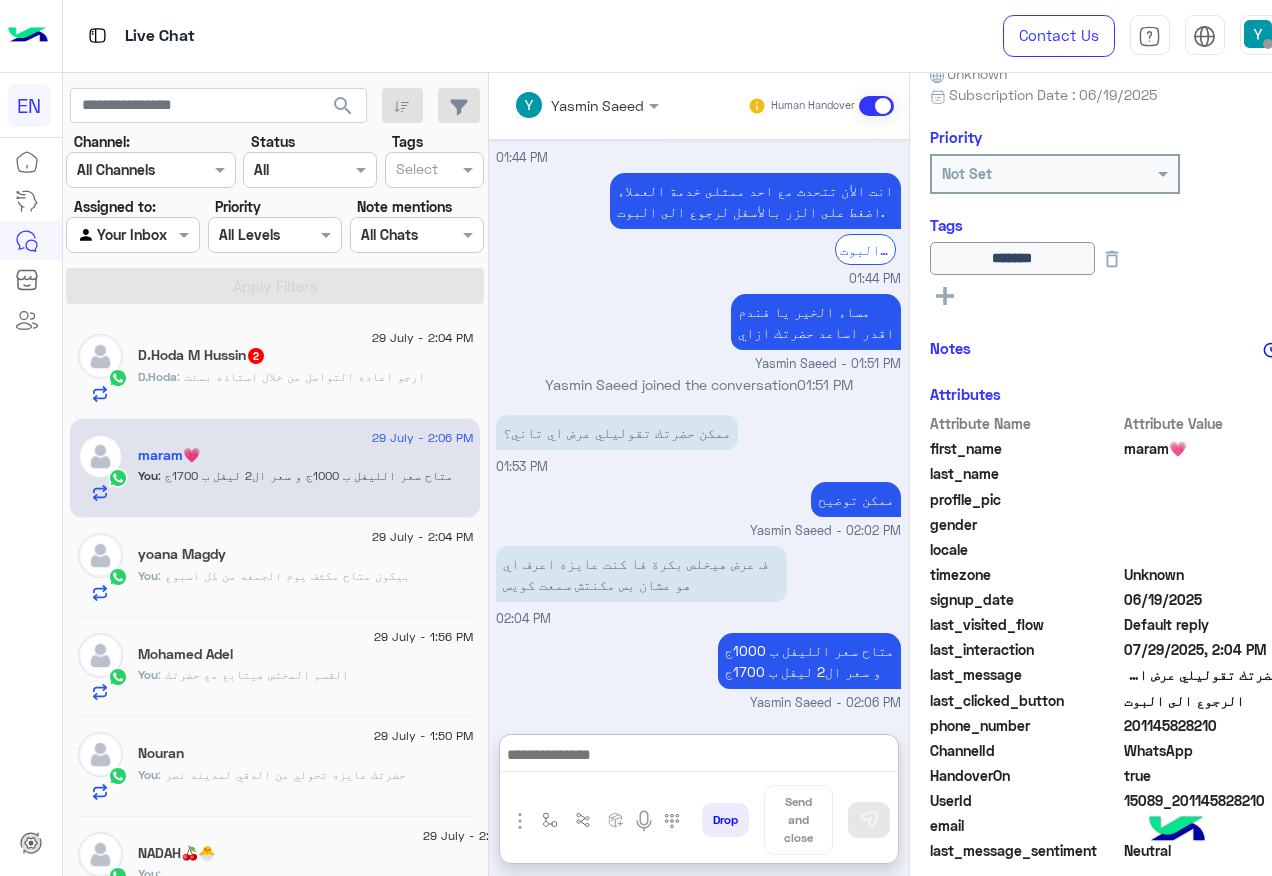 click on "D.Hoda : ارجو اعاده التواصل من خلال استاذه بسنت" 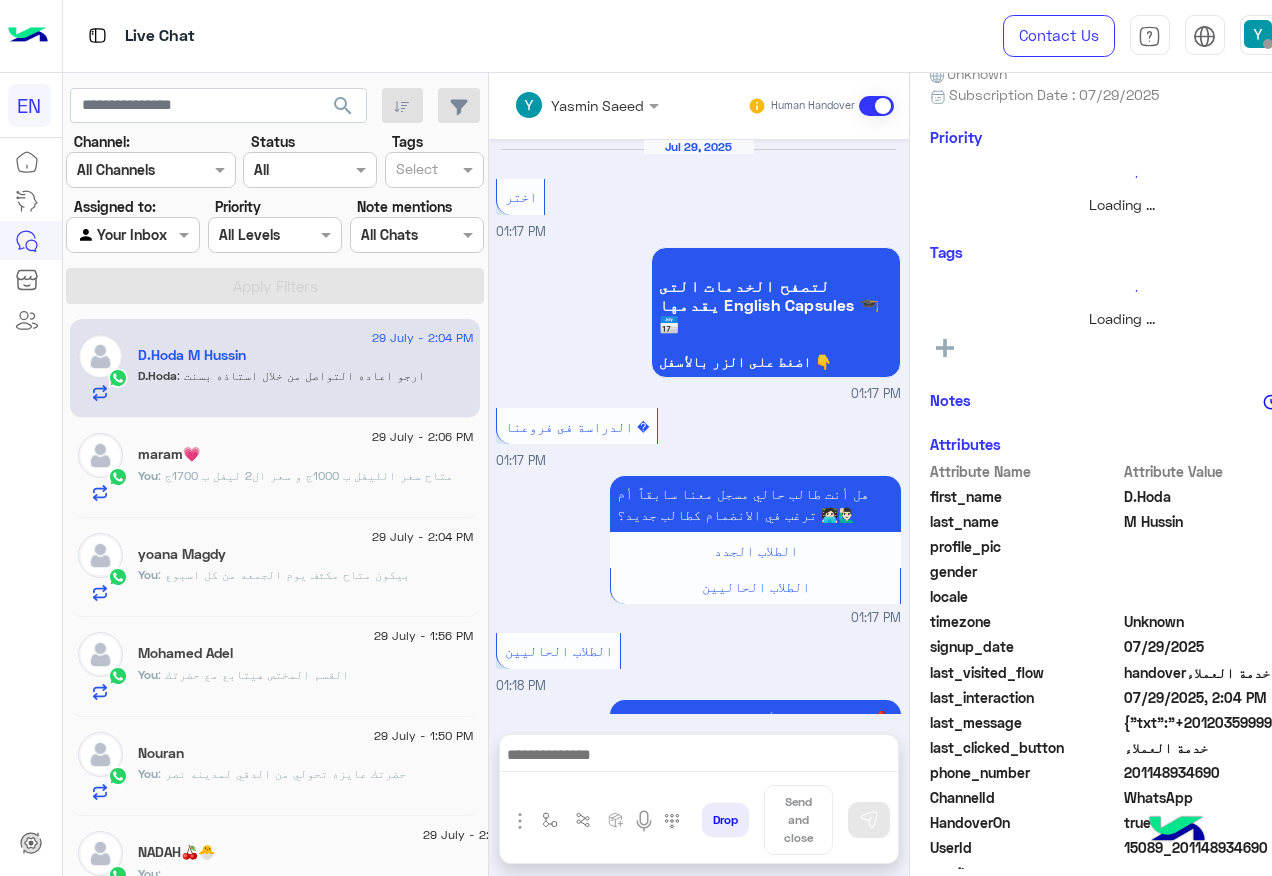 scroll, scrollTop: 1213, scrollLeft: 0, axis: vertical 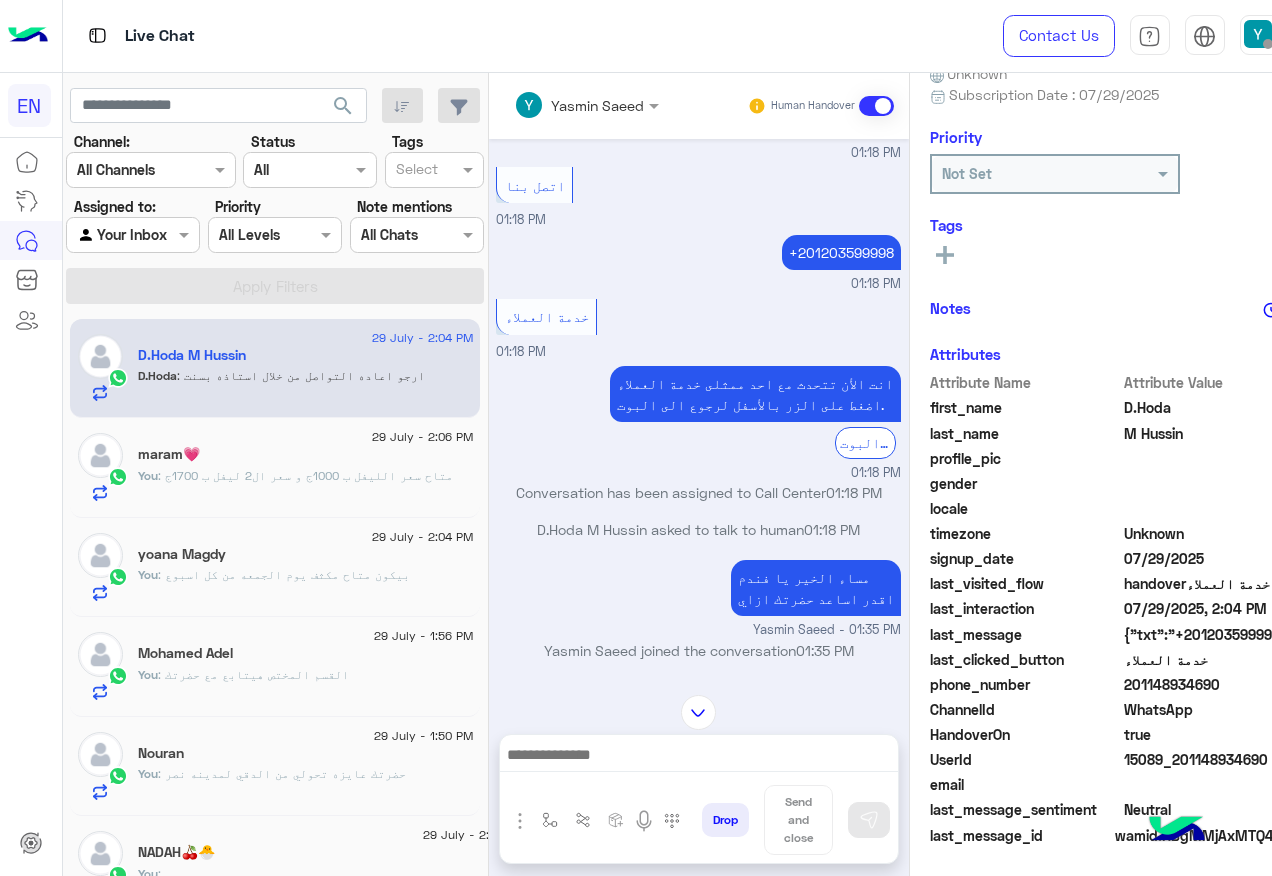 click on "201148934690" 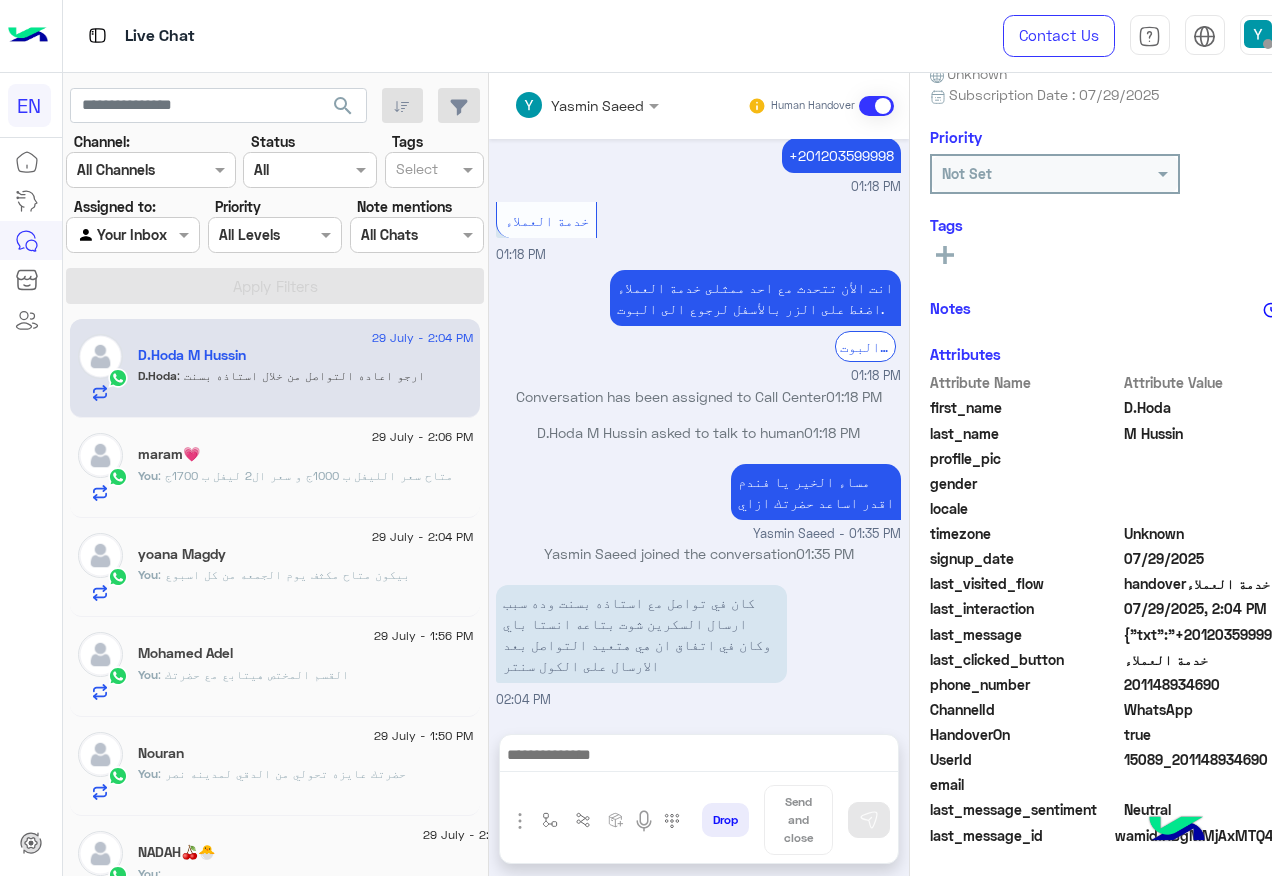 scroll, scrollTop: 2512, scrollLeft: 0, axis: vertical 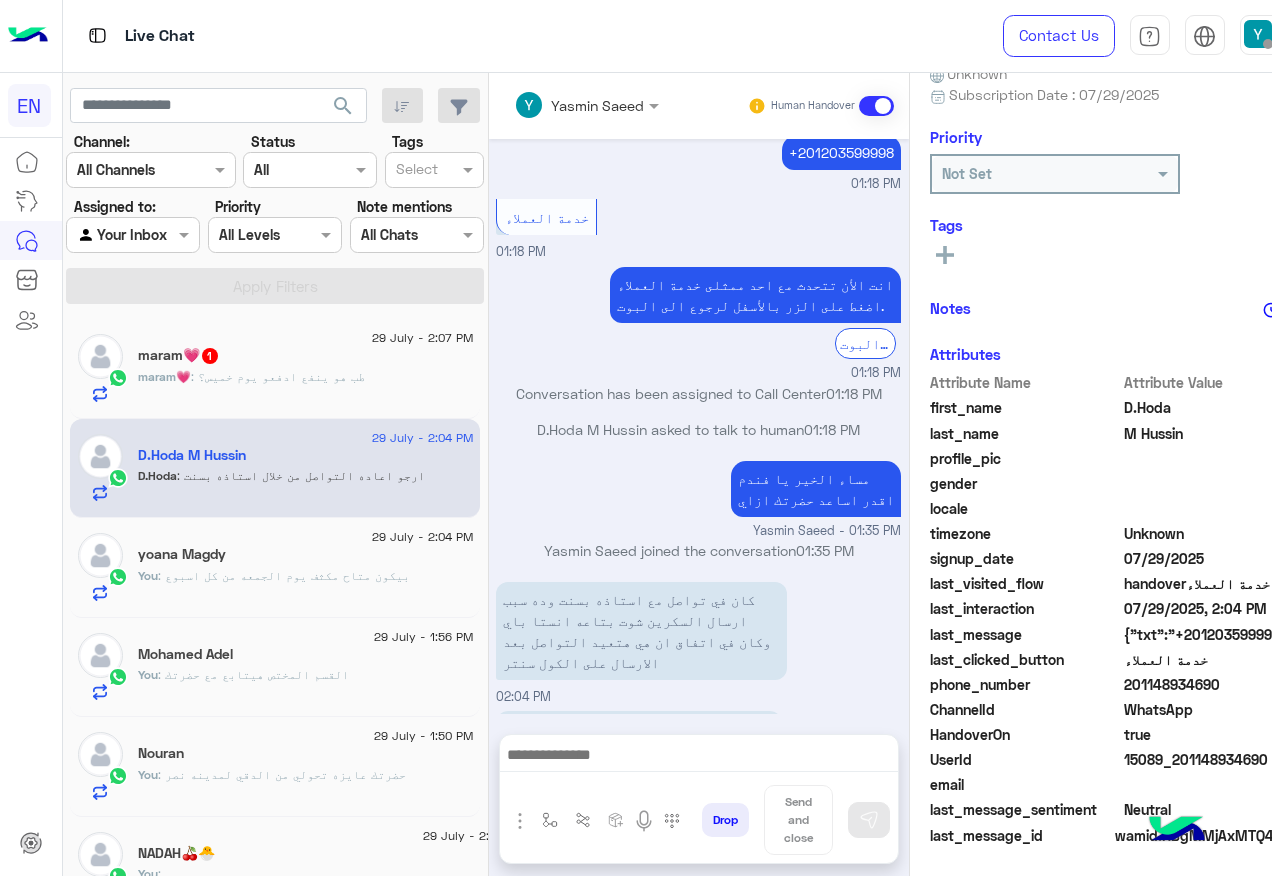 click on ": طب هو ينفع ادفعو يوم خميس؟" 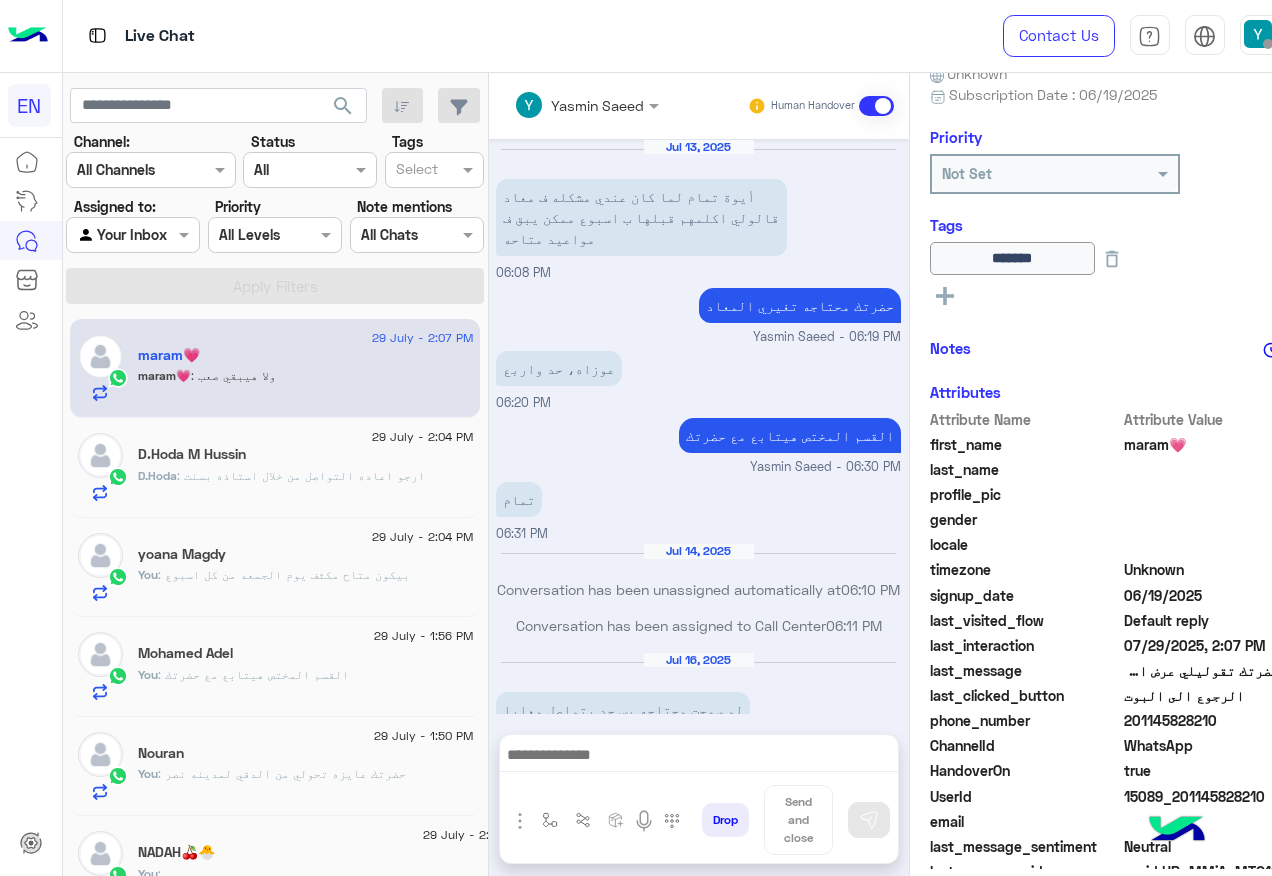 scroll, scrollTop: 1056, scrollLeft: 0, axis: vertical 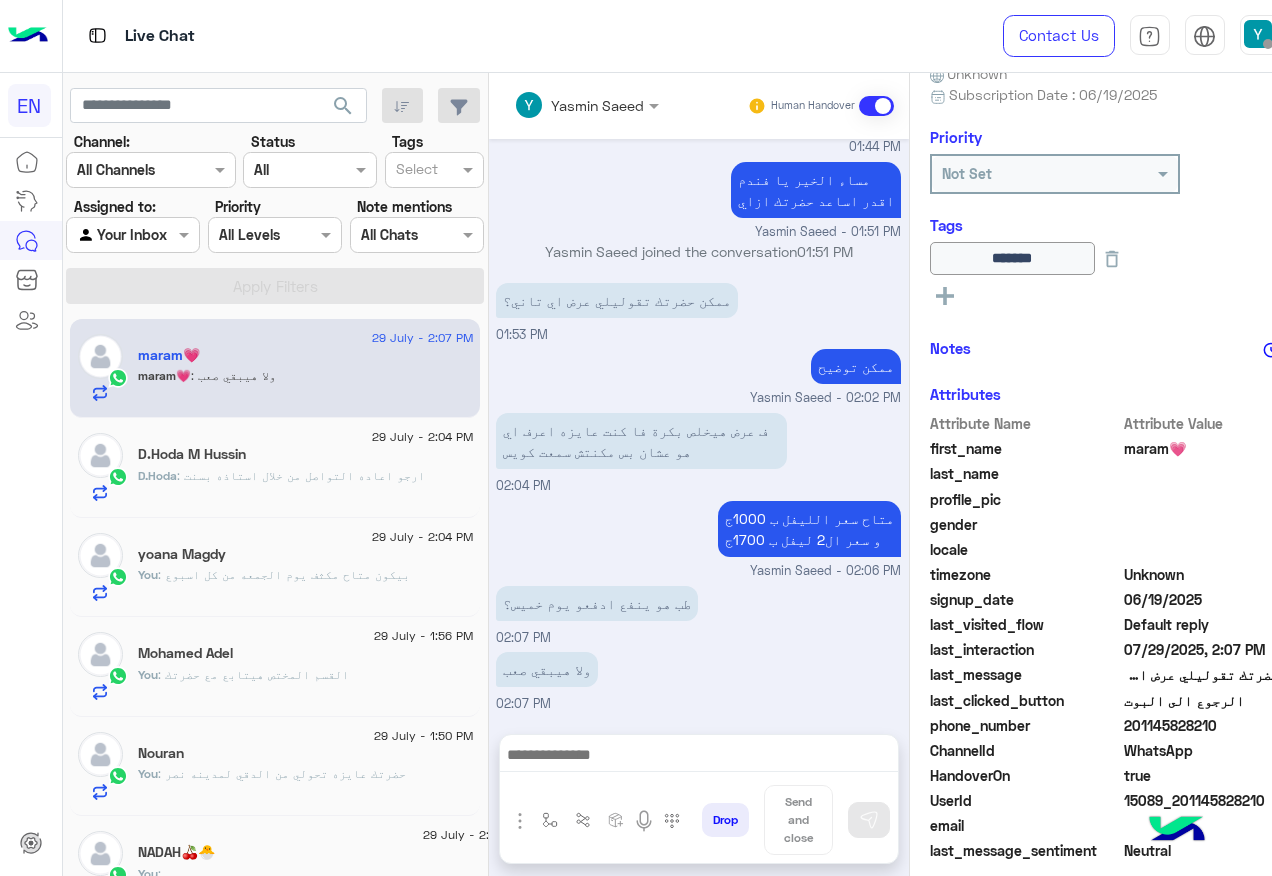 click on "201145828210" 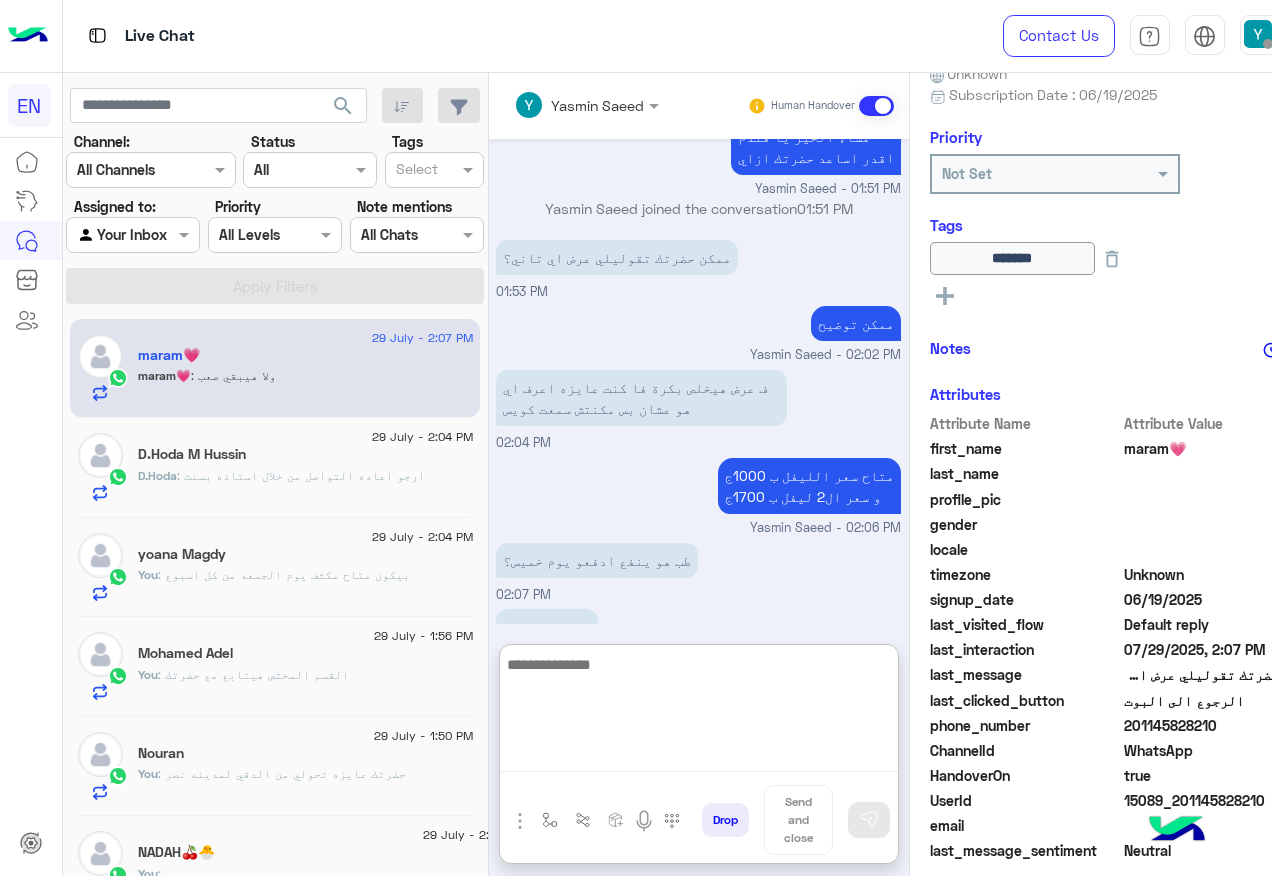 click at bounding box center [699, 712] 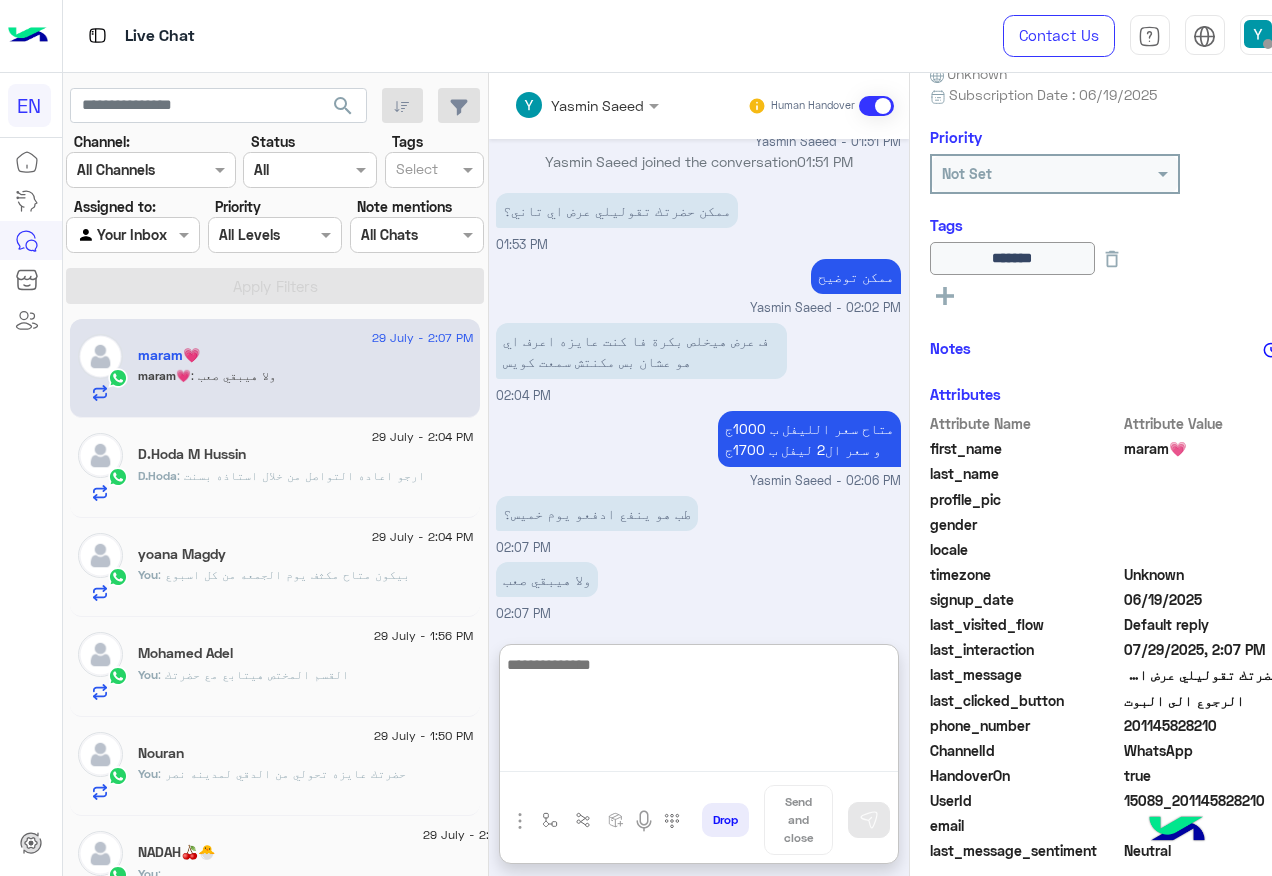 scroll, scrollTop: 1146, scrollLeft: 0, axis: vertical 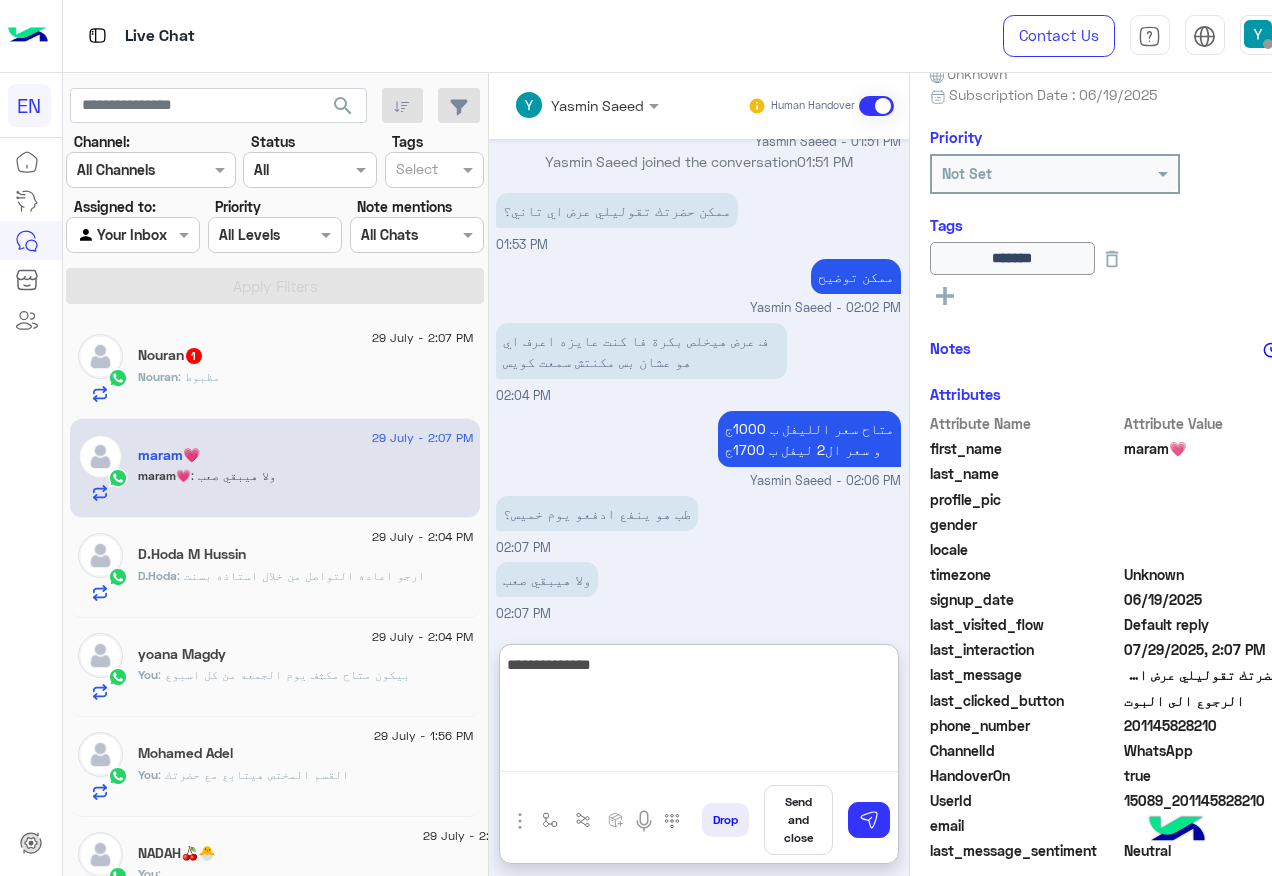type on "**********" 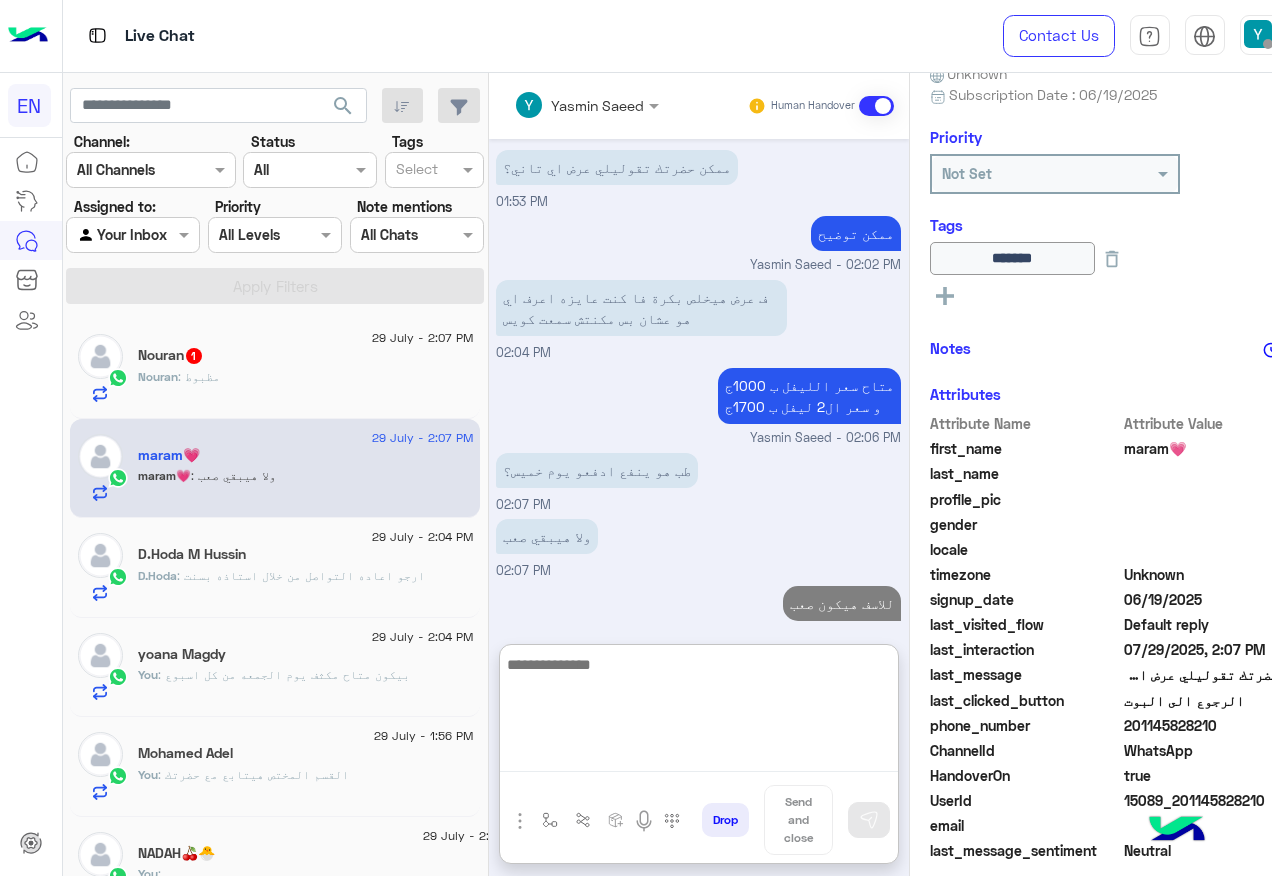 scroll, scrollTop: 1210, scrollLeft: 0, axis: vertical 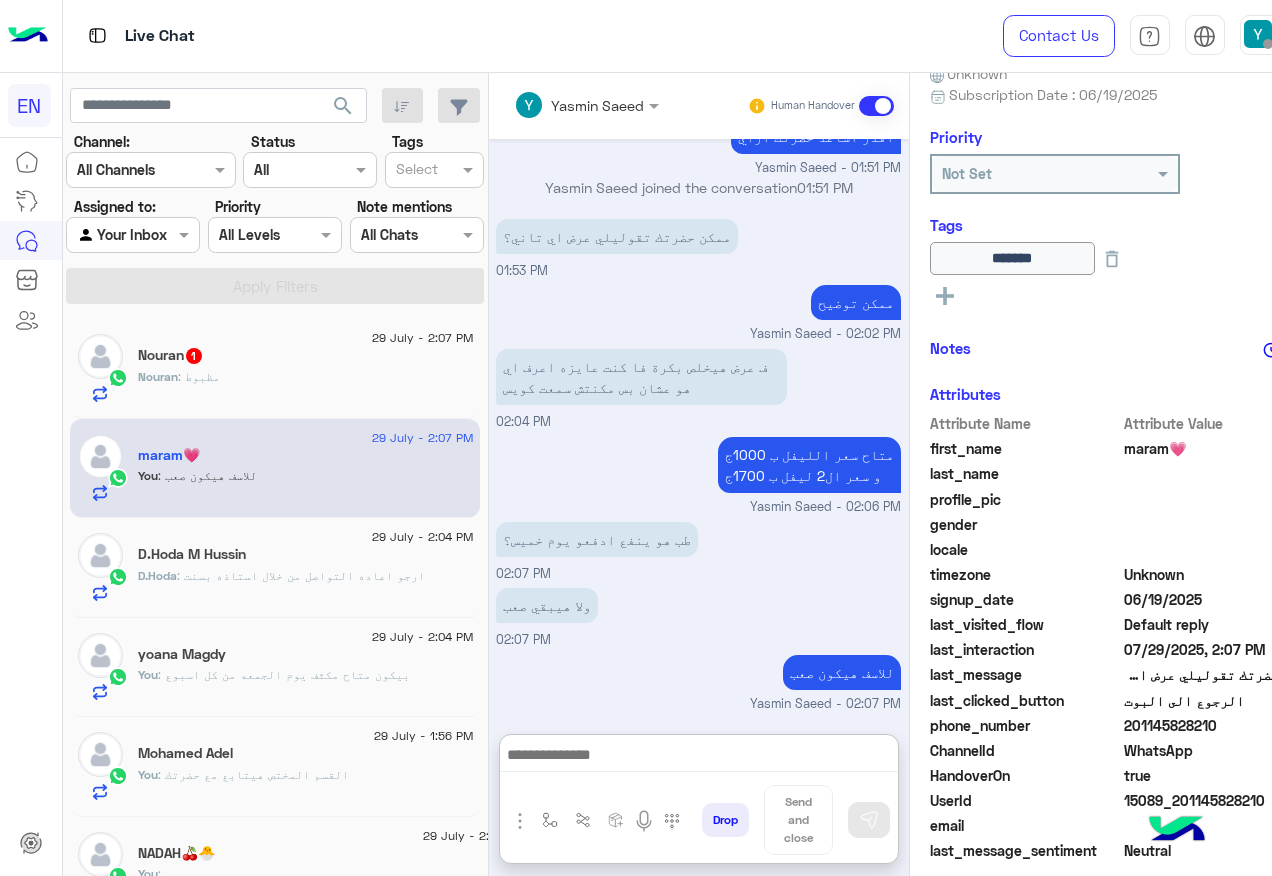 click on "Nouran : مظبوط" 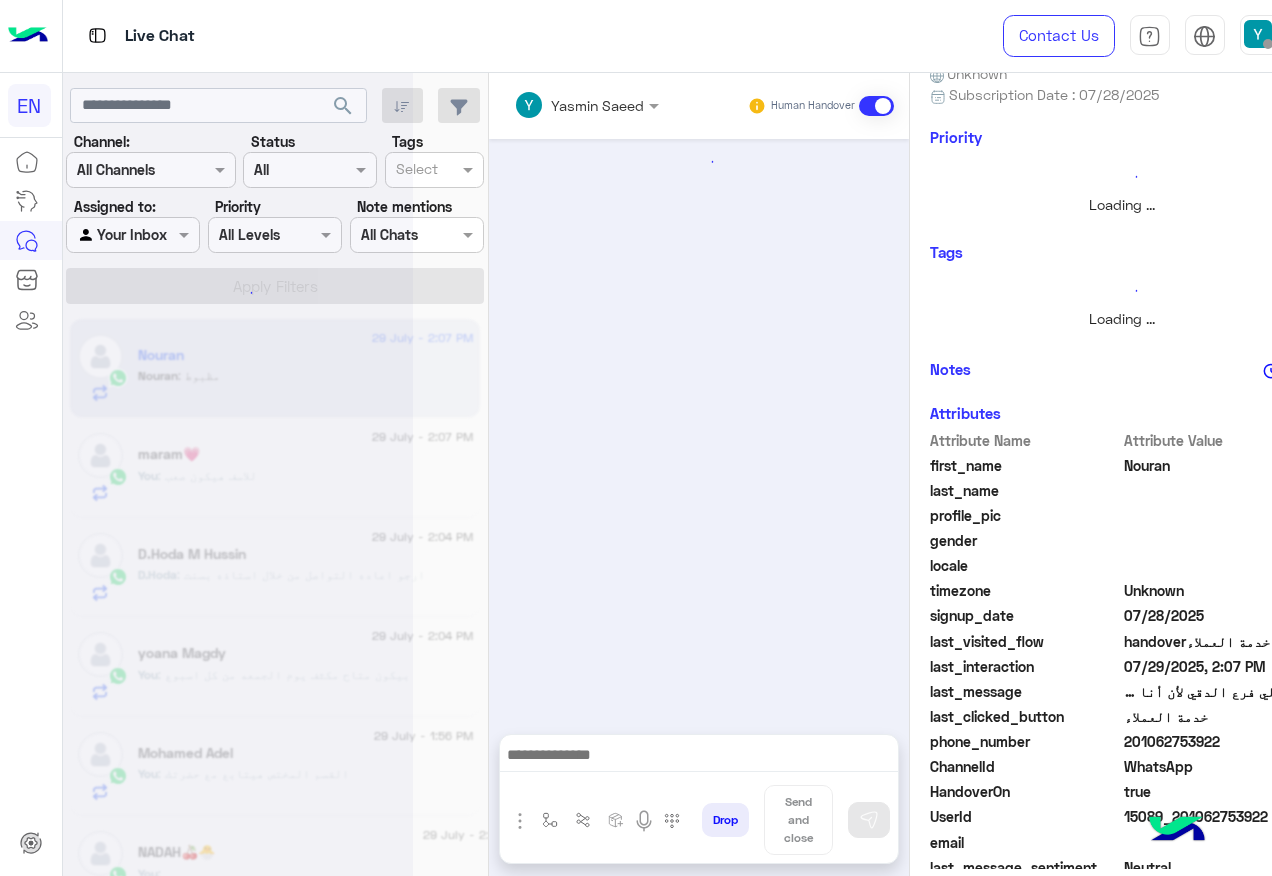 scroll, scrollTop: 0, scrollLeft: 0, axis: both 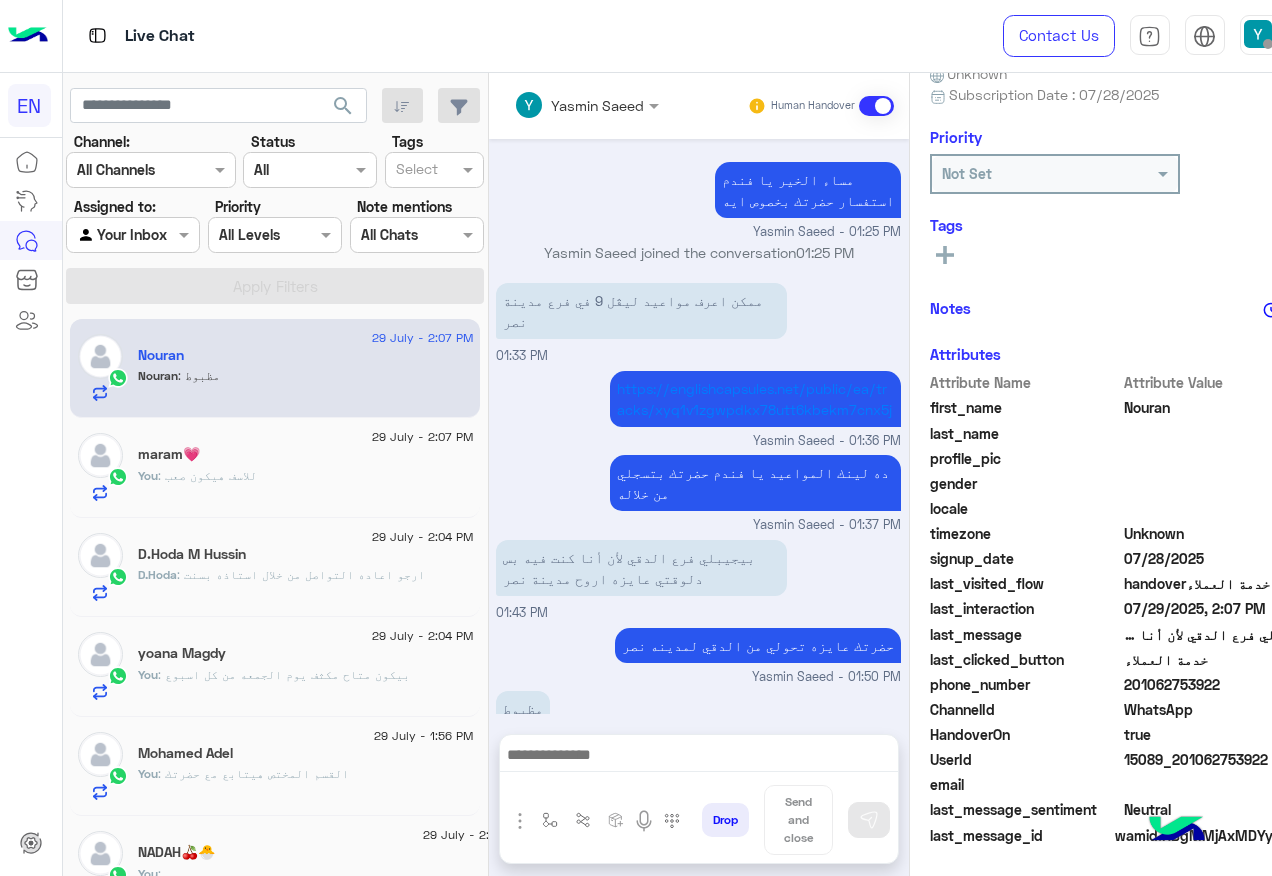click on "201062753922" 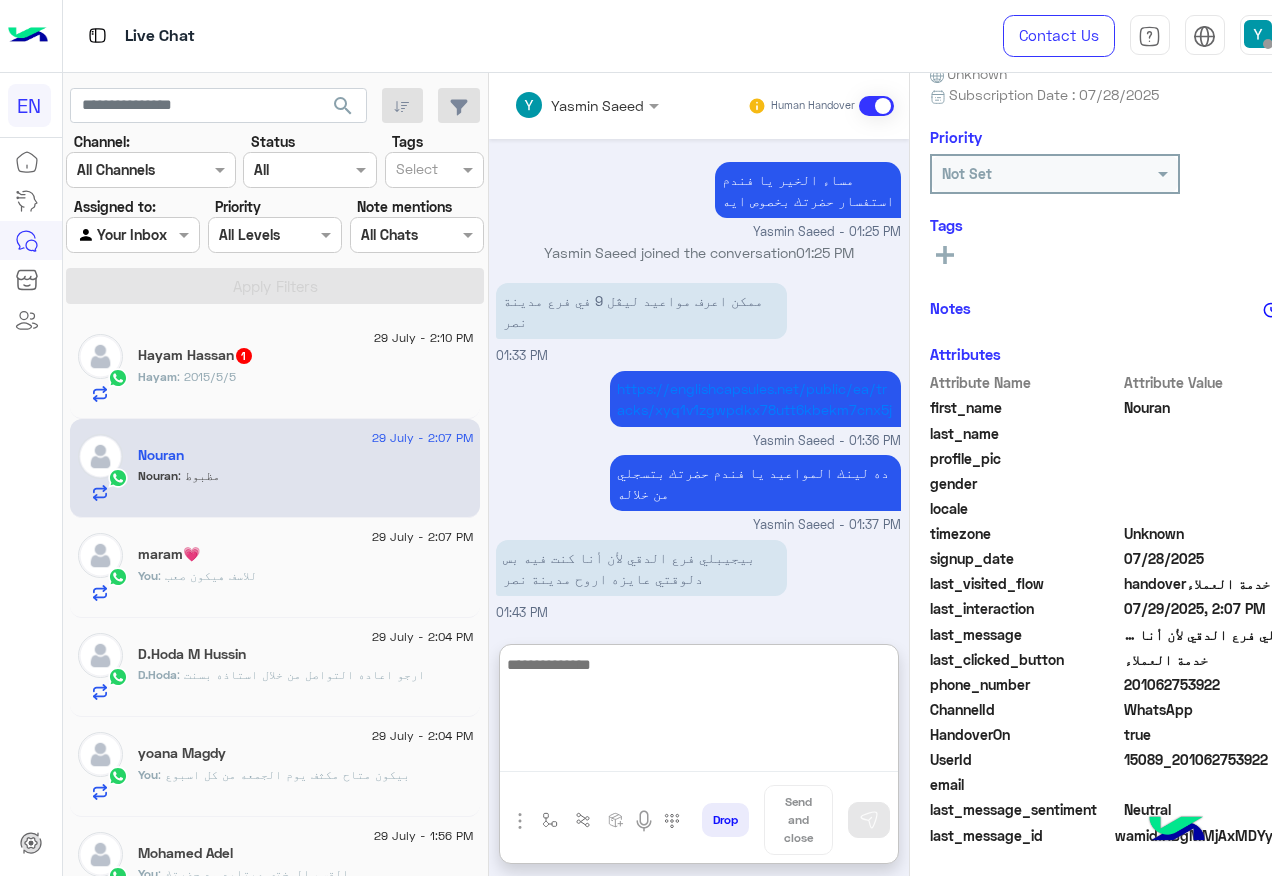 click at bounding box center (699, 712) 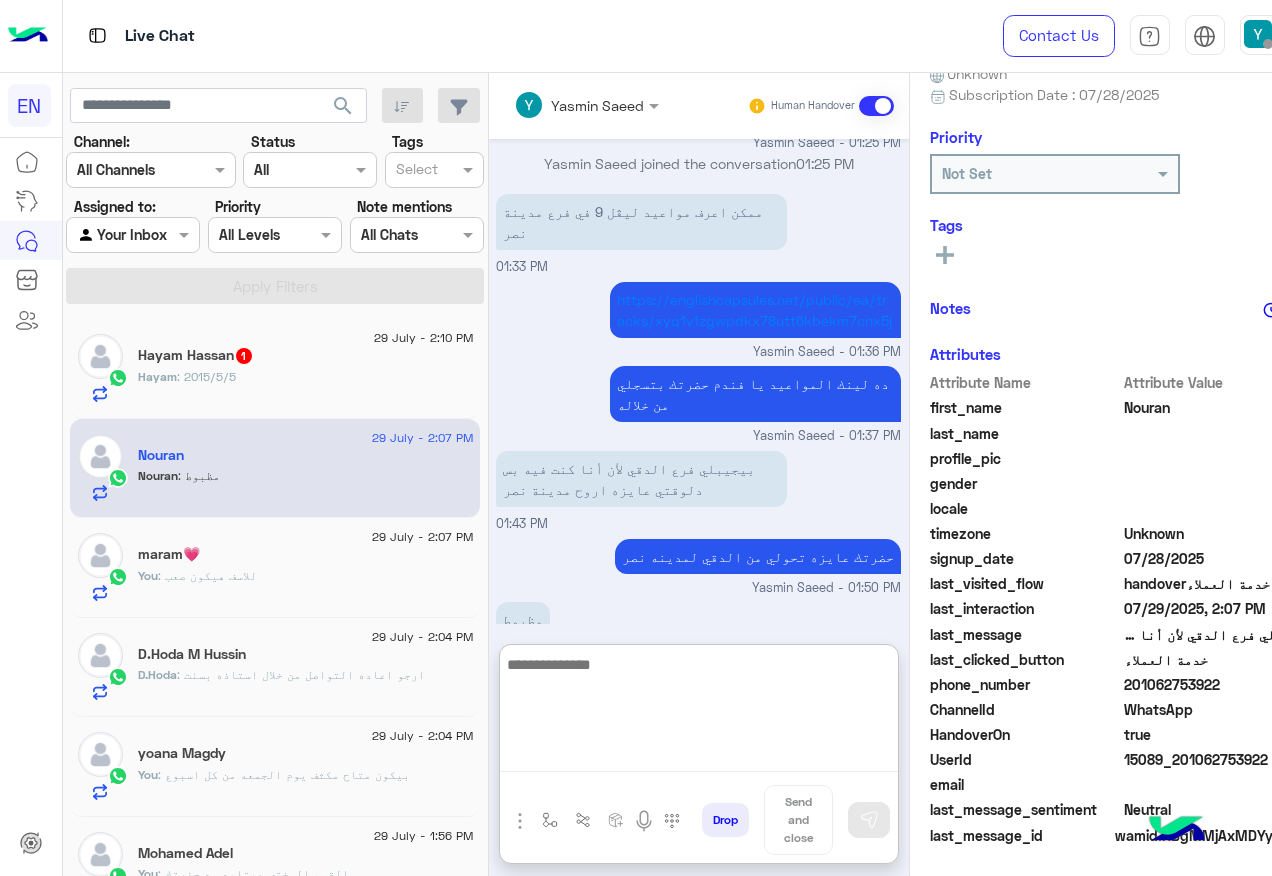 click at bounding box center [699, 712] 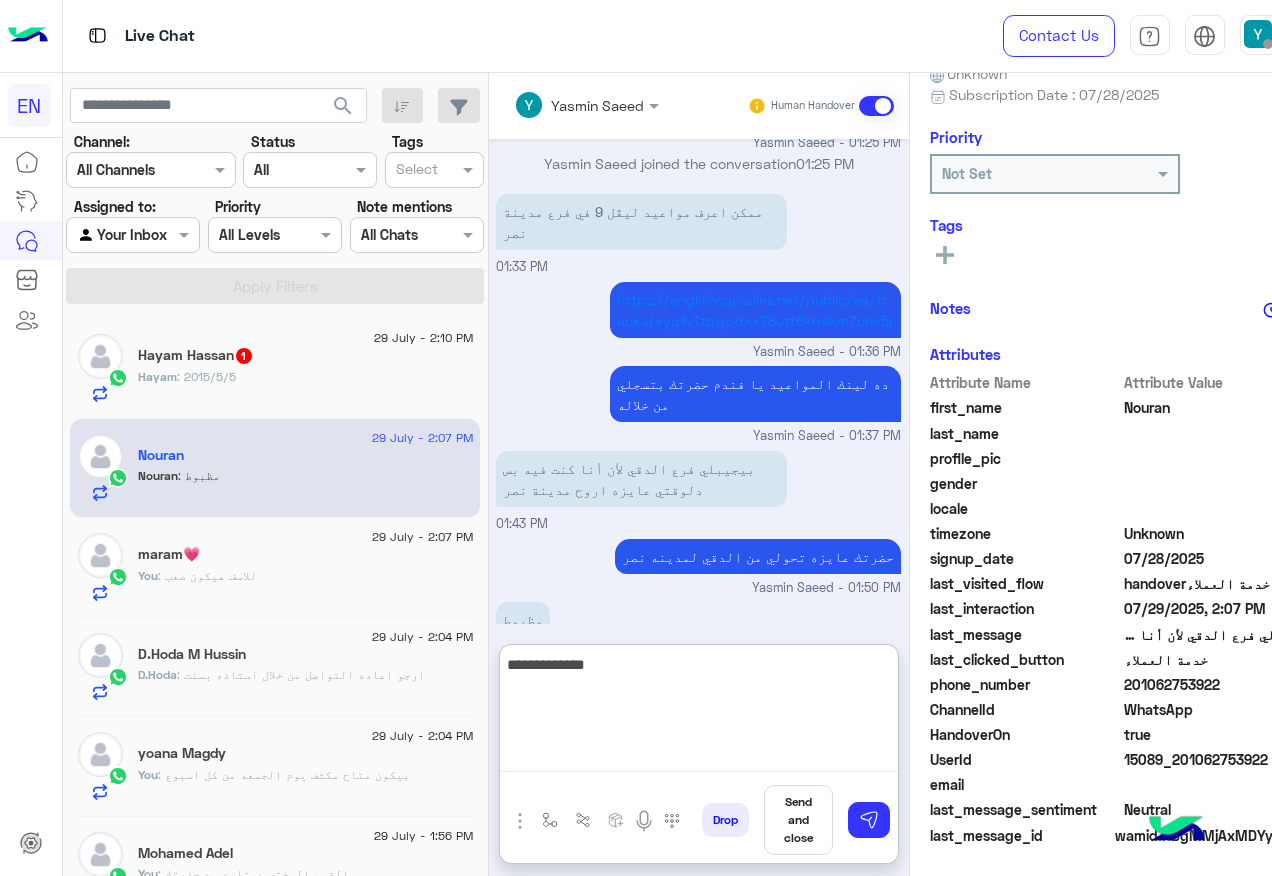 type on "**********" 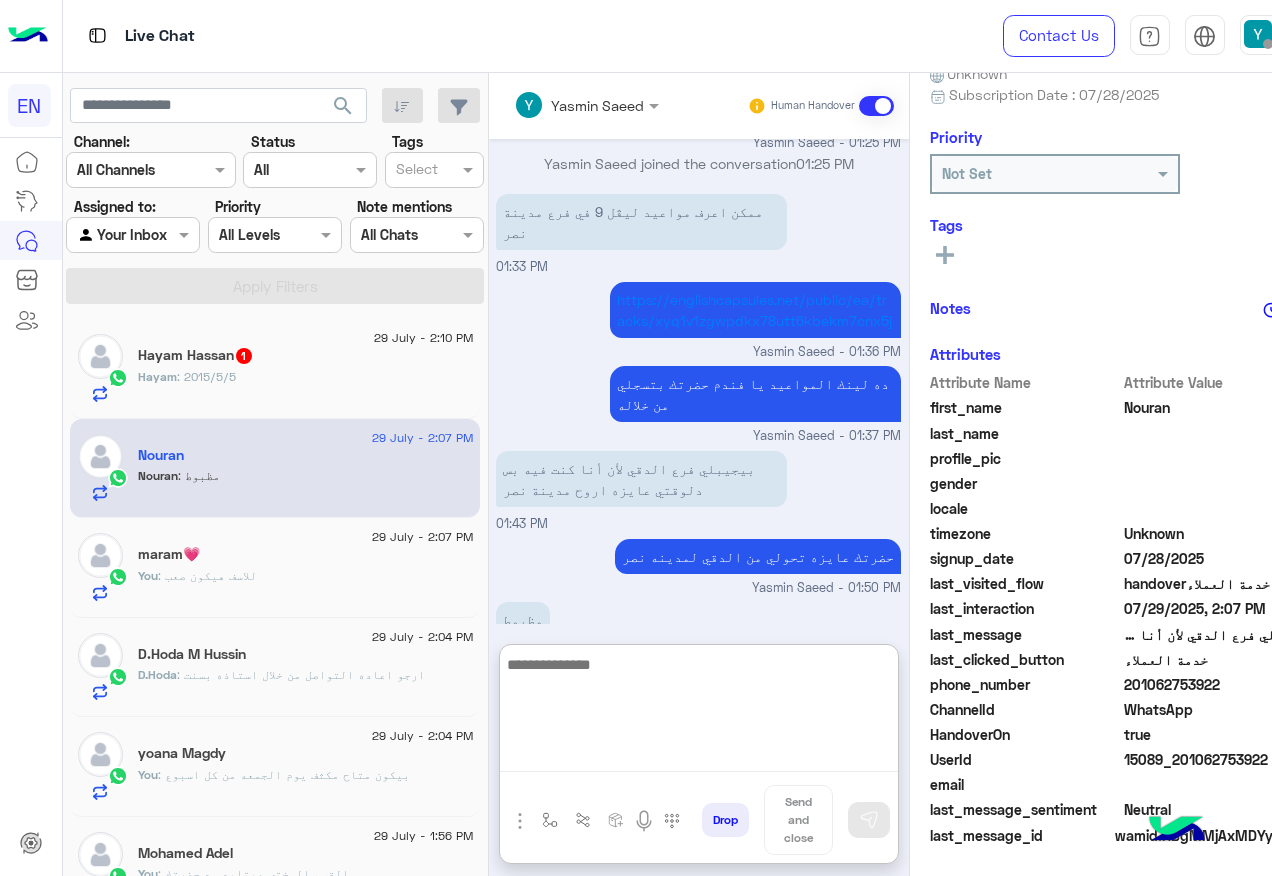 scroll, scrollTop: 1339, scrollLeft: 0, axis: vertical 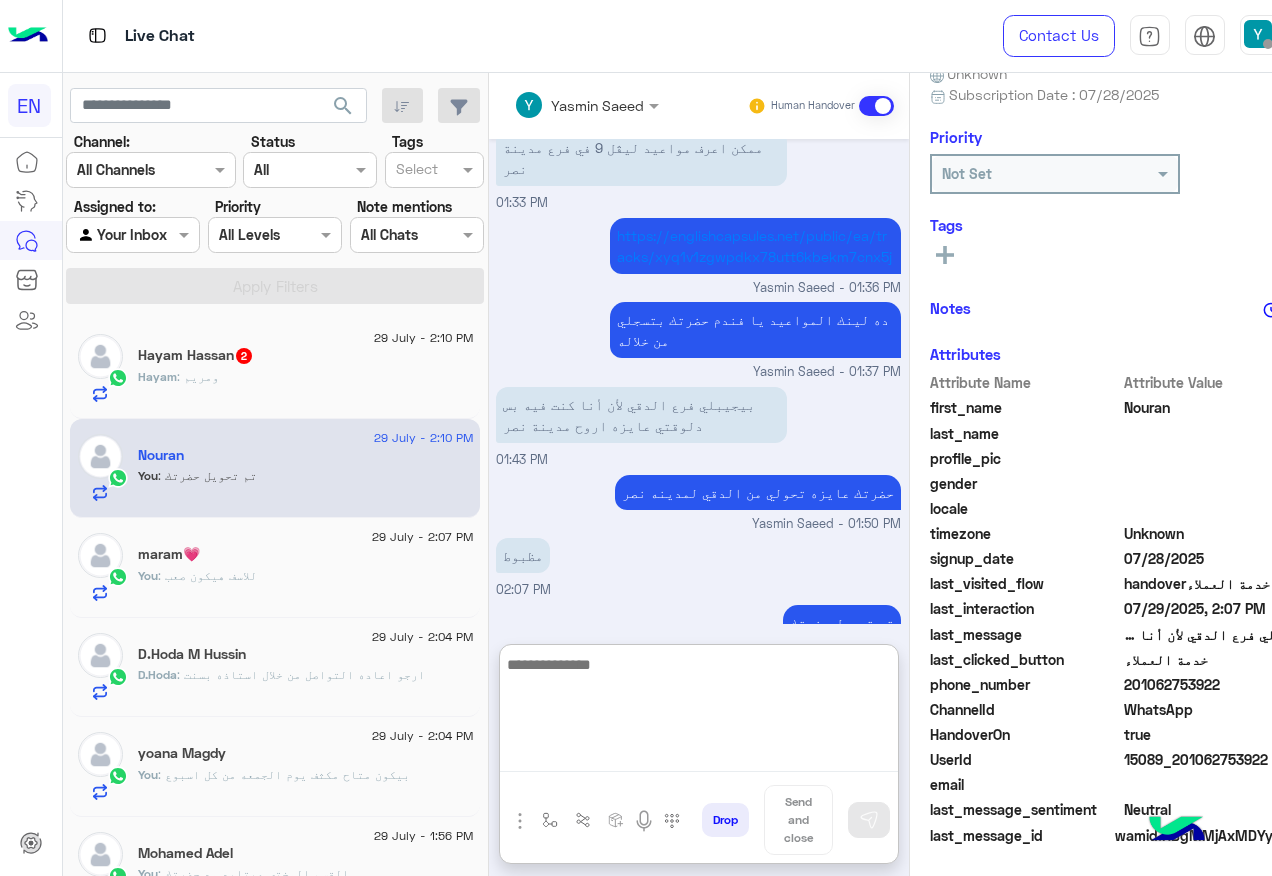 click at bounding box center (699, 712) 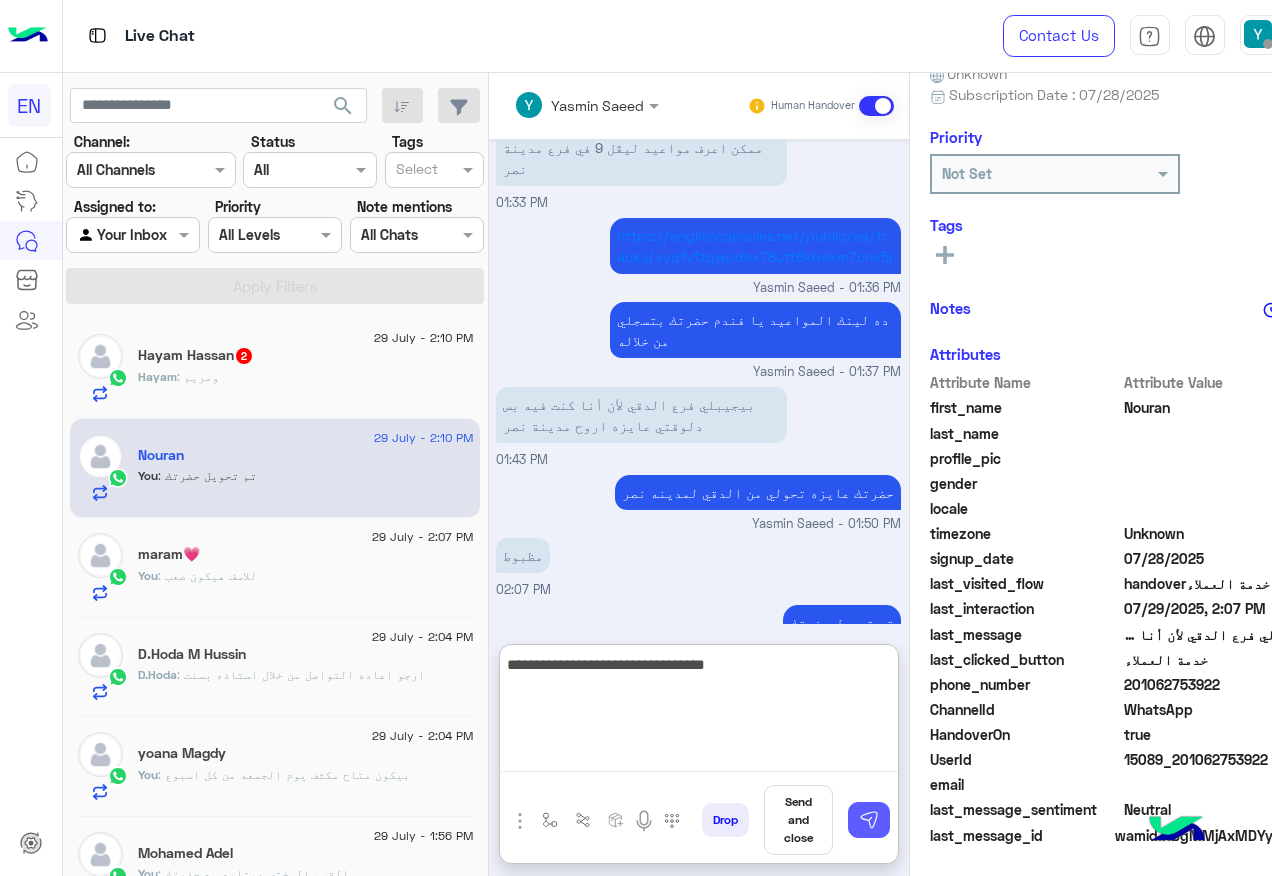 type on "**********" 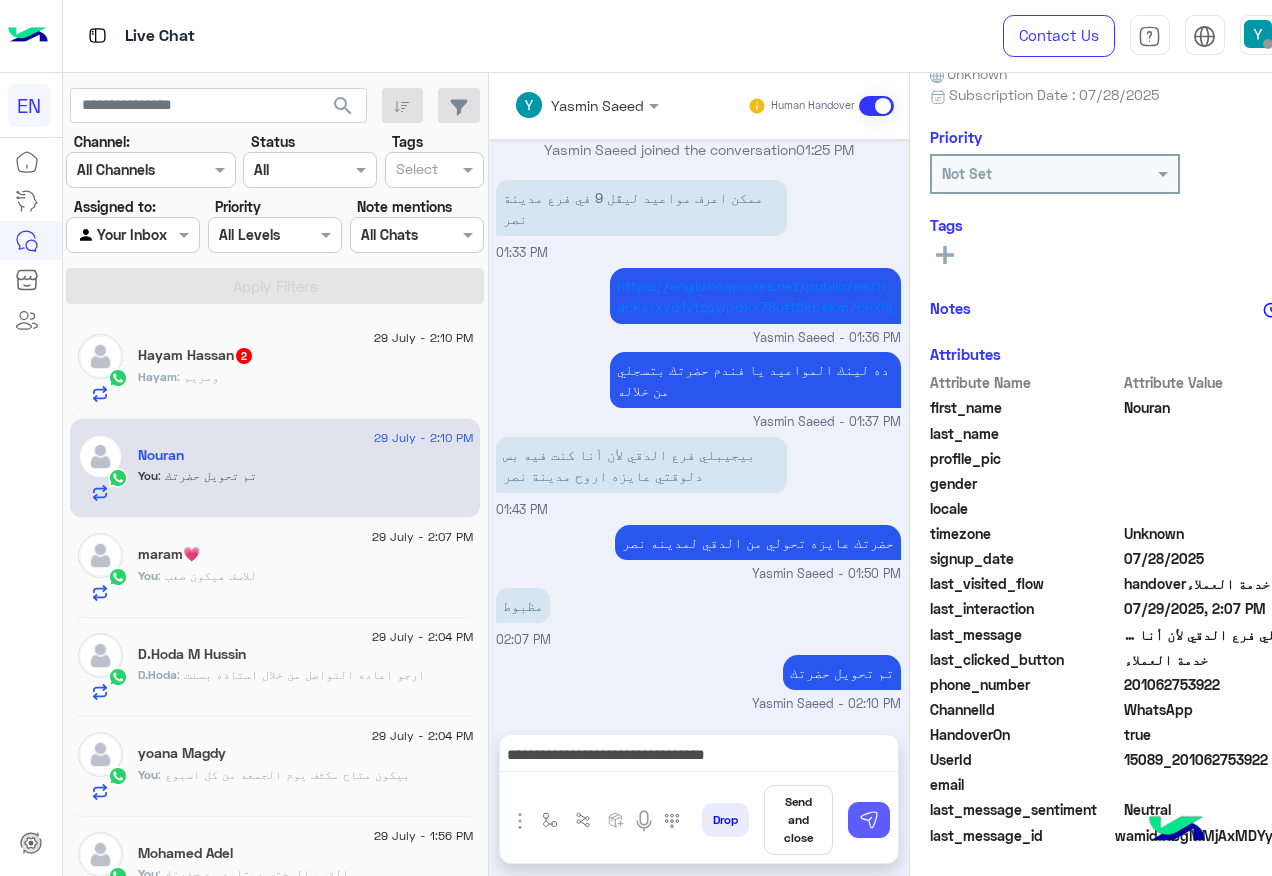 click at bounding box center (869, 820) 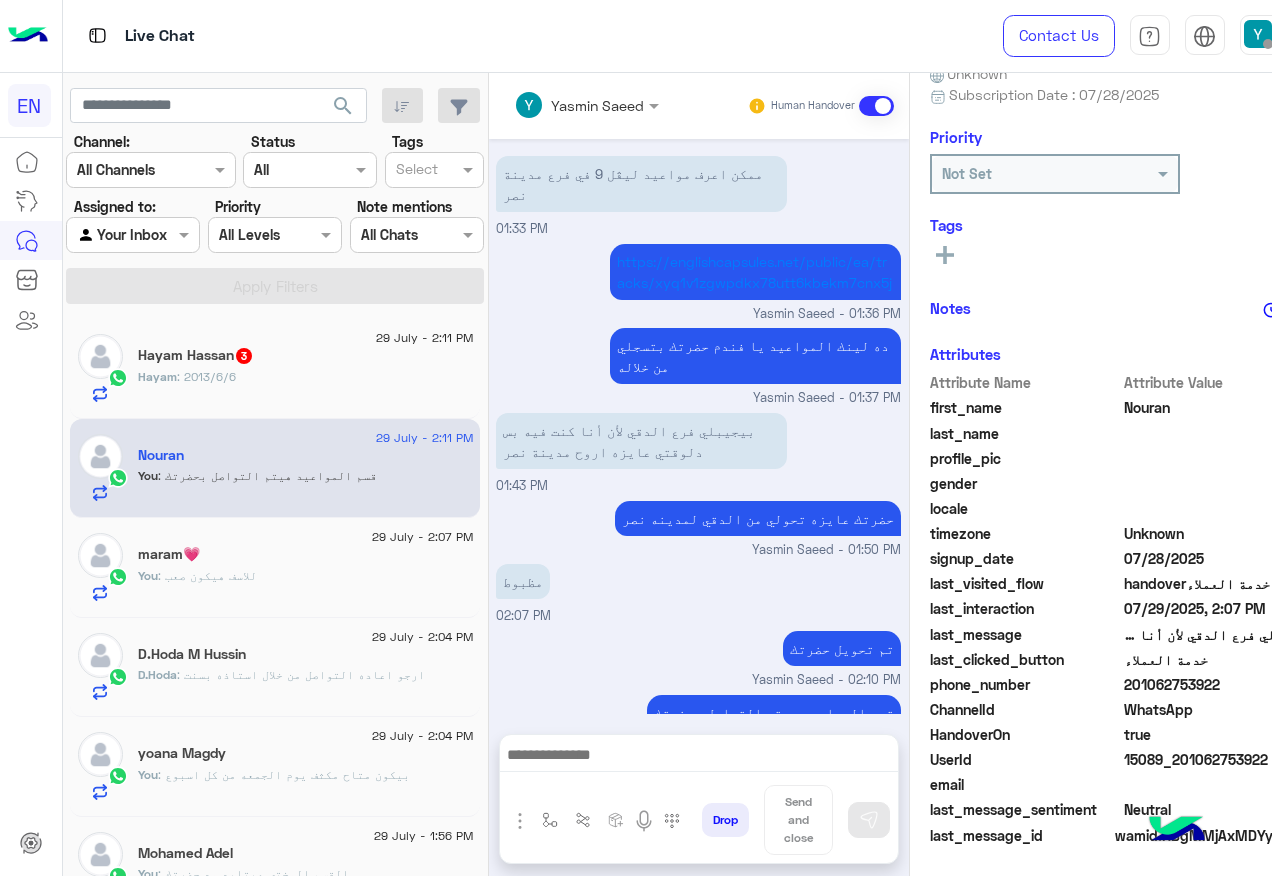 click on "Hayam : 2013/6/6" 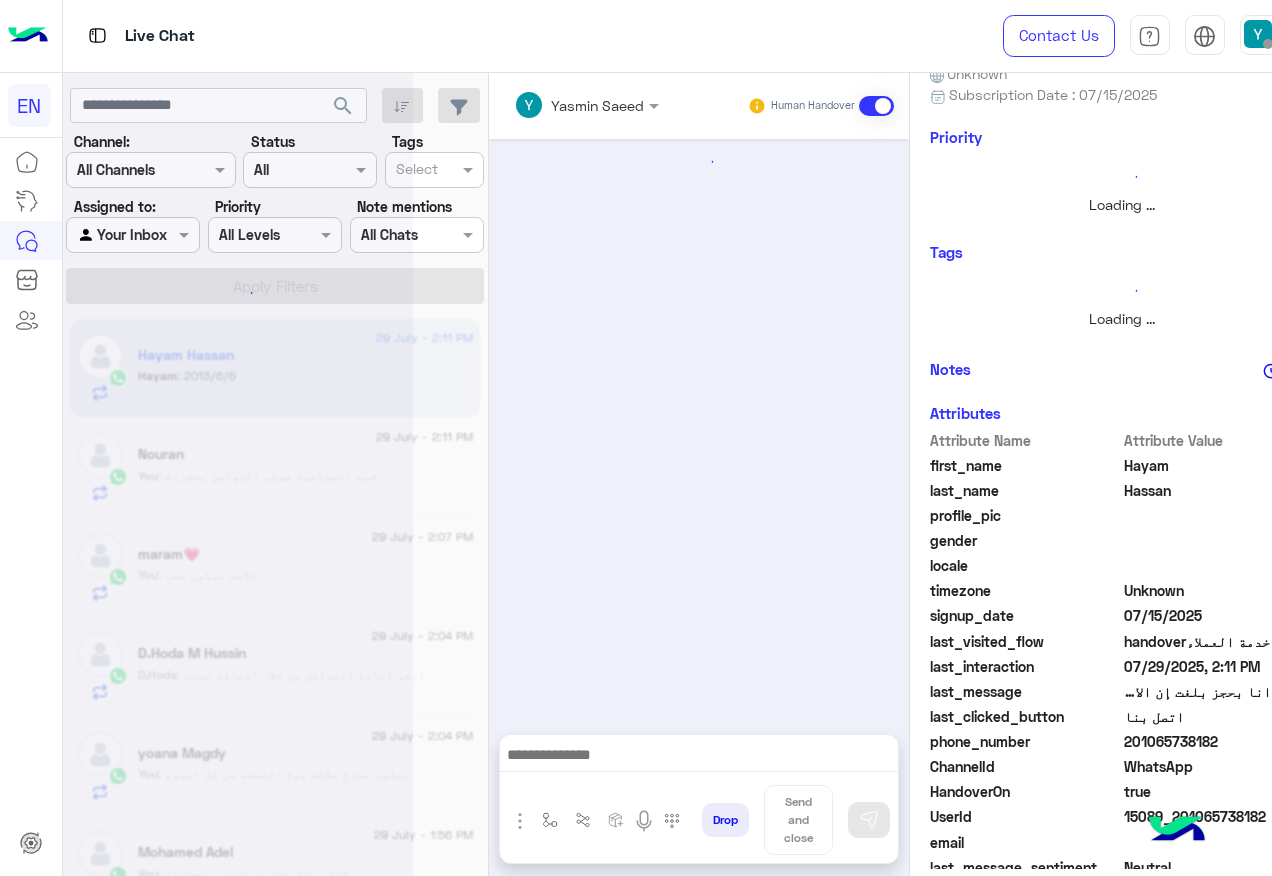 scroll, scrollTop: 0, scrollLeft: 0, axis: both 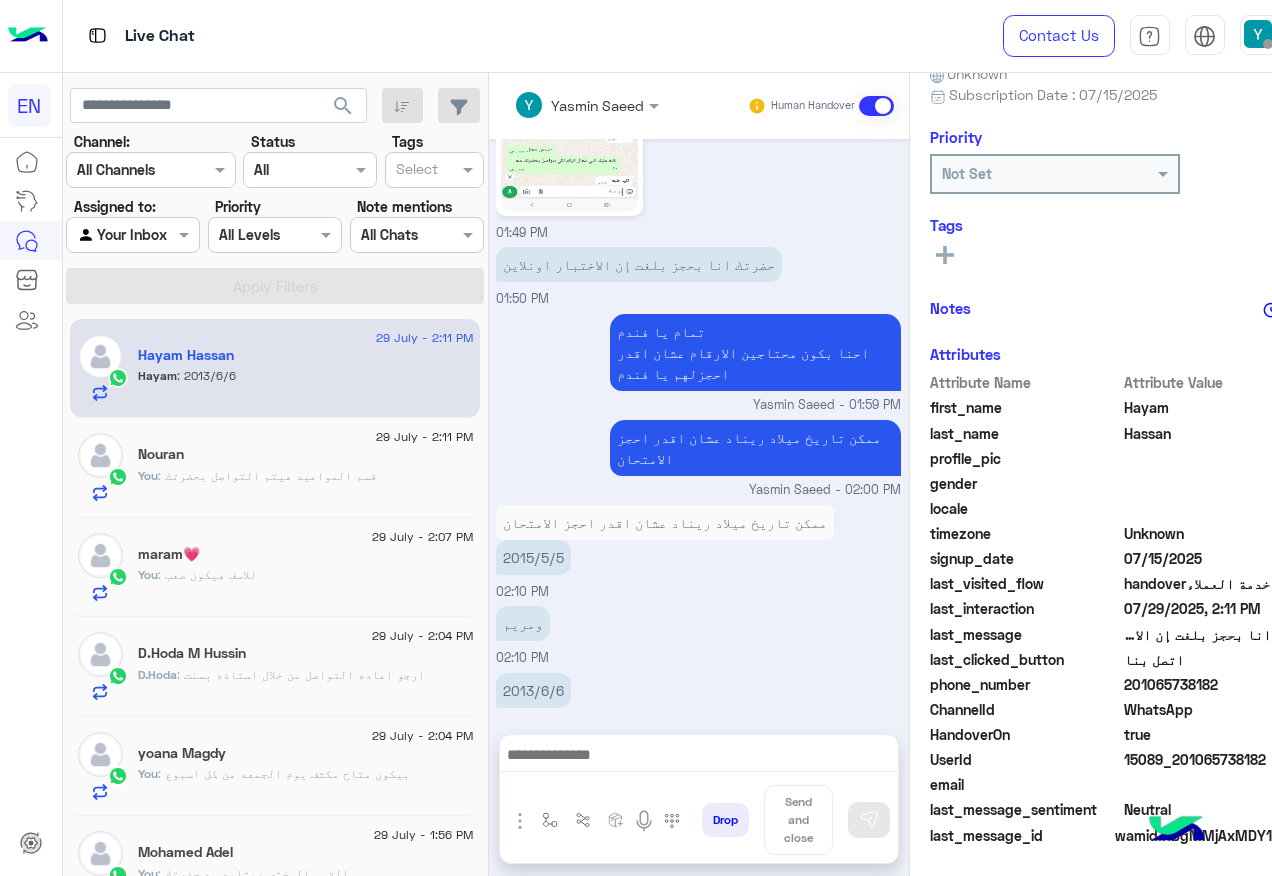 click on "201065738182" 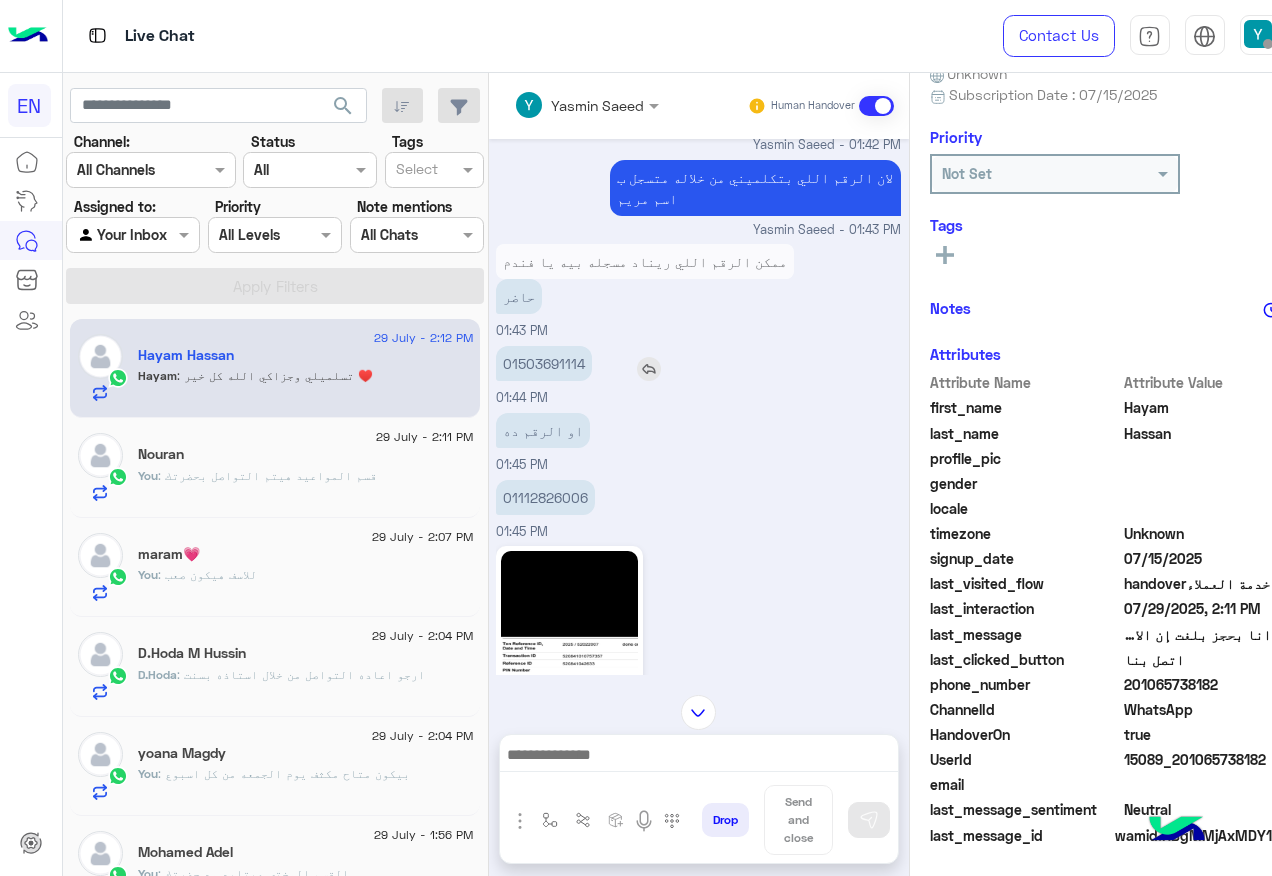 scroll, scrollTop: 398, scrollLeft: 0, axis: vertical 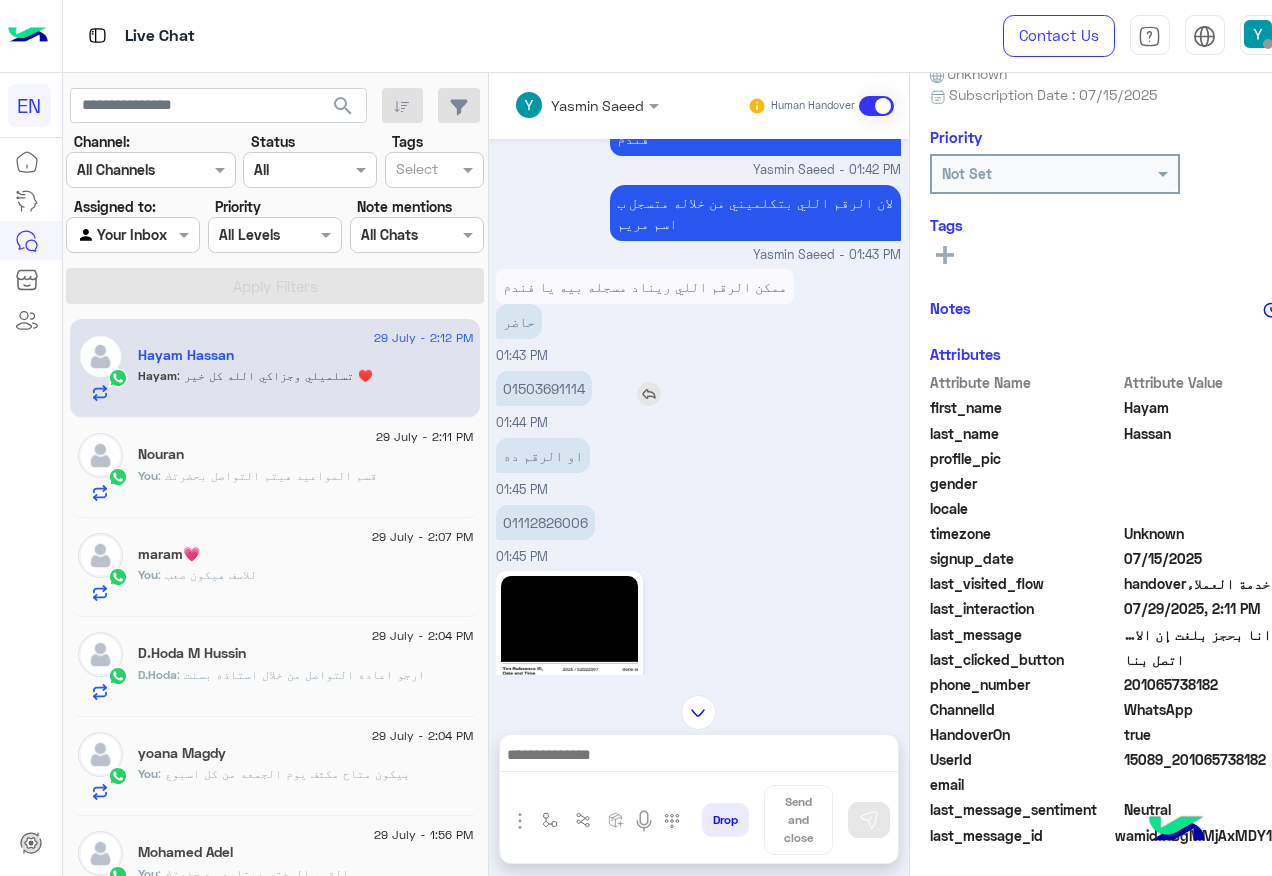 click on "01503691114" at bounding box center [544, 388] 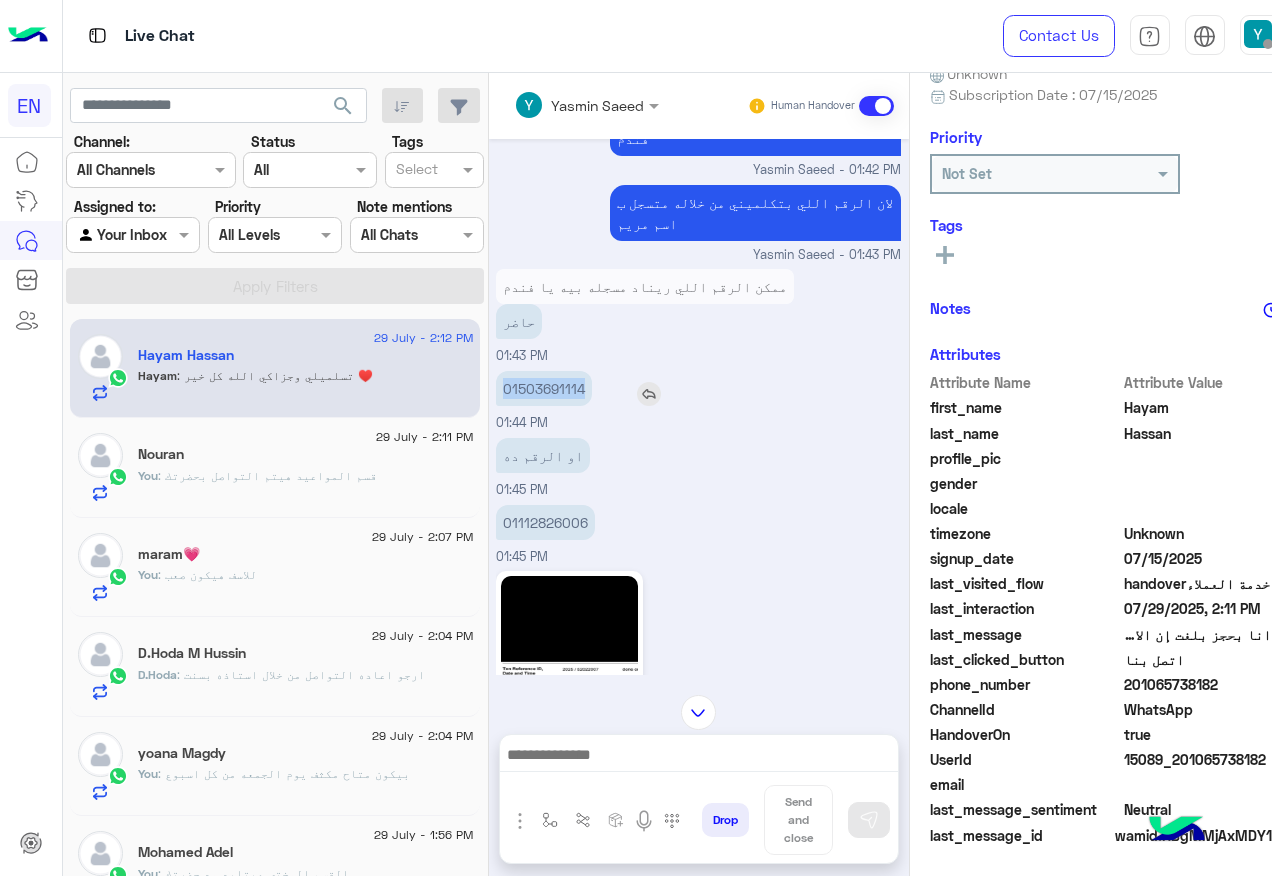 click on "01503691114" at bounding box center [544, 388] 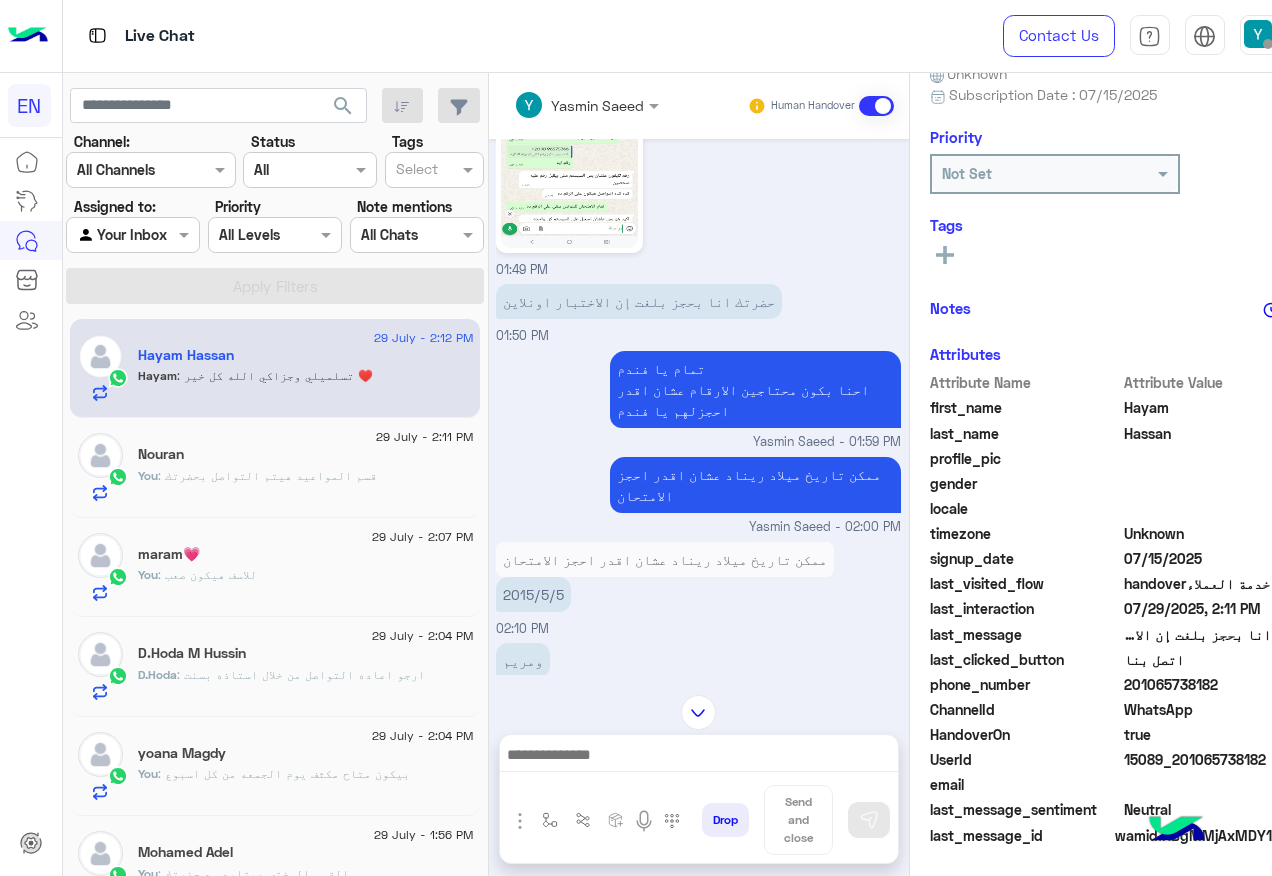 scroll, scrollTop: 1698, scrollLeft: 0, axis: vertical 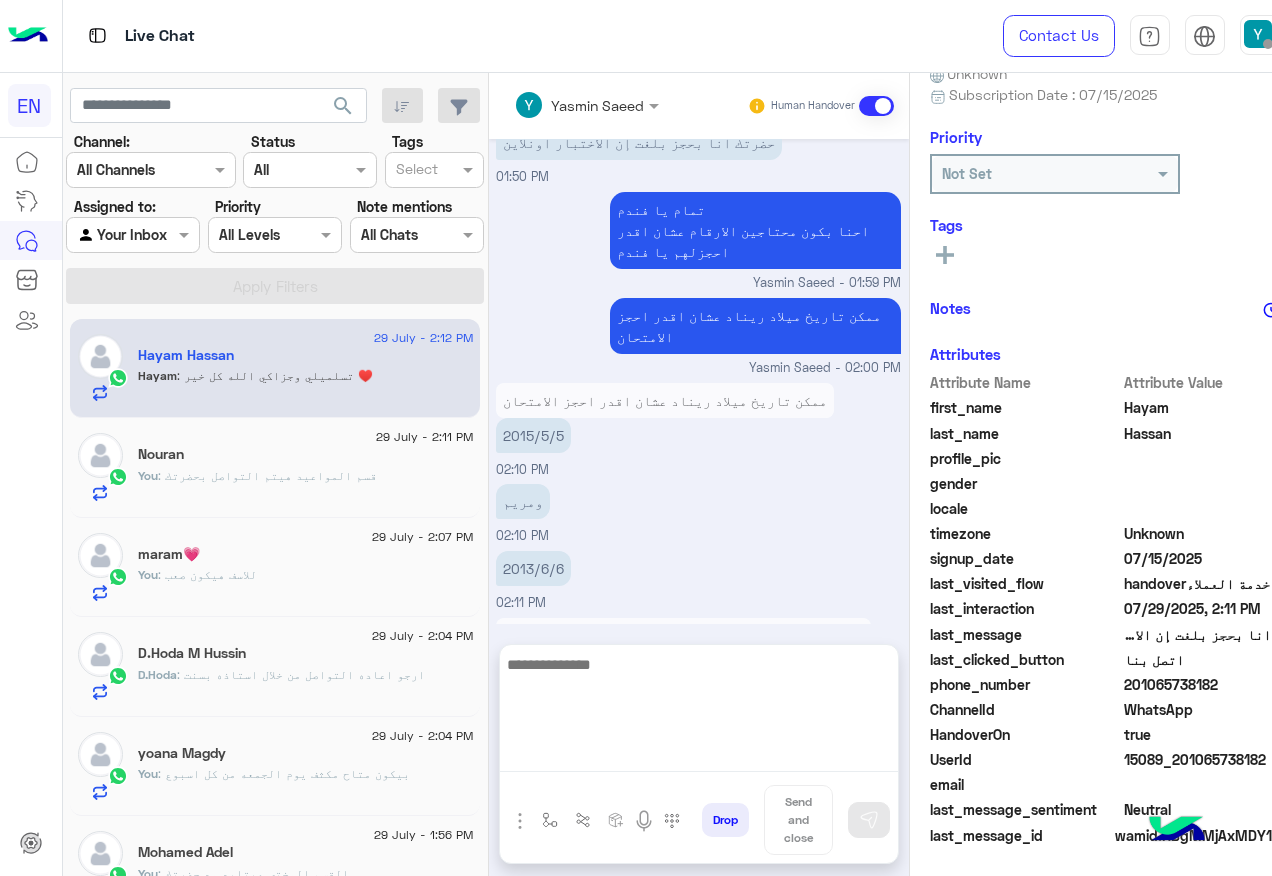click at bounding box center (699, 712) 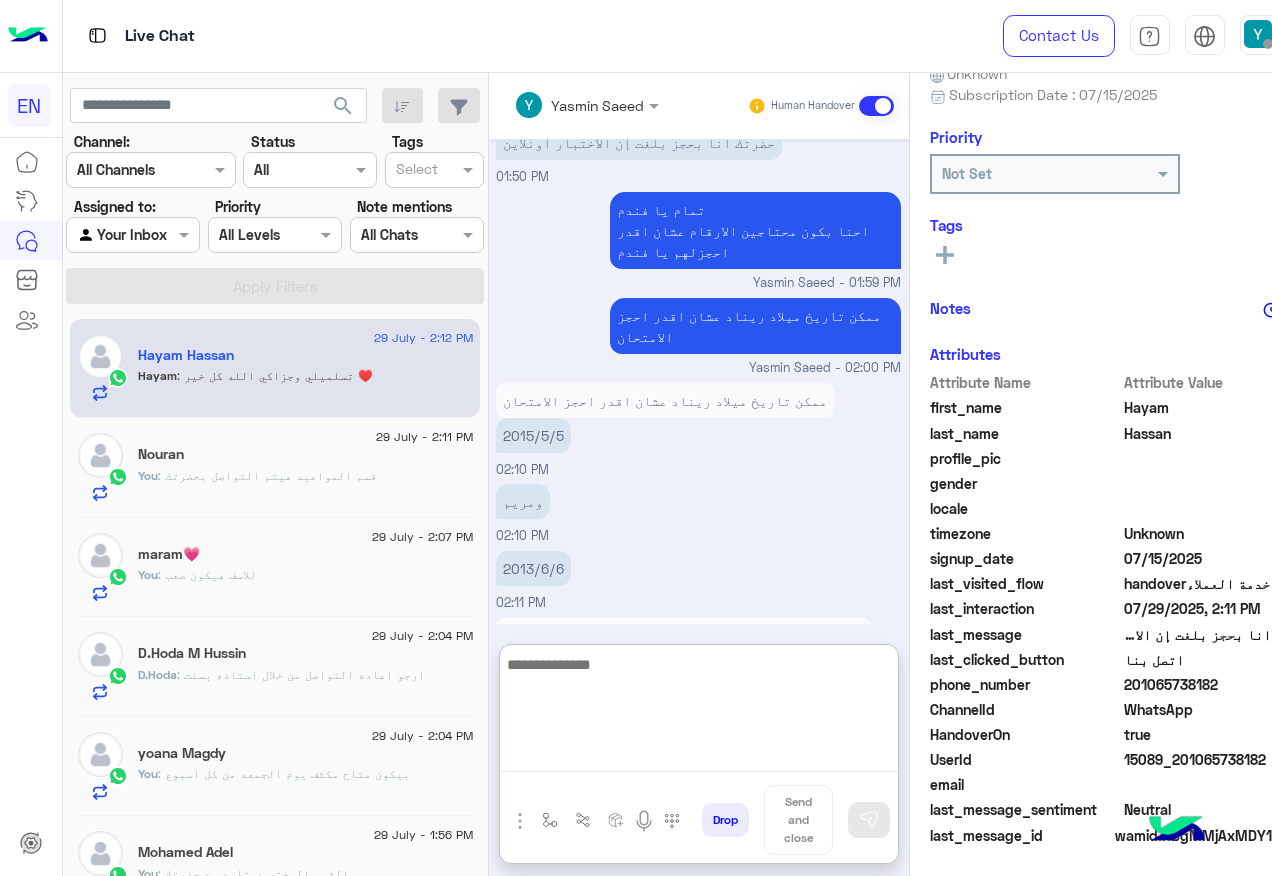 paste on "**********" 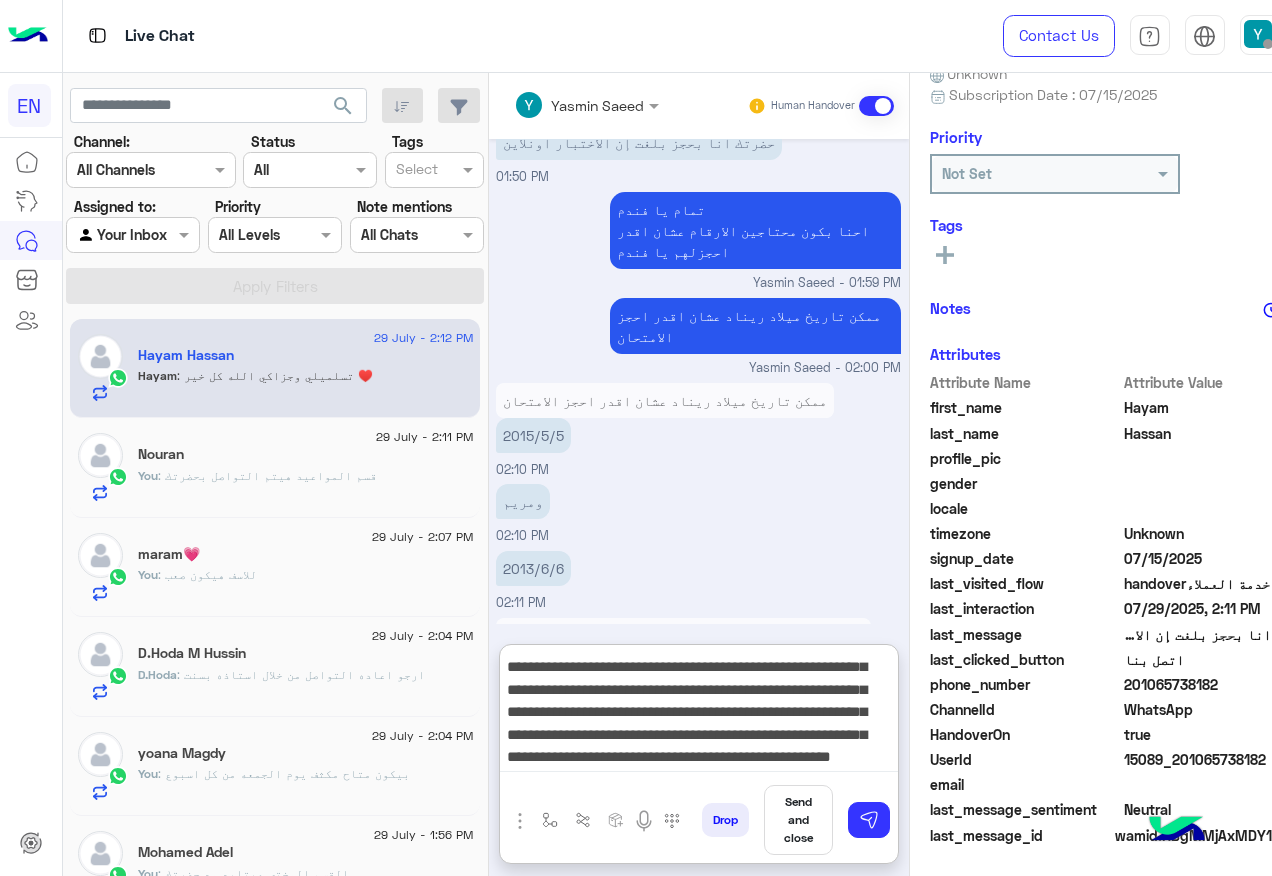 scroll, scrollTop: 0, scrollLeft: 0, axis: both 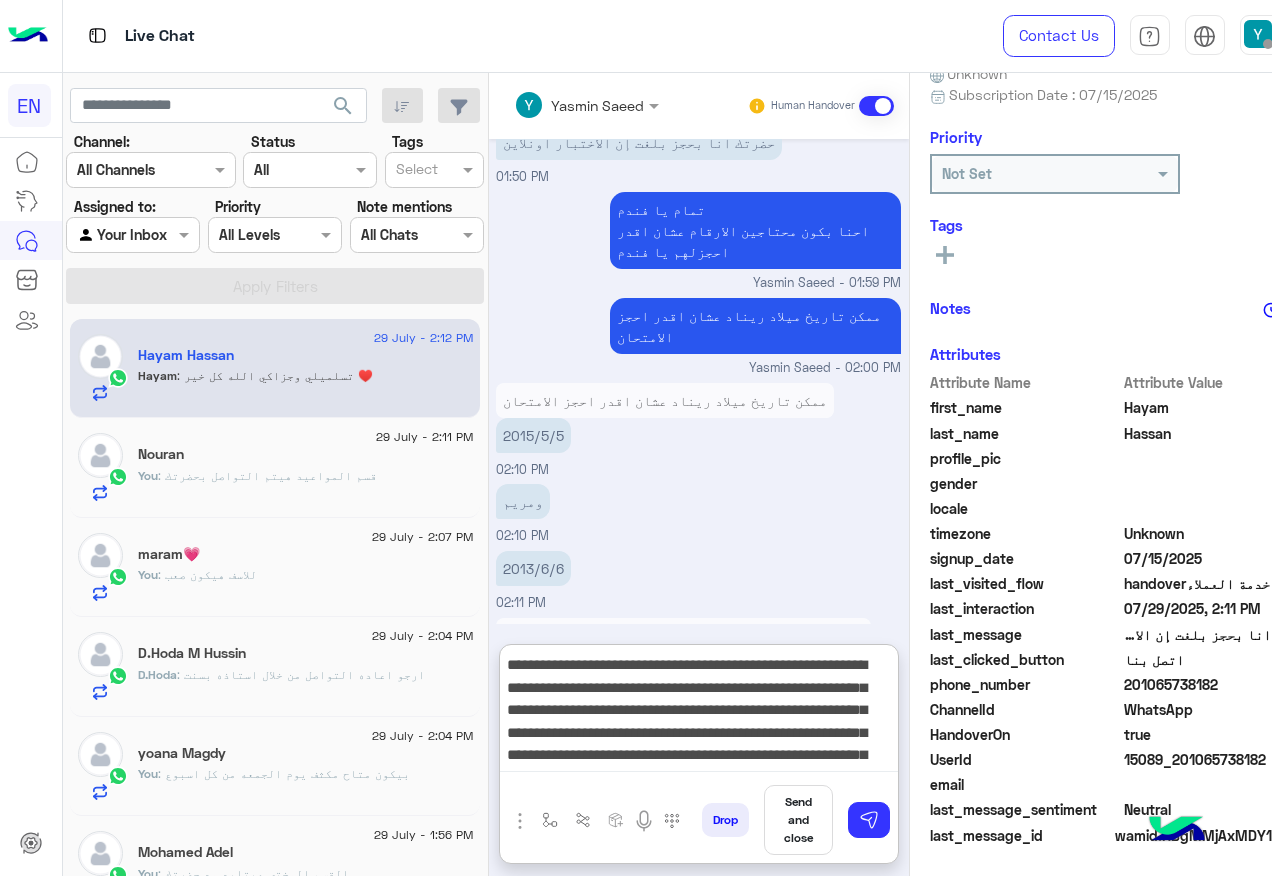 click on "**********" at bounding box center (699, 712) 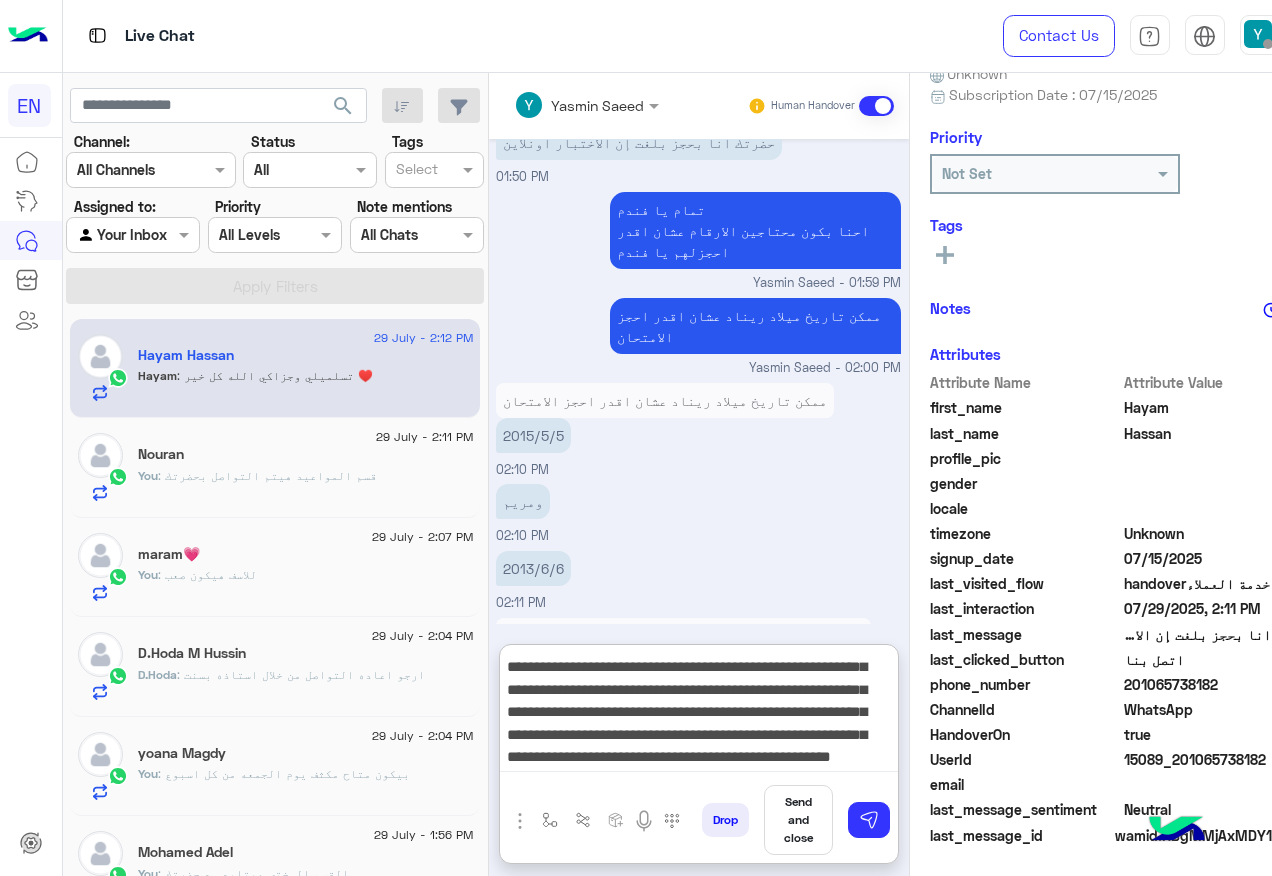 scroll, scrollTop: 155, scrollLeft: 0, axis: vertical 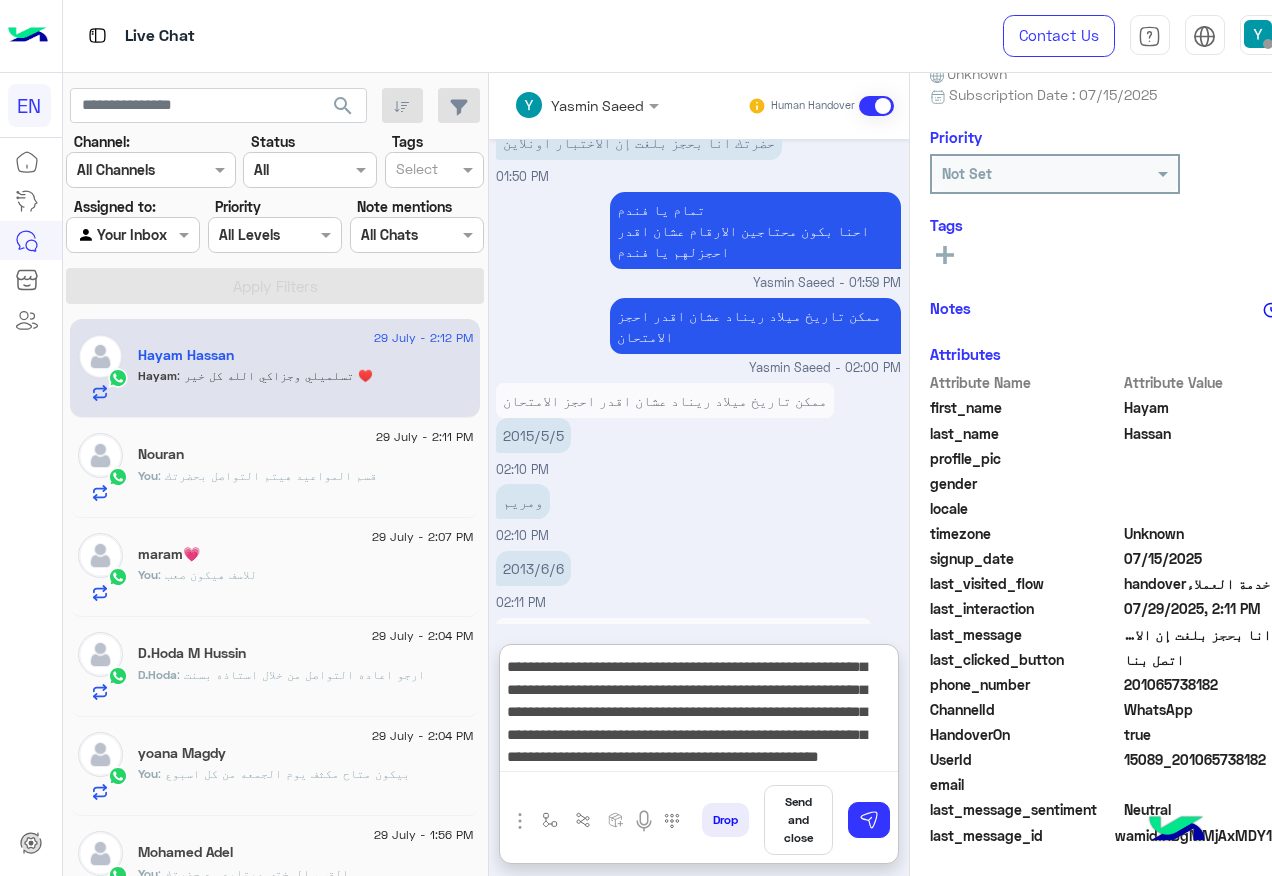 click on "**********" at bounding box center (699, 712) 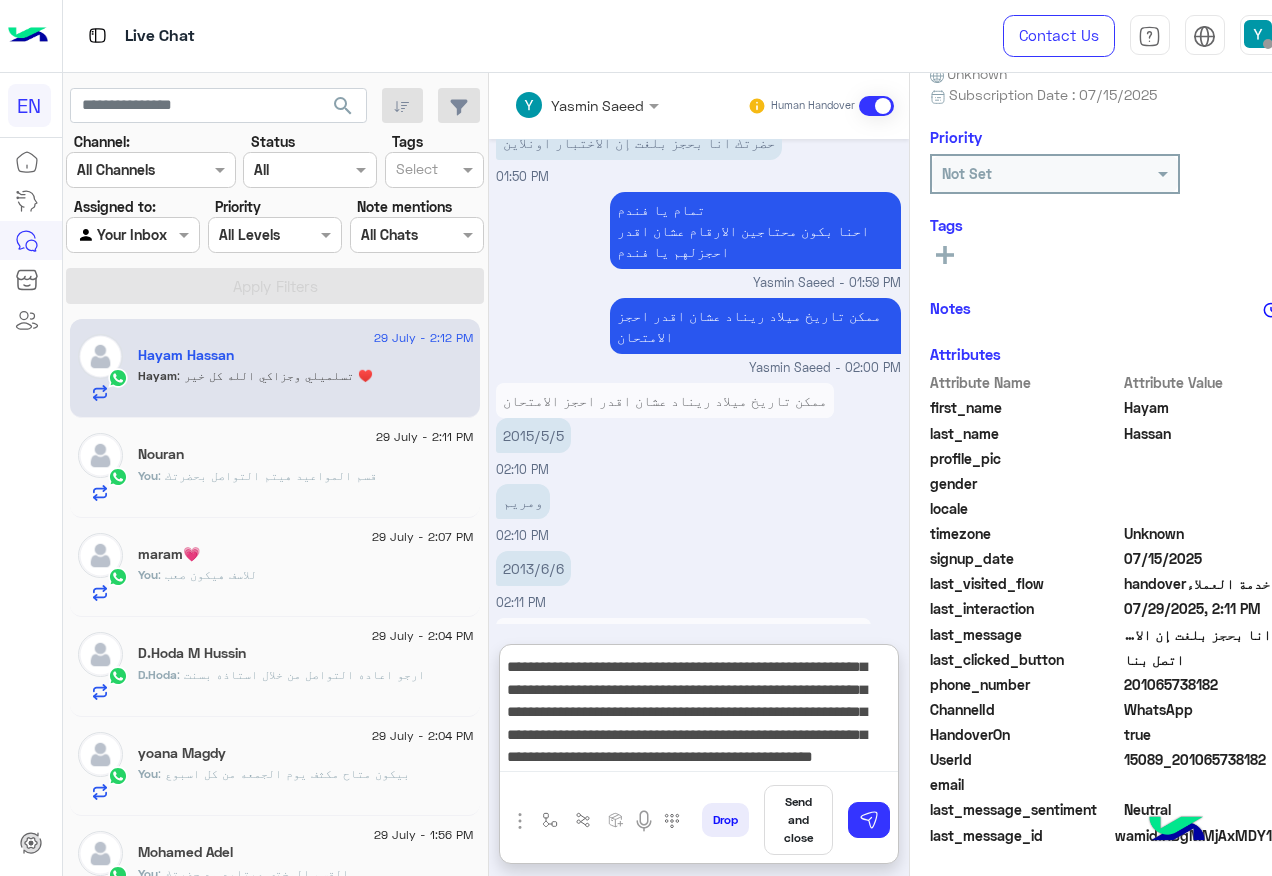 scroll, scrollTop: 155, scrollLeft: 0, axis: vertical 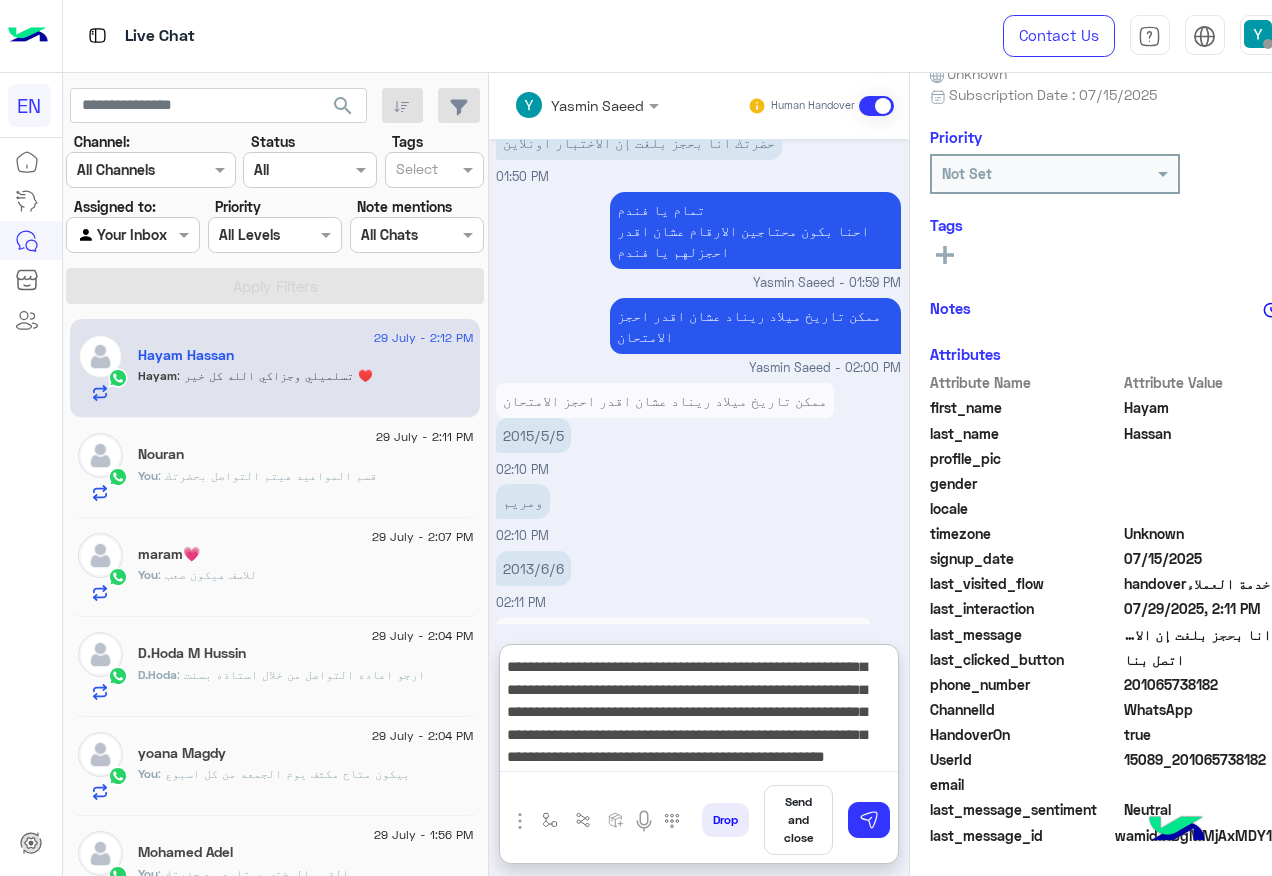 click on "**********" at bounding box center (699, 712) 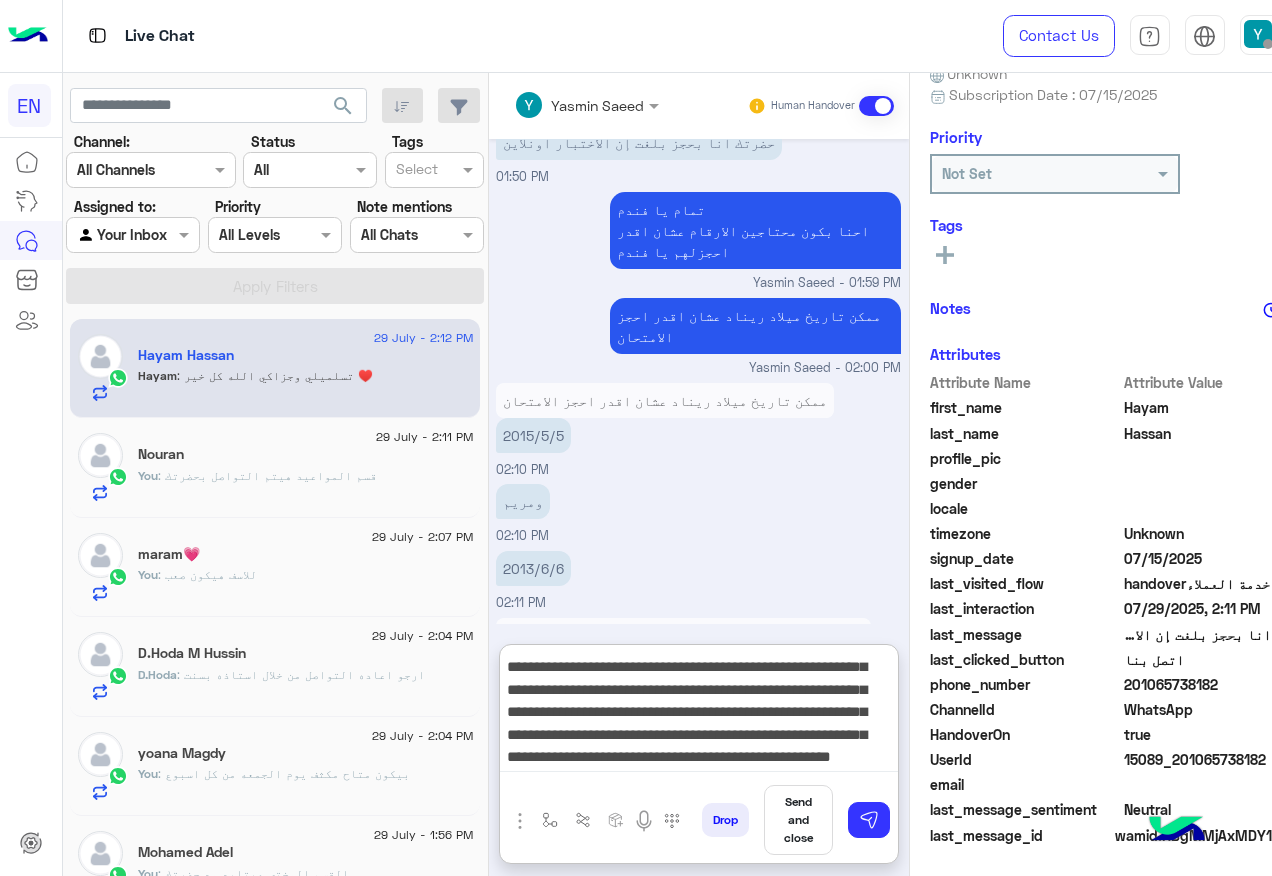 click on "**********" at bounding box center (699, 712) 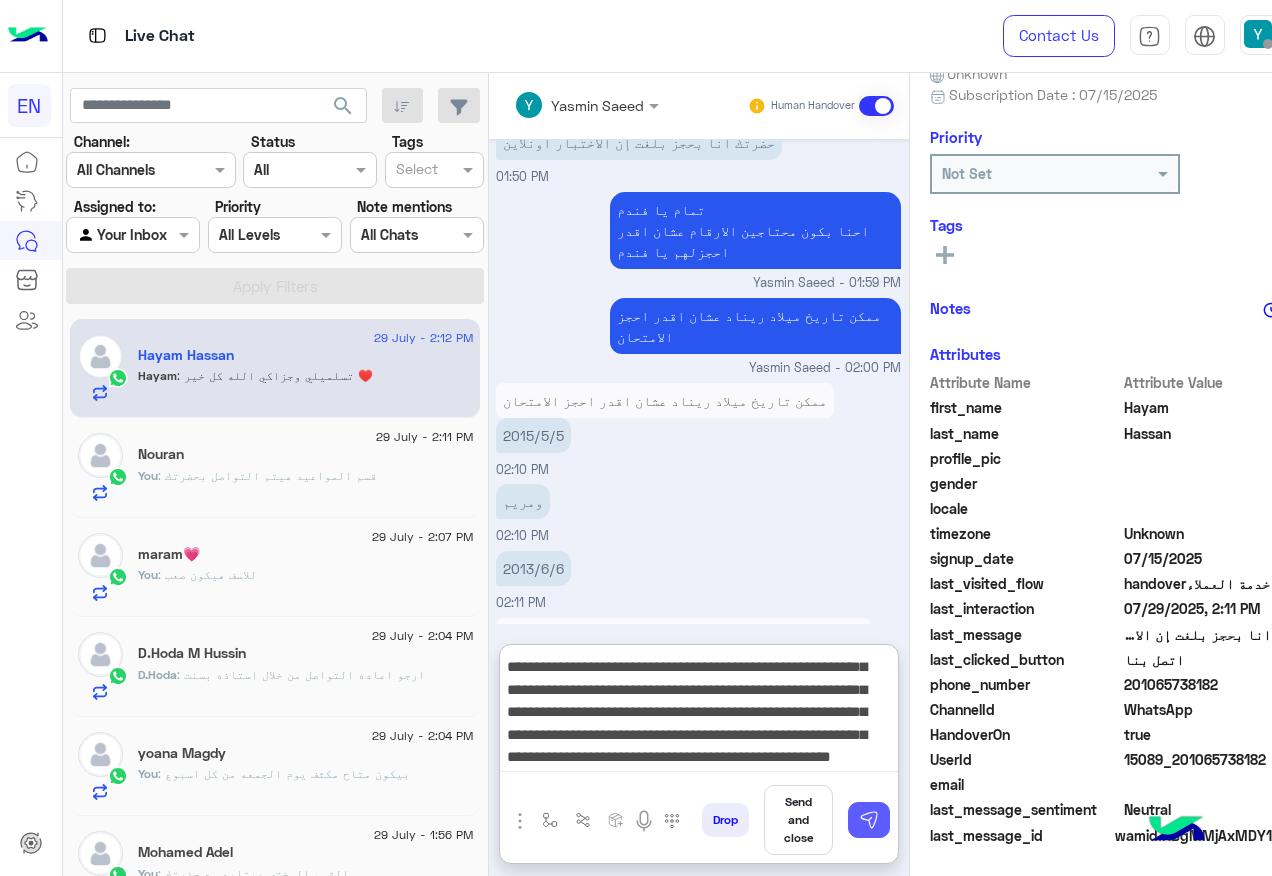 type on "**********" 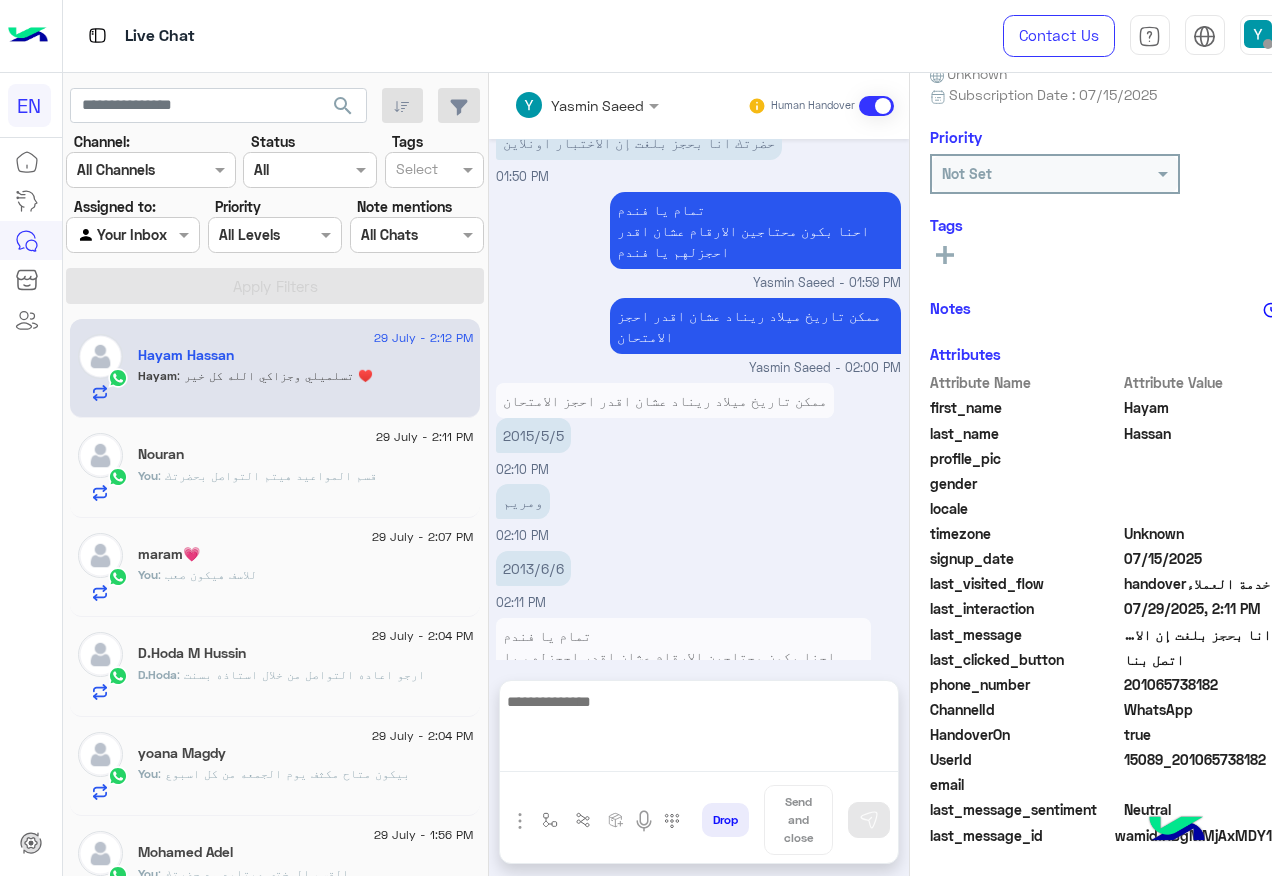 scroll, scrollTop: 0, scrollLeft: 0, axis: both 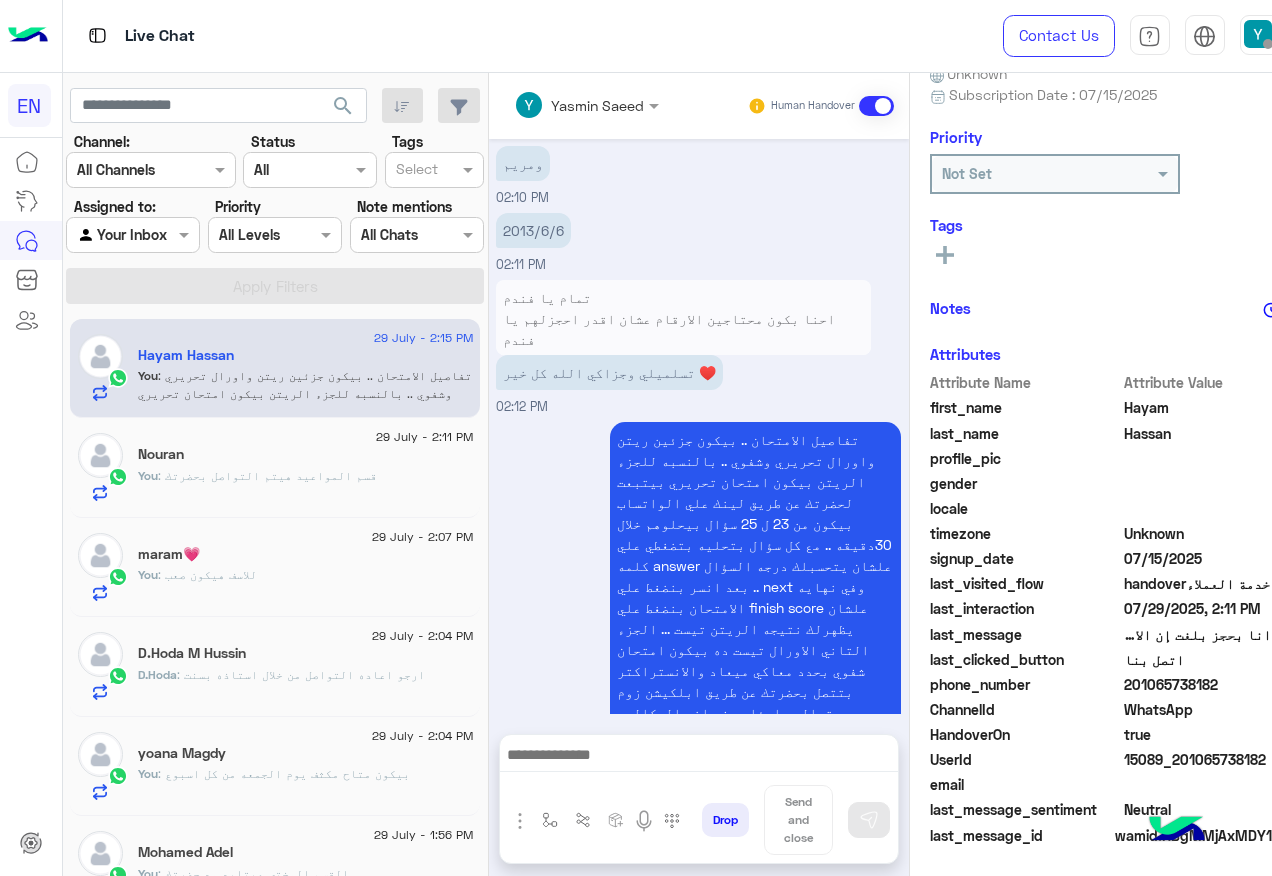 click at bounding box center (699, 757) 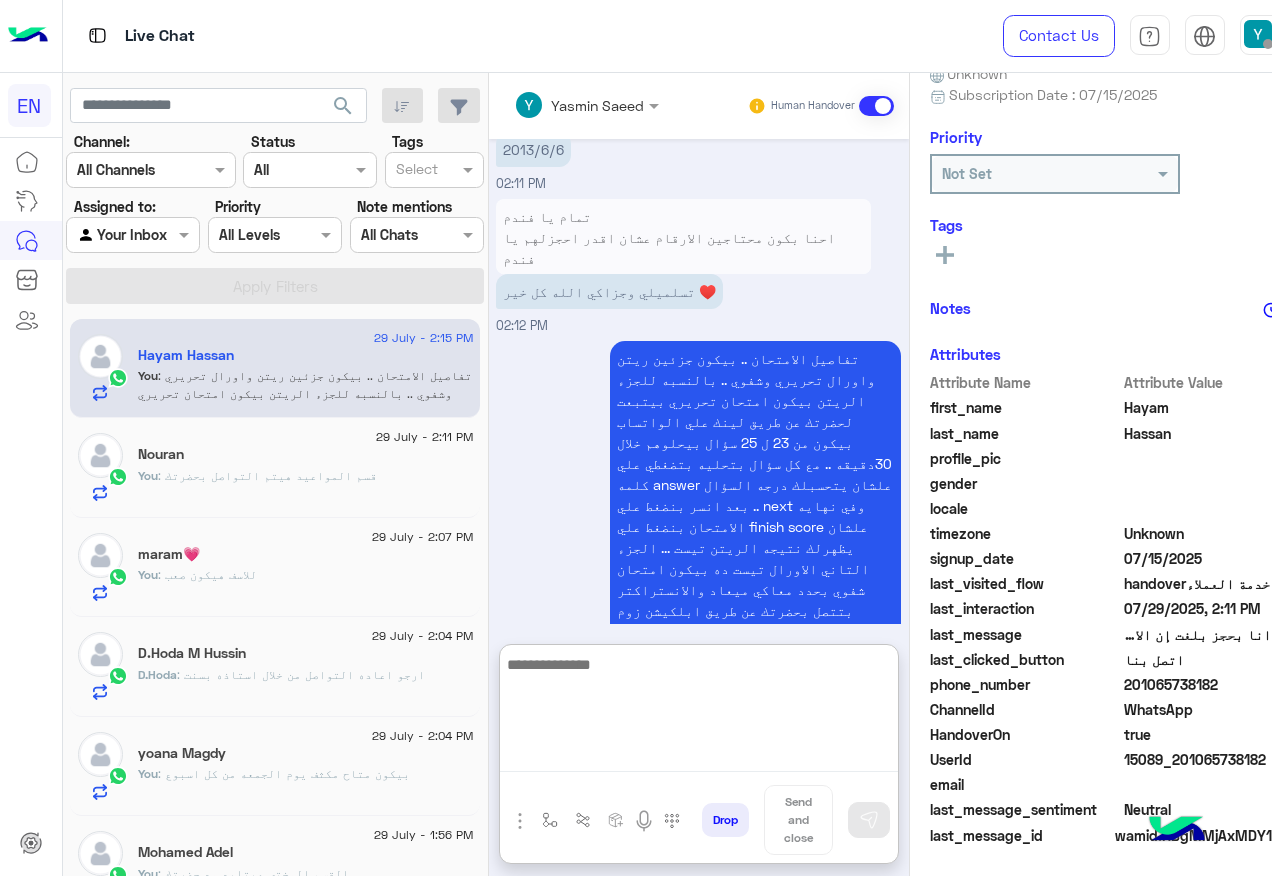 scroll, scrollTop: 2125, scrollLeft: 0, axis: vertical 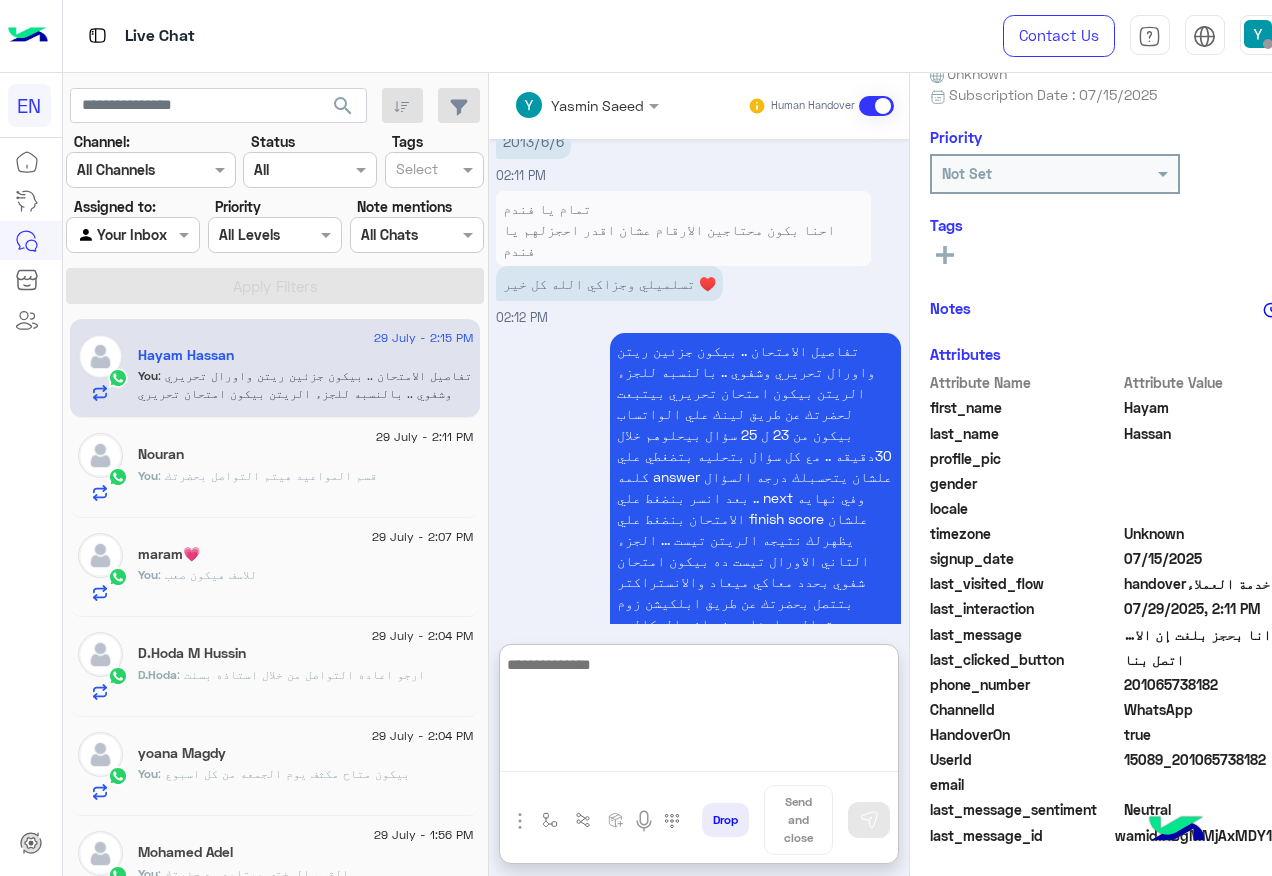click at bounding box center [699, 712] 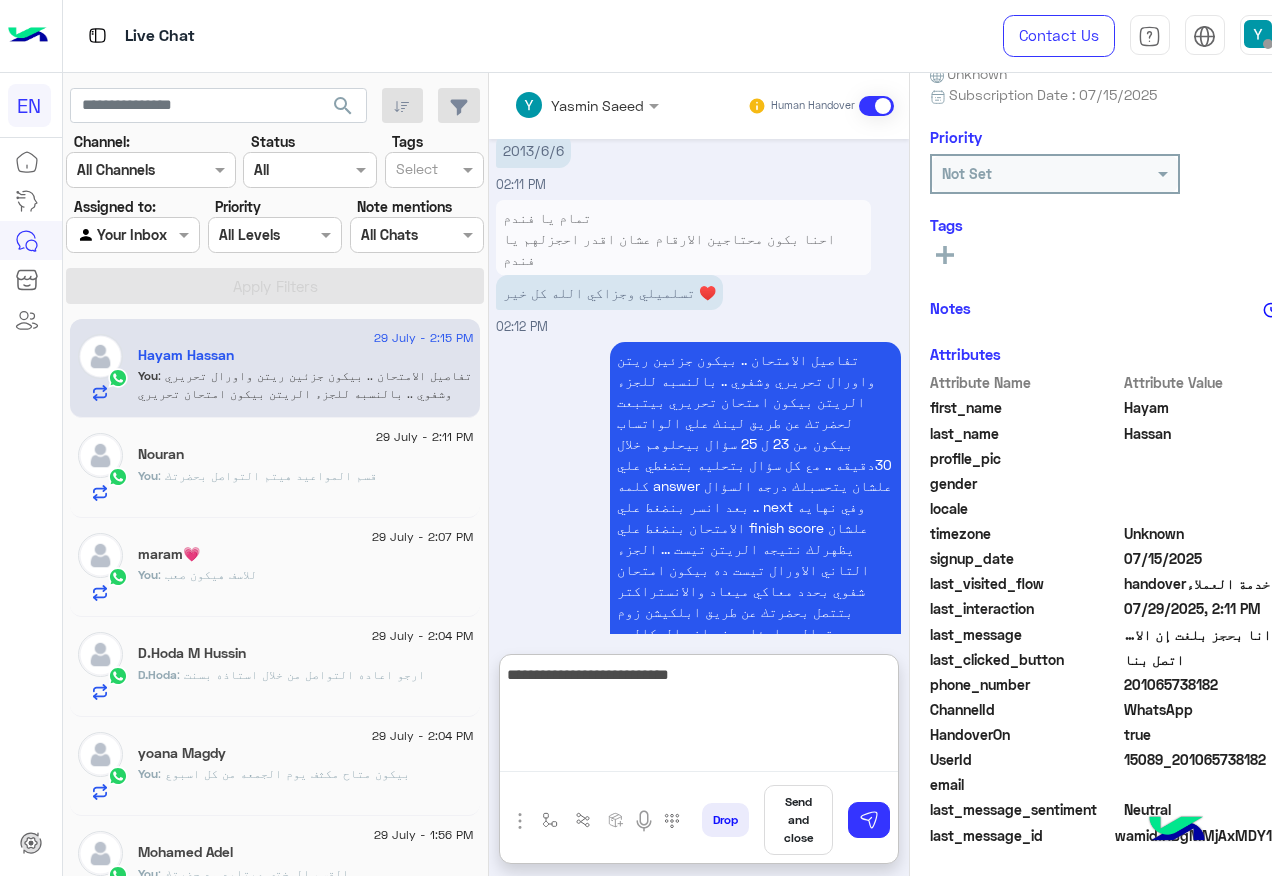 scroll, scrollTop: 2125, scrollLeft: 0, axis: vertical 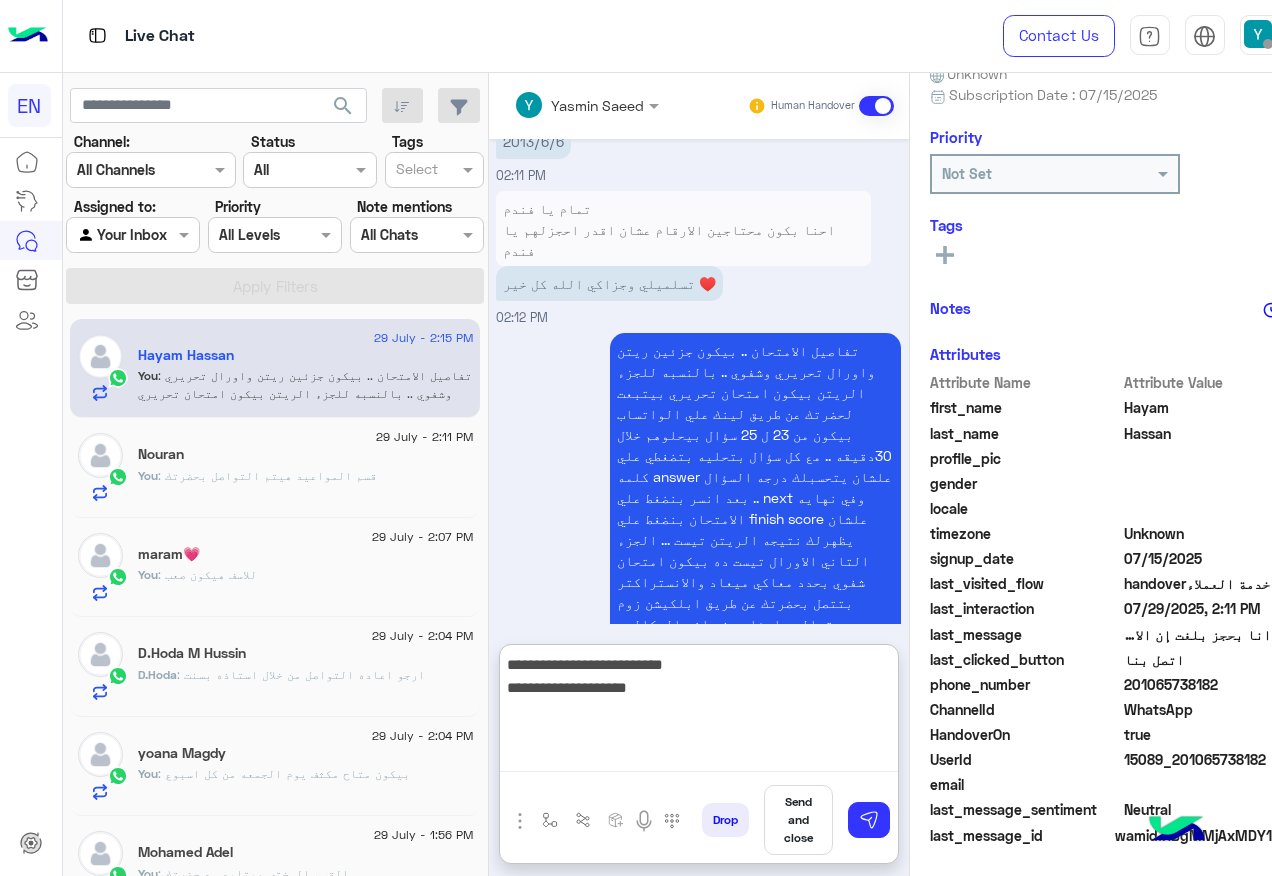 click on "**********" at bounding box center [699, 712] 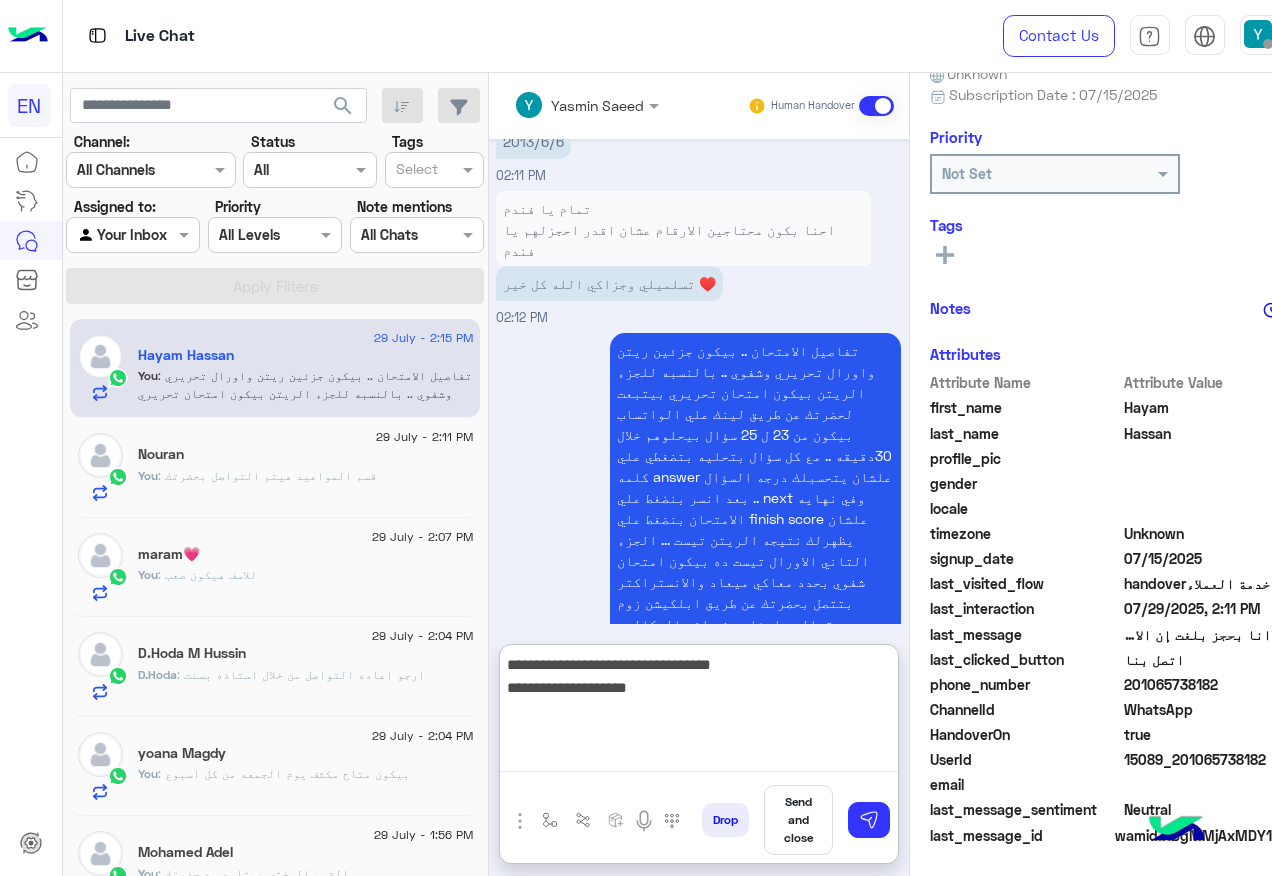 click on "**********" at bounding box center (699, 712) 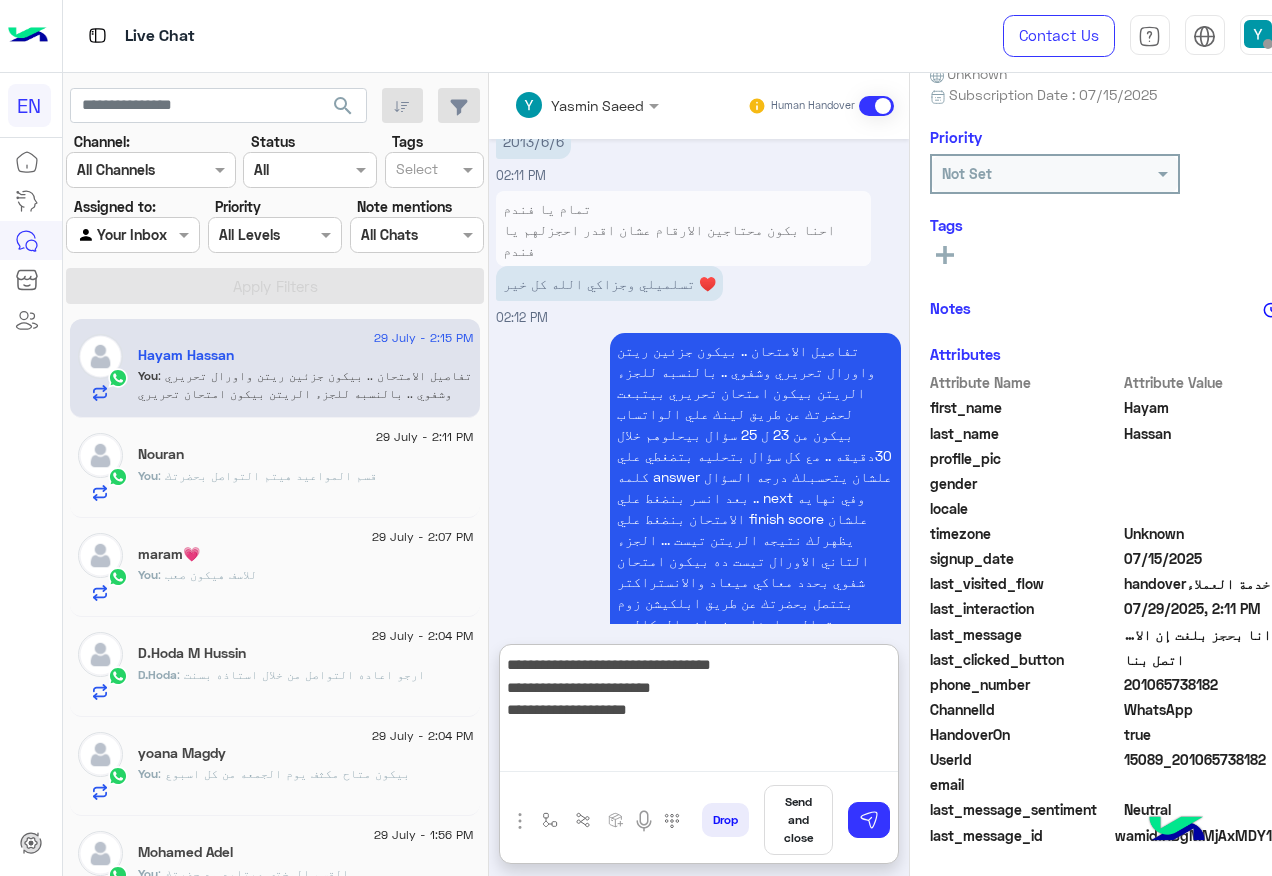 type on "**********" 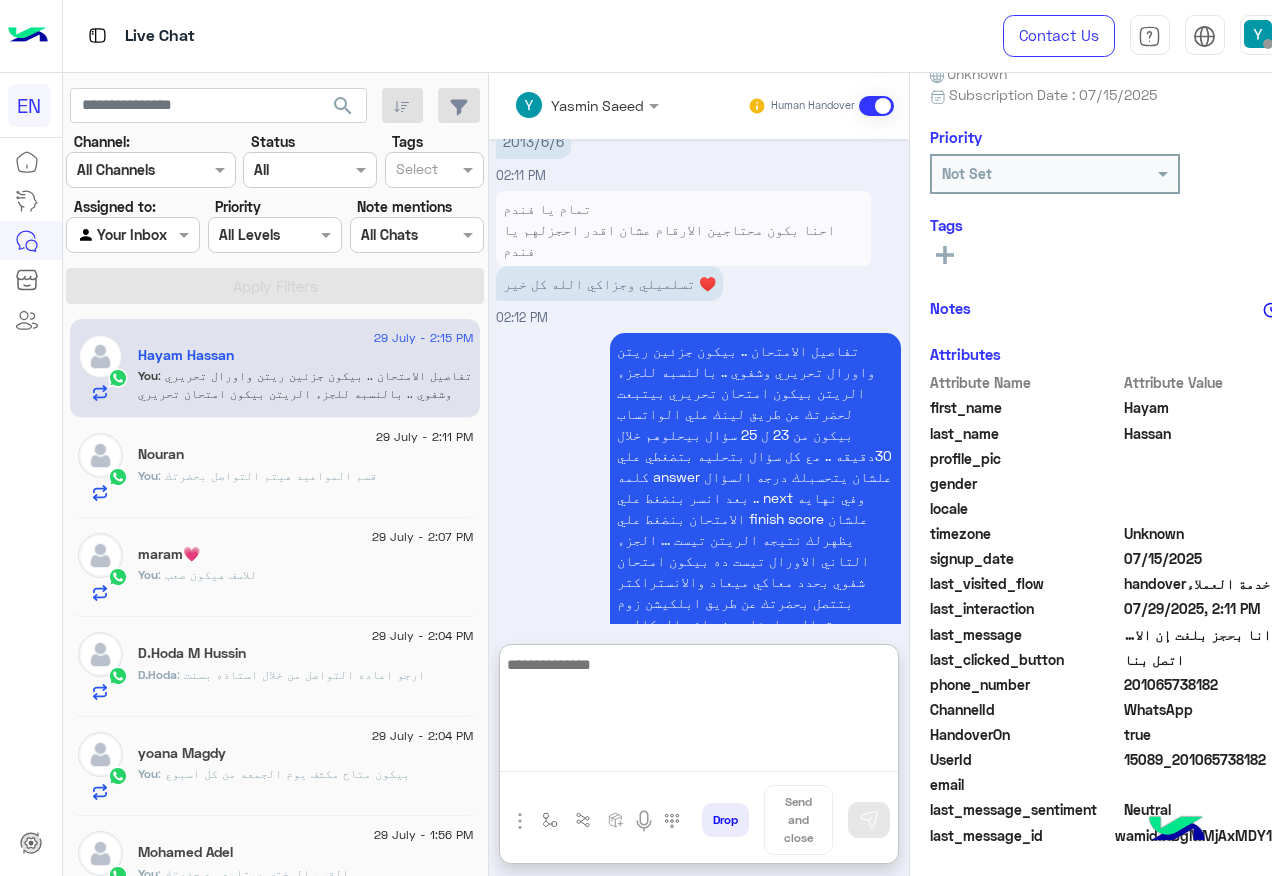 scroll, scrollTop: 2231, scrollLeft: 0, axis: vertical 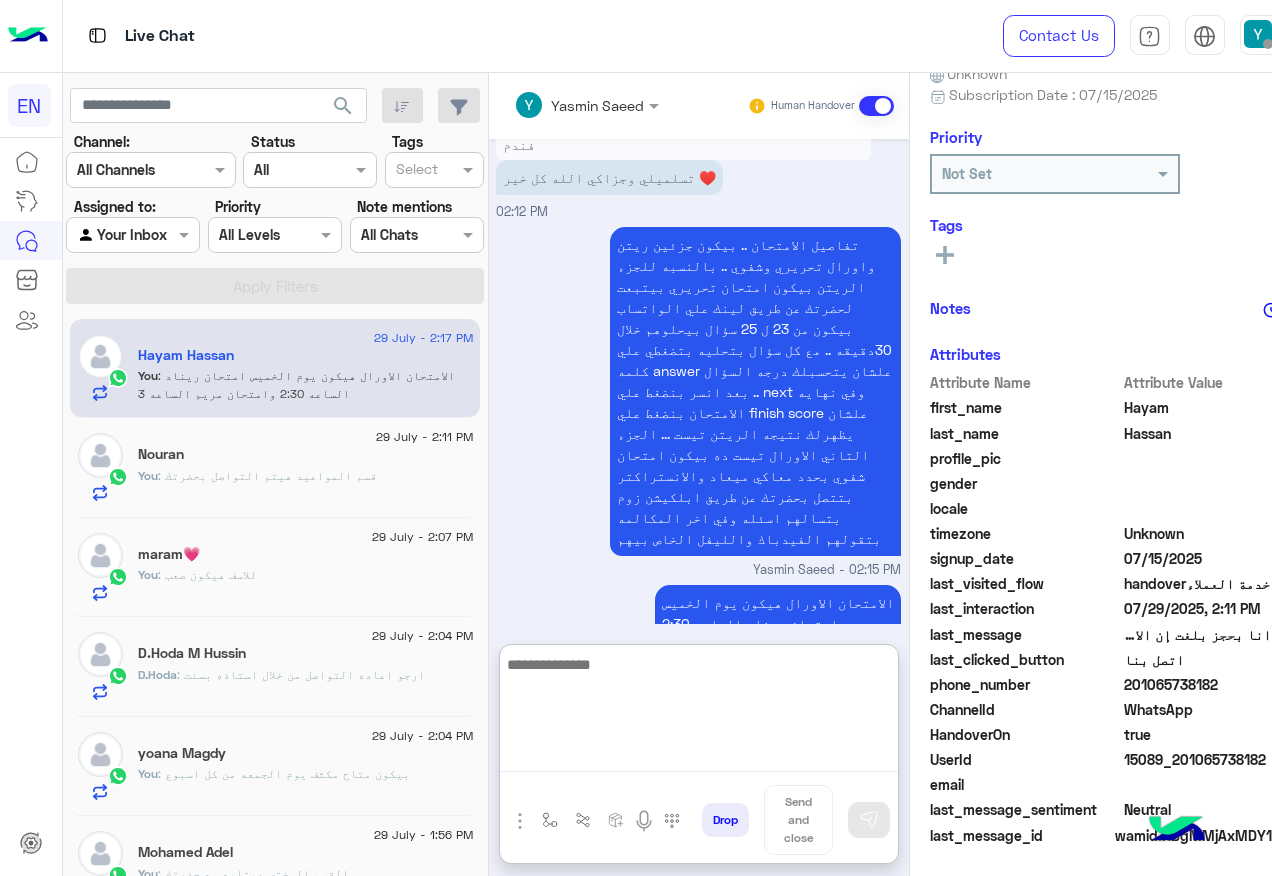 click at bounding box center (699, 712) 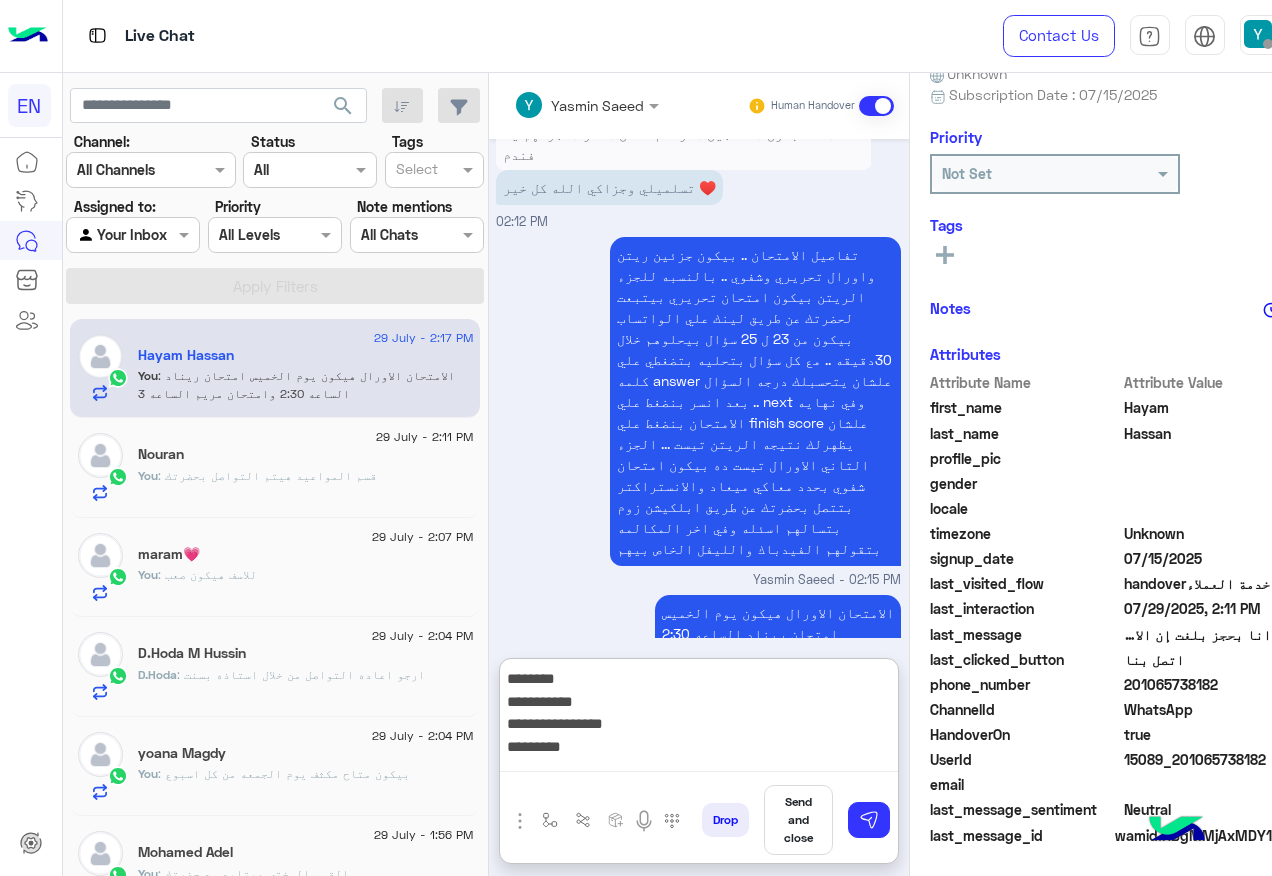 scroll, scrollTop: 2231, scrollLeft: 0, axis: vertical 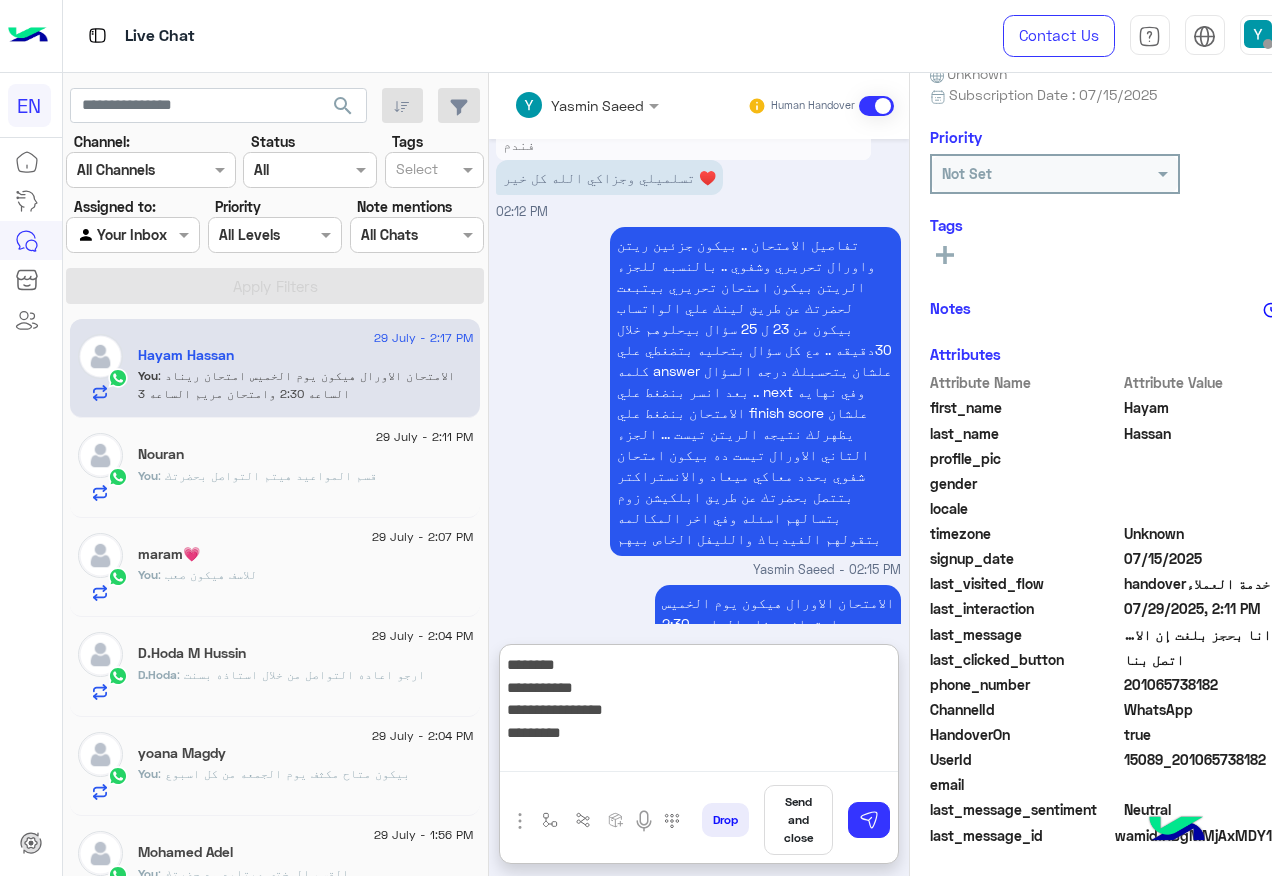 paste on "**********" 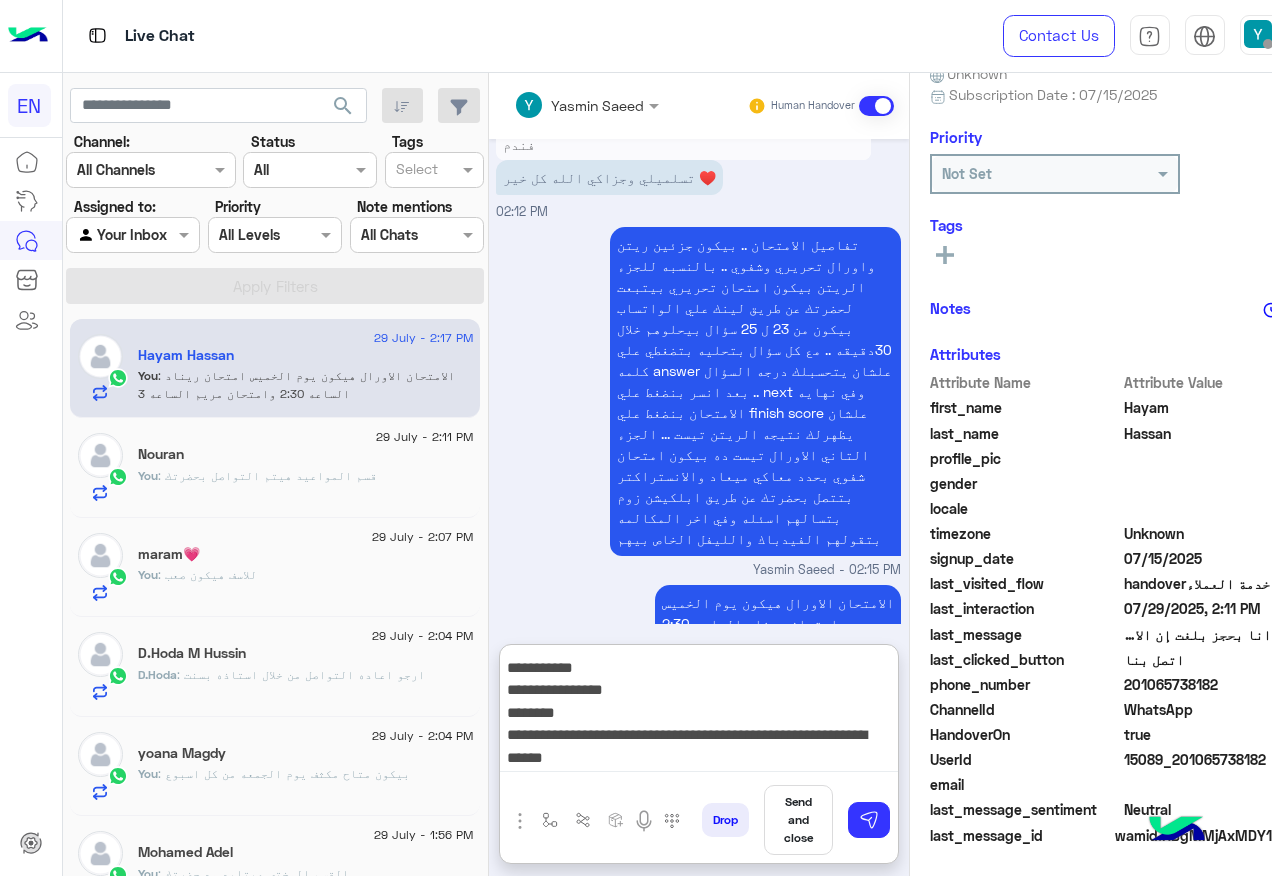 scroll, scrollTop: 61, scrollLeft: 0, axis: vertical 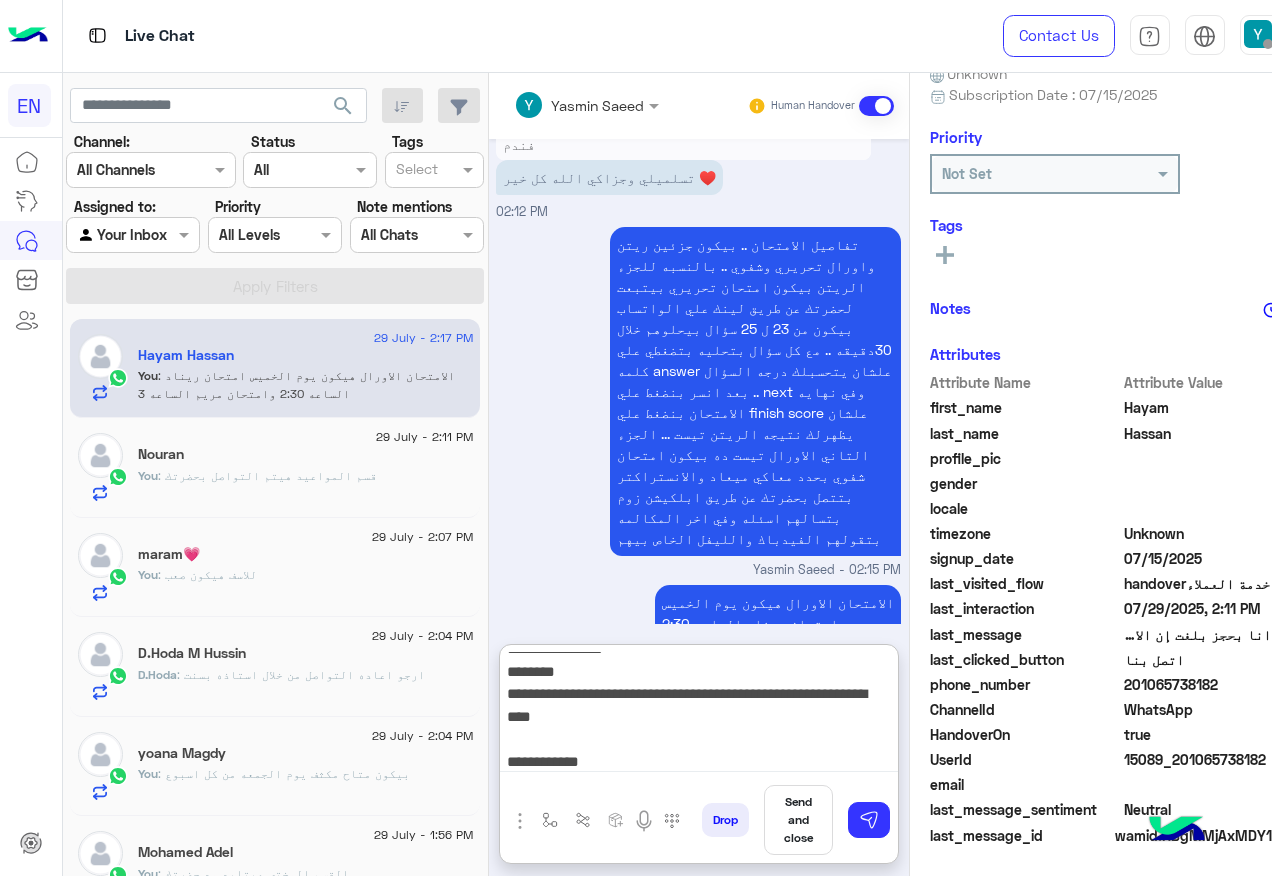 type on "**********" 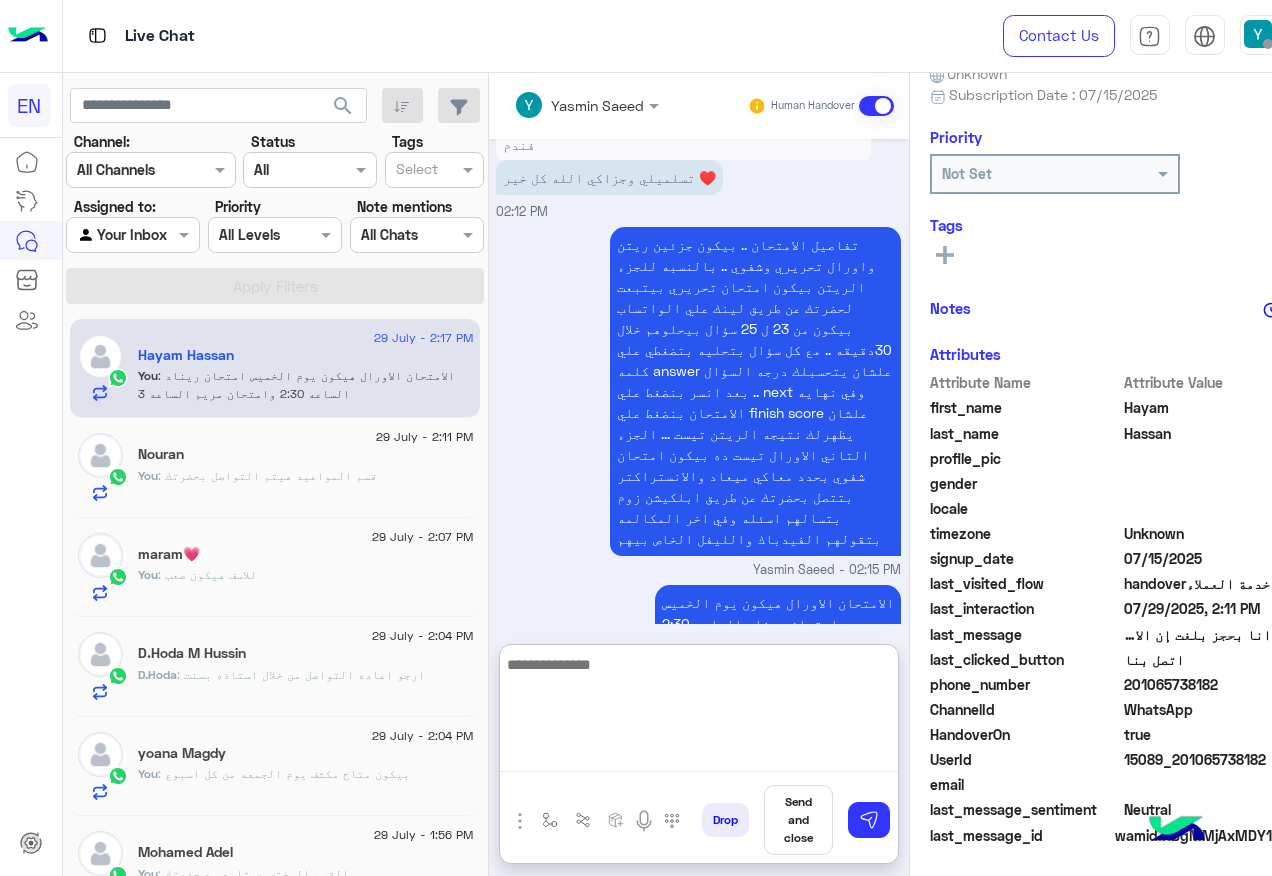 scroll, scrollTop: 0, scrollLeft: 0, axis: both 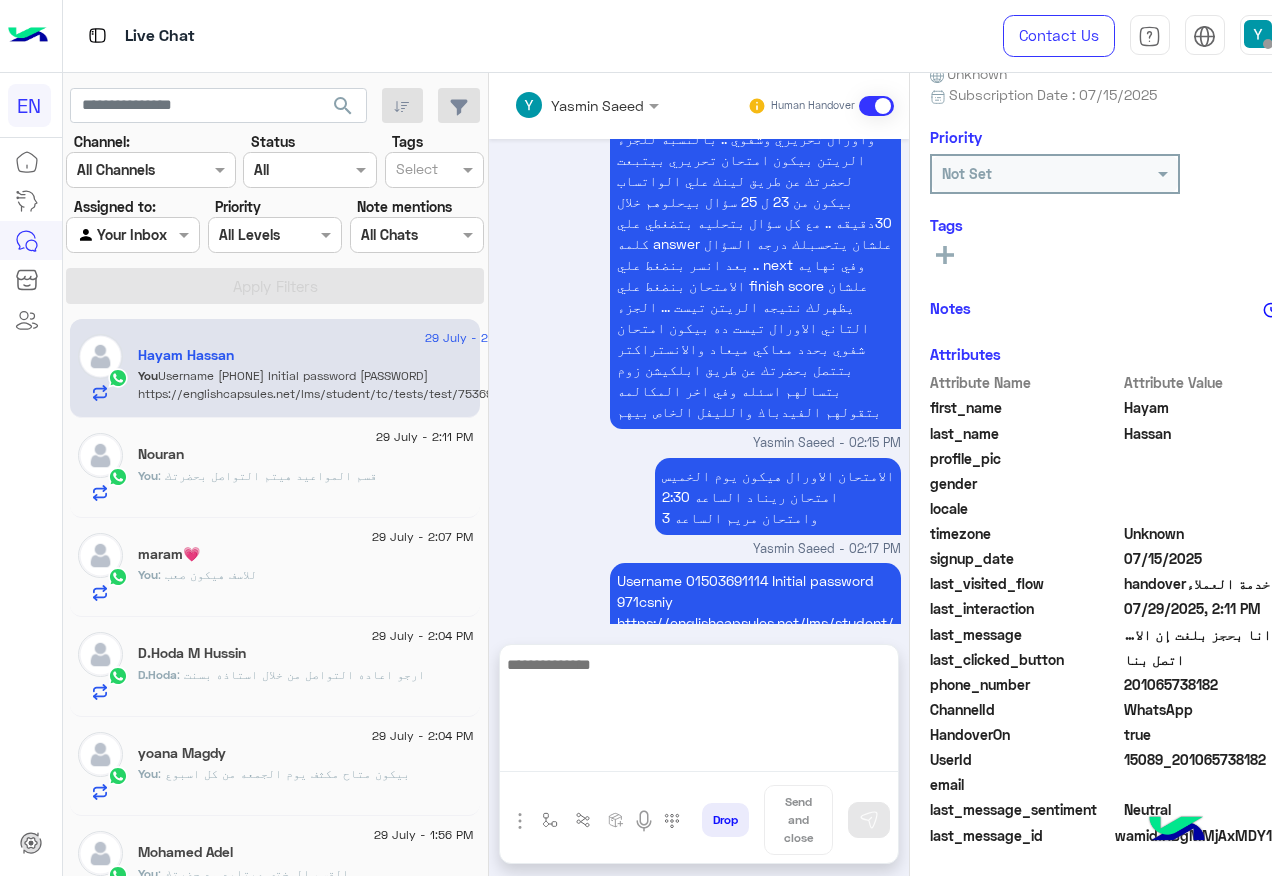 click on "201065738182" 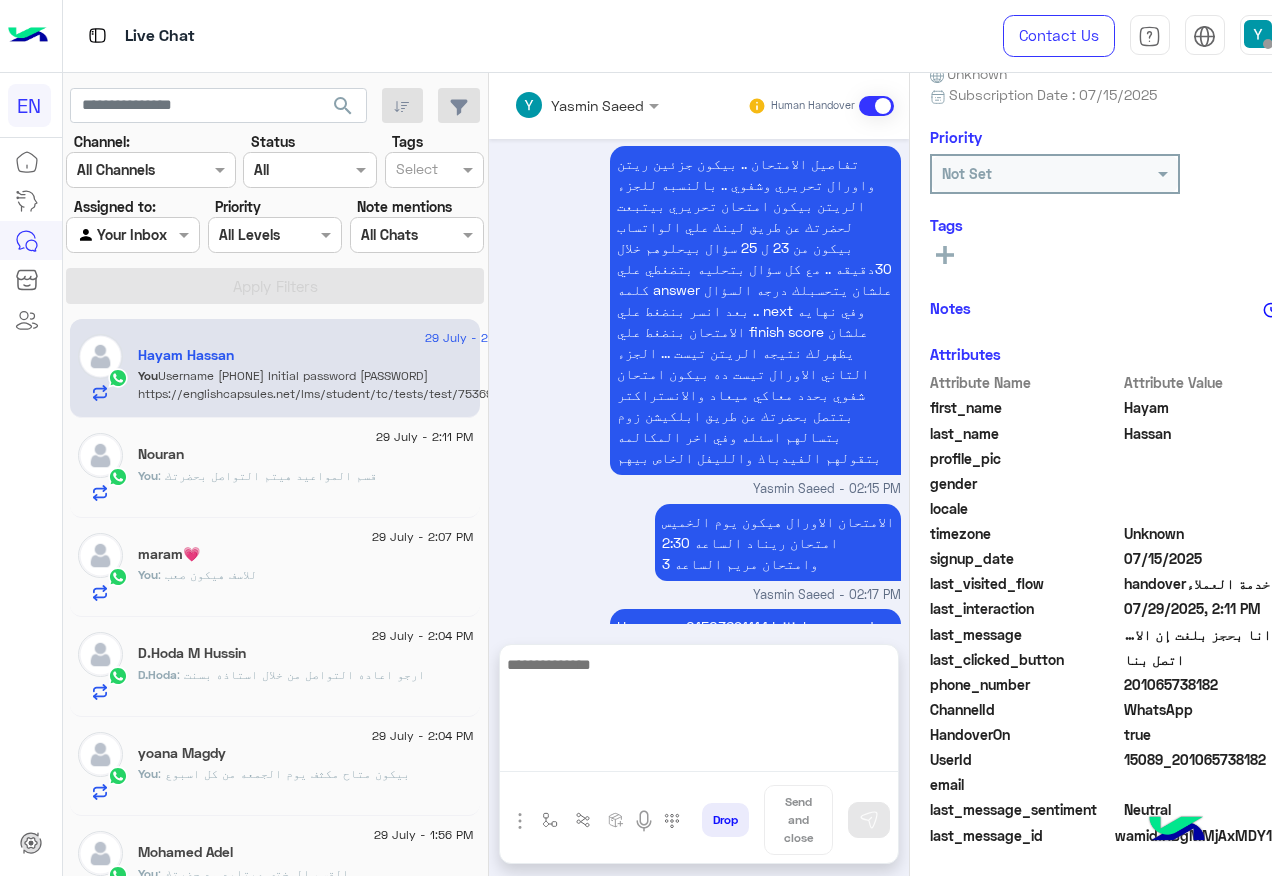 click on "201065738182" 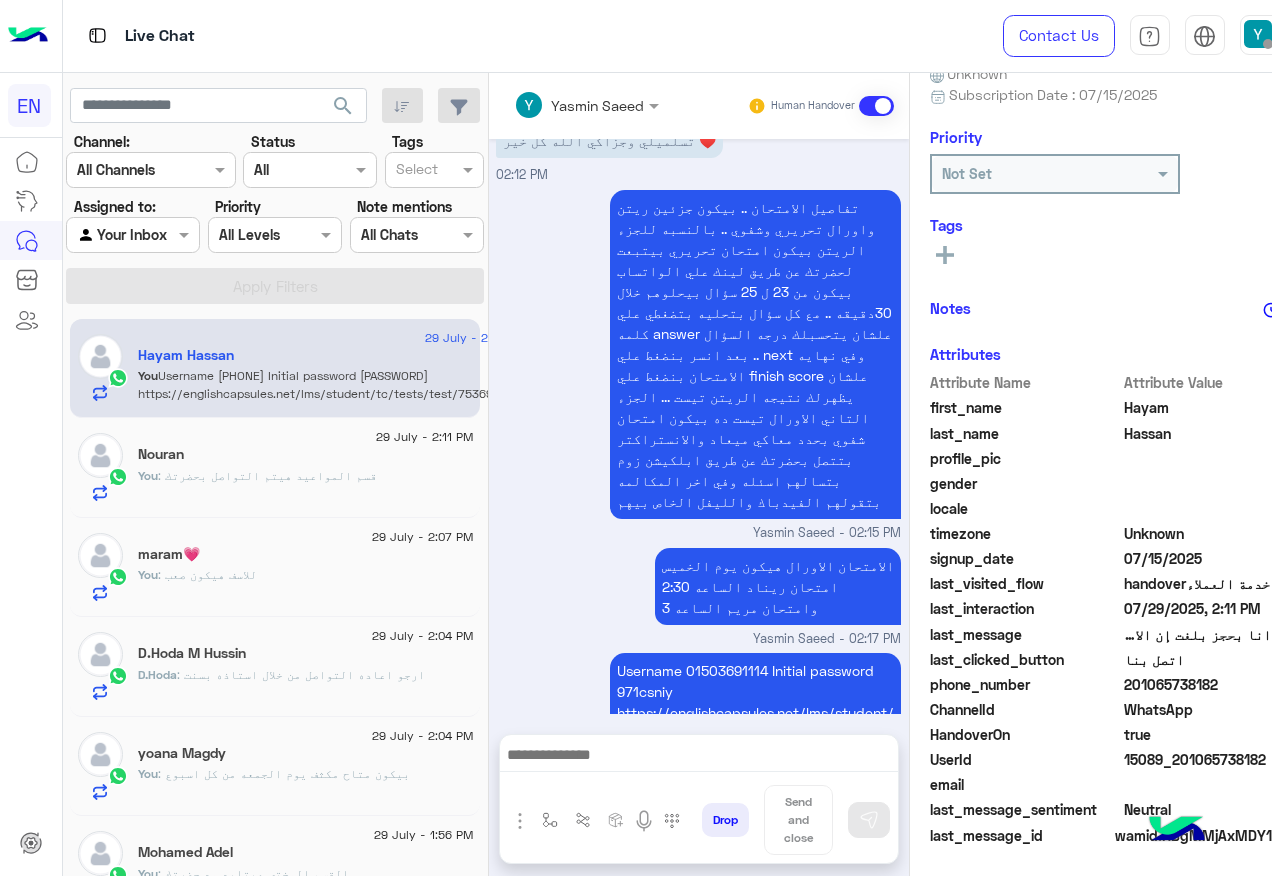 click at bounding box center (699, 760) 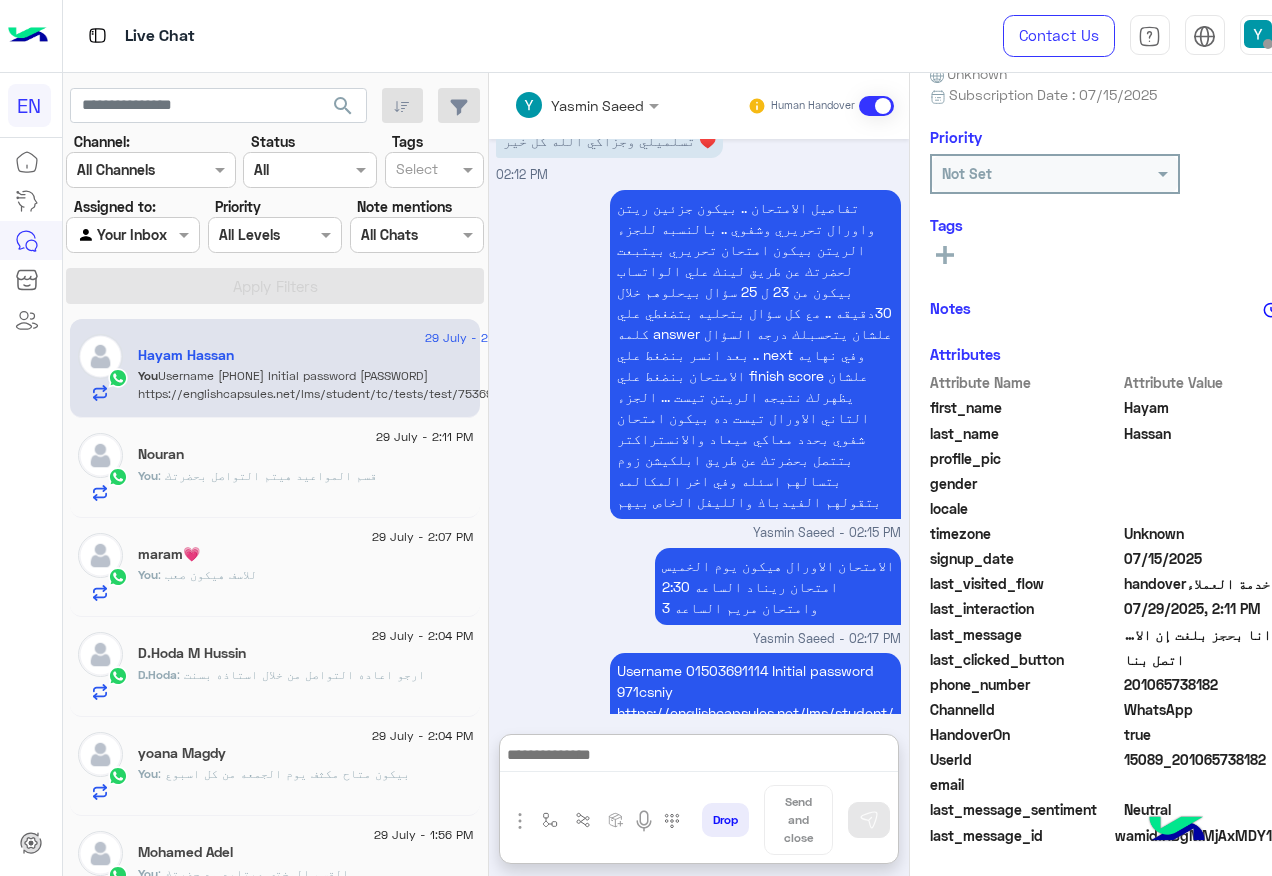 click at bounding box center [699, 757] 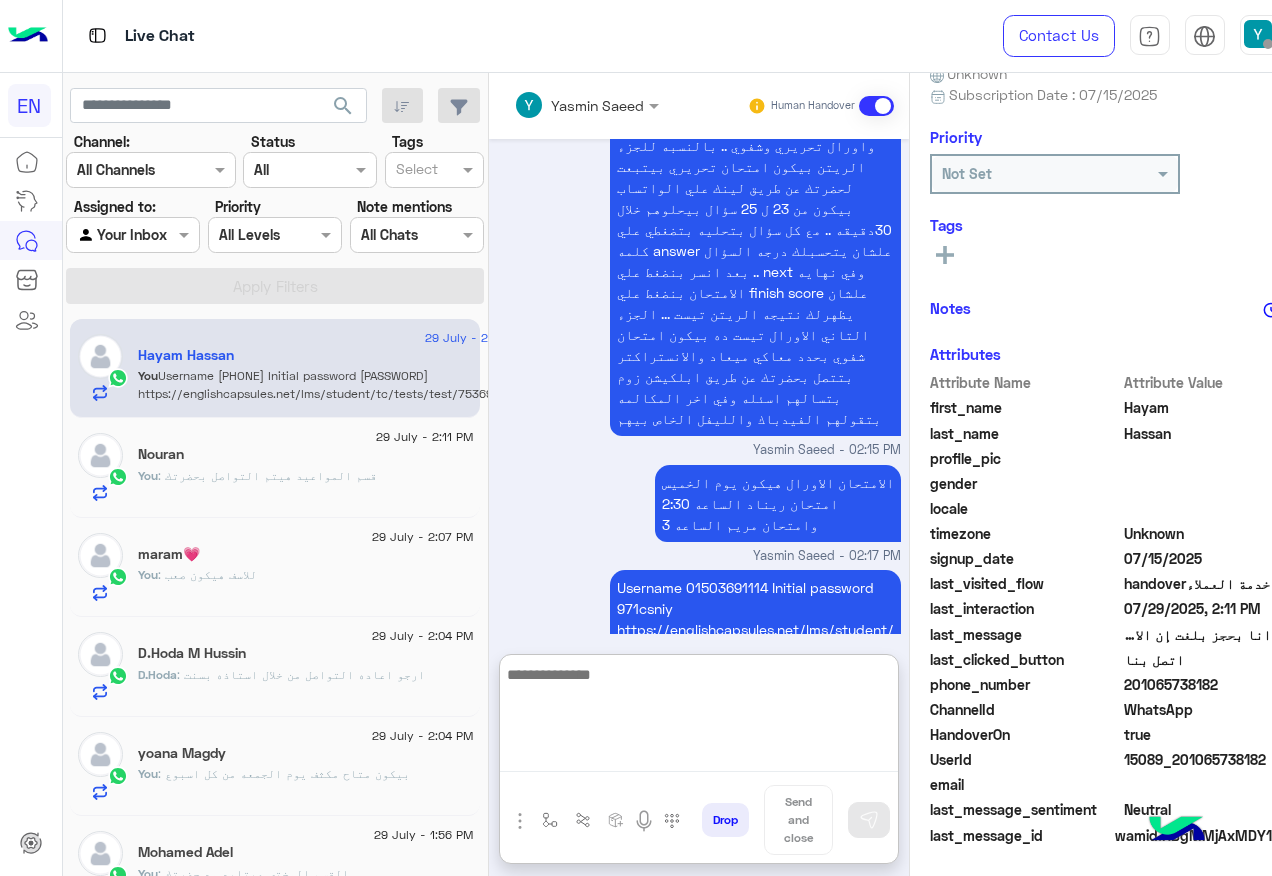 scroll, scrollTop: 2358, scrollLeft: 0, axis: vertical 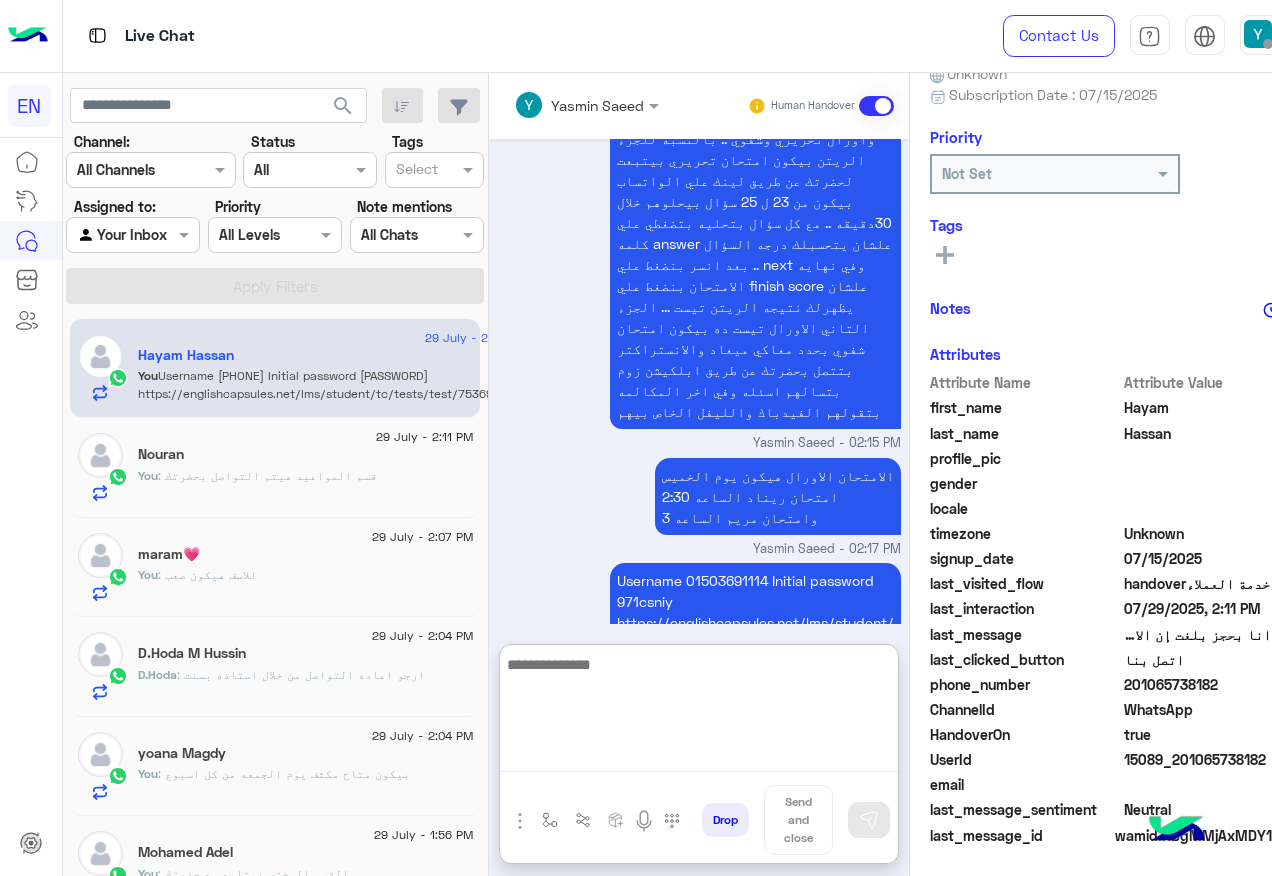 paste on "**********" 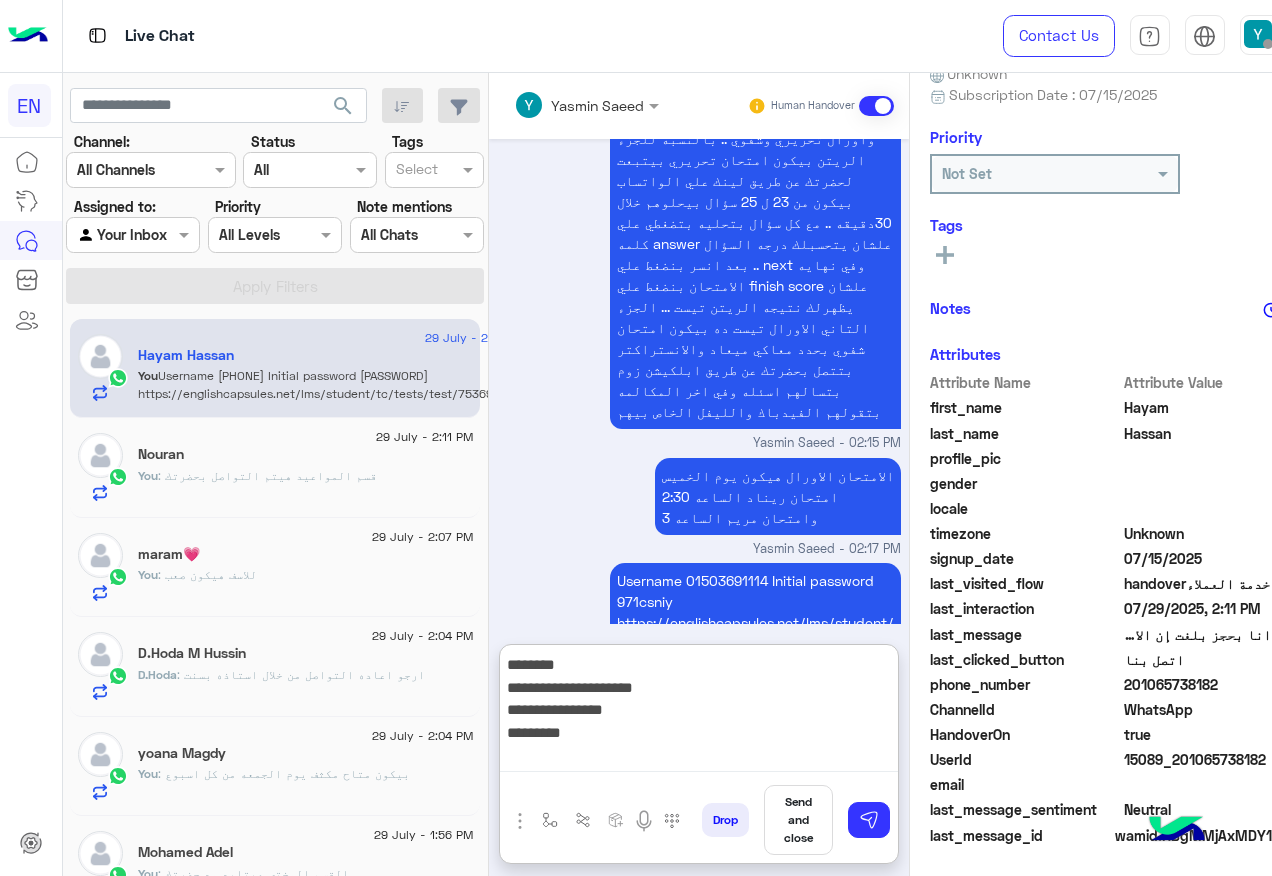 paste on "**********" 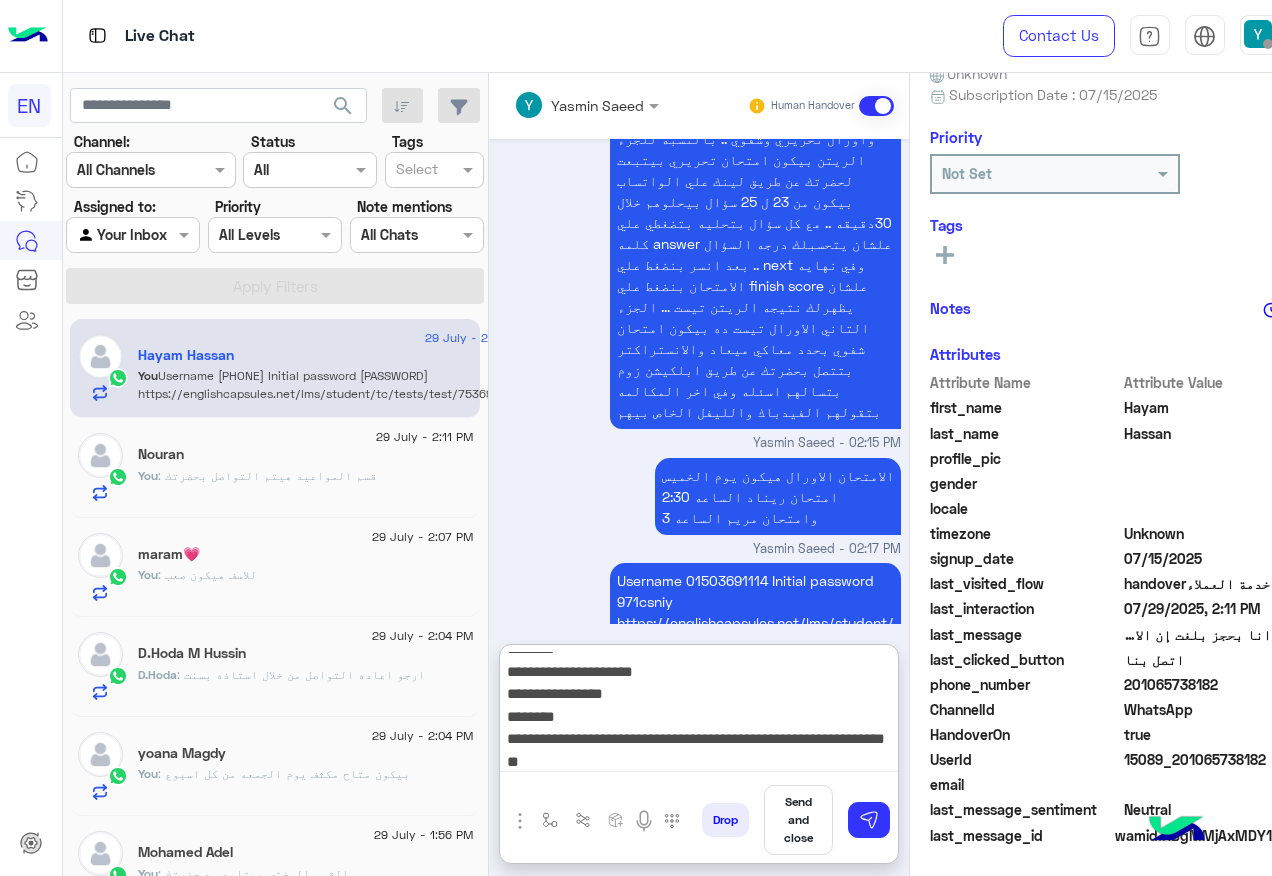 scroll, scrollTop: 39, scrollLeft: 0, axis: vertical 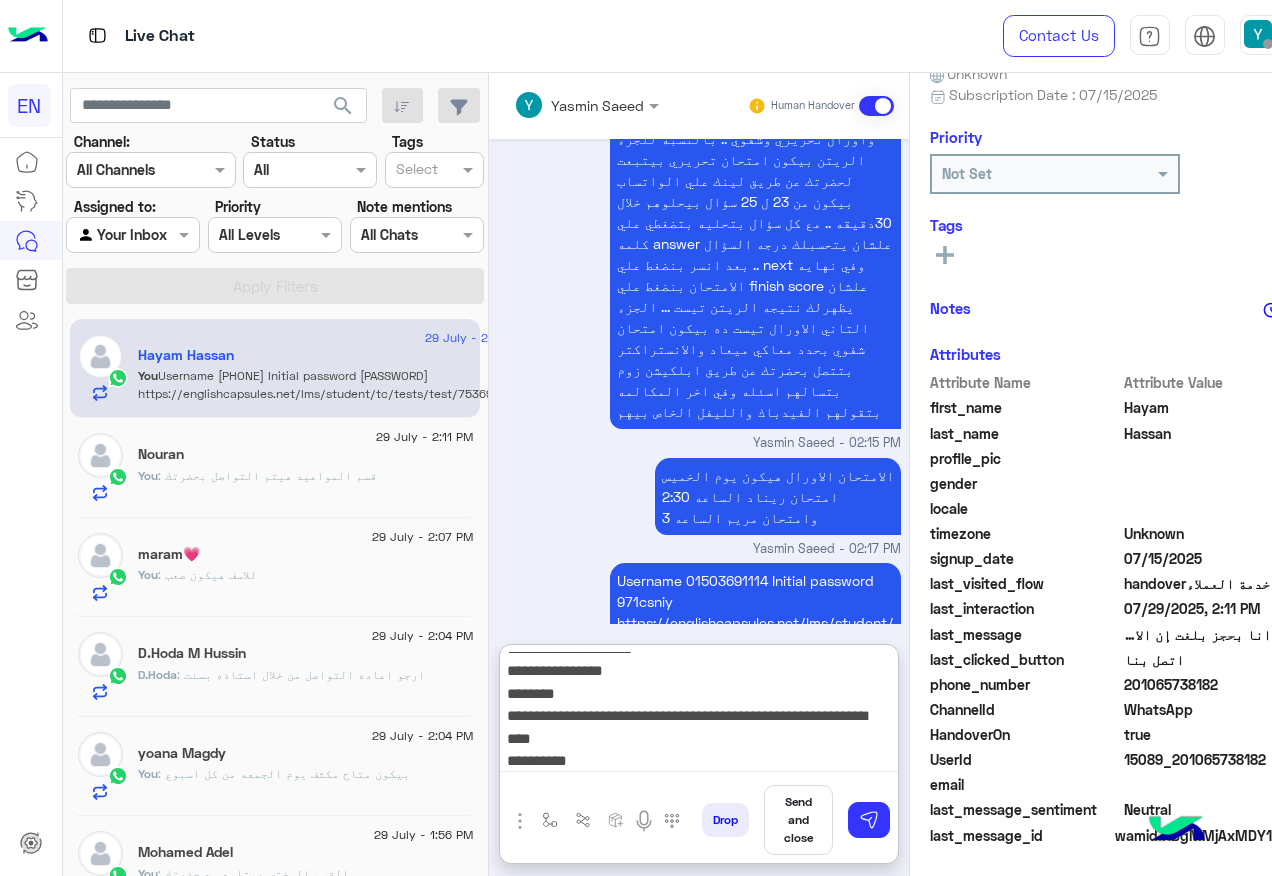 type on "**********" 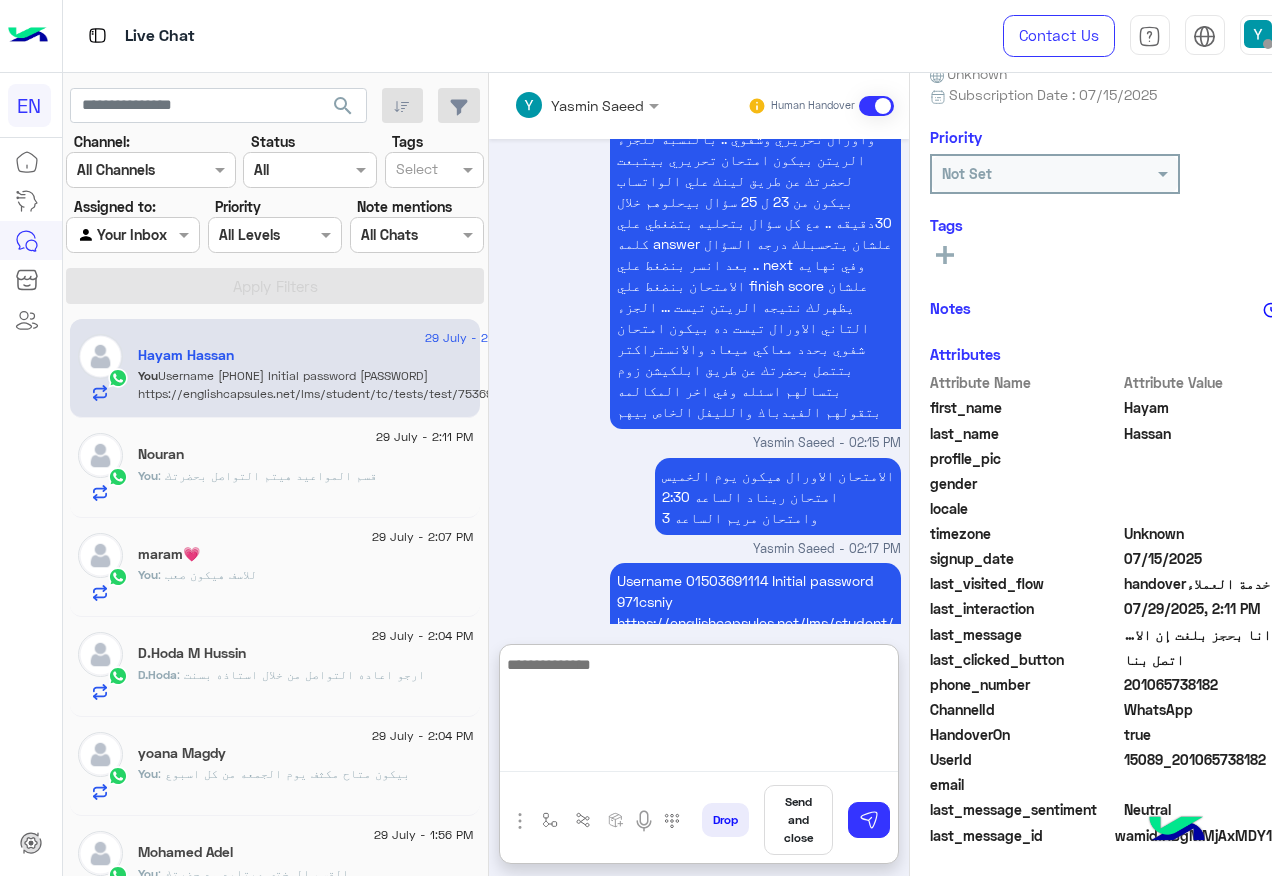 scroll, scrollTop: 0, scrollLeft: 0, axis: both 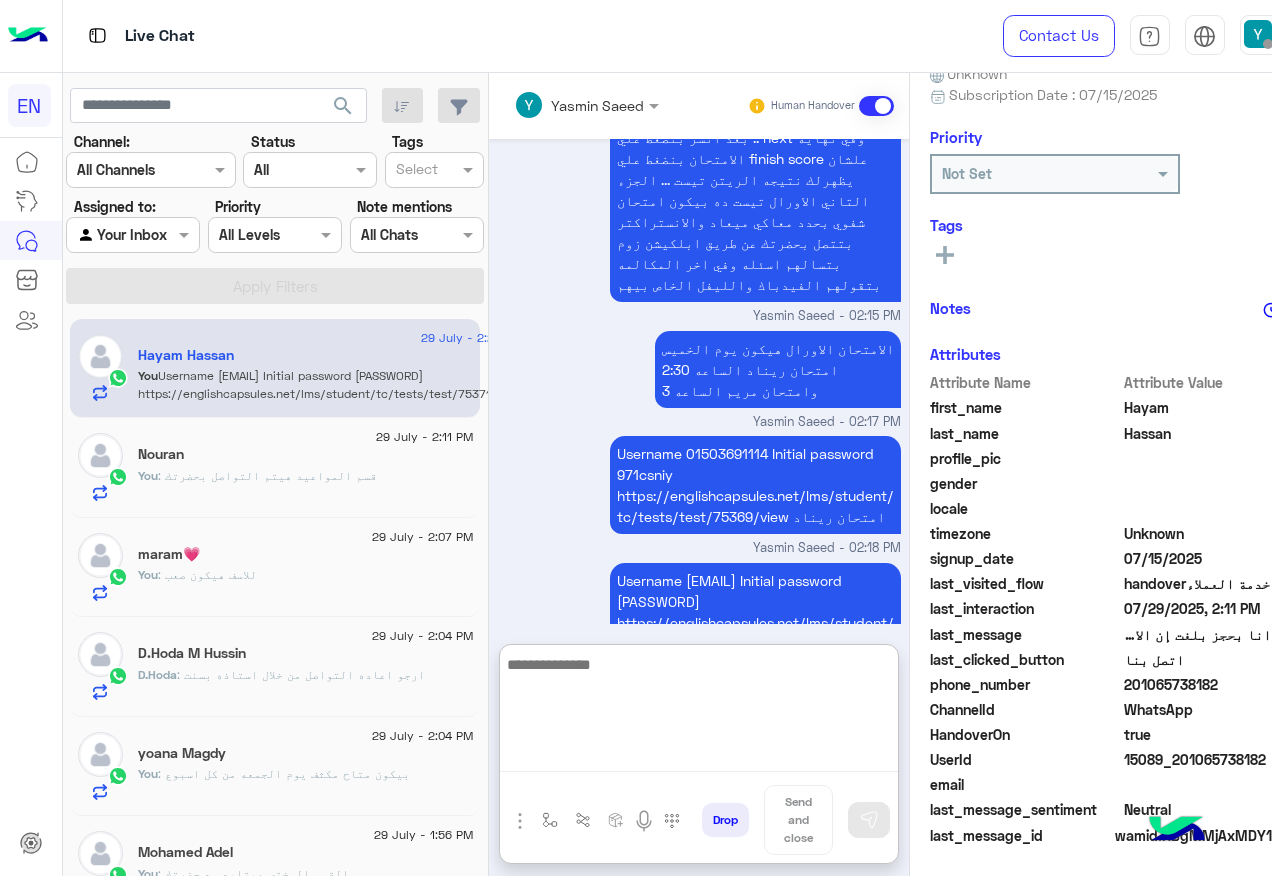 click at bounding box center [133, 234] 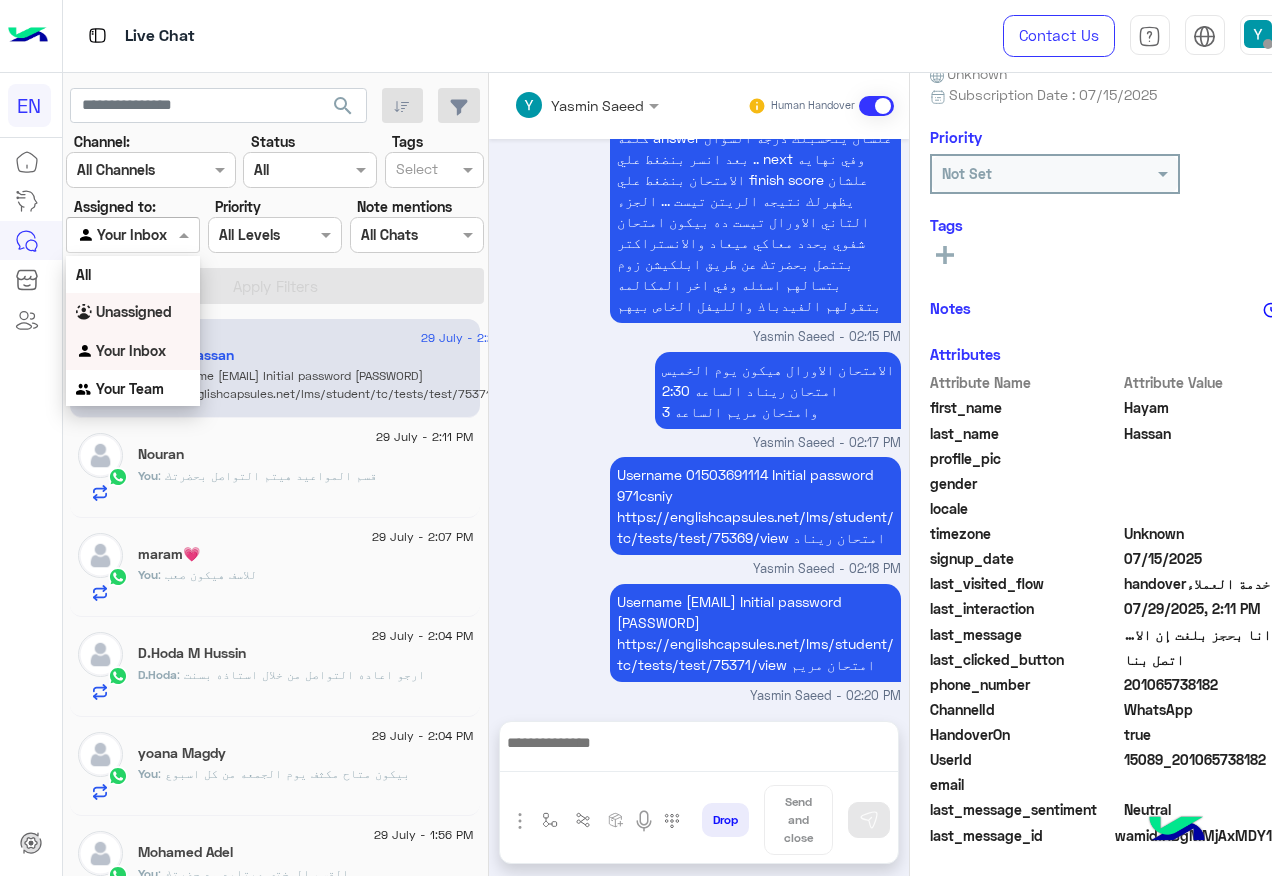 scroll, scrollTop: 2395, scrollLeft: 0, axis: vertical 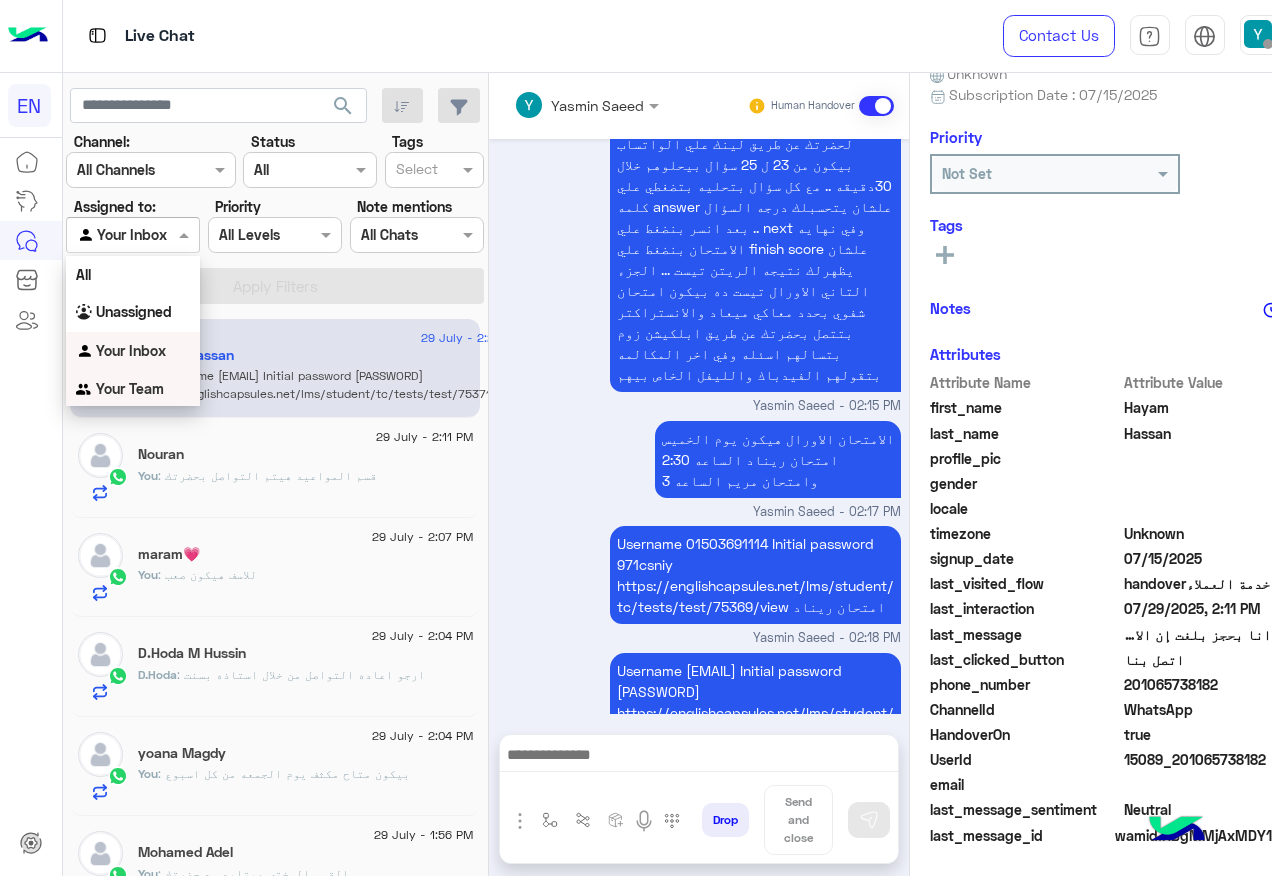 click on "Your Team" at bounding box center (130, 388) 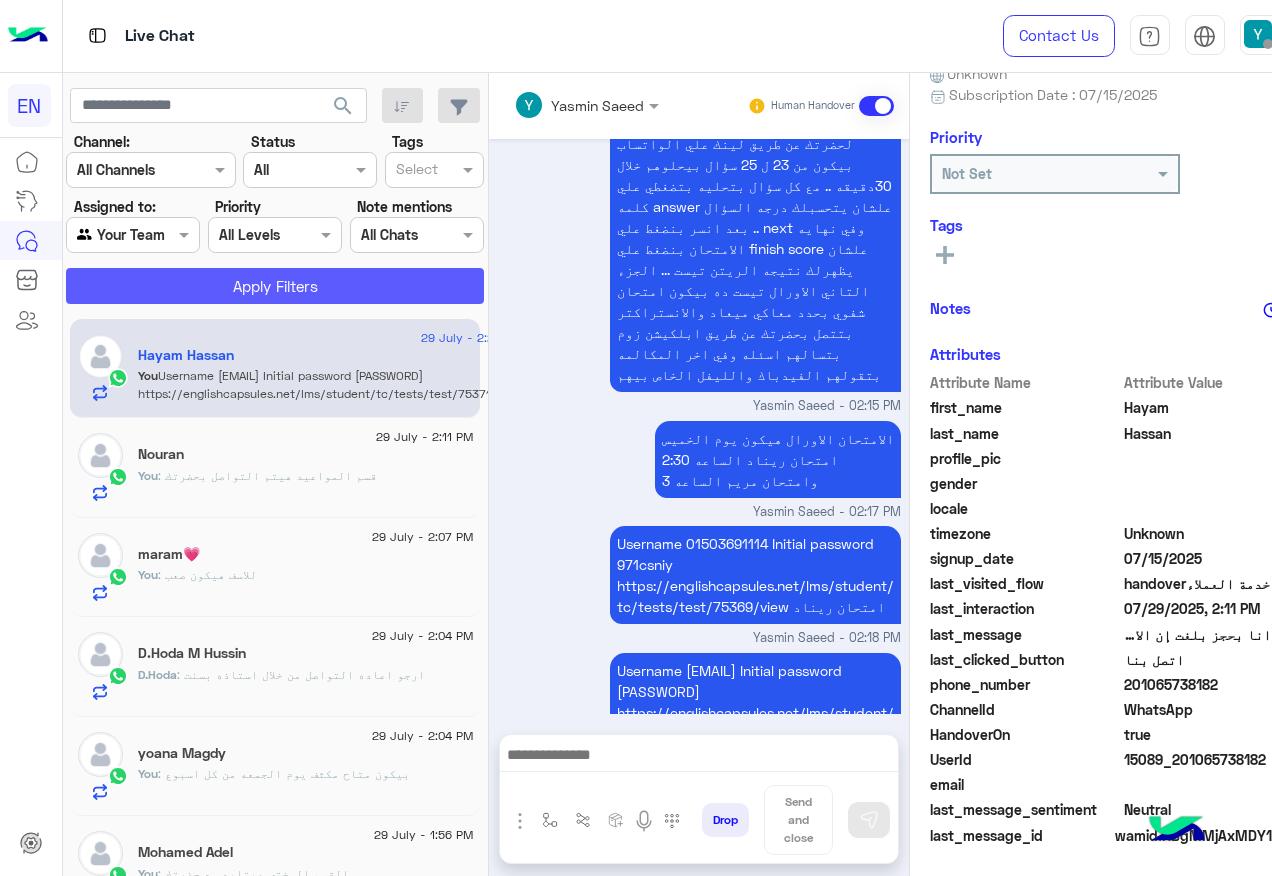 click on "Apply Filters" 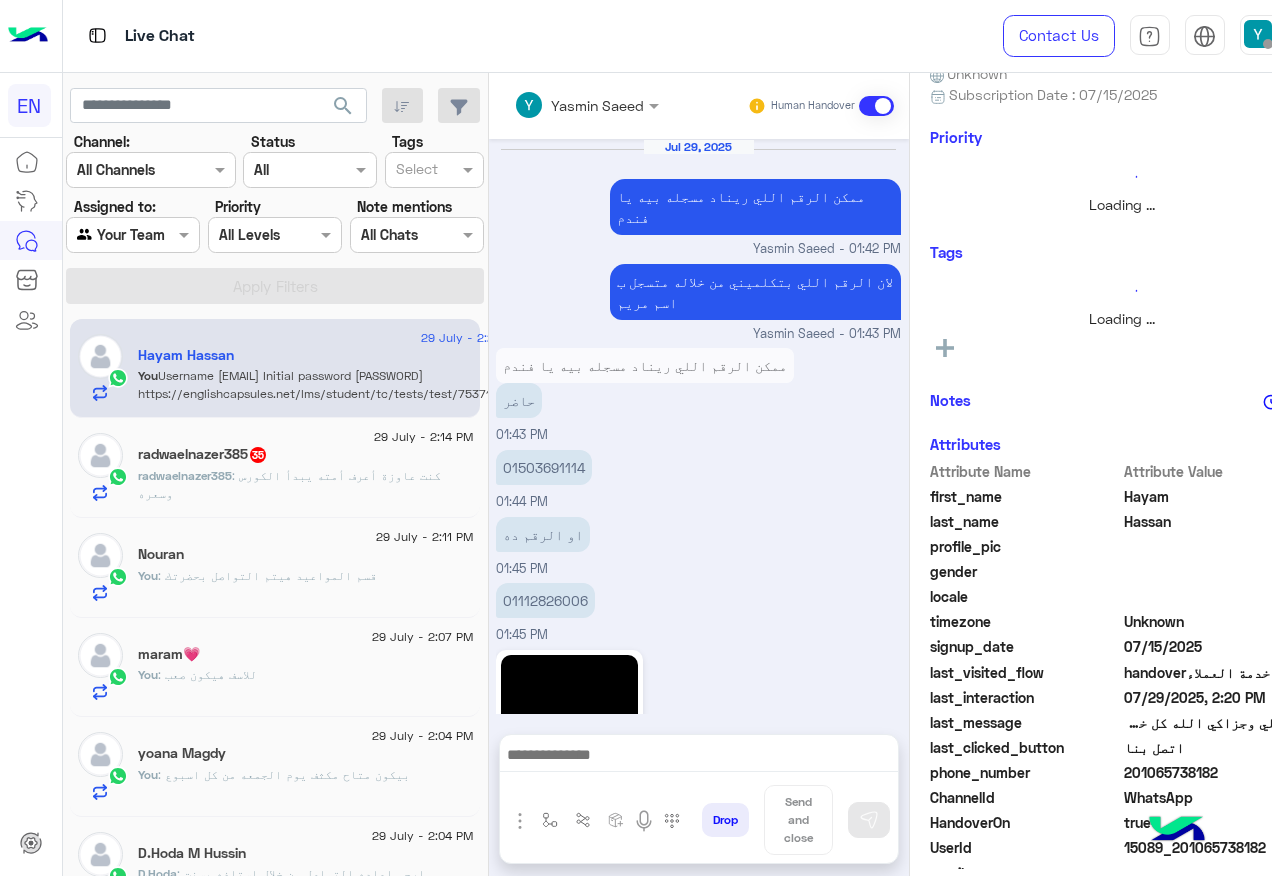 scroll, scrollTop: 2075, scrollLeft: 0, axis: vertical 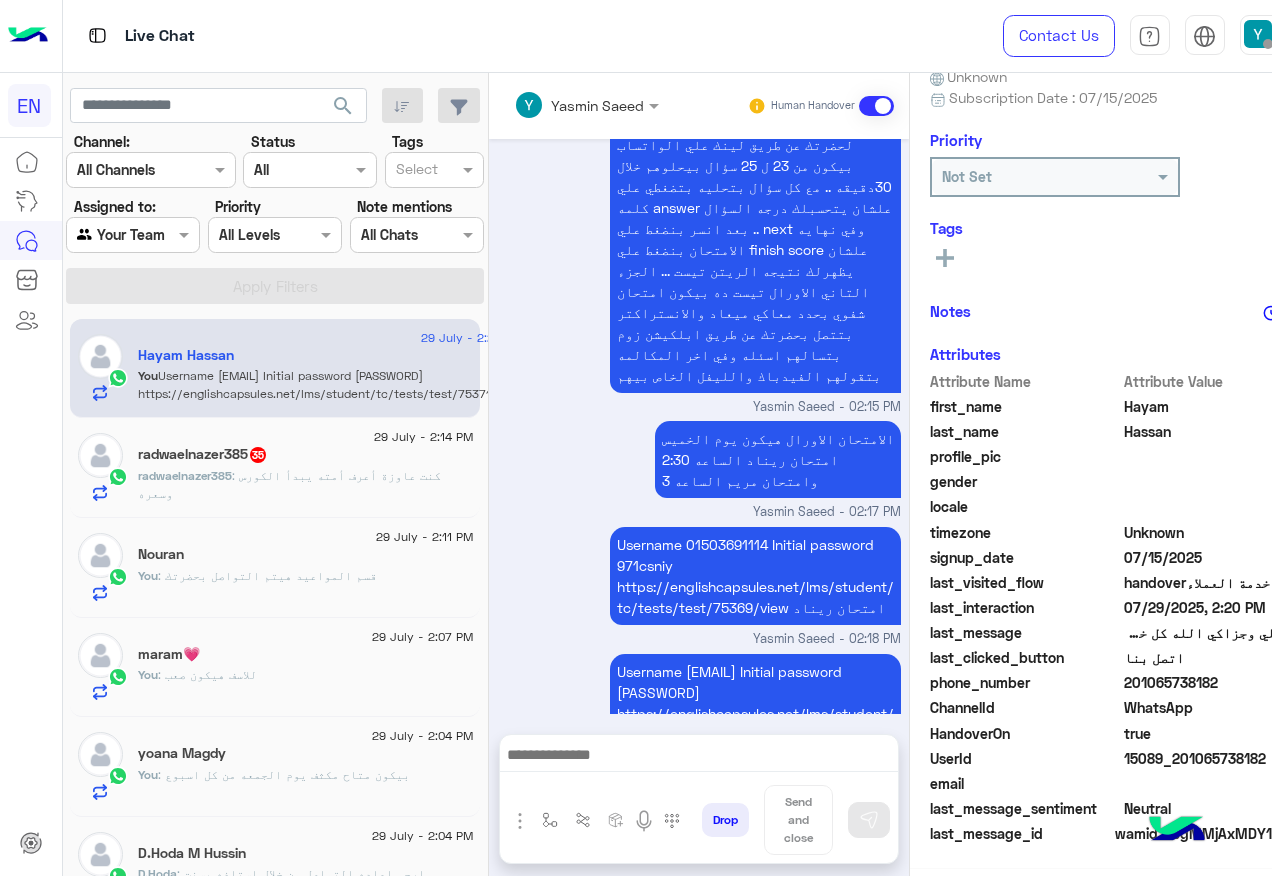 click on "radwaelnazer385   35" 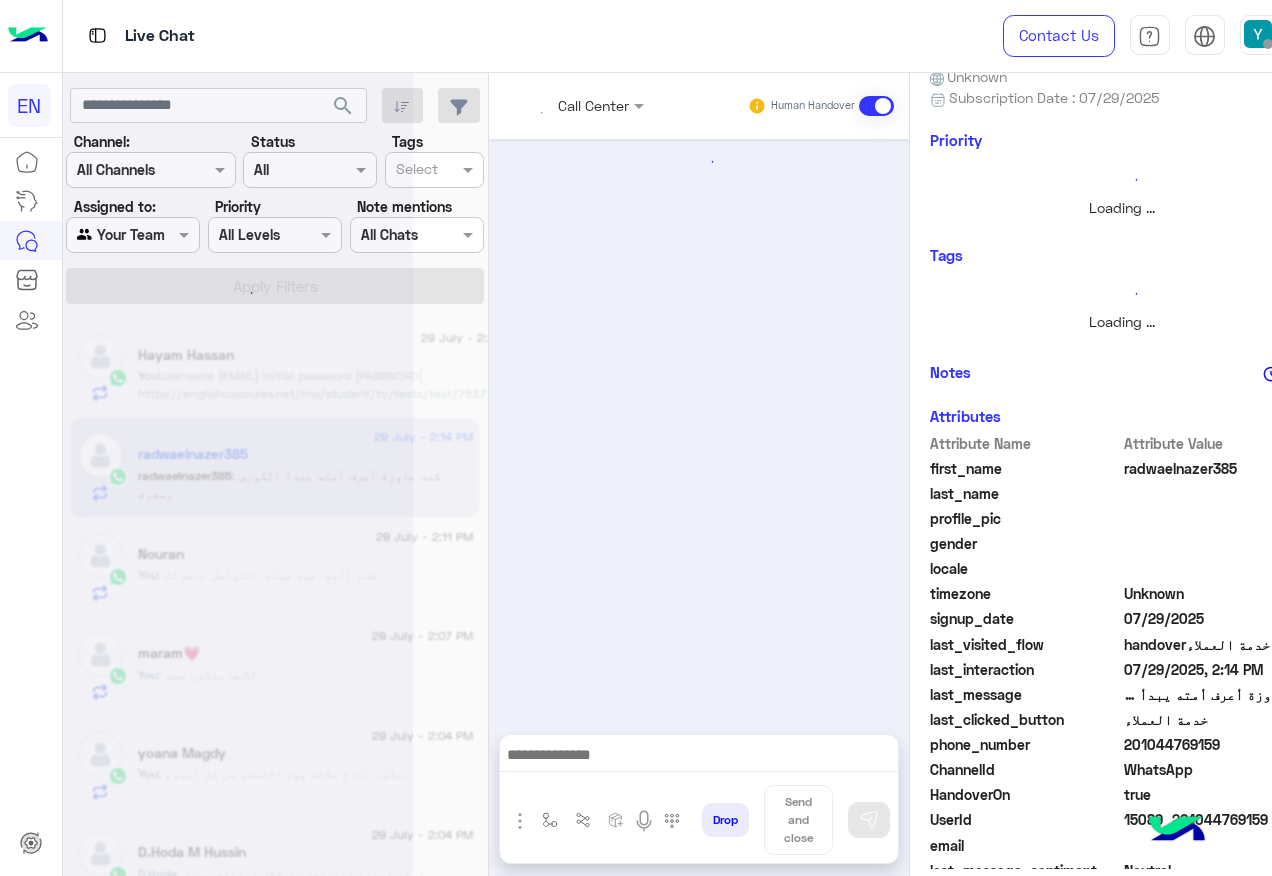 scroll, scrollTop: 200, scrollLeft: 0, axis: vertical 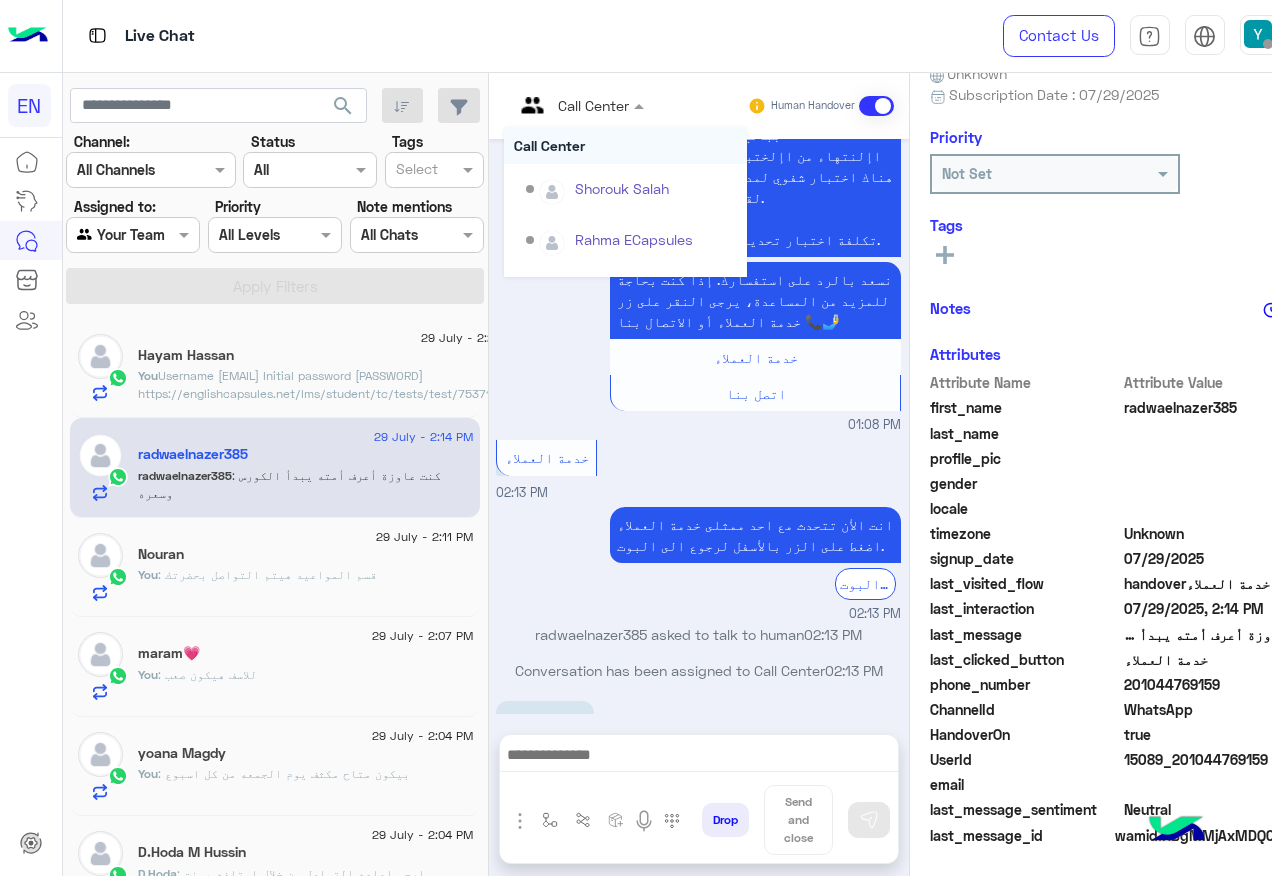 click at bounding box center (579, 104) 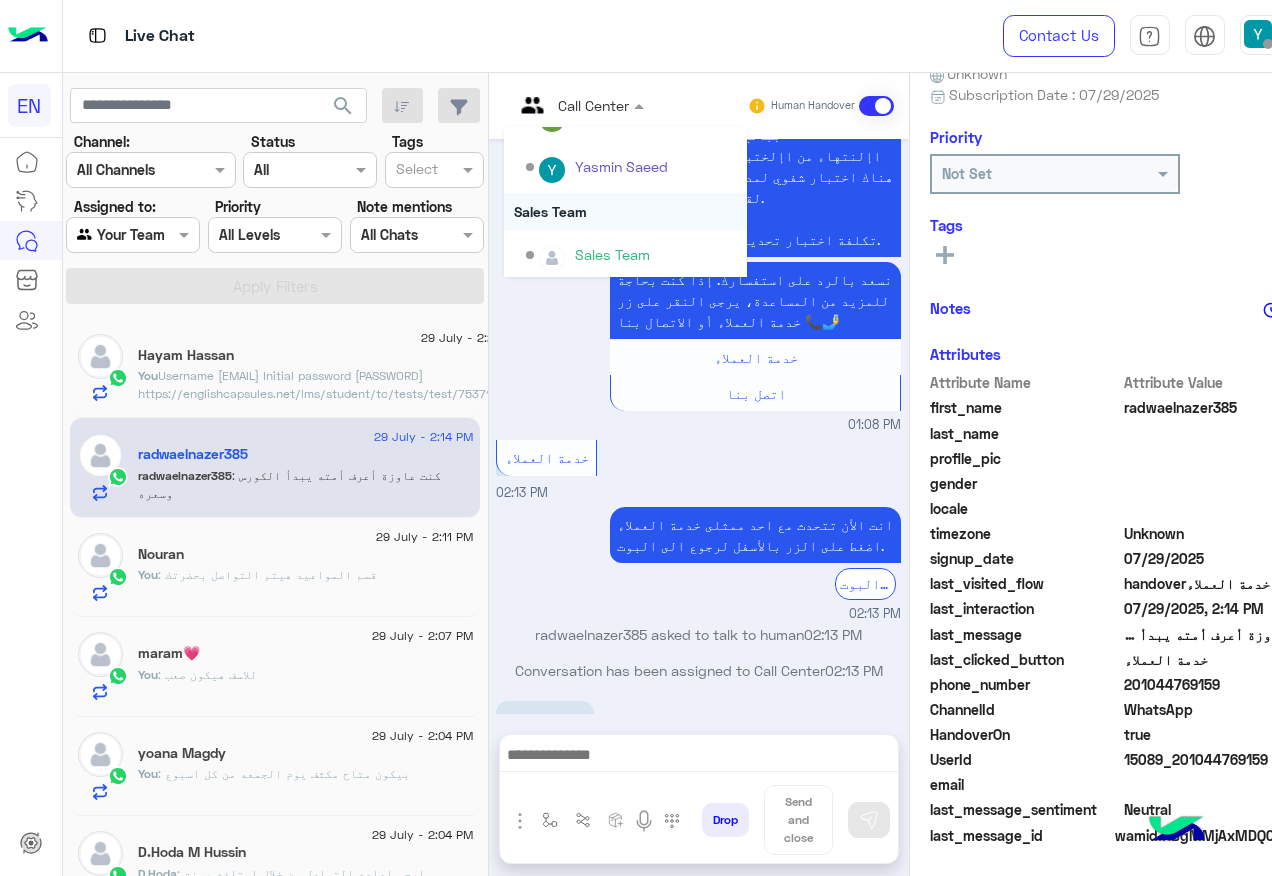 scroll, scrollTop: 332, scrollLeft: 0, axis: vertical 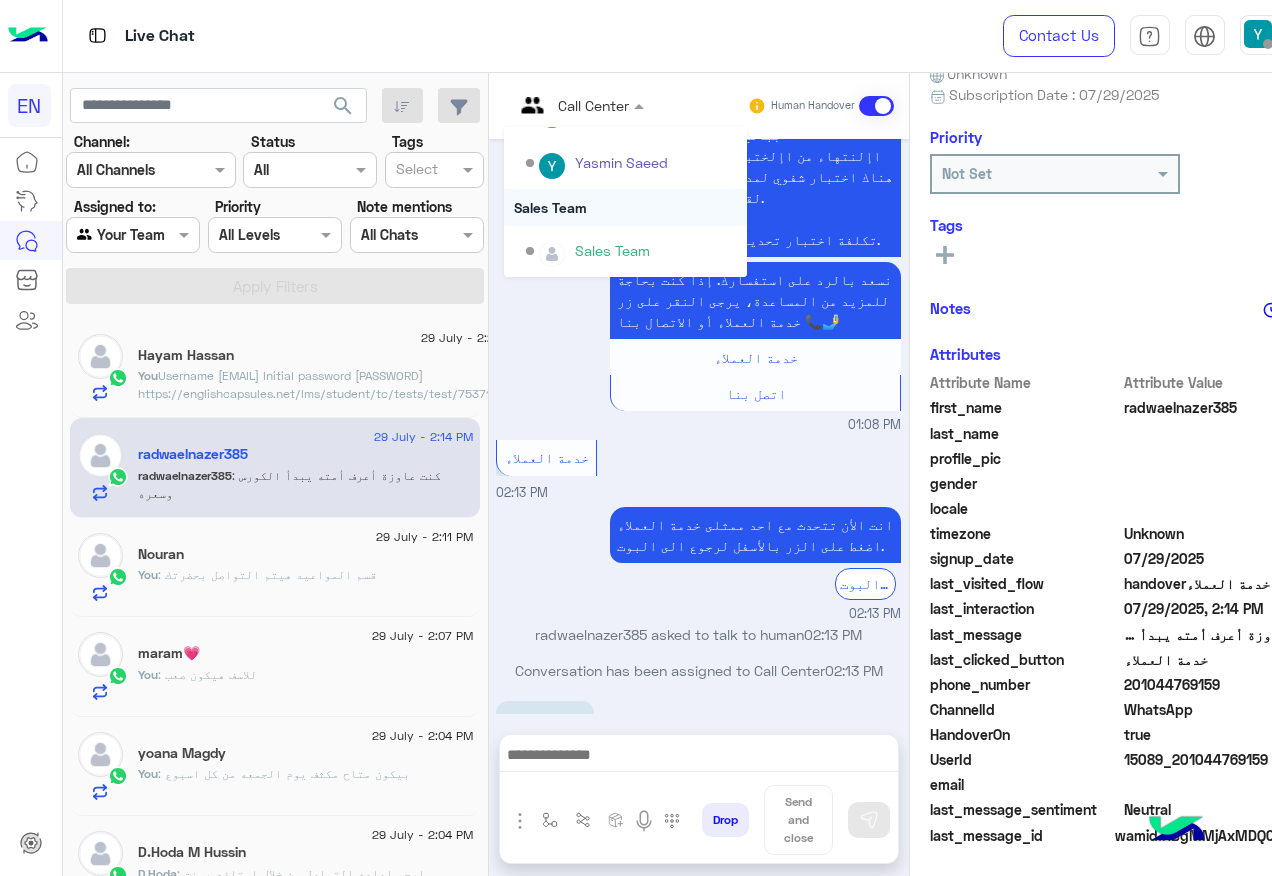 click on "Sales Team" at bounding box center [625, 207] 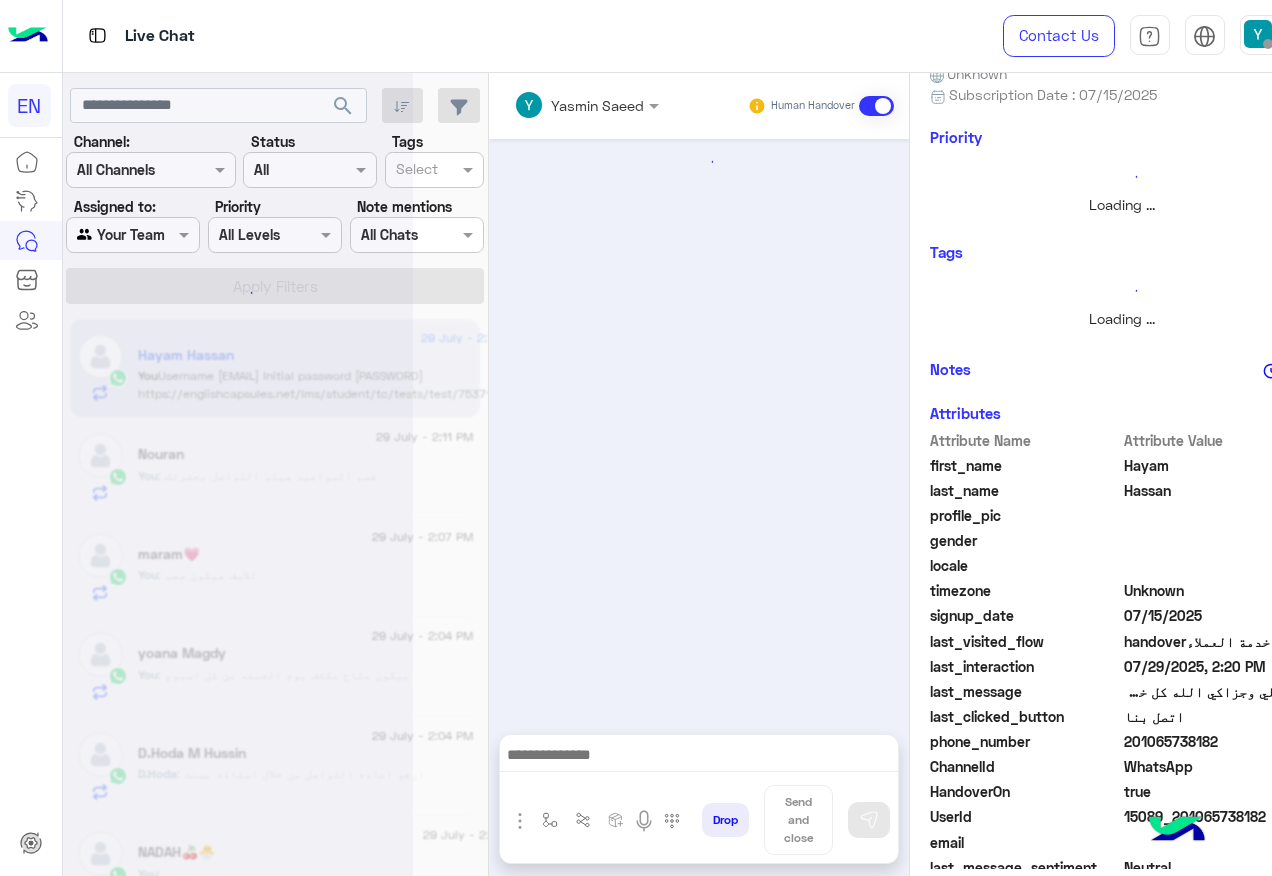 scroll, scrollTop: 0, scrollLeft: 0, axis: both 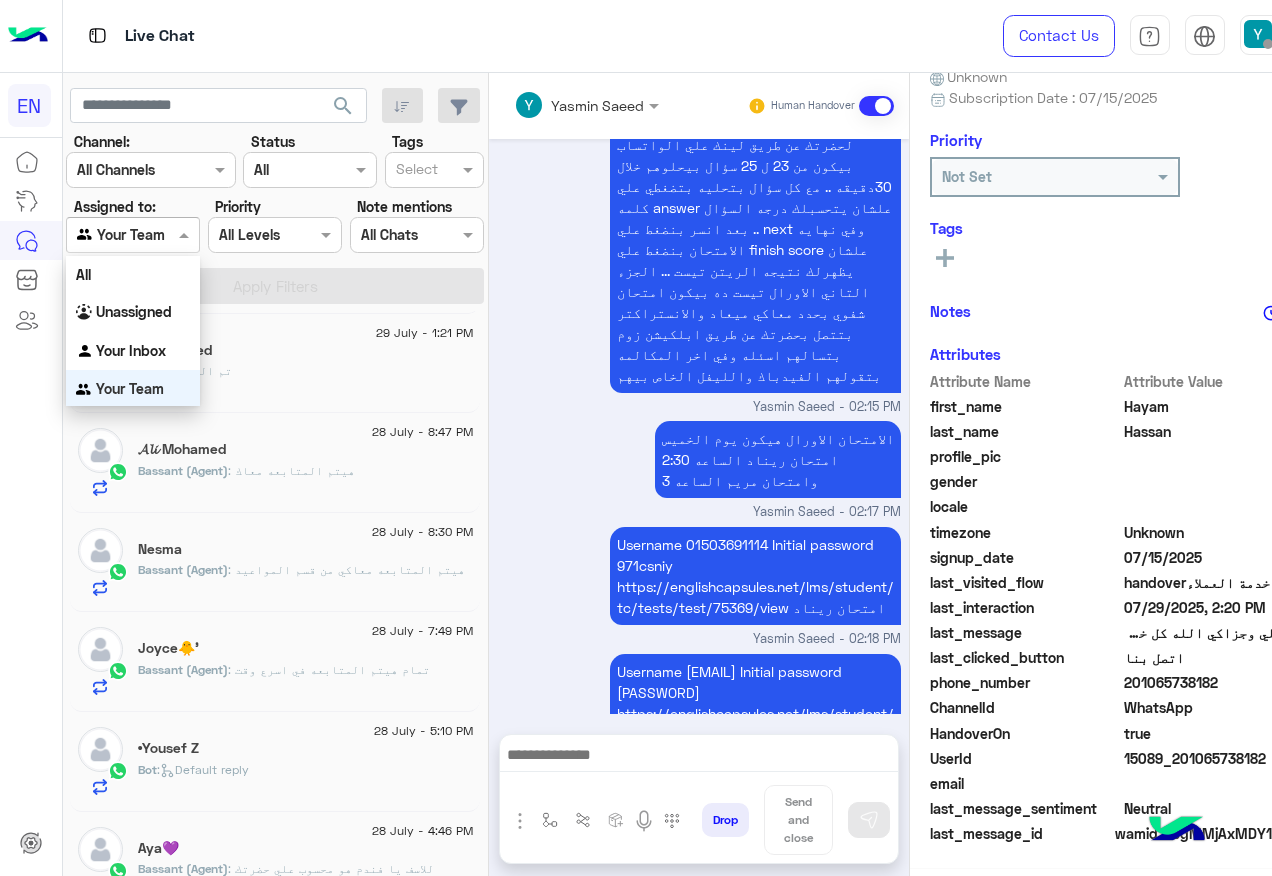 click on "Agent Filter Your Team" at bounding box center [133, 235] 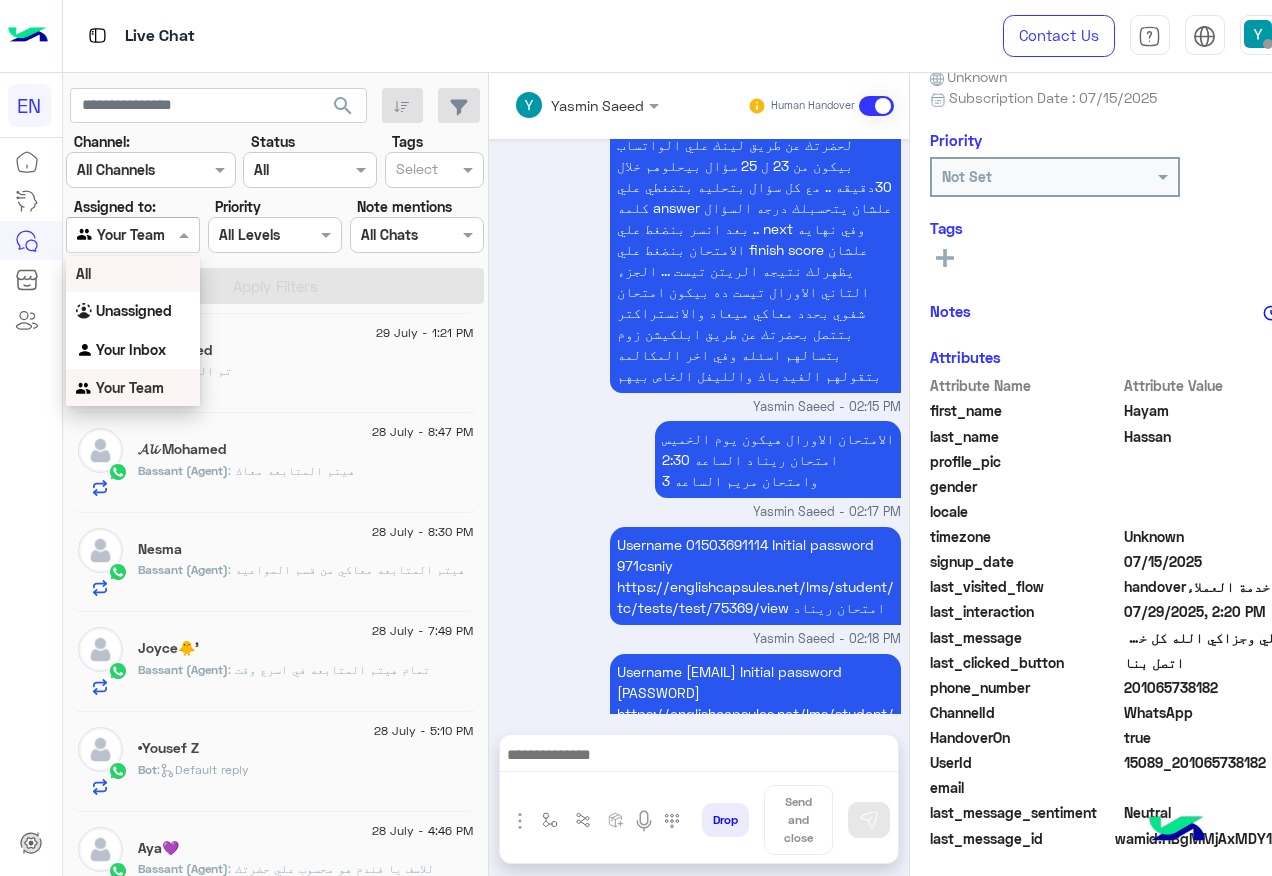scroll, scrollTop: 200, scrollLeft: 0, axis: vertical 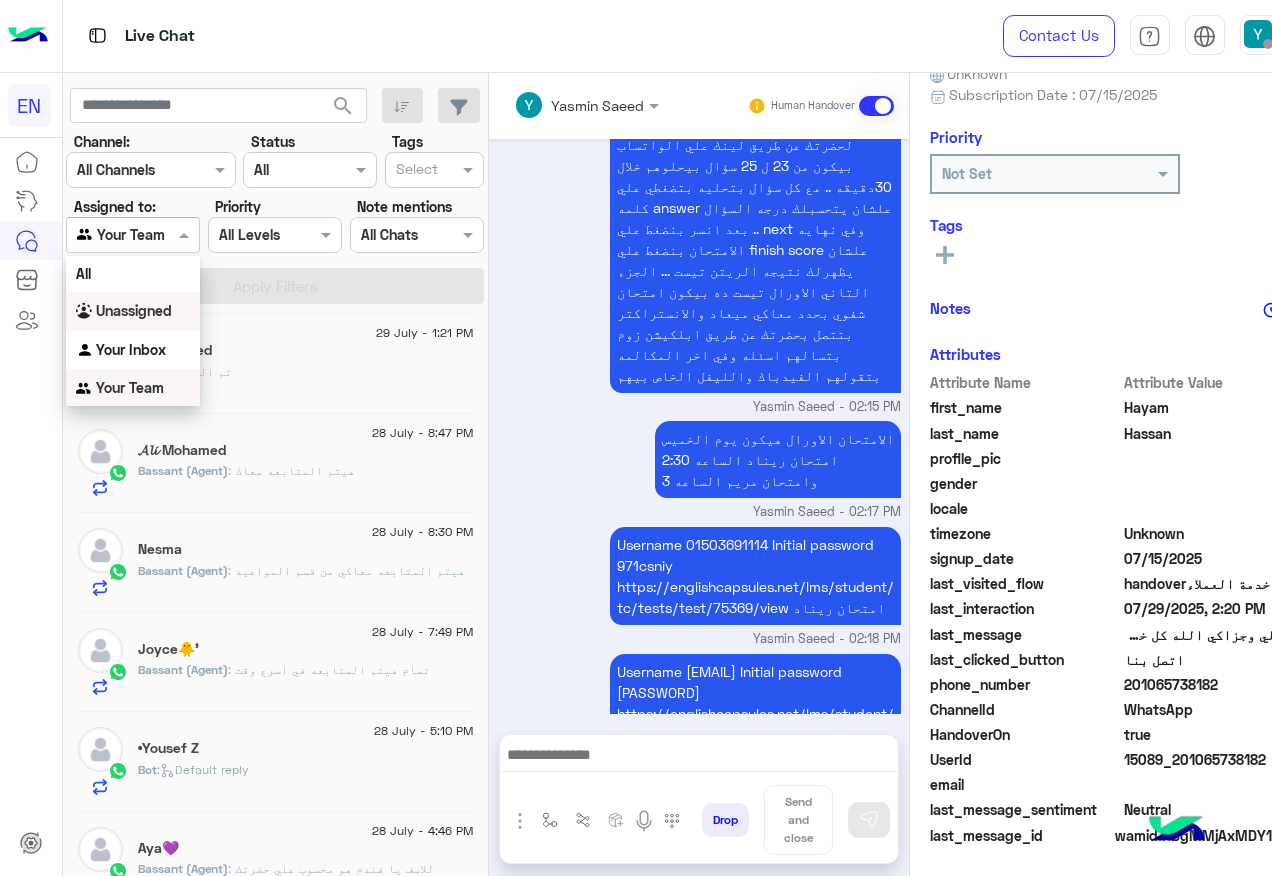 click on "Unassigned" at bounding box center [133, 311] 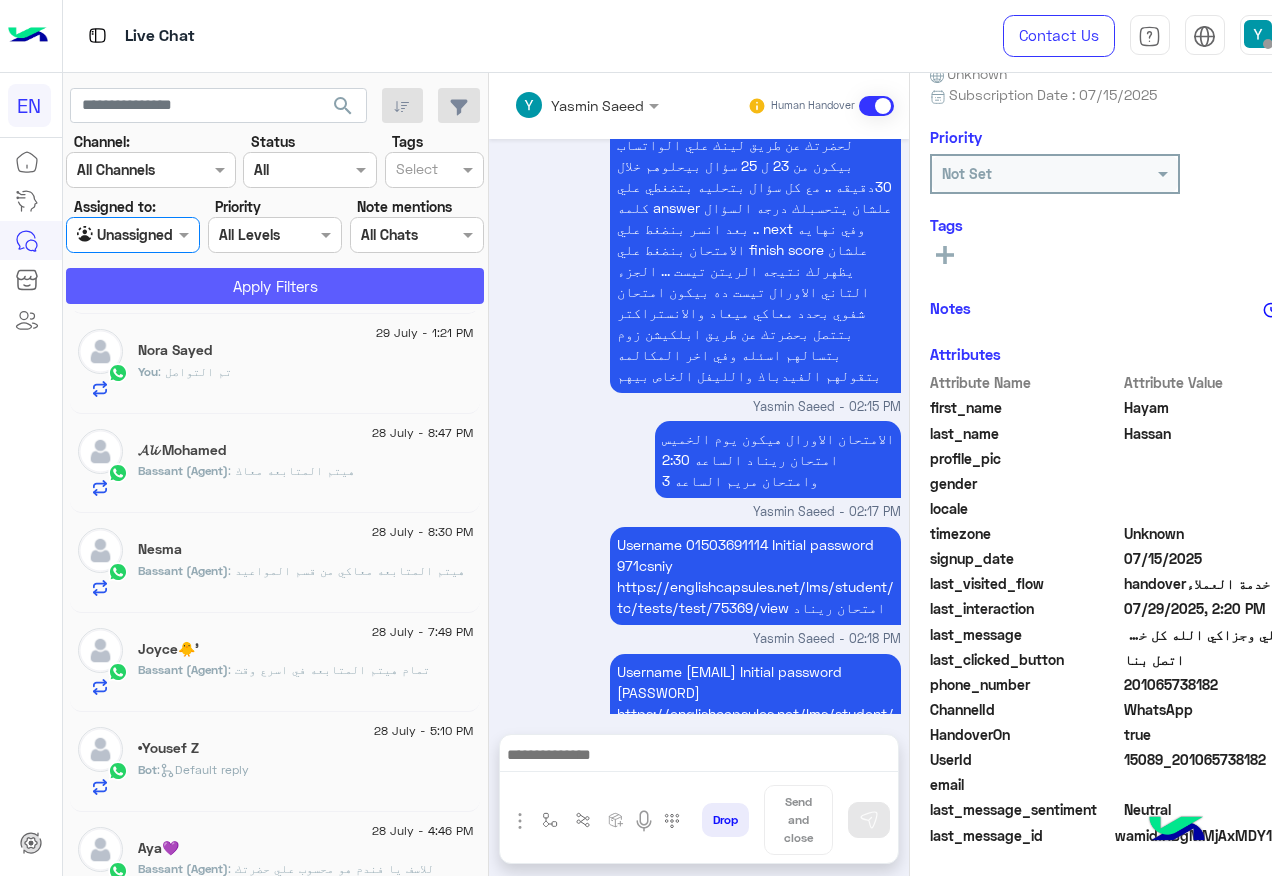 click on "Apply Filters" 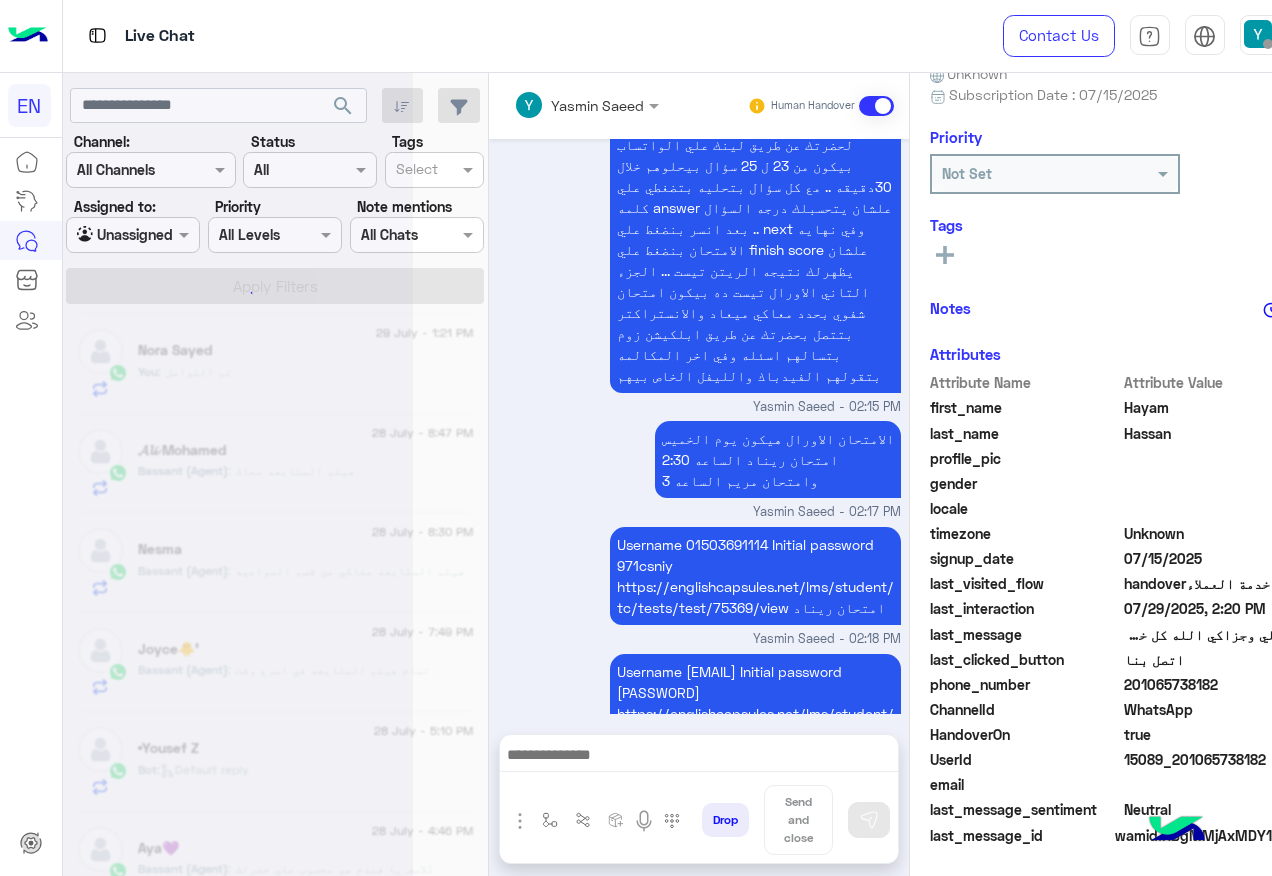 scroll, scrollTop: 0, scrollLeft: 0, axis: both 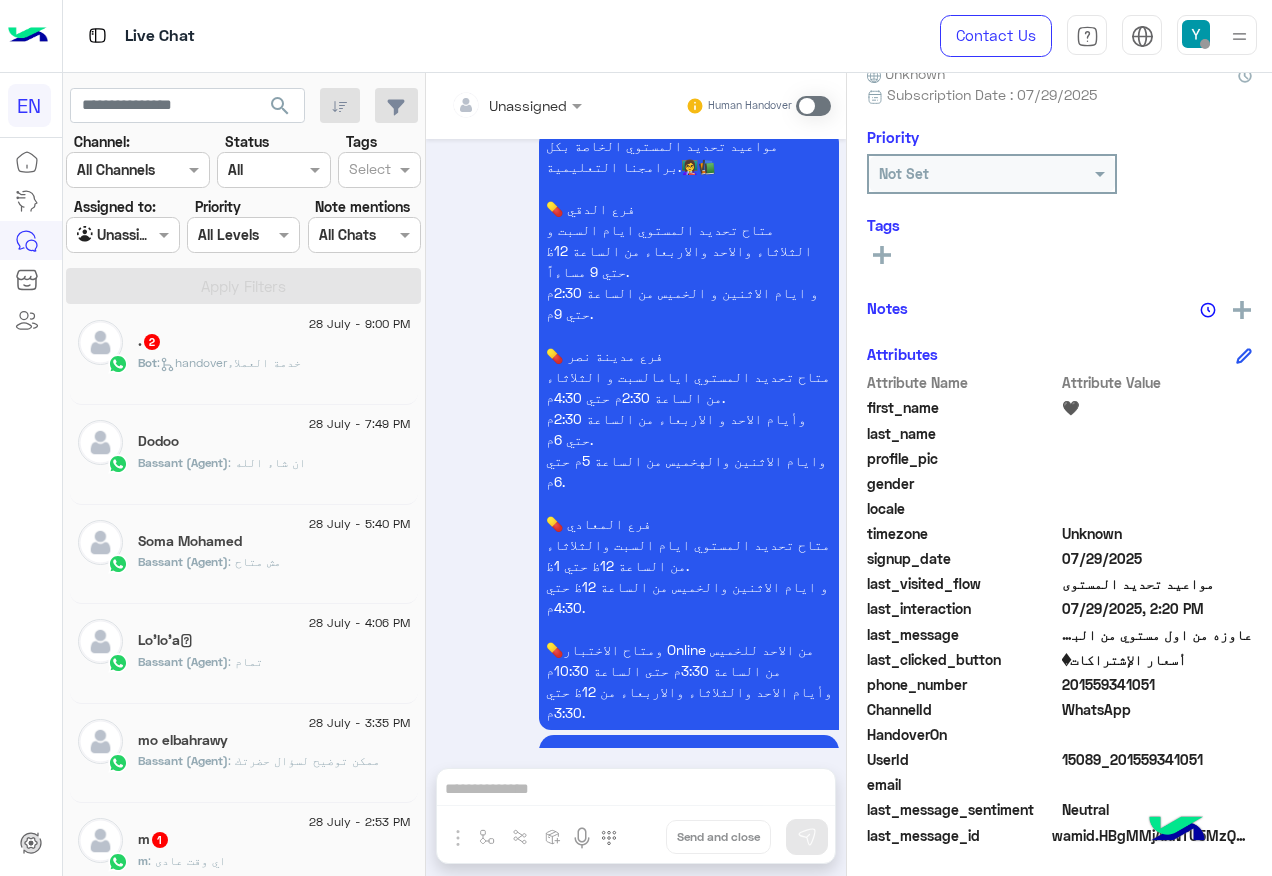 click on "m   1" 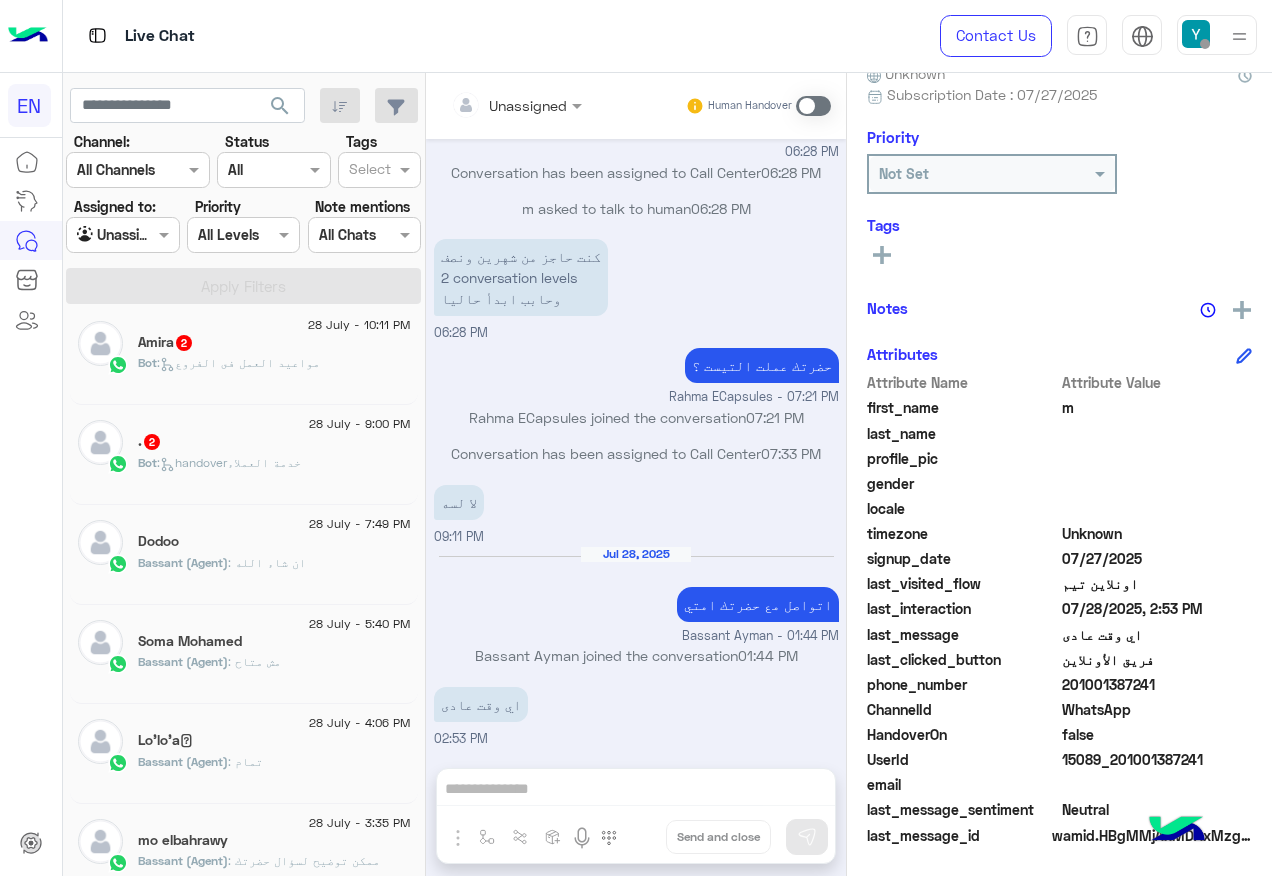 click on "Bot :   handoverخدمة العملاء" 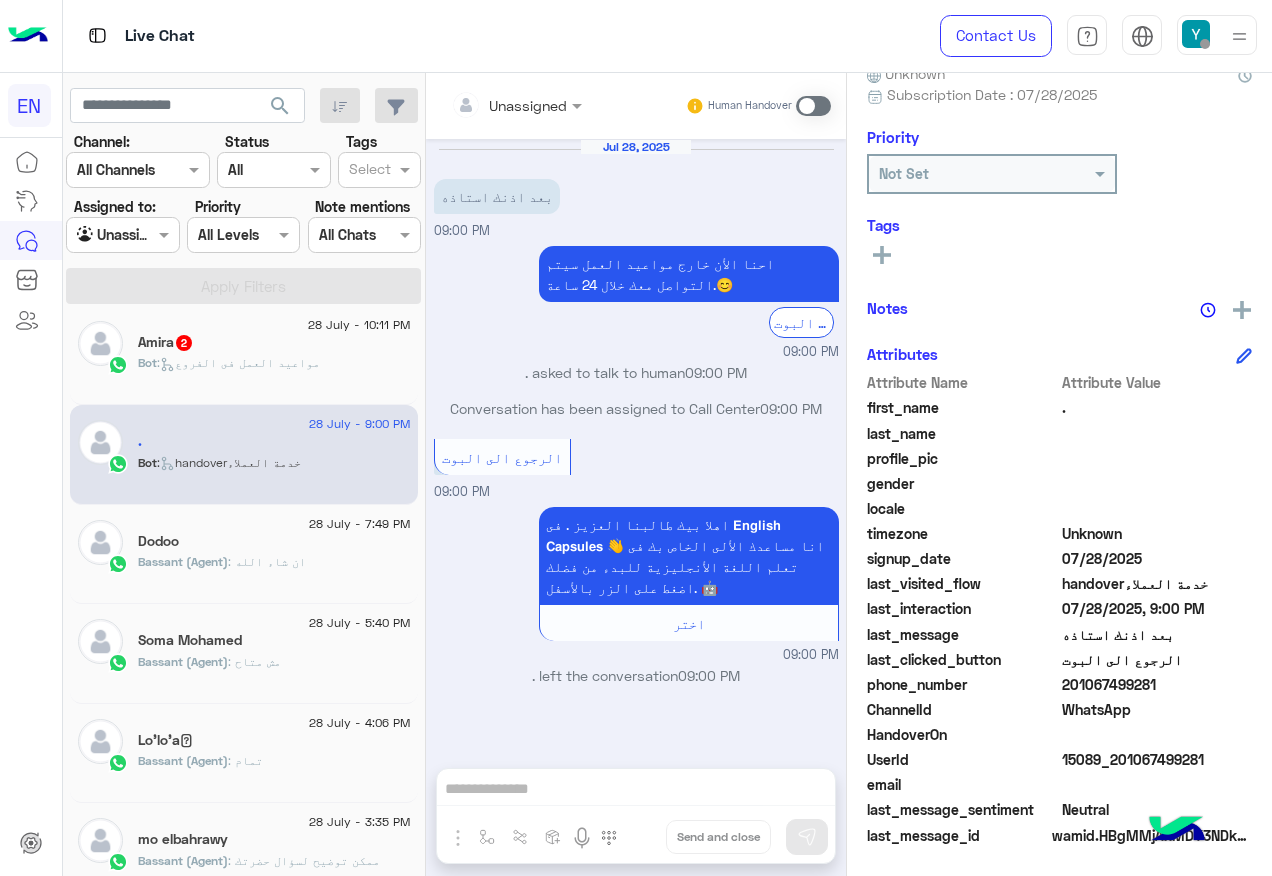 click on "201067499281" 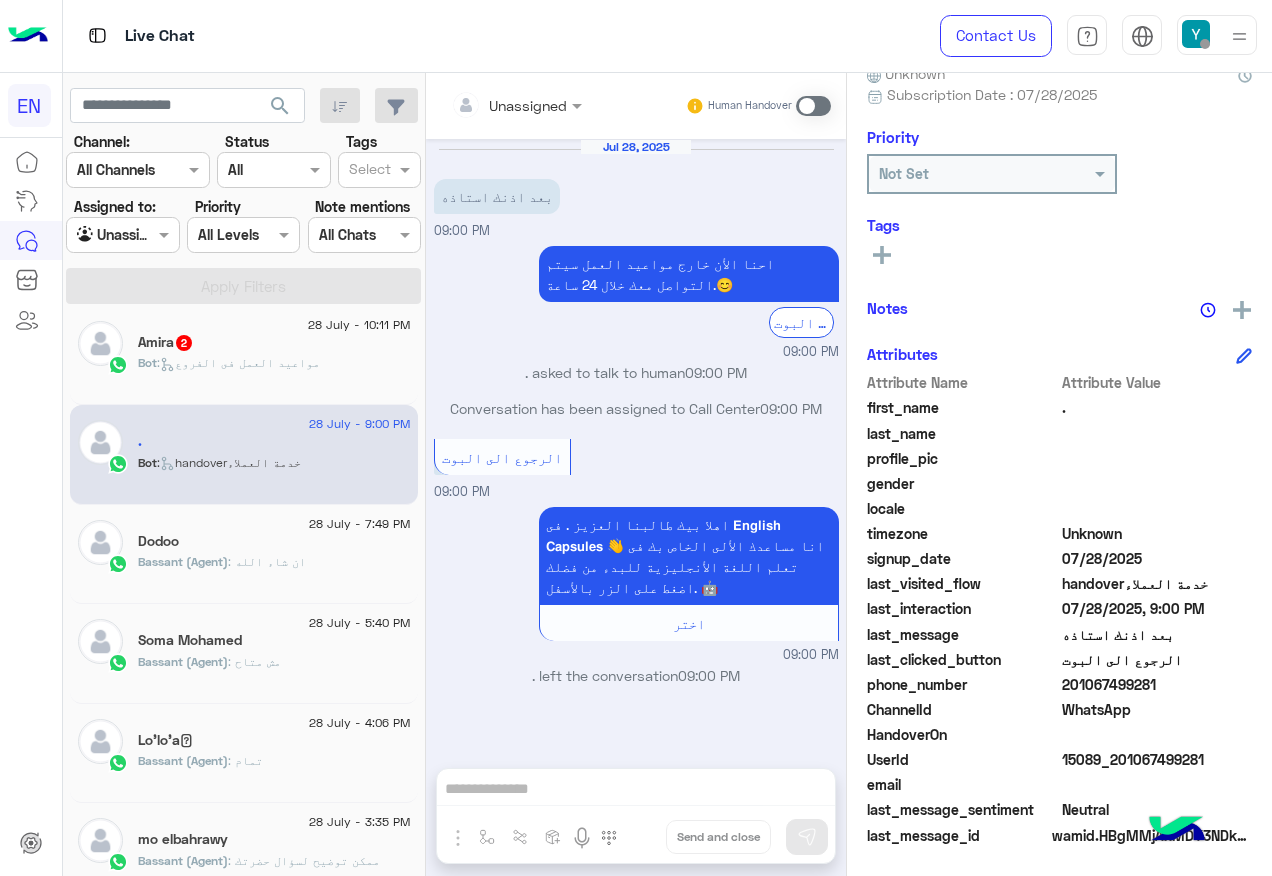 click at bounding box center (813, 106) 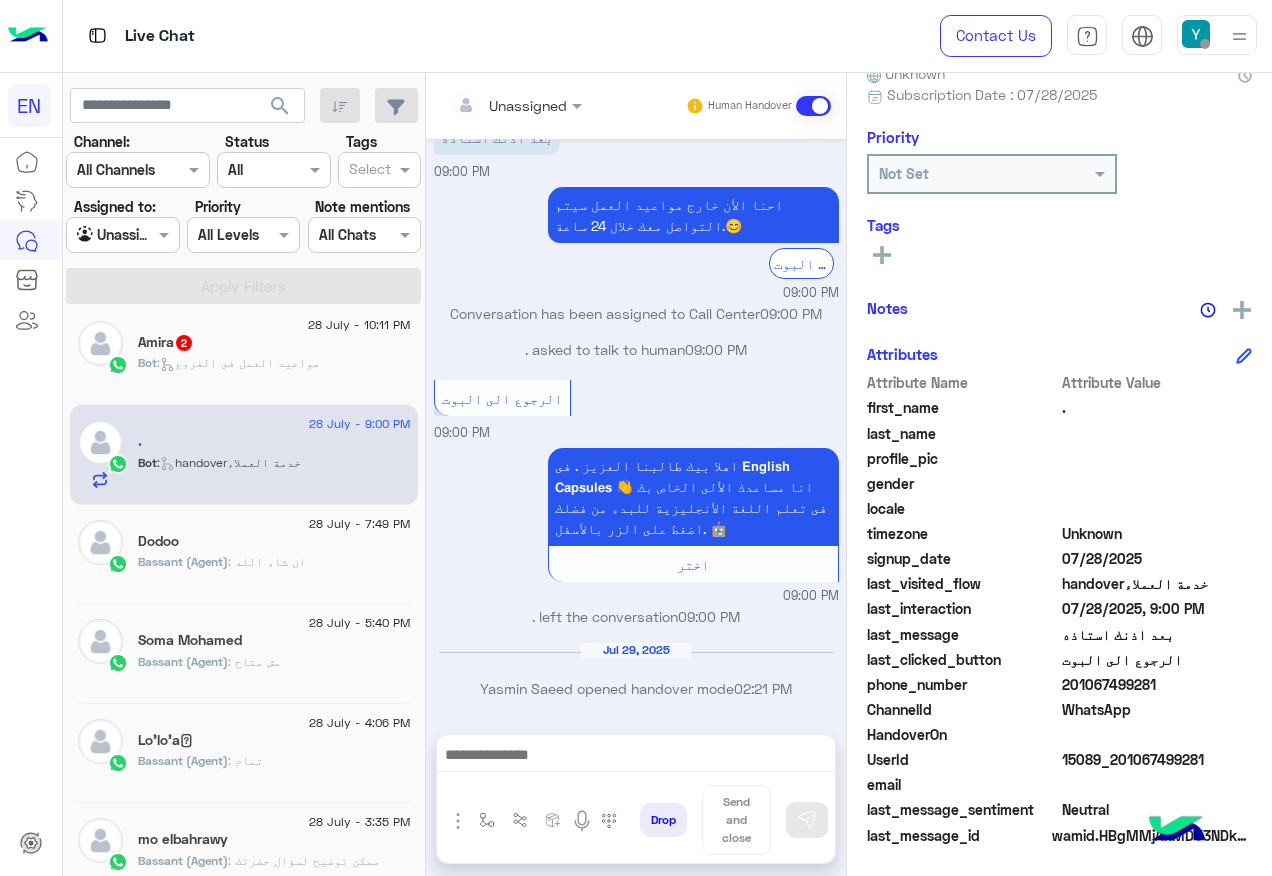 click at bounding box center [636, 757] 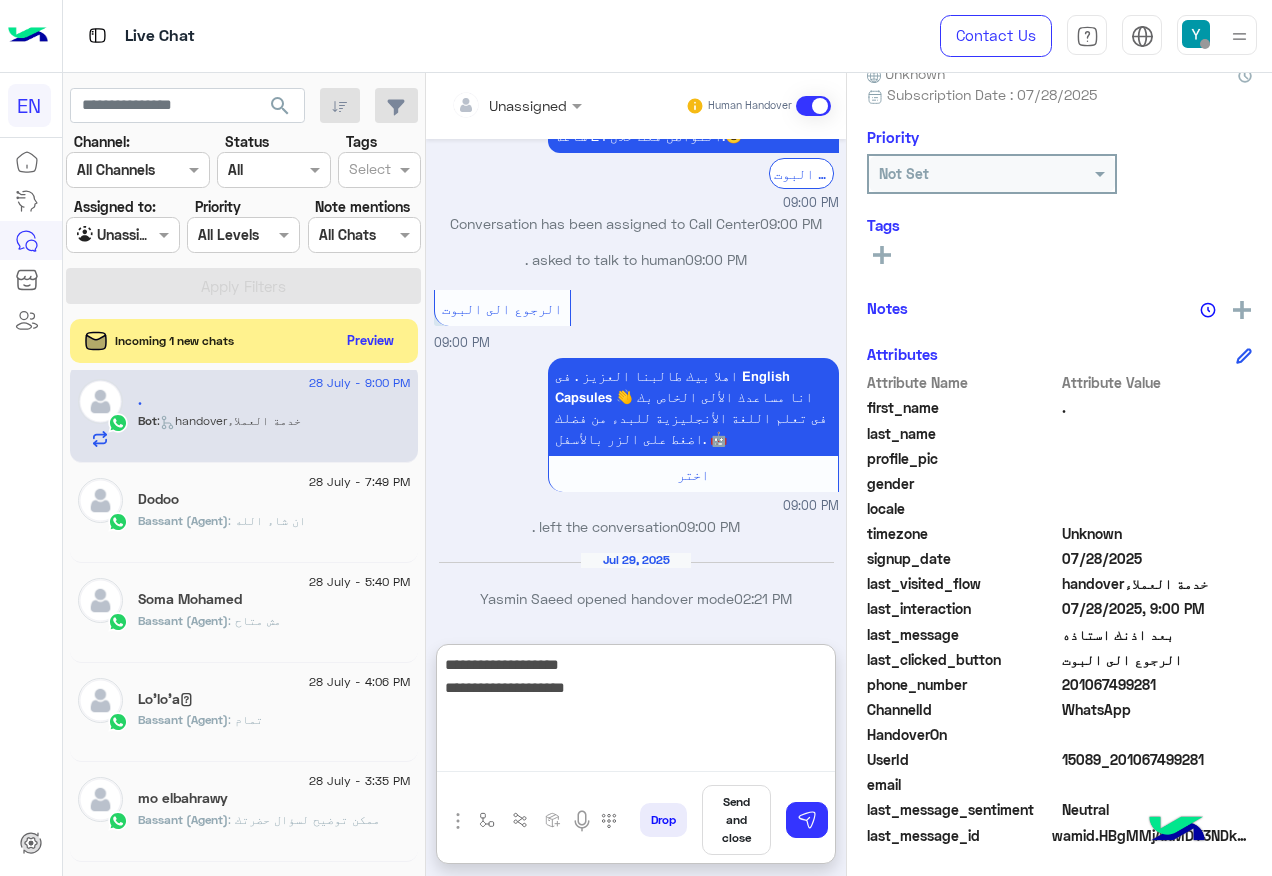 type on "**********" 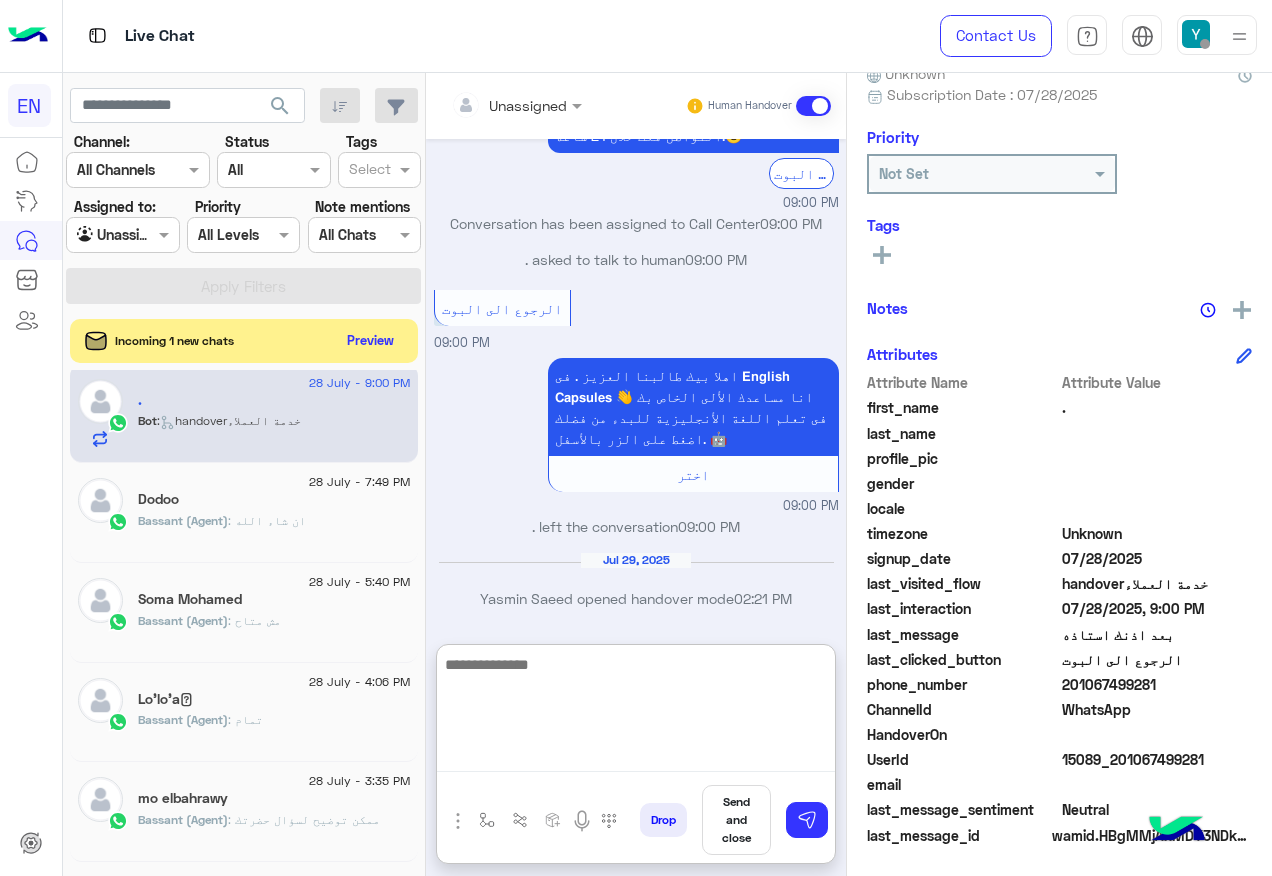 scroll, scrollTop: 234, scrollLeft: 0, axis: vertical 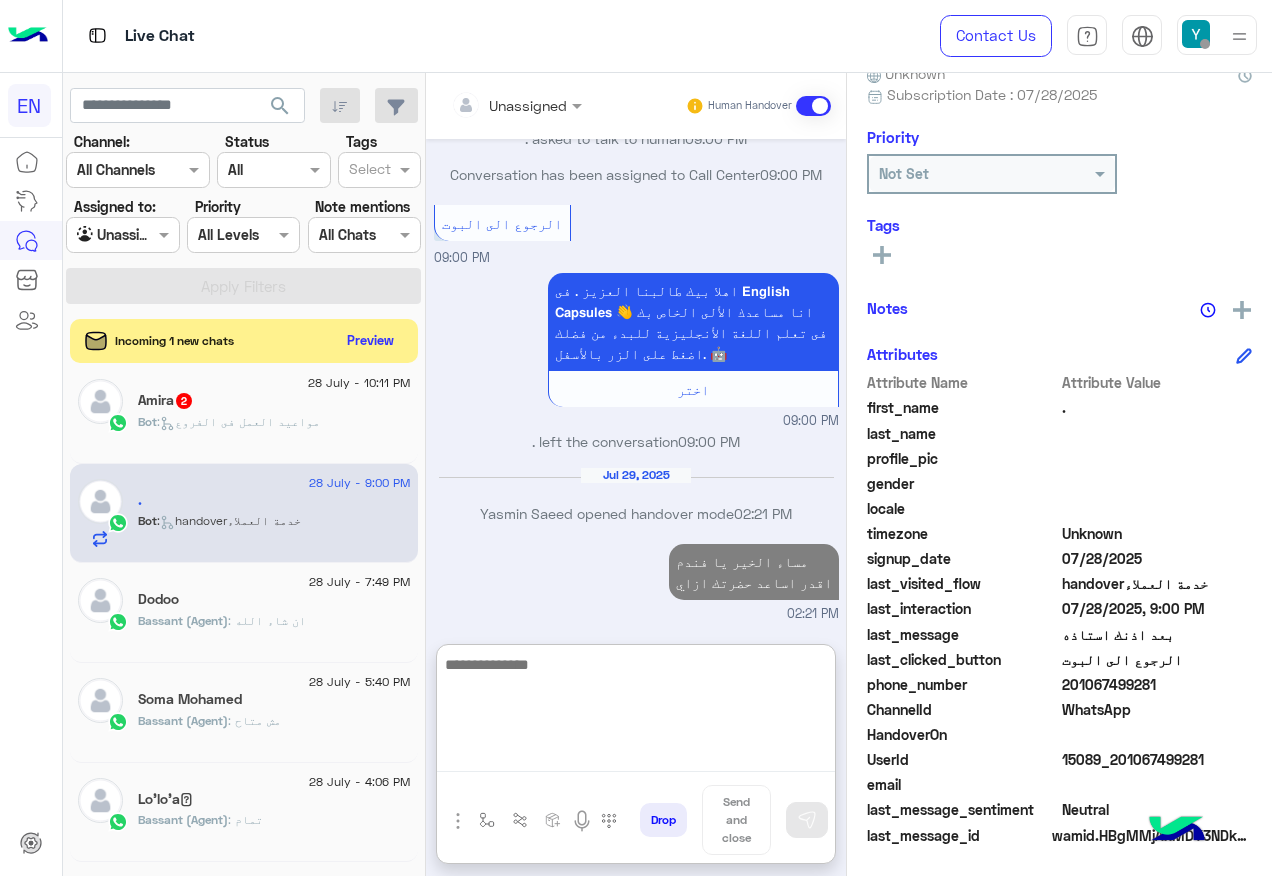 click on "Bot :   مواعيد العمل فى الفروع" 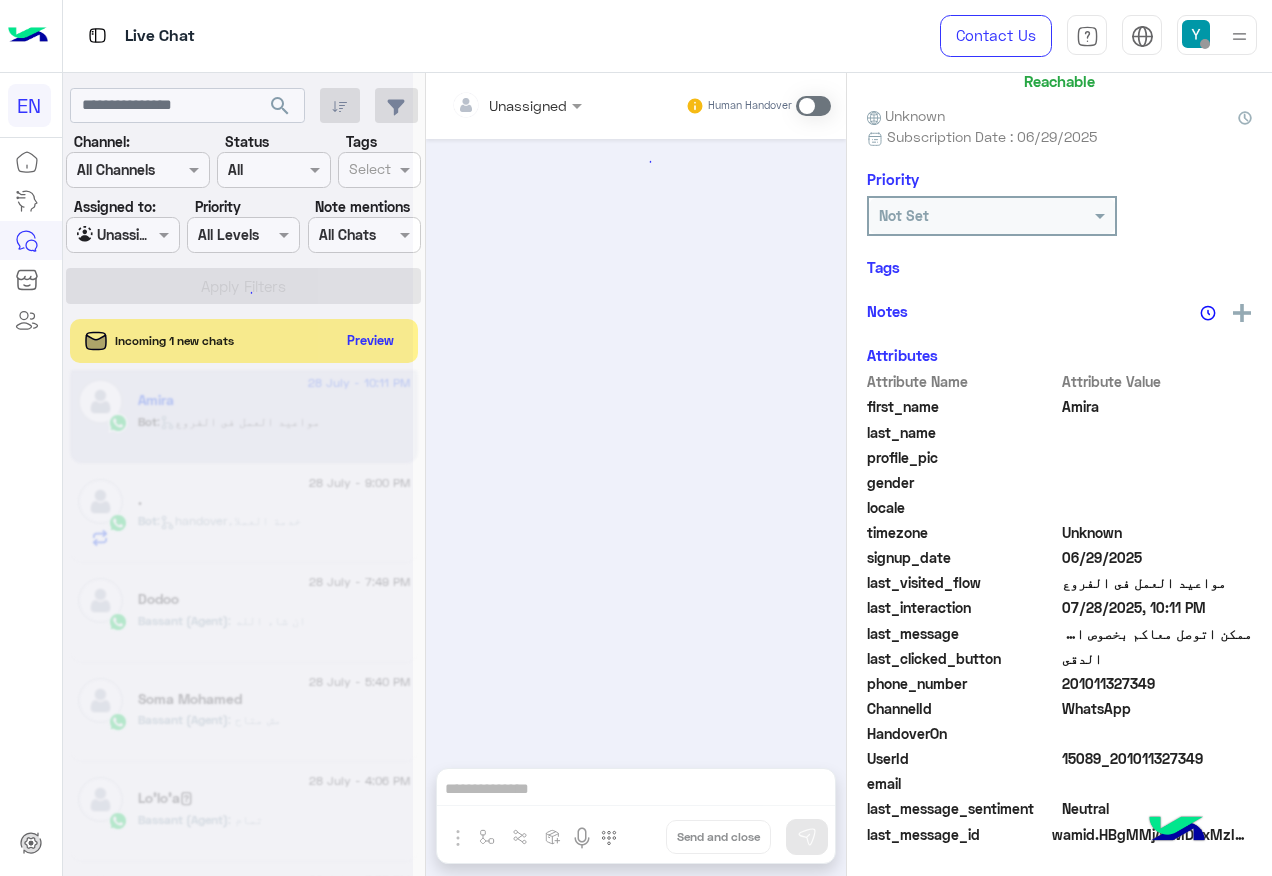 scroll, scrollTop: 158, scrollLeft: 0, axis: vertical 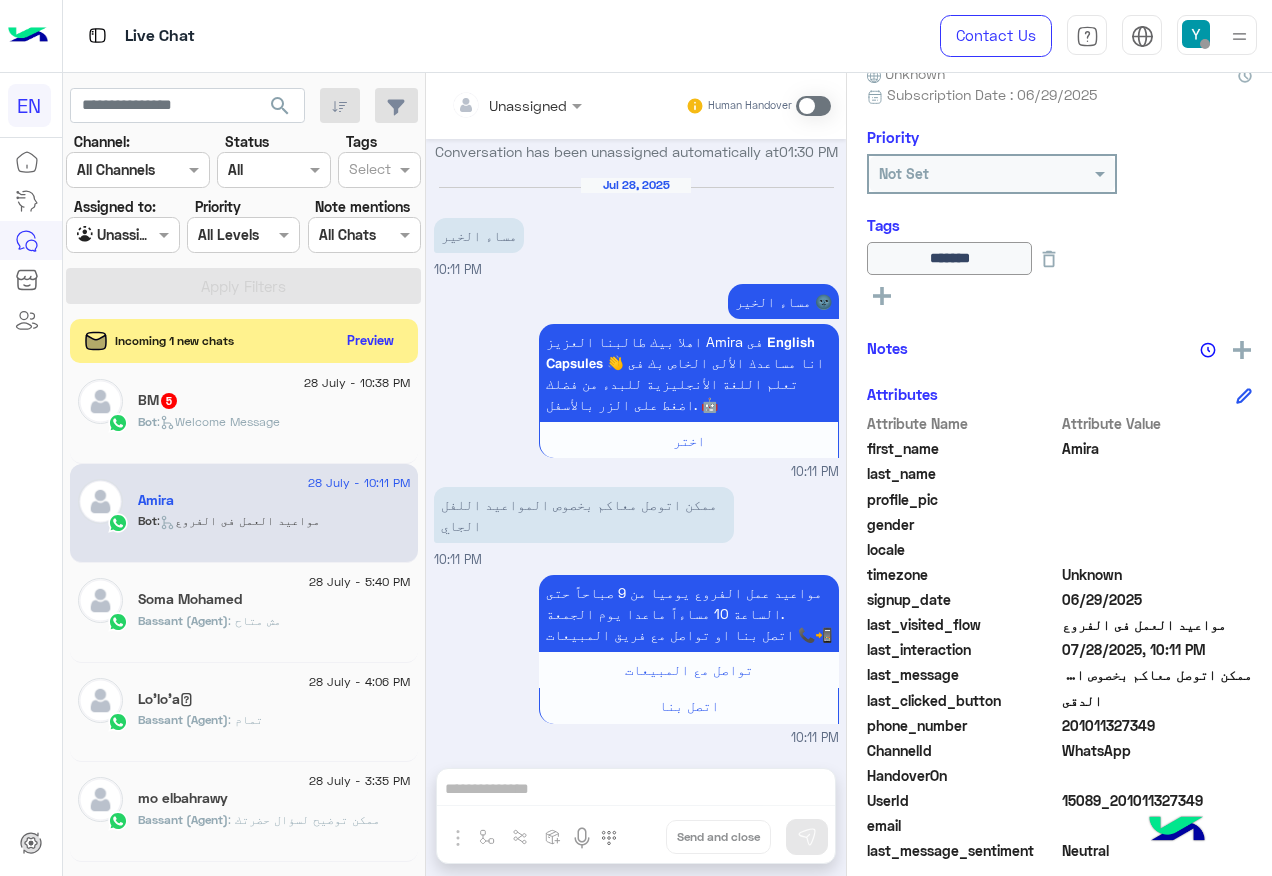 click on "201011327349" 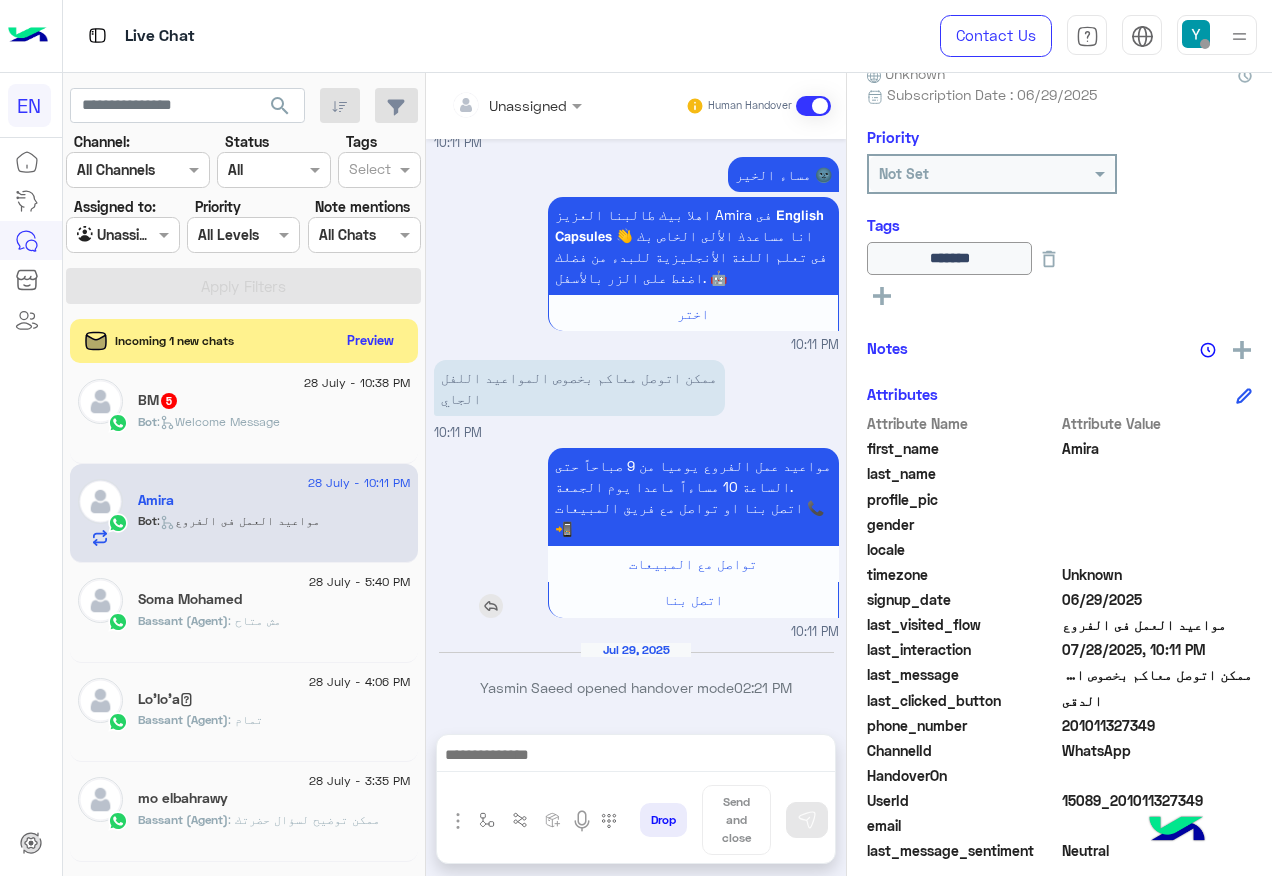 scroll, scrollTop: 1388, scrollLeft: 0, axis: vertical 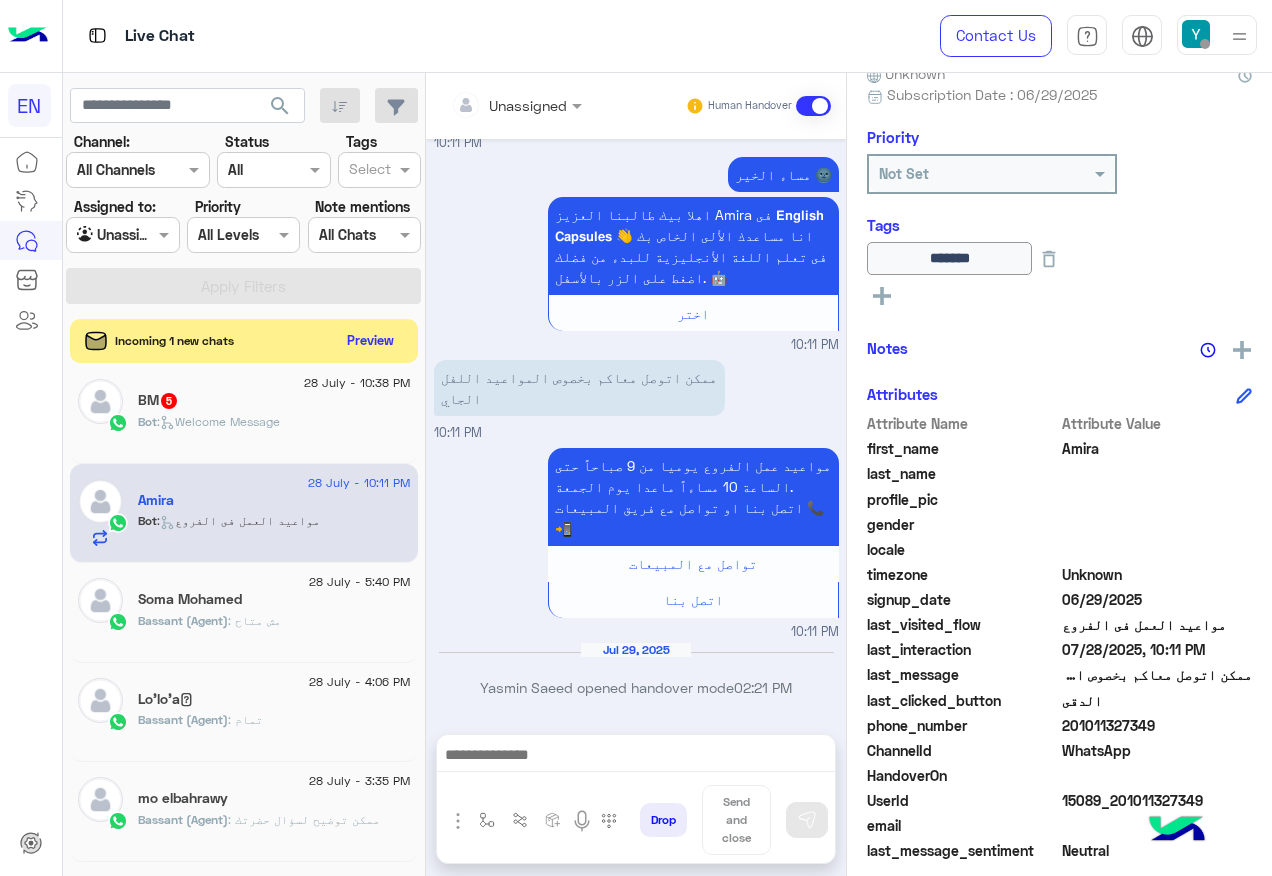 click at bounding box center [636, 757] 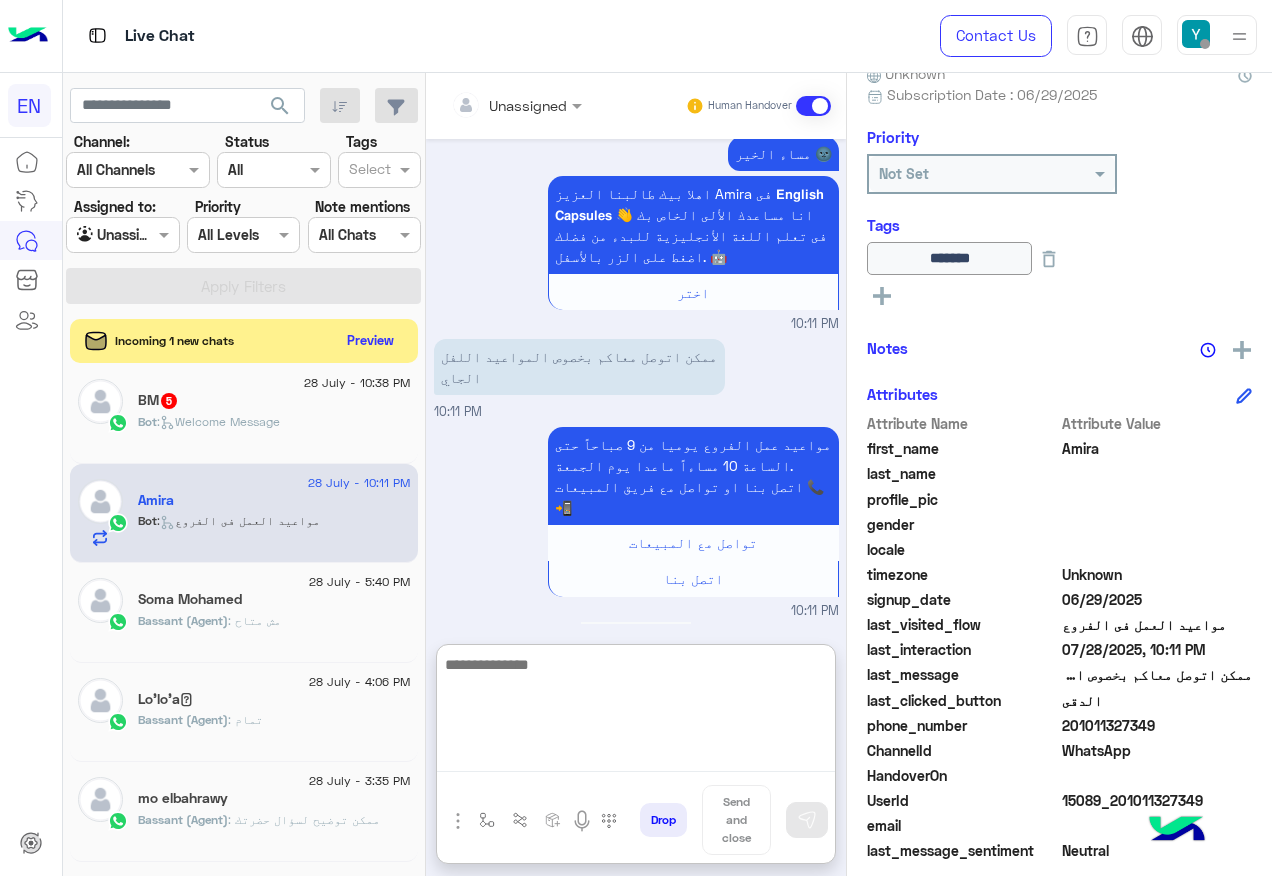 paste on "**********" 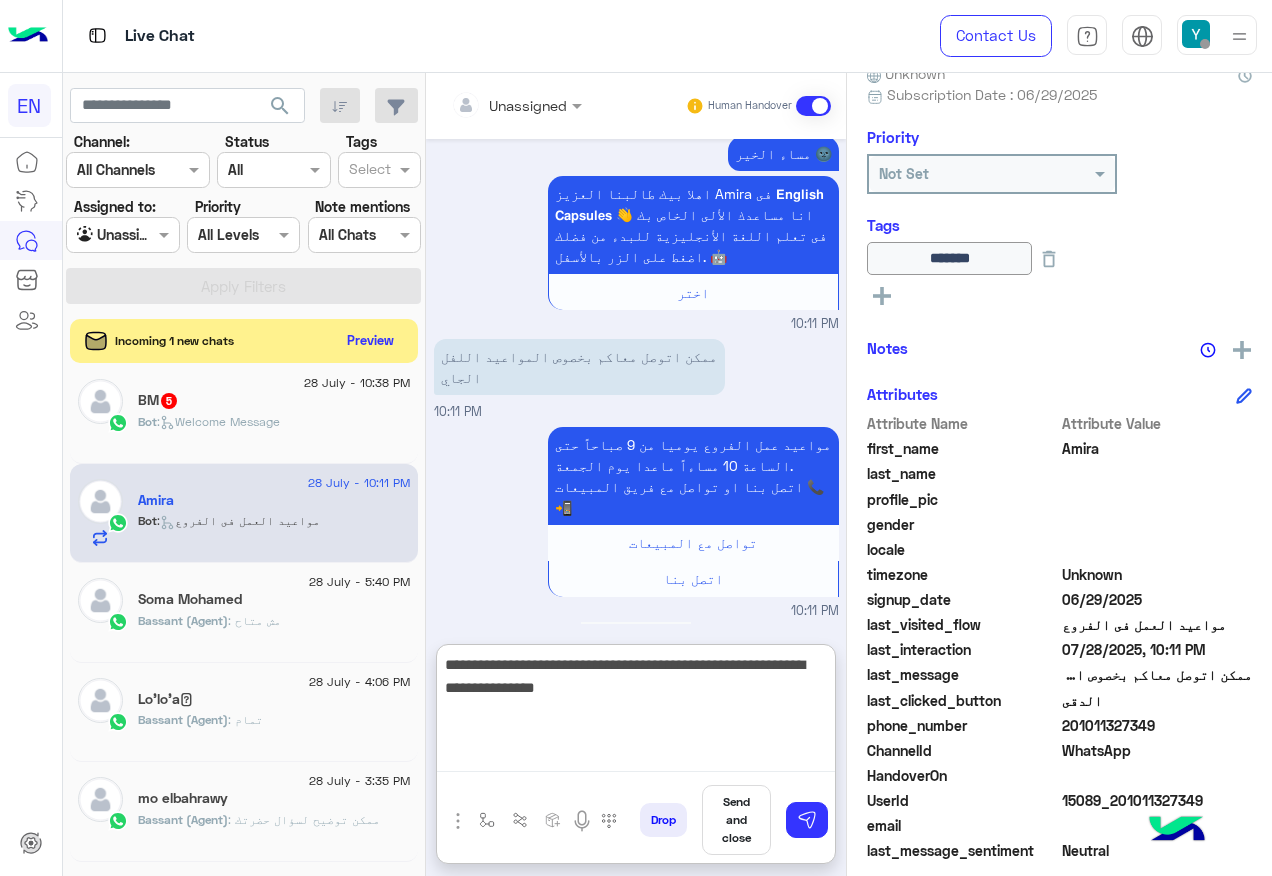 type on "**********" 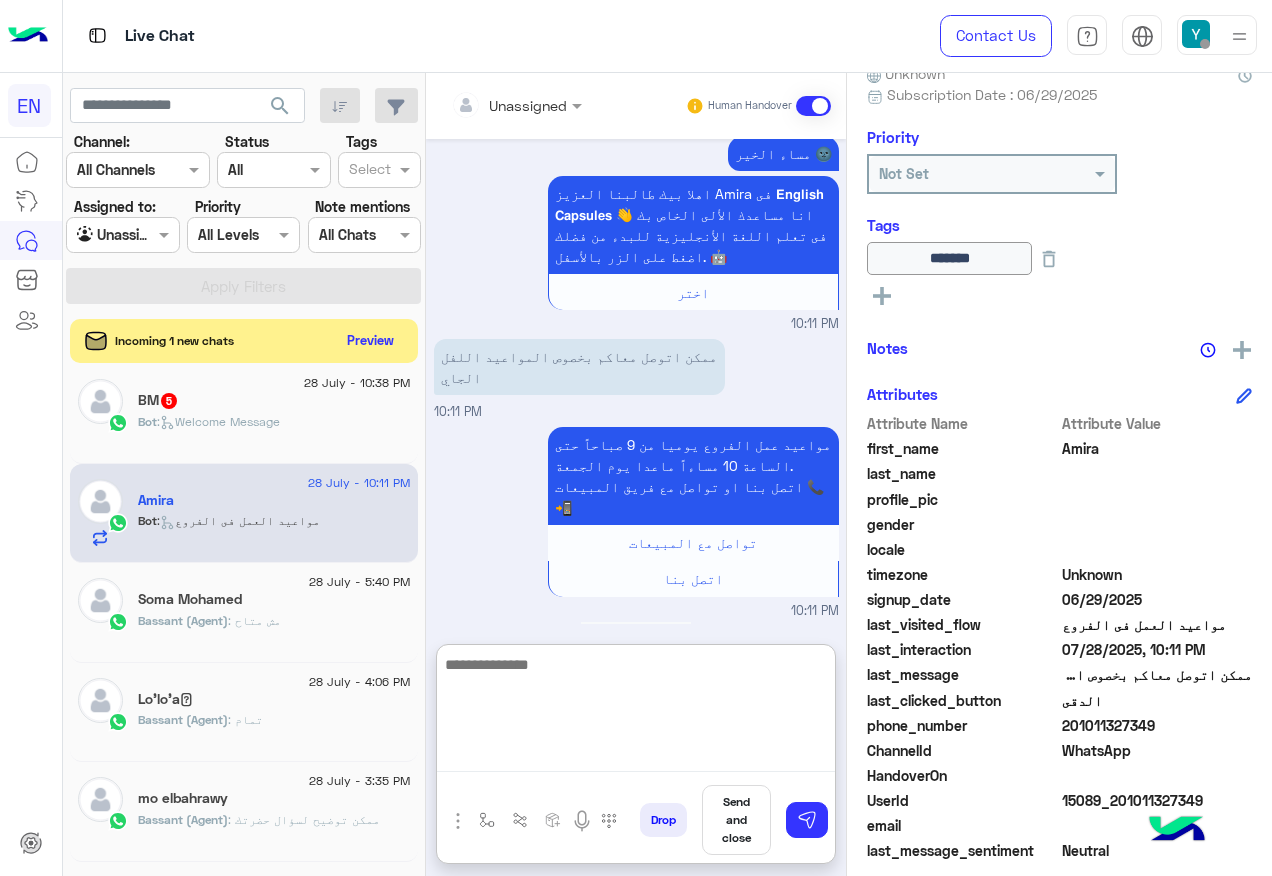 scroll, scrollTop: 1563, scrollLeft: 0, axis: vertical 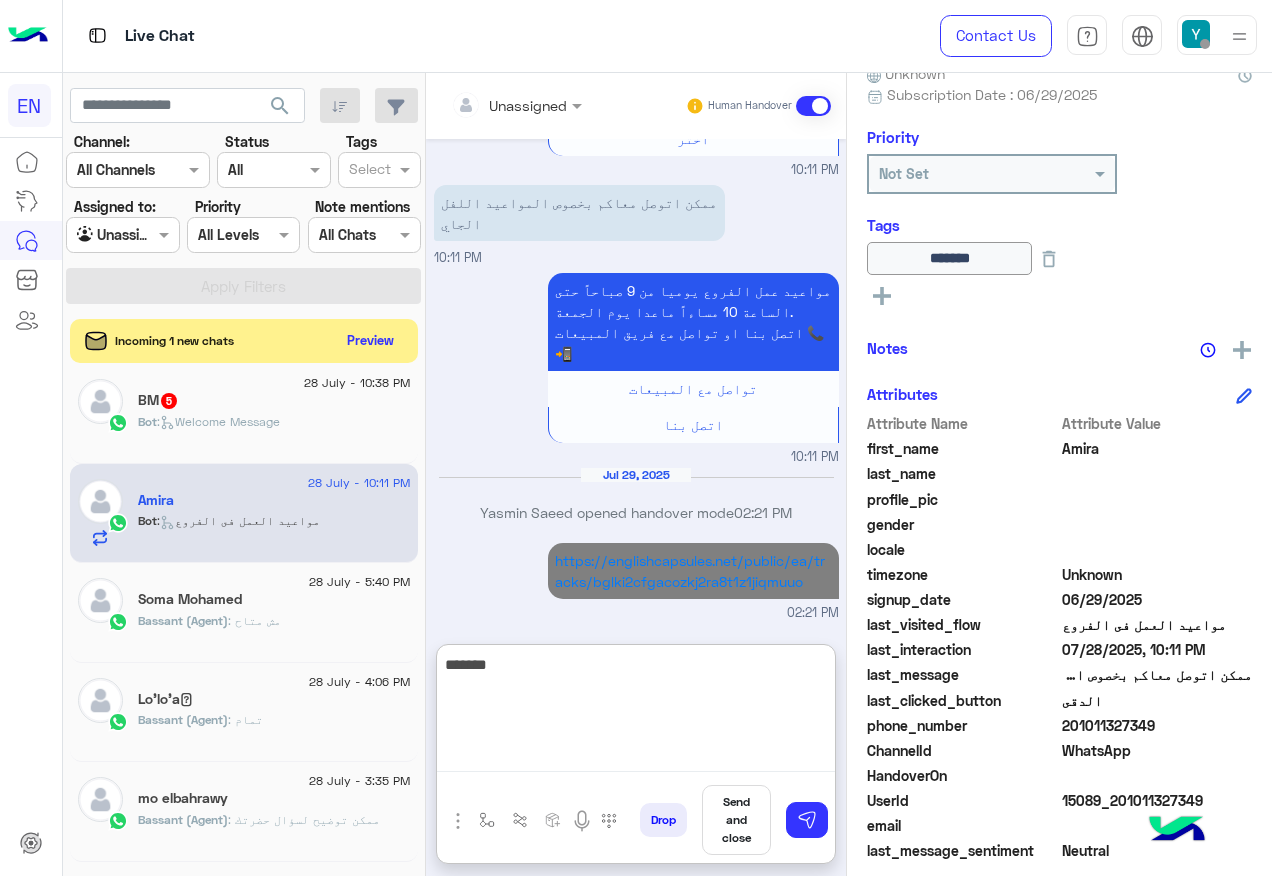 type on "*******" 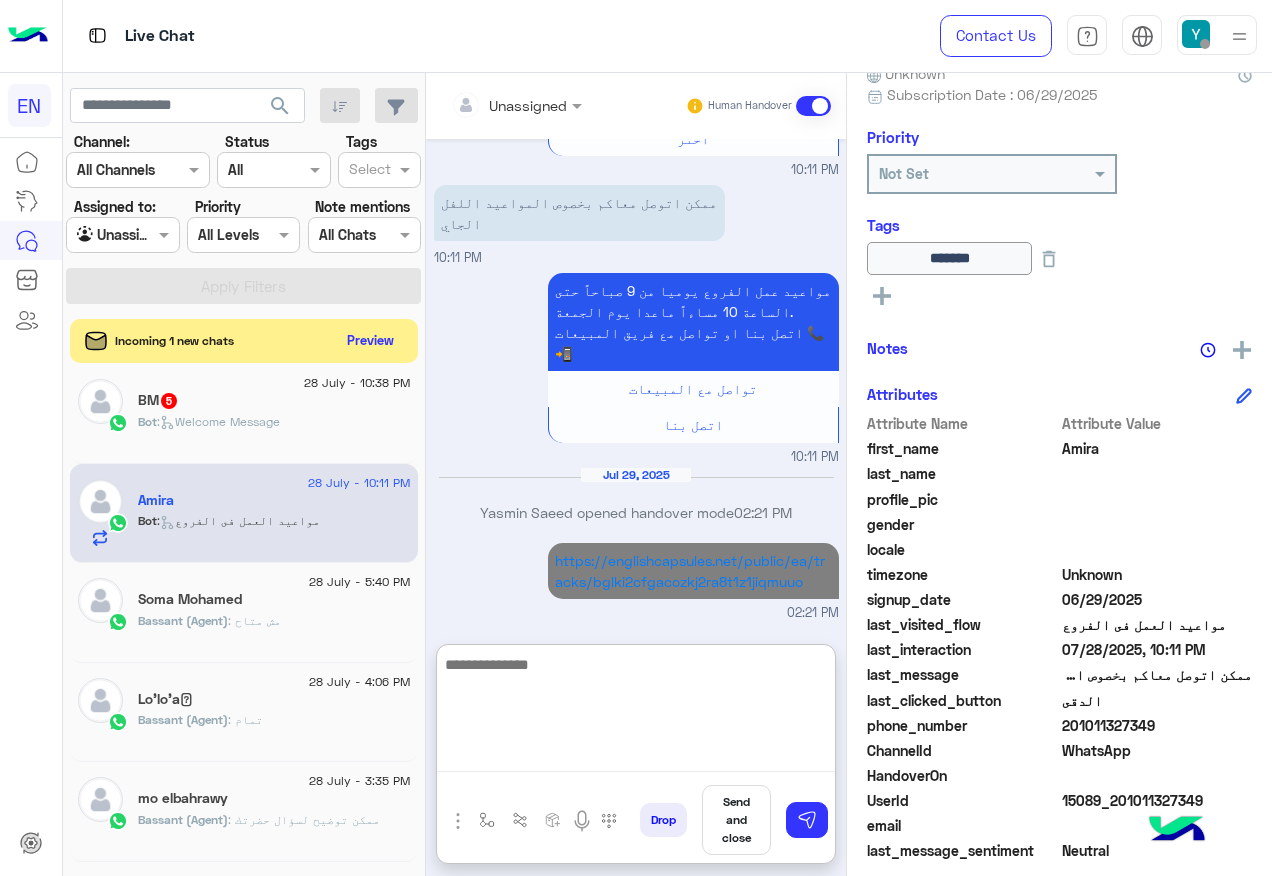 scroll, scrollTop: 0, scrollLeft: 0, axis: both 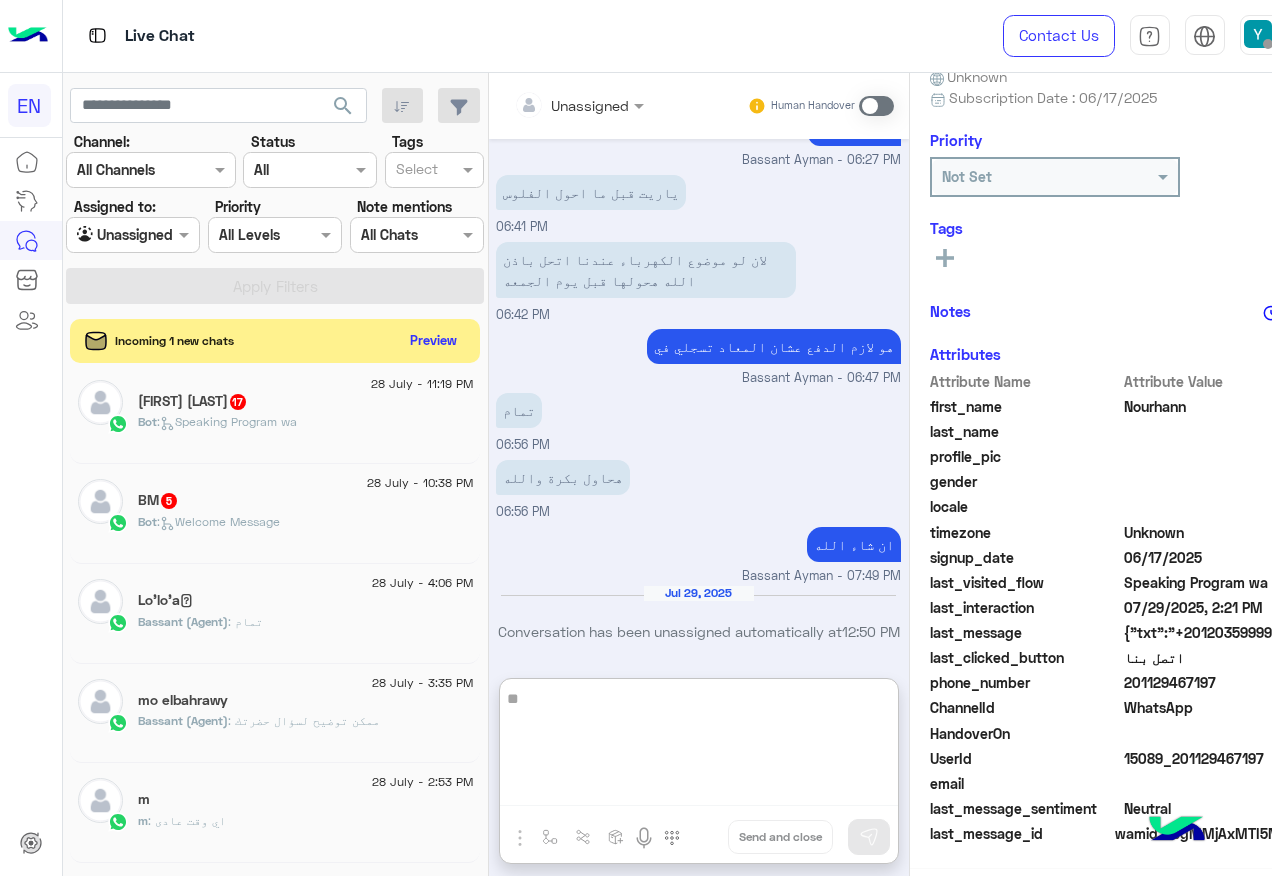 type on "*" 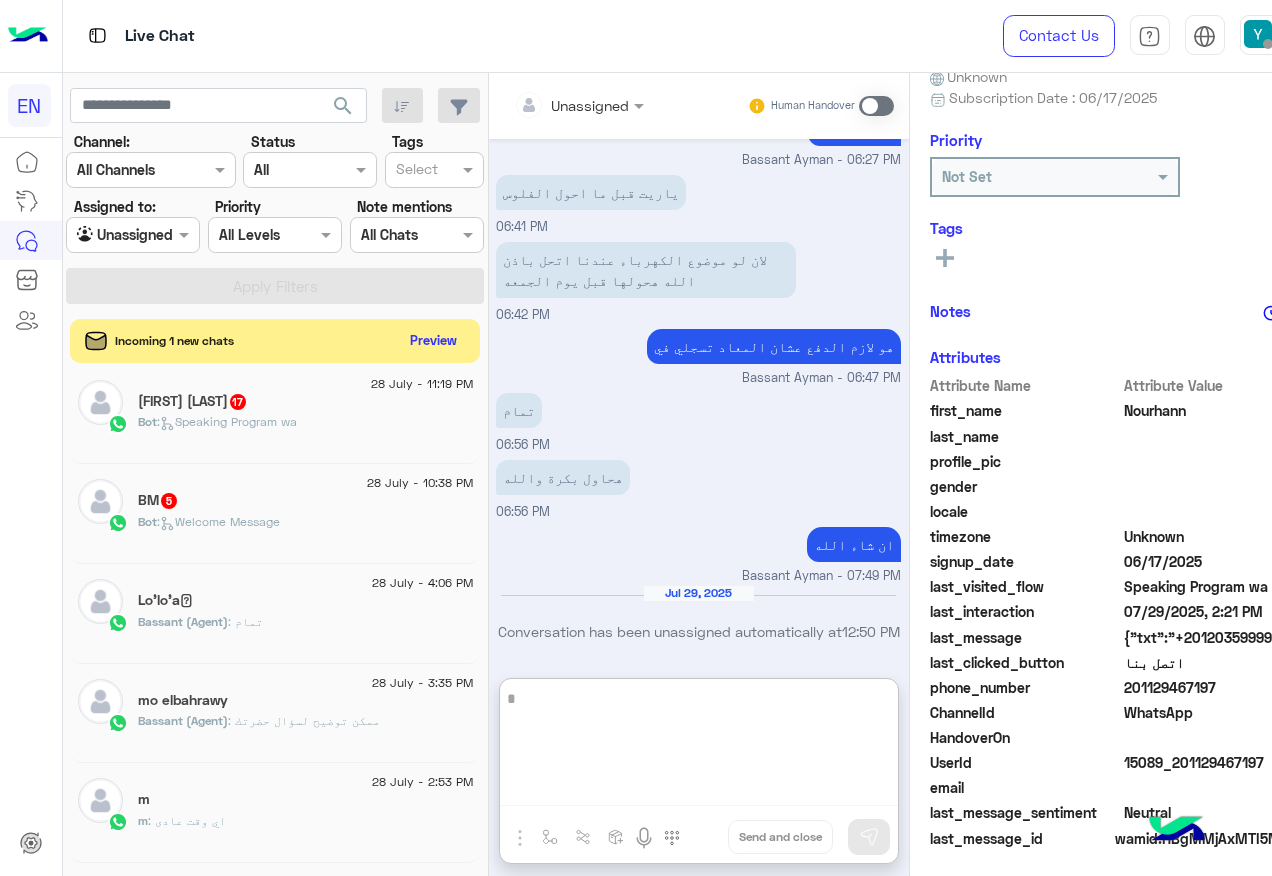 scroll, scrollTop: 200, scrollLeft: 0, axis: vertical 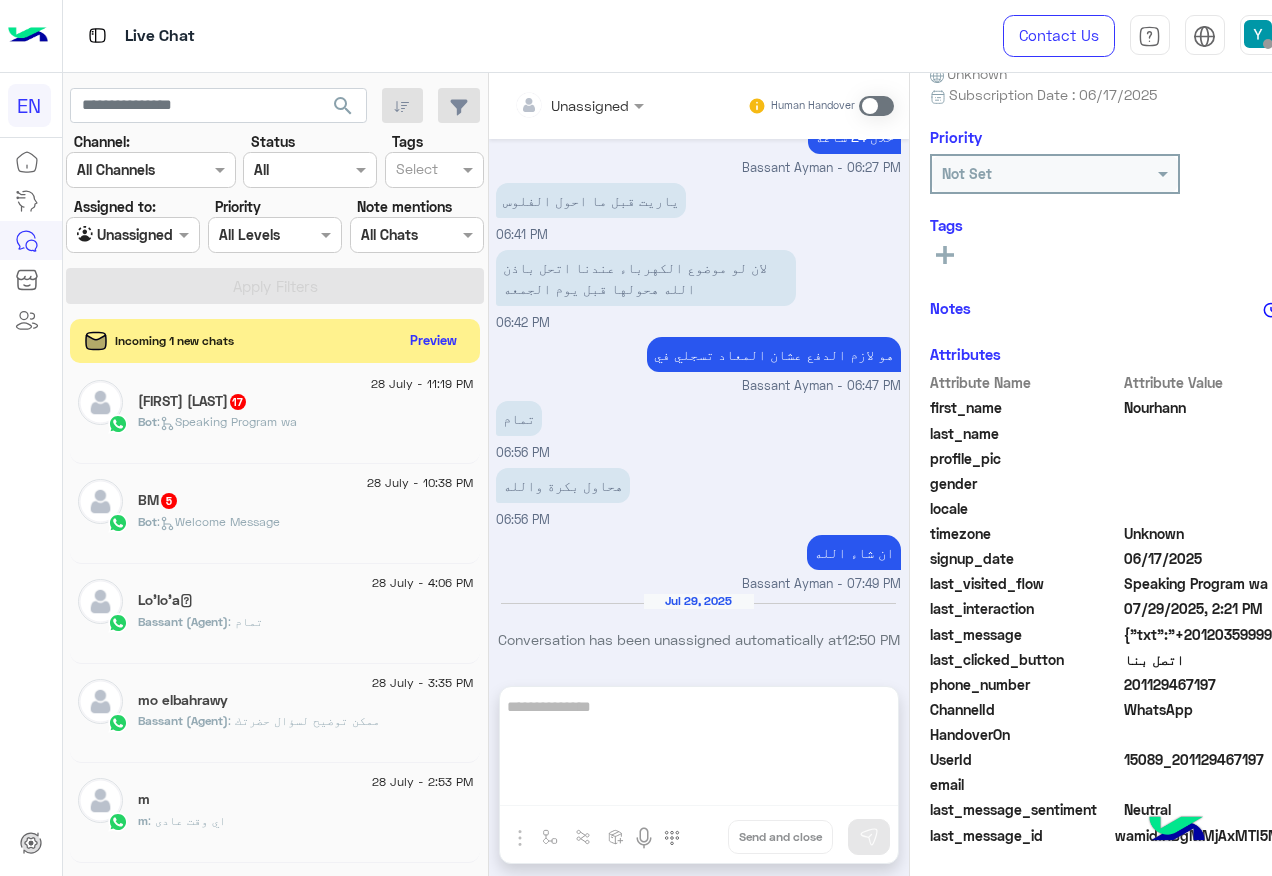 click on "Lo’lo’a🫶" 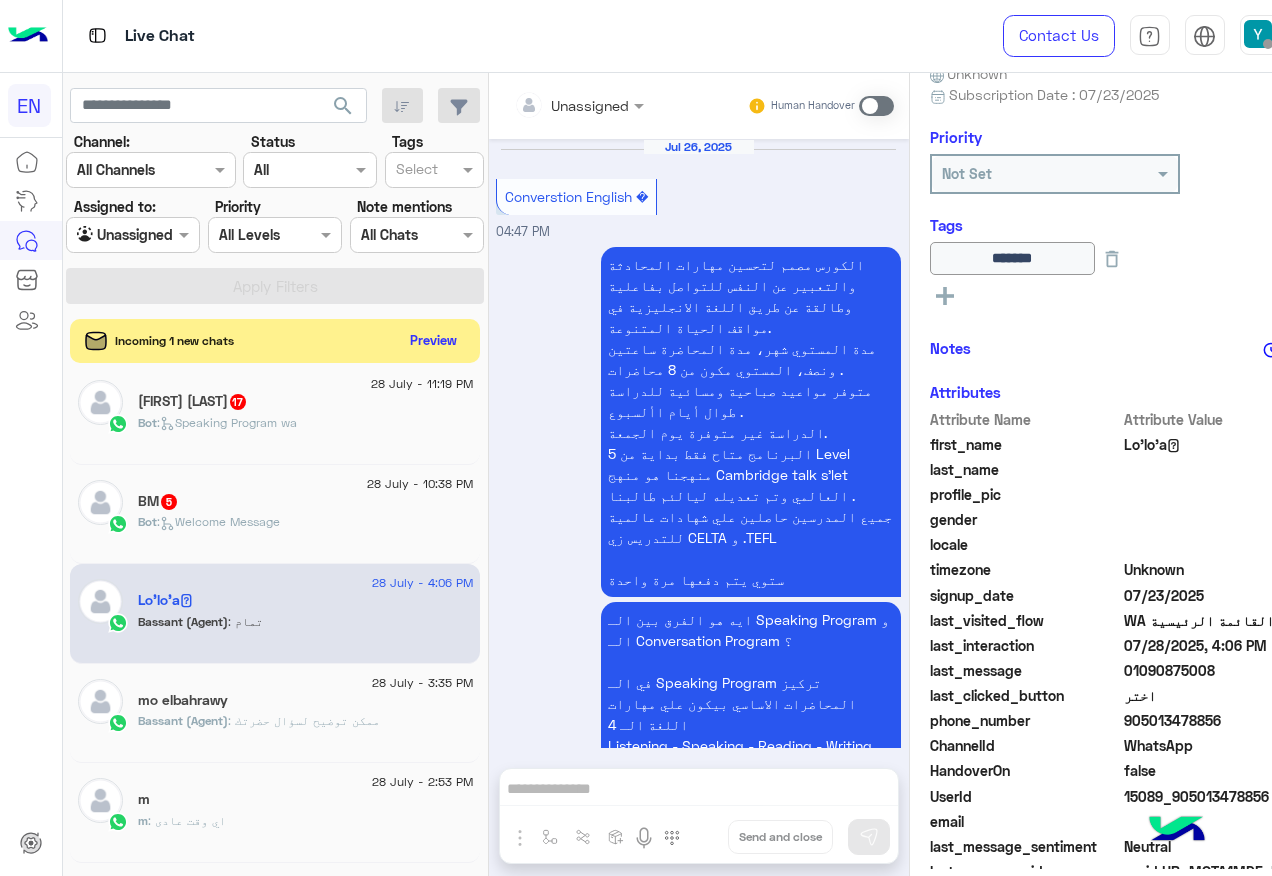 scroll, scrollTop: 2255, scrollLeft: 0, axis: vertical 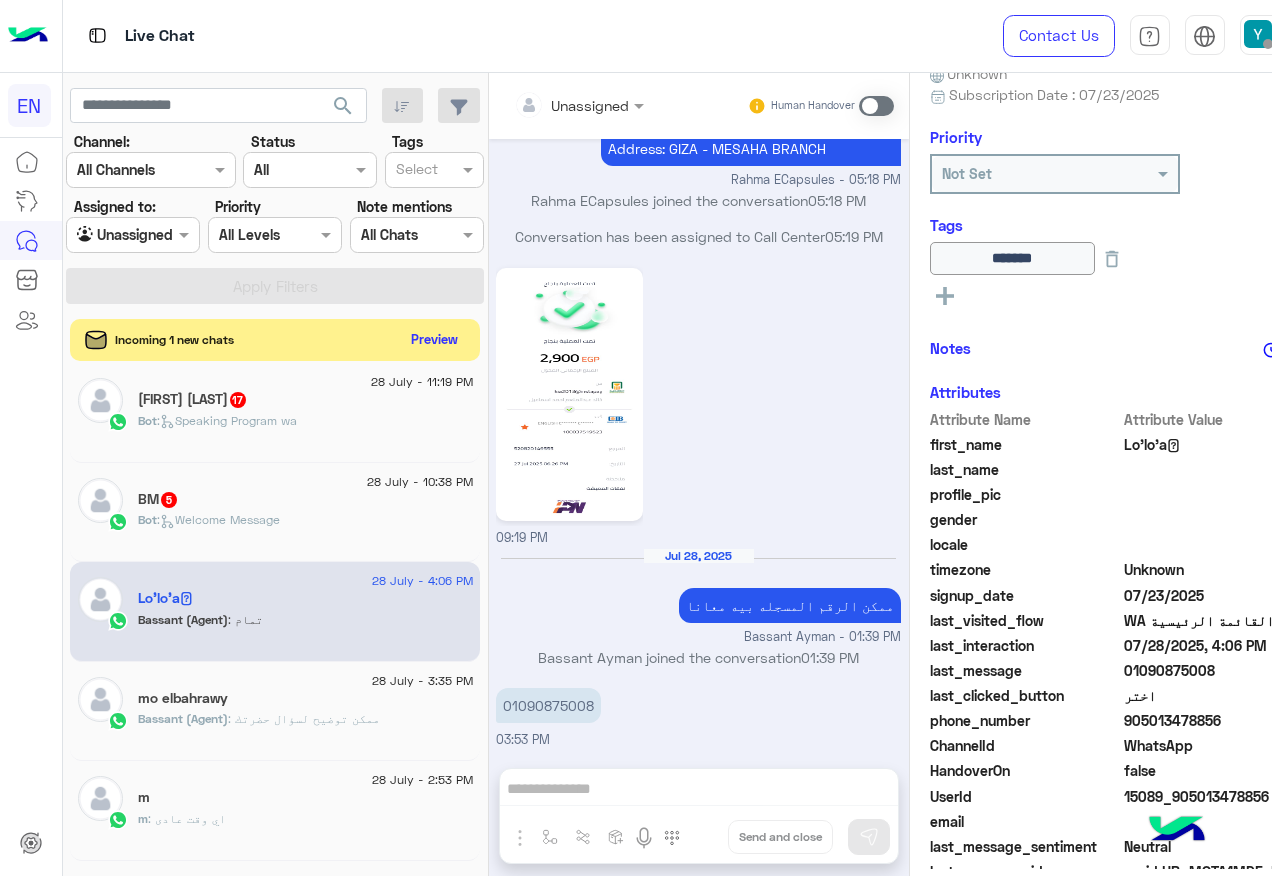 click on "Preview" 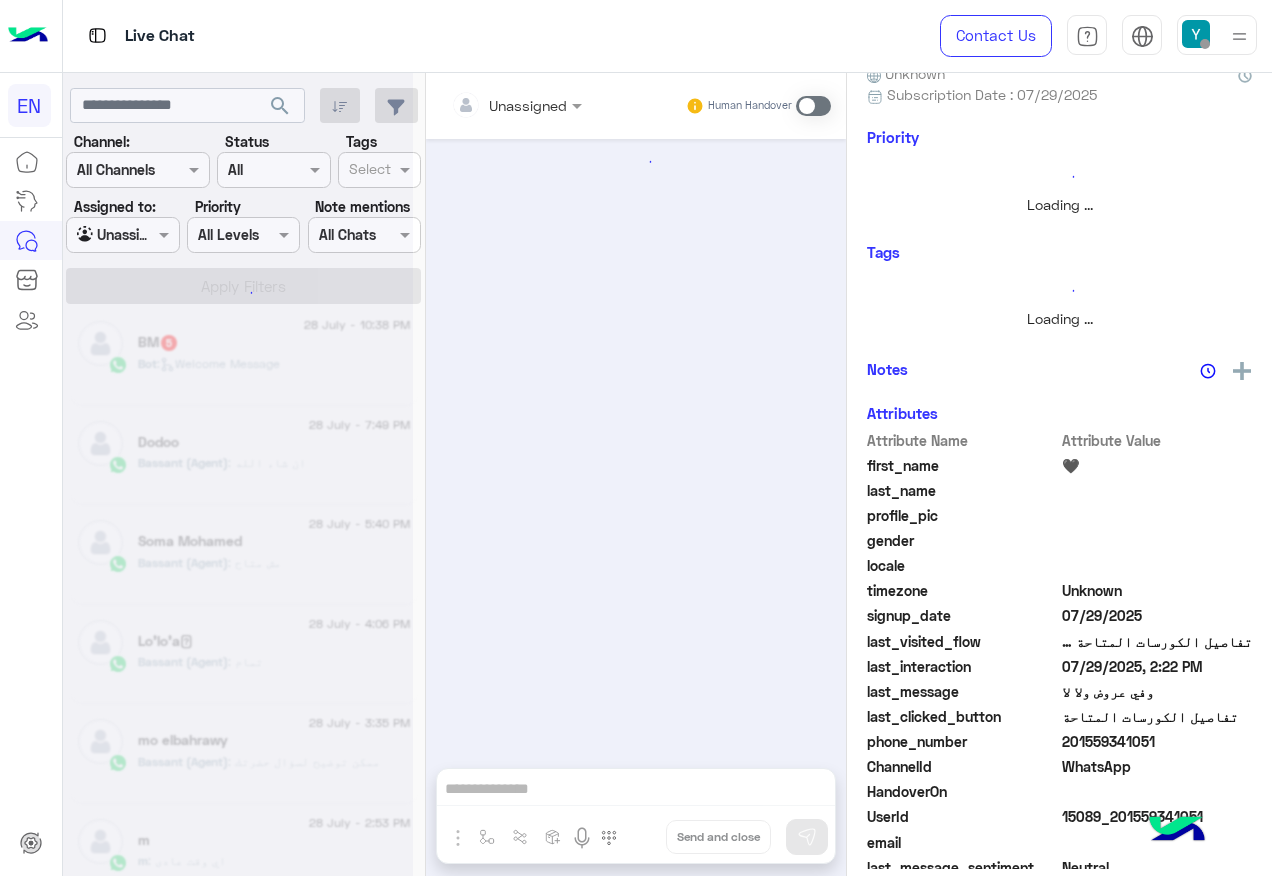 scroll, scrollTop: 0, scrollLeft: 0, axis: both 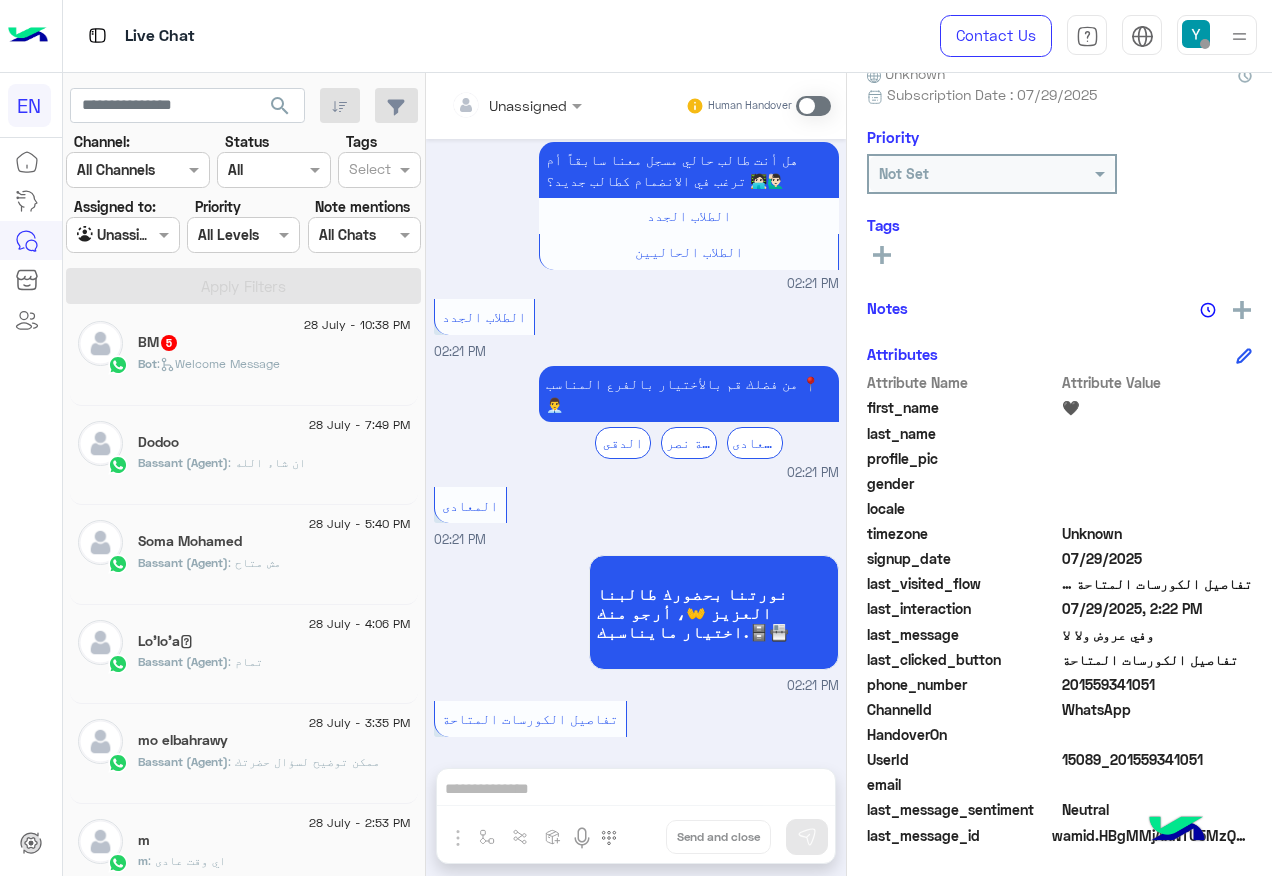 click on "Bot :   Welcome Message" 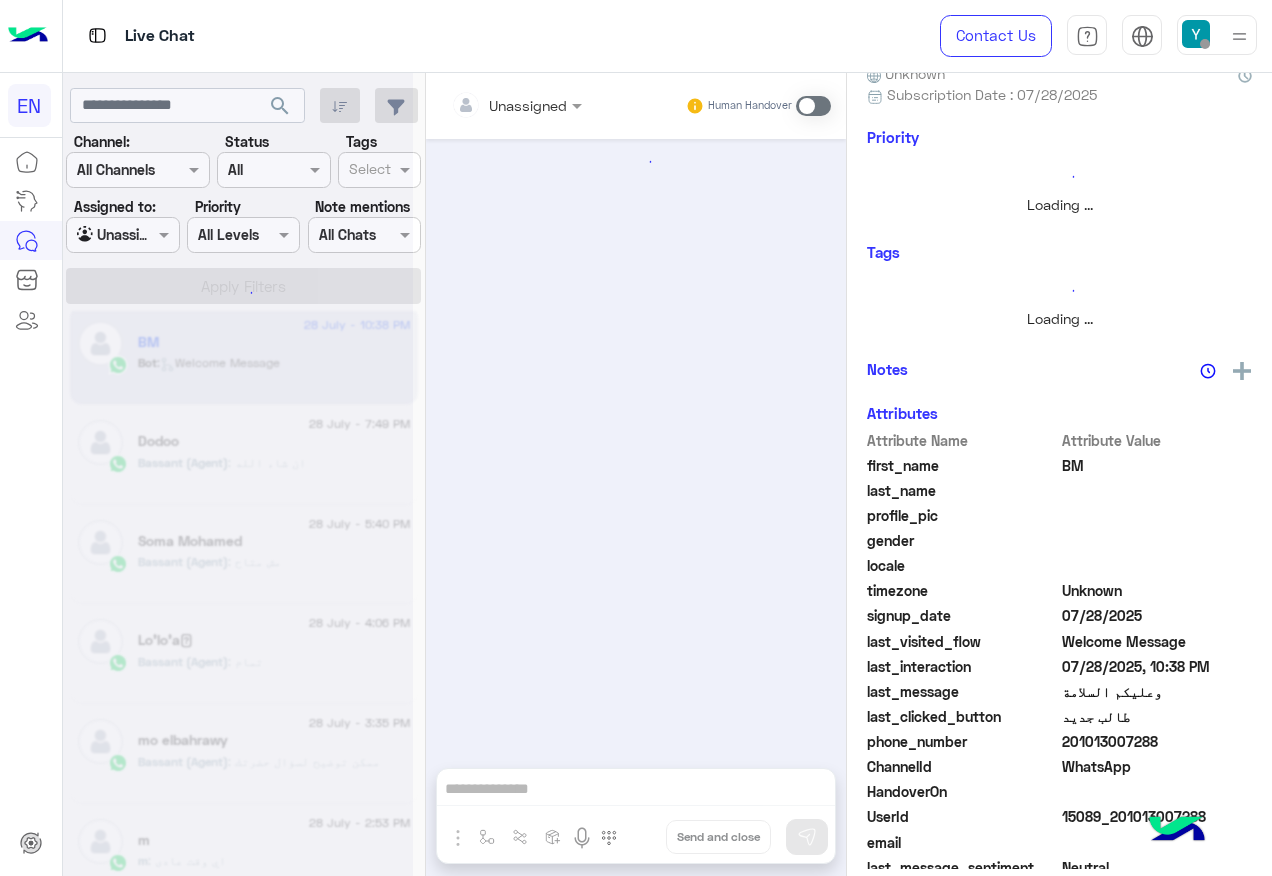 scroll, scrollTop: 0, scrollLeft: 0, axis: both 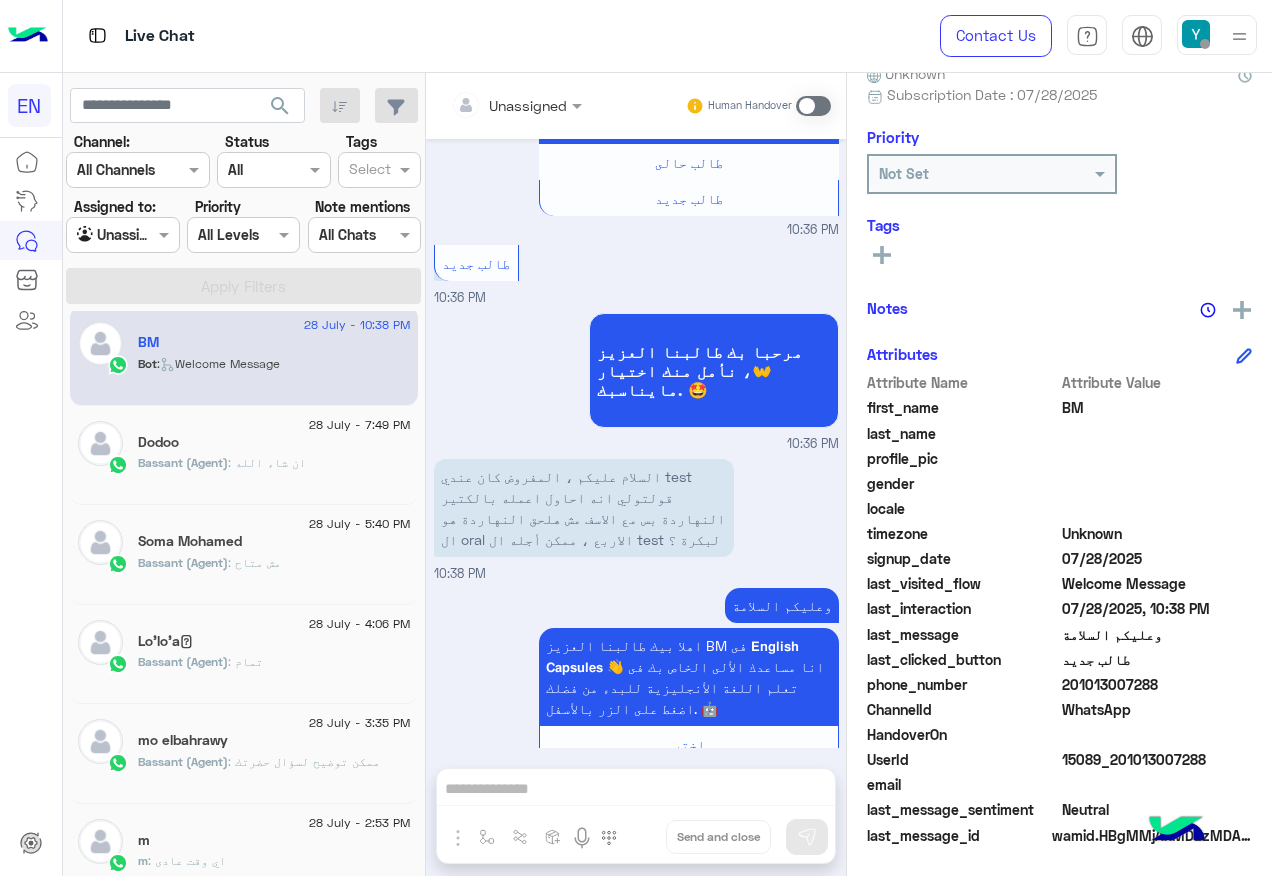 click on "201013007288" 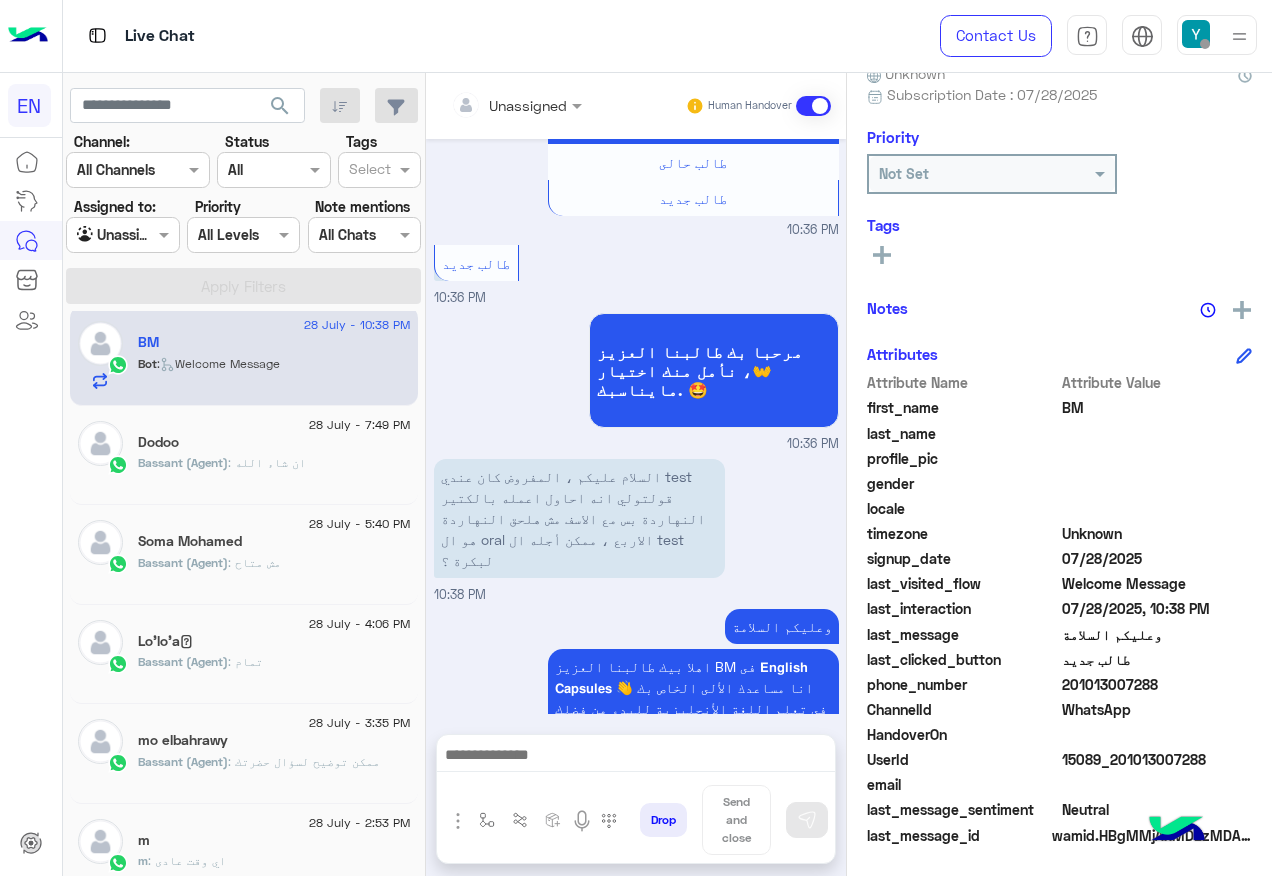 scroll, scrollTop: 763, scrollLeft: 0, axis: vertical 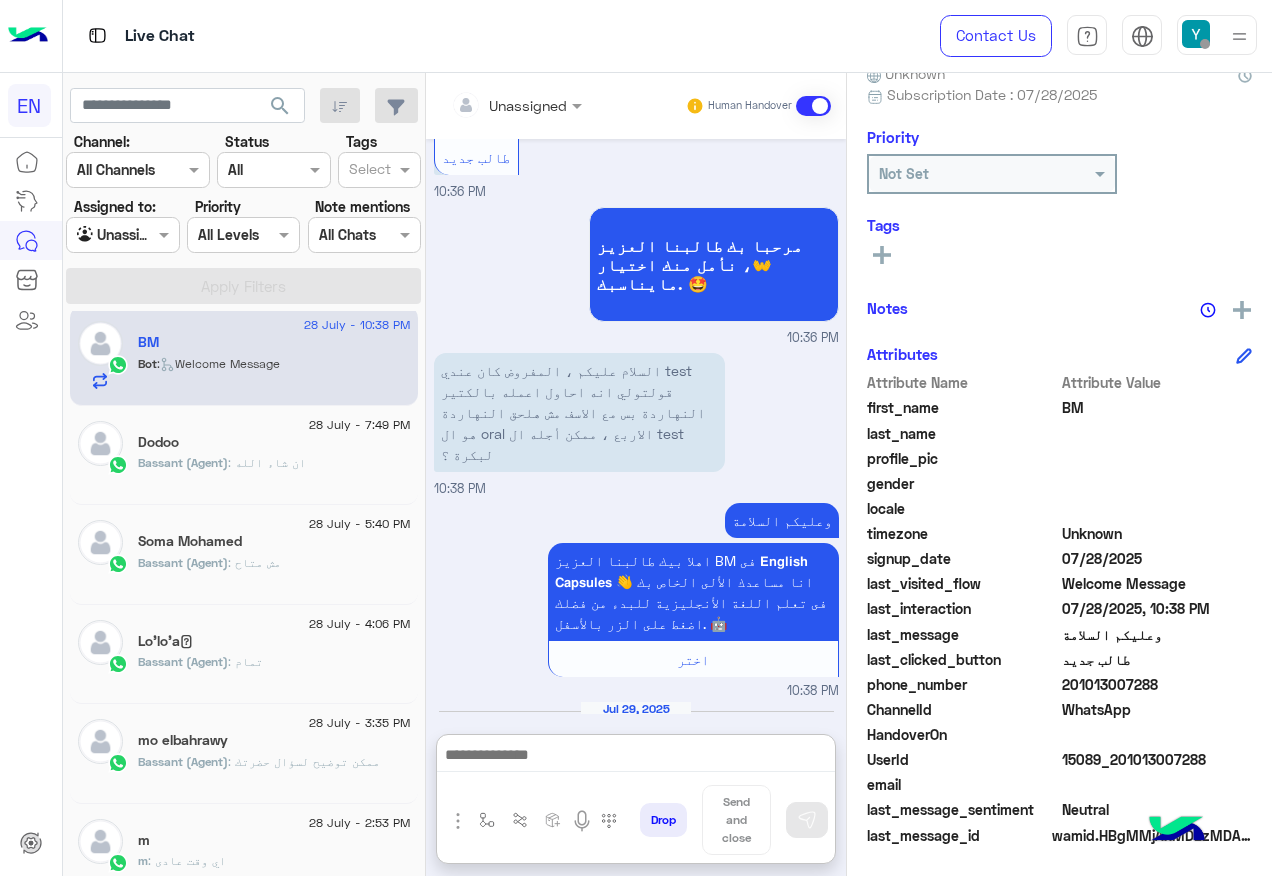 click at bounding box center [636, 757] 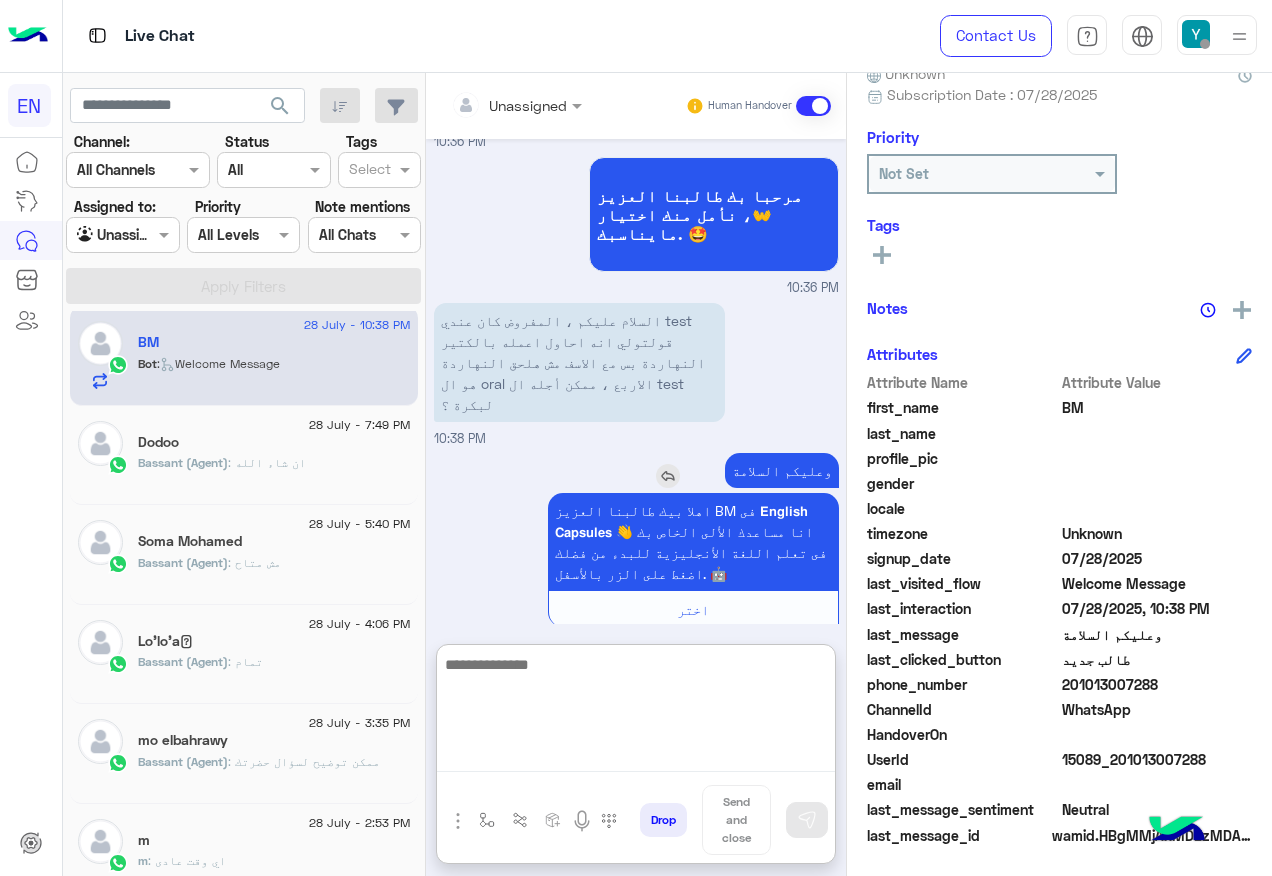 scroll, scrollTop: 853, scrollLeft: 0, axis: vertical 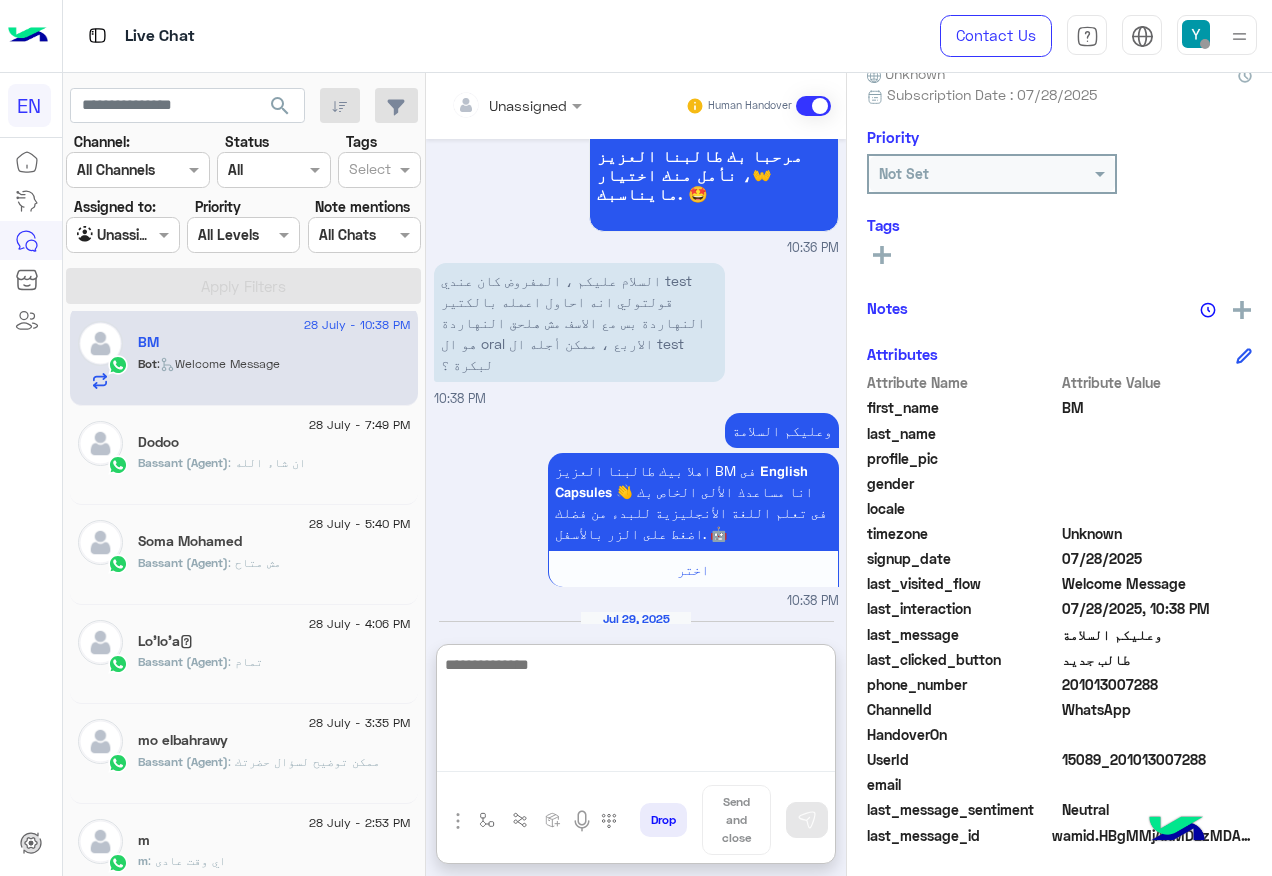 click at bounding box center (636, 712) 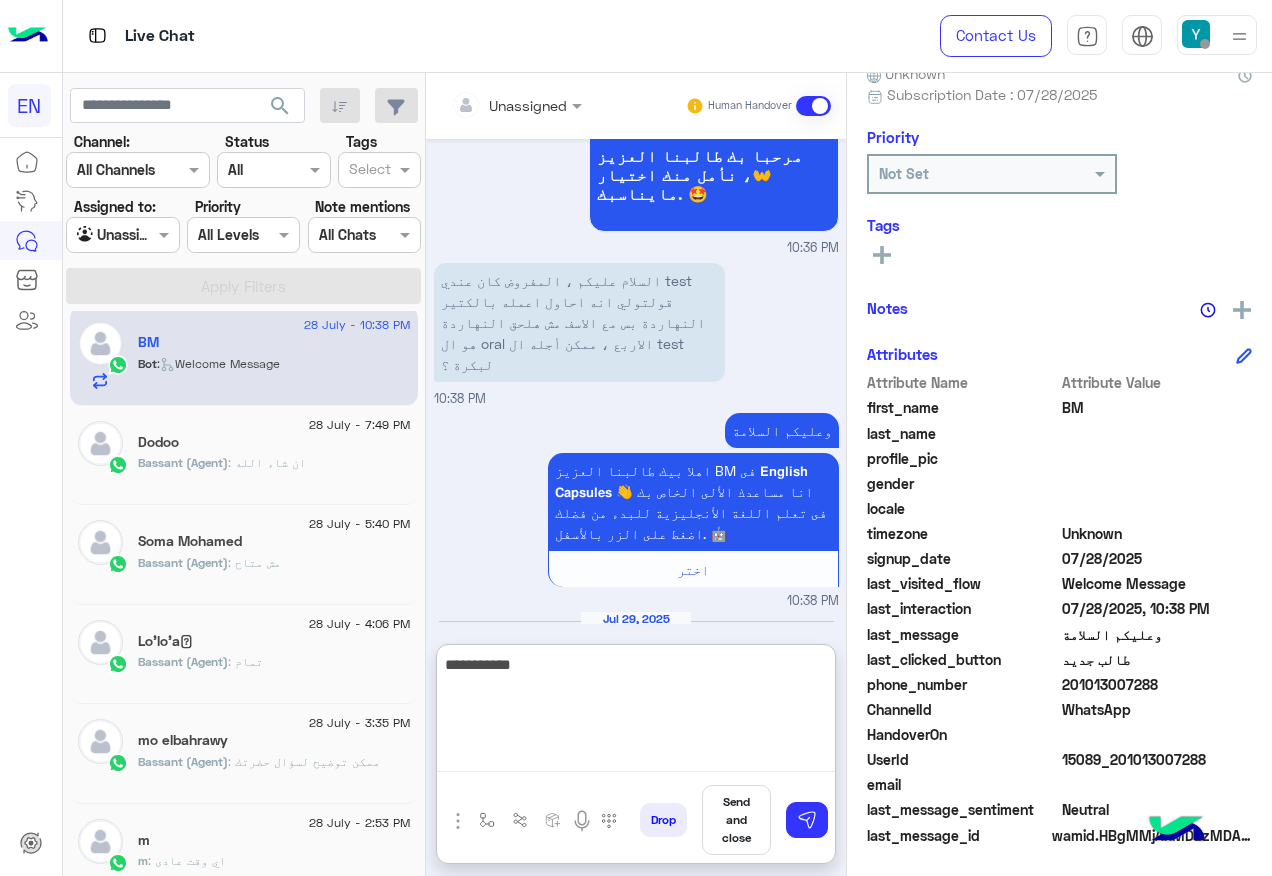 type on "**********" 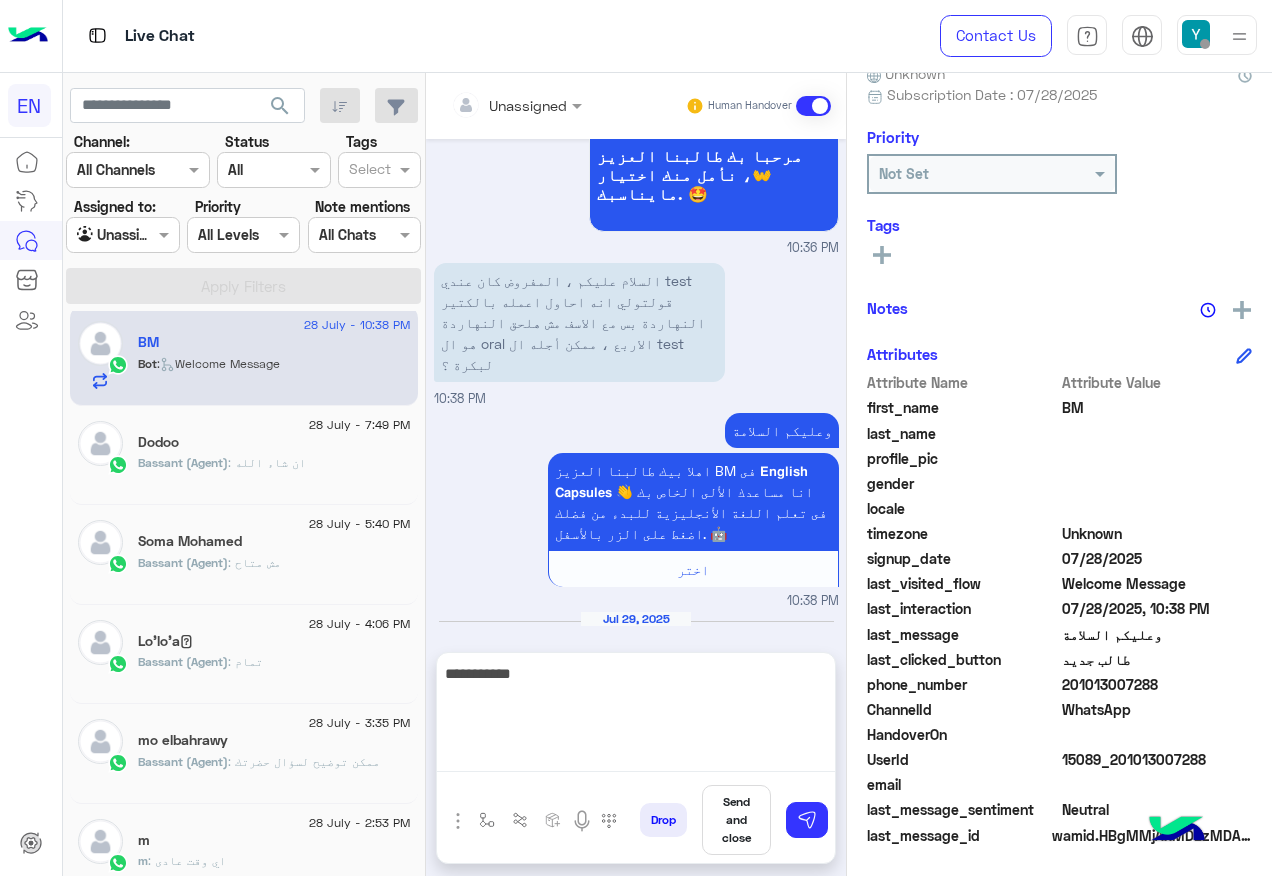 scroll, scrollTop: 763, scrollLeft: 0, axis: vertical 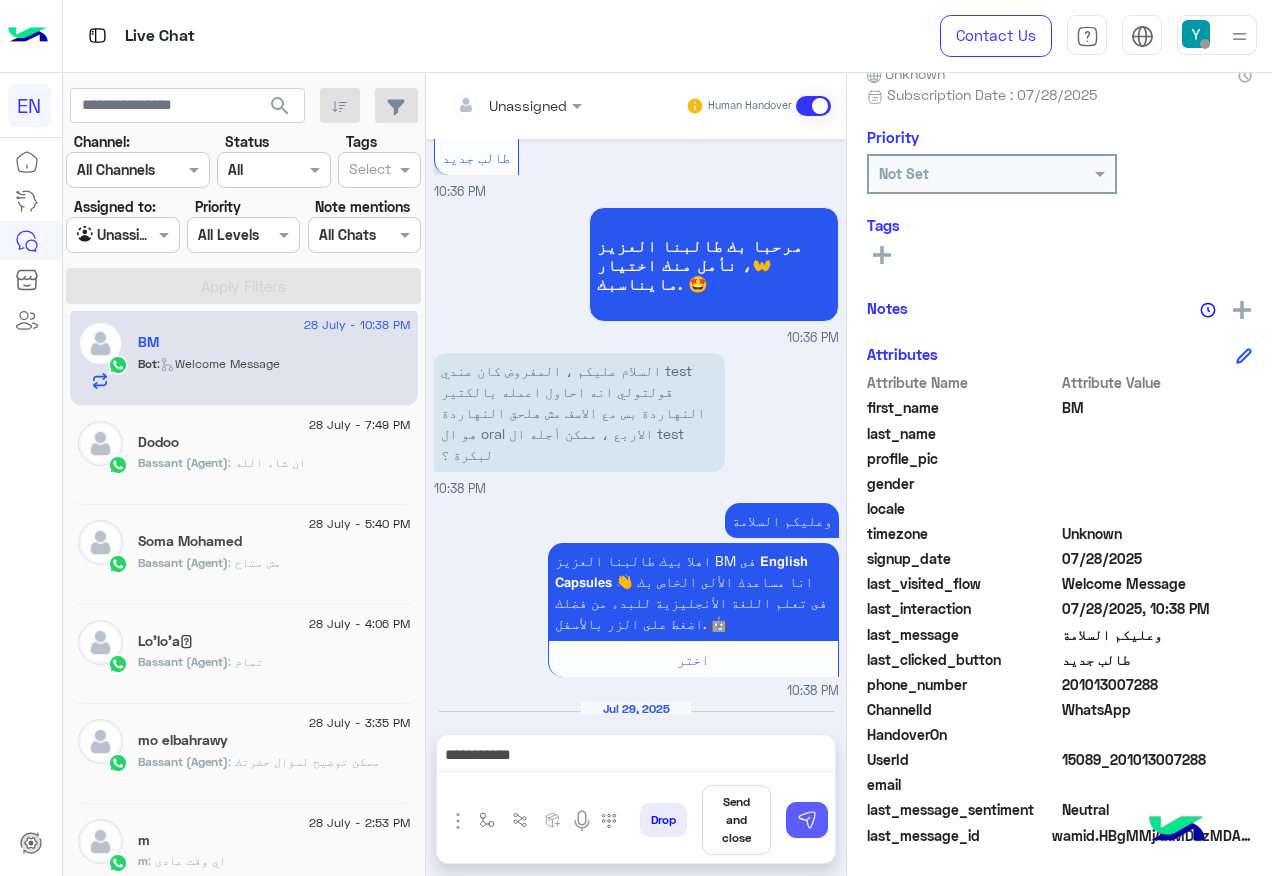 click at bounding box center (807, 820) 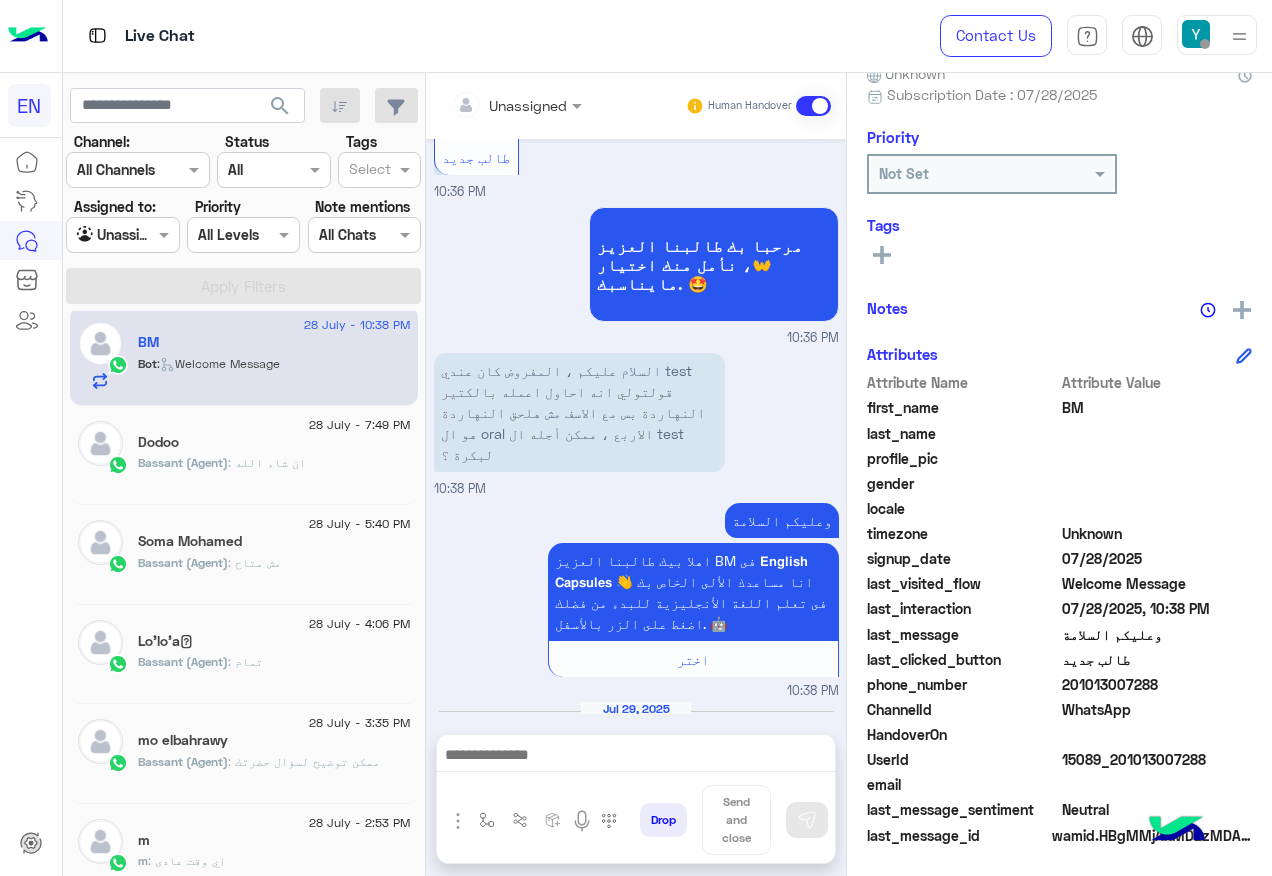 scroll, scrollTop: 827, scrollLeft: 0, axis: vertical 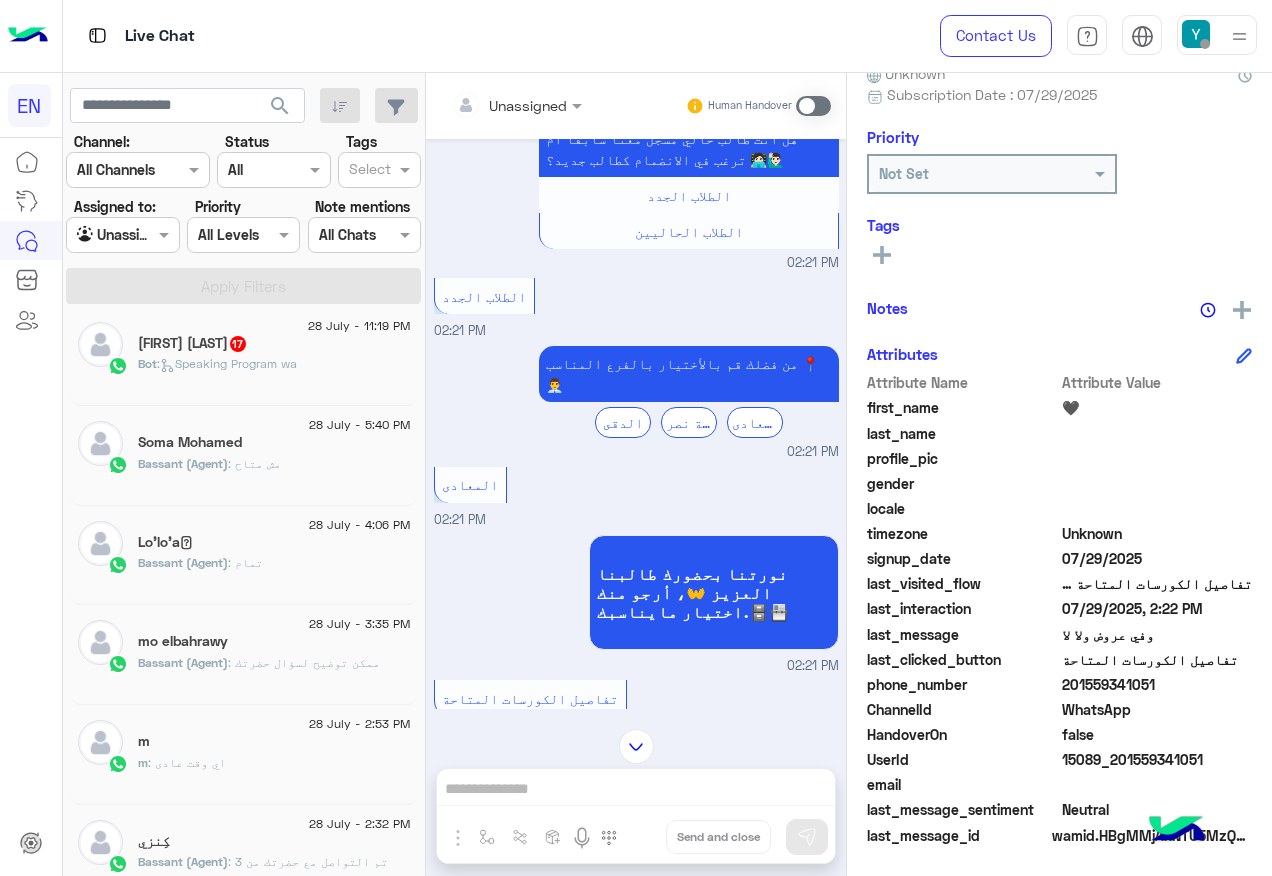 click at bounding box center (491, 105) 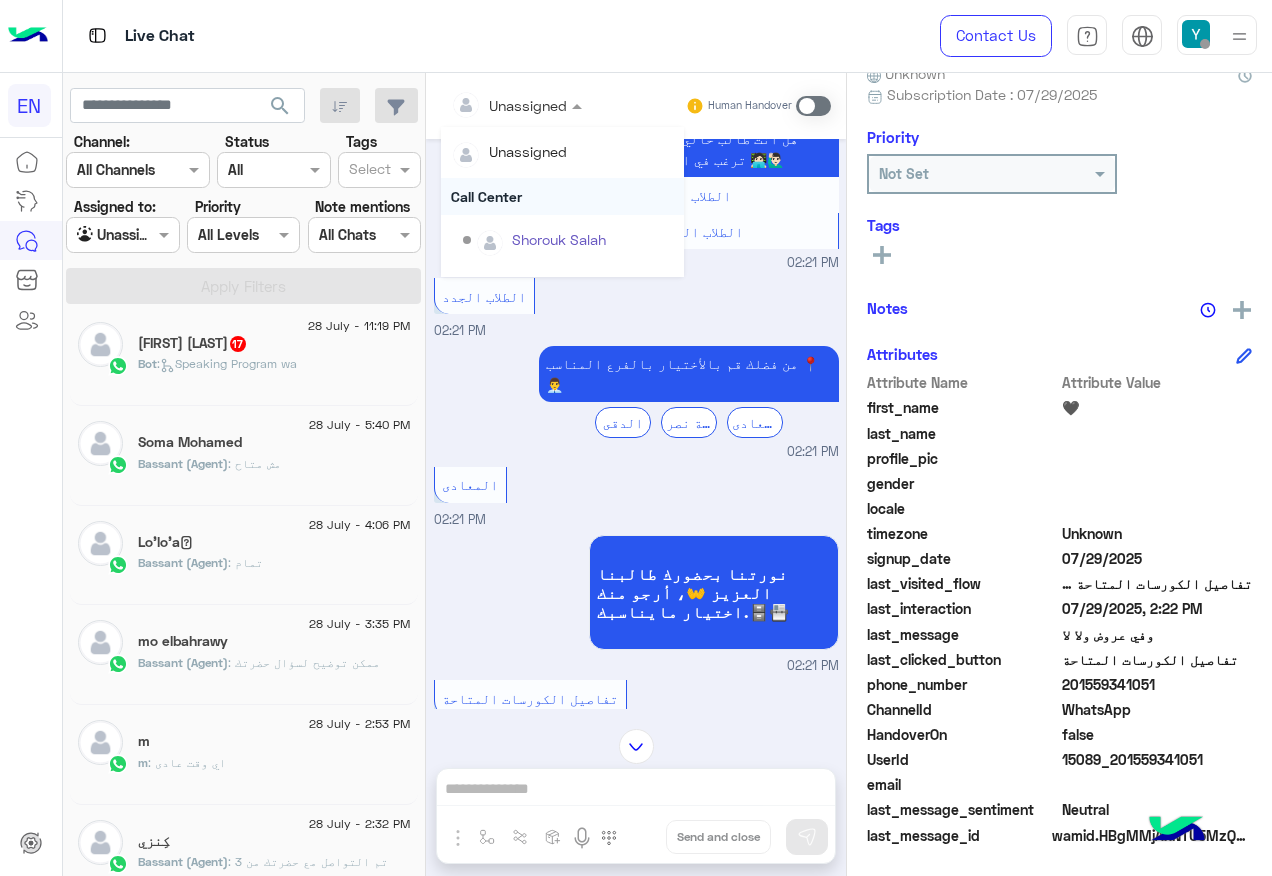scroll, scrollTop: 332, scrollLeft: 0, axis: vertical 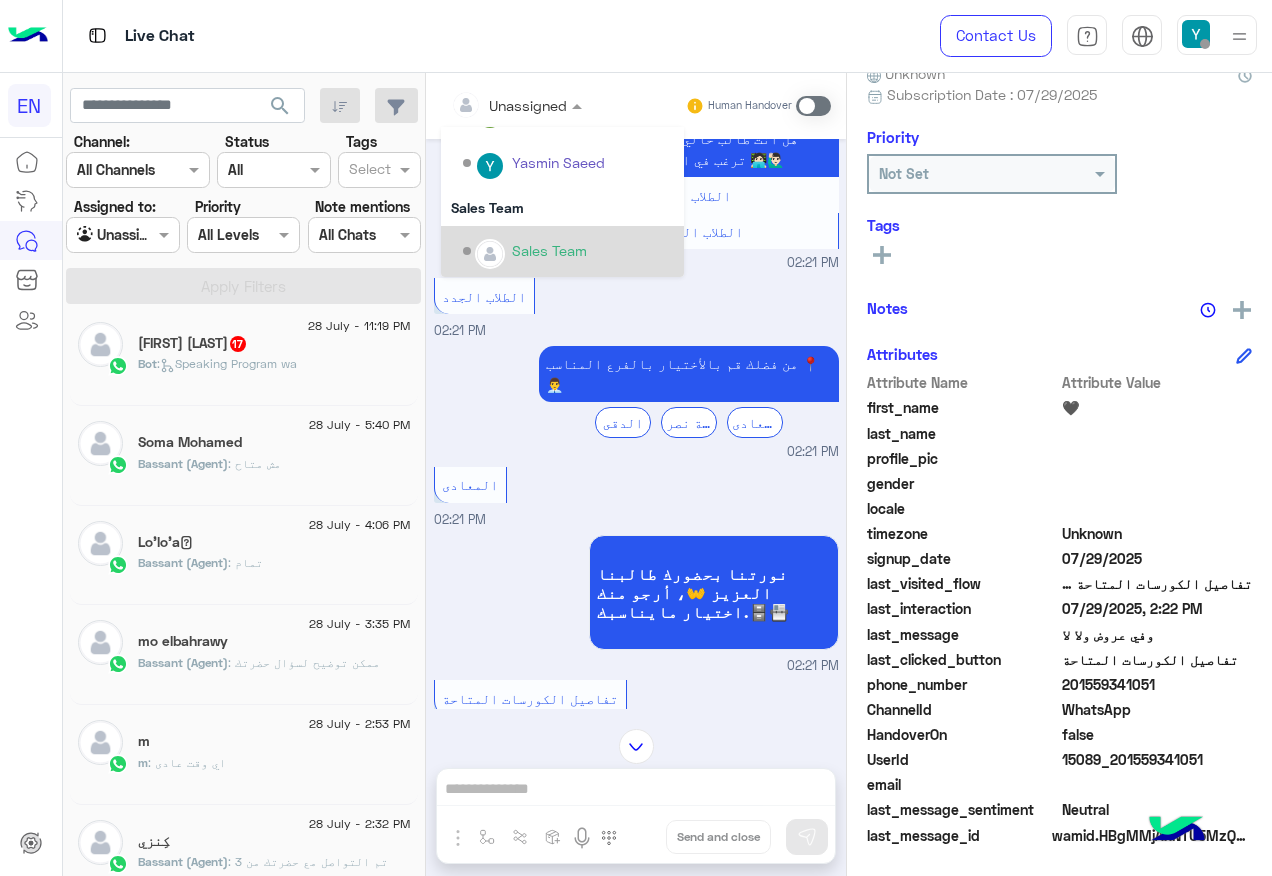 click on "Sales Team" at bounding box center (549, 250) 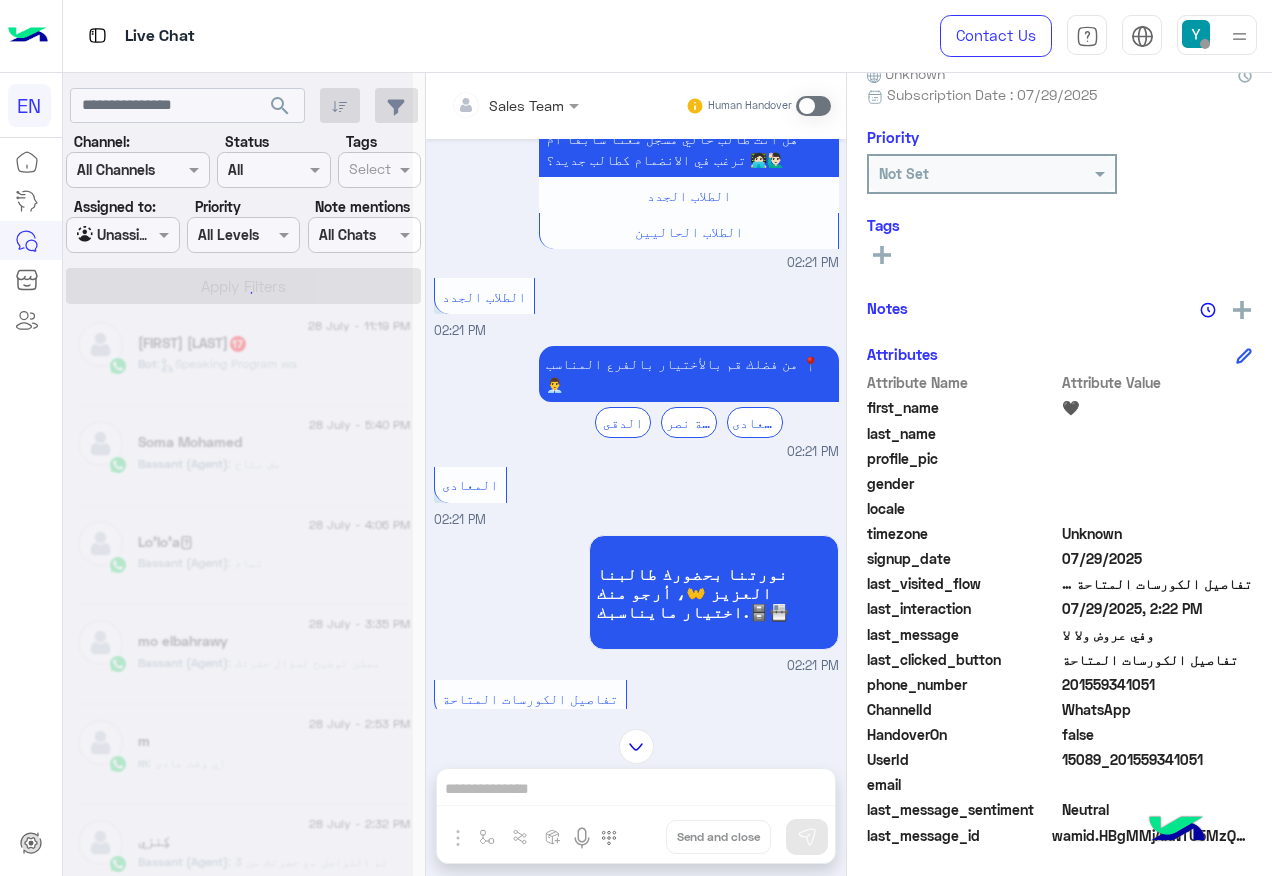 scroll, scrollTop: 0, scrollLeft: 0, axis: both 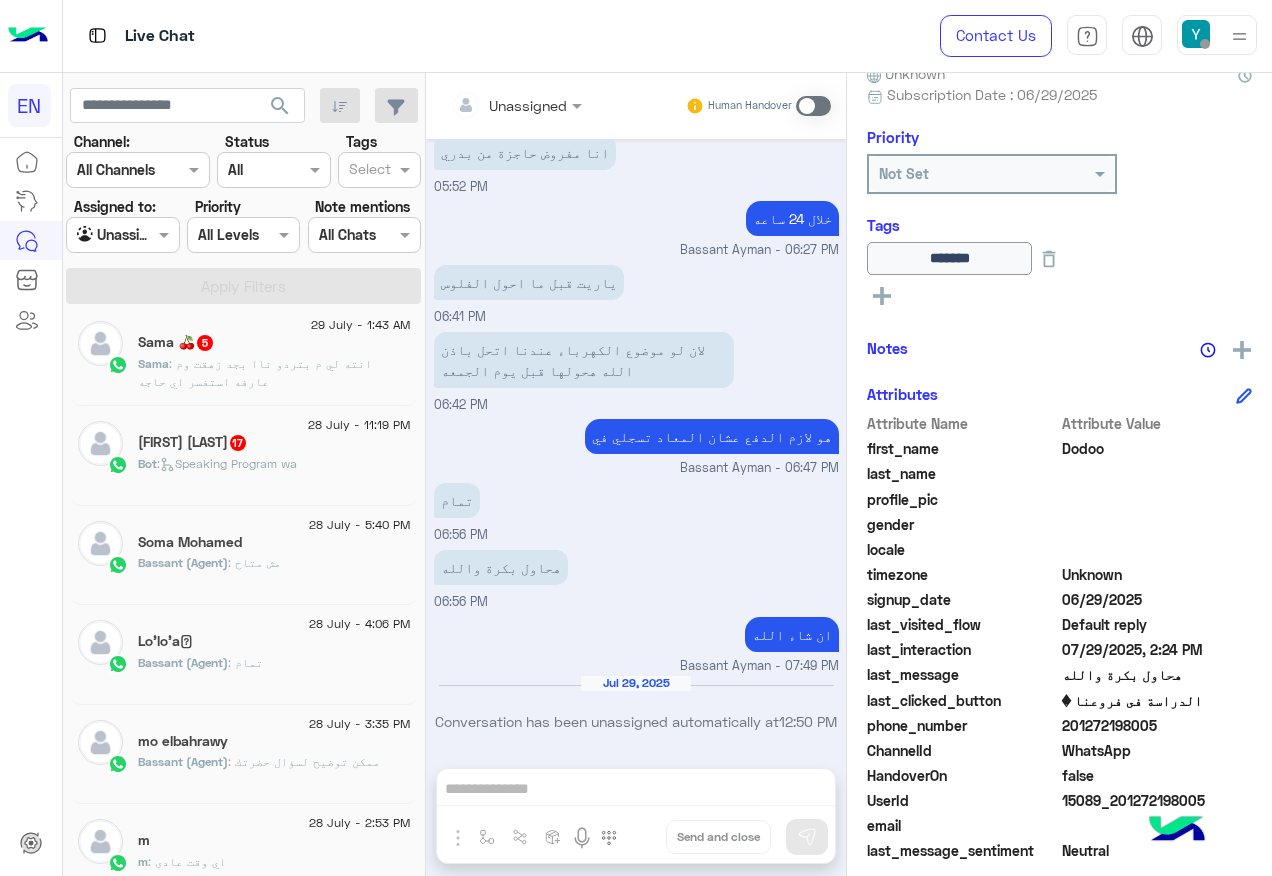 click on "Bot :   Speaking Program wa" 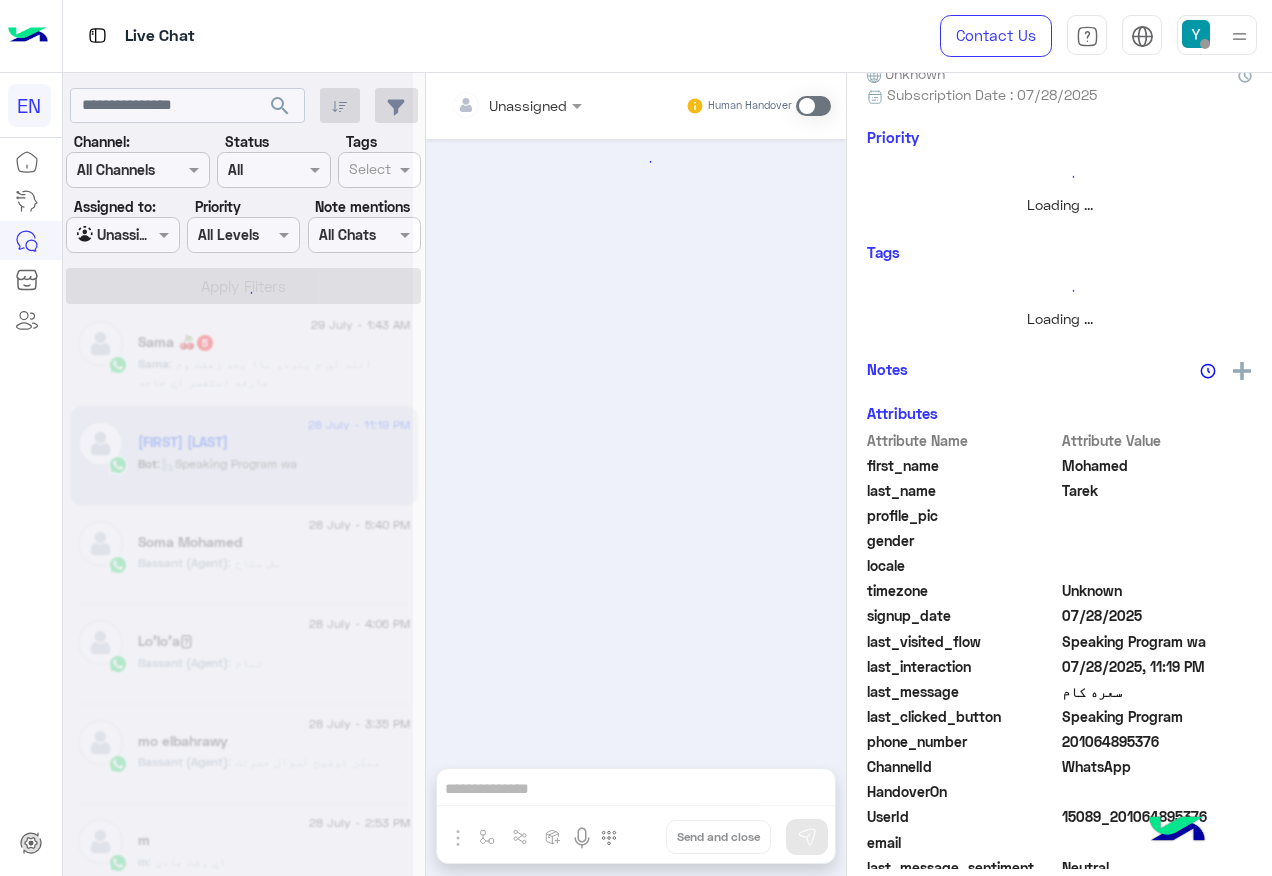 scroll, scrollTop: 0, scrollLeft: 0, axis: both 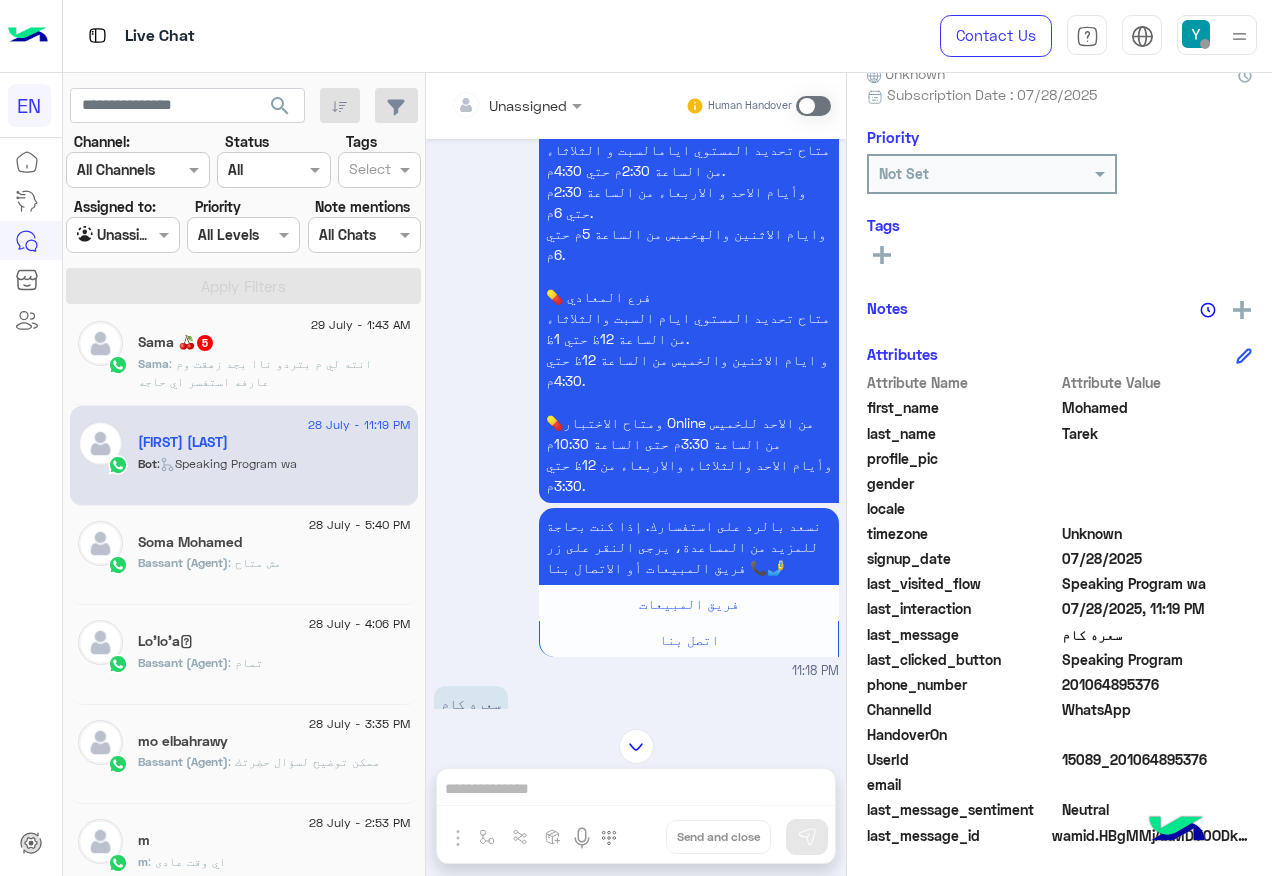 click at bounding box center (516, 104) 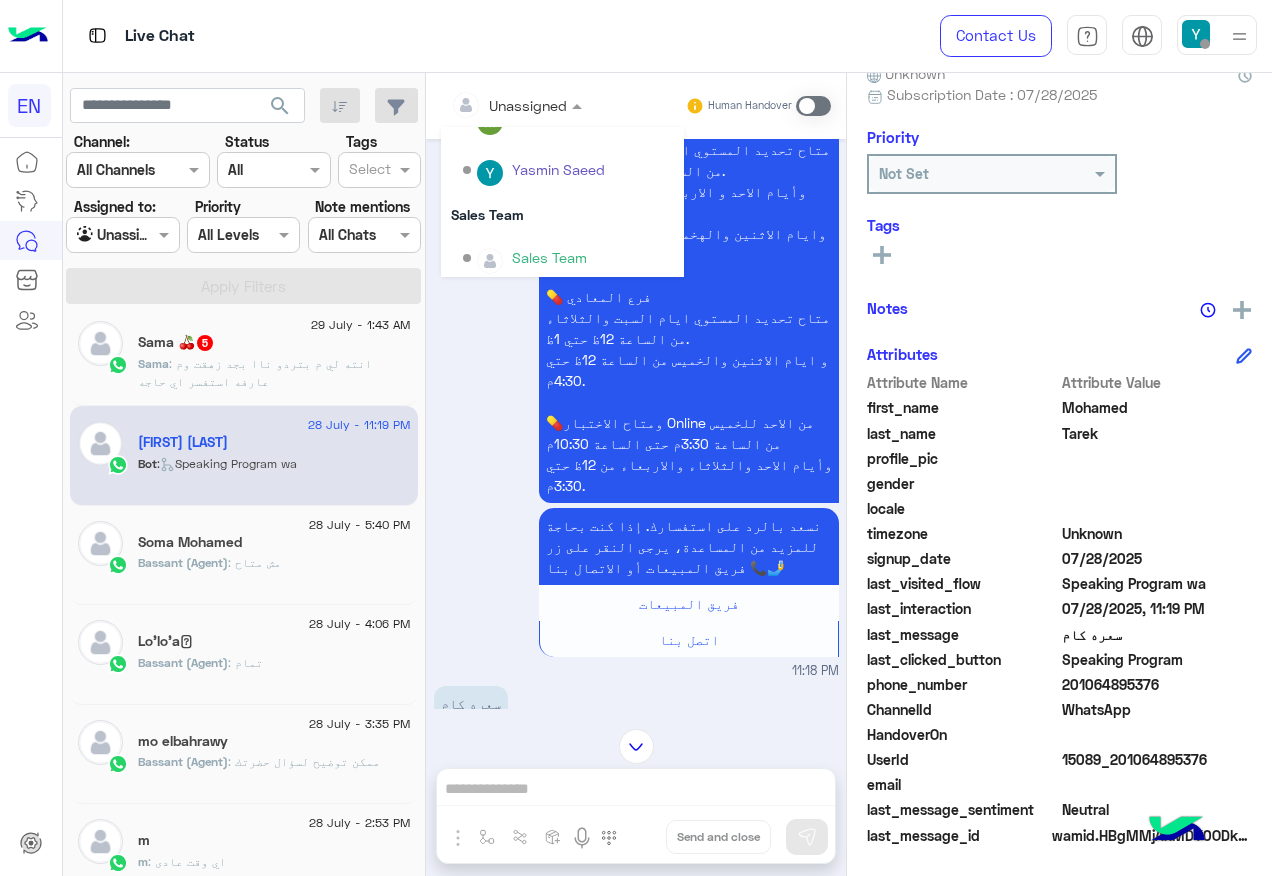 scroll, scrollTop: 332, scrollLeft: 0, axis: vertical 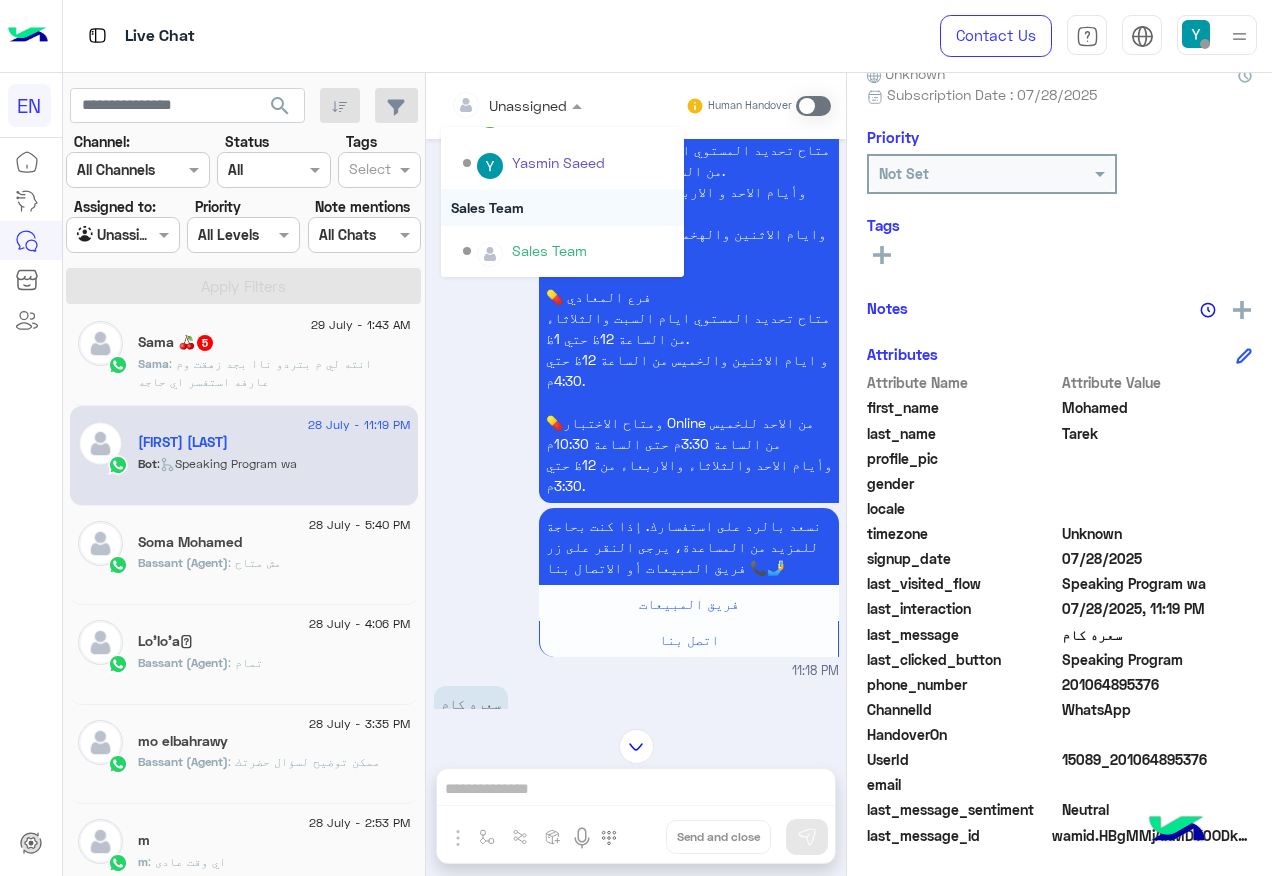 click on "Sales Team" at bounding box center (562, 207) 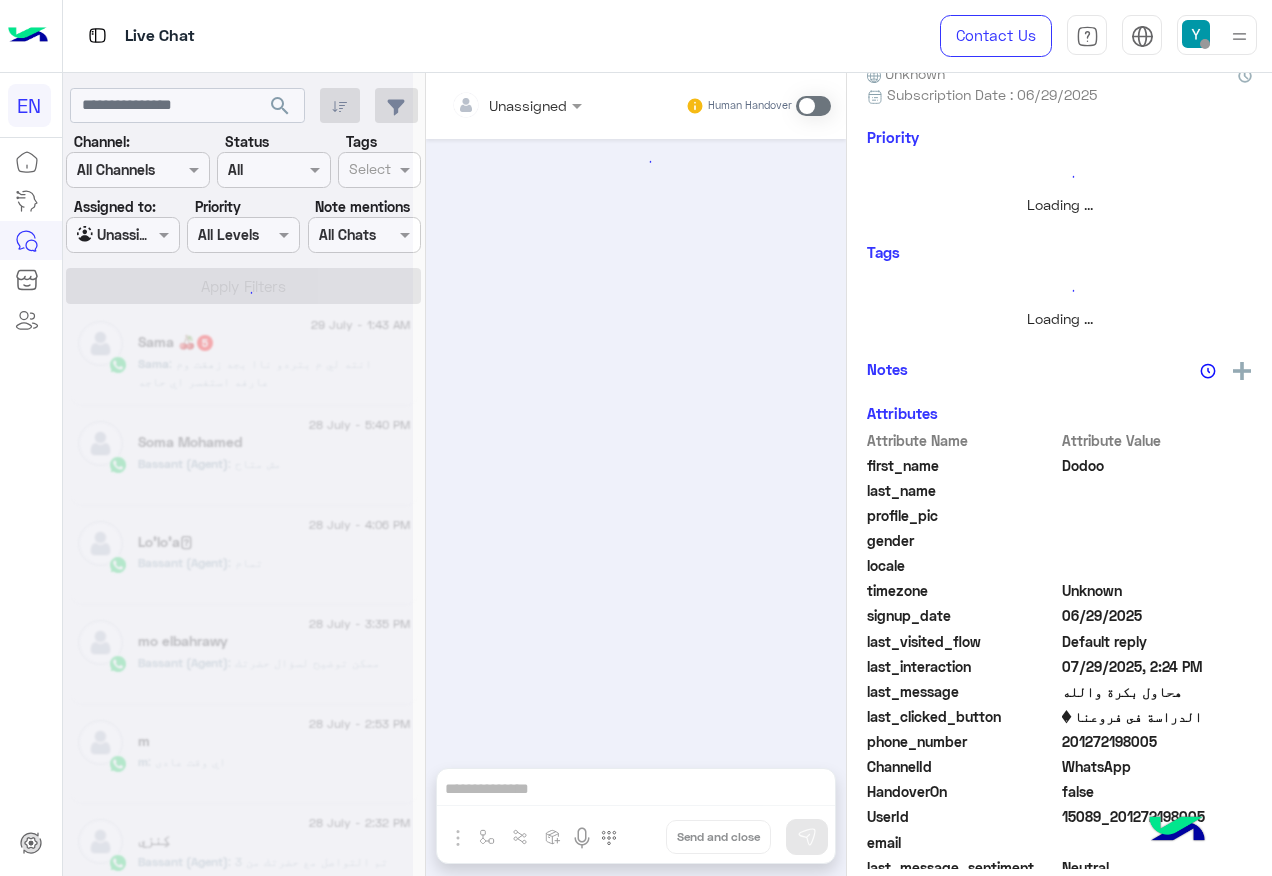 scroll, scrollTop: 853, scrollLeft: 0, axis: vertical 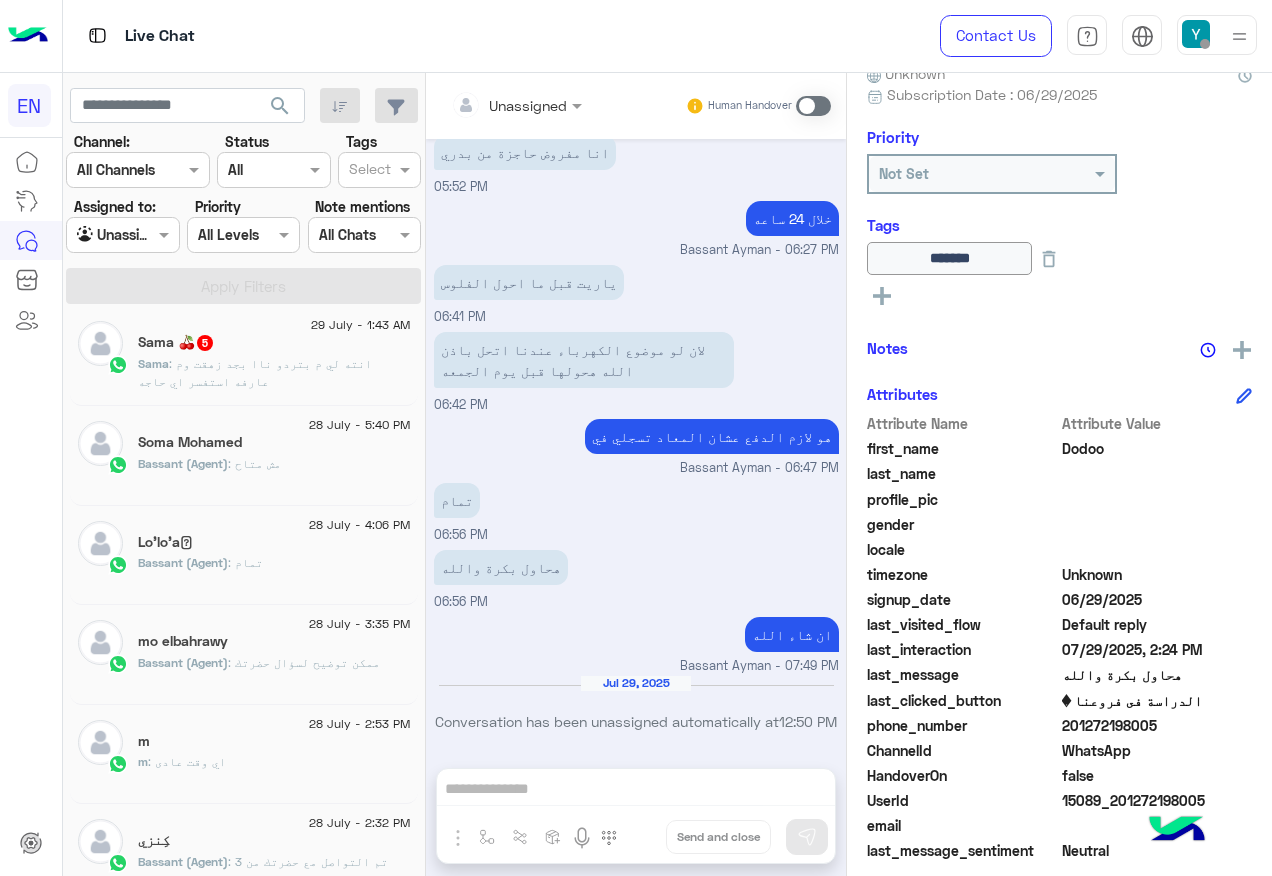 click on "Sama : انته لي م بتردو ناا بجد زهقت وم عارفه استفسر اي حاجه" 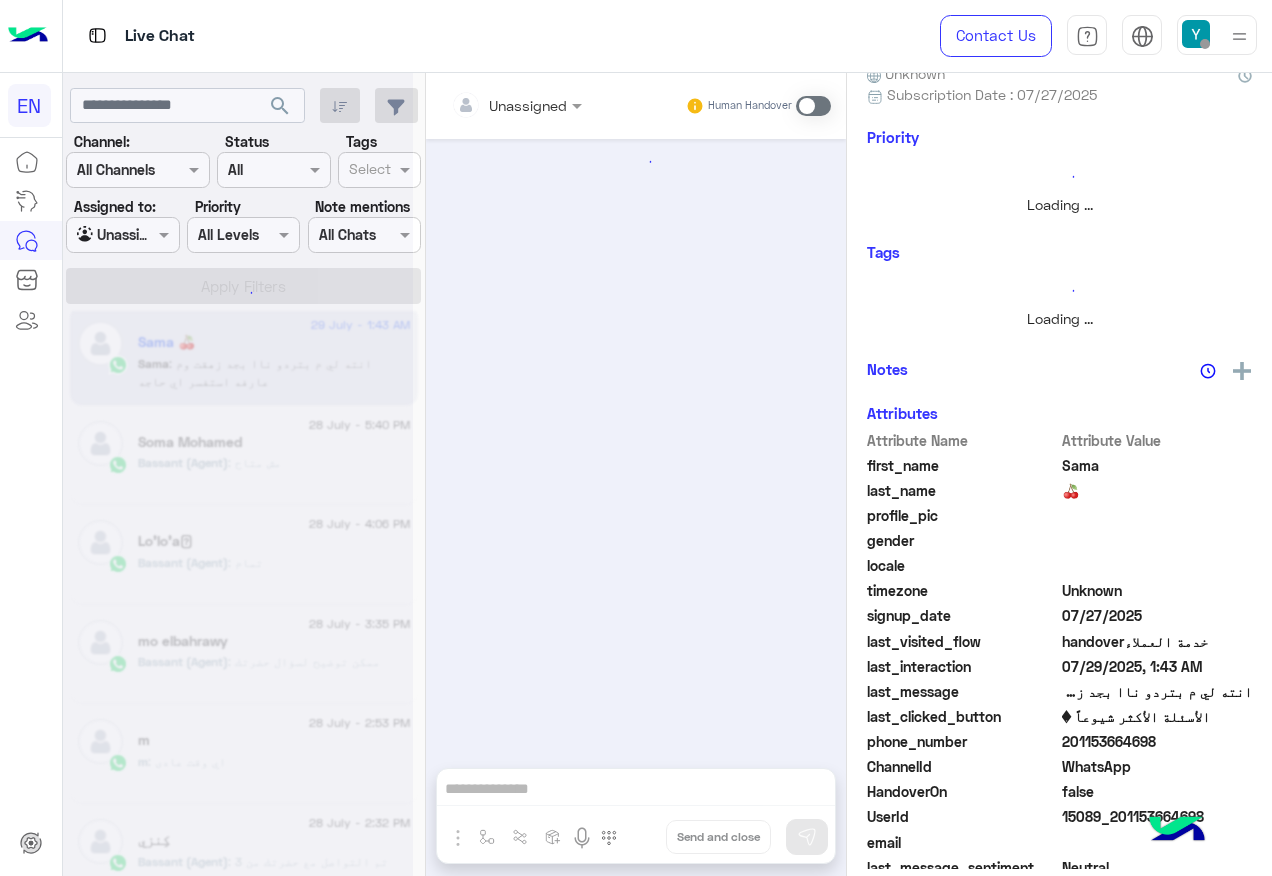 scroll, scrollTop: 197, scrollLeft: 0, axis: vertical 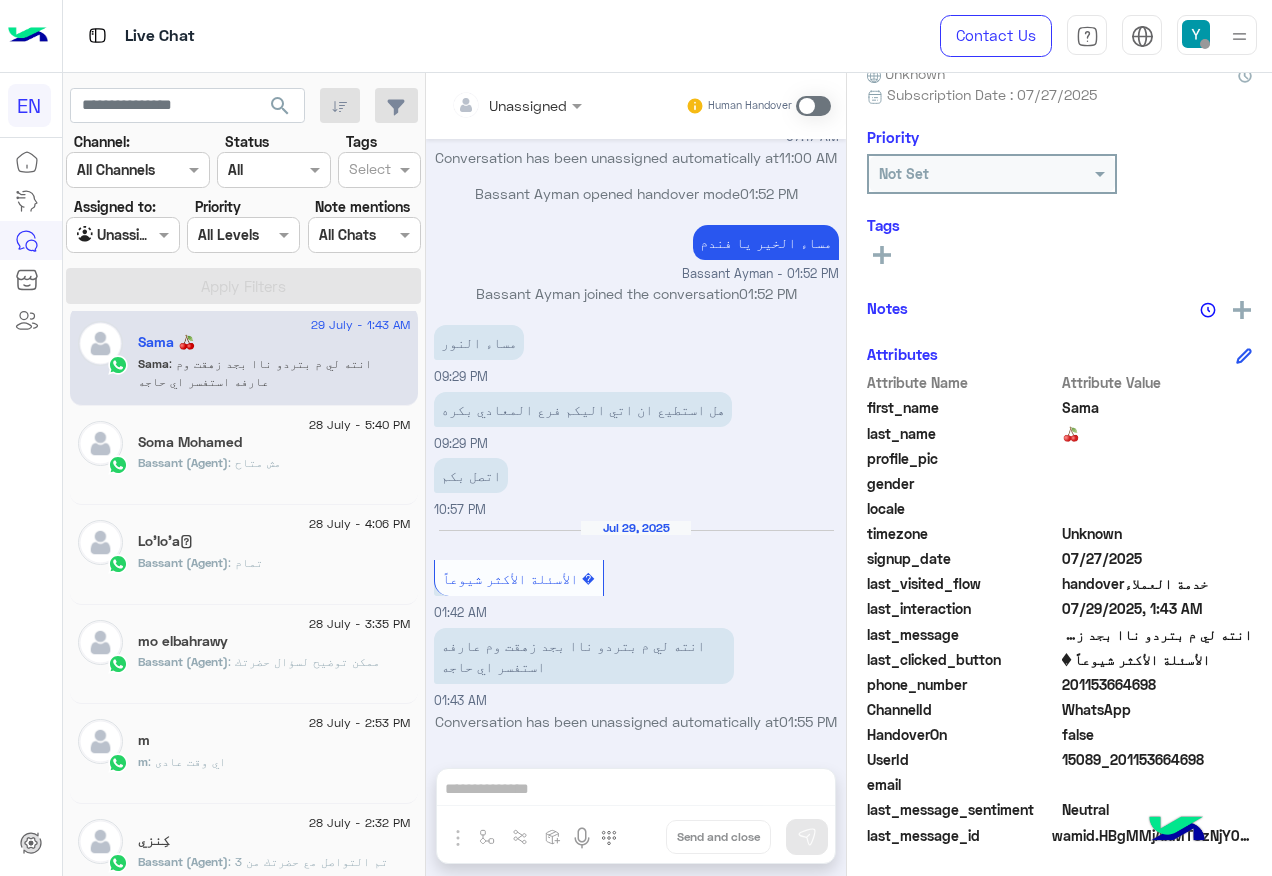 click on "201153664698" 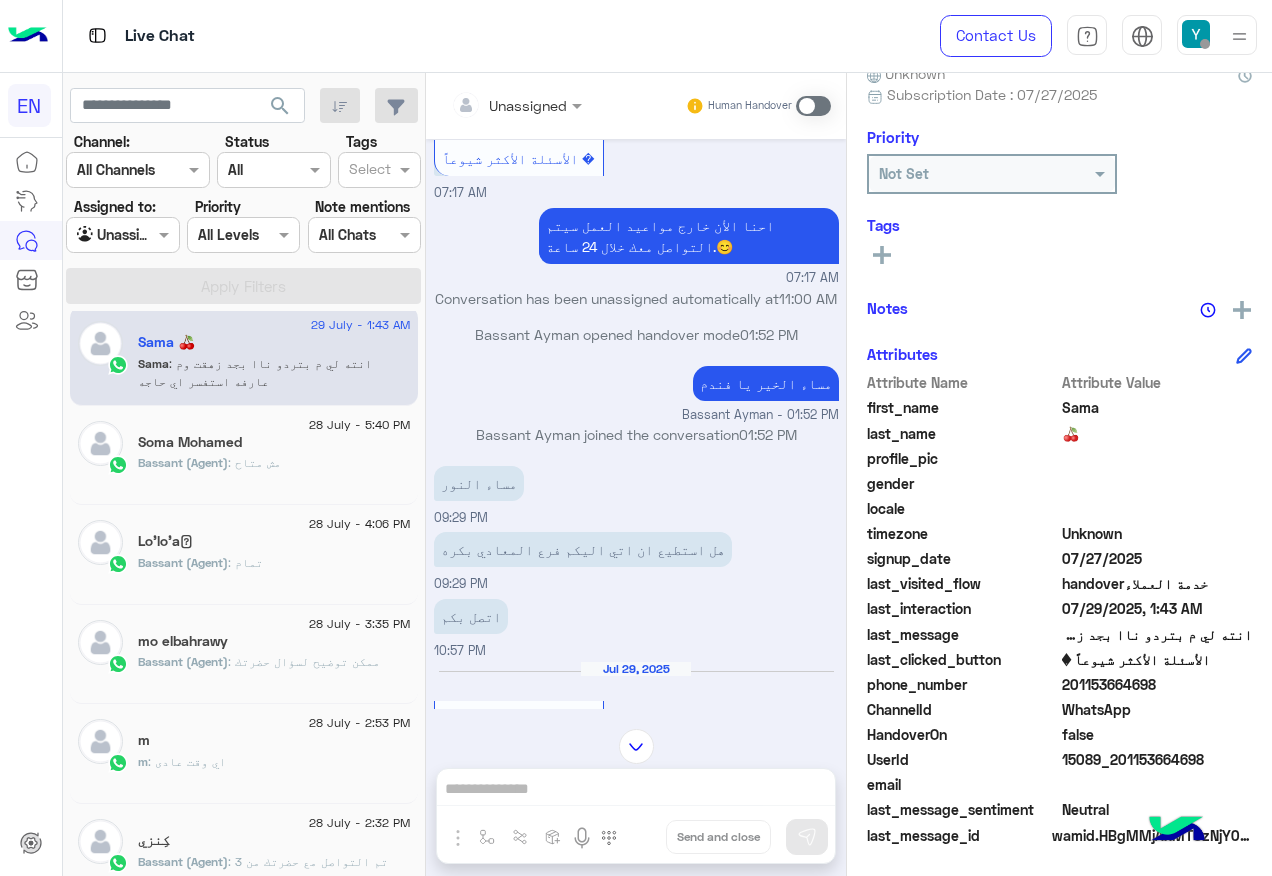 scroll, scrollTop: 2846, scrollLeft: 0, axis: vertical 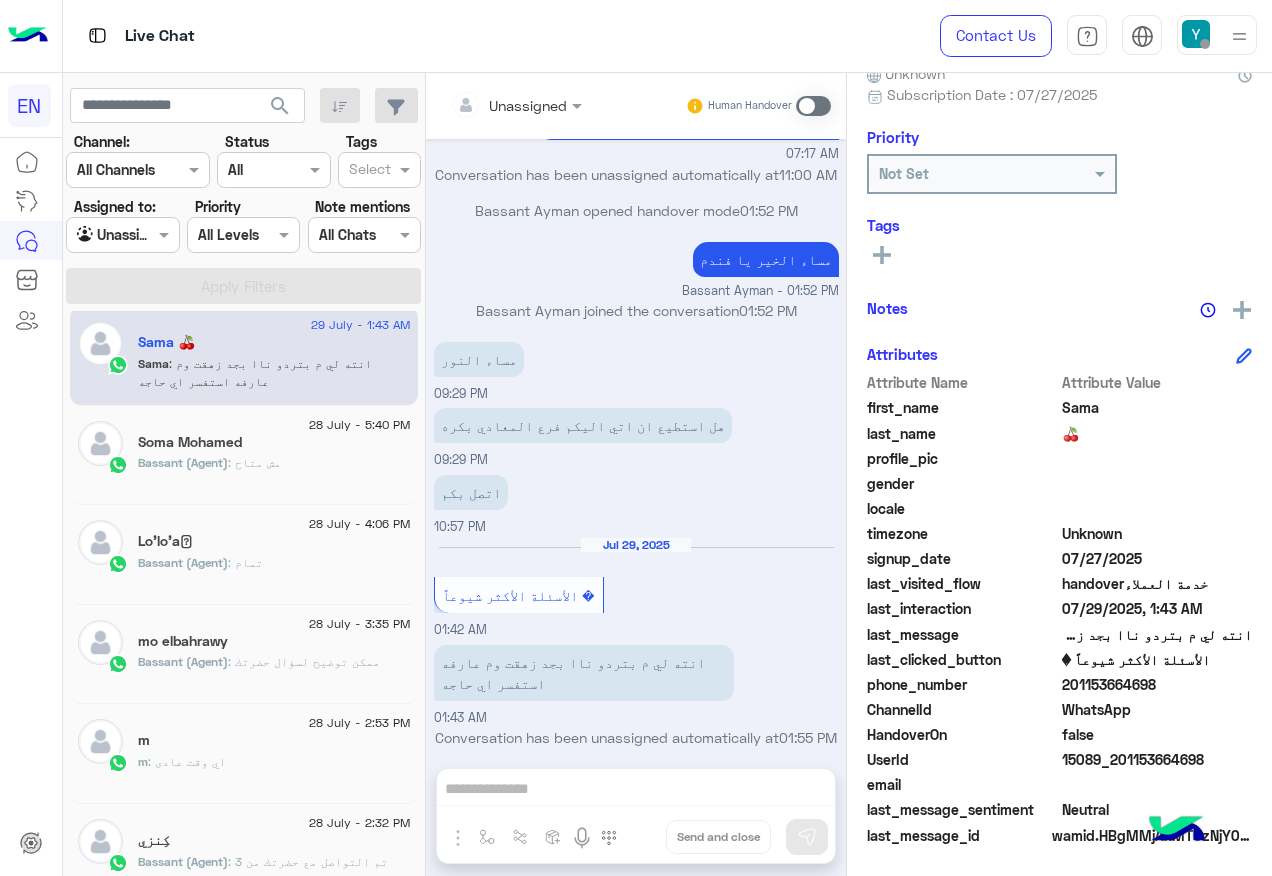 click at bounding box center [813, 106] 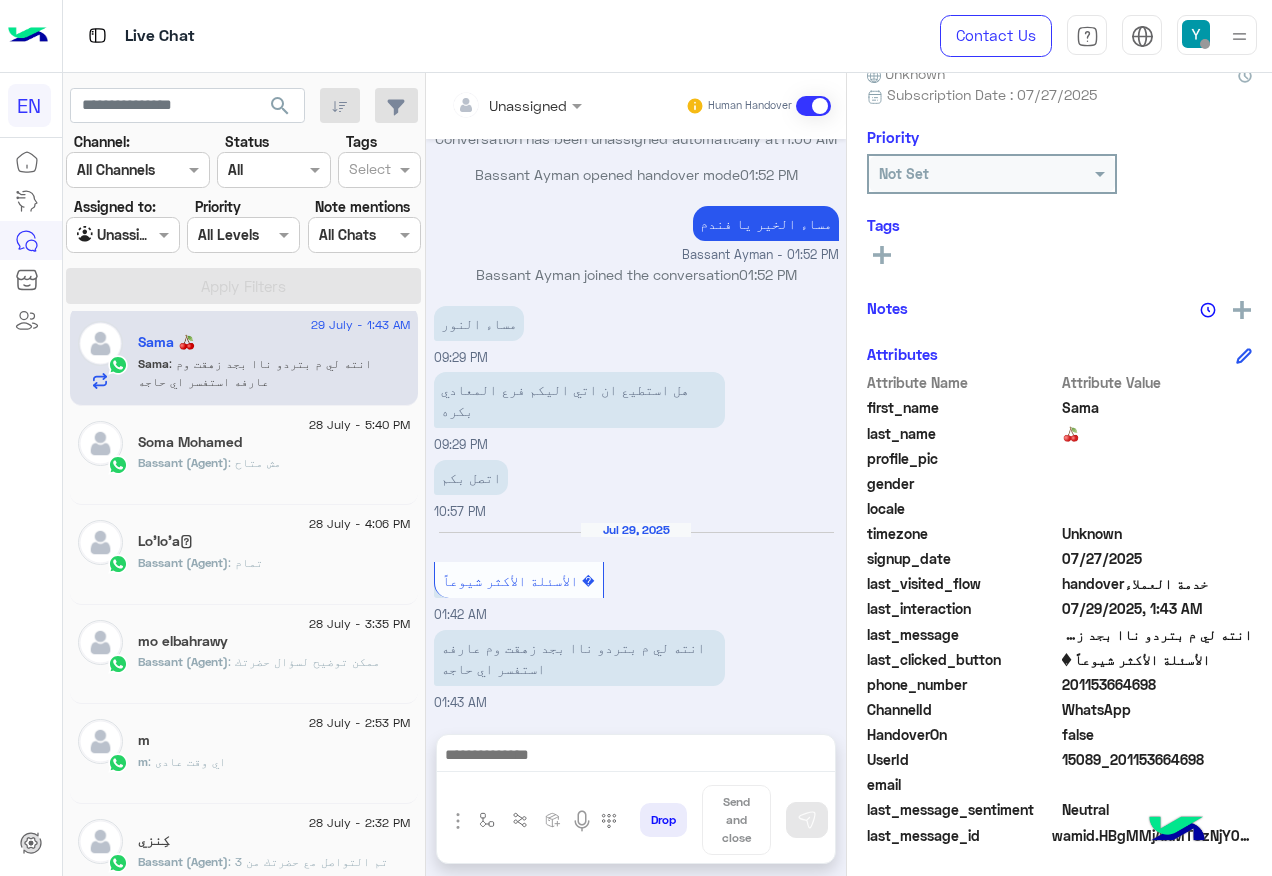 click at bounding box center [636, 760] 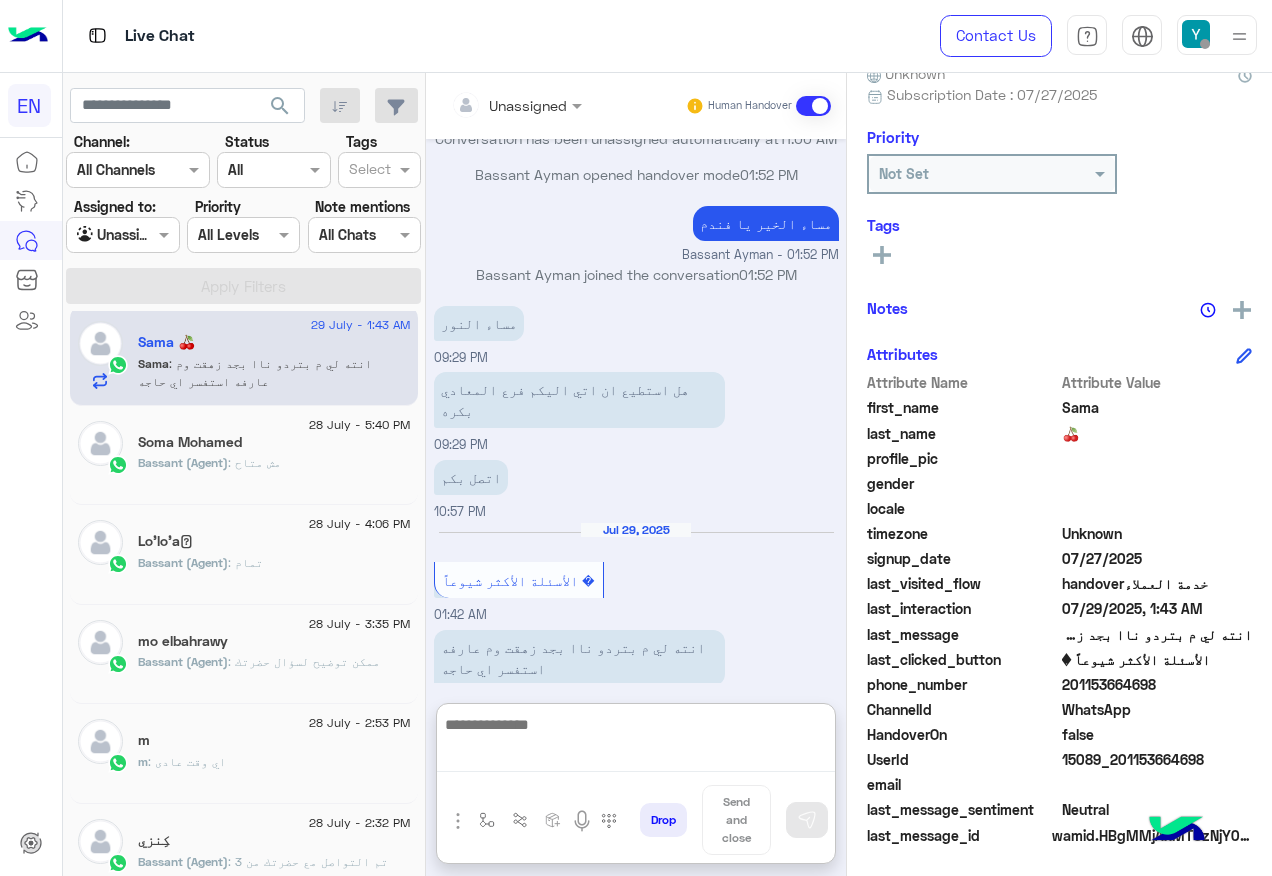 click at bounding box center [636, 742] 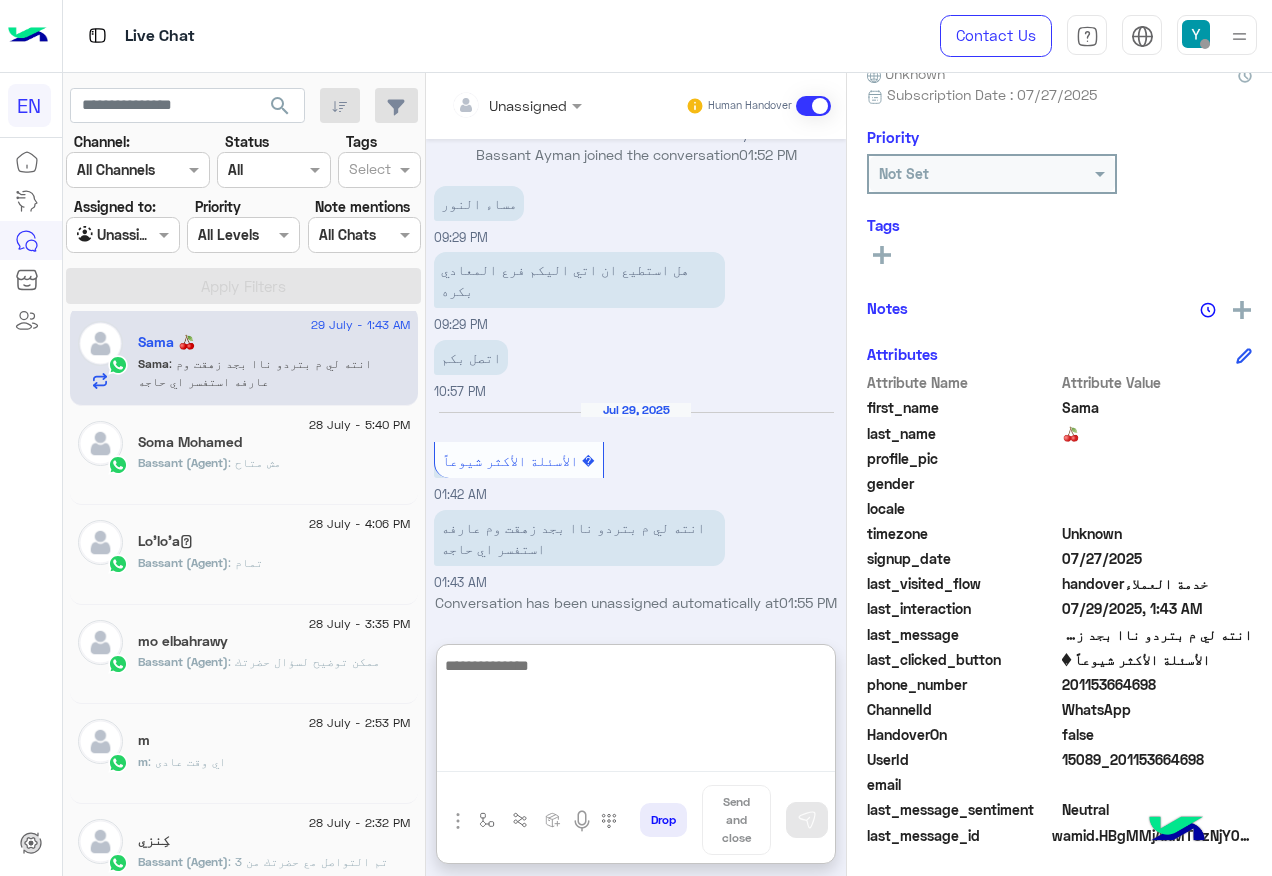 scroll, scrollTop: 3027, scrollLeft: 0, axis: vertical 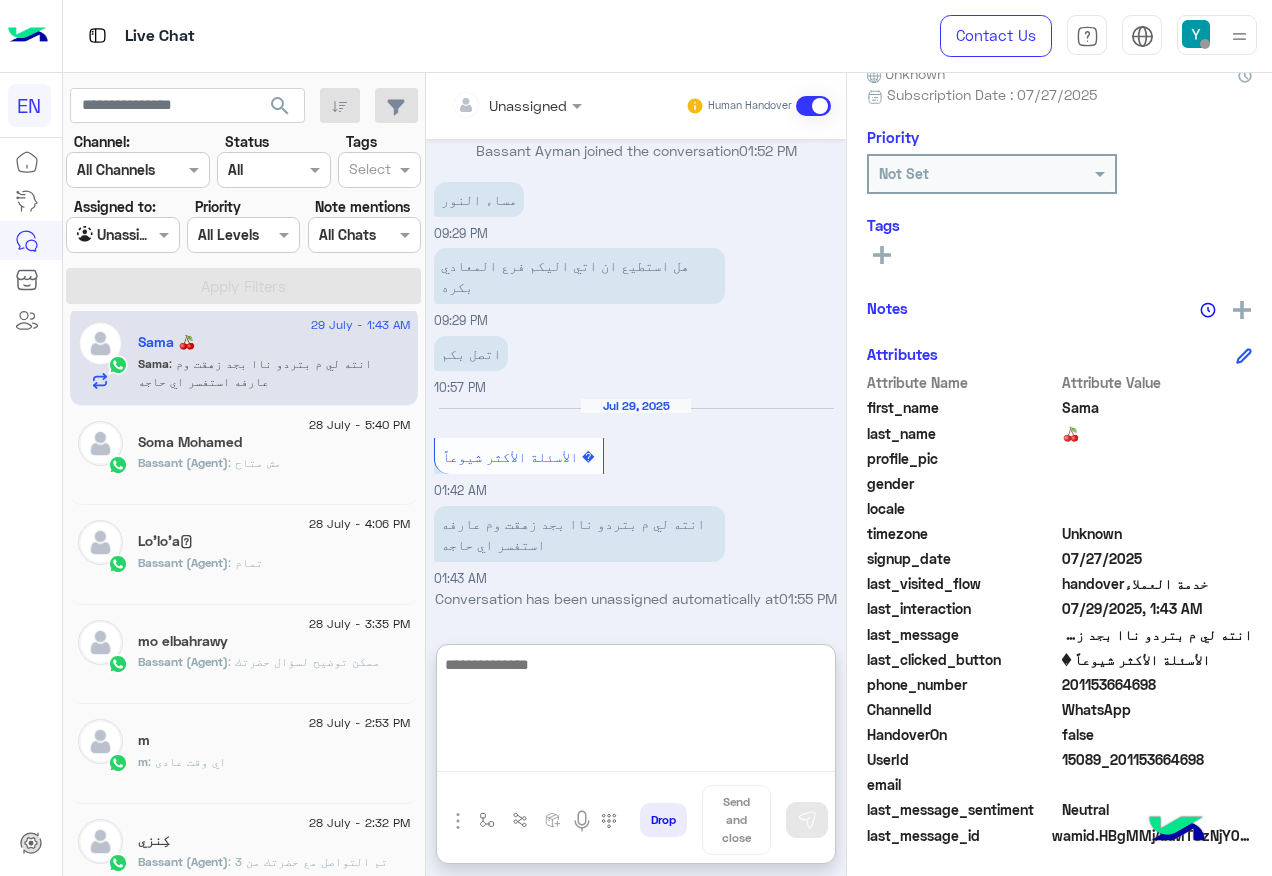 click at bounding box center (636, 712) 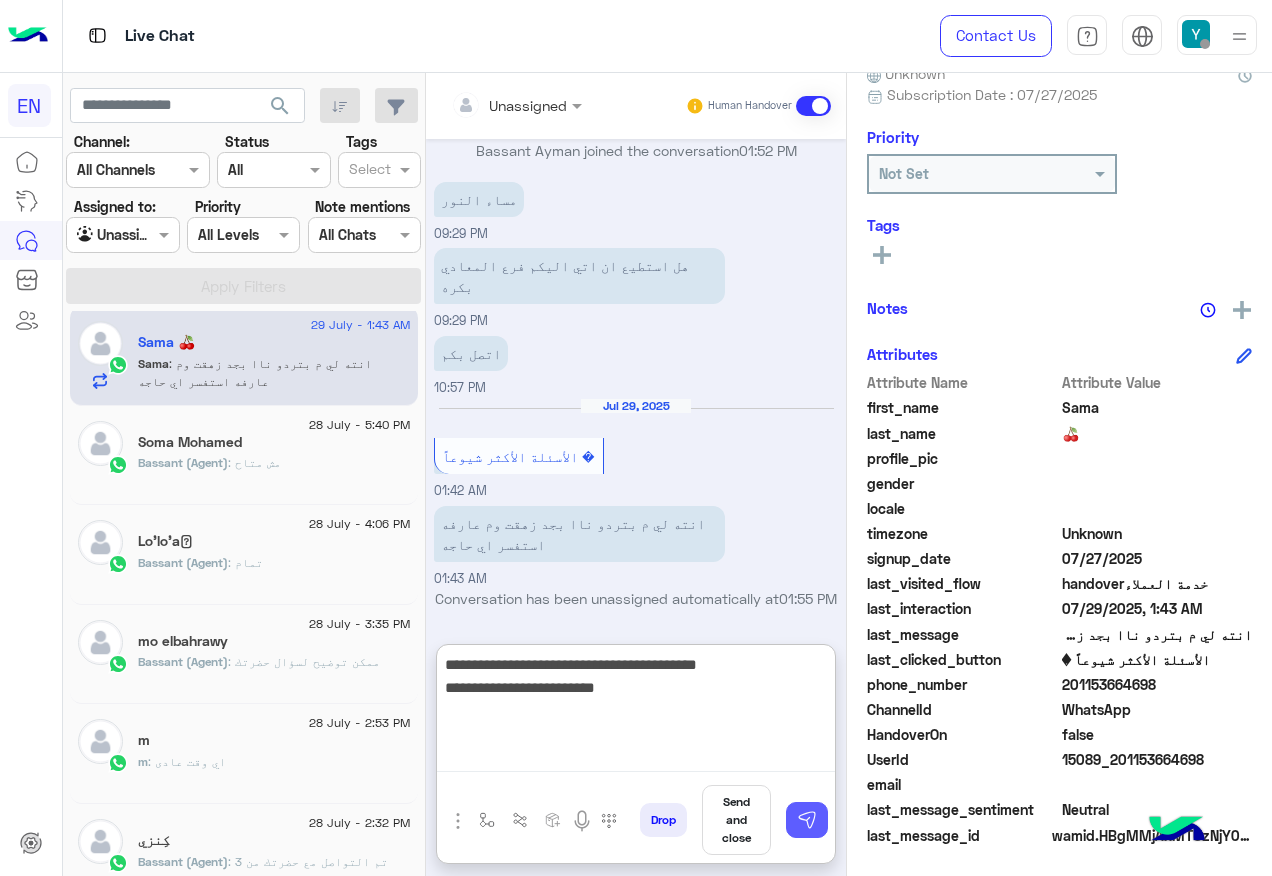 type on "**********" 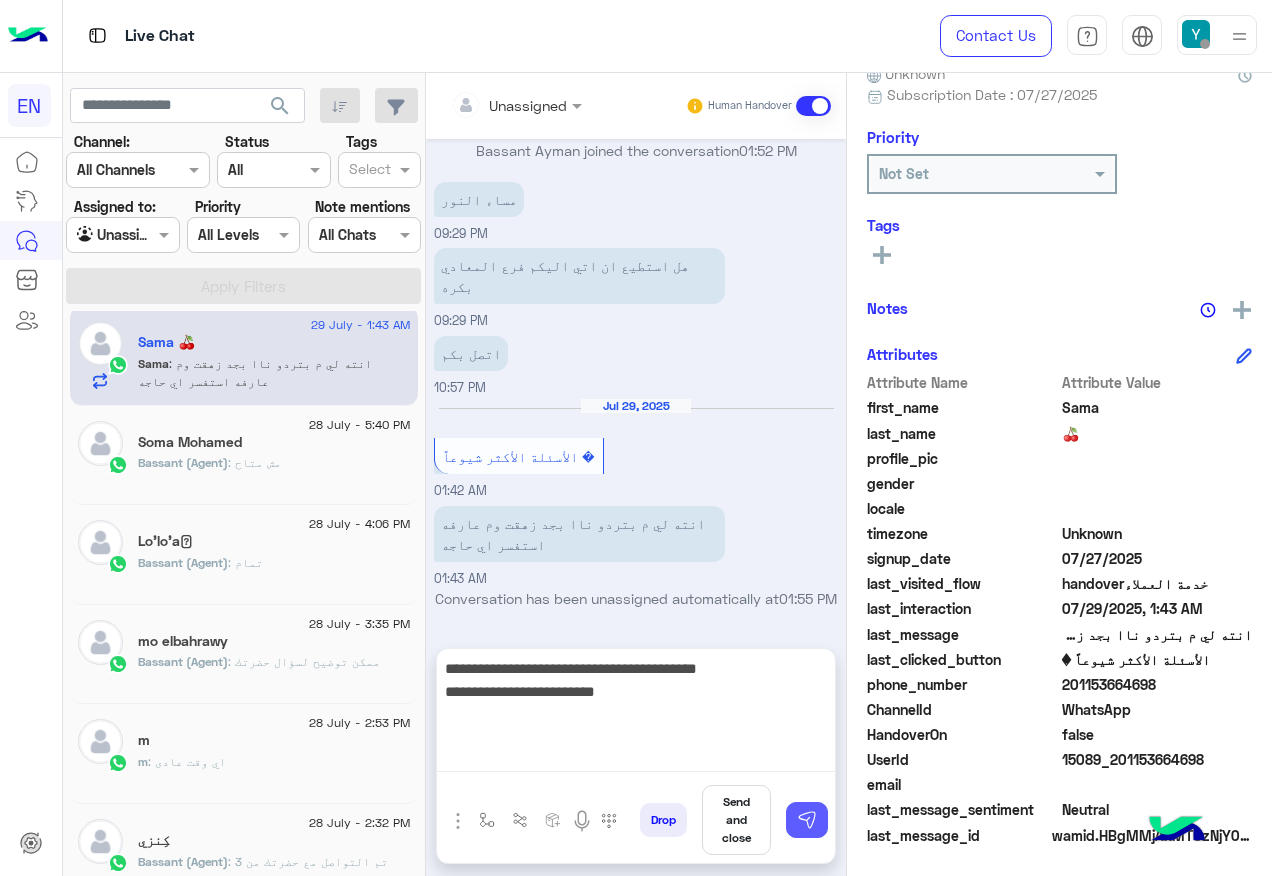 click at bounding box center [807, 820] 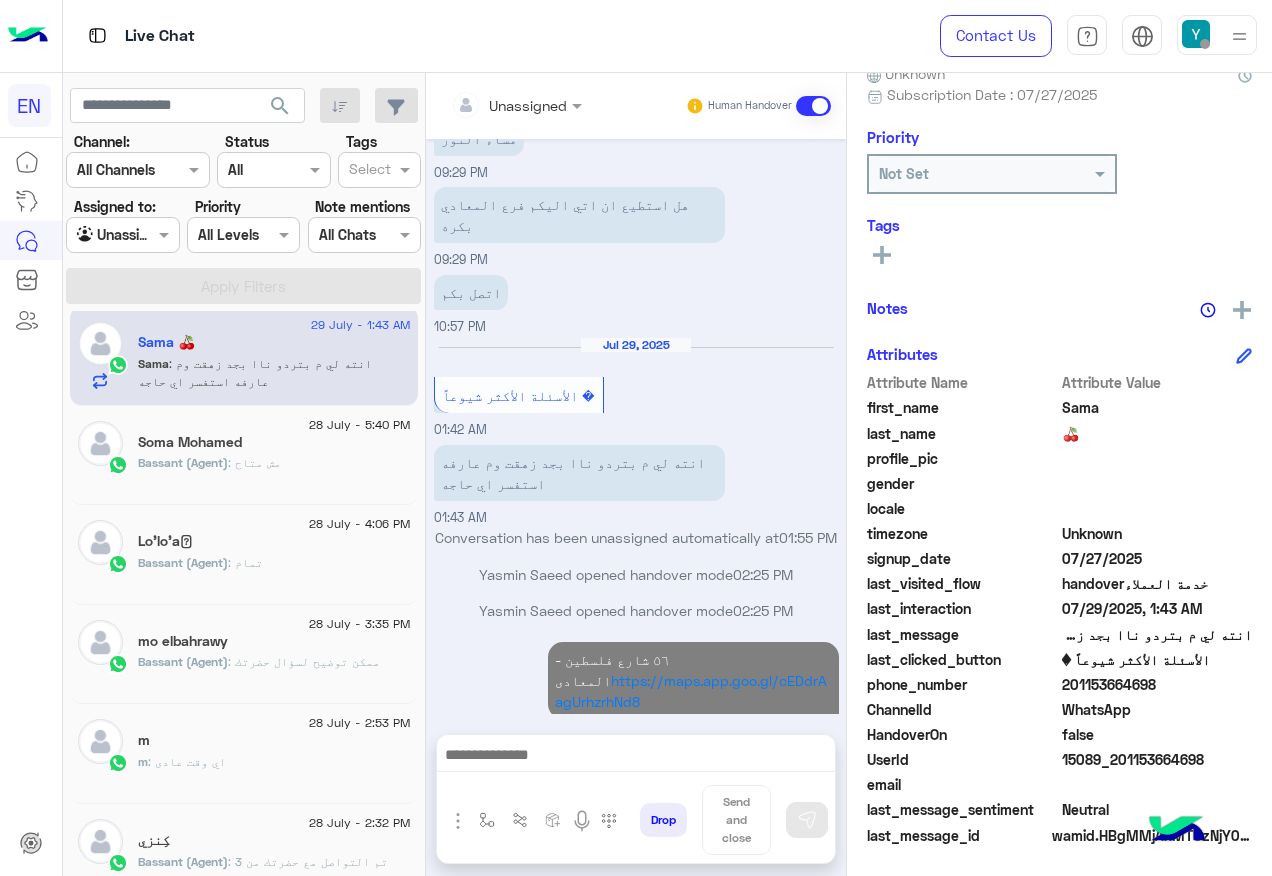 scroll, scrollTop: 3080, scrollLeft: 0, axis: vertical 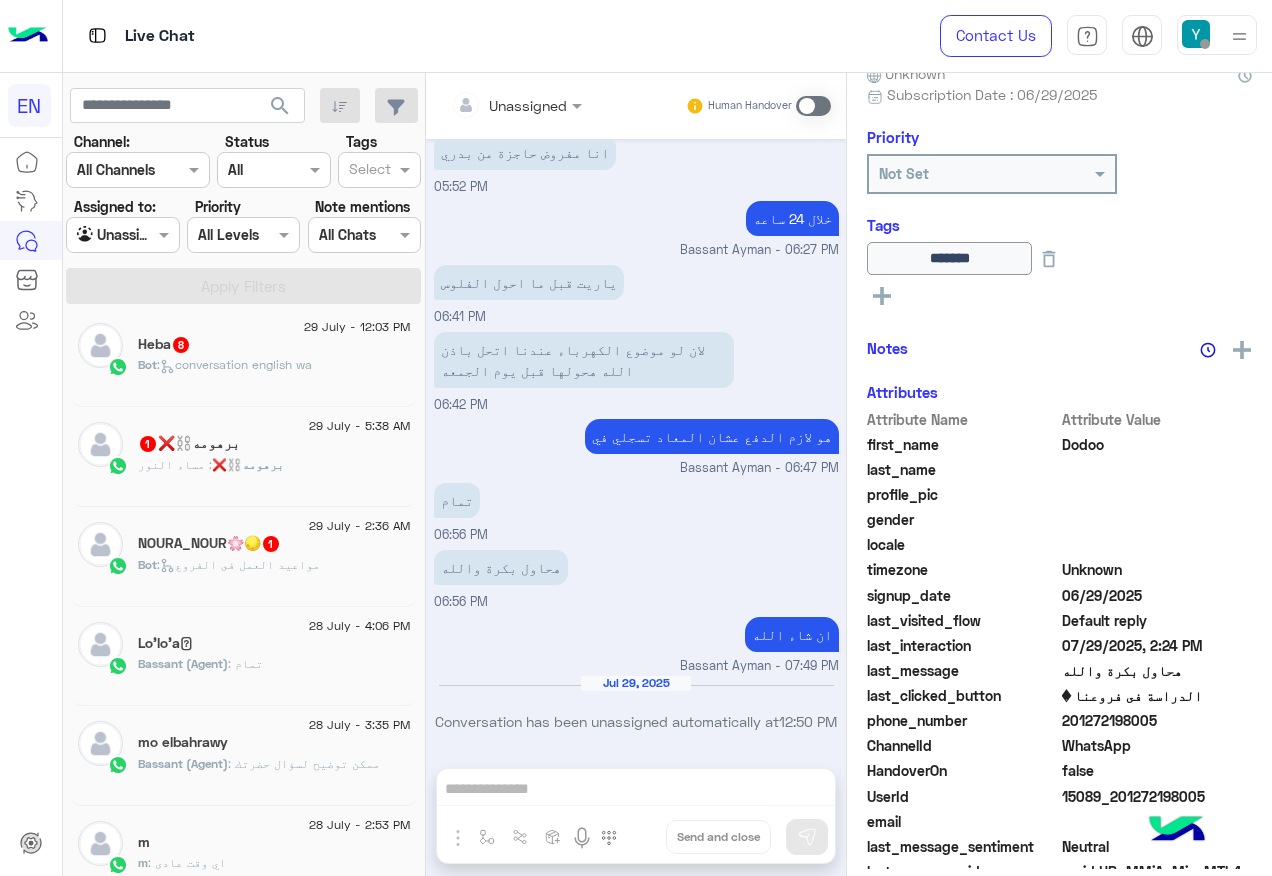 click on "1" 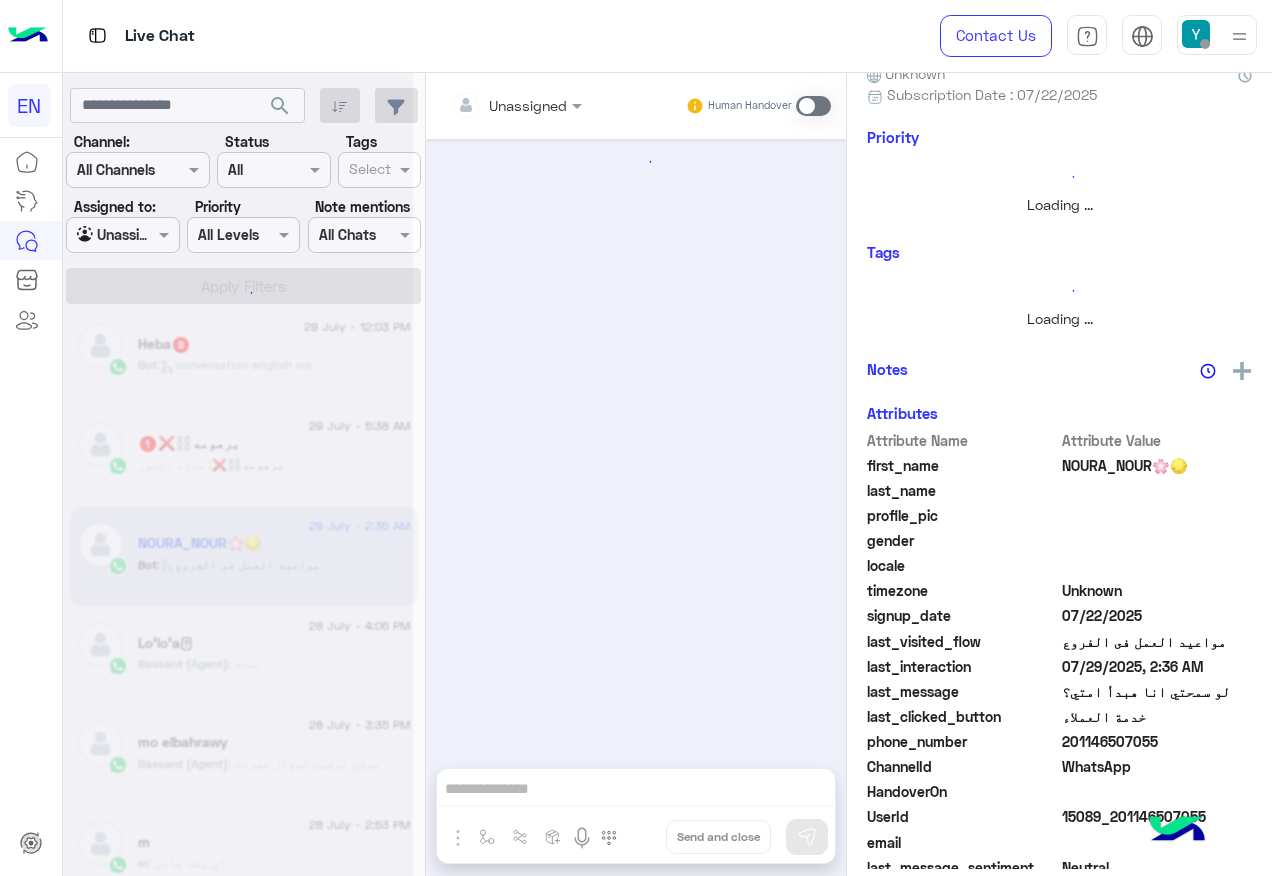 scroll, scrollTop: 0, scrollLeft: 0, axis: both 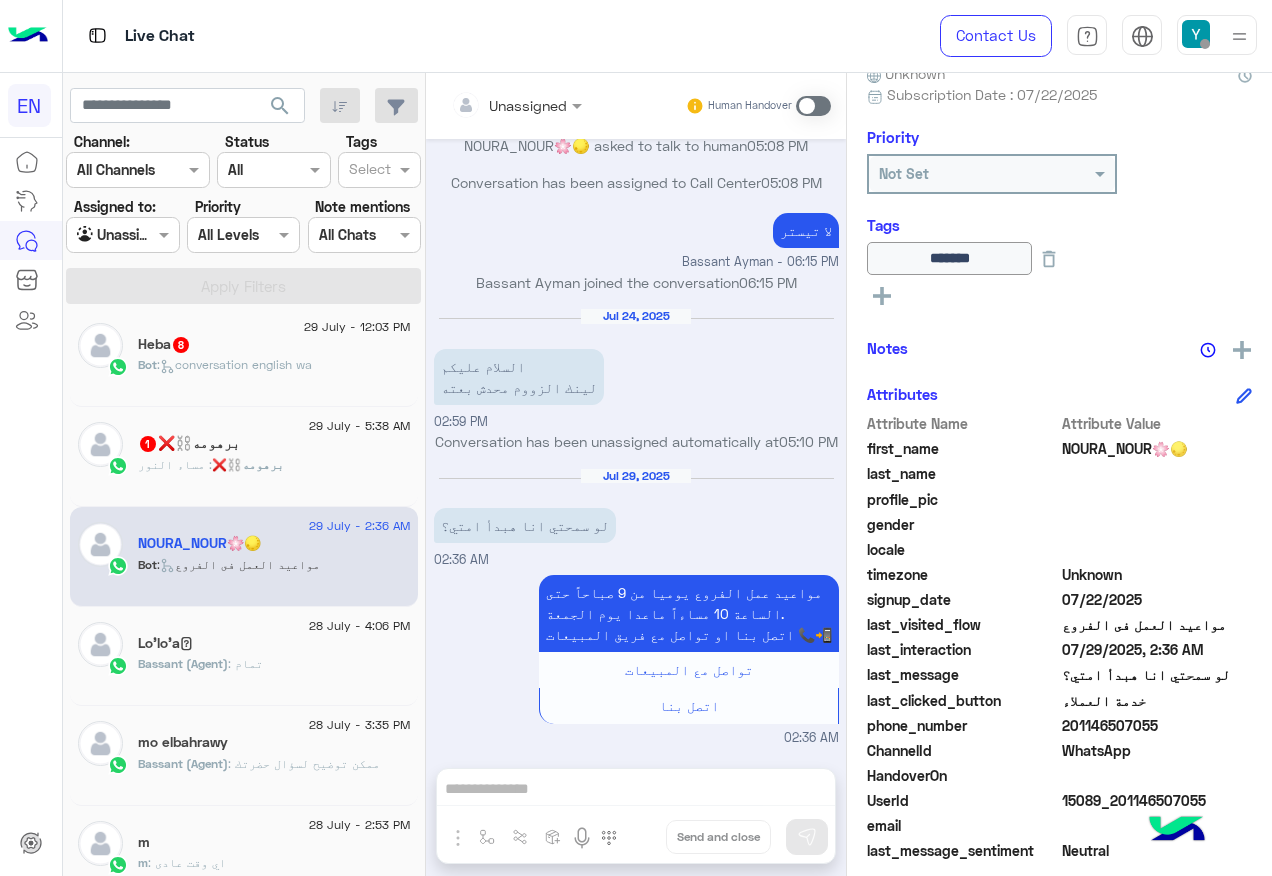 click on "201146507055" 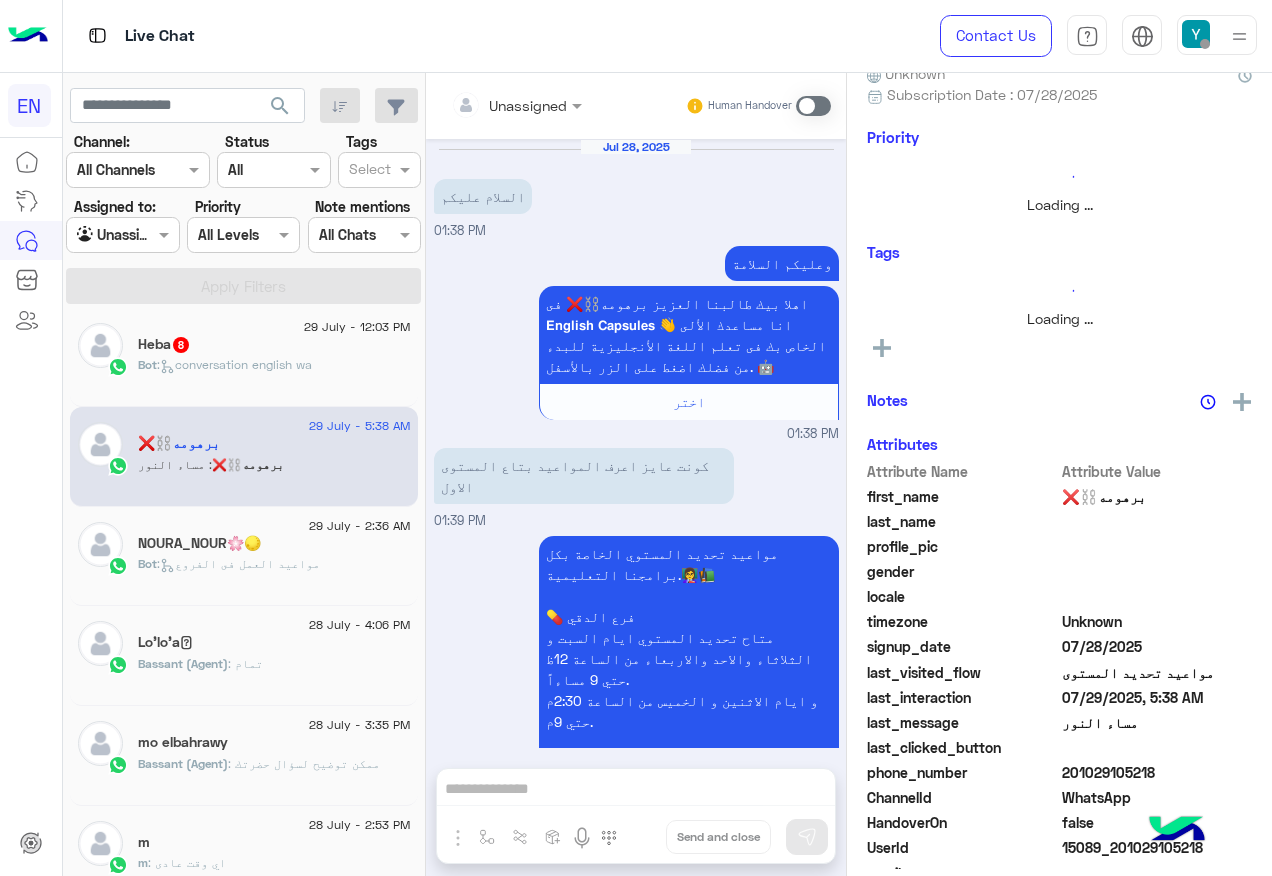 scroll, scrollTop: 781, scrollLeft: 0, axis: vertical 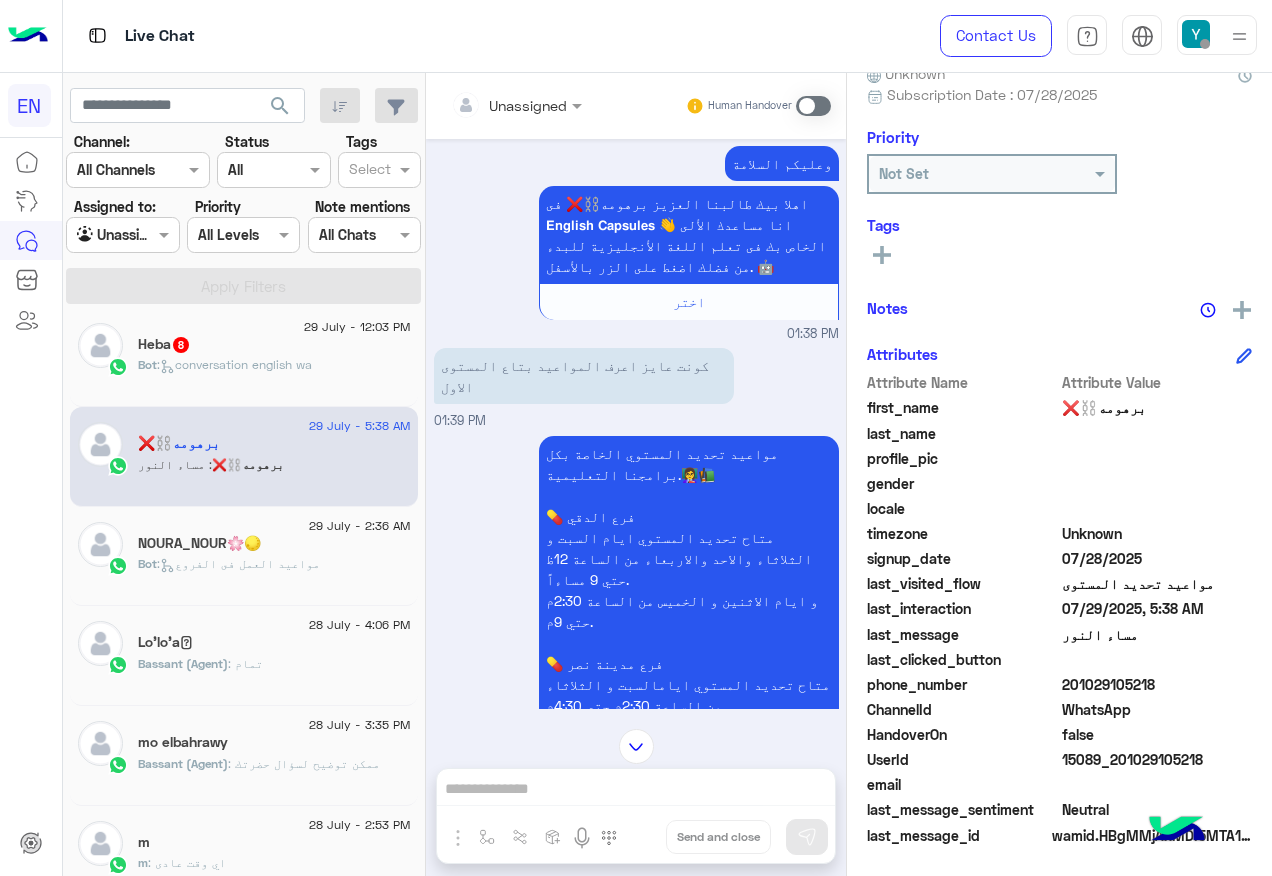 click on "201029105218" 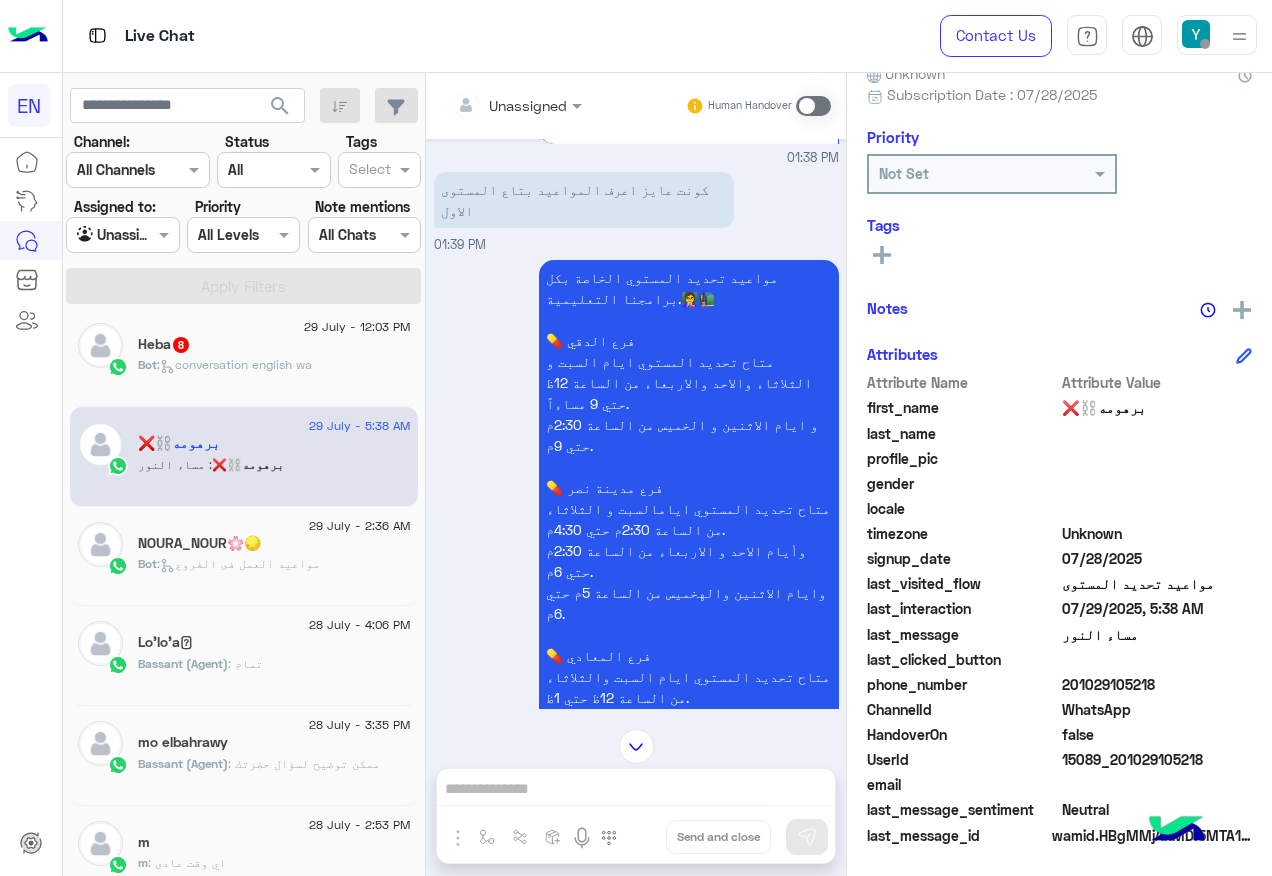 scroll, scrollTop: 600, scrollLeft: 0, axis: vertical 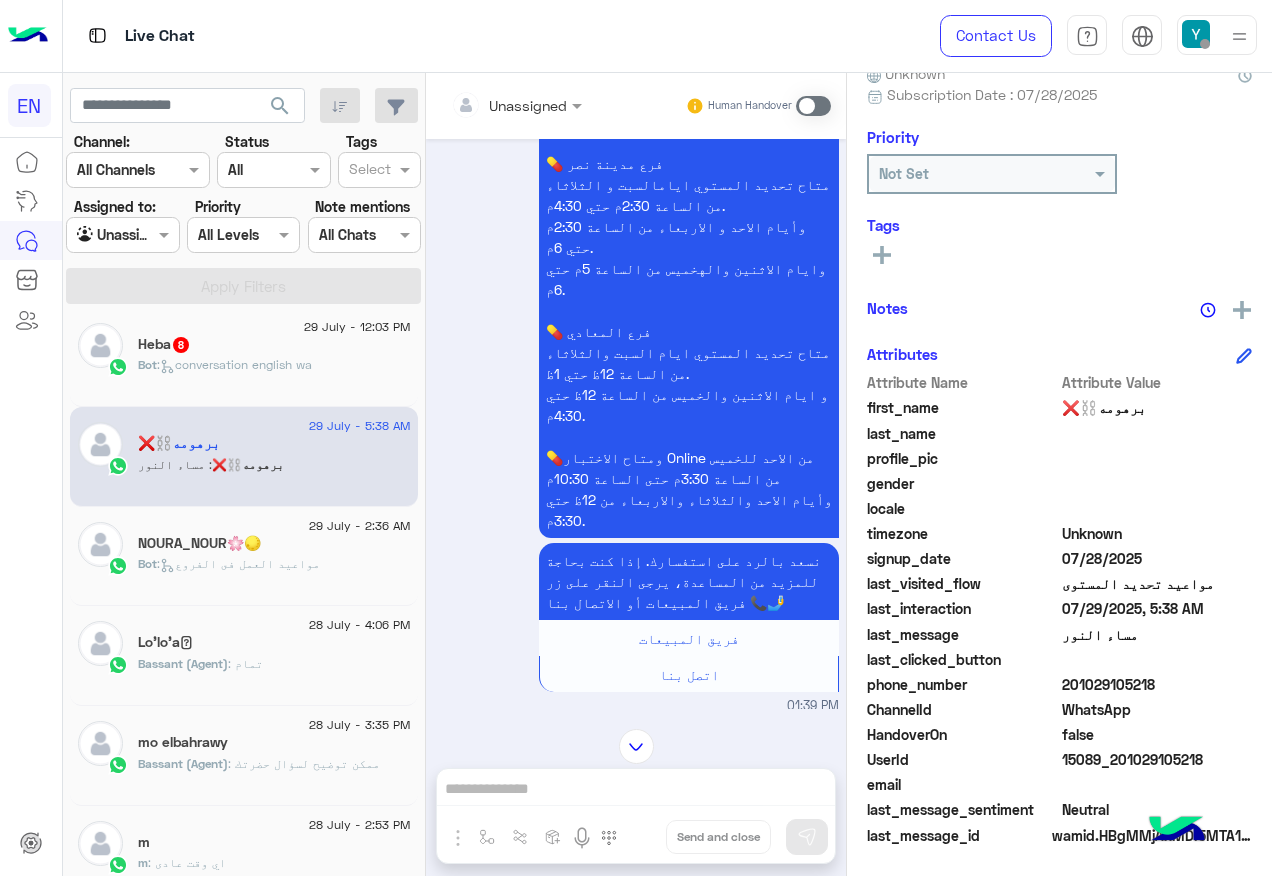 click at bounding box center (813, 106) 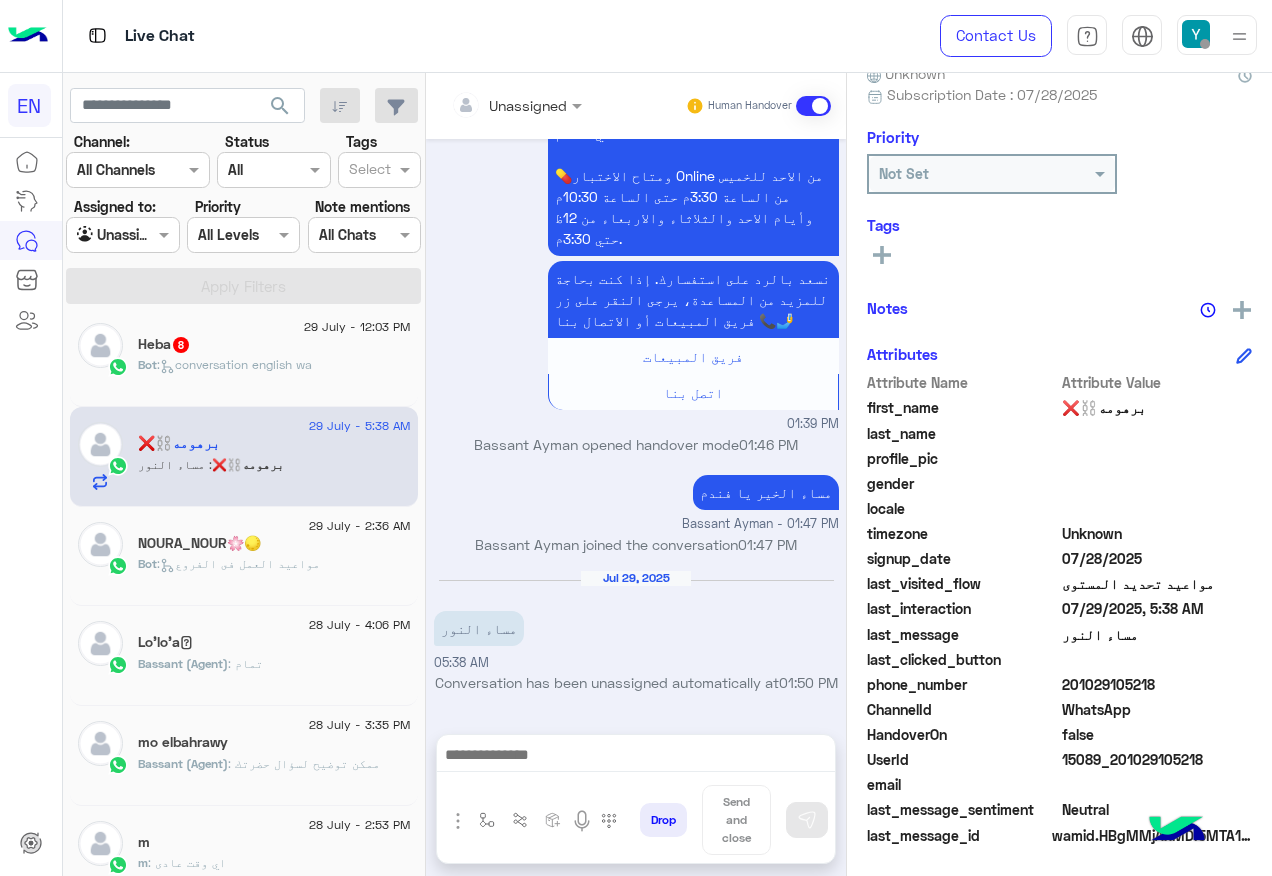 scroll, scrollTop: 892, scrollLeft: 0, axis: vertical 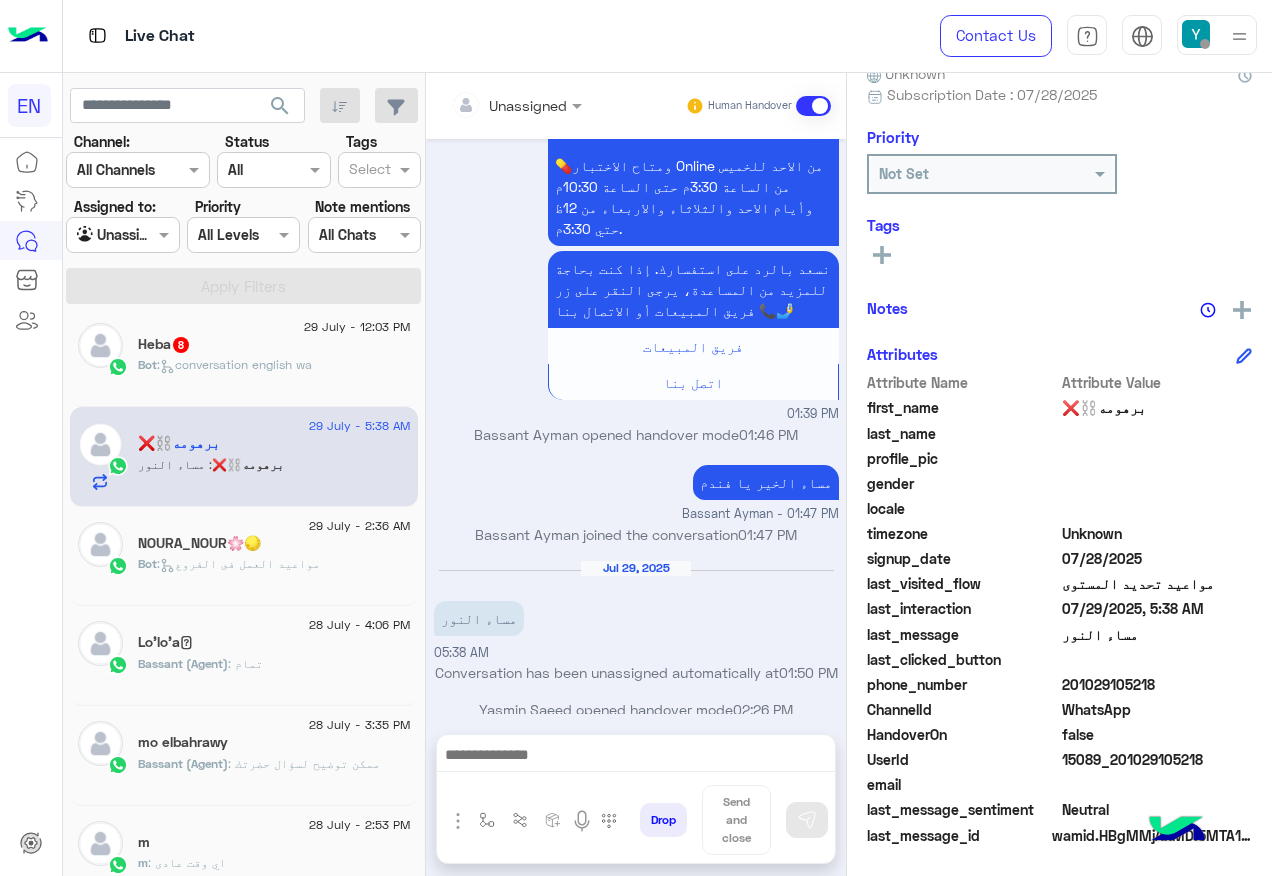 click at bounding box center (636, 760) 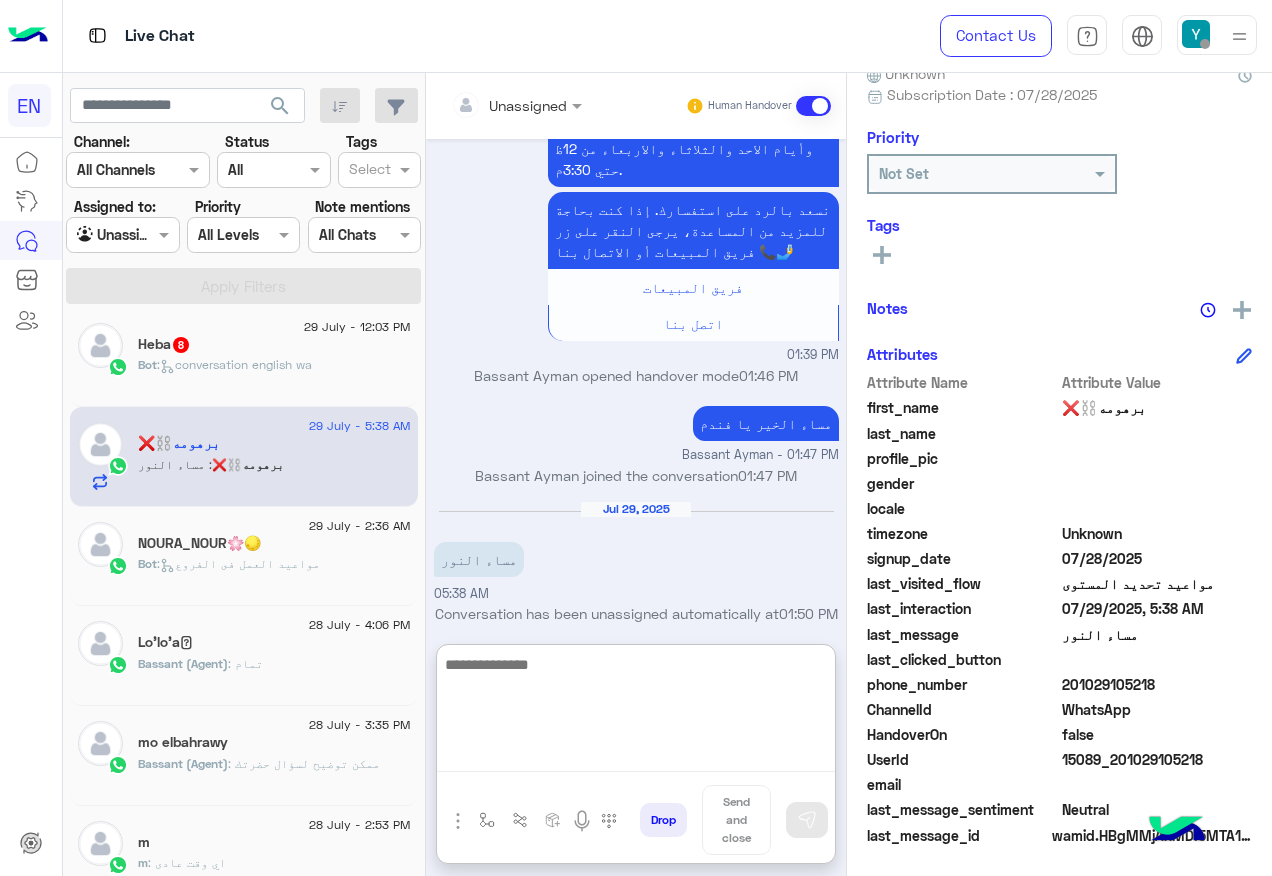 scroll, scrollTop: 982, scrollLeft: 0, axis: vertical 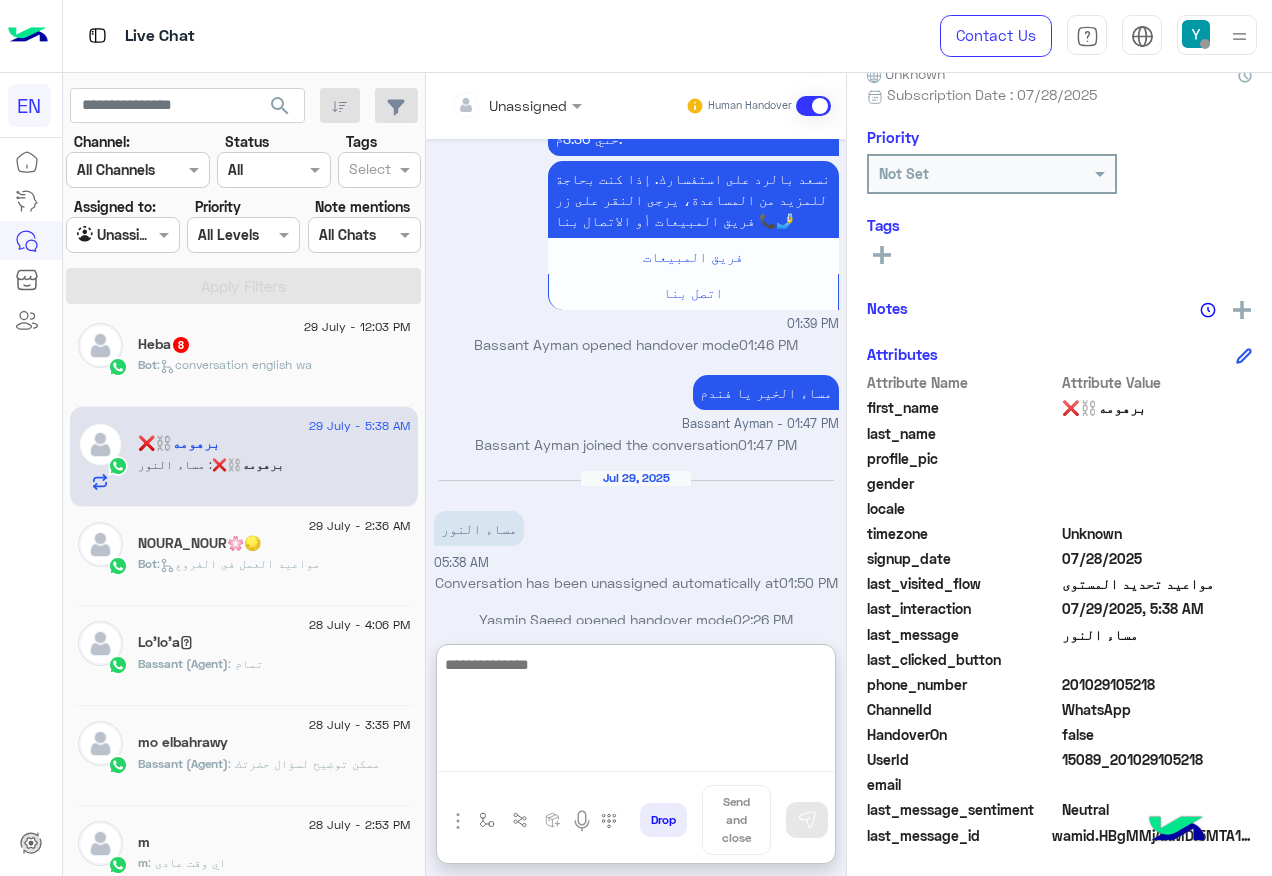 click at bounding box center (636, 712) 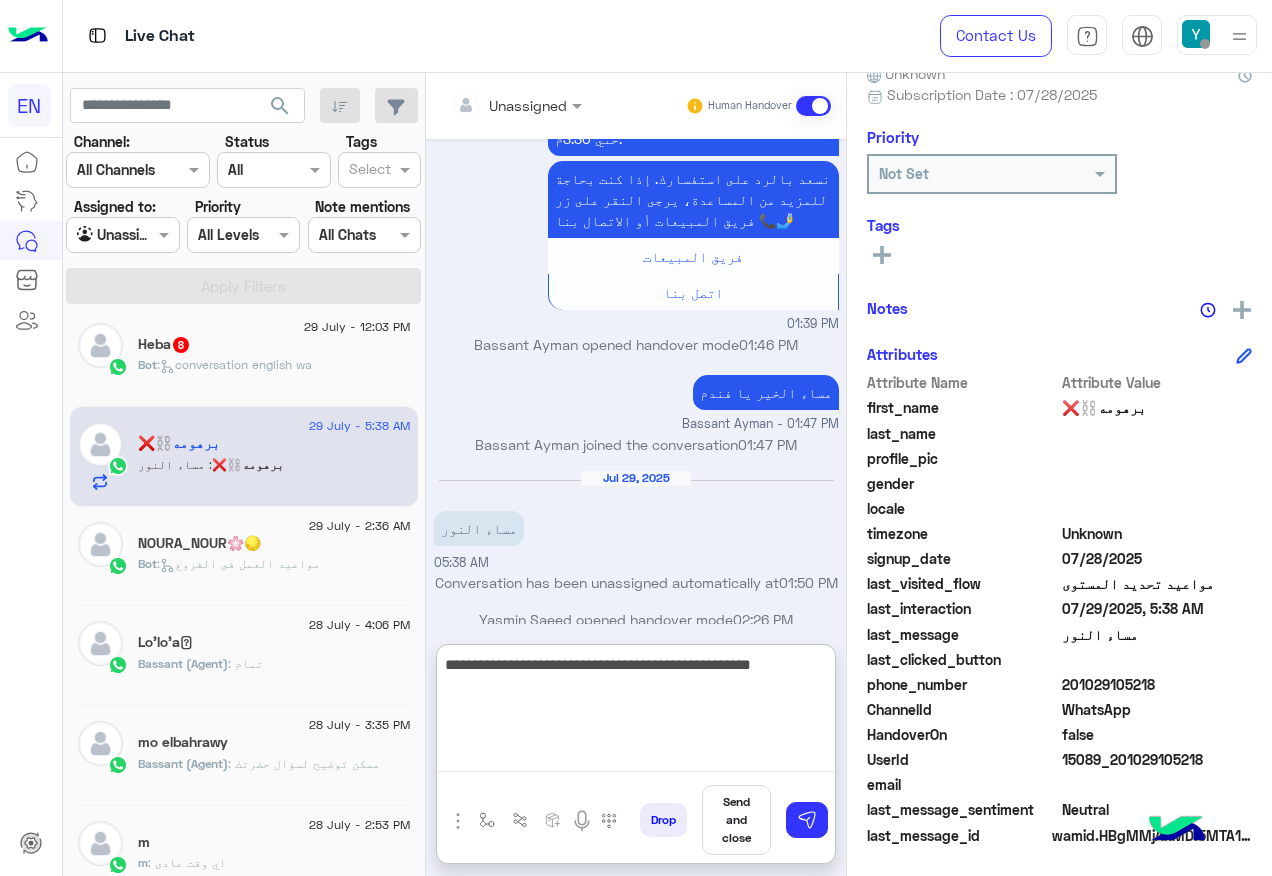 click on "**********" at bounding box center [636, 712] 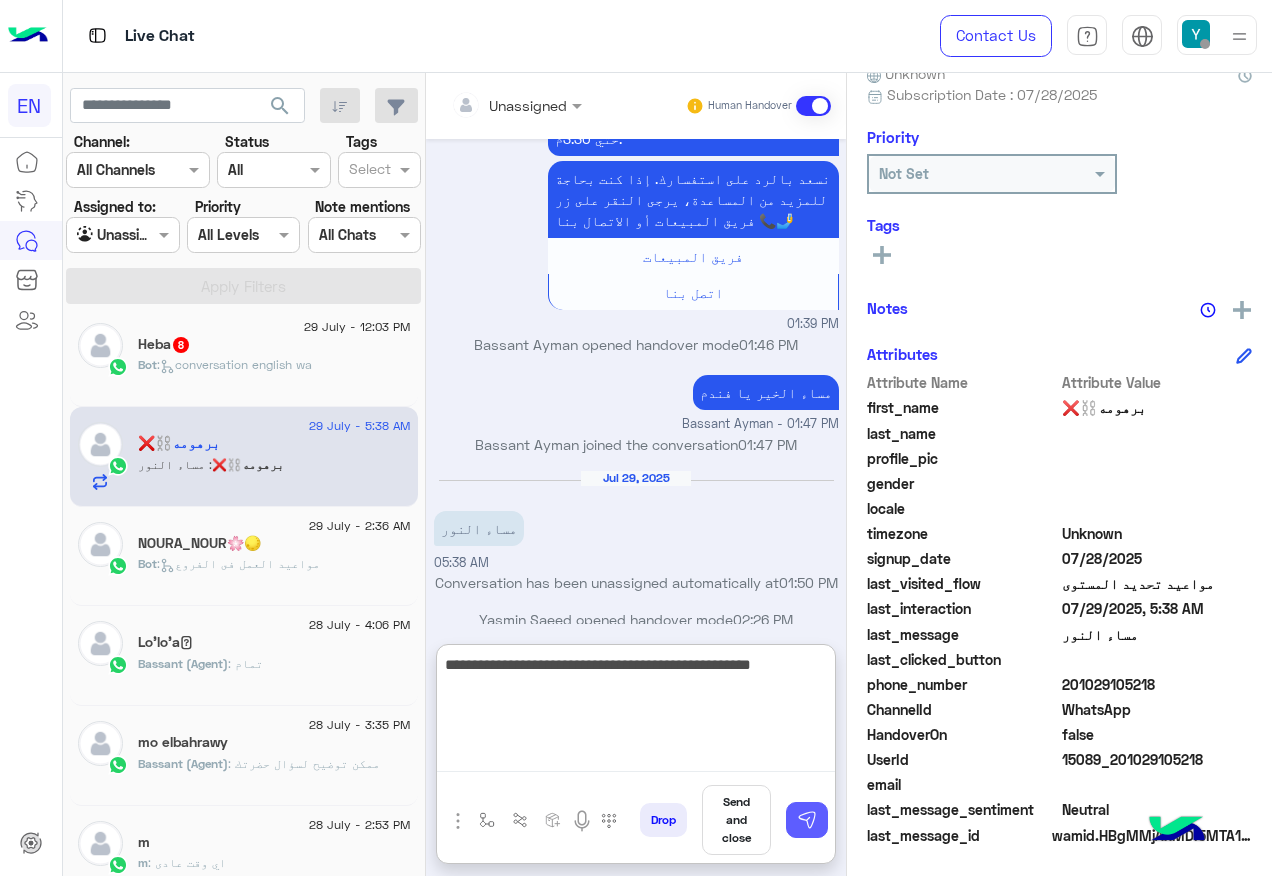 type on "**********" 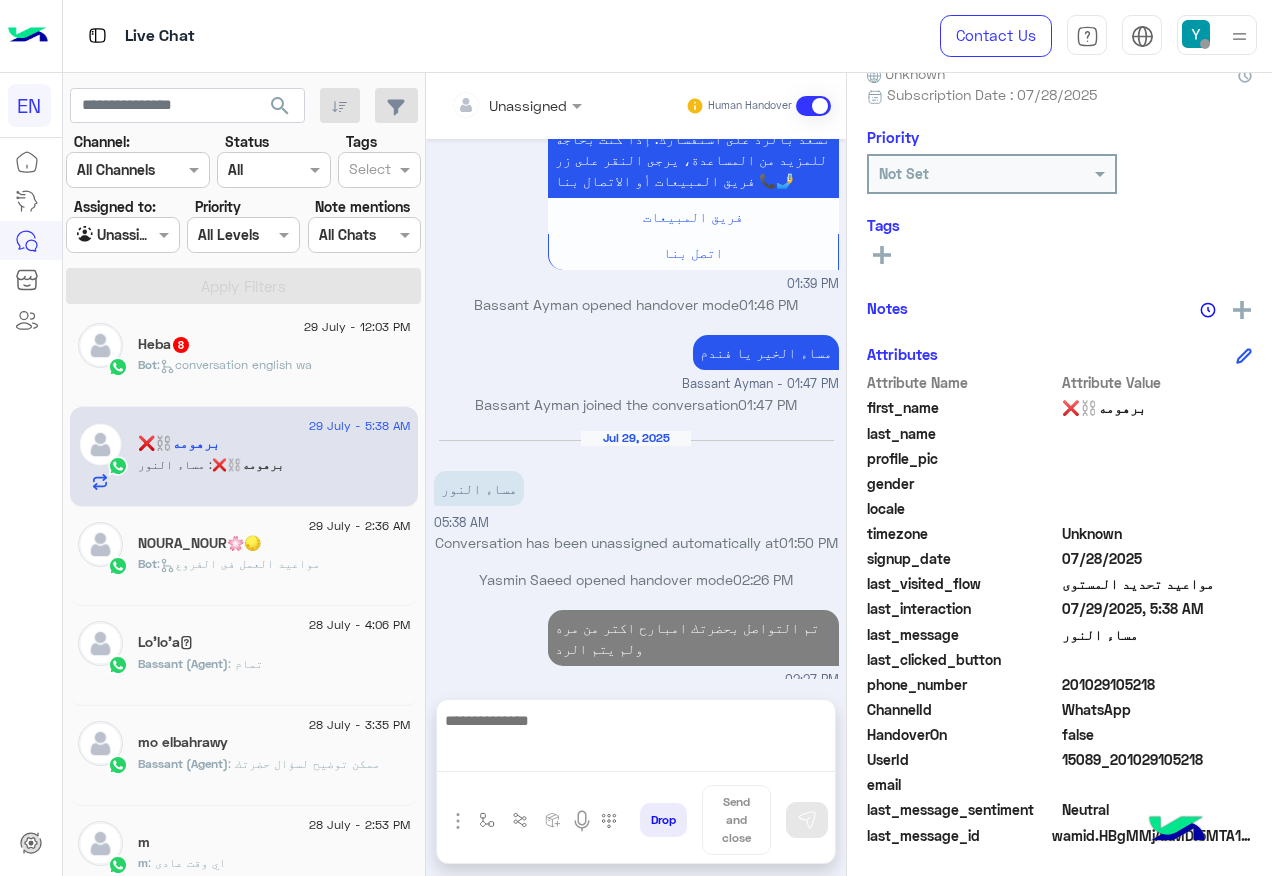 scroll, scrollTop: 978, scrollLeft: 0, axis: vertical 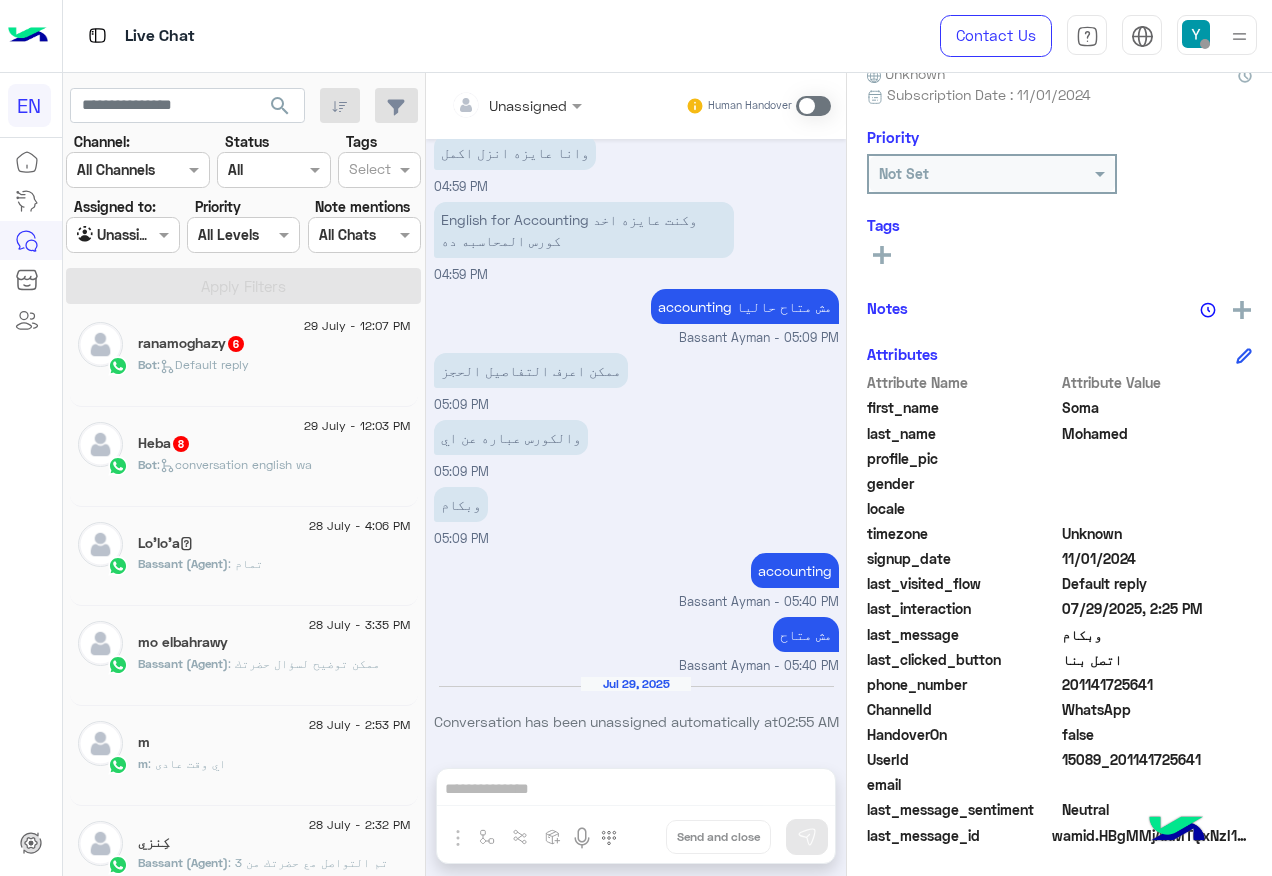 click on "Heba   8" 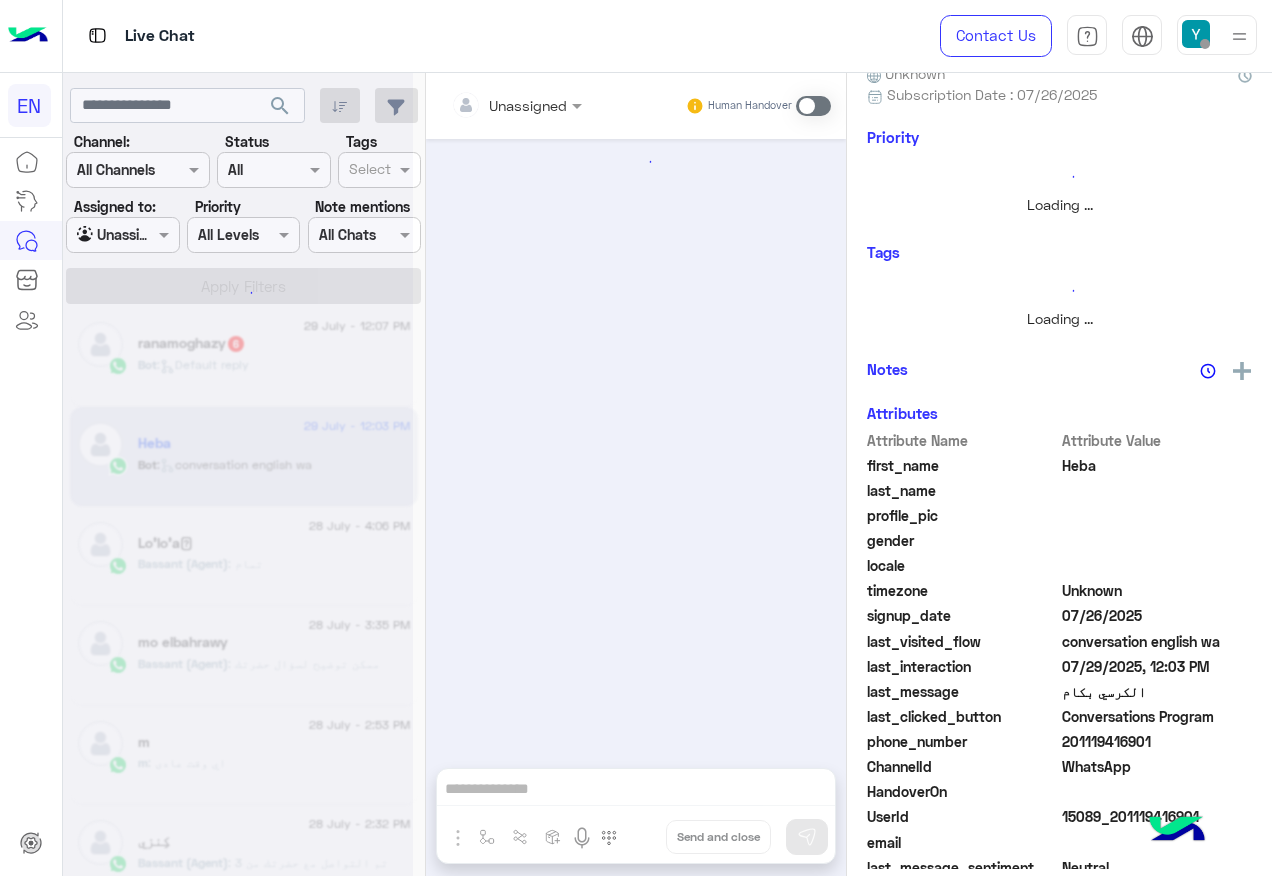 scroll, scrollTop: 0, scrollLeft: 0, axis: both 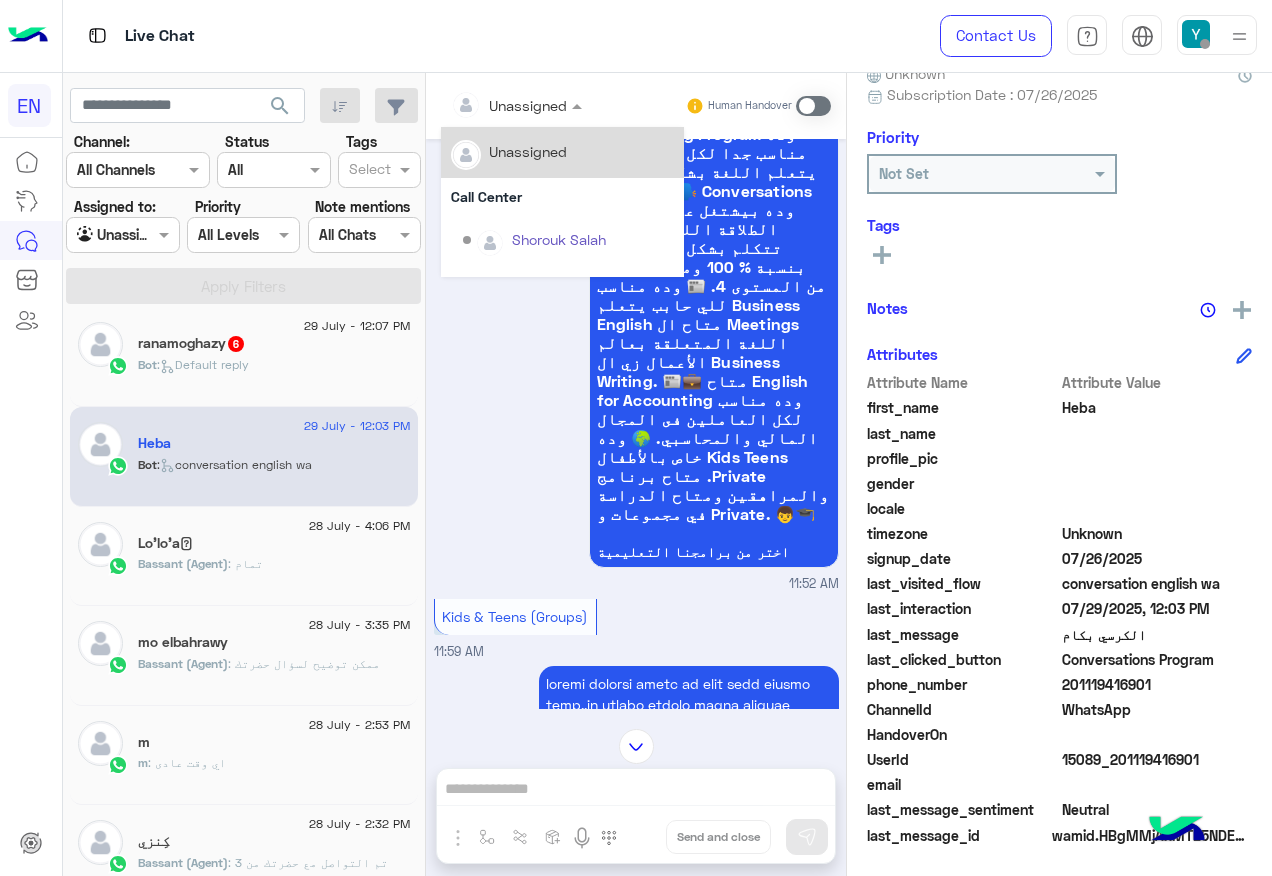 click at bounding box center (516, 104) 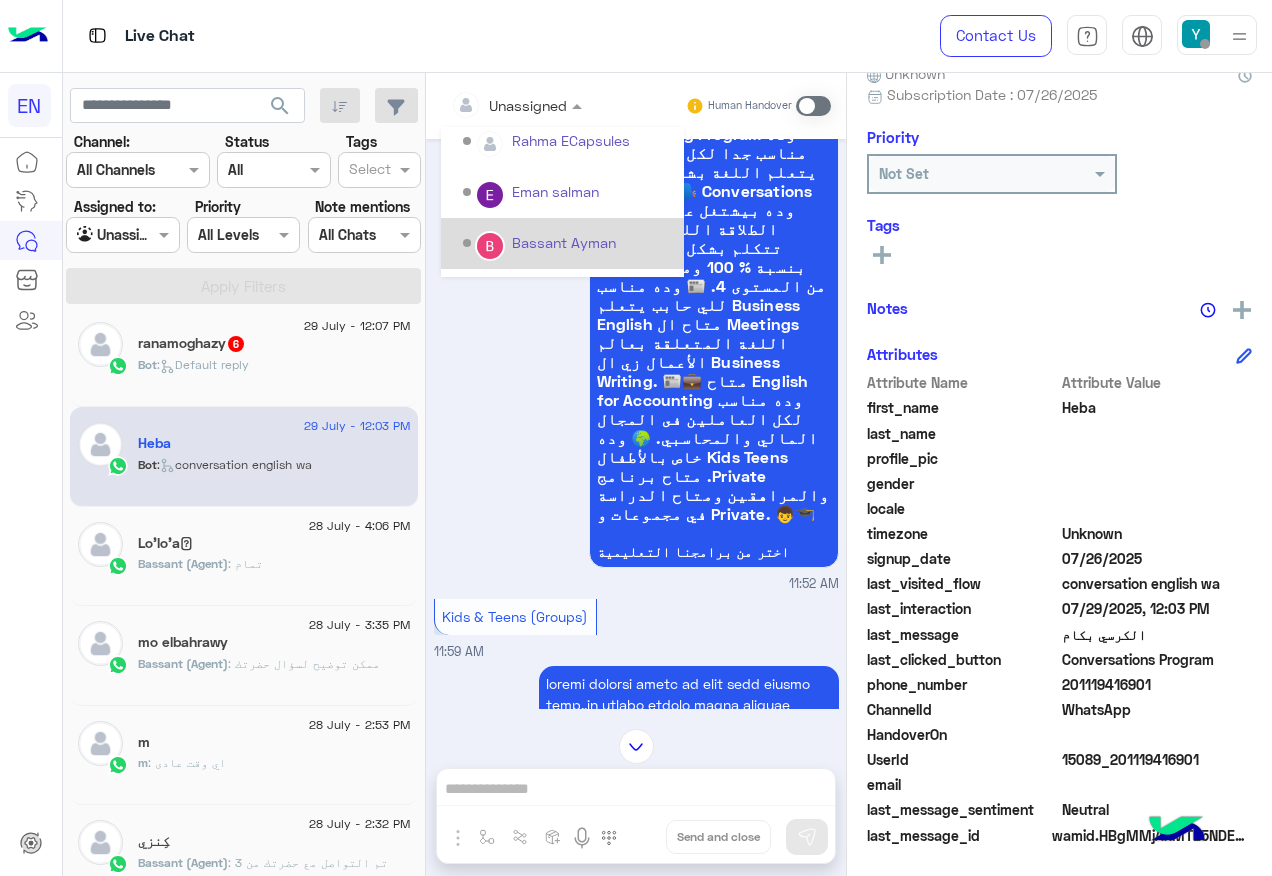 scroll, scrollTop: 300, scrollLeft: 0, axis: vertical 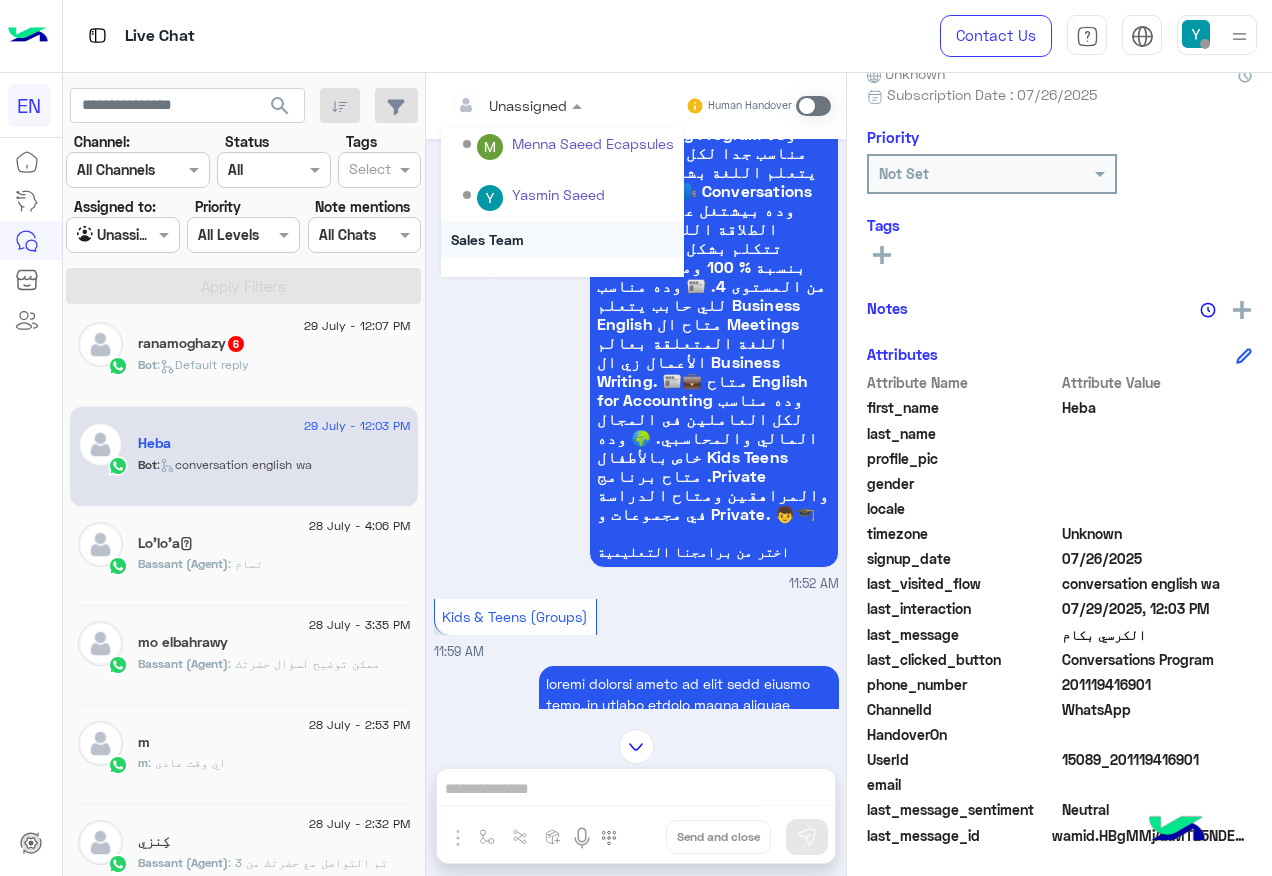click on "Sales Team" at bounding box center (562, 239) 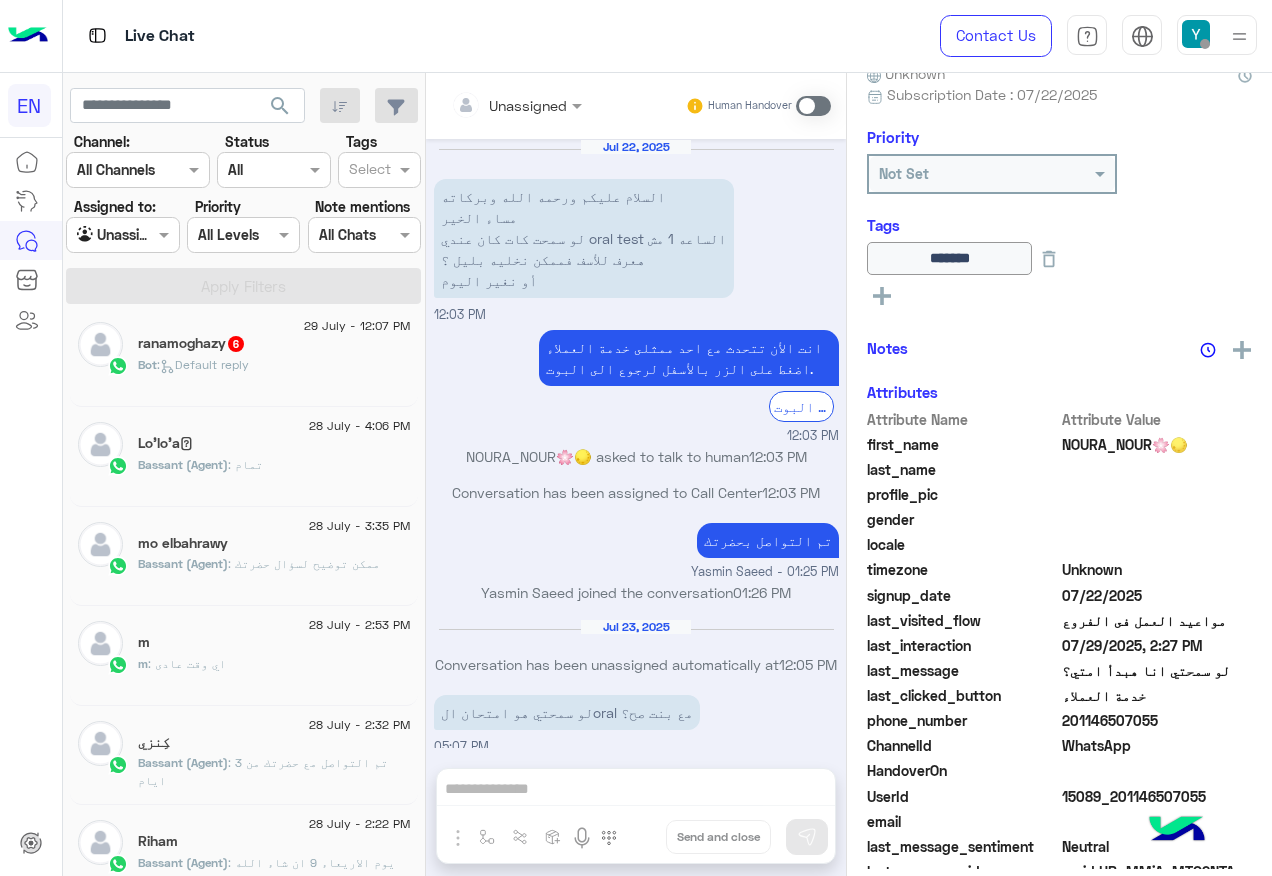 scroll, scrollTop: 1344, scrollLeft: 0, axis: vertical 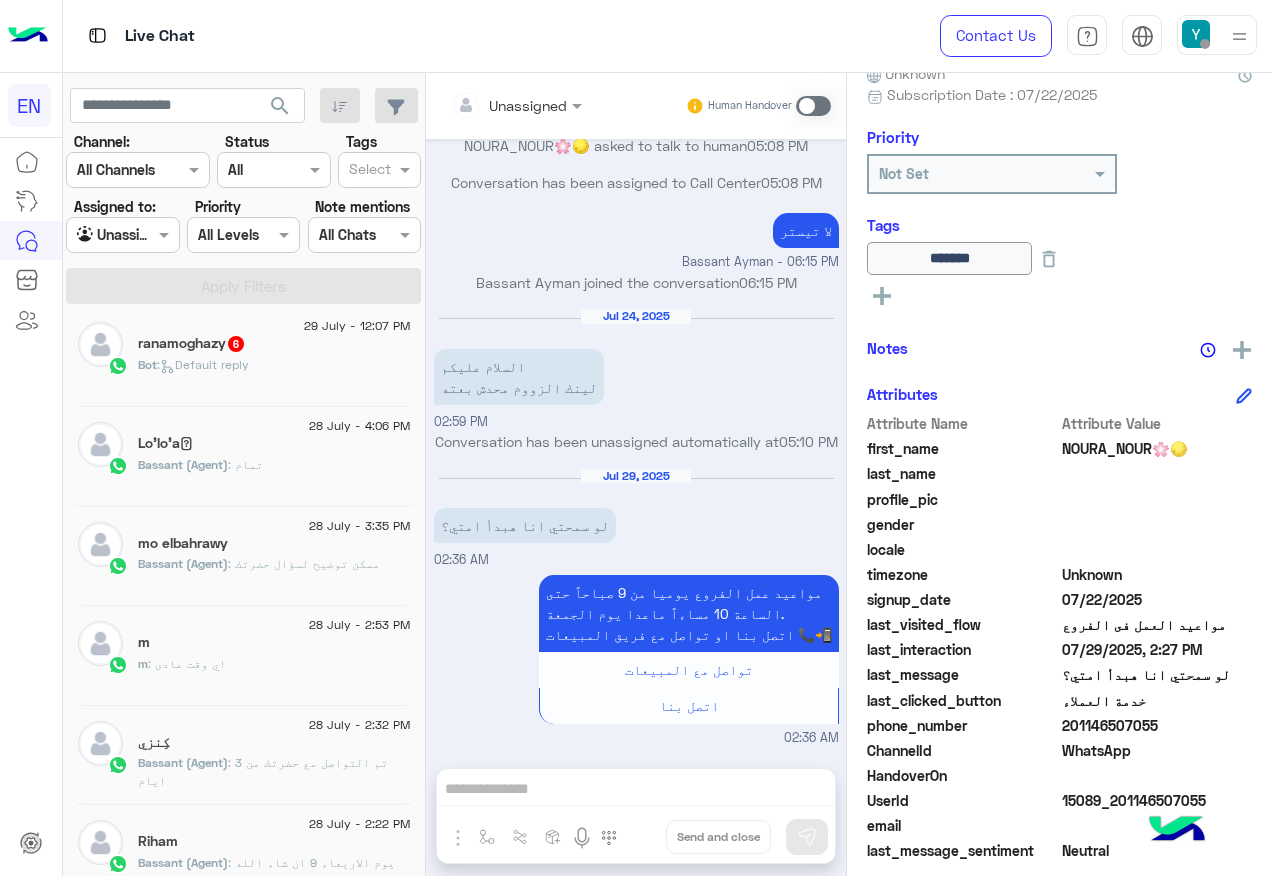 click on "ranamoghazy   6" 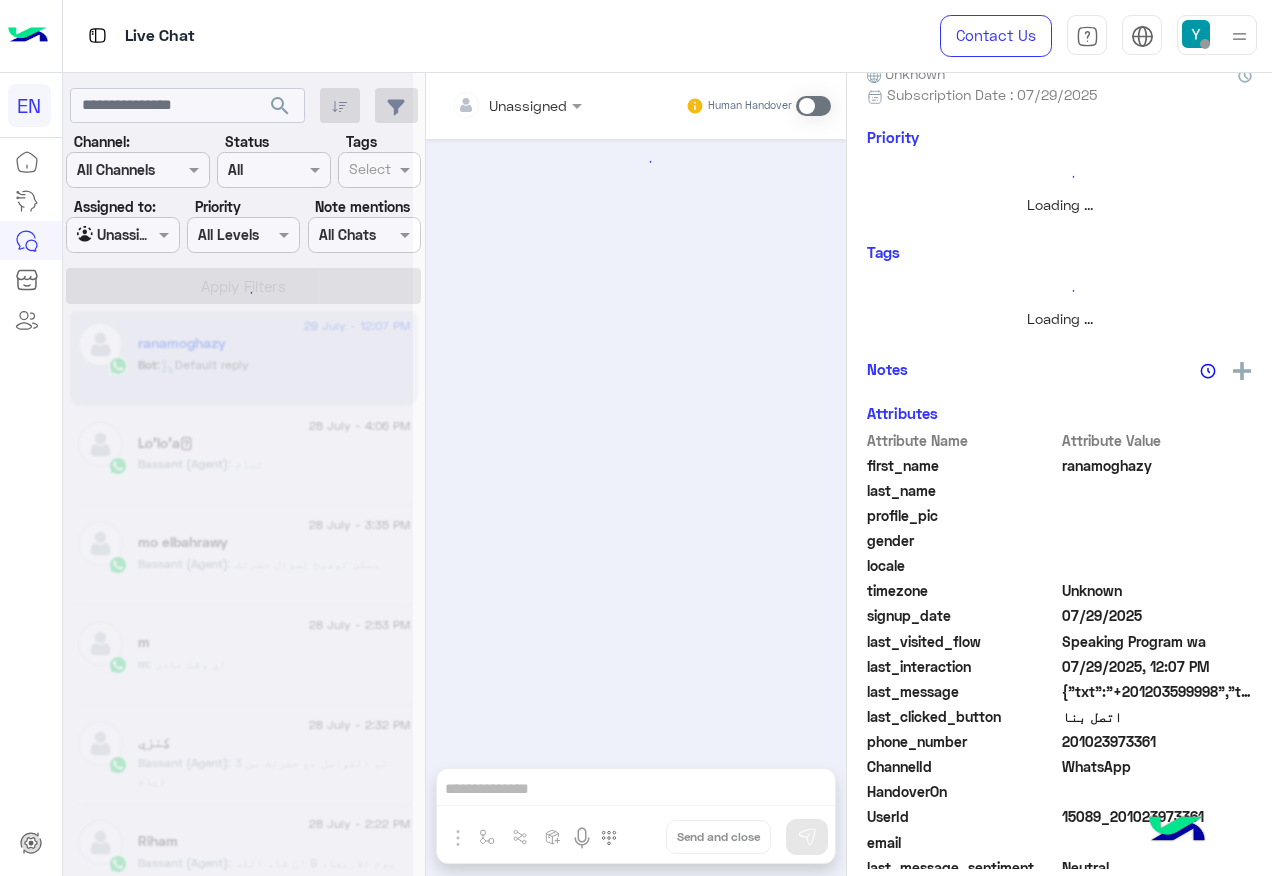 scroll, scrollTop: 0, scrollLeft: 0, axis: both 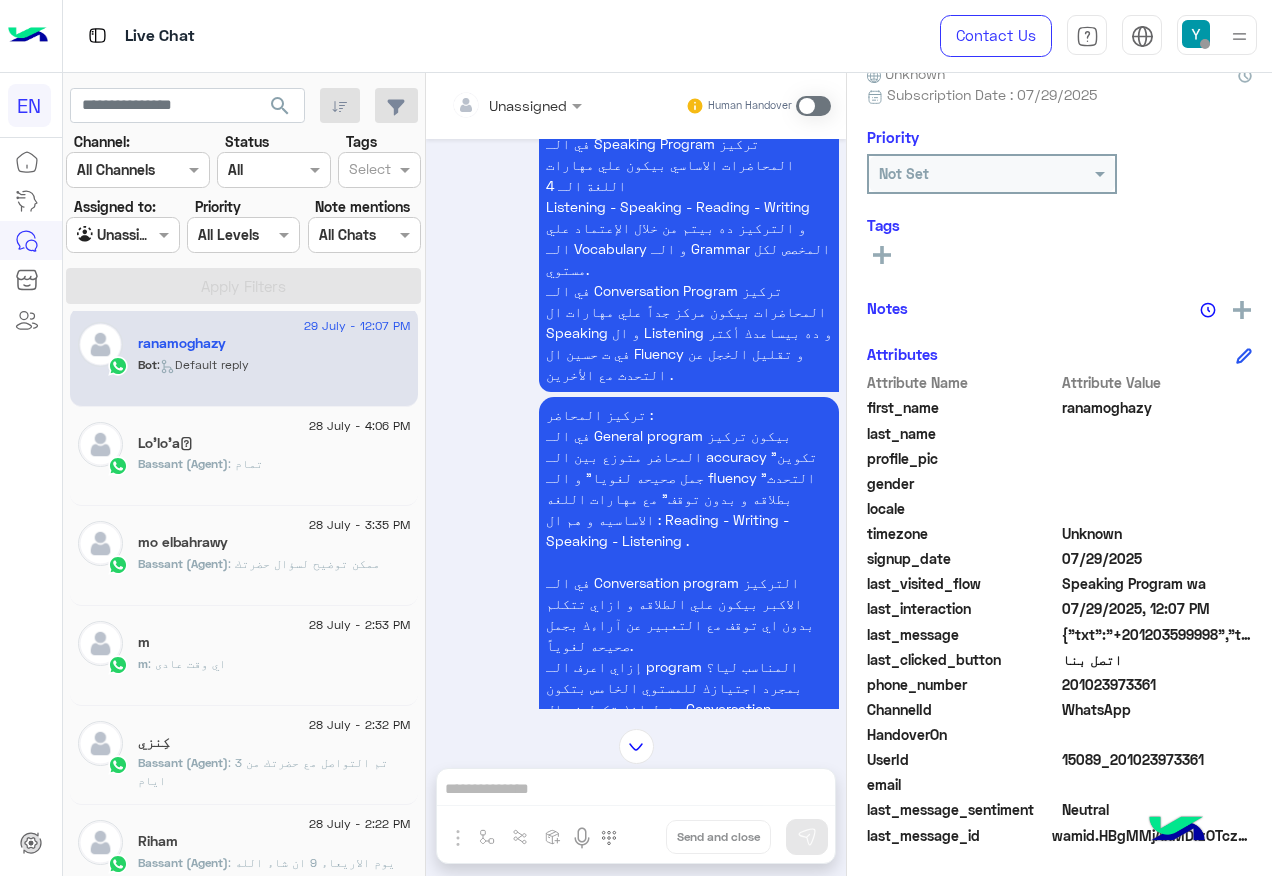 click at bounding box center (516, 104) 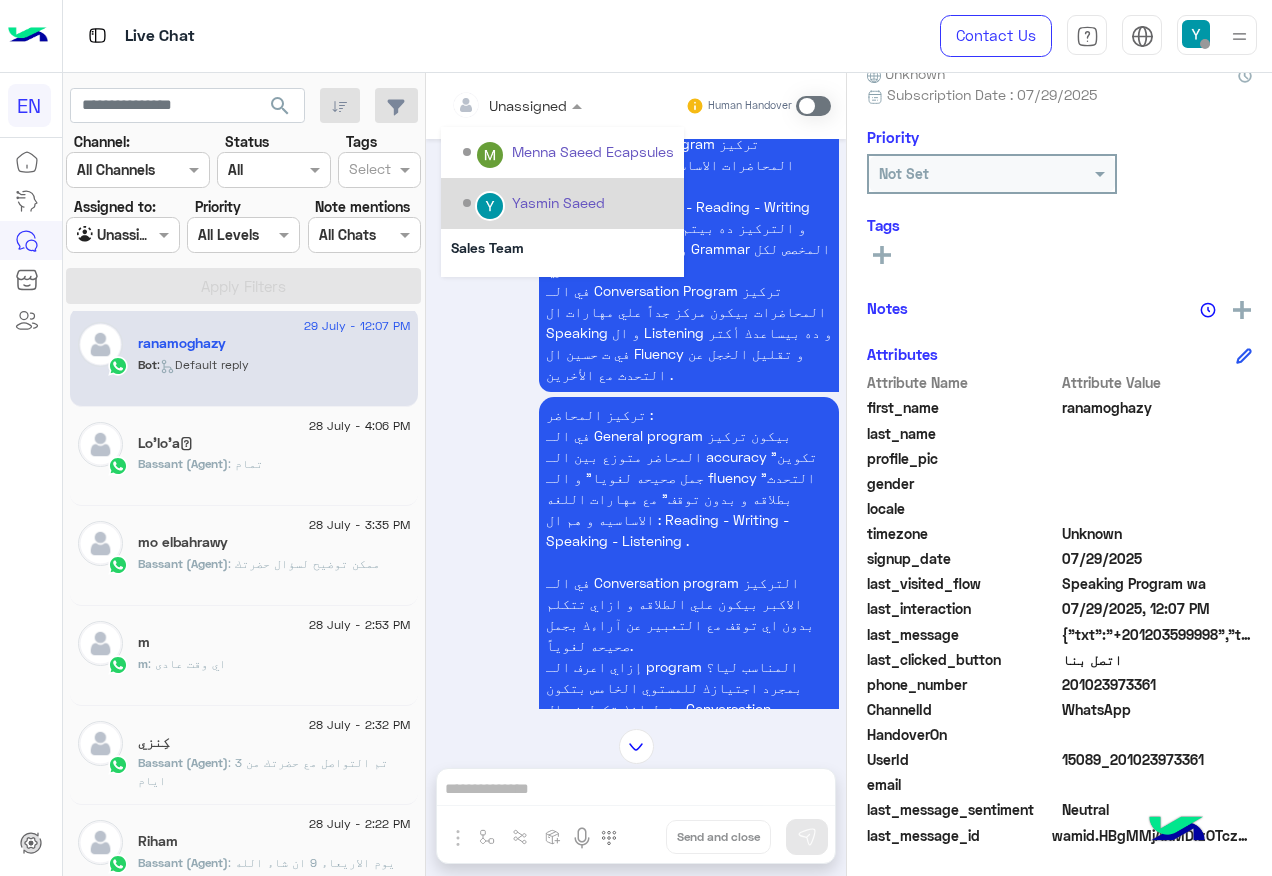 scroll, scrollTop: 300, scrollLeft: 0, axis: vertical 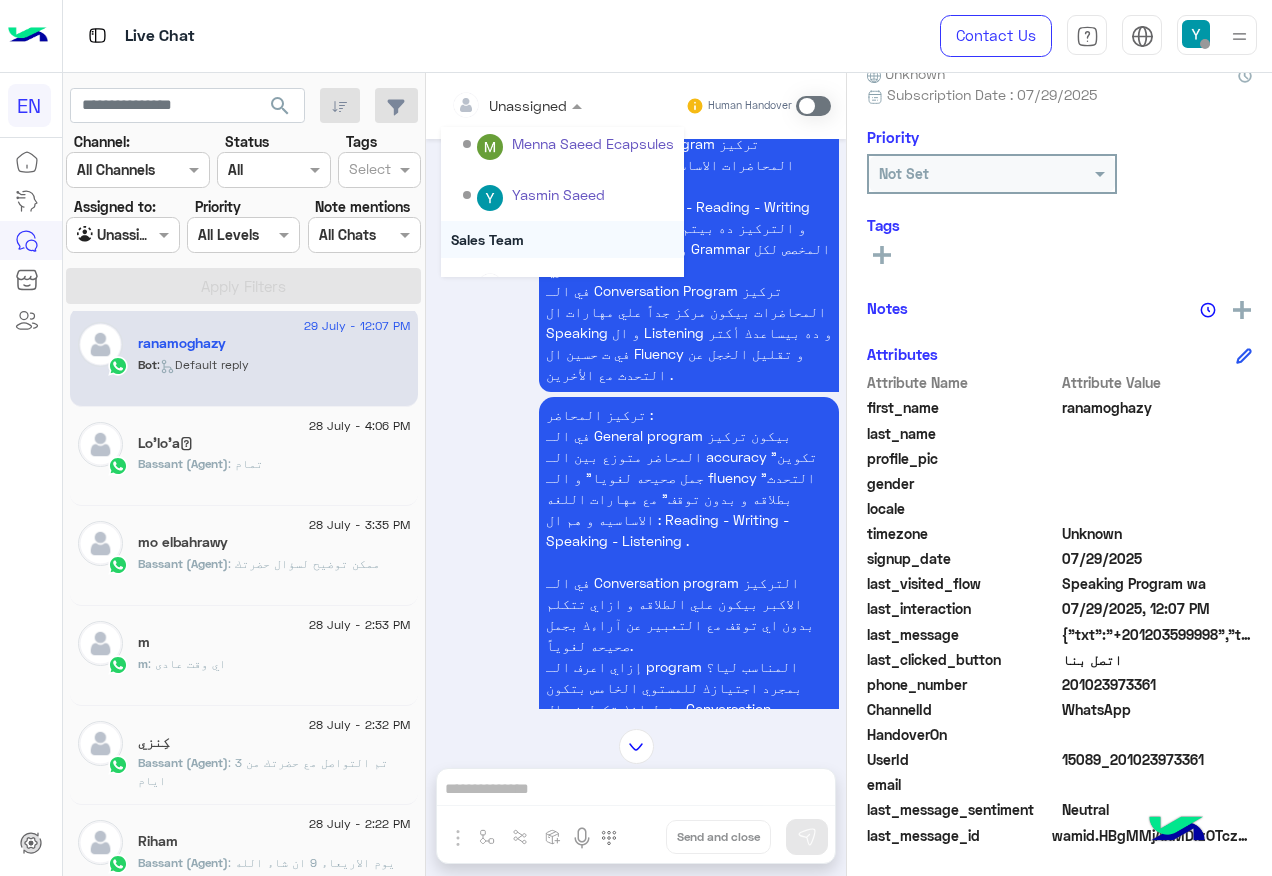click on "Sales Team" at bounding box center [562, 239] 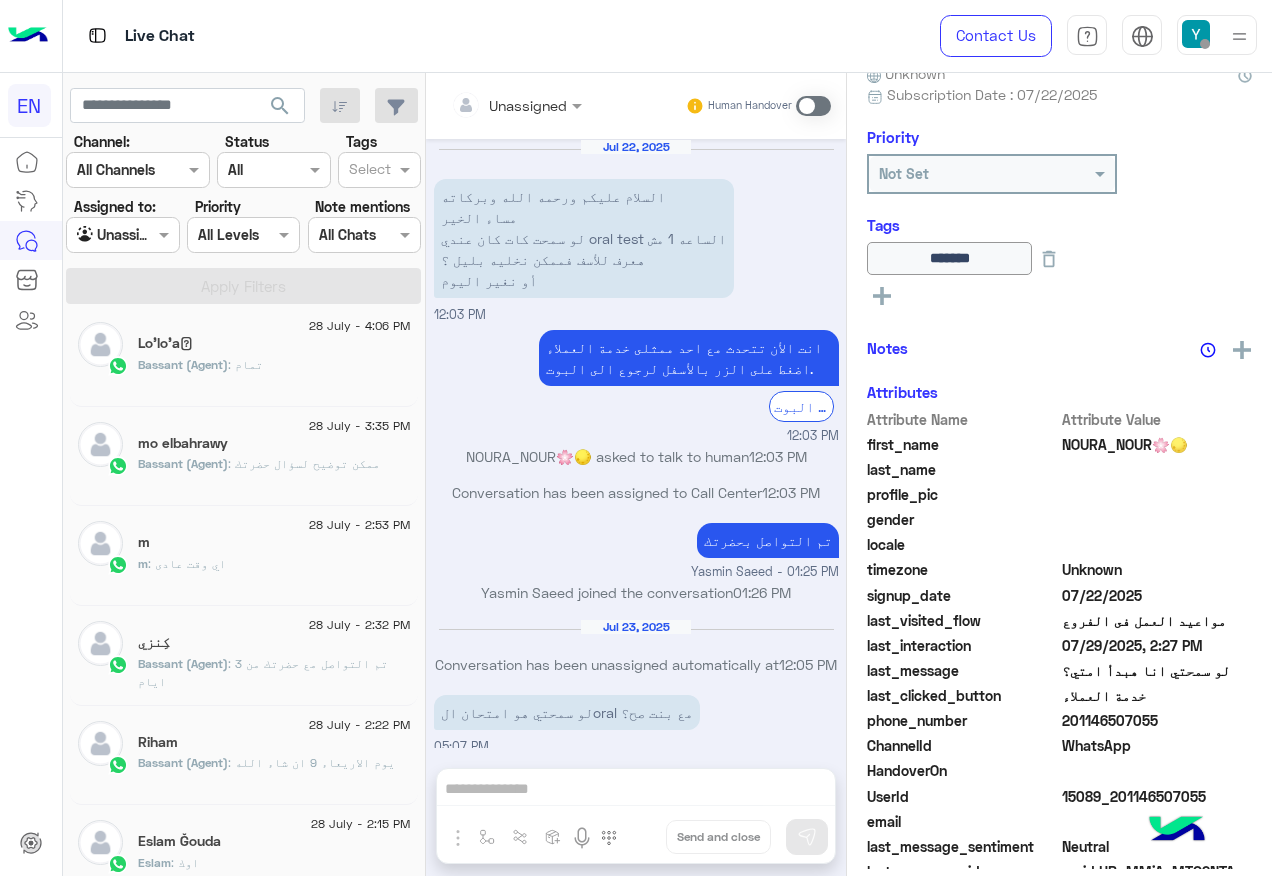 scroll, scrollTop: 1344, scrollLeft: 0, axis: vertical 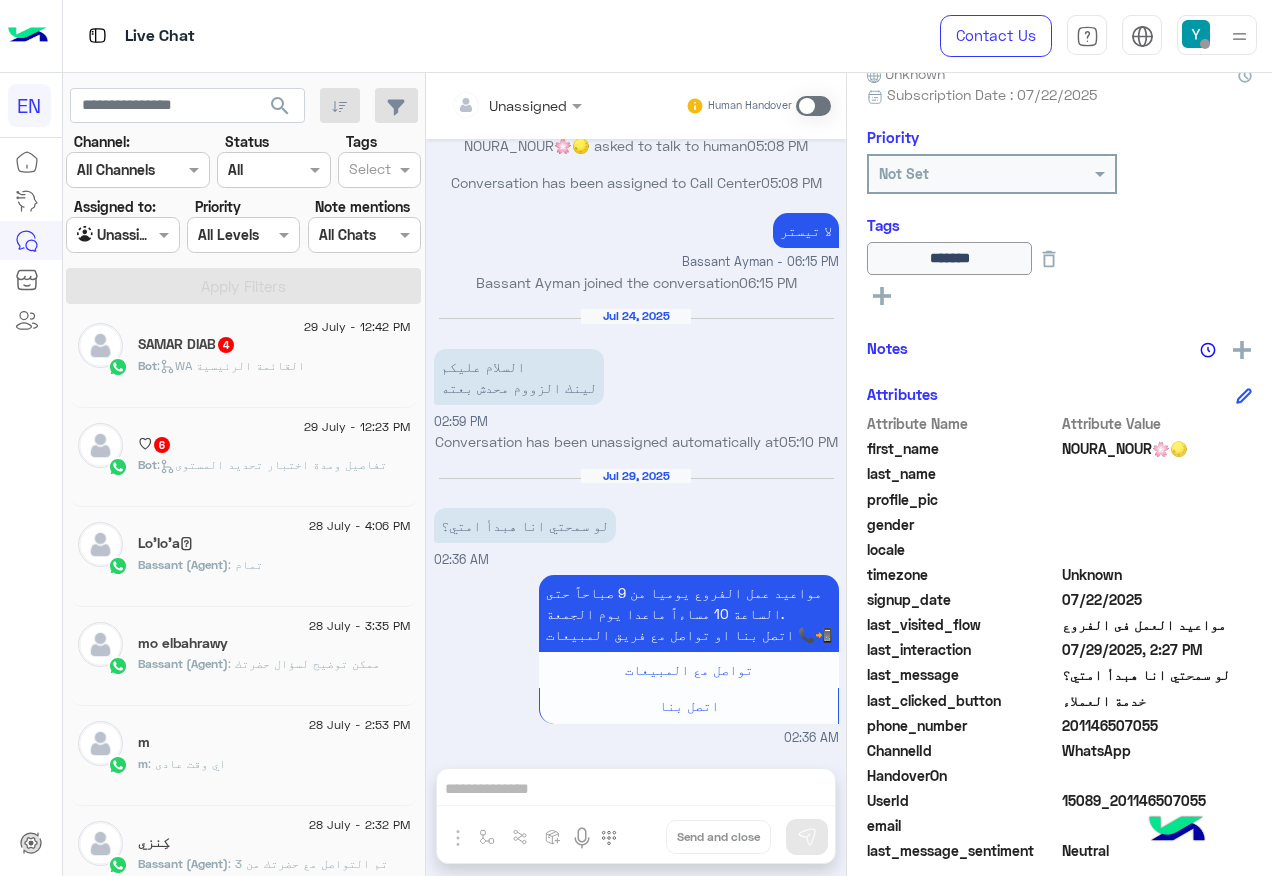 click on "♡   6" 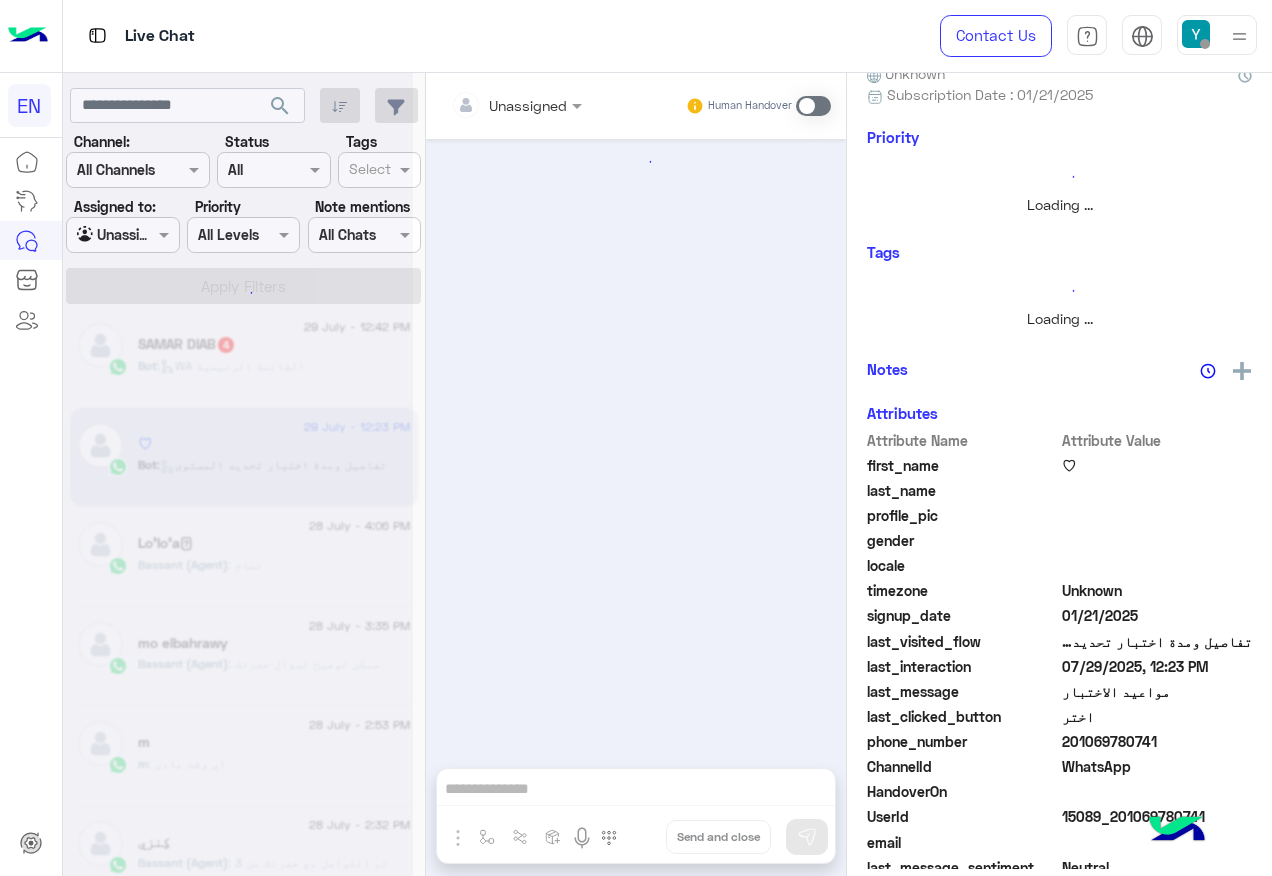 scroll, scrollTop: 197, scrollLeft: 0, axis: vertical 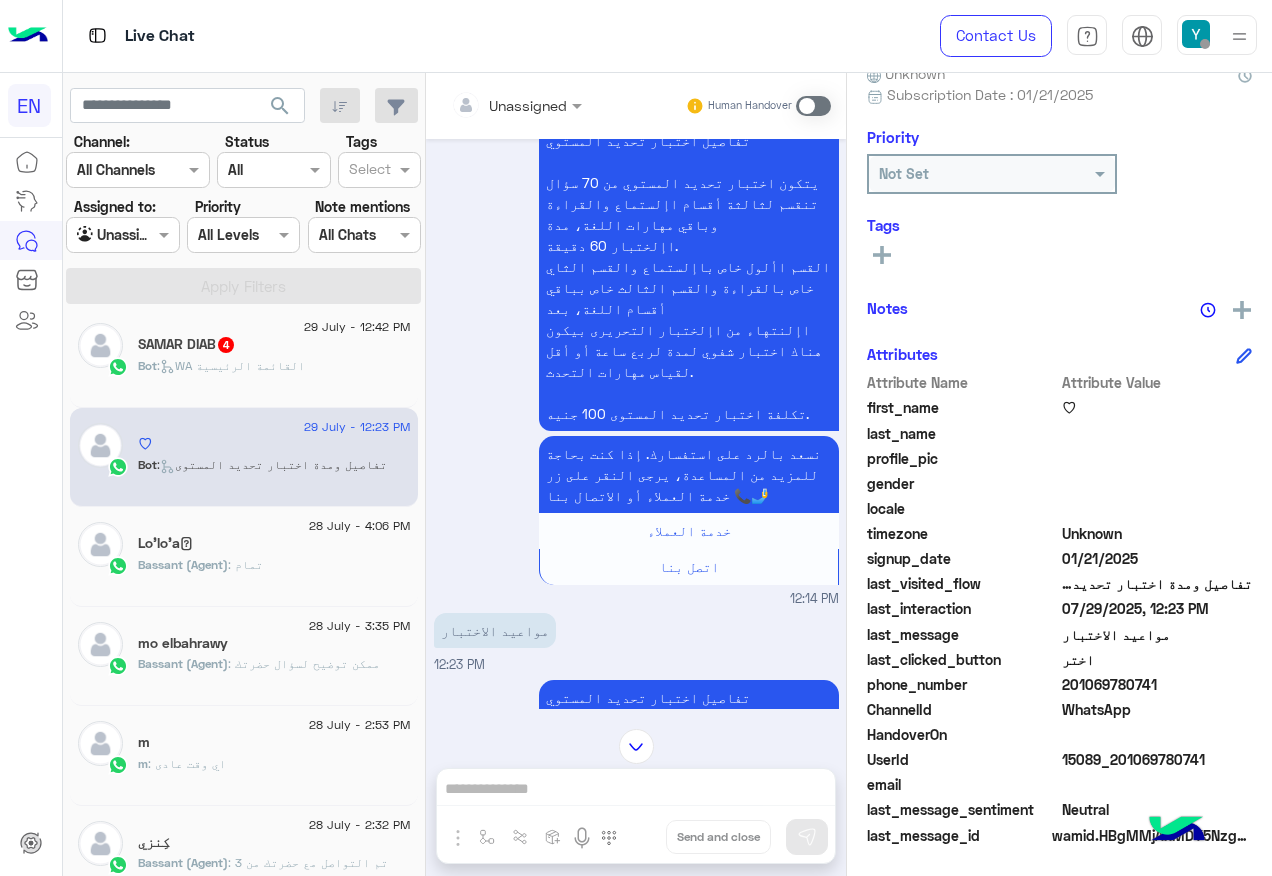 click on "29 July - 12:42 PM" 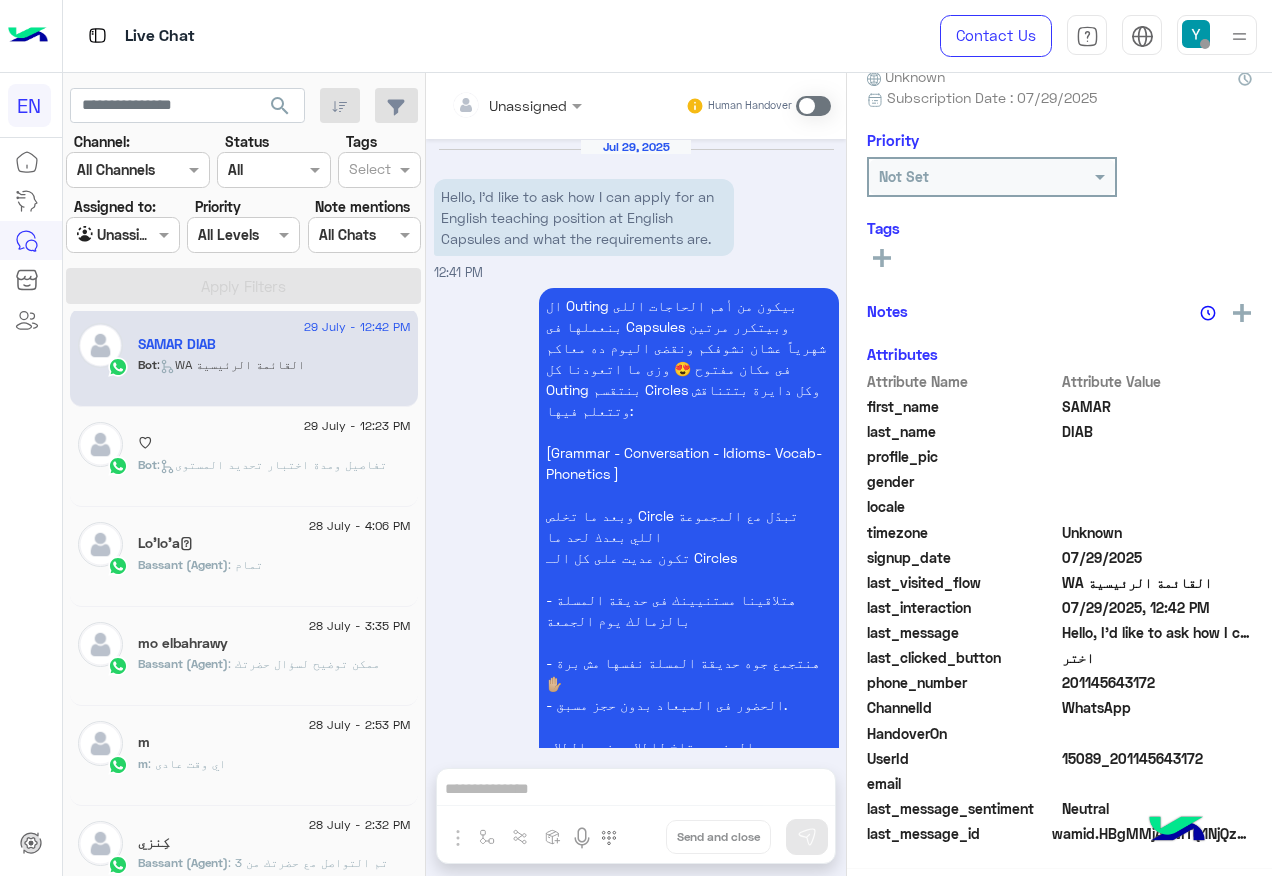 scroll, scrollTop: 197, scrollLeft: 0, axis: vertical 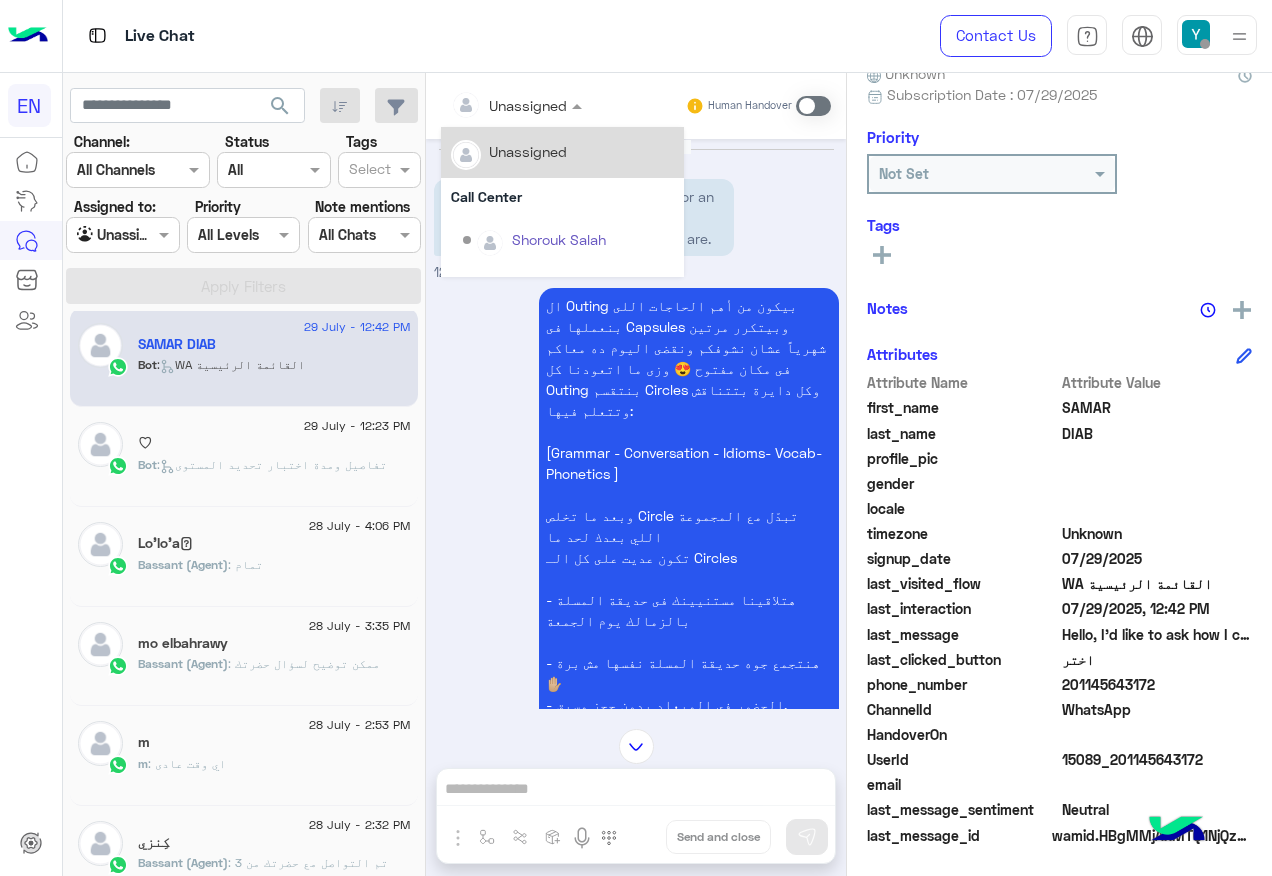 click at bounding box center [491, 105] 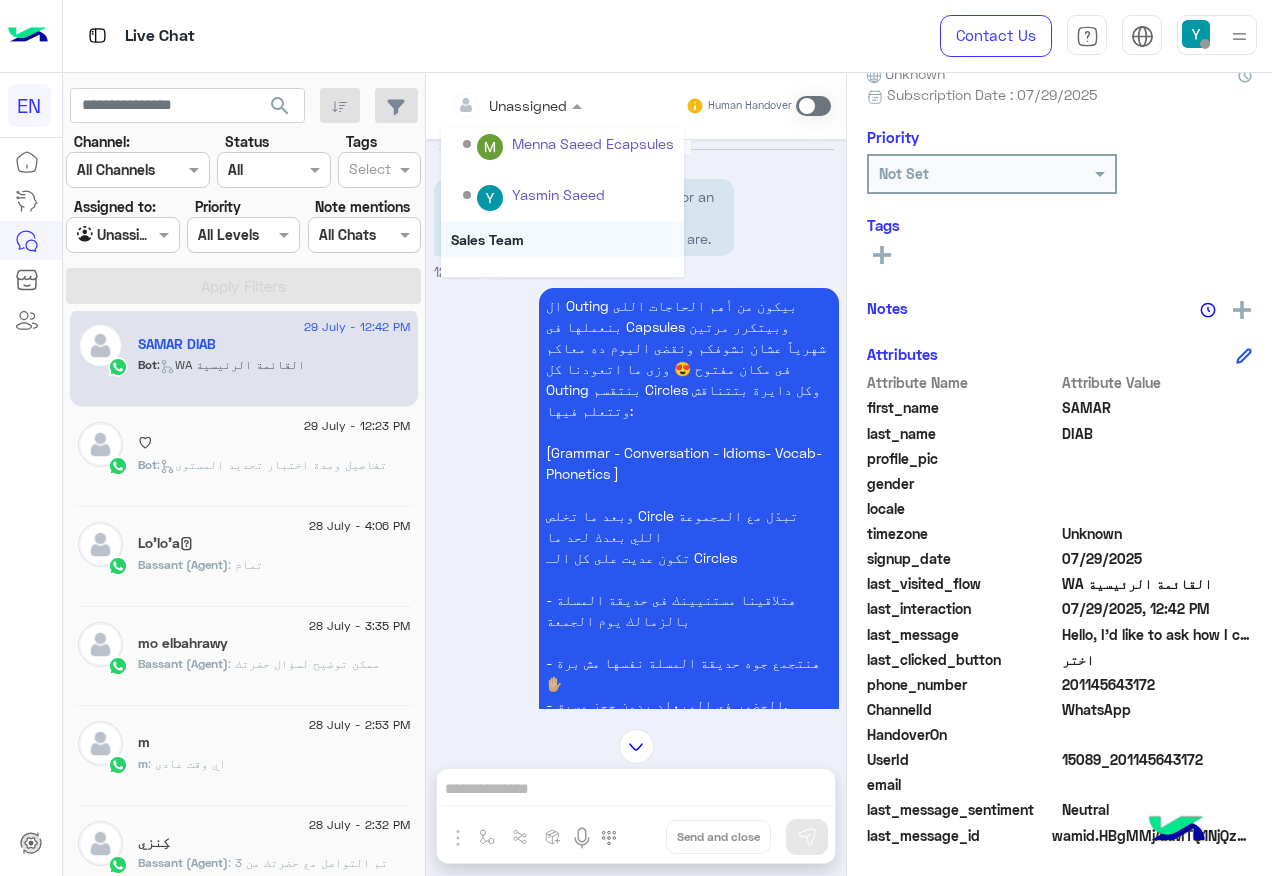click on "Sales Team" at bounding box center (562, 239) 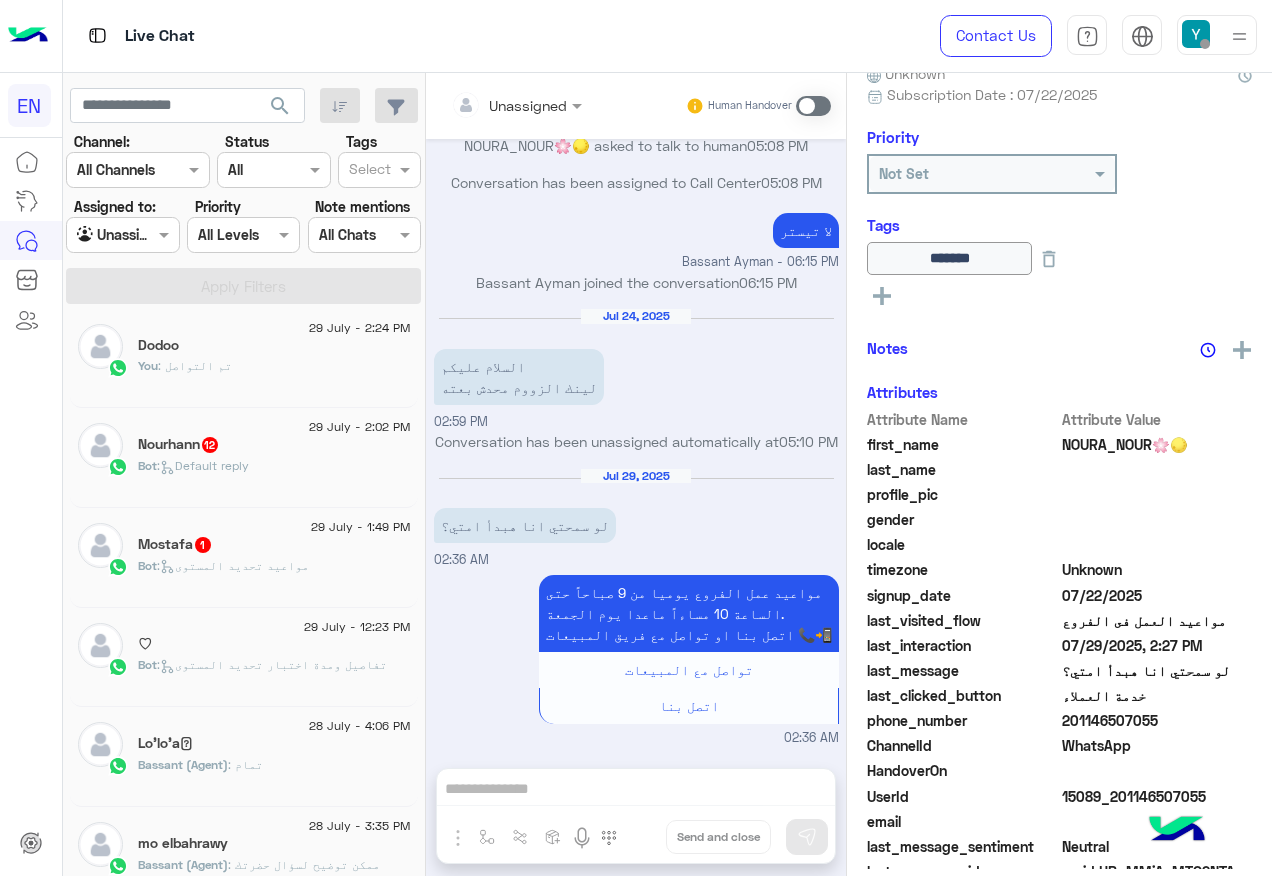 click on "Mostafa   1" 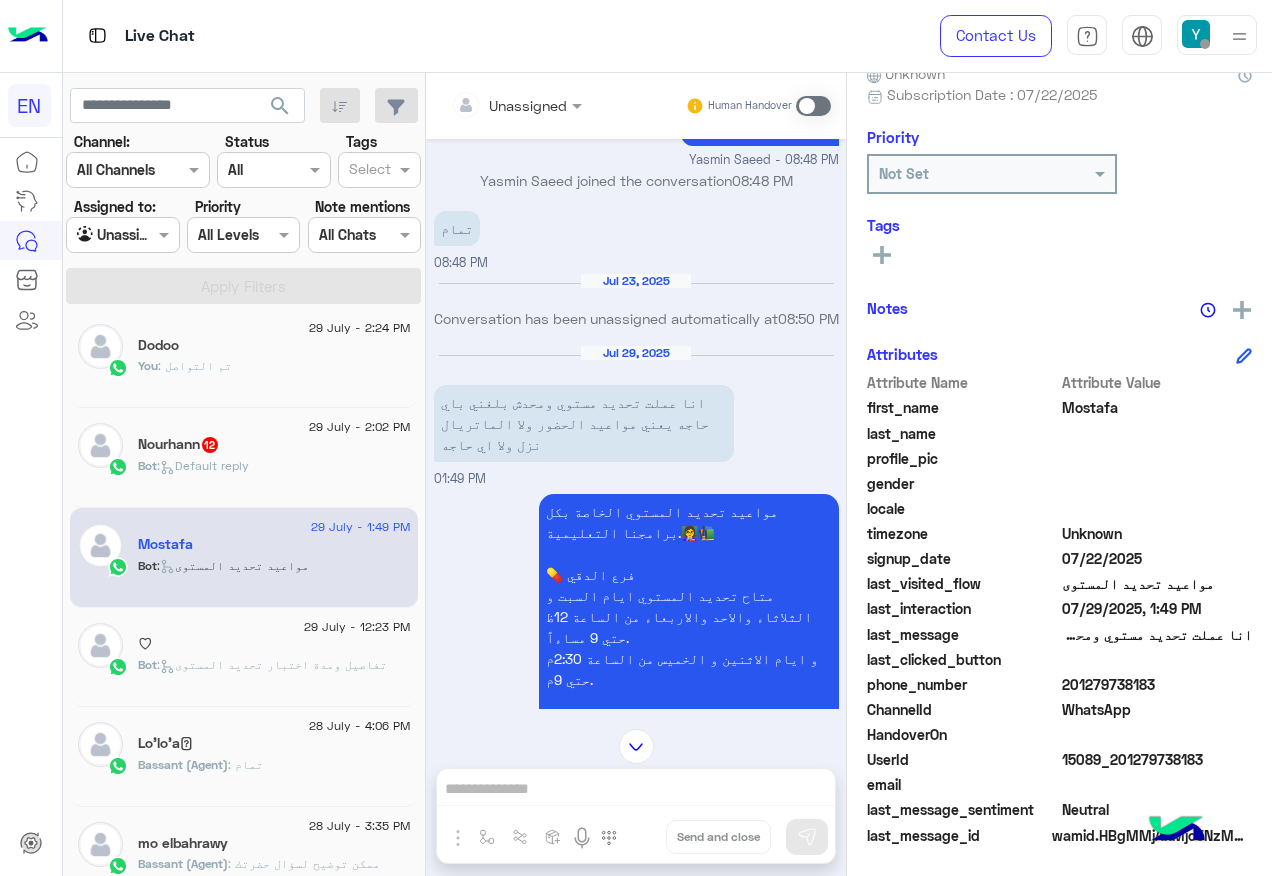 click on "Bot :   Default reply" 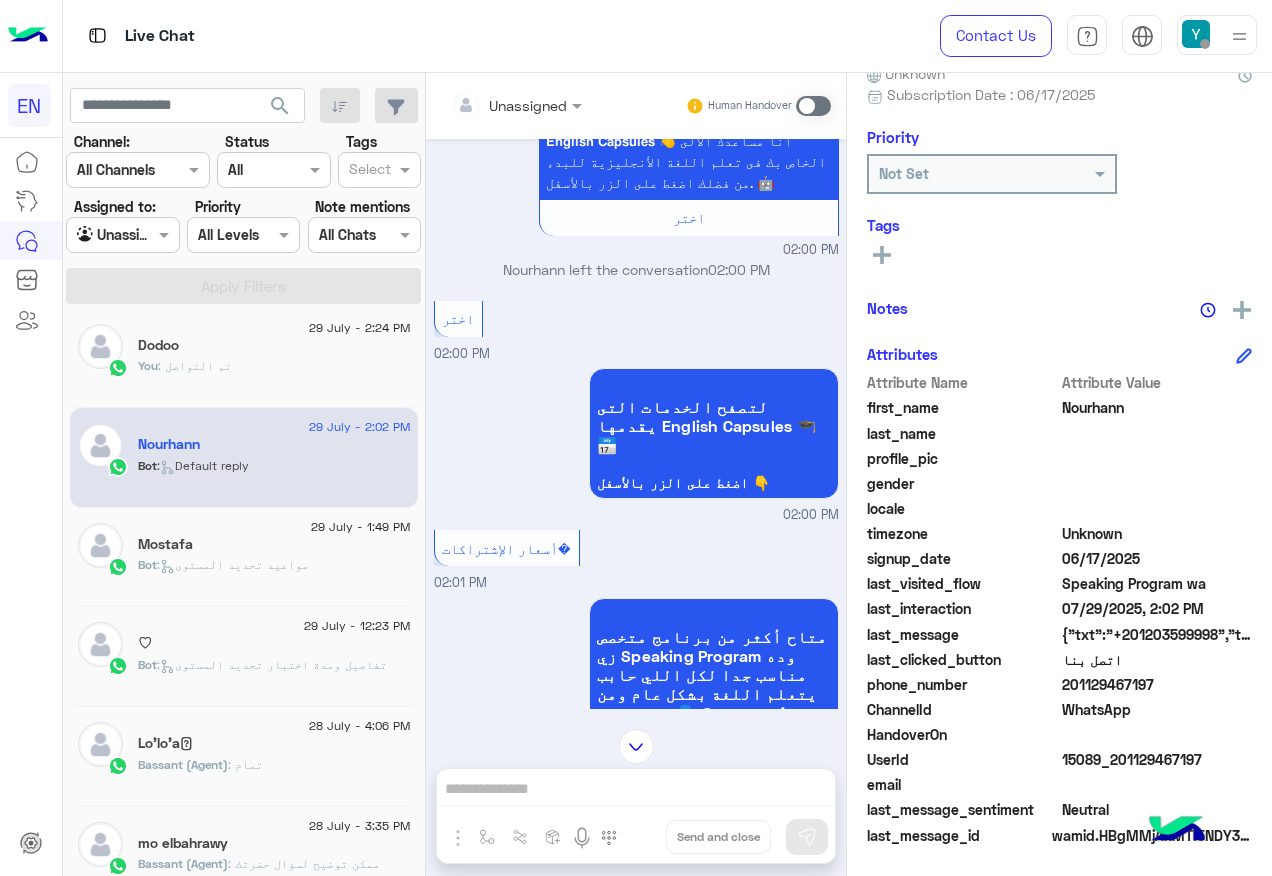 click at bounding box center (491, 105) 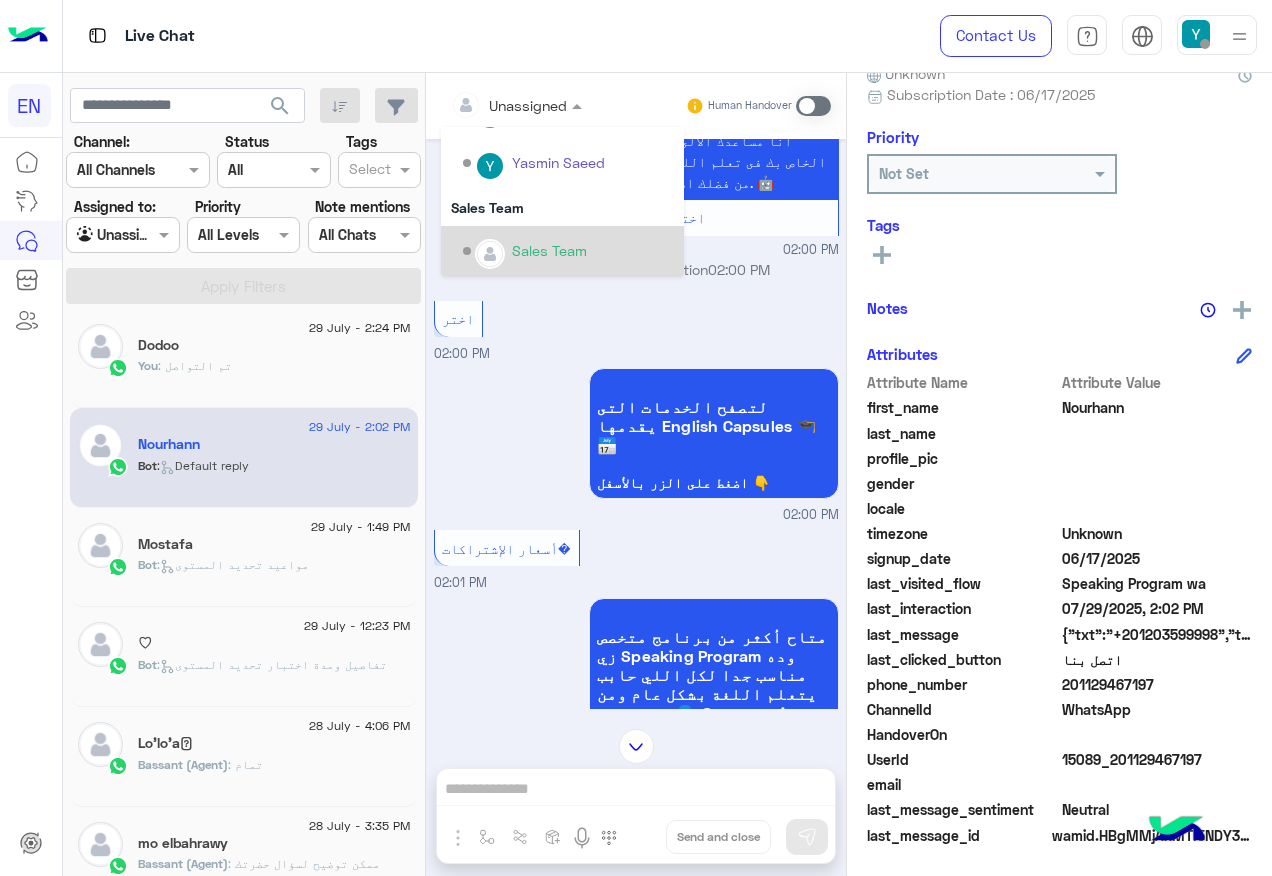 click on "Sales Team" at bounding box center (562, 251) 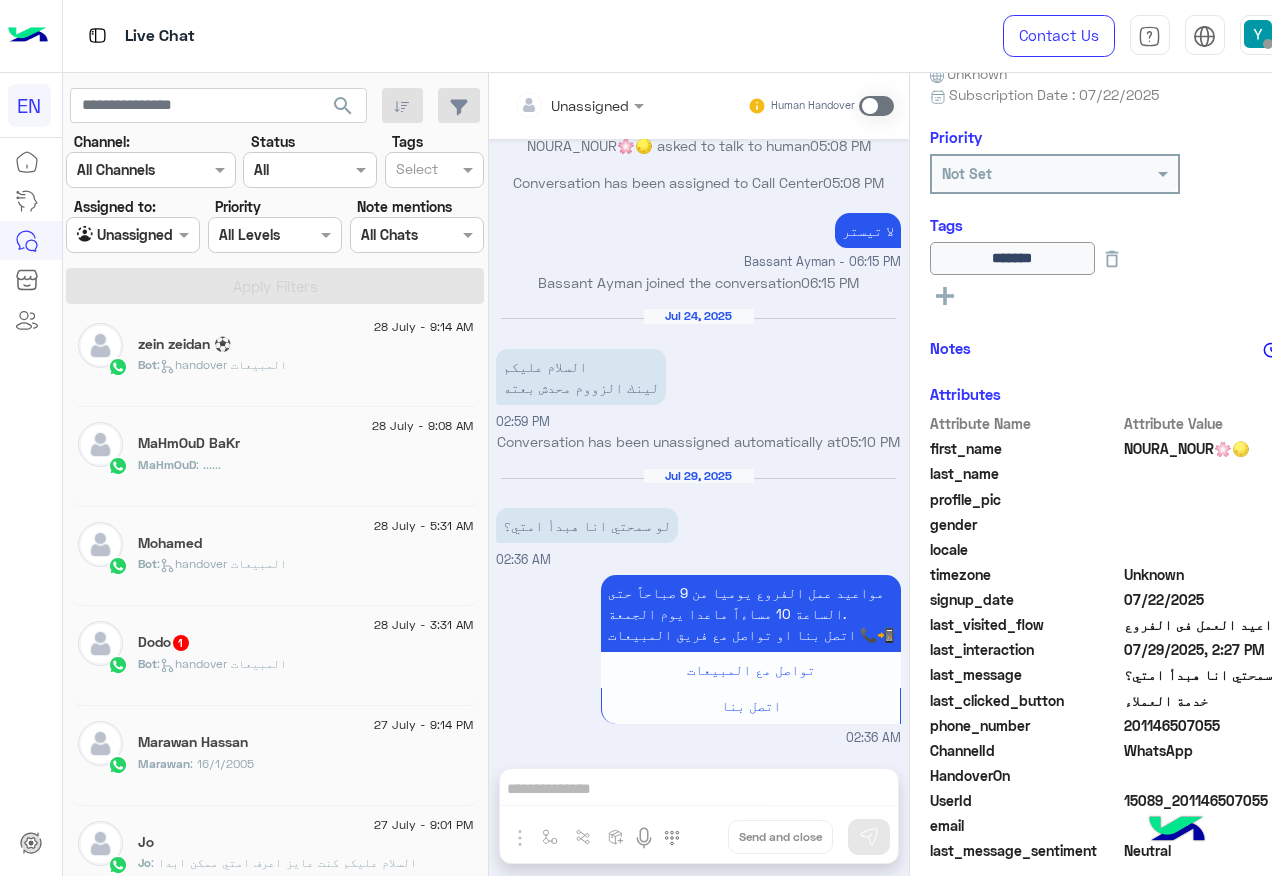 click on "Dodo   1" 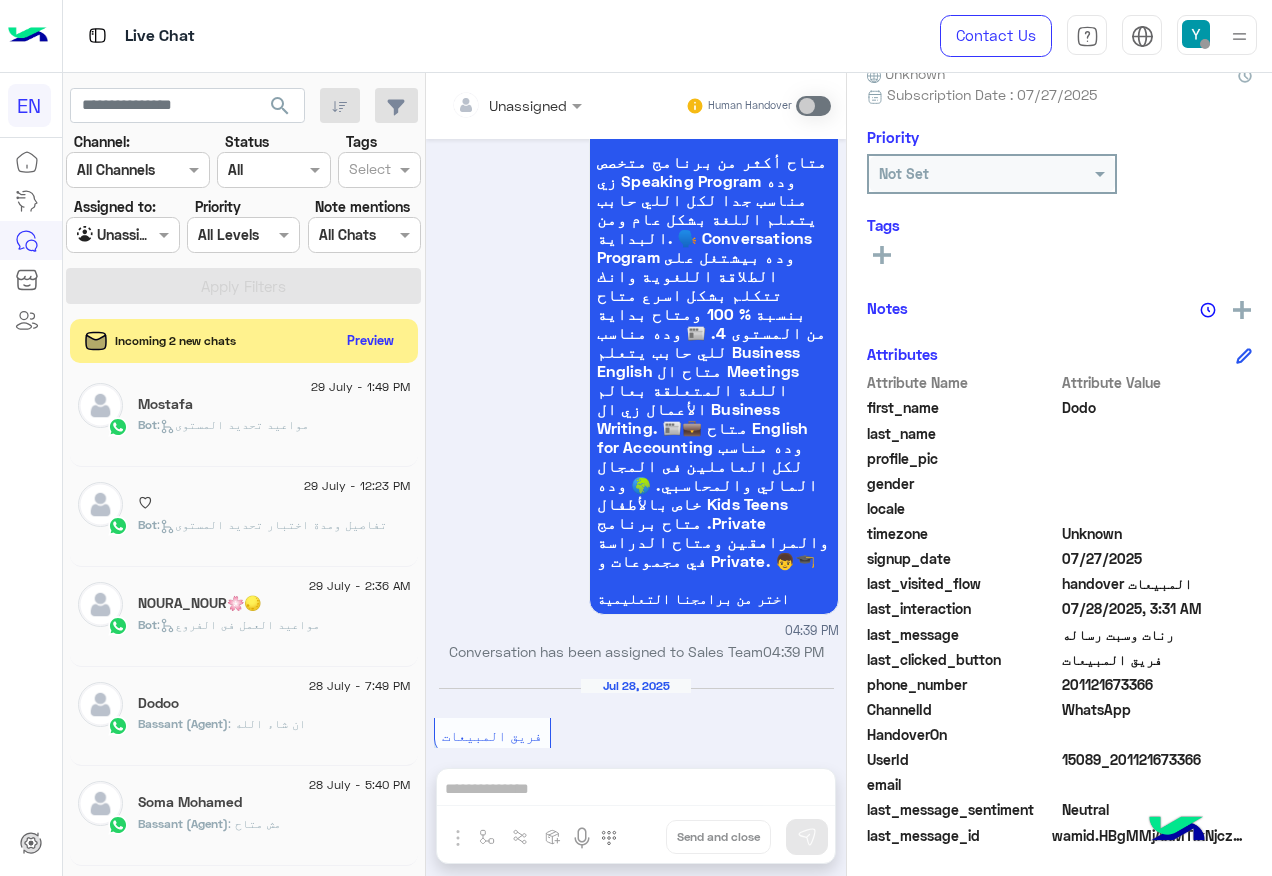 scroll, scrollTop: 2370, scrollLeft: 0, axis: vertical 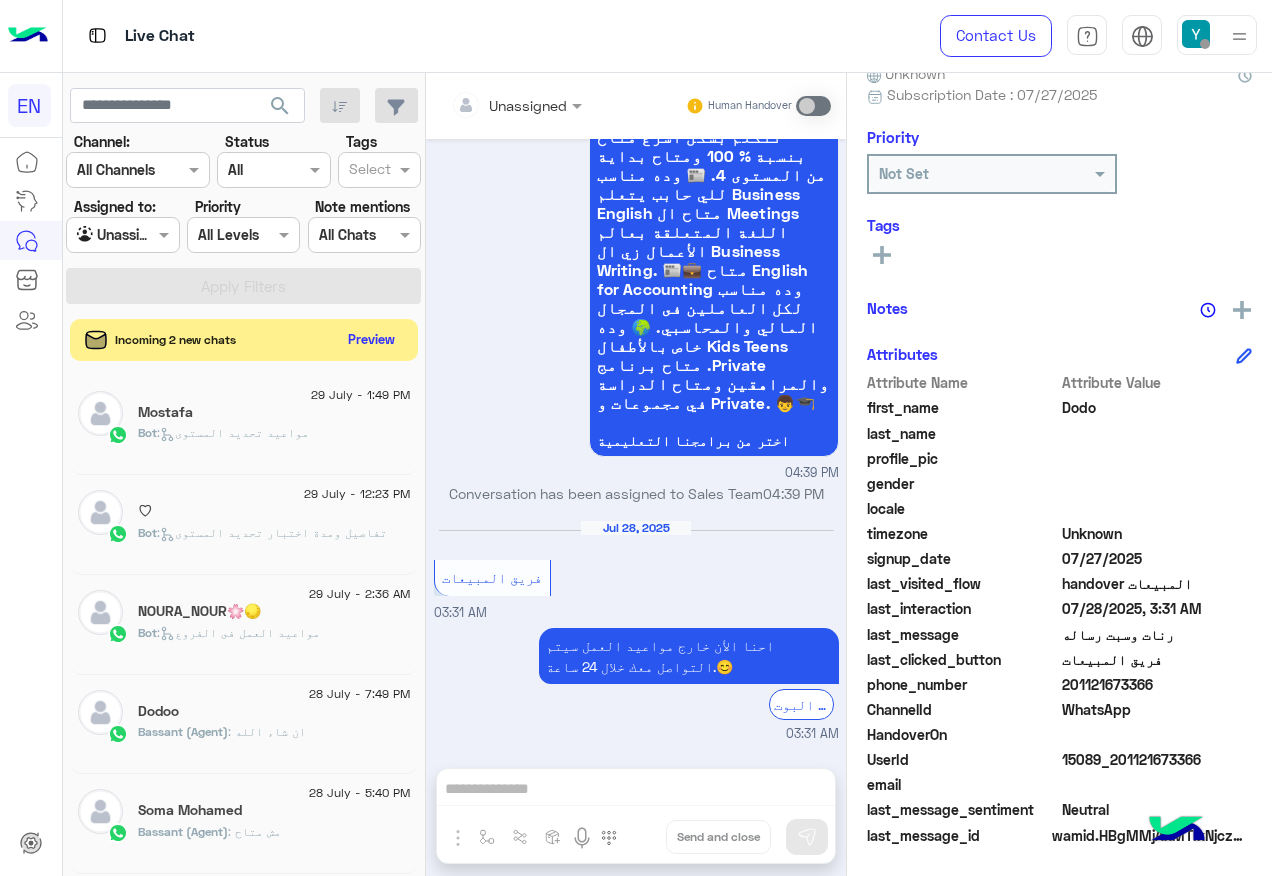 click on "Preview" 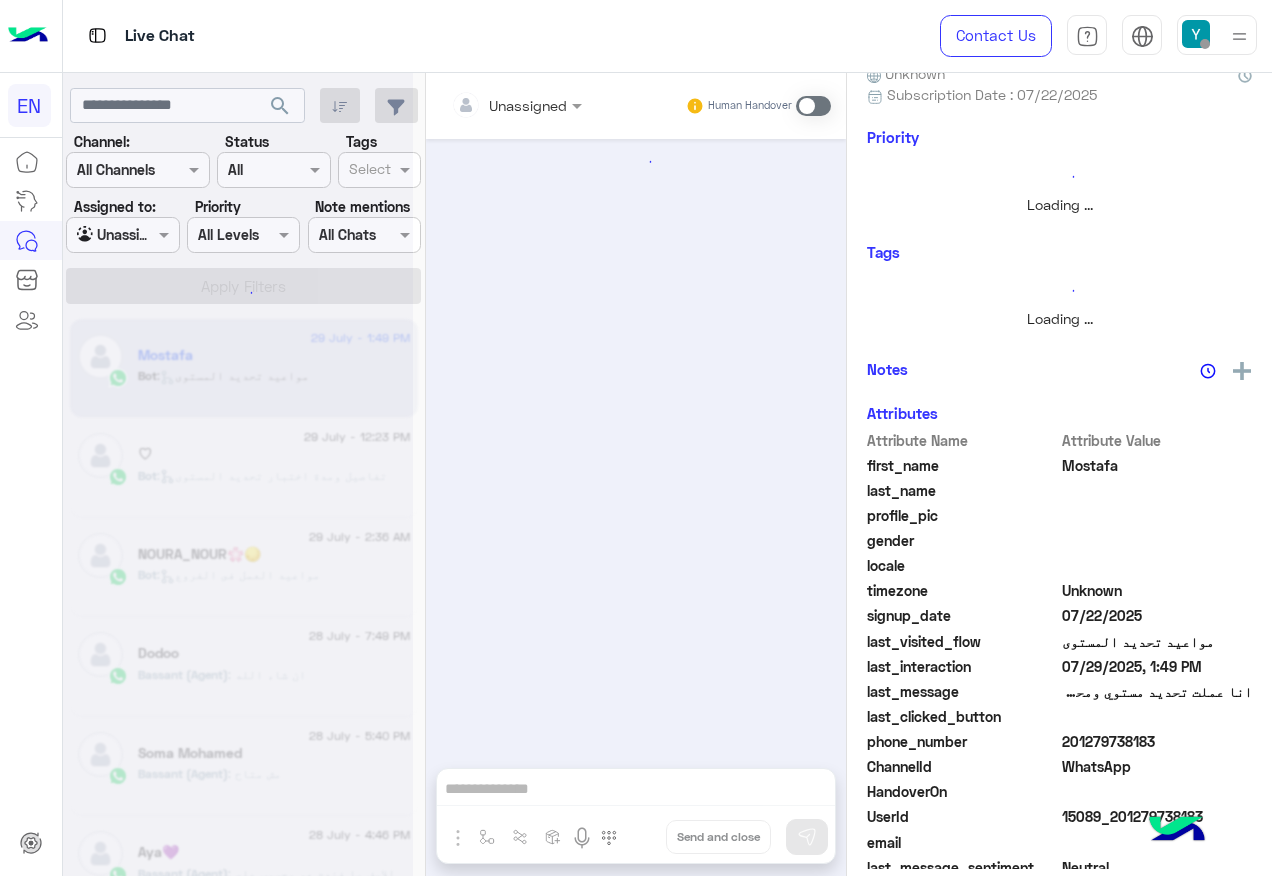 scroll, scrollTop: 0, scrollLeft: 0, axis: both 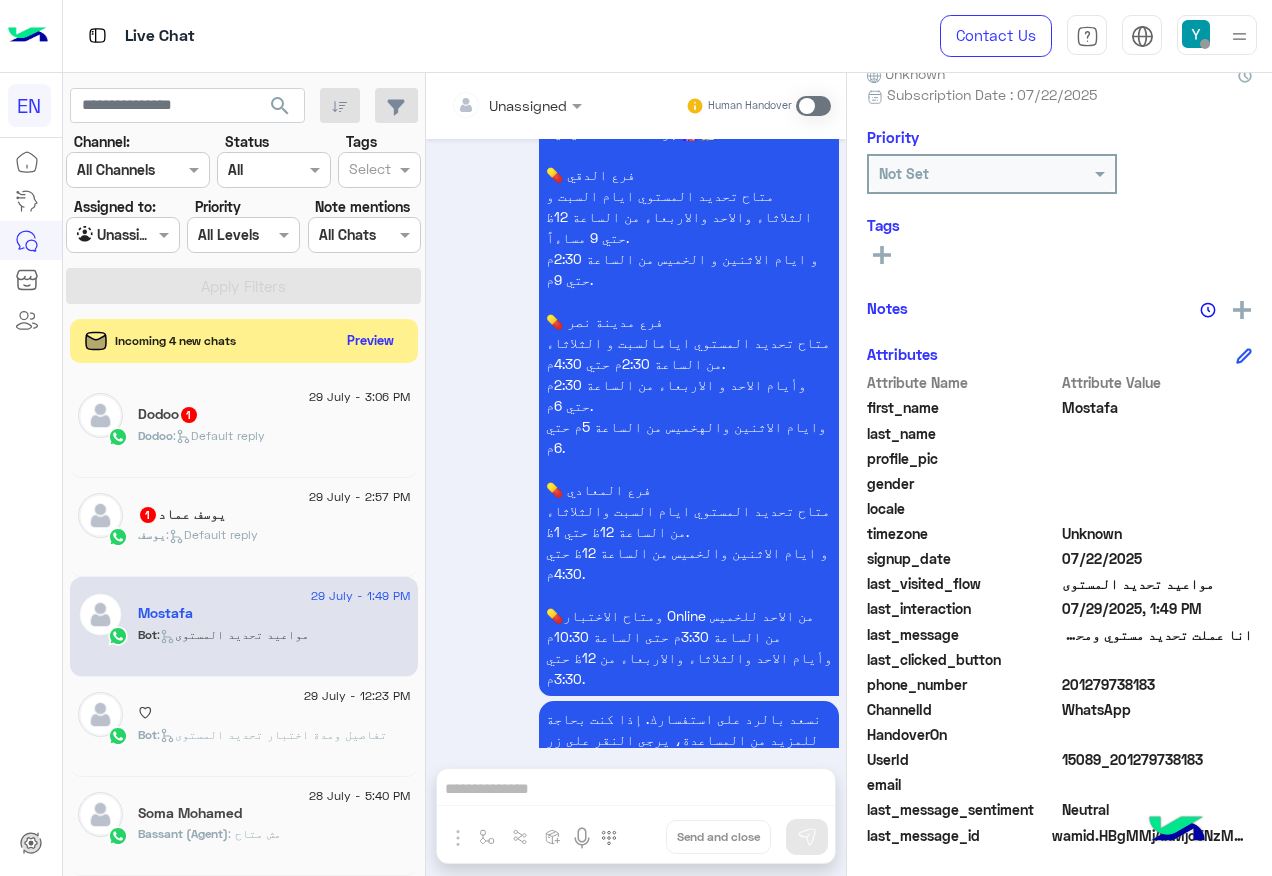 click on "يوسف :   Default reply" 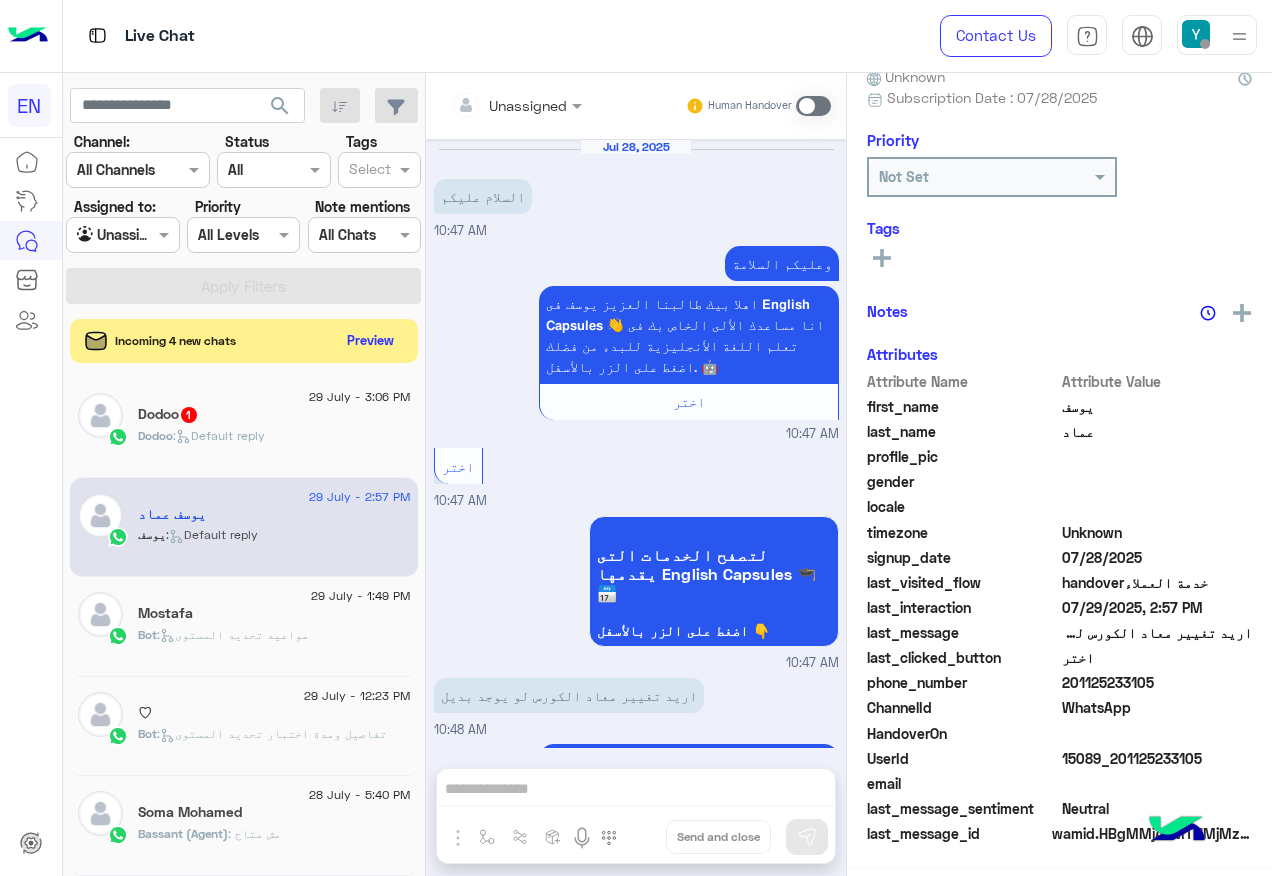 scroll, scrollTop: 992, scrollLeft: 0, axis: vertical 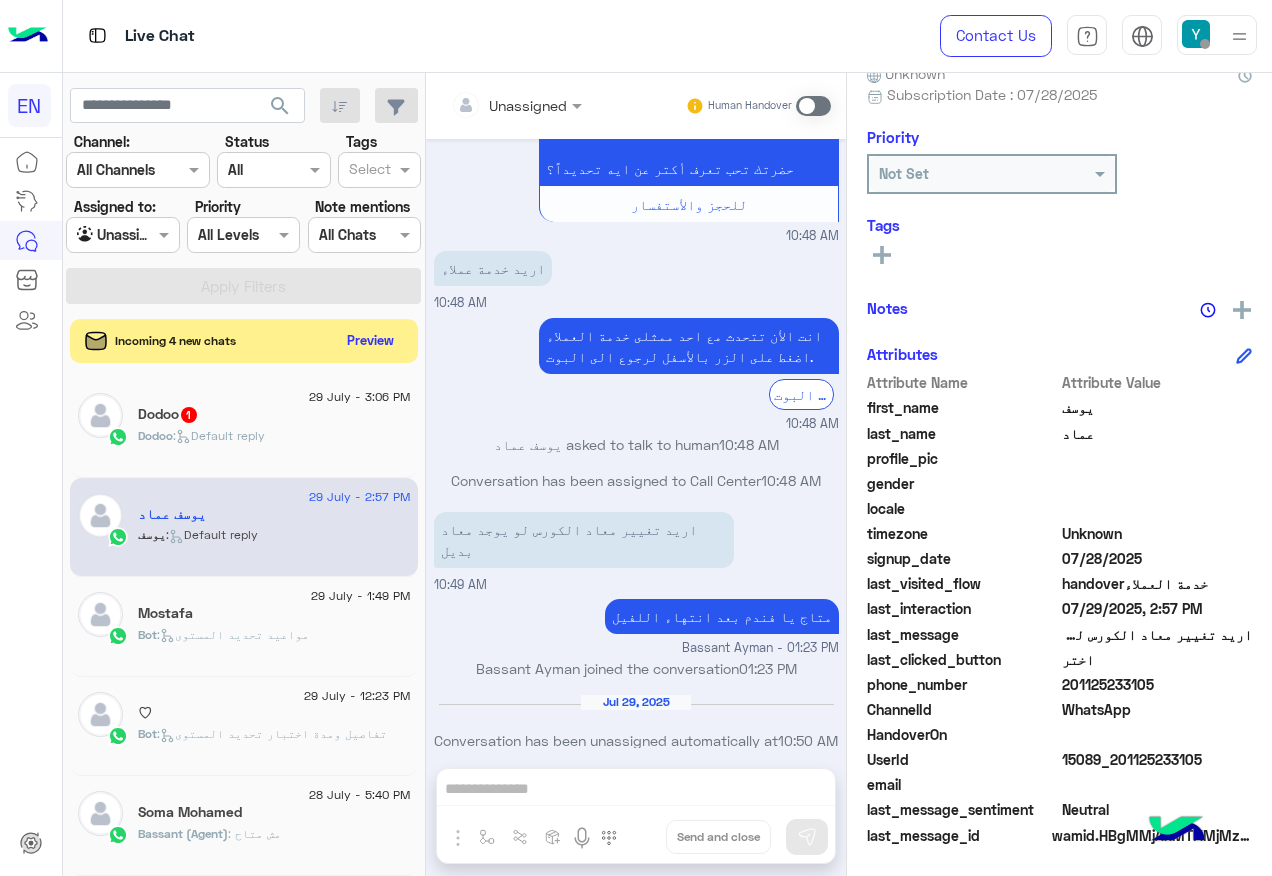 click on ":   Default reply" 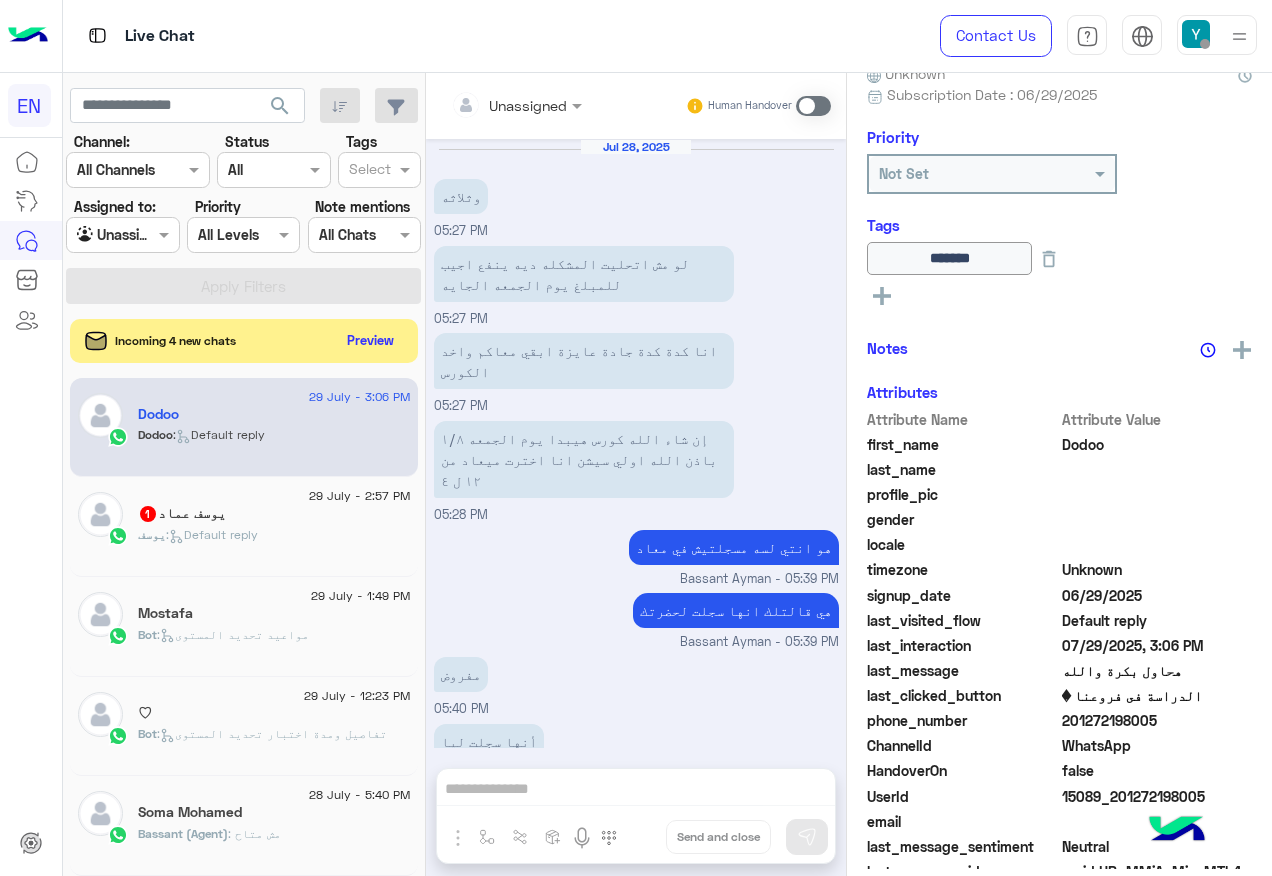 scroll, scrollTop: 853, scrollLeft: 0, axis: vertical 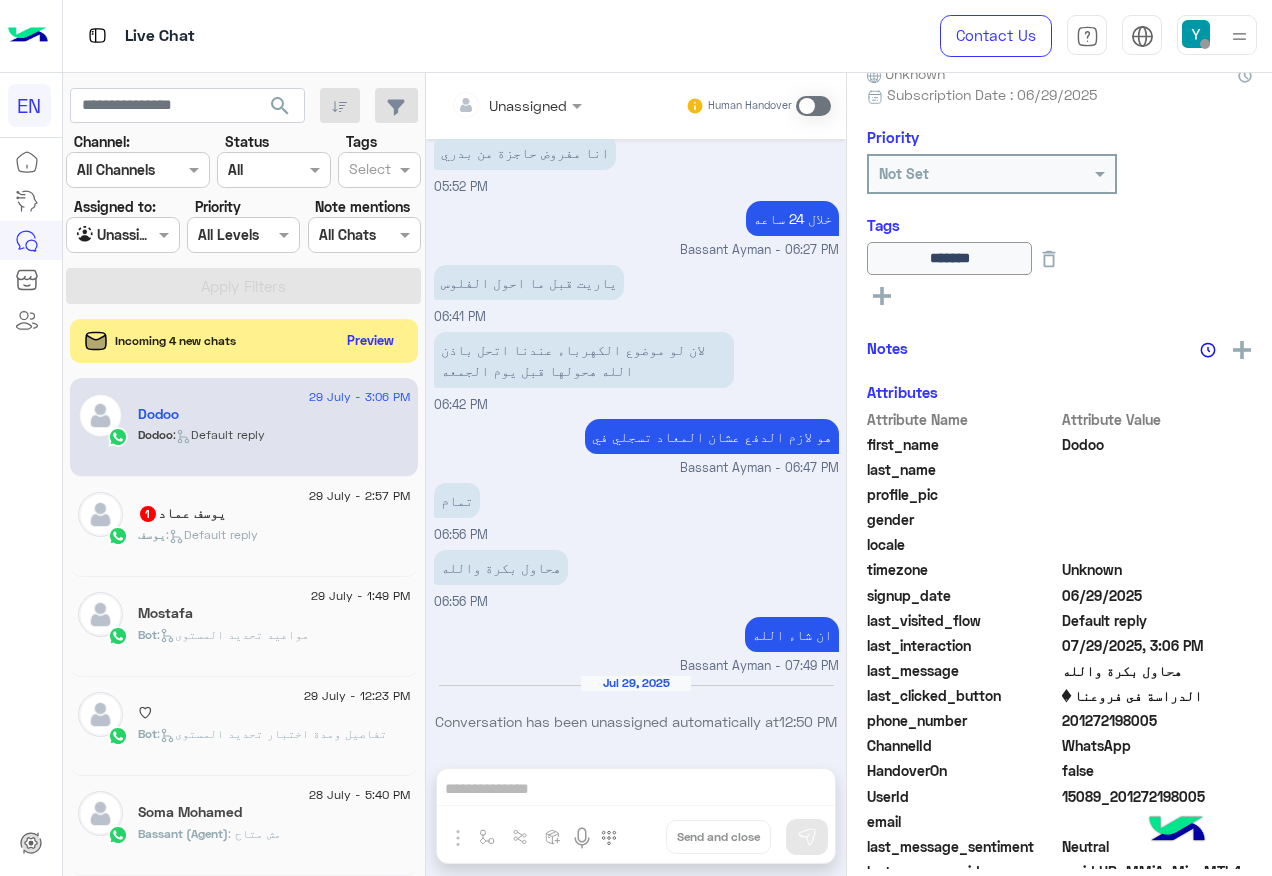 click on ":   Default reply" 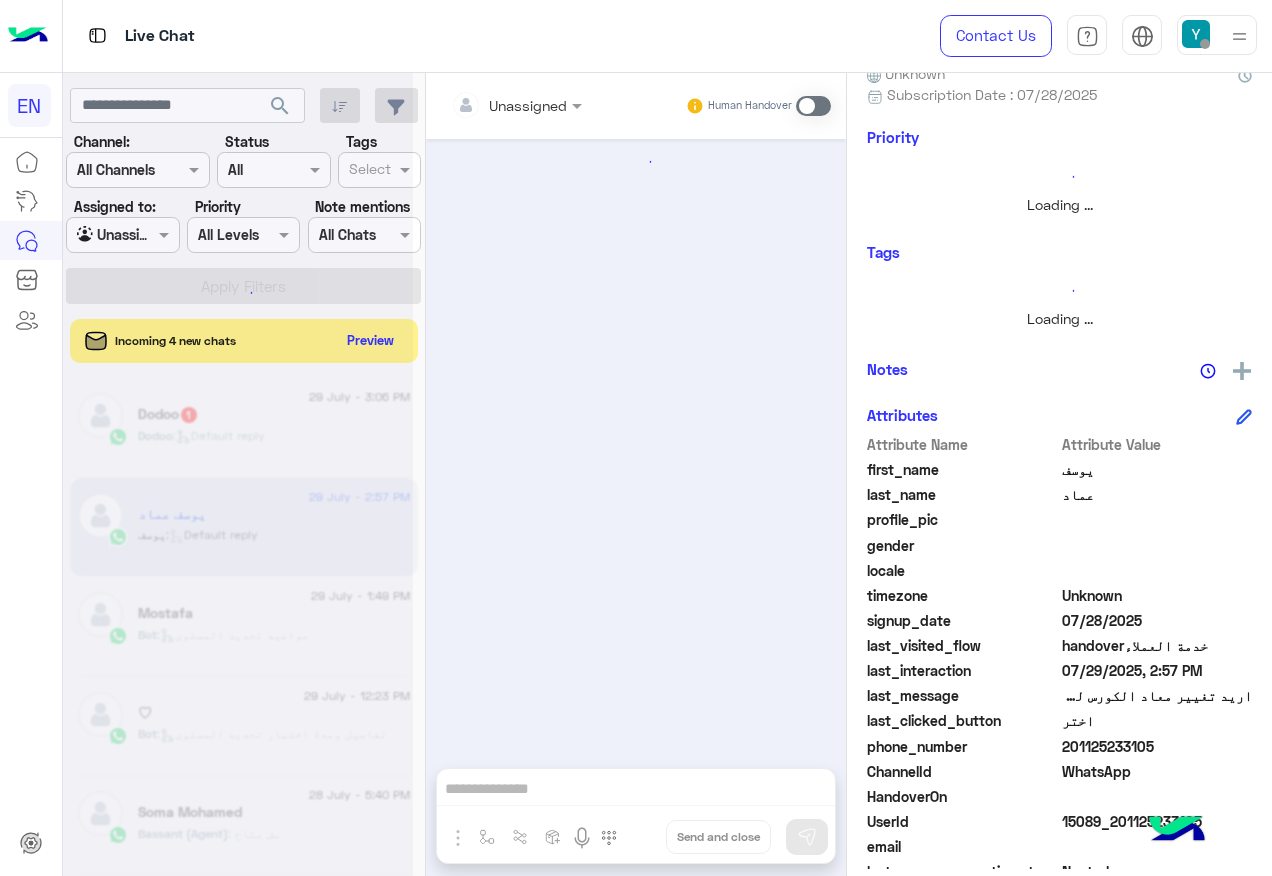 scroll, scrollTop: 992, scrollLeft: 0, axis: vertical 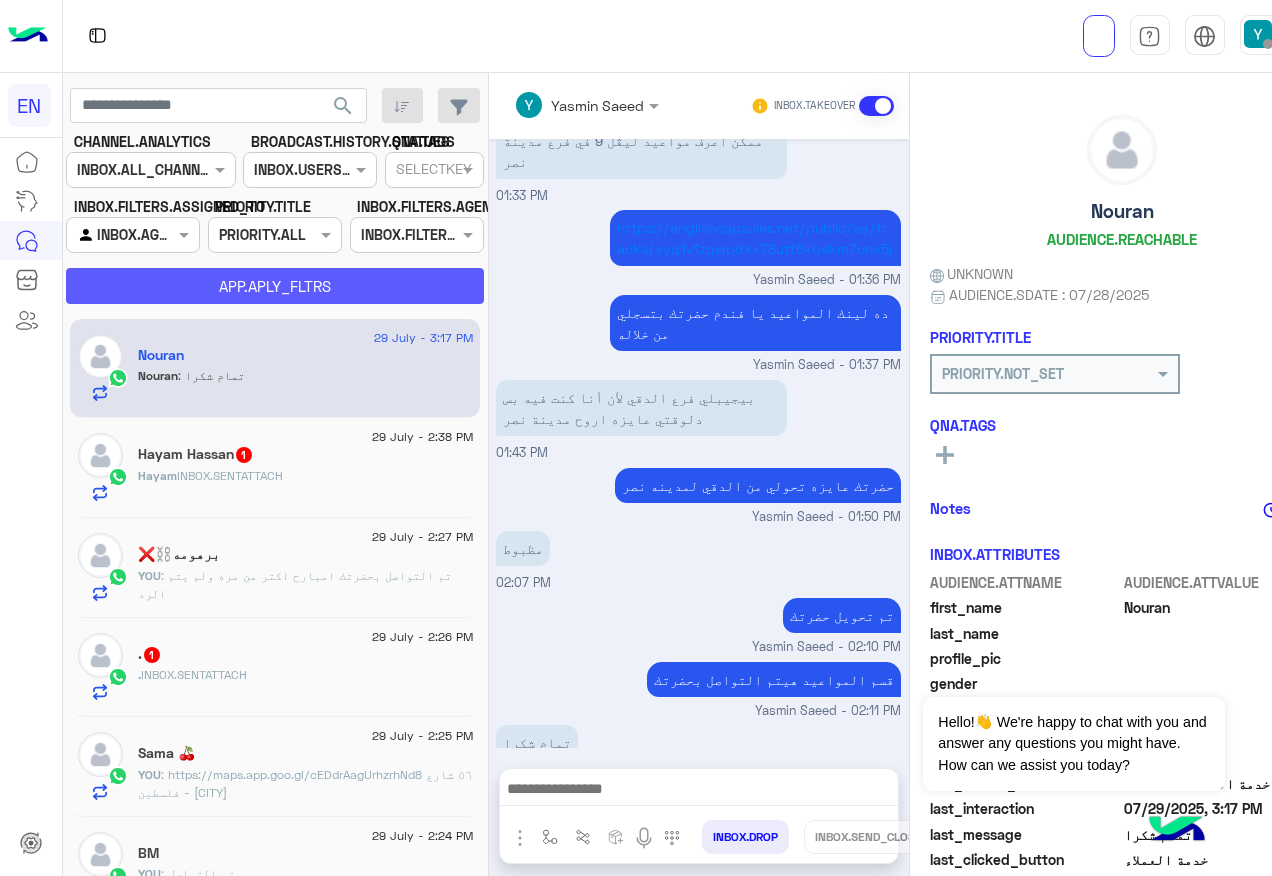 click on "APP.APLY_FLTRS" 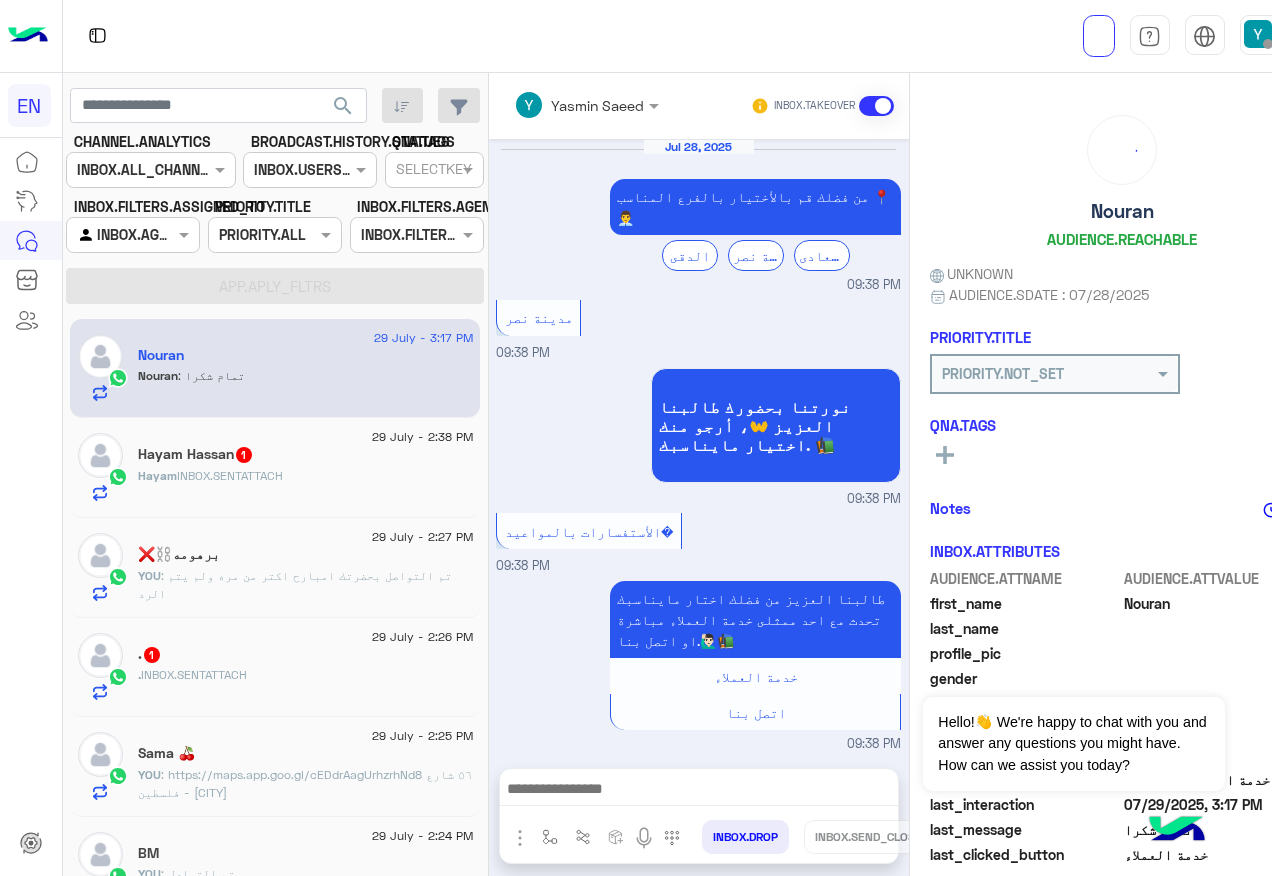 scroll, scrollTop: 1054, scrollLeft: 0, axis: vertical 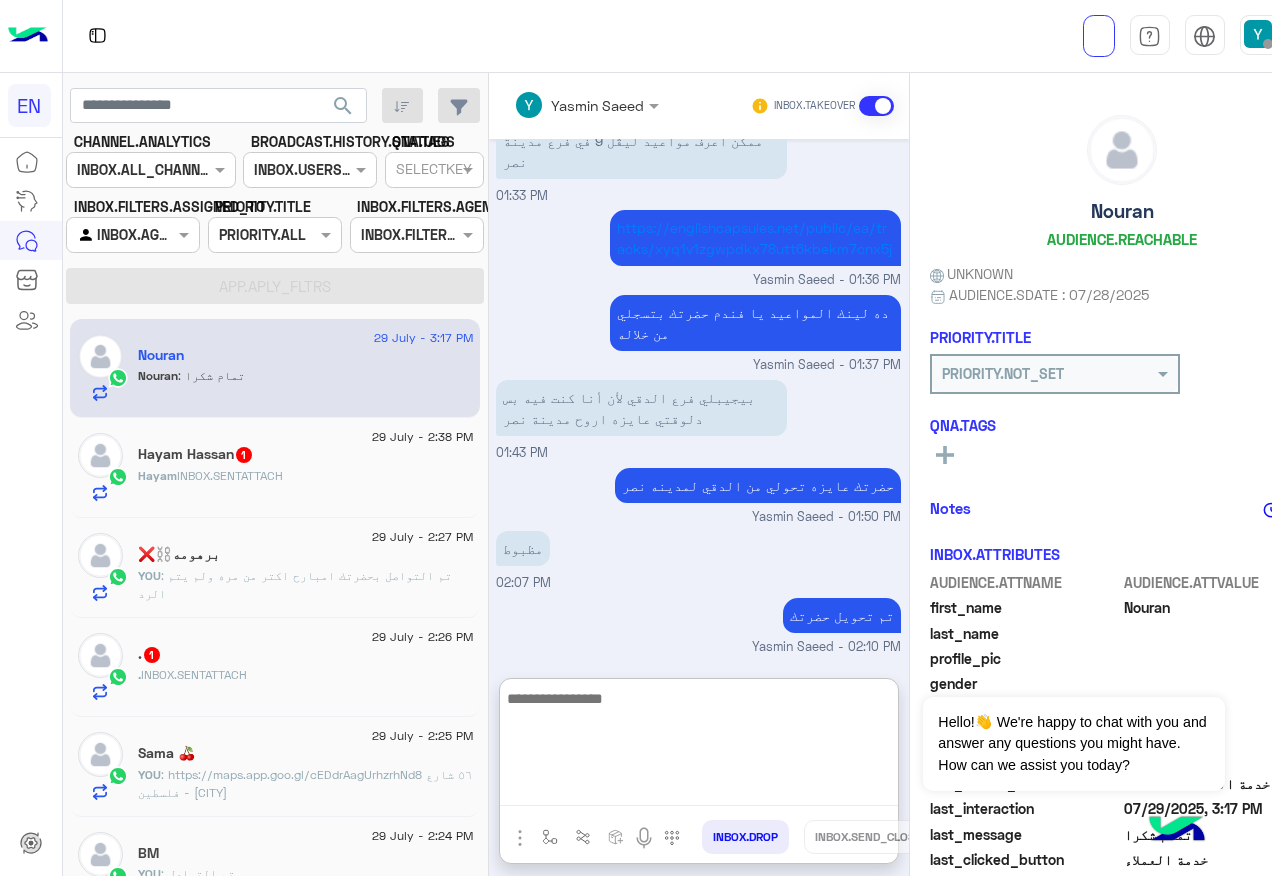 click at bounding box center [699, 746] 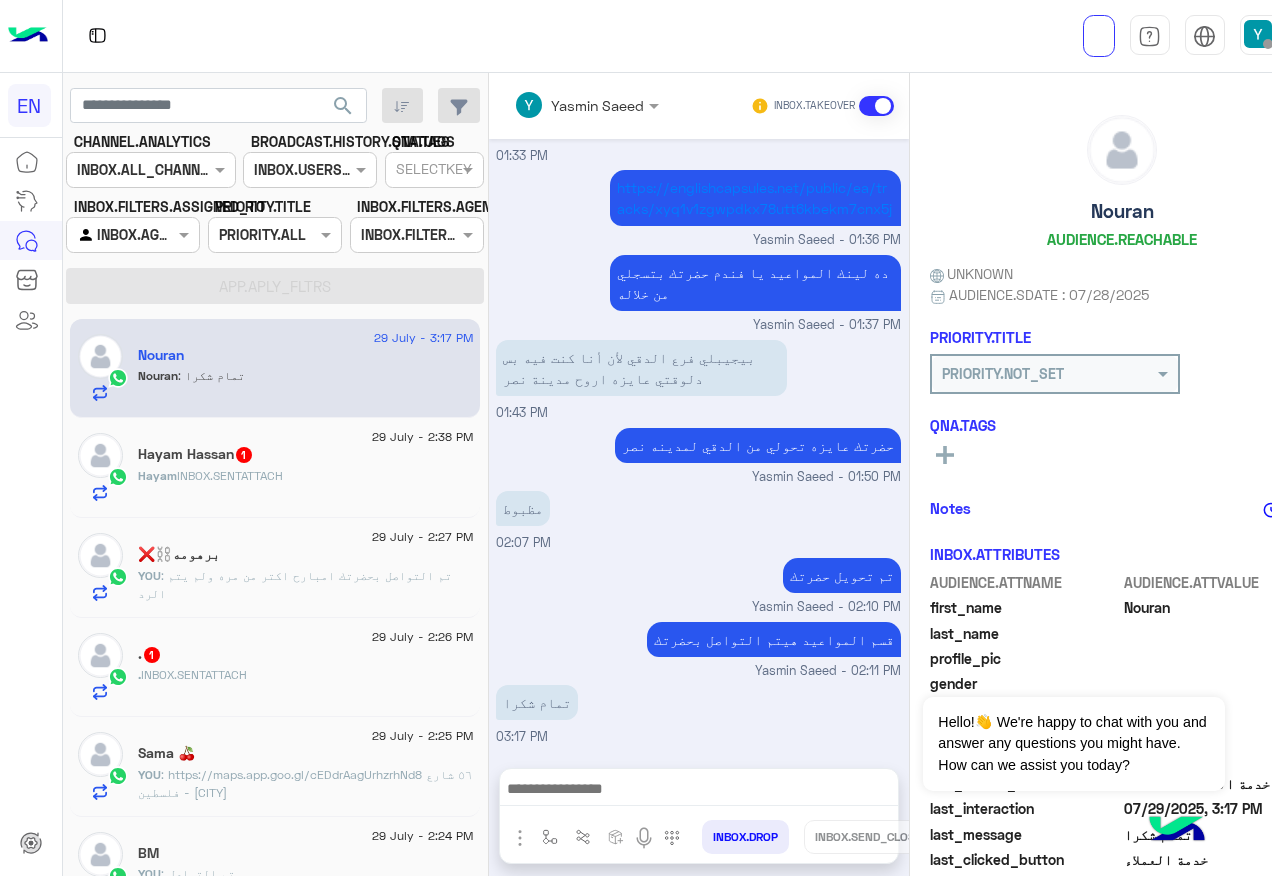 click on "Yasmin Saeed INBOX.TAKEOVER     Jul 28, 2025  من فضلك قم بالأختيار بالفرع المناسب 📍👨‍💼  الدقى   مدينة نصر   المعادى     09:38 PM   مدينة نصر    09:38 PM  نورتنا بحضورك طالبنا العزيز 👐، أرجو منك اختيار مايناسبك. 📚    09:38 PM   الأستفسارات بالمواعيد�    09:38 PM  طالبنا العزيز من فضلك اختار مايناسبك تحدث مع احد ممثلى خدمة العملاء مباشرة او اتصل بنا.🙋🏻‍♂️📚  خدمة العملاء   اتصل بنا     09:38 PM   خدمة العملاء    09:38 PM  احنا الأن خارج مواعيد العمل سيتم التواصل معك خلال 24 ساعة.😊  الرجوع الى البوت     09:38 PM   CONVERSATION.EVENTS.ASSIGN Call Center   09:38 PM       Nouran  CONVERSATION.EVENTS.ASK   09:38 PM       Jul 29, 2025  مساء الخير يا فندم   Yasmin Saeed -  01:25 PM" at bounding box center (699, 478) 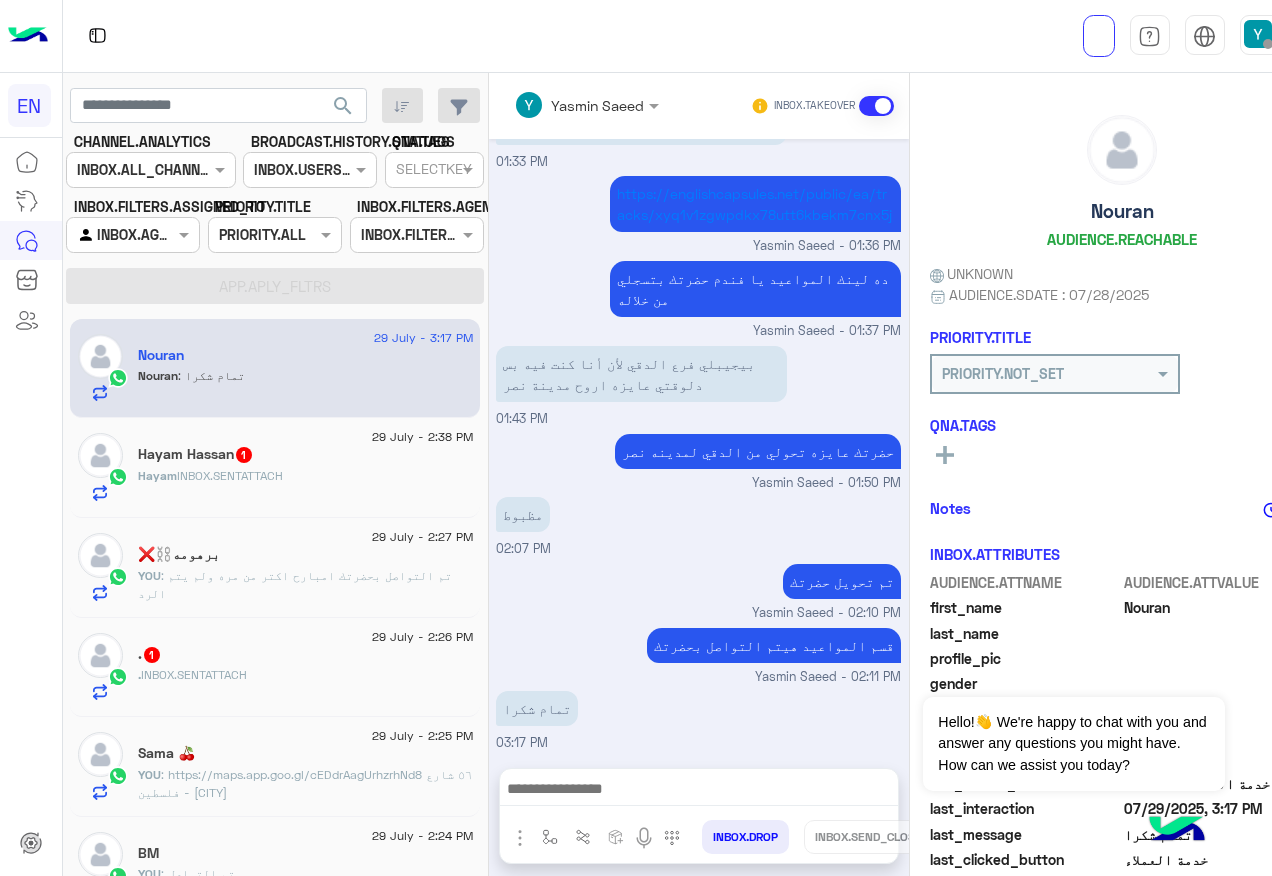scroll, scrollTop: 1054, scrollLeft: 0, axis: vertical 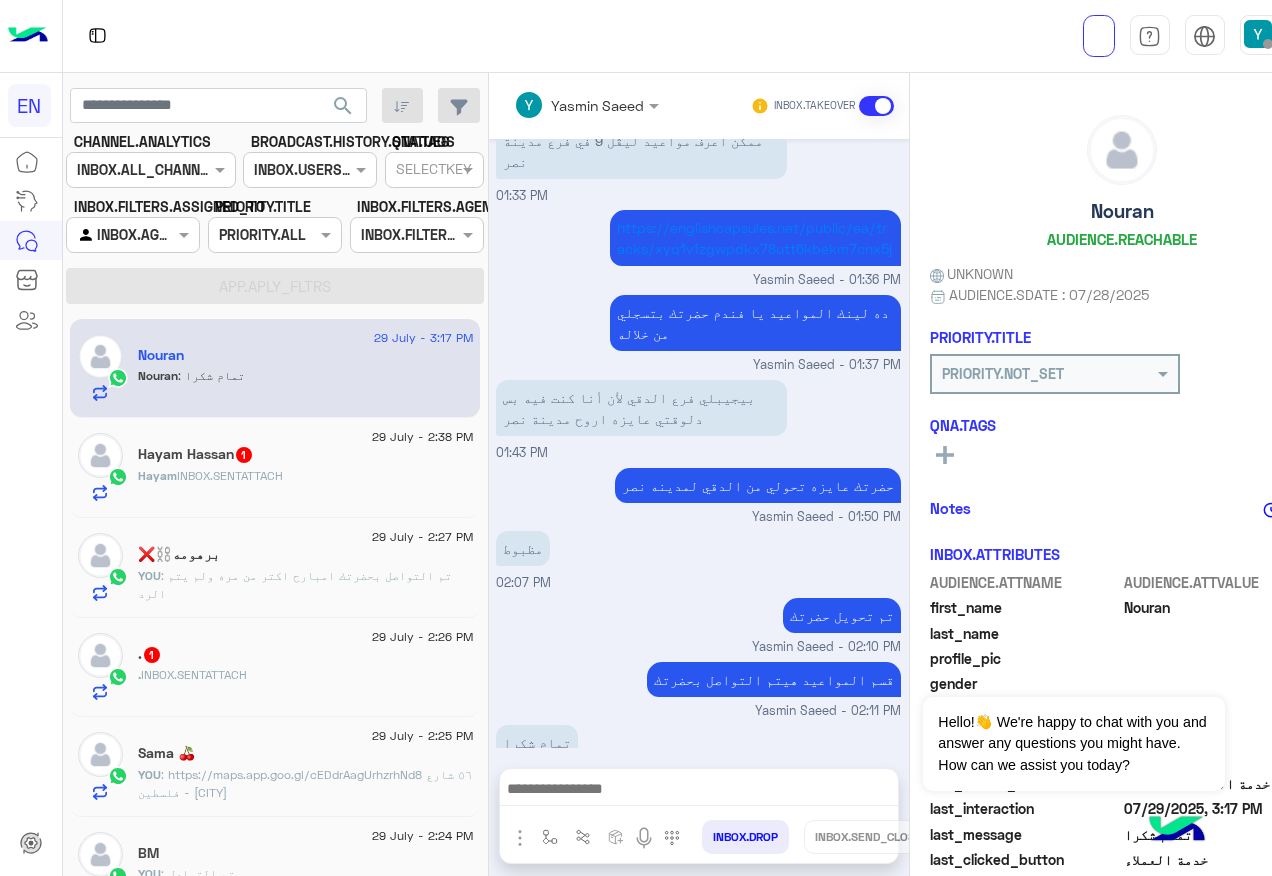 click at bounding box center [699, 794] 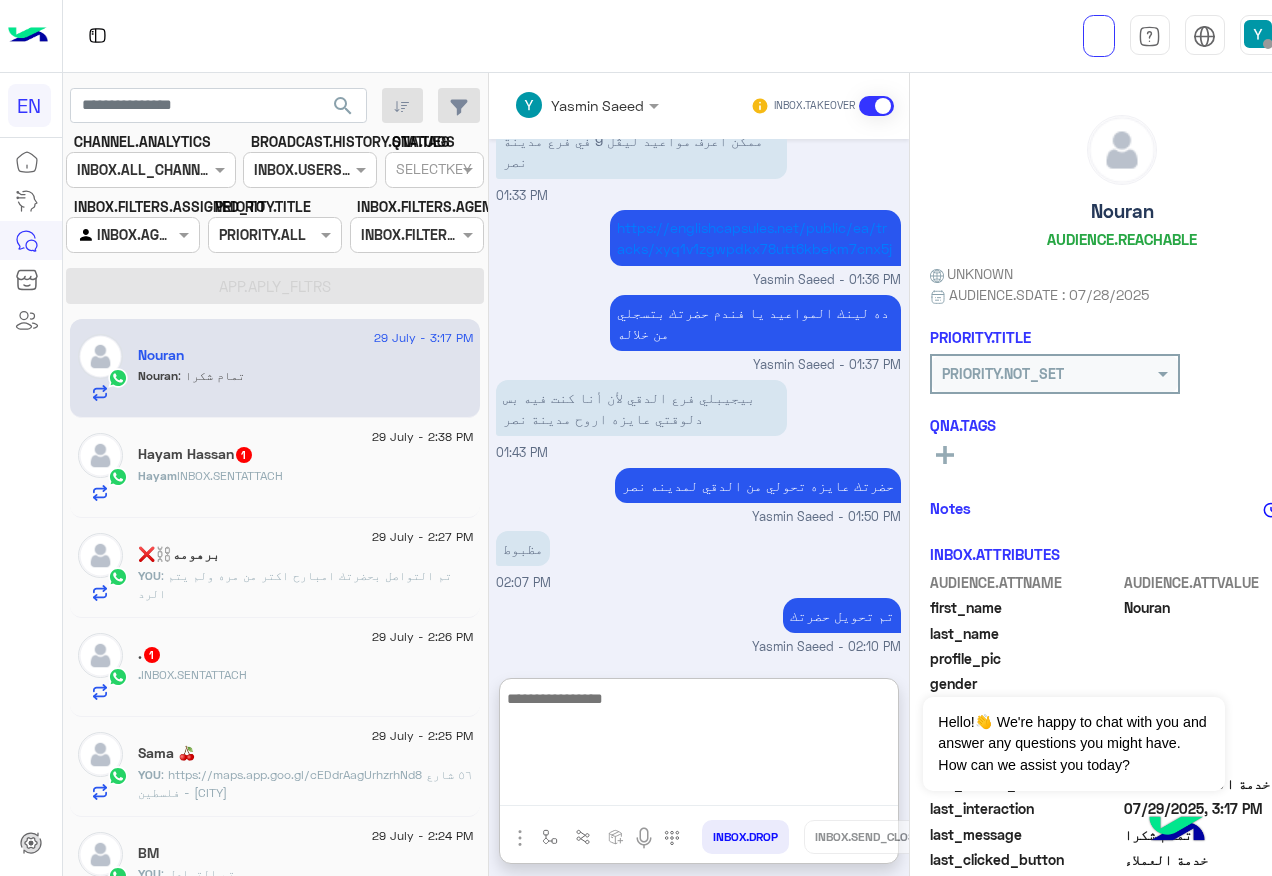 click at bounding box center [699, 746] 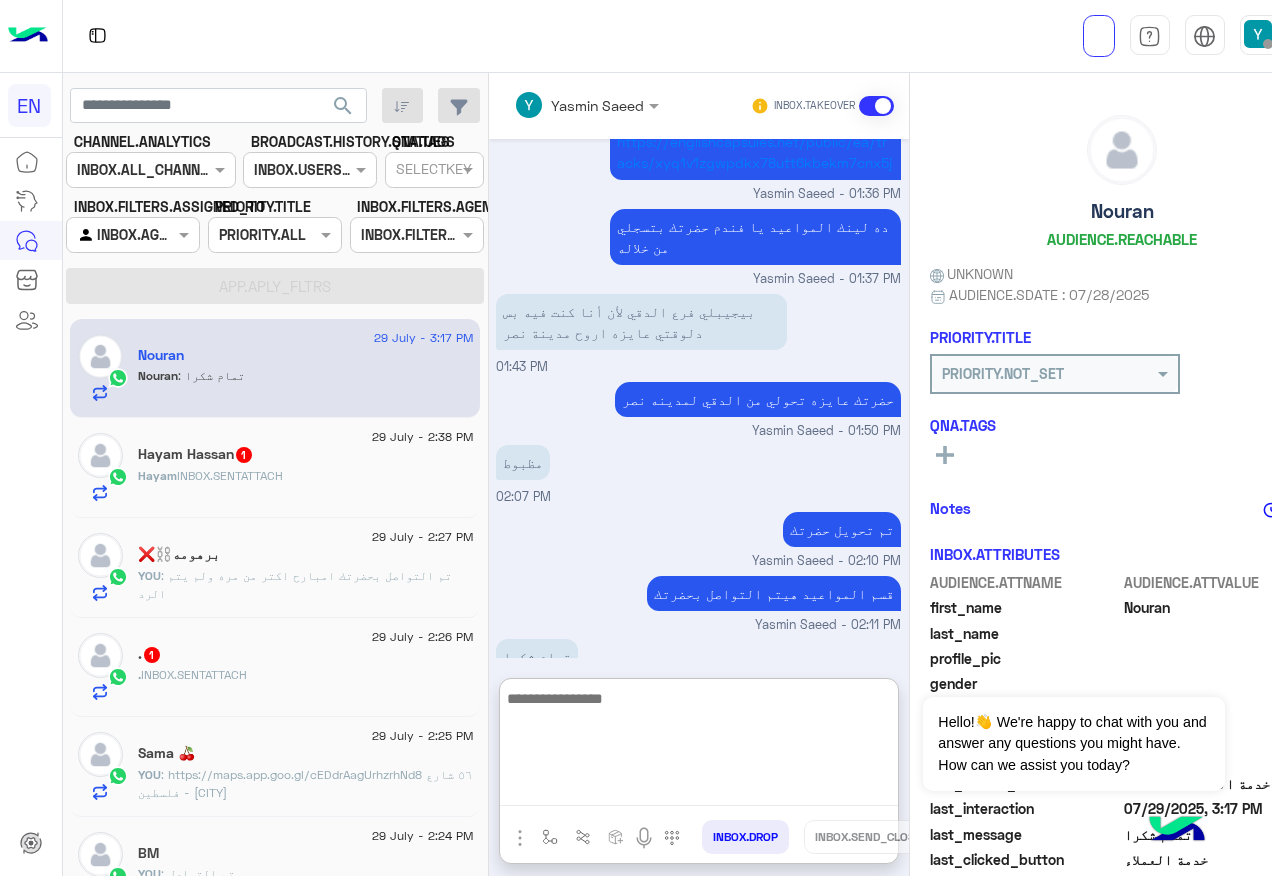 scroll, scrollTop: 1143, scrollLeft: 0, axis: vertical 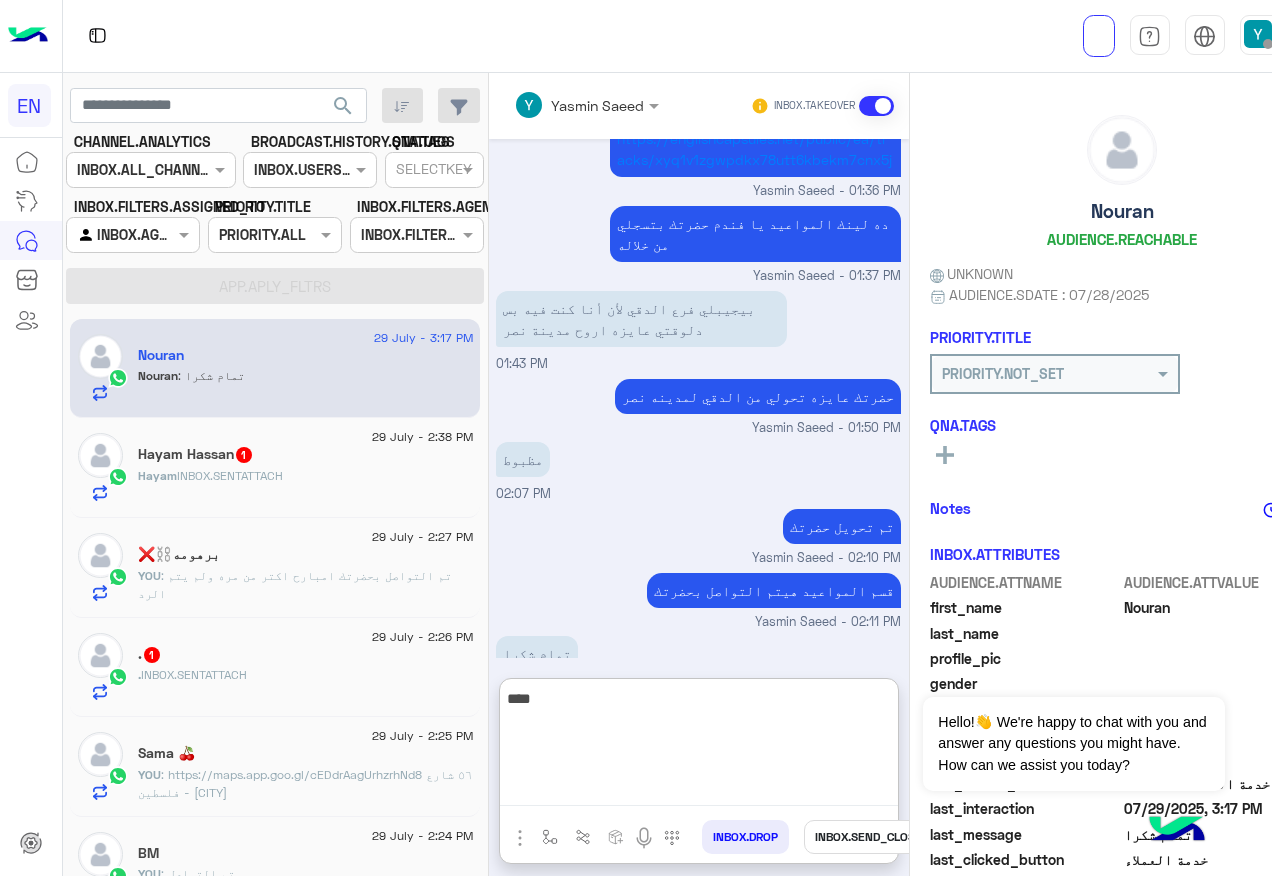 type on "*****" 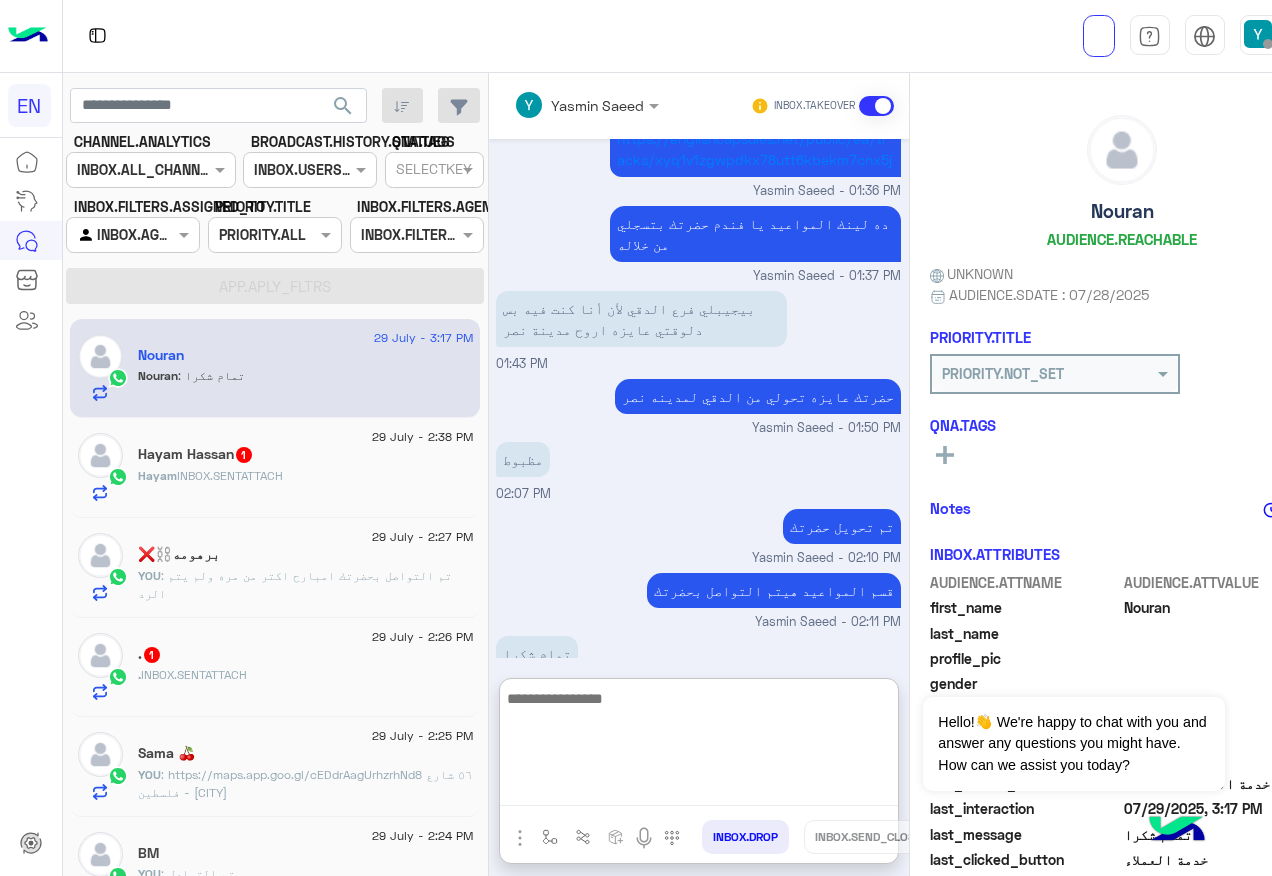 scroll, scrollTop: 1207, scrollLeft: 0, axis: vertical 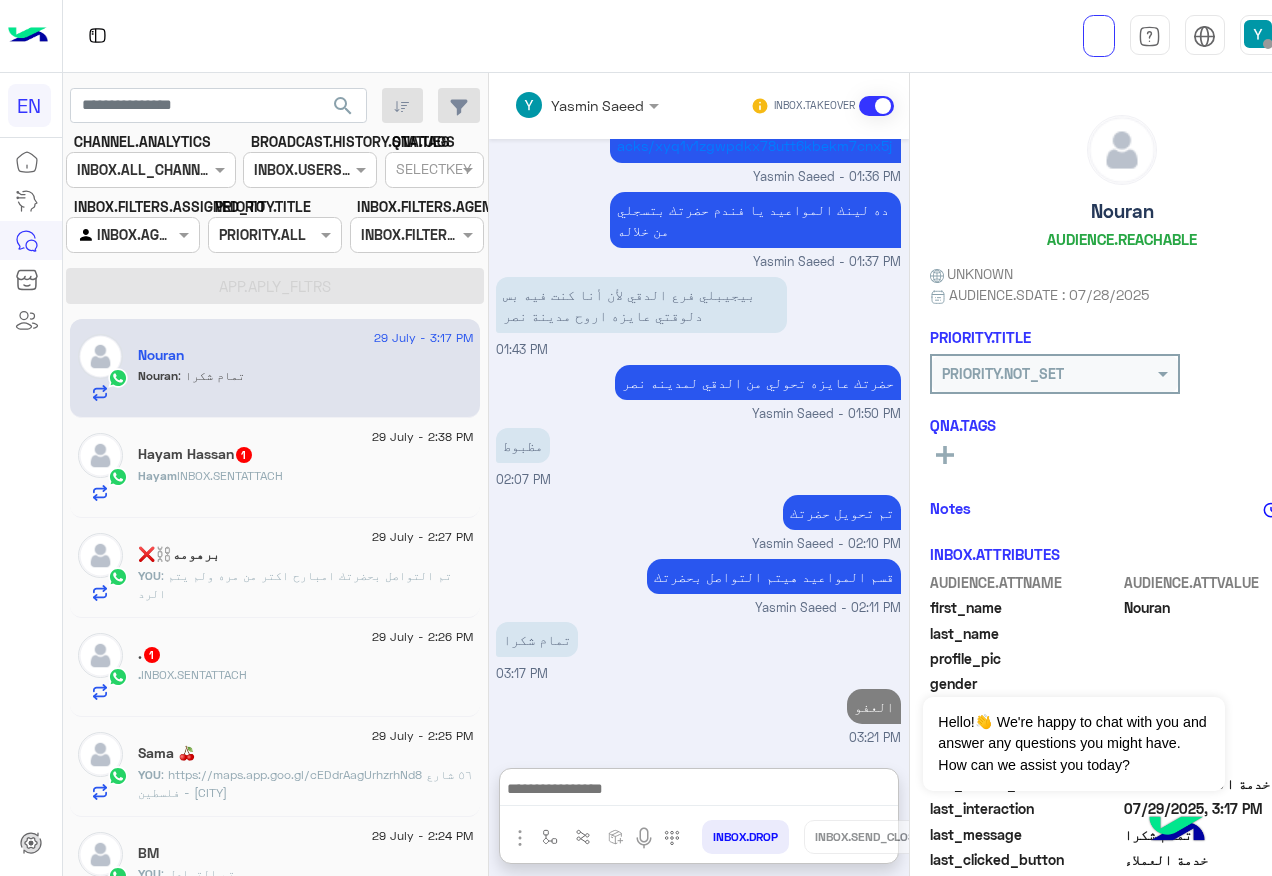 click on "29 July - 2:26 PM" 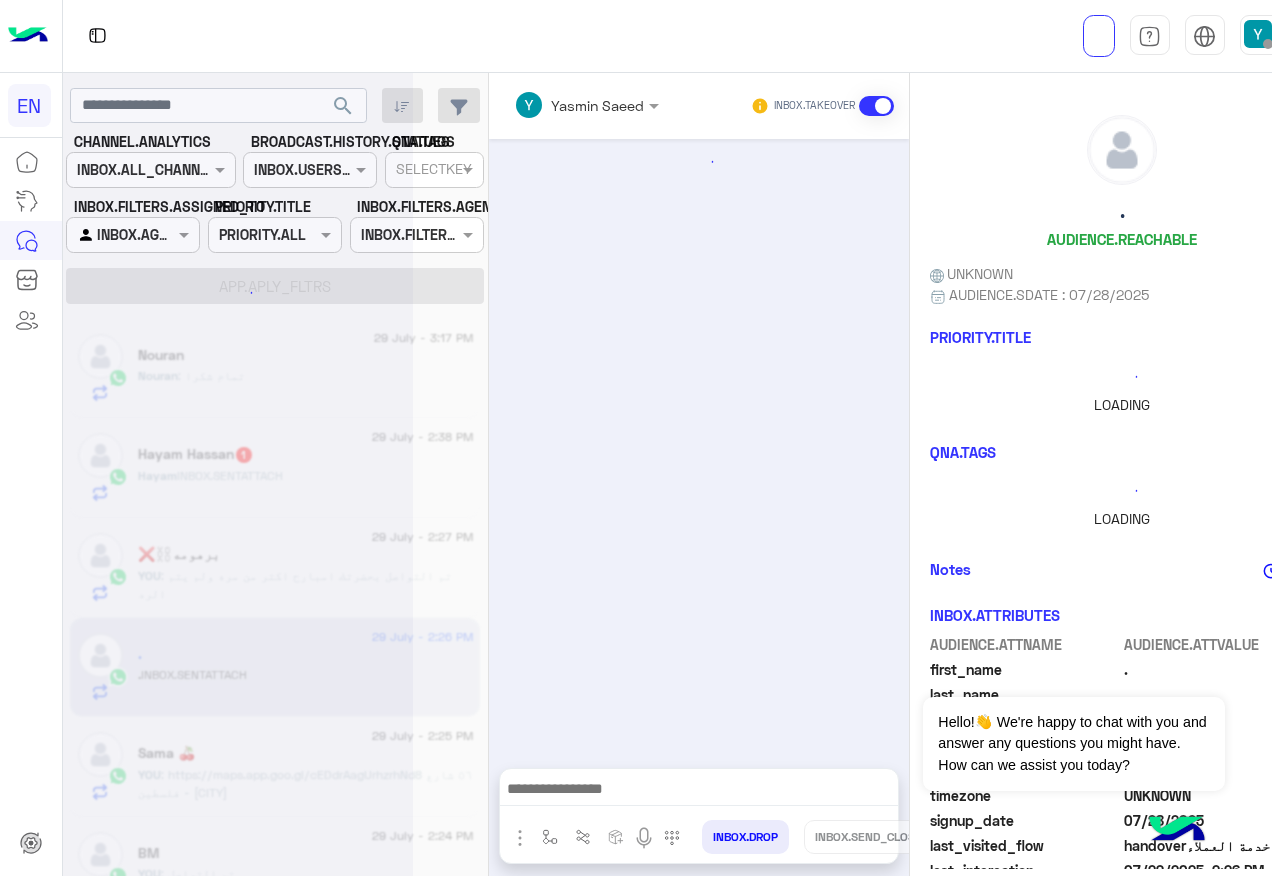 click 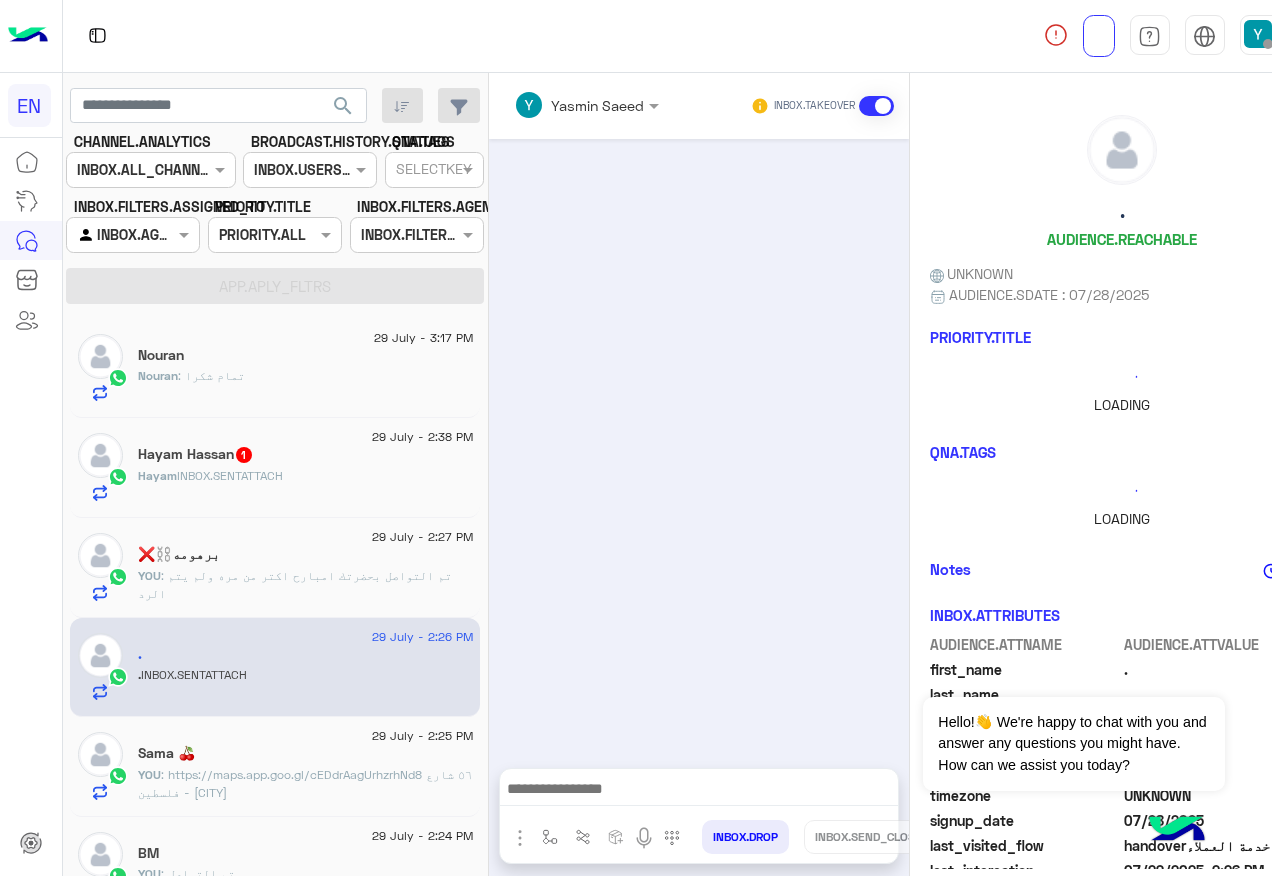 click on "Nouran : تمام شكرا" 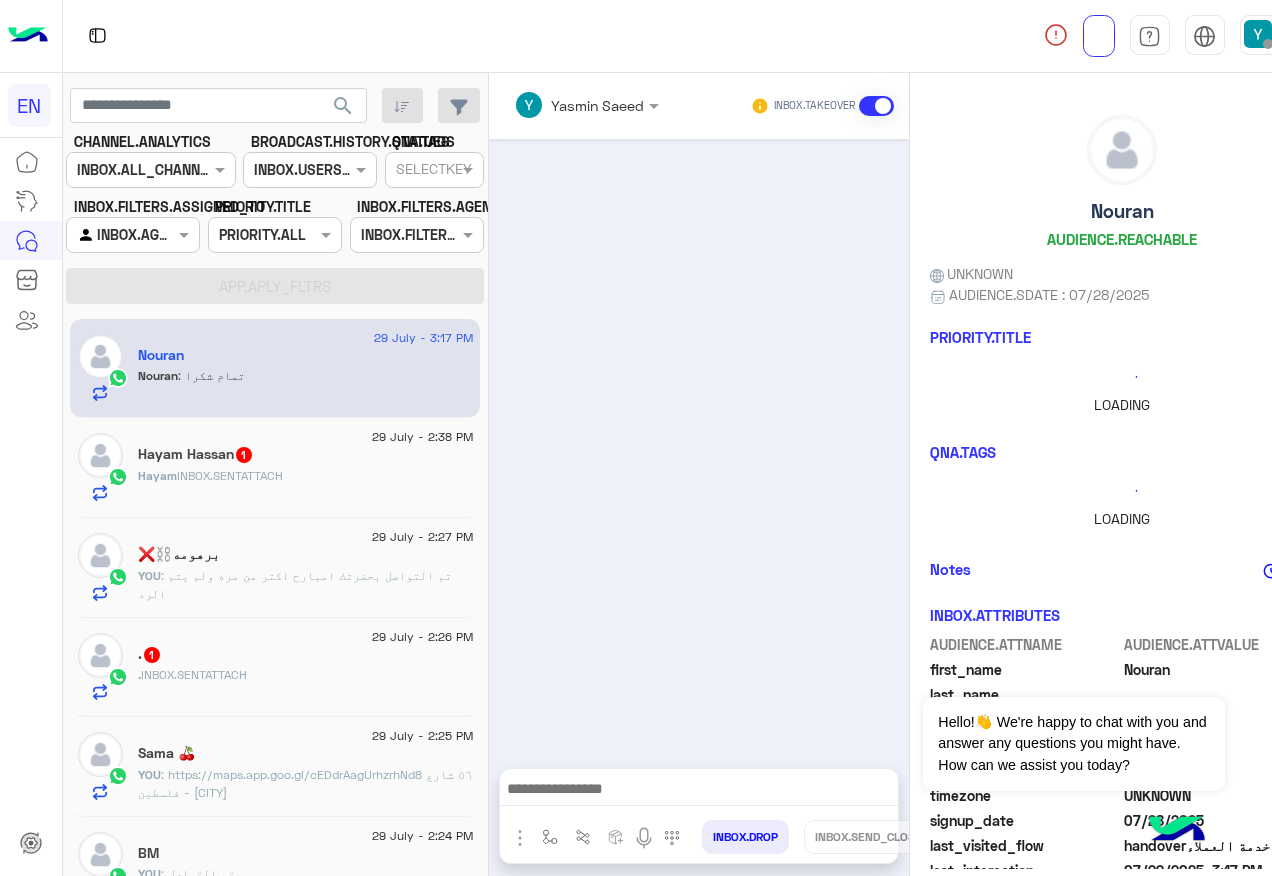 click on "Hayam Hassan  1" 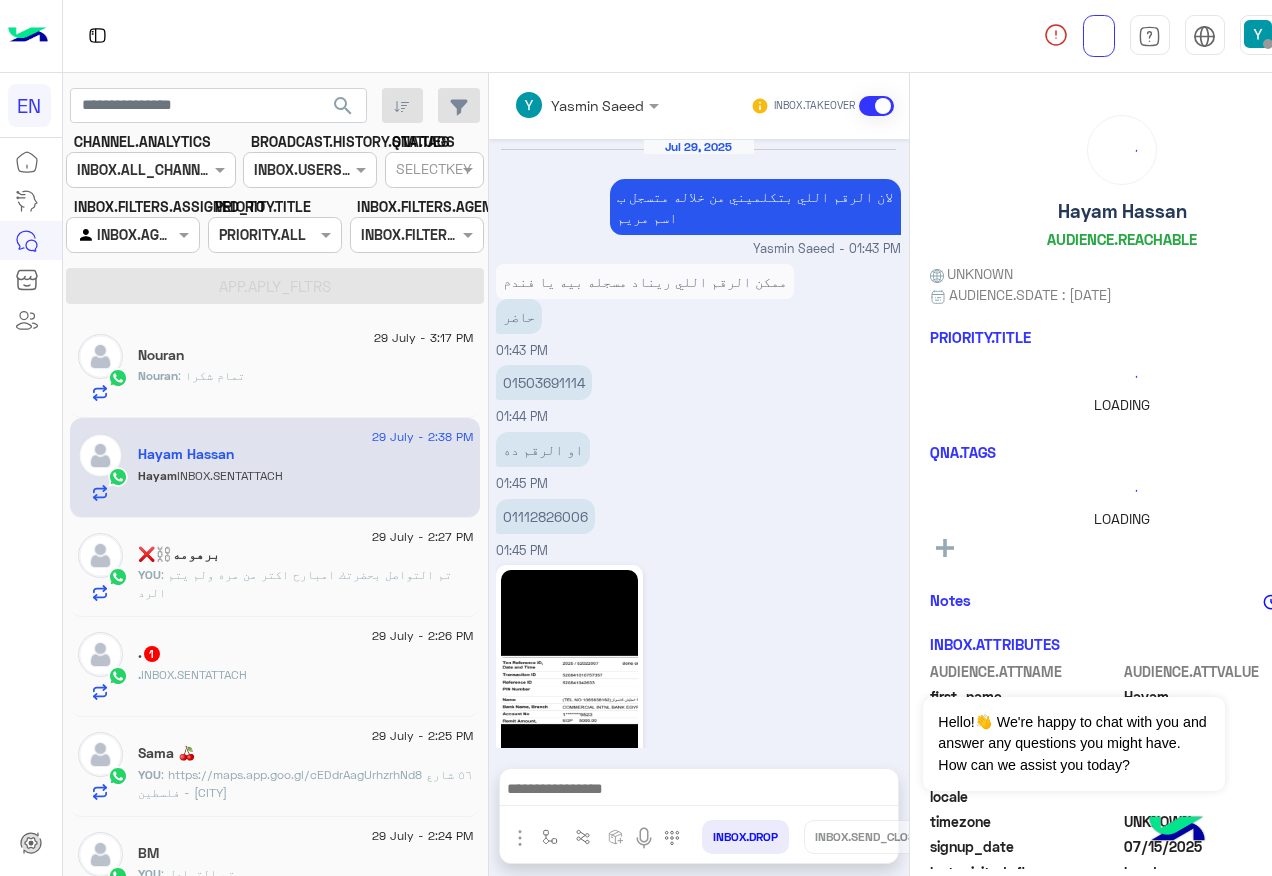 scroll, scrollTop: 2063, scrollLeft: 0, axis: vertical 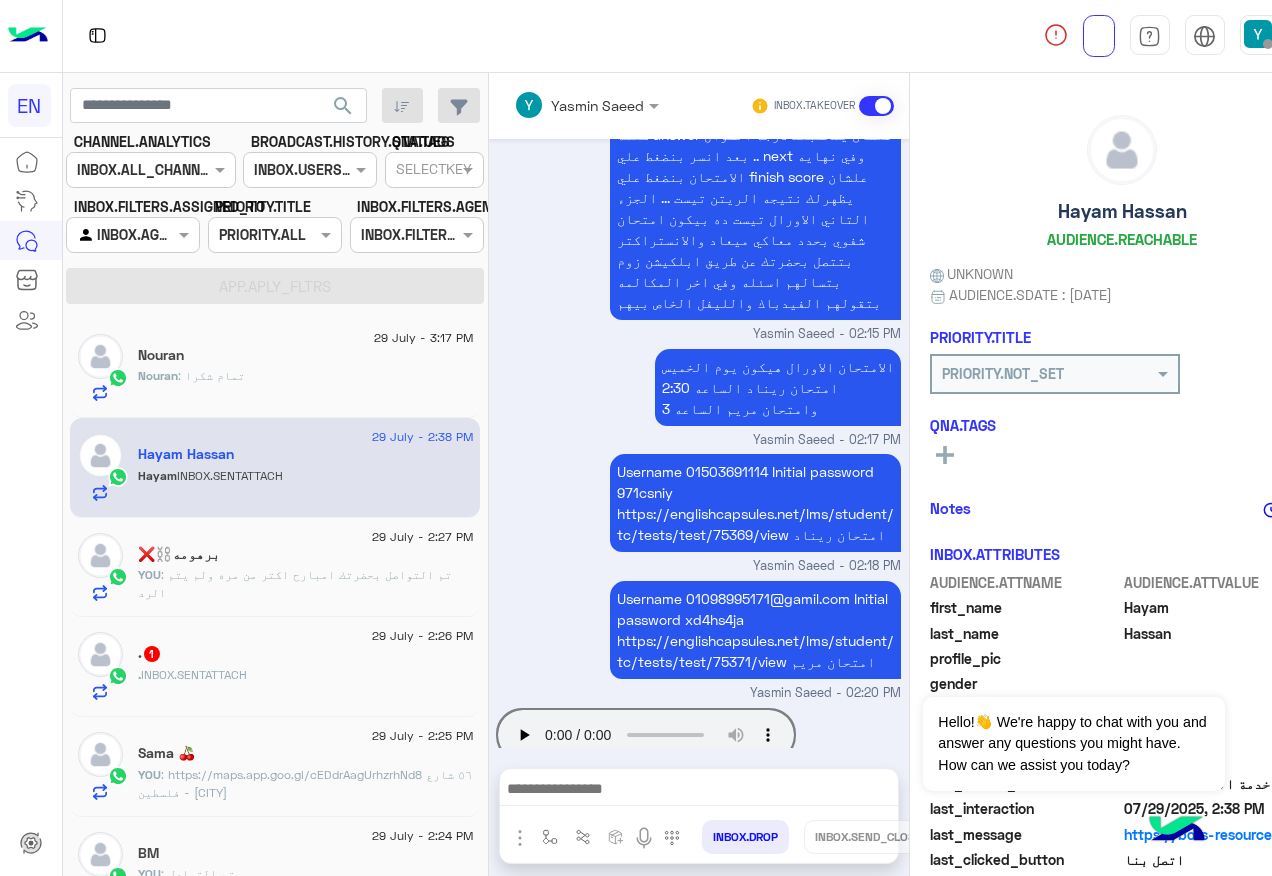 click on "Nouran : تمام شكرا" 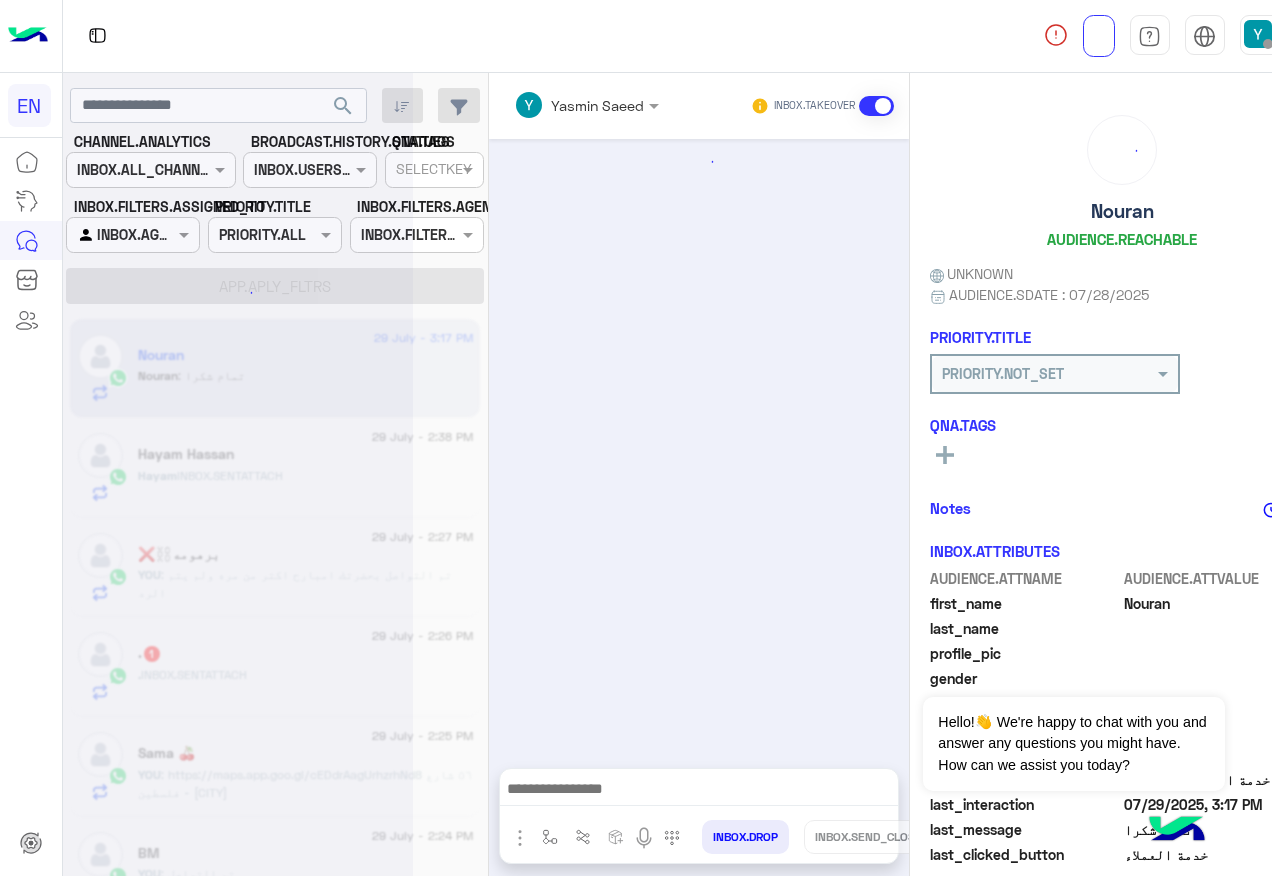 scroll, scrollTop: 1054, scrollLeft: 0, axis: vertical 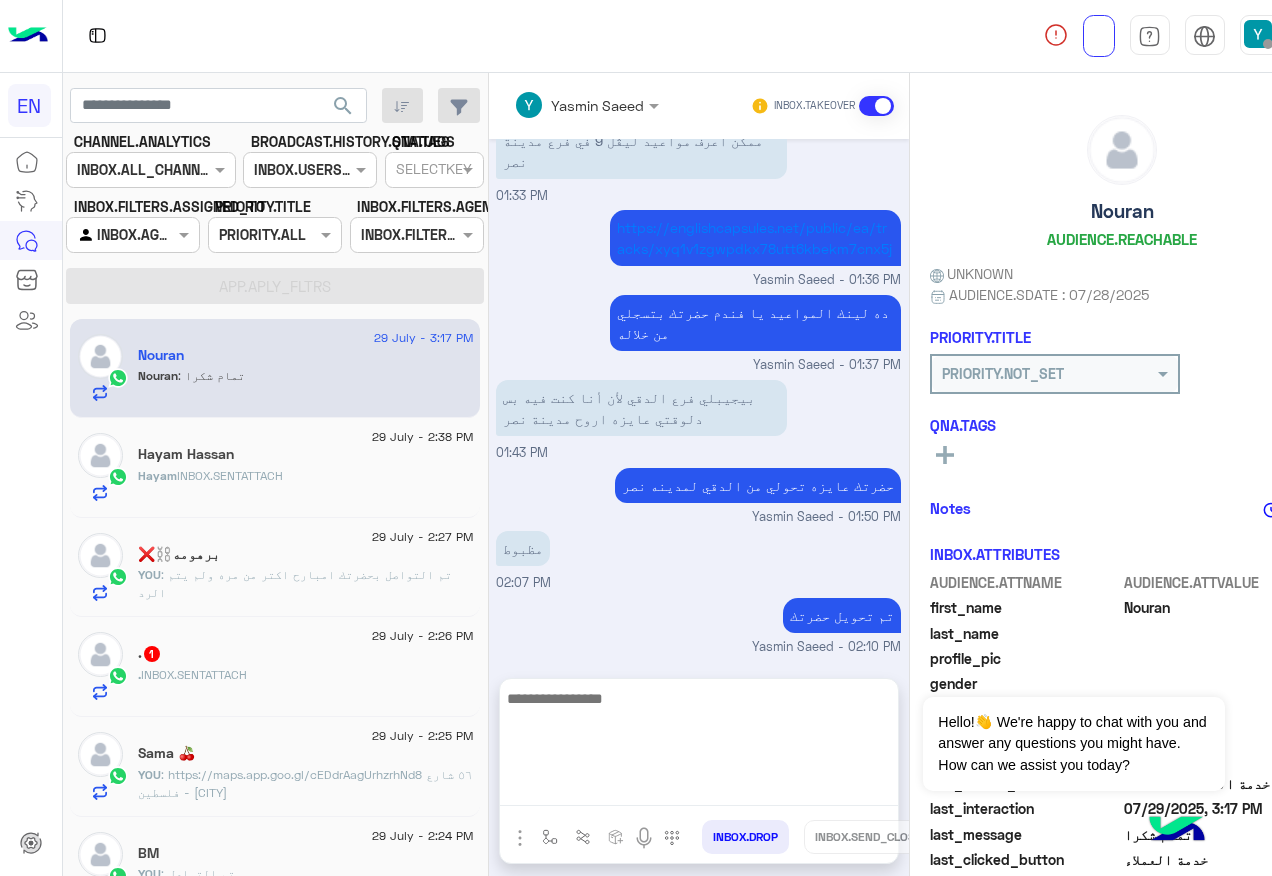 click at bounding box center [699, 746] 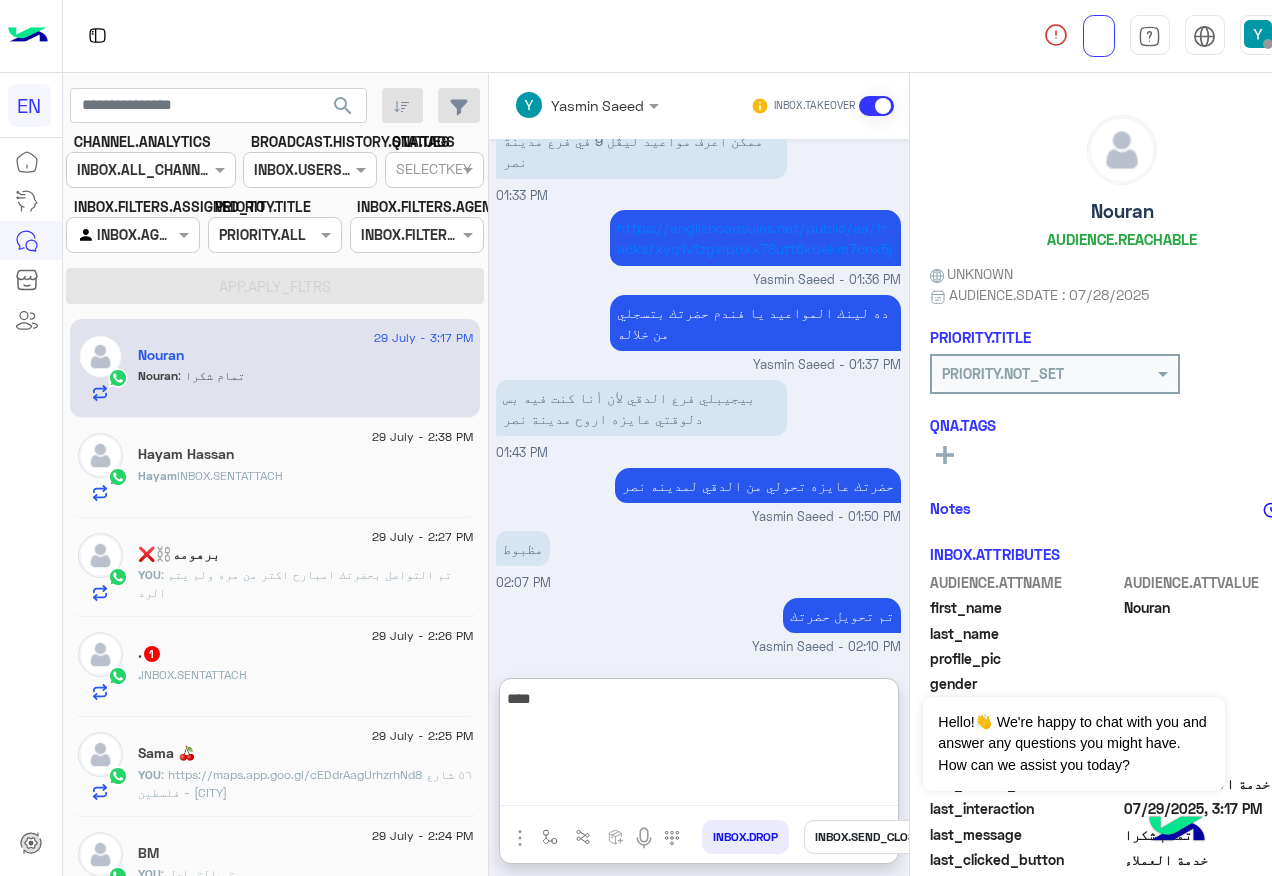 type on "*****" 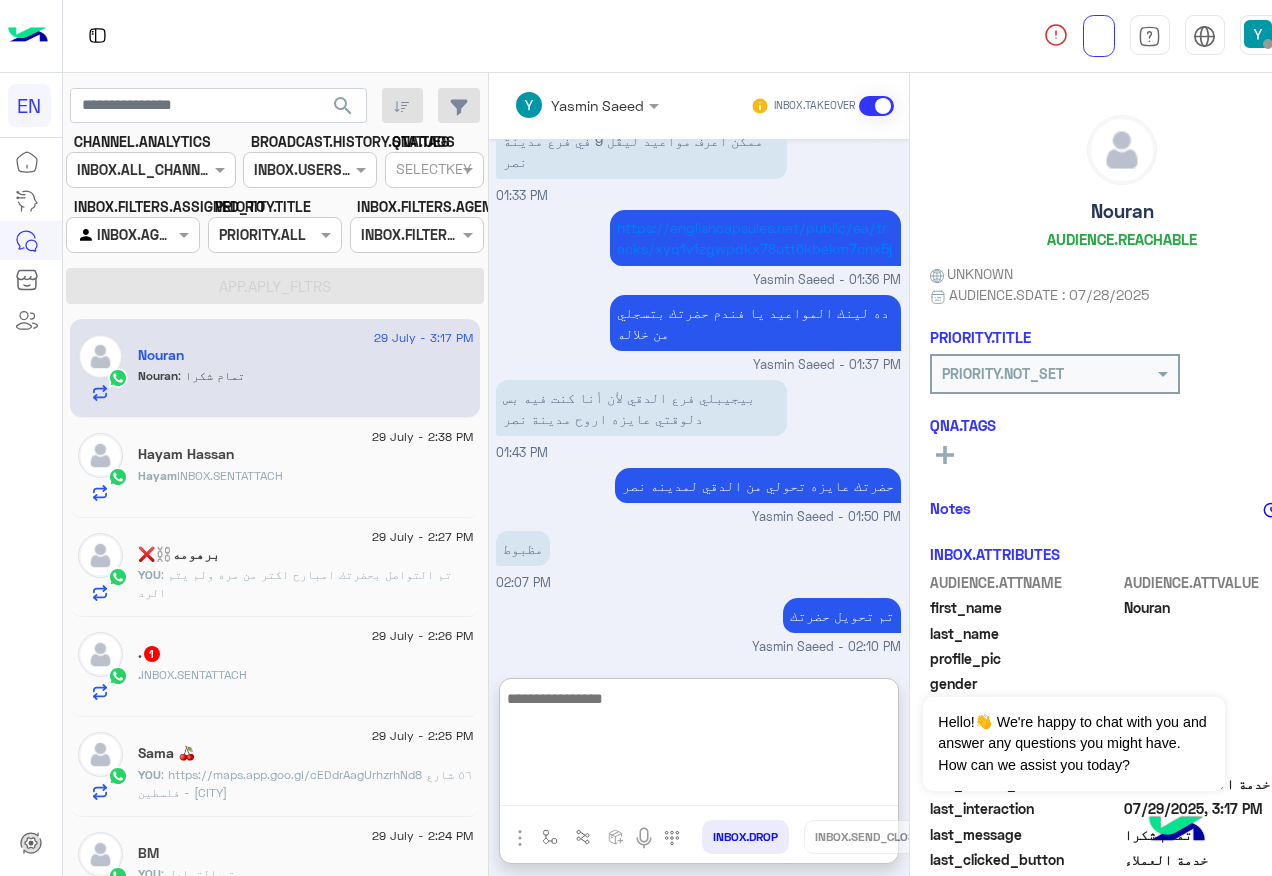 scroll, scrollTop: 1207, scrollLeft: 0, axis: vertical 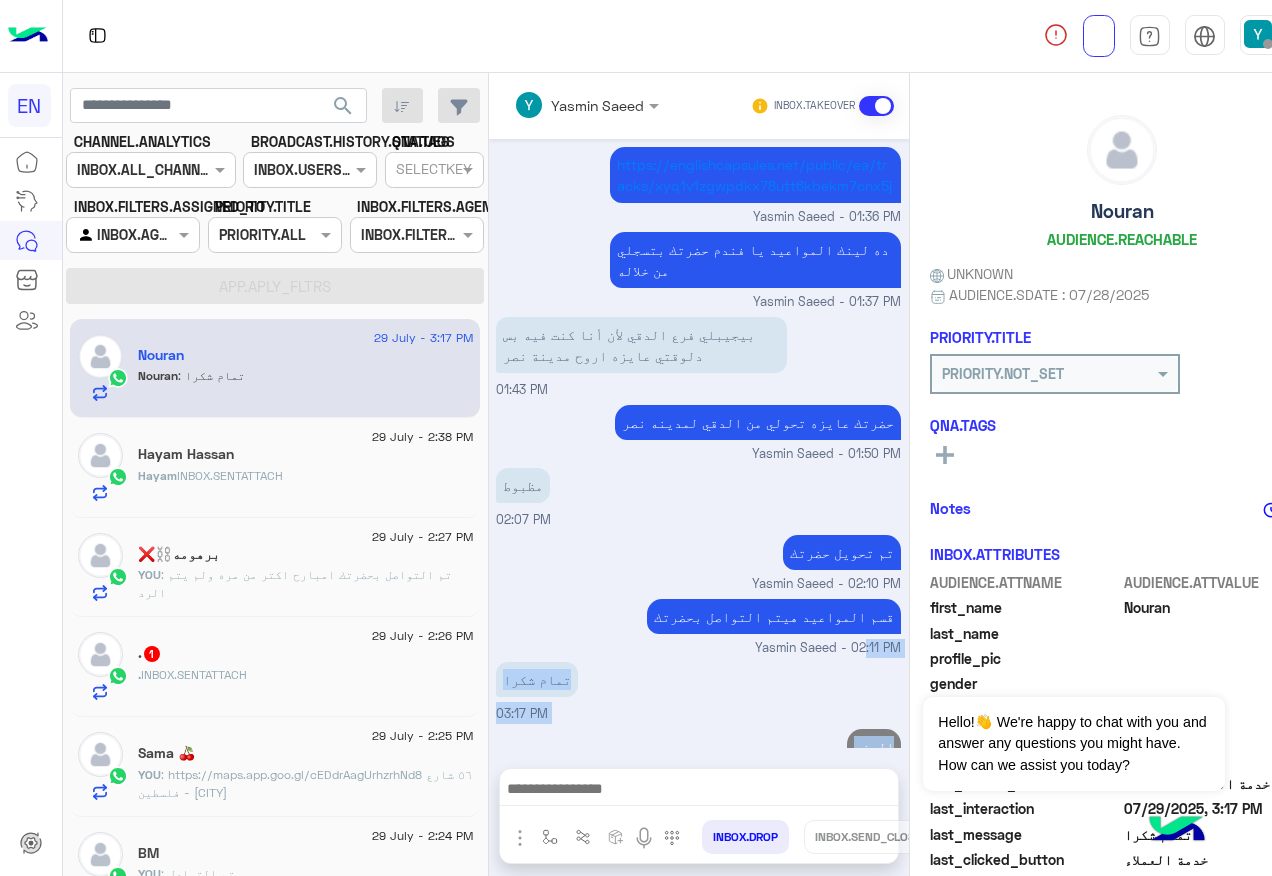 drag, startPoint x: 892, startPoint y: 613, endPoint x: 855, endPoint y: 612, distance: 37.01351 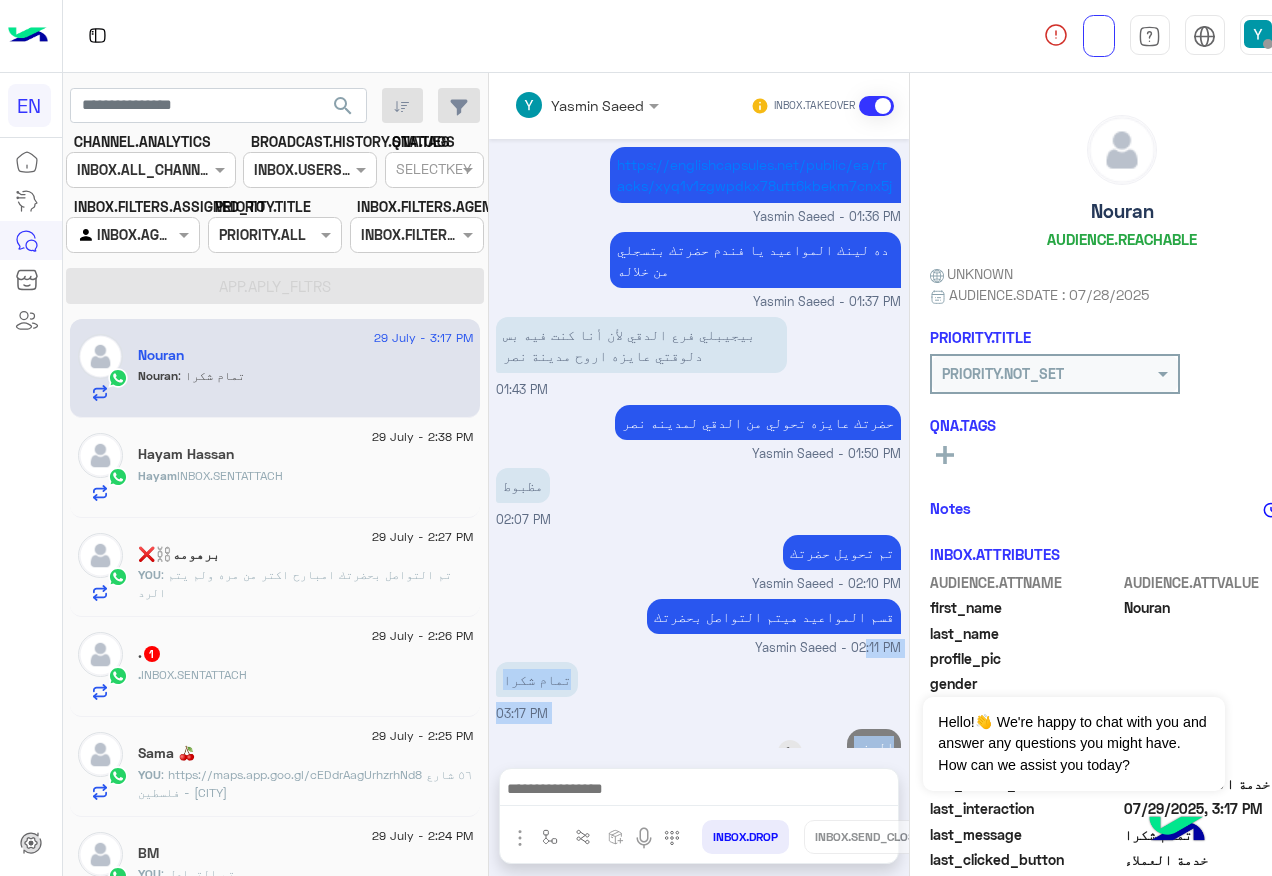 click on "العفو" at bounding box center [874, 746] 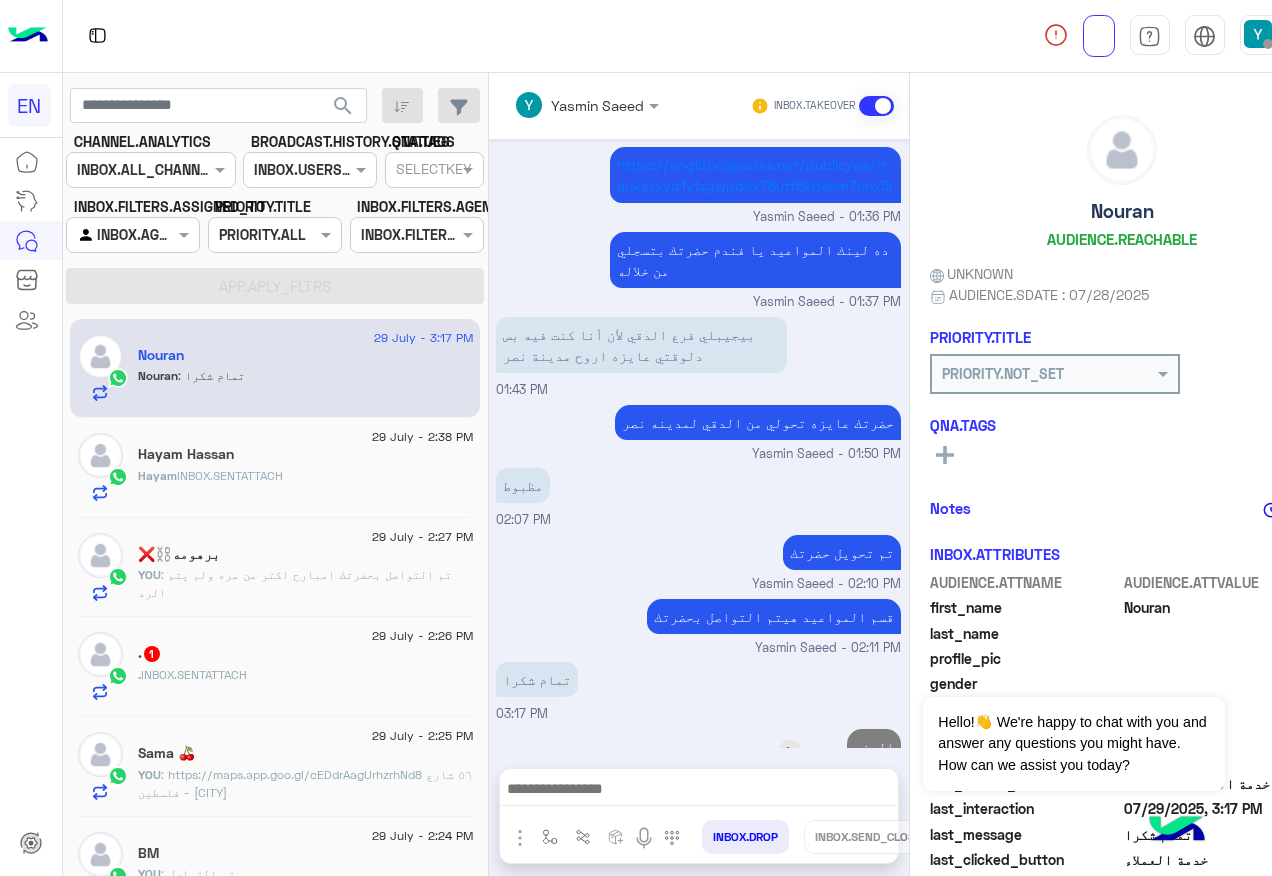click on "العفو" at bounding box center [874, 746] 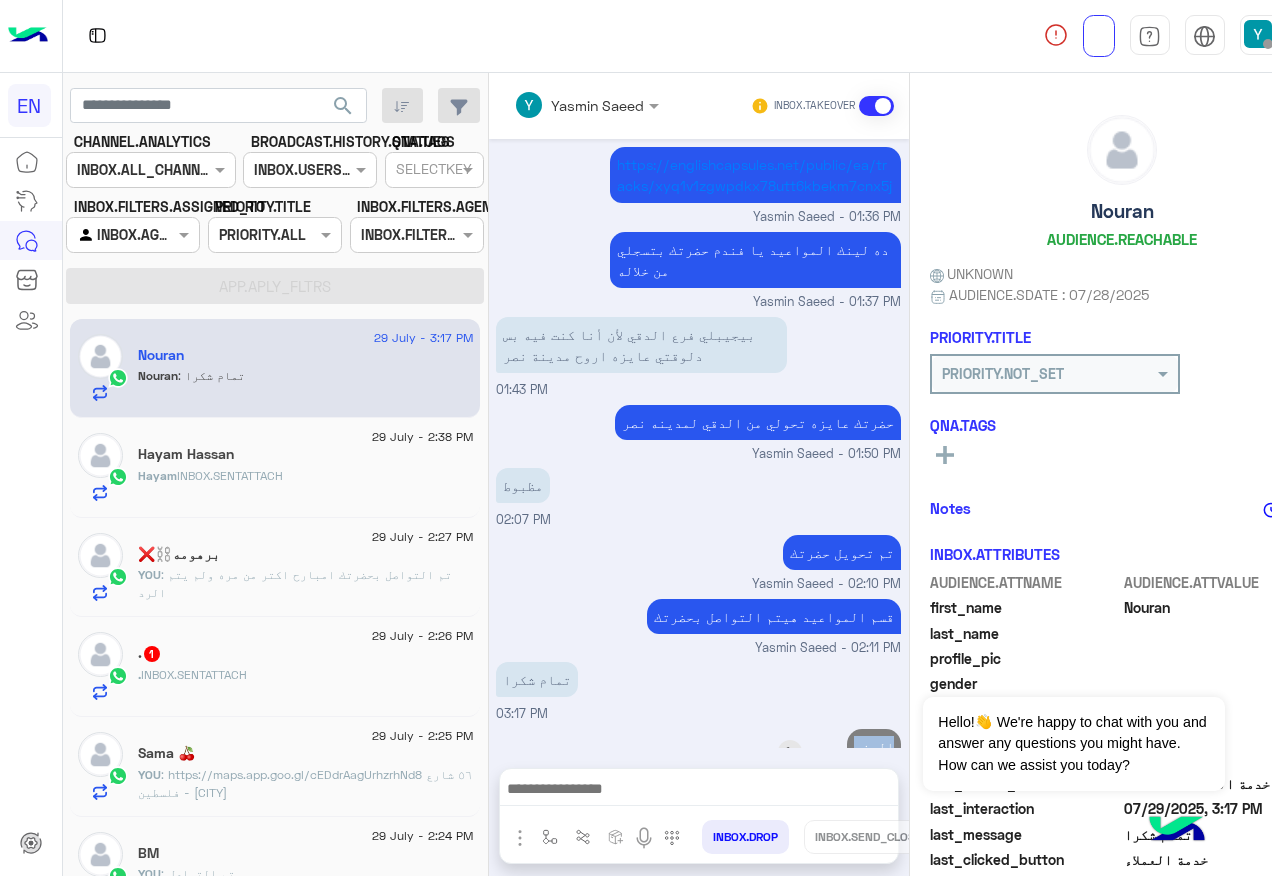 click on "العفو" at bounding box center (874, 746) 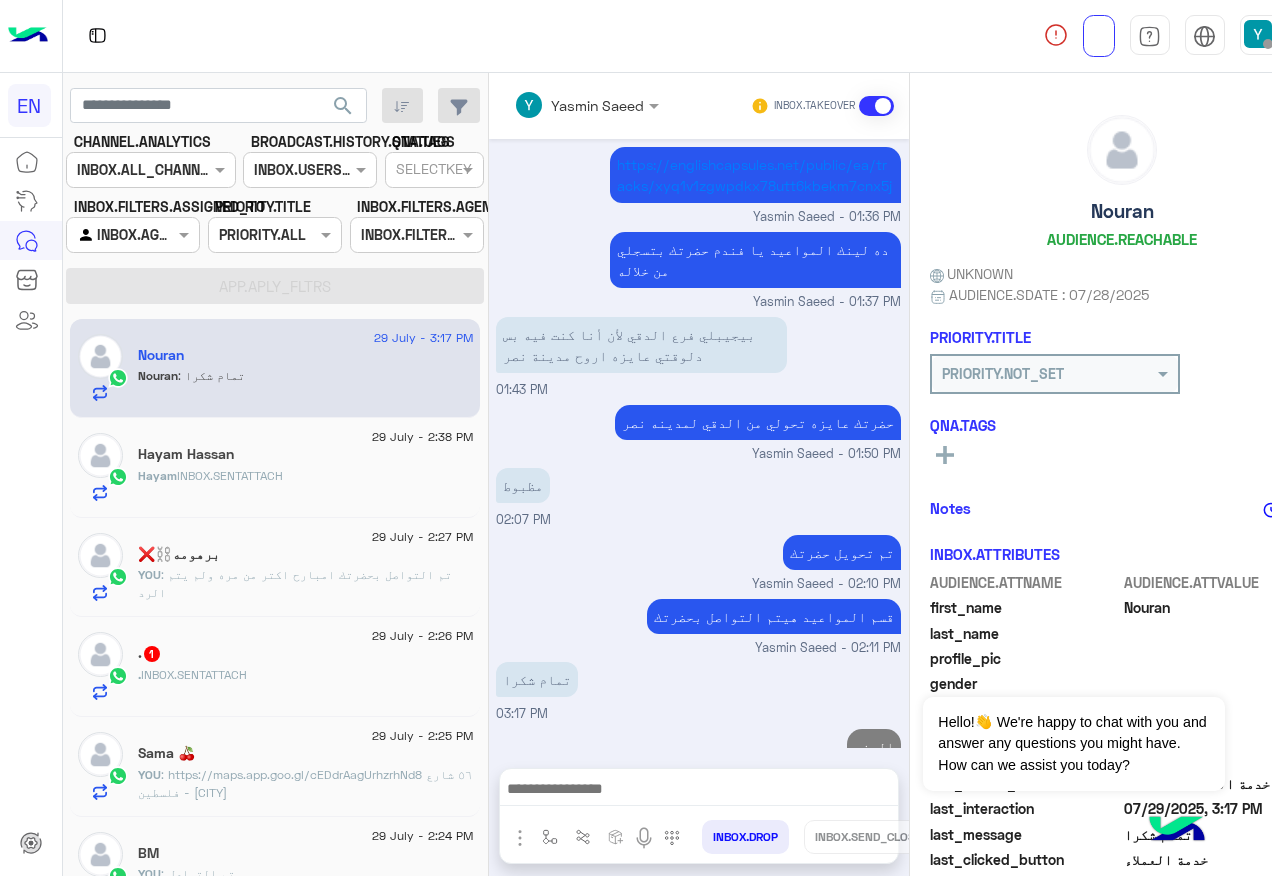 click on "INBOX.SENTATTACH" 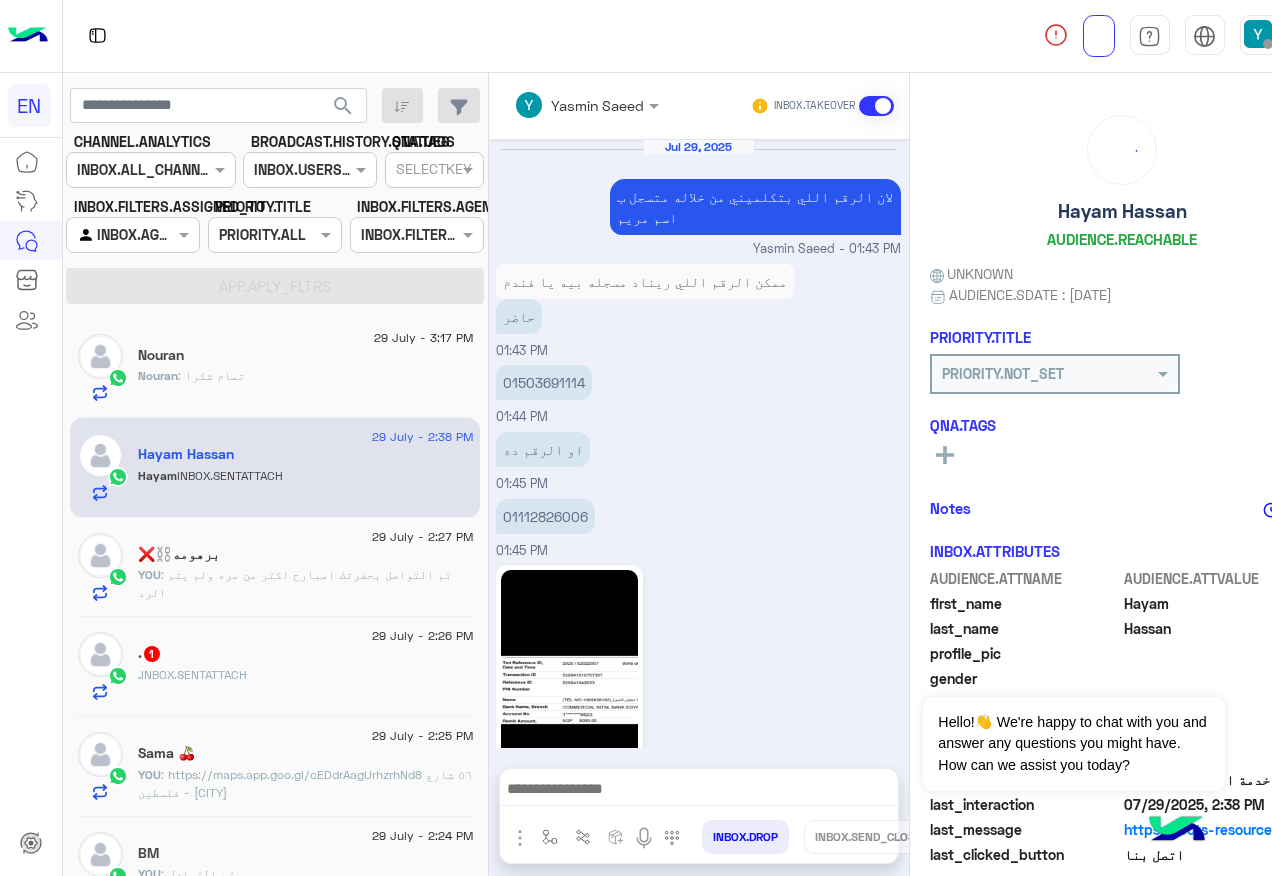 scroll, scrollTop: 2063, scrollLeft: 0, axis: vertical 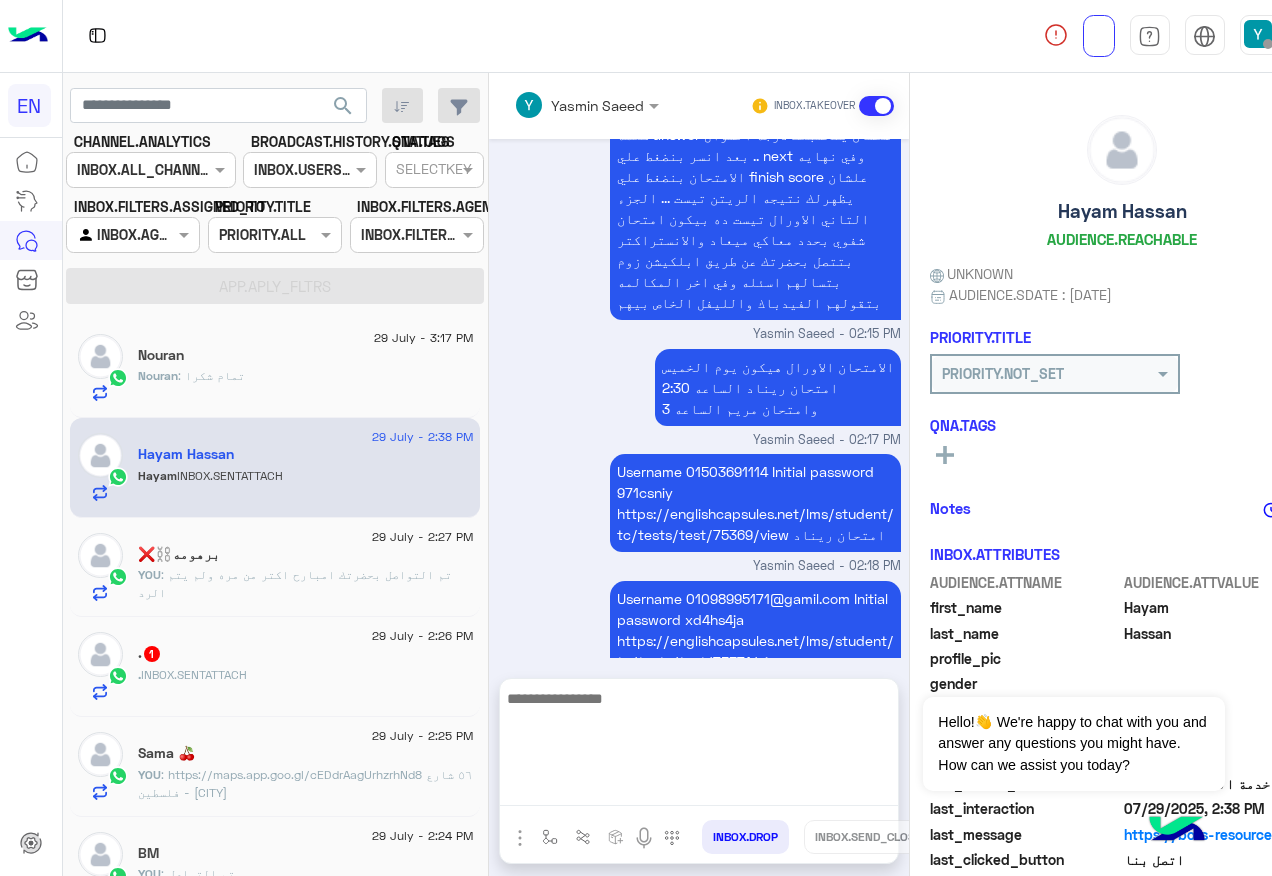 click at bounding box center (699, 746) 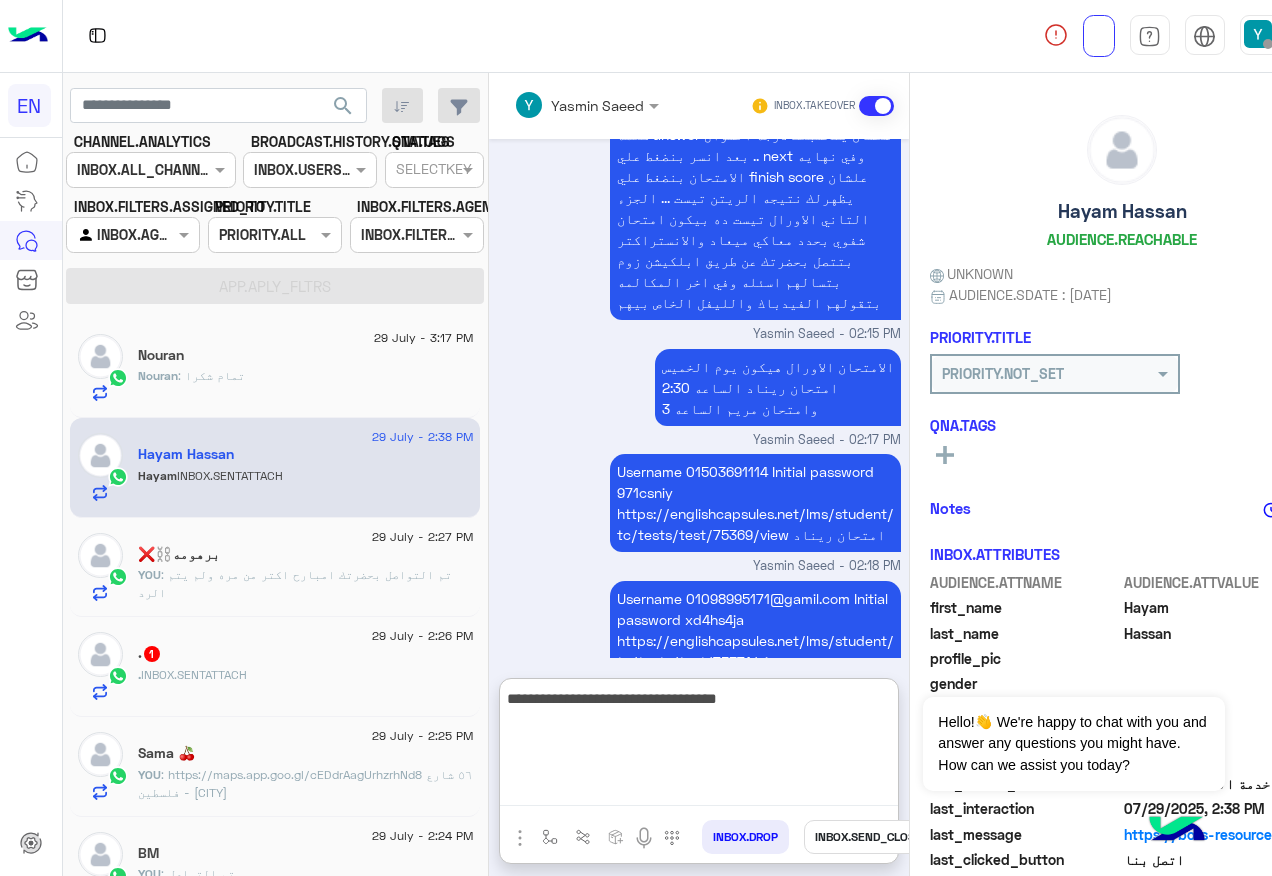 type on "**********" 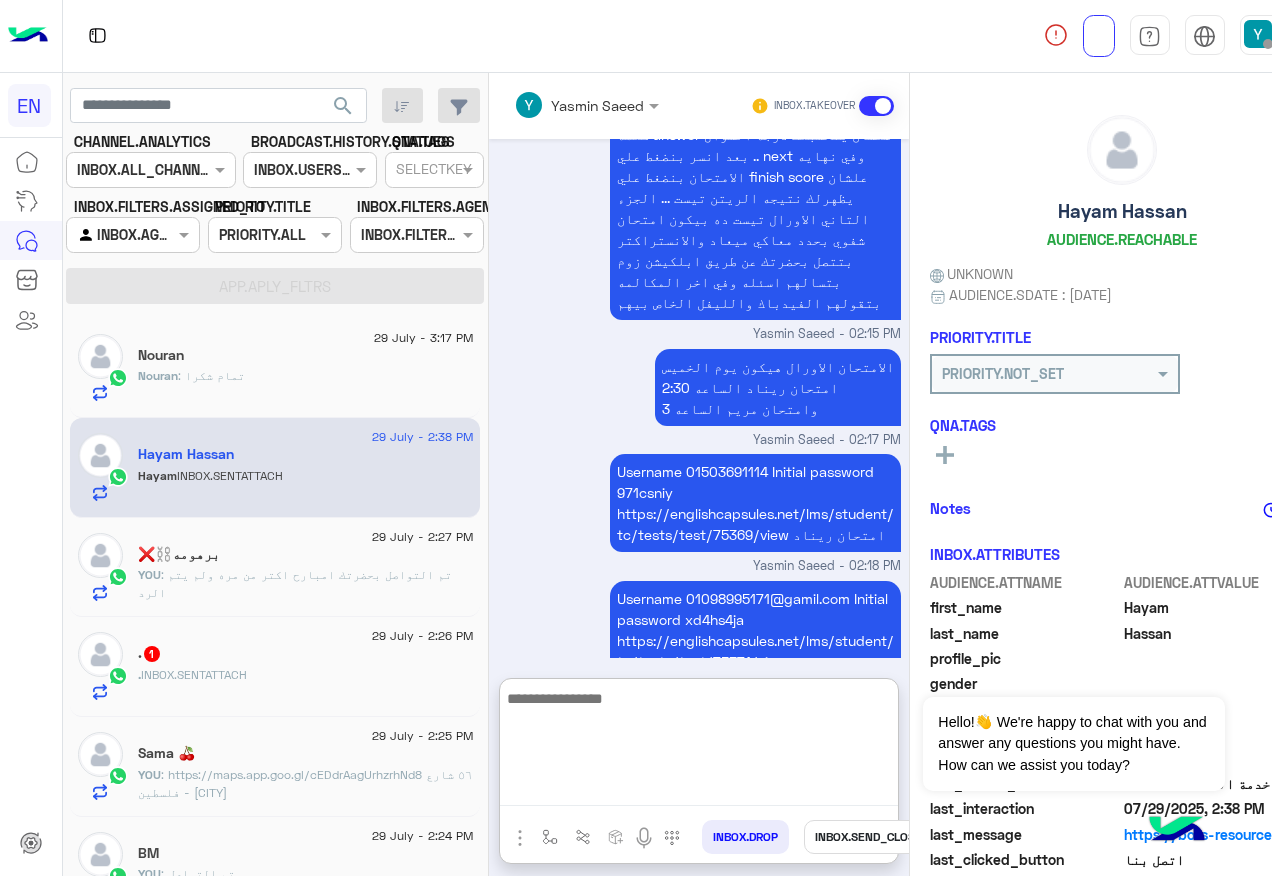 scroll, scrollTop: 2217, scrollLeft: 0, axis: vertical 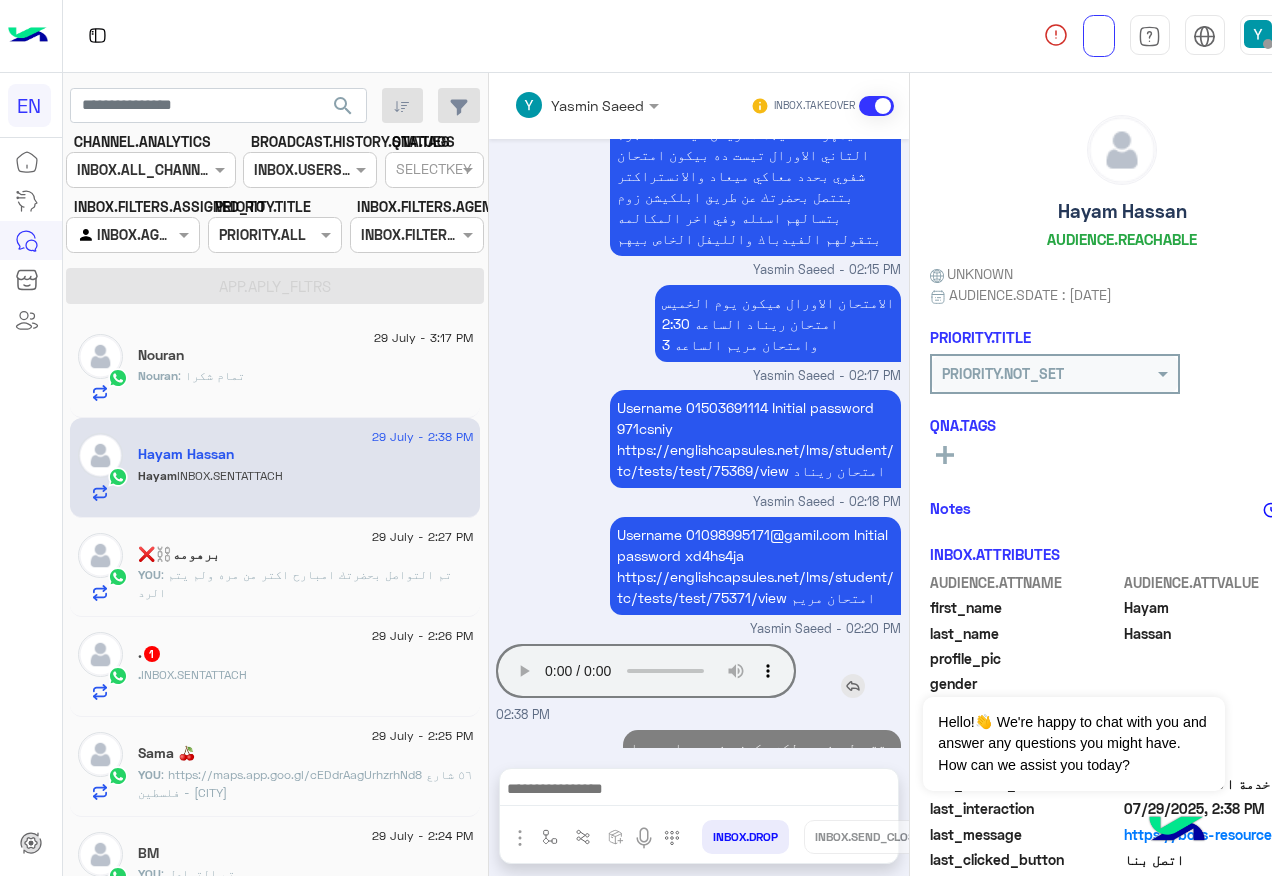 drag, startPoint x: 889, startPoint y: 618, endPoint x: 877, endPoint y: 617, distance: 12.0415945 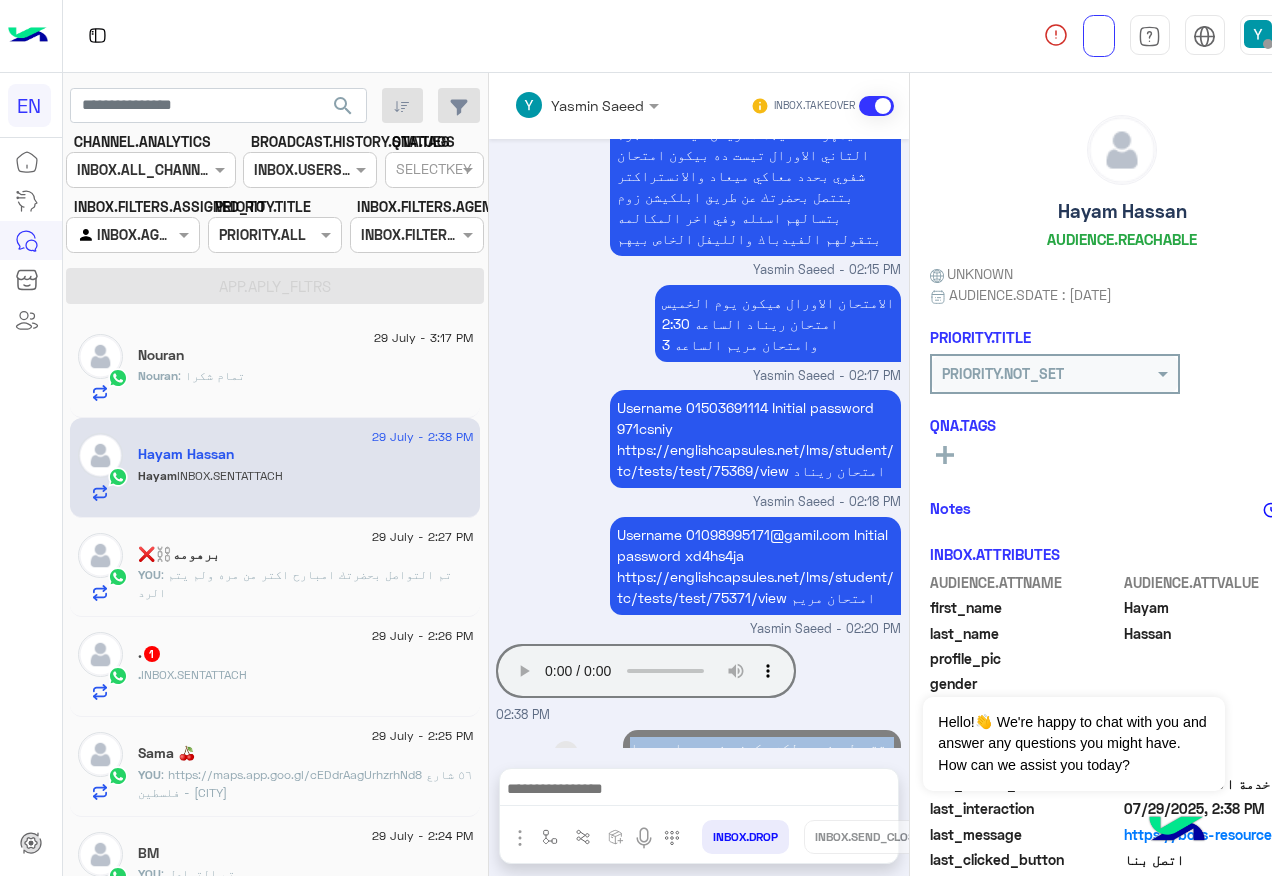 drag, startPoint x: 889, startPoint y: 704, endPoint x: 646, endPoint y: 716, distance: 243.29611 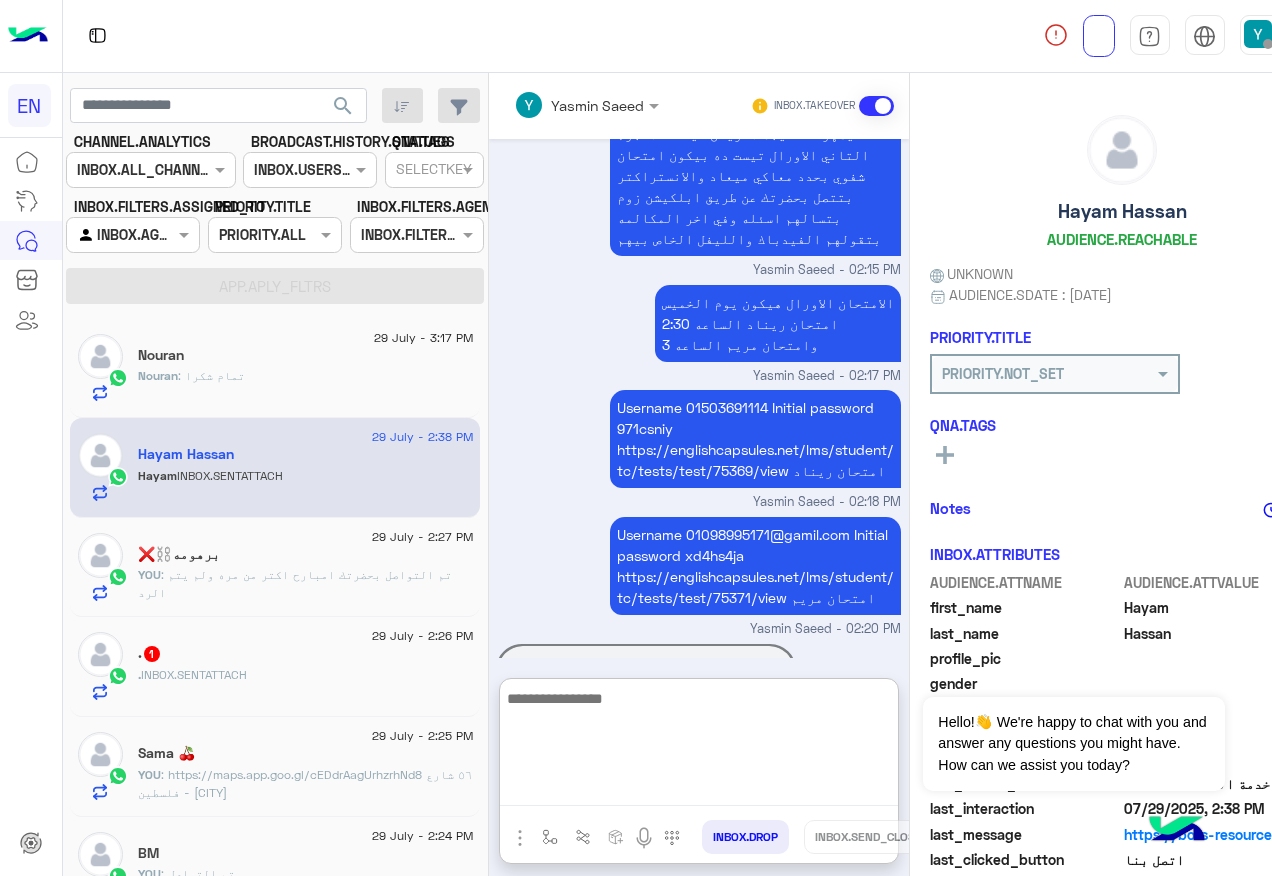 click at bounding box center (699, 746) 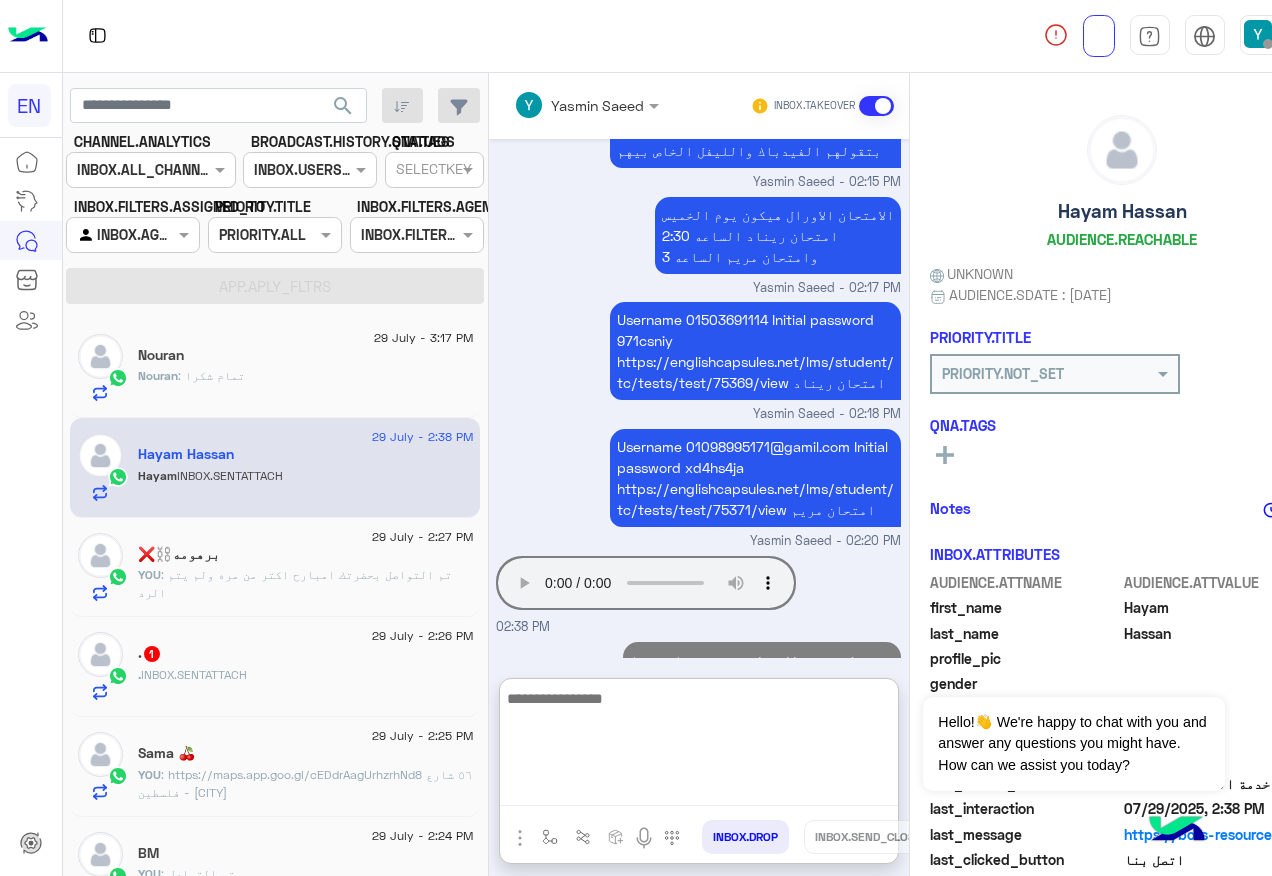 scroll, scrollTop: 2217, scrollLeft: 0, axis: vertical 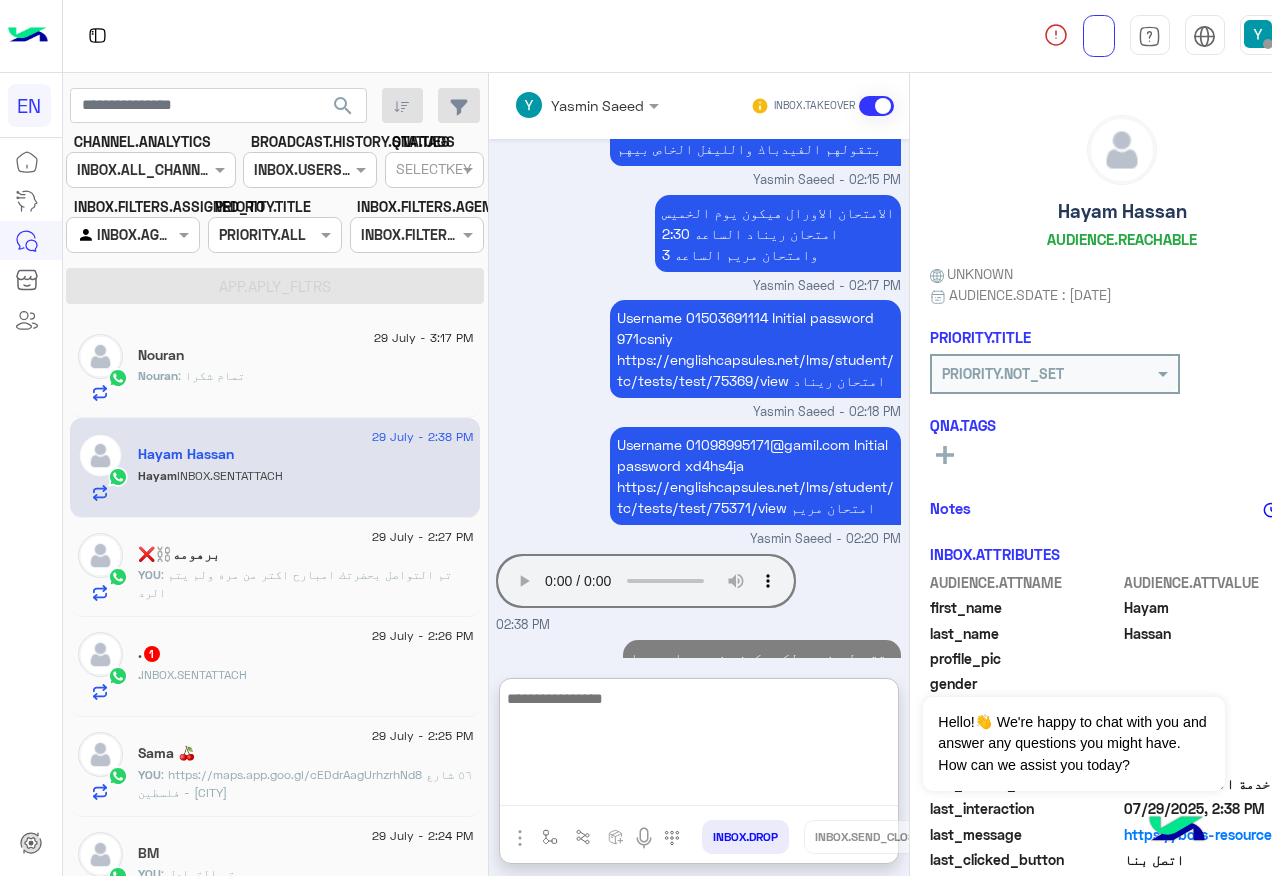paste on "**********" 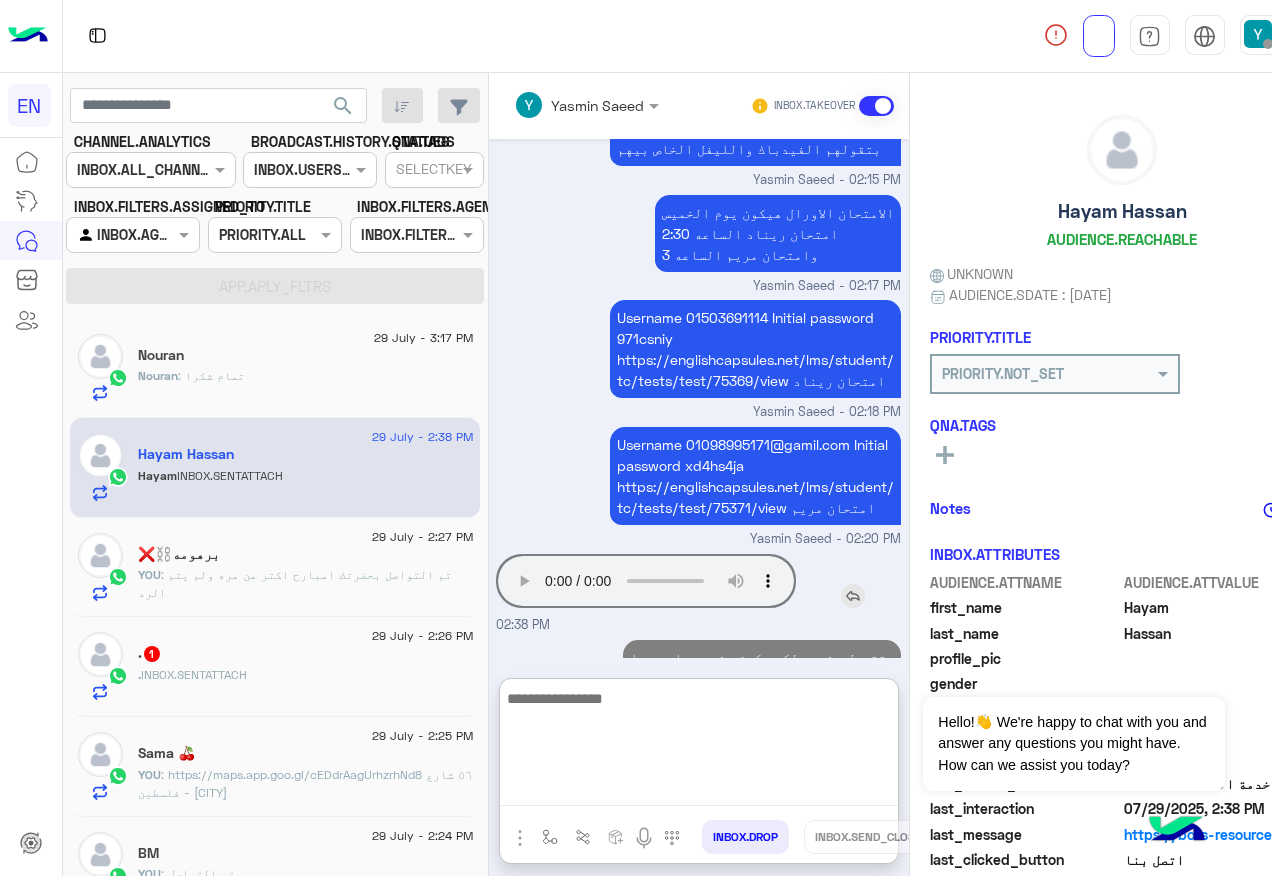 type on "**********" 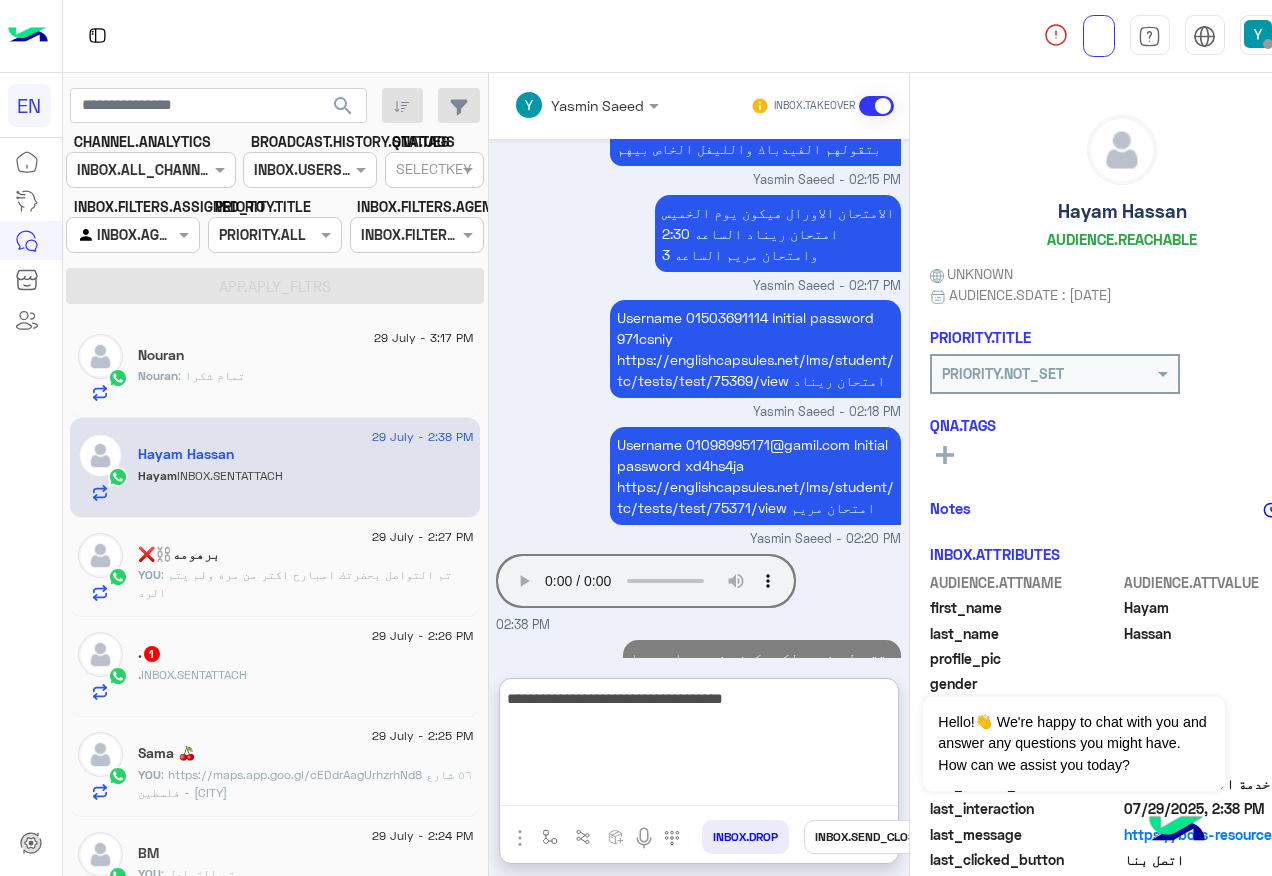 click on "**********" at bounding box center (699, 746) 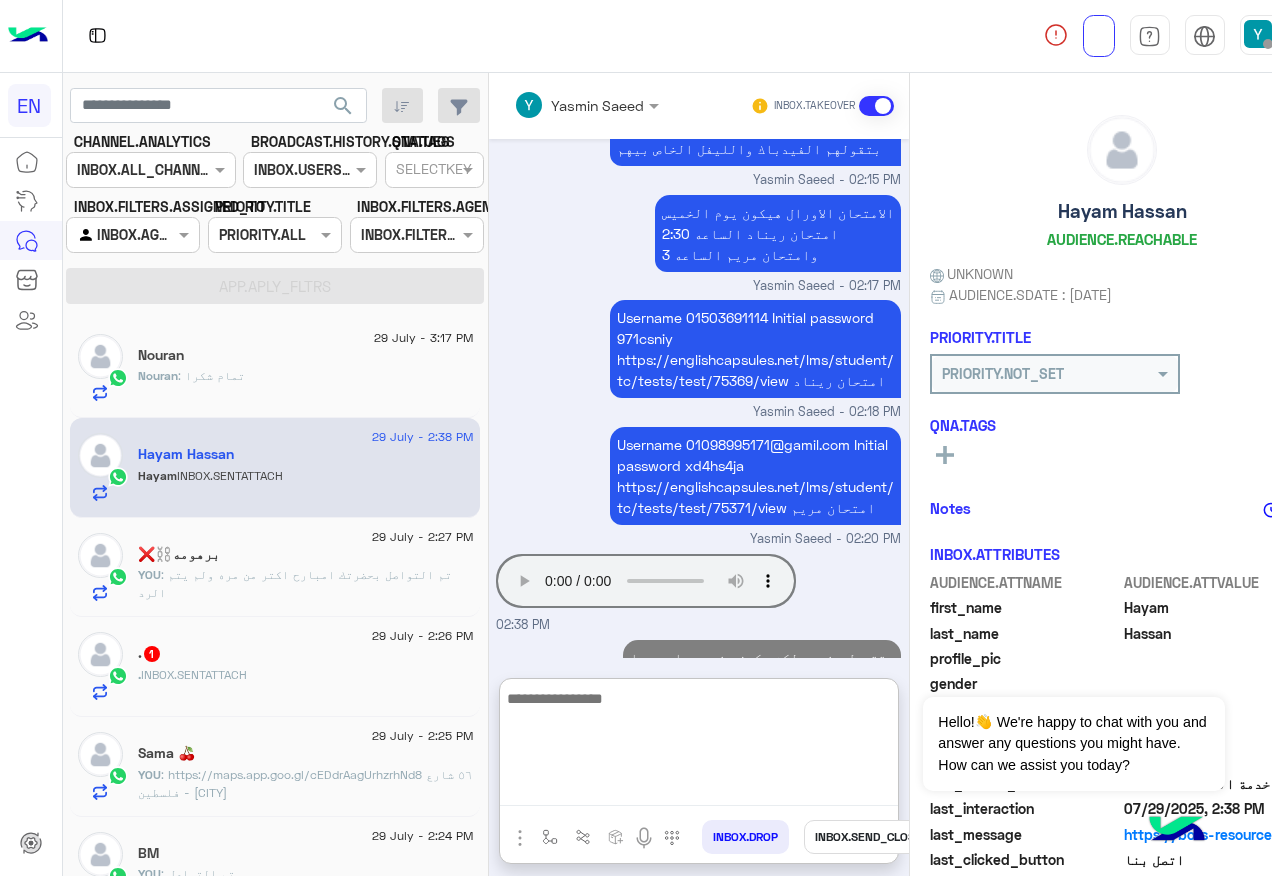 scroll, scrollTop: 2281, scrollLeft: 0, axis: vertical 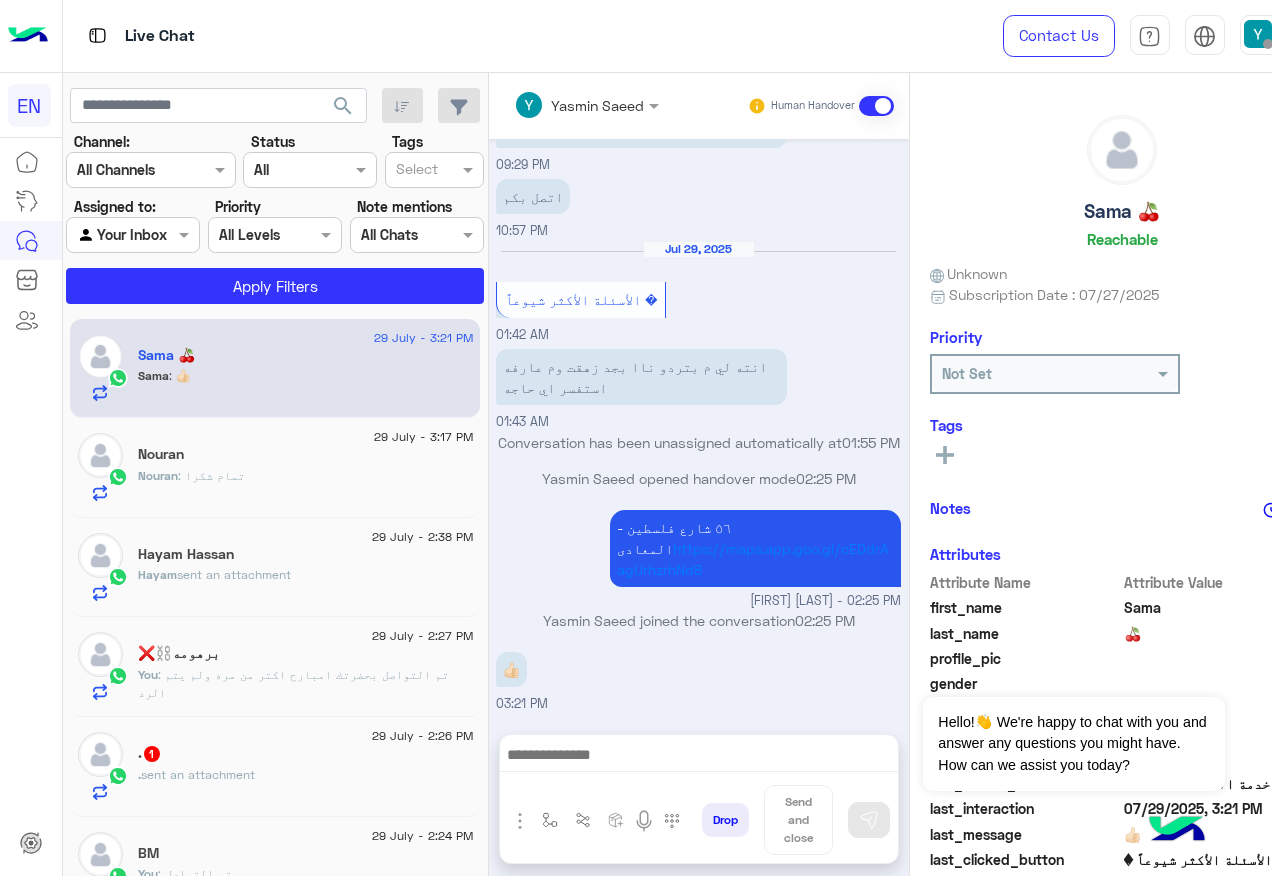 click on "Hayam Hassan" 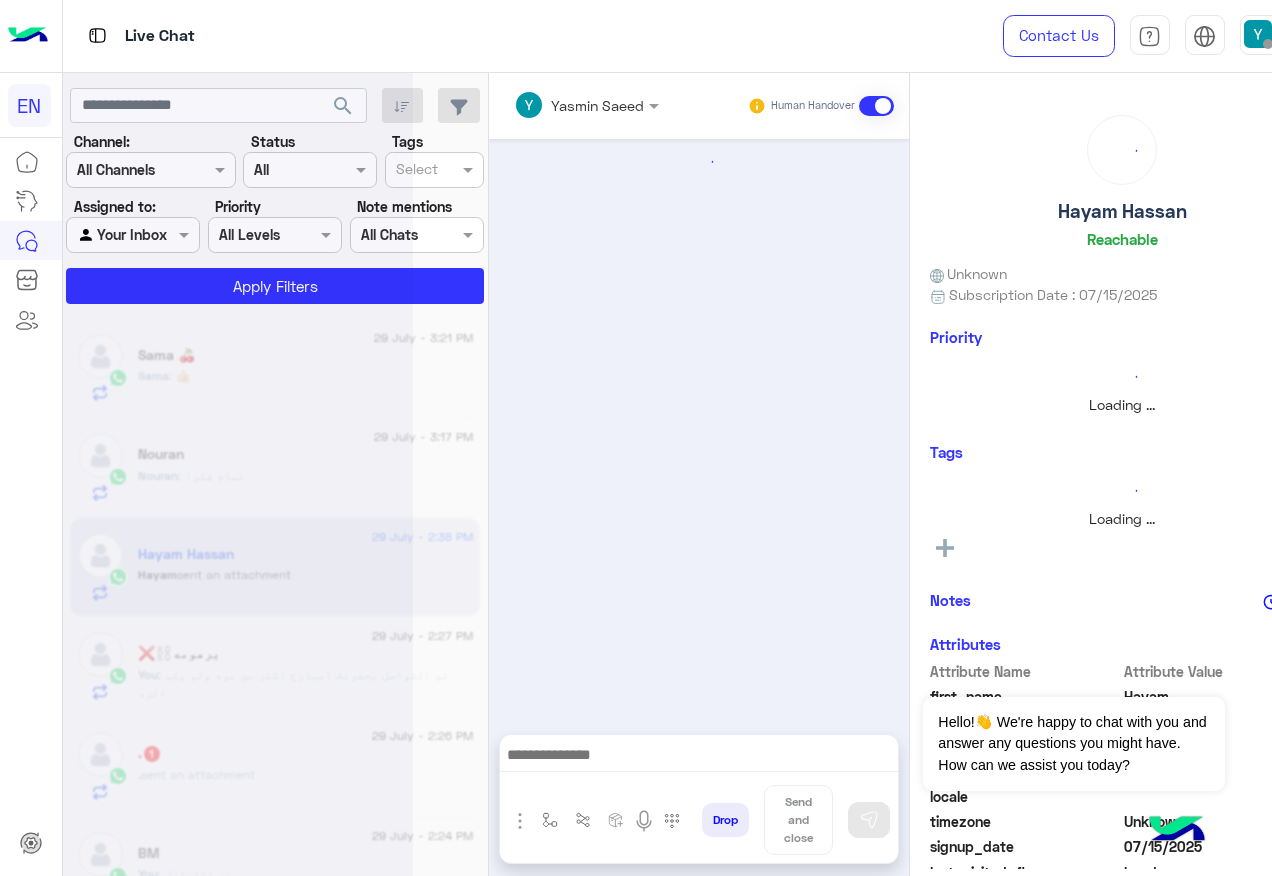 scroll, scrollTop: 2097, scrollLeft: 0, axis: vertical 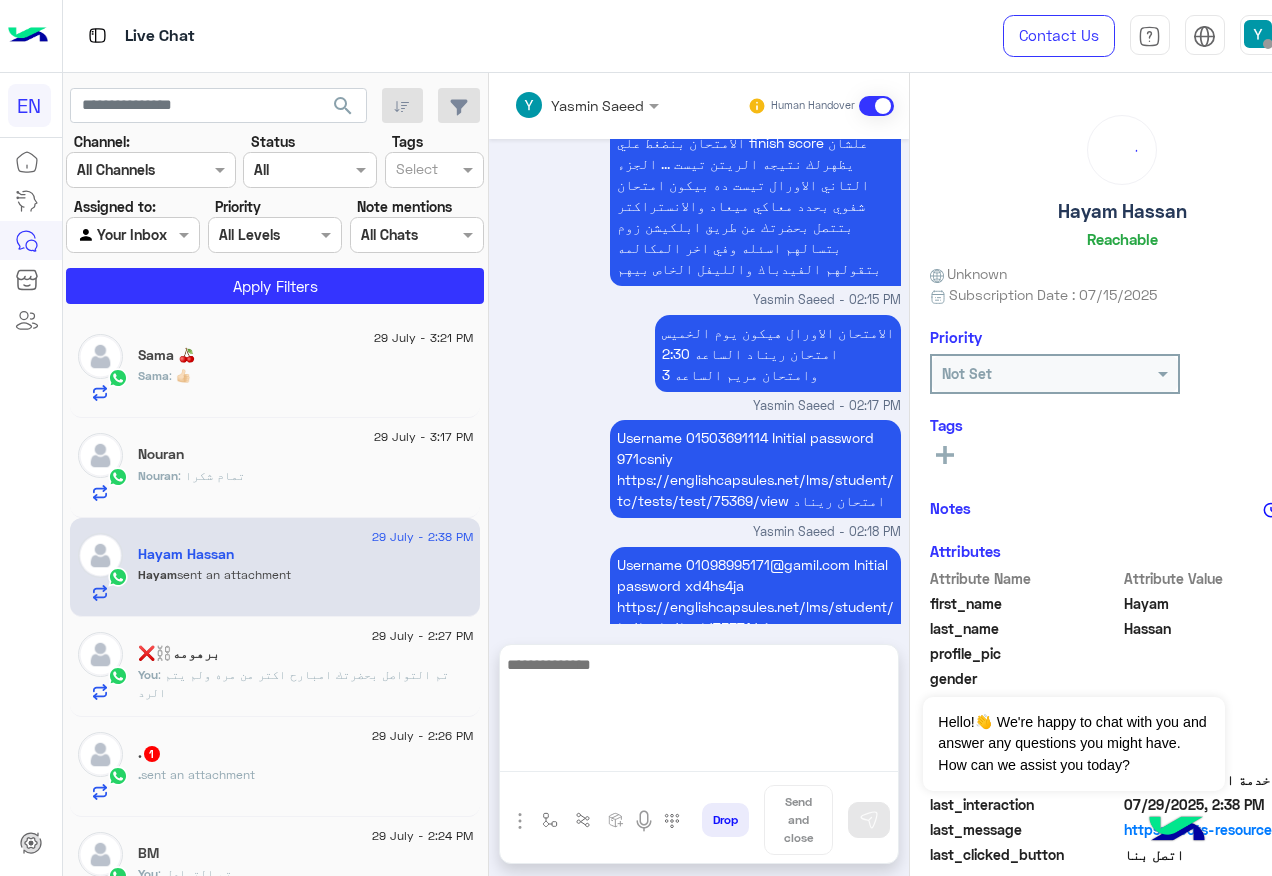 click at bounding box center (699, 712) 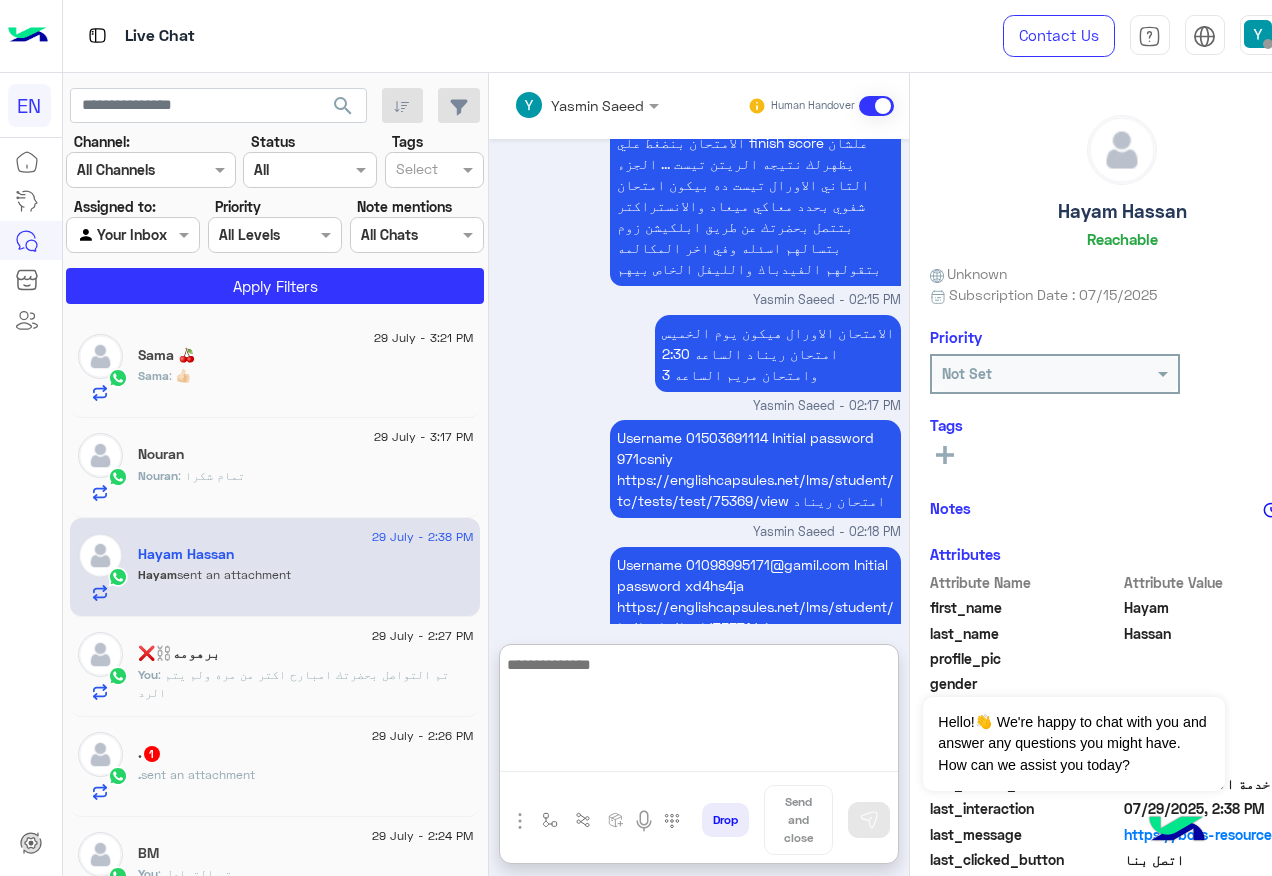 paste on "**********" 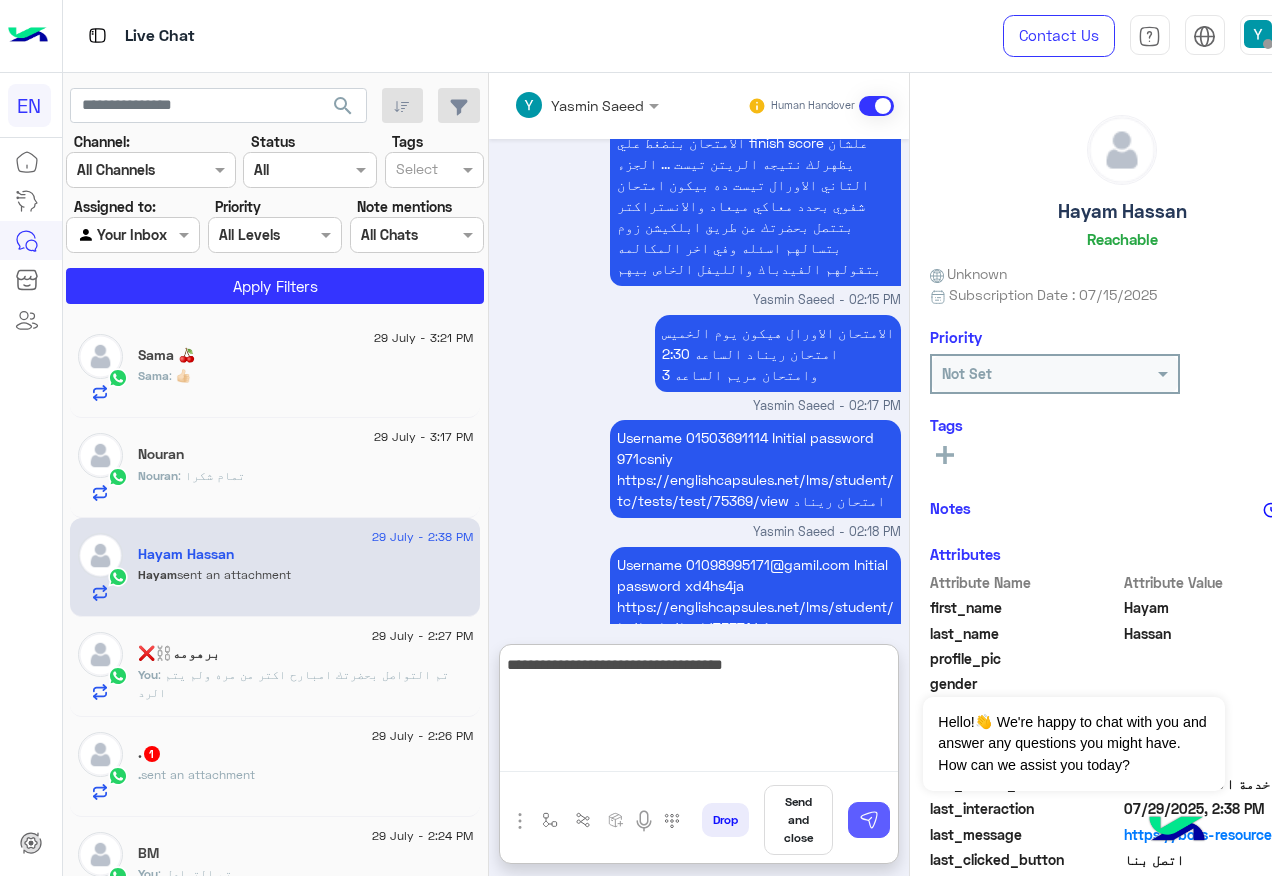 type on "**********" 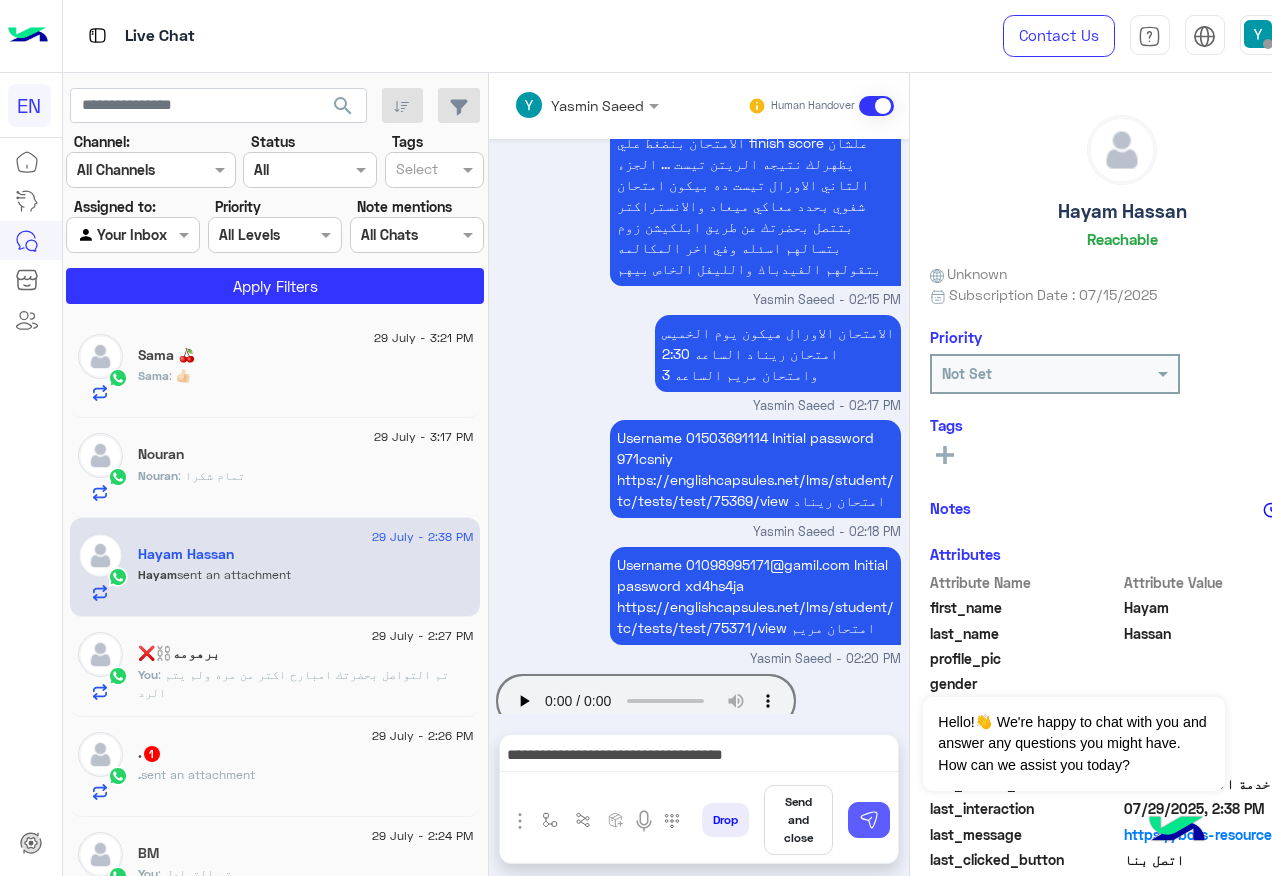 click at bounding box center [869, 820] 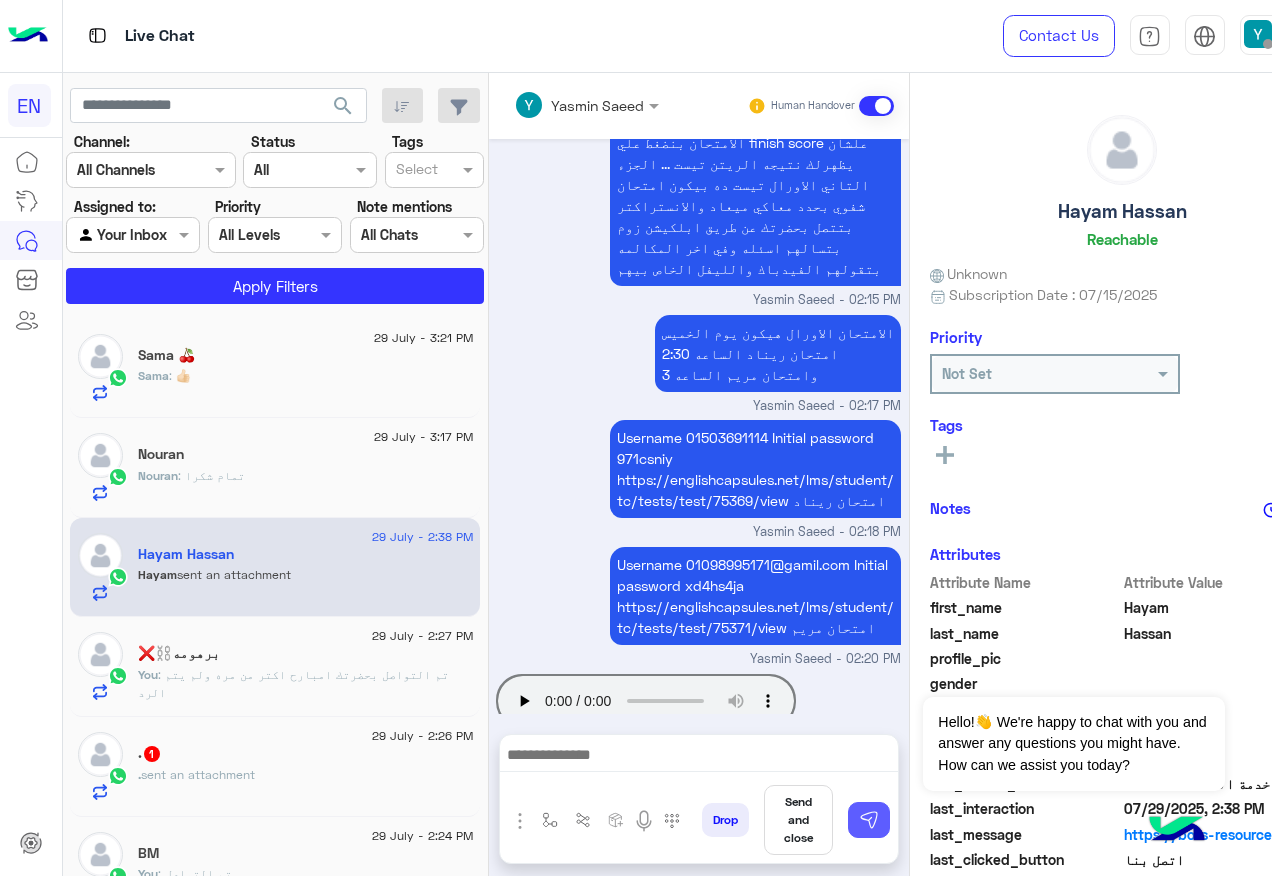 scroll, scrollTop: 2161, scrollLeft: 0, axis: vertical 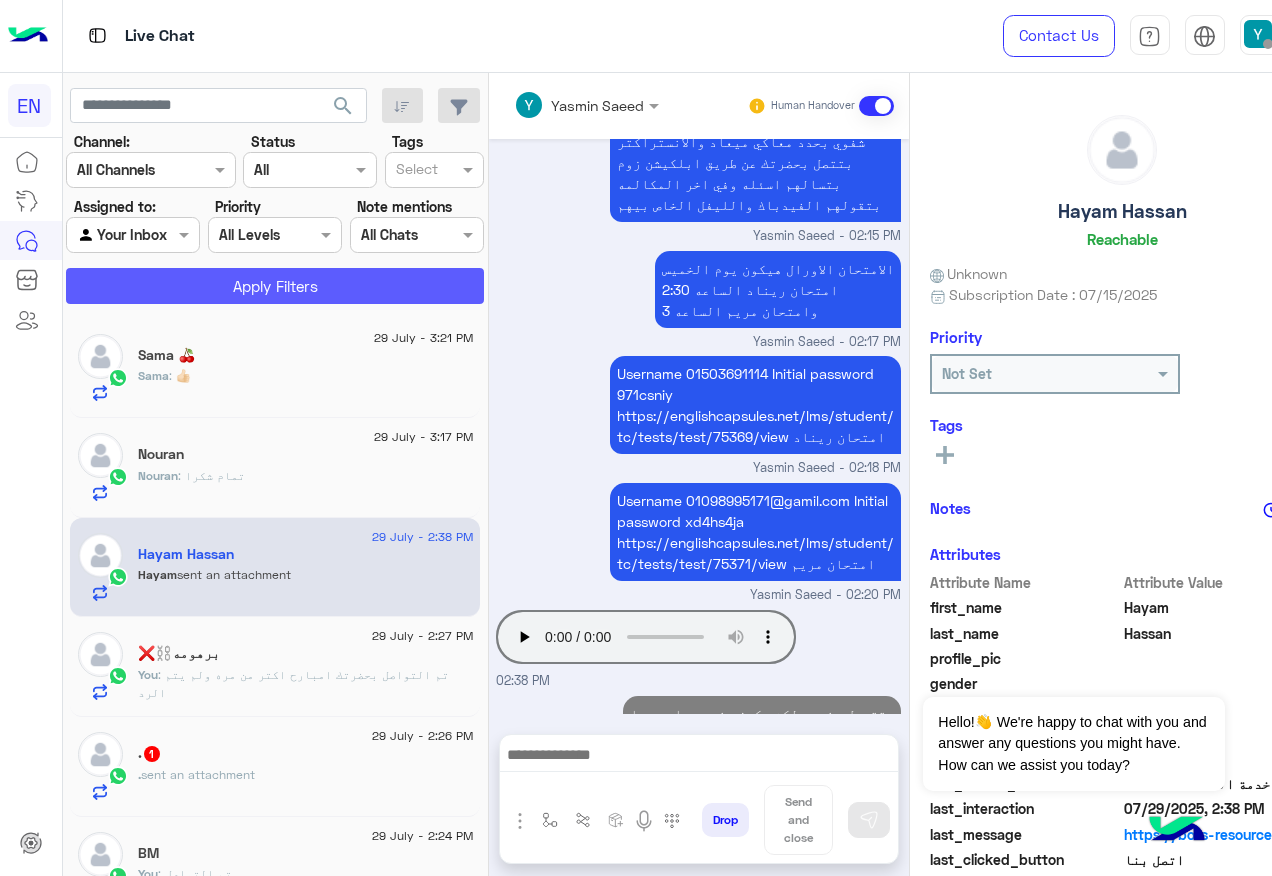 click on "Apply Filters" 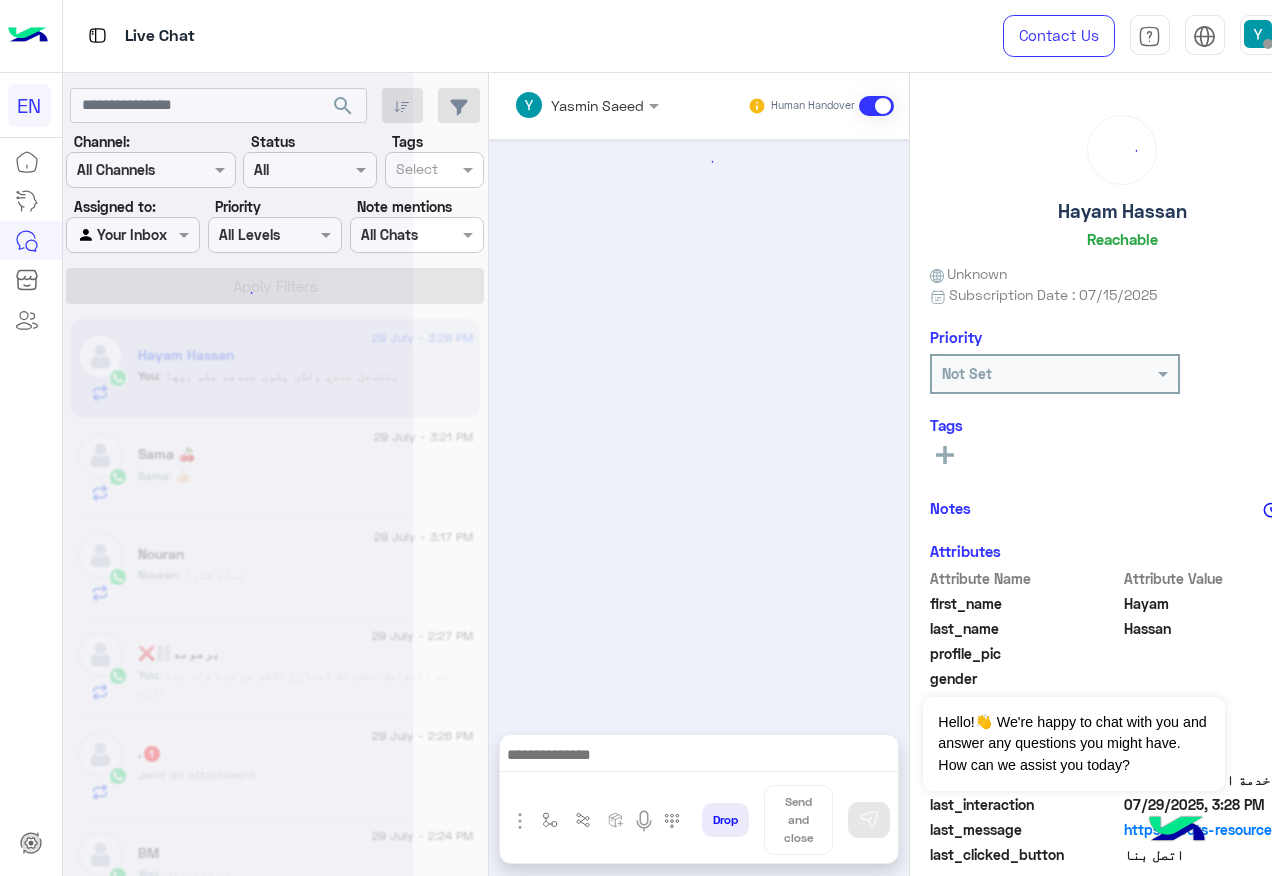 scroll, scrollTop: 2076, scrollLeft: 0, axis: vertical 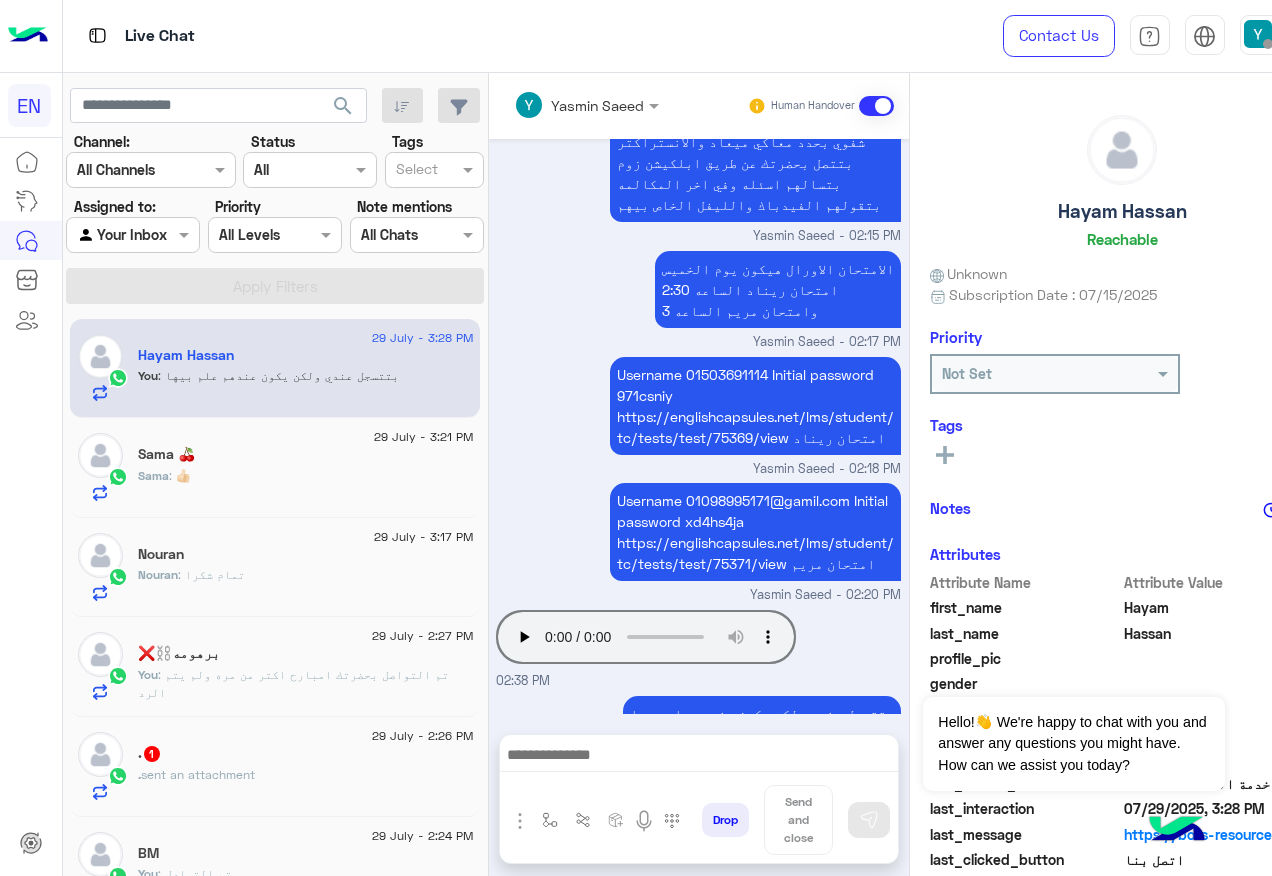click on "29 July - 3:17 PM" 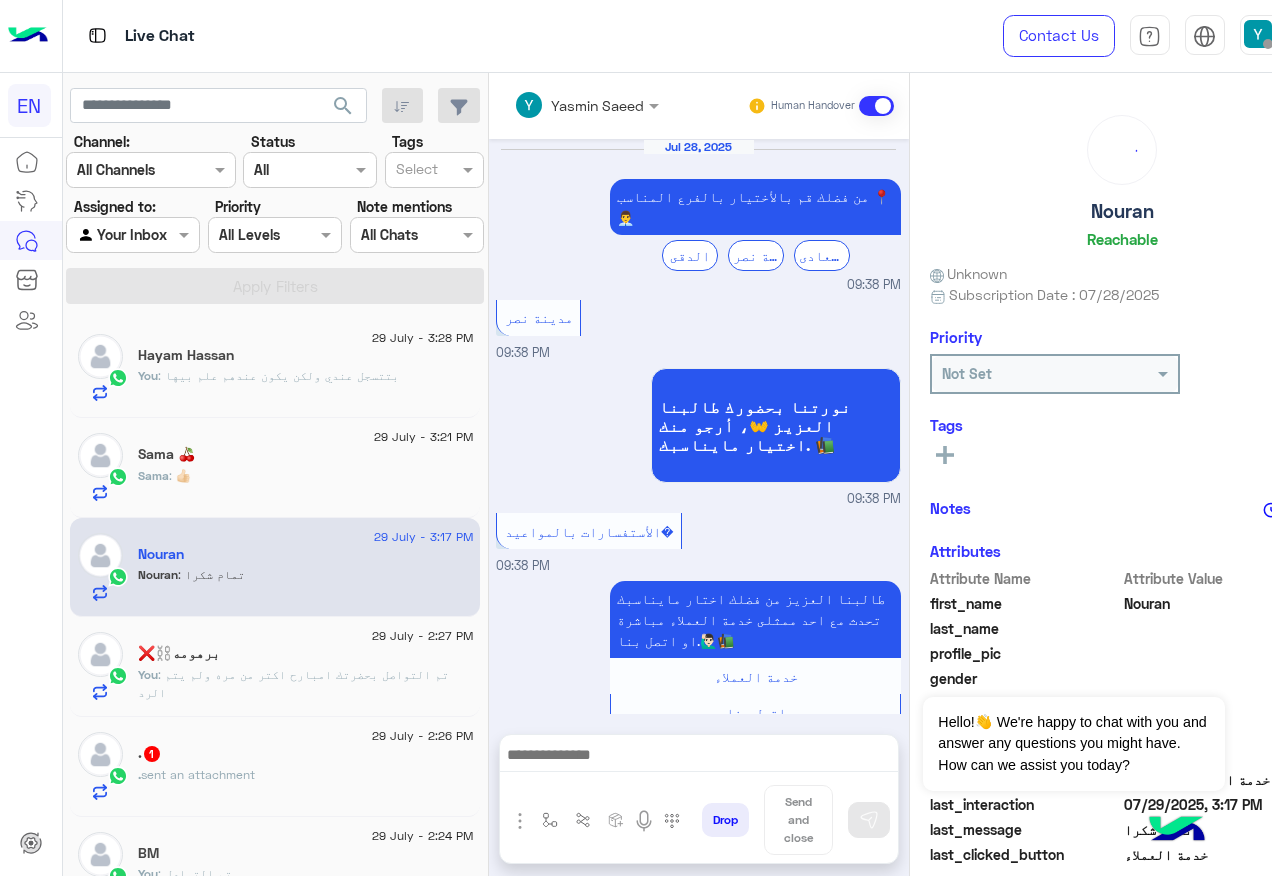 scroll, scrollTop: 1088, scrollLeft: 0, axis: vertical 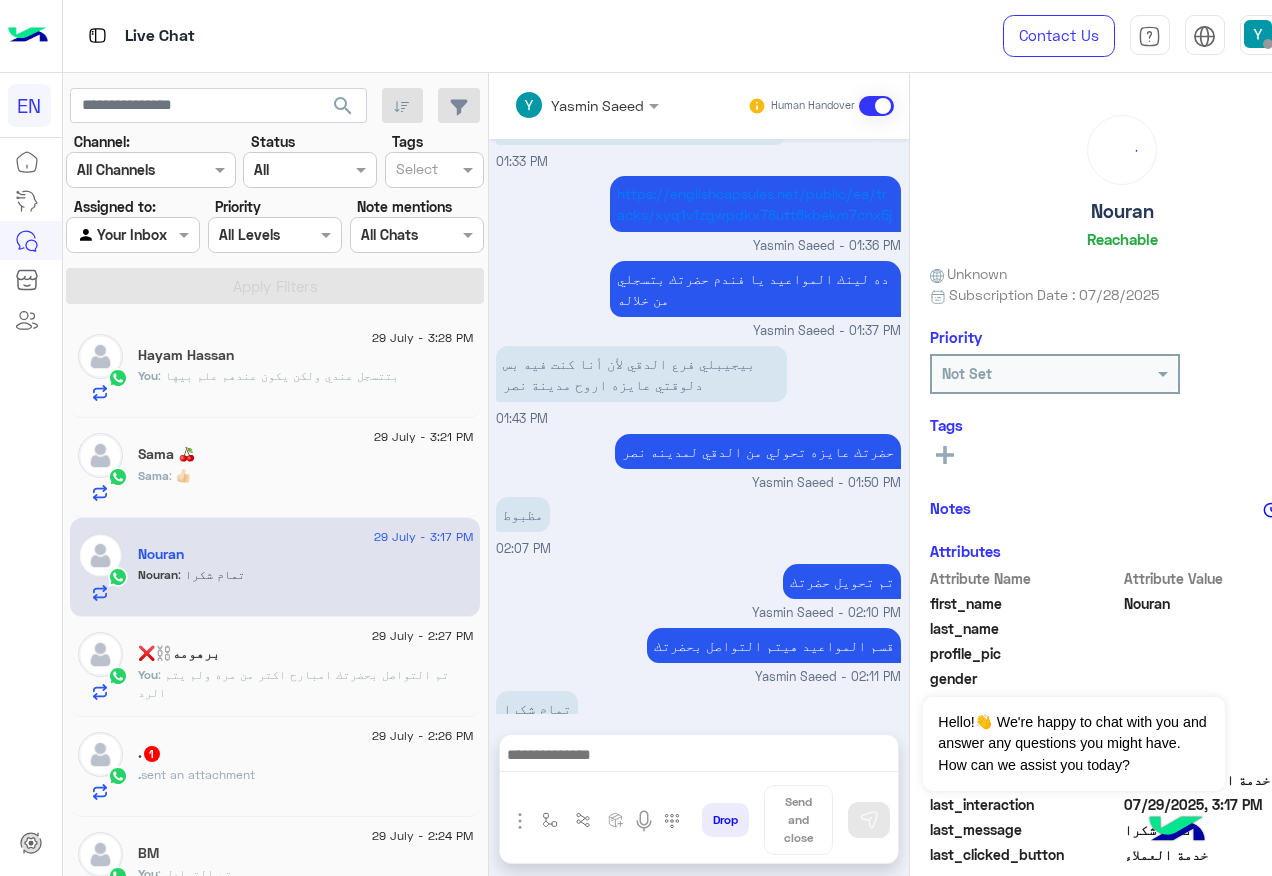 click at bounding box center [699, 760] 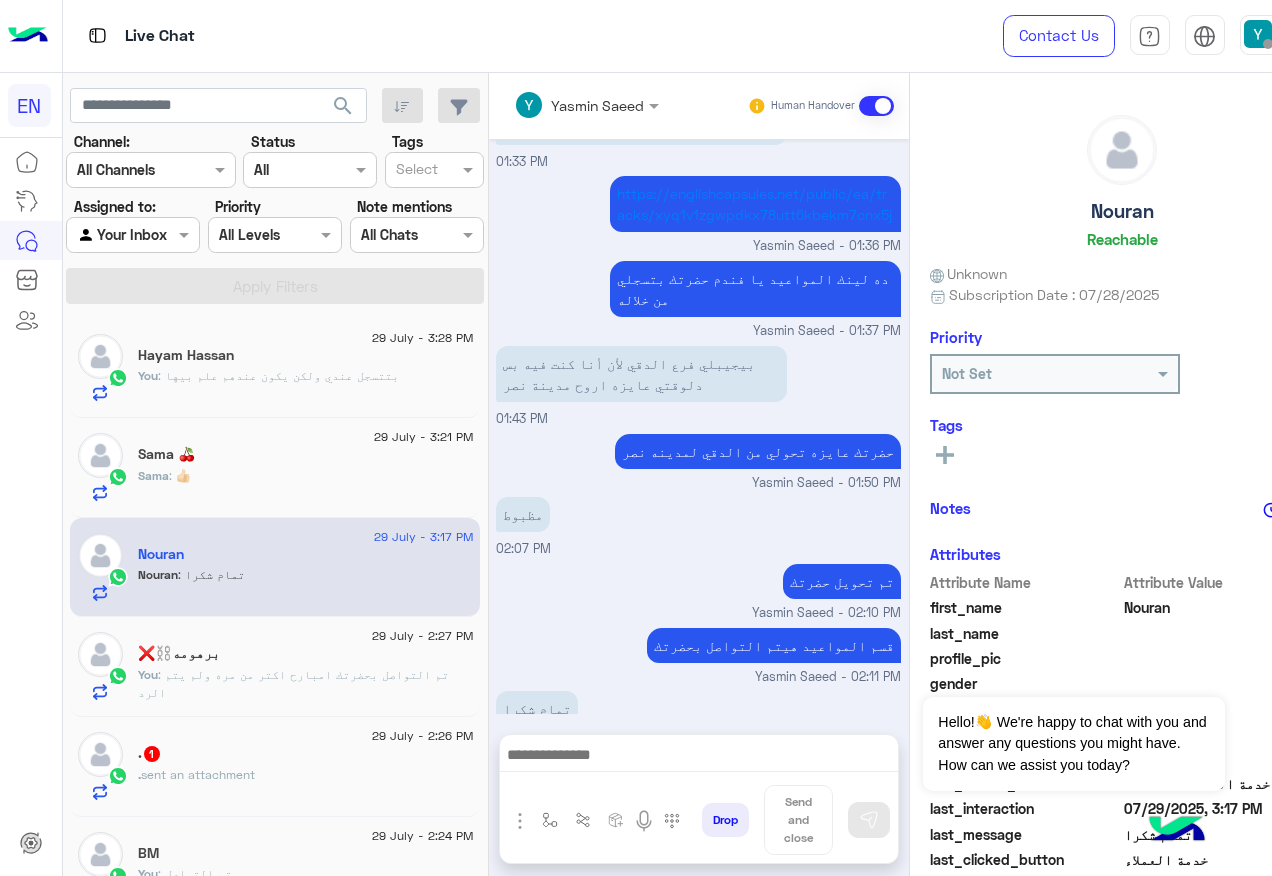 click on ".  sent an attachment" 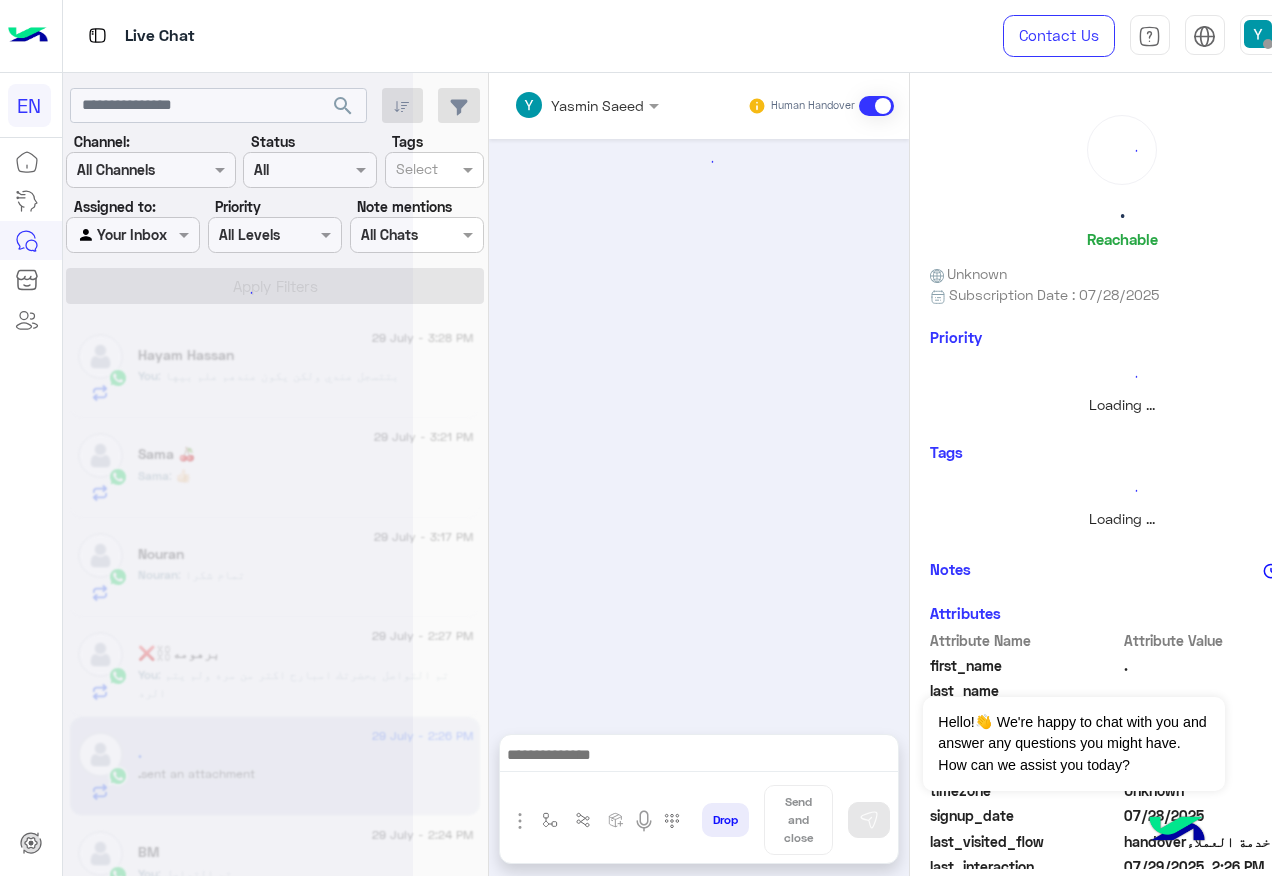 scroll, scrollTop: 266, scrollLeft: 0, axis: vertical 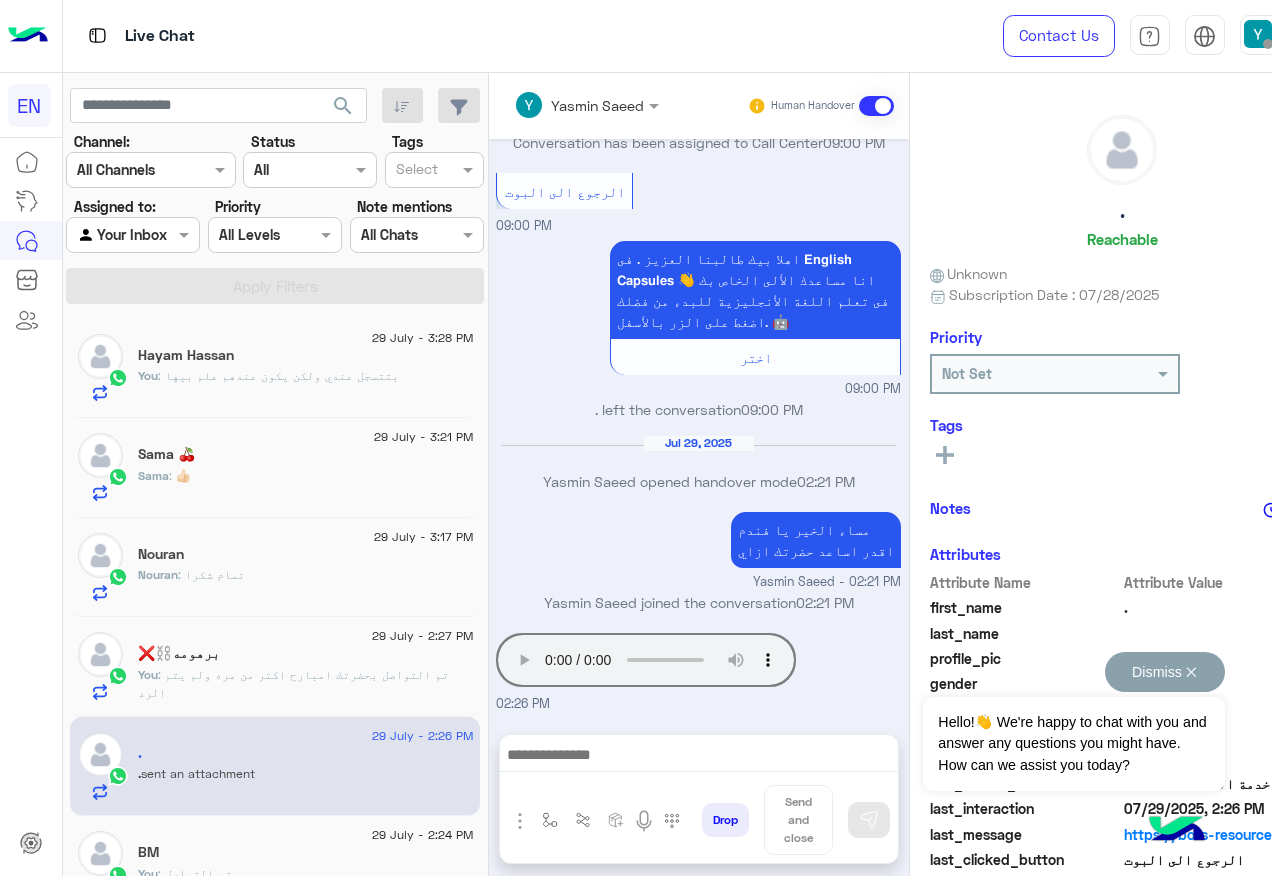 click on "Dismiss ✕" at bounding box center (1165, 672) 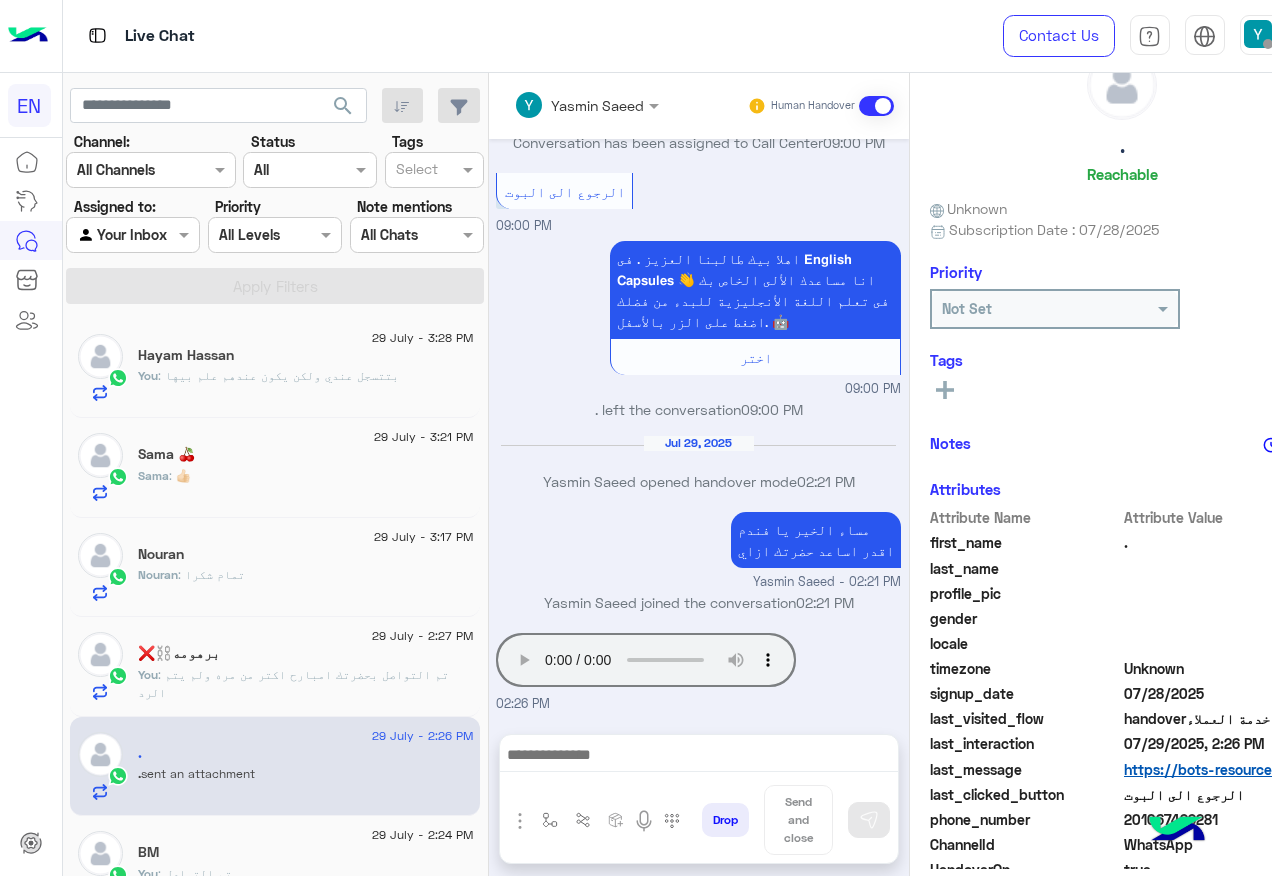 scroll, scrollTop: 100, scrollLeft: 0, axis: vertical 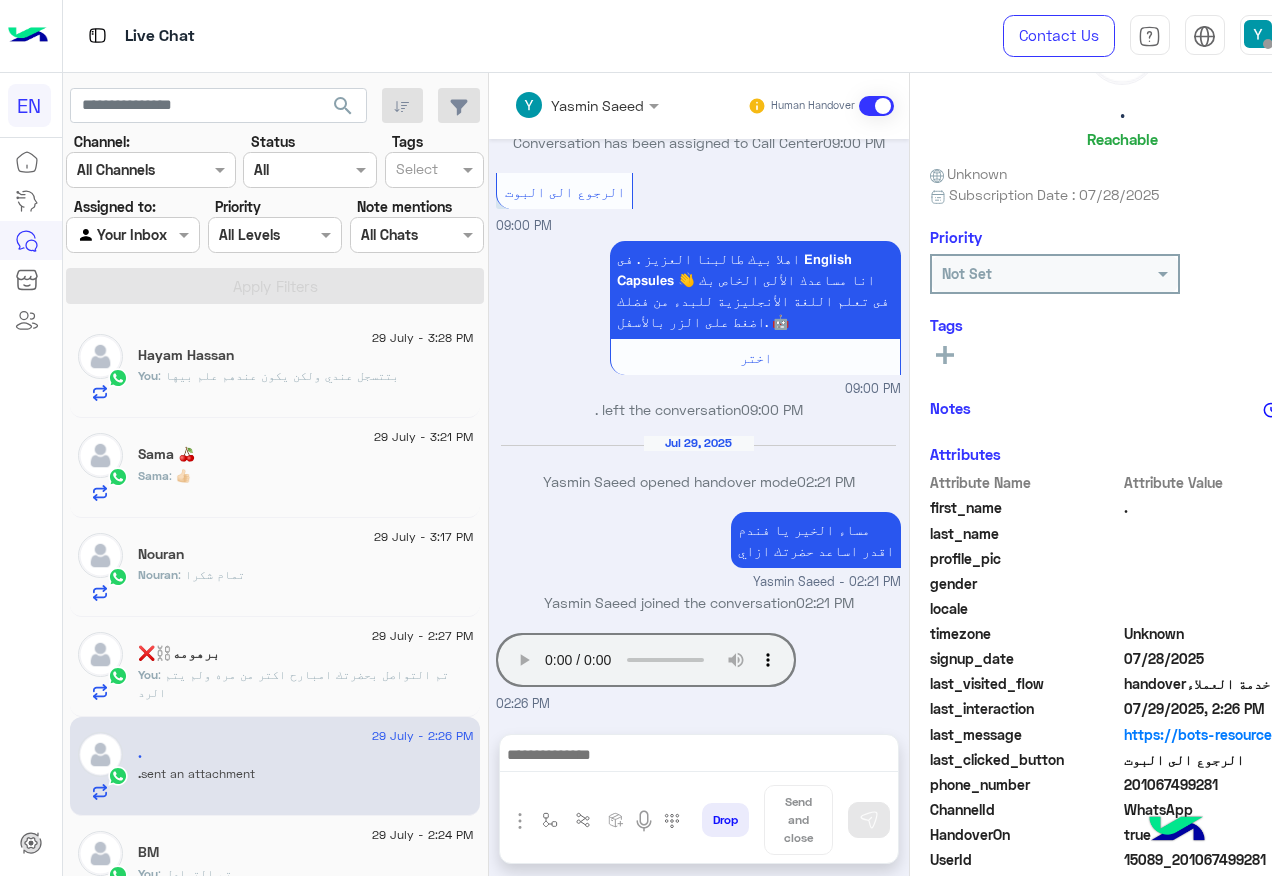 click on "201067499281" 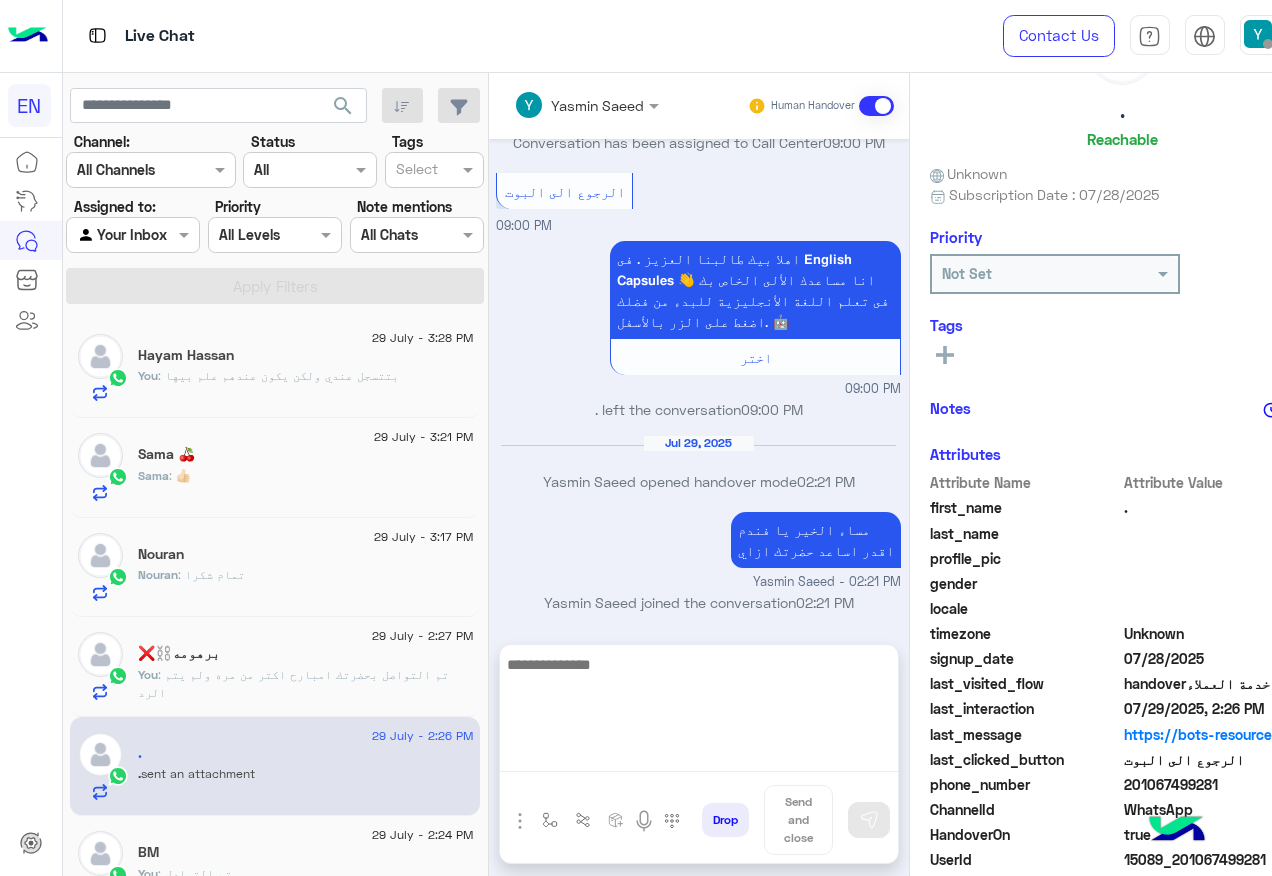 click at bounding box center [699, 712] 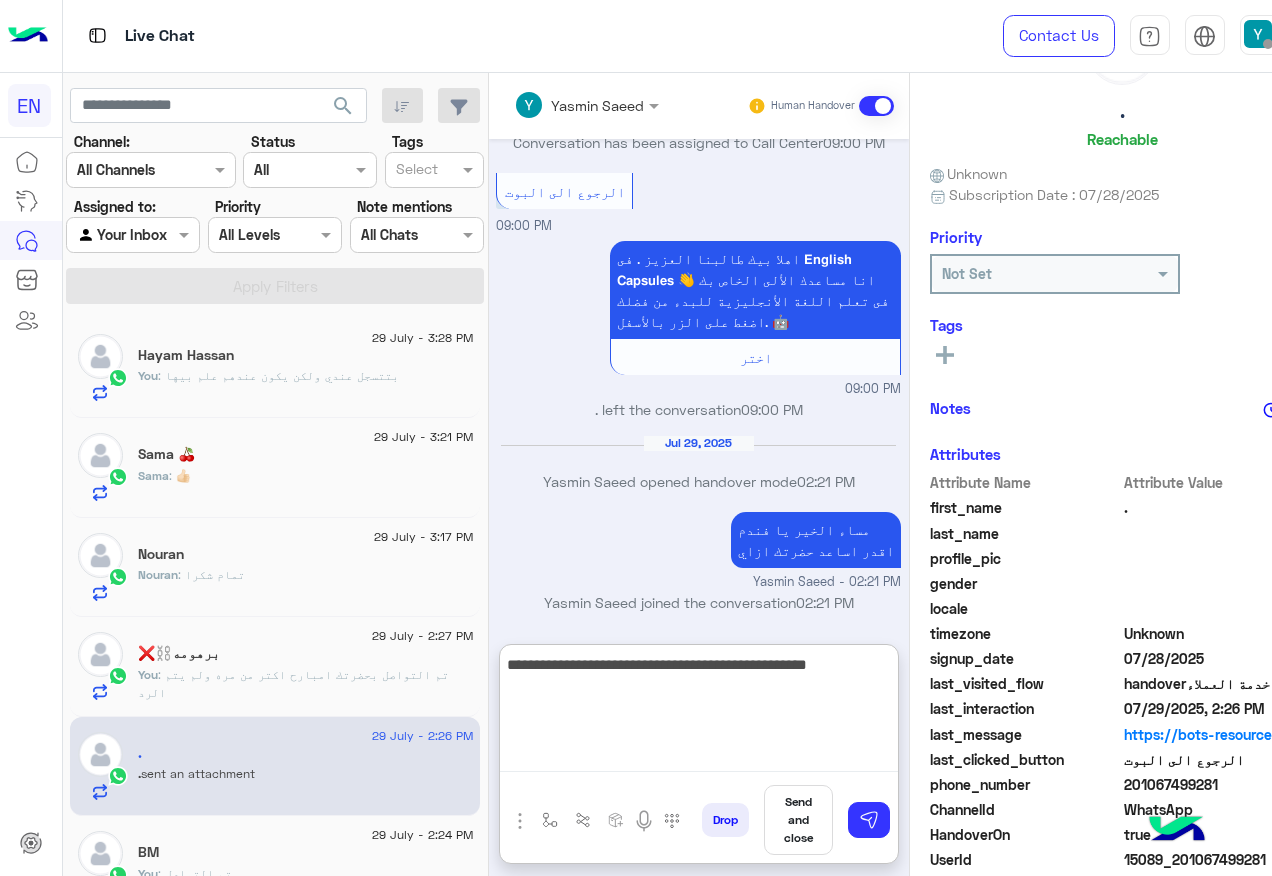 type on "**********" 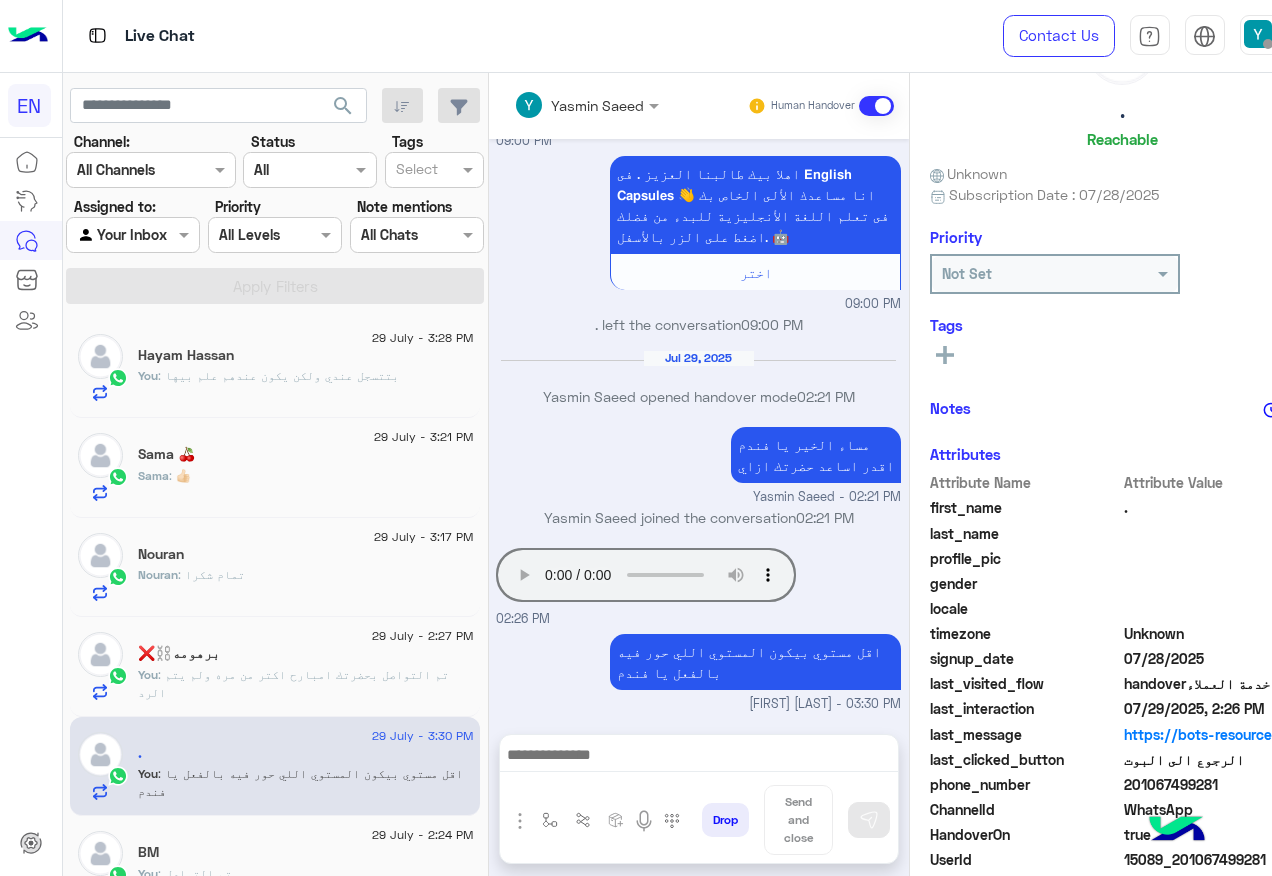scroll, scrollTop: 481, scrollLeft: 0, axis: vertical 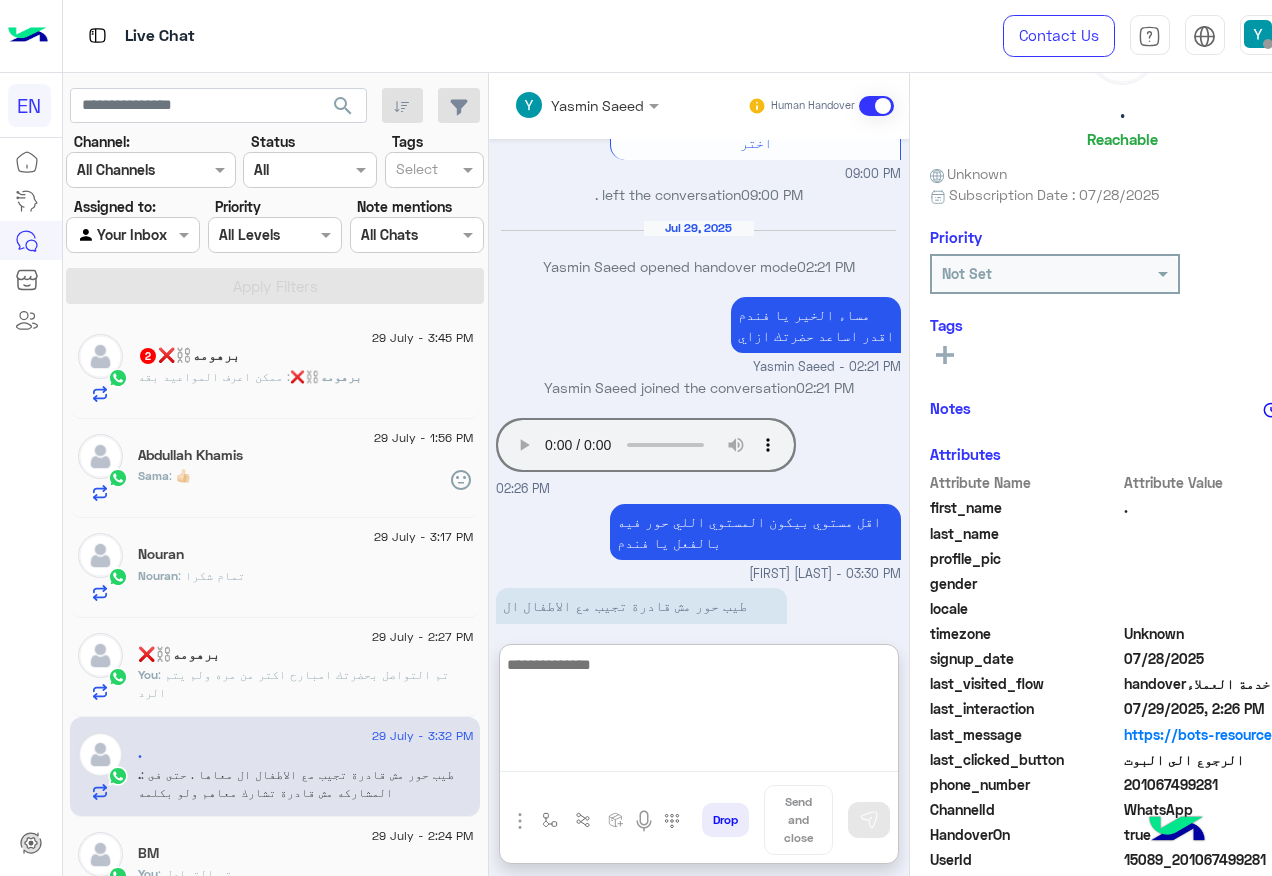 click at bounding box center (699, 712) 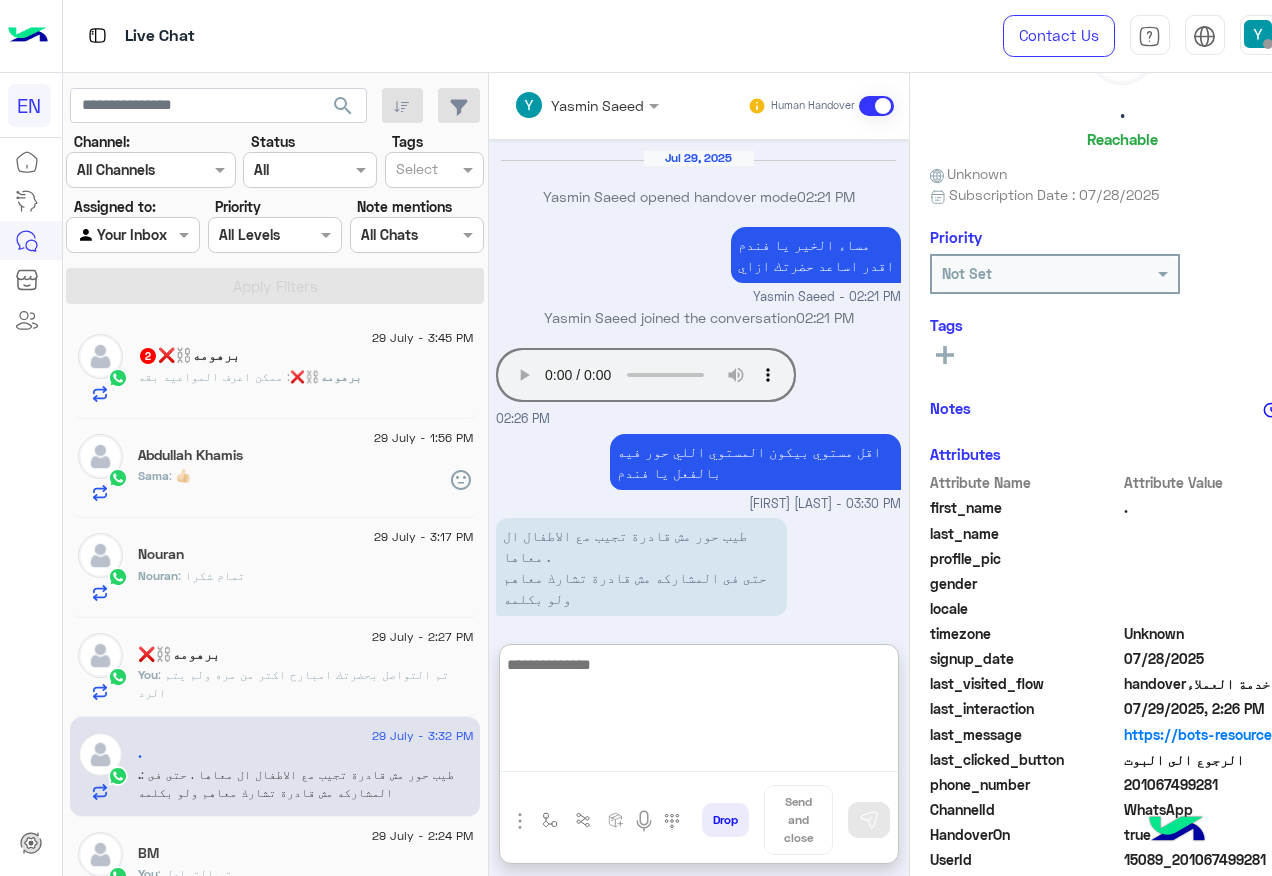 scroll, scrollTop: 570, scrollLeft: 0, axis: vertical 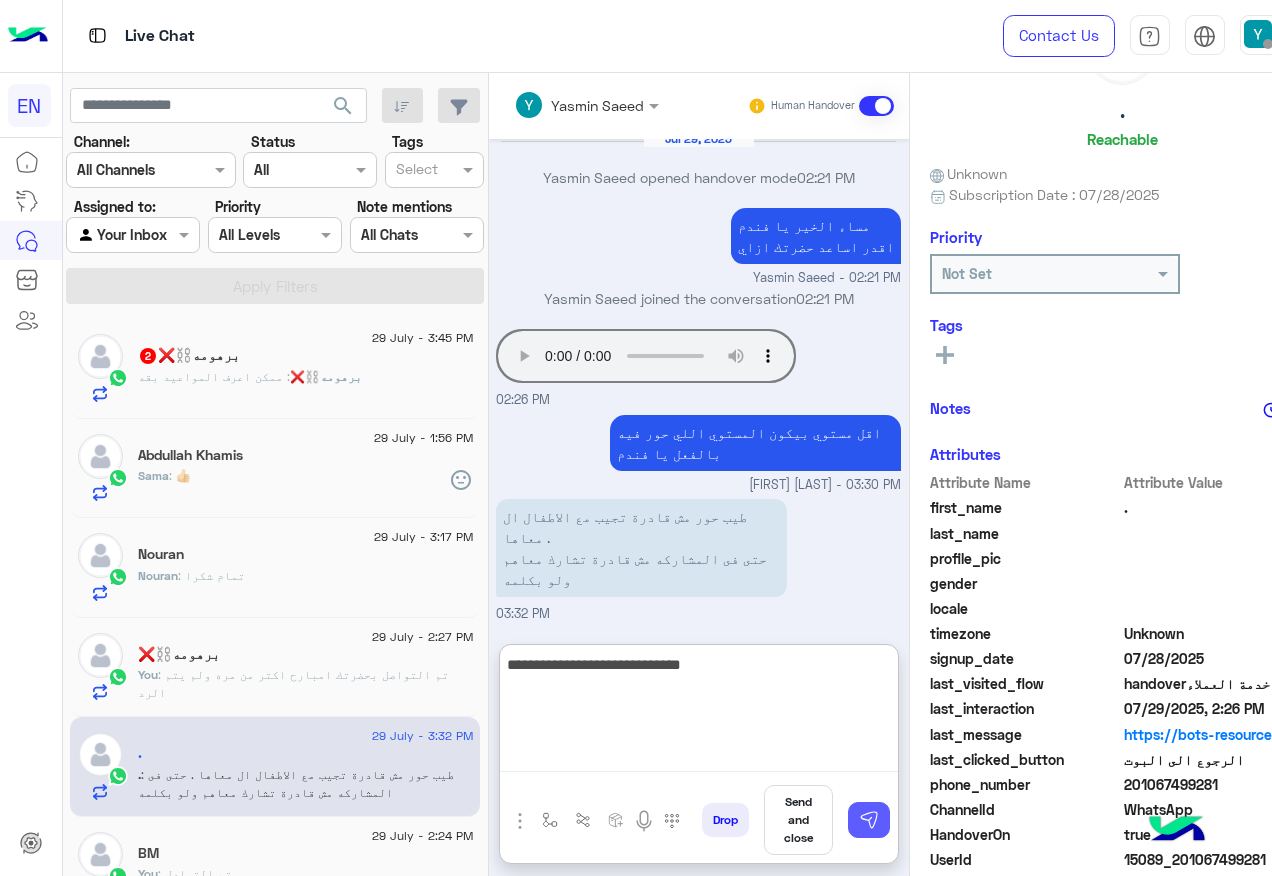 type on "**********" 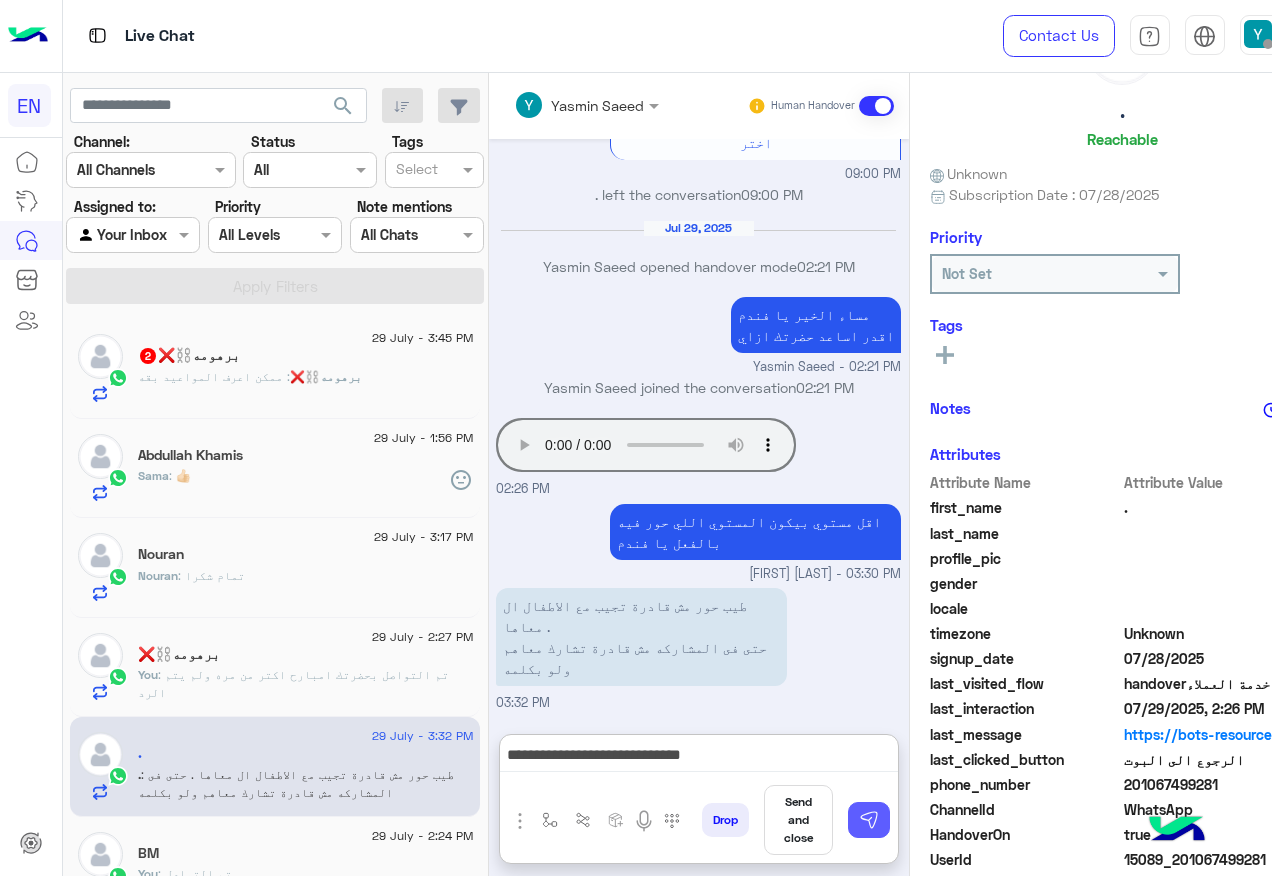 click at bounding box center [869, 820] 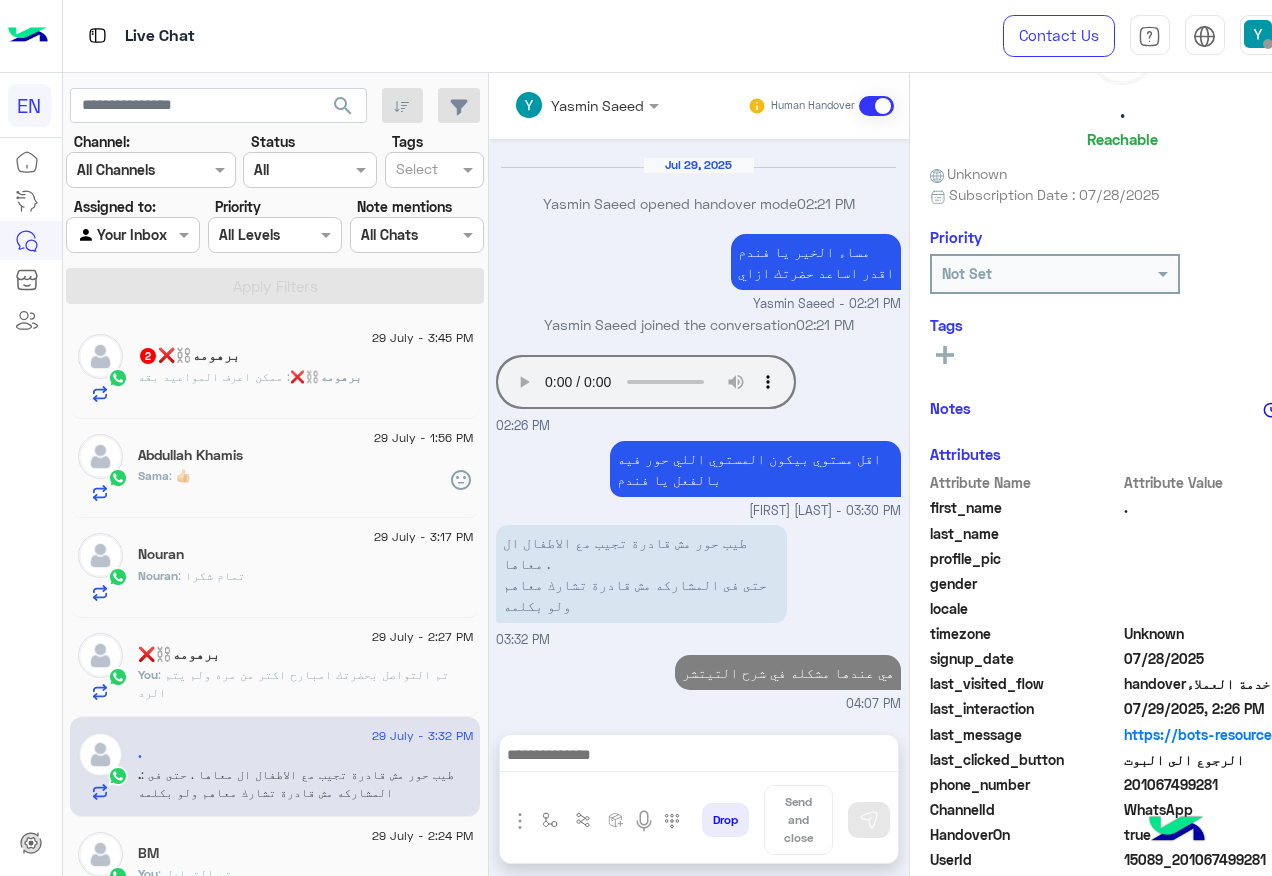 scroll, scrollTop: 544, scrollLeft: 0, axis: vertical 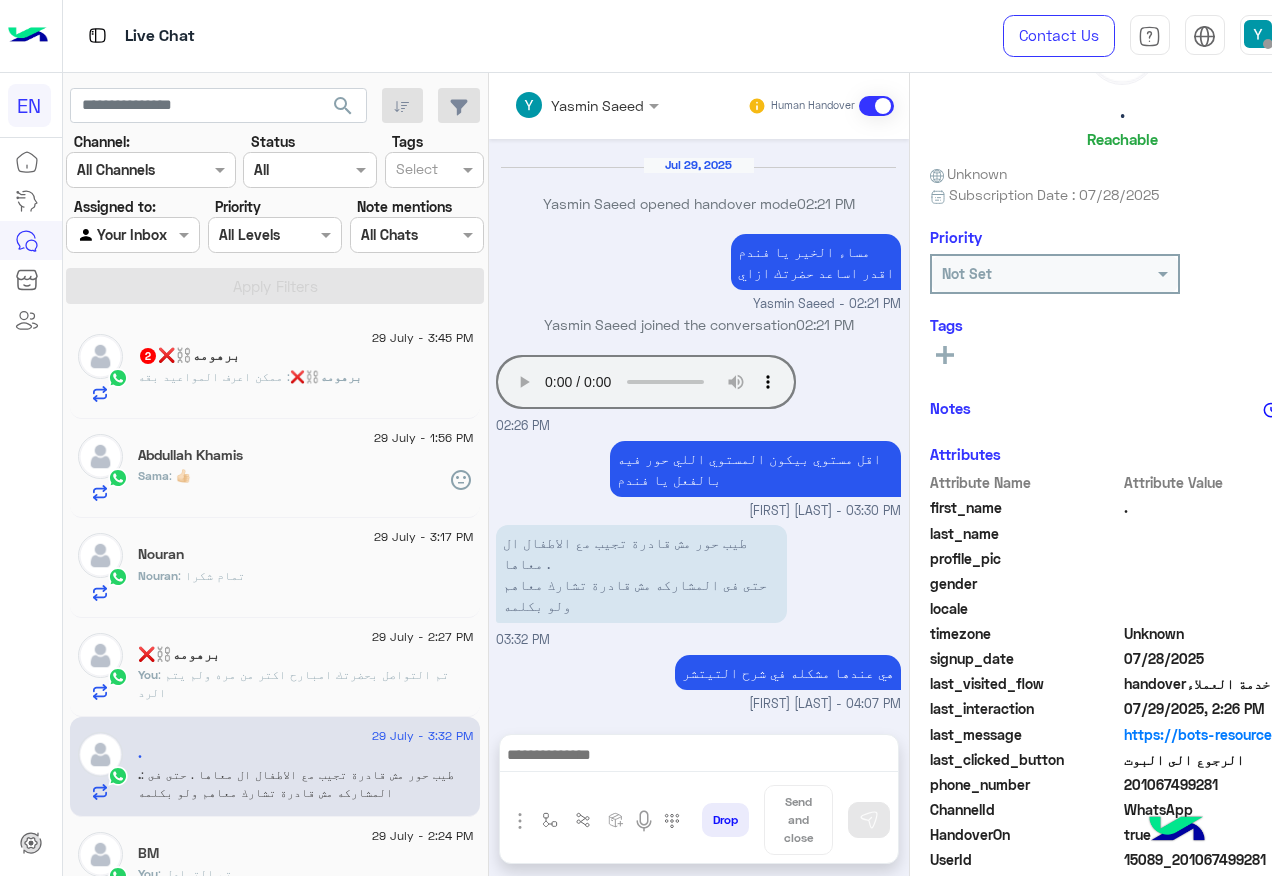 click on "Nouran" 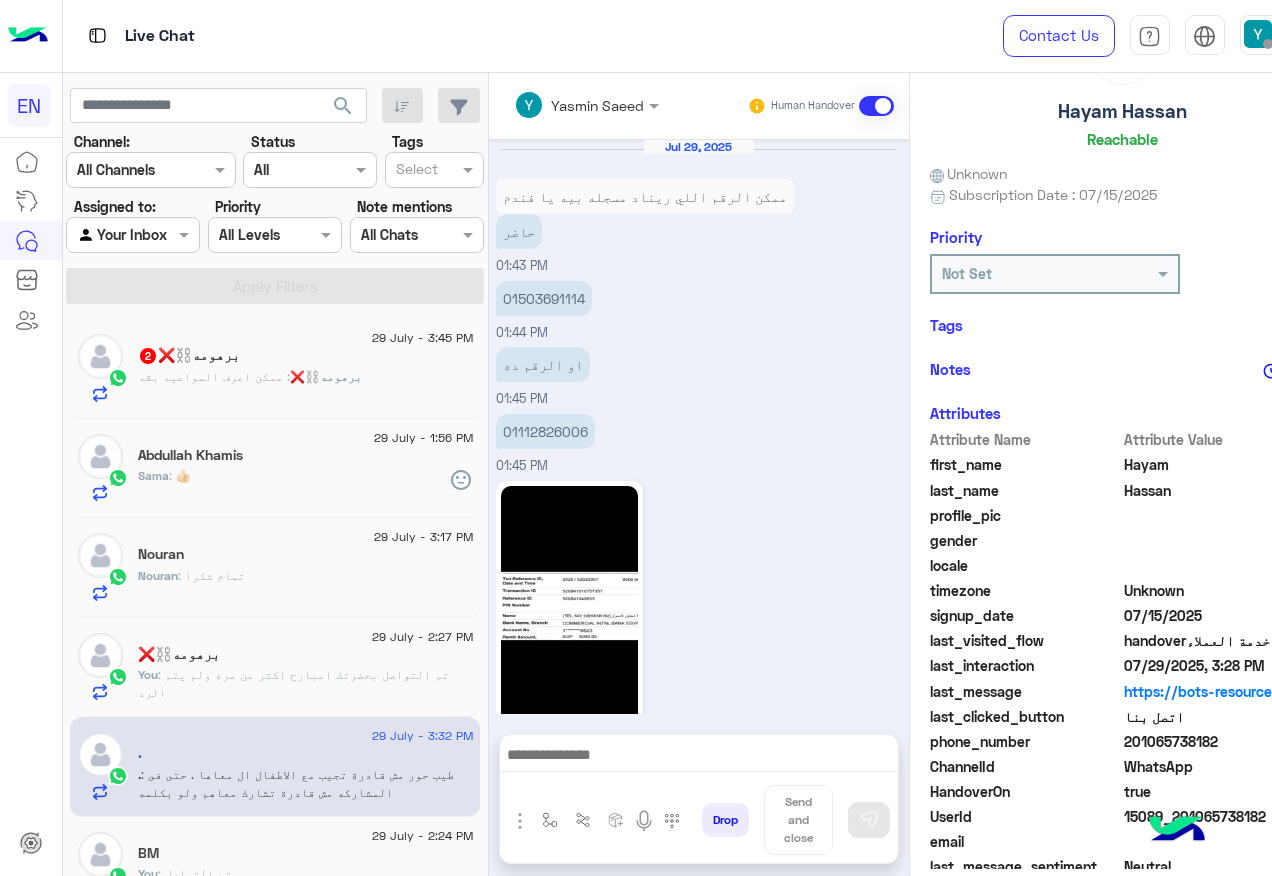 scroll, scrollTop: 2076, scrollLeft: 0, axis: vertical 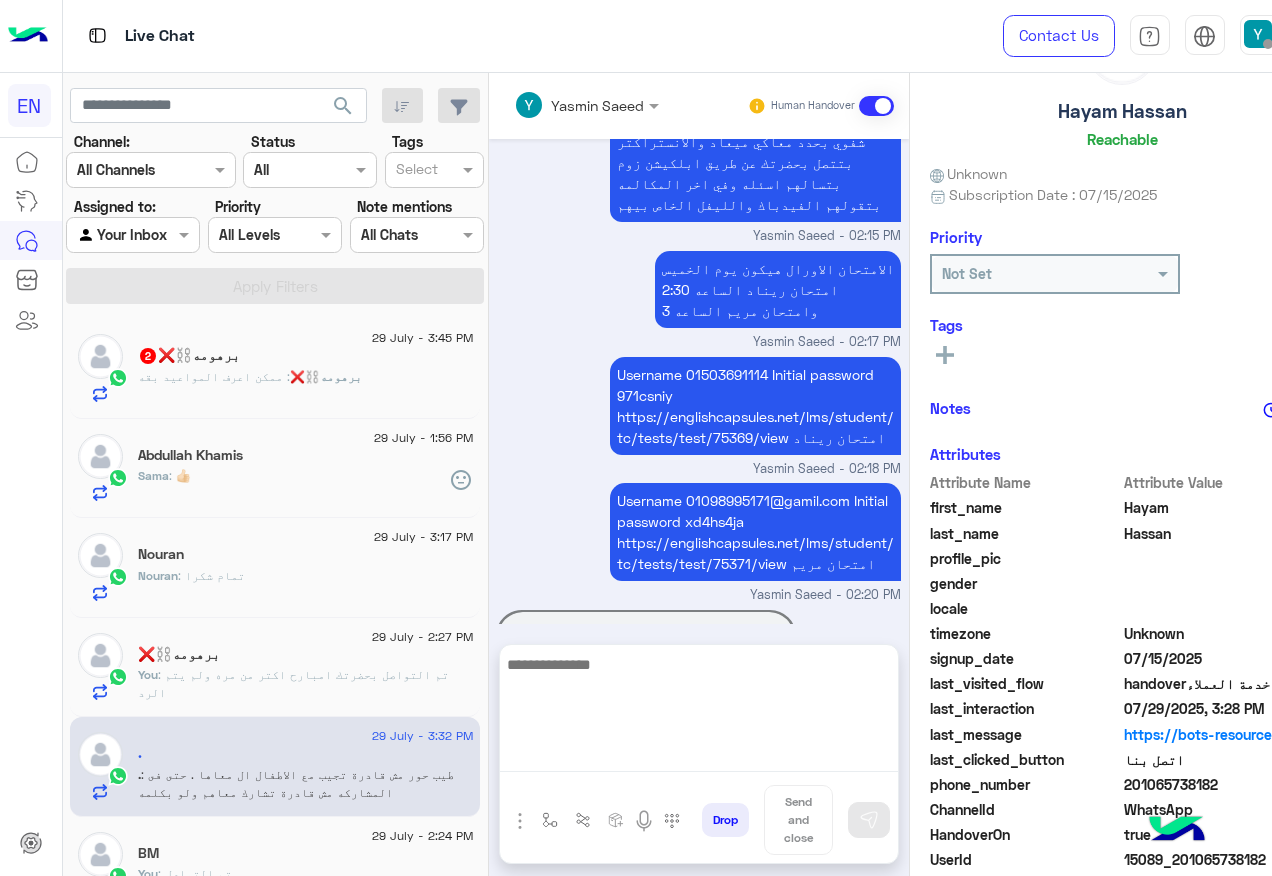 click at bounding box center [699, 712] 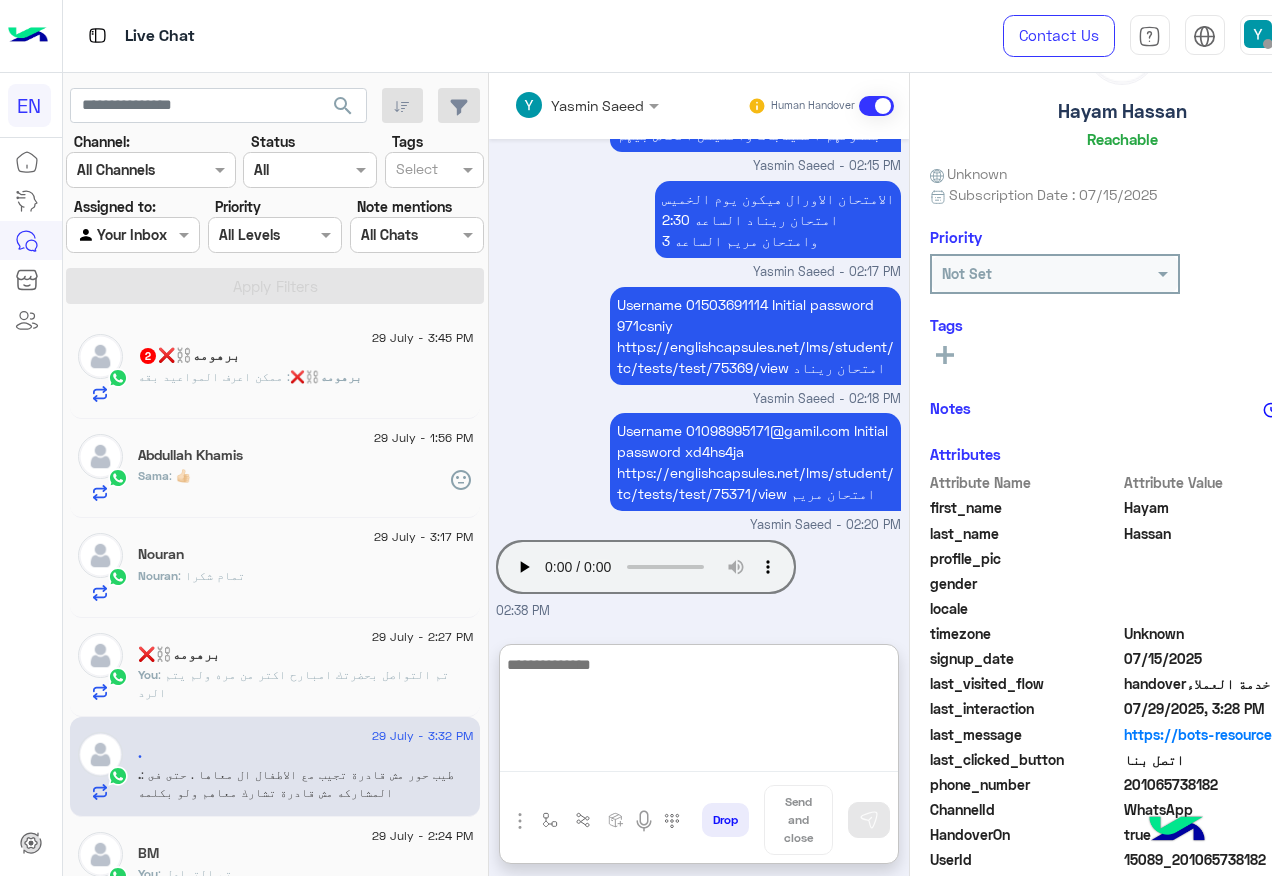 scroll, scrollTop: 2166, scrollLeft: 0, axis: vertical 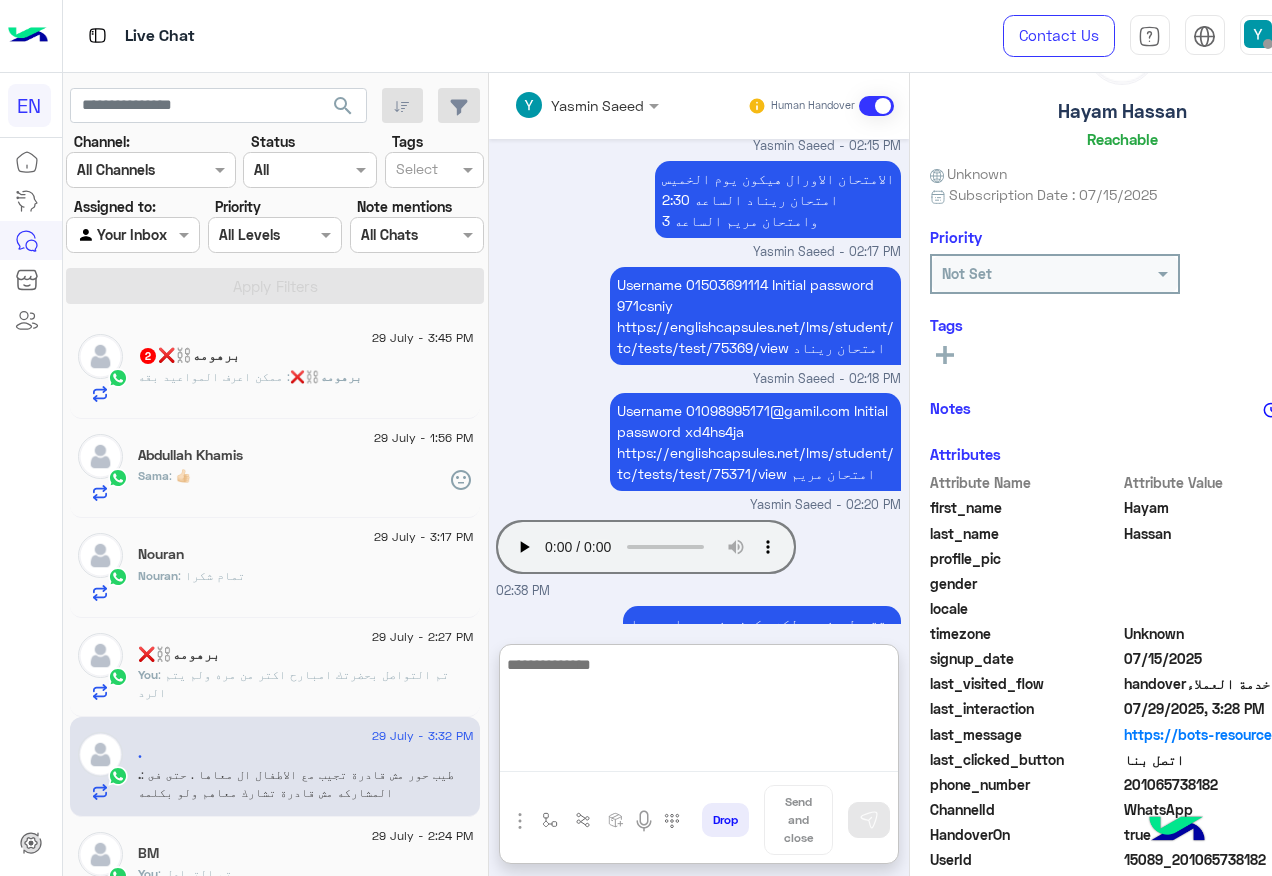 click at bounding box center (699, 712) 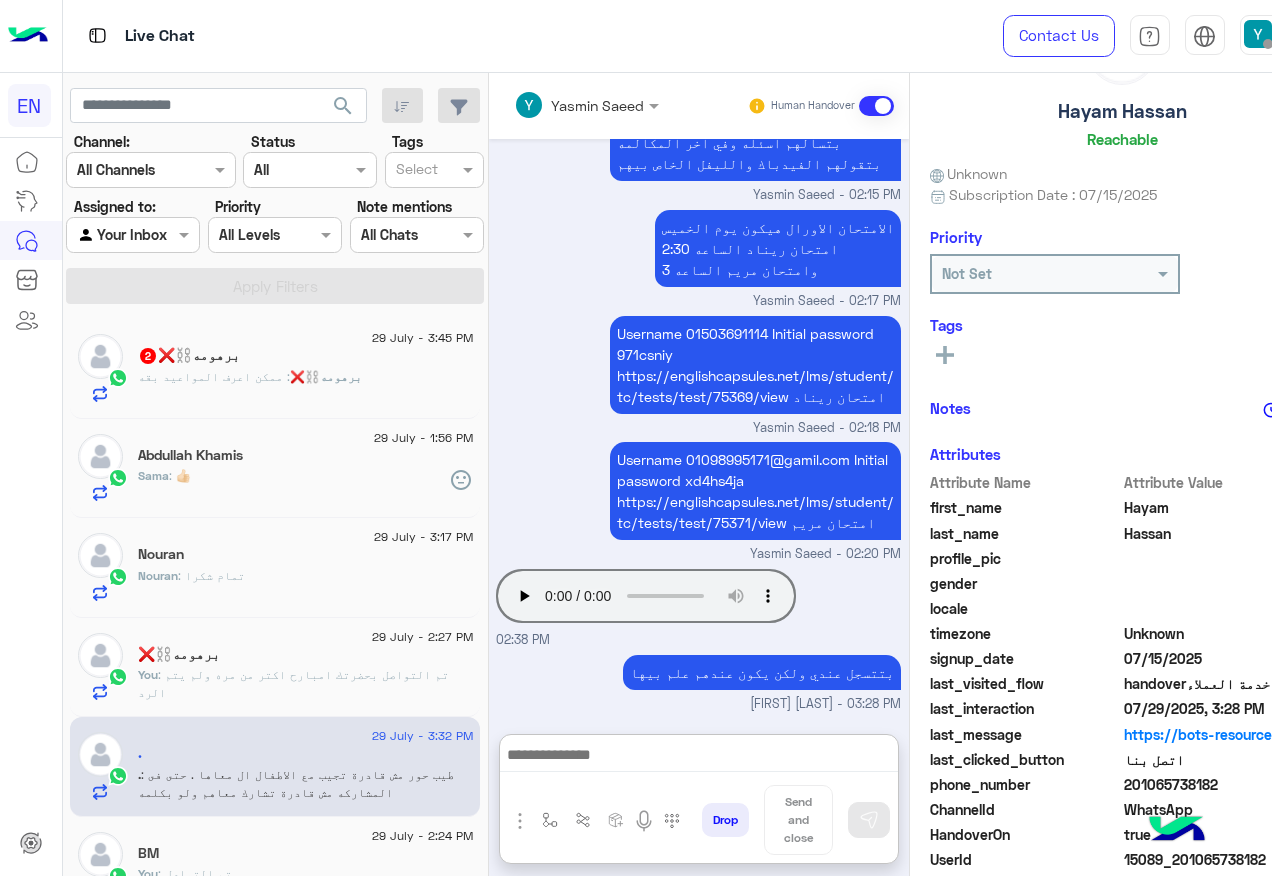 click on "برهومه⛓️❌   2" 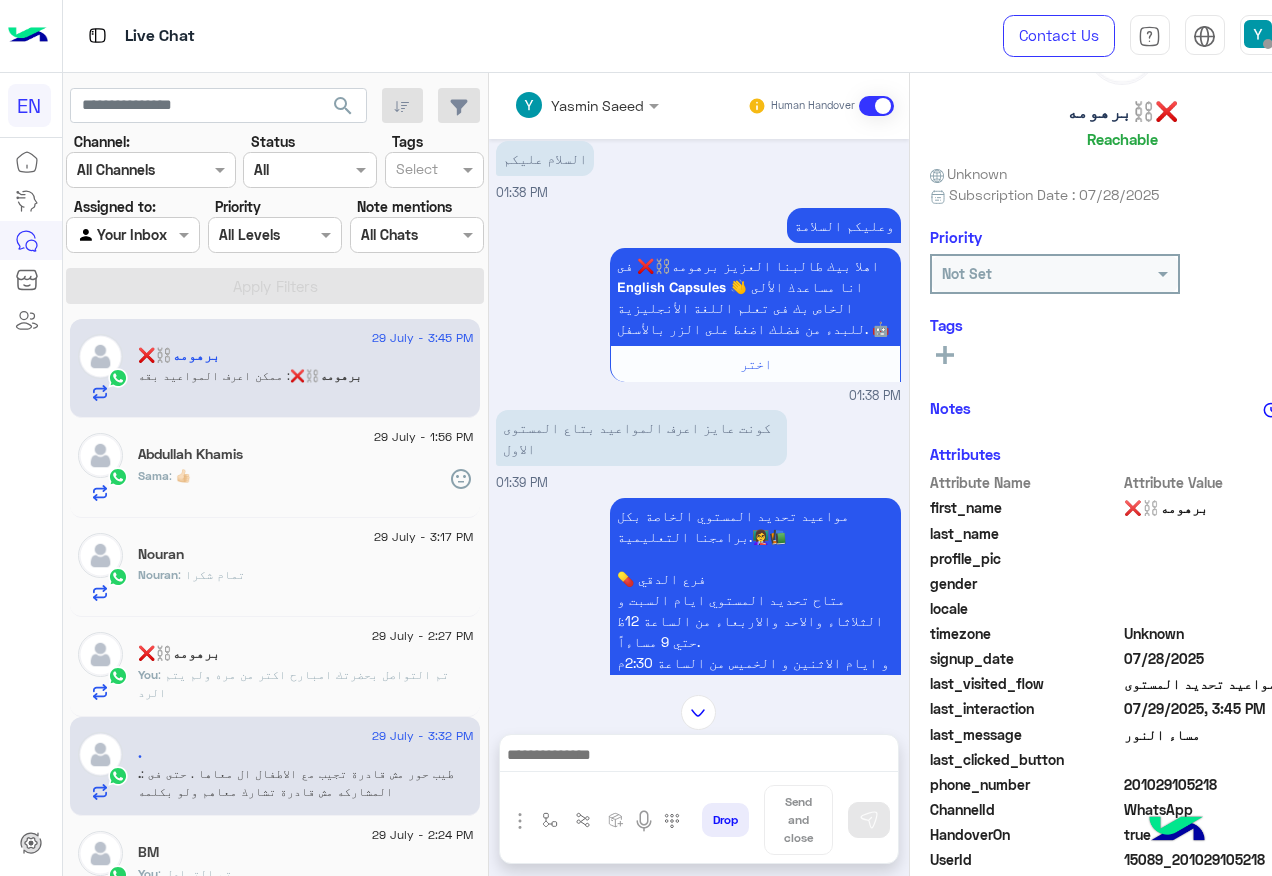 scroll, scrollTop: 0, scrollLeft: 0, axis: both 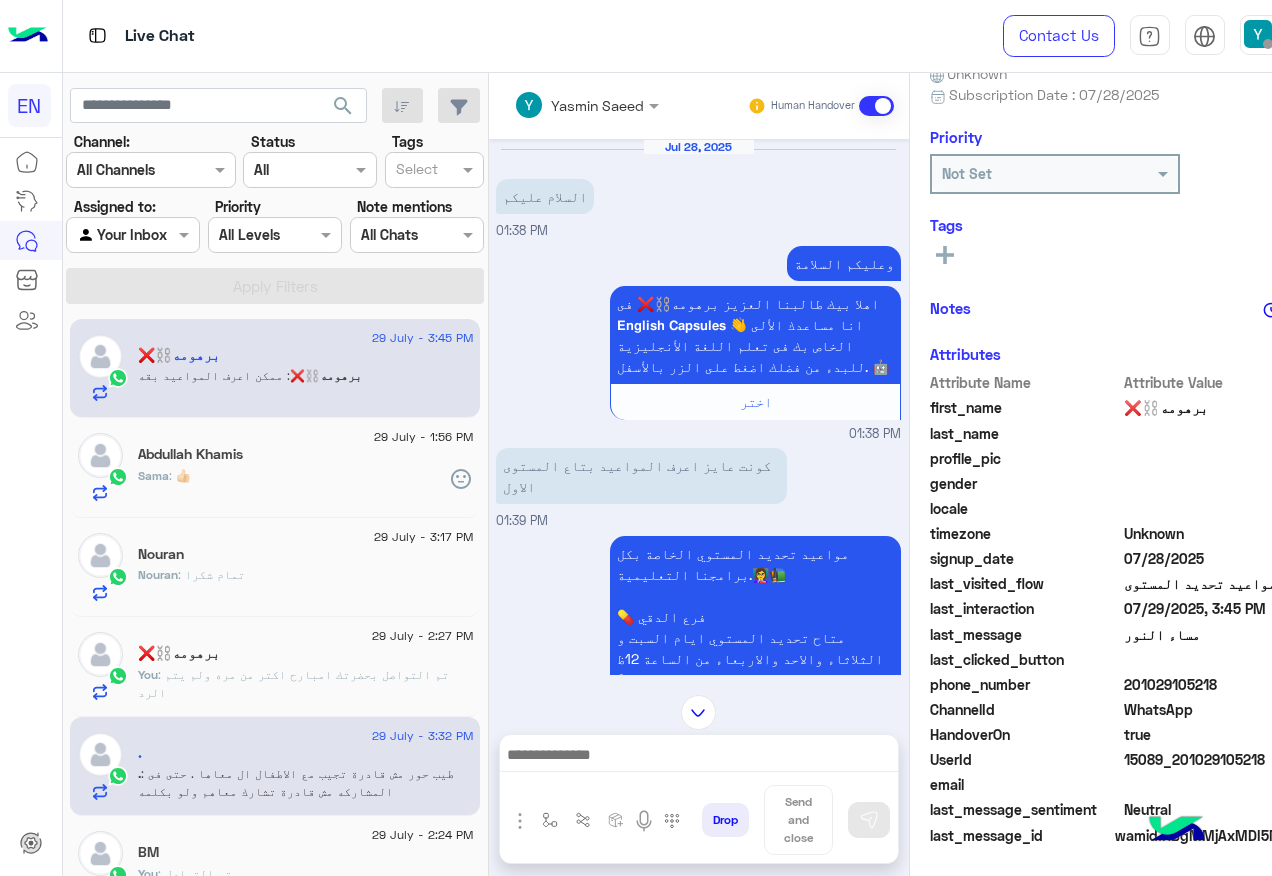 click on "201029105218" 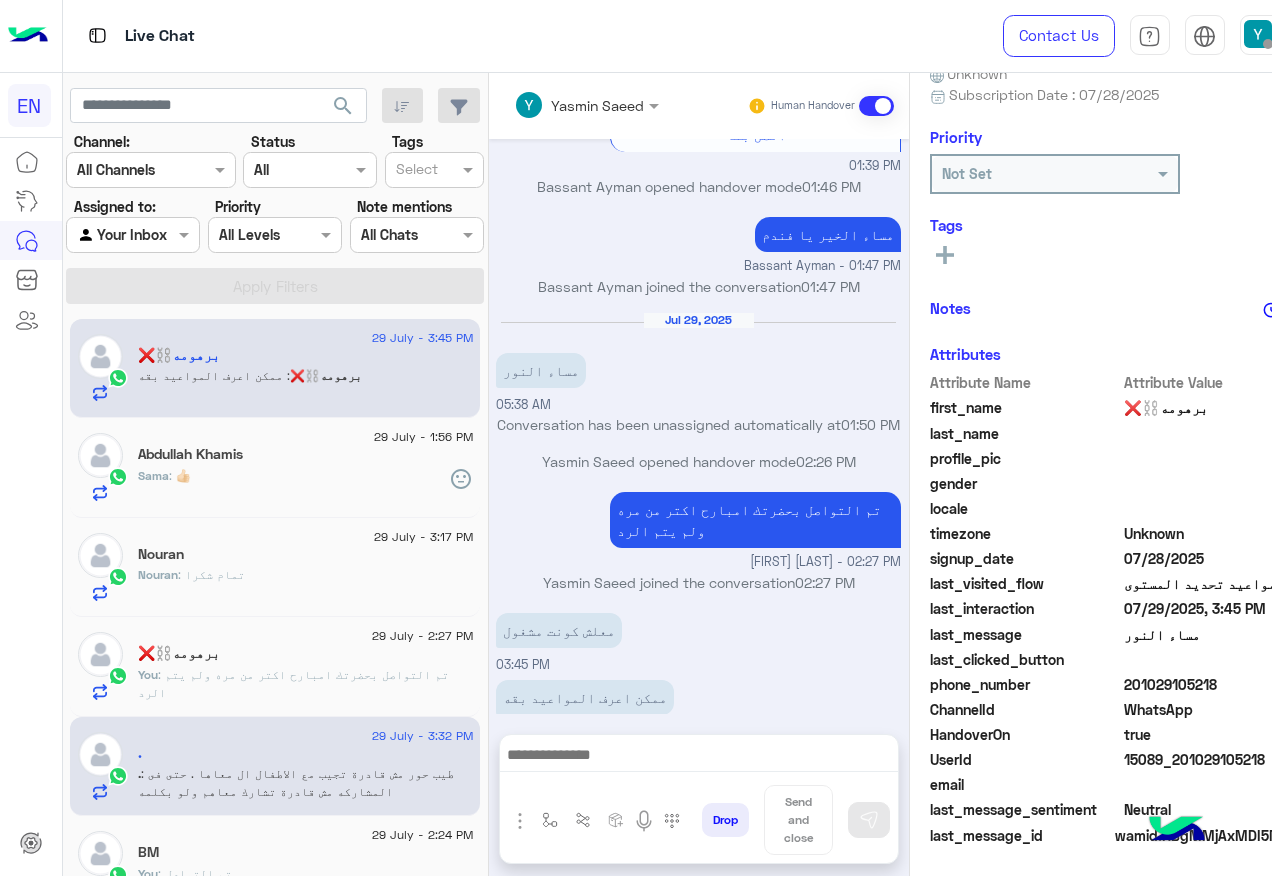 scroll, scrollTop: 1147, scrollLeft: 0, axis: vertical 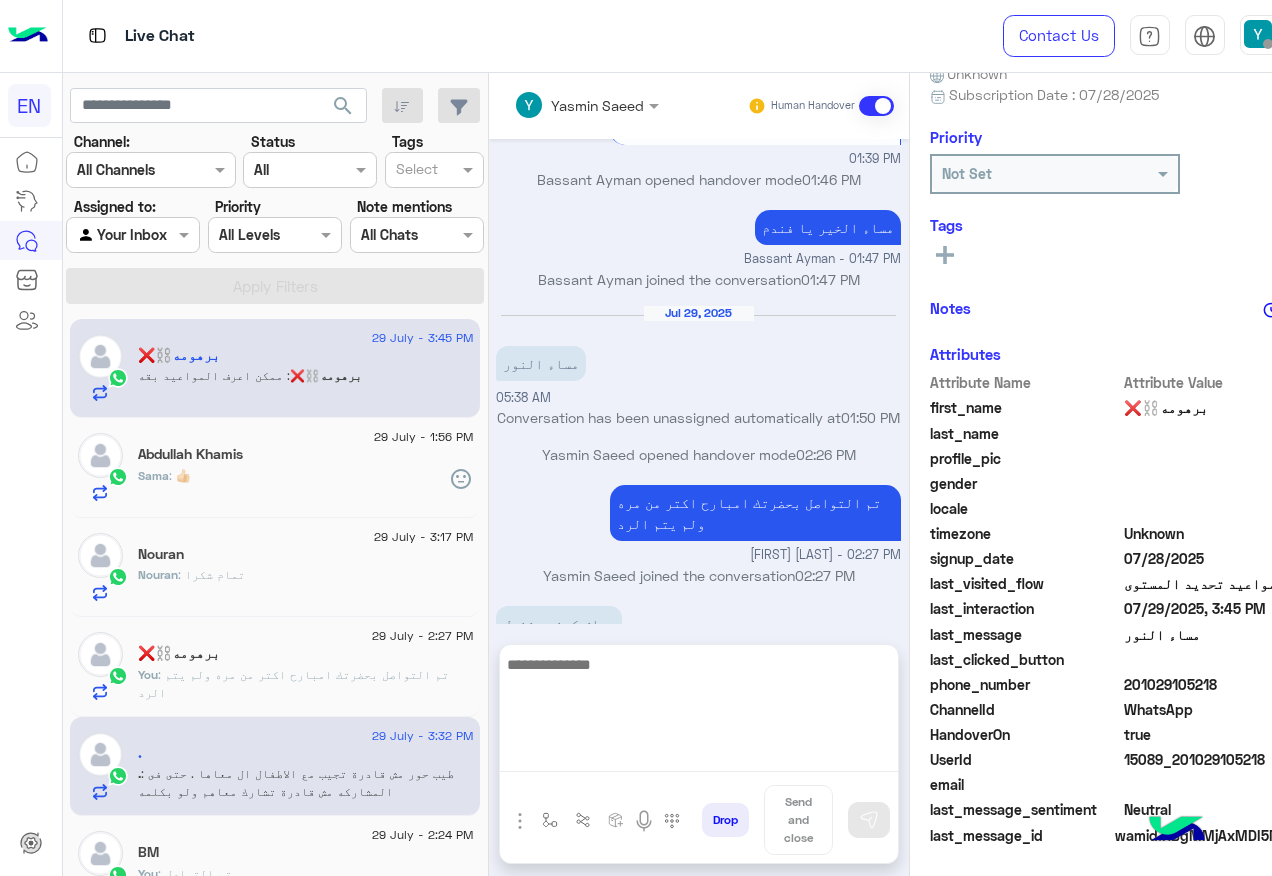 click at bounding box center (699, 712) 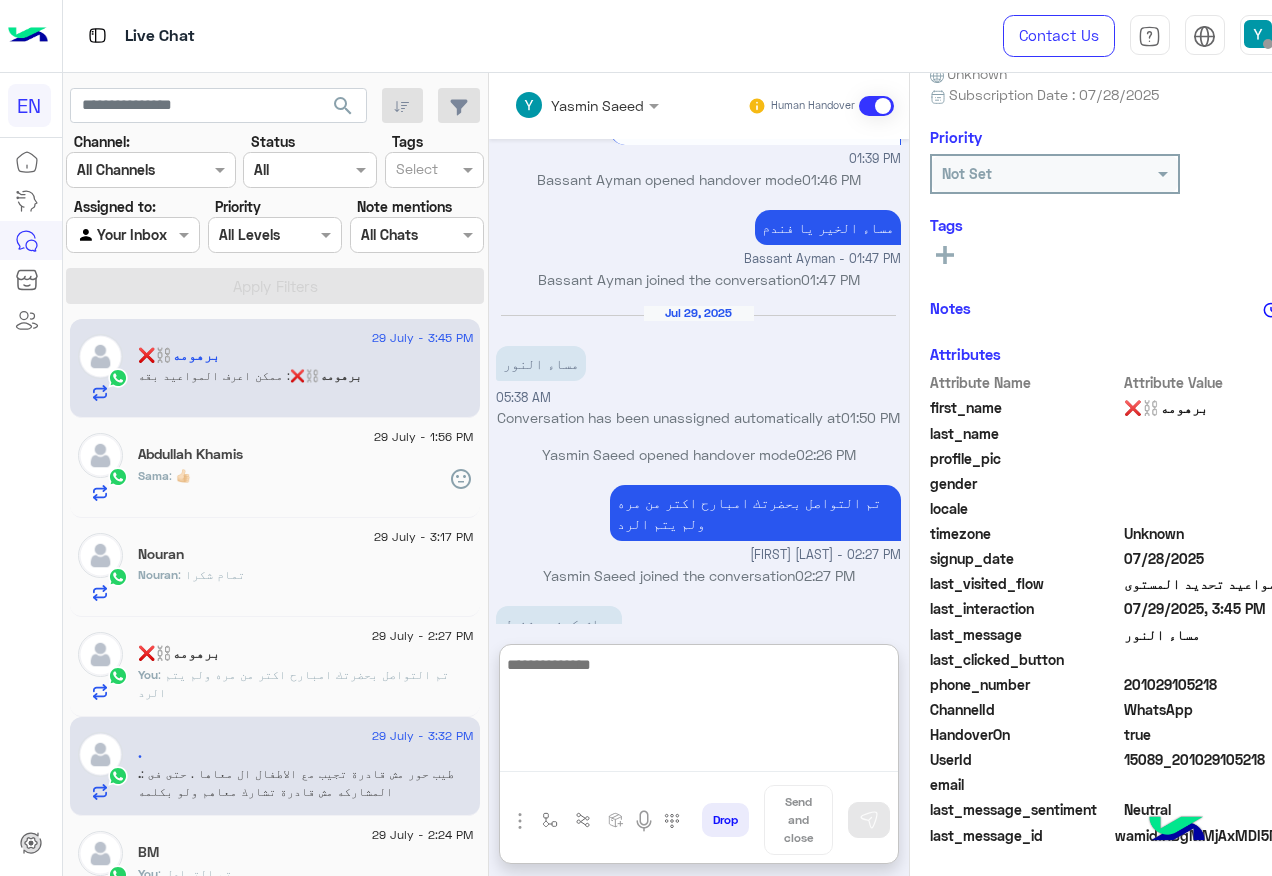 click at bounding box center (699, 712) 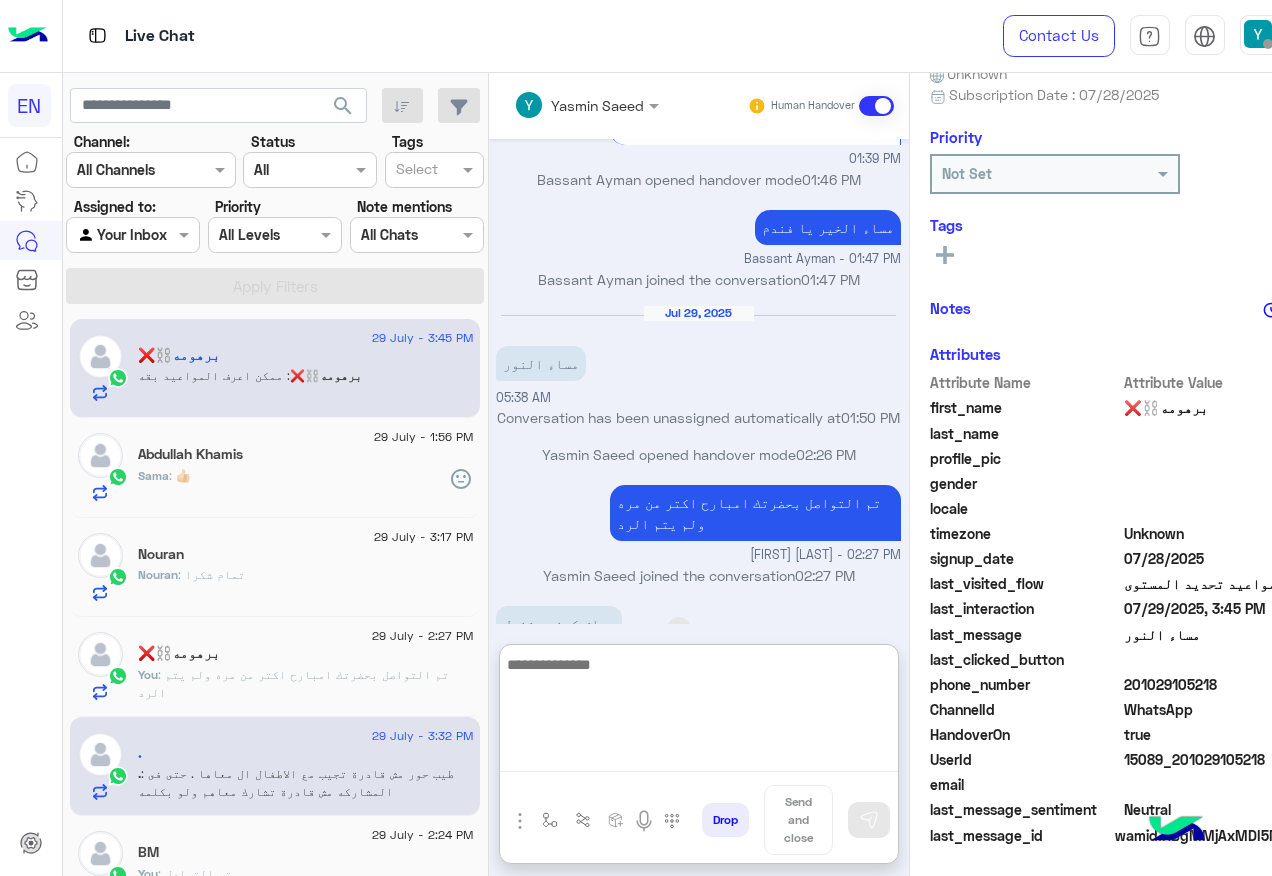scroll, scrollTop: 1237, scrollLeft: 0, axis: vertical 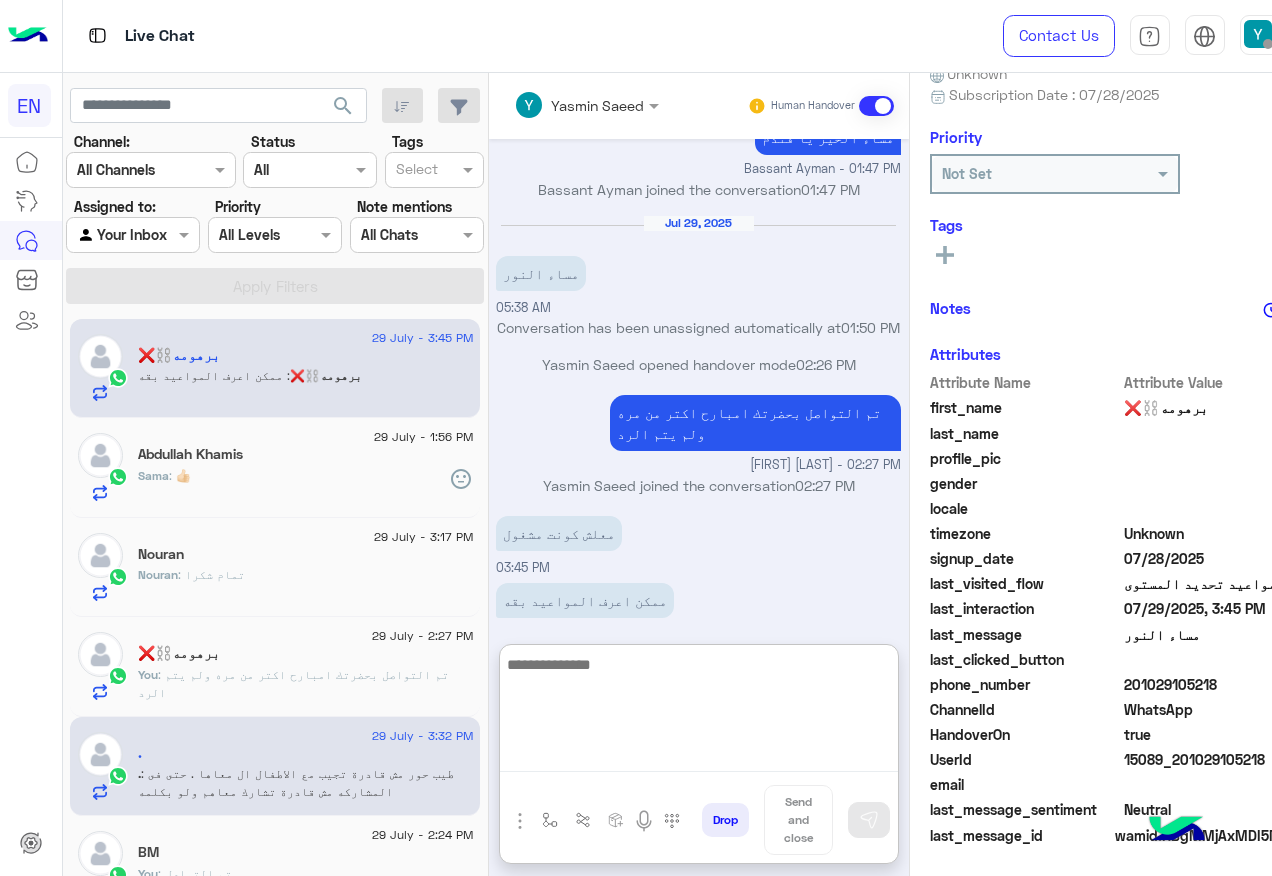 click at bounding box center [699, 712] 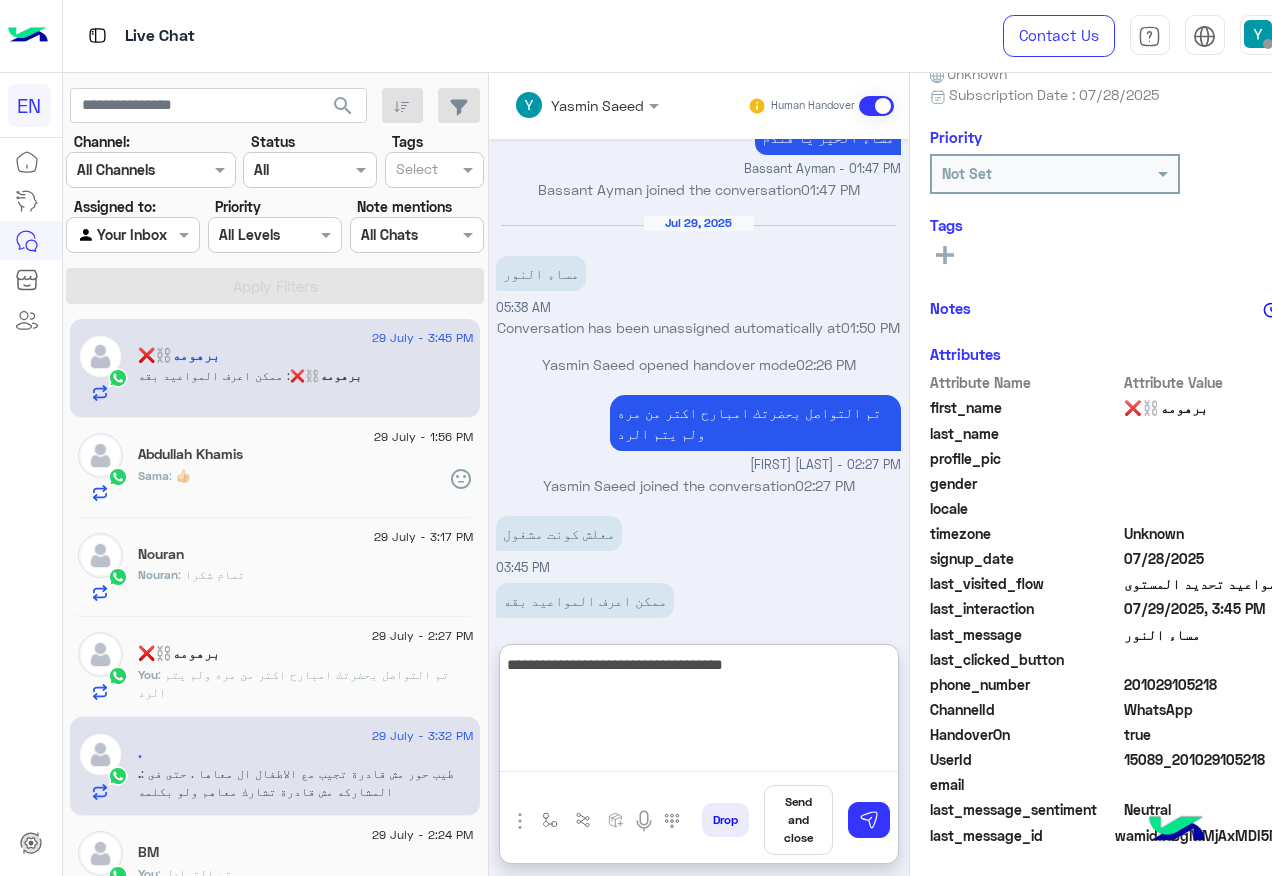 type on "**********" 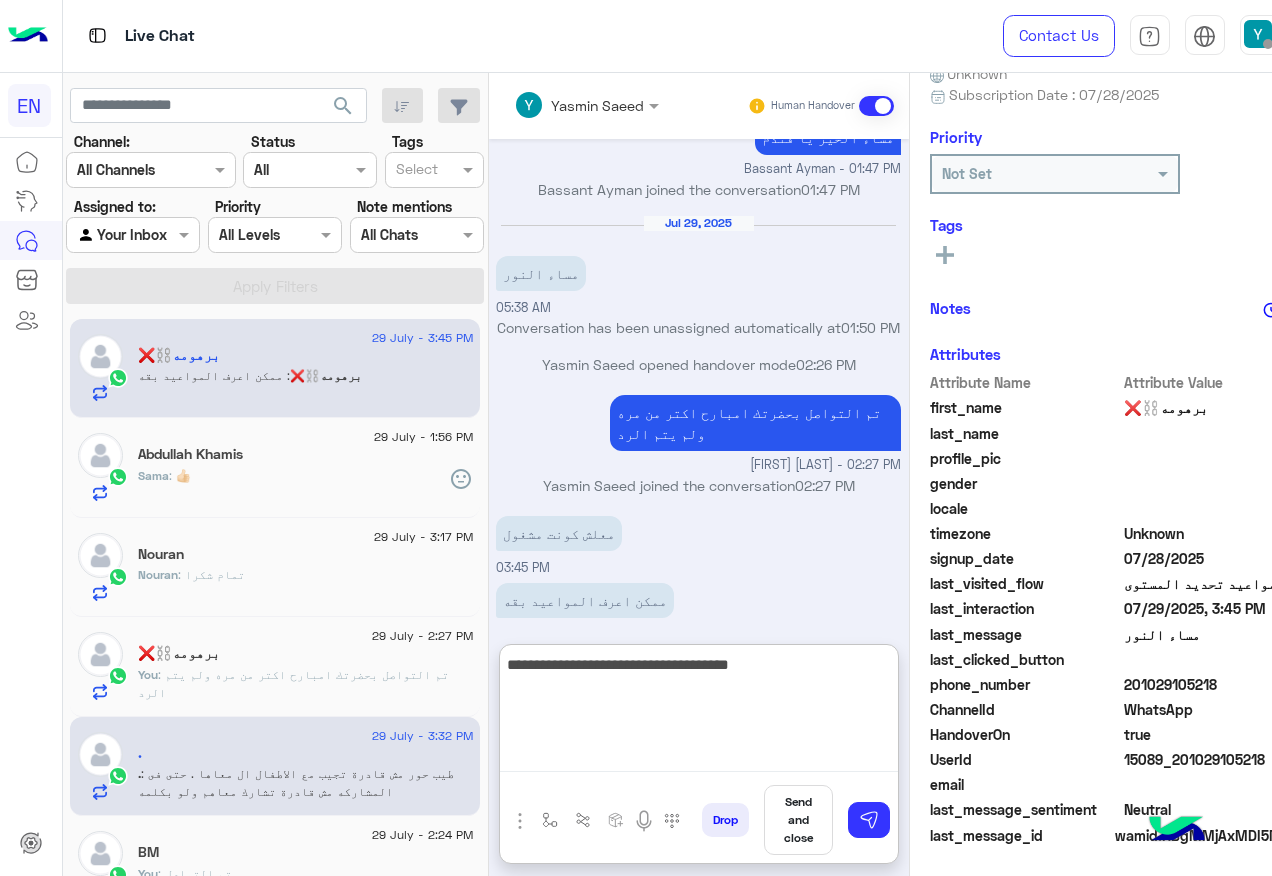 type 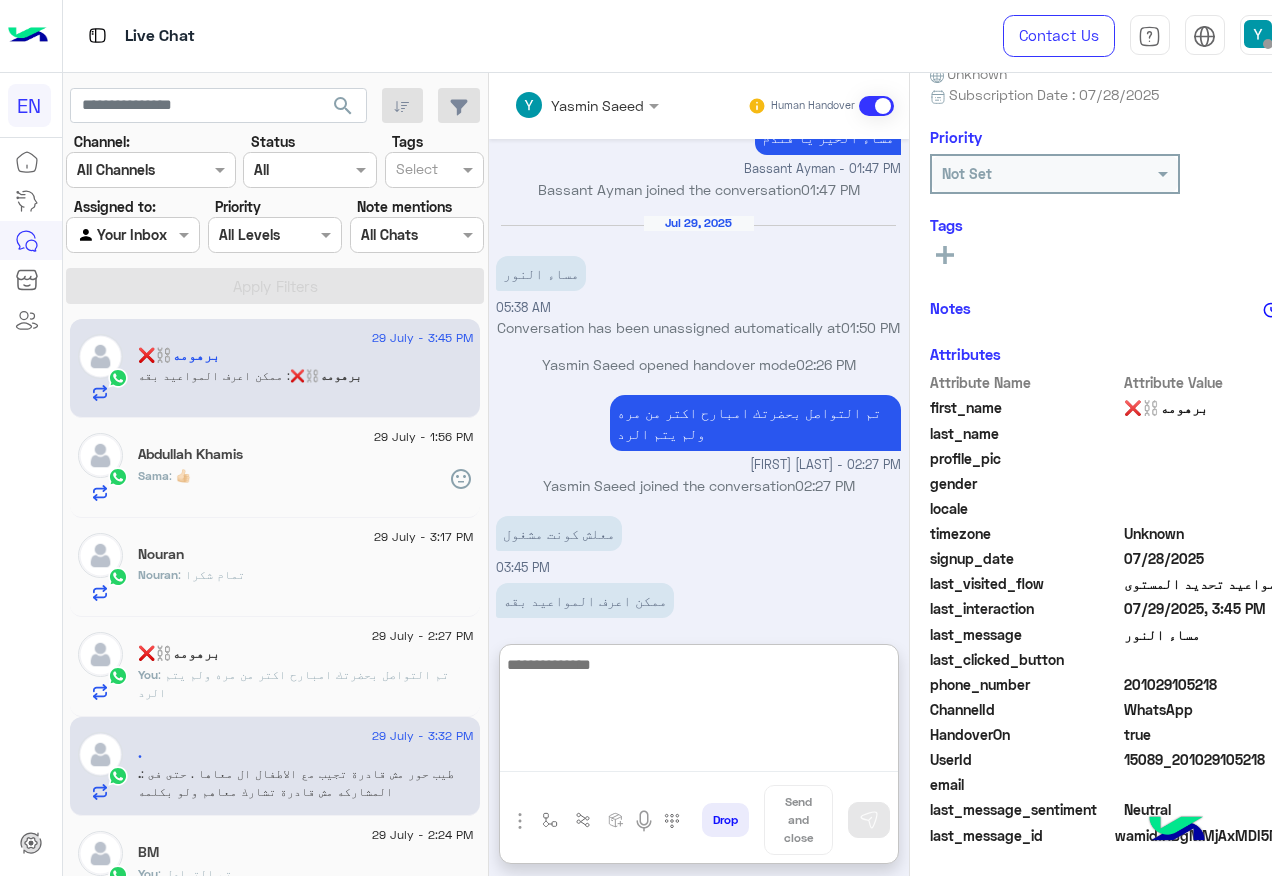 scroll, scrollTop: 1301, scrollLeft: 0, axis: vertical 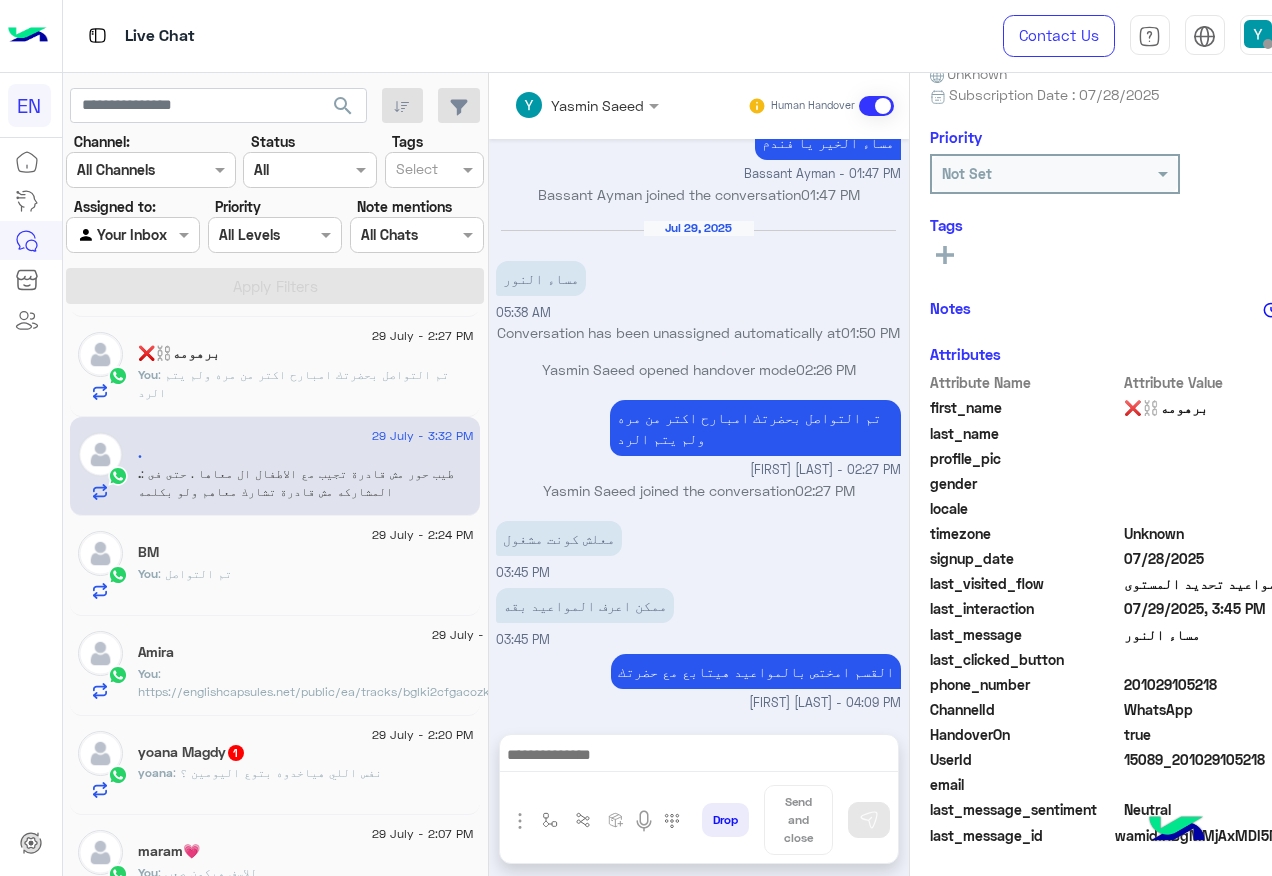 click on "yoana : نفس اللي هياخدوه بتوع اليومين ؟" 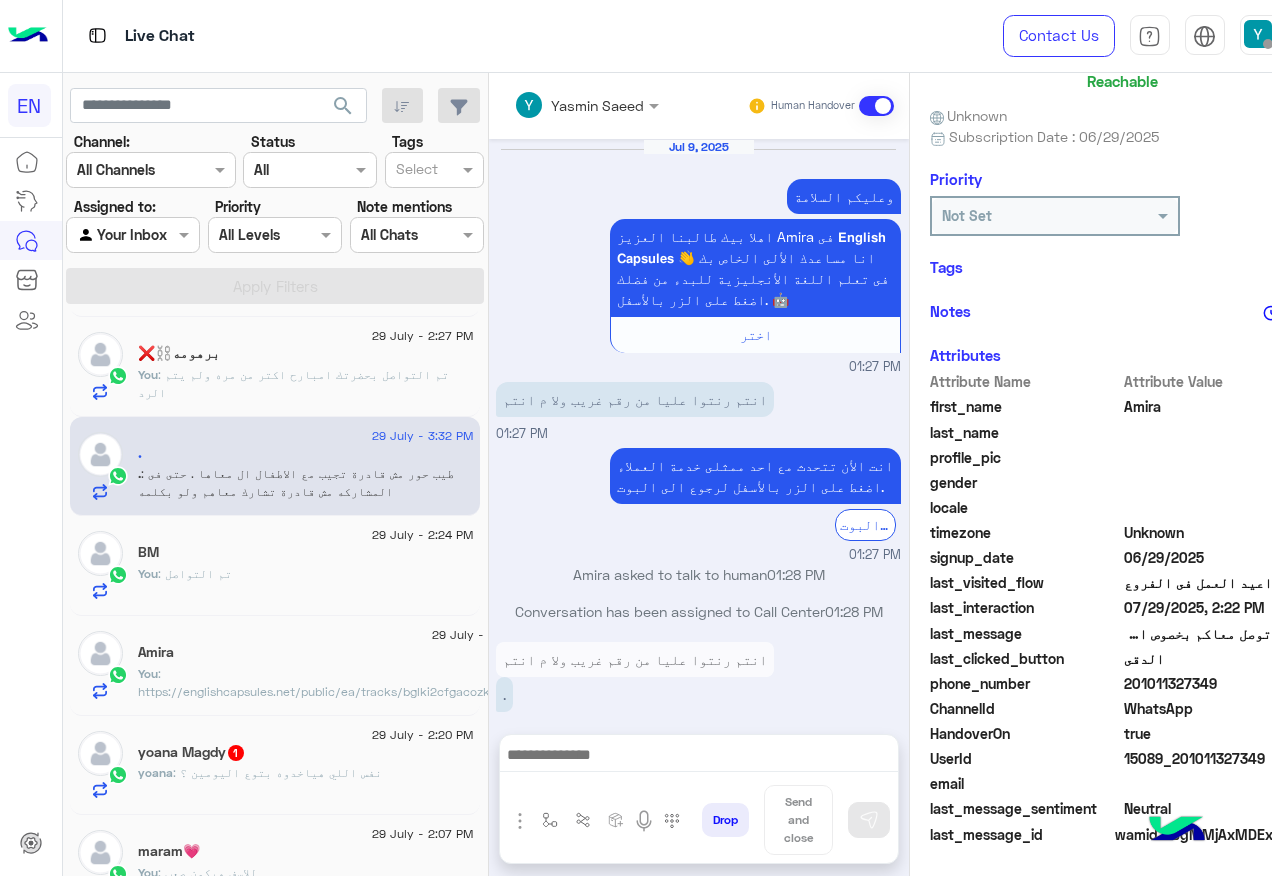scroll, scrollTop: 158, scrollLeft: 0, axis: vertical 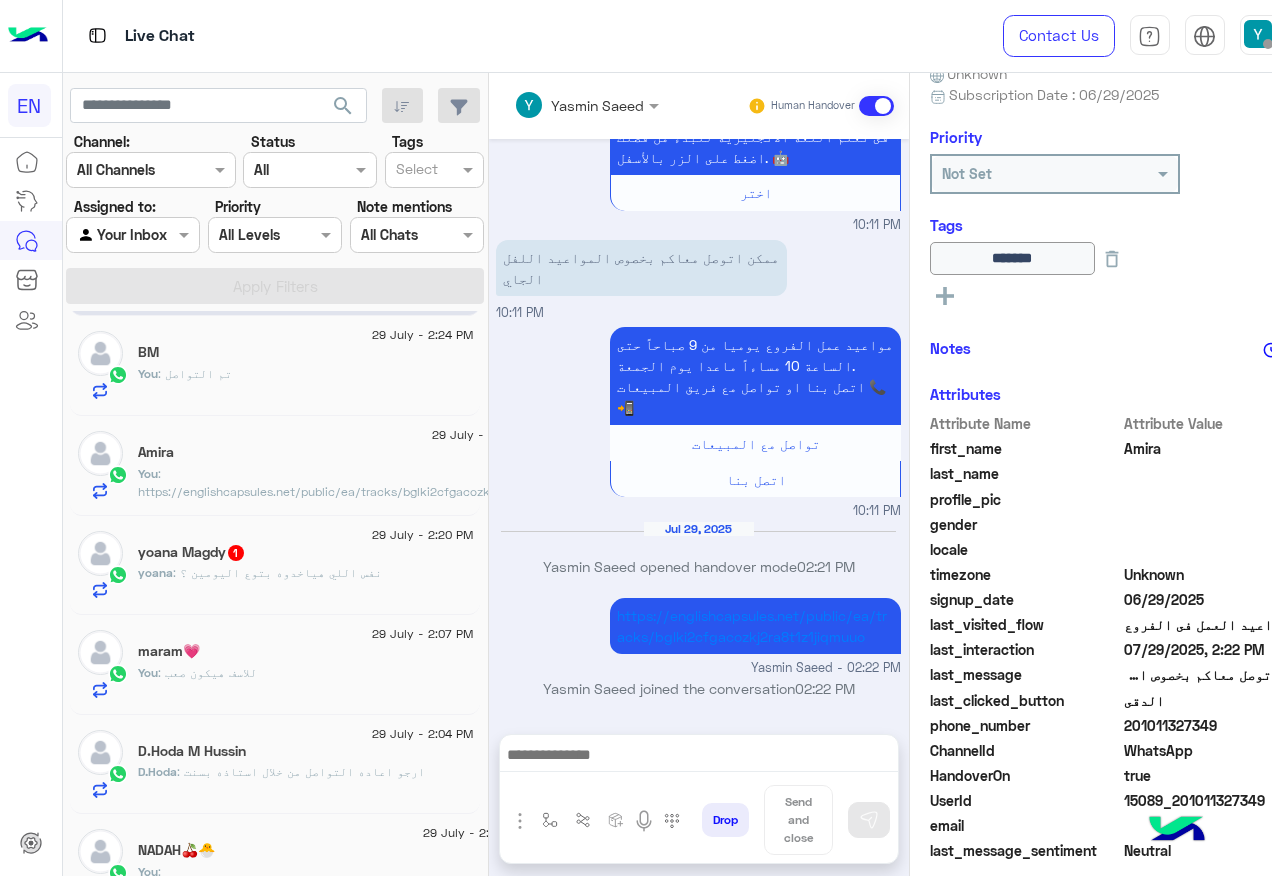 click on "yoana : نفس اللي هياخدوه بتوع اليومين ؟" 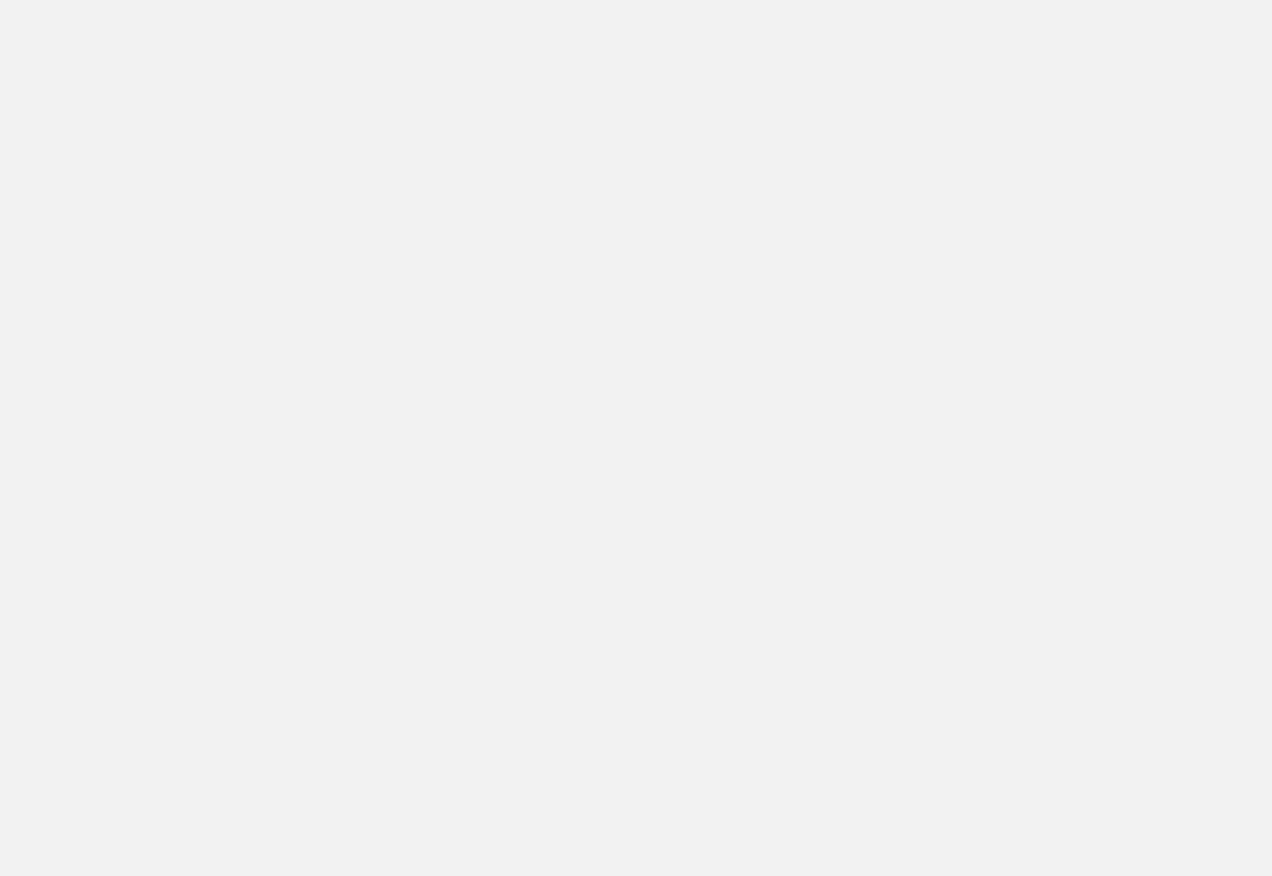 scroll, scrollTop: 0, scrollLeft: 0, axis: both 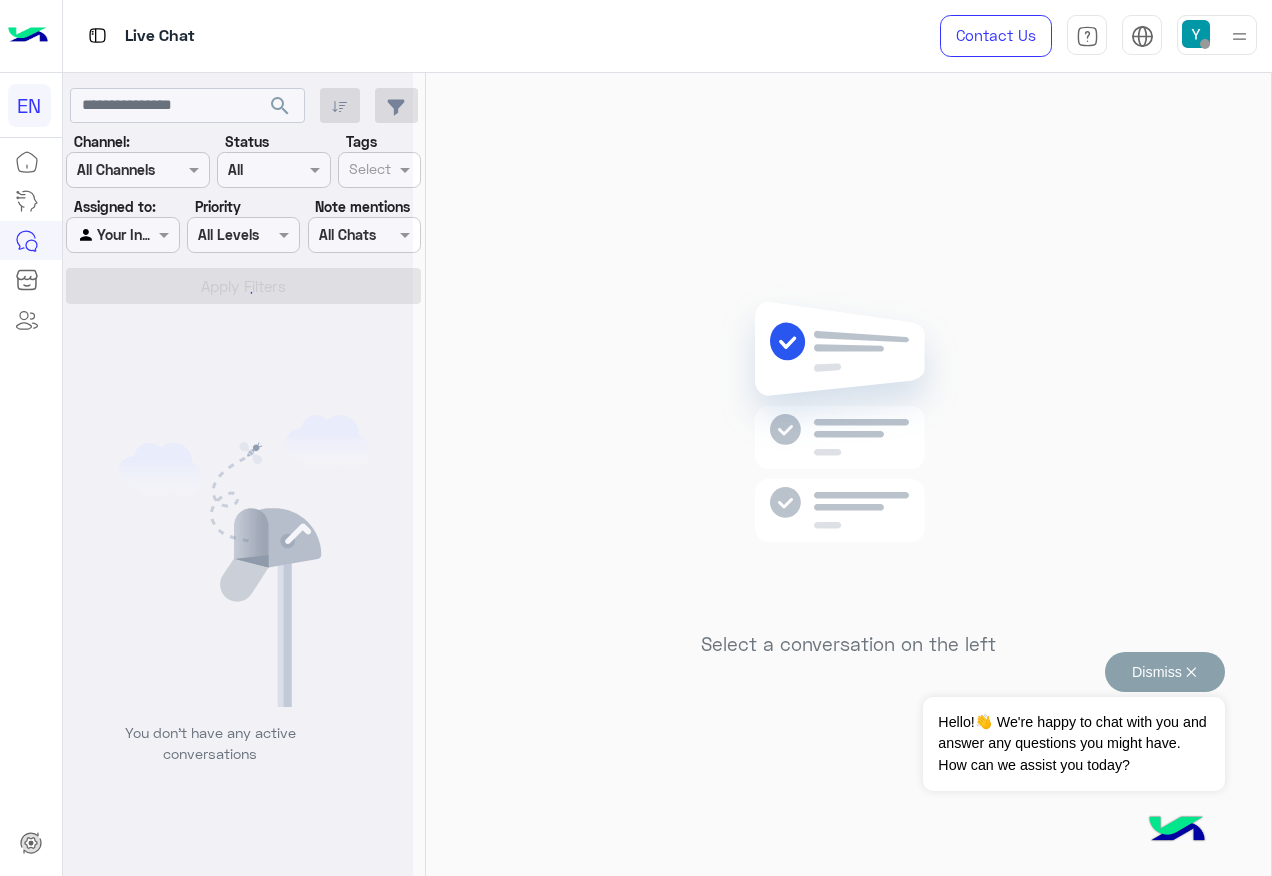 click on "Dismiss ✕" at bounding box center [1165, 672] 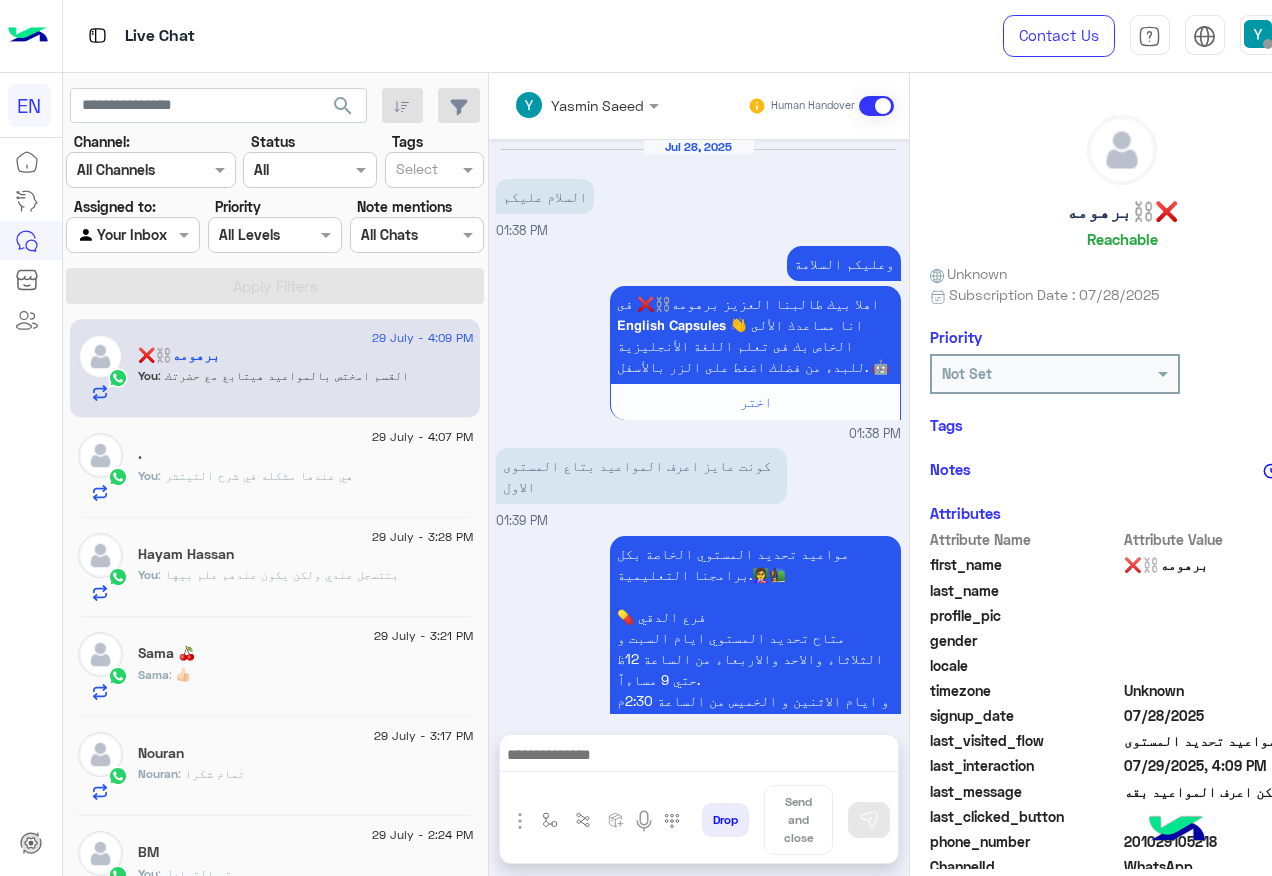 scroll, scrollTop: 1211, scrollLeft: 0, axis: vertical 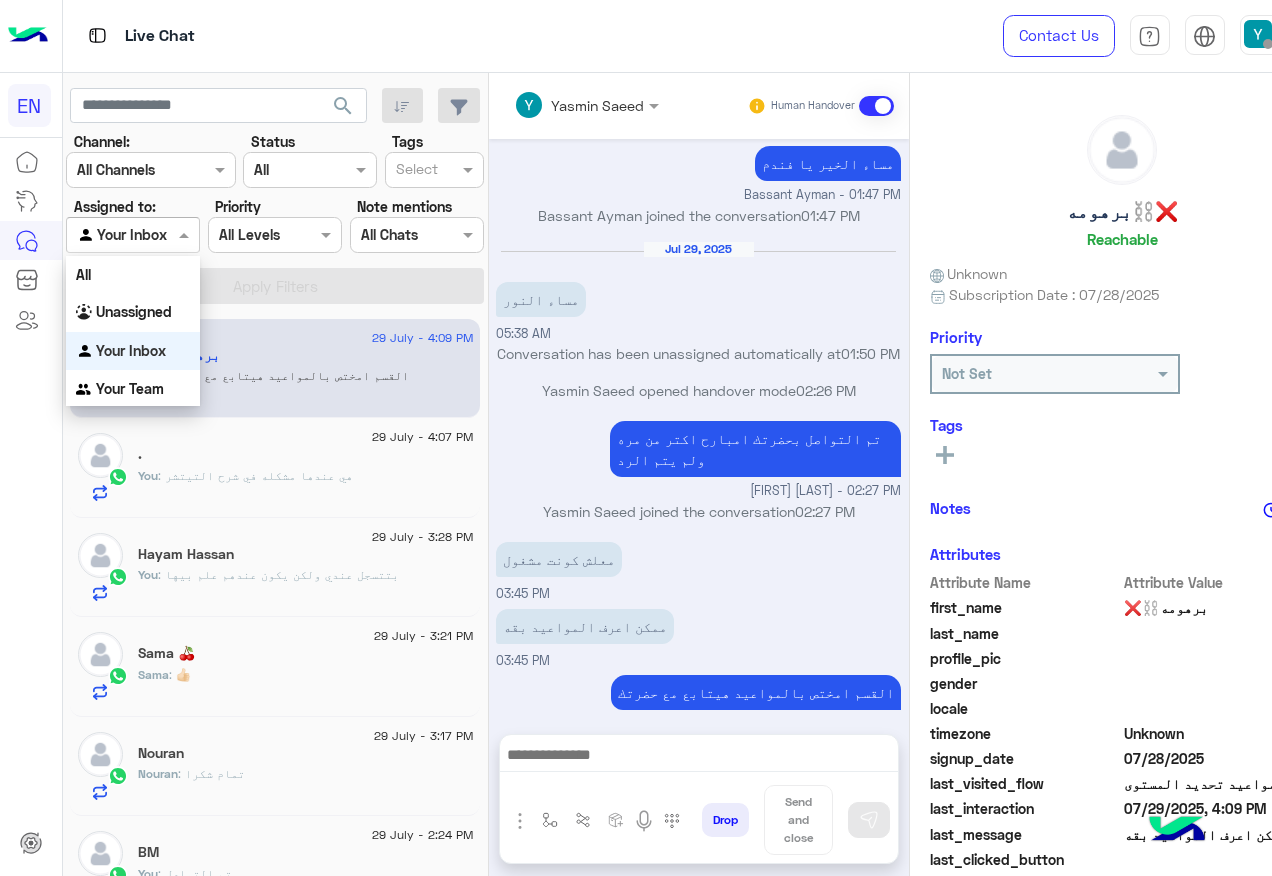 click at bounding box center (109, 235) 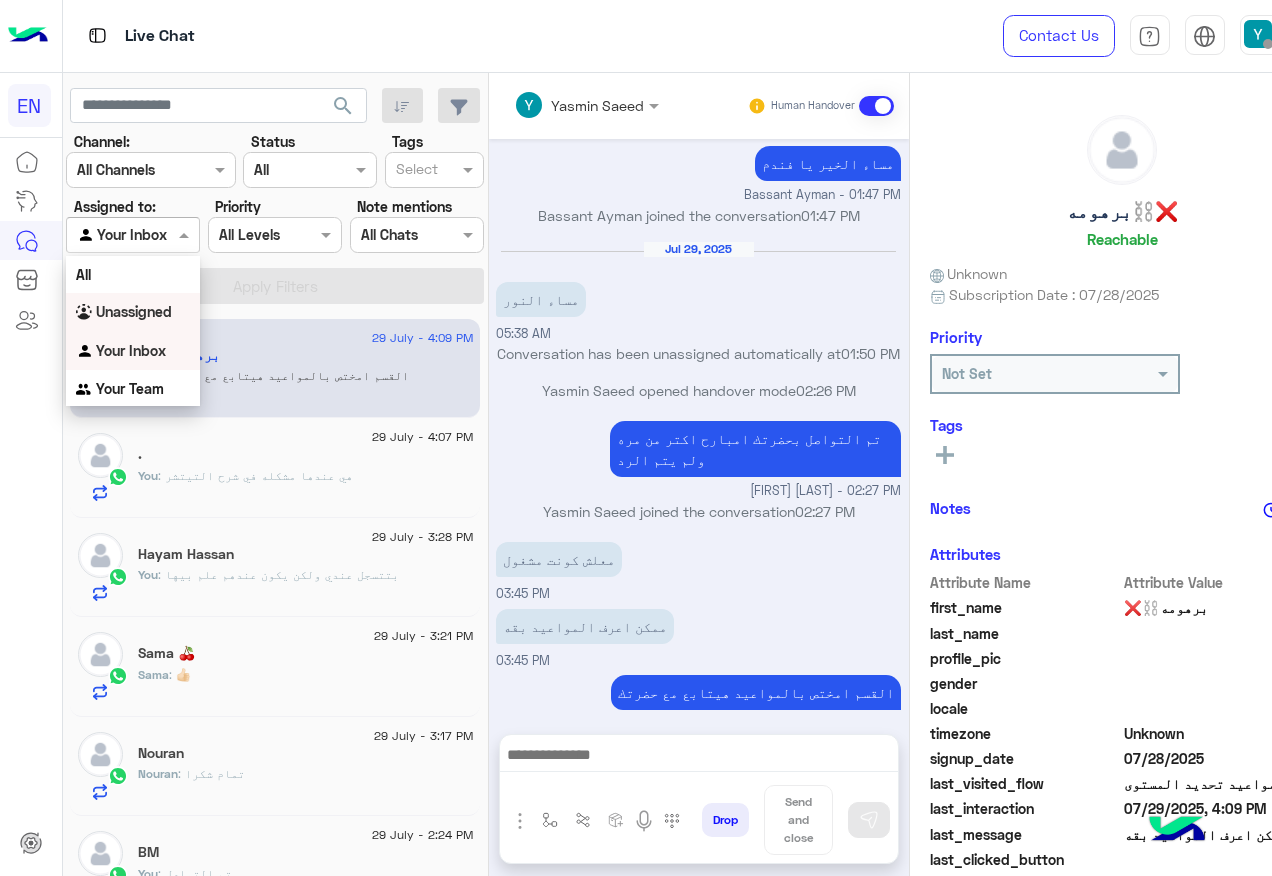 click on "29 July - 4:09 PM" 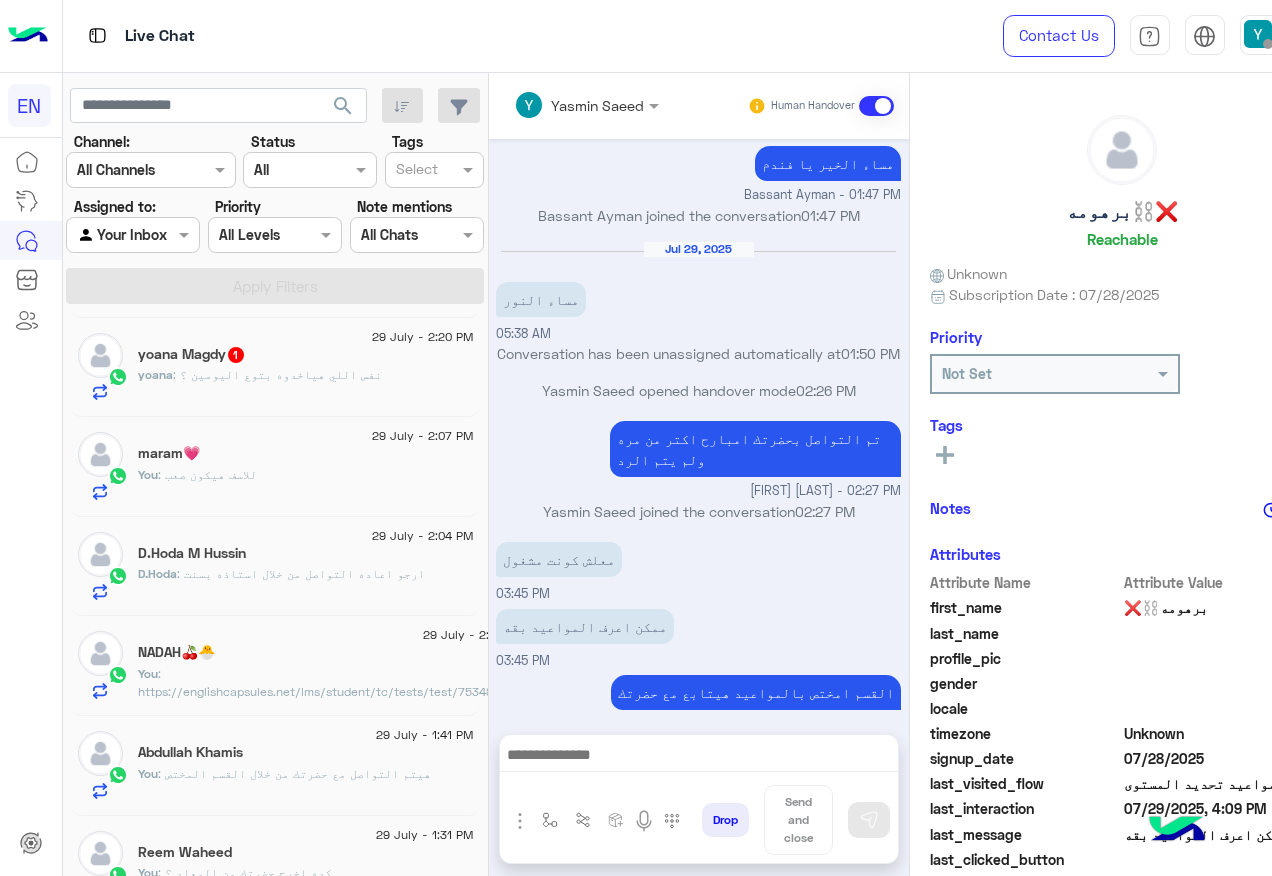 scroll, scrollTop: 700, scrollLeft: 0, axis: vertical 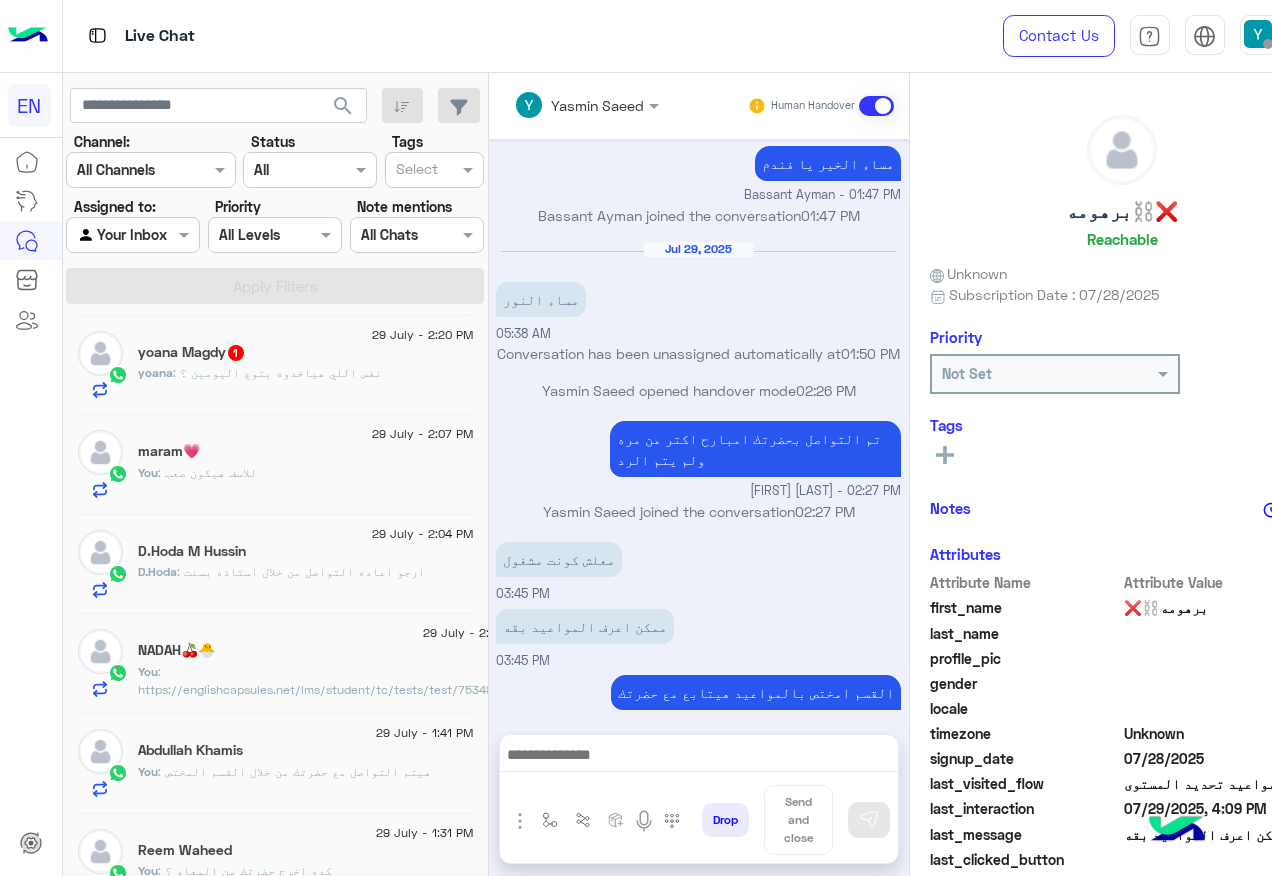 click on ": نفس اللي هياخدوه بتوع اليومين ؟" 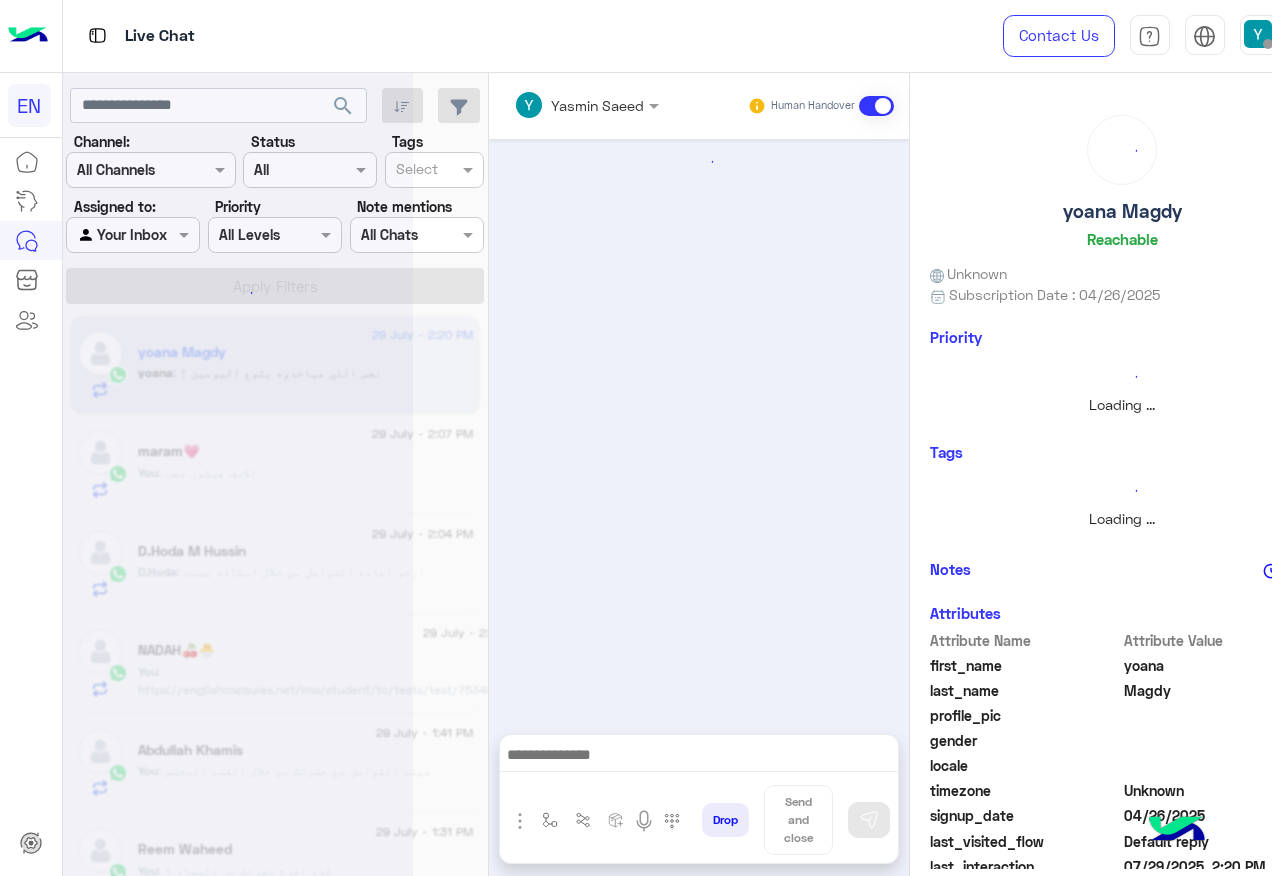 scroll, scrollTop: 1392, scrollLeft: 0, axis: vertical 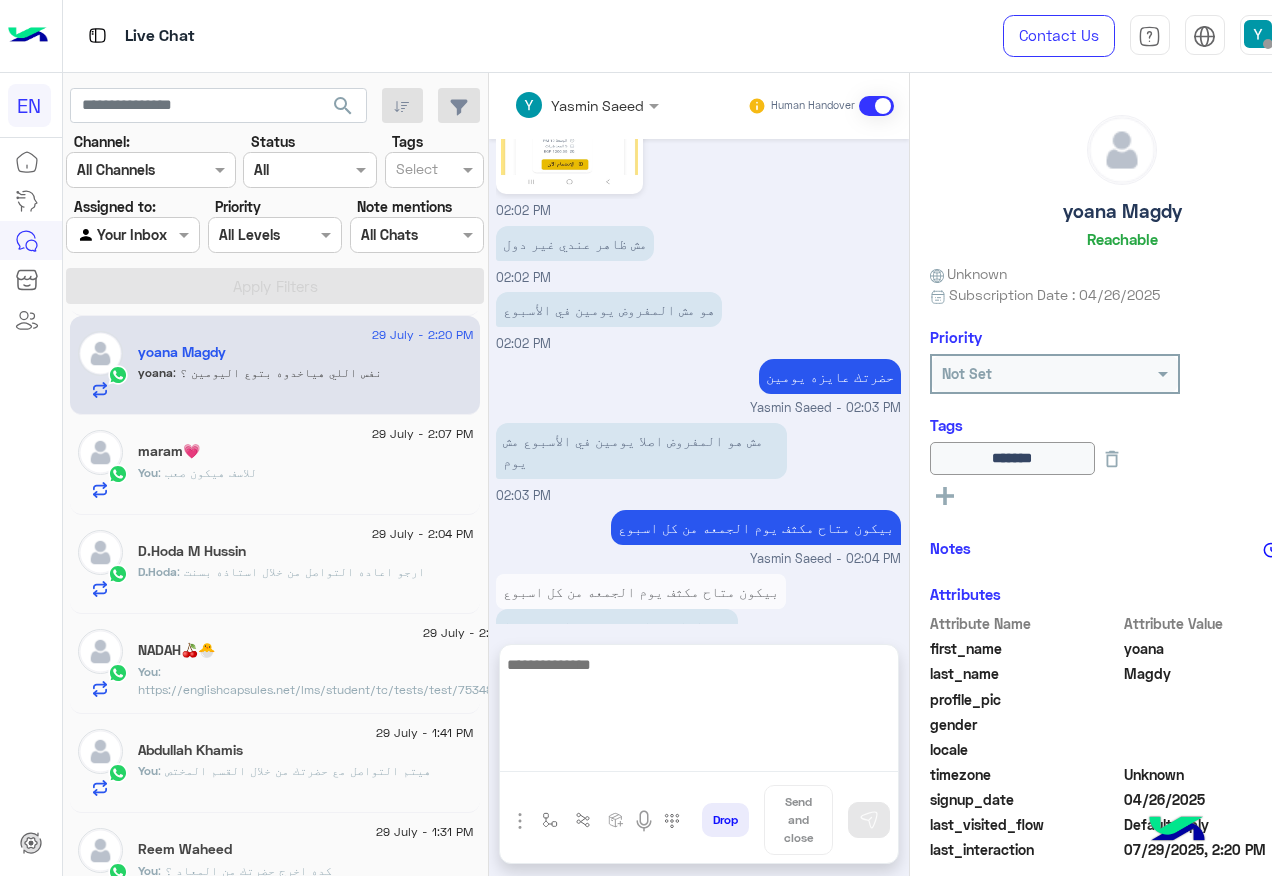 click at bounding box center [699, 712] 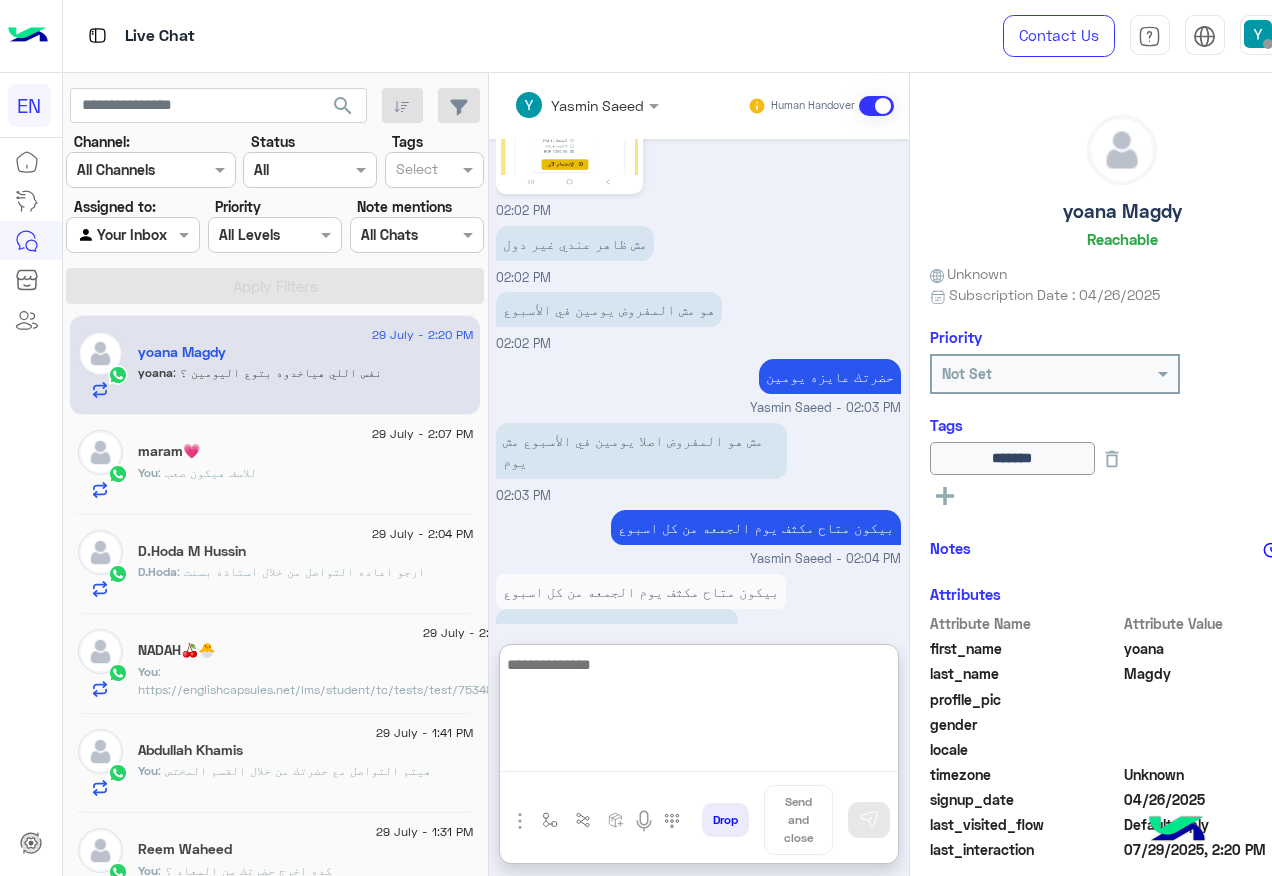 scroll, scrollTop: 1481, scrollLeft: 0, axis: vertical 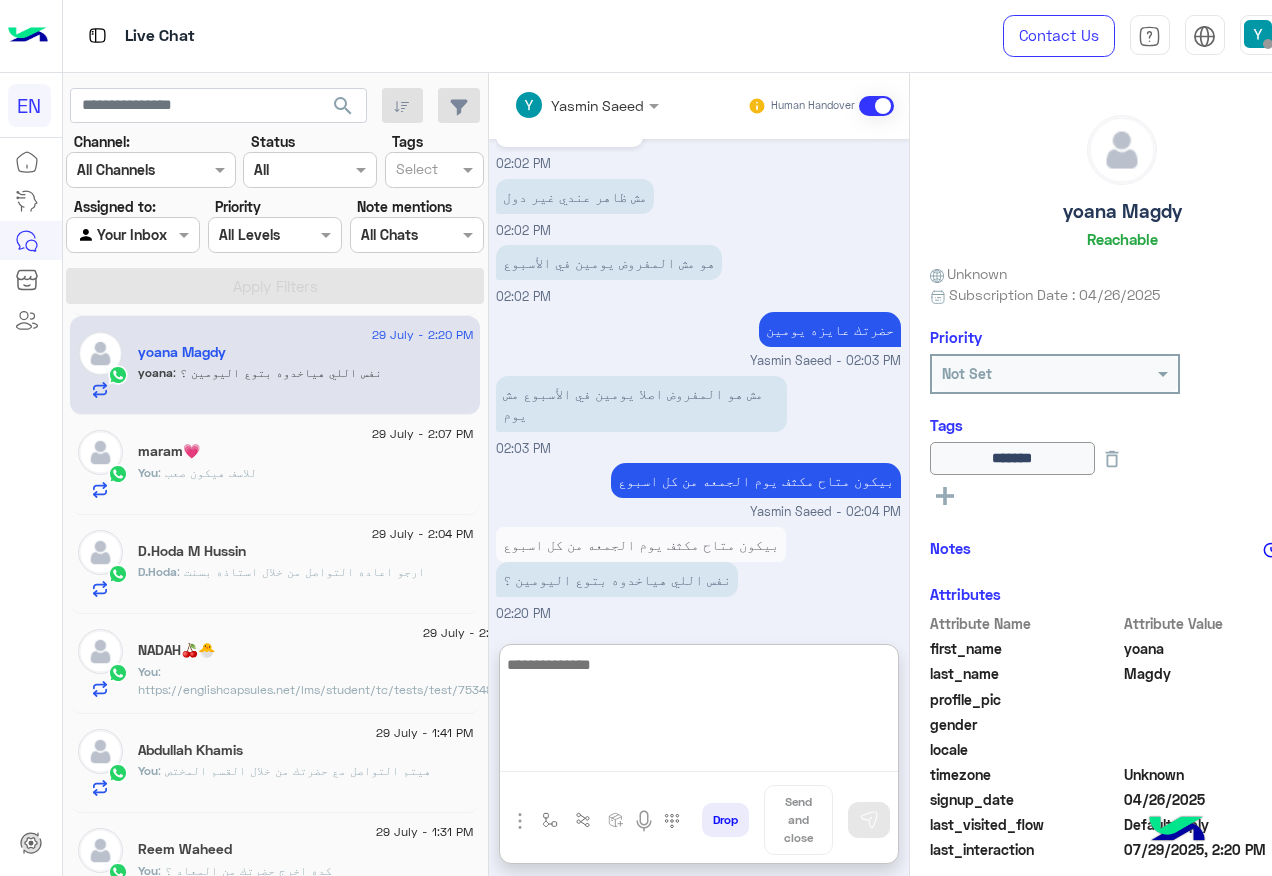click at bounding box center [699, 712] 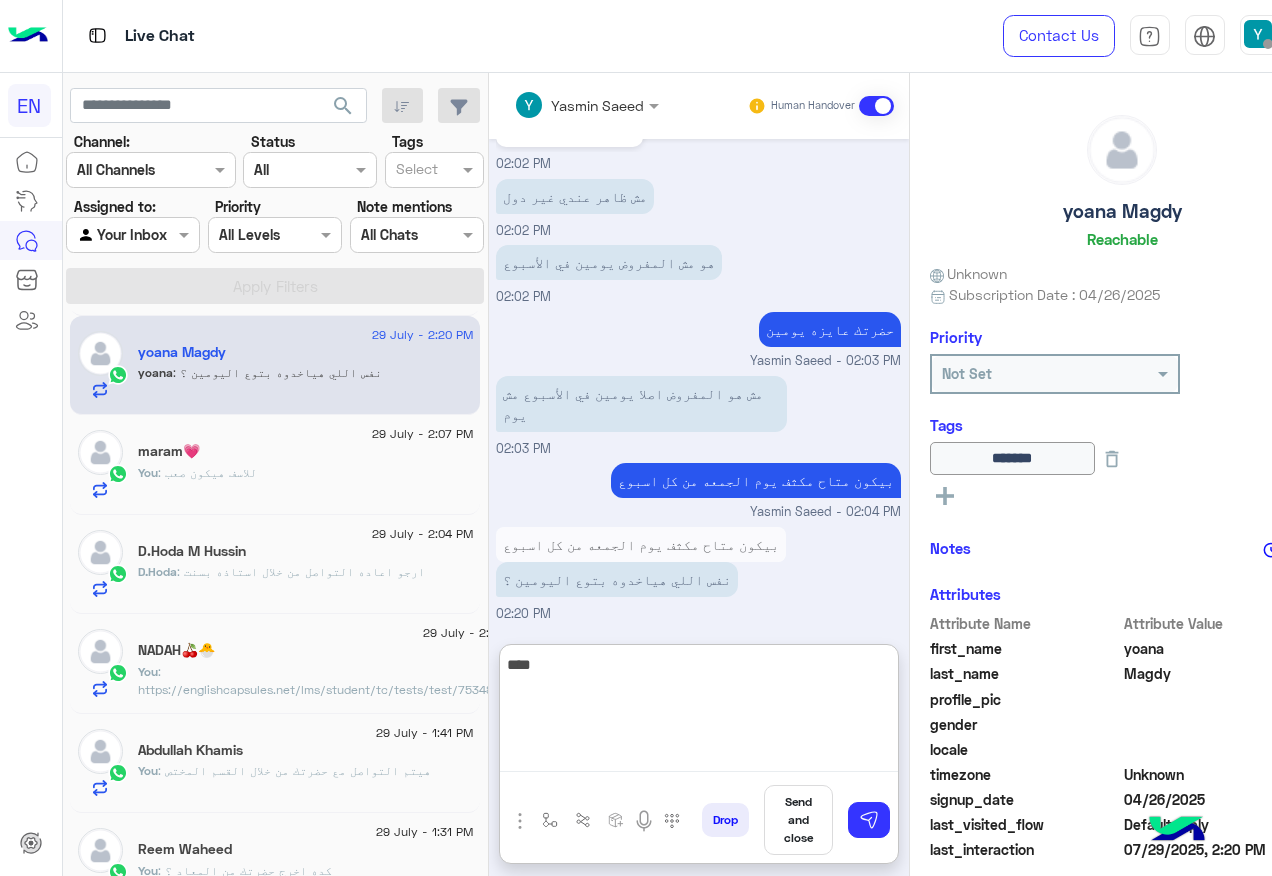 type on "*****" 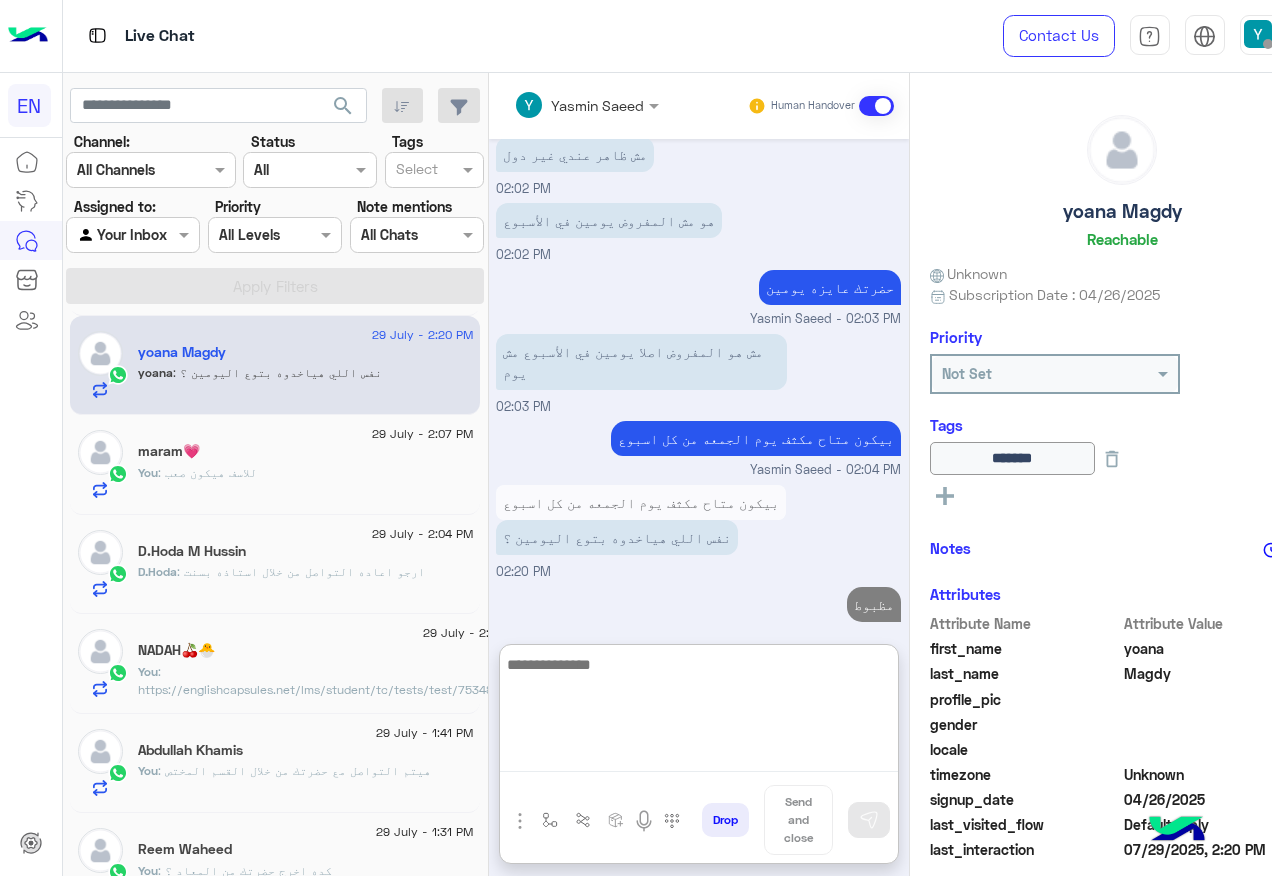 scroll, scrollTop: 1545, scrollLeft: 0, axis: vertical 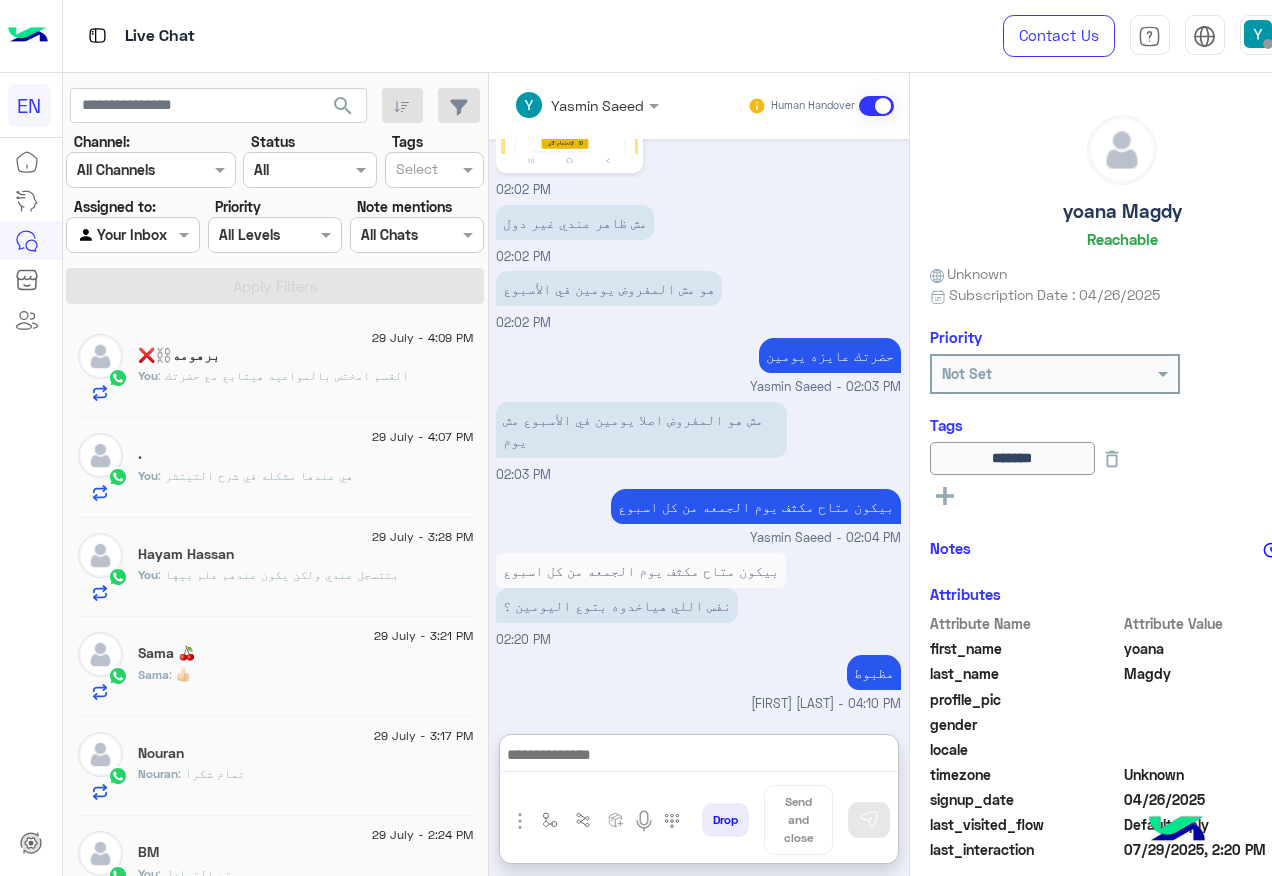 click at bounding box center [109, 235] 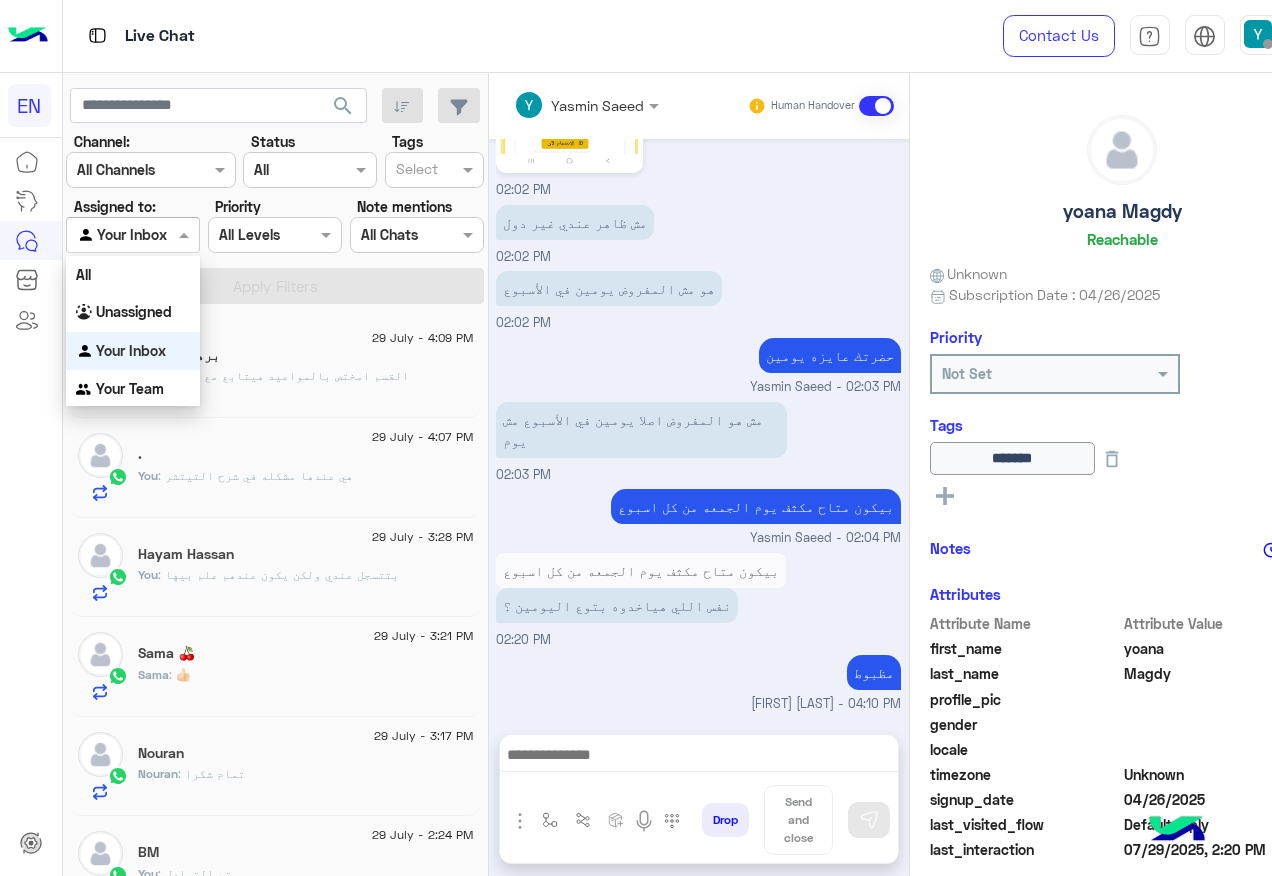 scroll, scrollTop: 1455, scrollLeft: 0, axis: vertical 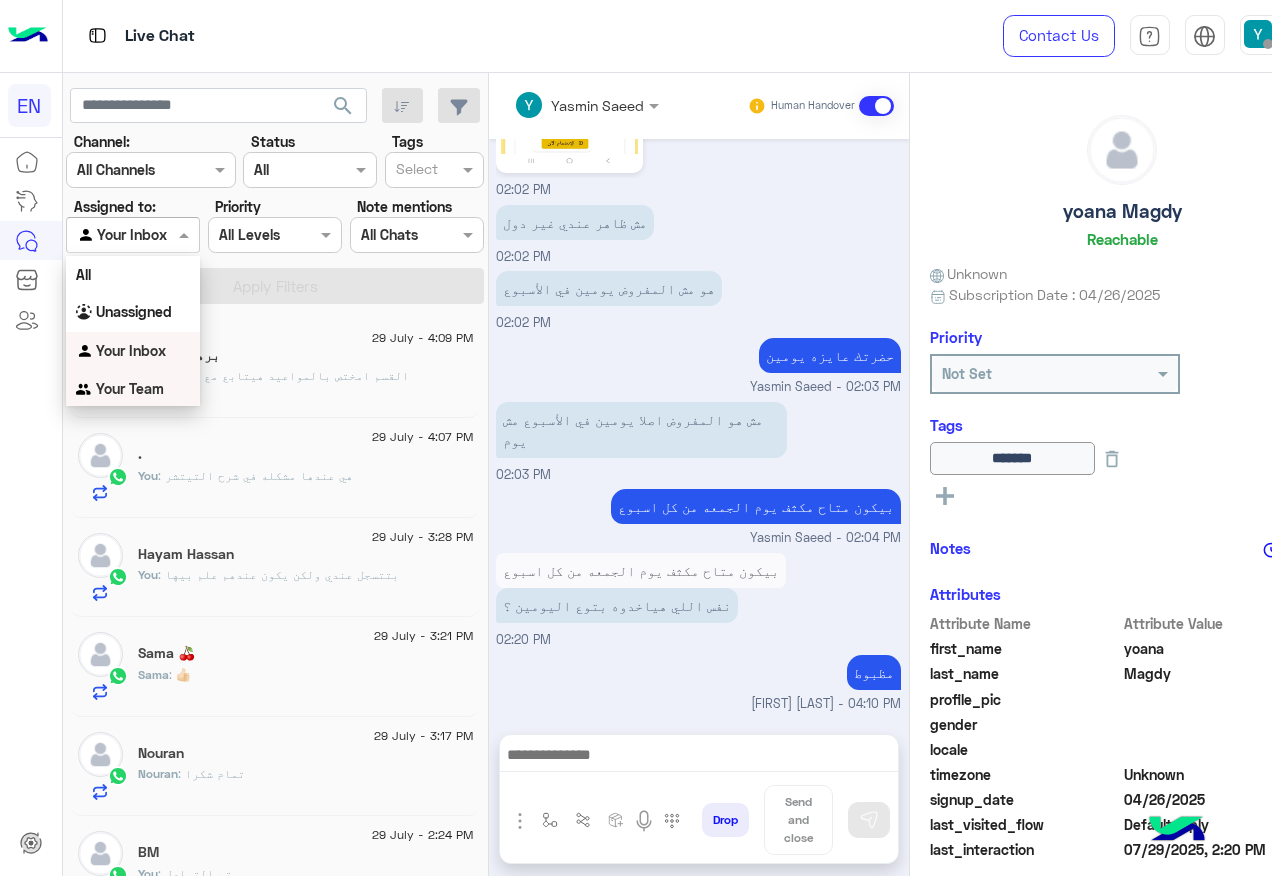 click on "Your Team" at bounding box center (130, 388) 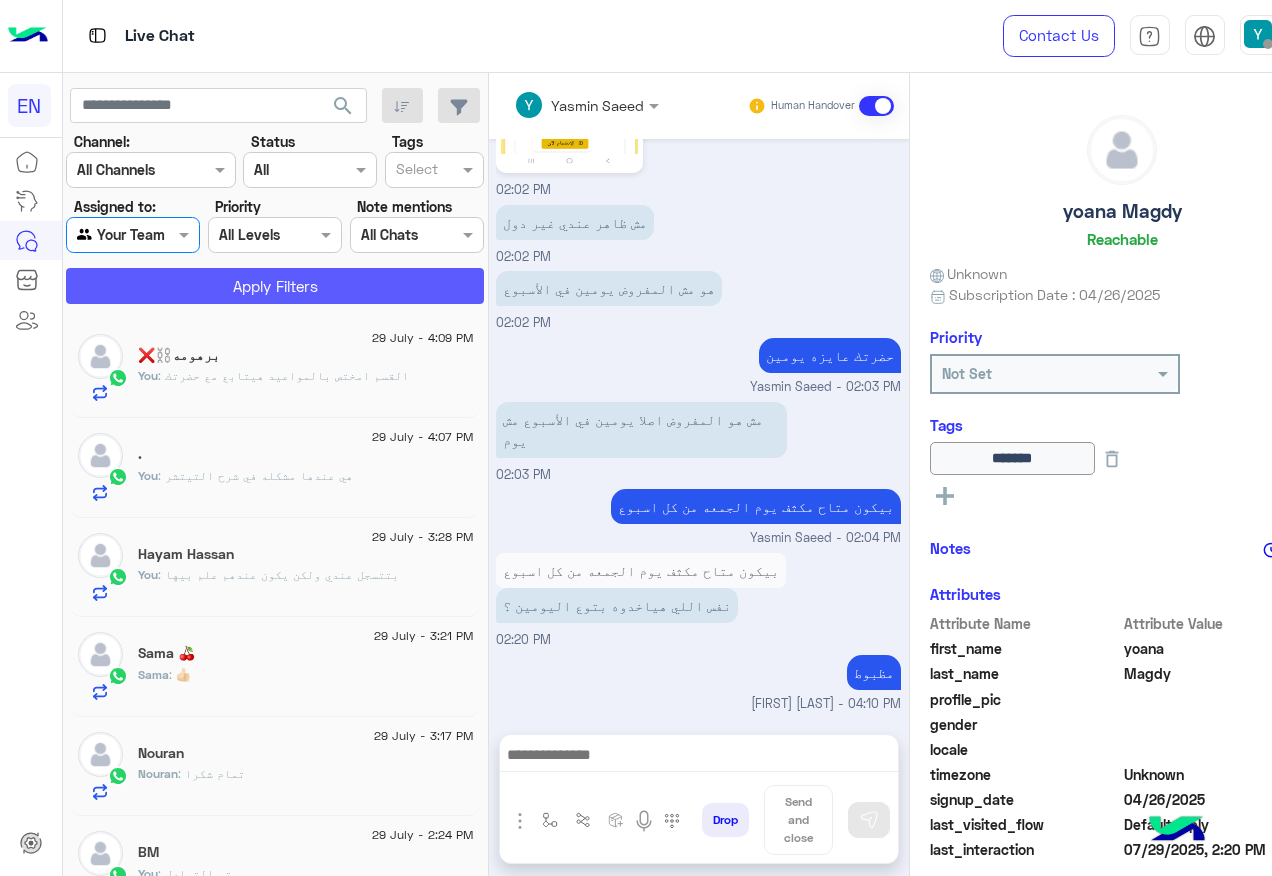 click on "Apply Filters" 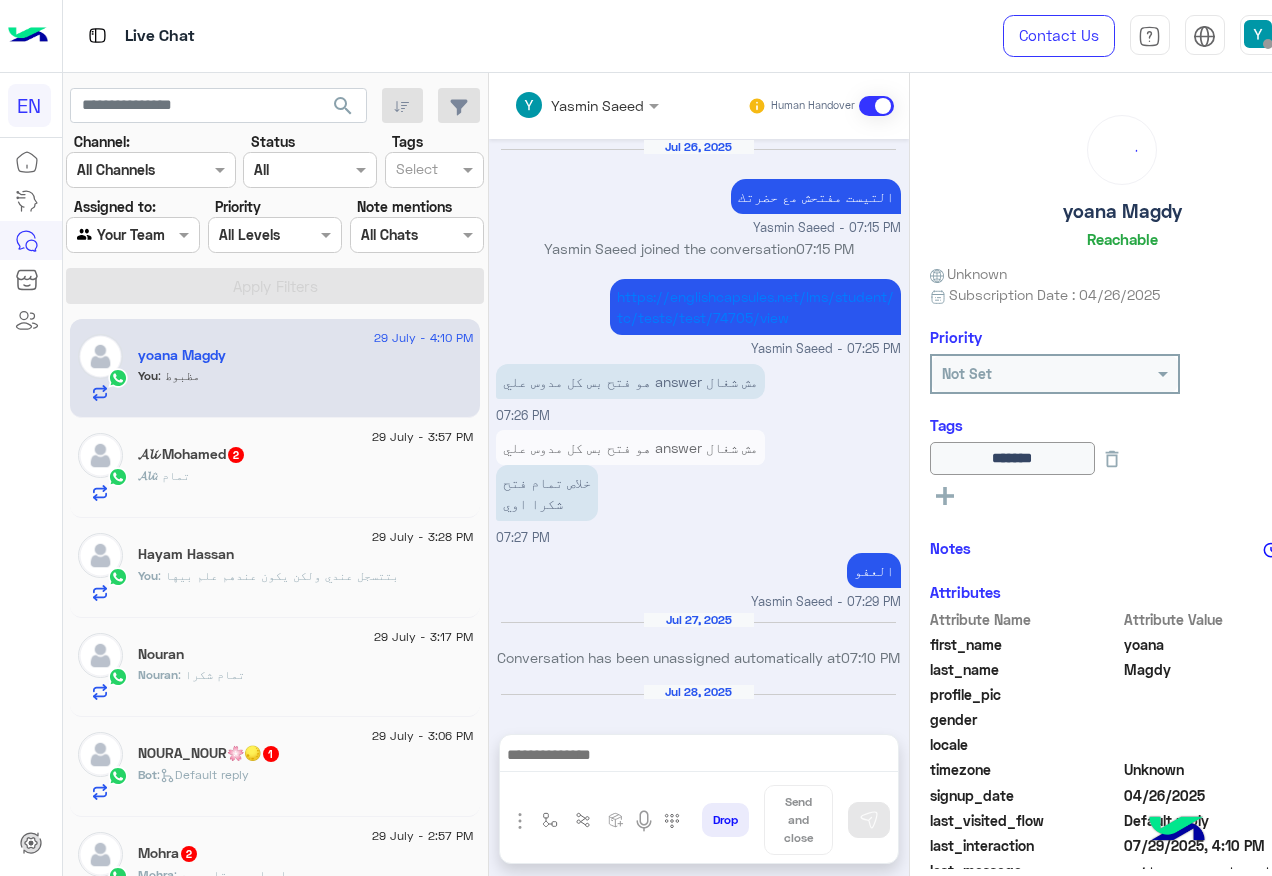 scroll, scrollTop: 1334, scrollLeft: 0, axis: vertical 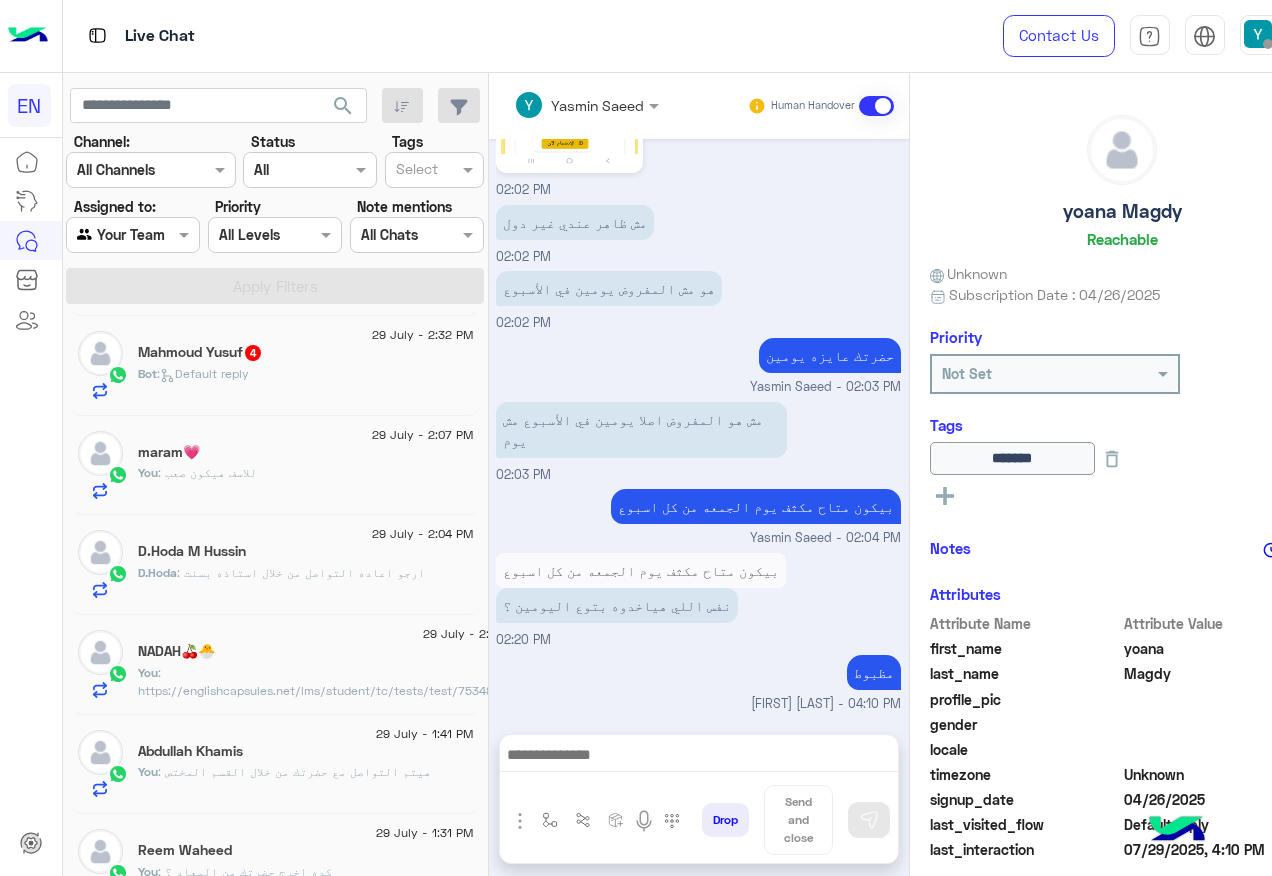 click on "maram💗" 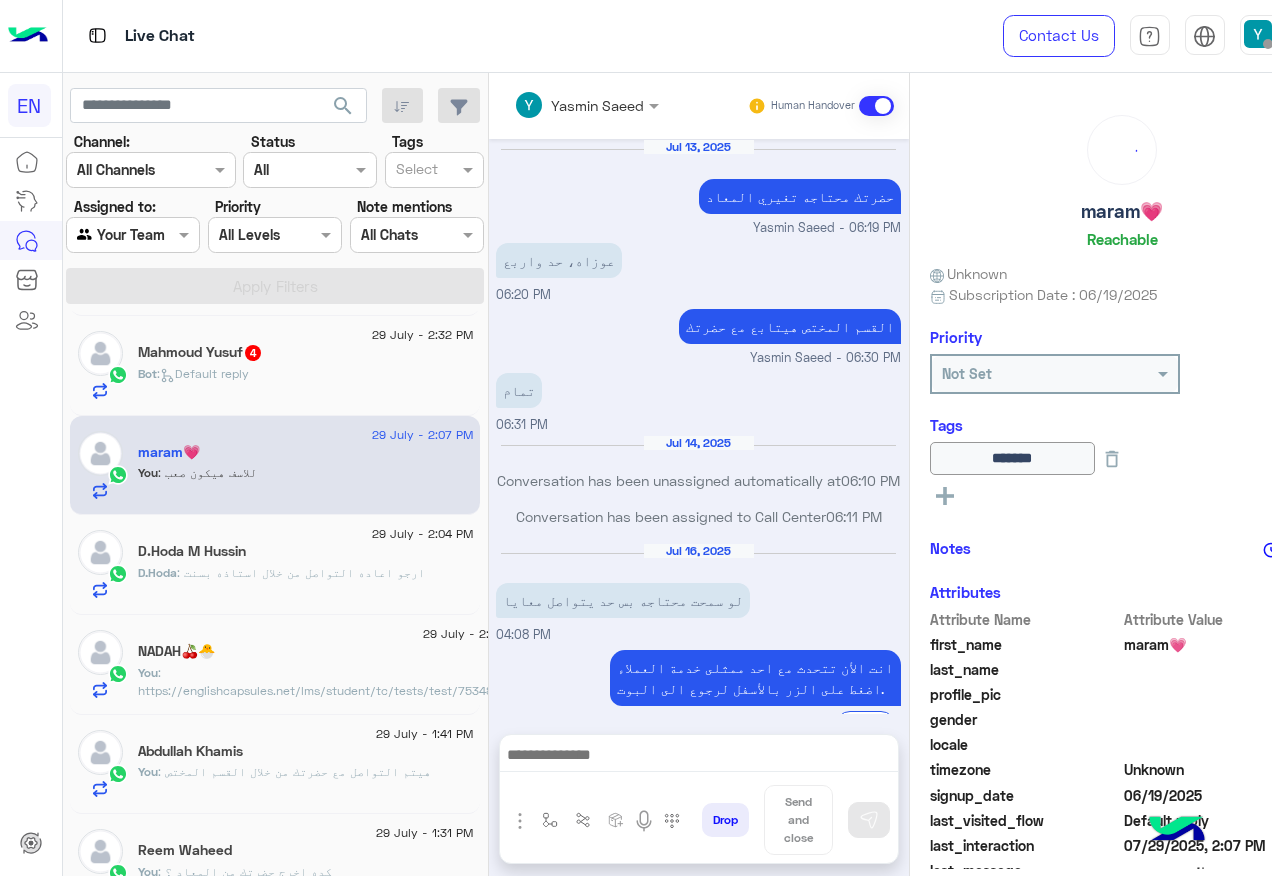 scroll, scrollTop: 1011, scrollLeft: 0, axis: vertical 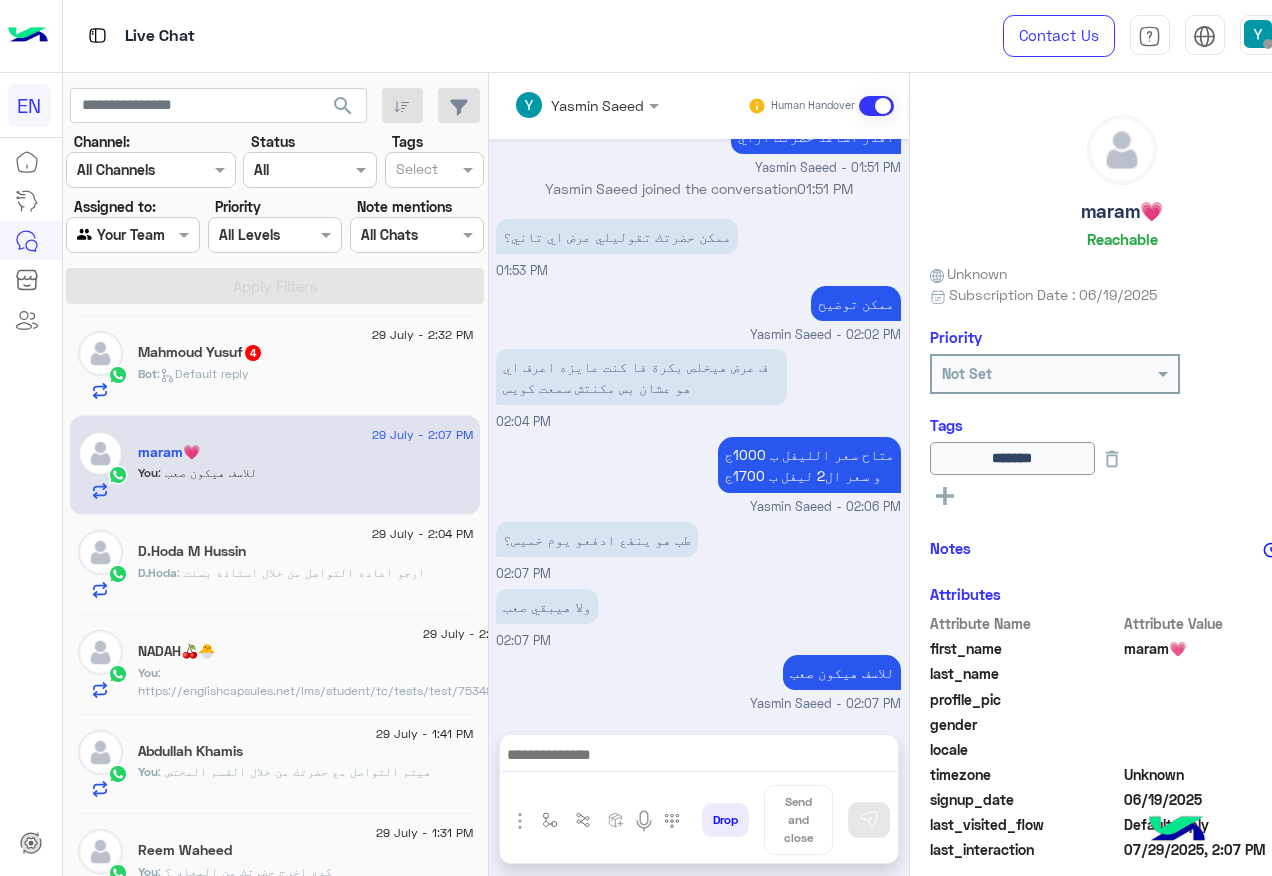 click on "Bot :   Default reply" 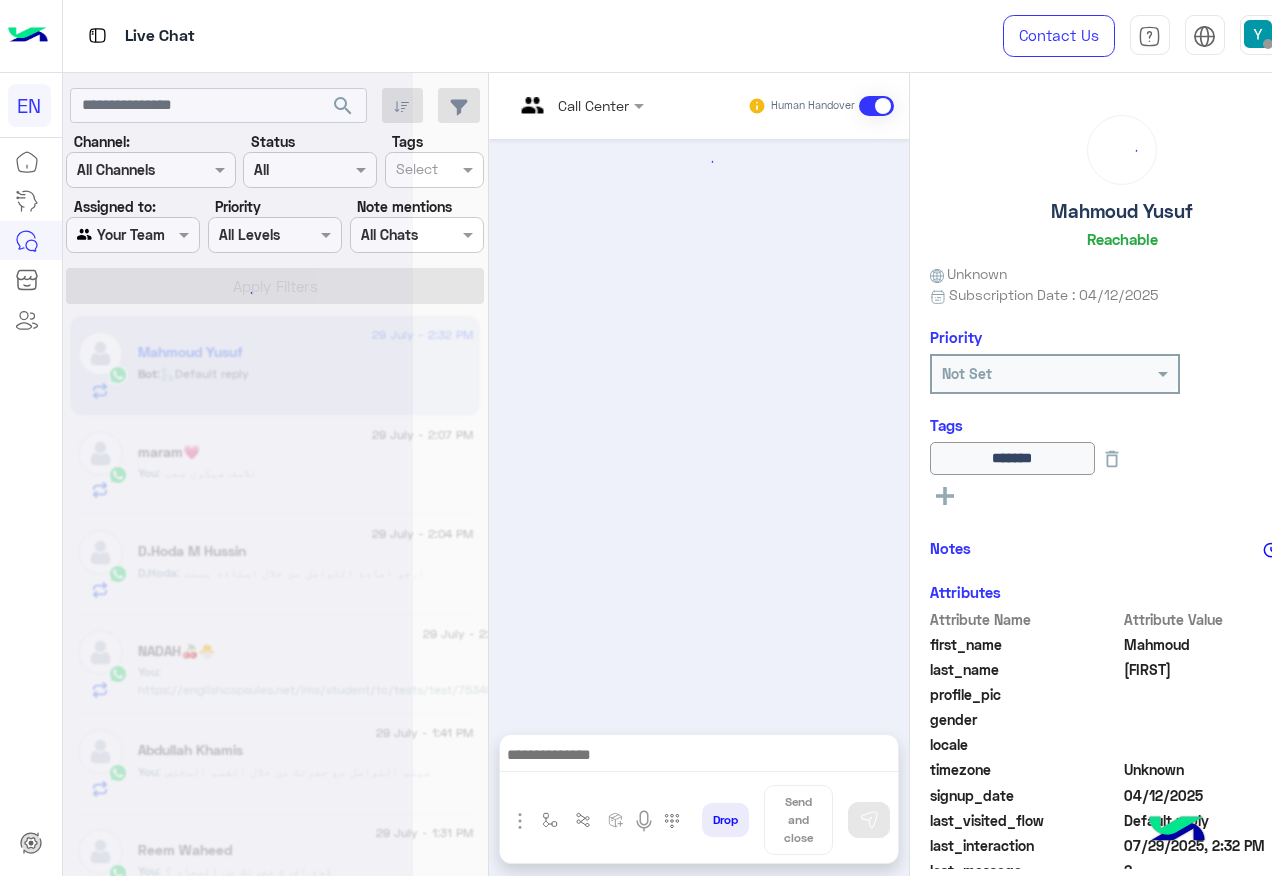 scroll, scrollTop: 1233, scrollLeft: 0, axis: vertical 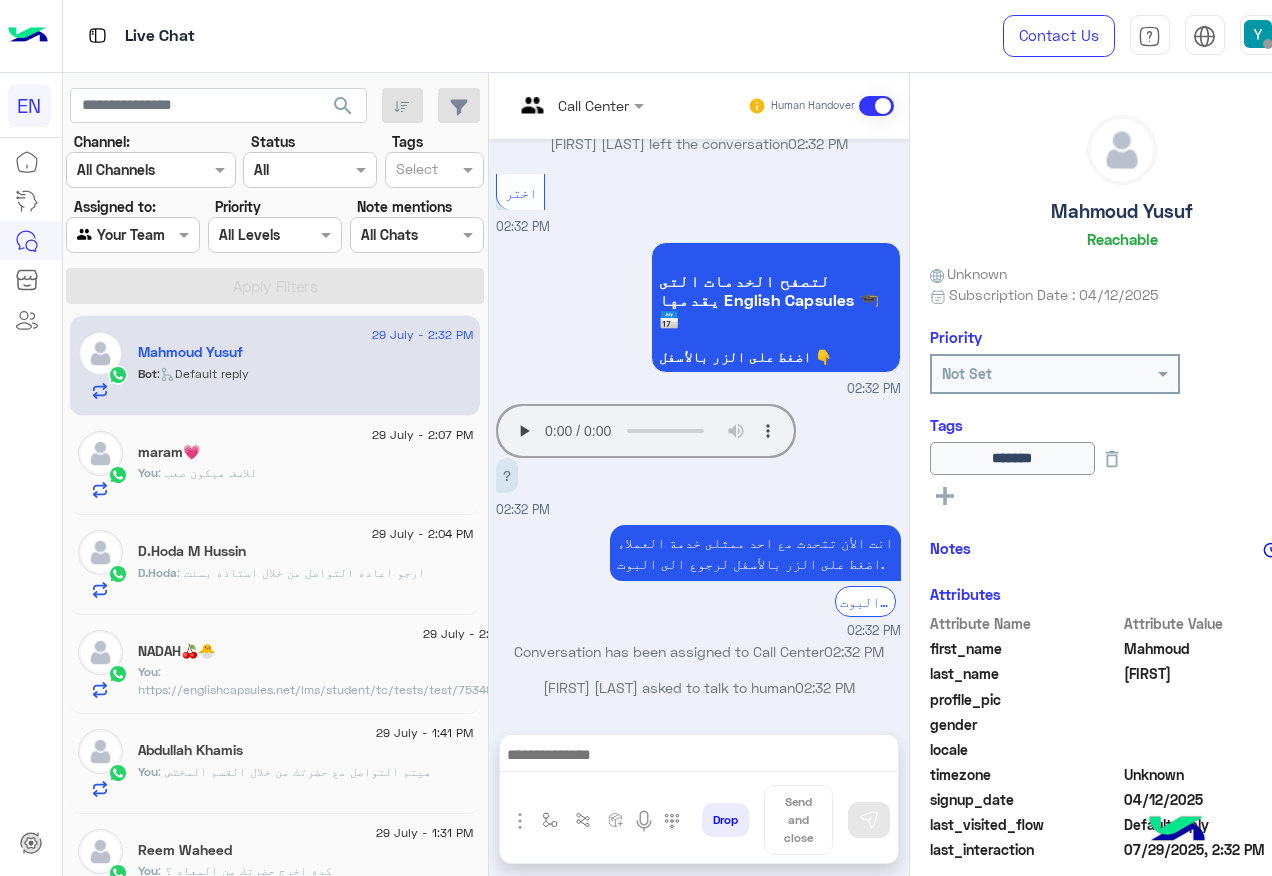 click on "Your browser does not support the audio tag." 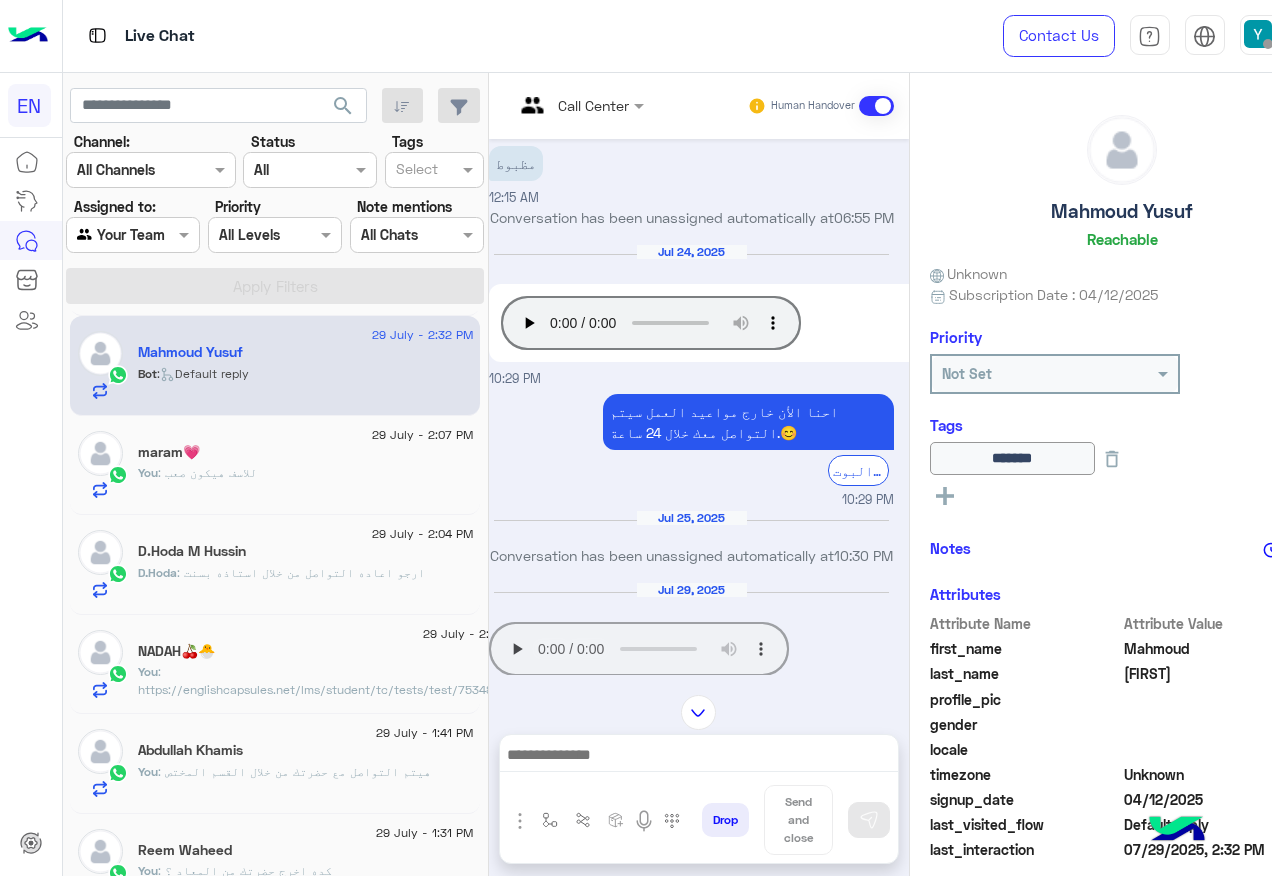 scroll, scrollTop: 183, scrollLeft: 8, axis: both 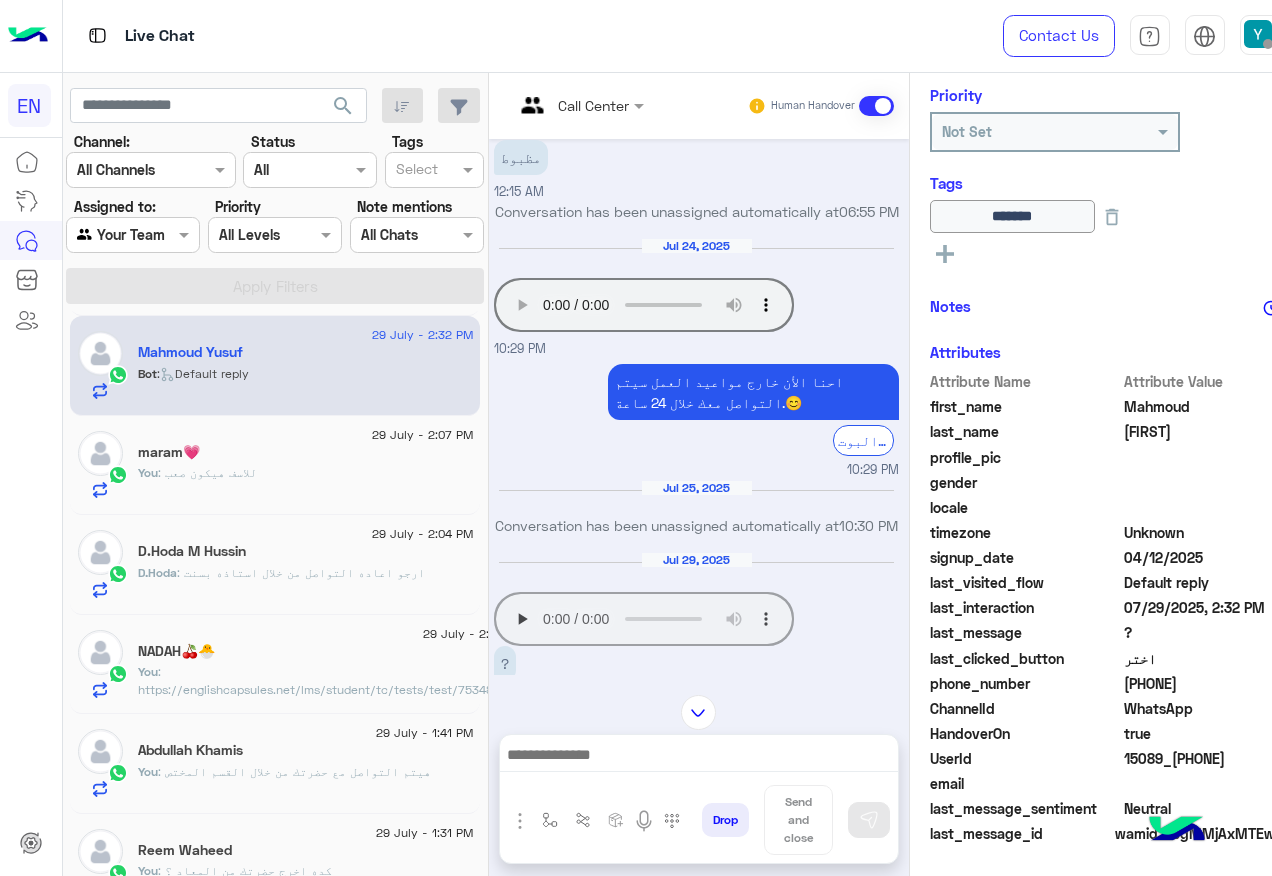 click on "201110908419" 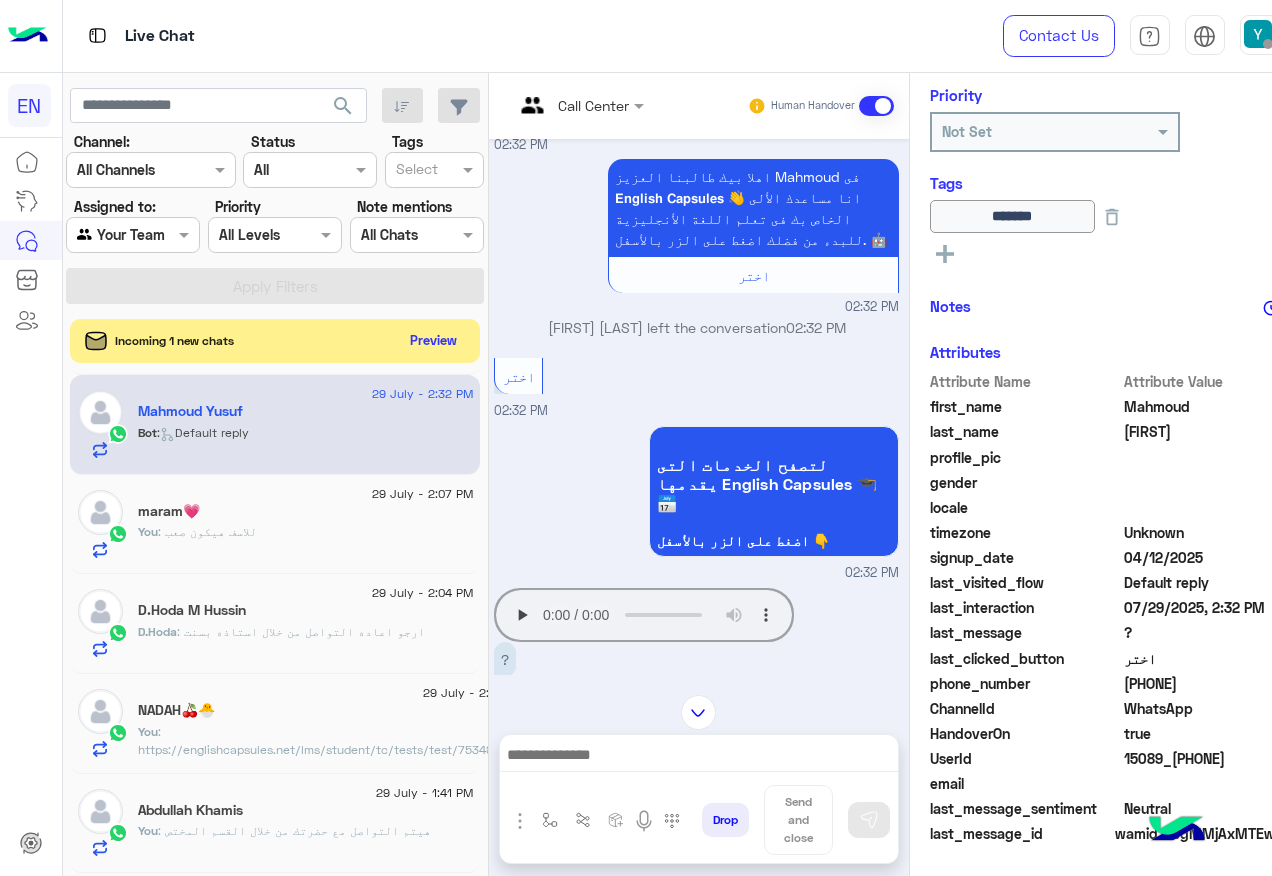 scroll, scrollTop: 1232, scrollLeft: 8, axis: both 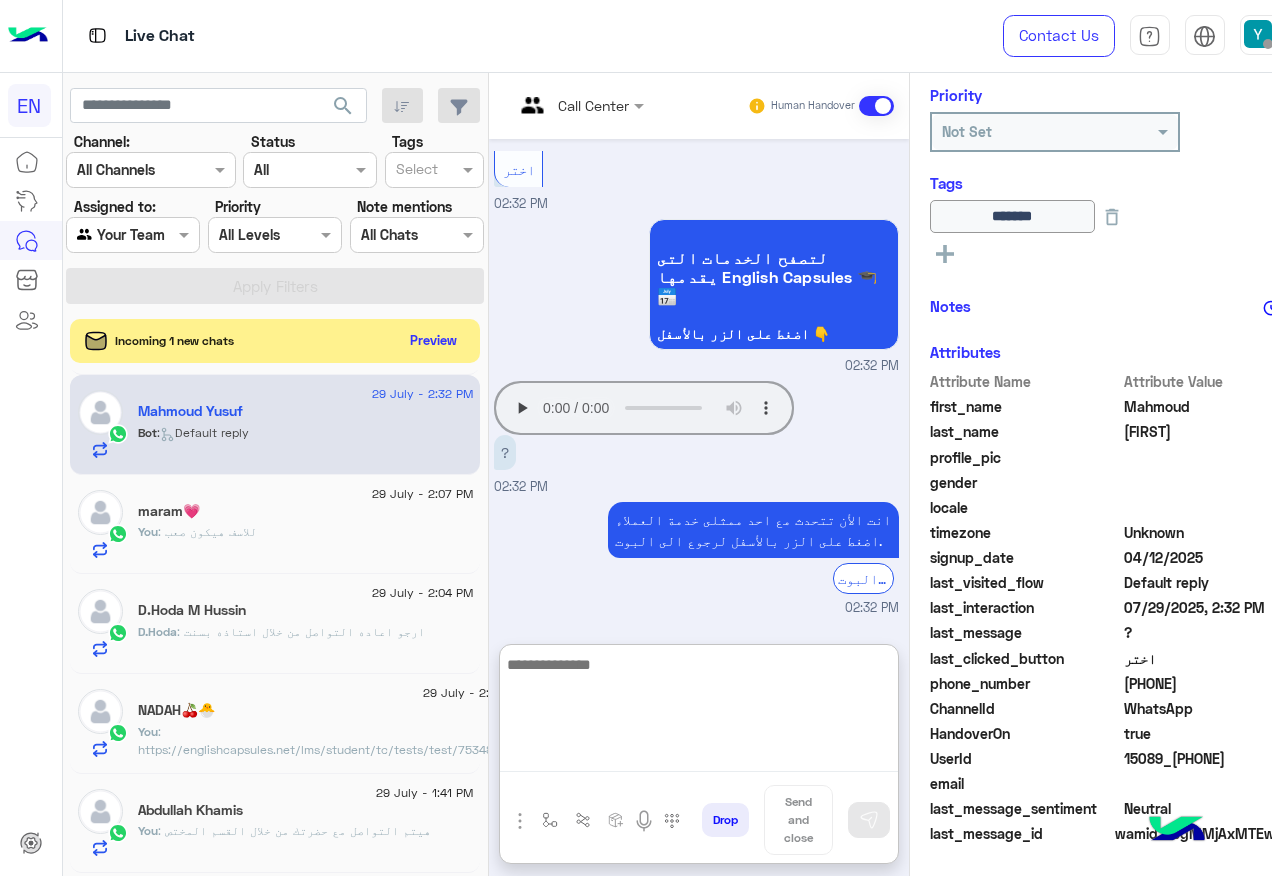 click at bounding box center (699, 712) 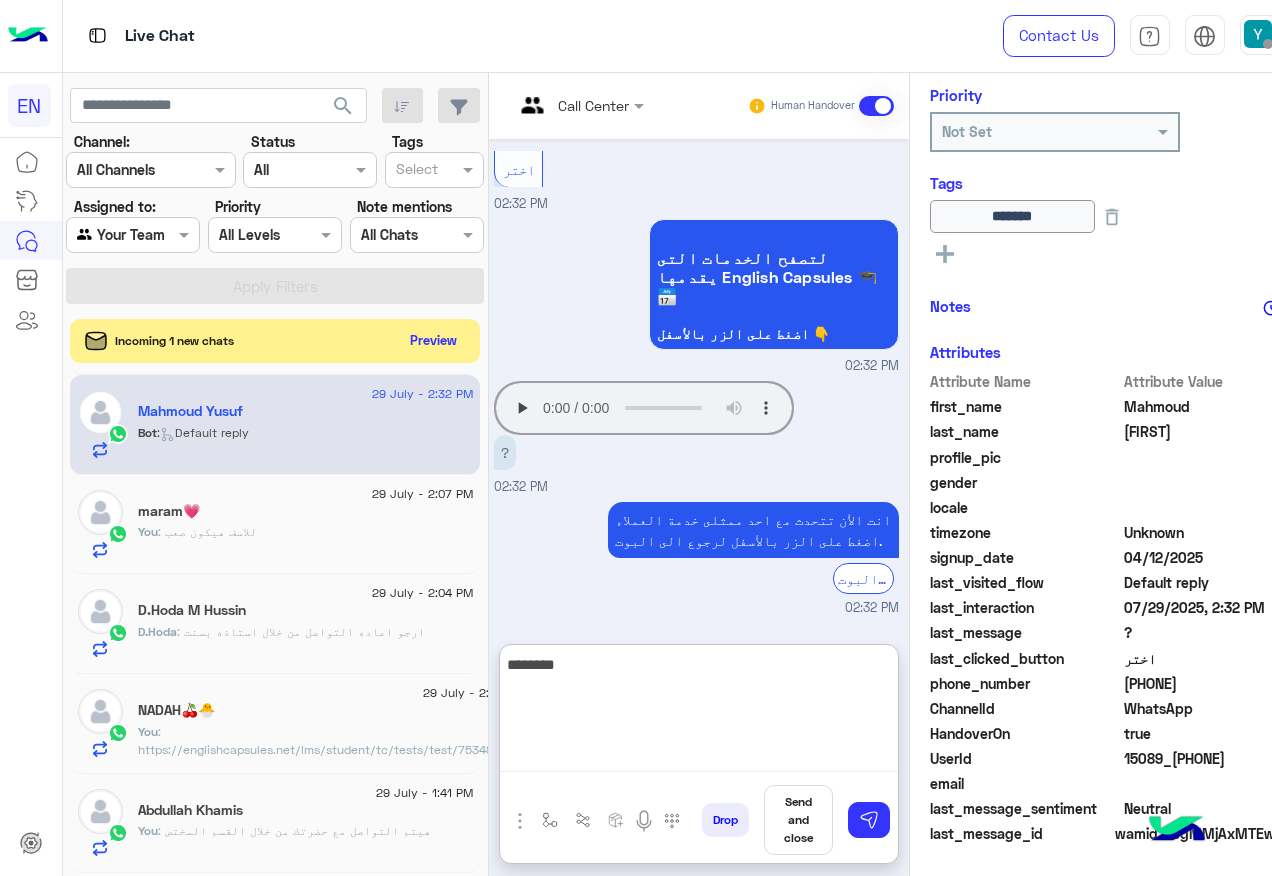 click on "********" at bounding box center [699, 712] 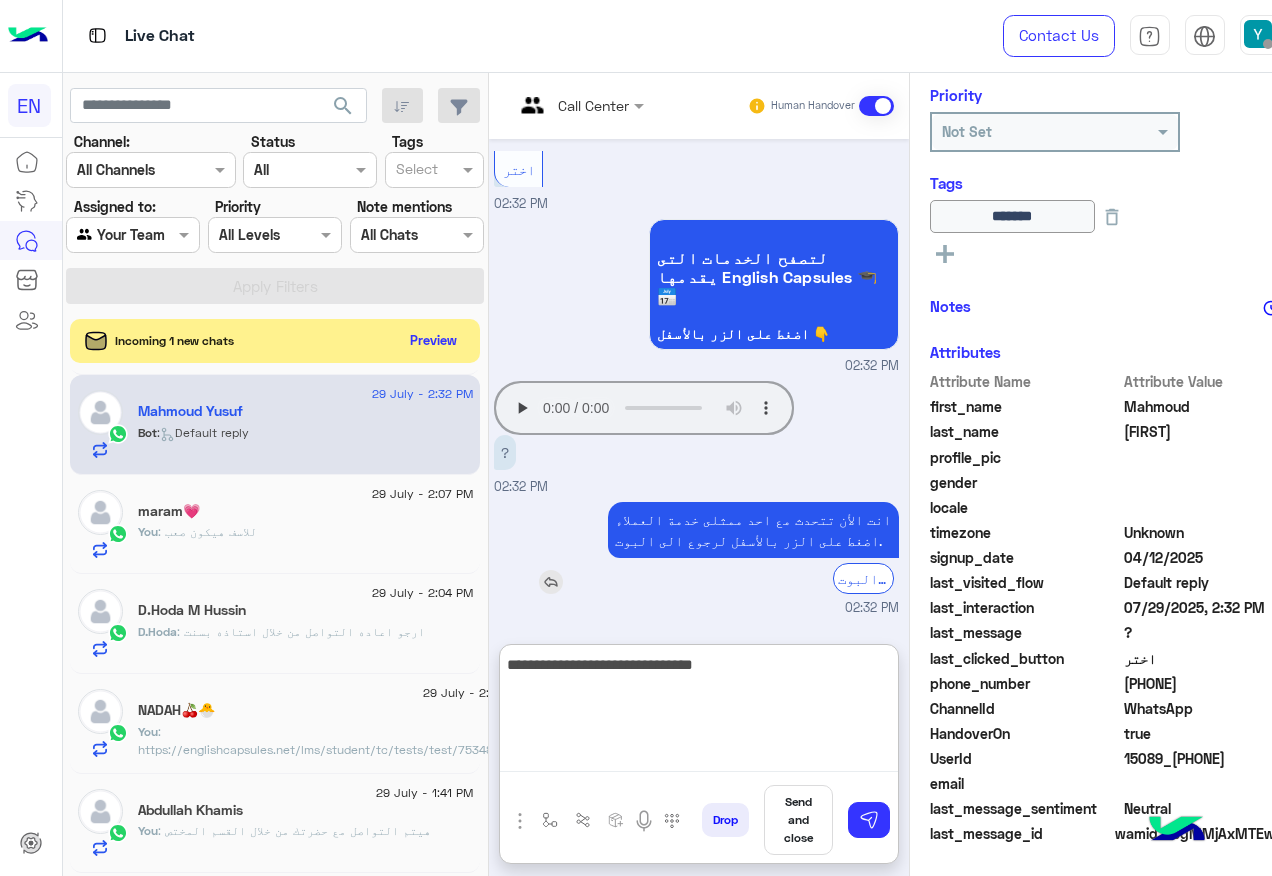type on "**********" 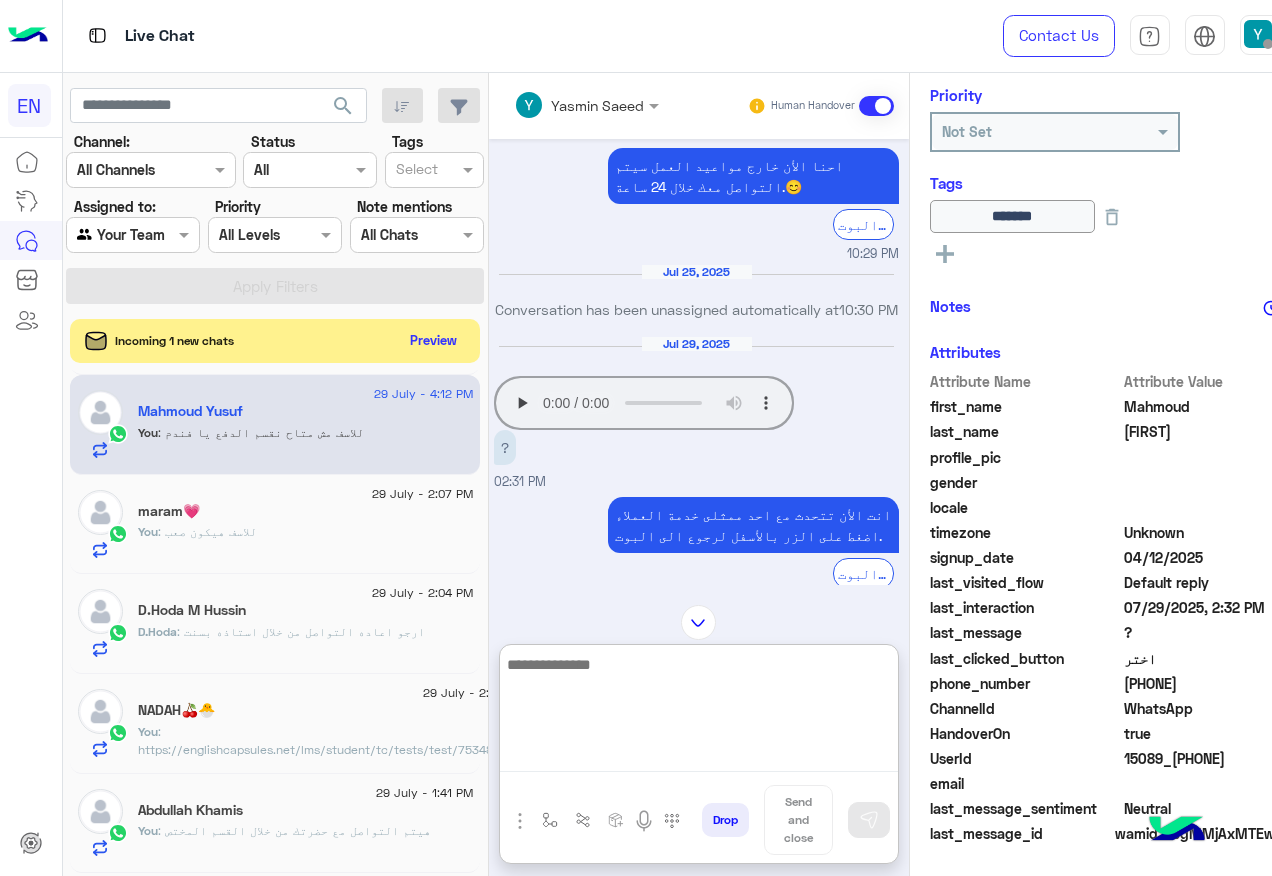 scroll, scrollTop: 323, scrollLeft: 8, axis: both 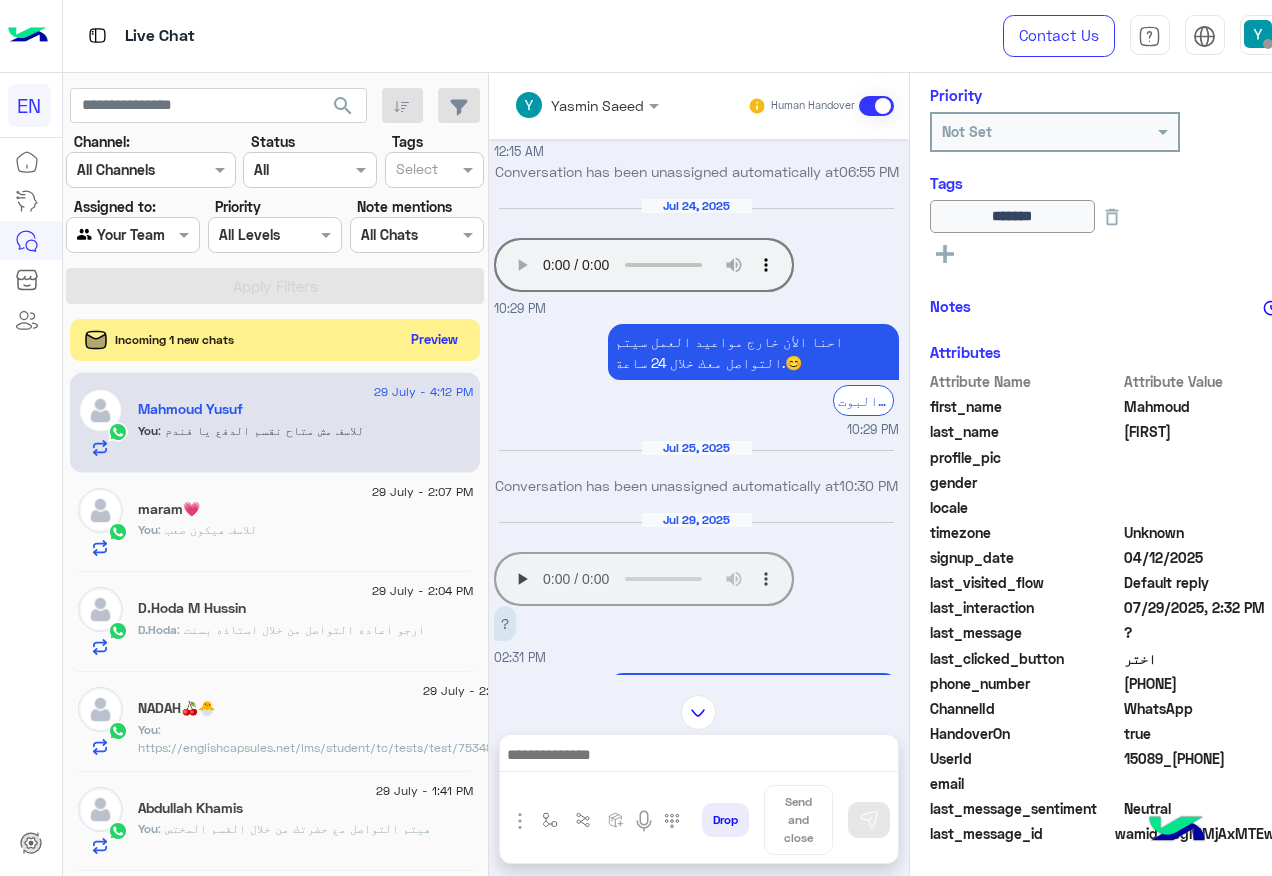 click on "Preview" 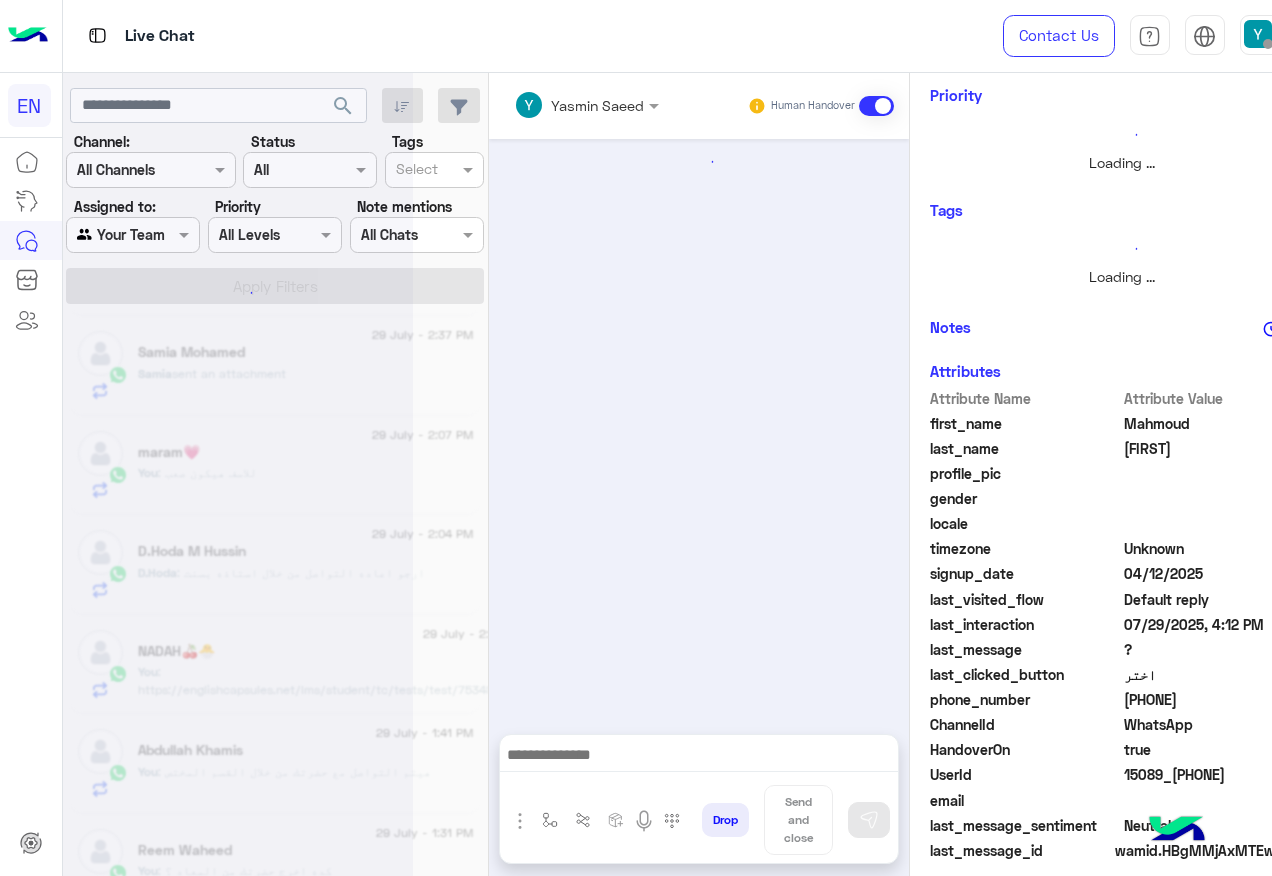 scroll, scrollTop: 0, scrollLeft: 0, axis: both 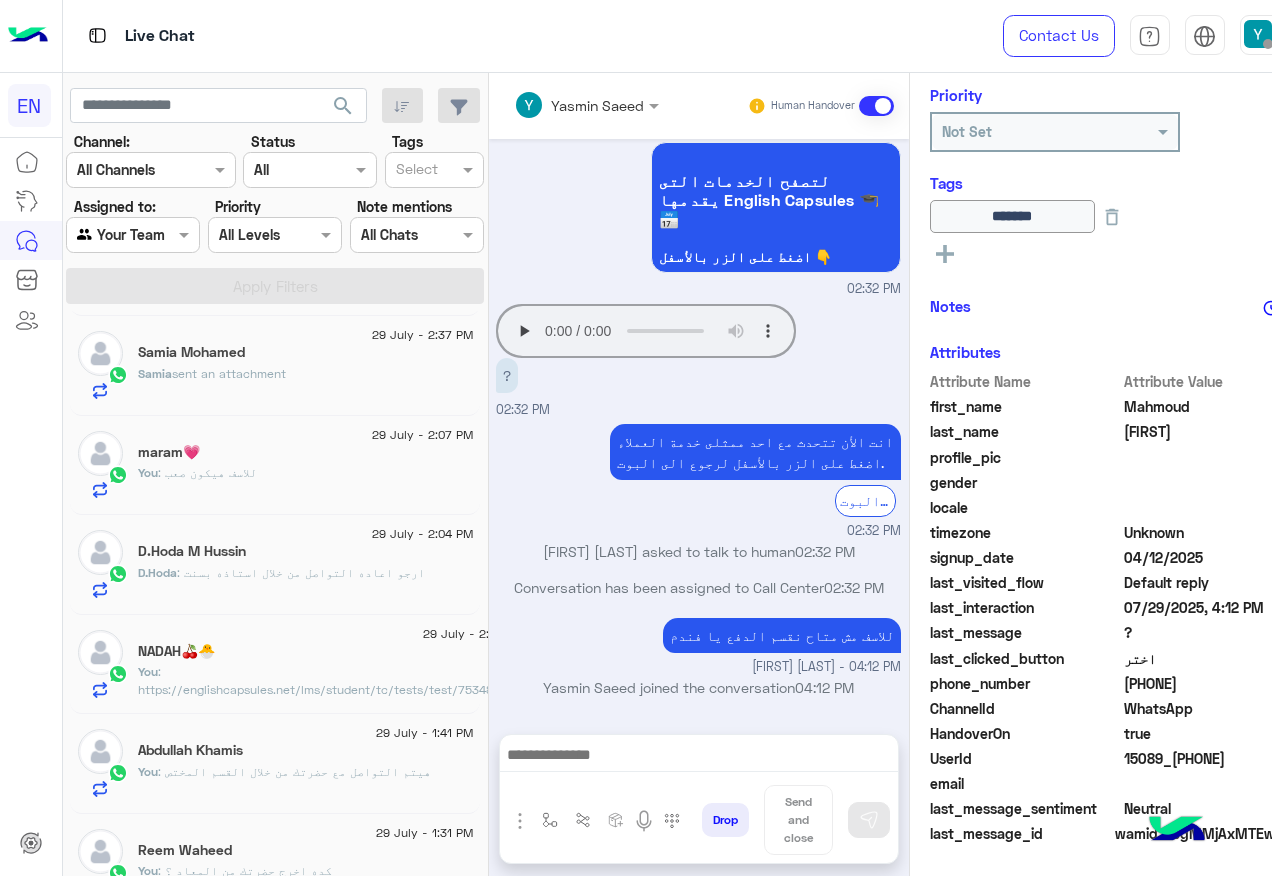 click on "[FIRST] sent an attachment" 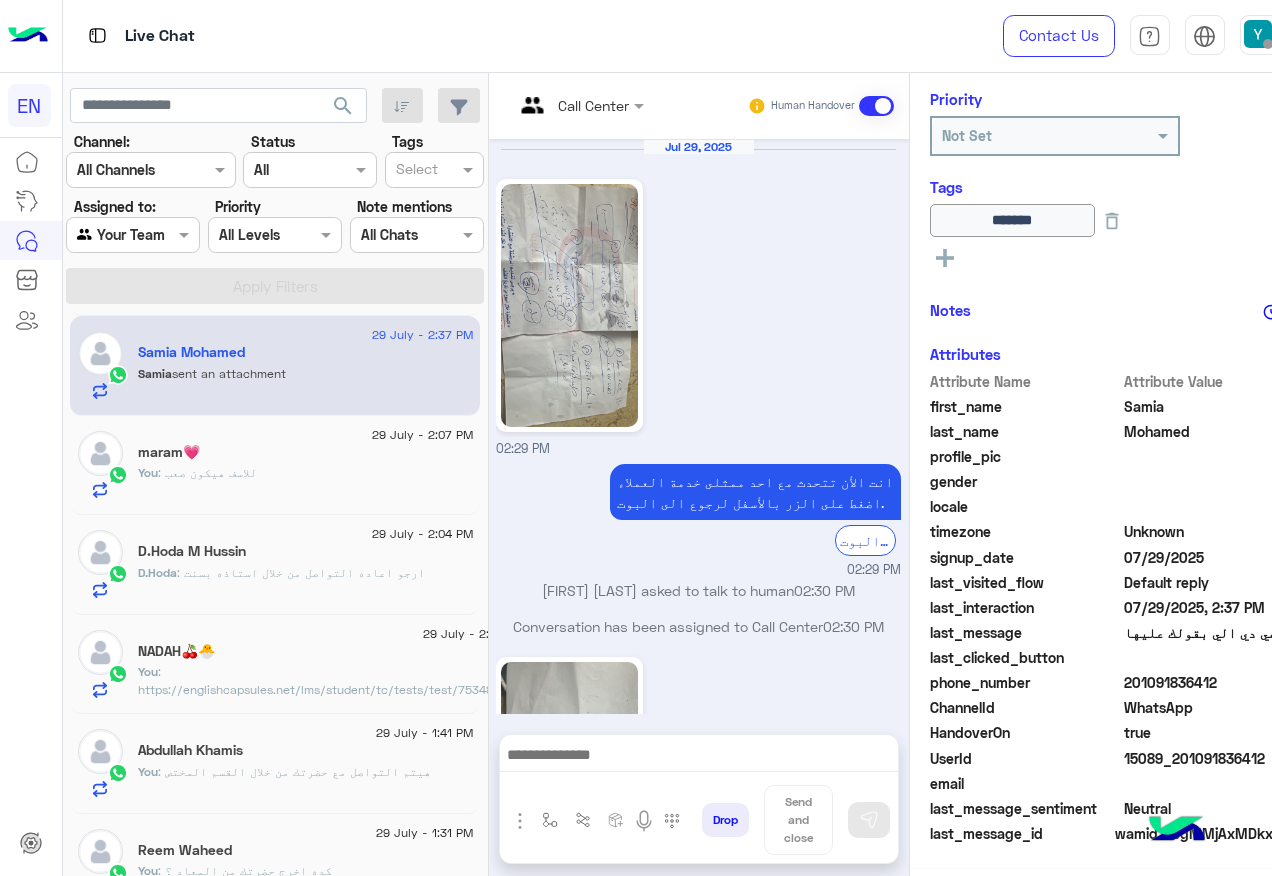 scroll, scrollTop: 580, scrollLeft: 0, axis: vertical 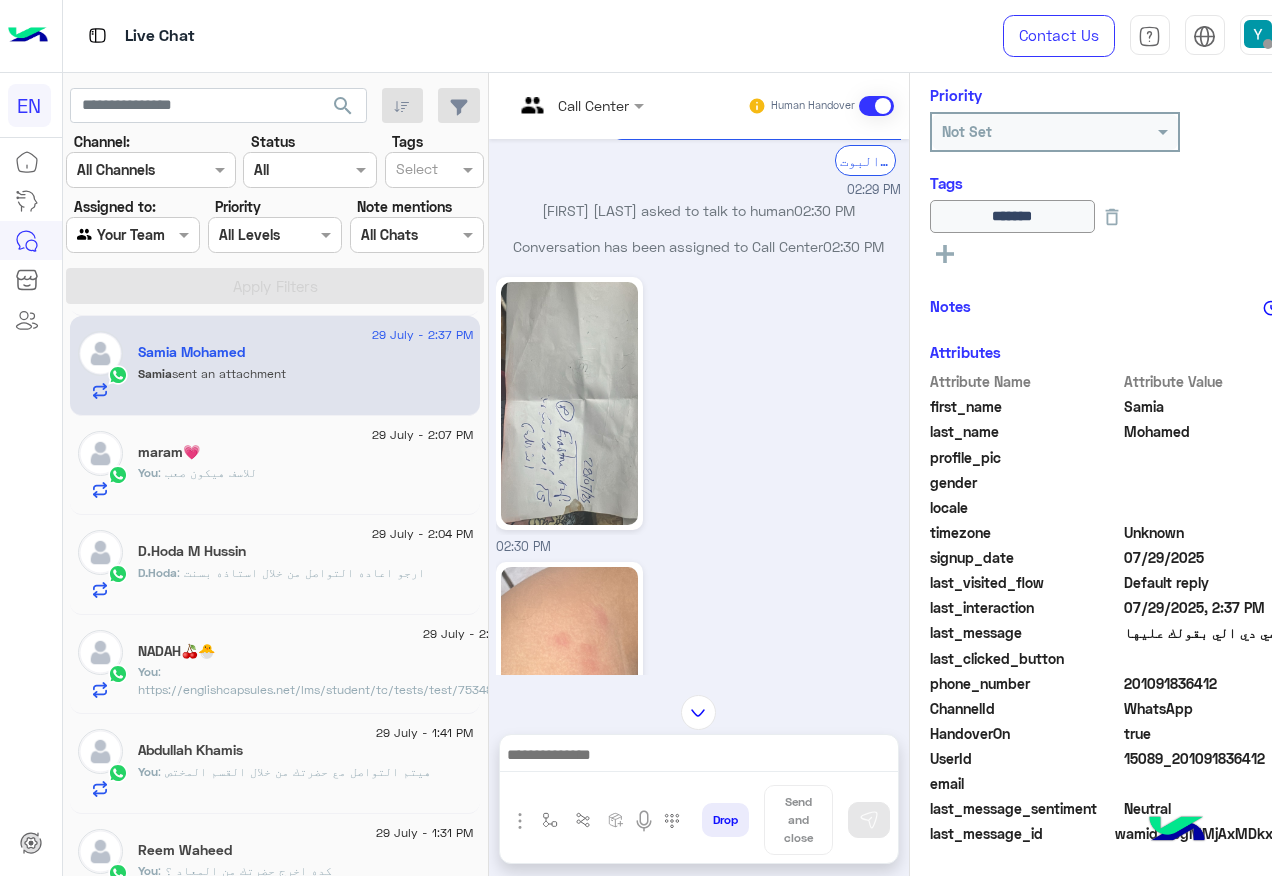click on "201091836412" 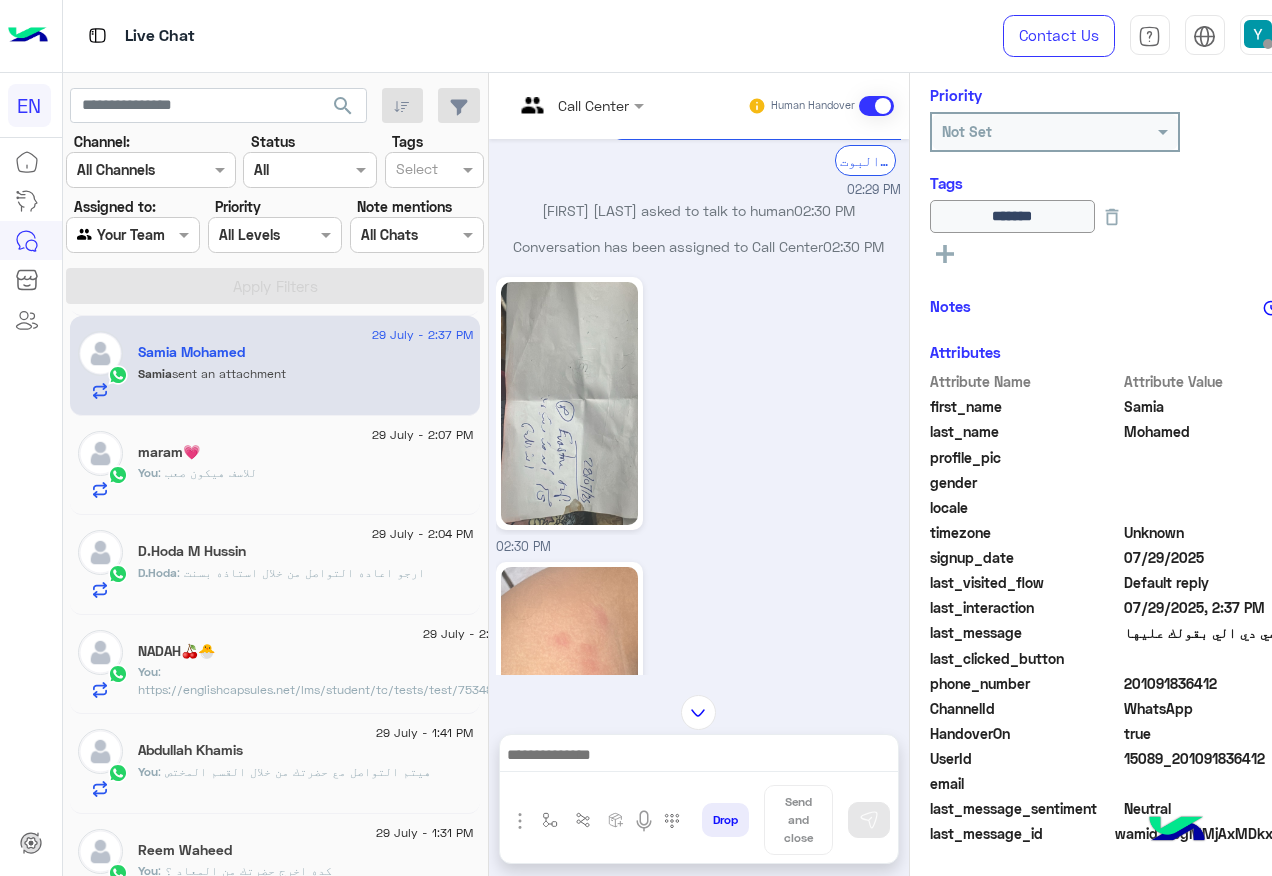 copy on "201091836412" 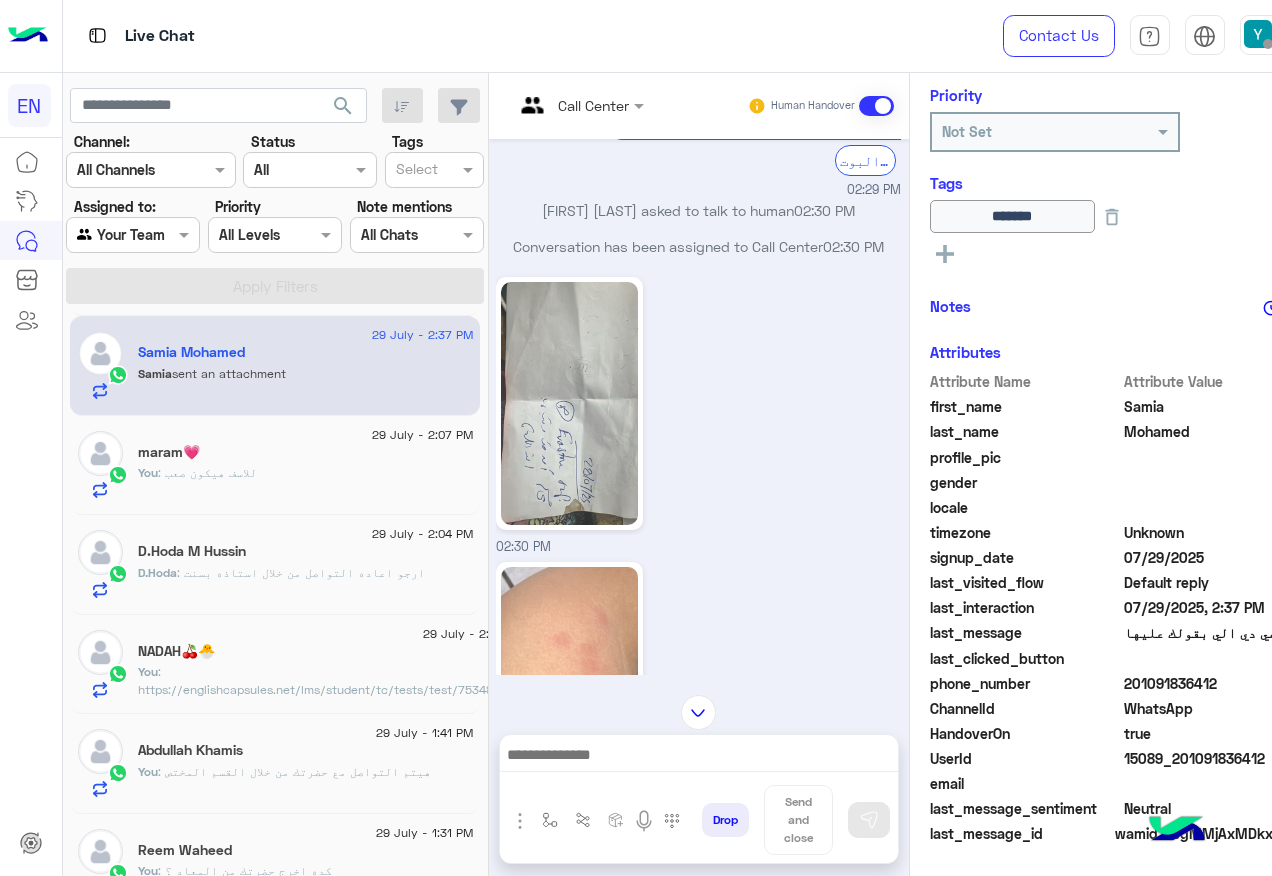 click at bounding box center (876, 106) 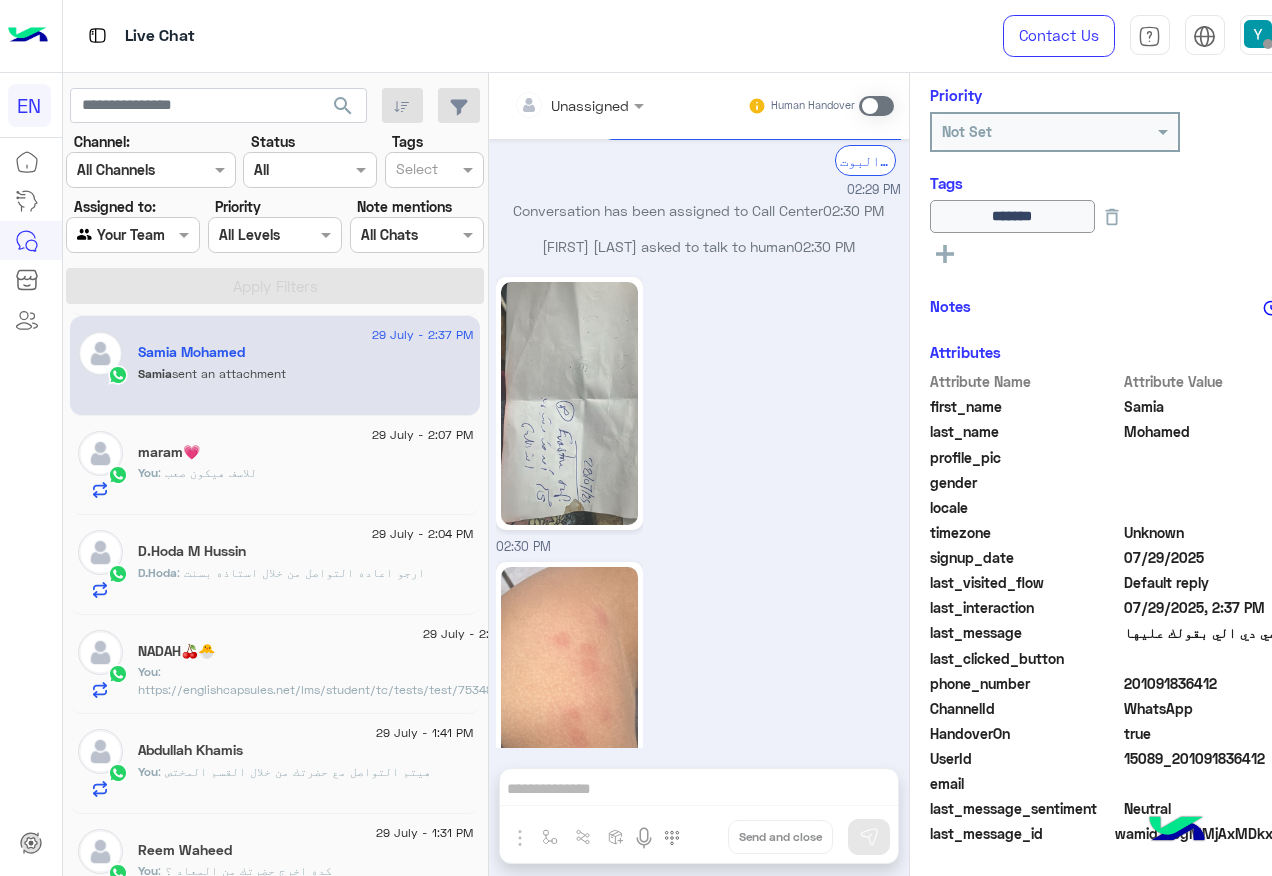 scroll, scrollTop: 583, scrollLeft: 0, axis: vertical 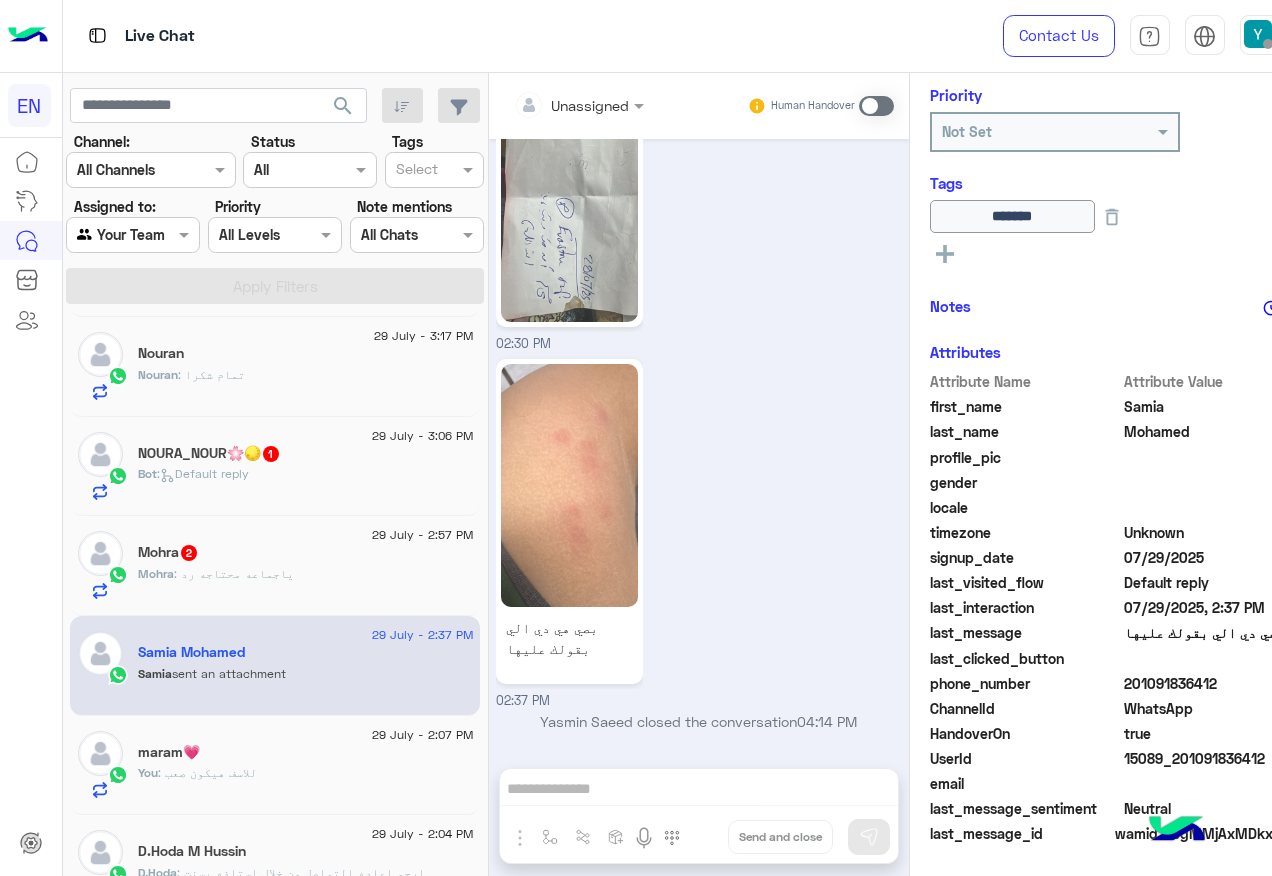 click on "Mohra   2" 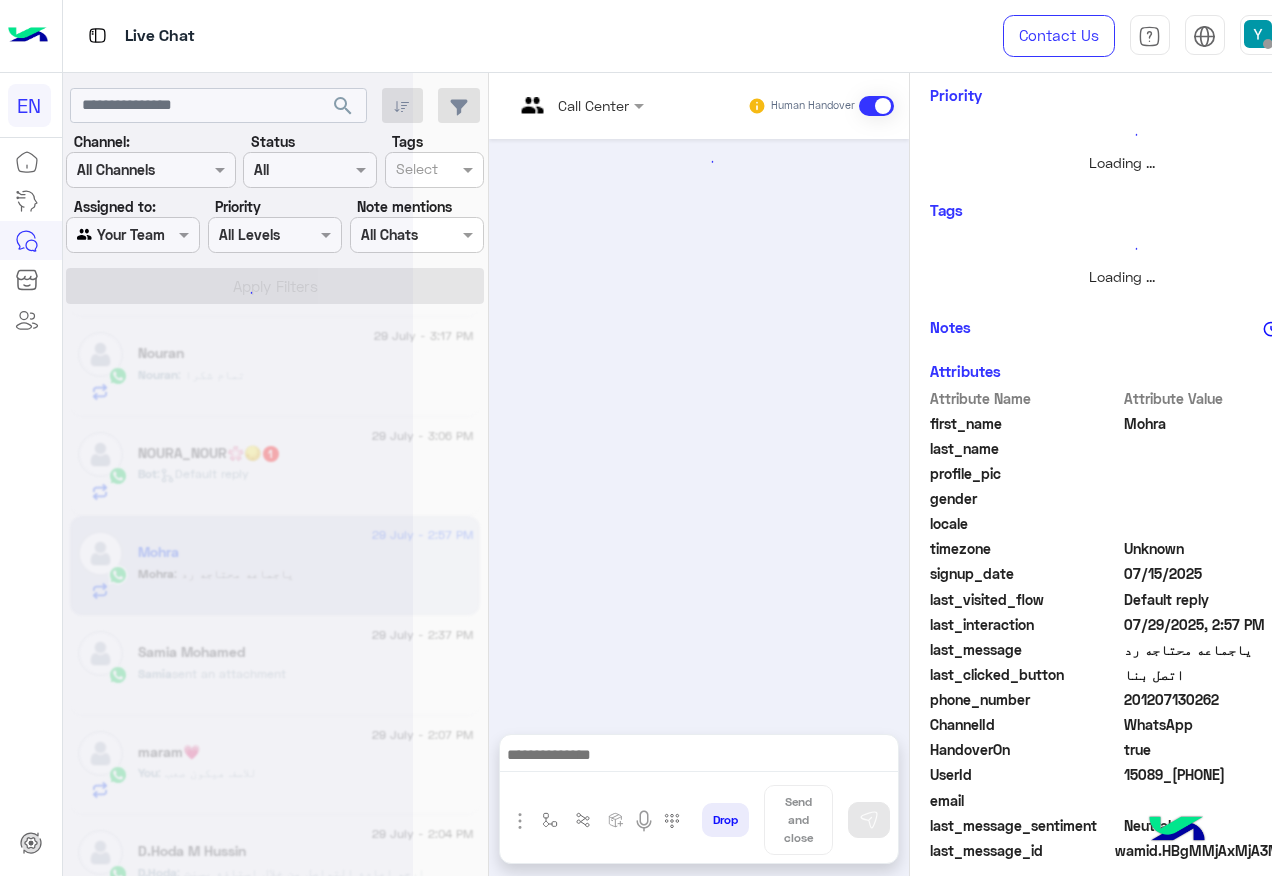 scroll, scrollTop: 0, scrollLeft: 0, axis: both 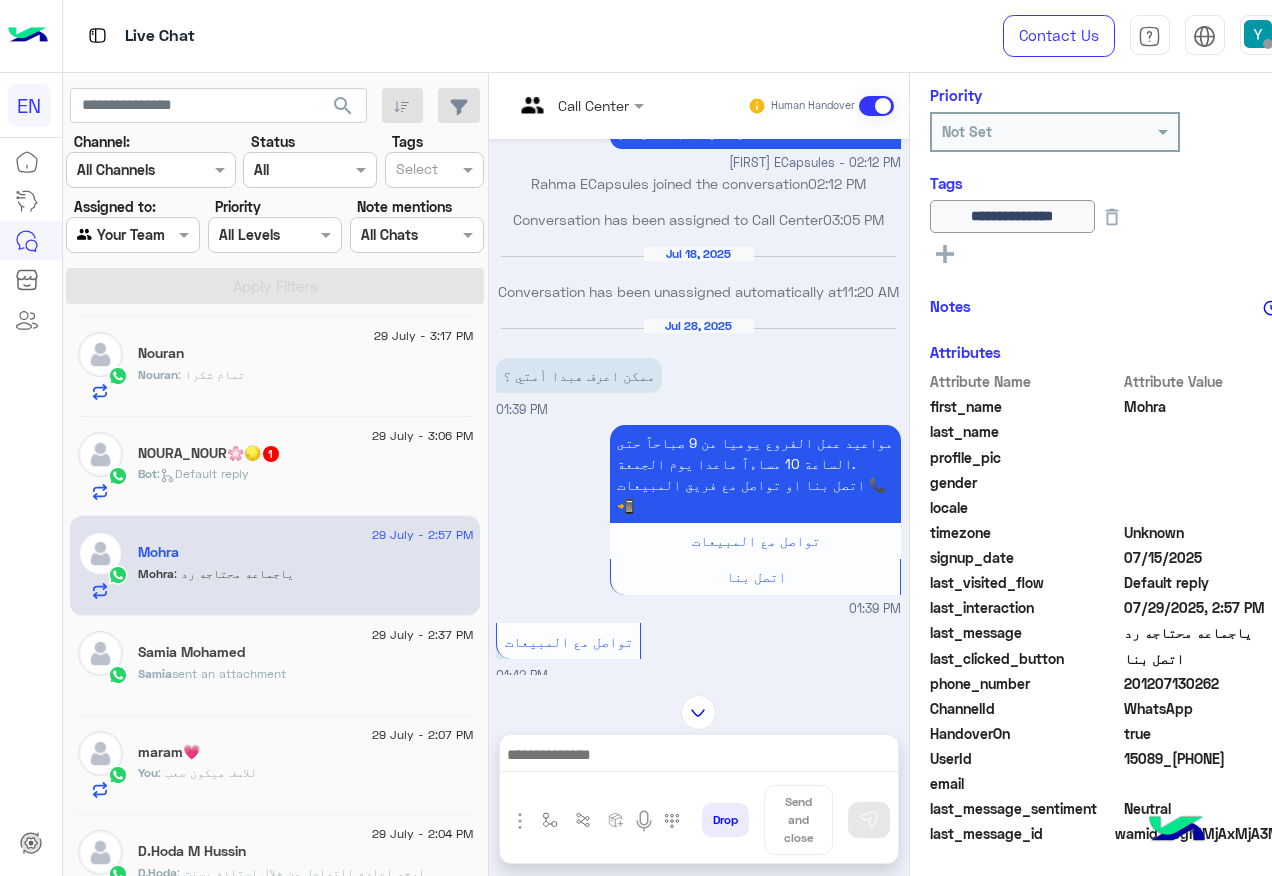 click on "201207130262" 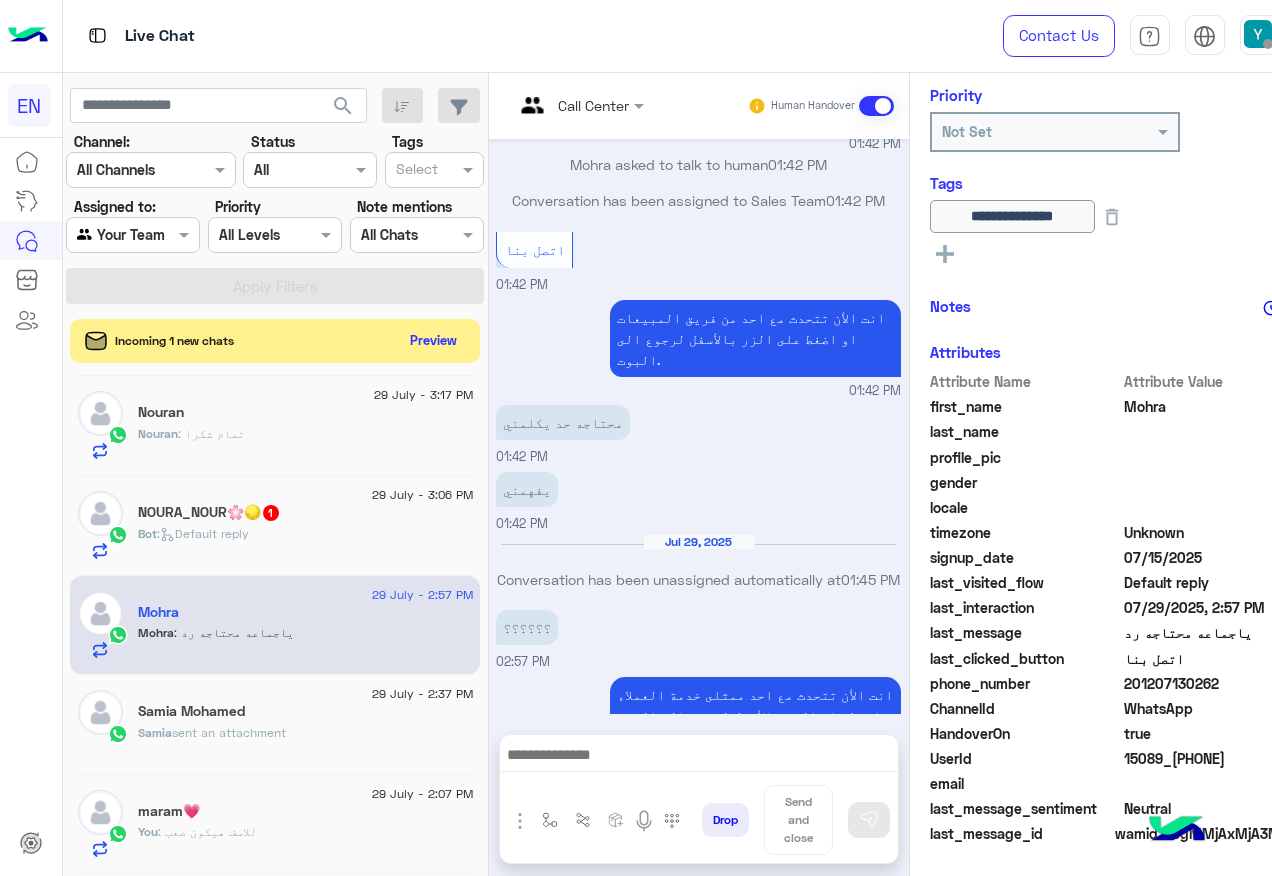 scroll, scrollTop: 1019, scrollLeft: 0, axis: vertical 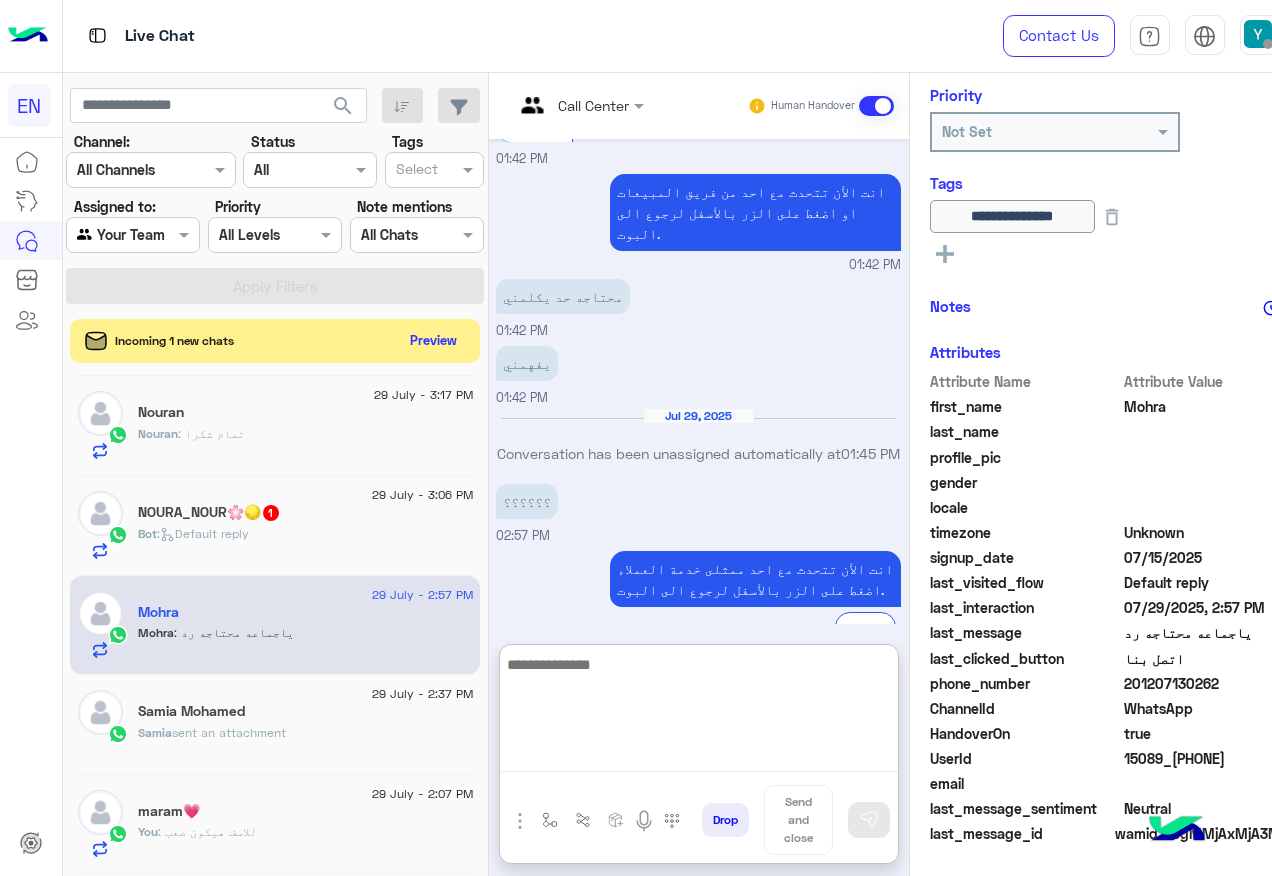 click at bounding box center [699, 712] 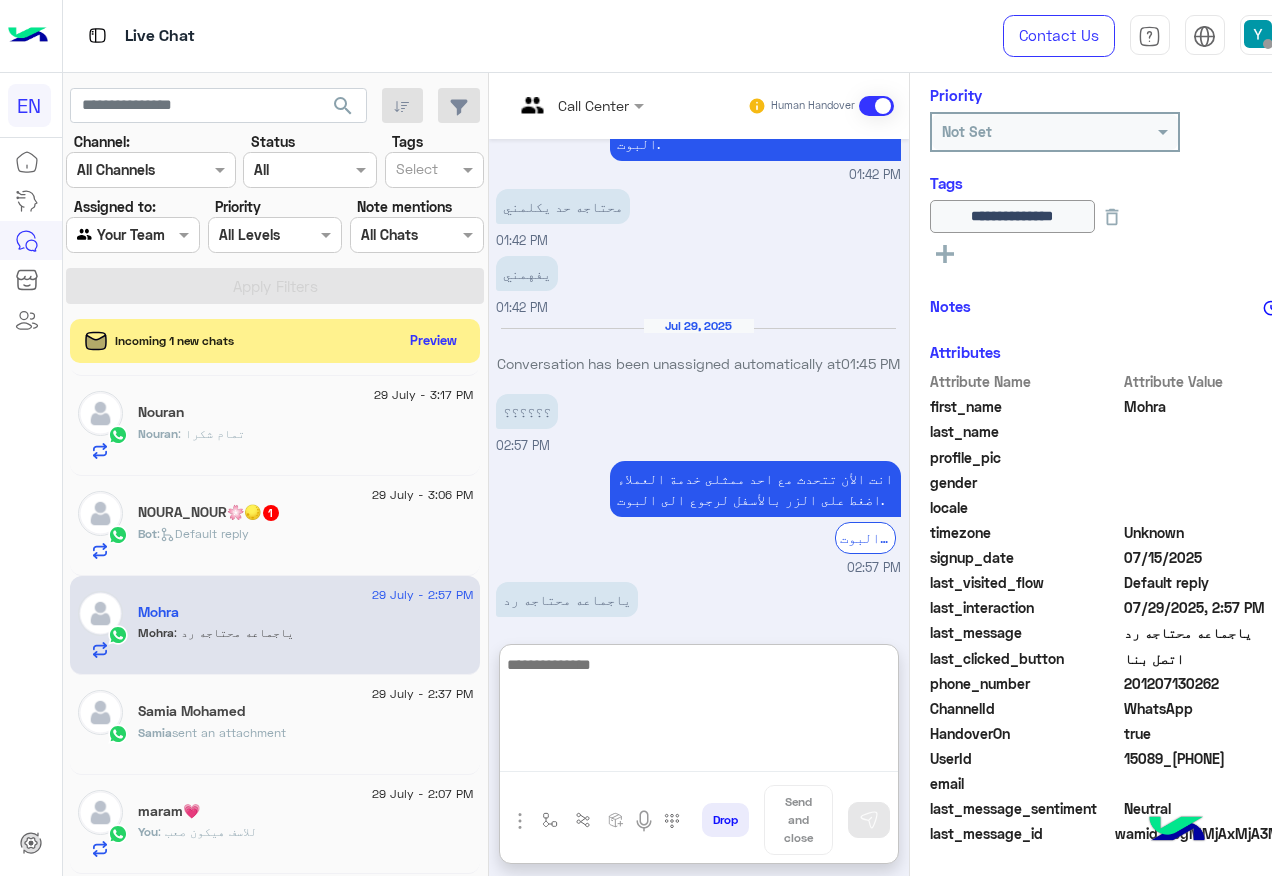 click at bounding box center (699, 712) 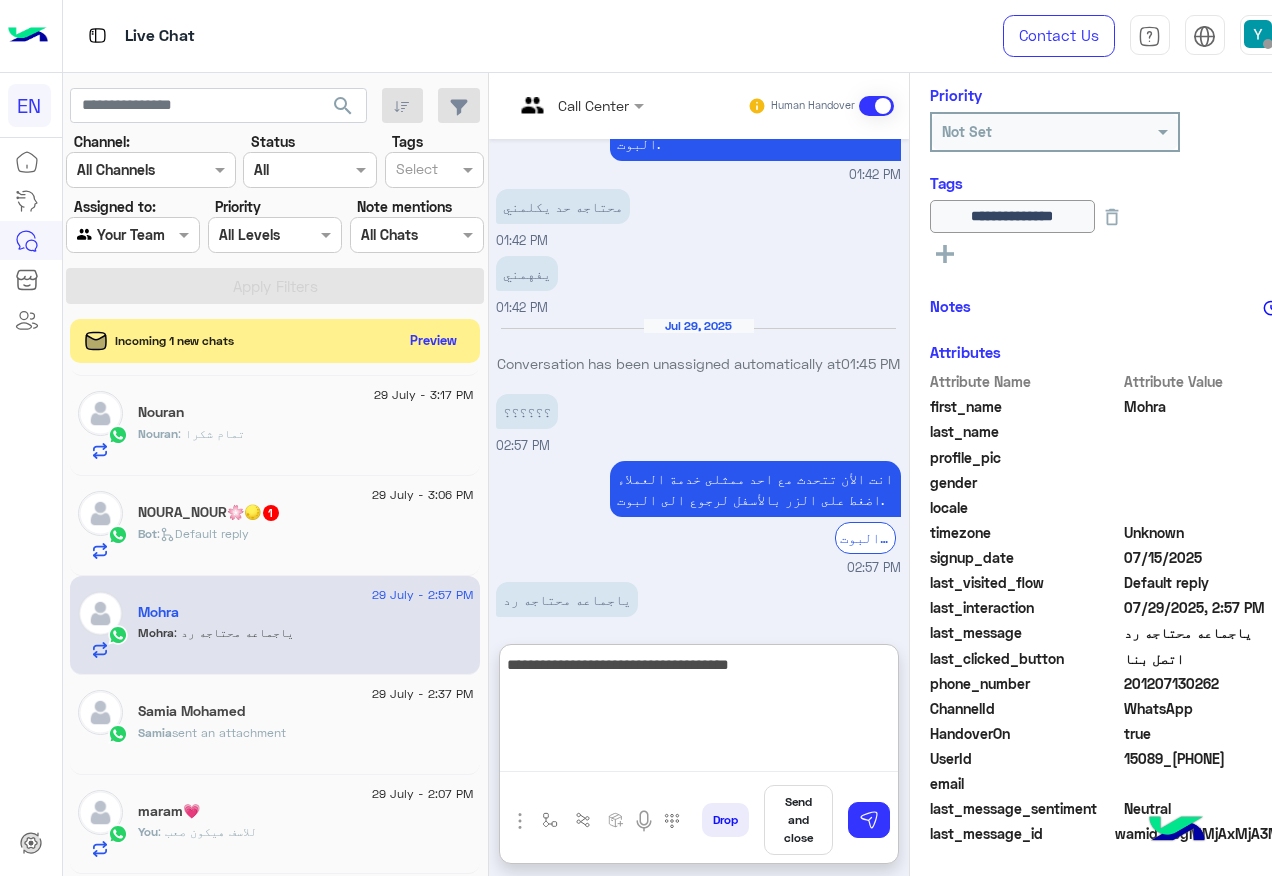 type on "**********" 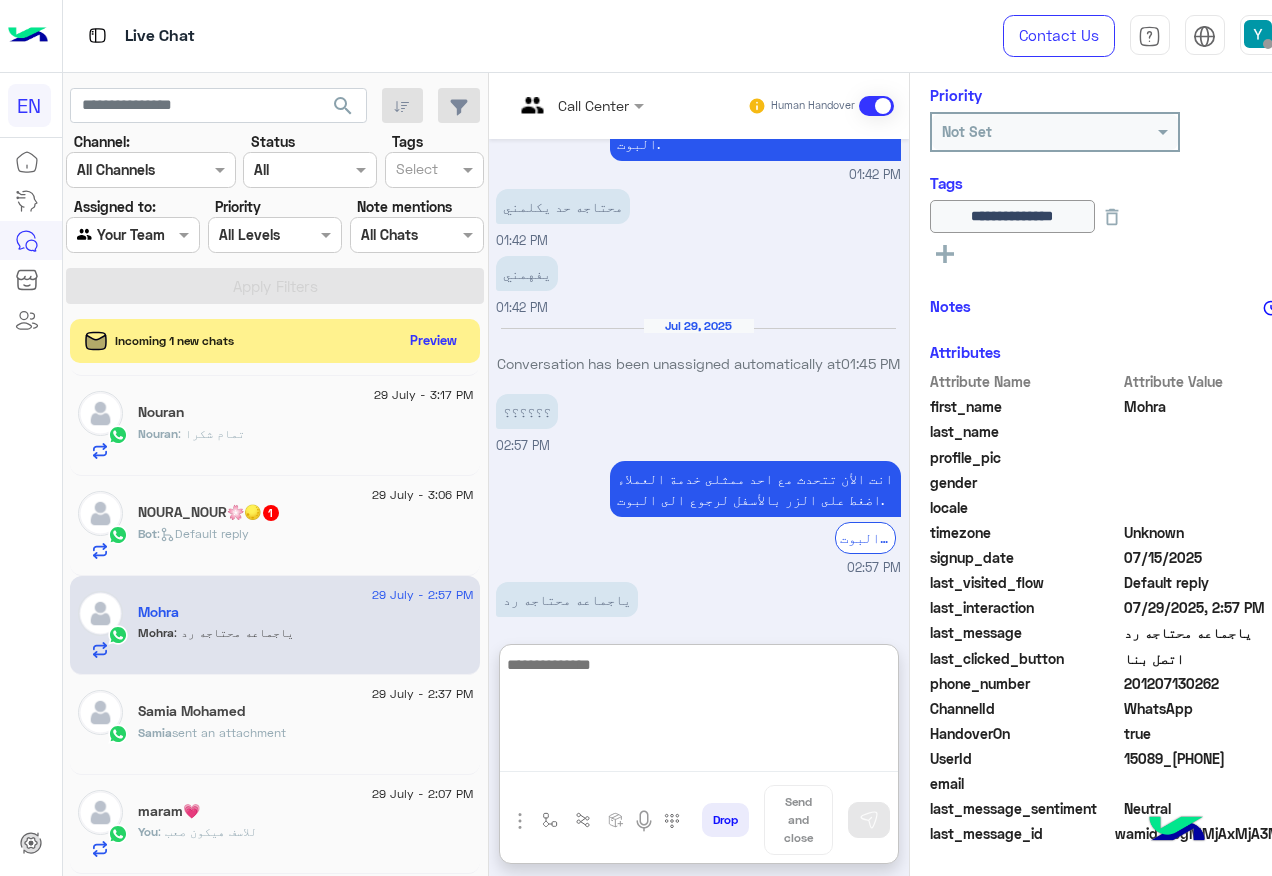 scroll, scrollTop: 1173, scrollLeft: 0, axis: vertical 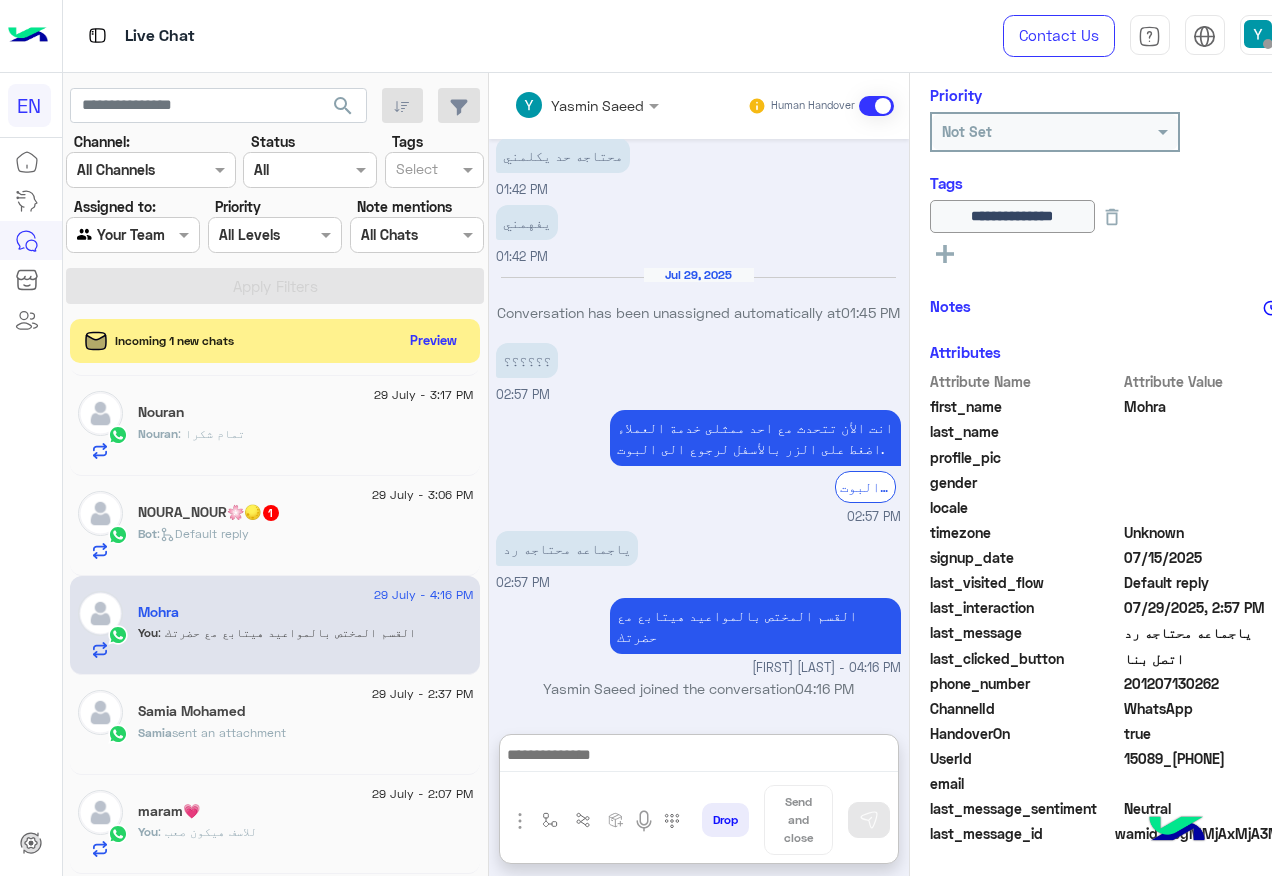 click on "Bot :   Default reply" 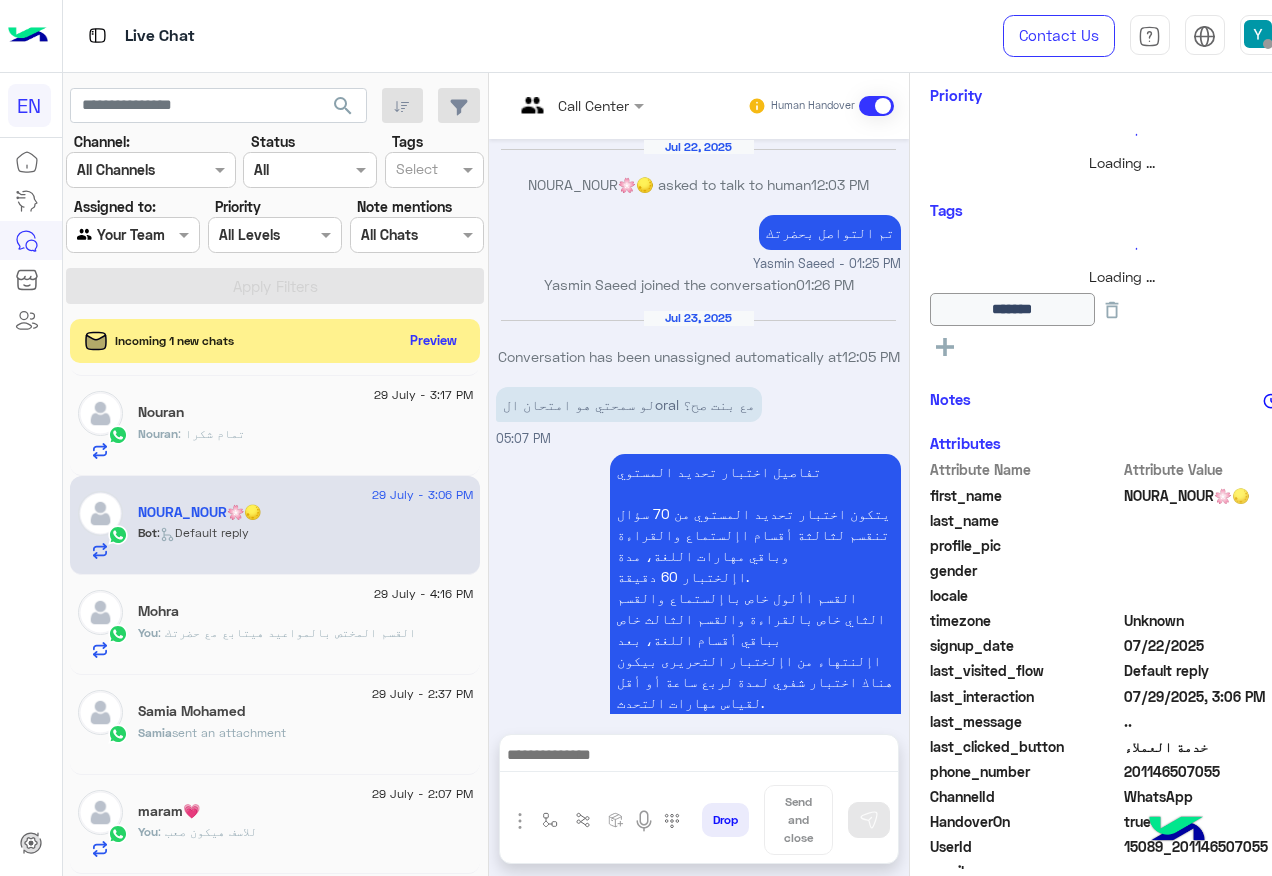 scroll, scrollTop: 1365, scrollLeft: 0, axis: vertical 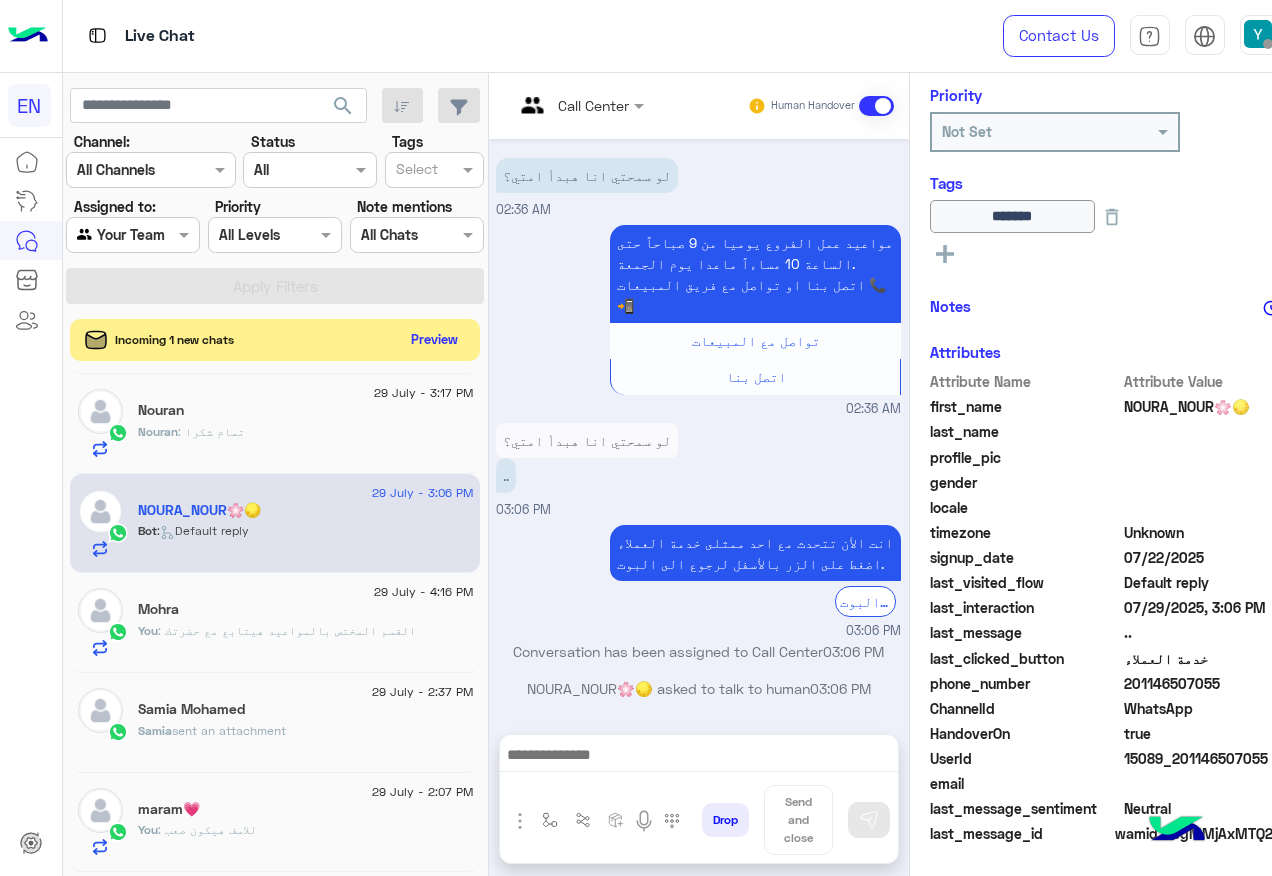 click on "Preview" 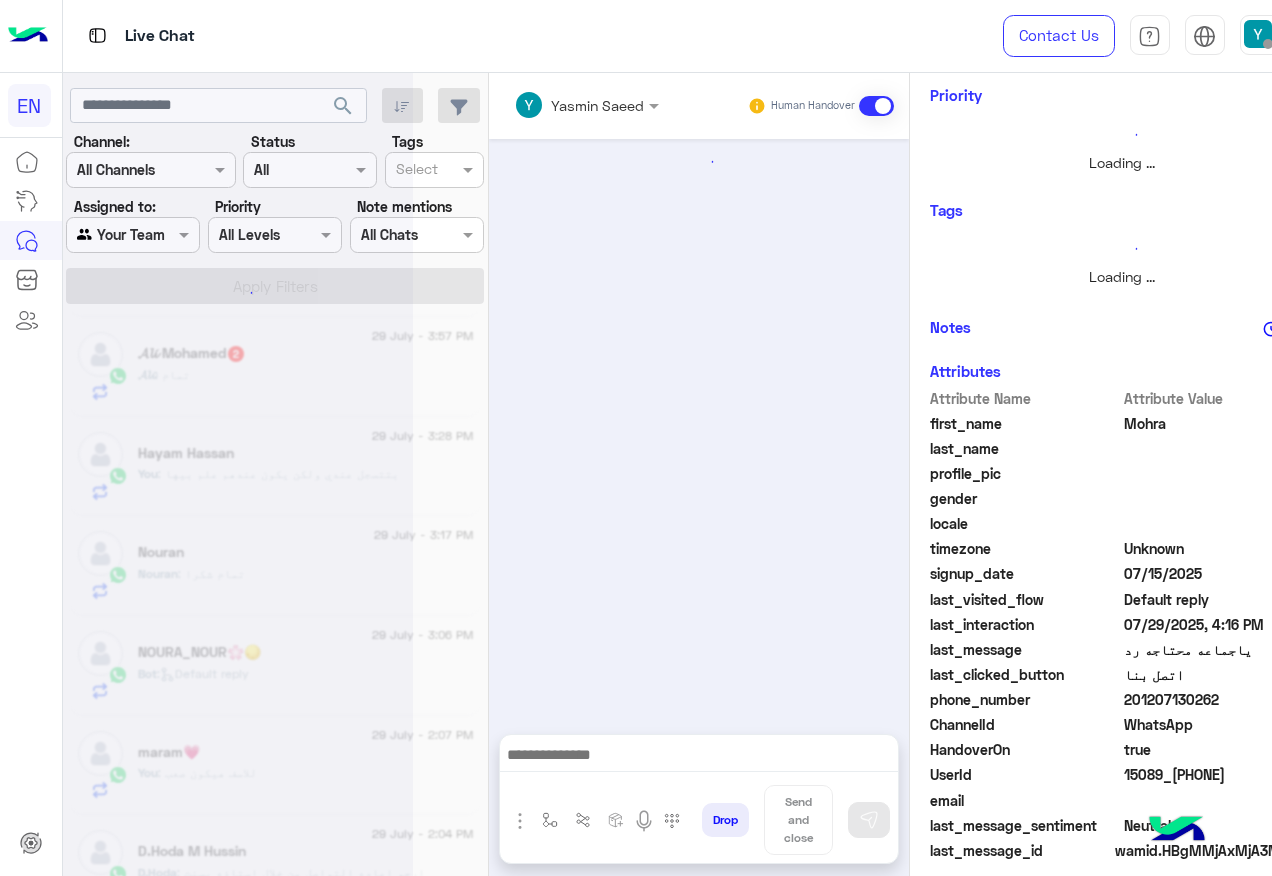 scroll, scrollTop: 0, scrollLeft: 0, axis: both 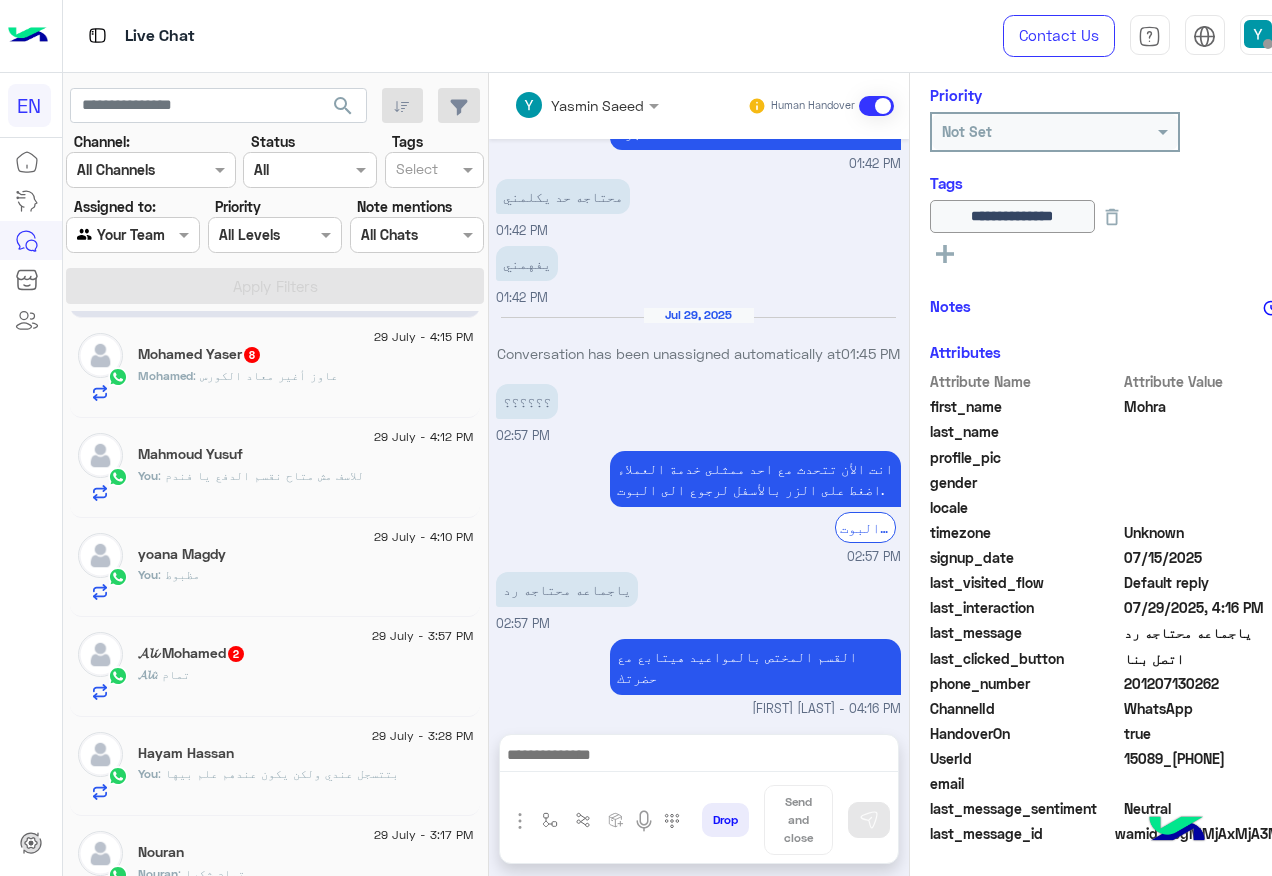 click on "𝓐𝓵𝓲 : تمام" 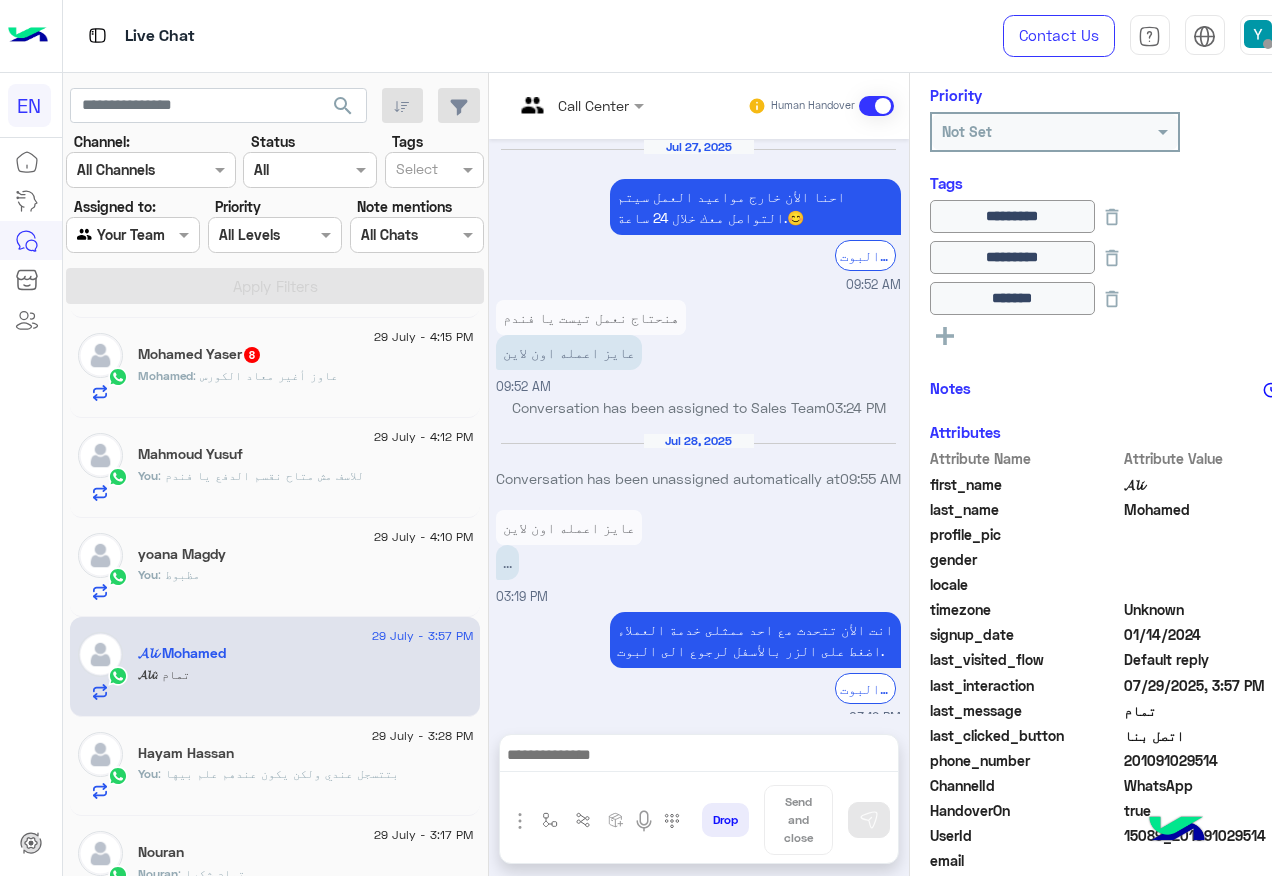 scroll, scrollTop: 1113, scrollLeft: 0, axis: vertical 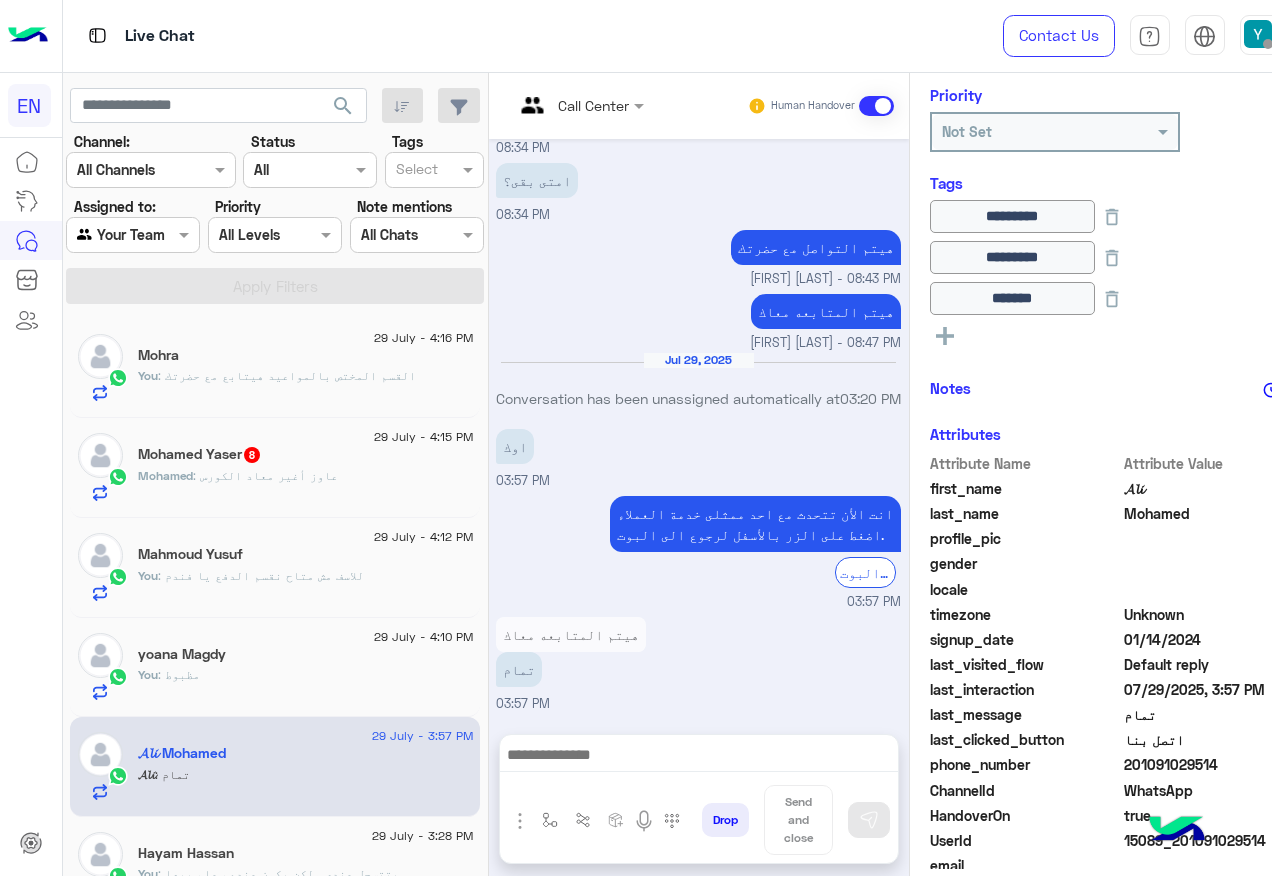 click on ": عاوز أغير معاد الكورس" 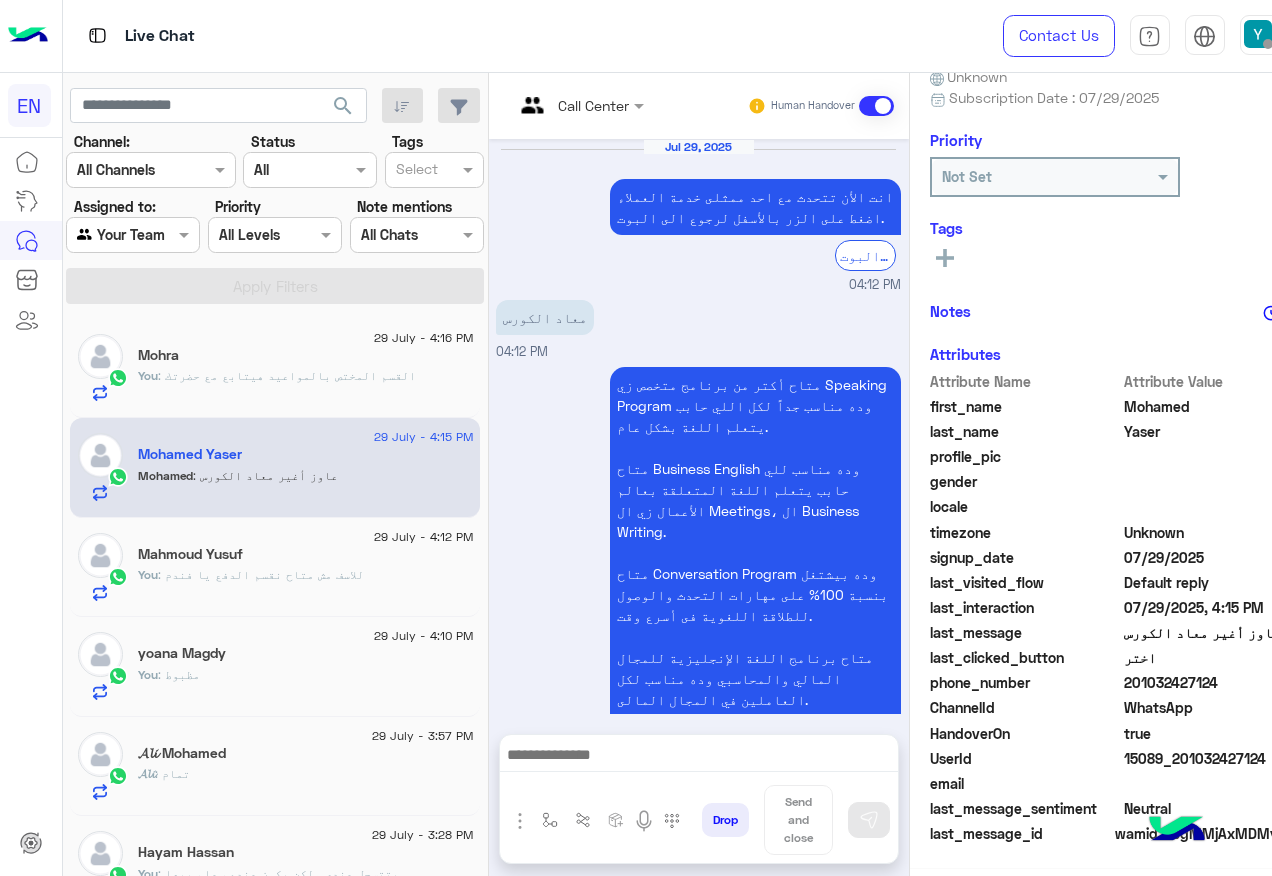 scroll, scrollTop: 197, scrollLeft: 0, axis: vertical 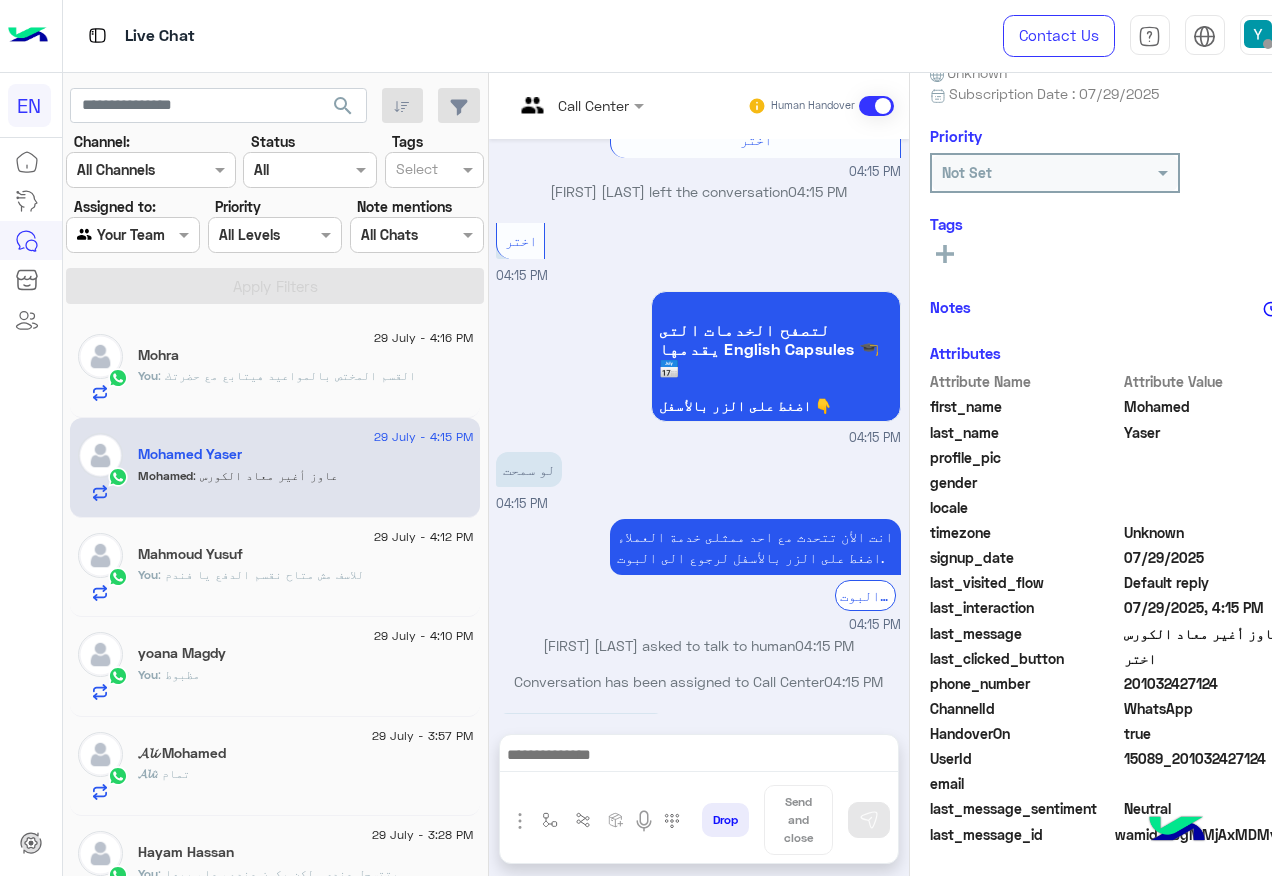 drag, startPoint x: 1131, startPoint y: 679, endPoint x: 1241, endPoint y: 687, distance: 110.29053 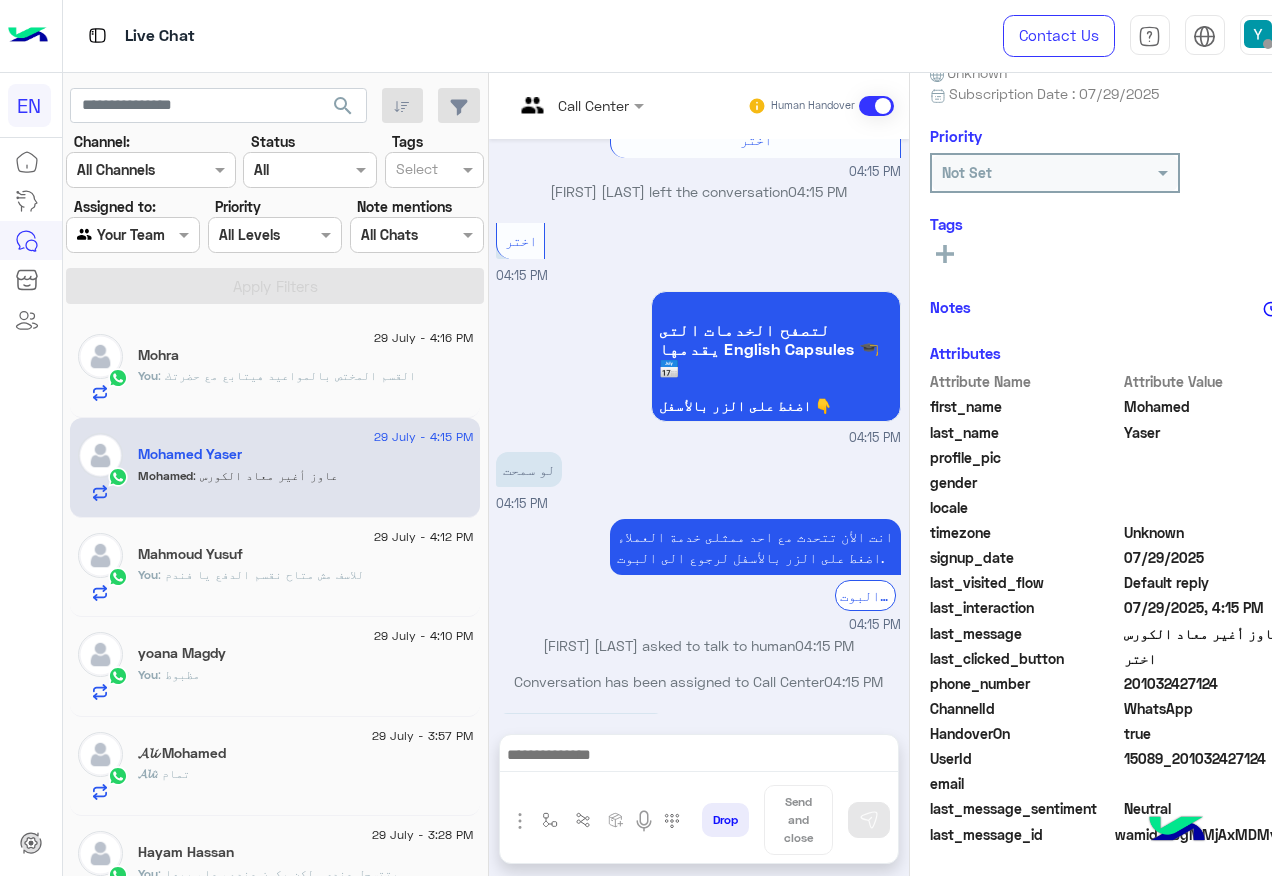 click at bounding box center (699, 760) 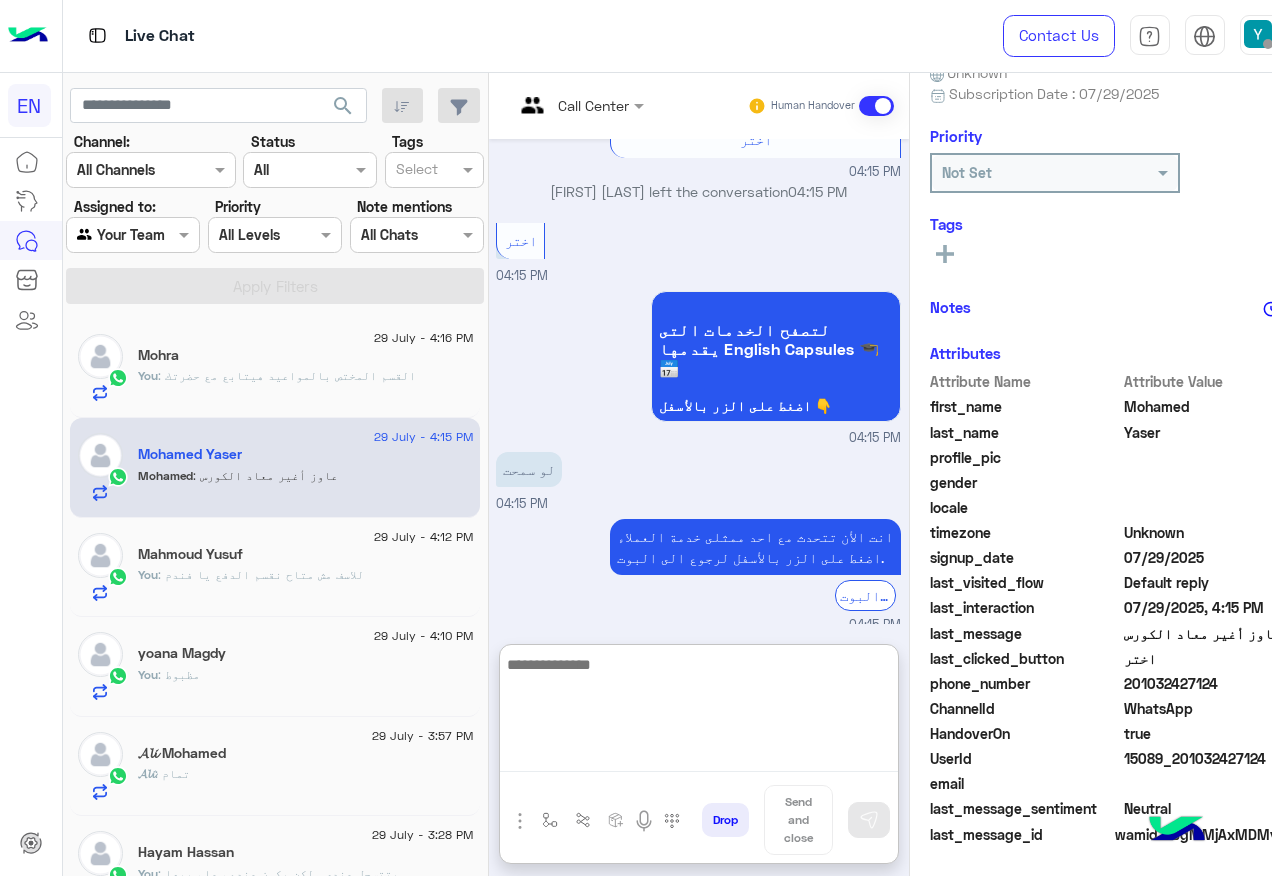 click at bounding box center (699, 712) 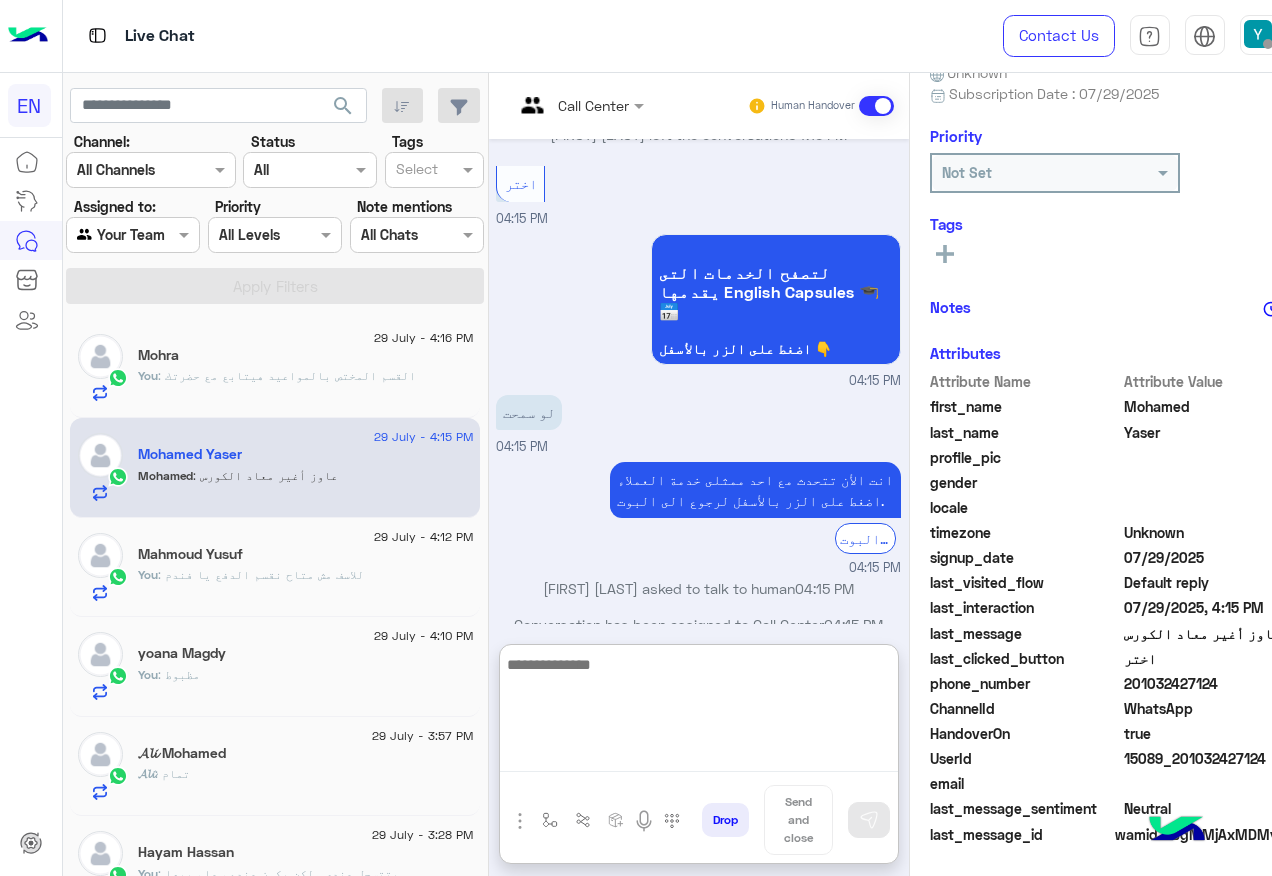 scroll, scrollTop: 1410, scrollLeft: 0, axis: vertical 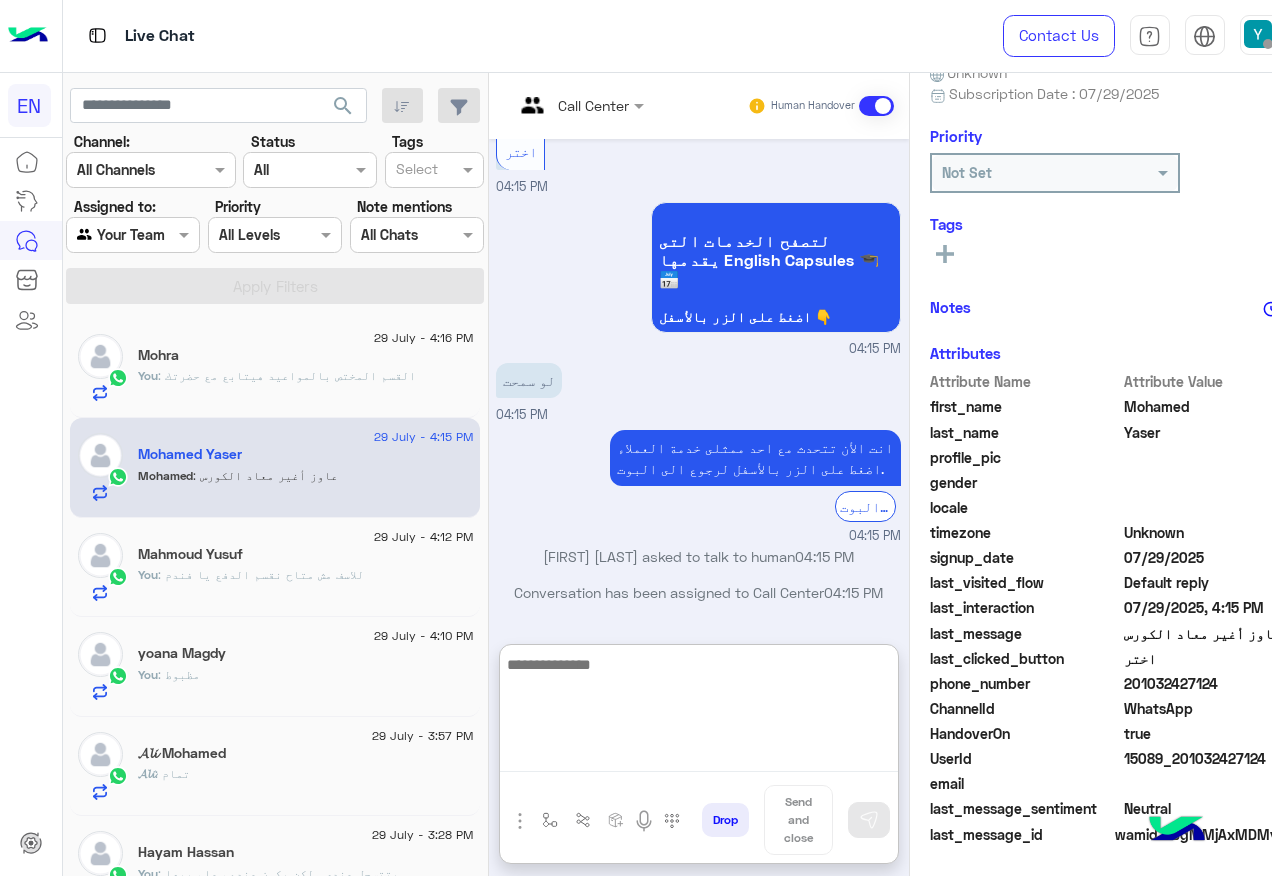 click at bounding box center (699, 712) 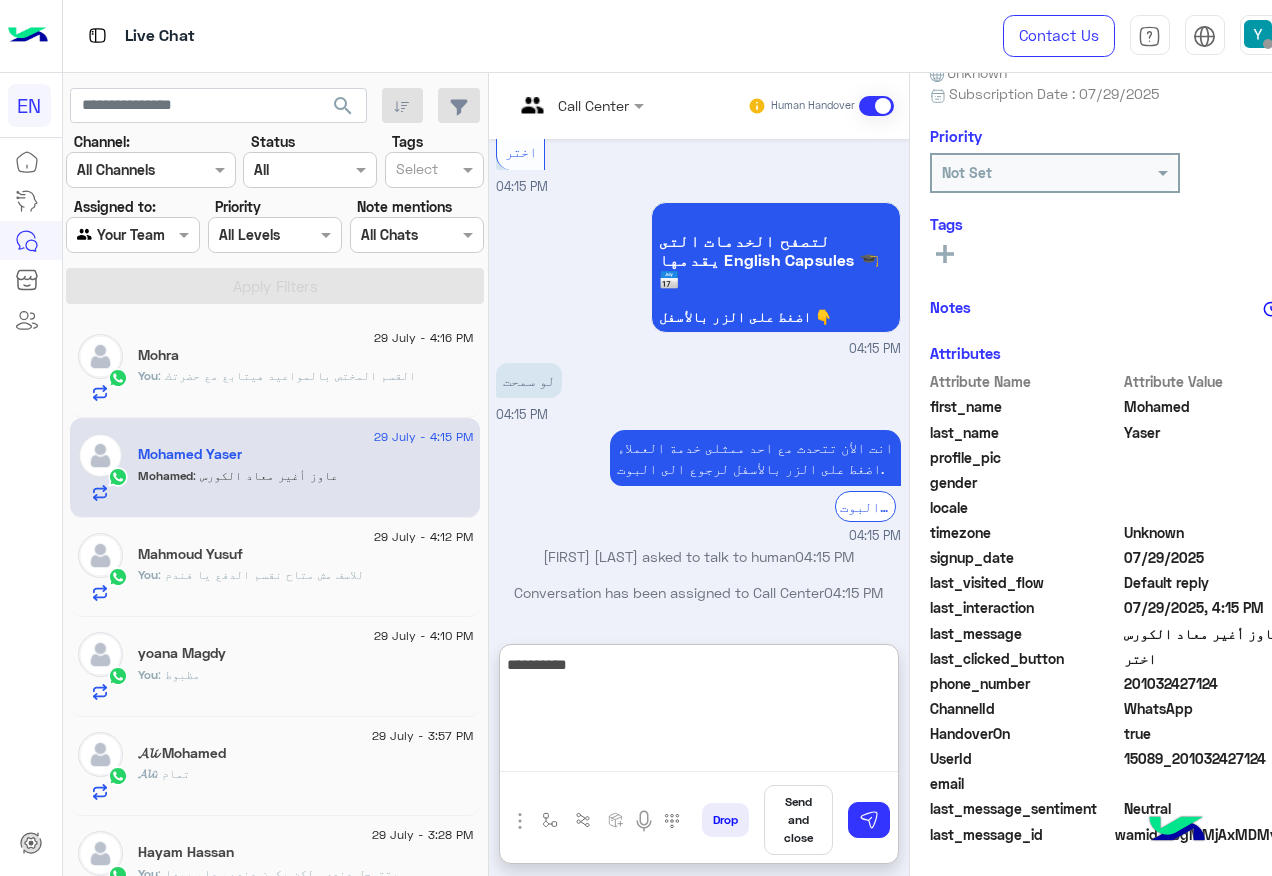 type on "**********" 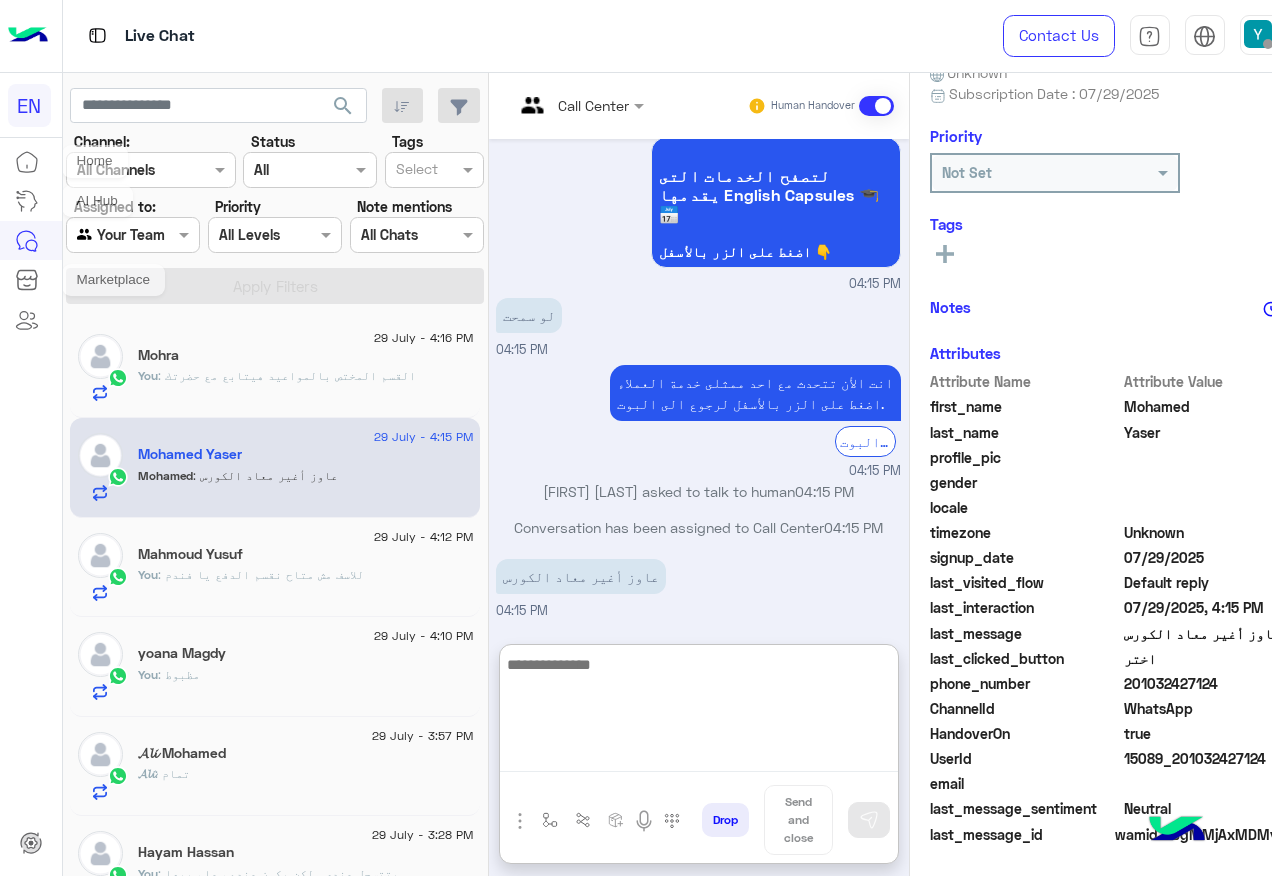 scroll, scrollTop: 1511, scrollLeft: 0, axis: vertical 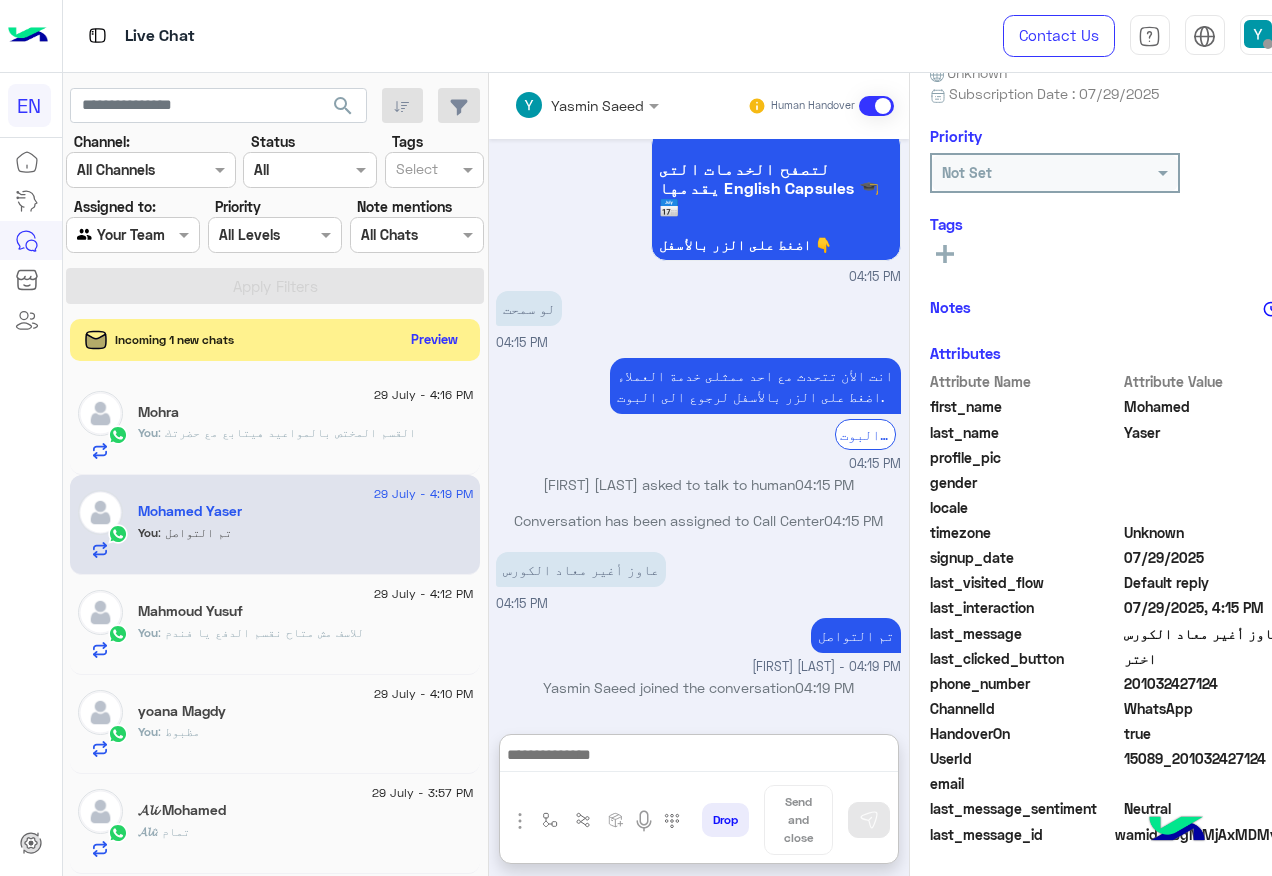 click on "Preview" 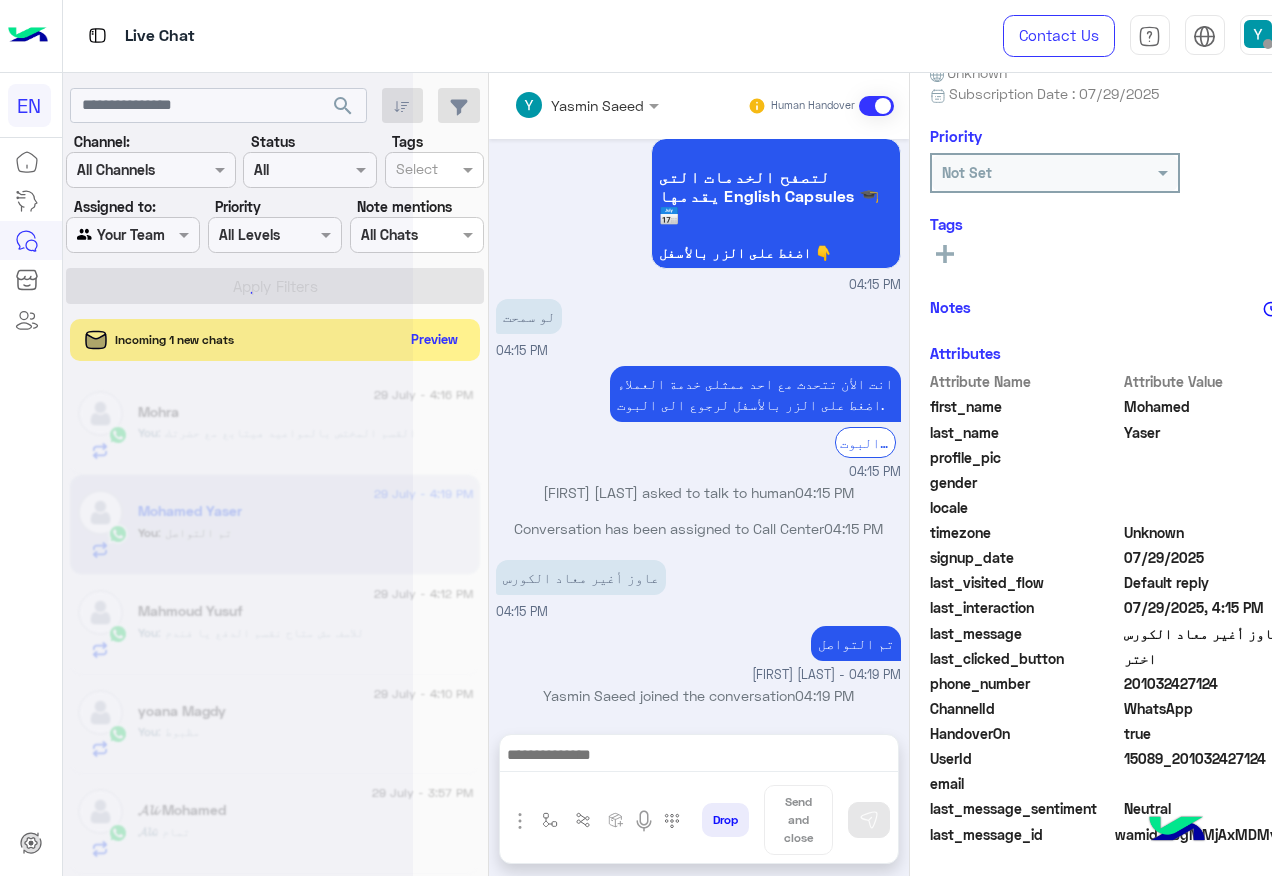scroll, scrollTop: 1421, scrollLeft: 0, axis: vertical 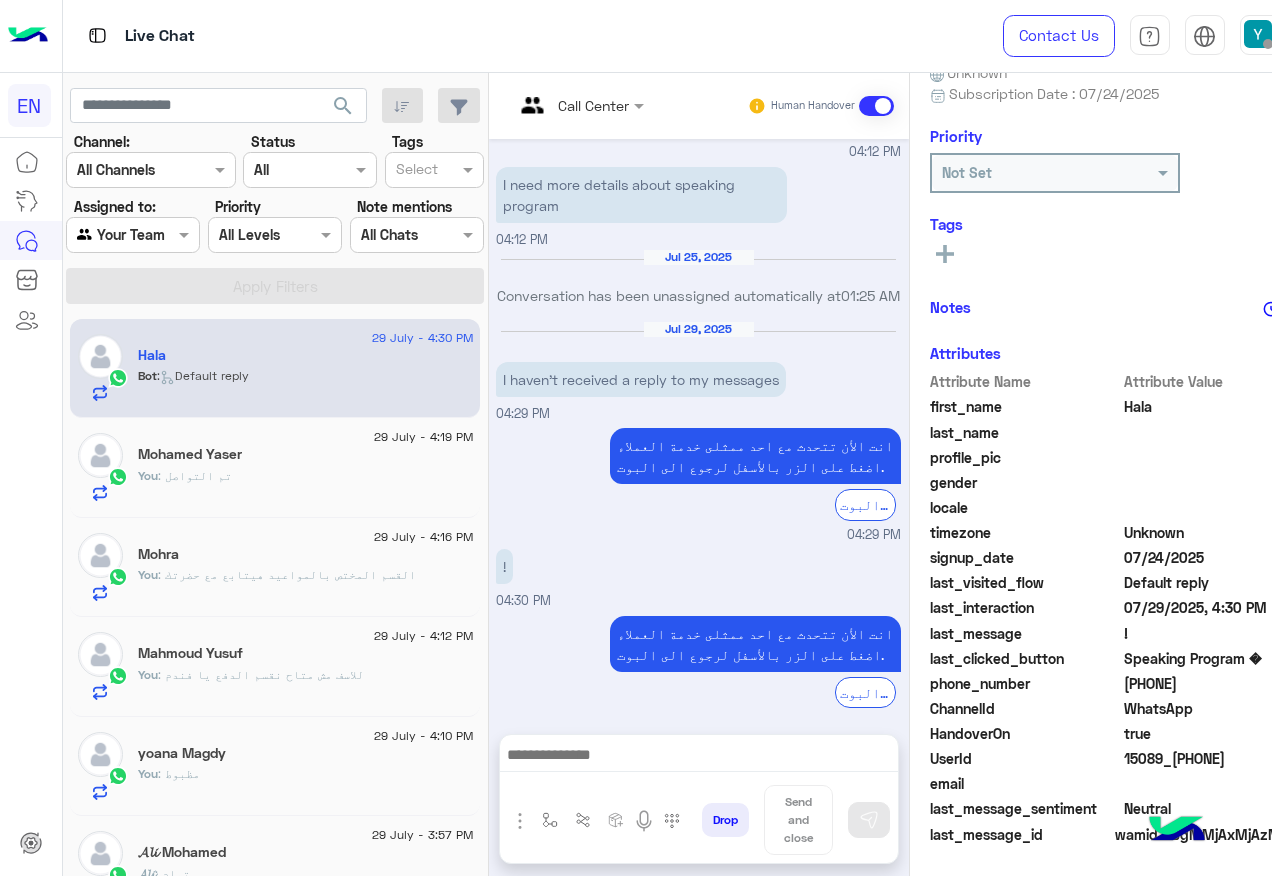 click at bounding box center (133, 234) 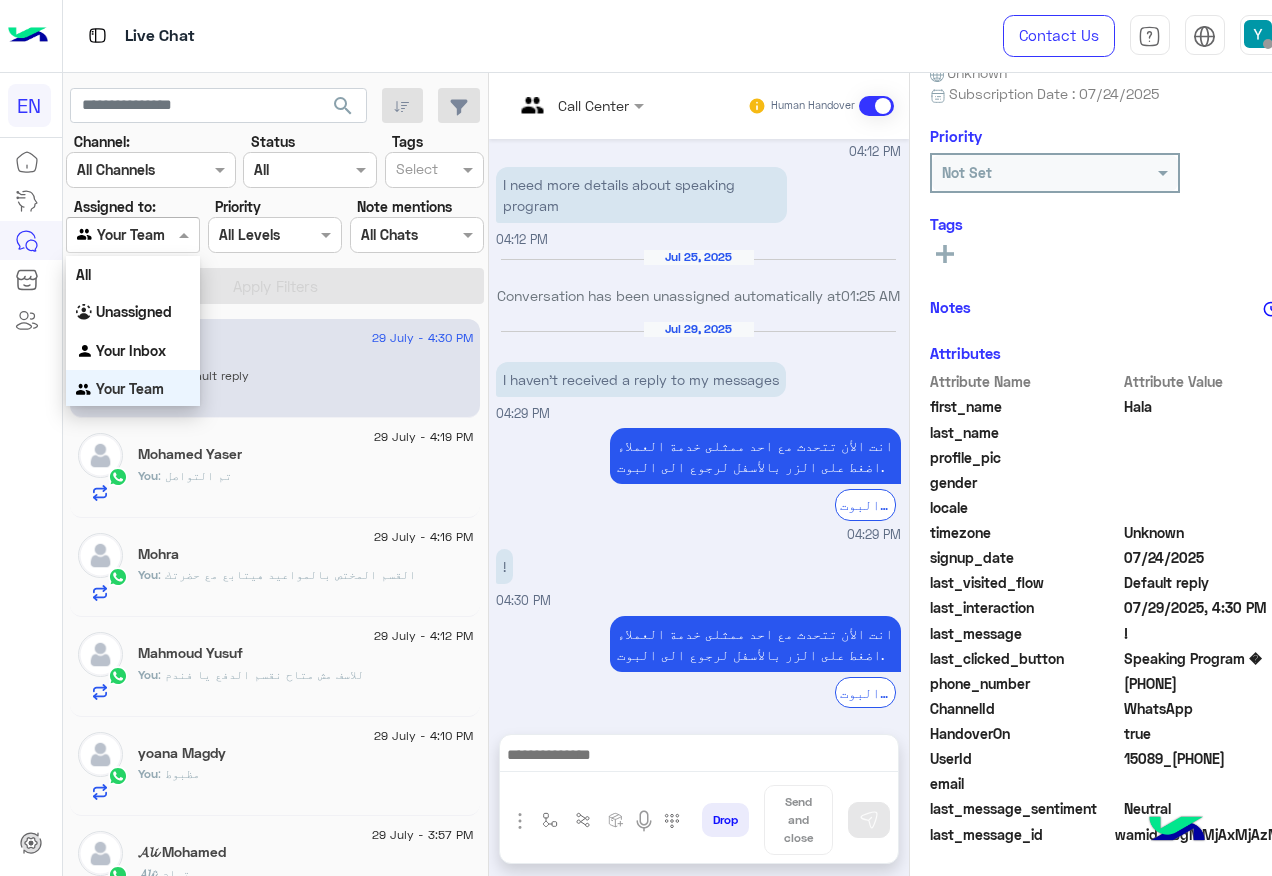 scroll, scrollTop: 1, scrollLeft: 0, axis: vertical 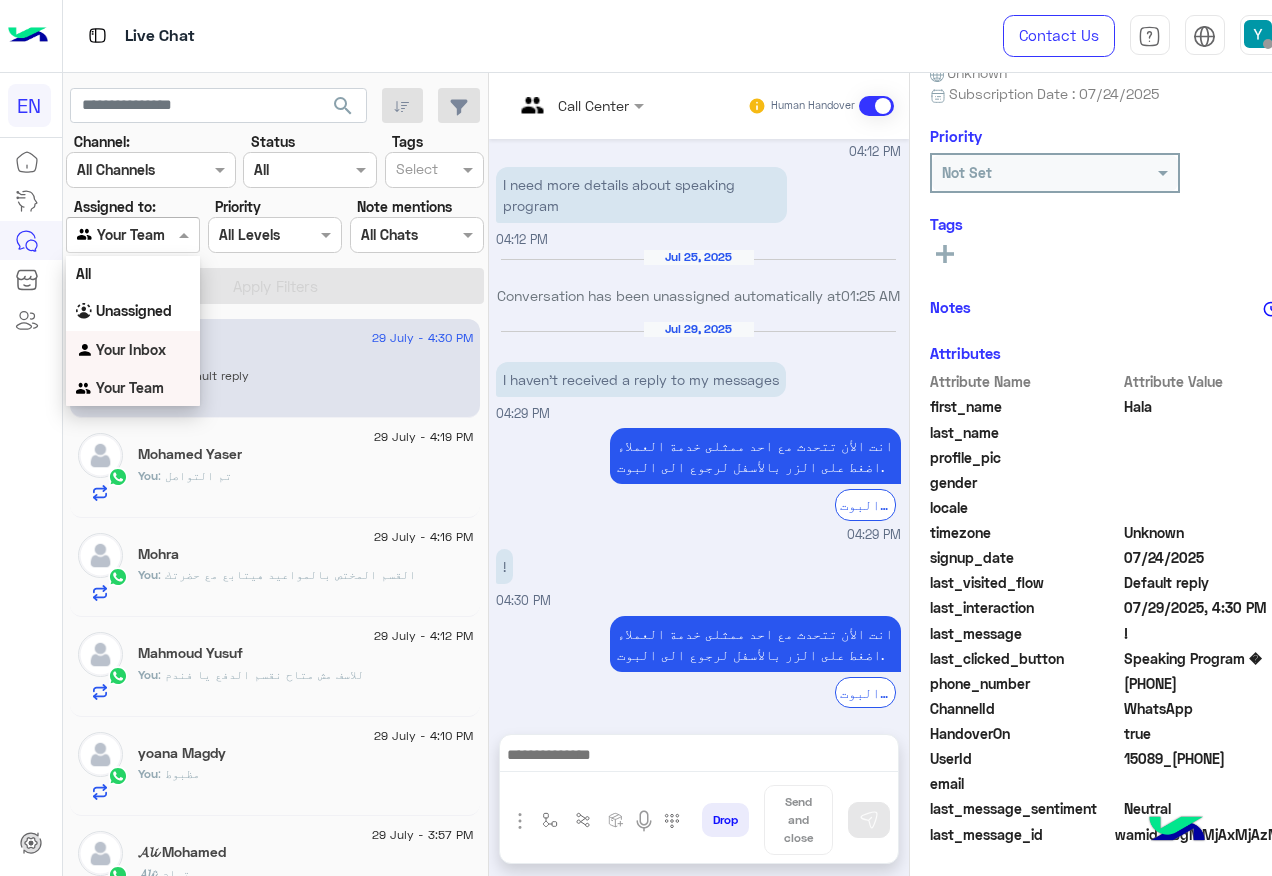click on "Your Inbox" at bounding box center [133, 350] 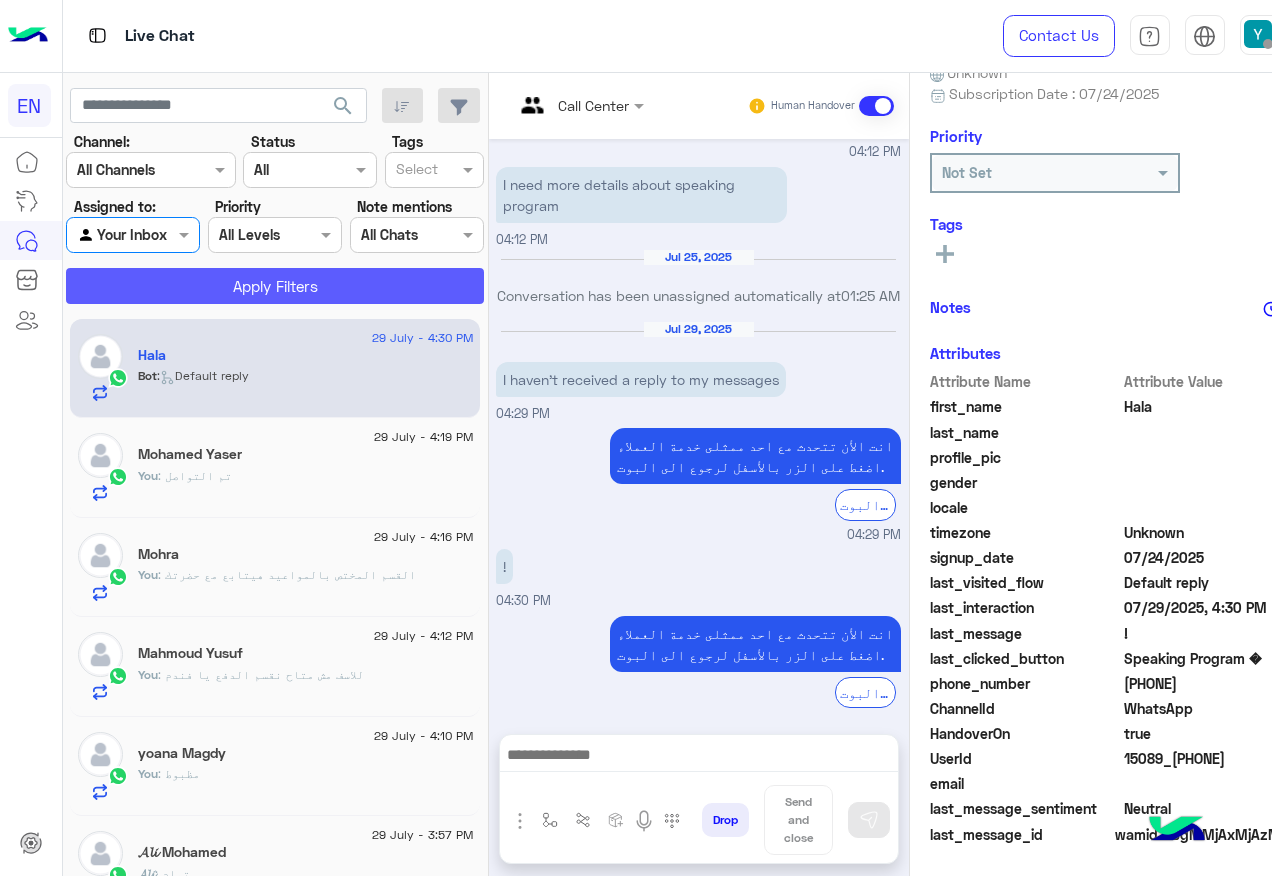 click on "Apply Filters" 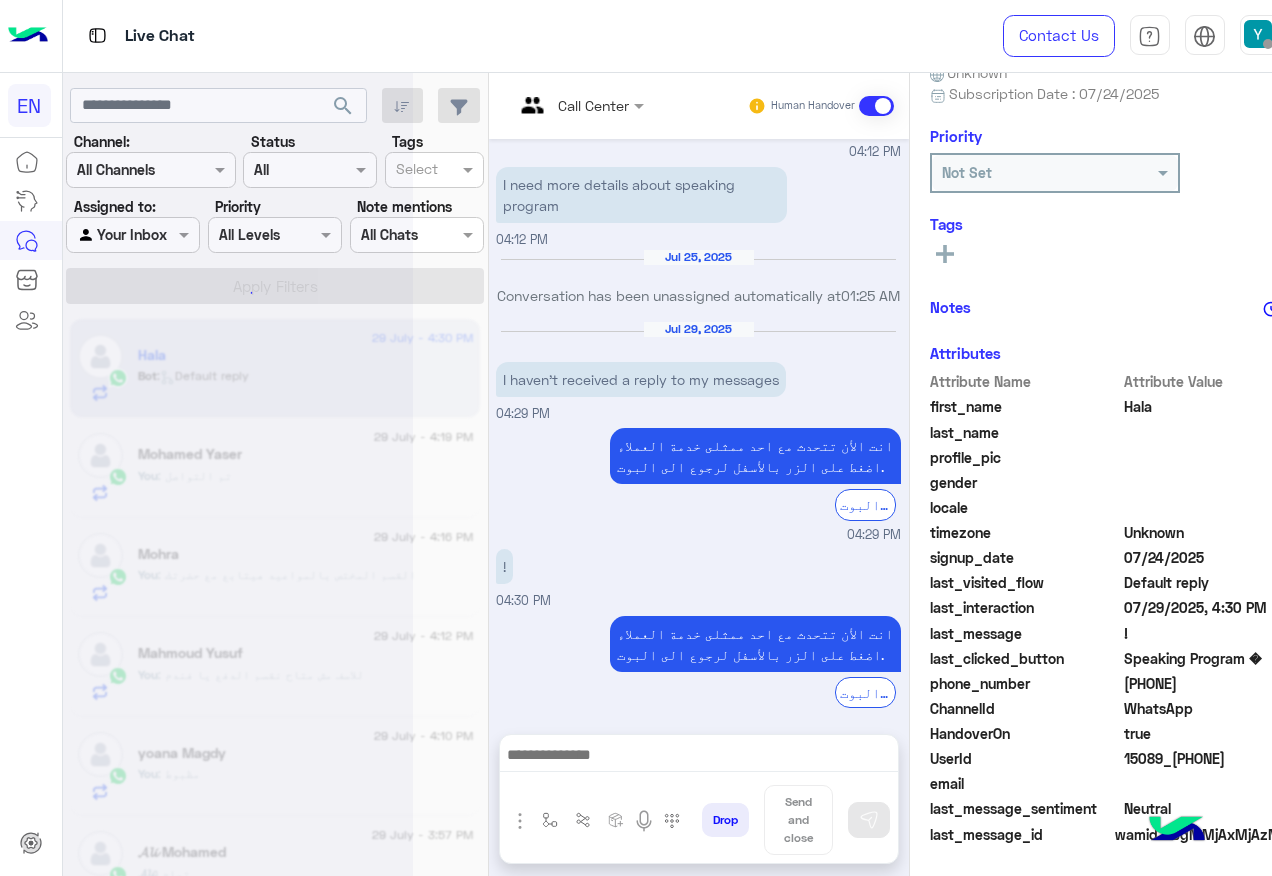 scroll, scrollTop: 242, scrollLeft: 0, axis: vertical 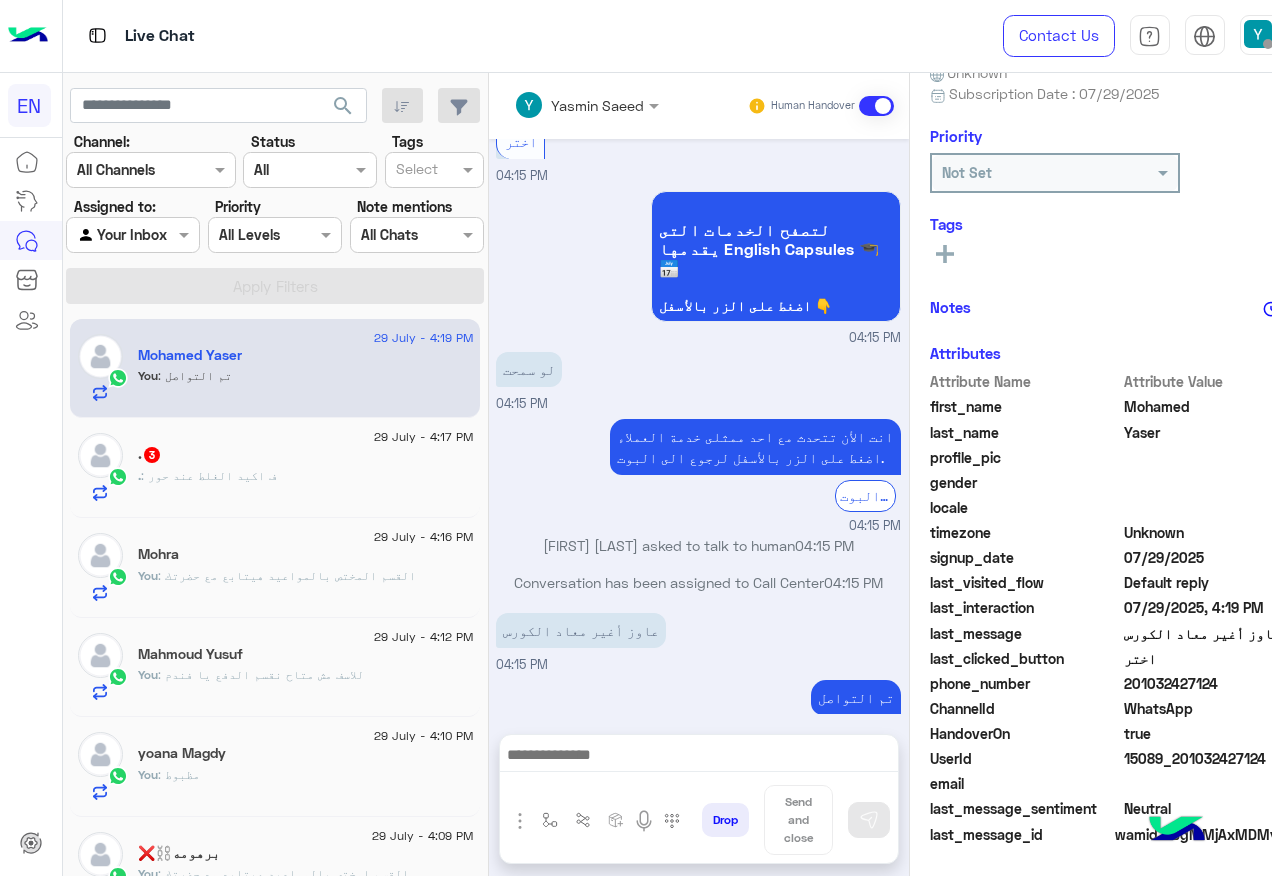 click on ".   3" 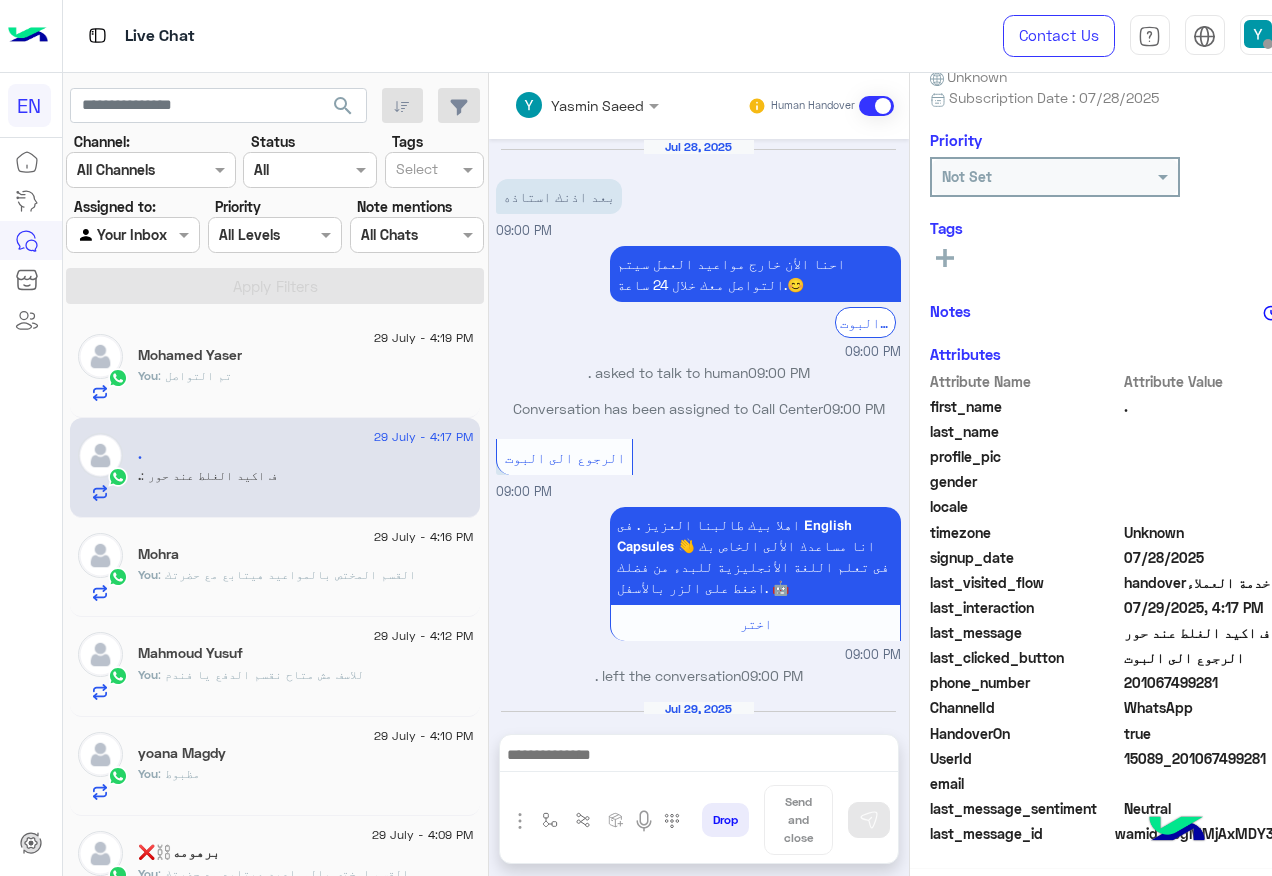 scroll, scrollTop: 197, scrollLeft: 0, axis: vertical 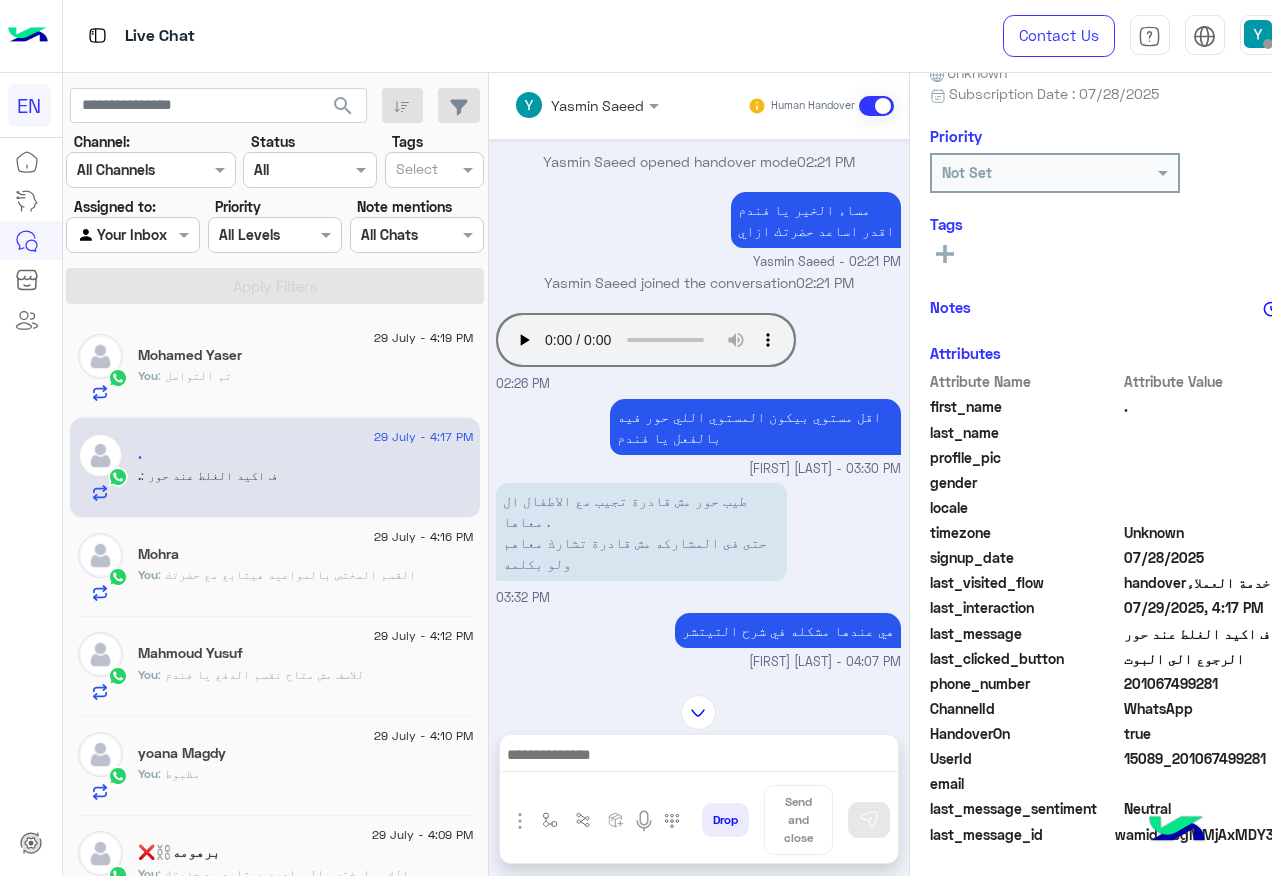 click on "201067499281" 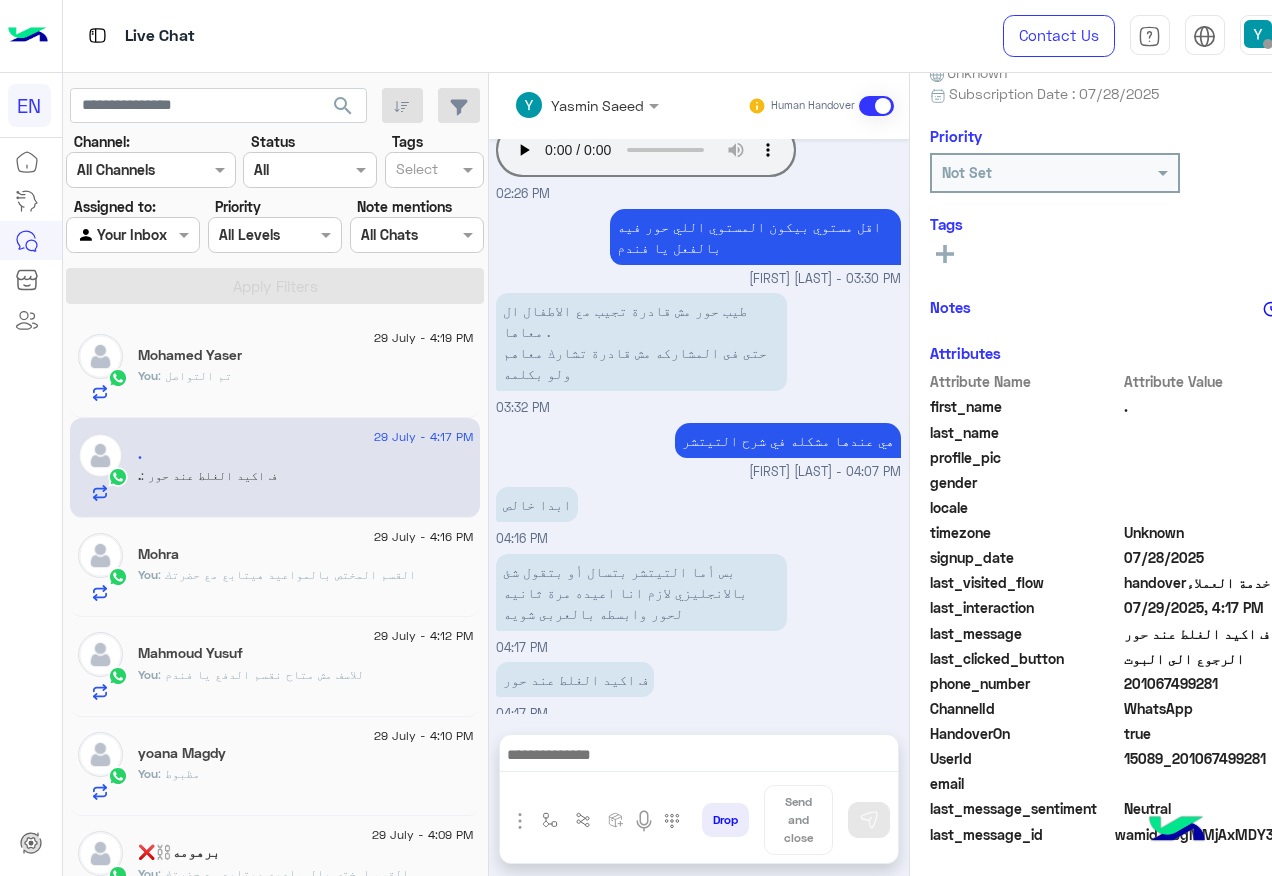 scroll, scrollTop: 786, scrollLeft: 0, axis: vertical 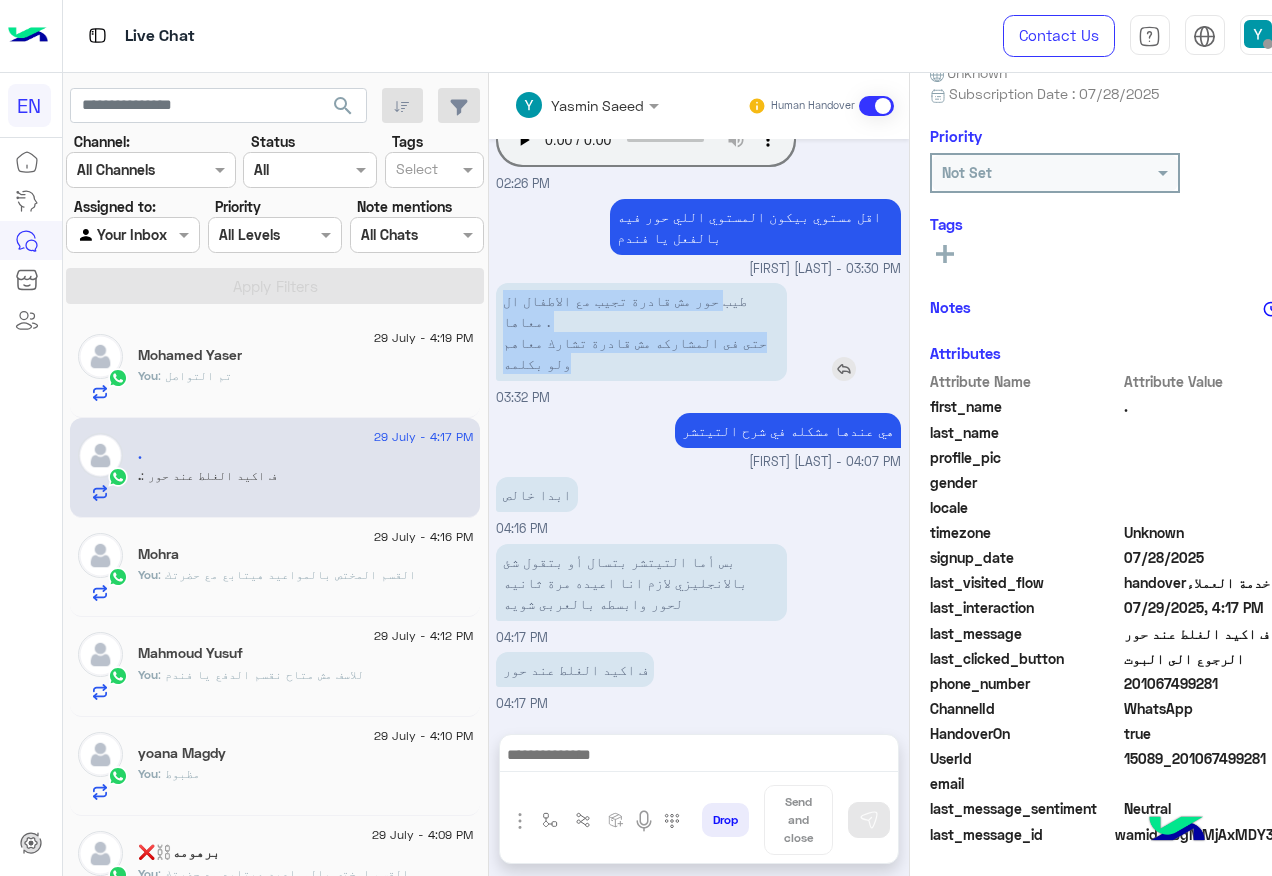 drag, startPoint x: 714, startPoint y: 296, endPoint x: 560, endPoint y: 365, distance: 168.7513 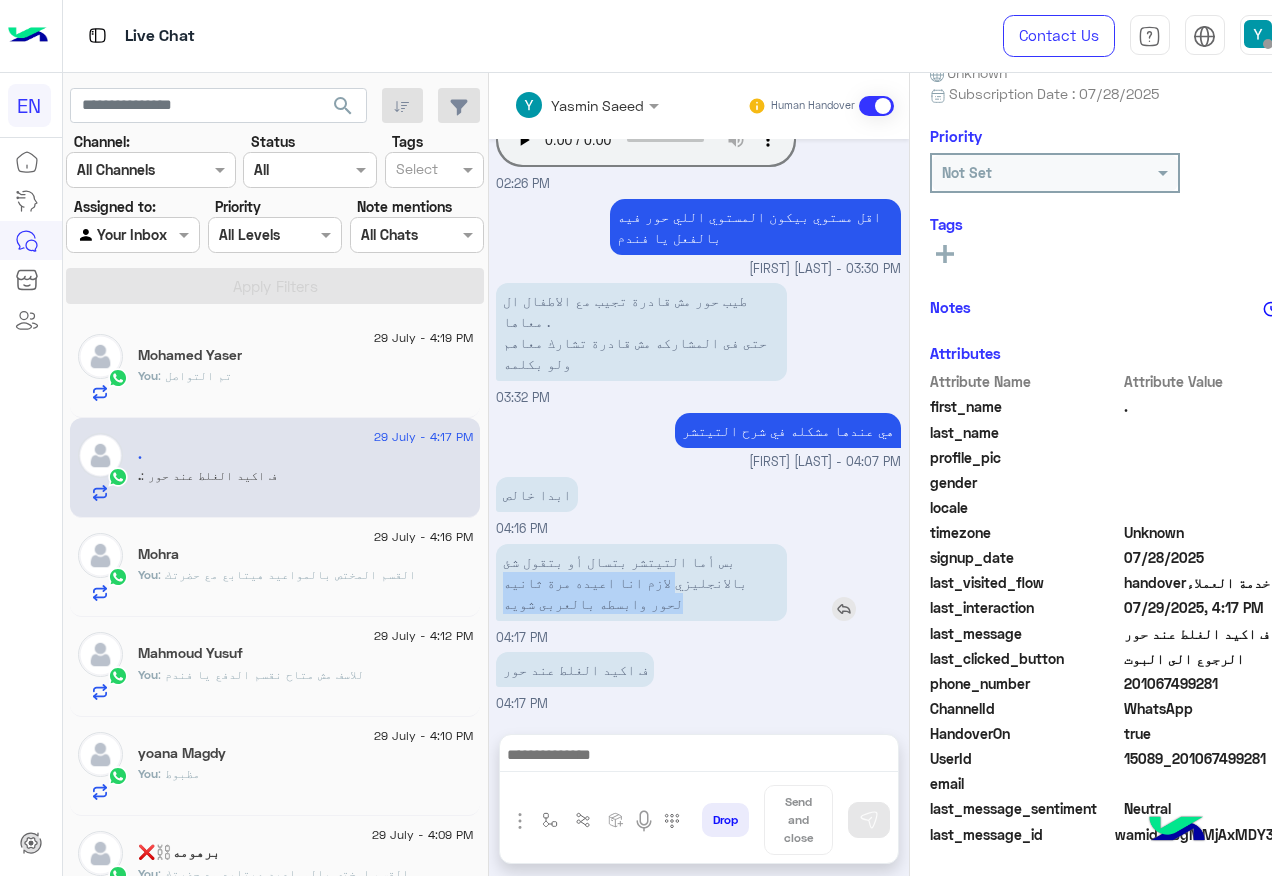 drag, startPoint x: 765, startPoint y: 564, endPoint x: 640, endPoint y: 587, distance: 127.09839 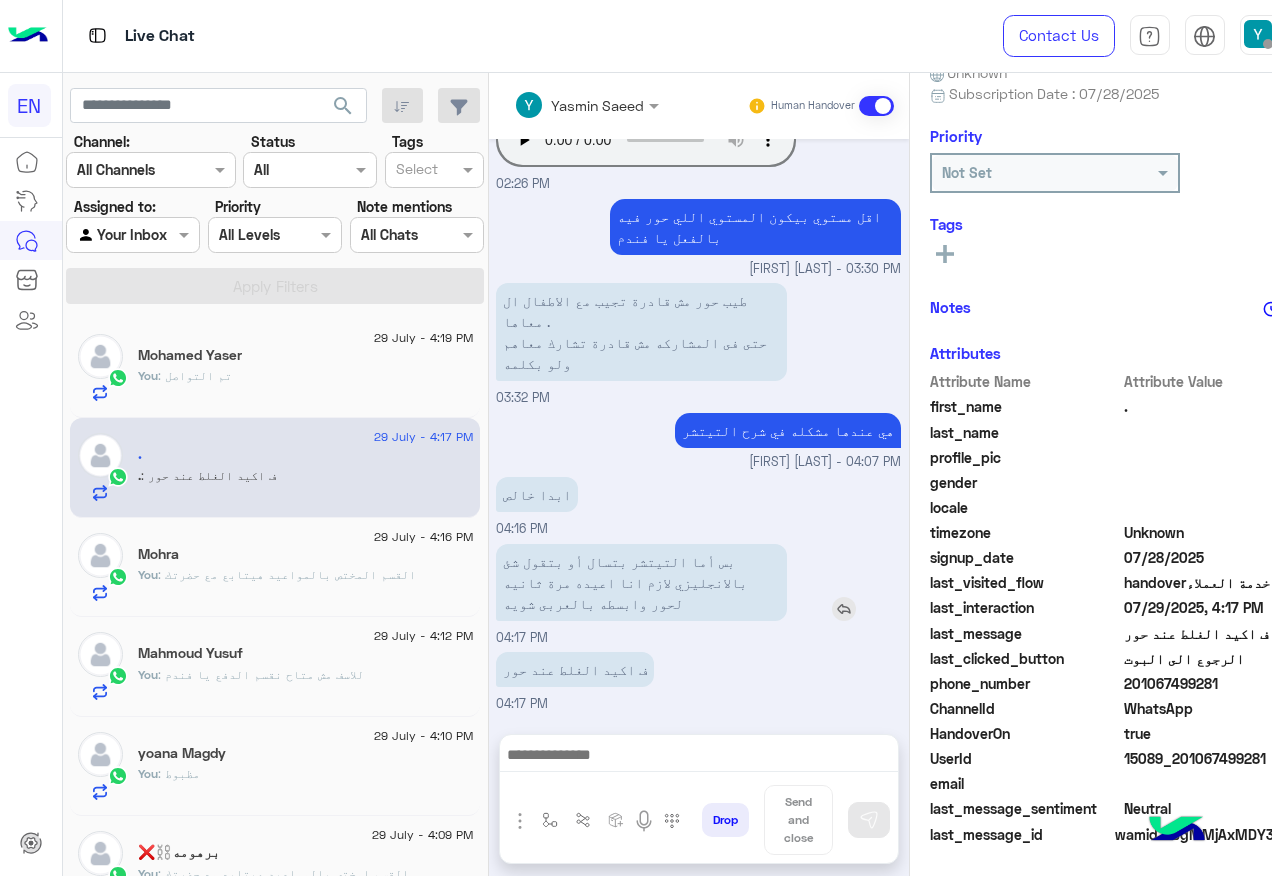 click on "بس أما التيتشر بتسال أو بتقول شئ بالانجليزي لازم انا اعيده مرة ثانيه لحور وابسطه بالعربى شويه" at bounding box center (641, 582) 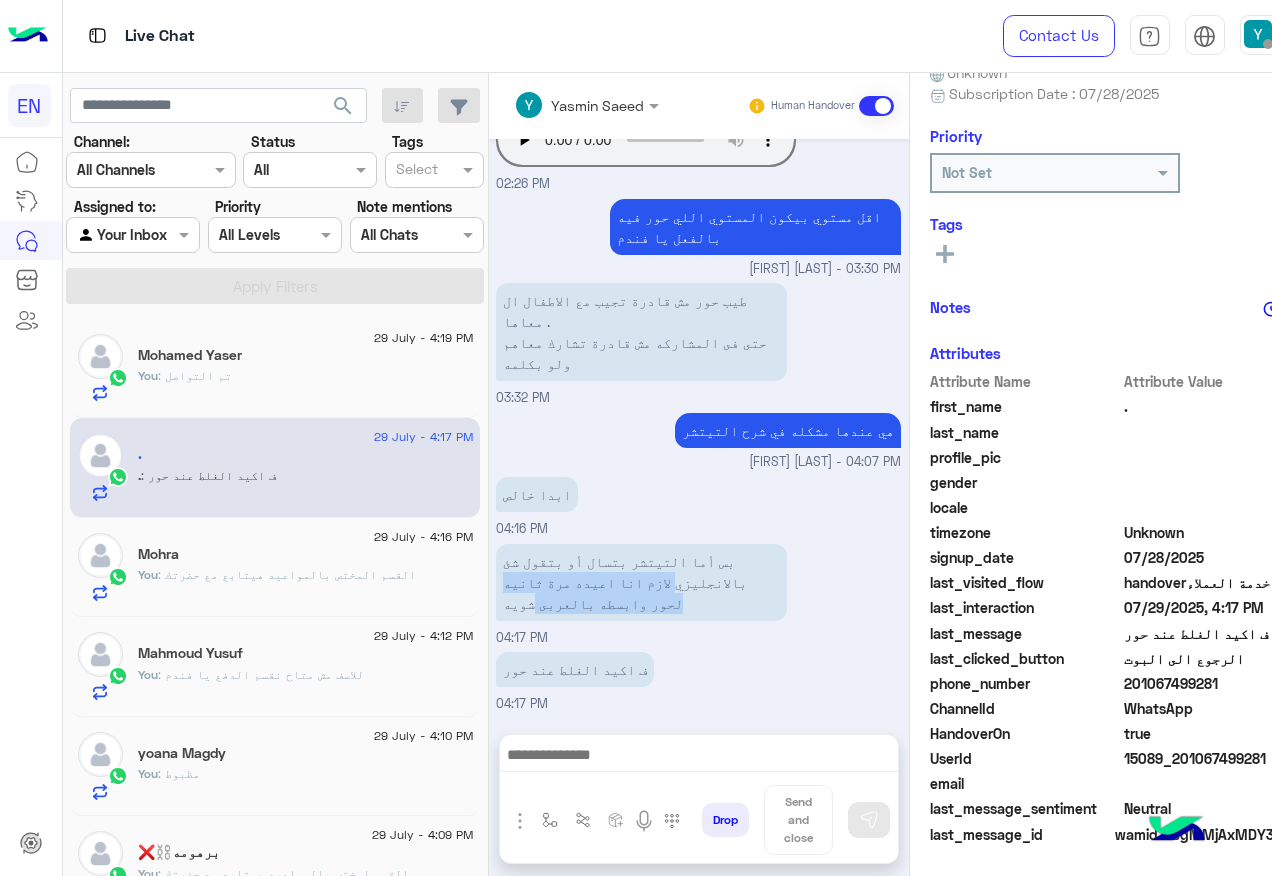 drag, startPoint x: 770, startPoint y: 559, endPoint x: 515, endPoint y: 560, distance: 255.00197 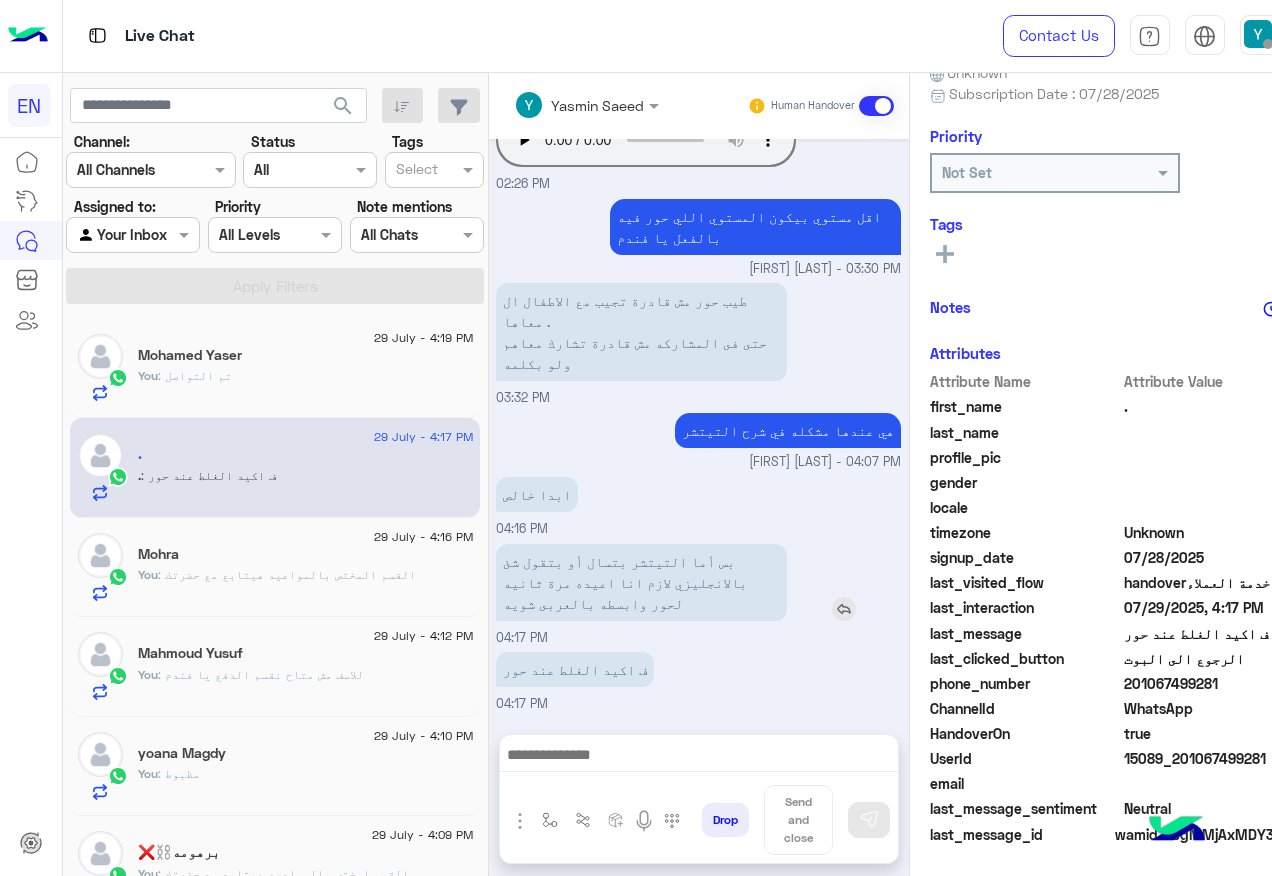 click on "بس أما التيتشر بتسال أو بتقول شئ بالانجليزي لازم انا اعيده مرة ثانيه لحور وابسطه بالعربى شويه" at bounding box center (641, 582) 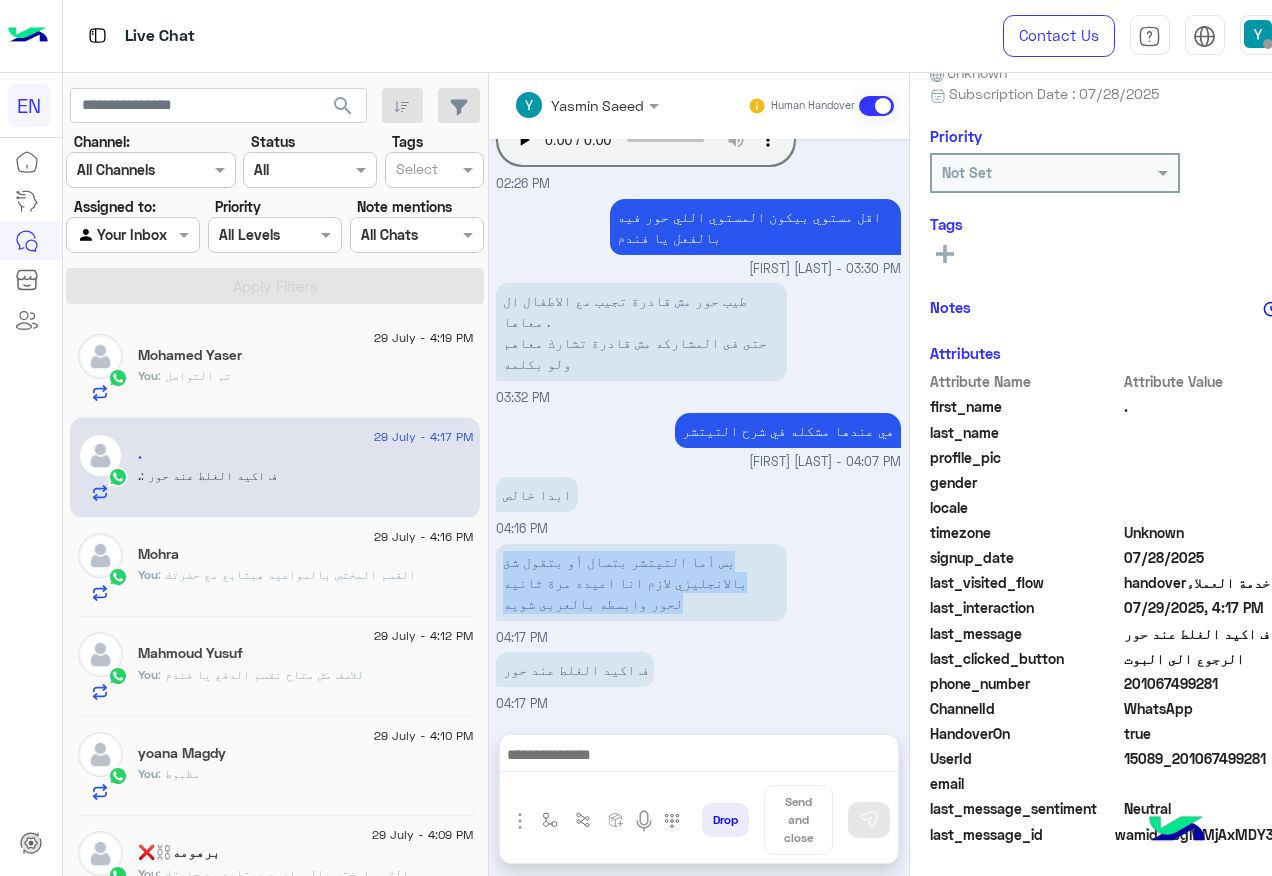 drag, startPoint x: 508, startPoint y: 554, endPoint x: 540, endPoint y: 621, distance: 74.24958 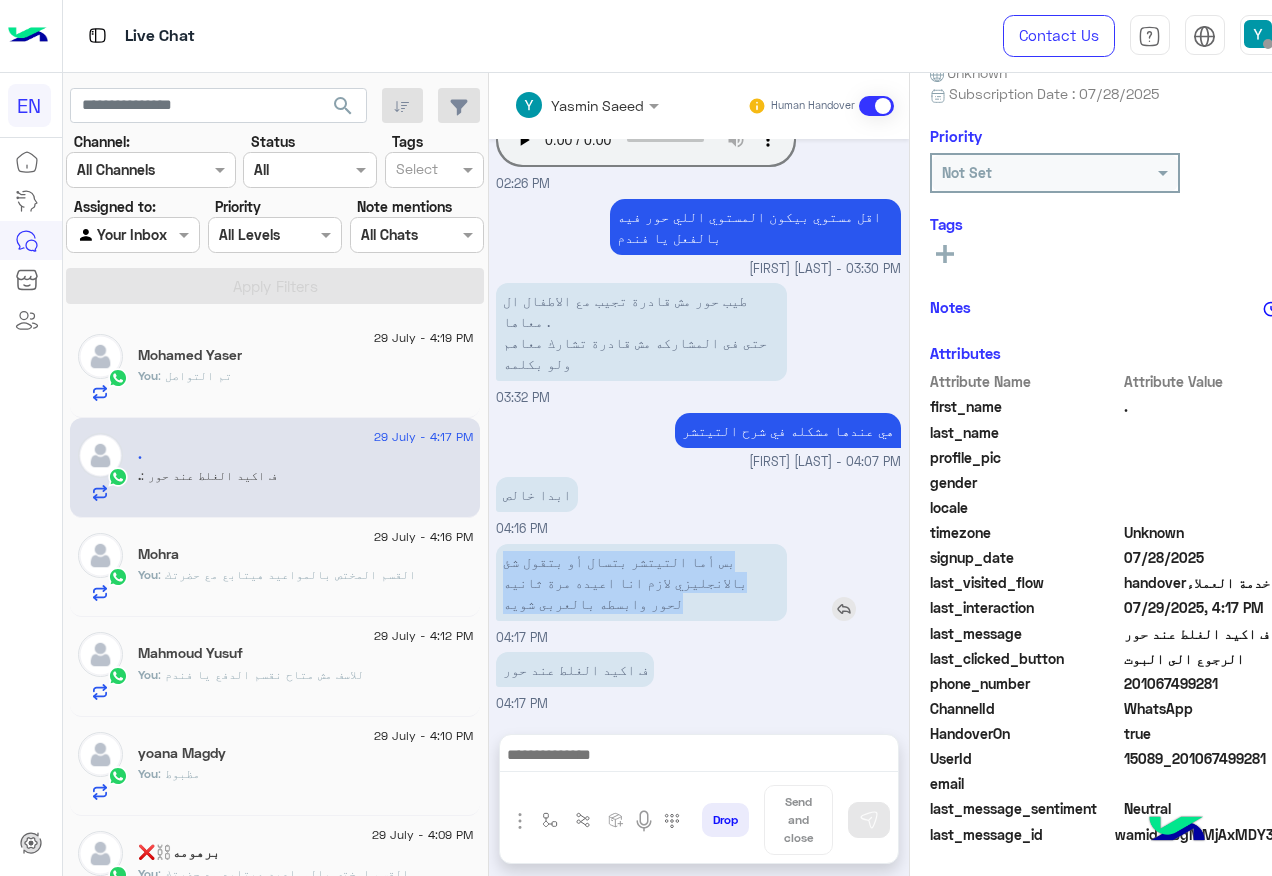 copy on "بس أما التيتشر بتسال أو بتقول شئ بالانجليزي لازم انا اعيده مرة ثانيه لحور وابسطه بالعربى شويه" 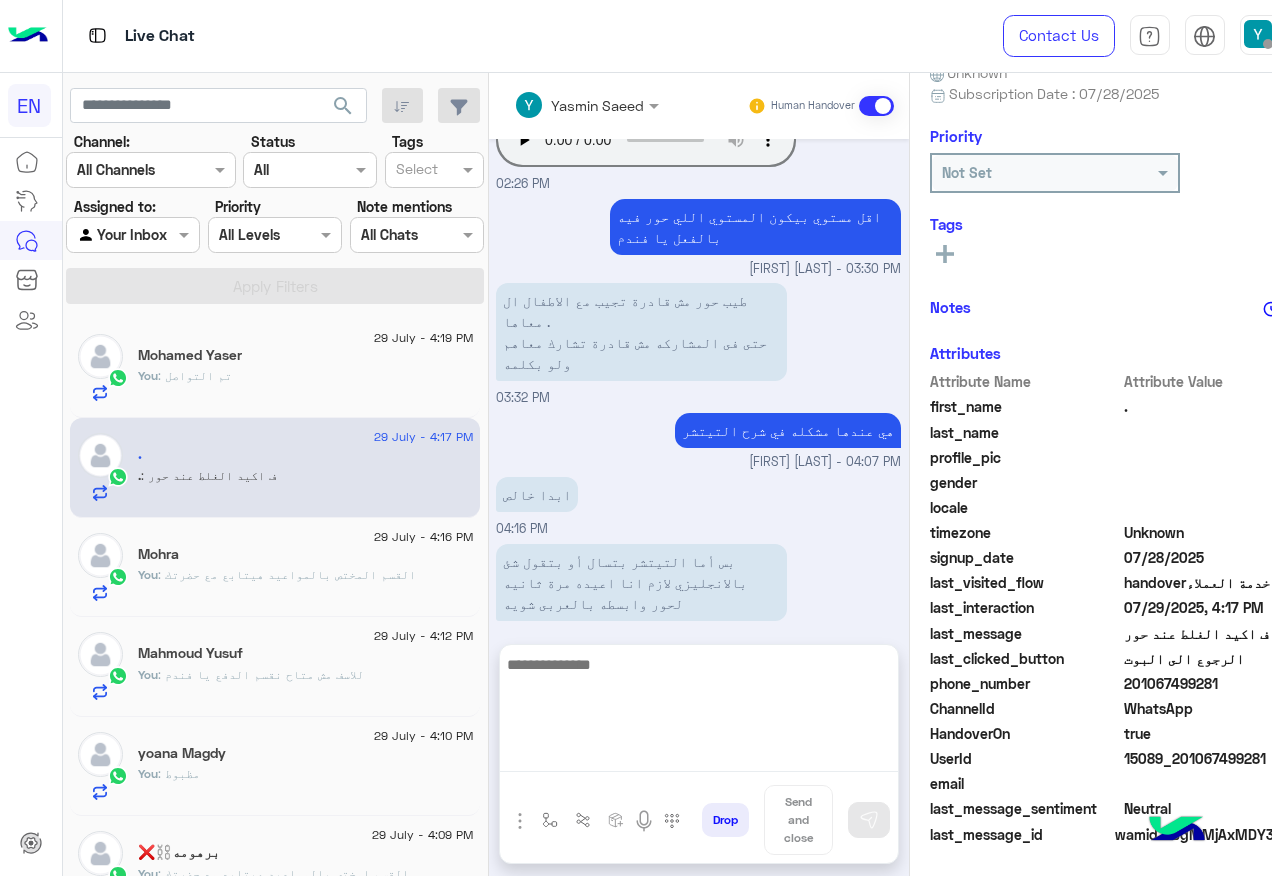 click at bounding box center (699, 712) 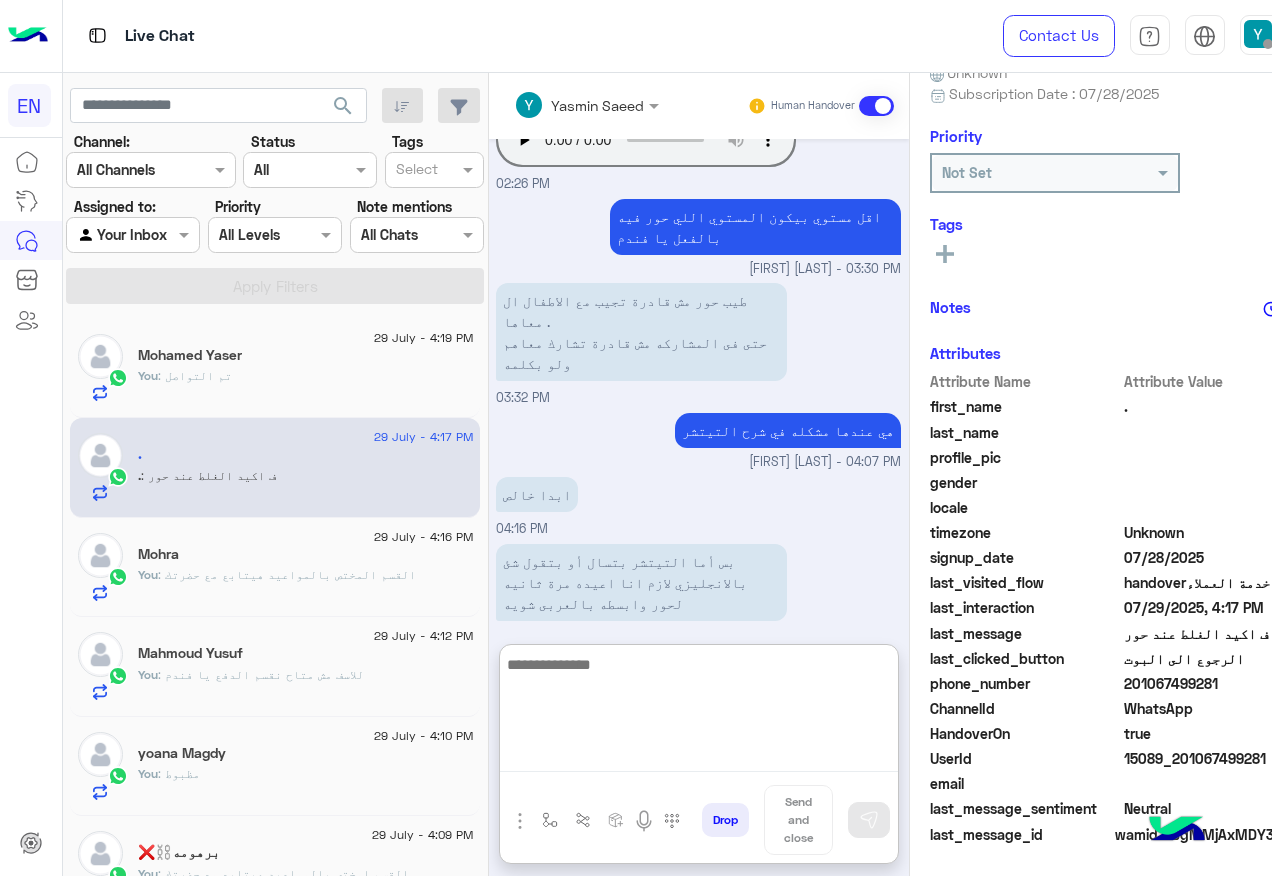 type on "*" 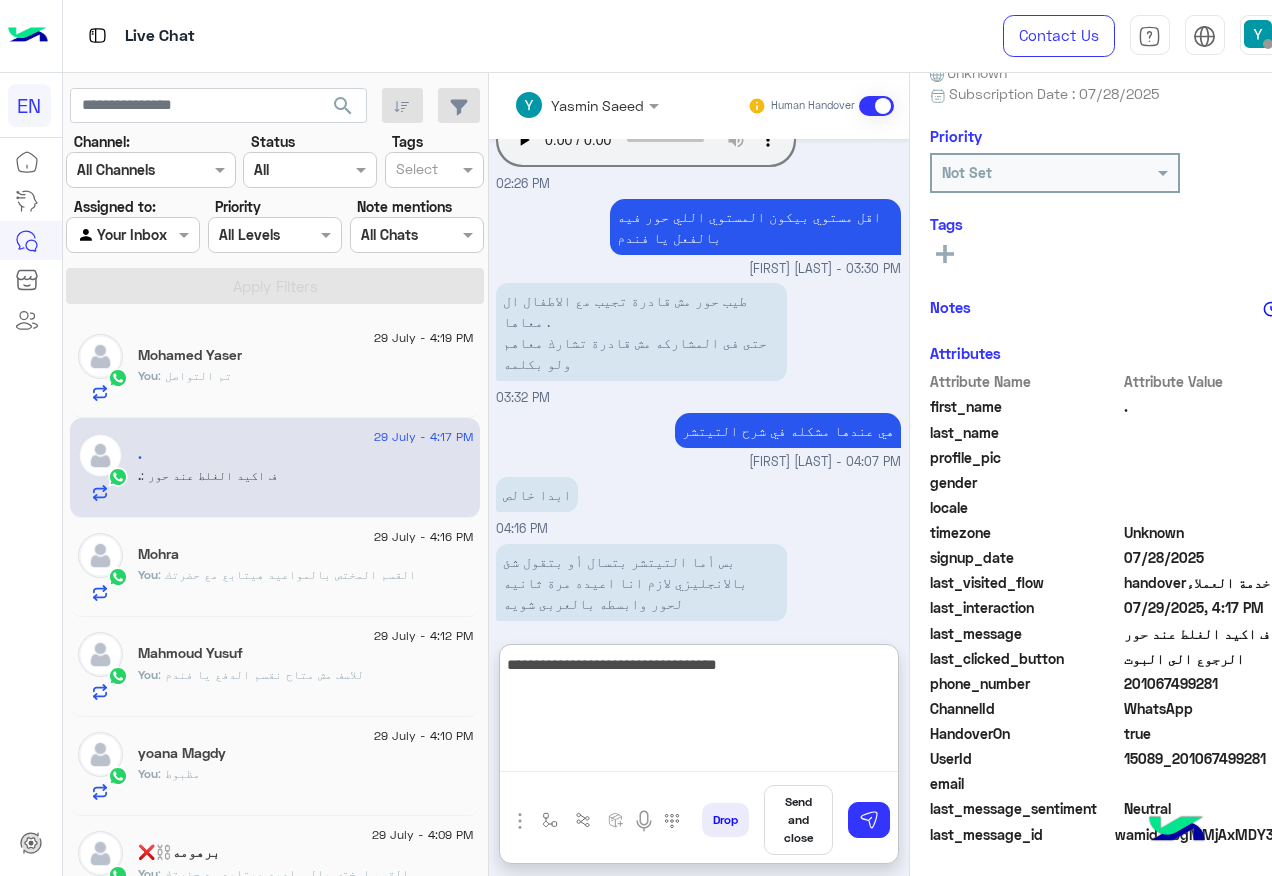 type on "**********" 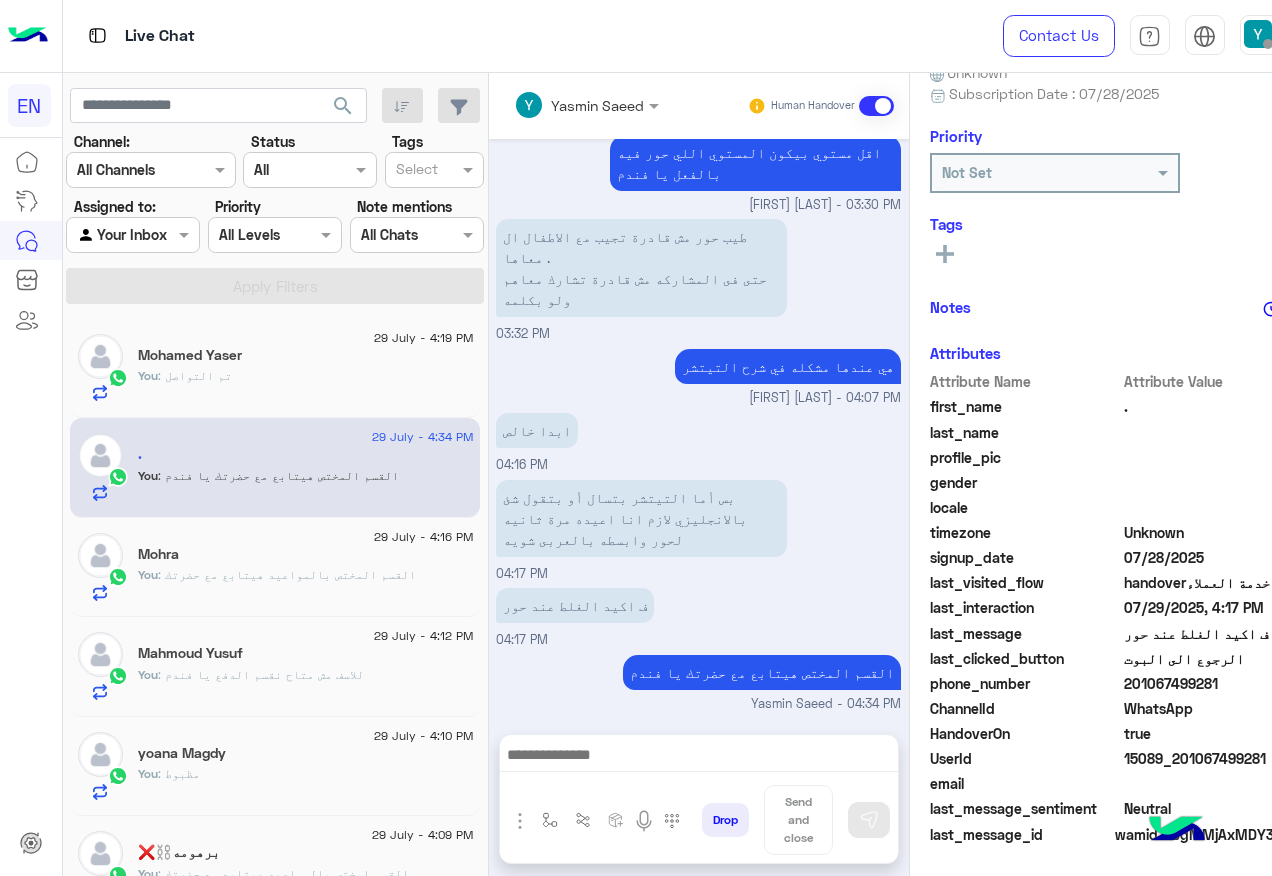 scroll, scrollTop: 850, scrollLeft: 0, axis: vertical 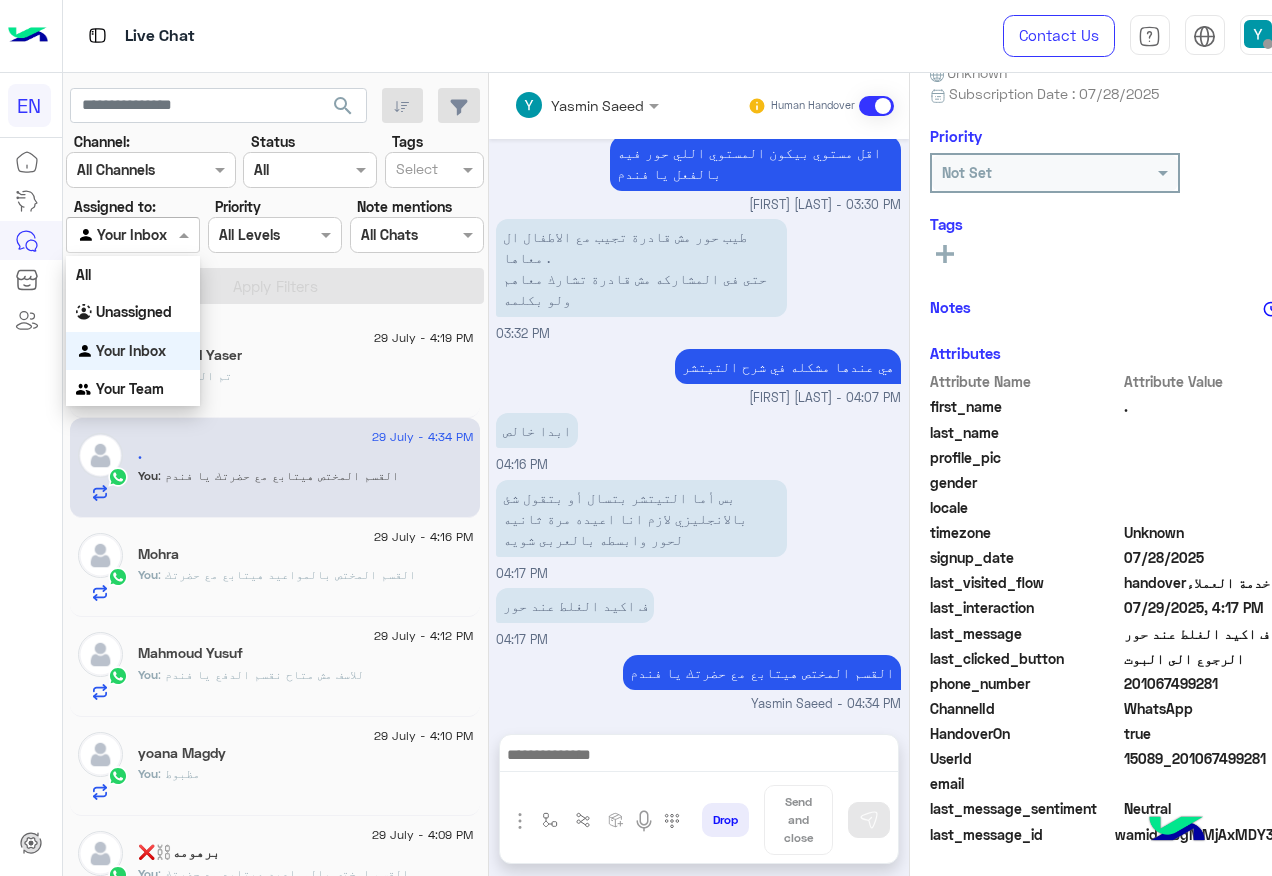 click at bounding box center (109, 235) 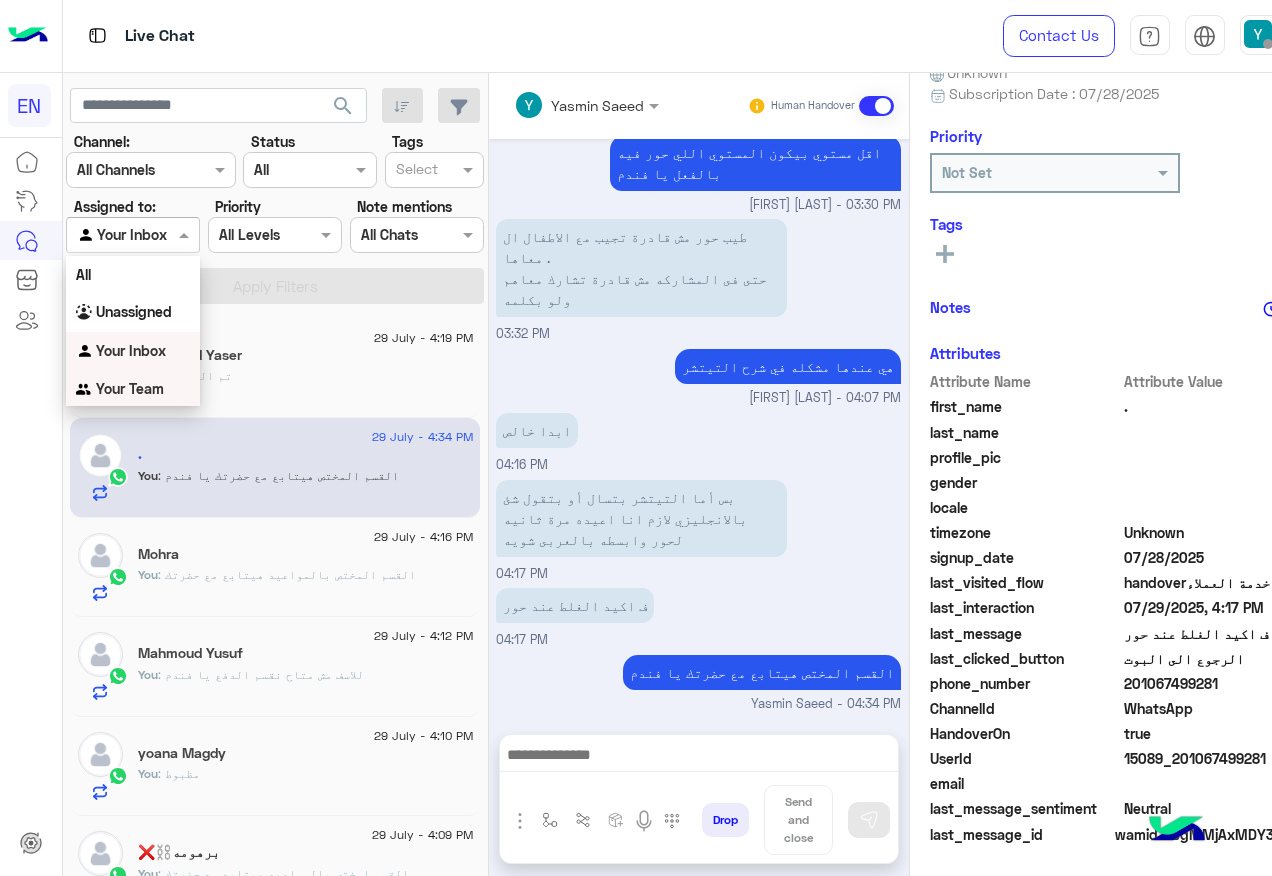 drag, startPoint x: 99, startPoint y: 396, endPoint x: 198, endPoint y: 294, distance: 142.14429 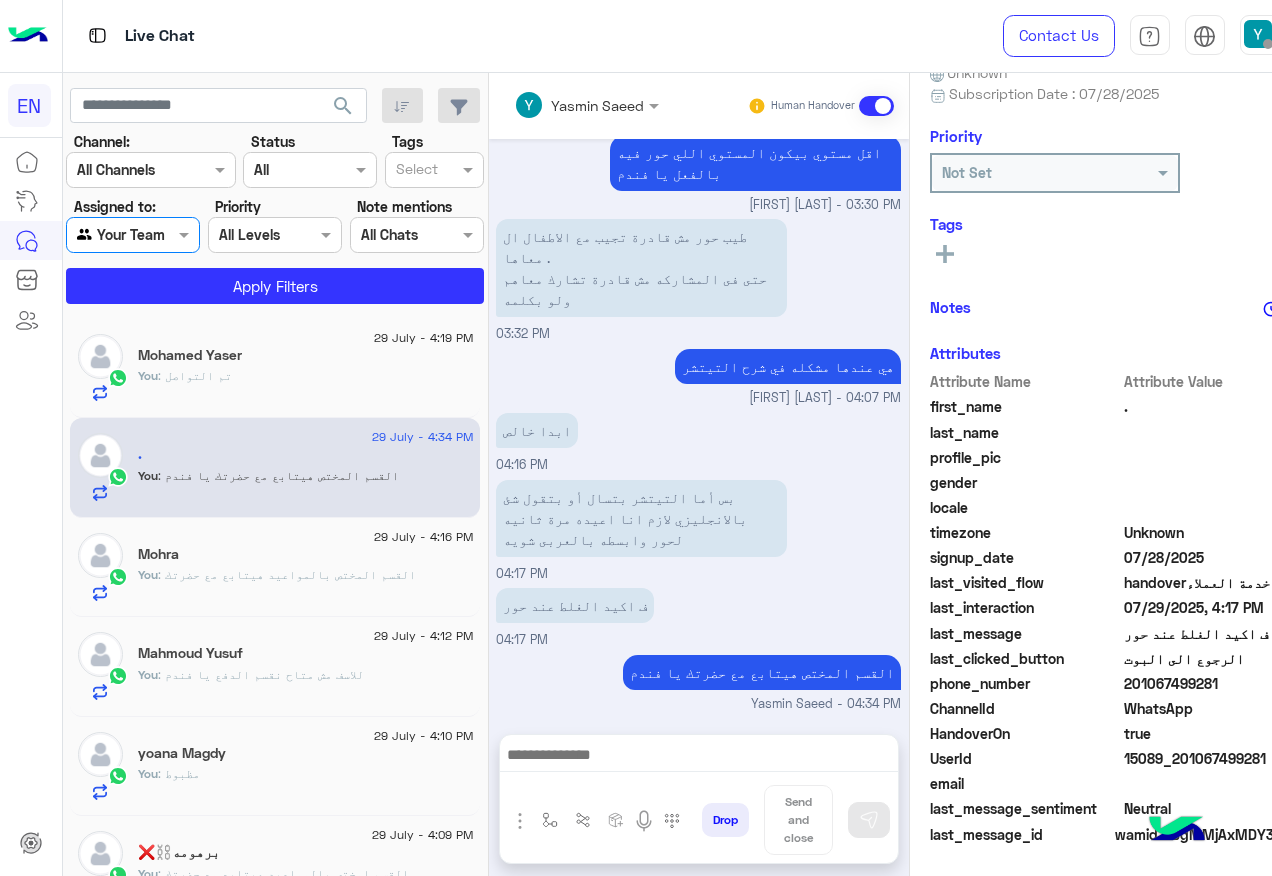 click on "Channel: Channel All Channels Status Channel All Tags Select Assigned to: Agent Filter Your Team Priority All Levels All Levels Note mentions Select All Chats Apply Filters" 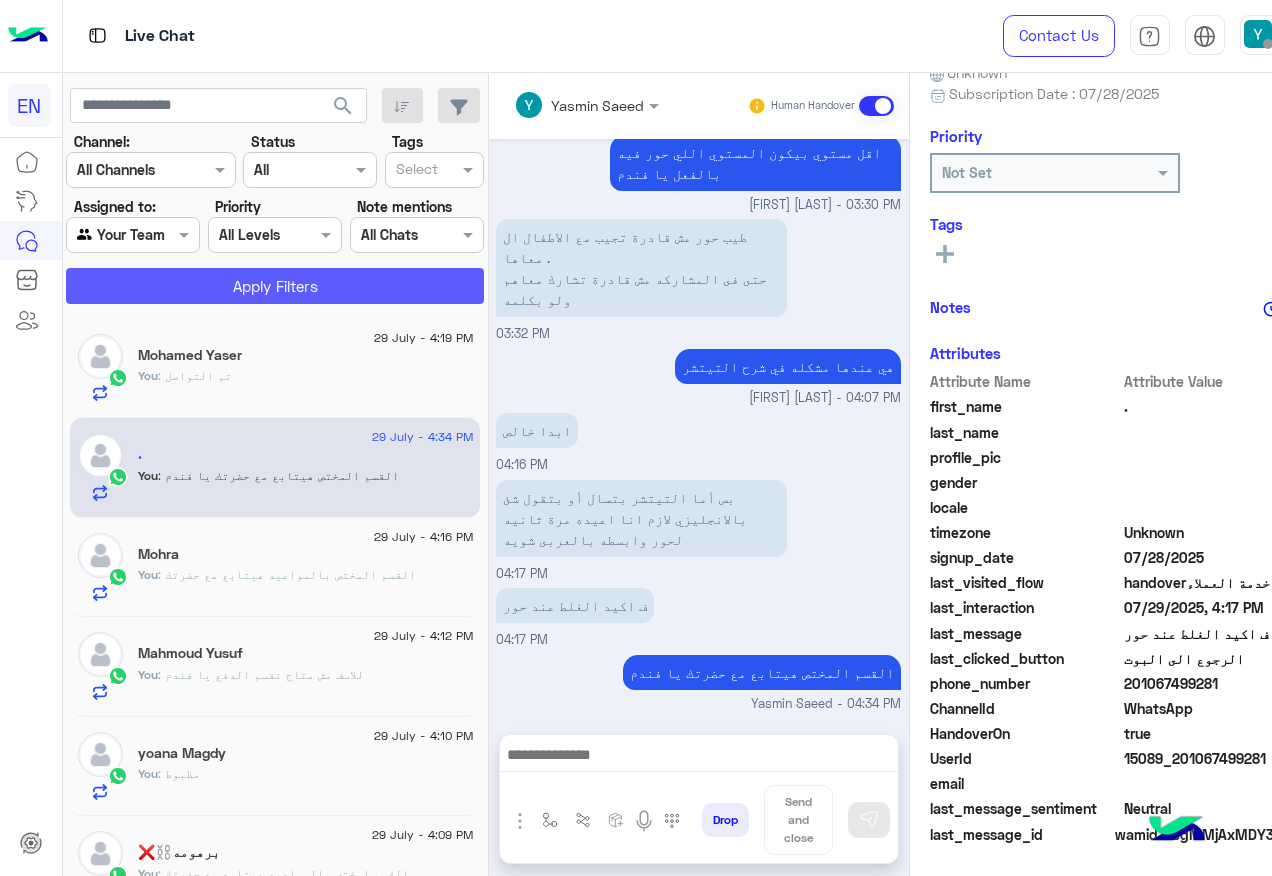 click on "Apply Filters" 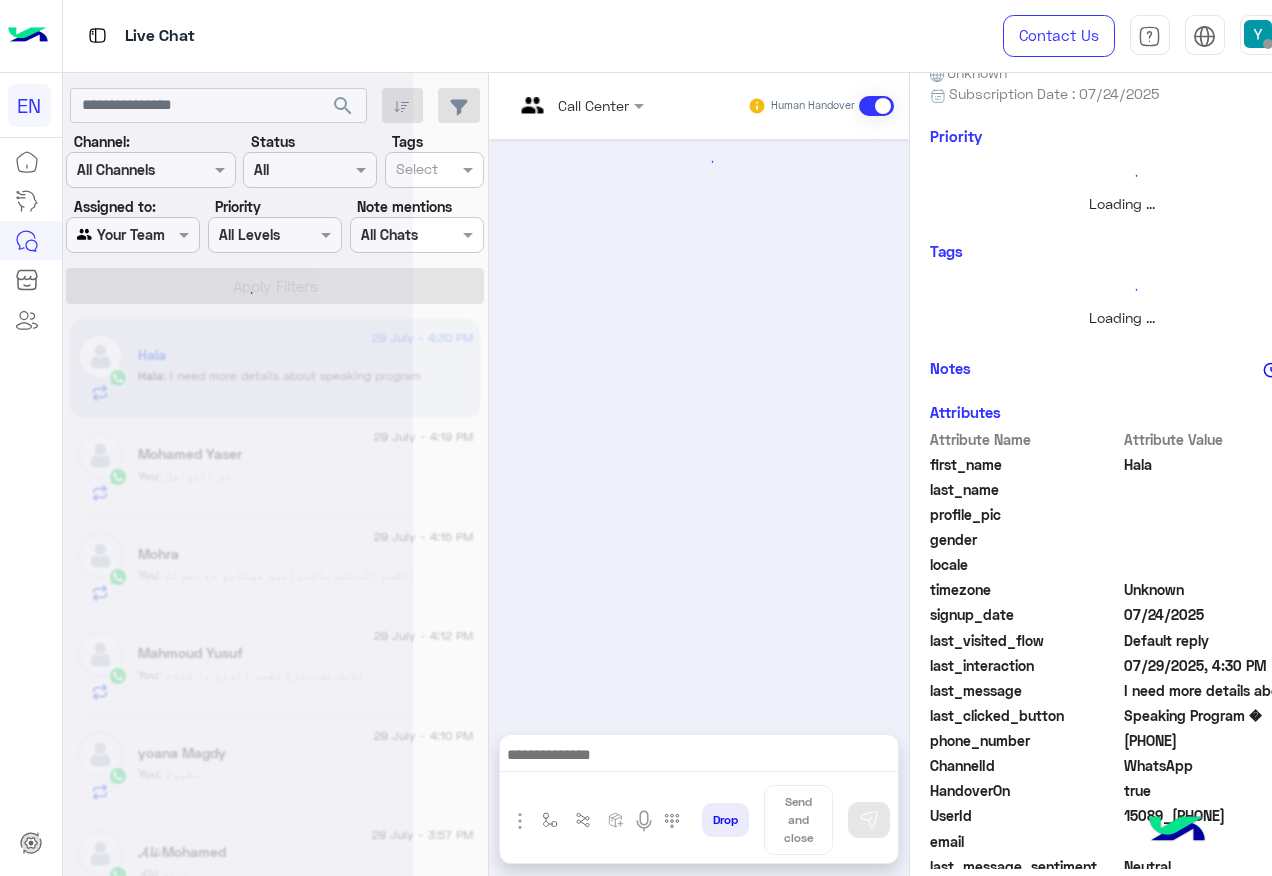 scroll, scrollTop: 242, scrollLeft: 0, axis: vertical 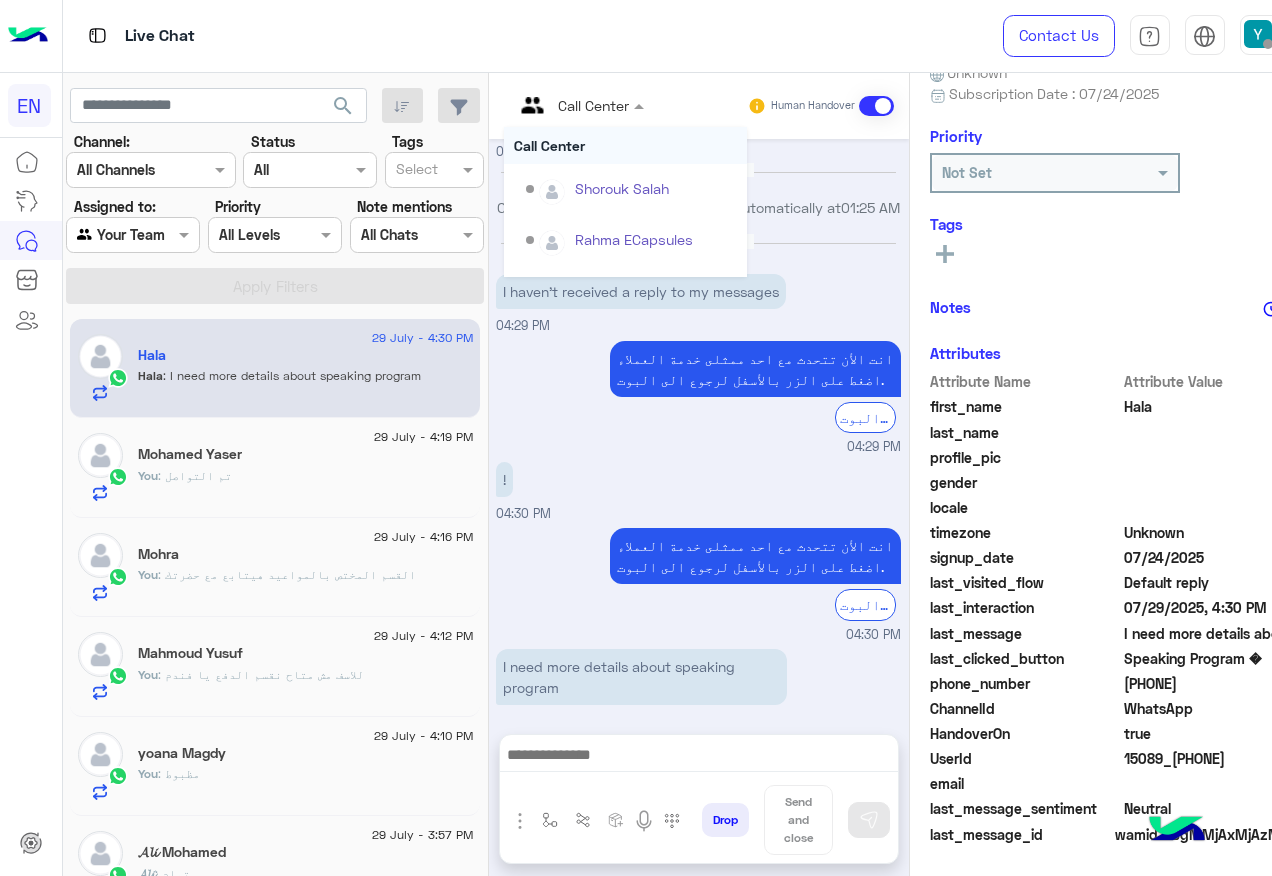 click on "Call Center" at bounding box center (572, 106) 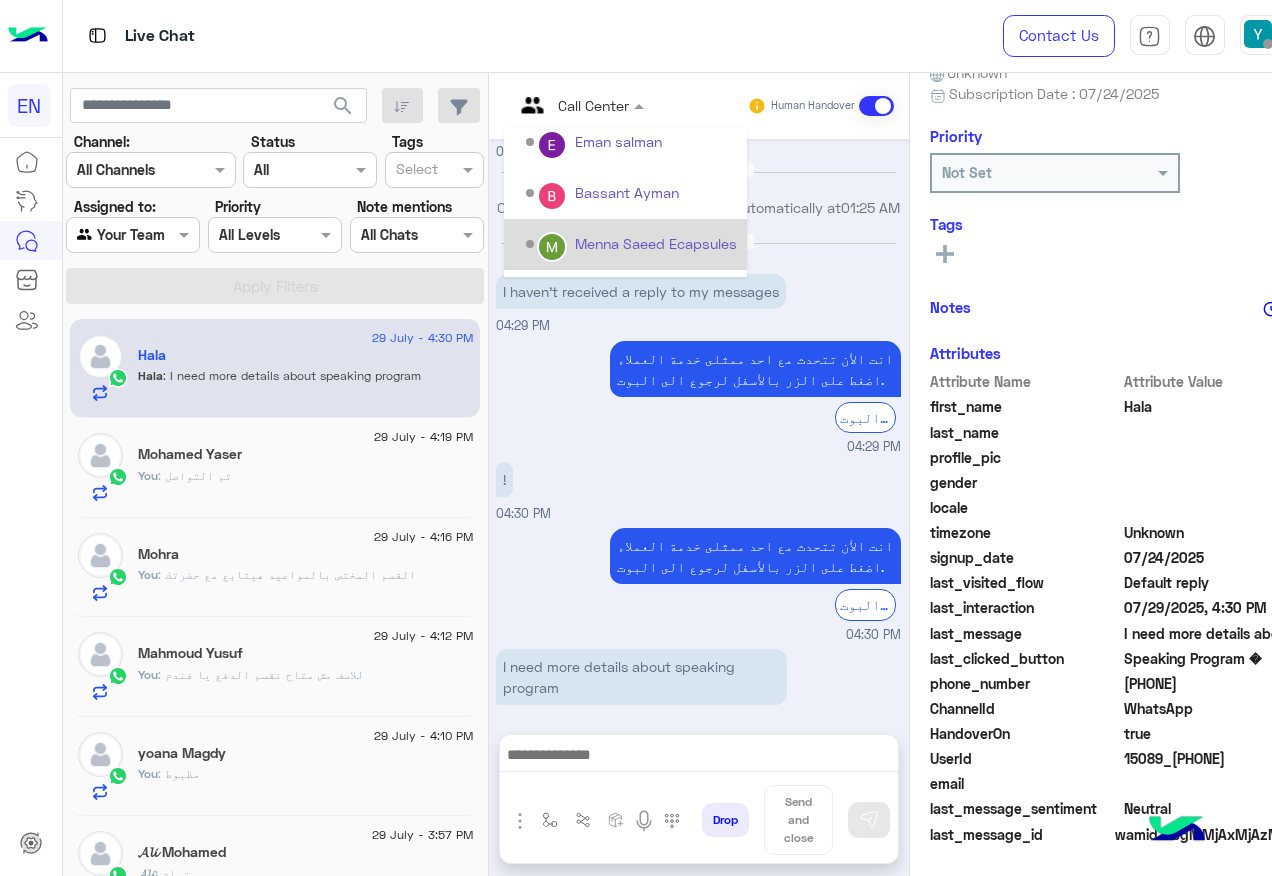 scroll, scrollTop: 300, scrollLeft: 0, axis: vertical 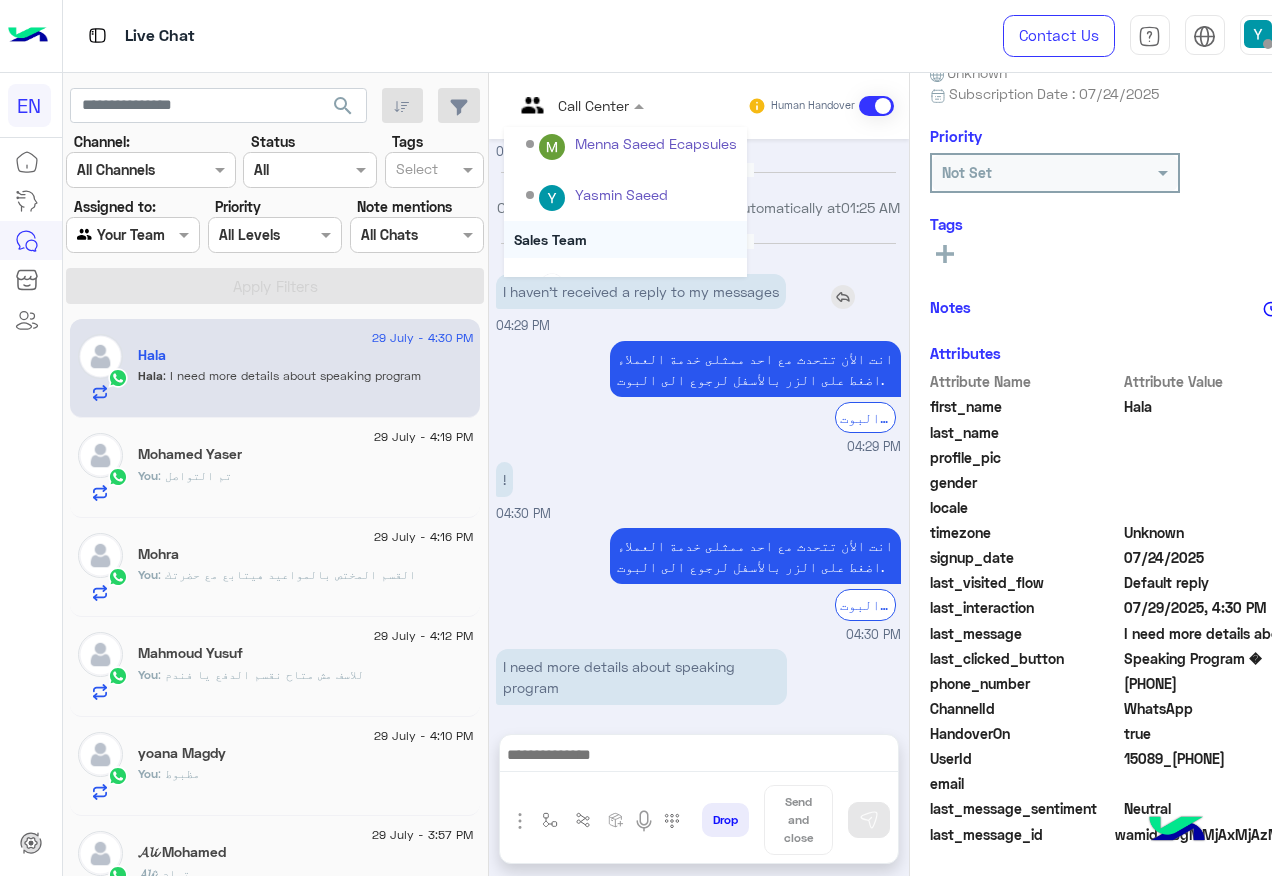click on "Sales Team" at bounding box center [625, 239] 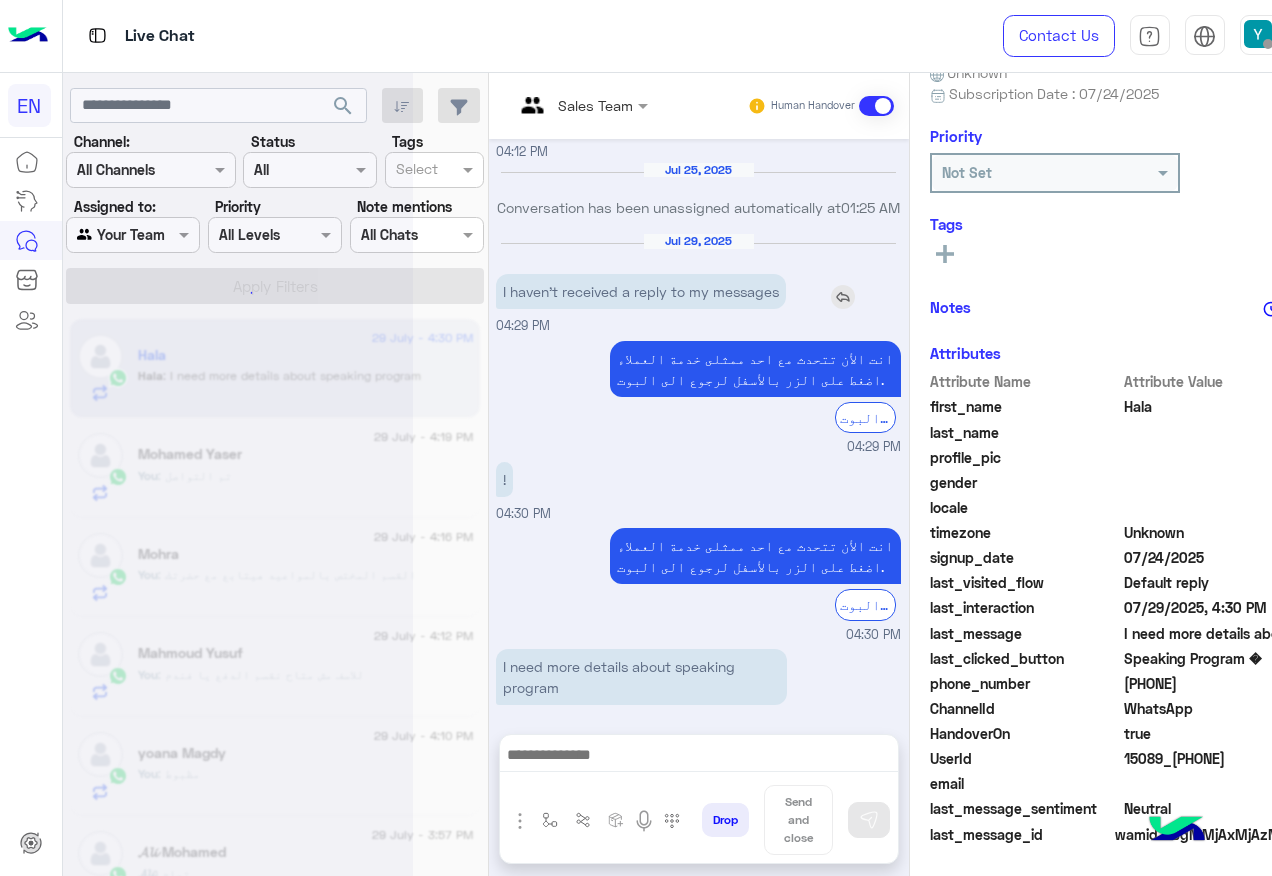 scroll, scrollTop: 242, scrollLeft: 0, axis: vertical 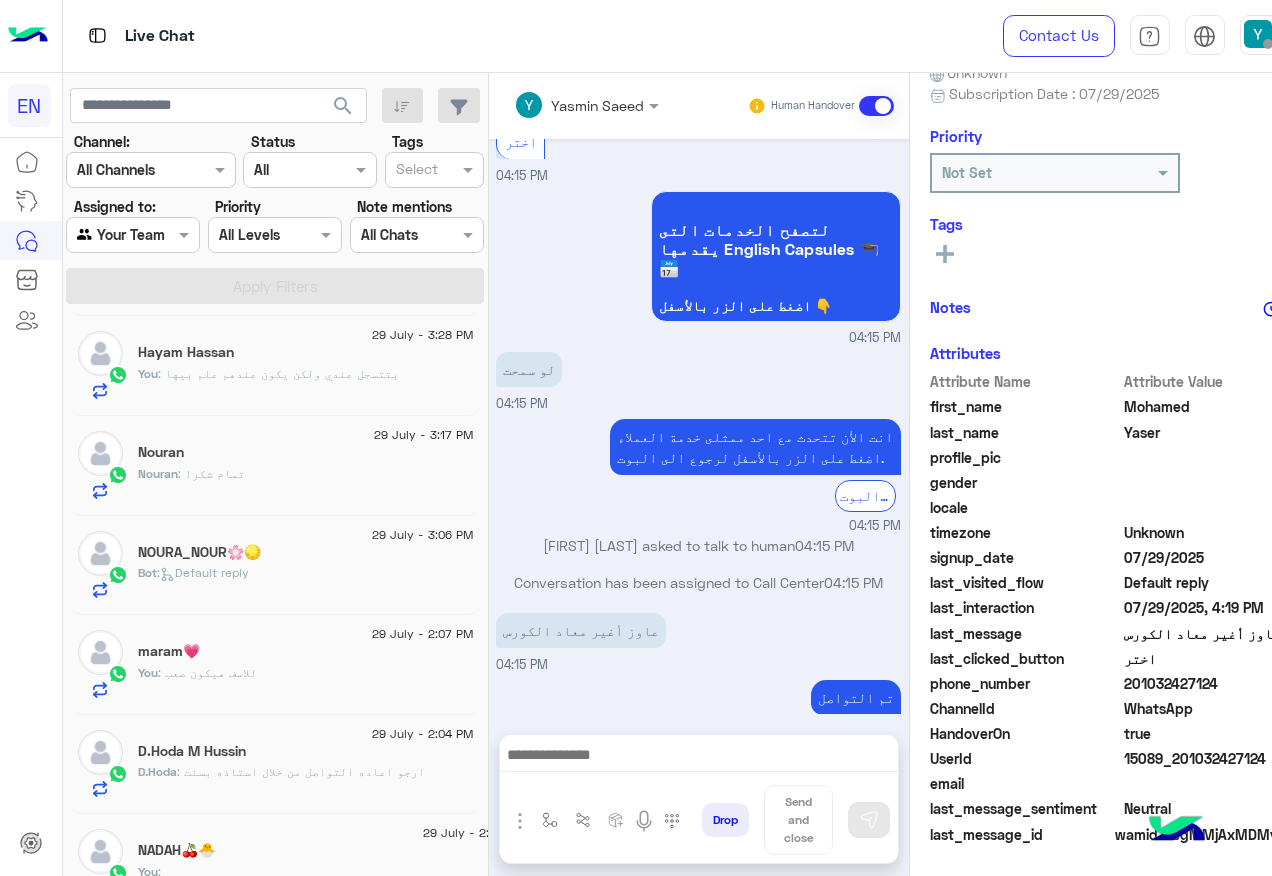 click at bounding box center (109, 235) 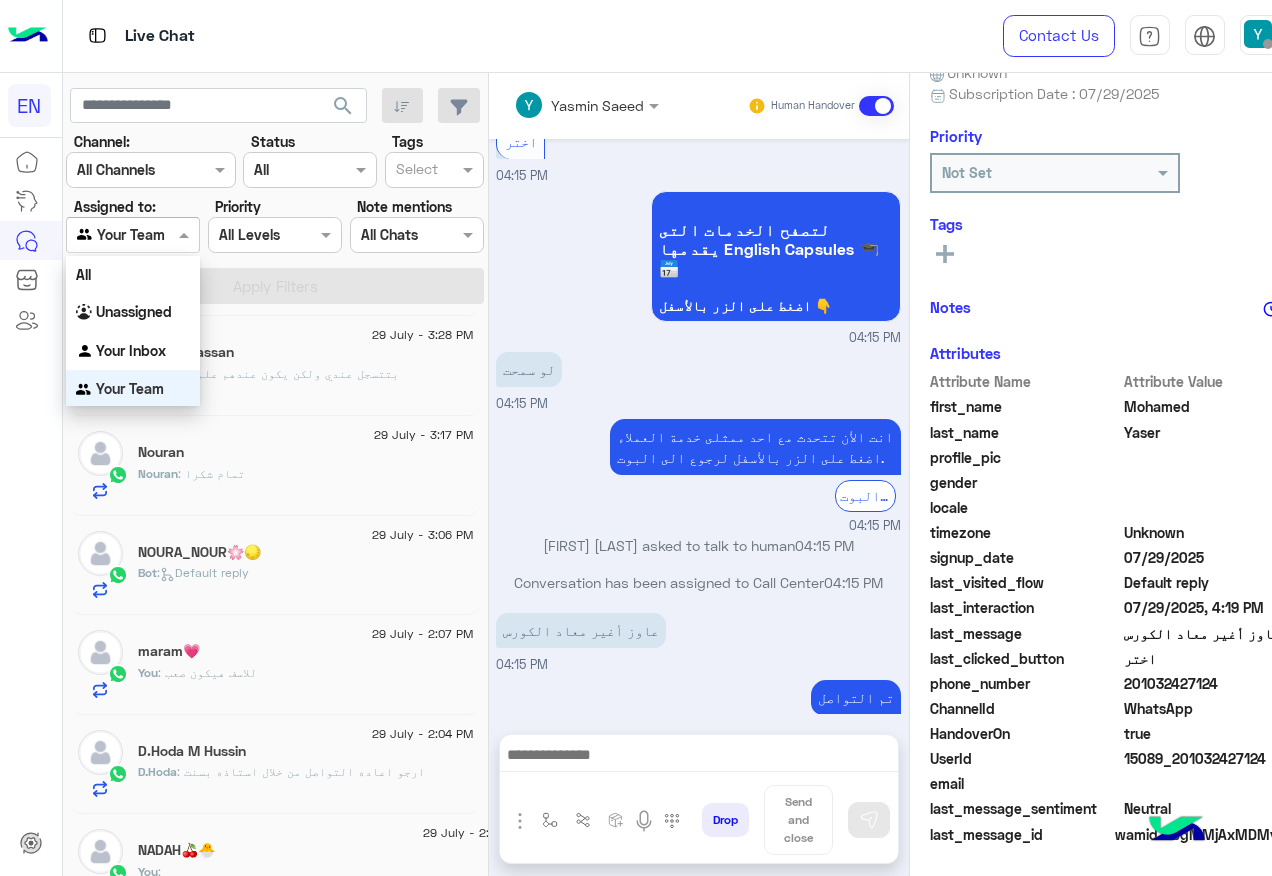 scroll, scrollTop: 1, scrollLeft: 0, axis: vertical 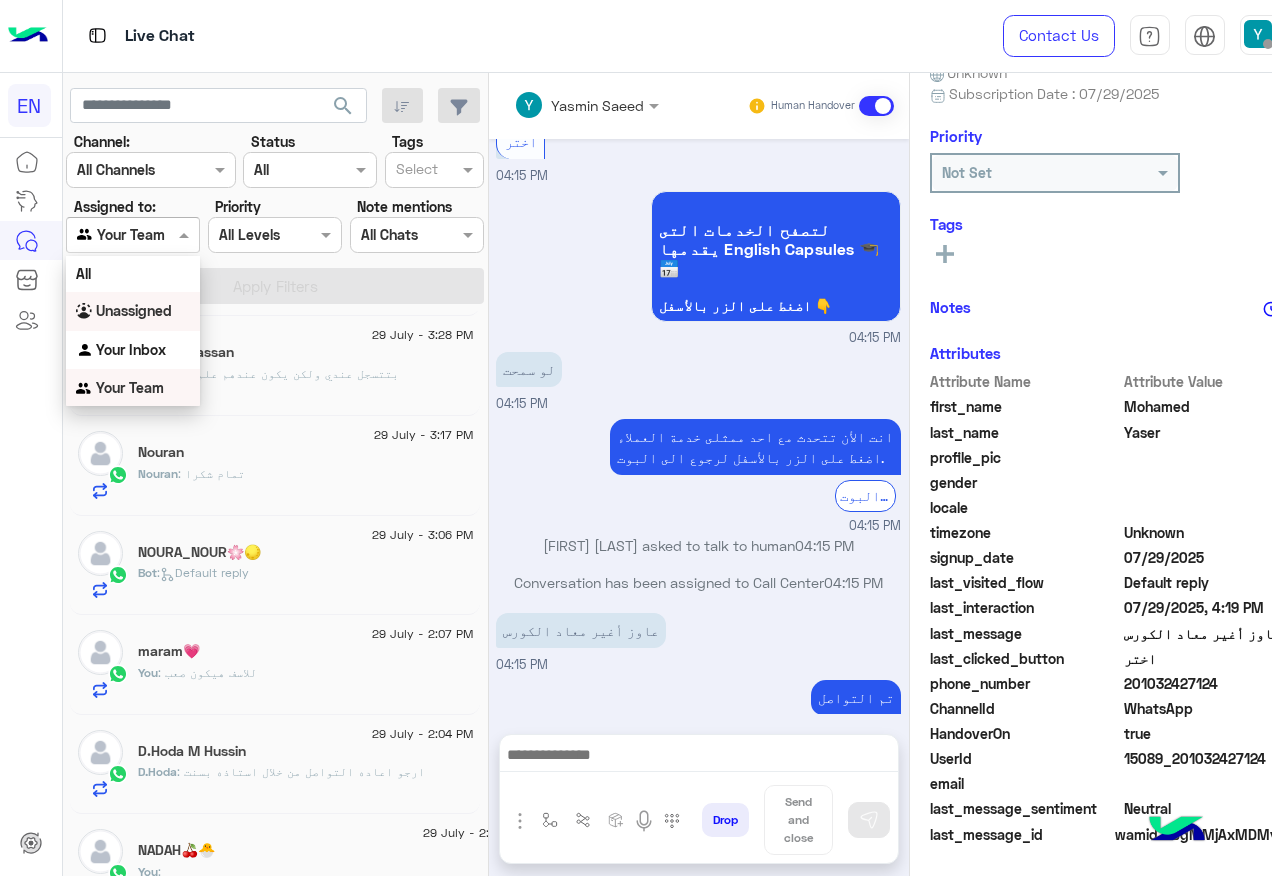 click on "Unassigned" at bounding box center [134, 310] 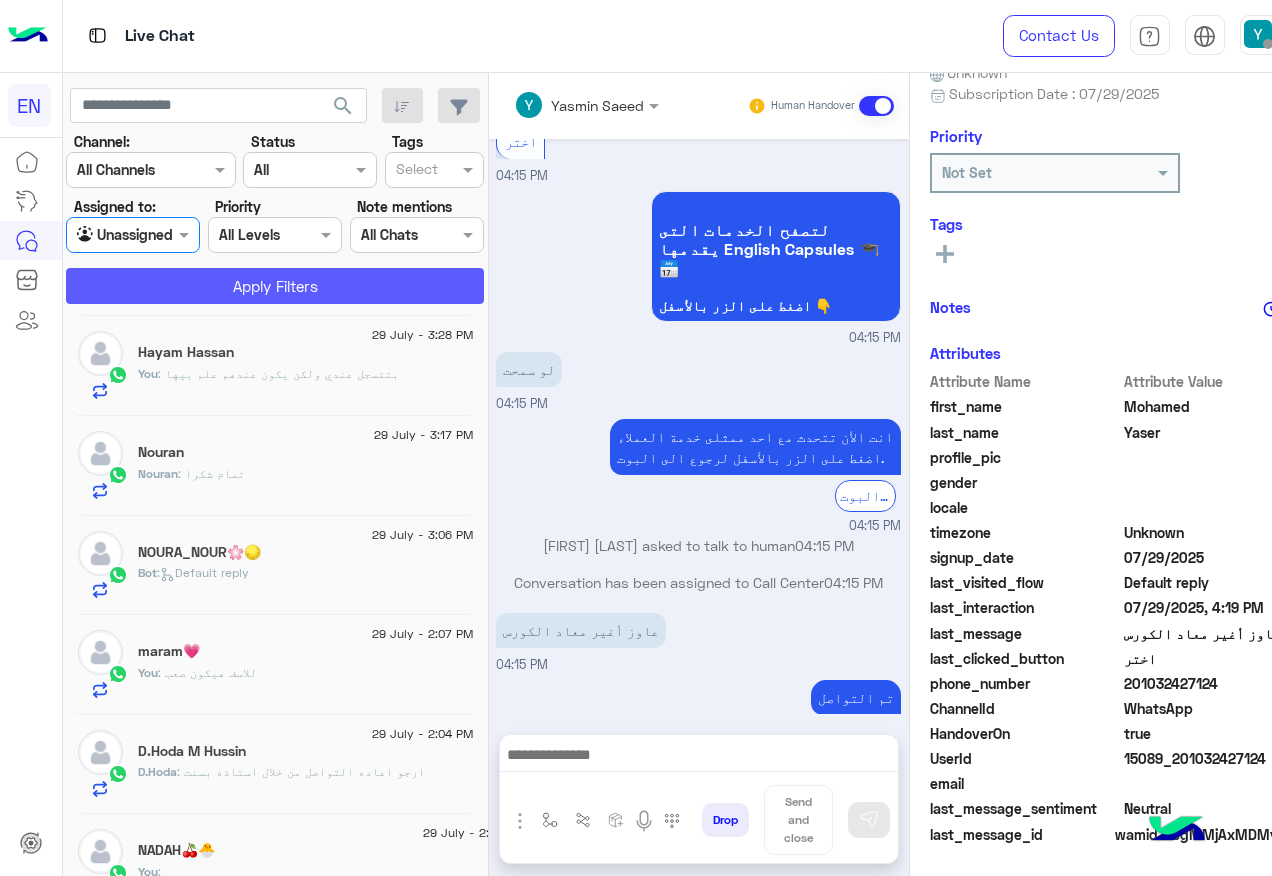 click on "Apply Filters" 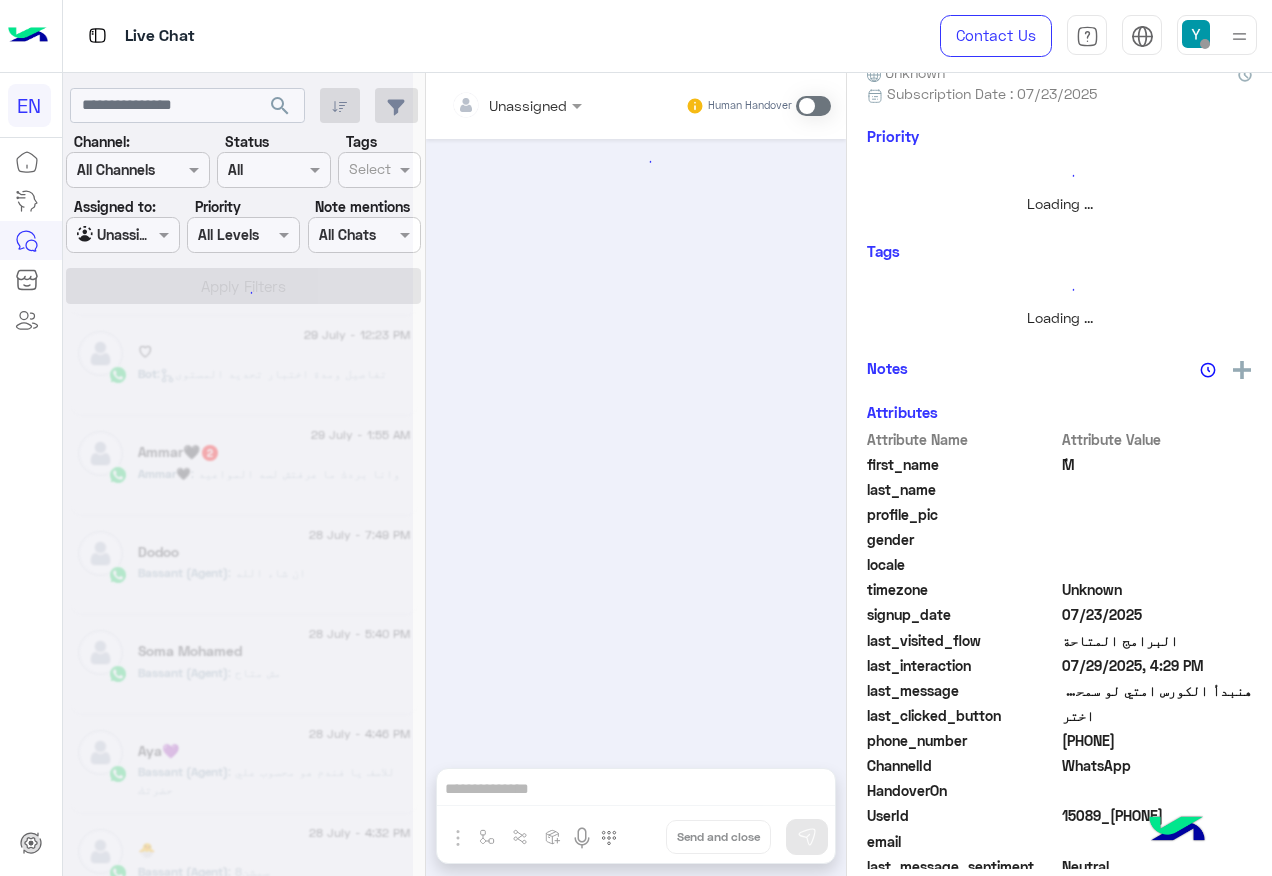 scroll, scrollTop: 242, scrollLeft: 0, axis: vertical 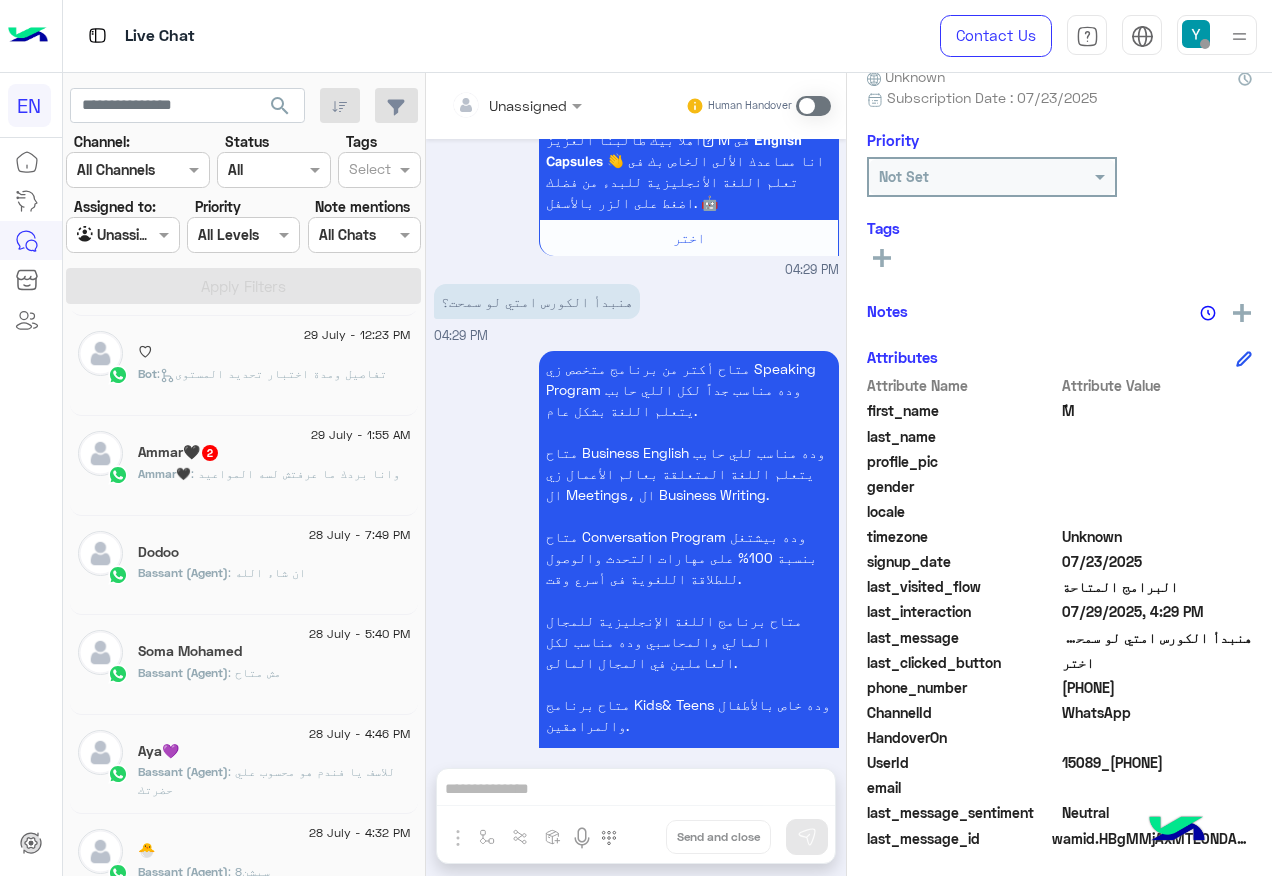 drag, startPoint x: 1066, startPoint y: 687, endPoint x: 1200, endPoint y: 681, distance: 134.13426 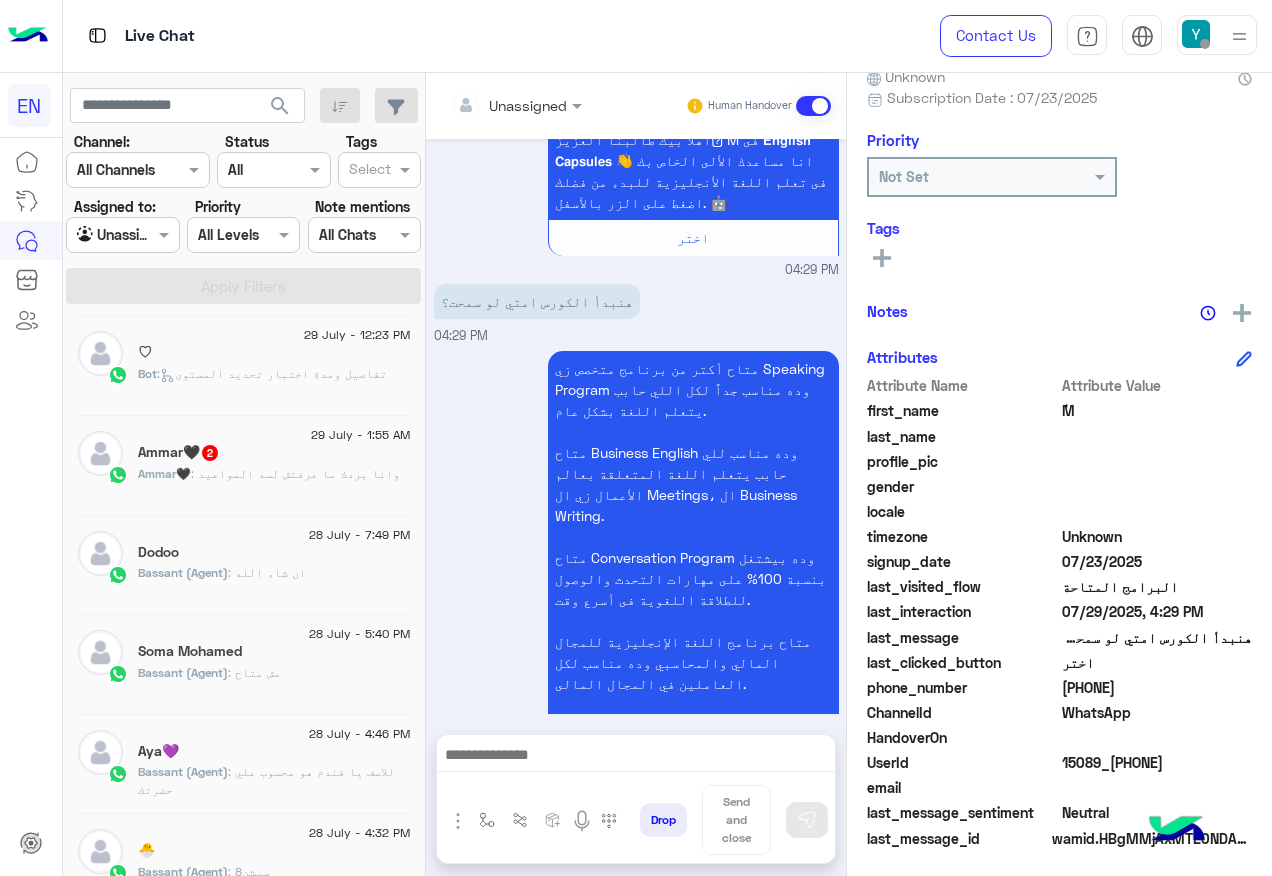 scroll, scrollTop: 1161, scrollLeft: 0, axis: vertical 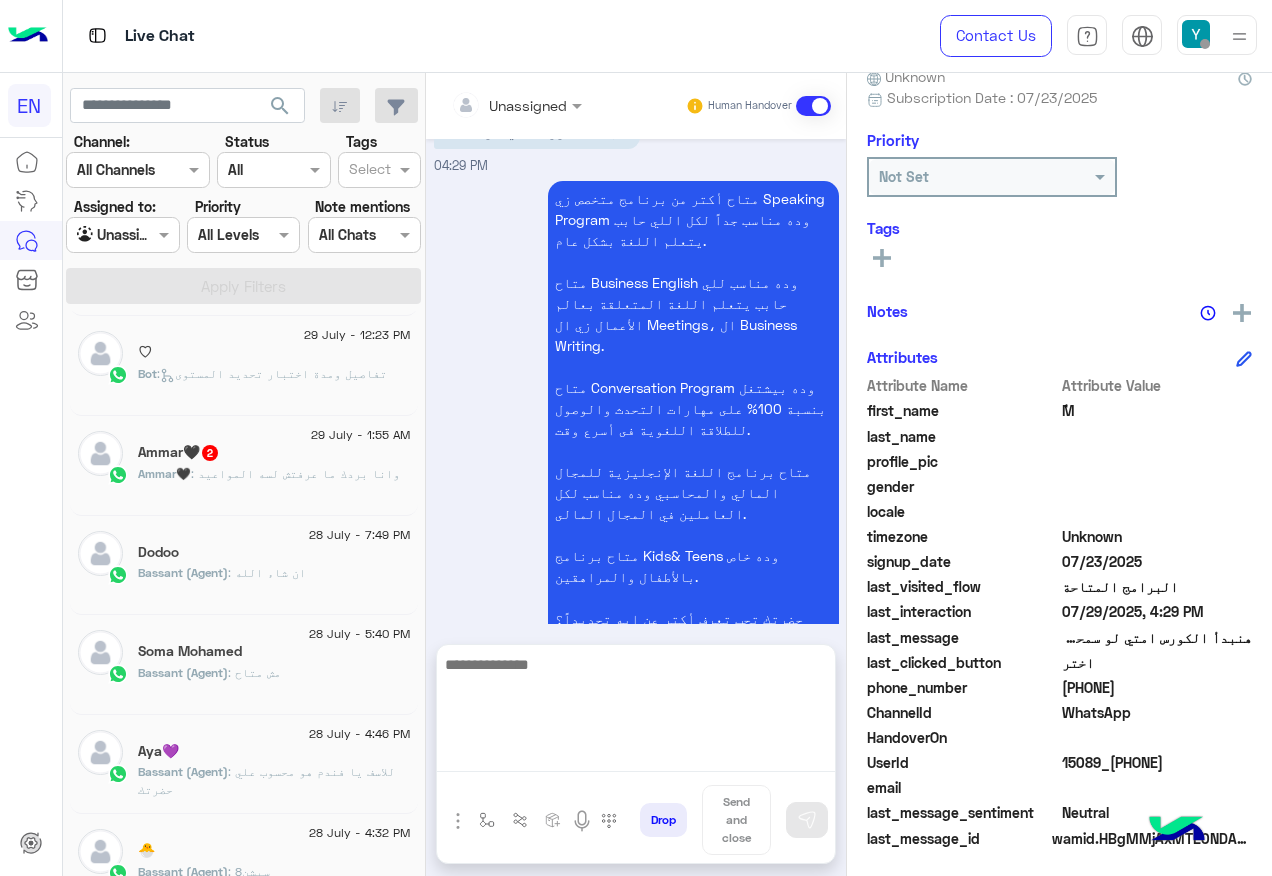 click at bounding box center (636, 712) 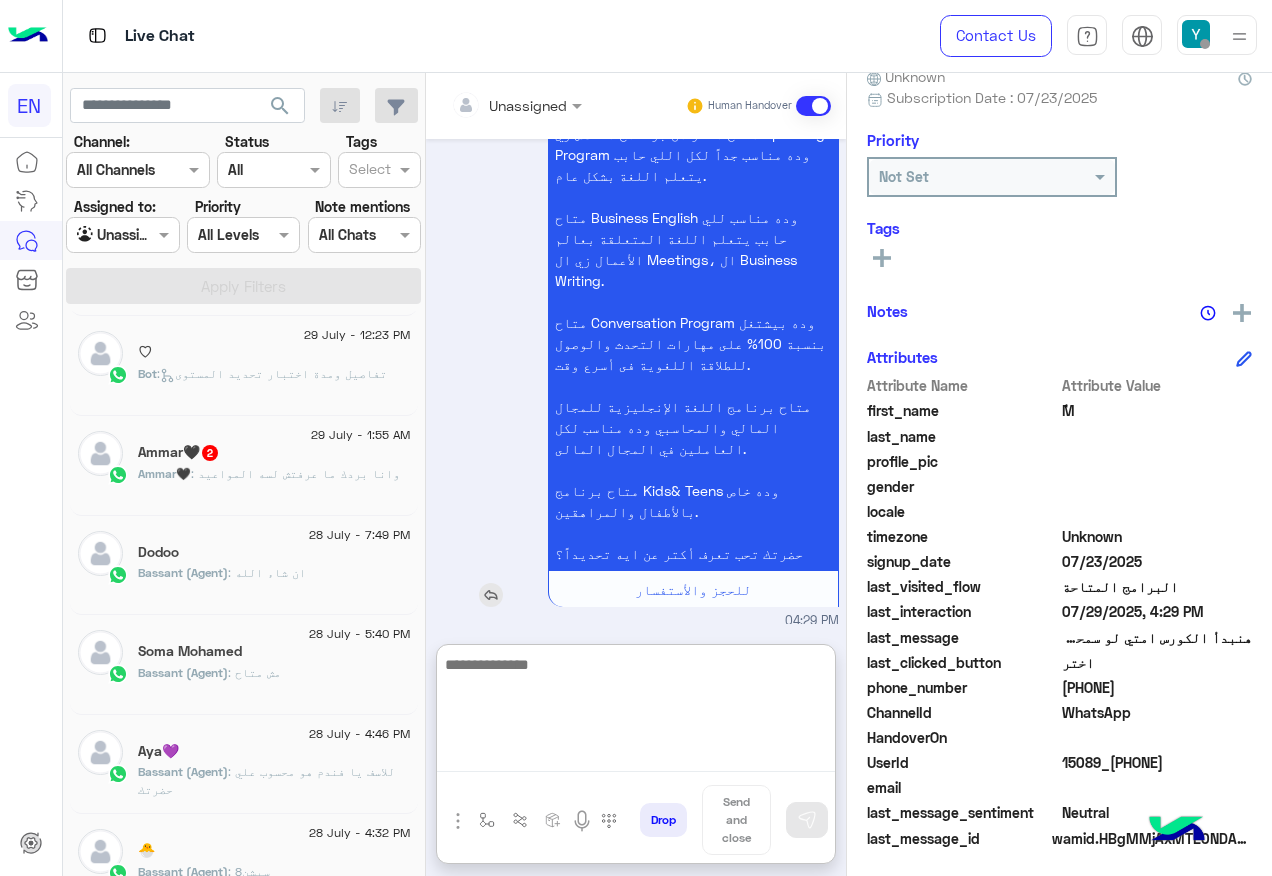 scroll, scrollTop: 1251, scrollLeft: 0, axis: vertical 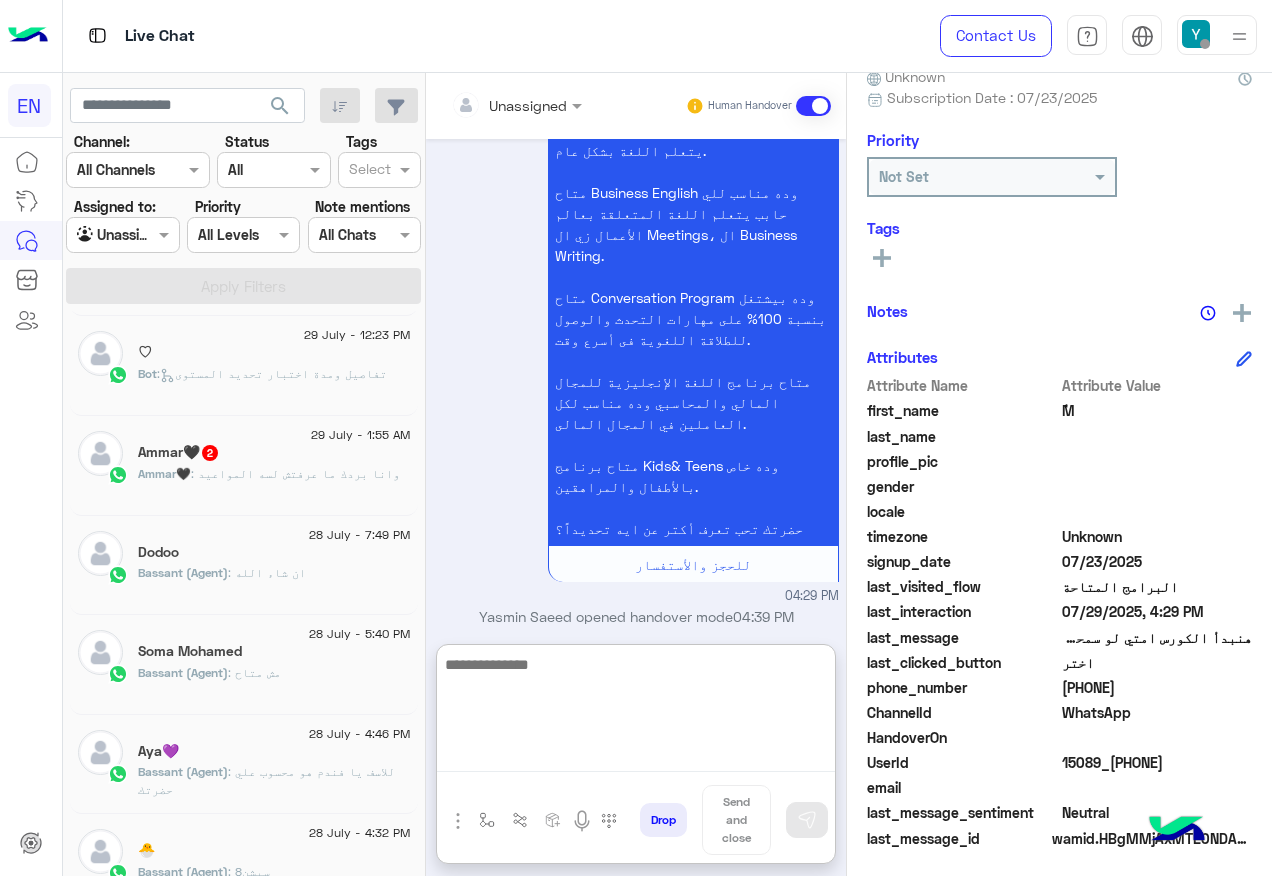 click at bounding box center (636, 712) 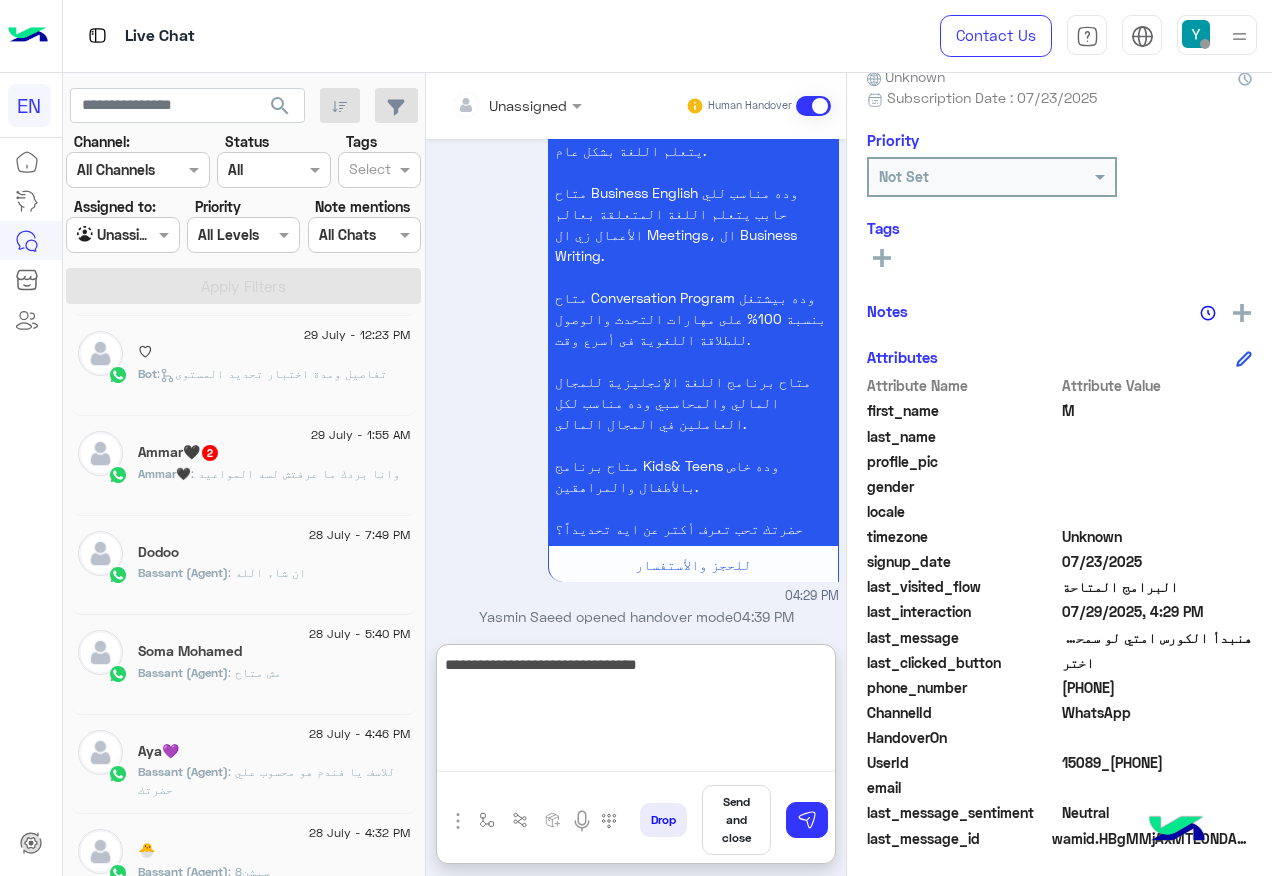 type on "**********" 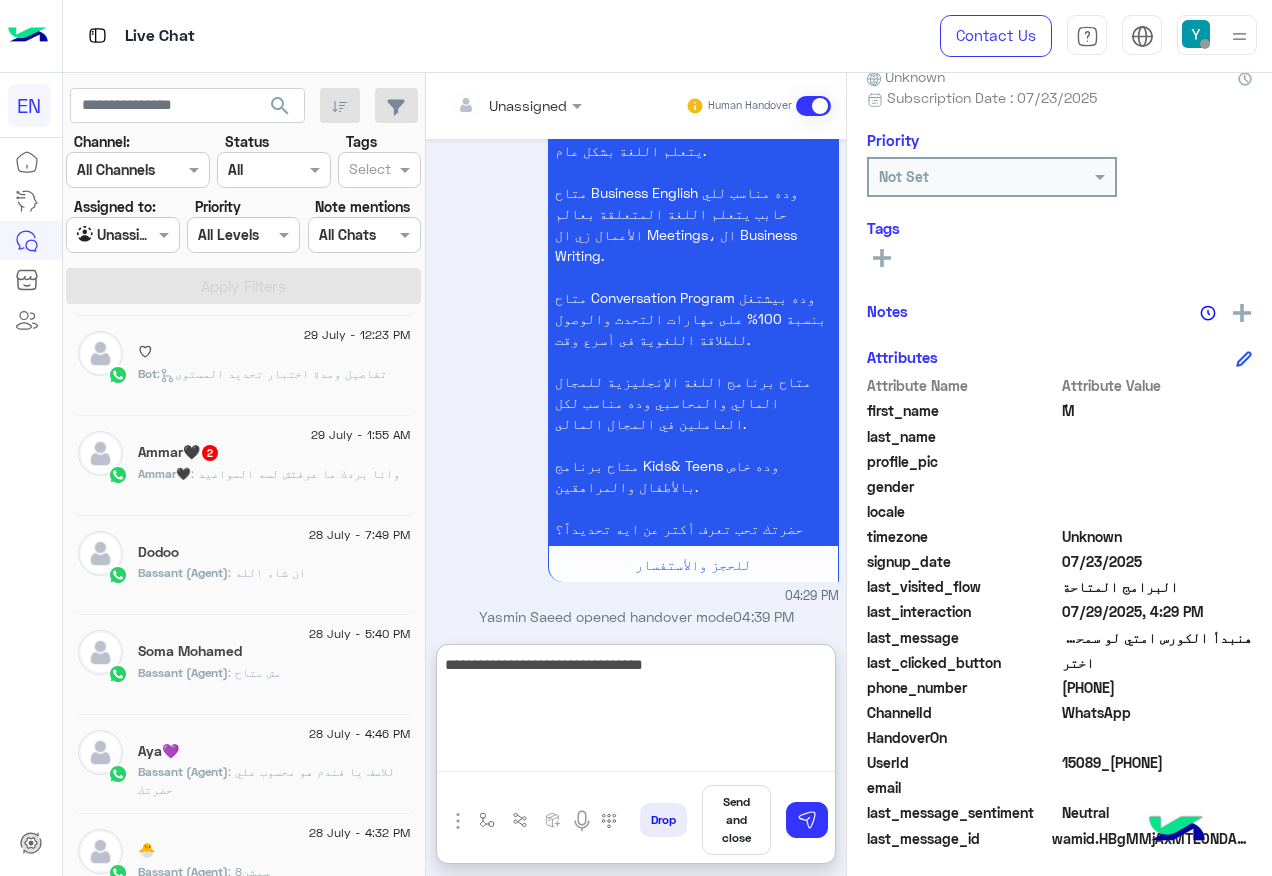 type 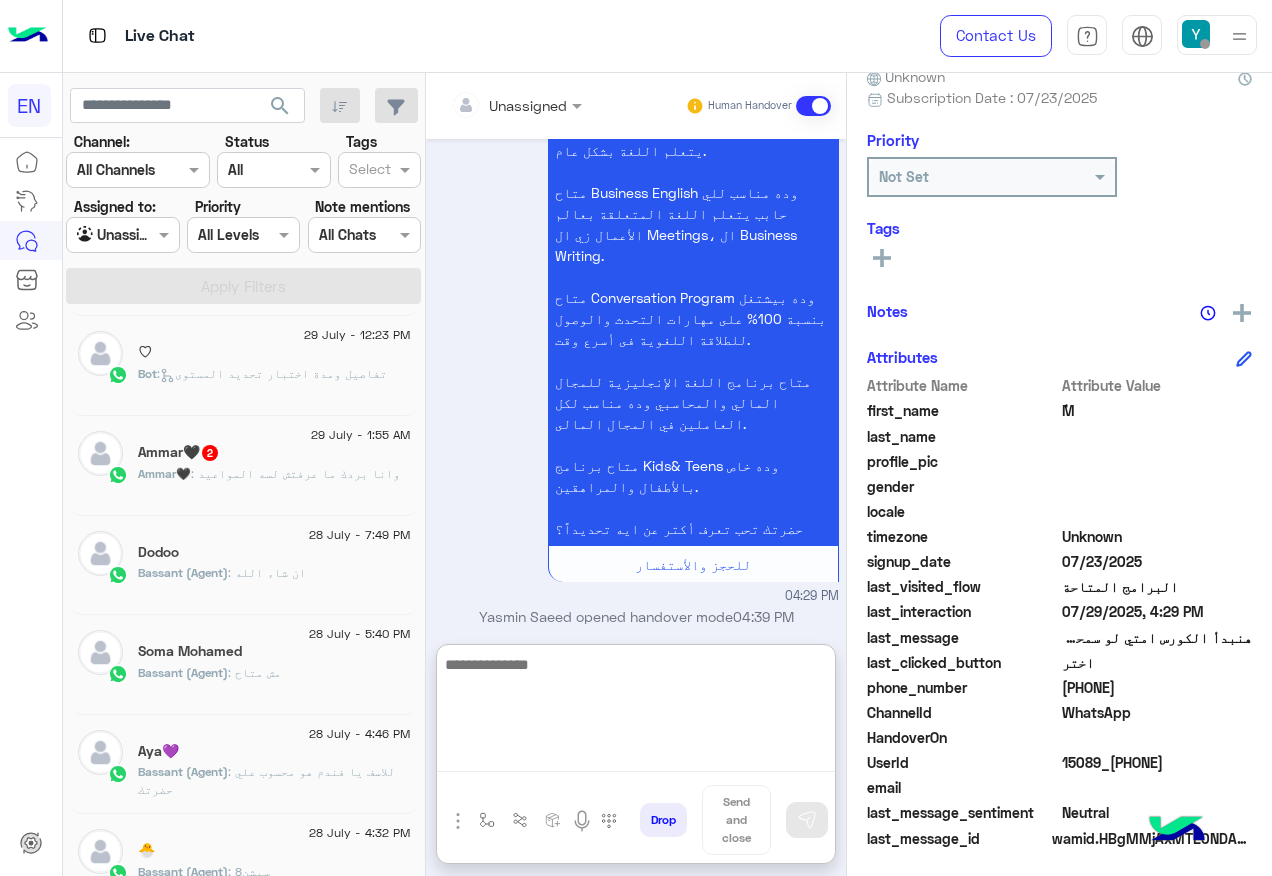 scroll, scrollTop: 1315, scrollLeft: 0, axis: vertical 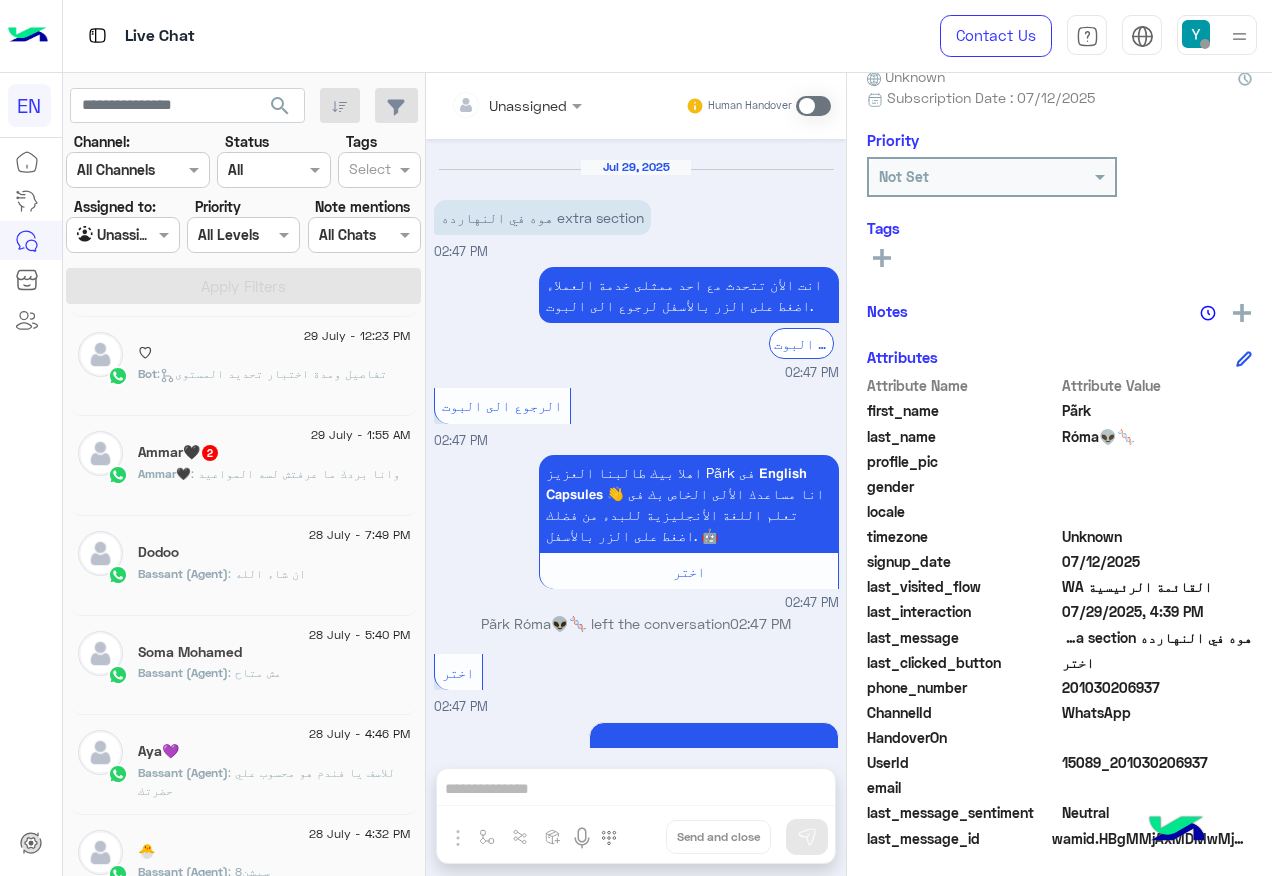 click on "Ammar🖤   2" 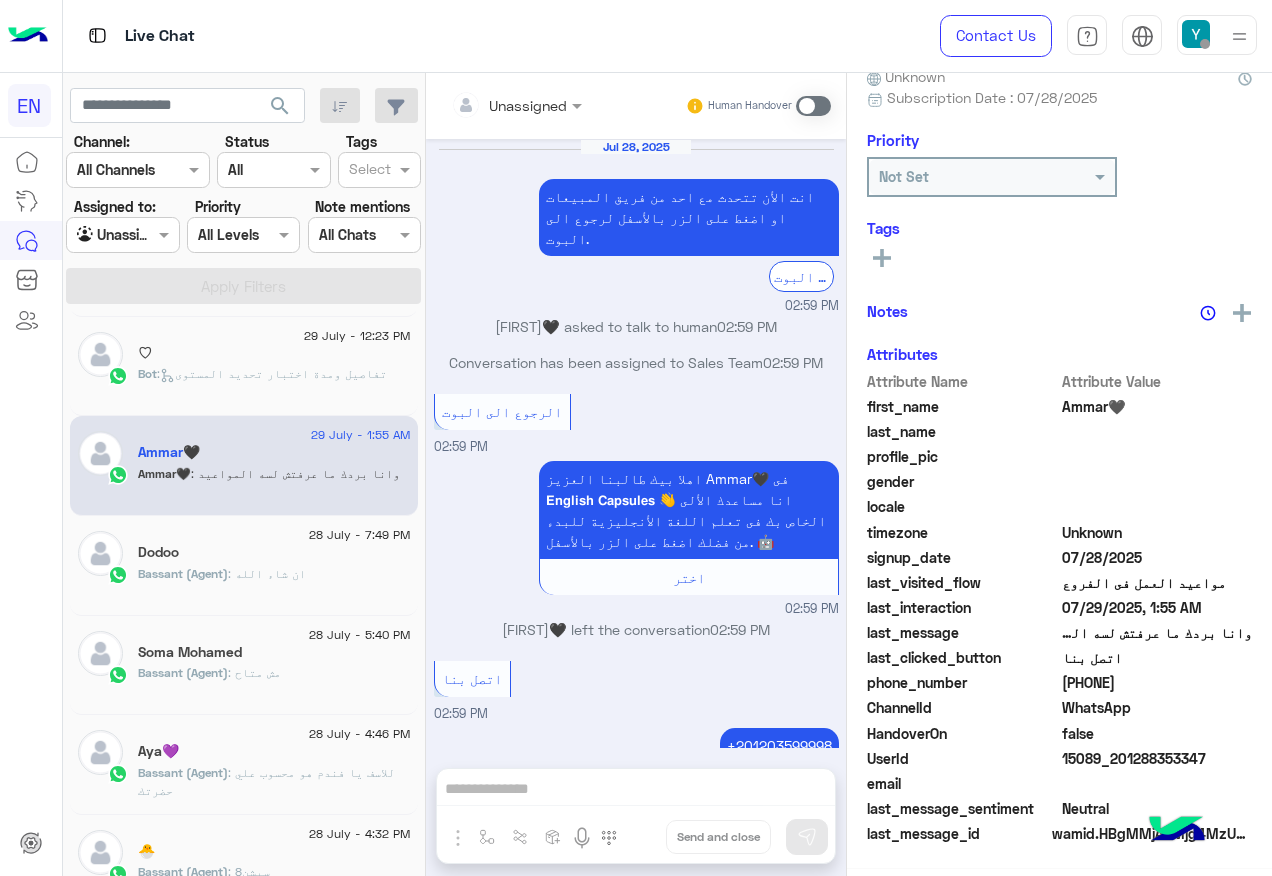scroll, scrollTop: 895, scrollLeft: 0, axis: vertical 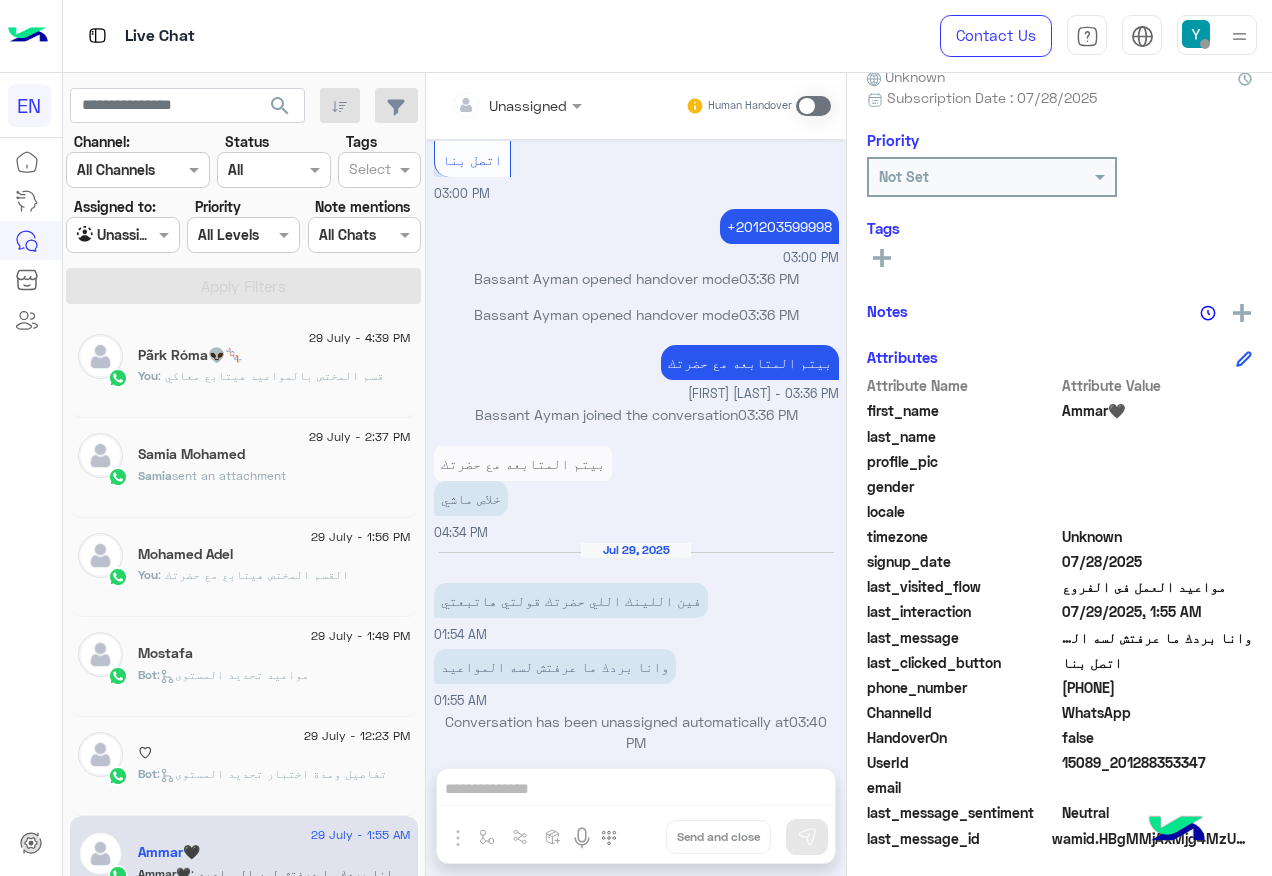 drag, startPoint x: 1067, startPoint y: 686, endPoint x: 1156, endPoint y: 691, distance: 89.140335 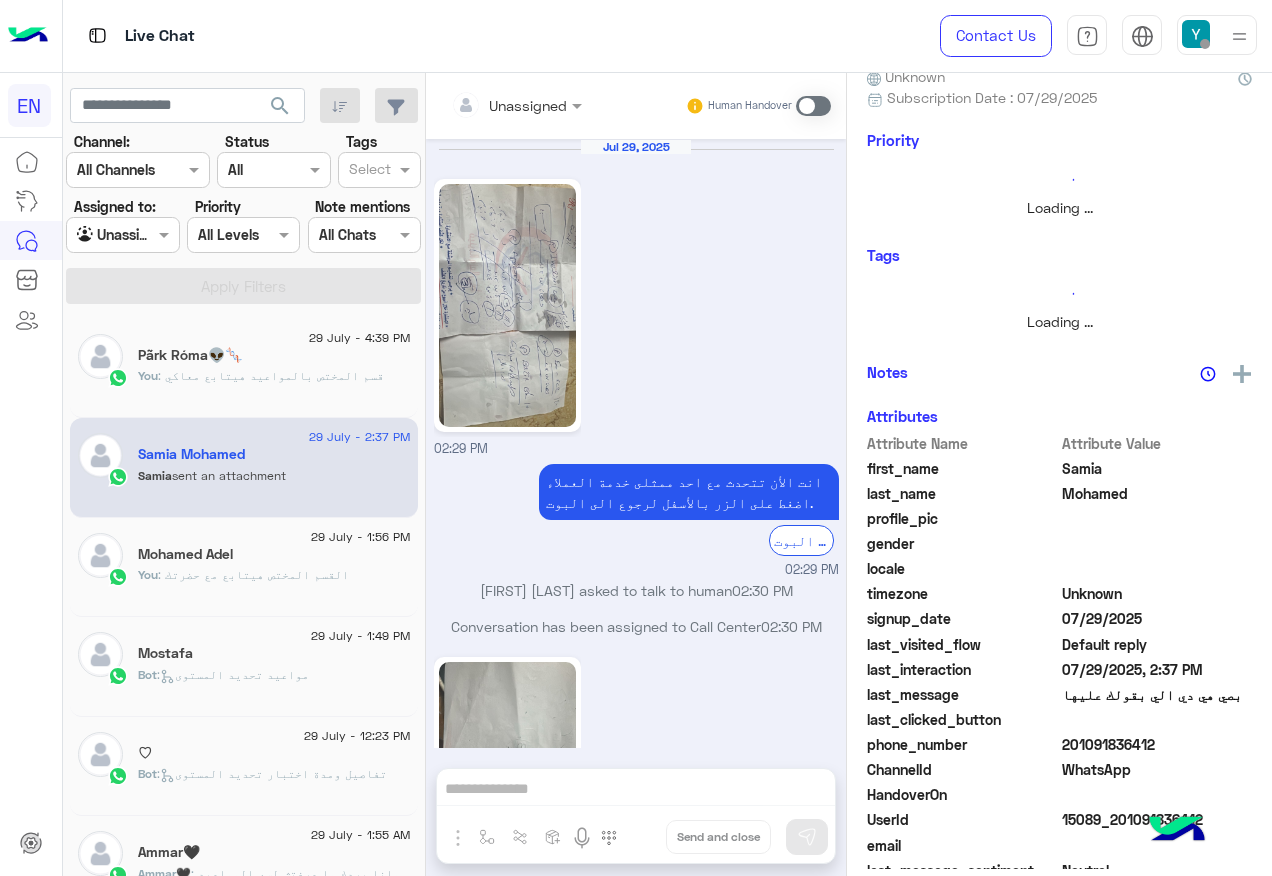scroll, scrollTop: 583, scrollLeft: 0, axis: vertical 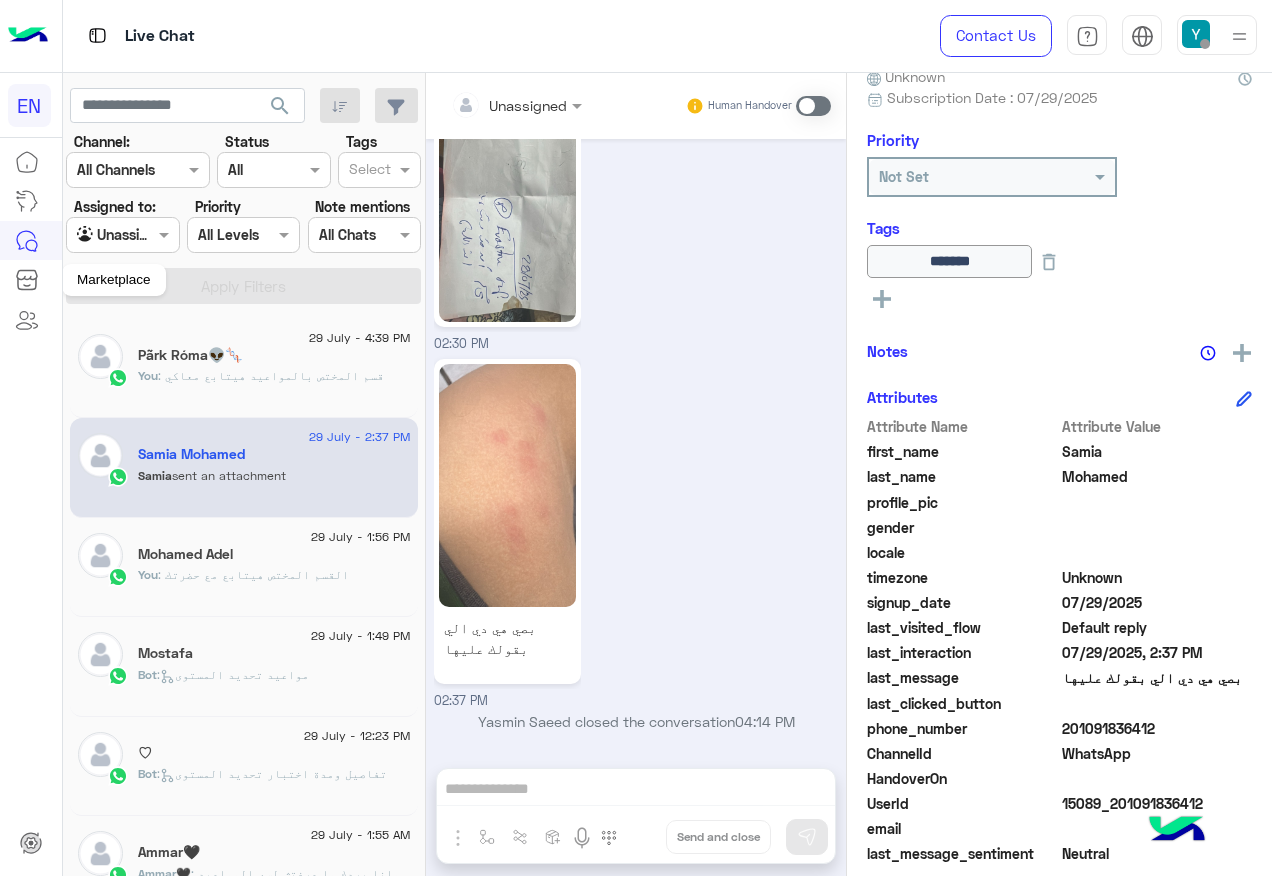 click on "Marketplace" at bounding box center (114, 280) 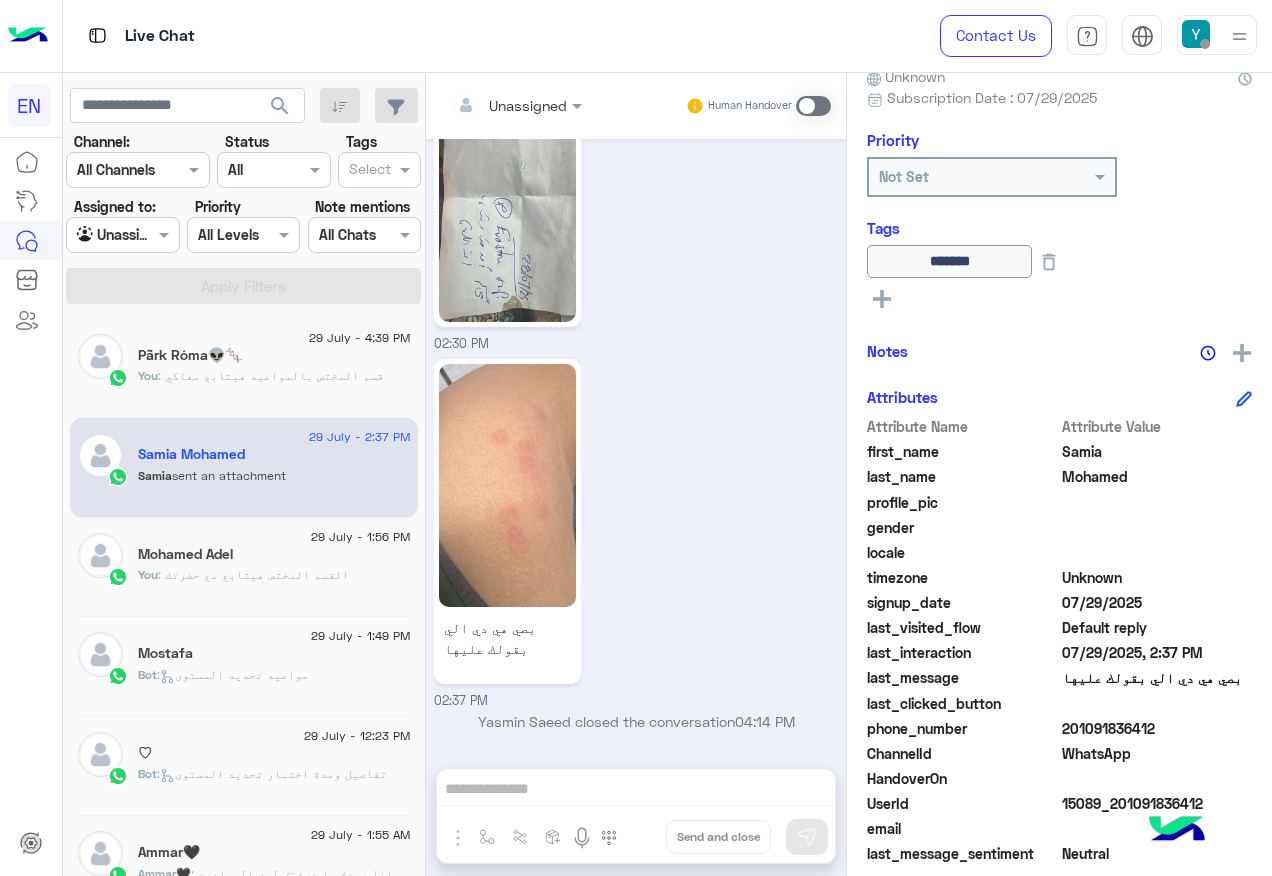 click on "Unassigned" at bounding box center [115, 235] 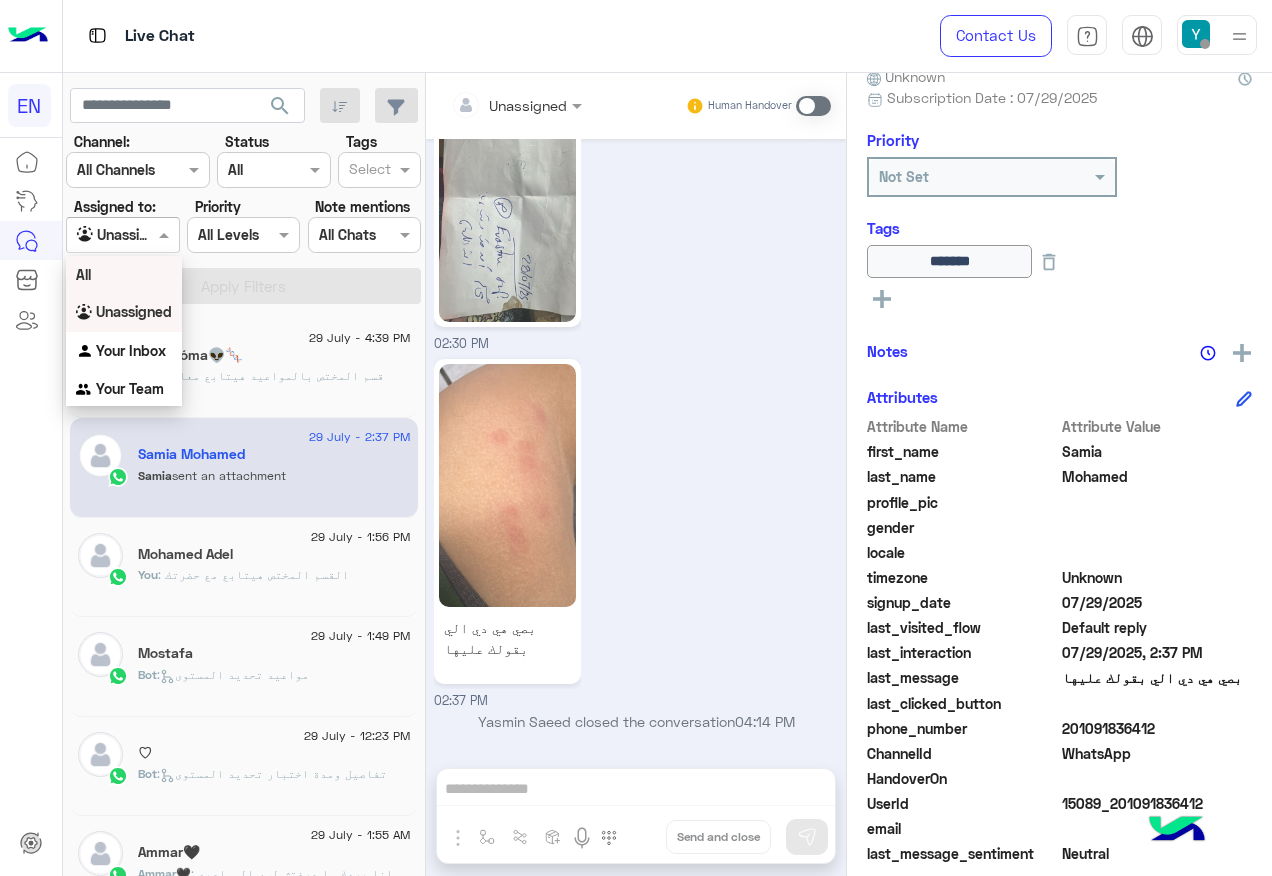 click on "All" at bounding box center [124, 274] 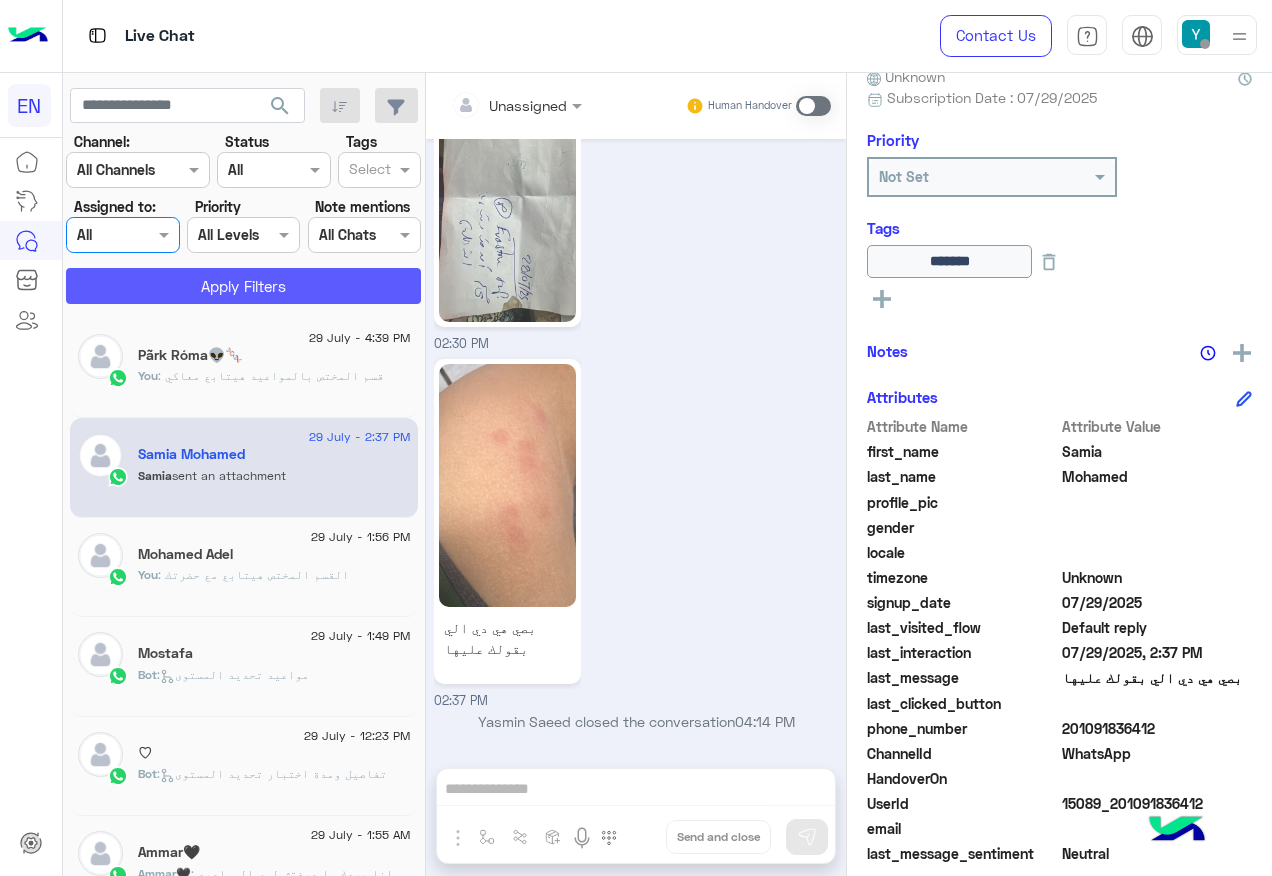 click on "Apply Filters" 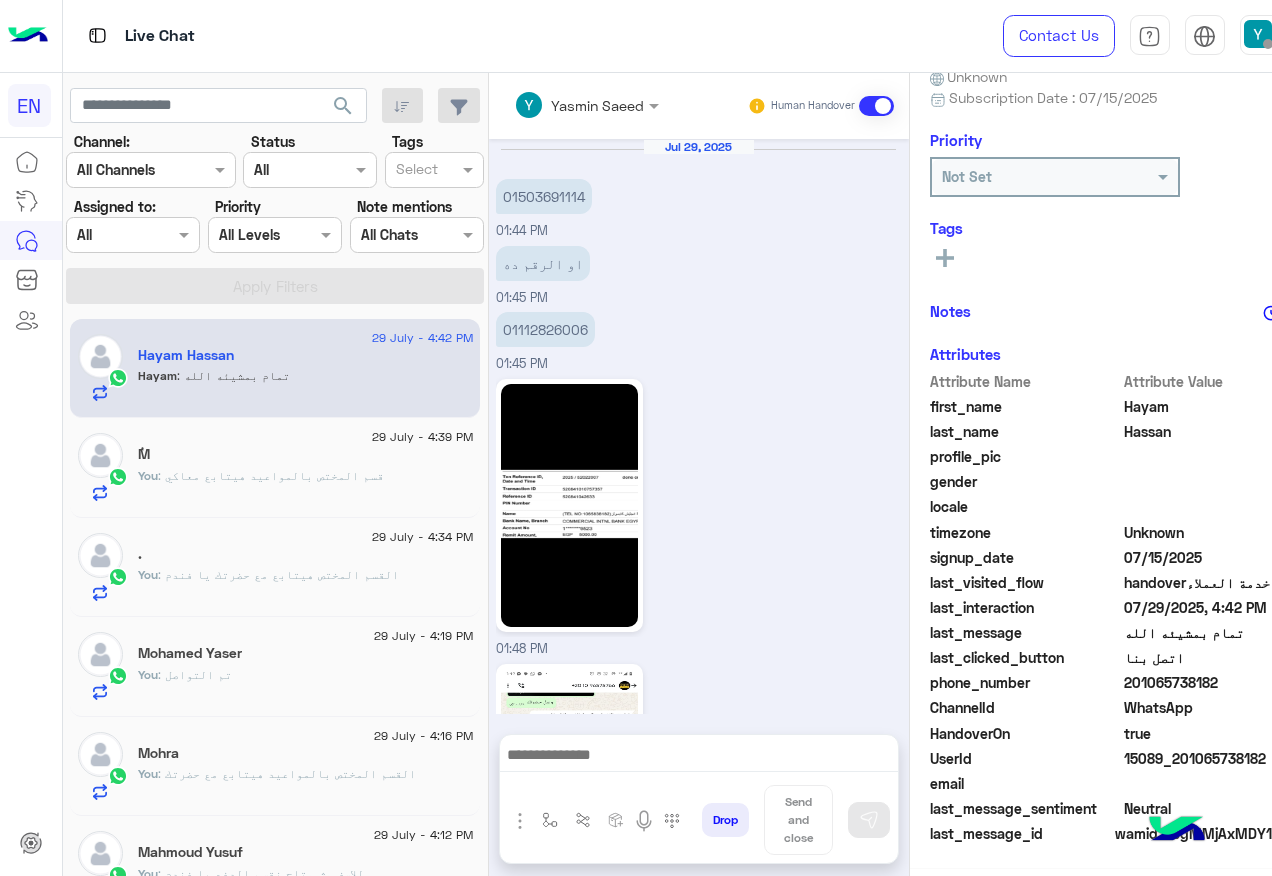scroll, scrollTop: 2041, scrollLeft: 0, axis: vertical 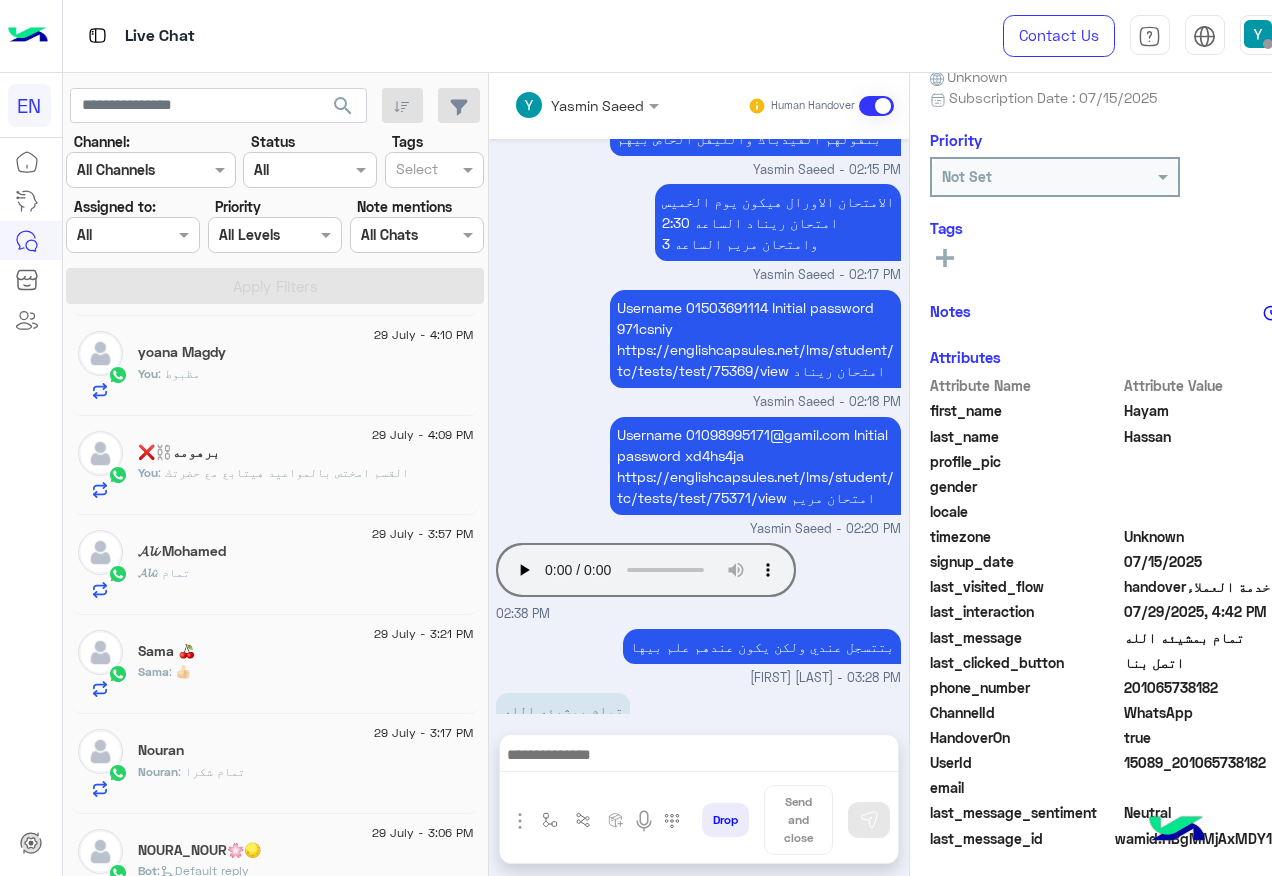 click on "Sama 🍒" 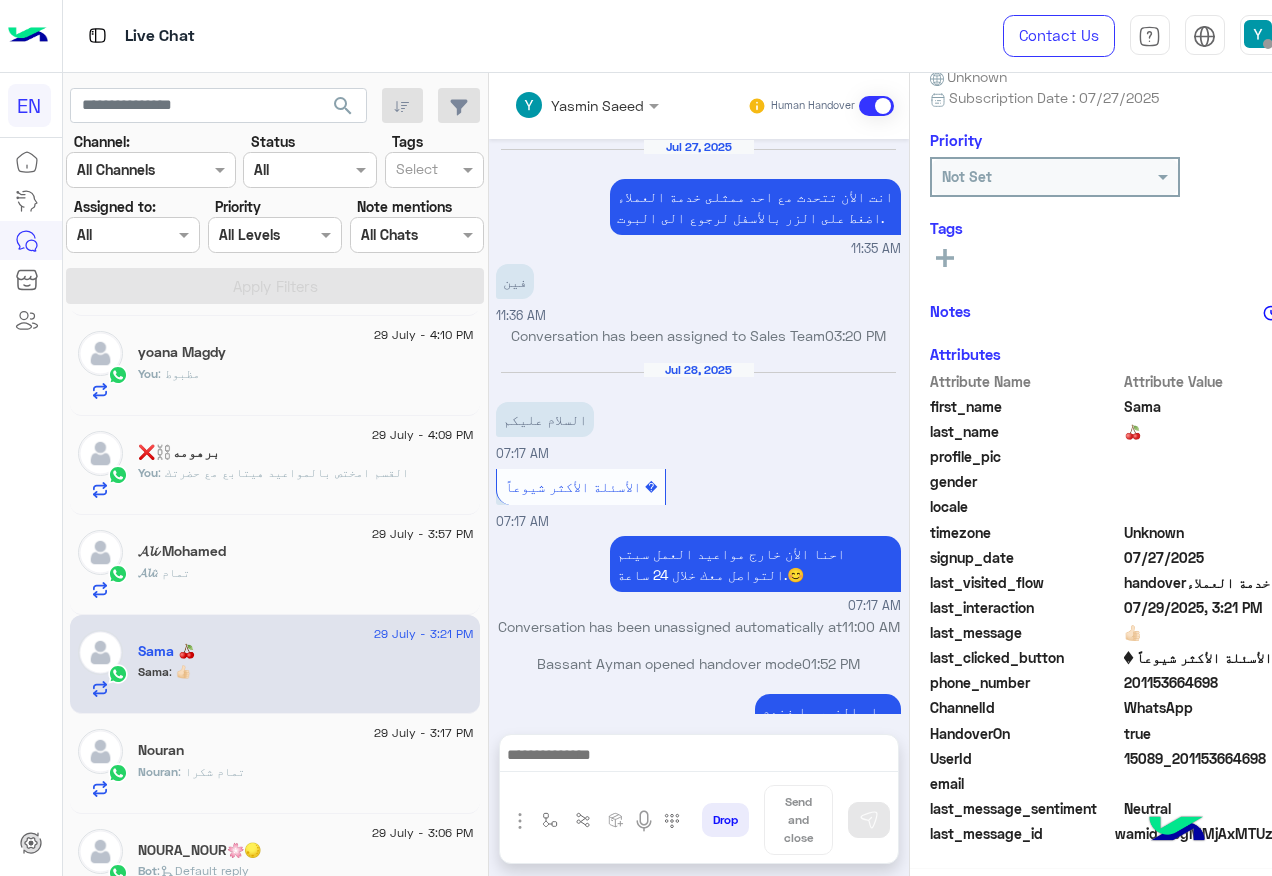 scroll, scrollTop: 791, scrollLeft: 0, axis: vertical 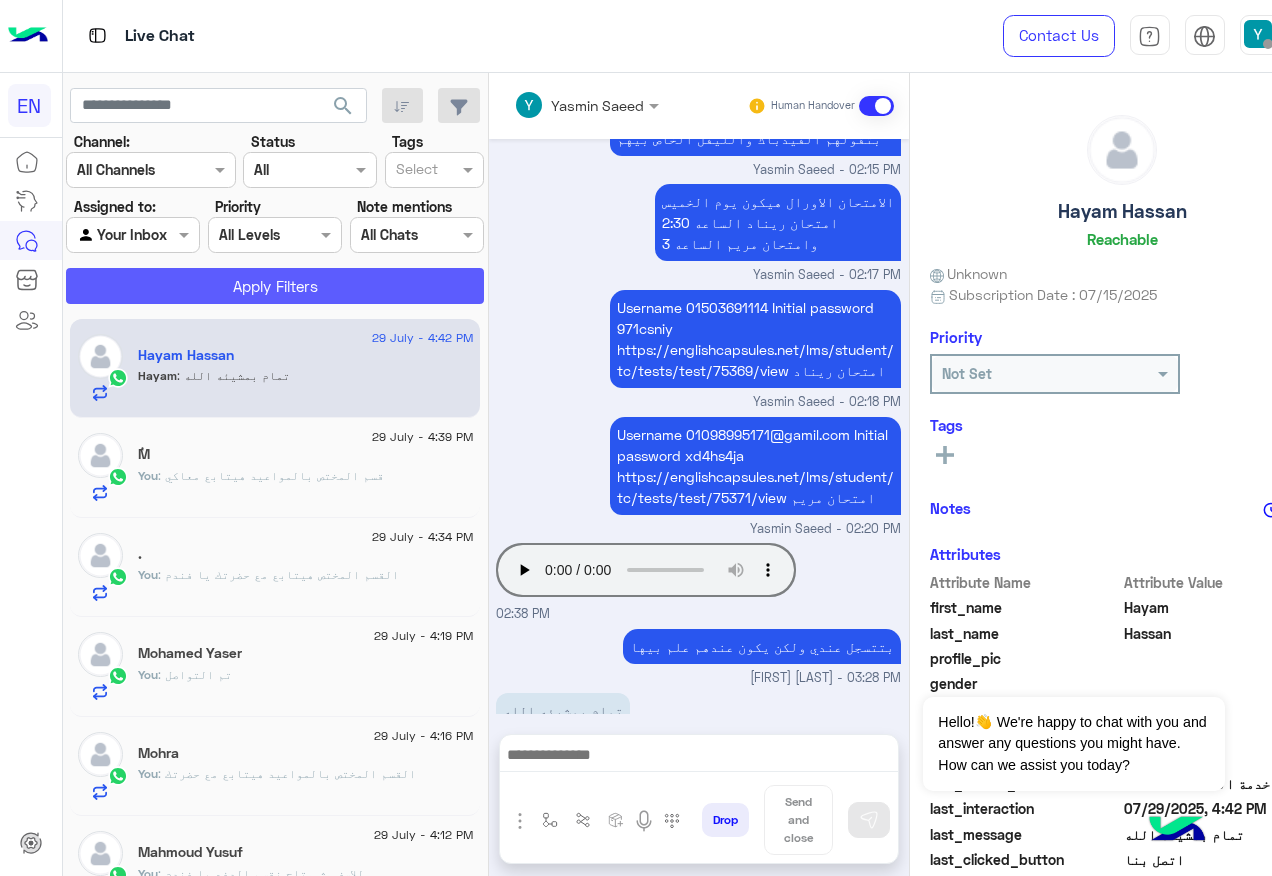 click on "Apply Filters" 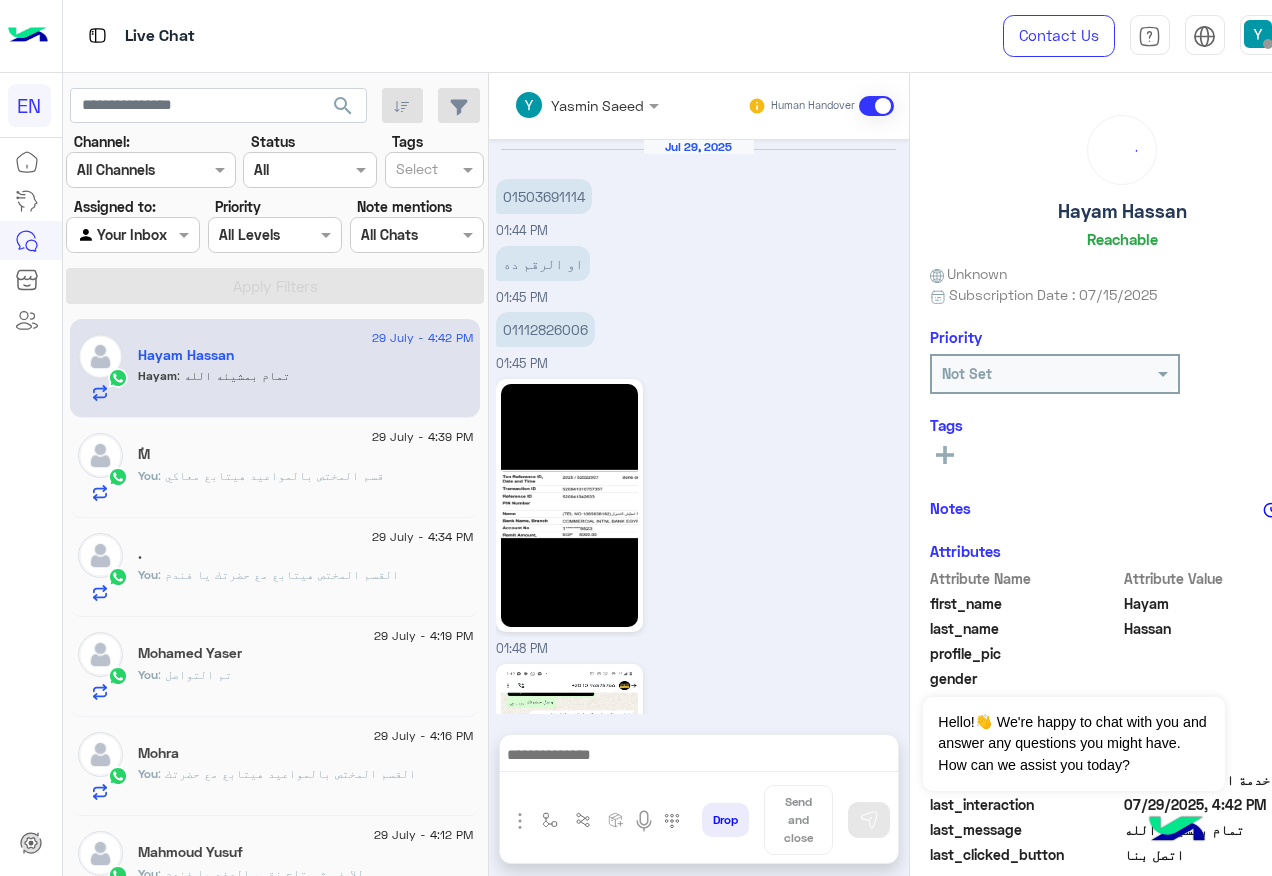 scroll, scrollTop: 2041, scrollLeft: 0, axis: vertical 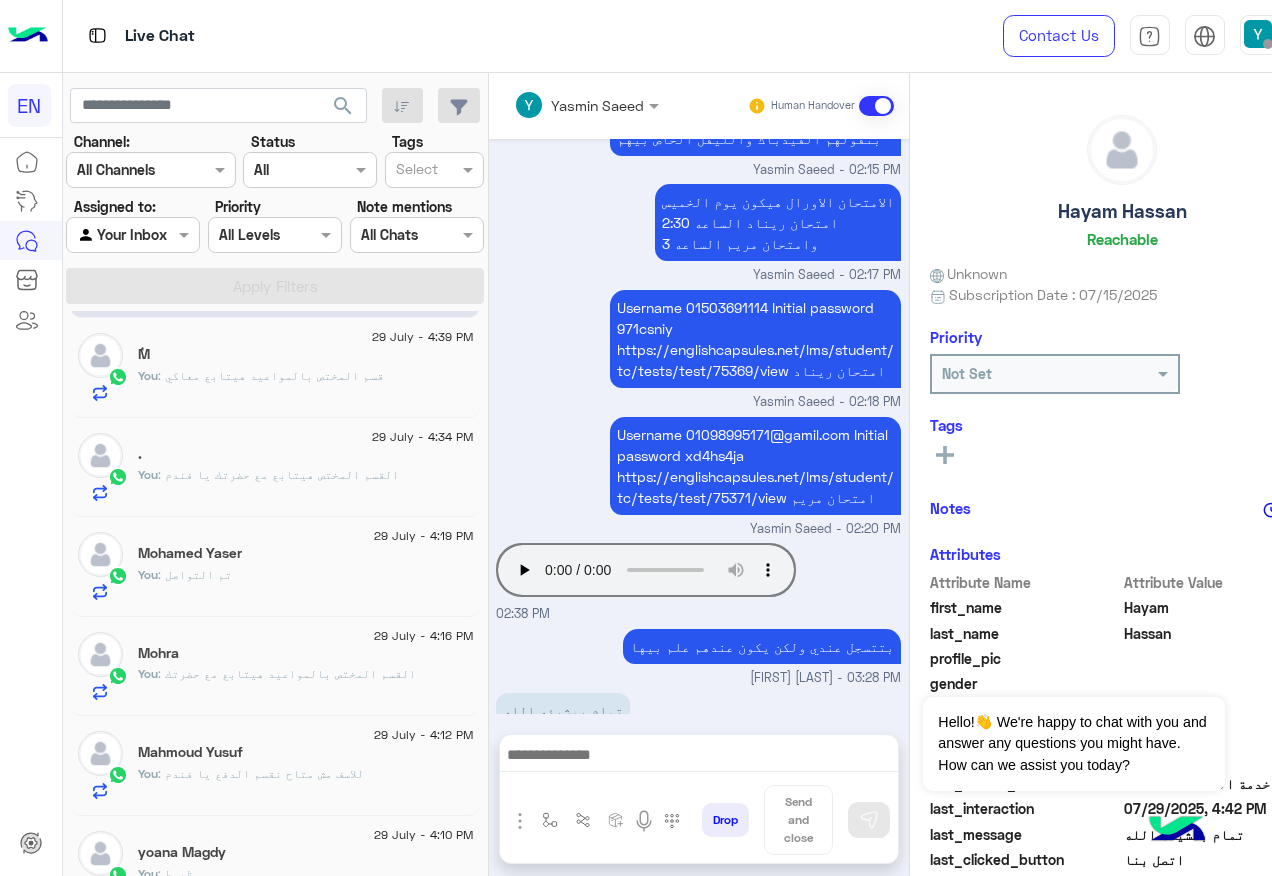 click at bounding box center (133, 234) 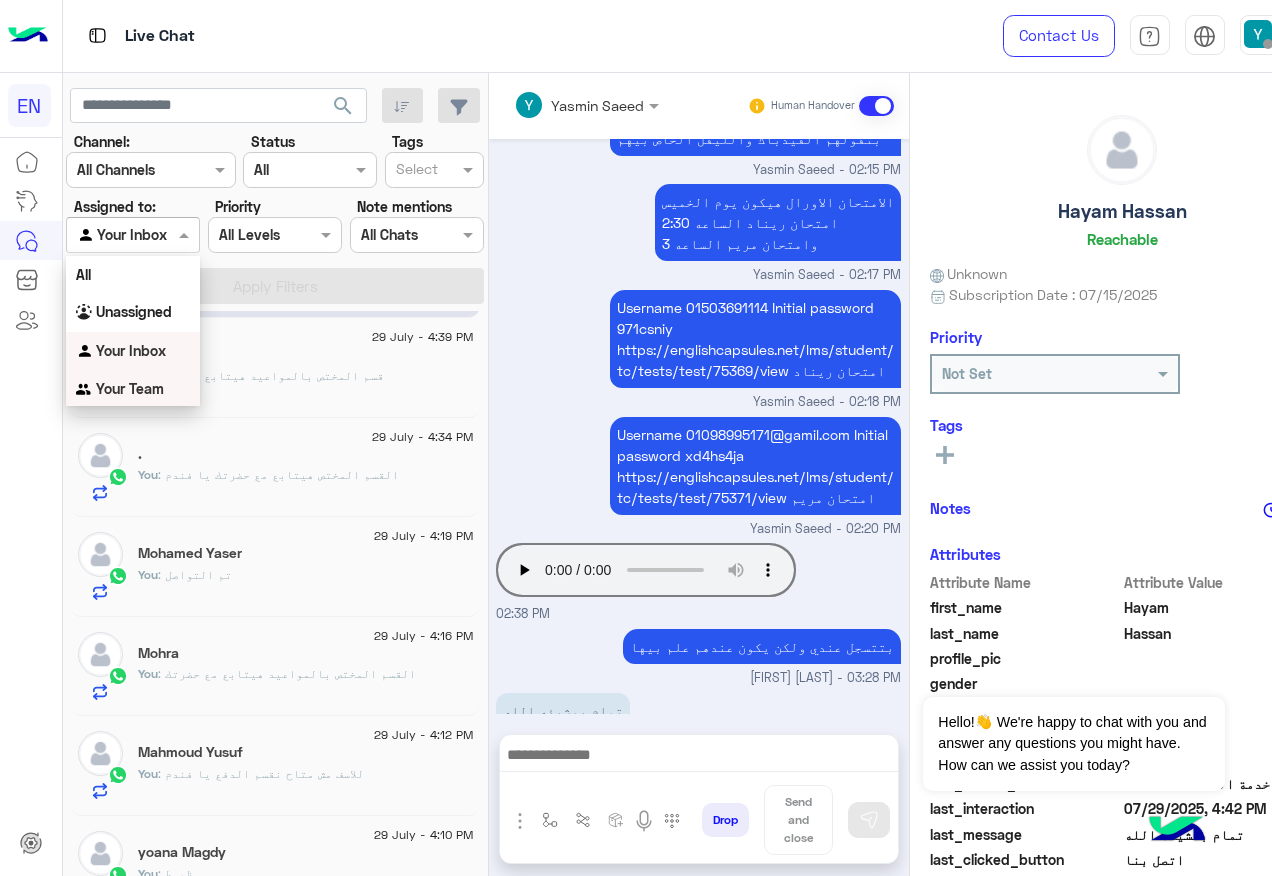 click on "Your Team" at bounding box center [130, 388] 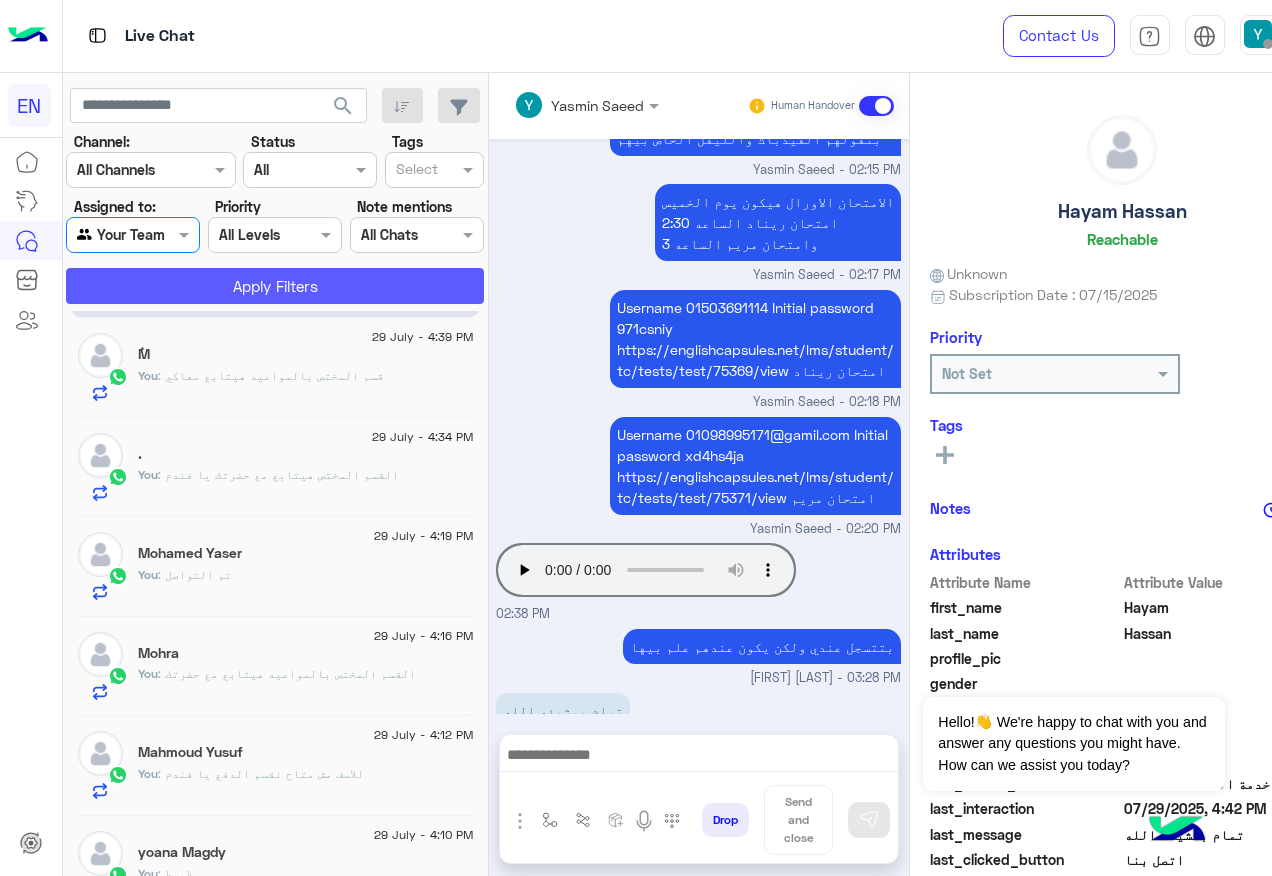 click on "Apply Filters" 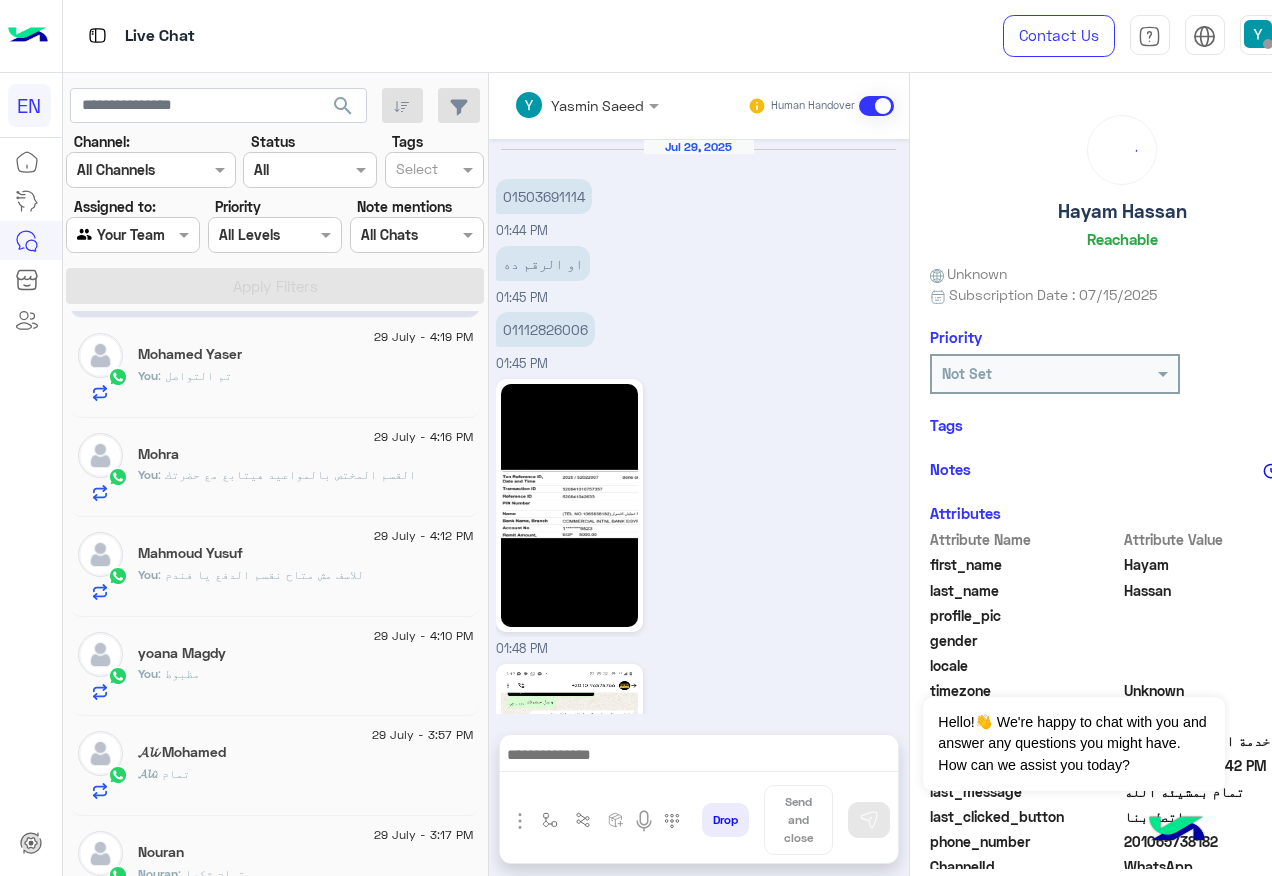 scroll, scrollTop: 2041, scrollLeft: 0, axis: vertical 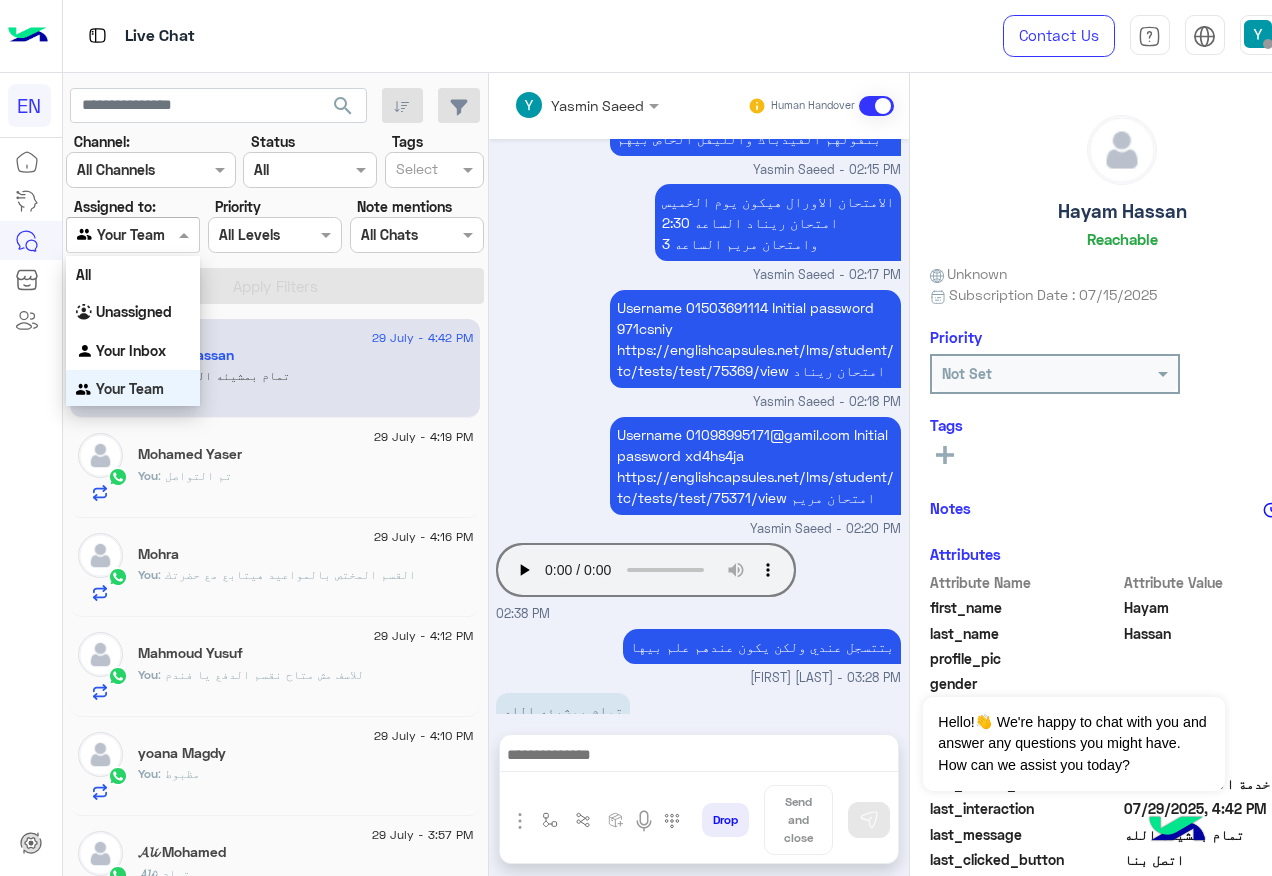 click at bounding box center (186, 234) 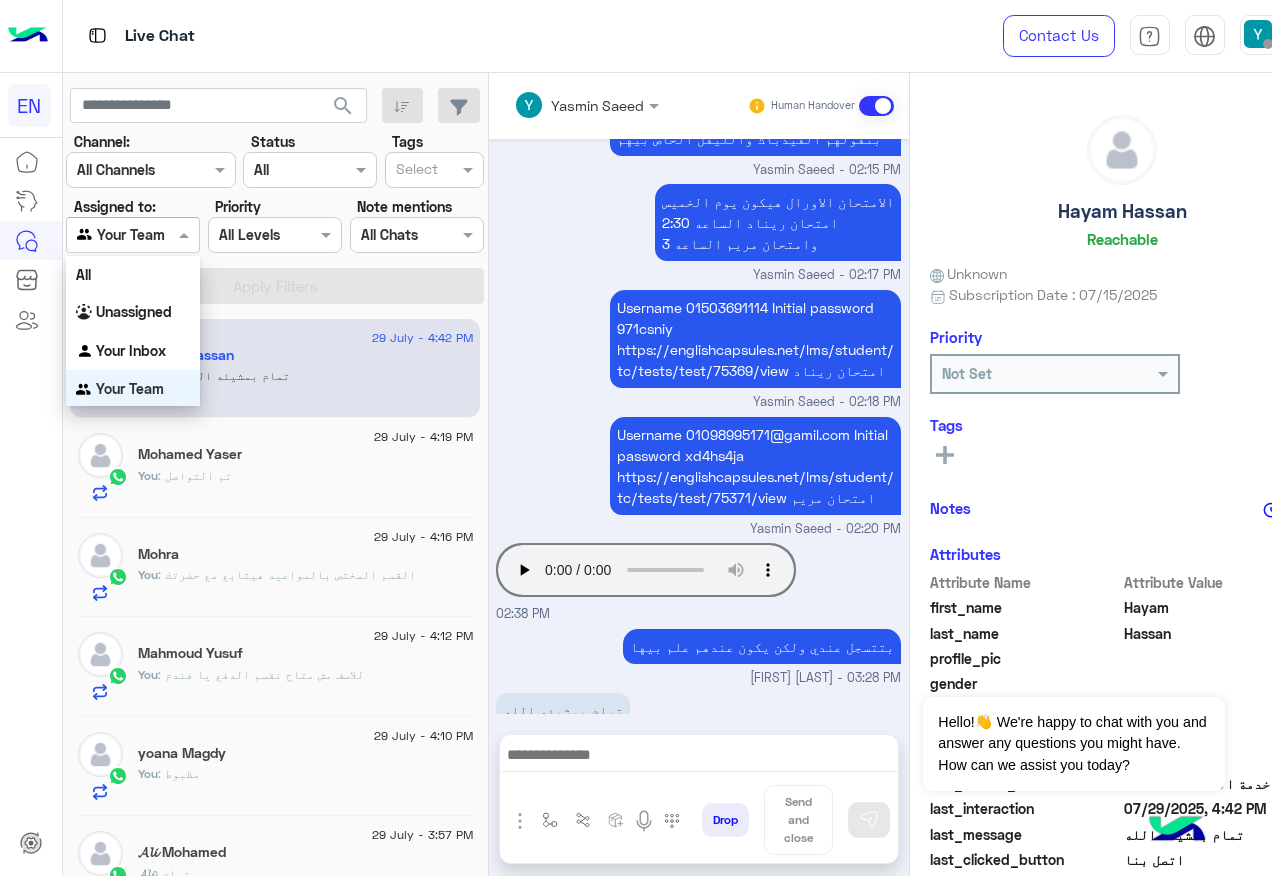 scroll, scrollTop: 1, scrollLeft: 0, axis: vertical 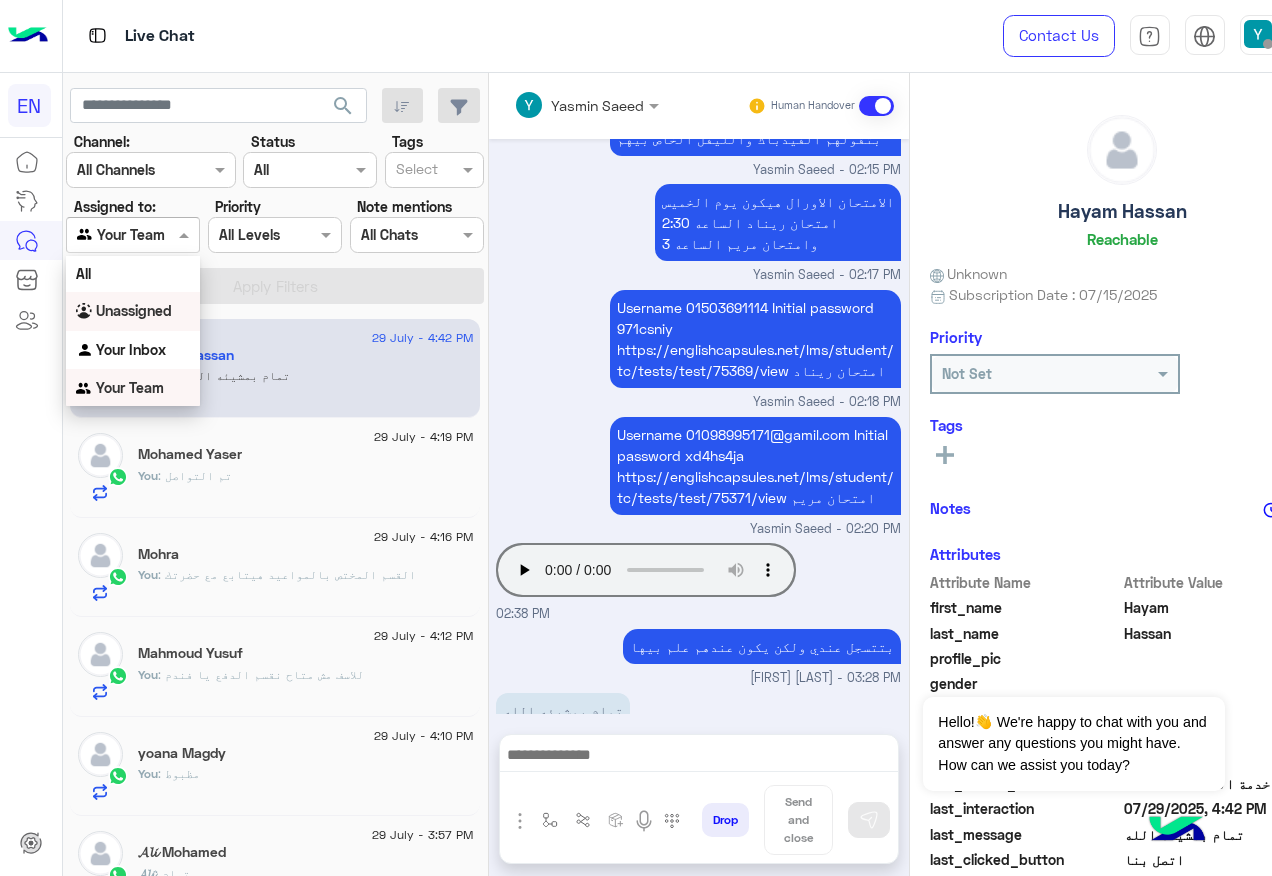click on "Unassigned" at bounding box center (133, 311) 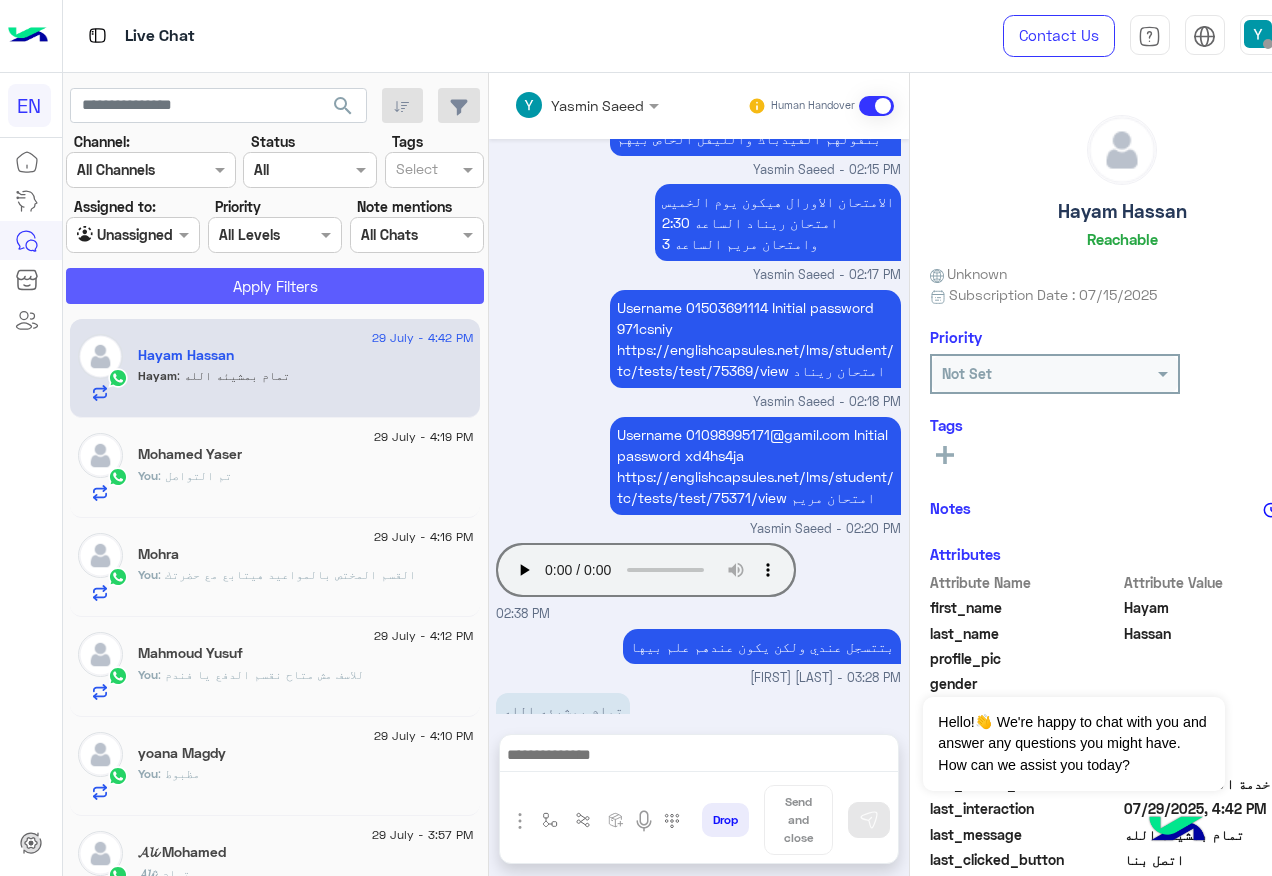 click on "Apply Filters" 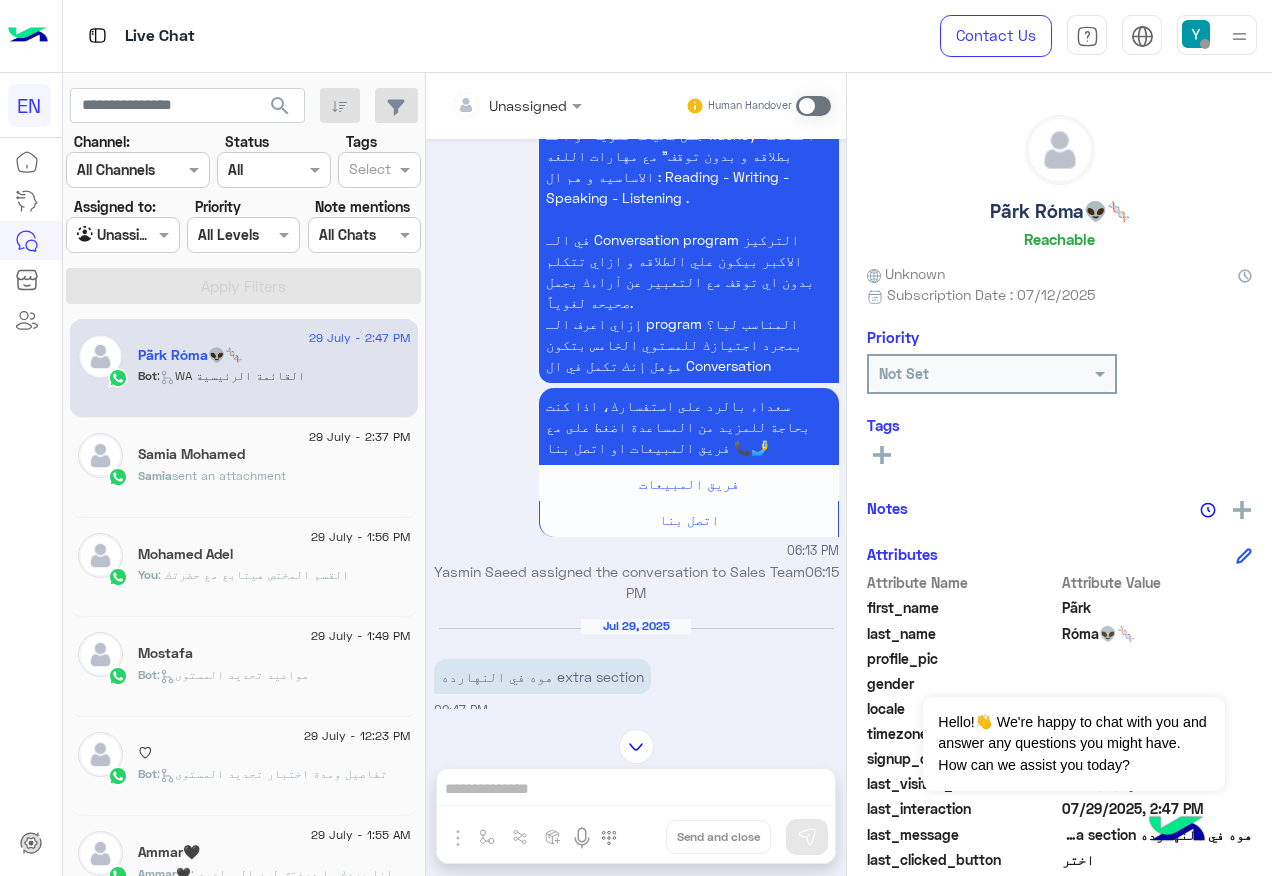scroll, scrollTop: 2318, scrollLeft: 0, axis: vertical 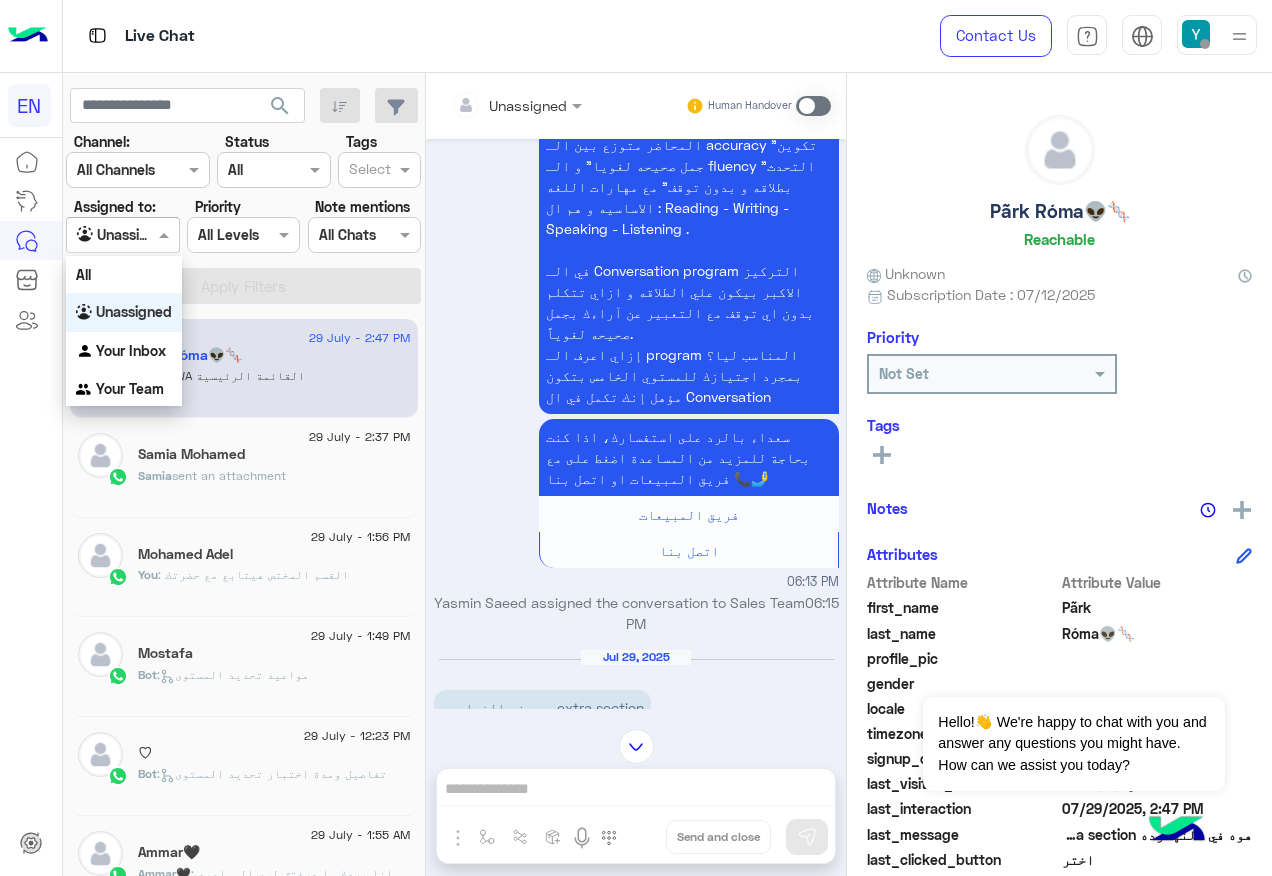 click at bounding box center (100, 235) 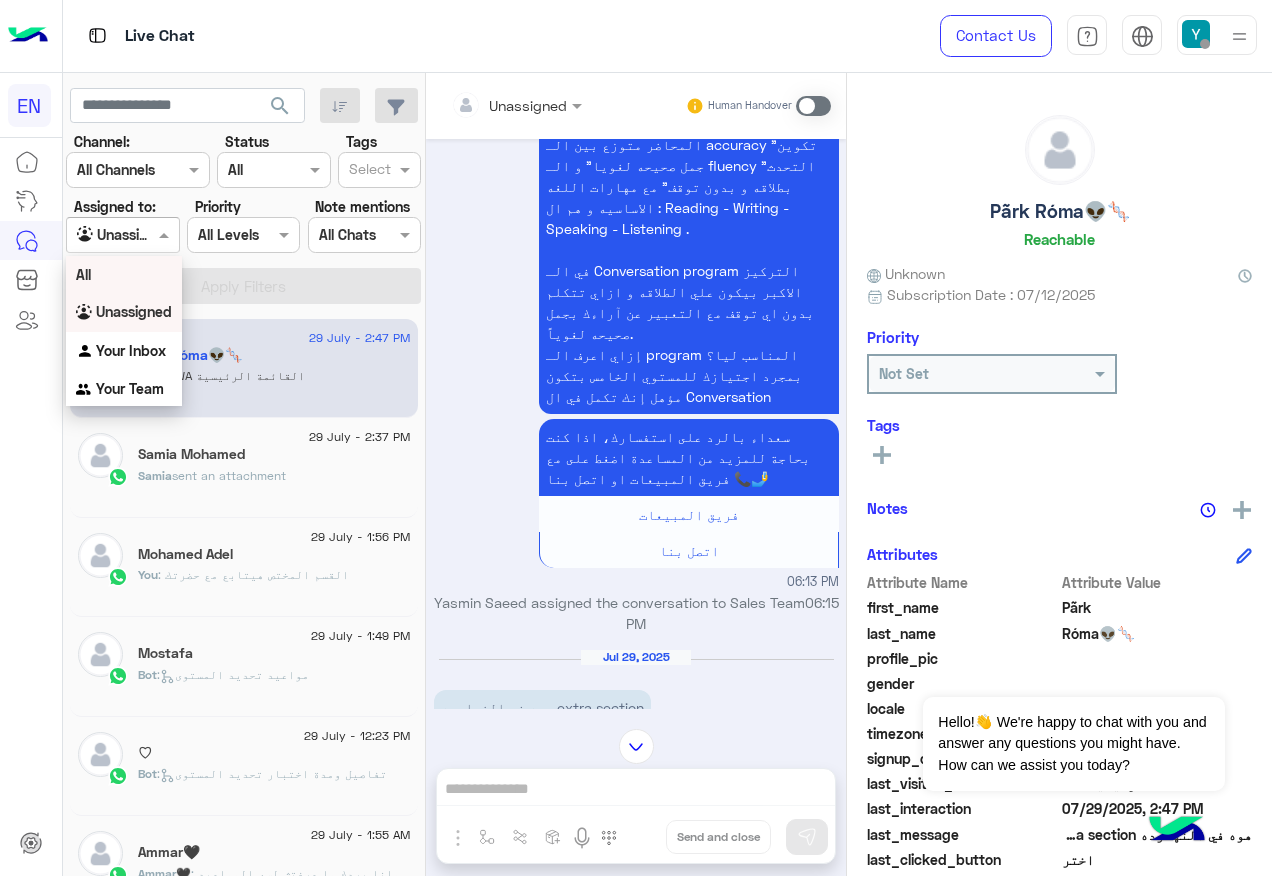 click on "All" at bounding box center [124, 274] 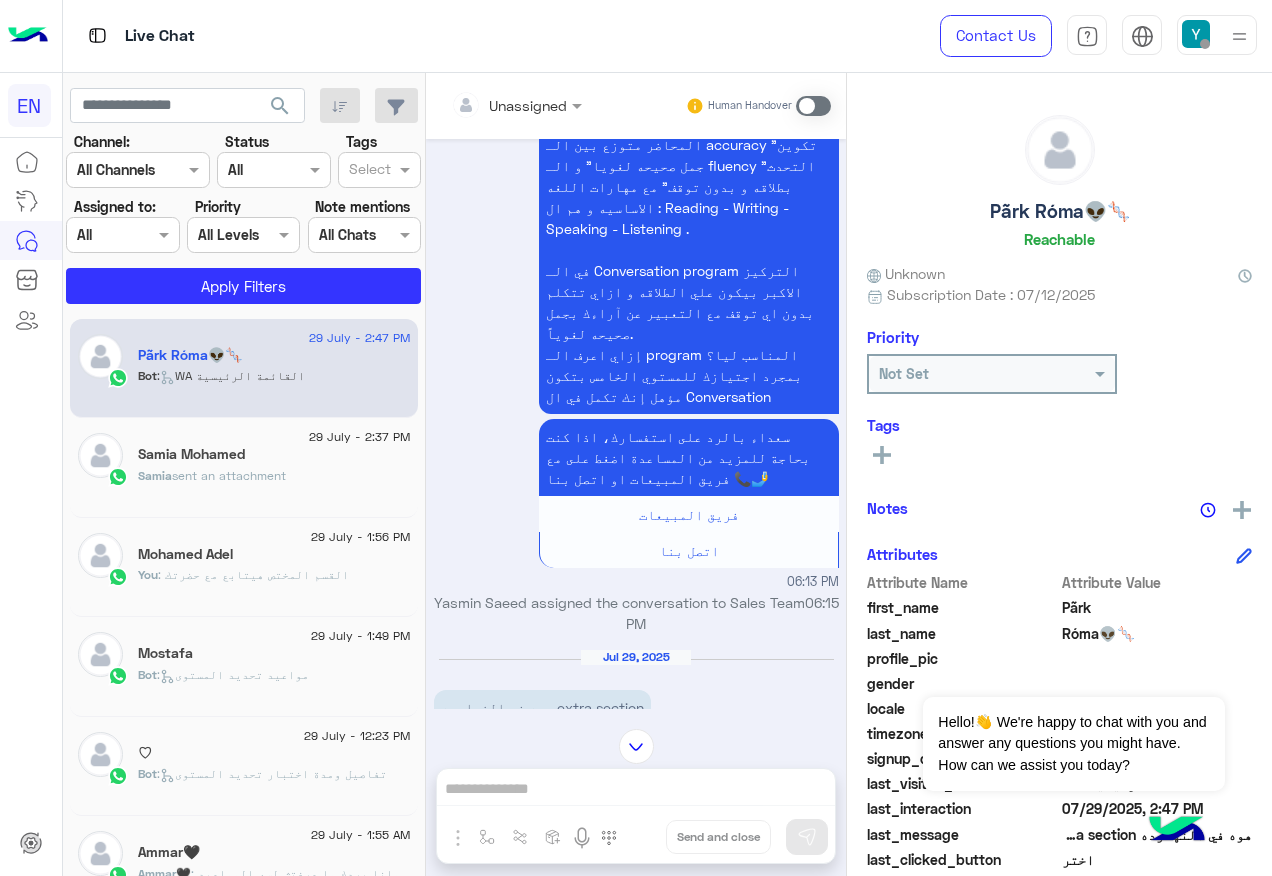 click on "Channel: Channel All Channels Status Channel All Tags Select Assigned to: Agent Filter All Priority All Levels All Levels Note mentions Select All Chats Apply Filters" 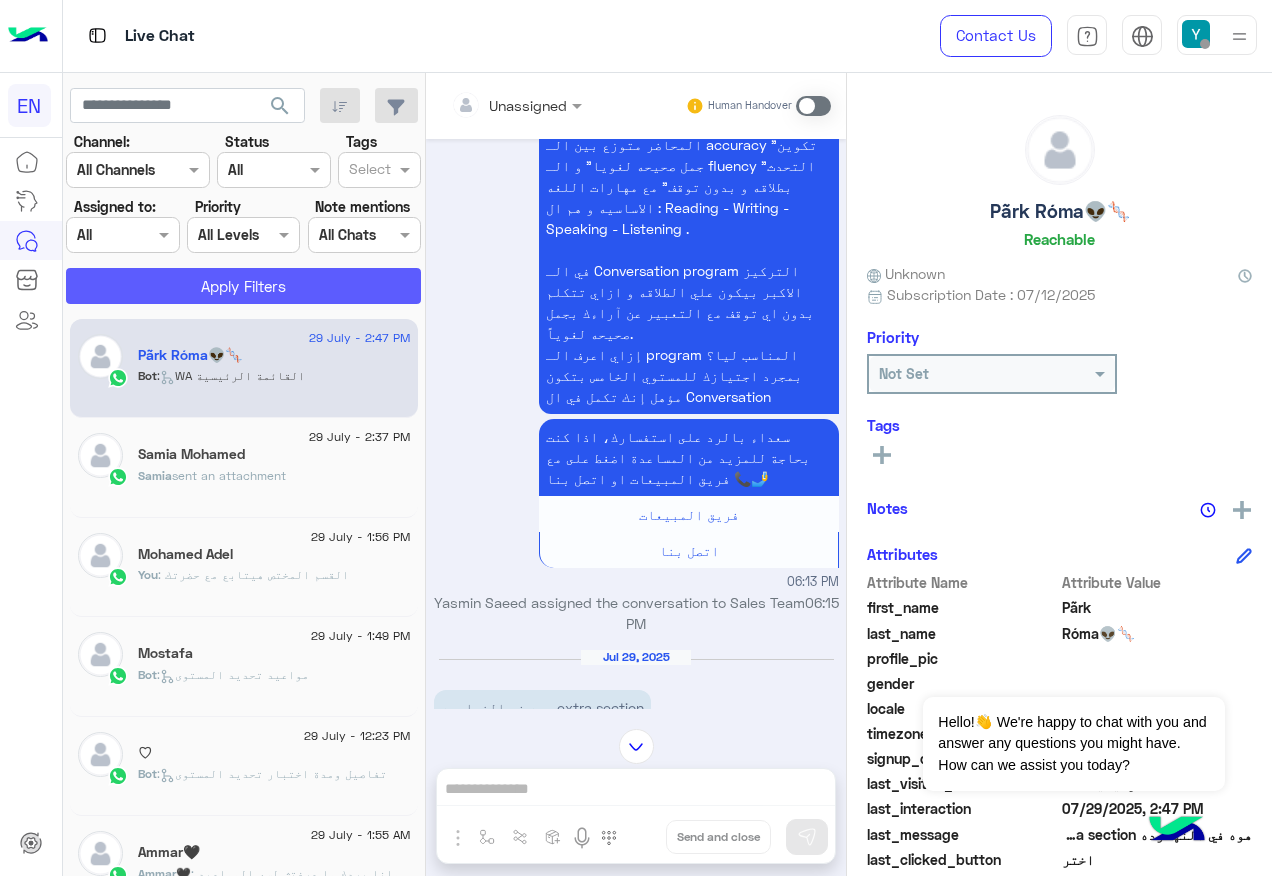 click on "Apply Filters" 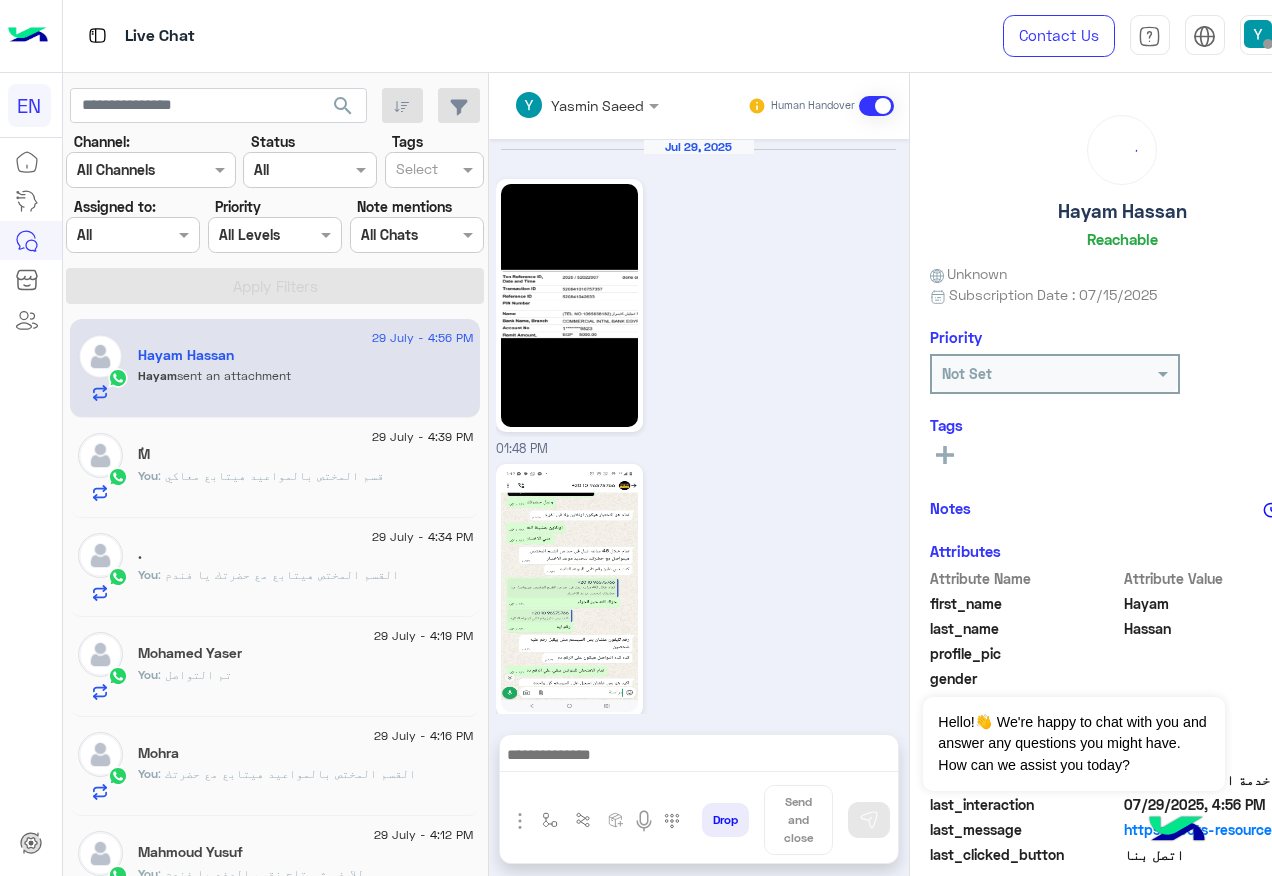 scroll, scrollTop: 2297, scrollLeft: 0, axis: vertical 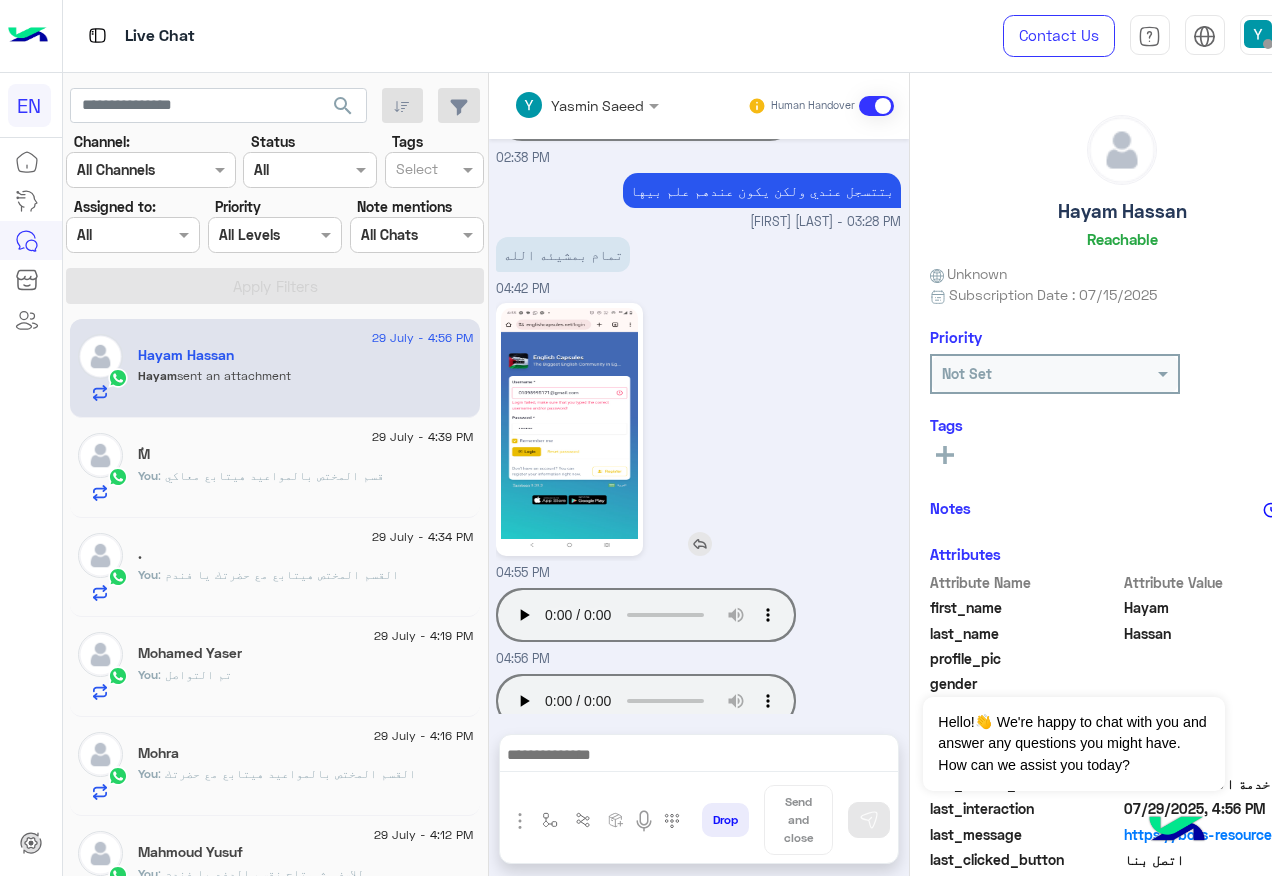 click at bounding box center (626, 429) 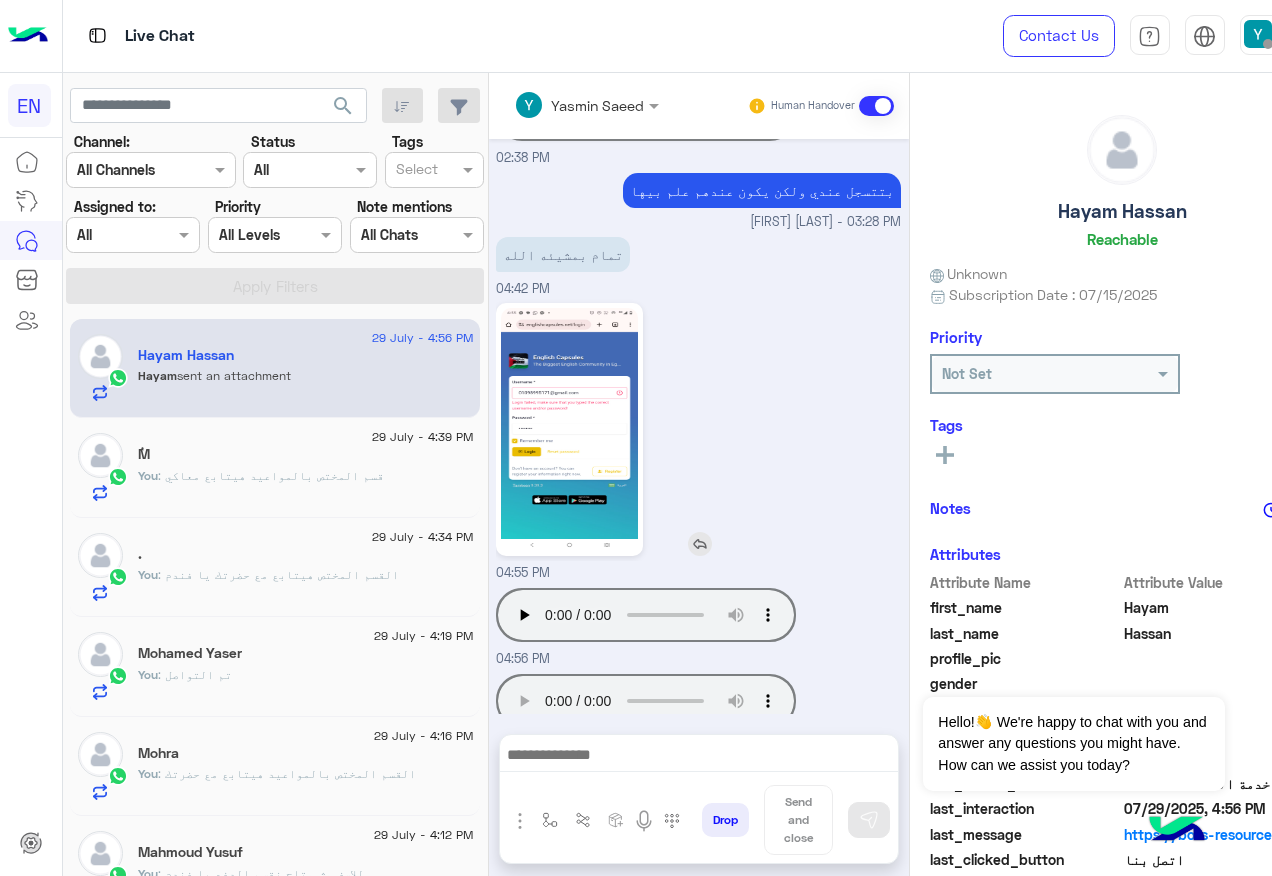 click 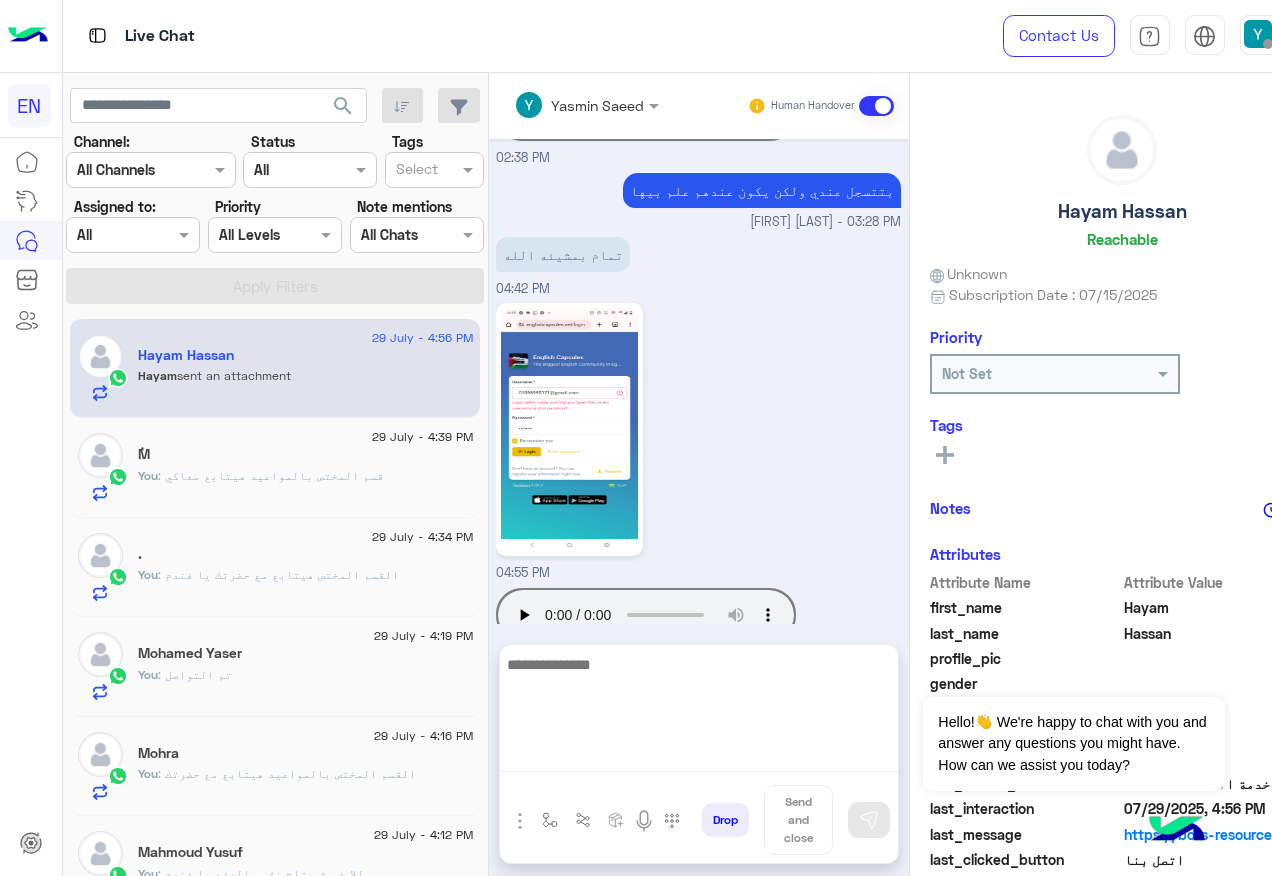 click at bounding box center (699, 712) 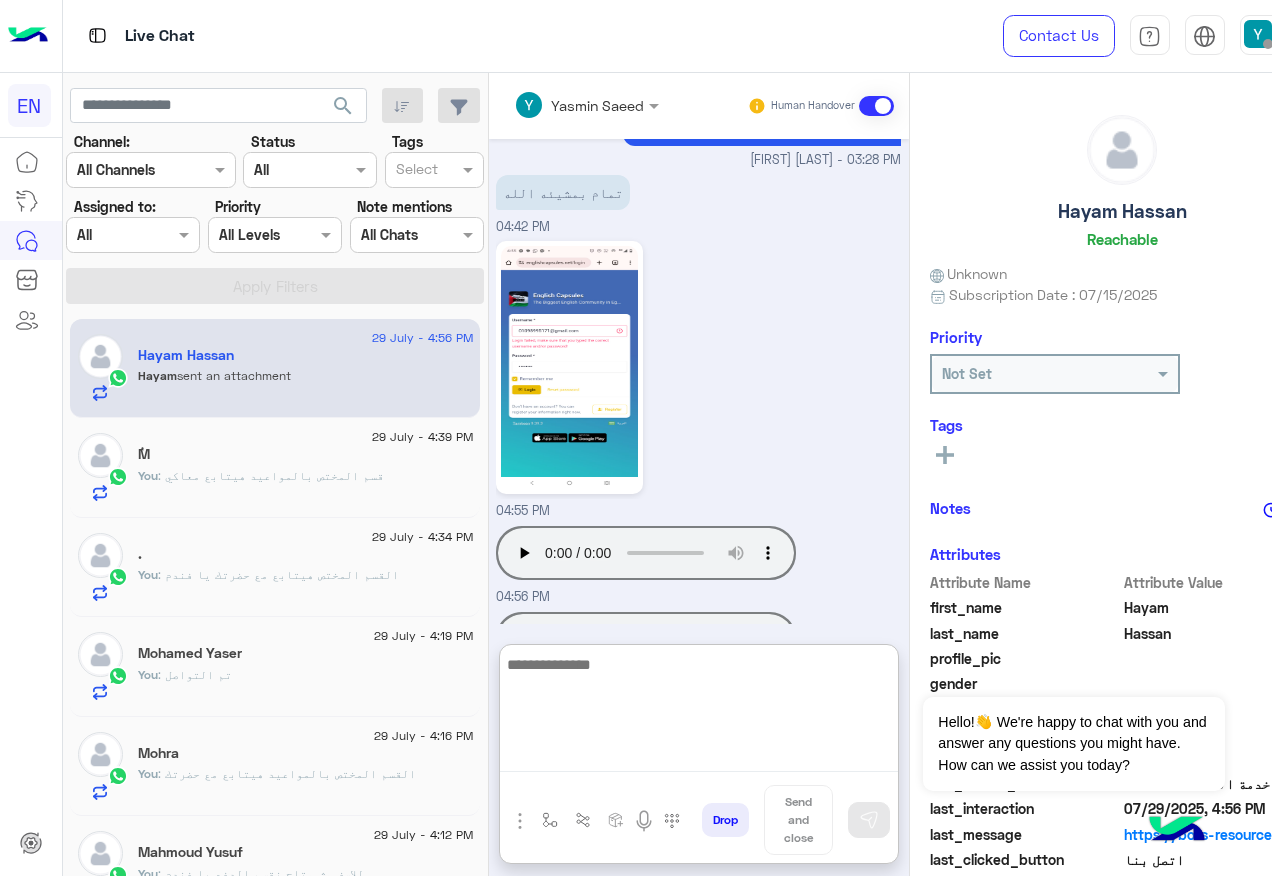 scroll, scrollTop: 2387, scrollLeft: 0, axis: vertical 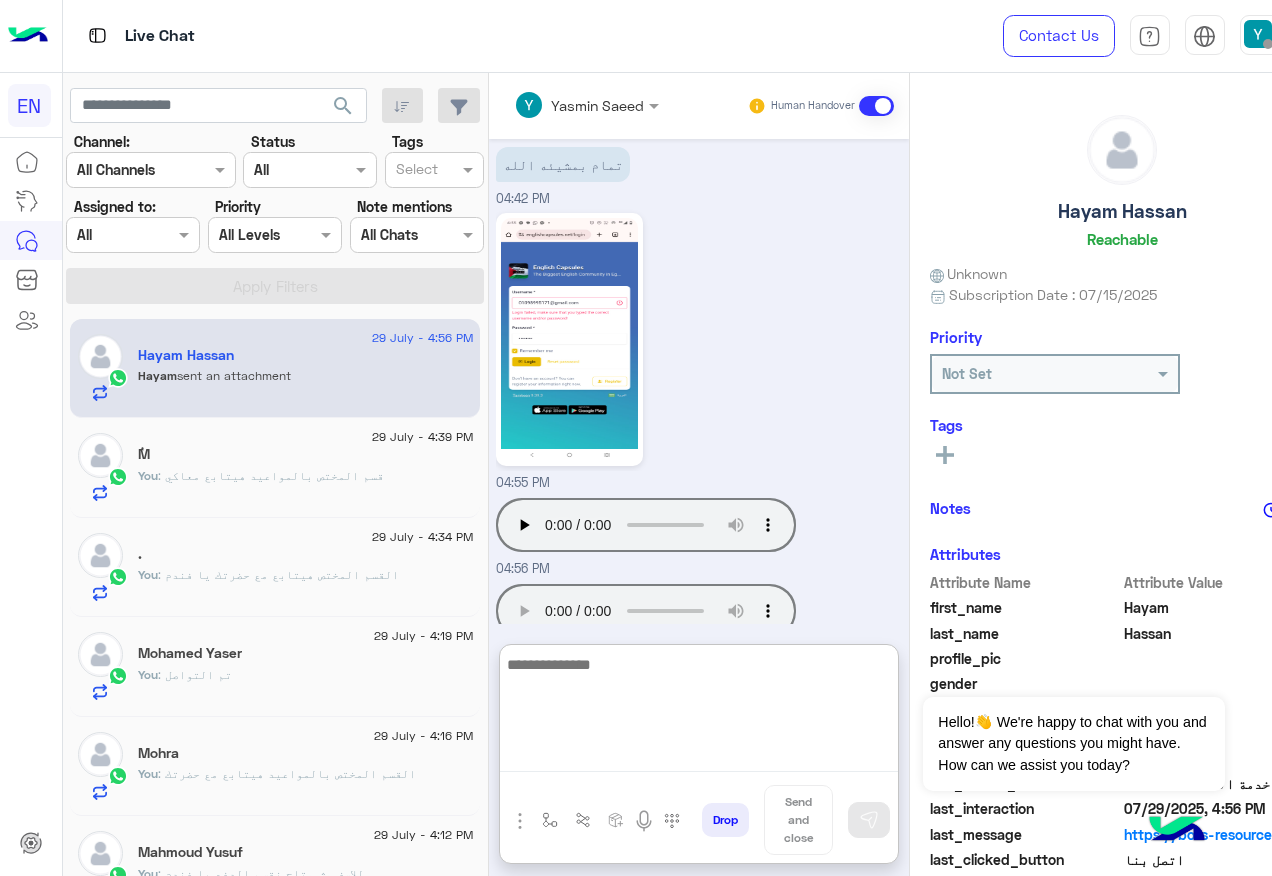 click at bounding box center (699, 712) 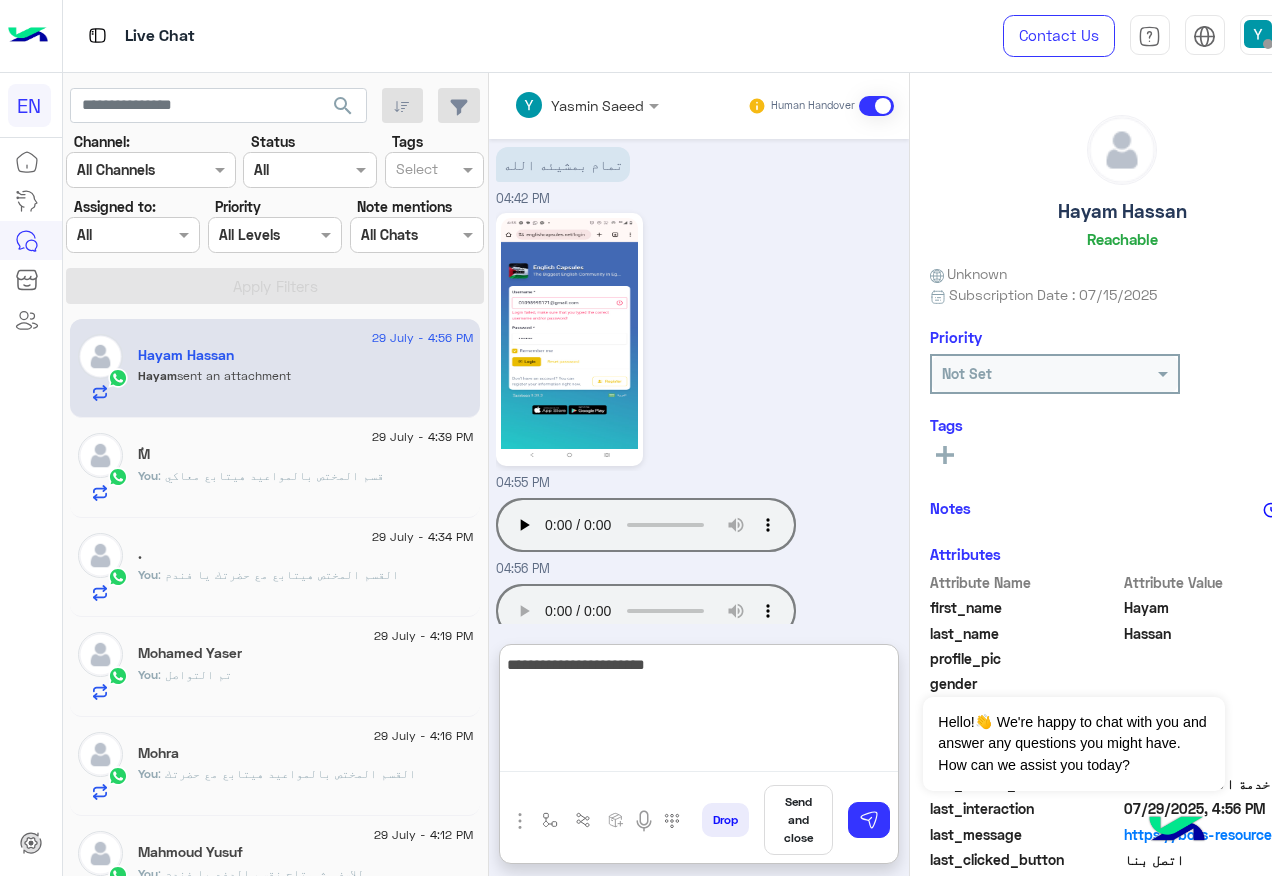 type on "**********" 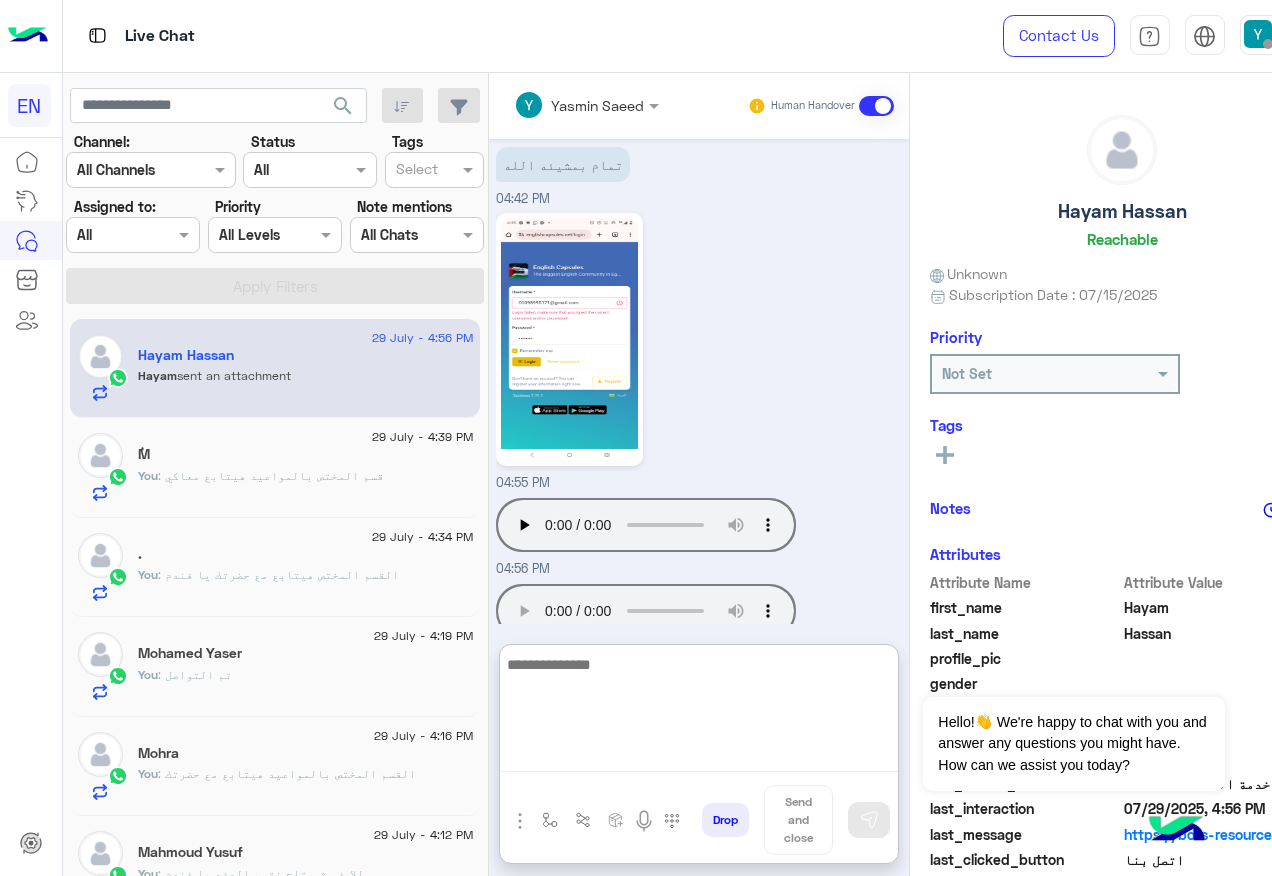 scroll, scrollTop: 2451, scrollLeft: 0, axis: vertical 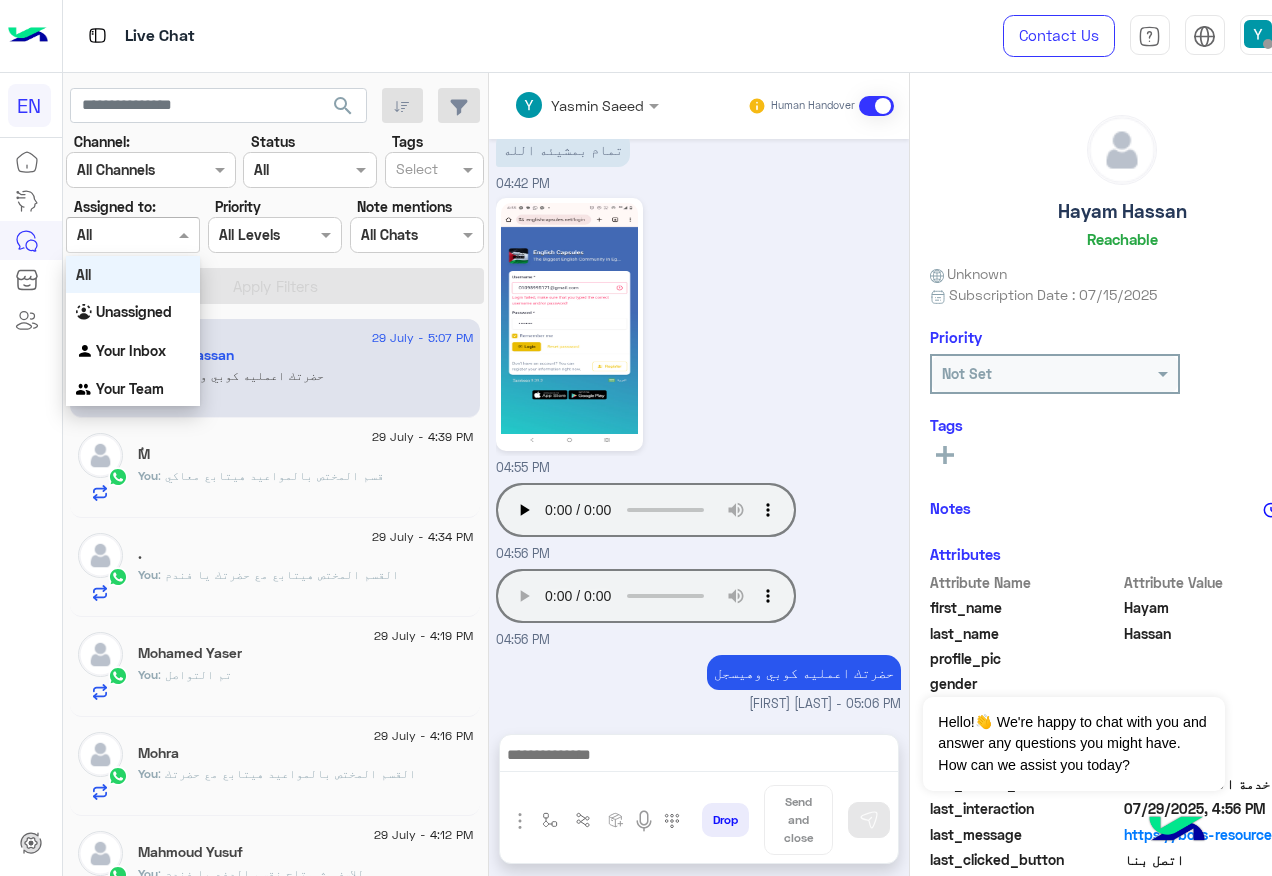 click at bounding box center [133, 234] 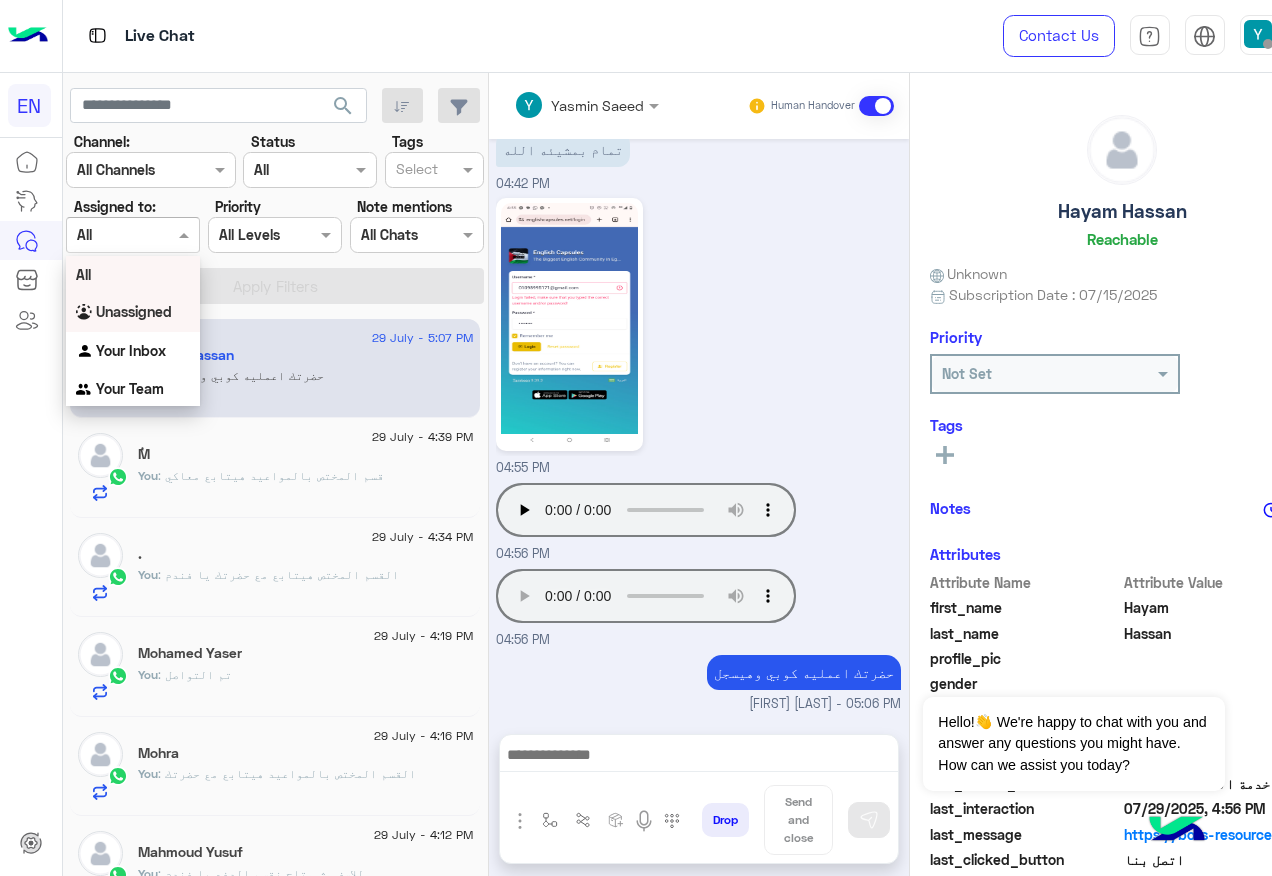 scroll, scrollTop: 2361, scrollLeft: 0, axis: vertical 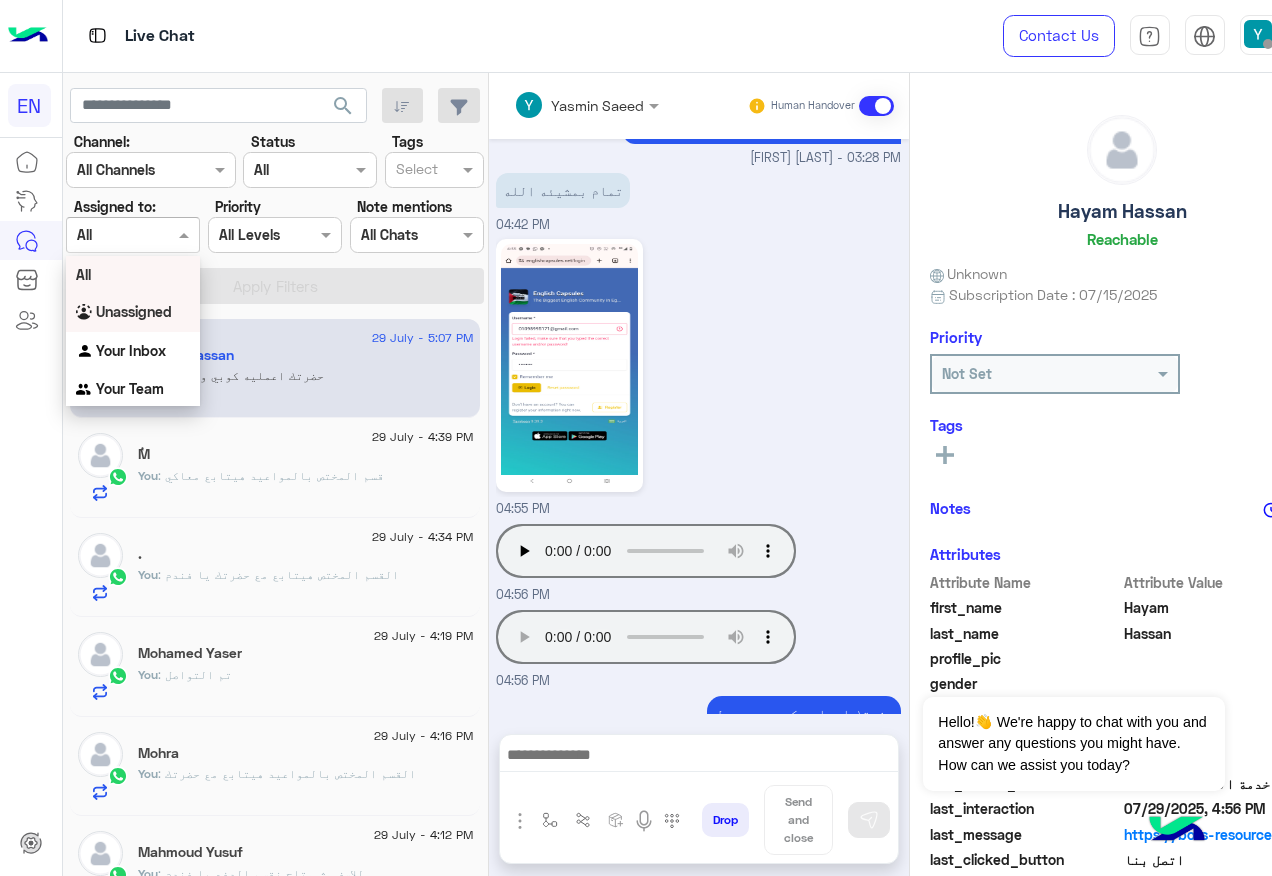 click on "Unassigned" at bounding box center [133, 312] 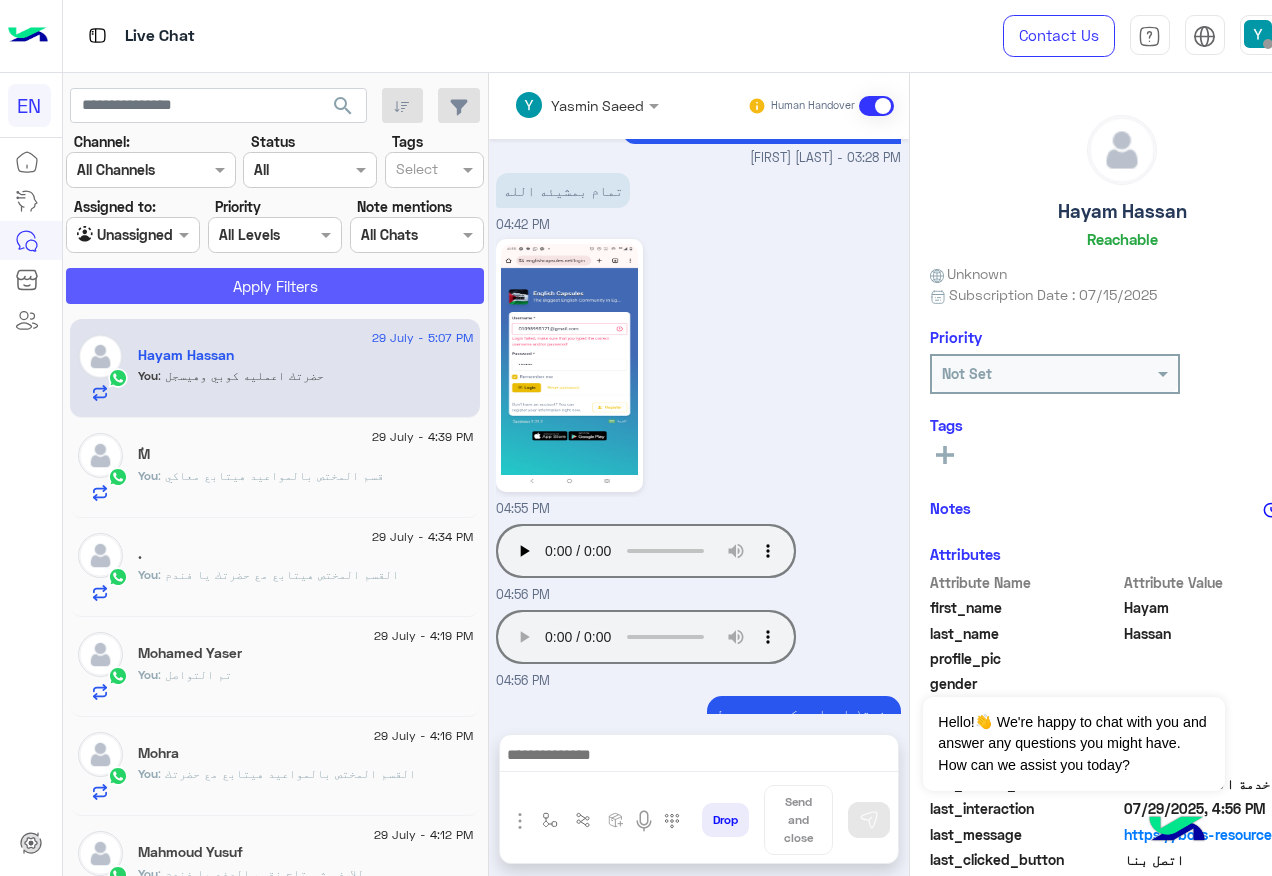 click on "Apply Filters" 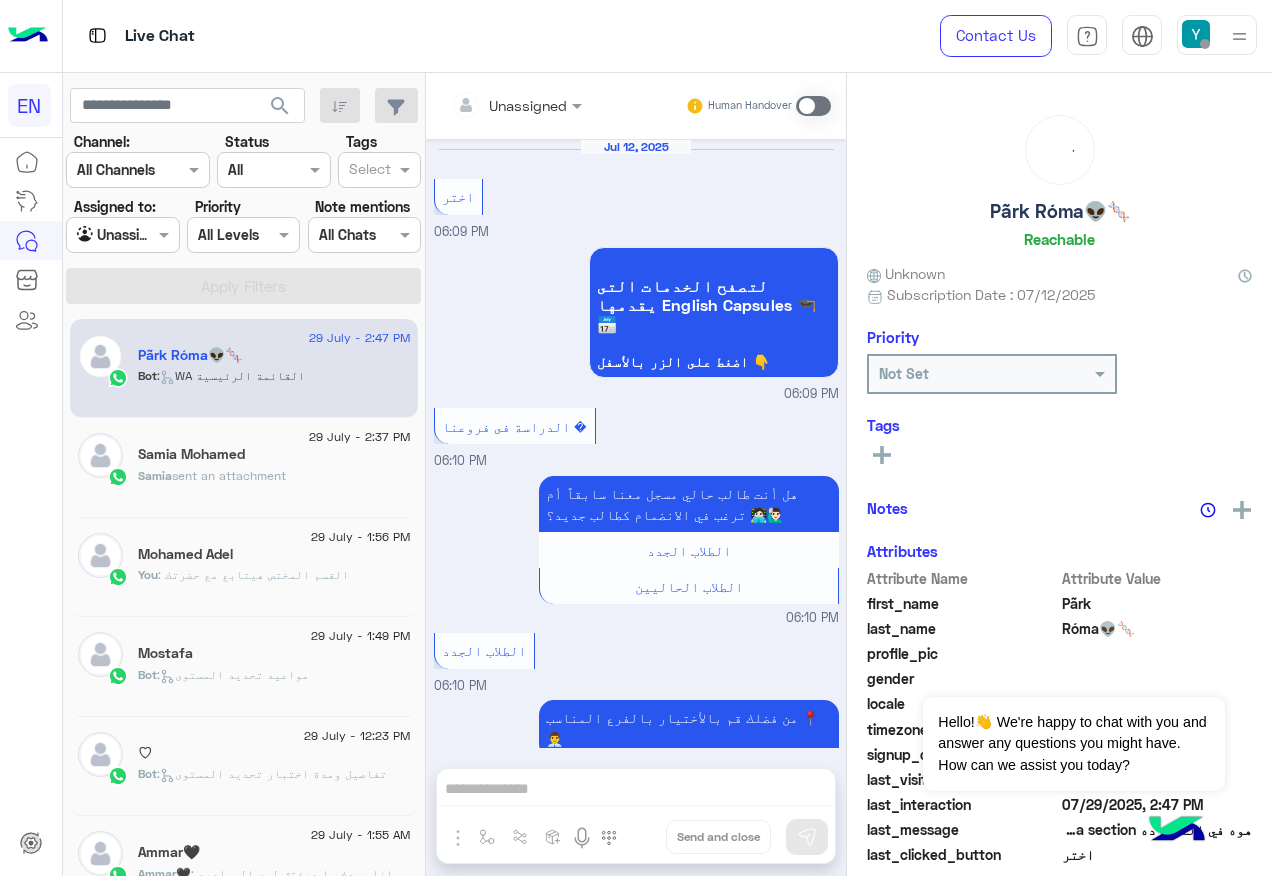 scroll, scrollTop: 2718, scrollLeft: 0, axis: vertical 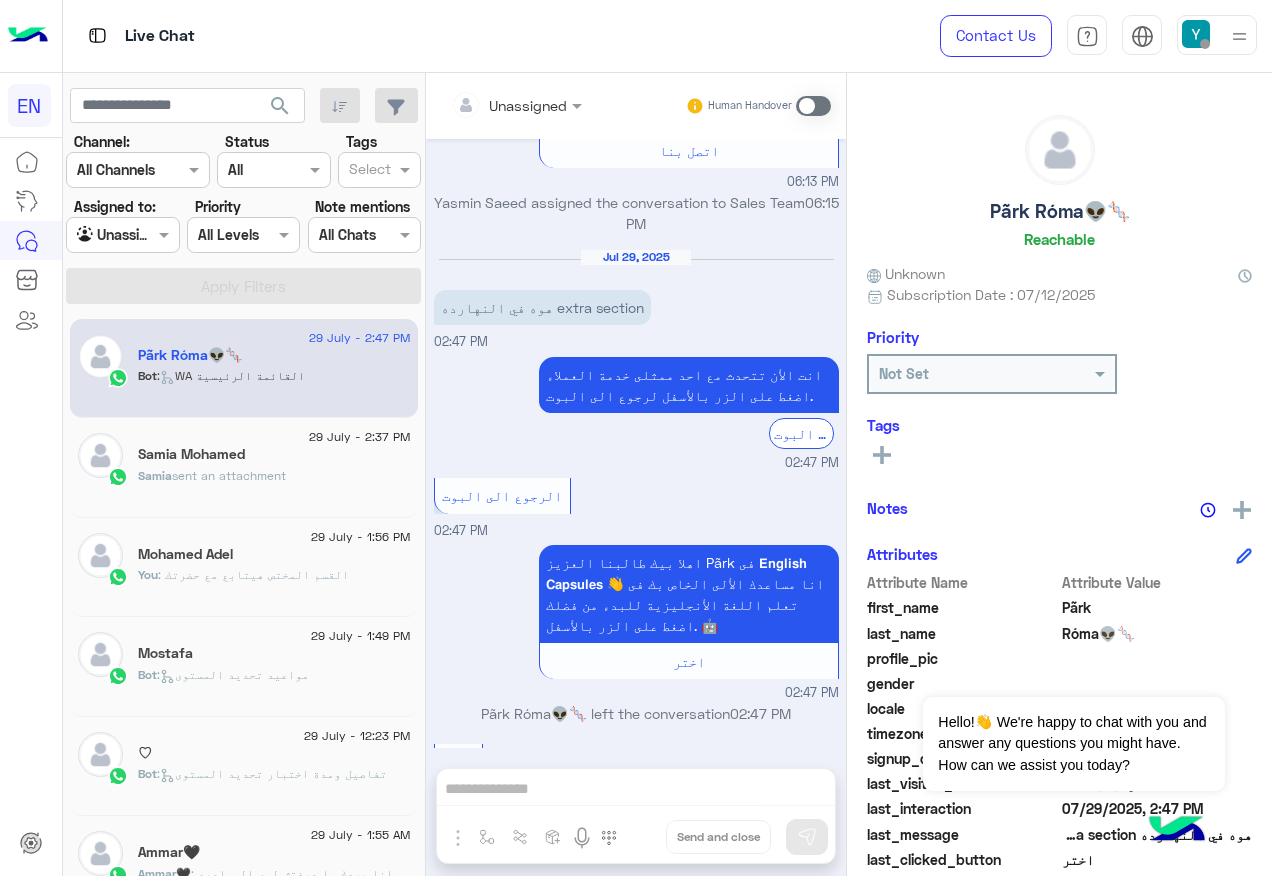 click on "Samia  sent an attachment" 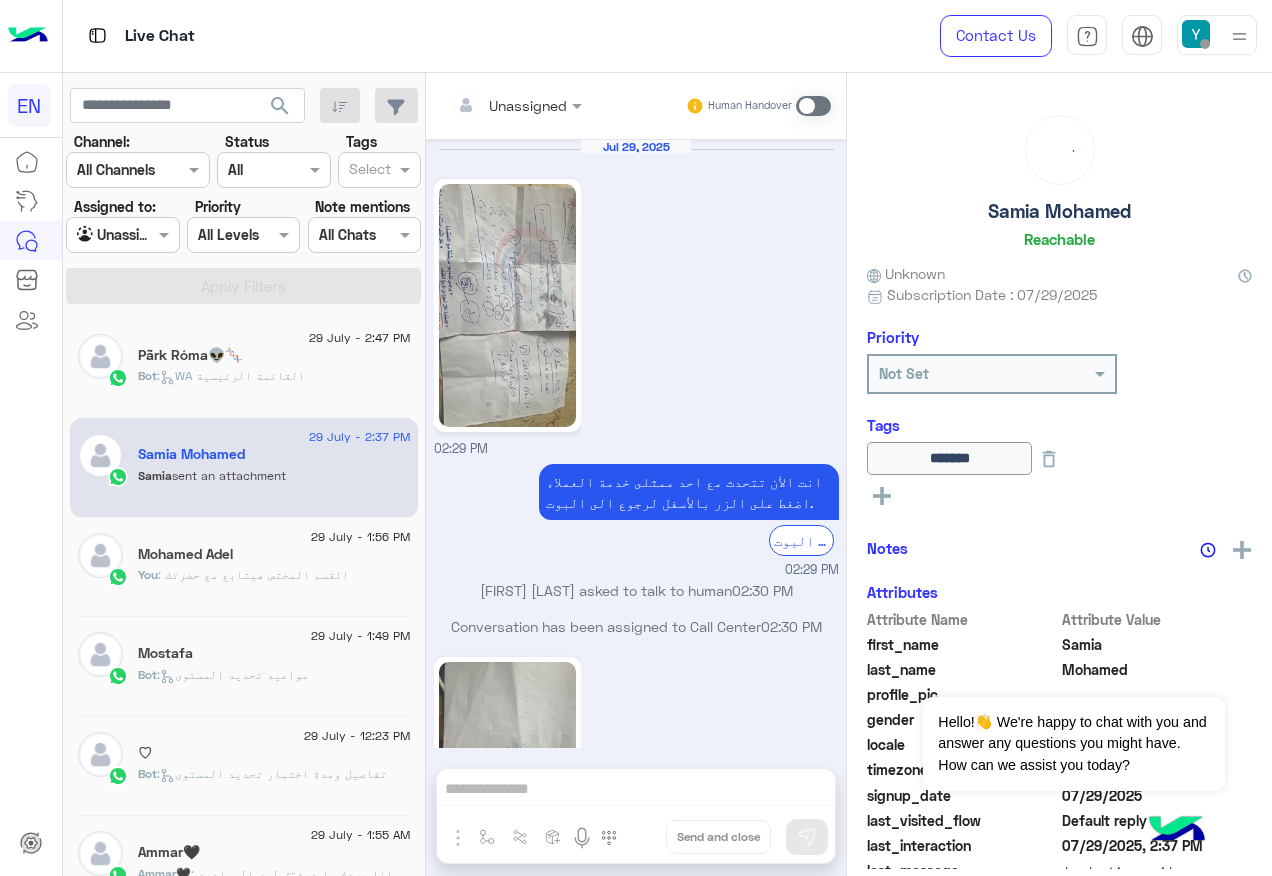 scroll, scrollTop: 583, scrollLeft: 0, axis: vertical 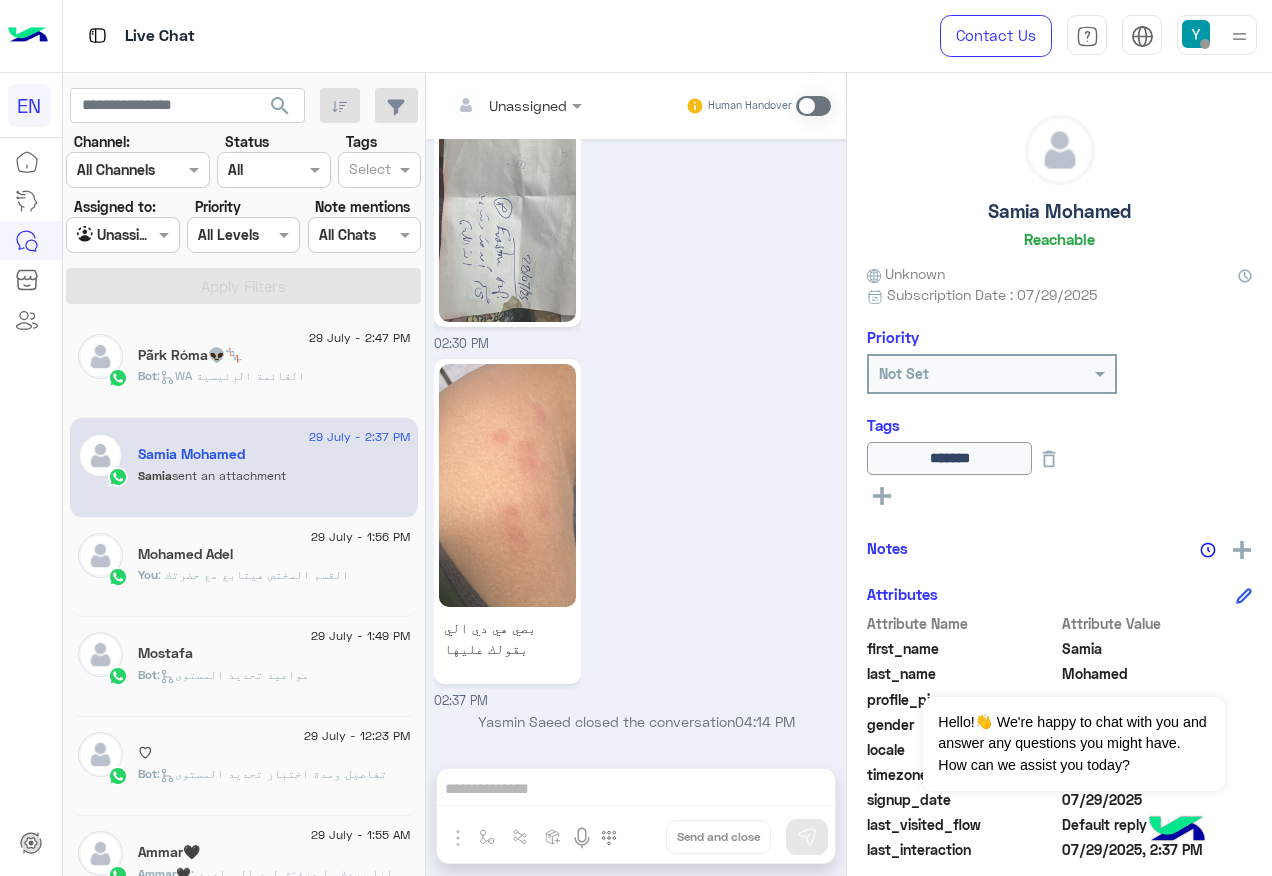 click at bounding box center [100, 235] 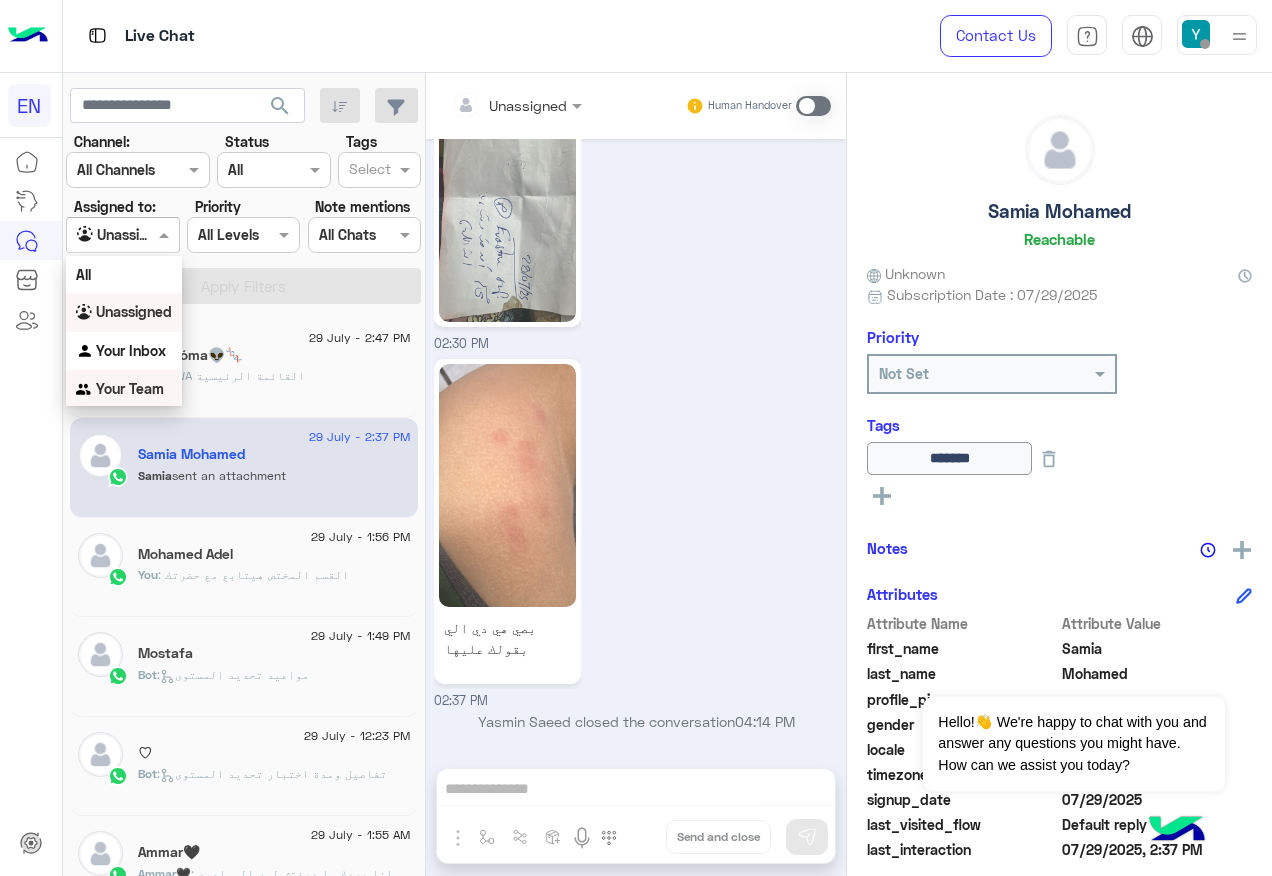 click on "Your Team" at bounding box center [130, 388] 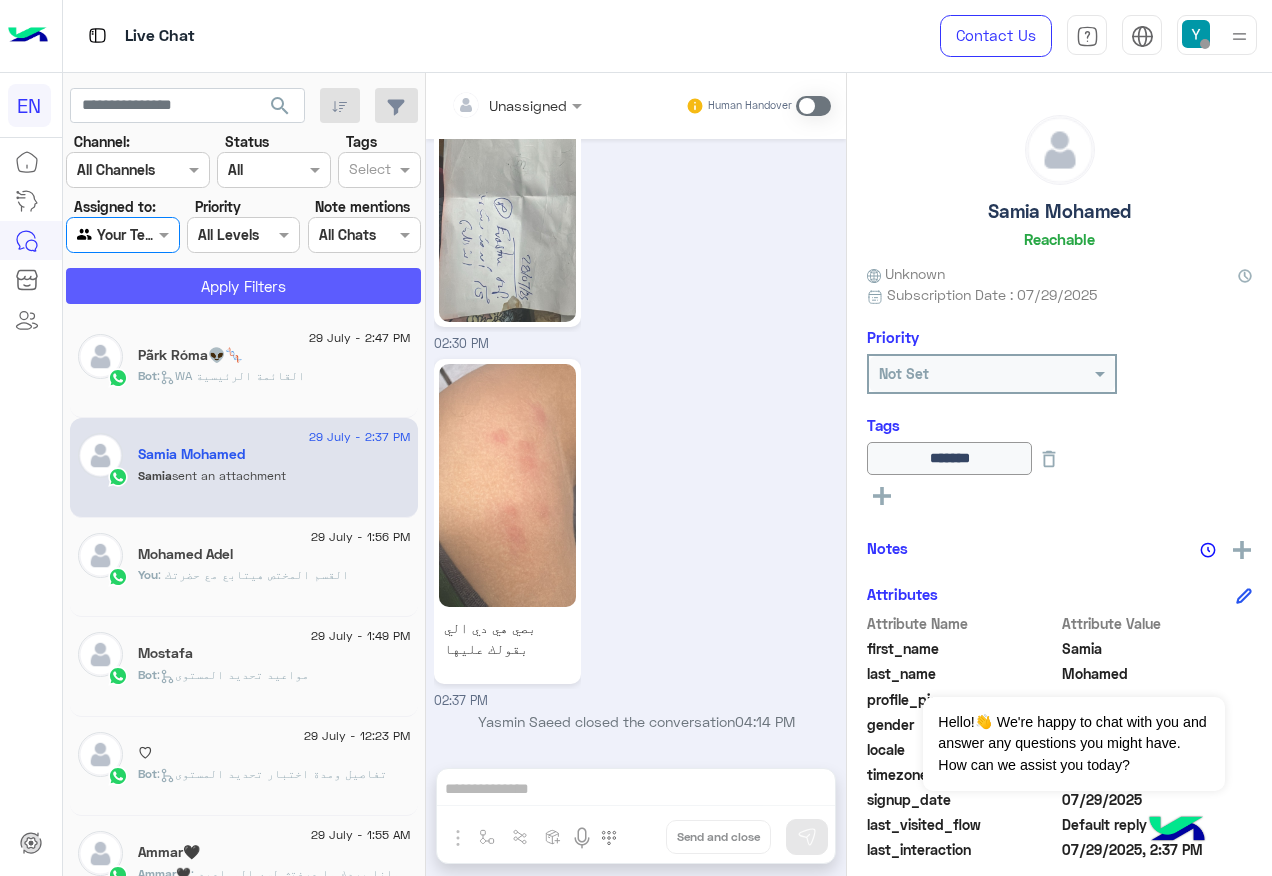 click on "Apply Filters" 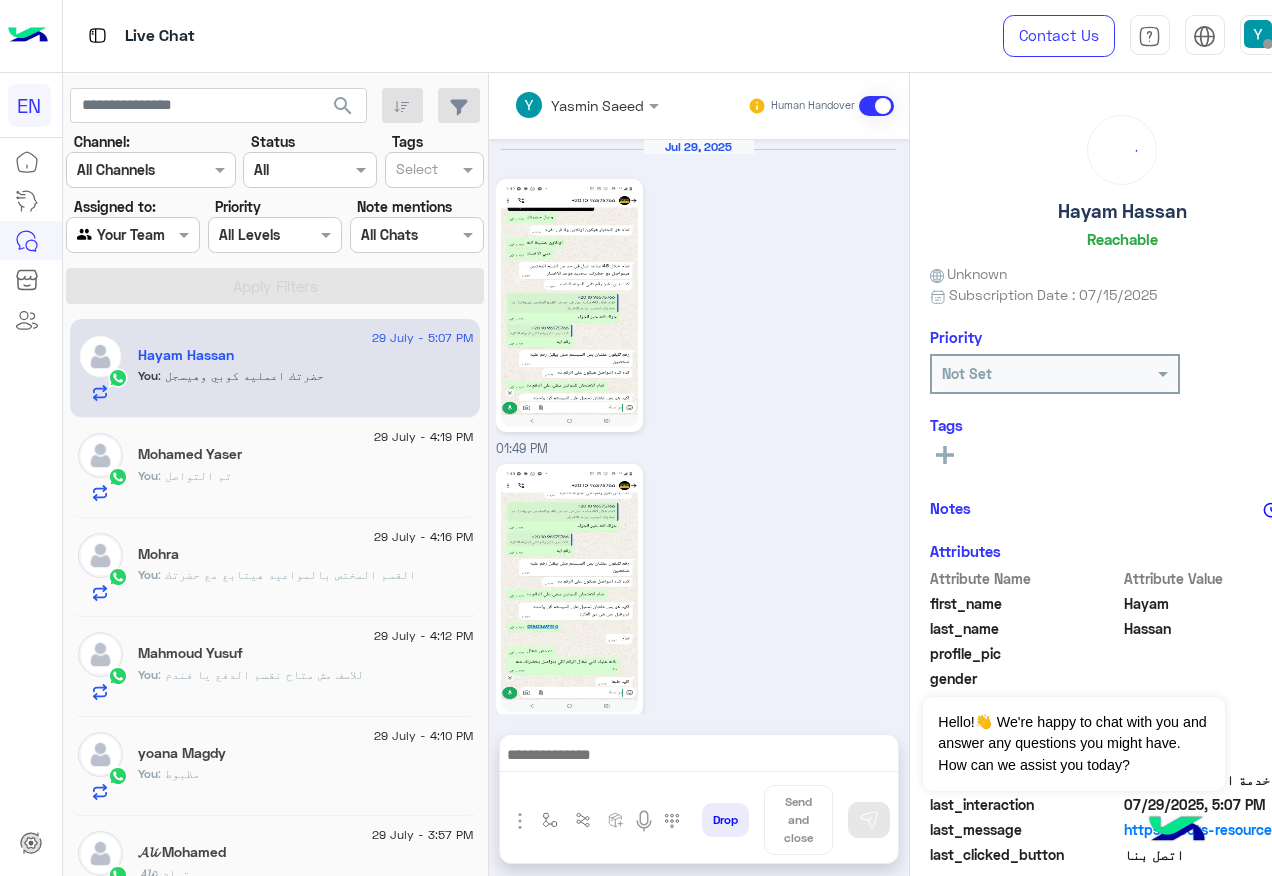 scroll, scrollTop: 2076, scrollLeft: 0, axis: vertical 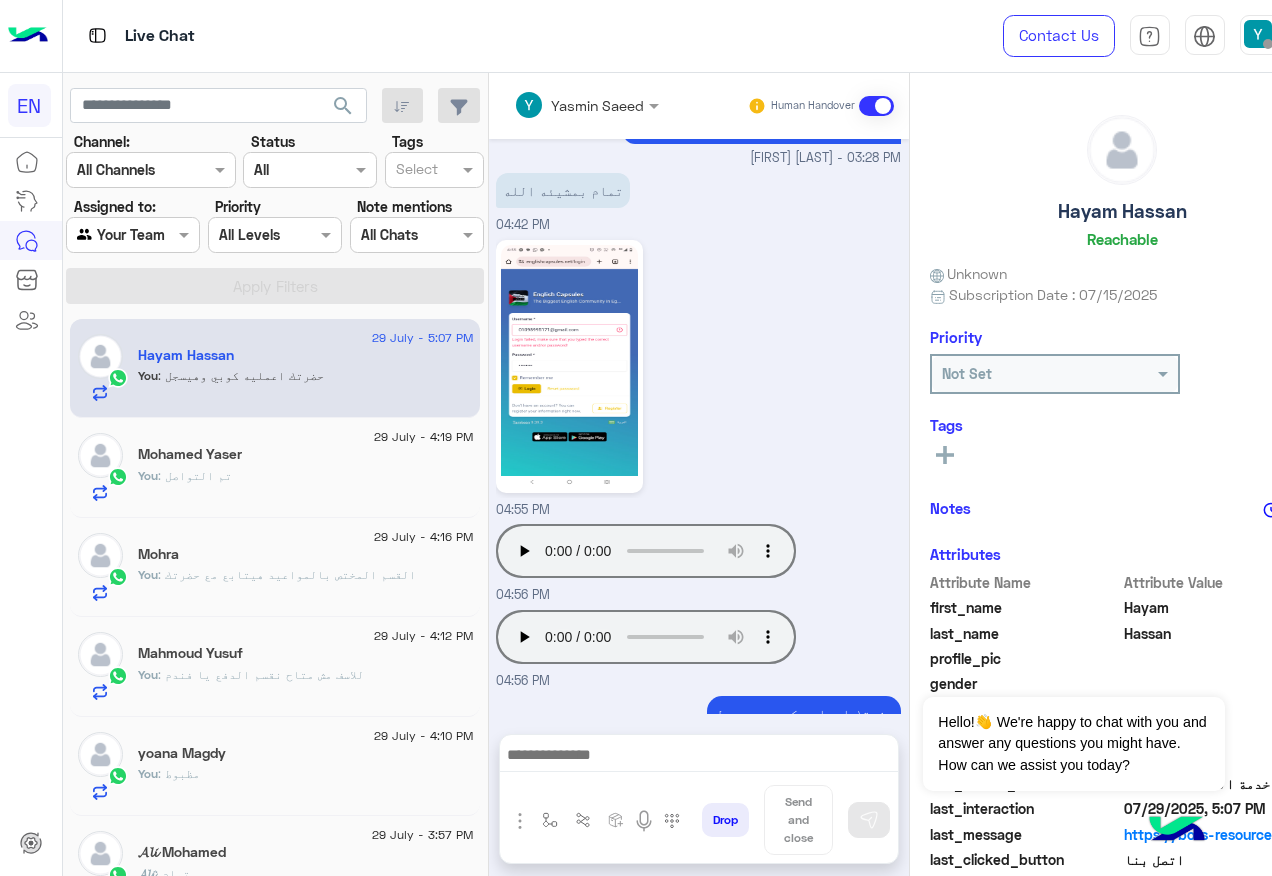 click on "Mohamed Yaser" 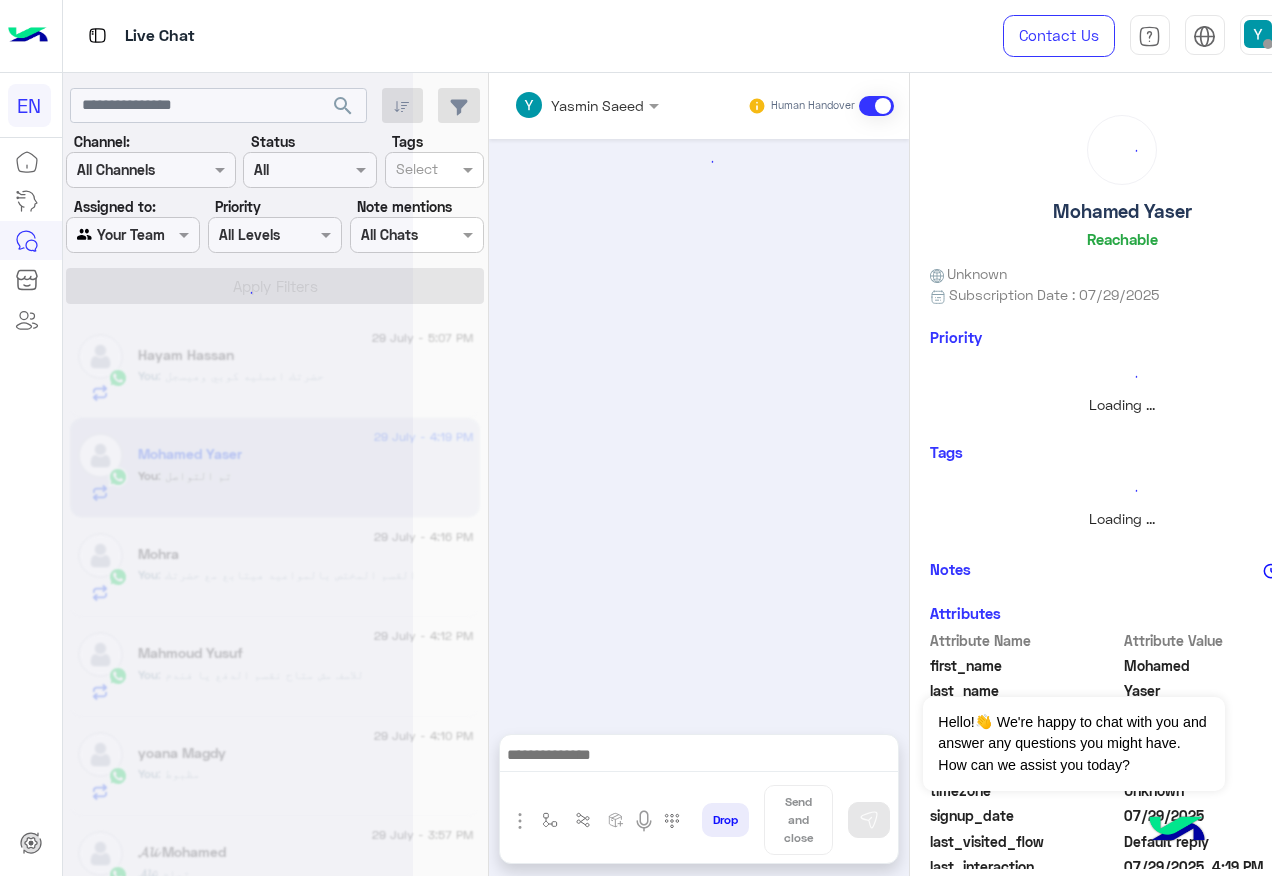 click 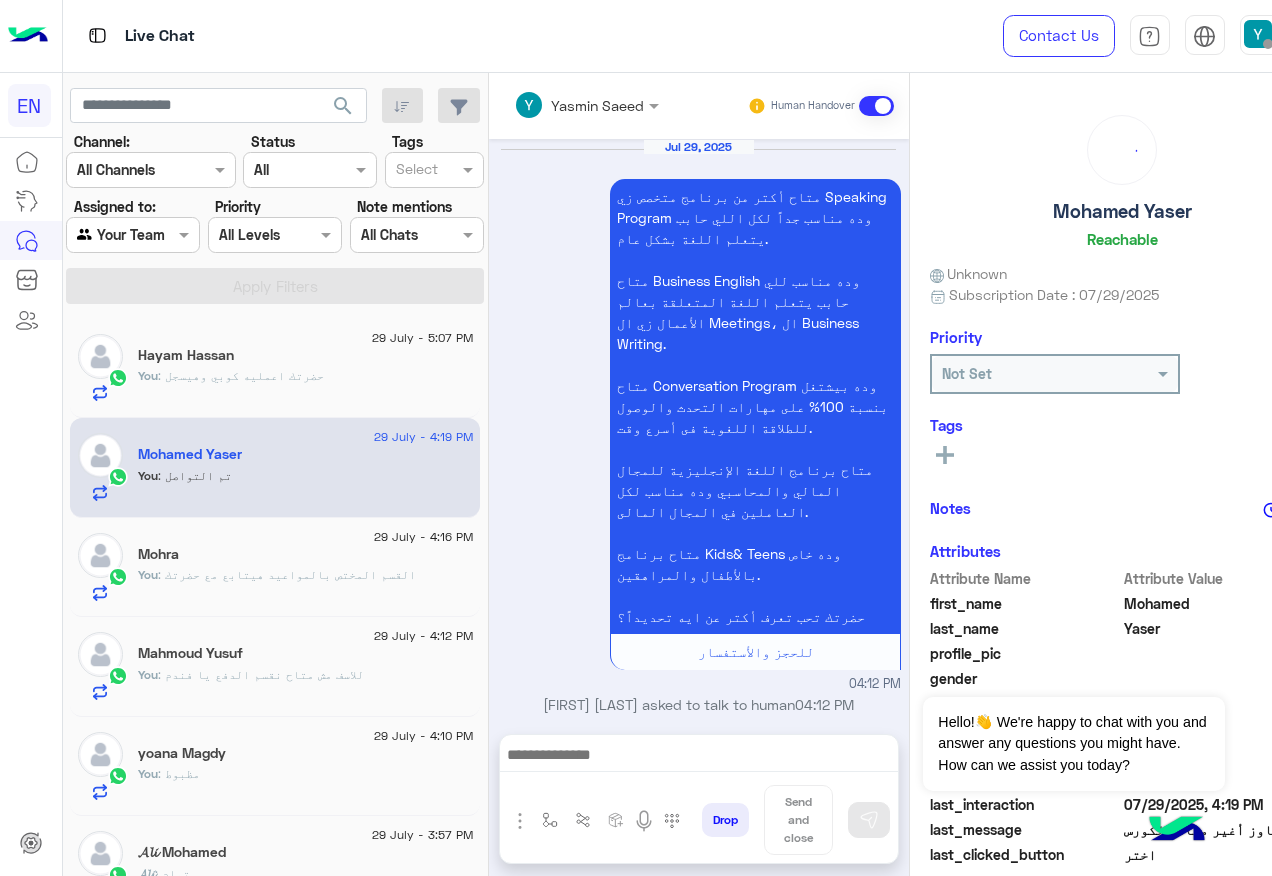 scroll, scrollTop: 1233, scrollLeft: 0, axis: vertical 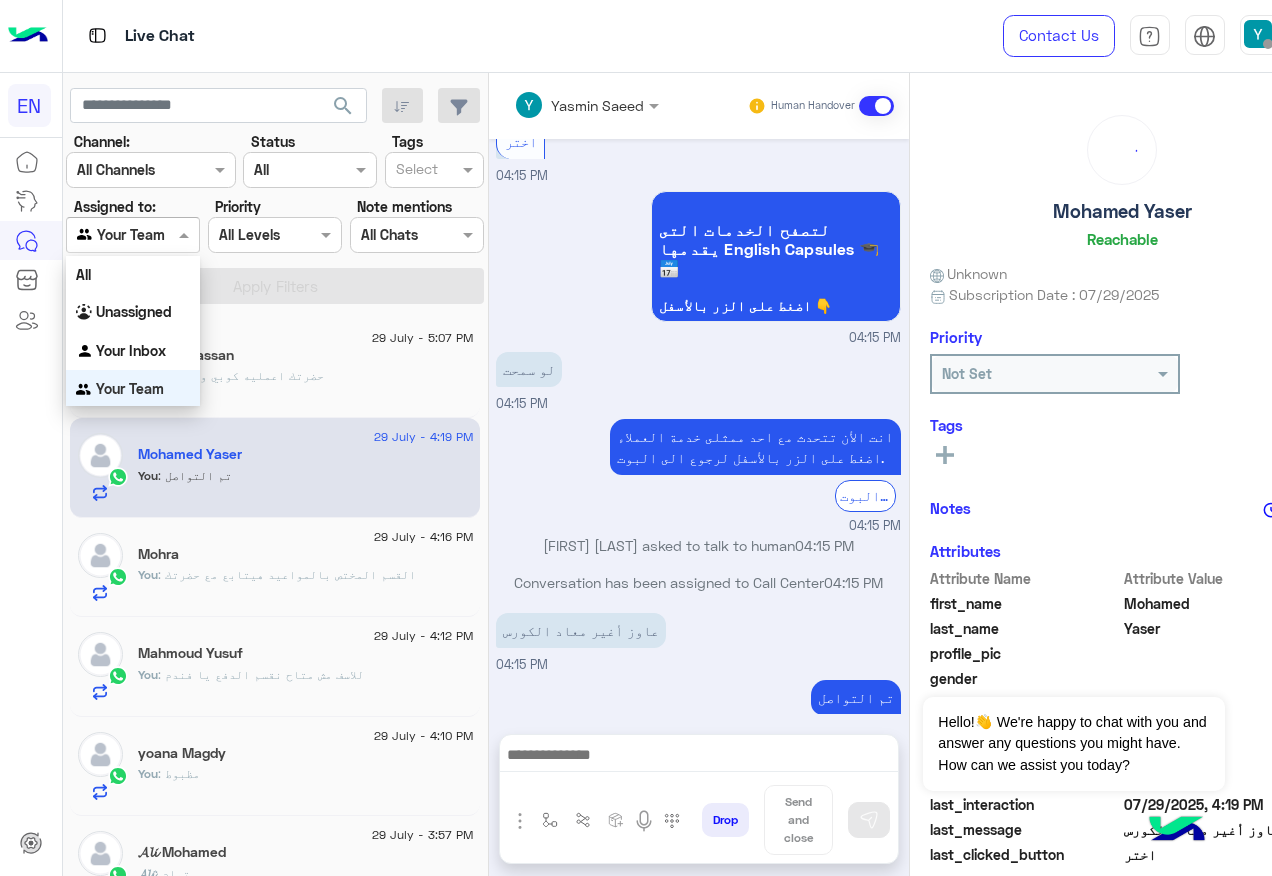 click at bounding box center [133, 234] 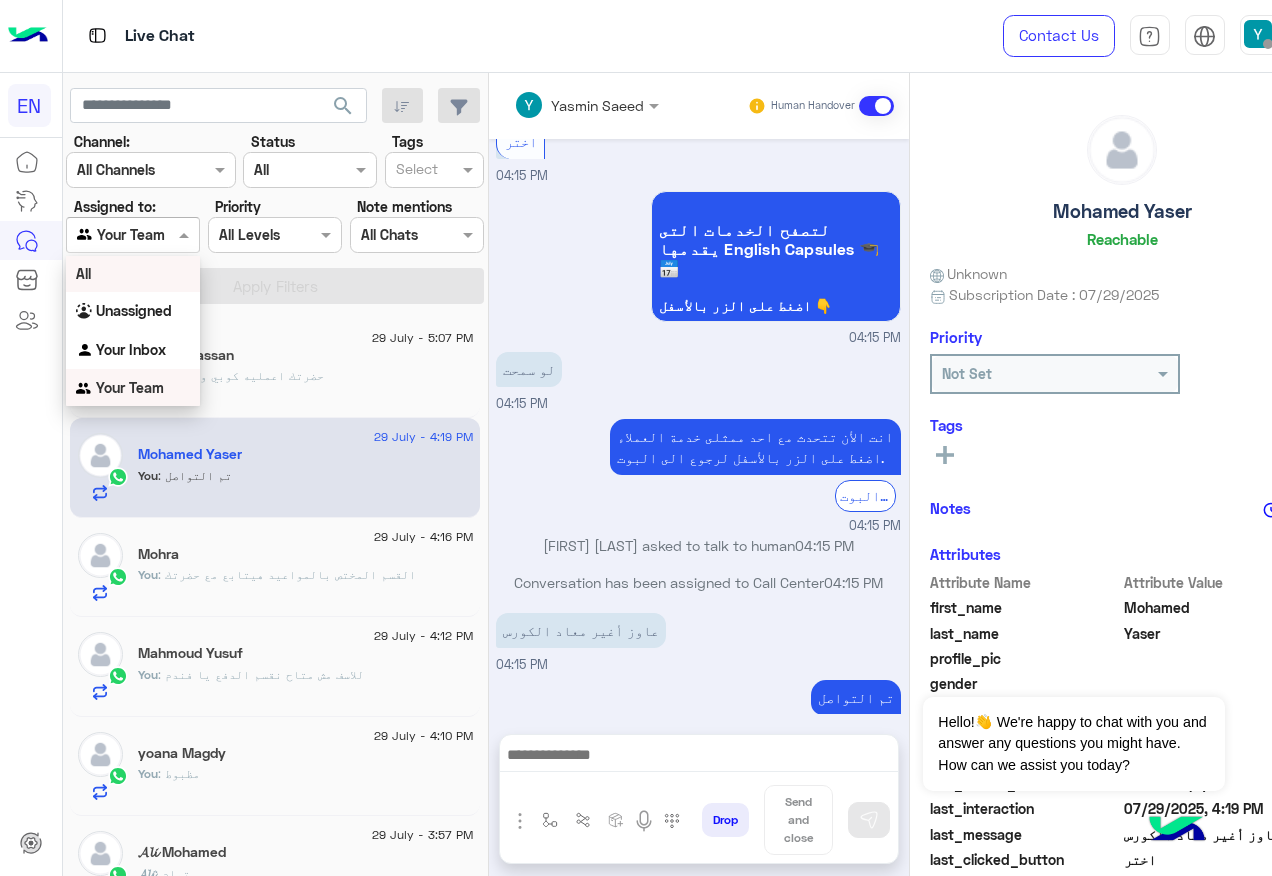 click on "All" at bounding box center (133, 273) 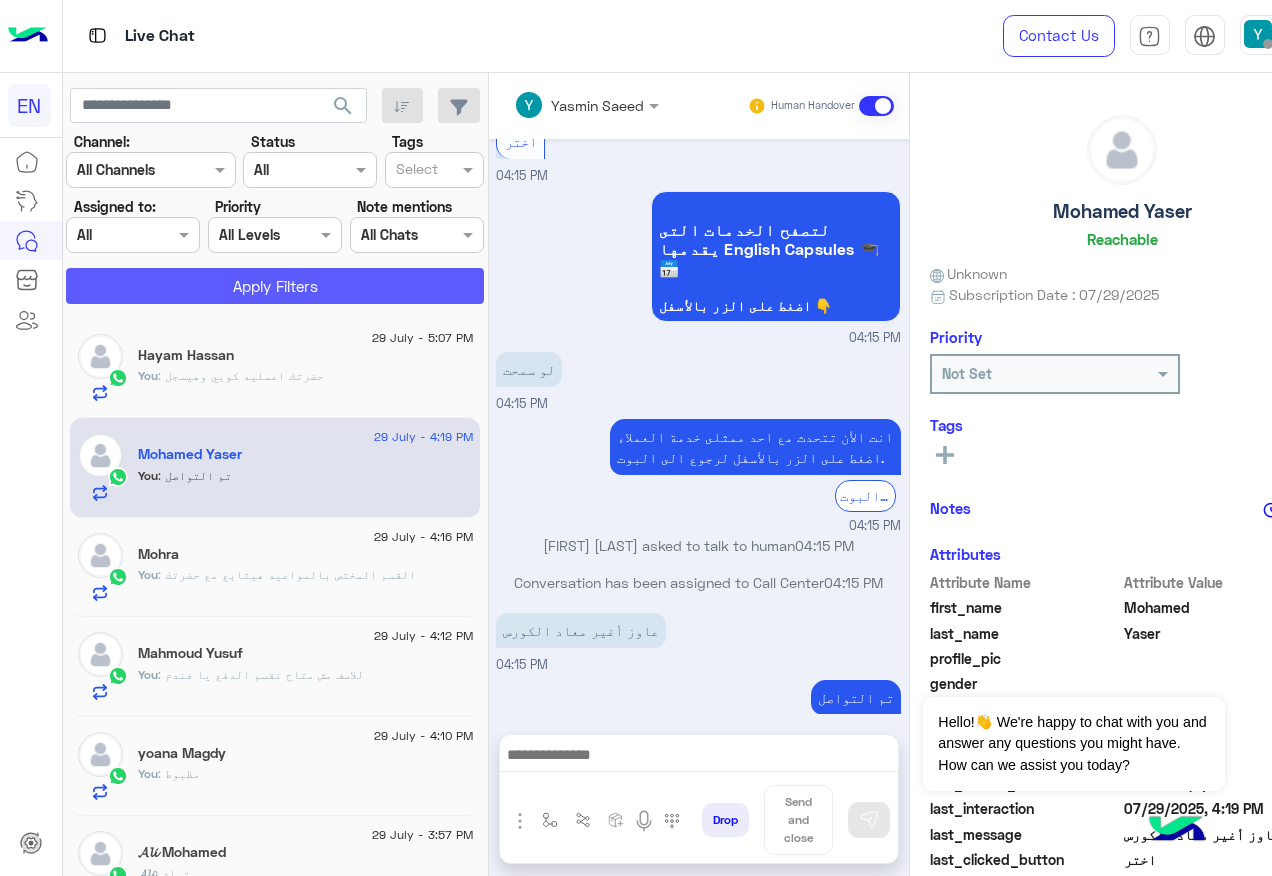 click on "Apply Filters" 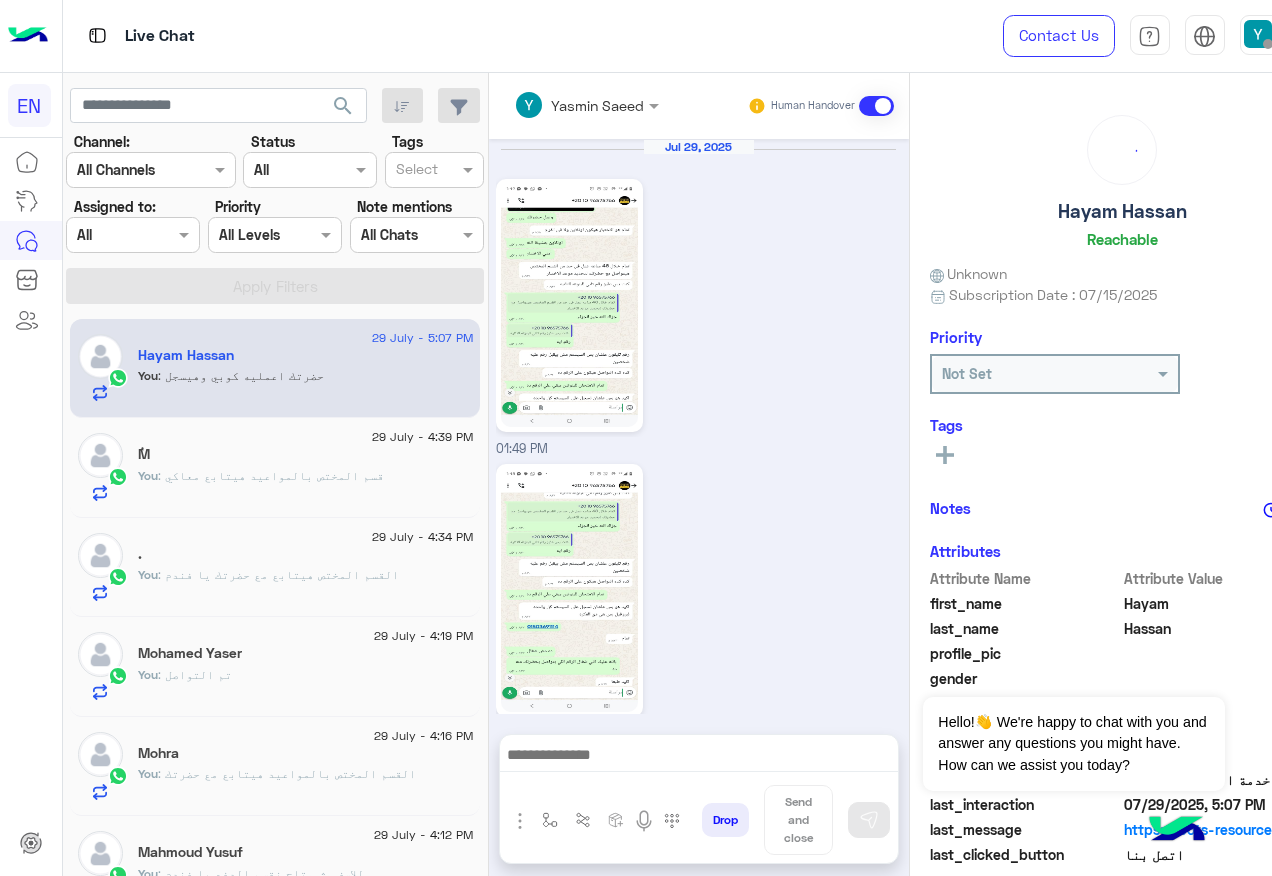 scroll, scrollTop: 2076, scrollLeft: 0, axis: vertical 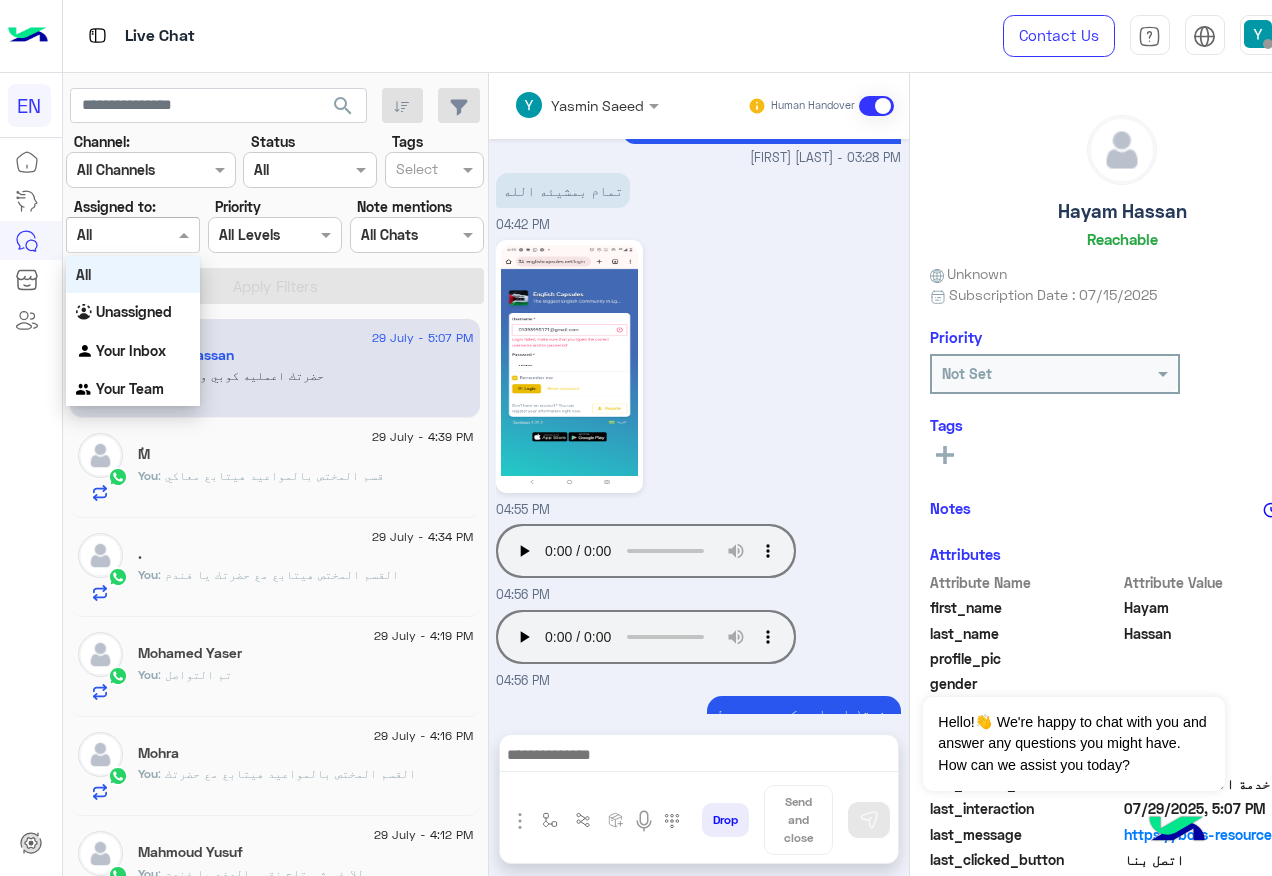 click at bounding box center (109, 235) 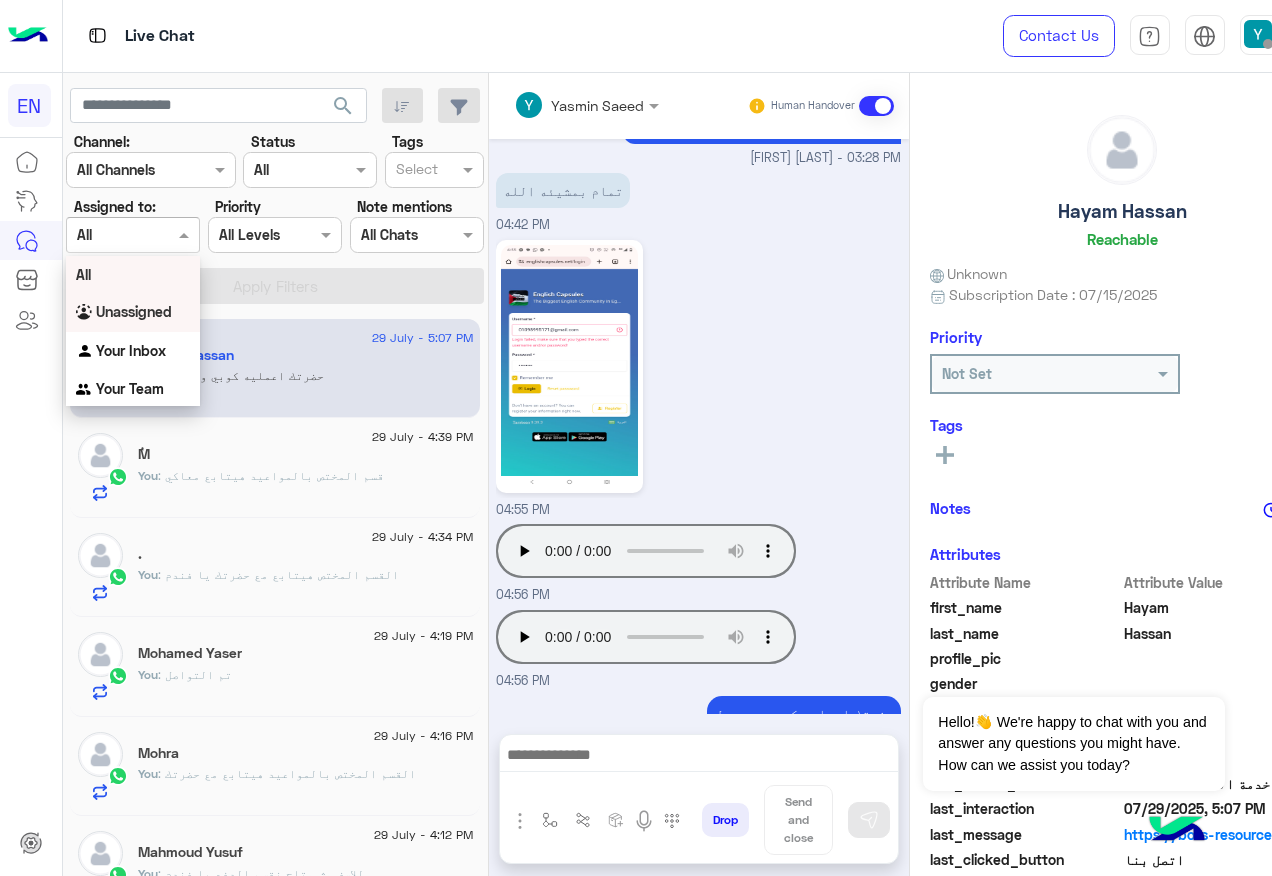 click on "Unassigned" at bounding box center [134, 311] 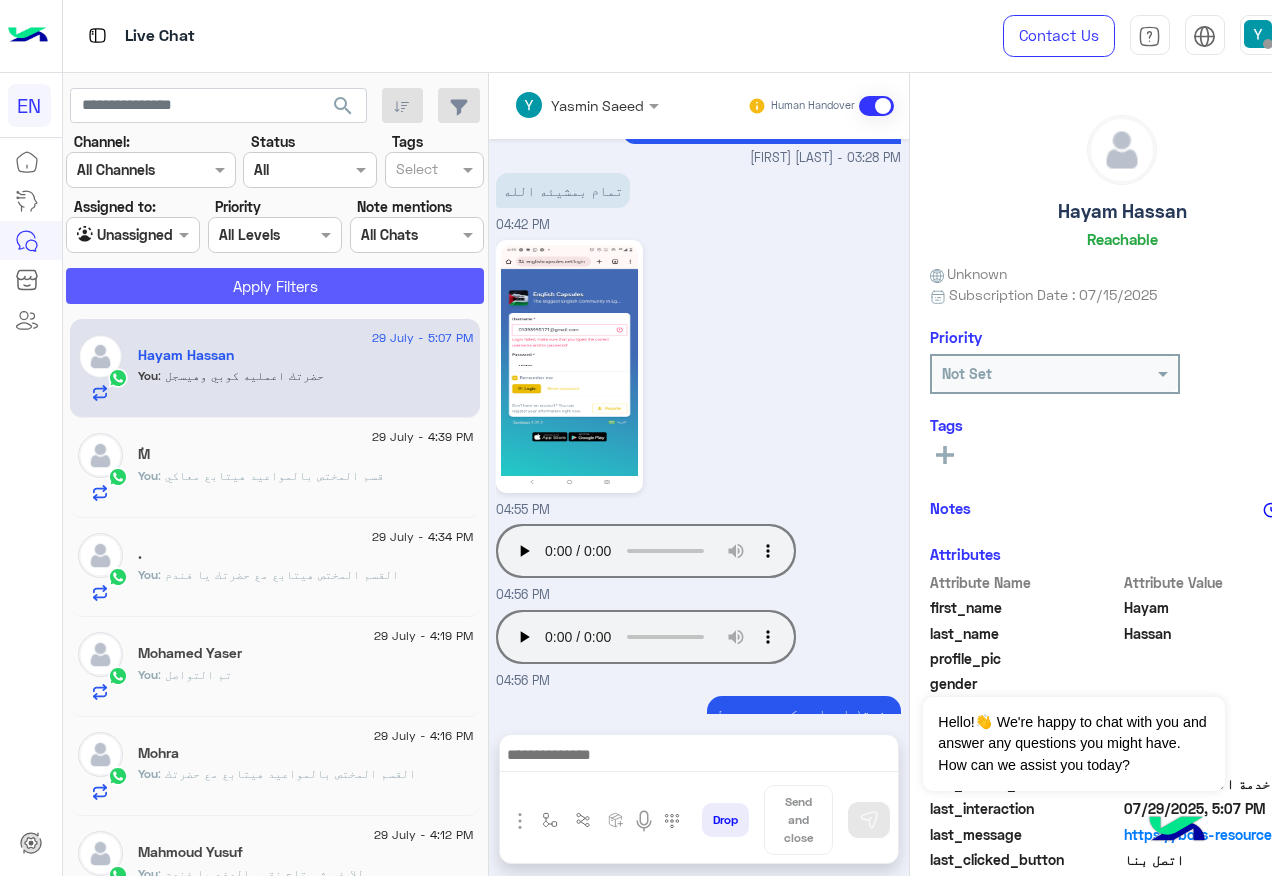 click on "Apply Filters" 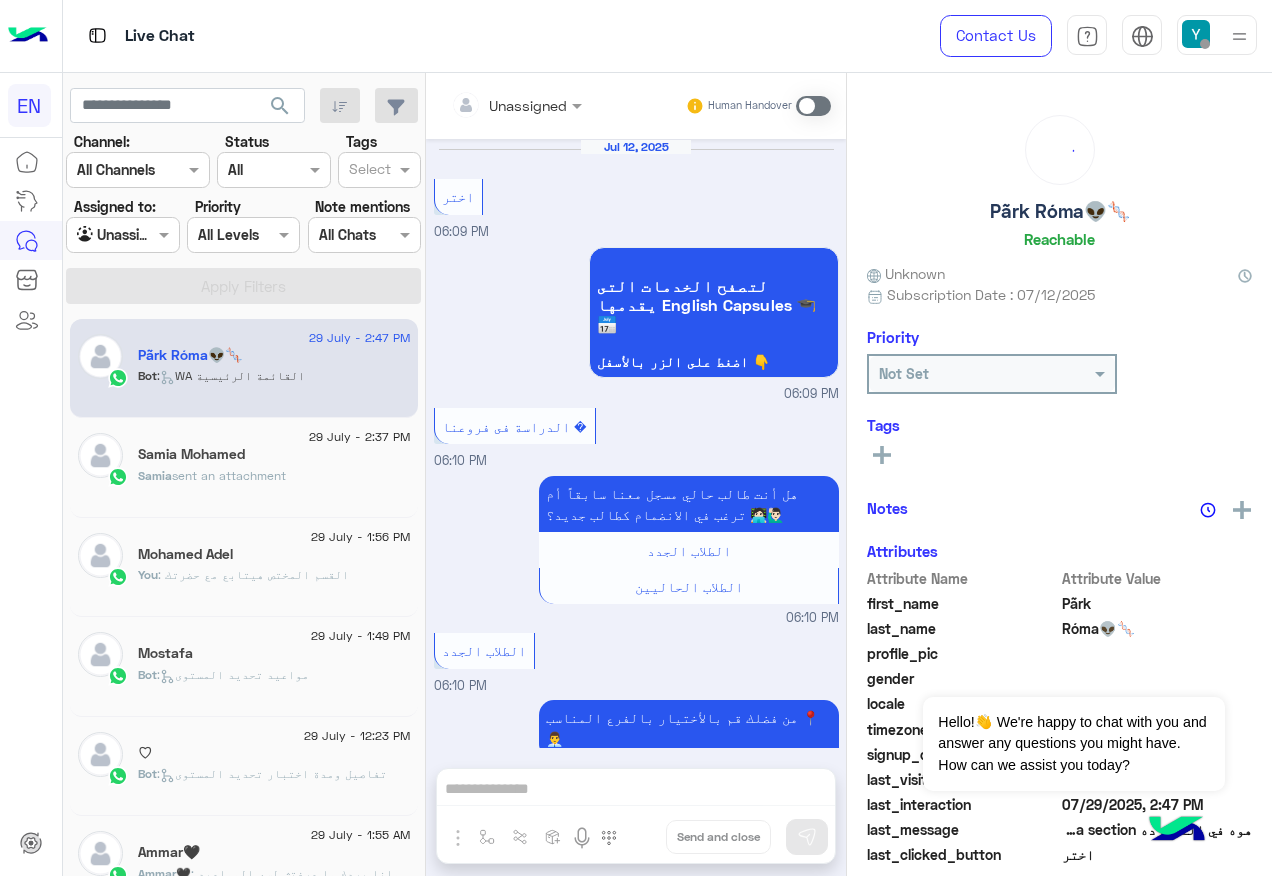scroll, scrollTop: 2718, scrollLeft: 0, axis: vertical 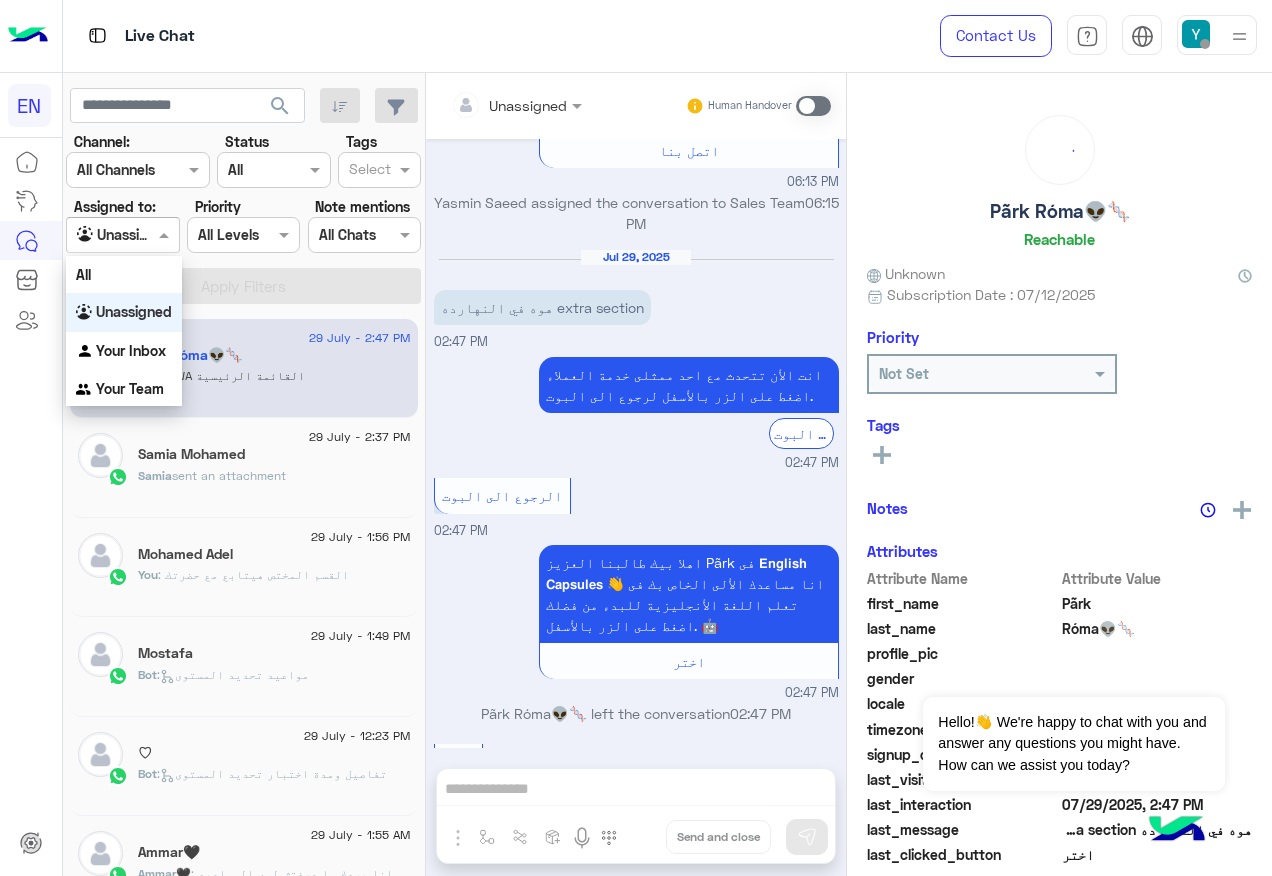 click at bounding box center (122, 234) 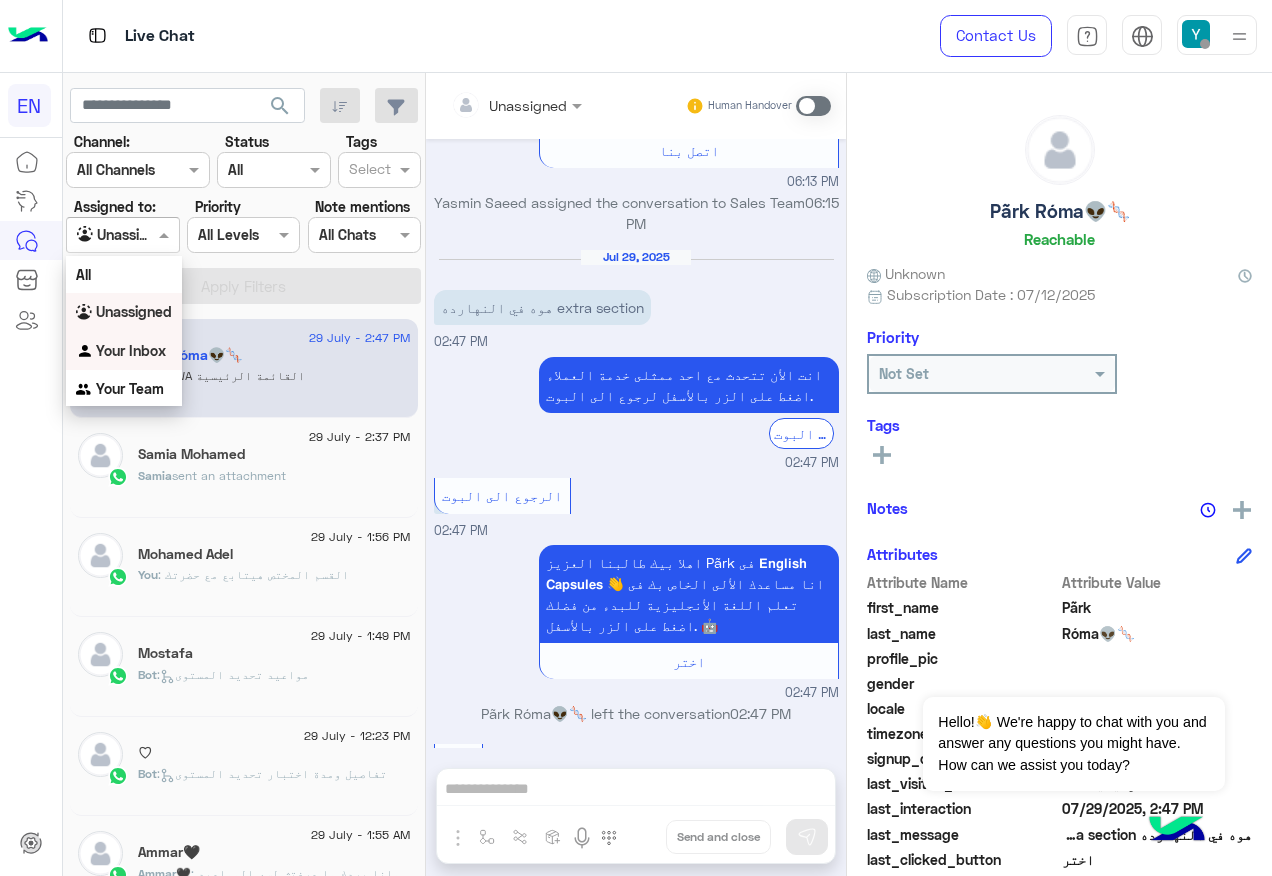 click on "Your Inbox" at bounding box center (124, 351) 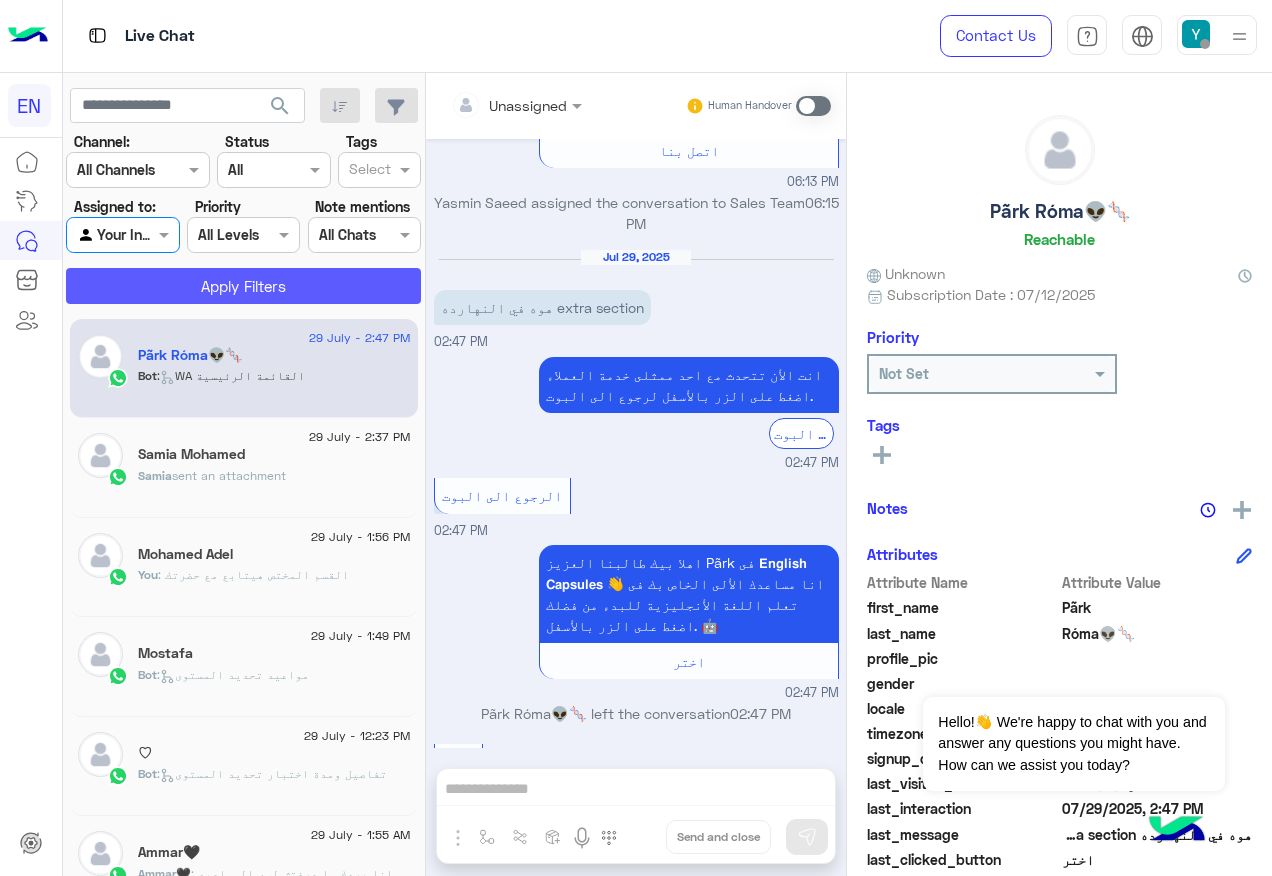 click on "Apply Filters" 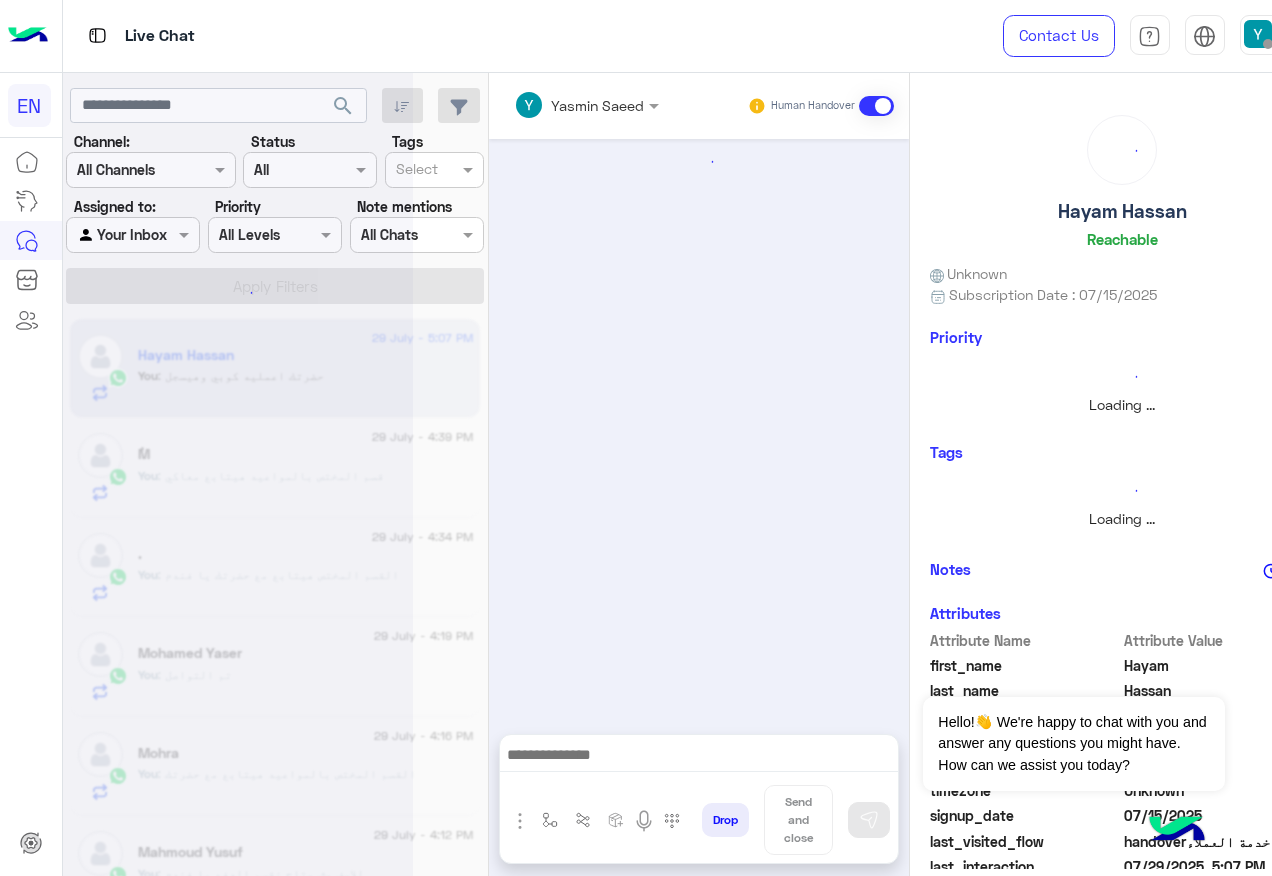 scroll, scrollTop: 0, scrollLeft: 0, axis: both 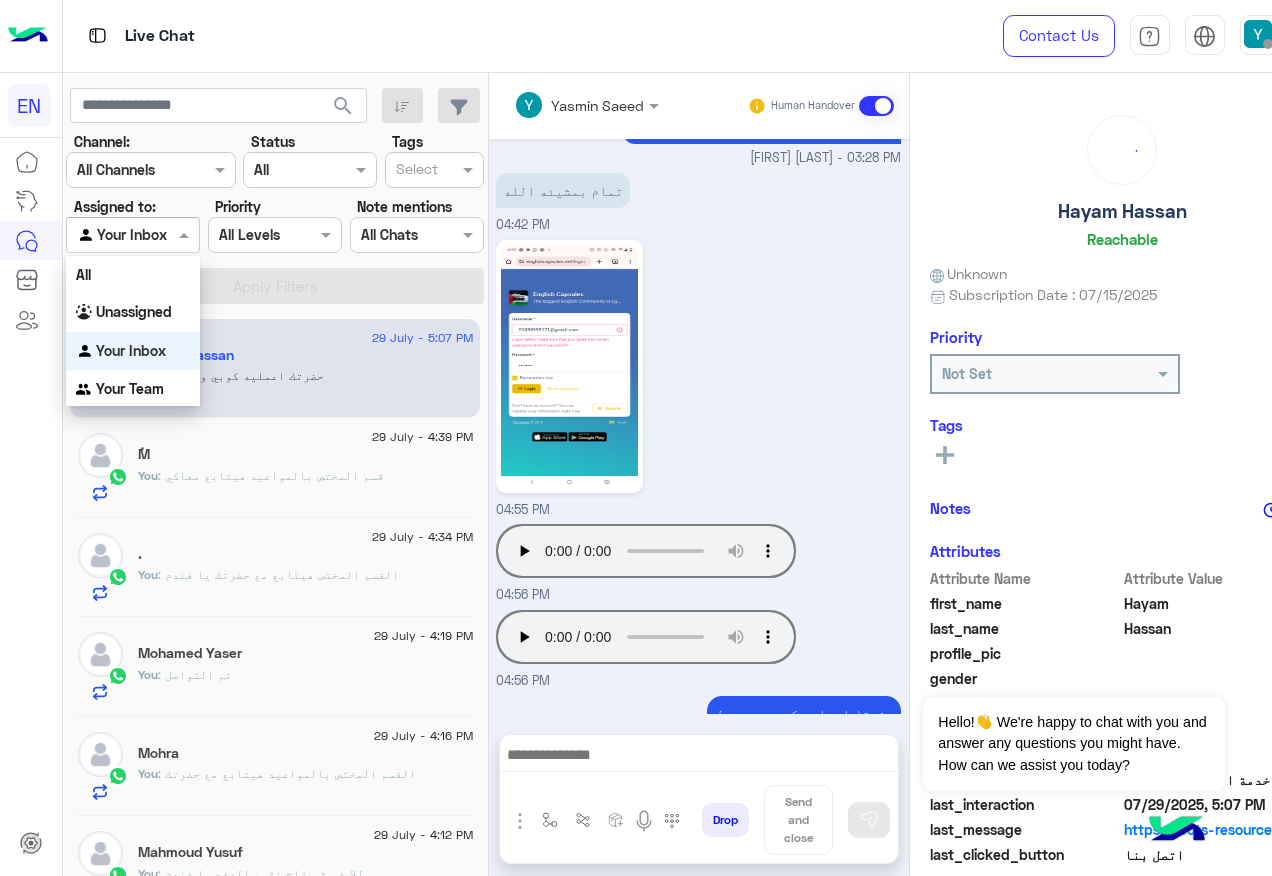 click at bounding box center [133, 234] 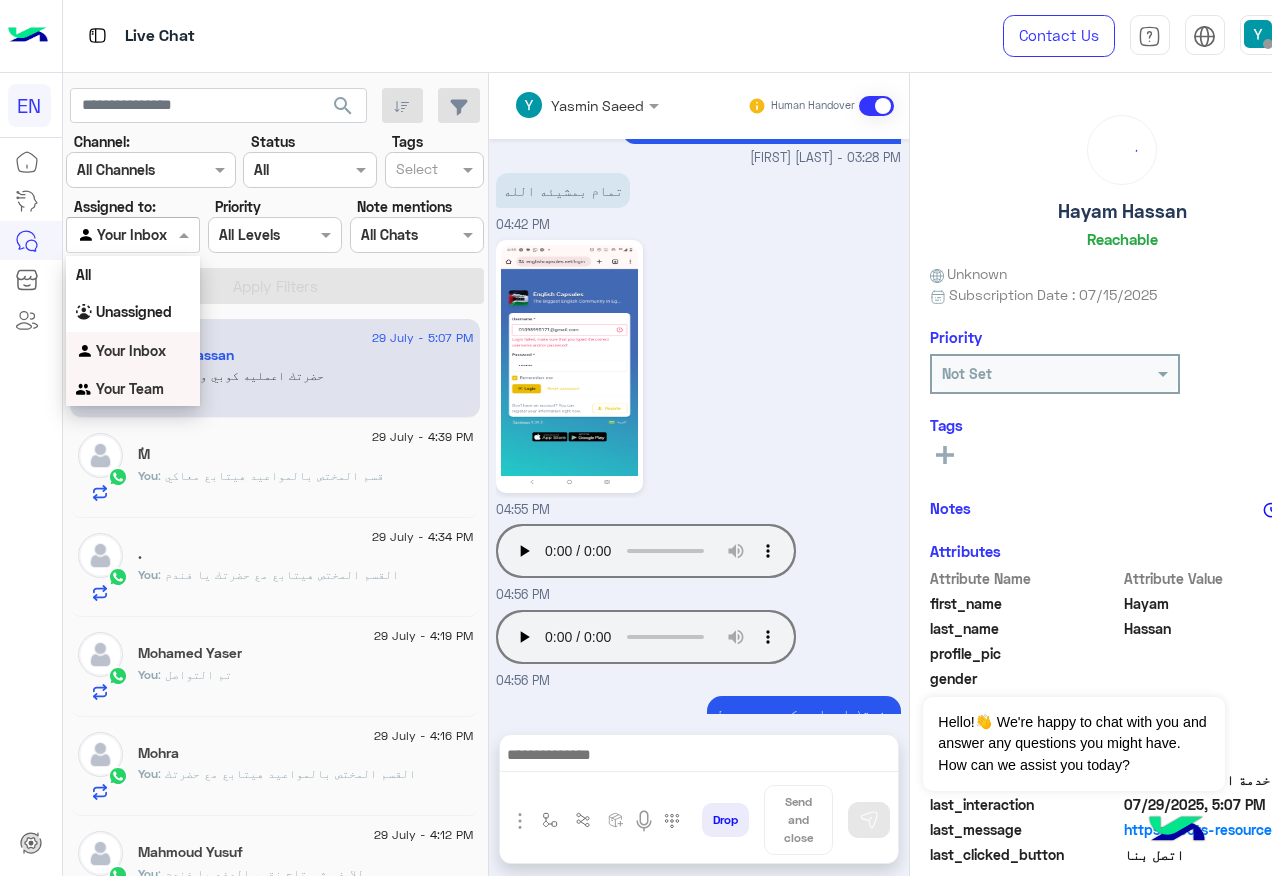 click on "29 July - 5:07 PM  Hayam Hassan   You  : حضرتك اعمليه كوبي وهيسجل" 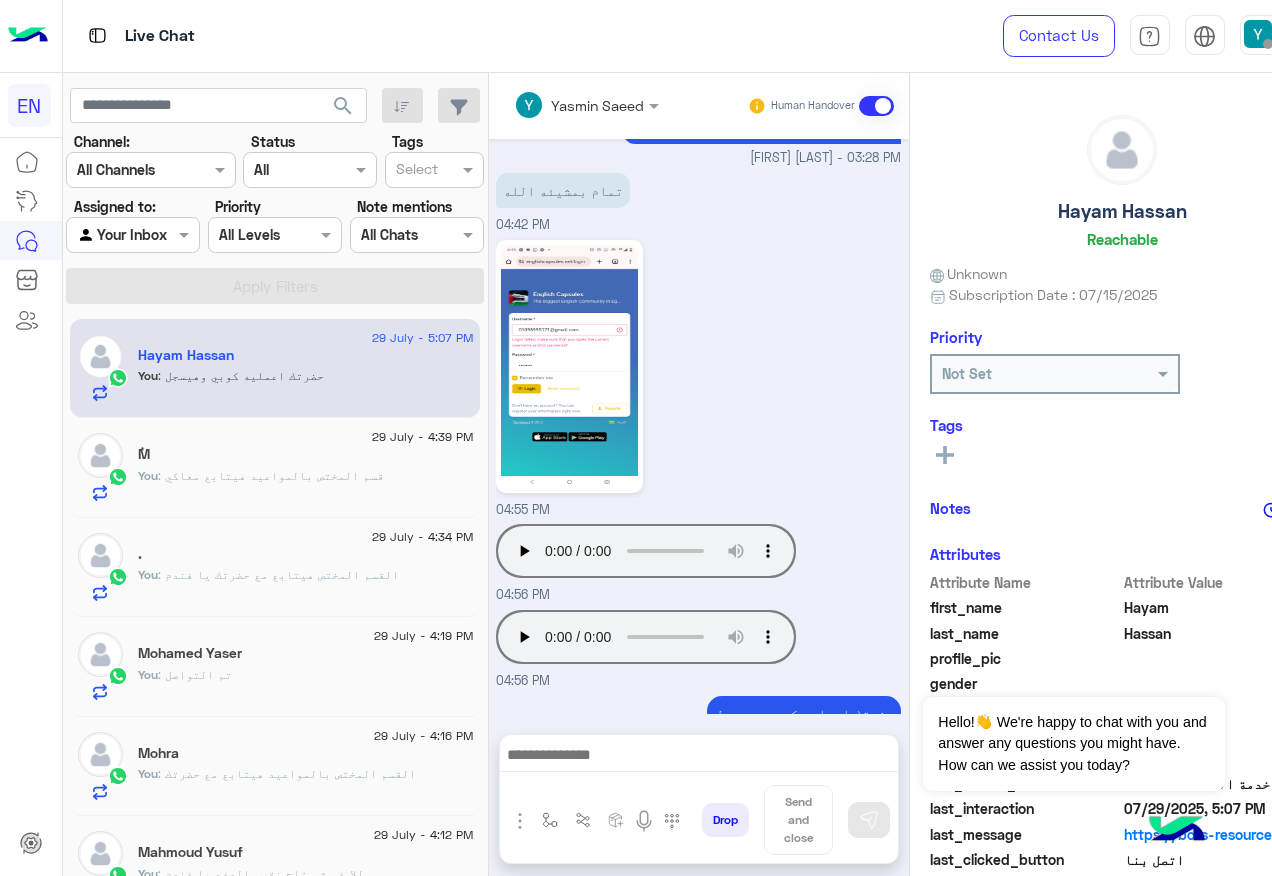 click on "Assigned to:" 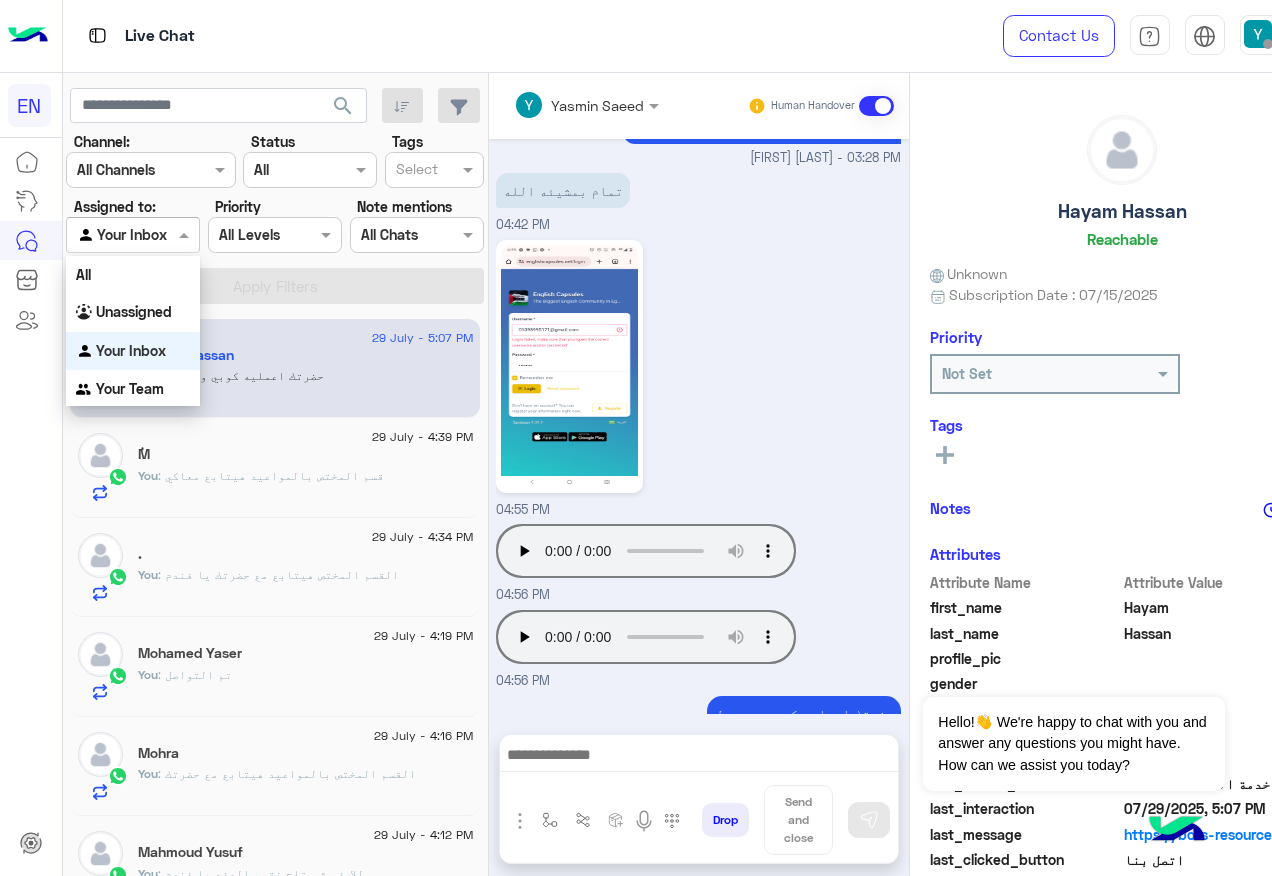 click at bounding box center (133, 234) 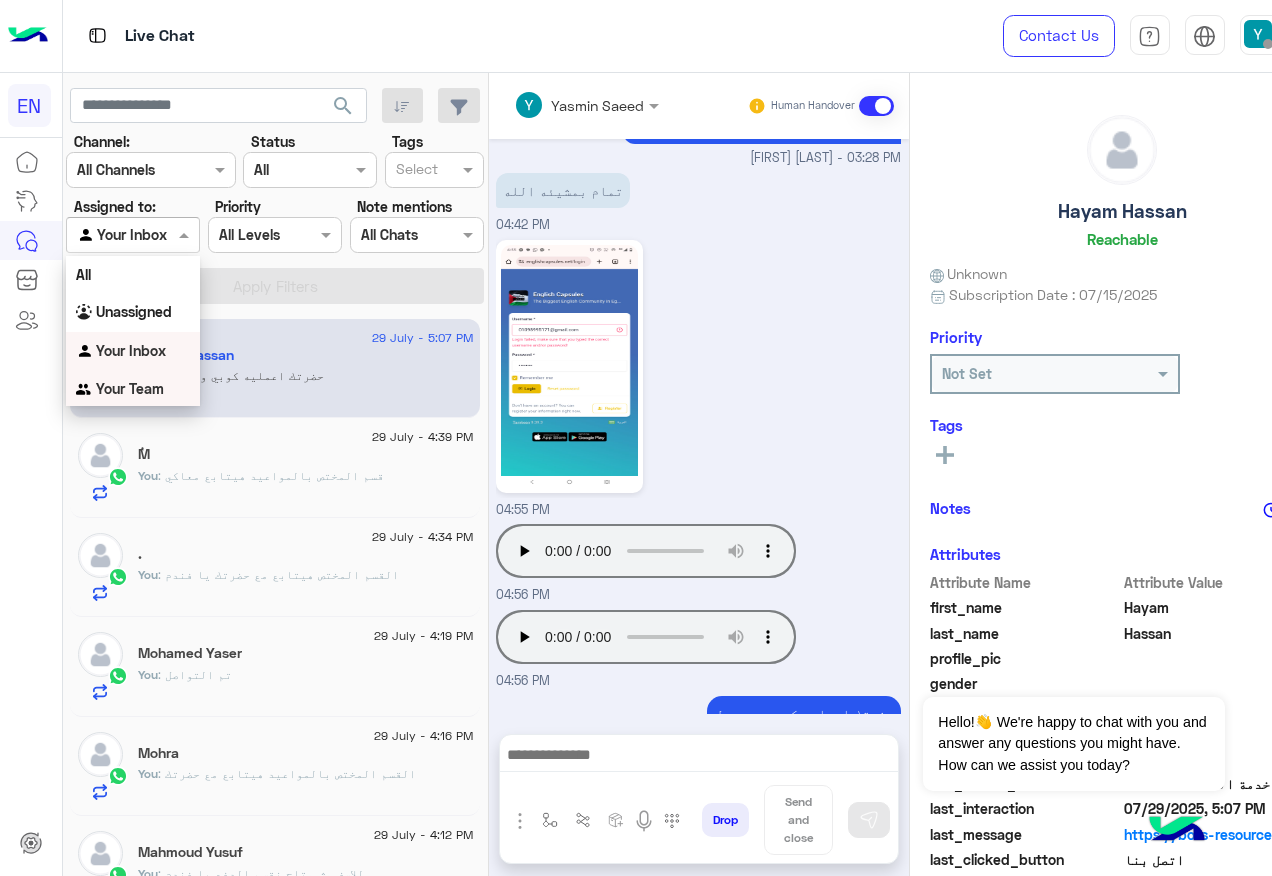 click on "Your Team" at bounding box center (133, 389) 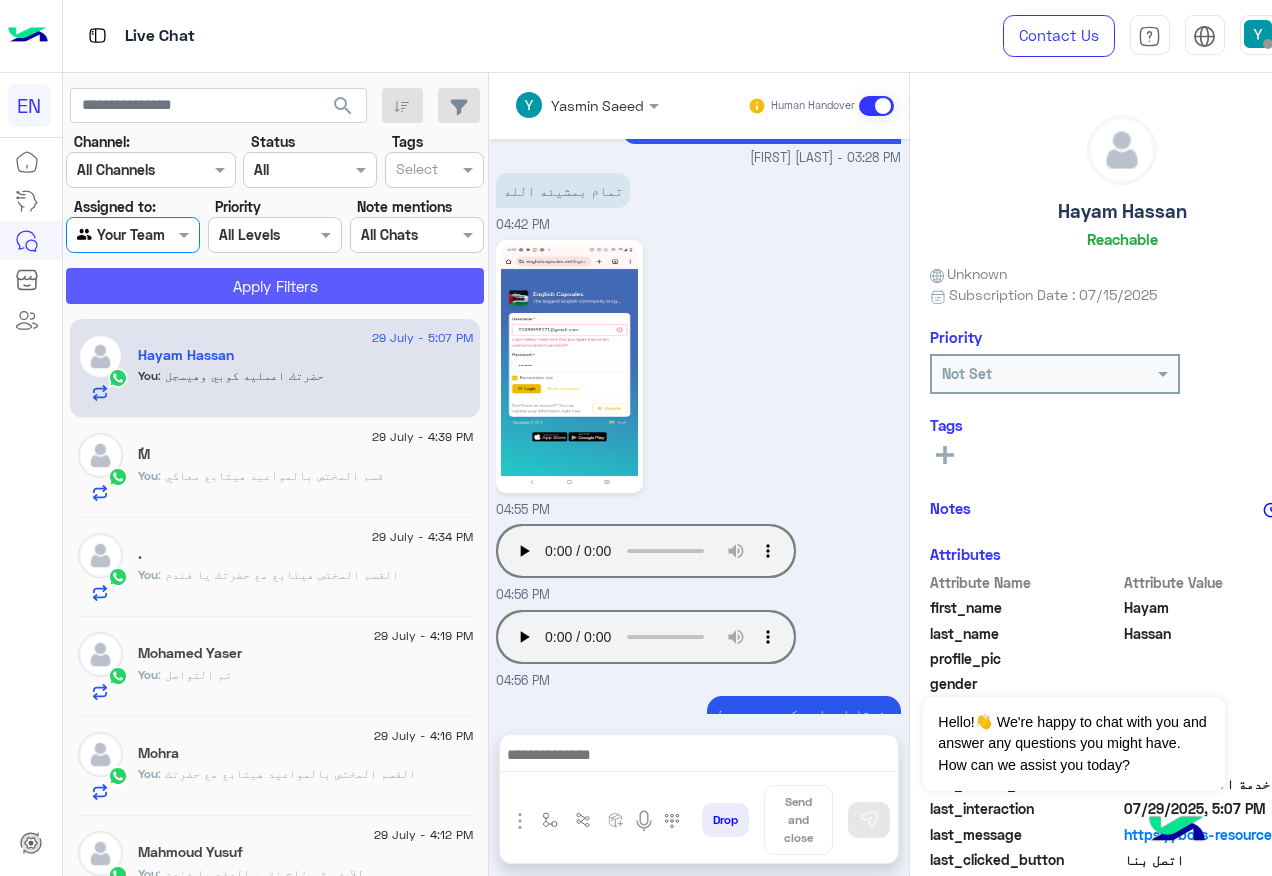 click on "Apply Filters" 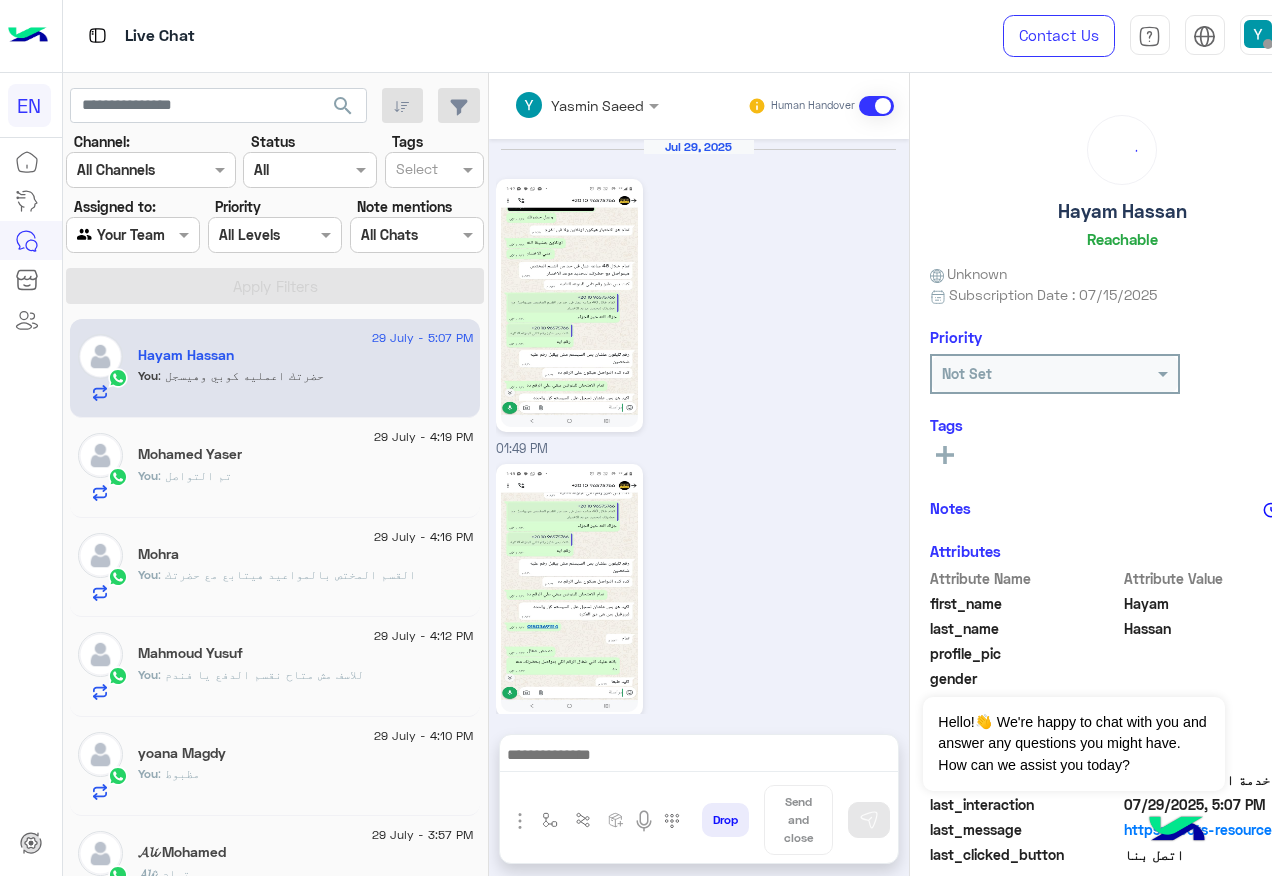 scroll, scrollTop: 2076, scrollLeft: 0, axis: vertical 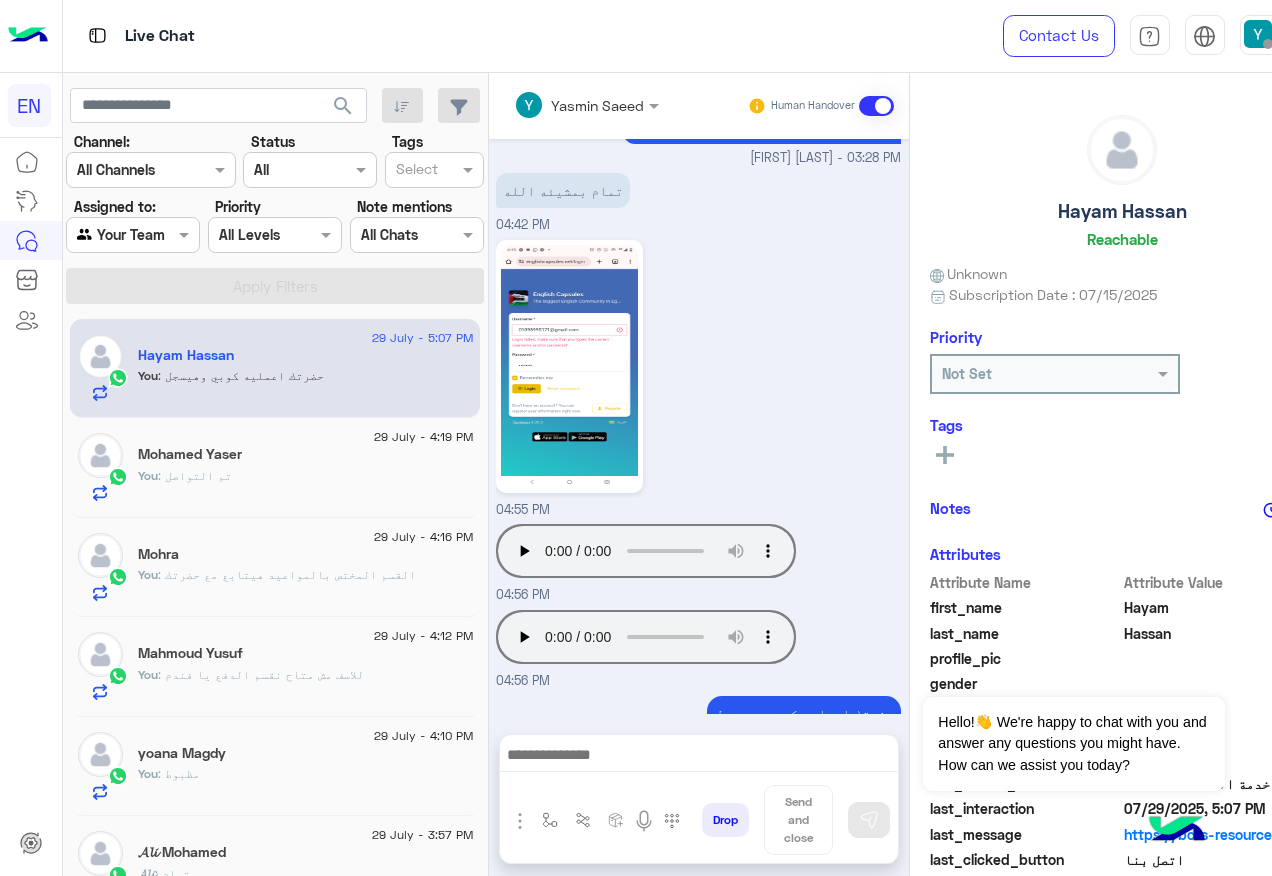 click at bounding box center (133, 234) 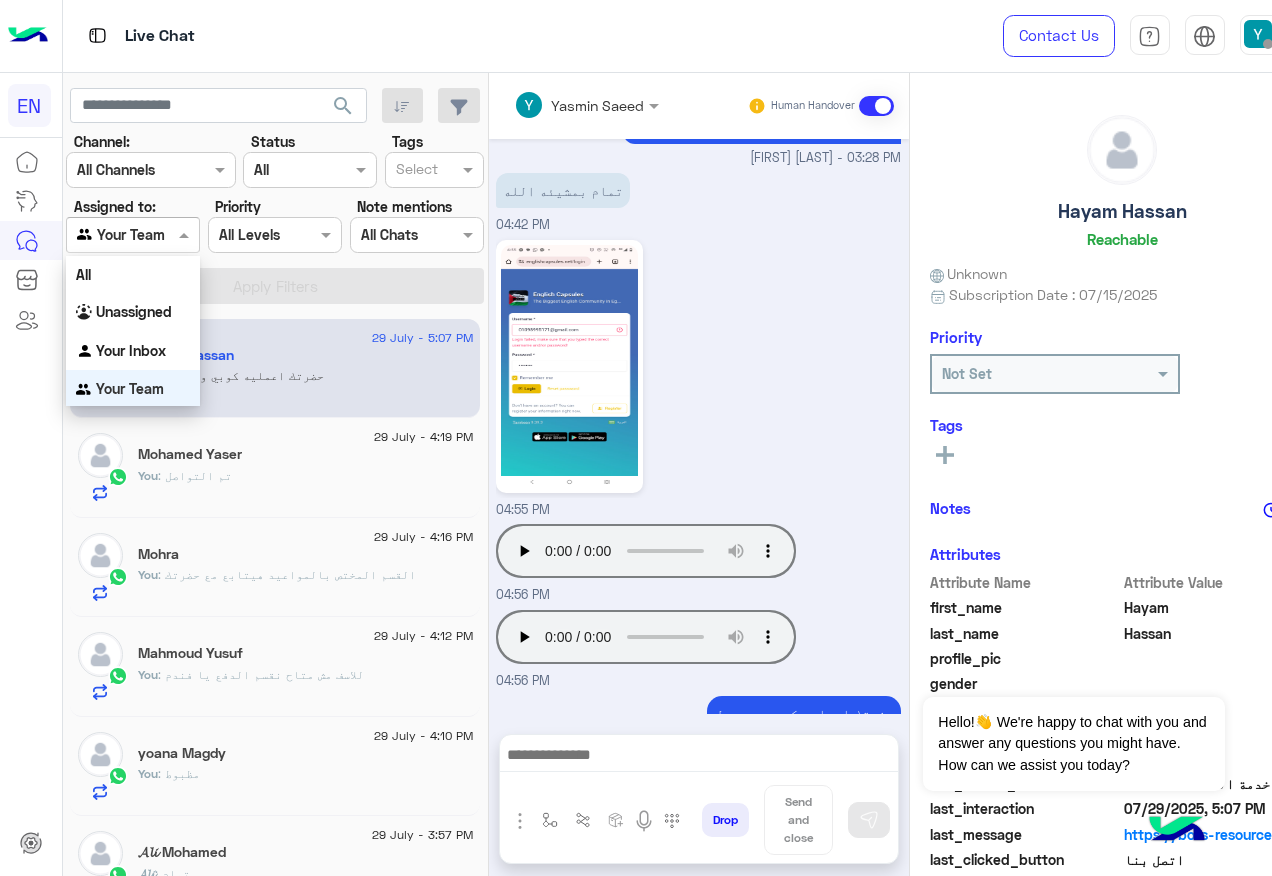 scroll, scrollTop: 1, scrollLeft: 0, axis: vertical 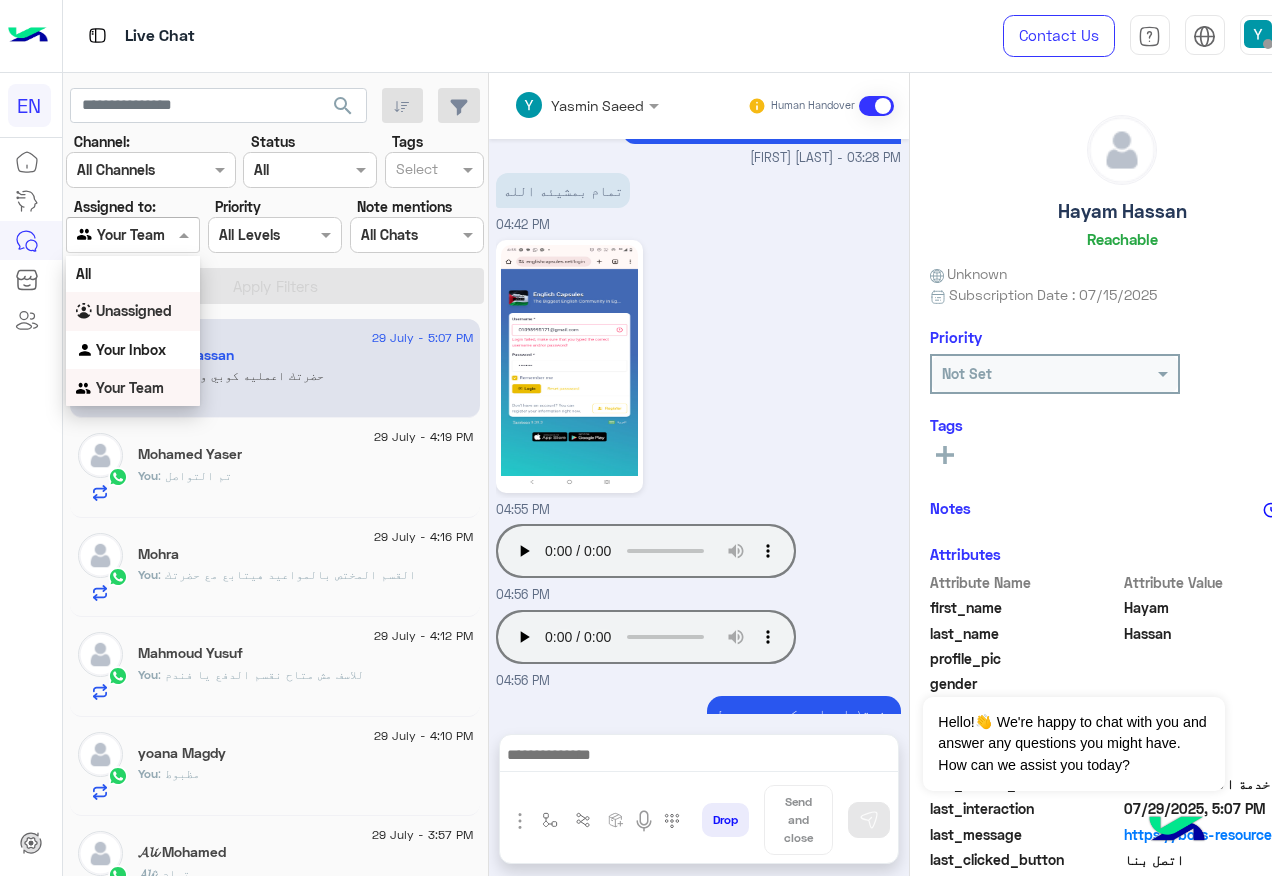 click on "Unassigned" at bounding box center (133, 311) 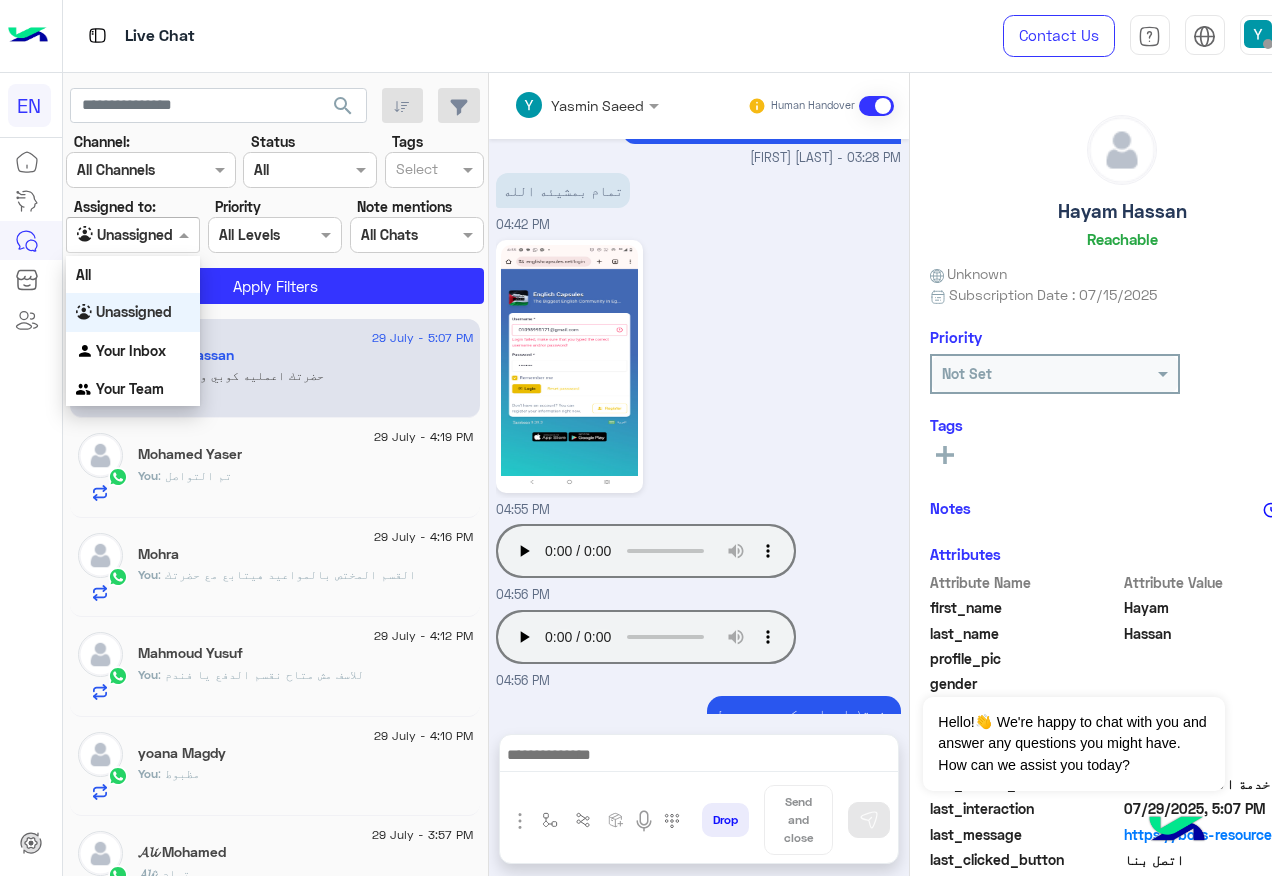 click at bounding box center [133, 234] 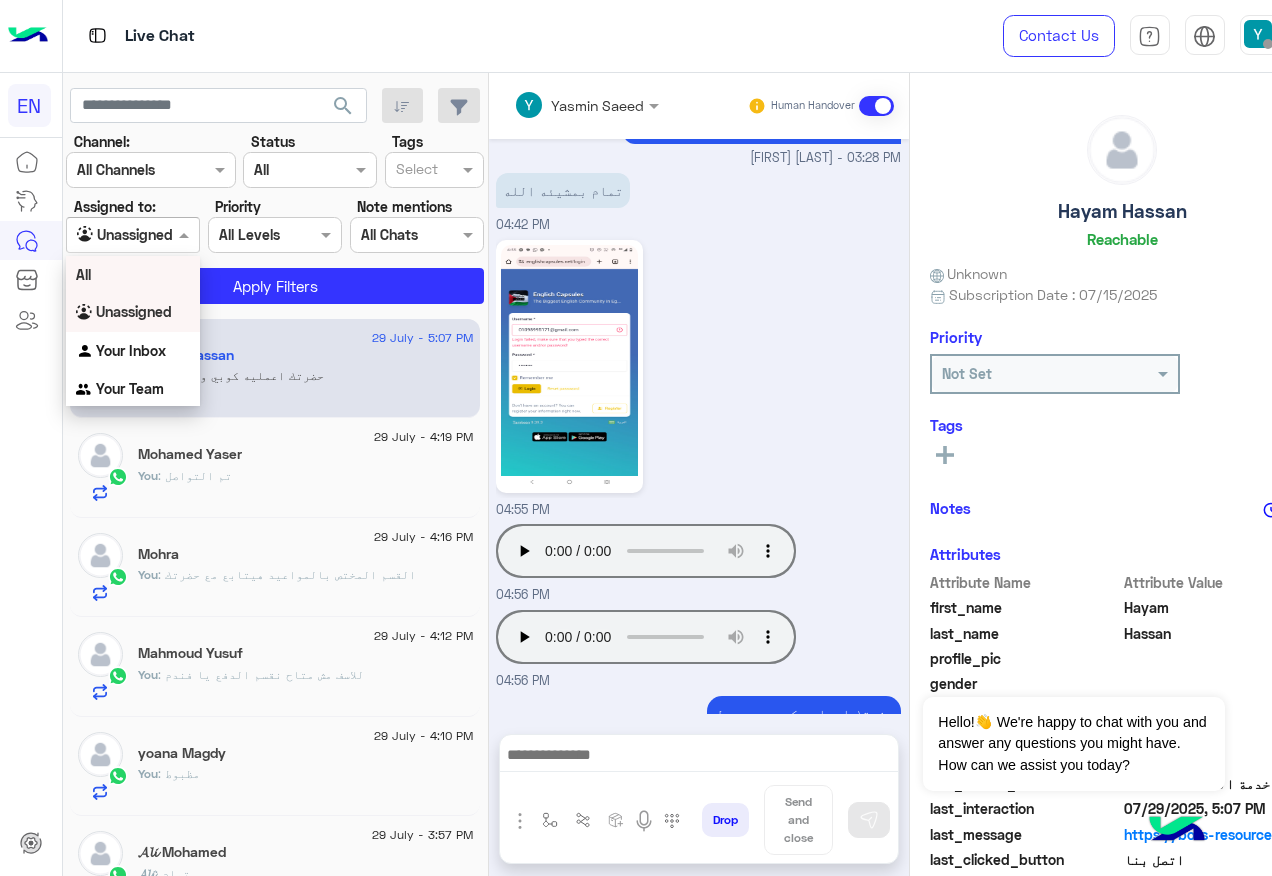 click on "All" at bounding box center [133, 274] 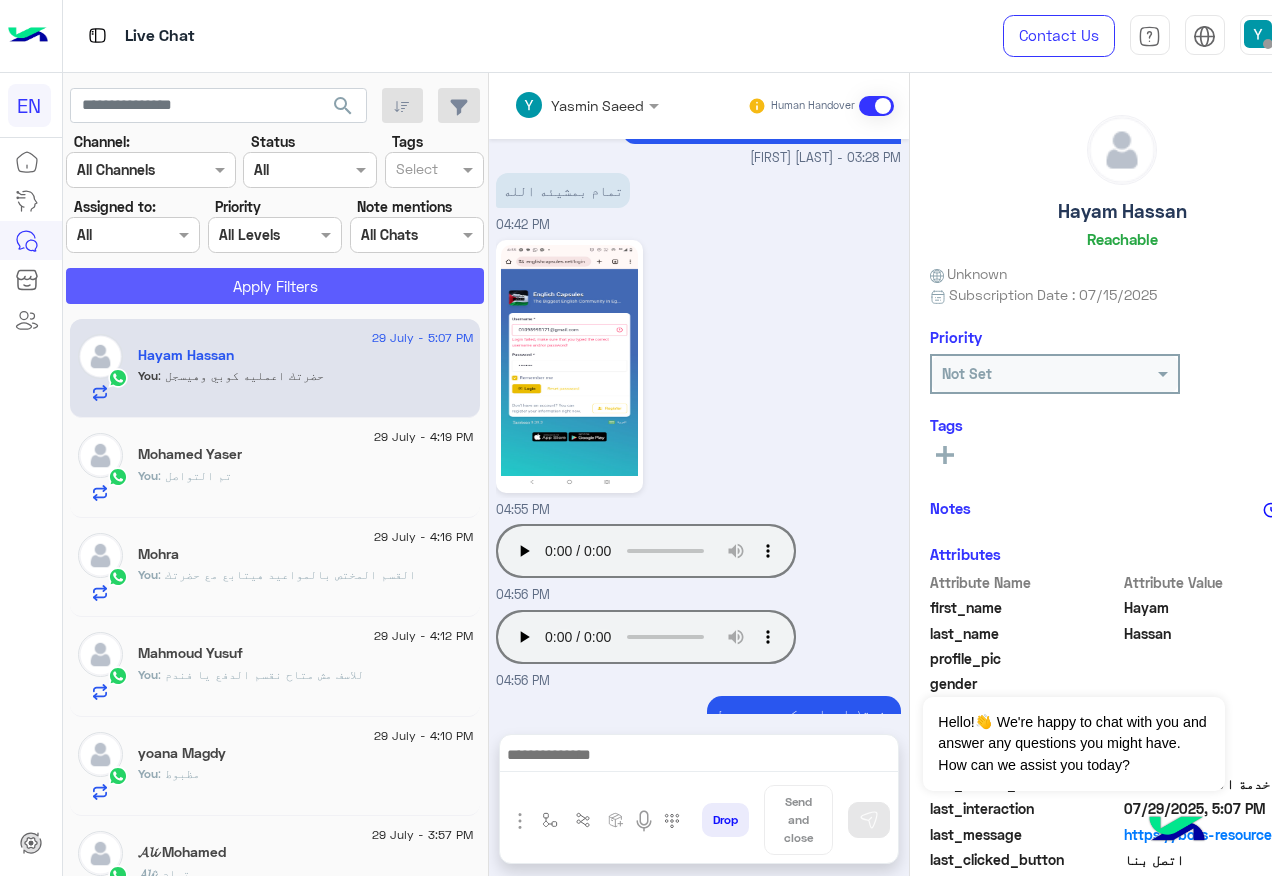 click on "Apply Filters" 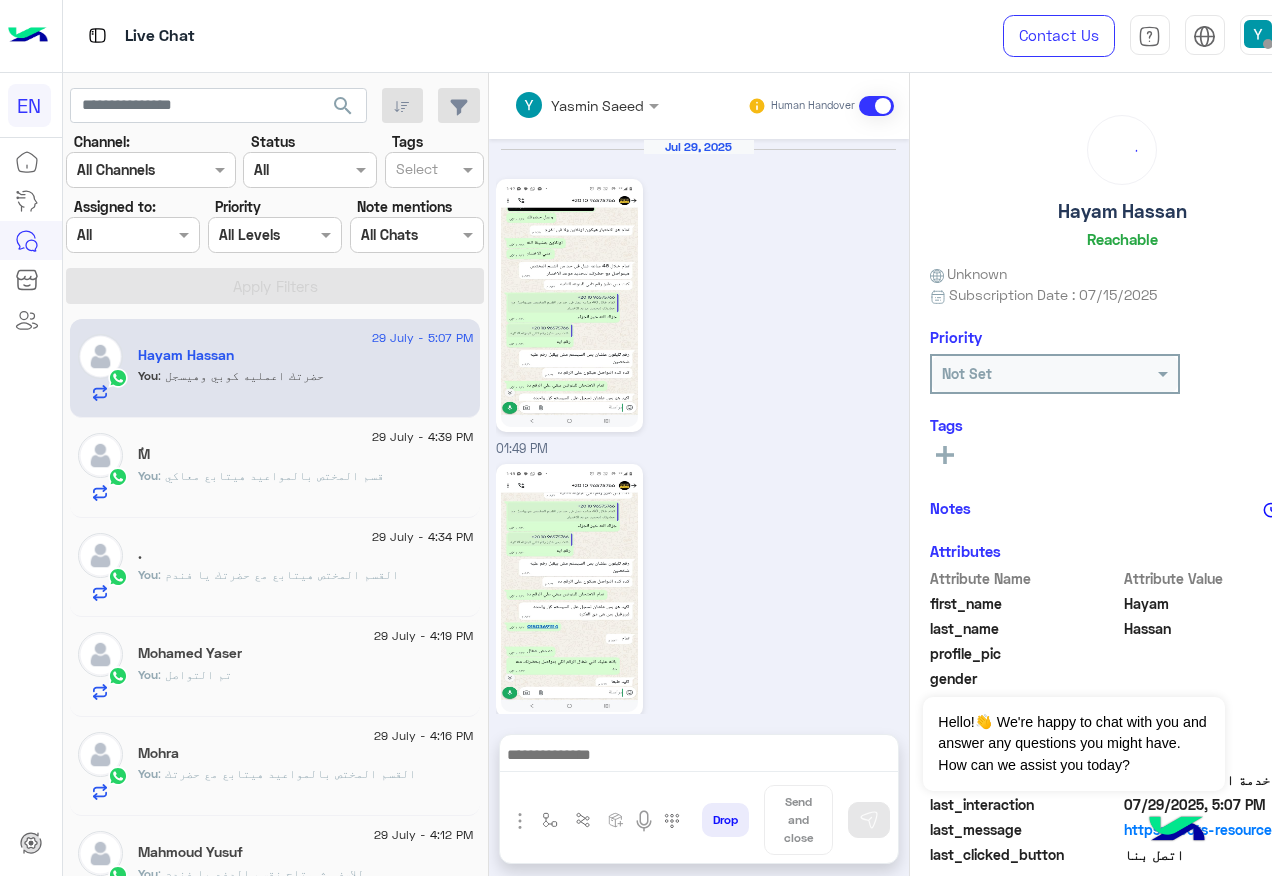 scroll, scrollTop: 2076, scrollLeft: 0, axis: vertical 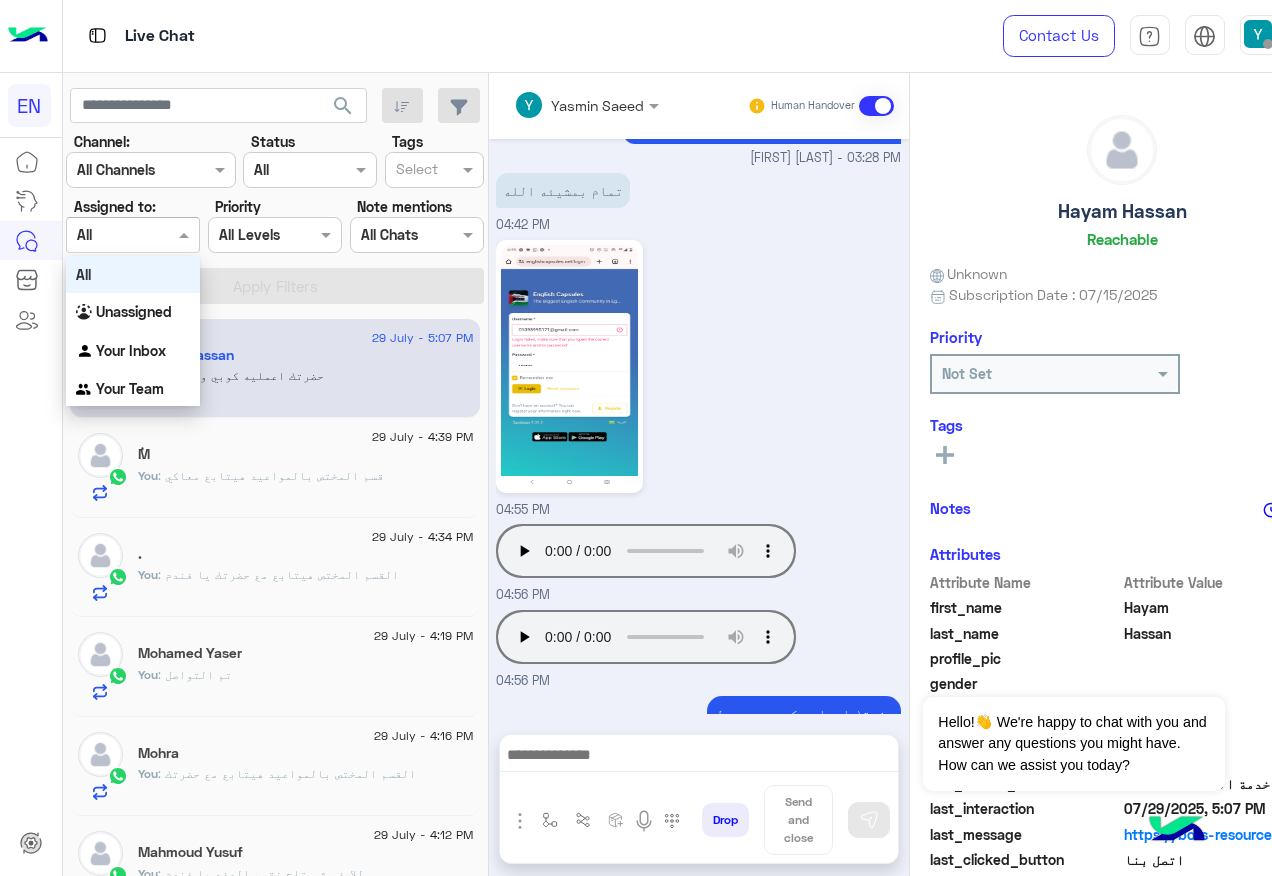 click on "Agent Filter All" at bounding box center (133, 235) 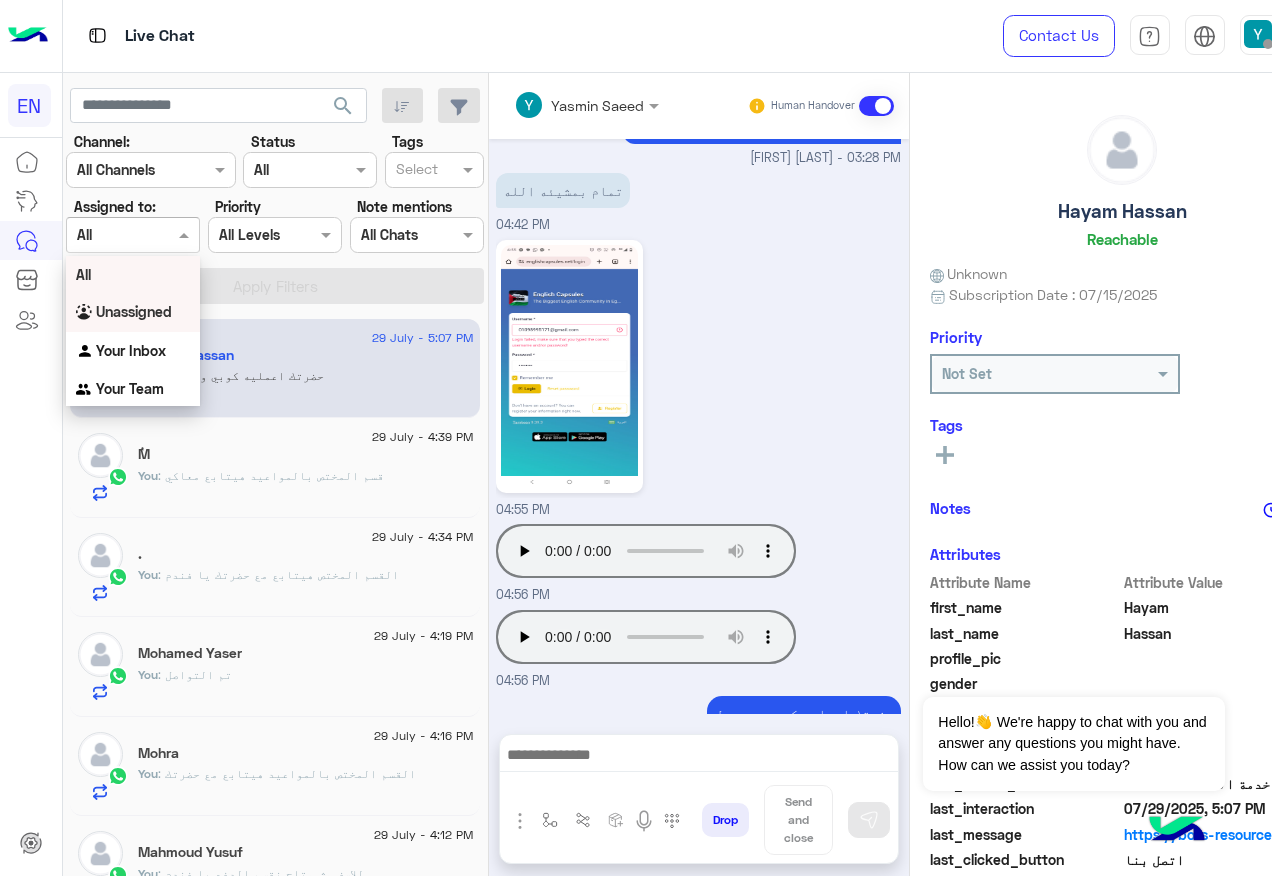 click on "Unassigned" at bounding box center (134, 311) 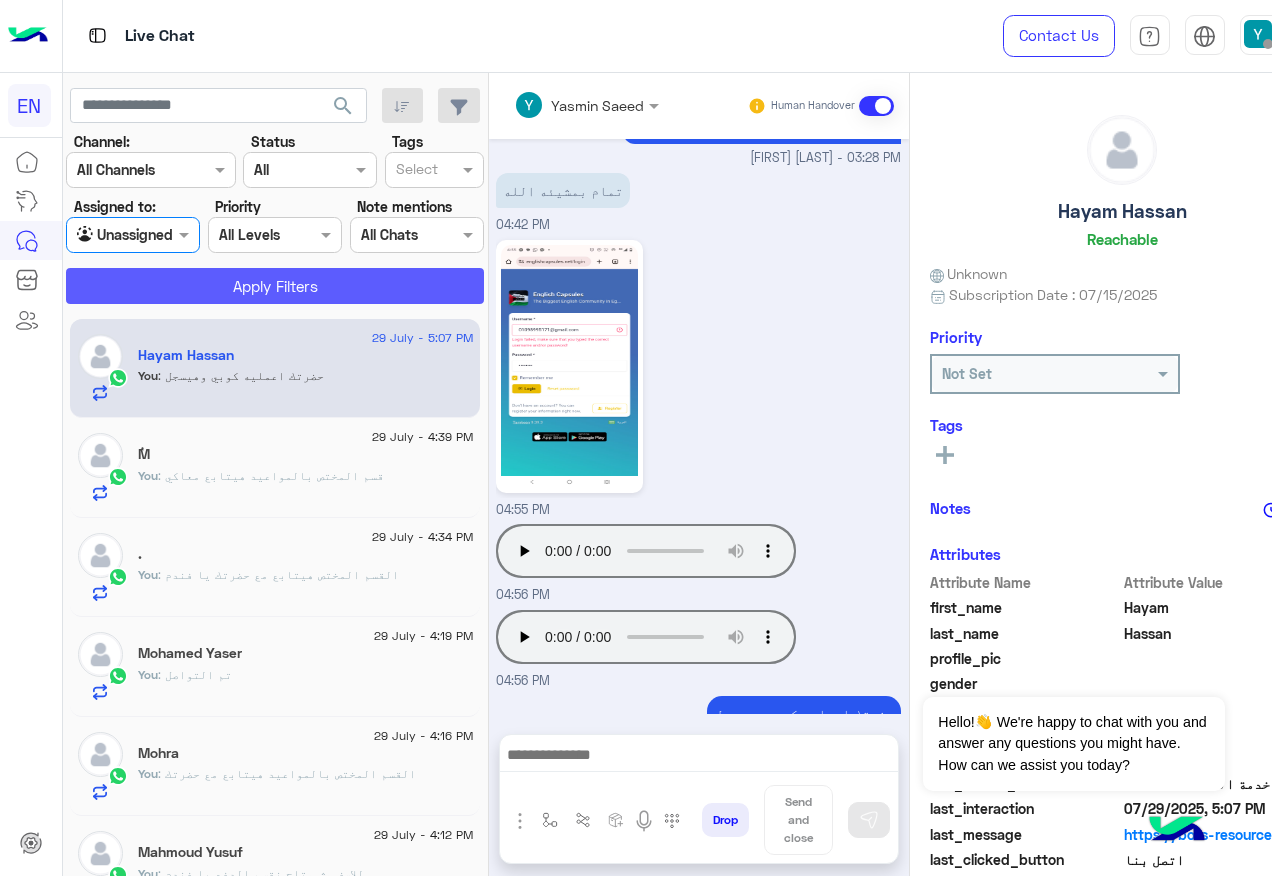 click on "Apply Filters" 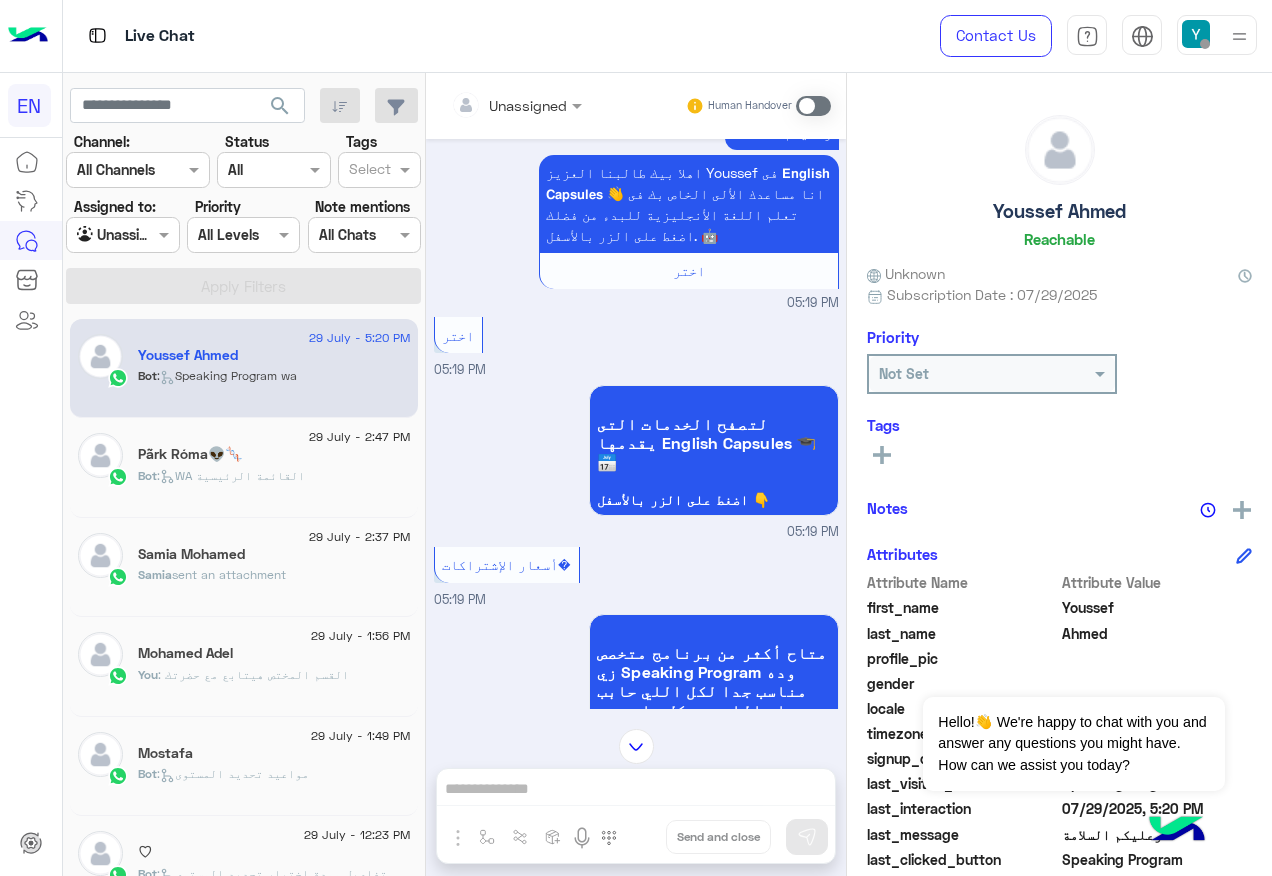 scroll, scrollTop: 116, scrollLeft: 0, axis: vertical 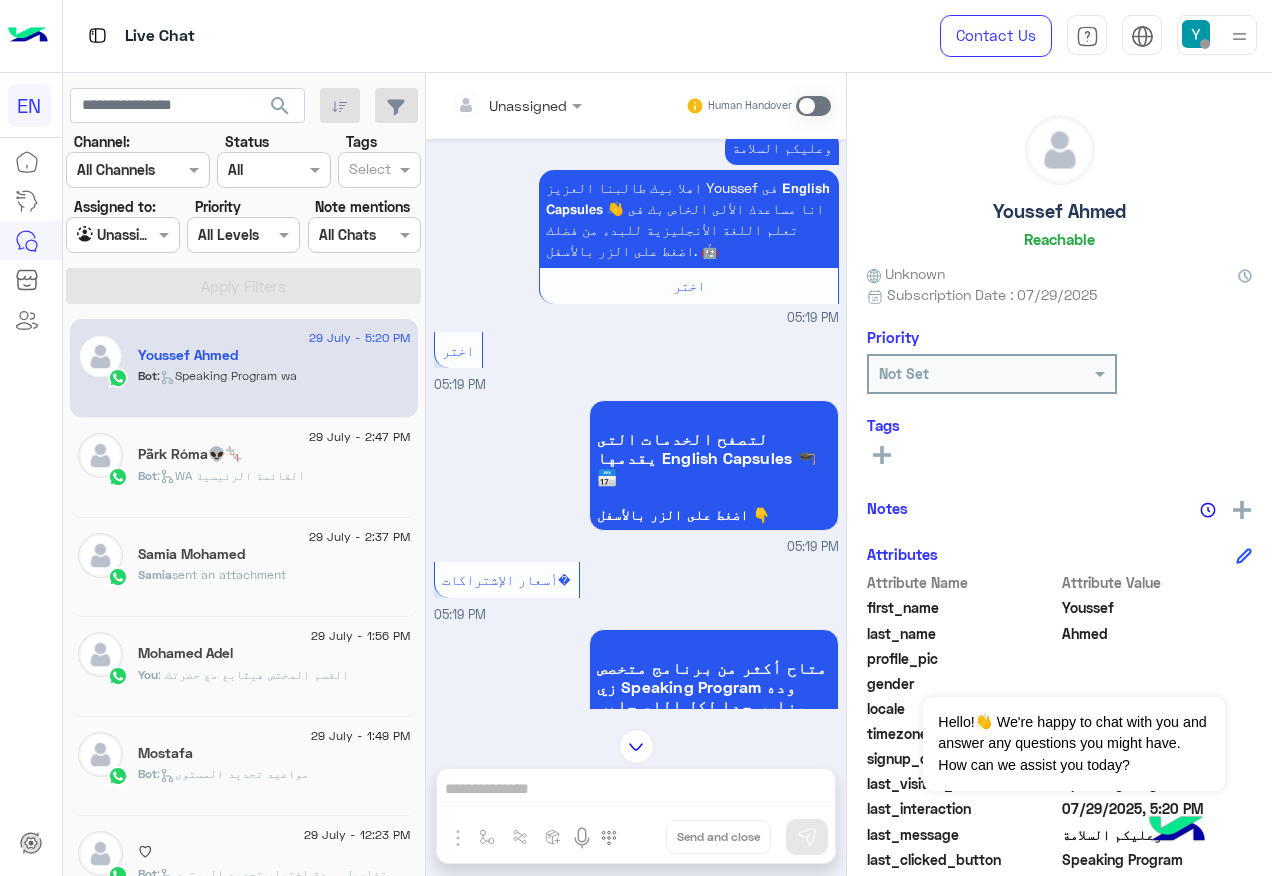 click at bounding box center [491, 105] 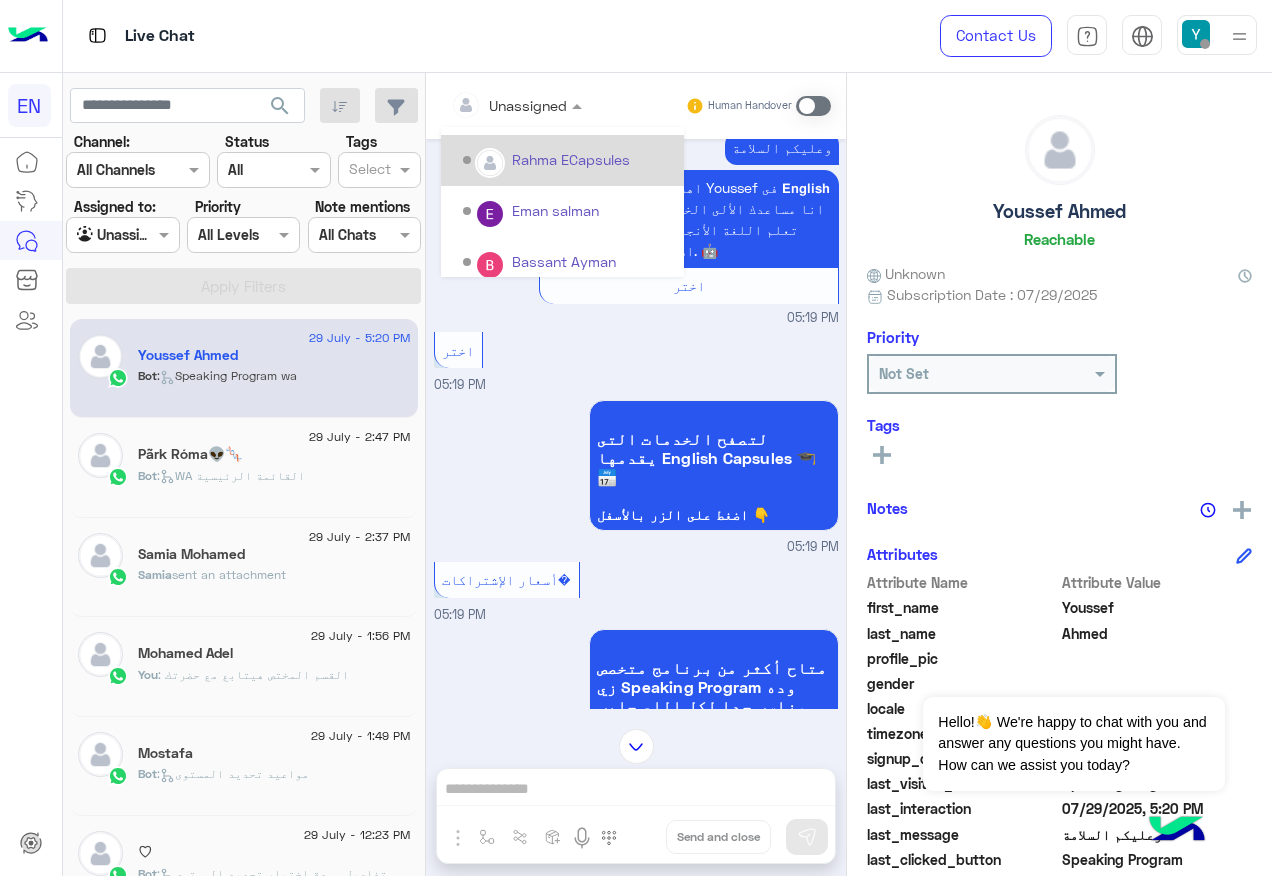 scroll, scrollTop: 332, scrollLeft: 0, axis: vertical 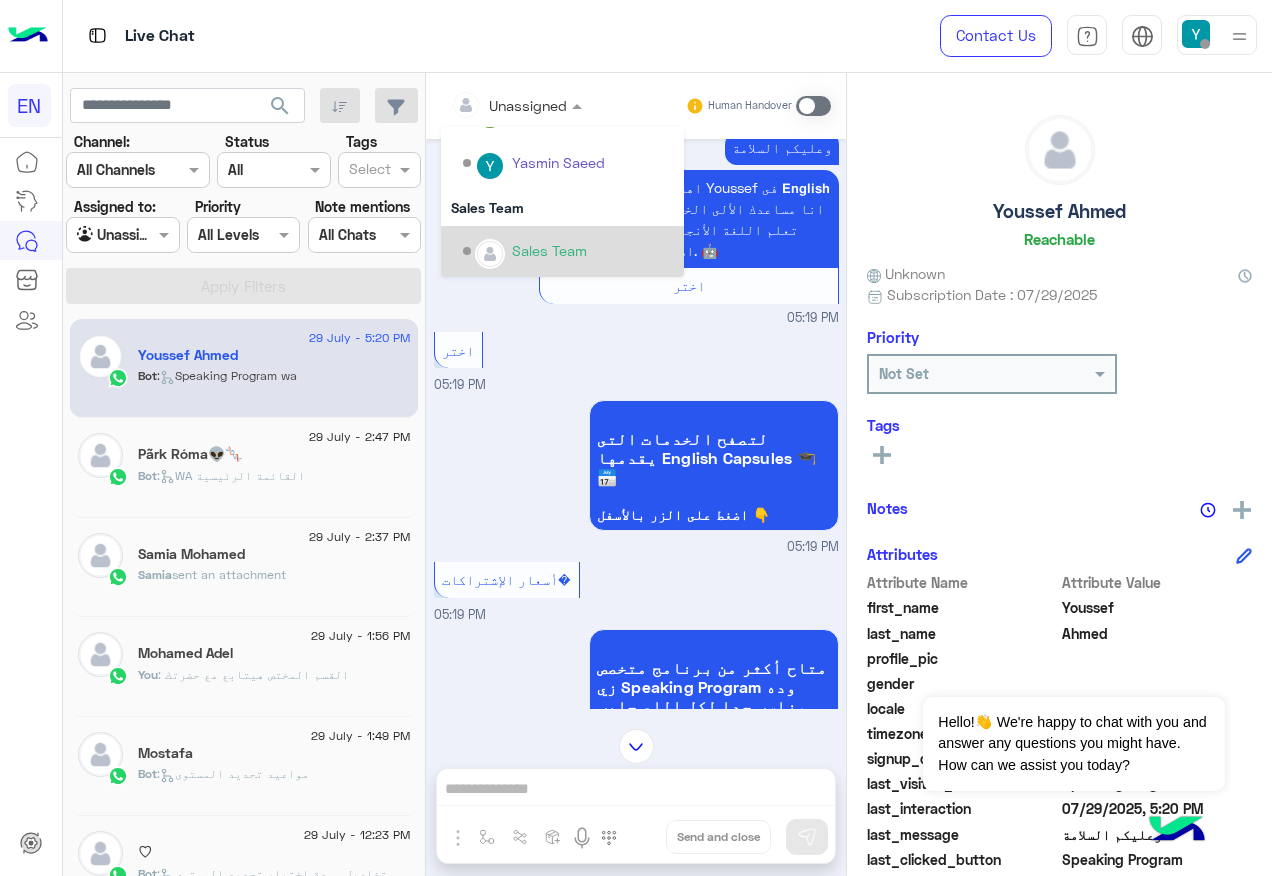 click on "Sales Team" at bounding box center [562, 251] 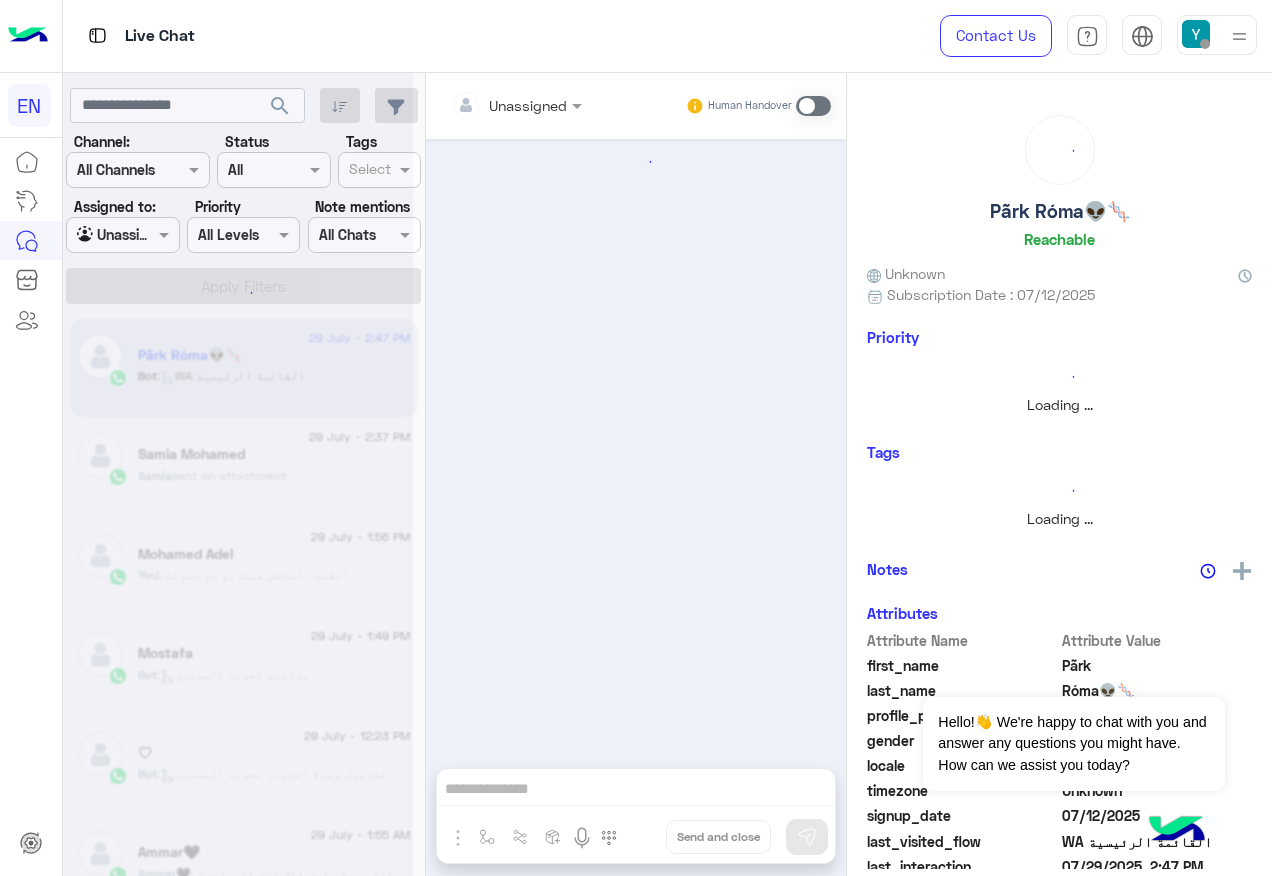 scroll, scrollTop: 2718, scrollLeft: 0, axis: vertical 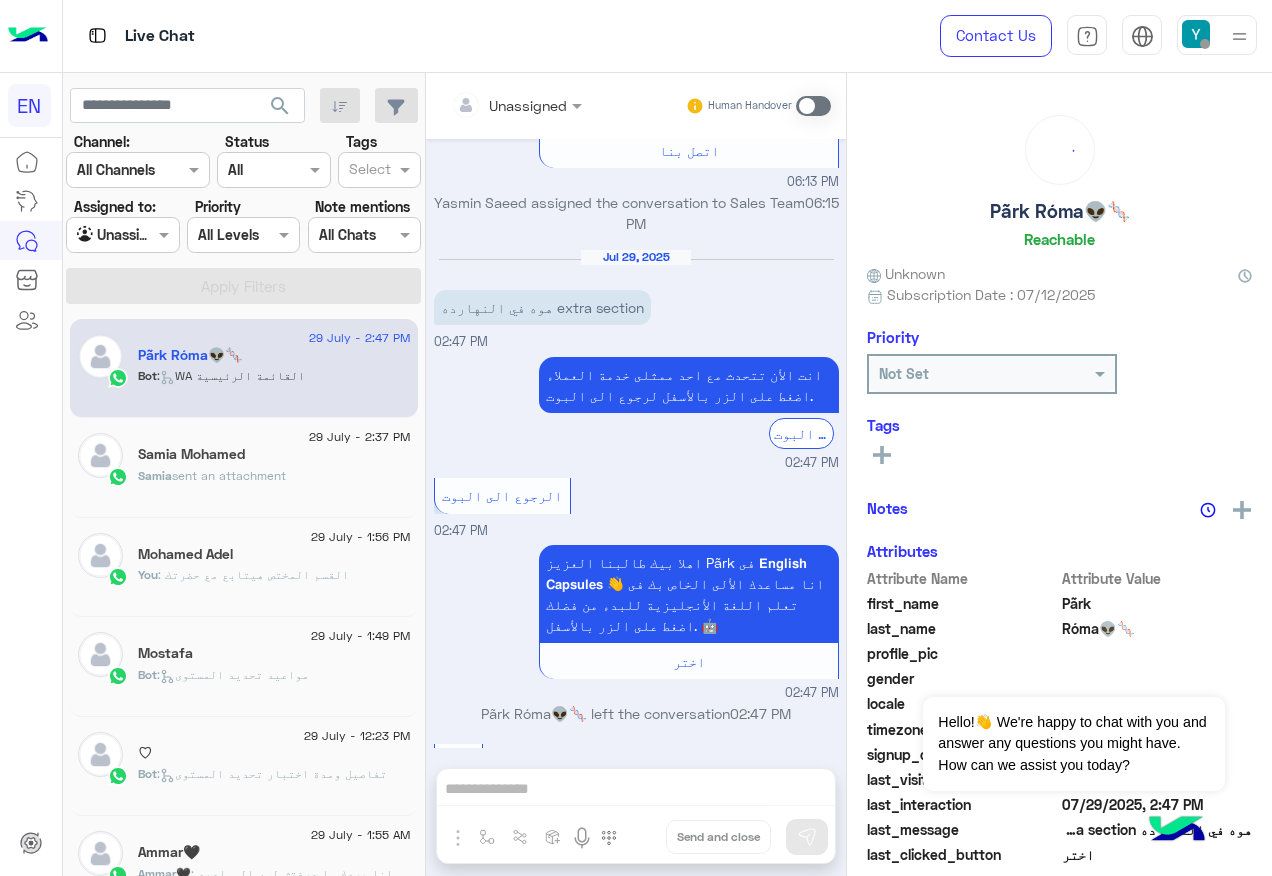 click at bounding box center [100, 235] 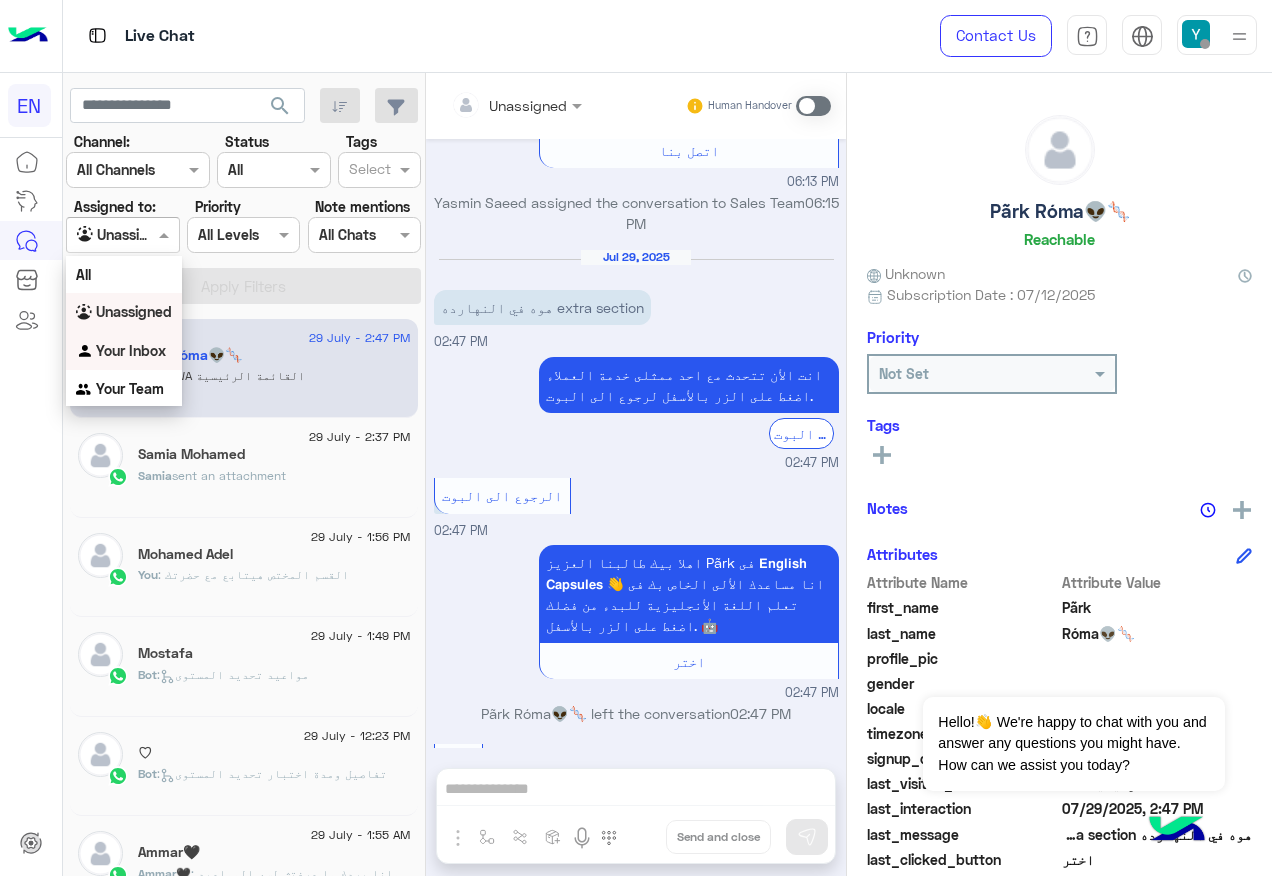 click on "Your Inbox" at bounding box center (124, 351) 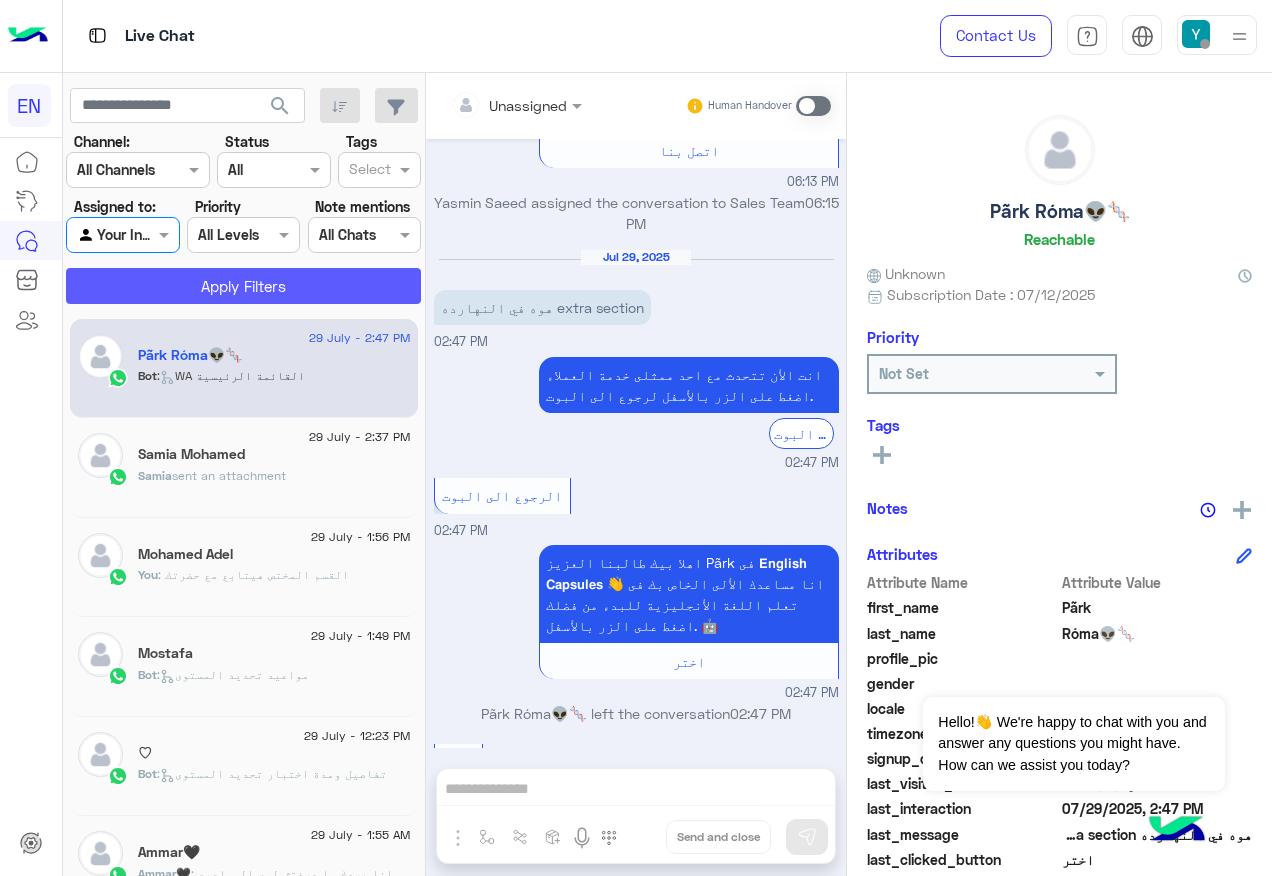 click on "Apply Filters" 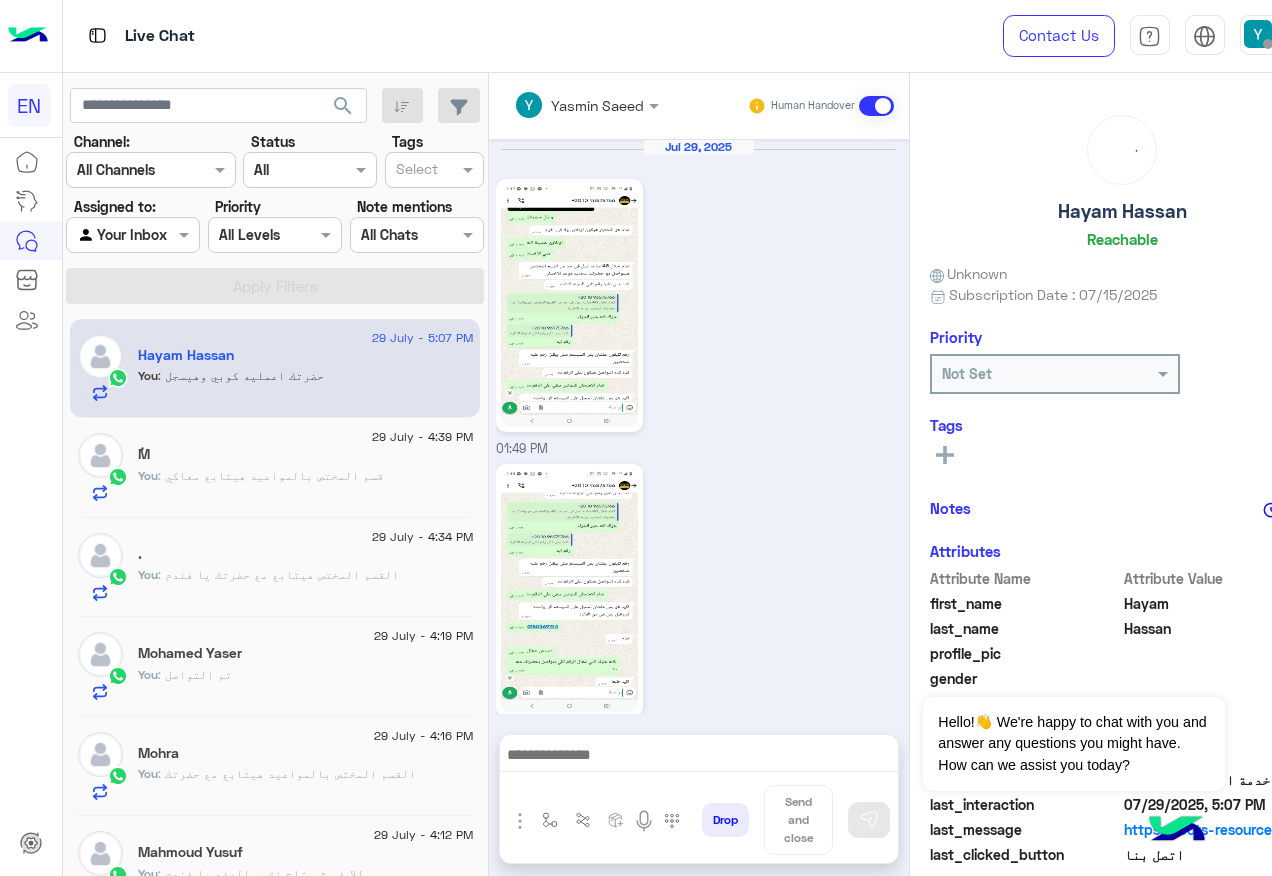 scroll, scrollTop: 2076, scrollLeft: 0, axis: vertical 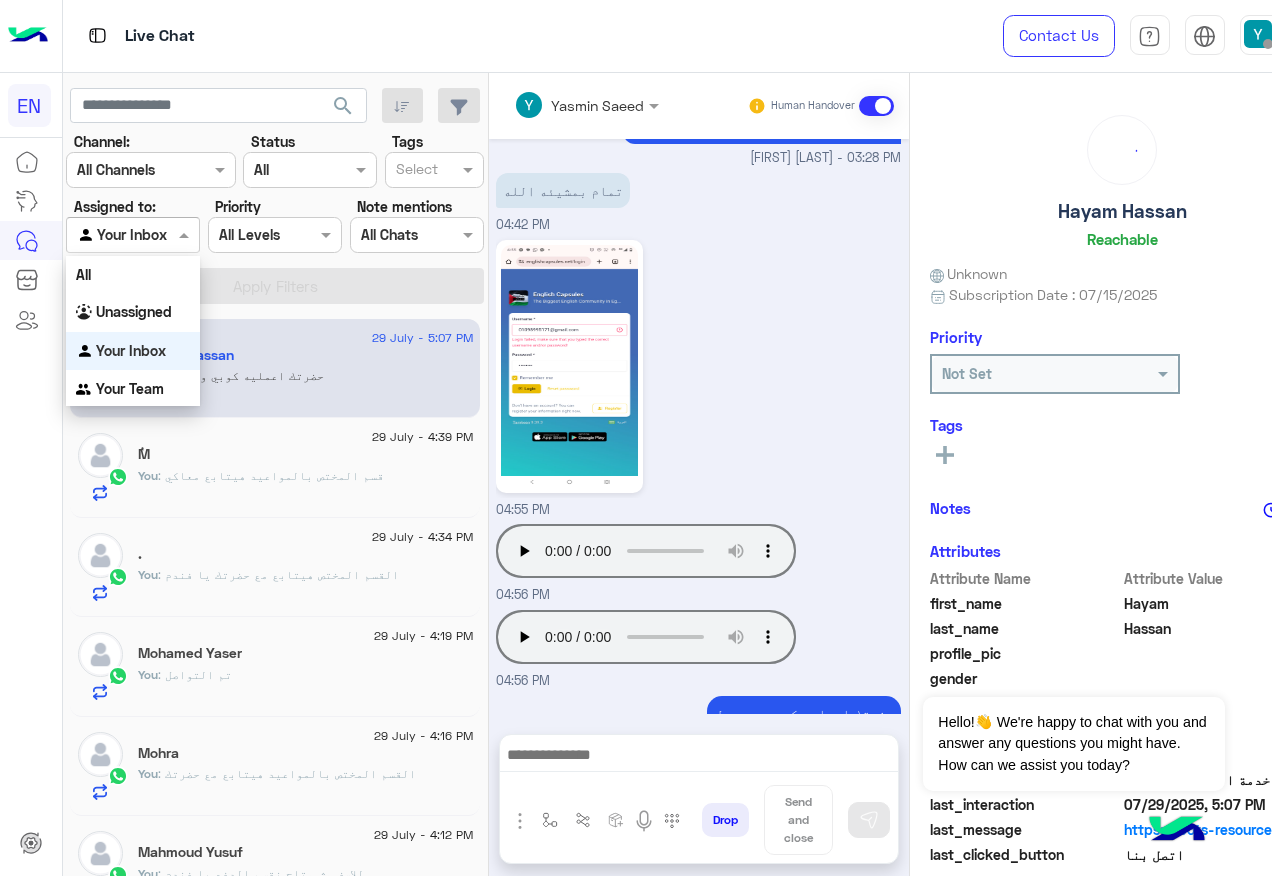click at bounding box center [186, 234] 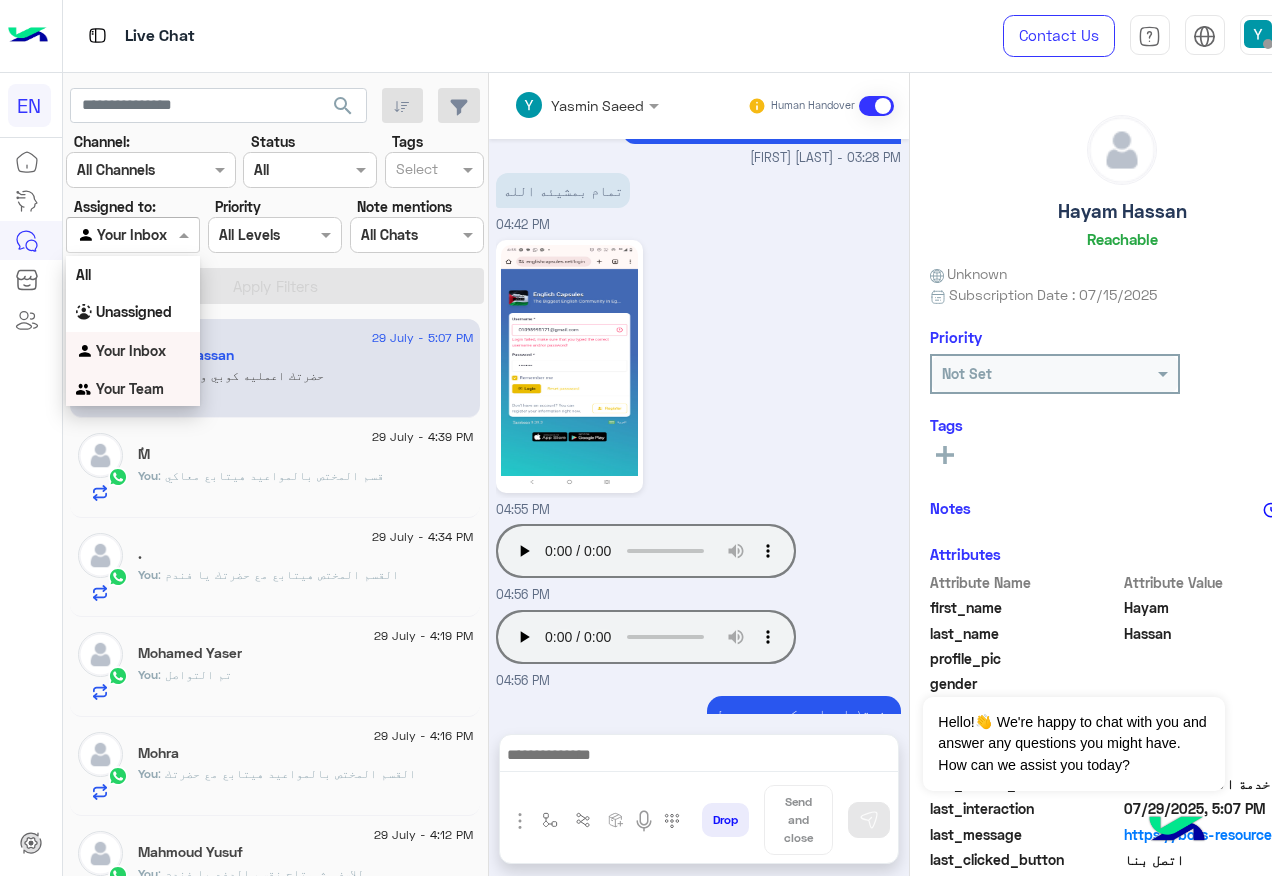 click on "Your Team" at bounding box center (133, 389) 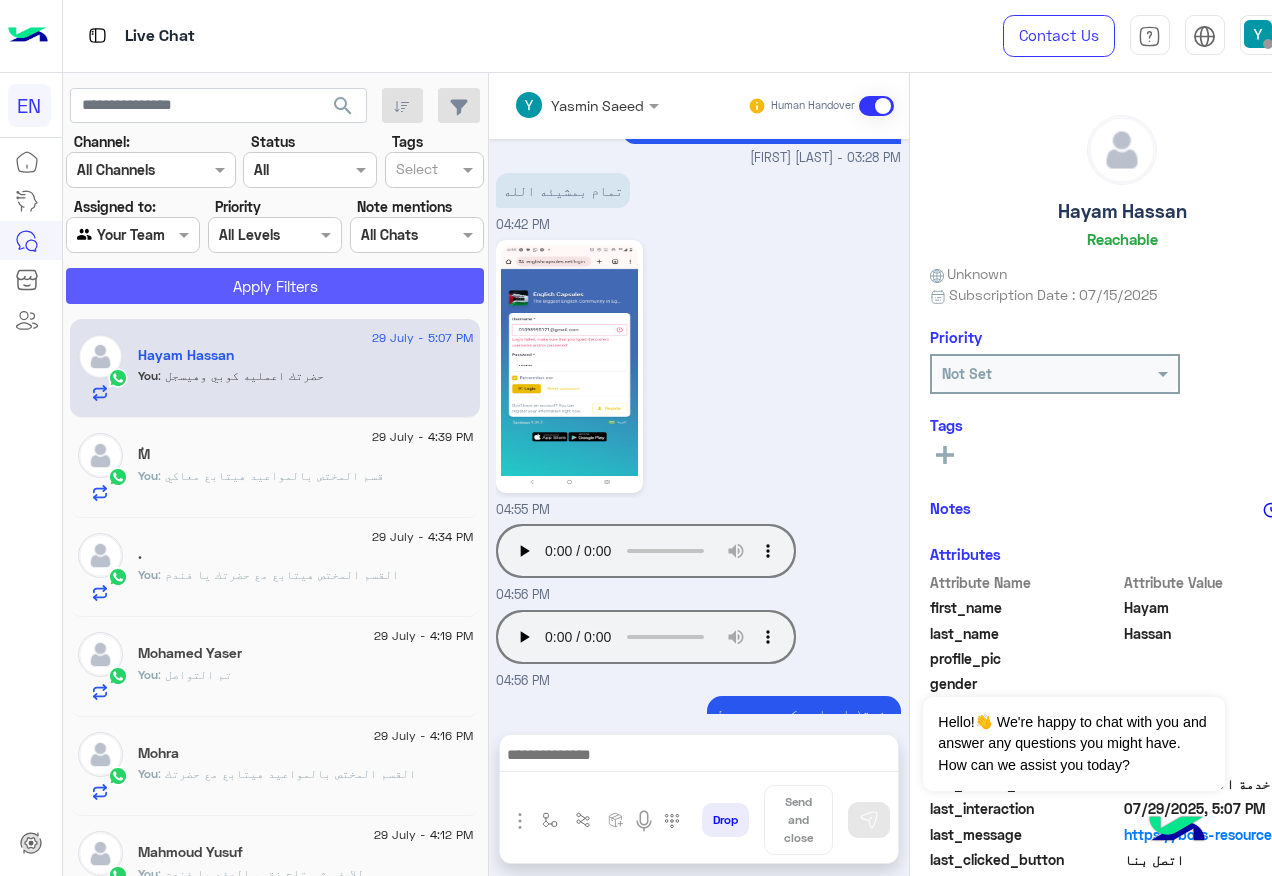 click on "Apply Filters" 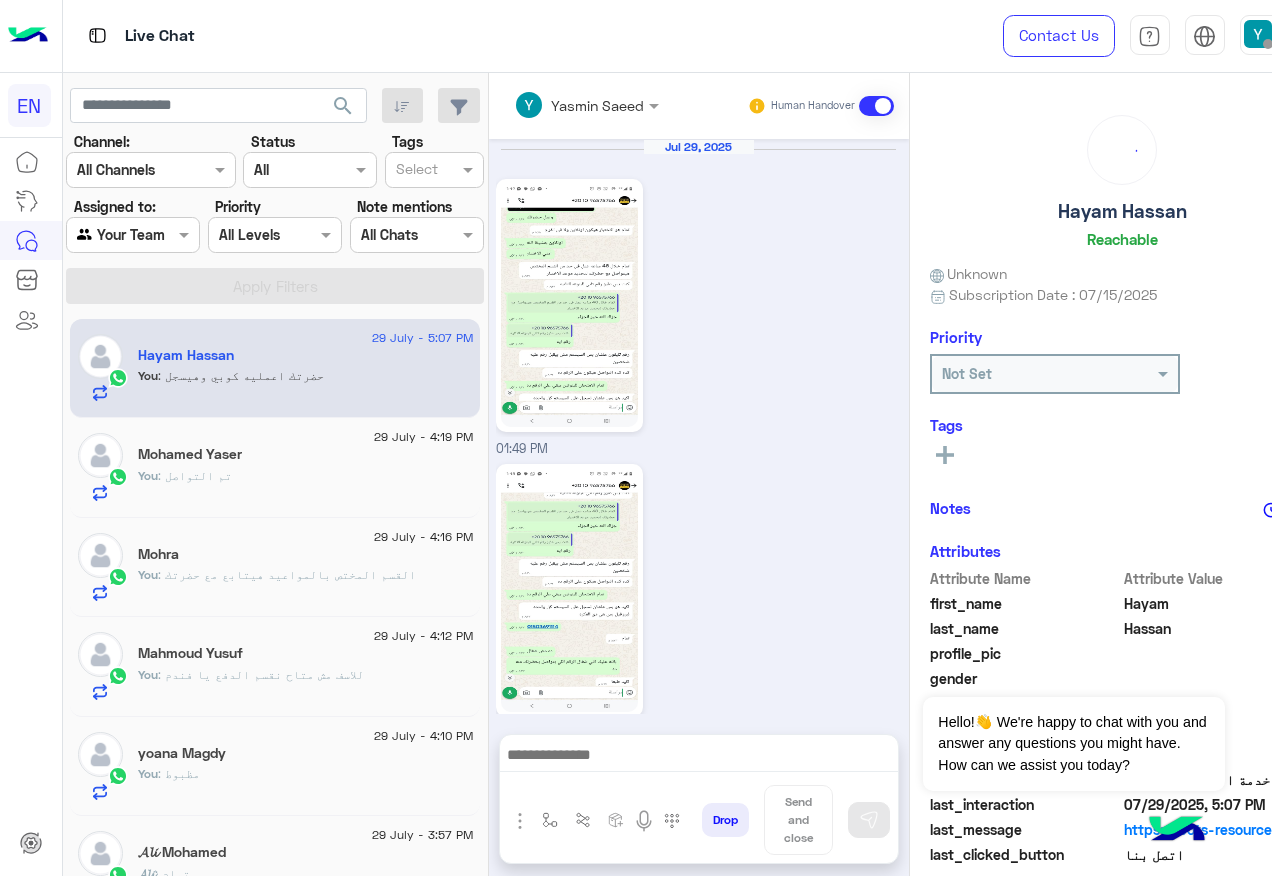 scroll, scrollTop: 2076, scrollLeft: 0, axis: vertical 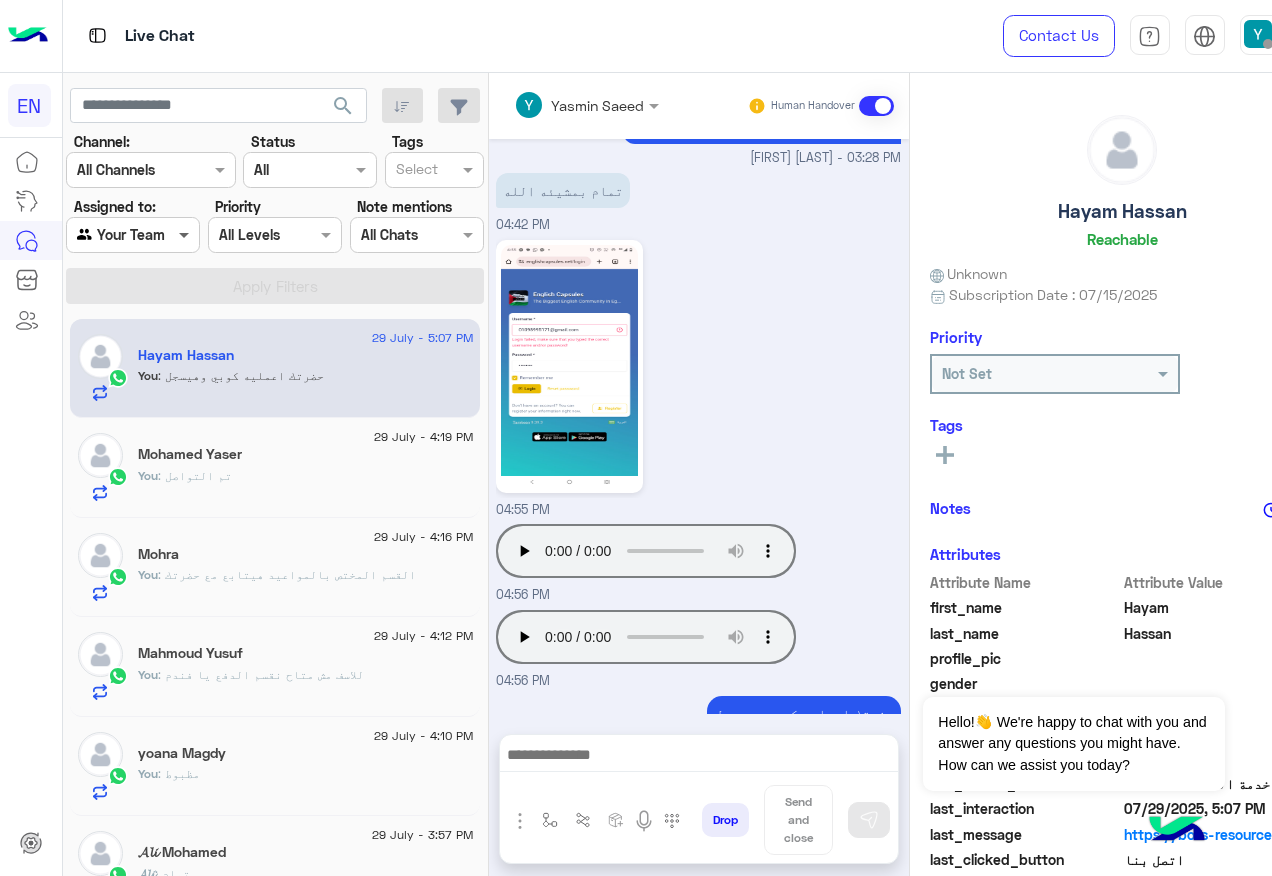 click at bounding box center [186, 234] 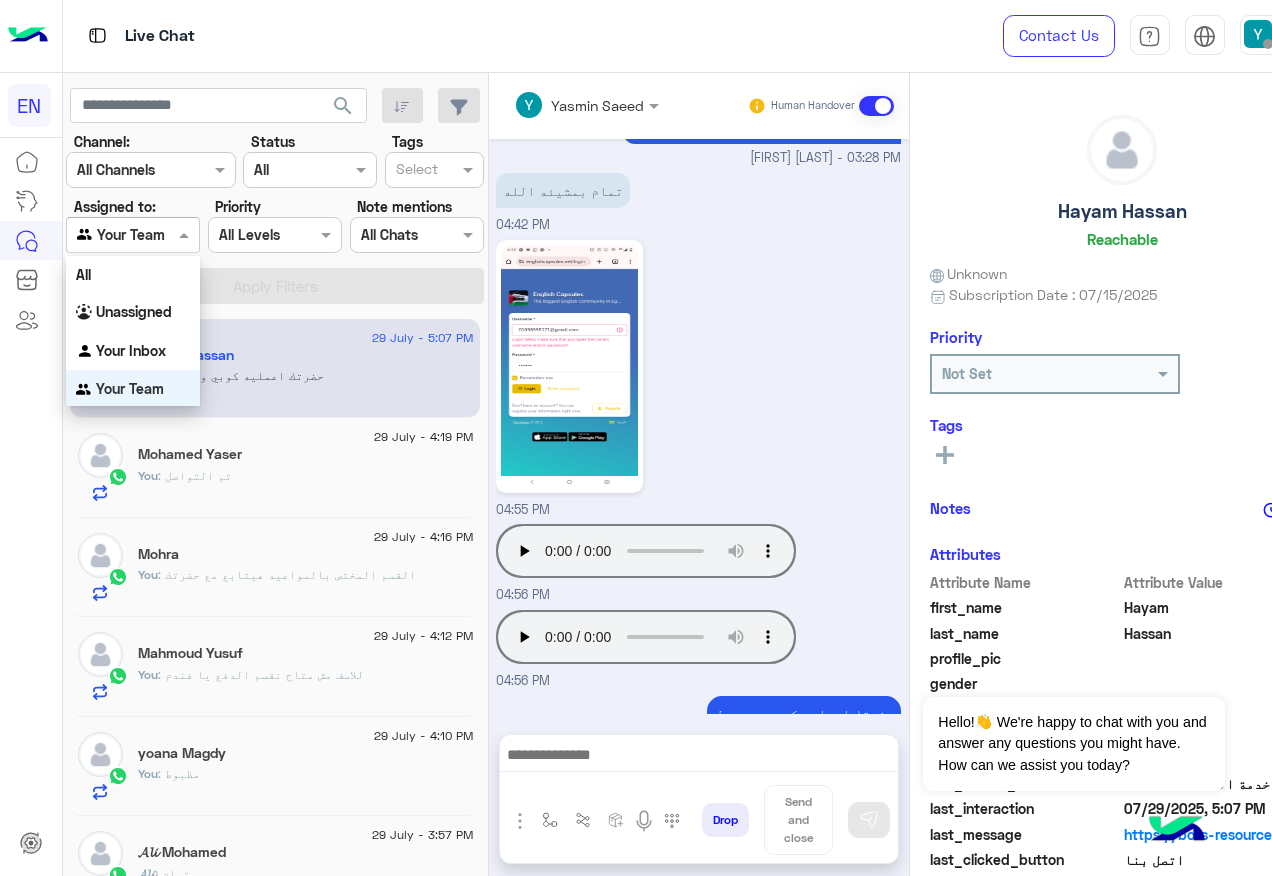 scroll, scrollTop: 1, scrollLeft: 0, axis: vertical 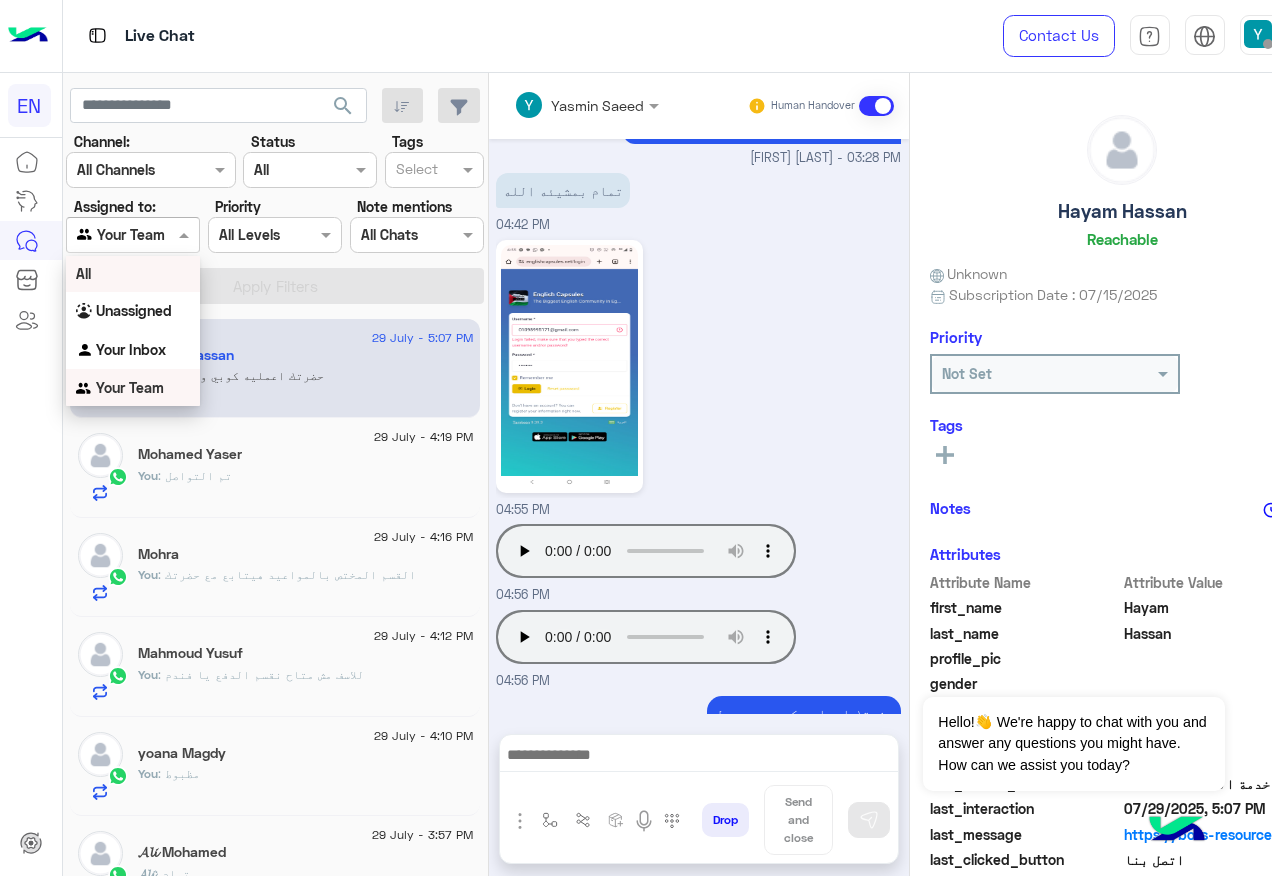 click on "04:55 PM" at bounding box center (698, 377) 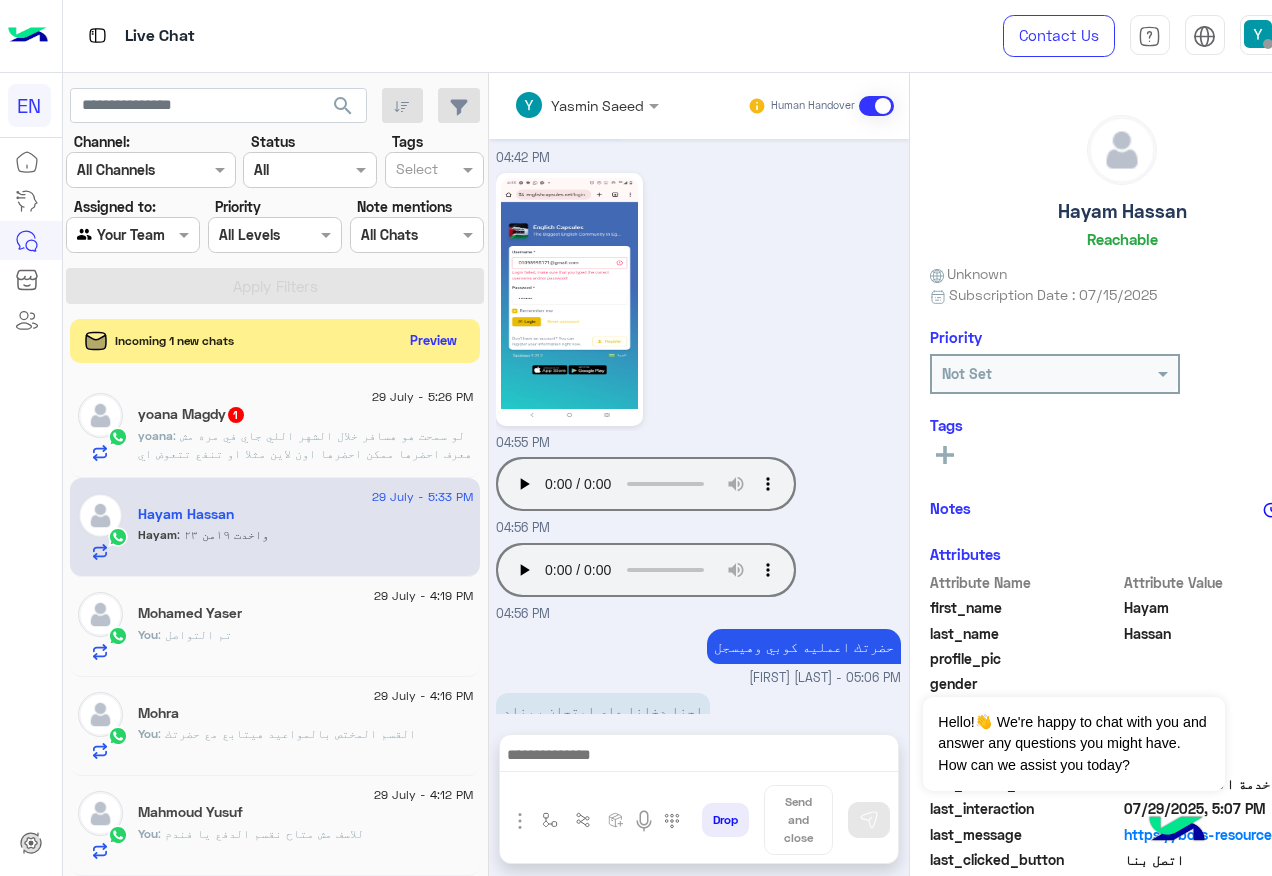 scroll, scrollTop: 2210, scrollLeft: 0, axis: vertical 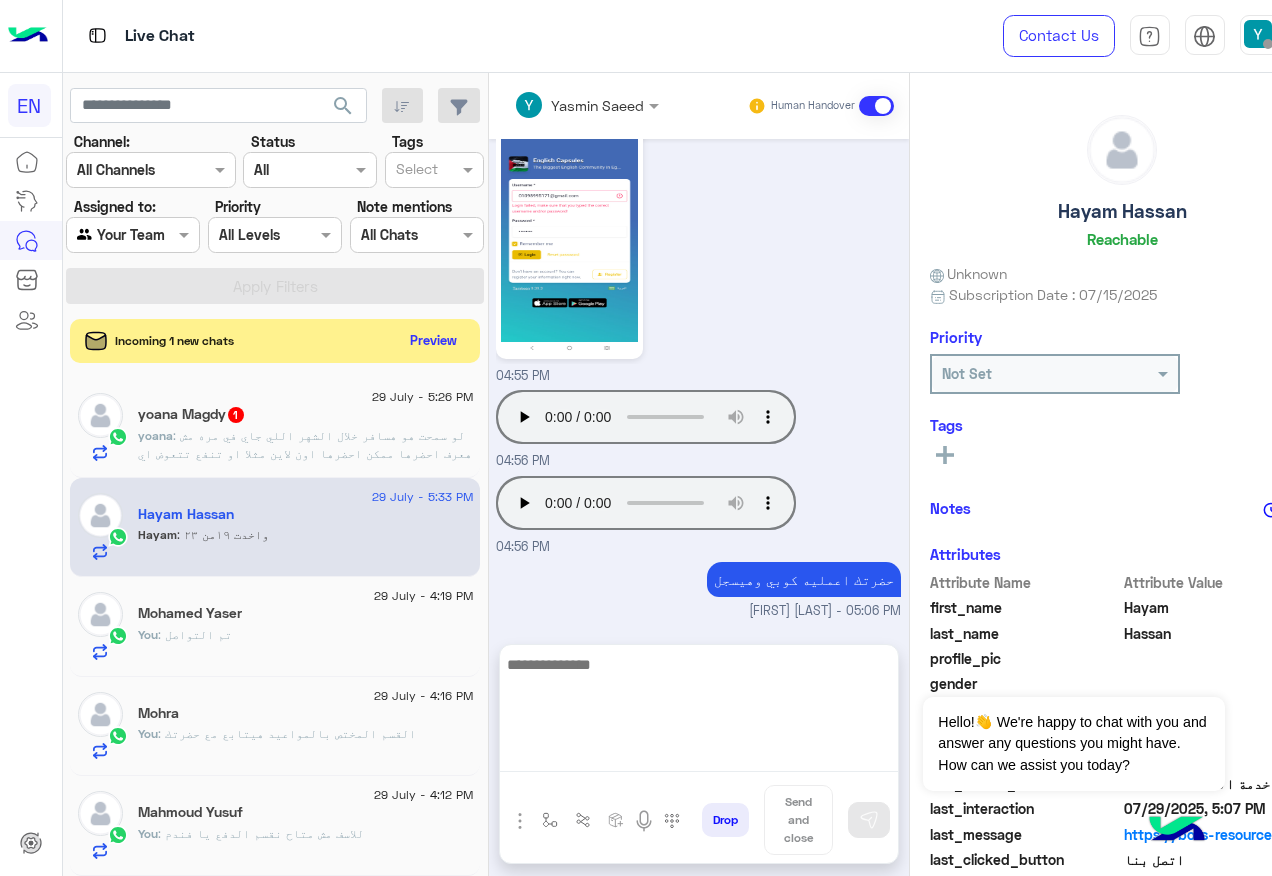 drag, startPoint x: 705, startPoint y: 760, endPoint x: 750, endPoint y: 713, distance: 65.06919 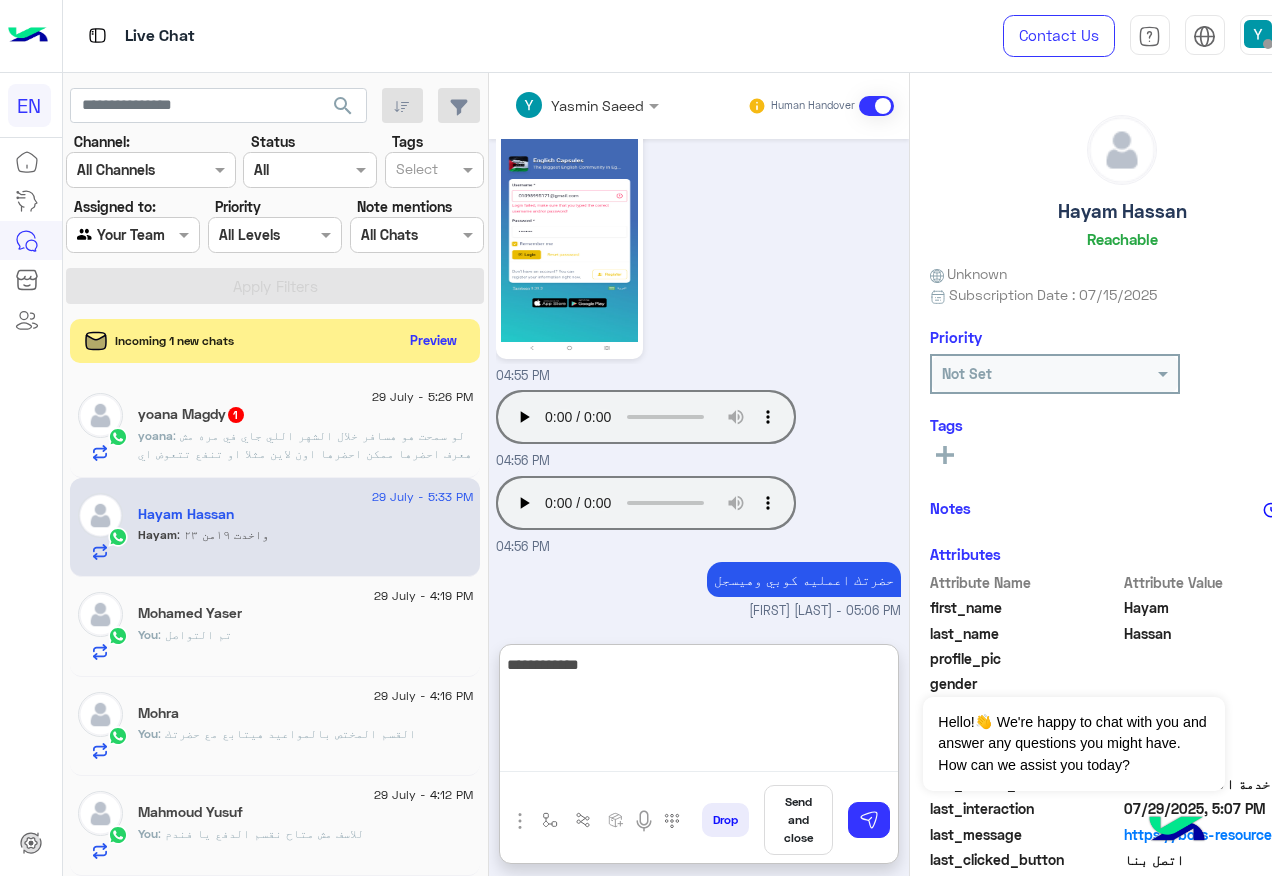 type on "**********" 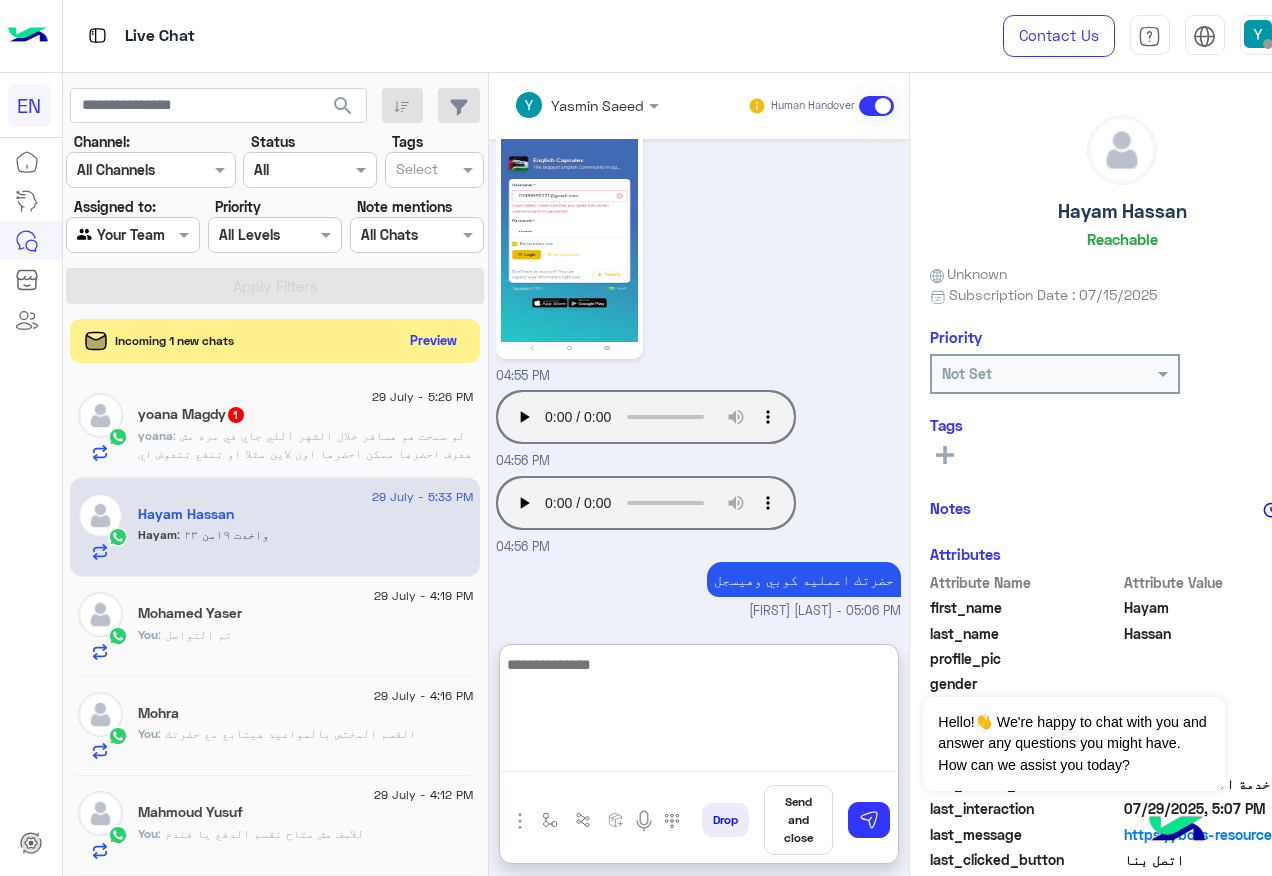 scroll, scrollTop: 2364, scrollLeft: 0, axis: vertical 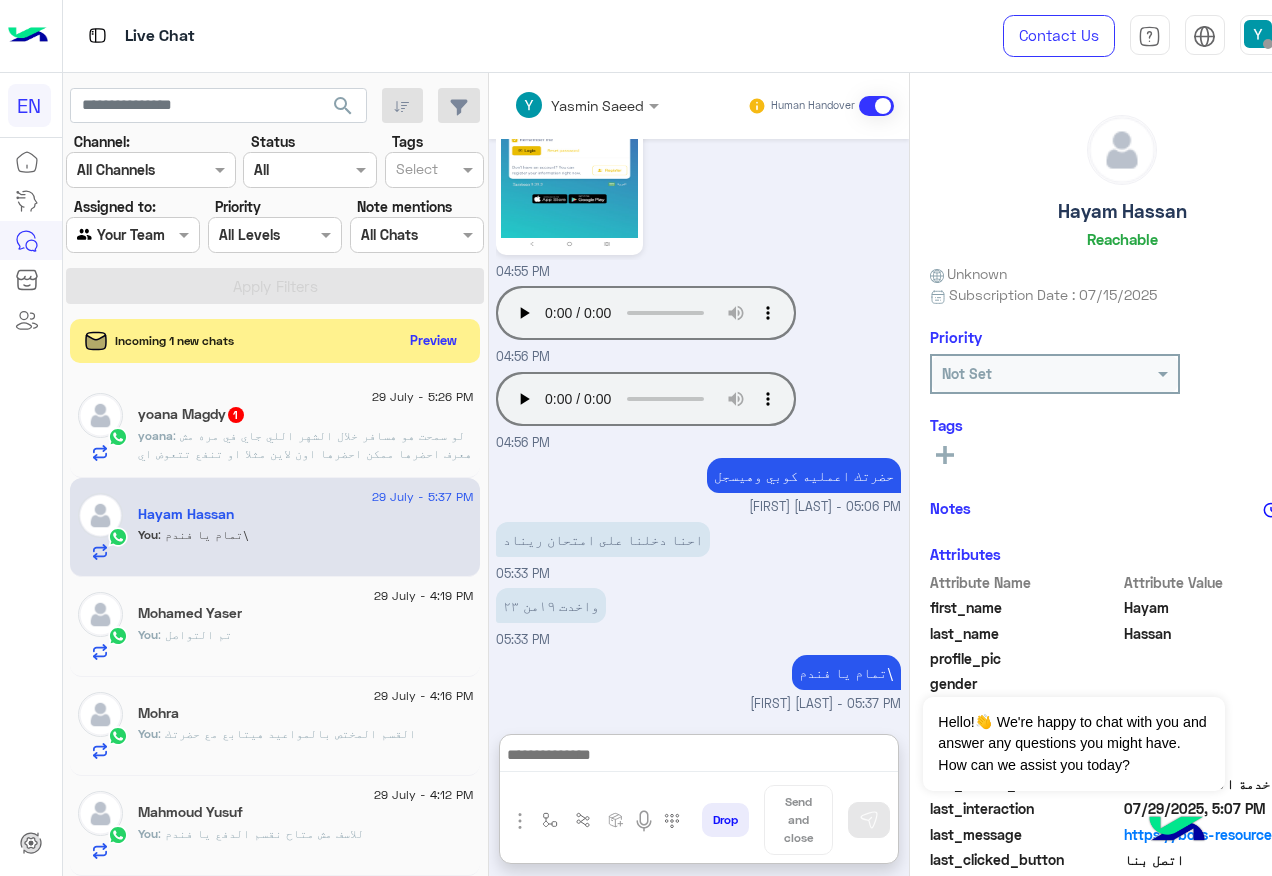 click on "yoana Magdy  1" 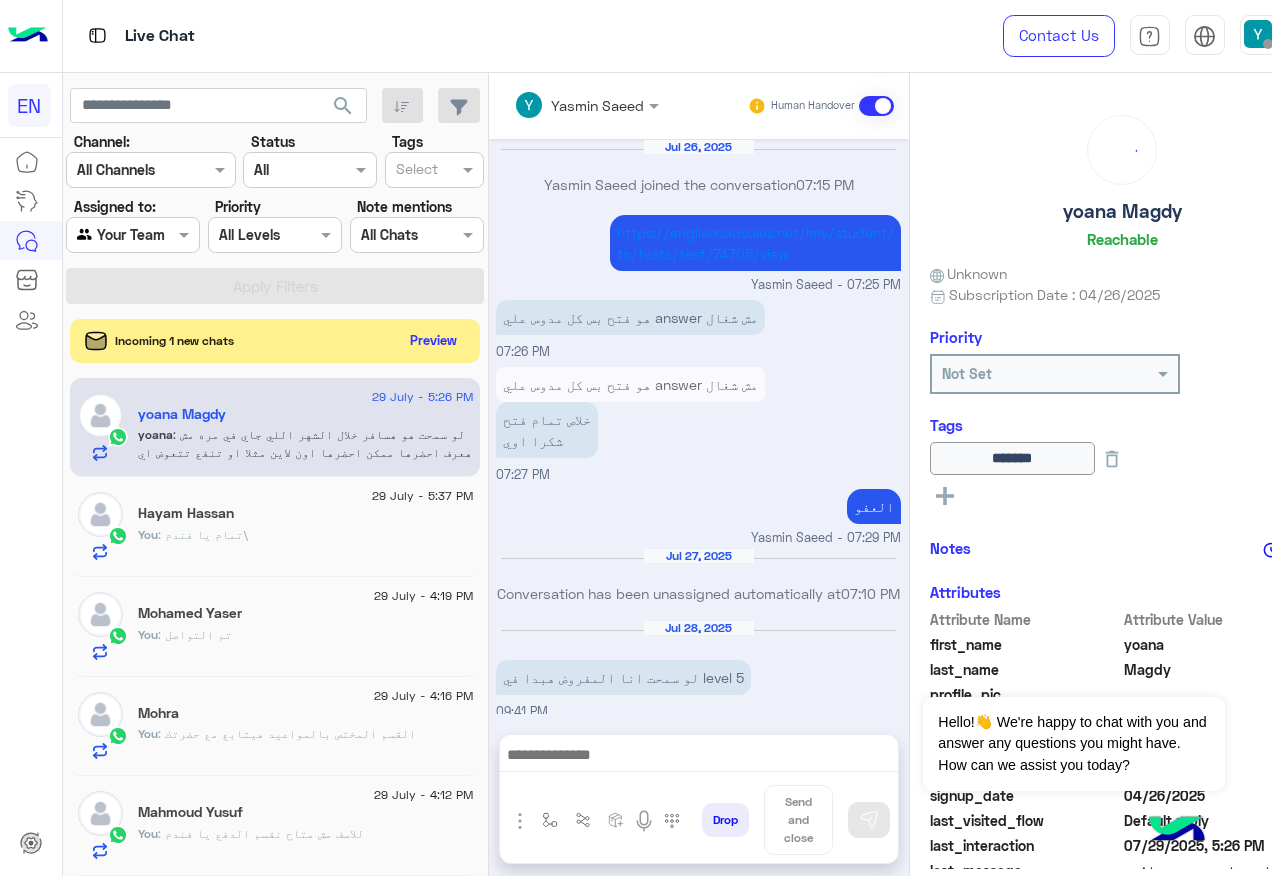 scroll, scrollTop: 1400, scrollLeft: 0, axis: vertical 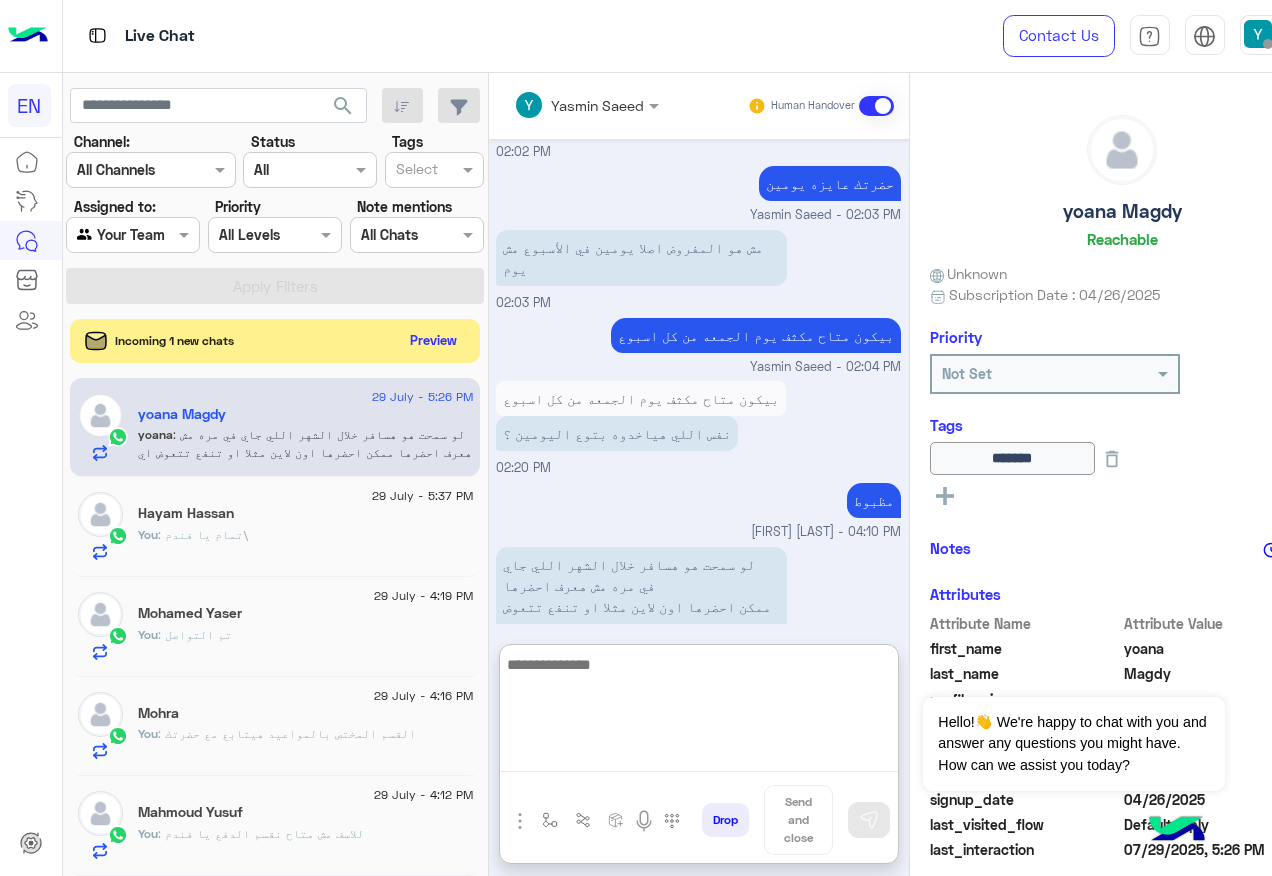 click at bounding box center (699, 712) 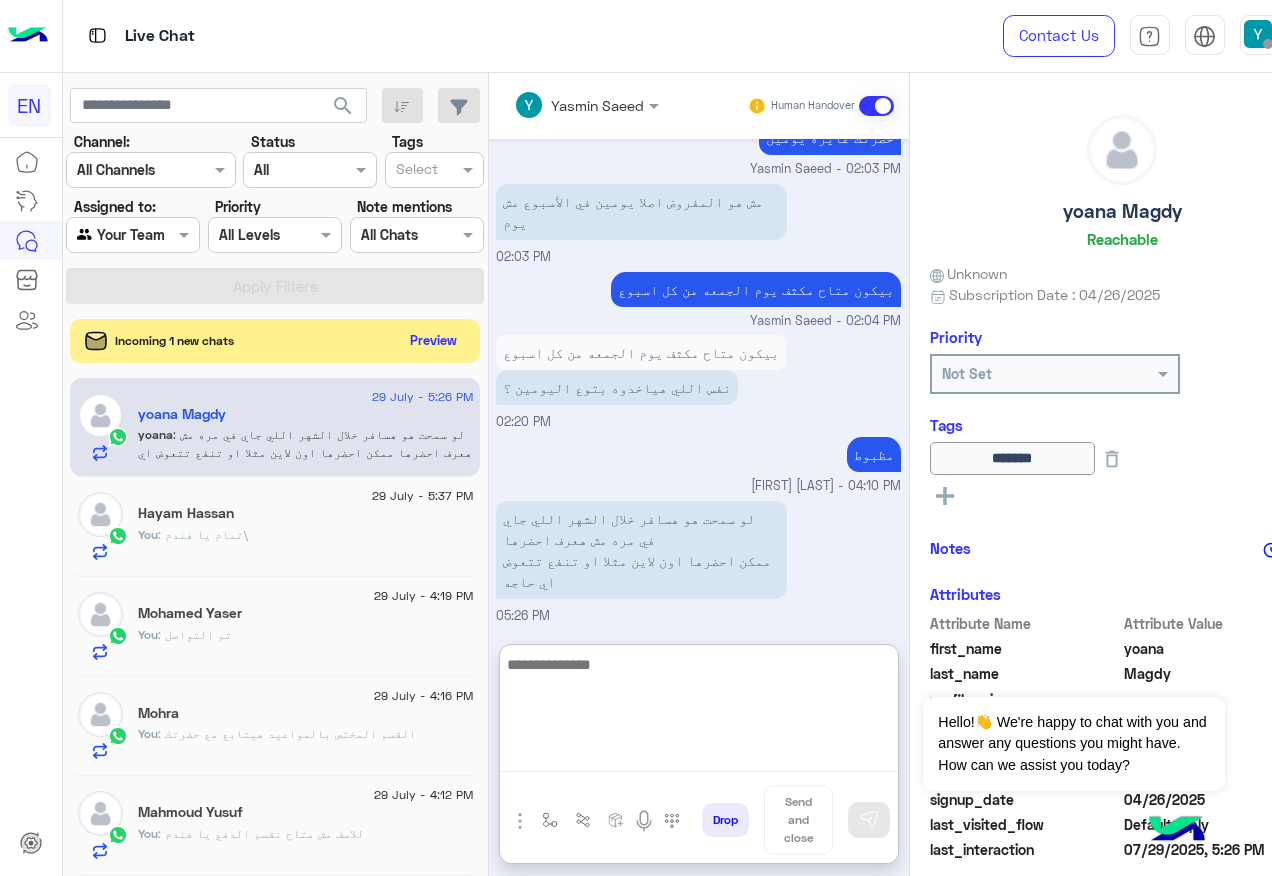 scroll, scrollTop: 1490, scrollLeft: 0, axis: vertical 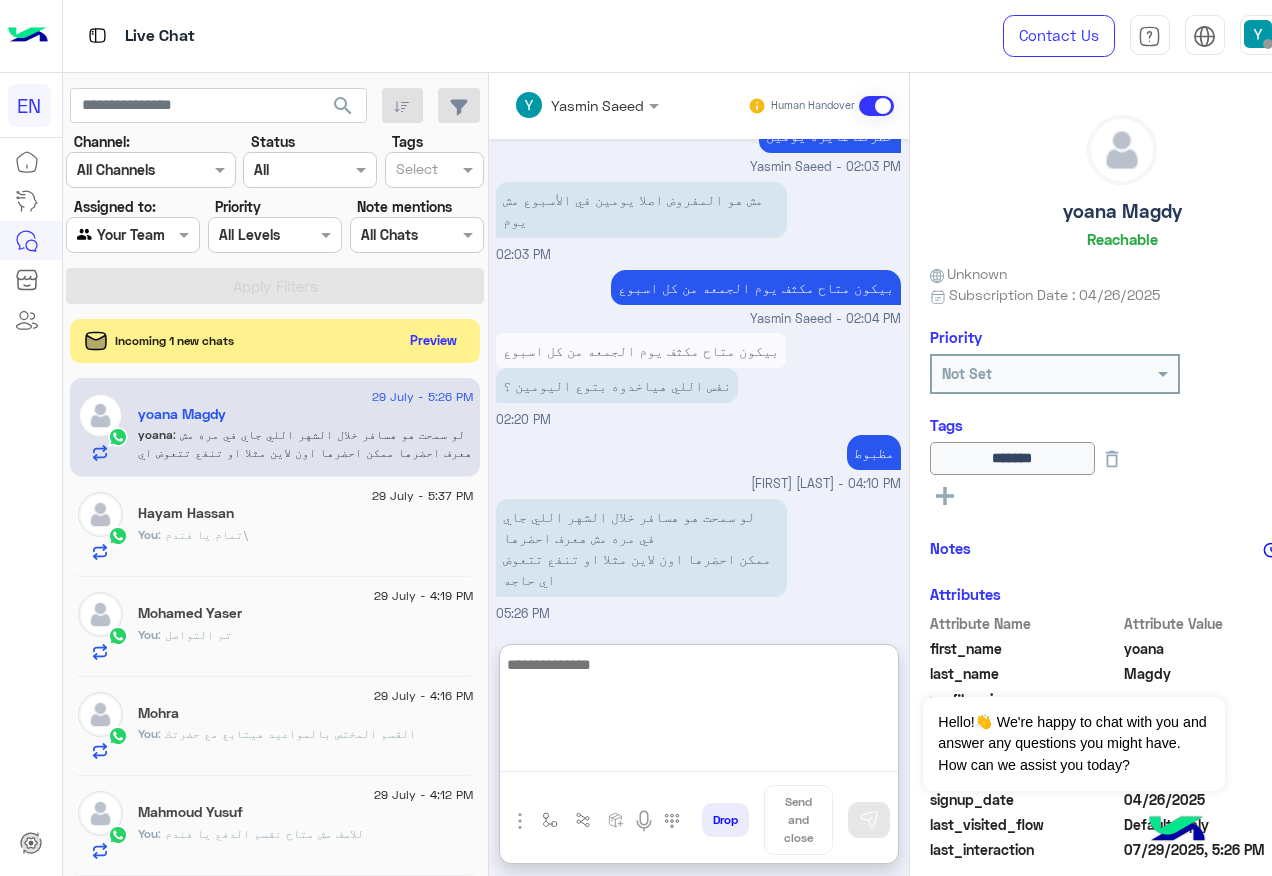 click at bounding box center (699, 712) 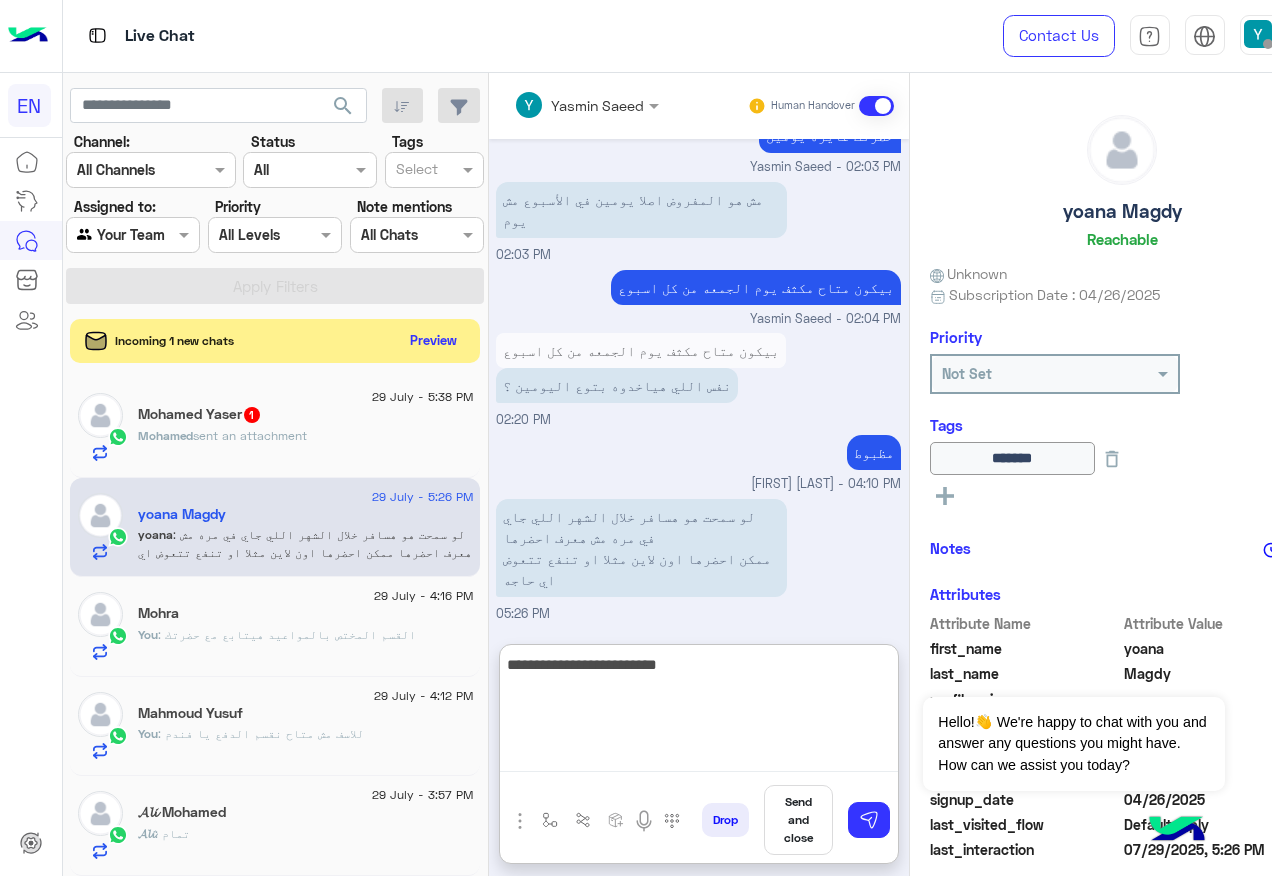 type on "**********" 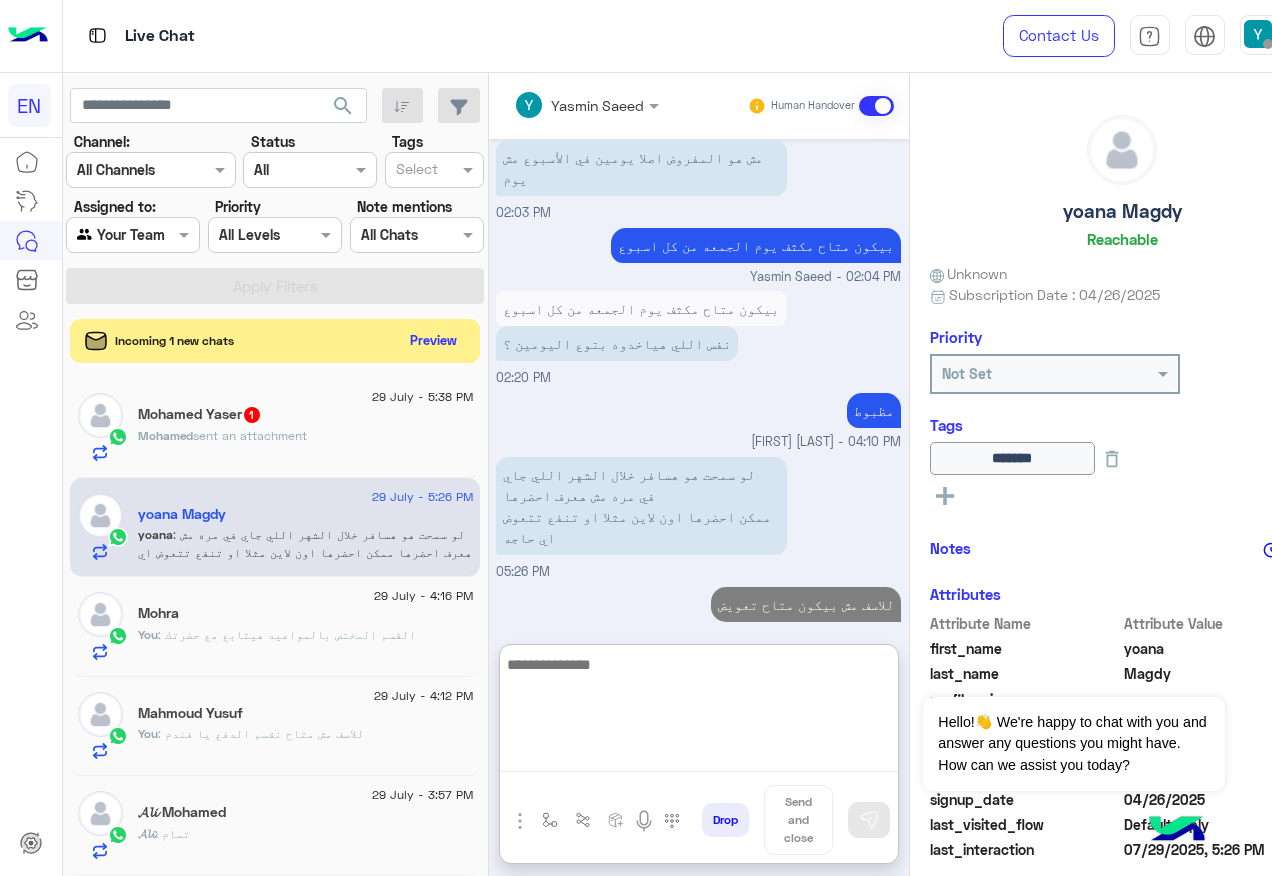scroll, scrollTop: 1554, scrollLeft: 0, axis: vertical 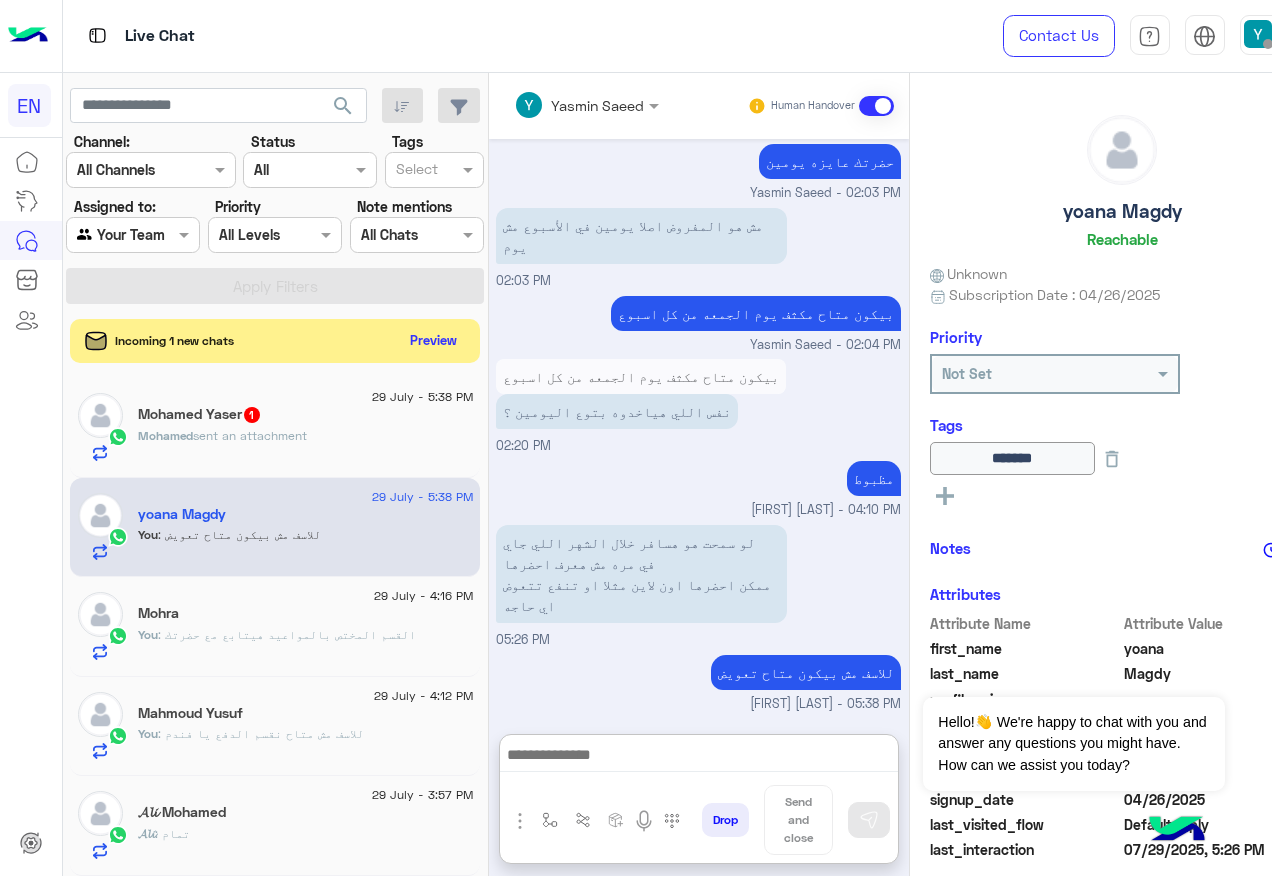 click on "Mohamed Yaser  1" 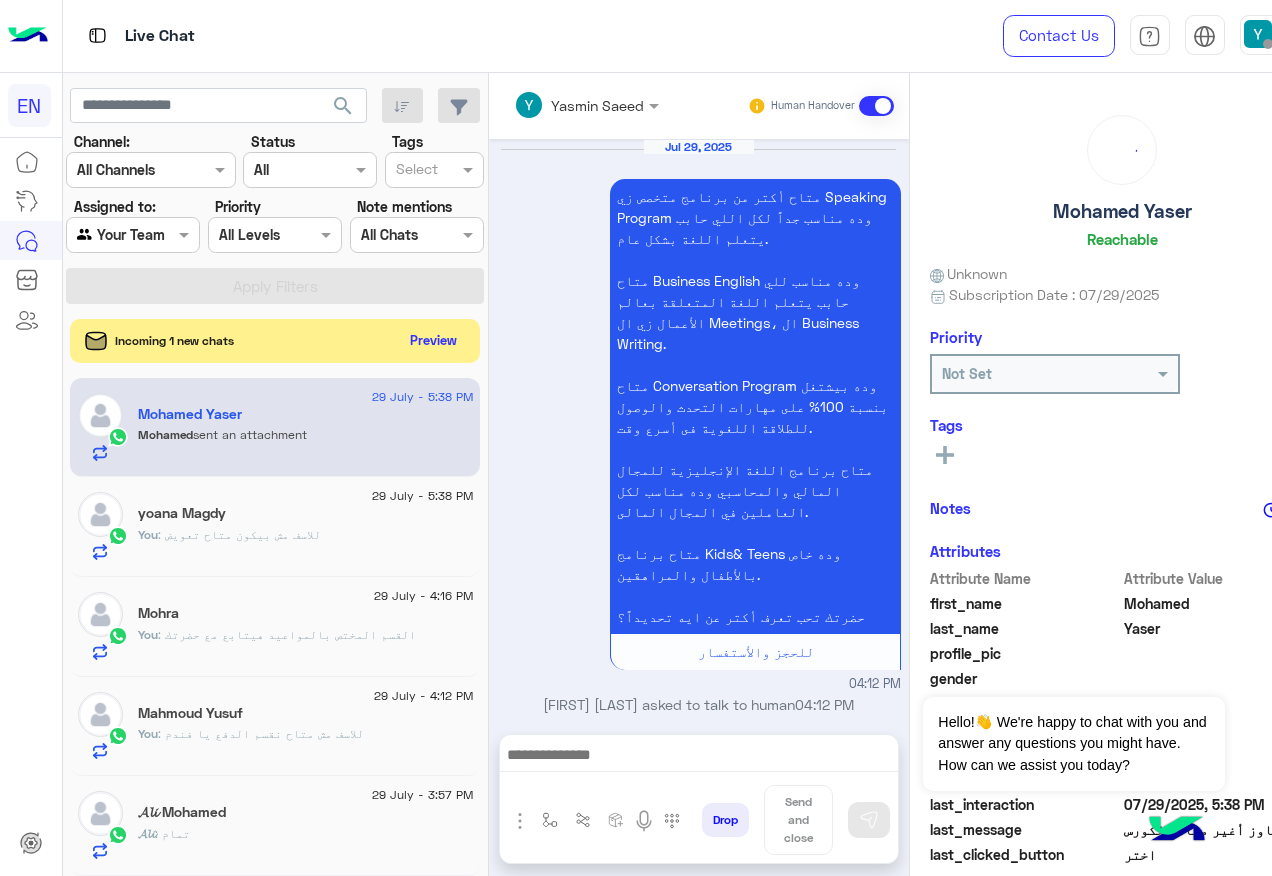 scroll, scrollTop: 1233, scrollLeft: 0, axis: vertical 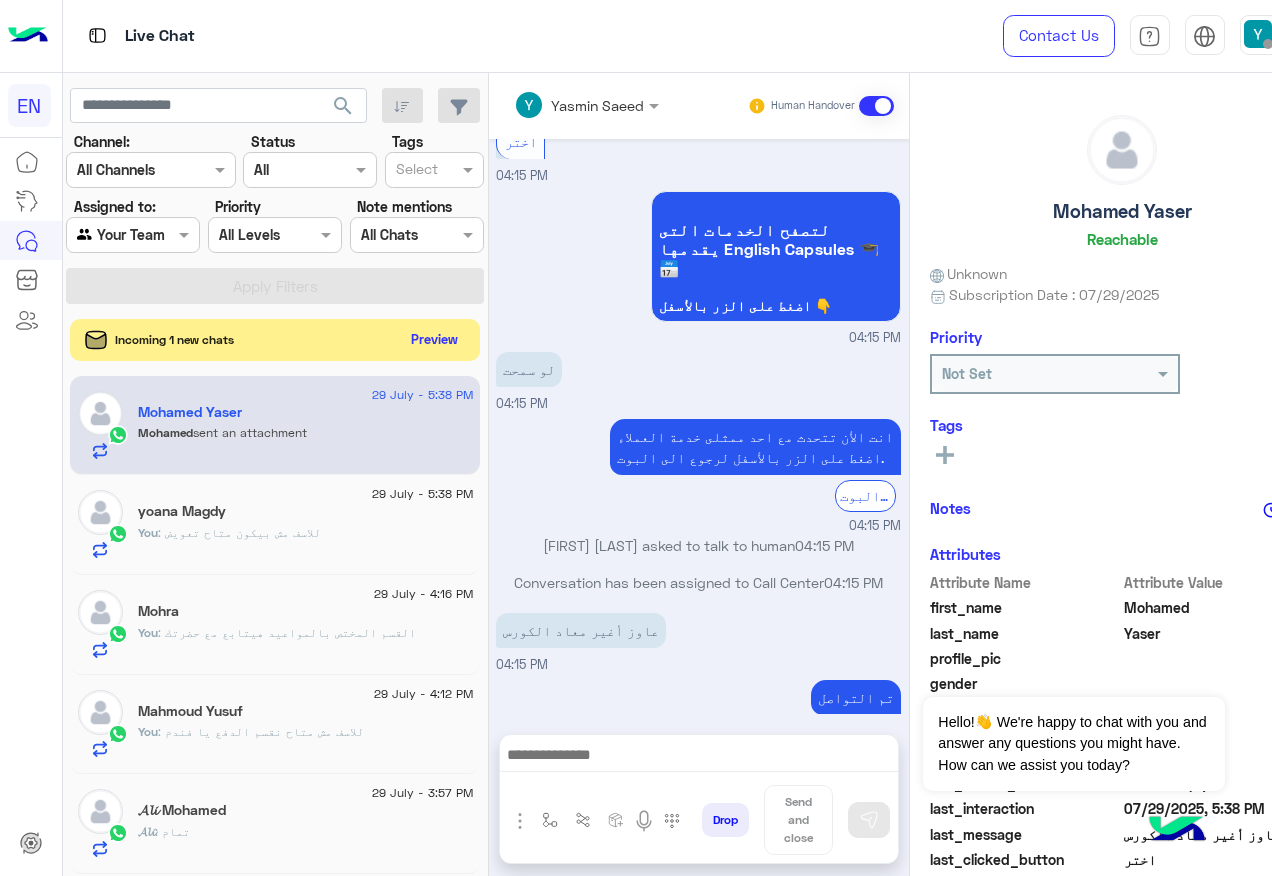 click on "Preview" 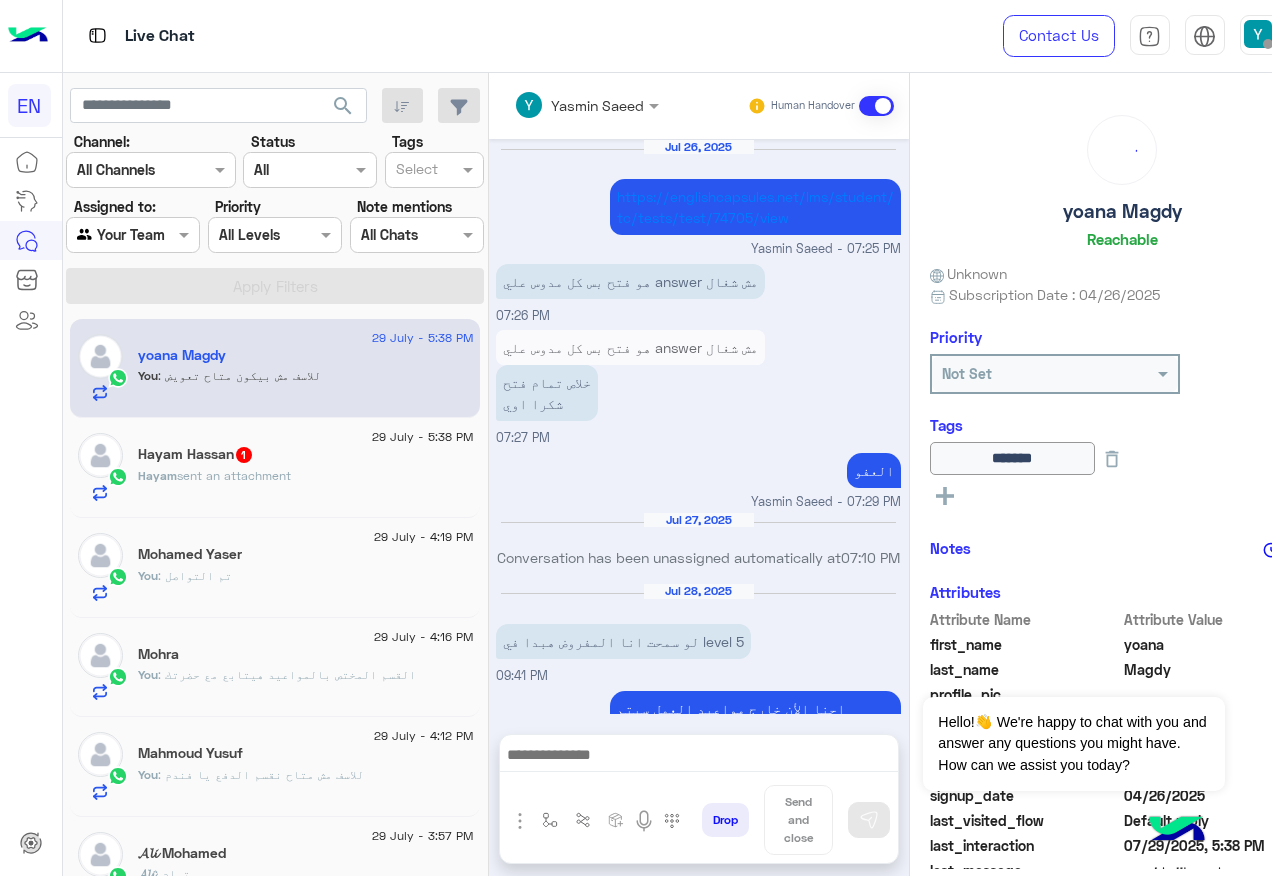 scroll, scrollTop: 1428, scrollLeft: 0, axis: vertical 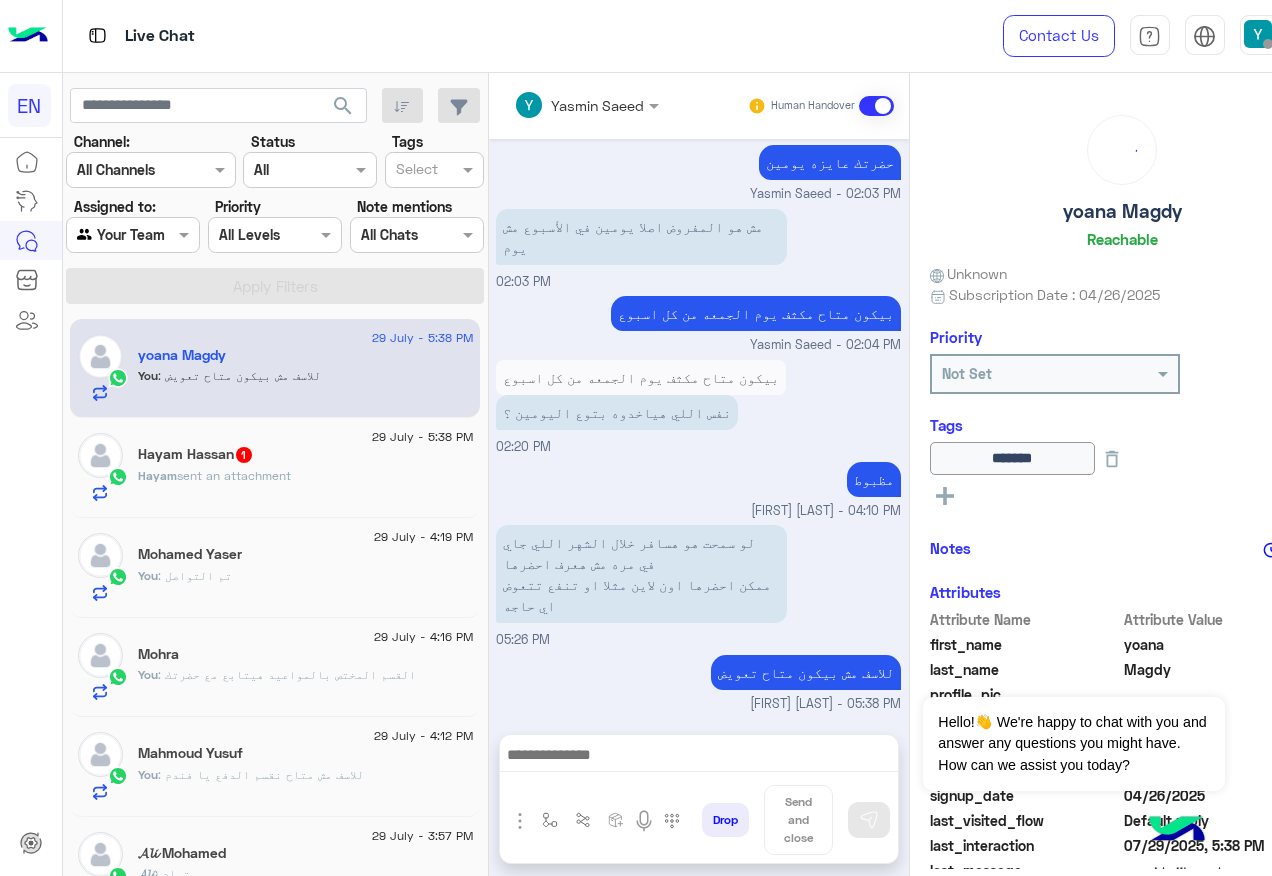click on "Hayam Hassan  1" 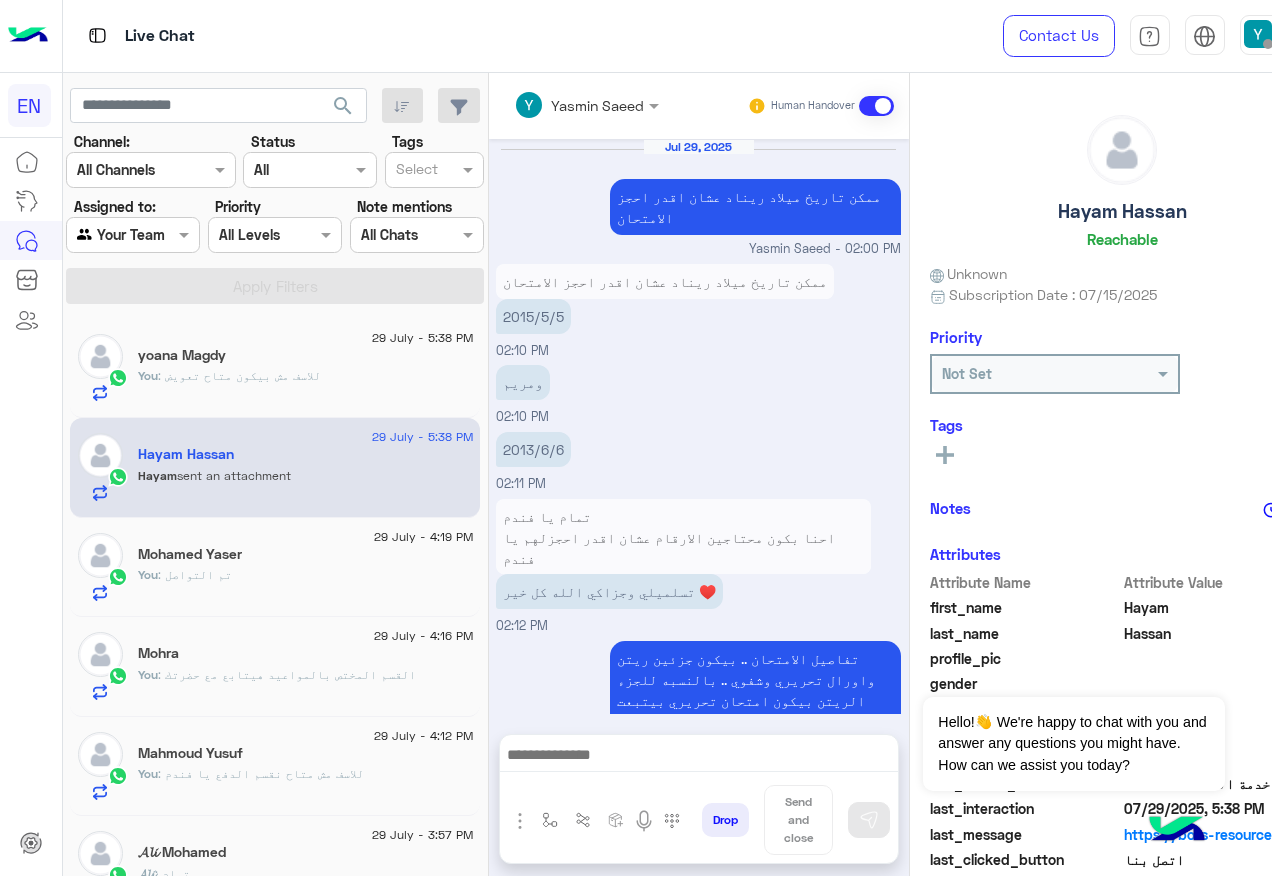 scroll, scrollTop: 1816, scrollLeft: 0, axis: vertical 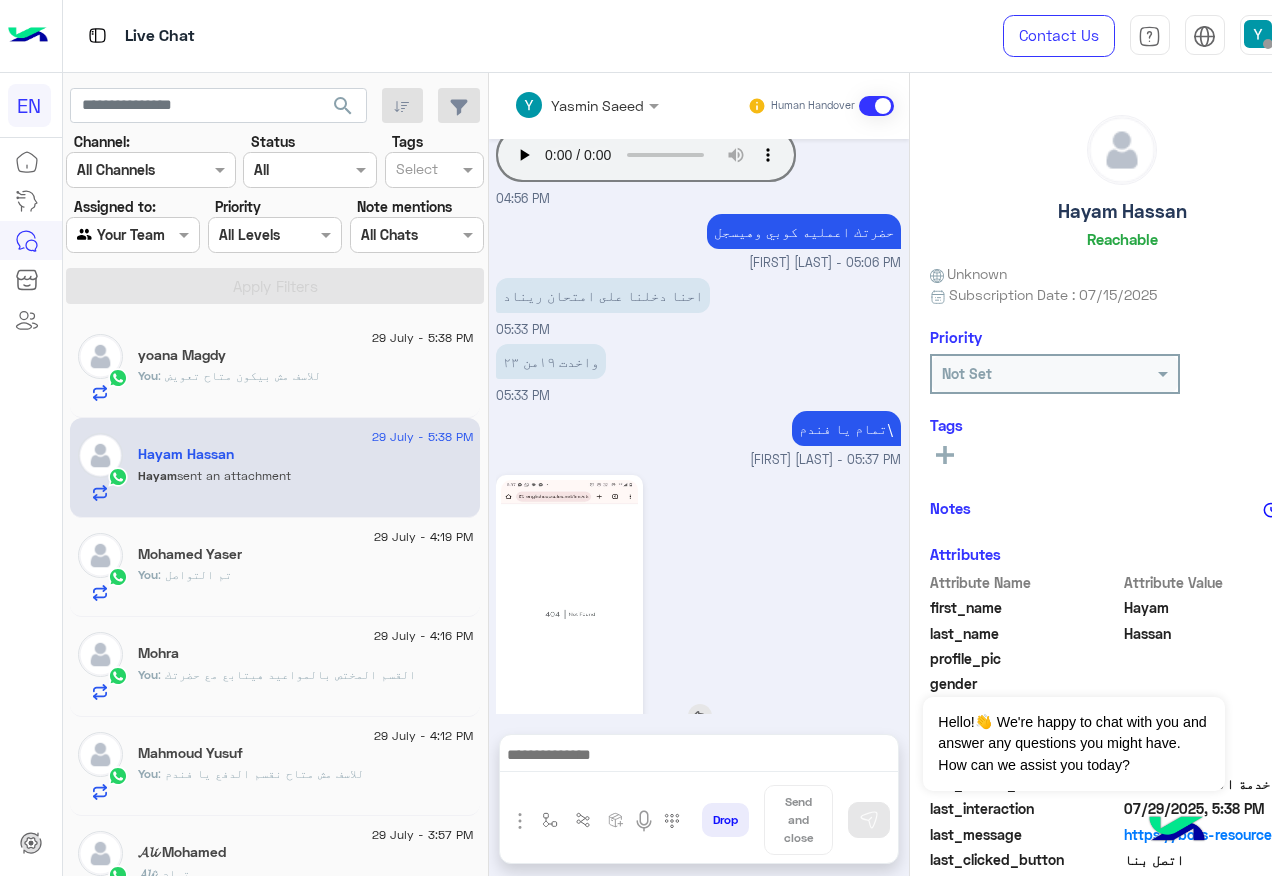 click 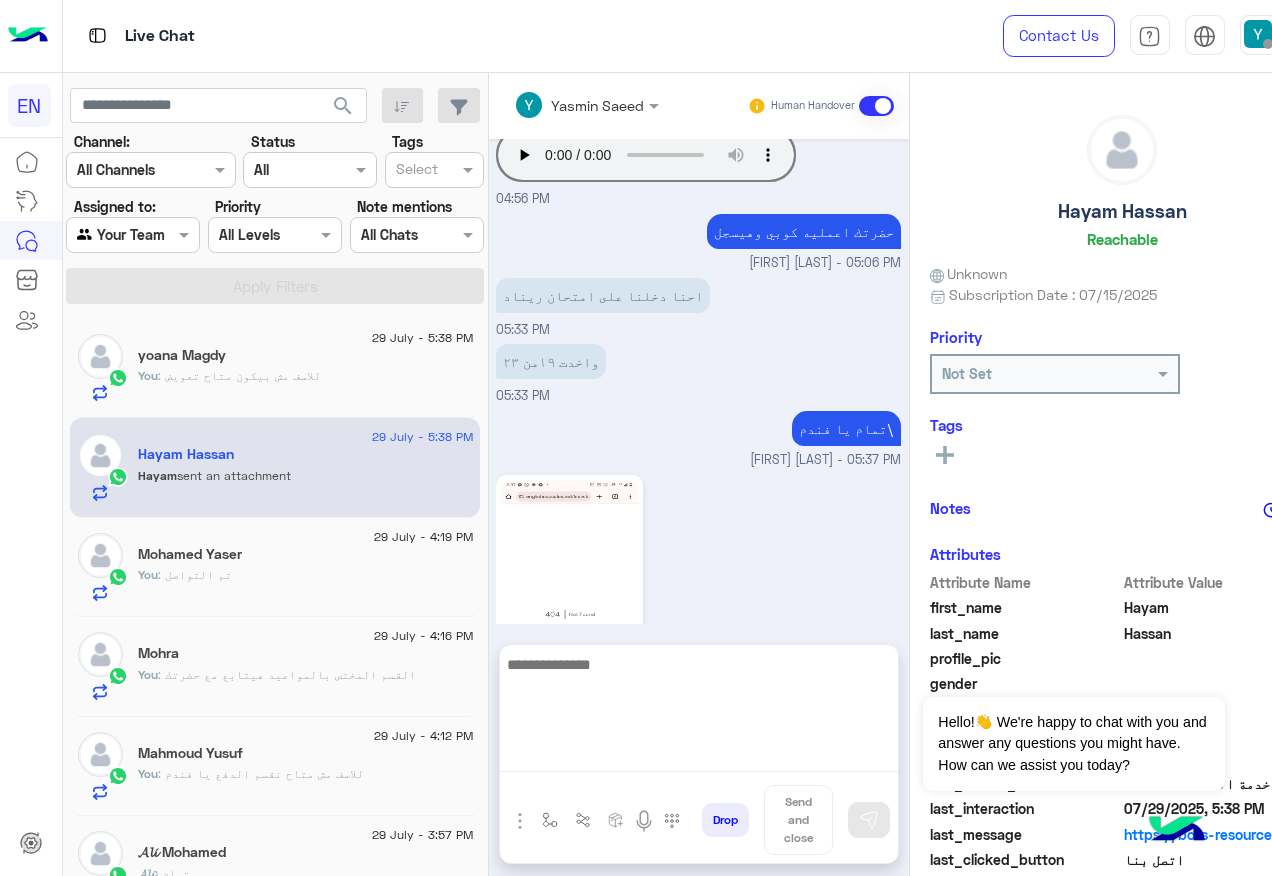 click at bounding box center [699, 712] 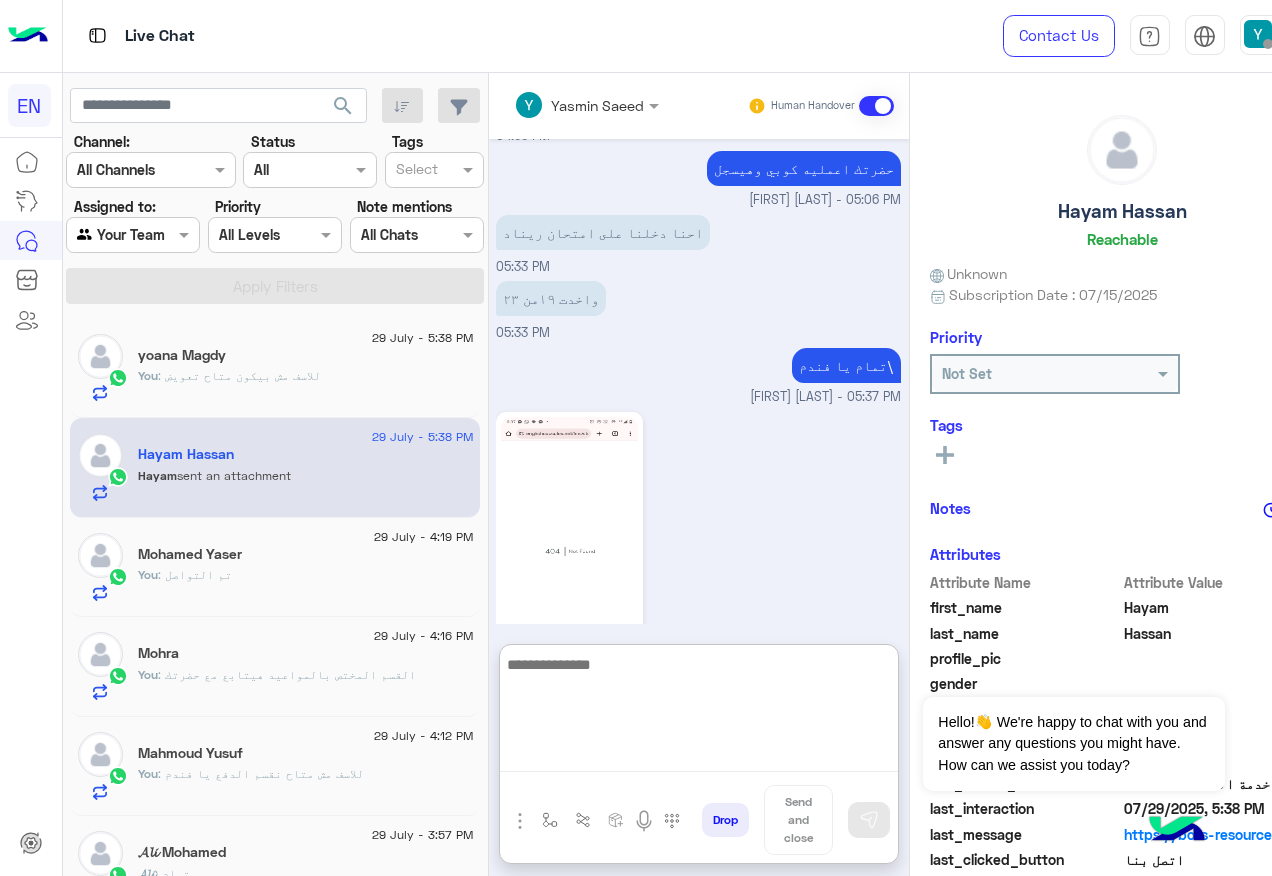 scroll, scrollTop: 1906, scrollLeft: 0, axis: vertical 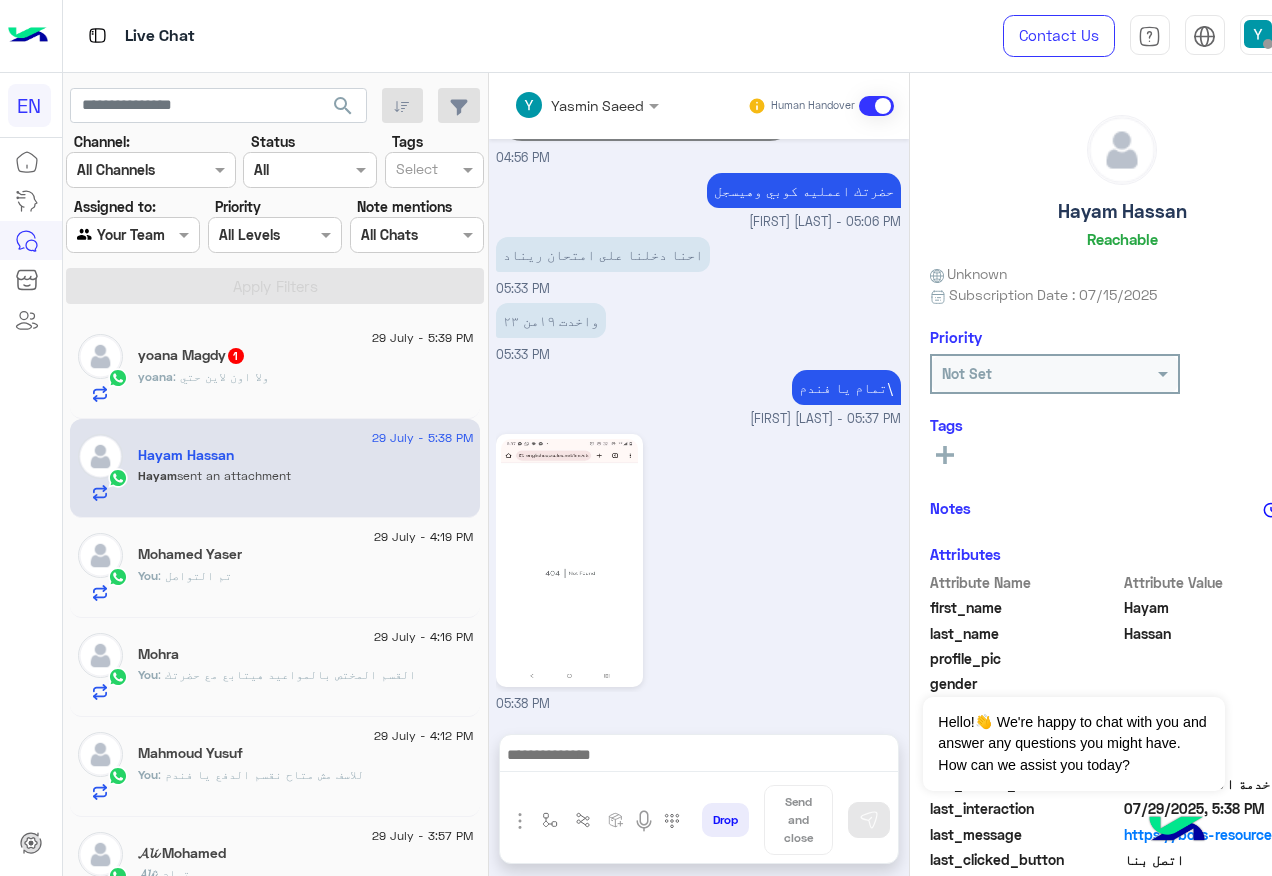 click on "yoana : ولا اون لاين حتي" 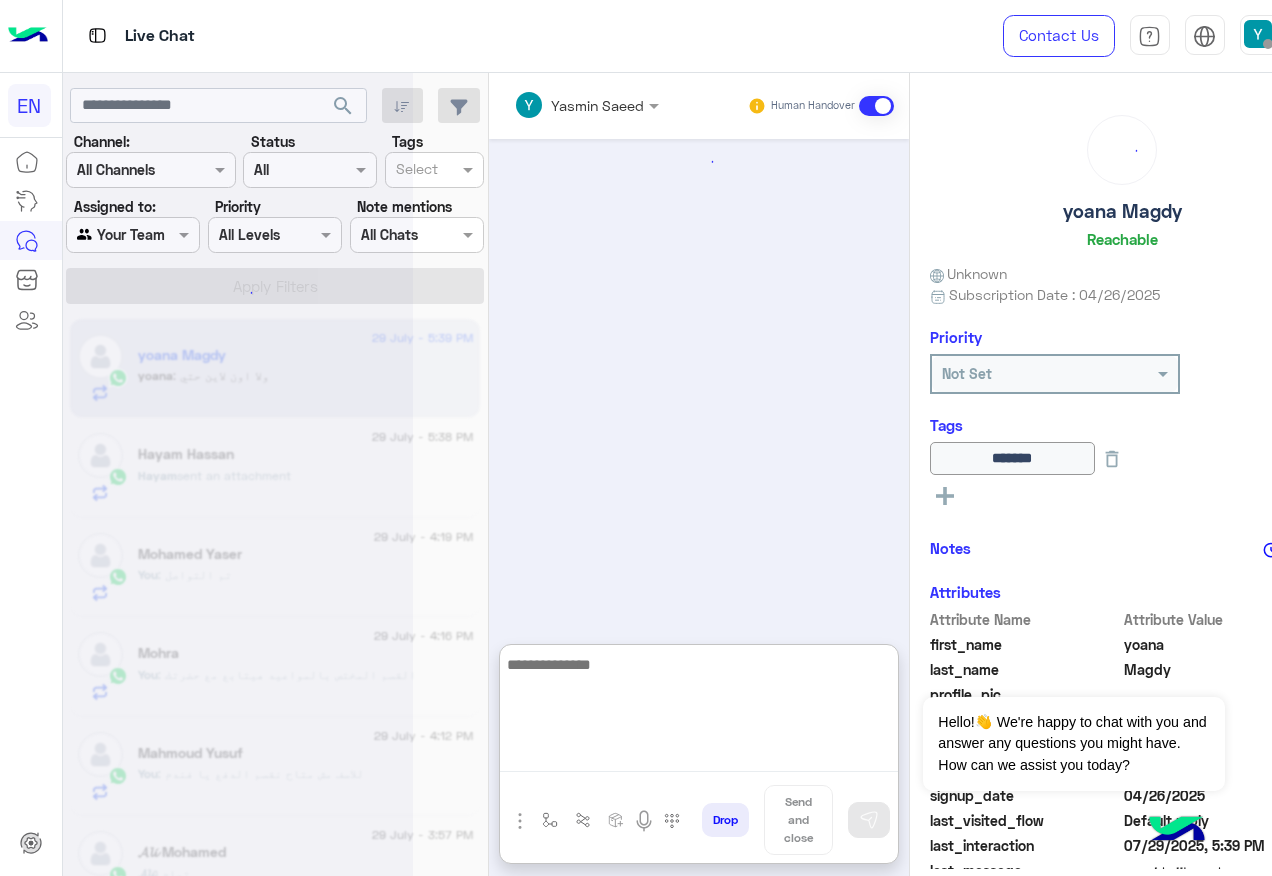 drag, startPoint x: 631, startPoint y: 769, endPoint x: 632, endPoint y: 722, distance: 47.010635 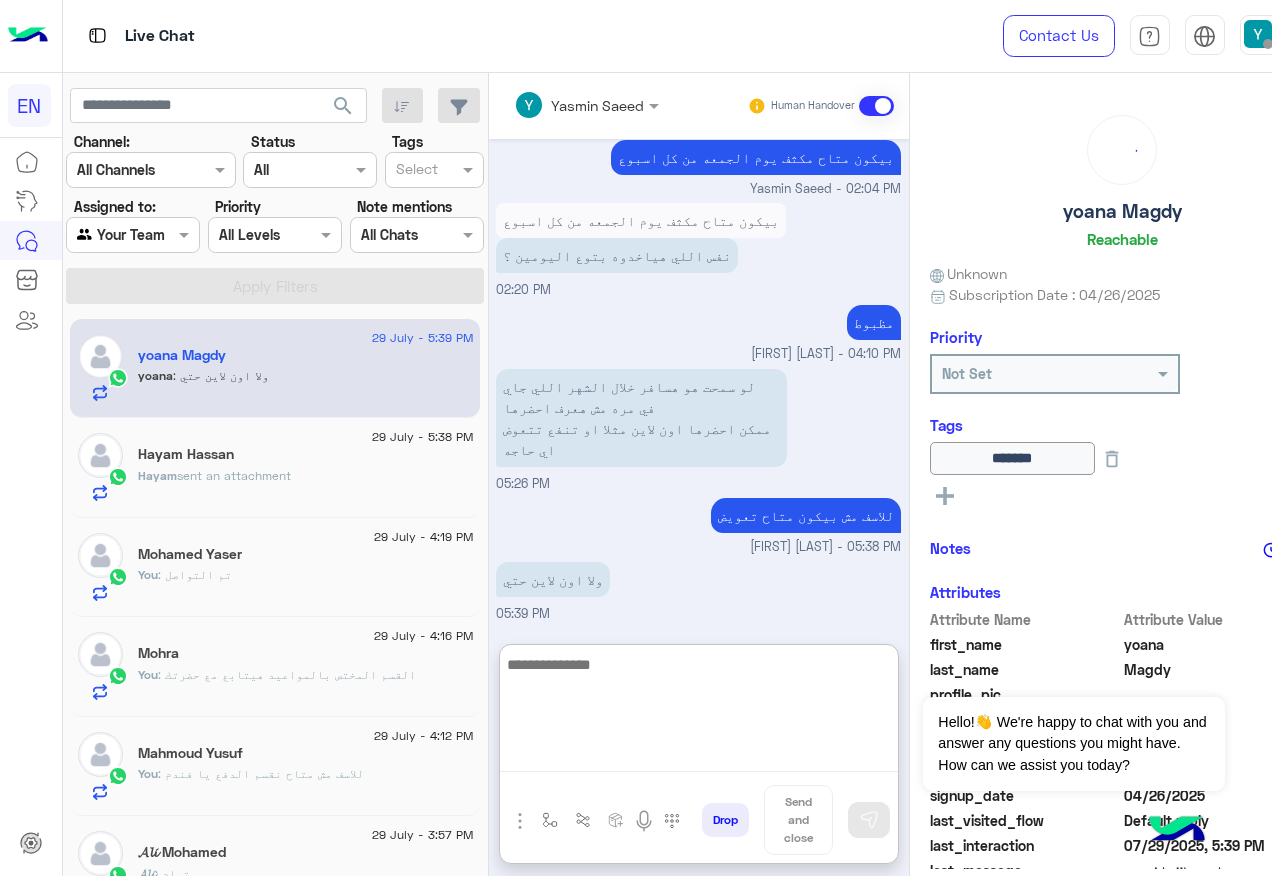 scroll, scrollTop: 1499, scrollLeft: 0, axis: vertical 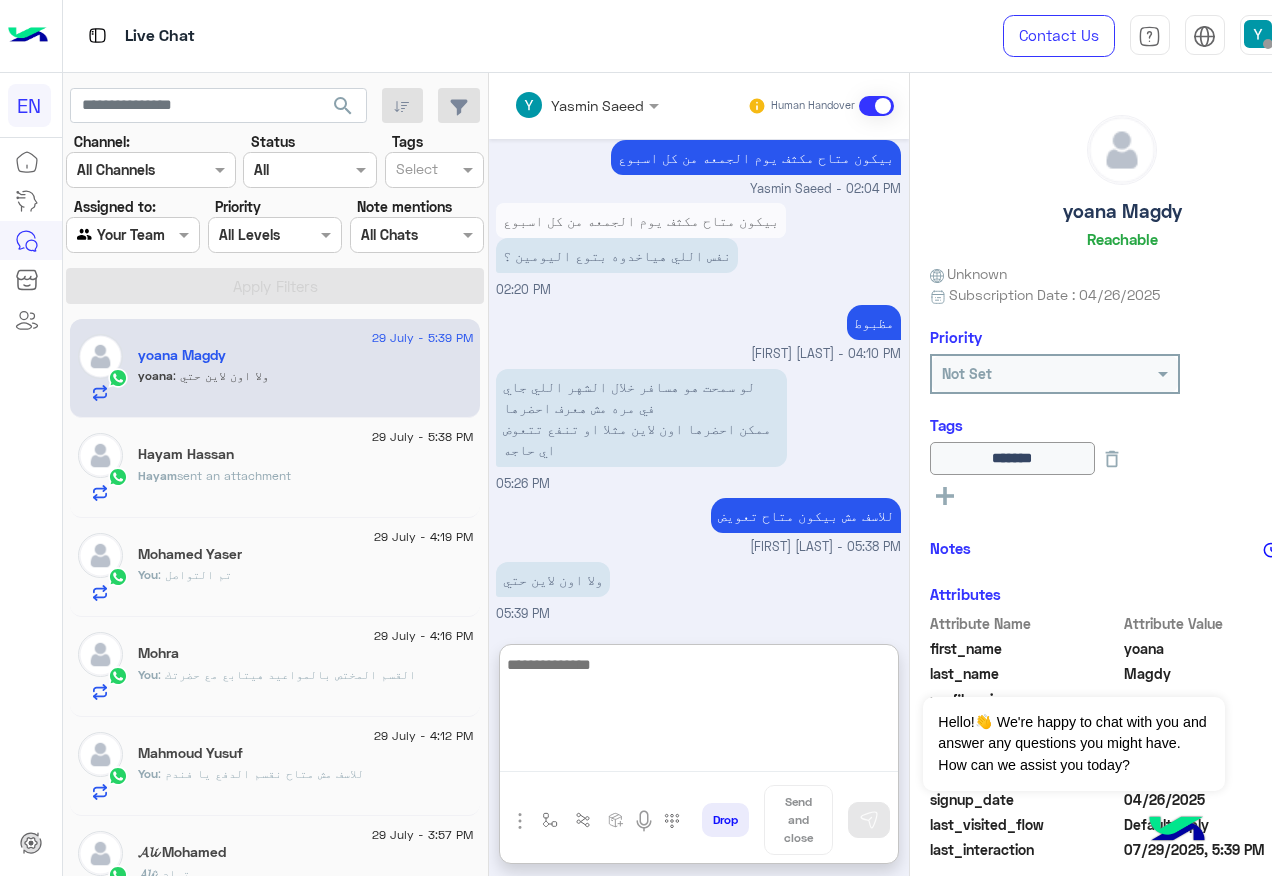 click at bounding box center [699, 712] 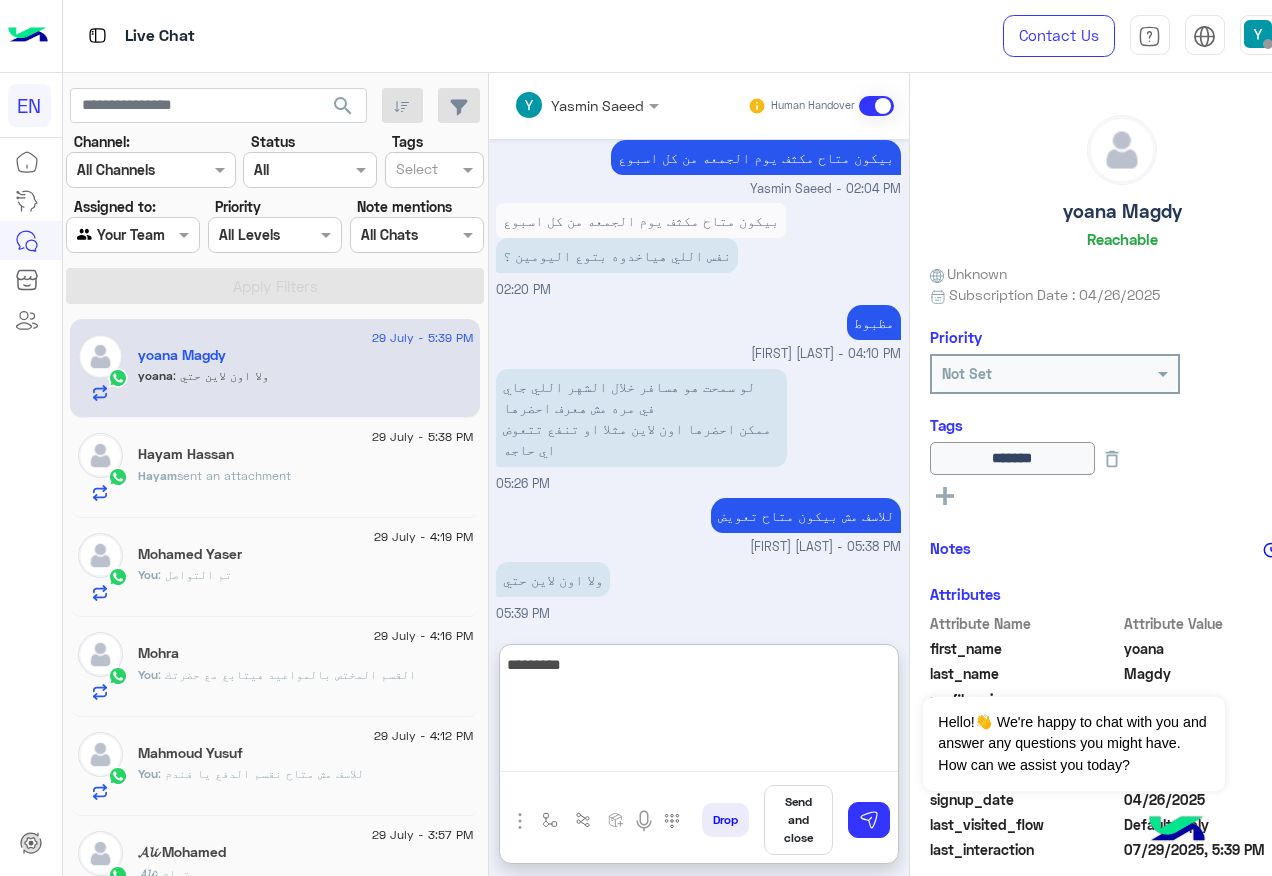 type on "**********" 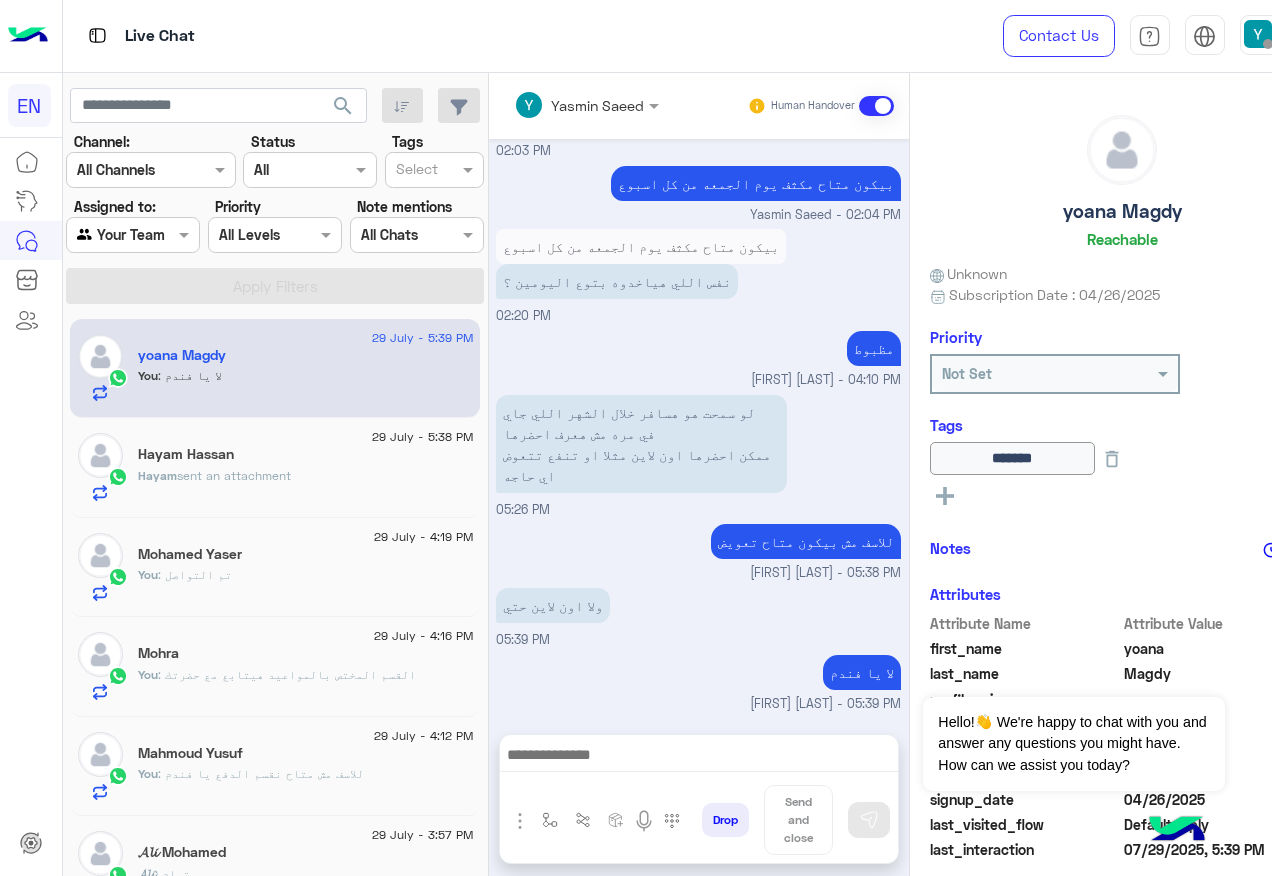 scroll, scrollTop: 1473, scrollLeft: 0, axis: vertical 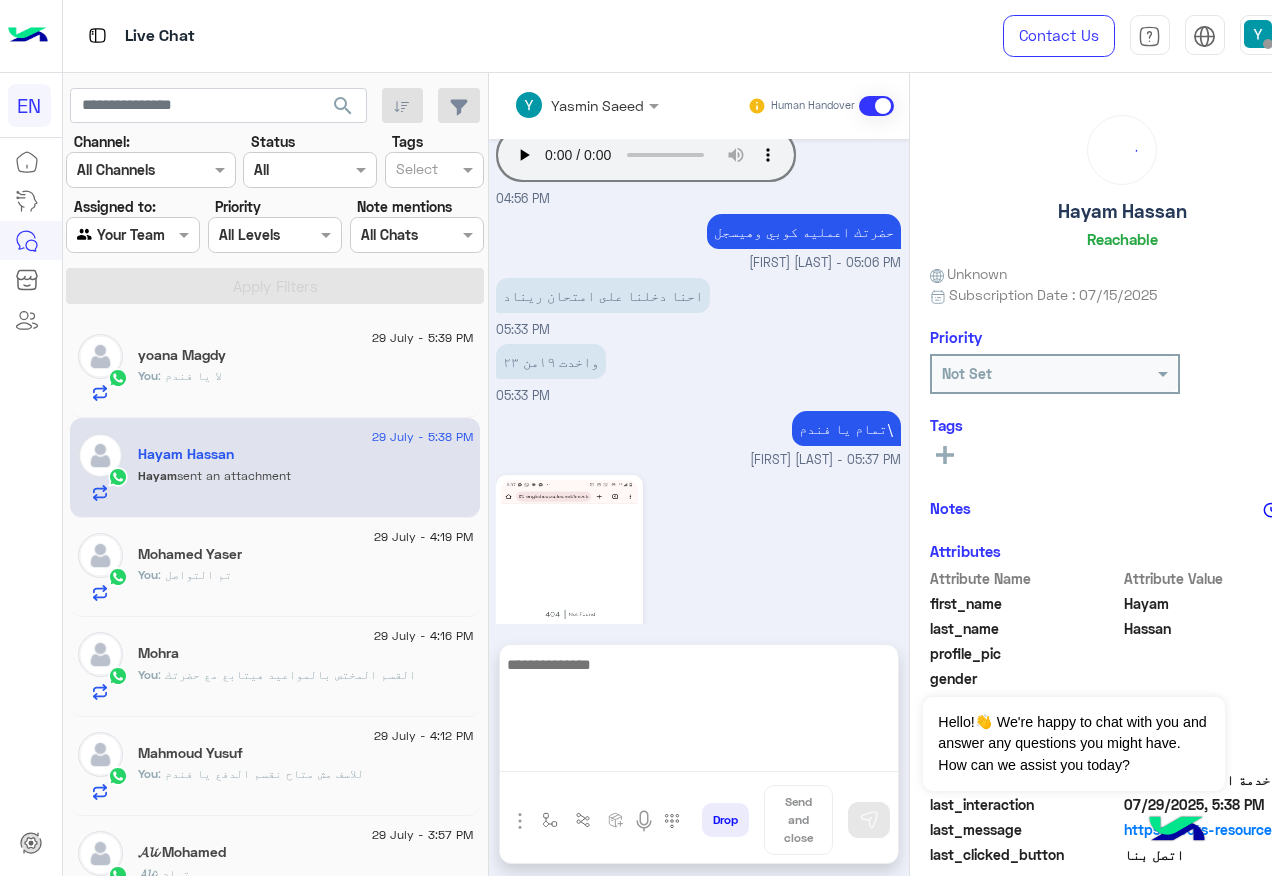 click at bounding box center [699, 712] 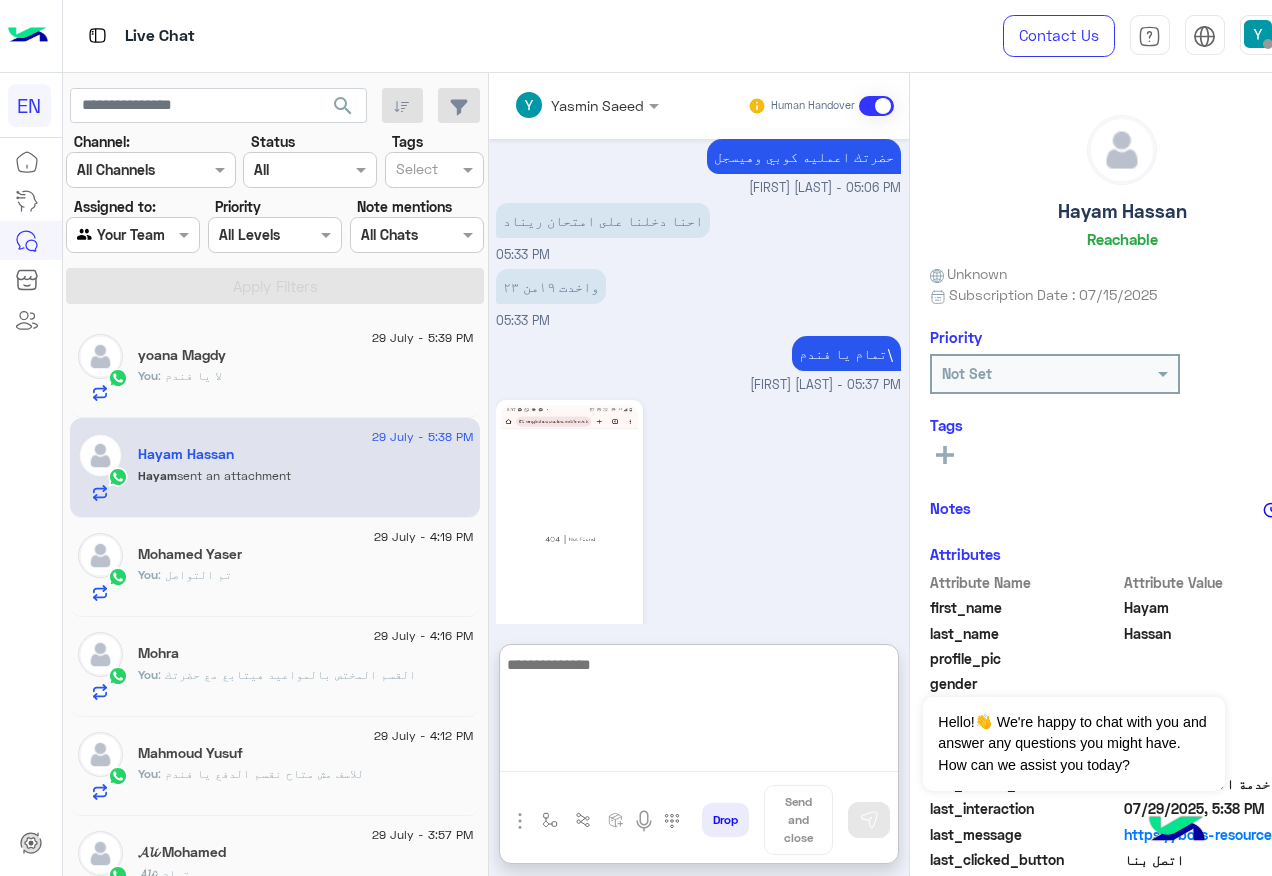 scroll, scrollTop: 1906, scrollLeft: 0, axis: vertical 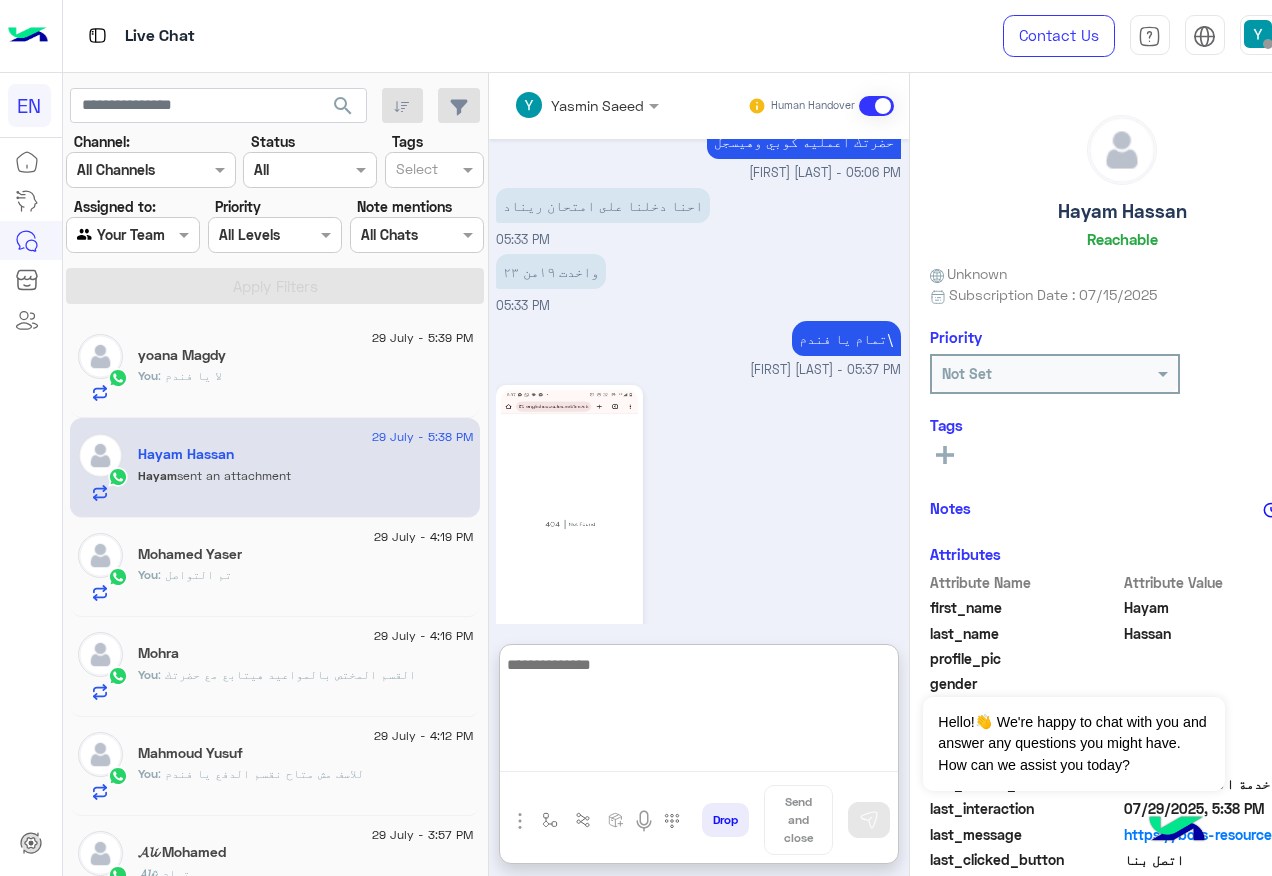 click at bounding box center (699, 712) 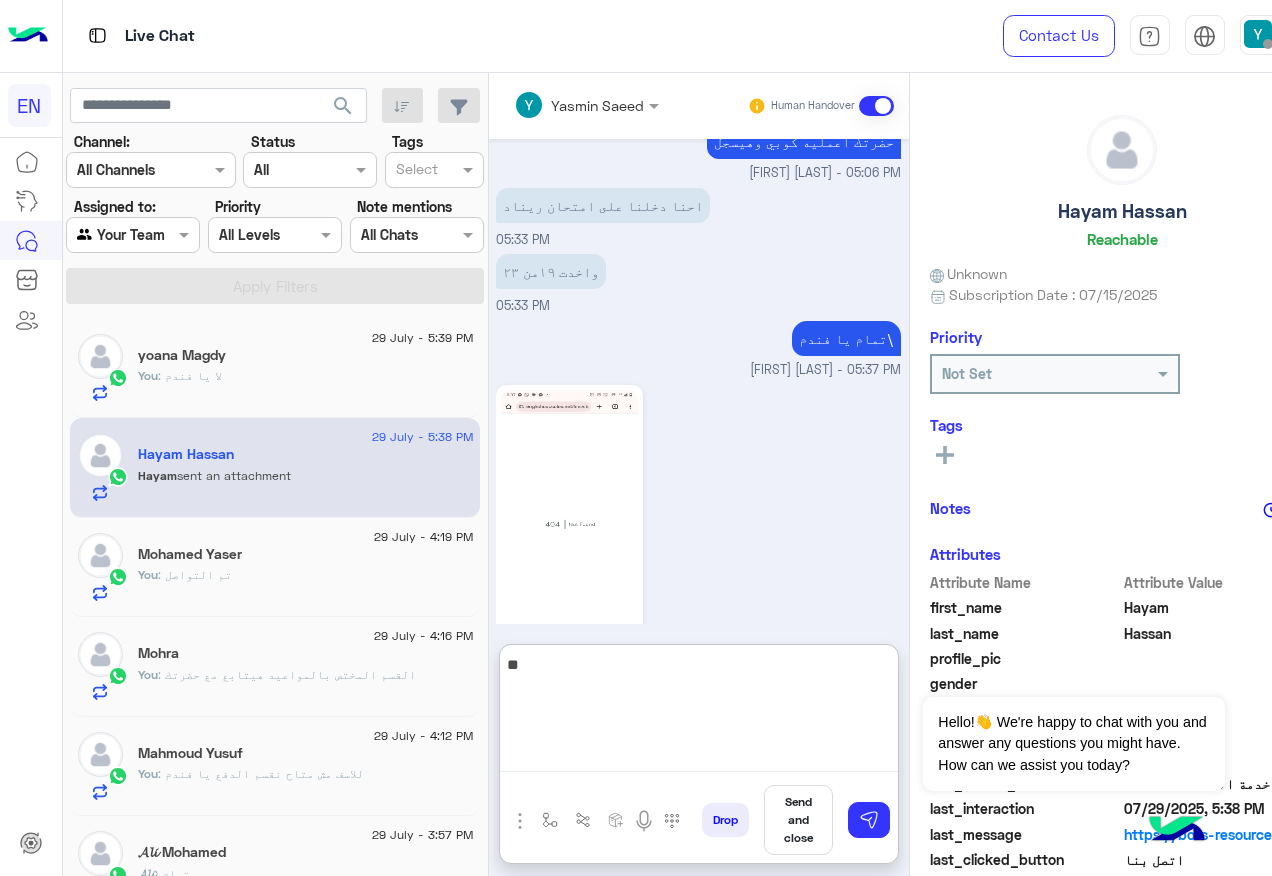 type on "*" 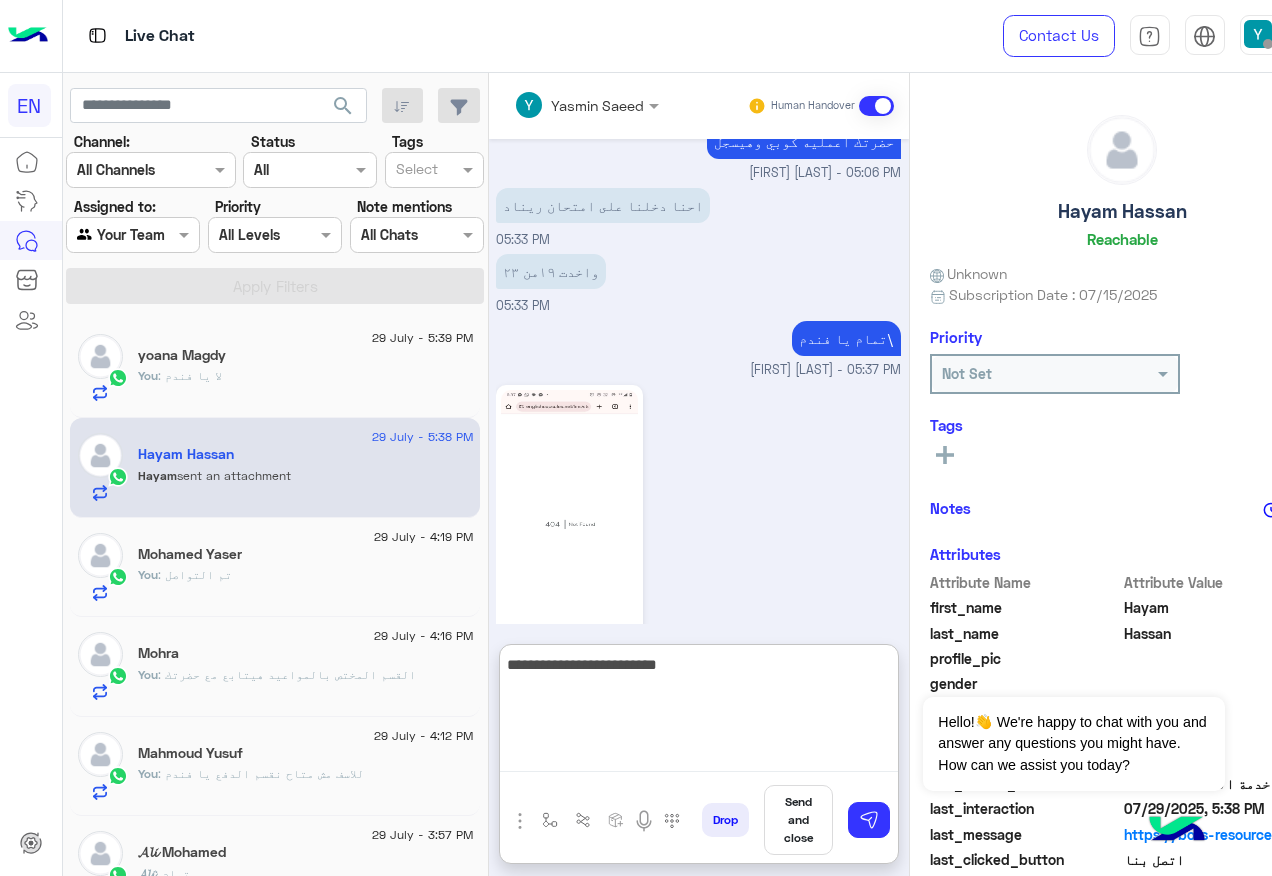 type on "**********" 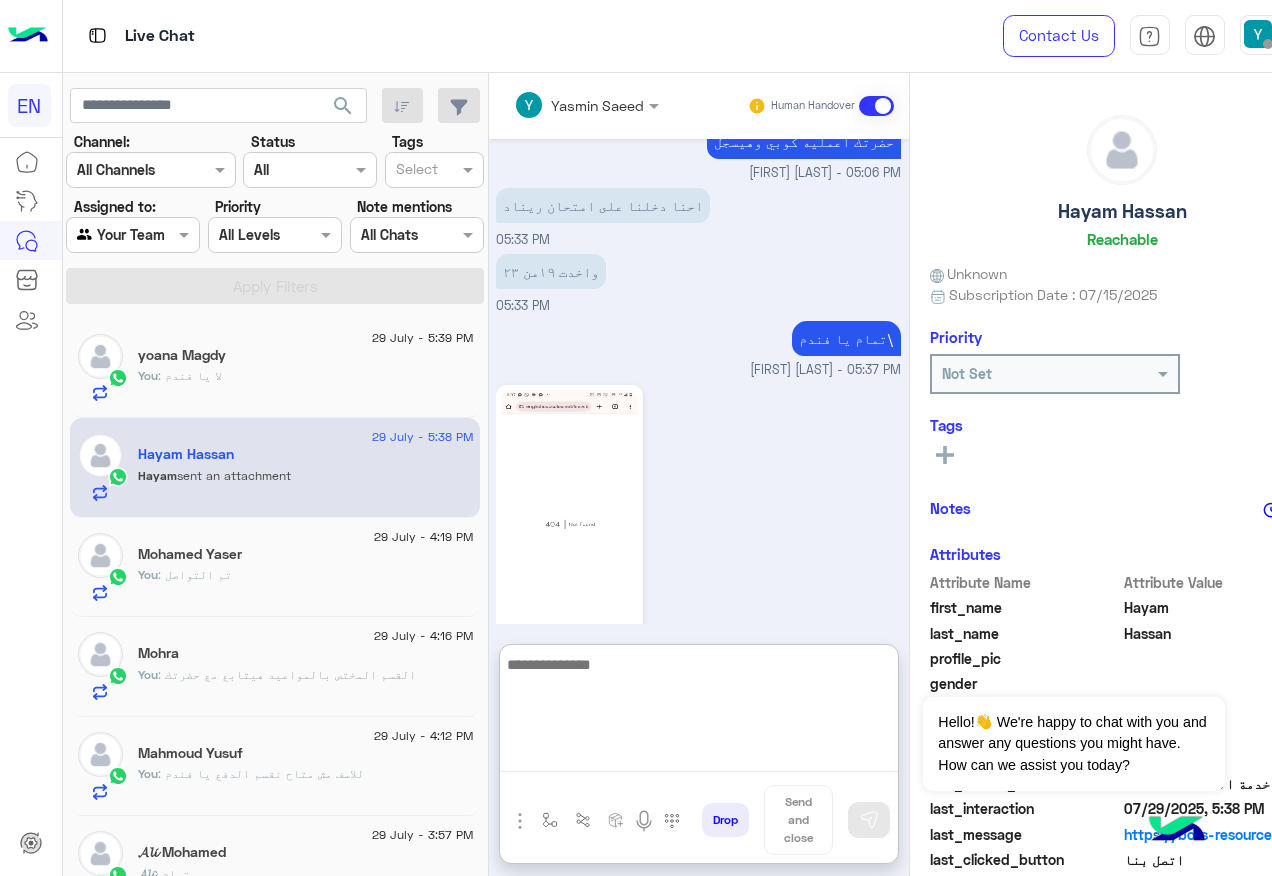 scroll, scrollTop: 1970, scrollLeft: 0, axis: vertical 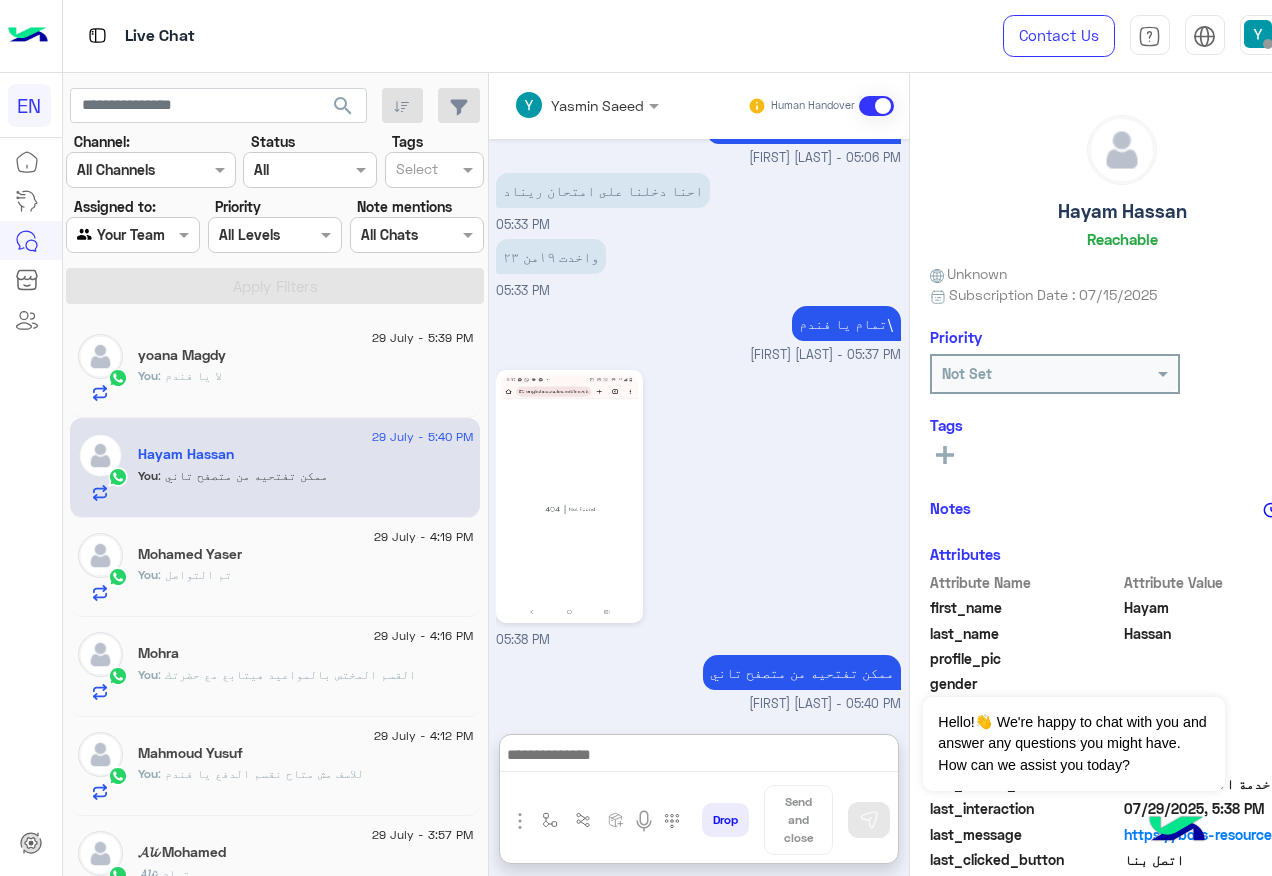 drag, startPoint x: 146, startPoint y: 213, endPoint x: 145, endPoint y: 259, distance: 46.010868 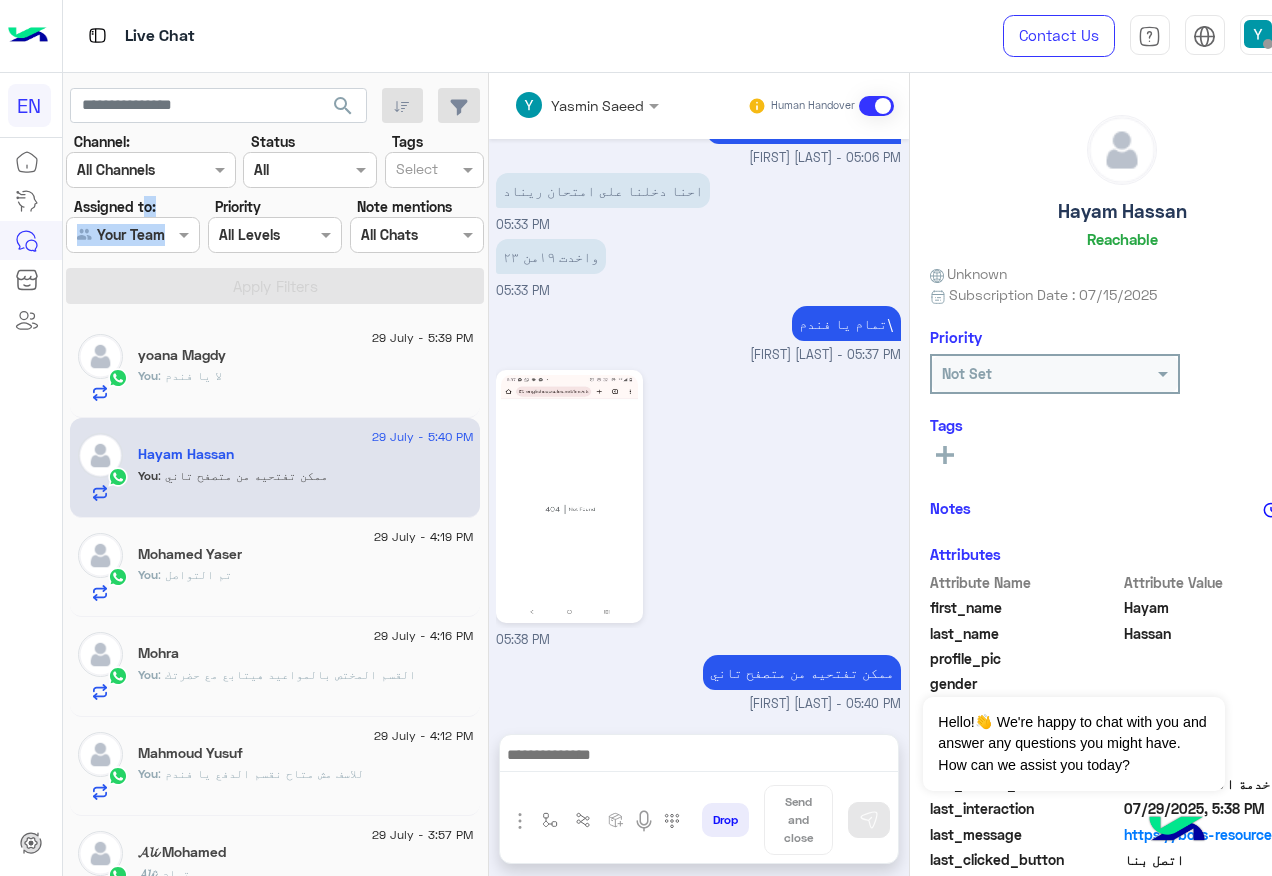 scroll, scrollTop: 1880, scrollLeft: 0, axis: vertical 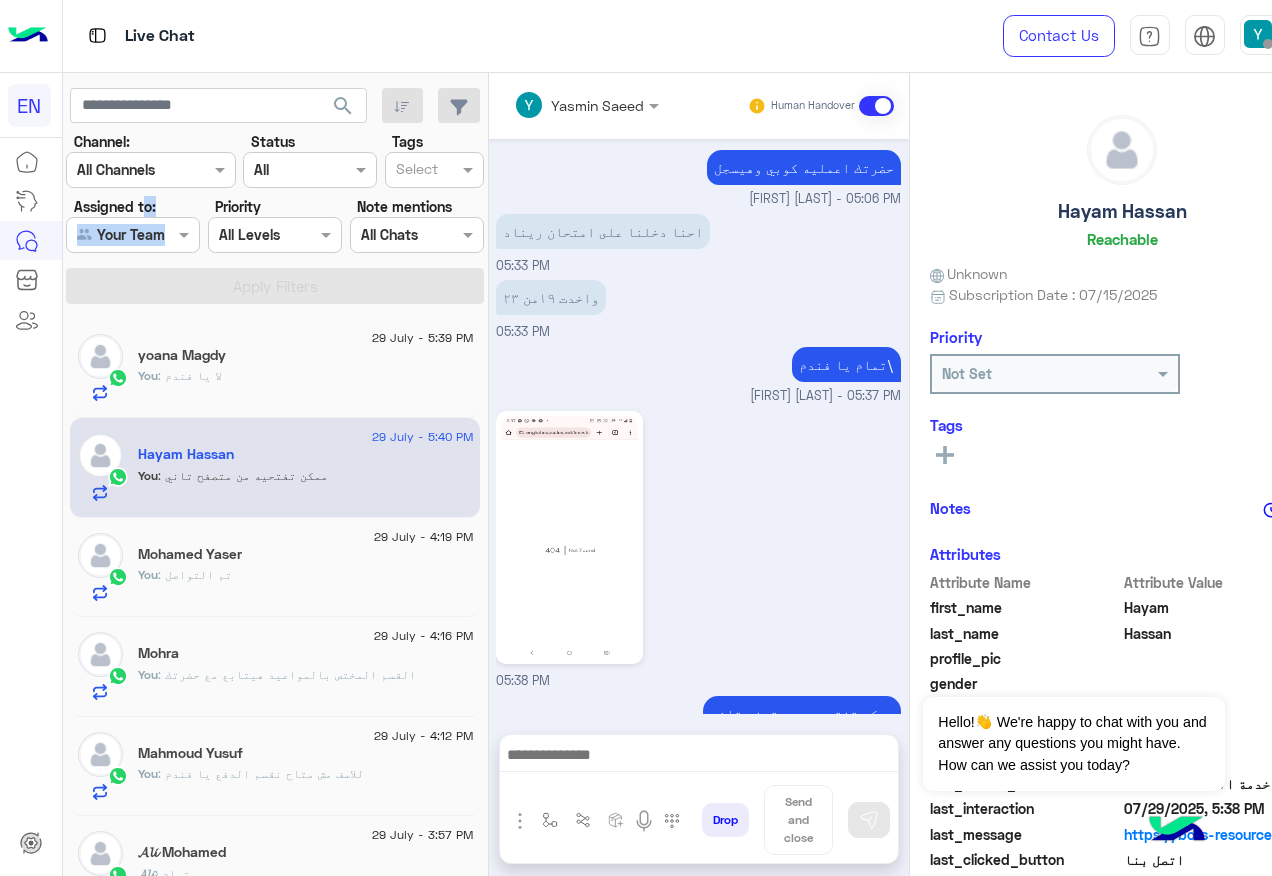 click at bounding box center (133, 234) 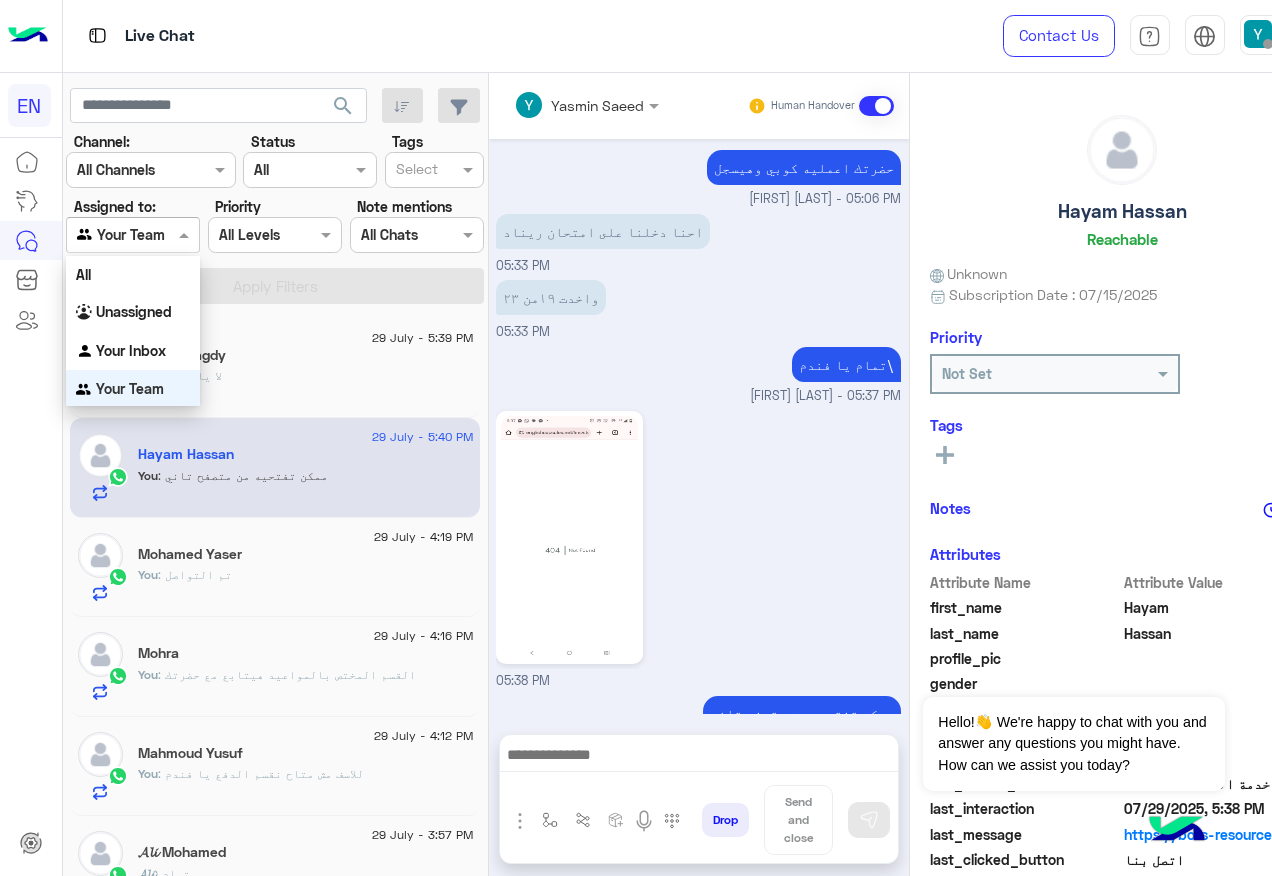 scroll, scrollTop: 1, scrollLeft: 0, axis: vertical 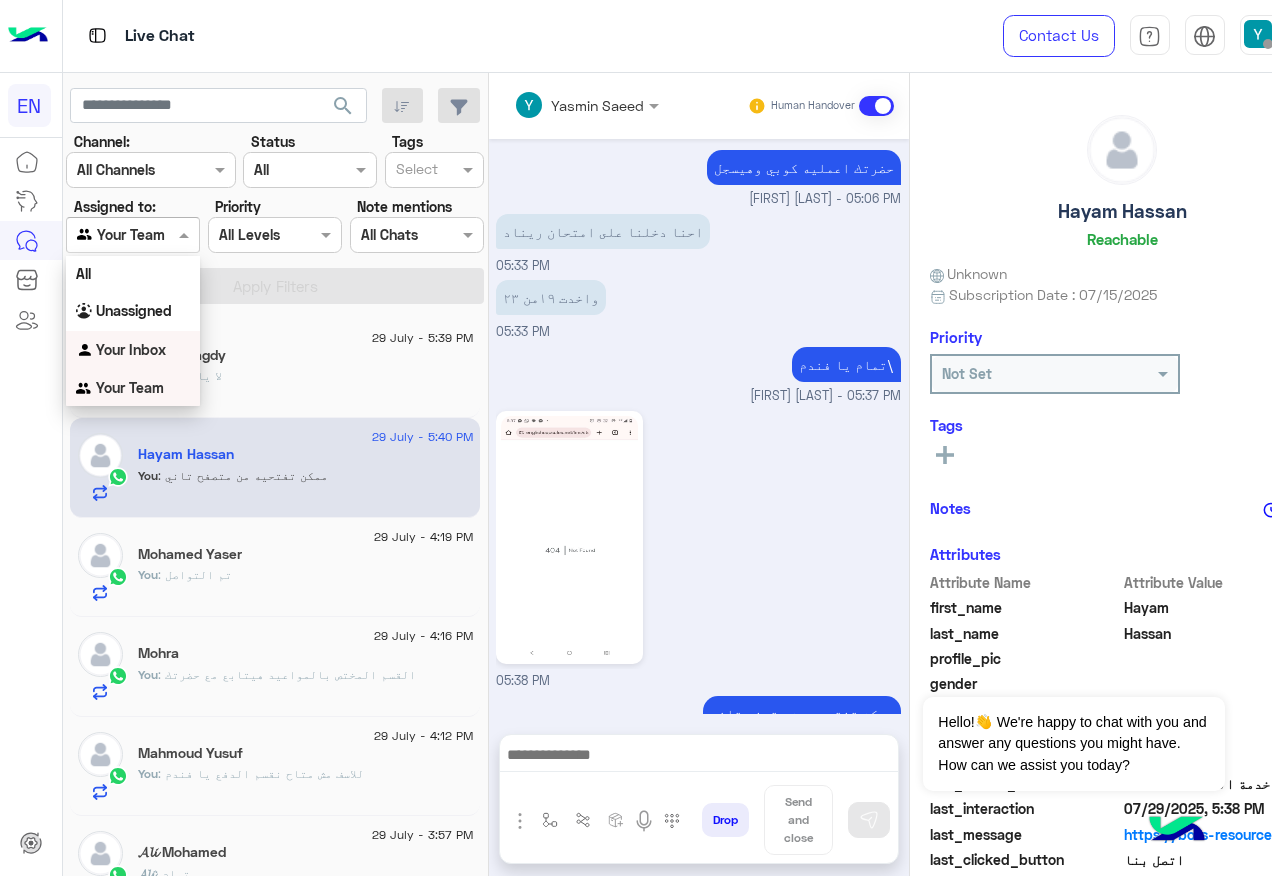 click on "Your Inbox" at bounding box center [133, 350] 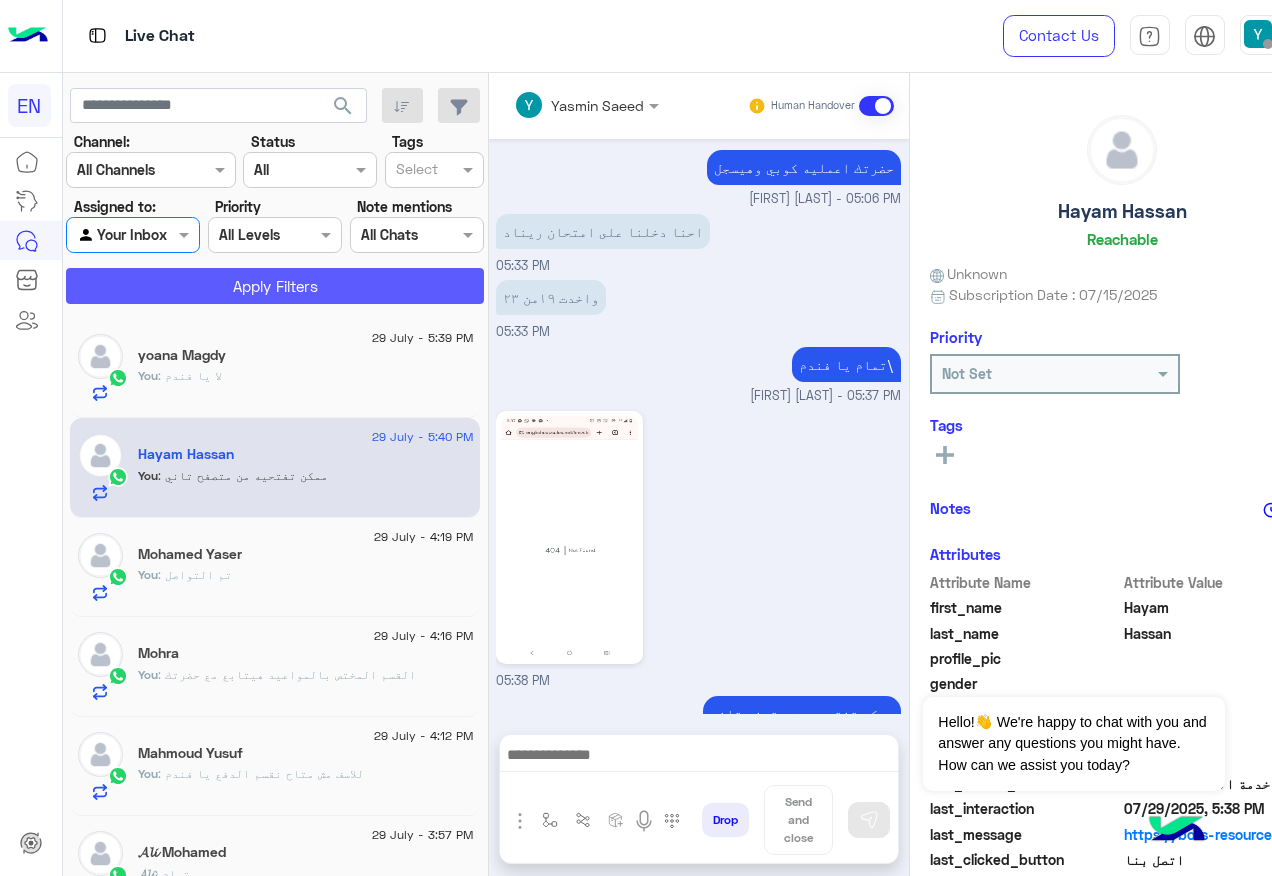 click on "Apply Filters" 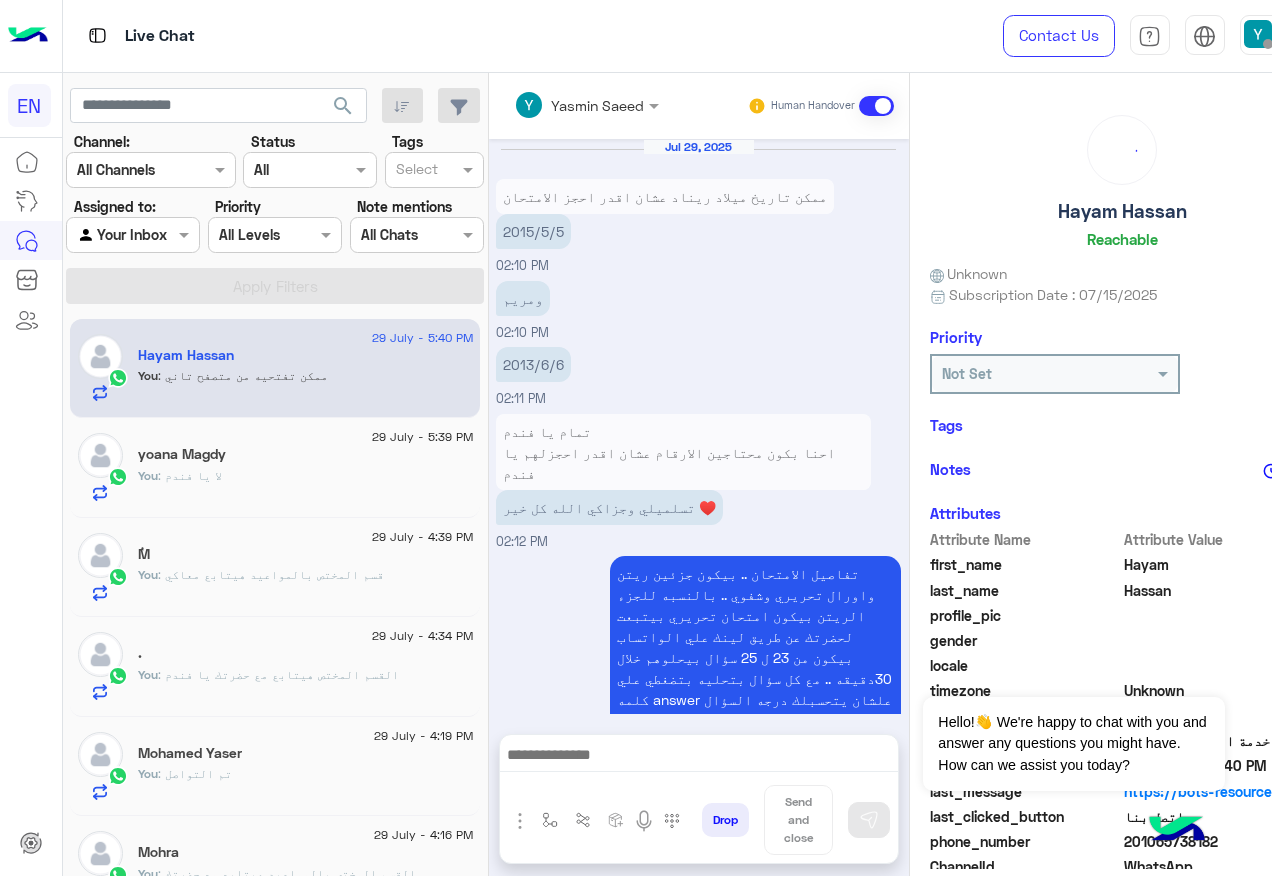 scroll, scrollTop: 1795, scrollLeft: 0, axis: vertical 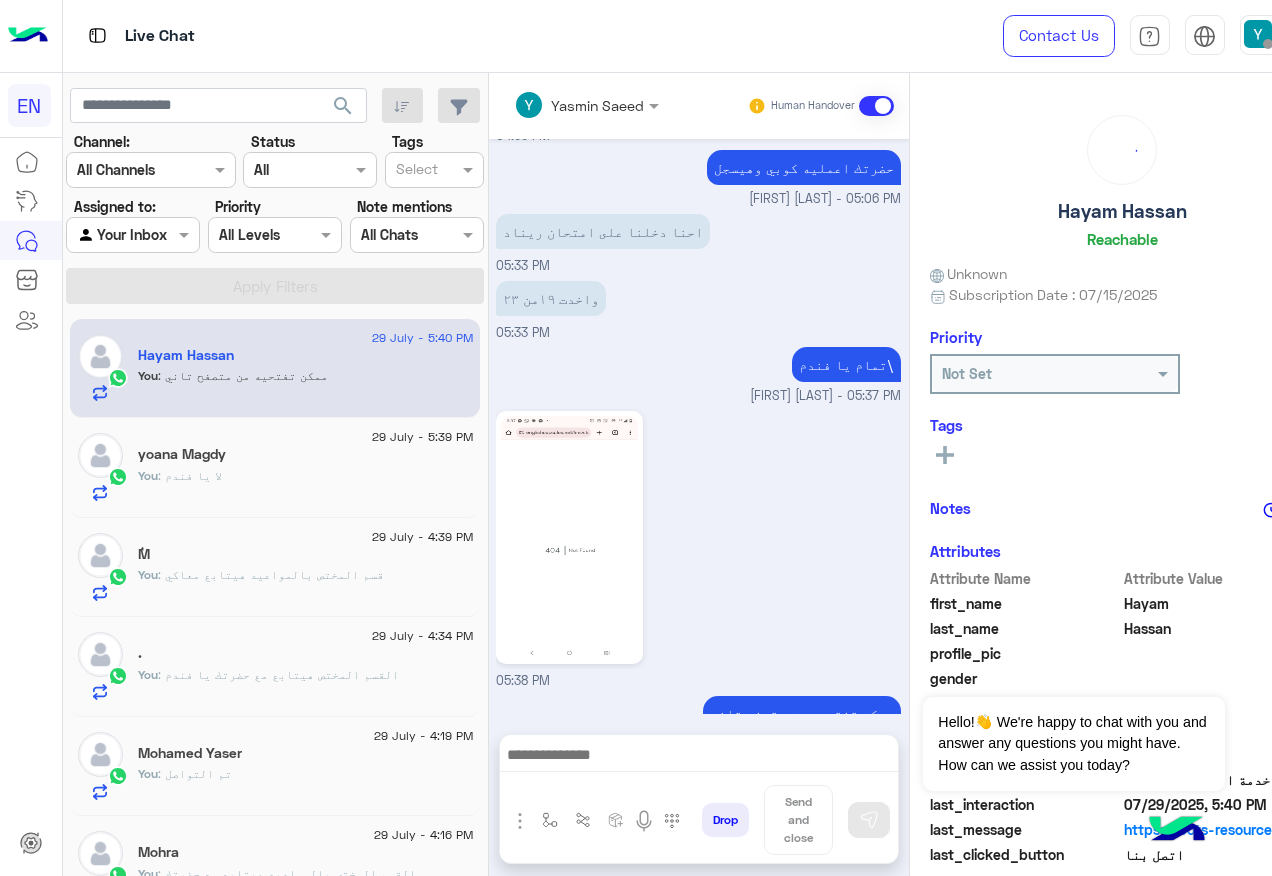 click at bounding box center [133, 234] 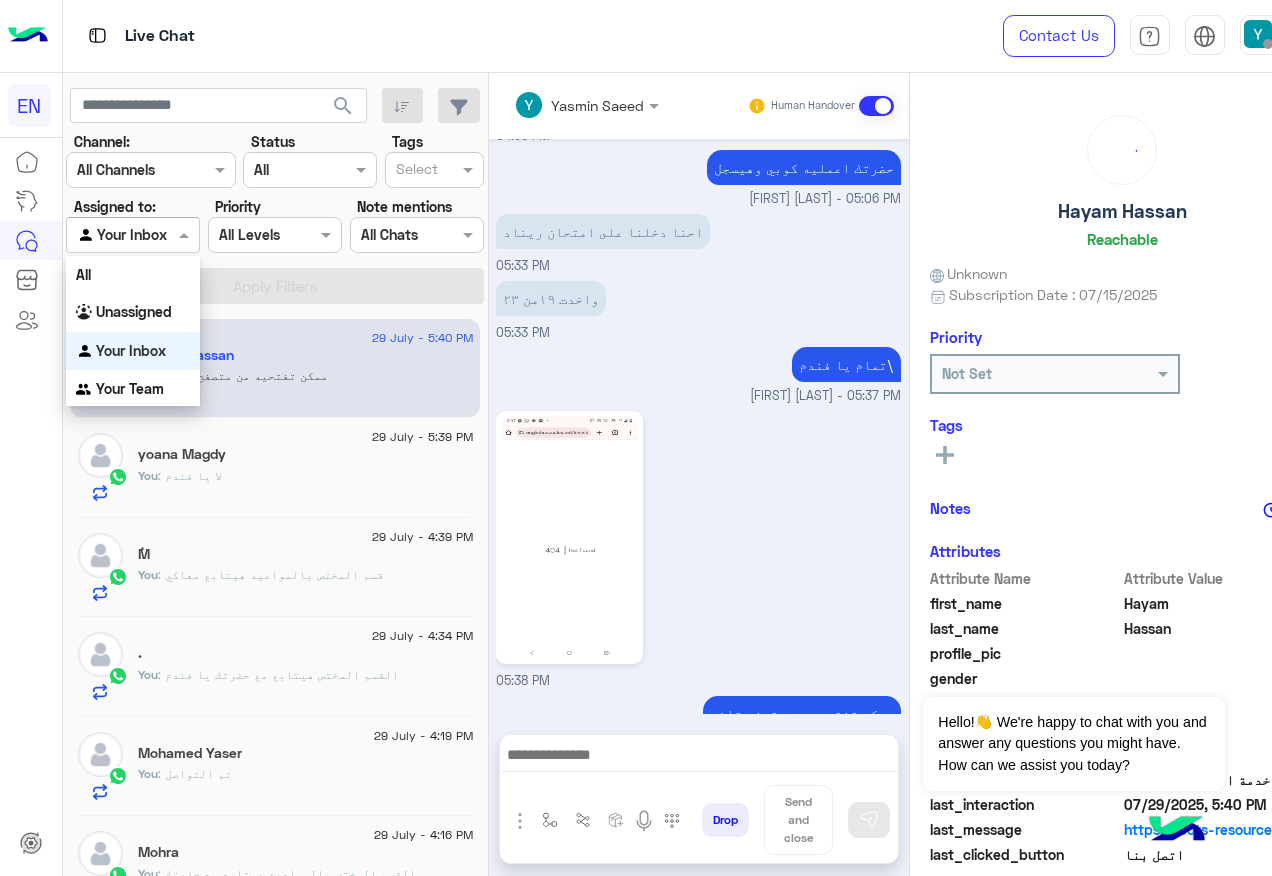 drag, startPoint x: 150, startPoint y: 332, endPoint x: 149, endPoint y: 310, distance: 22.022715 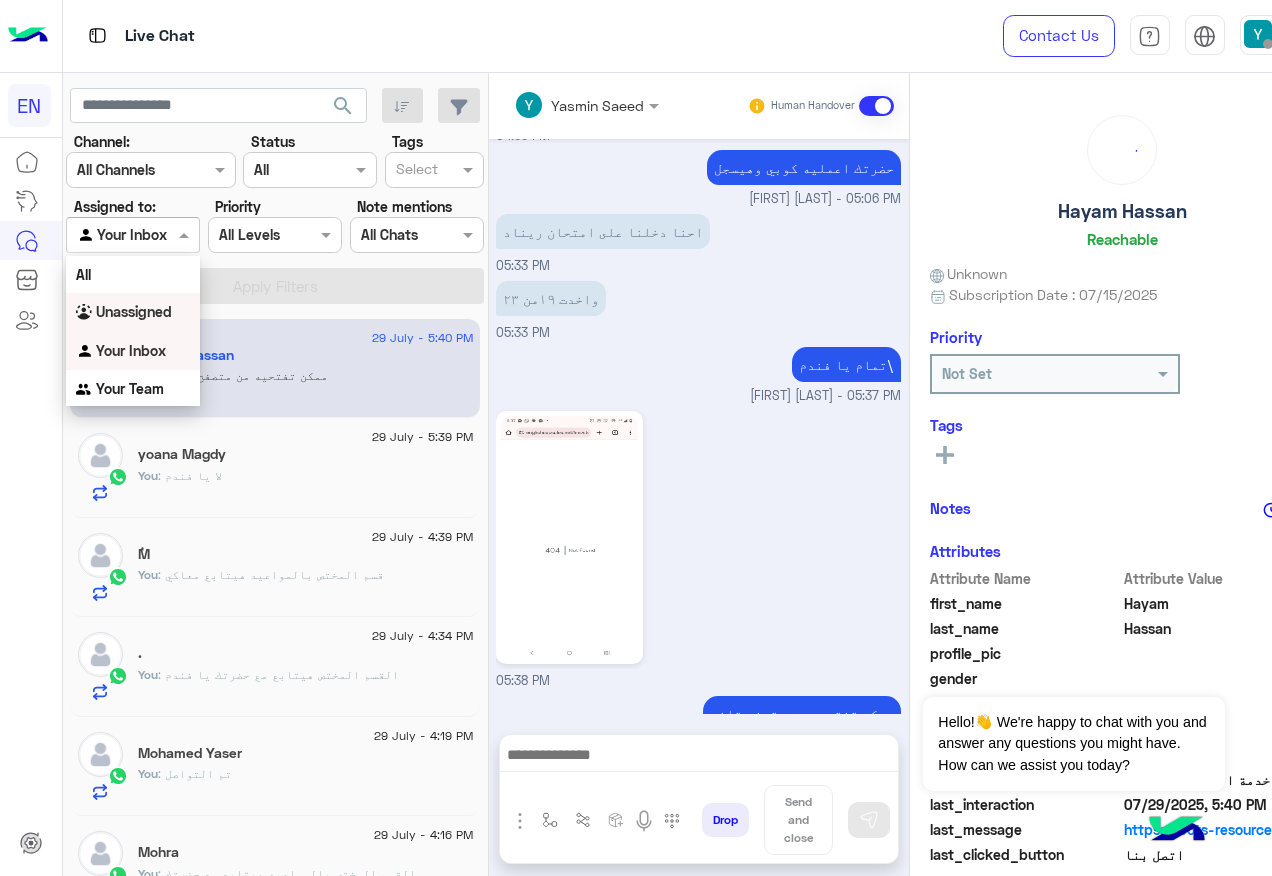 click on "Unassigned" at bounding box center (134, 311) 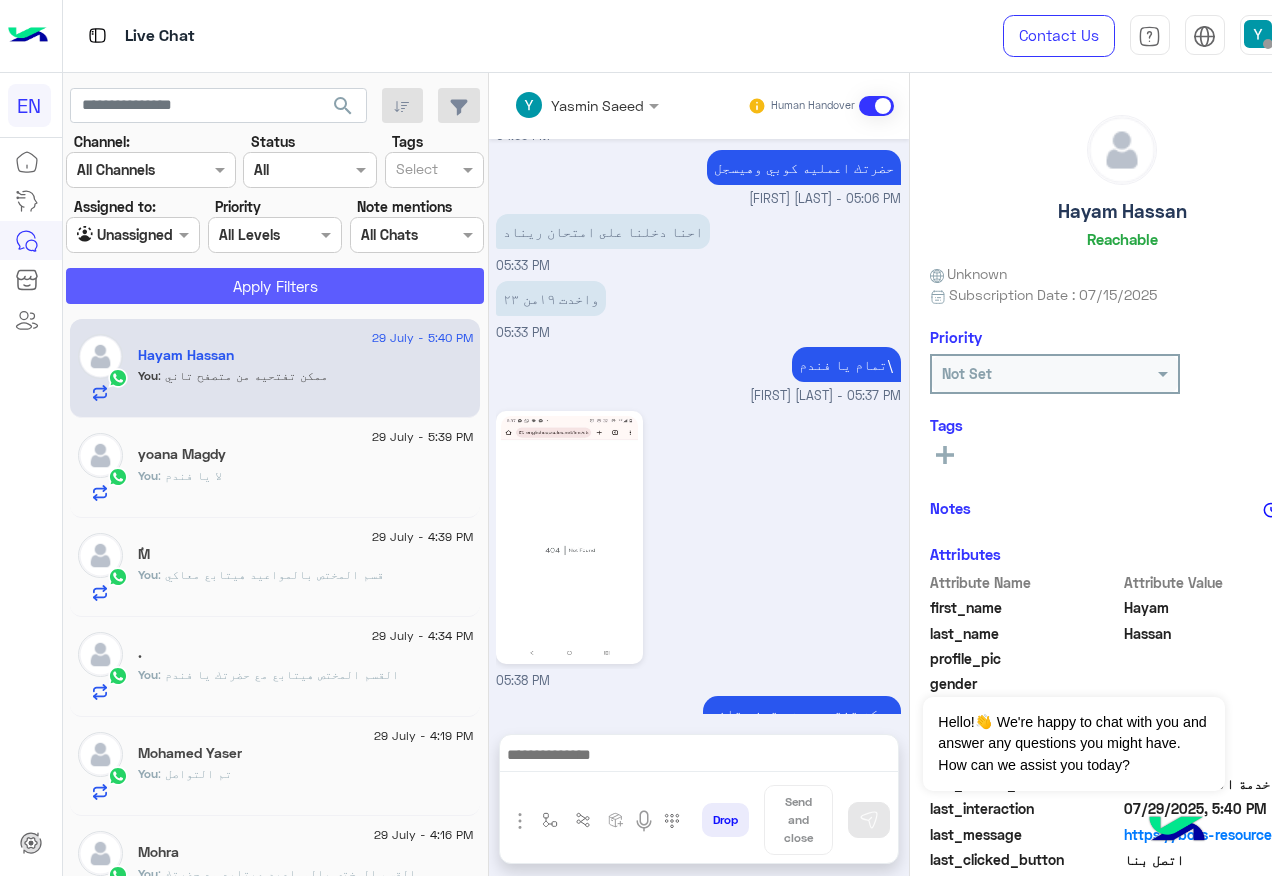 click on "Apply Filters" 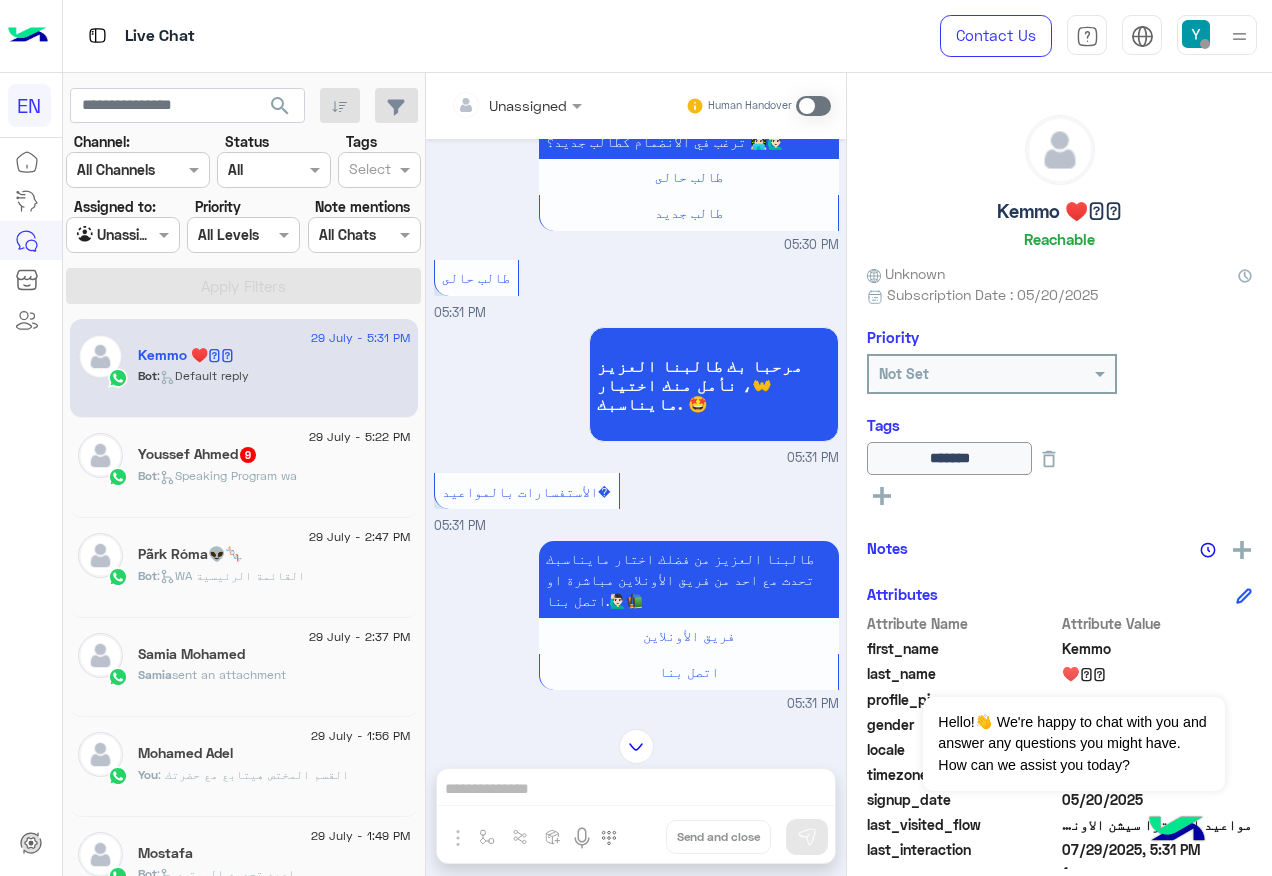 scroll, scrollTop: 22, scrollLeft: 0, axis: vertical 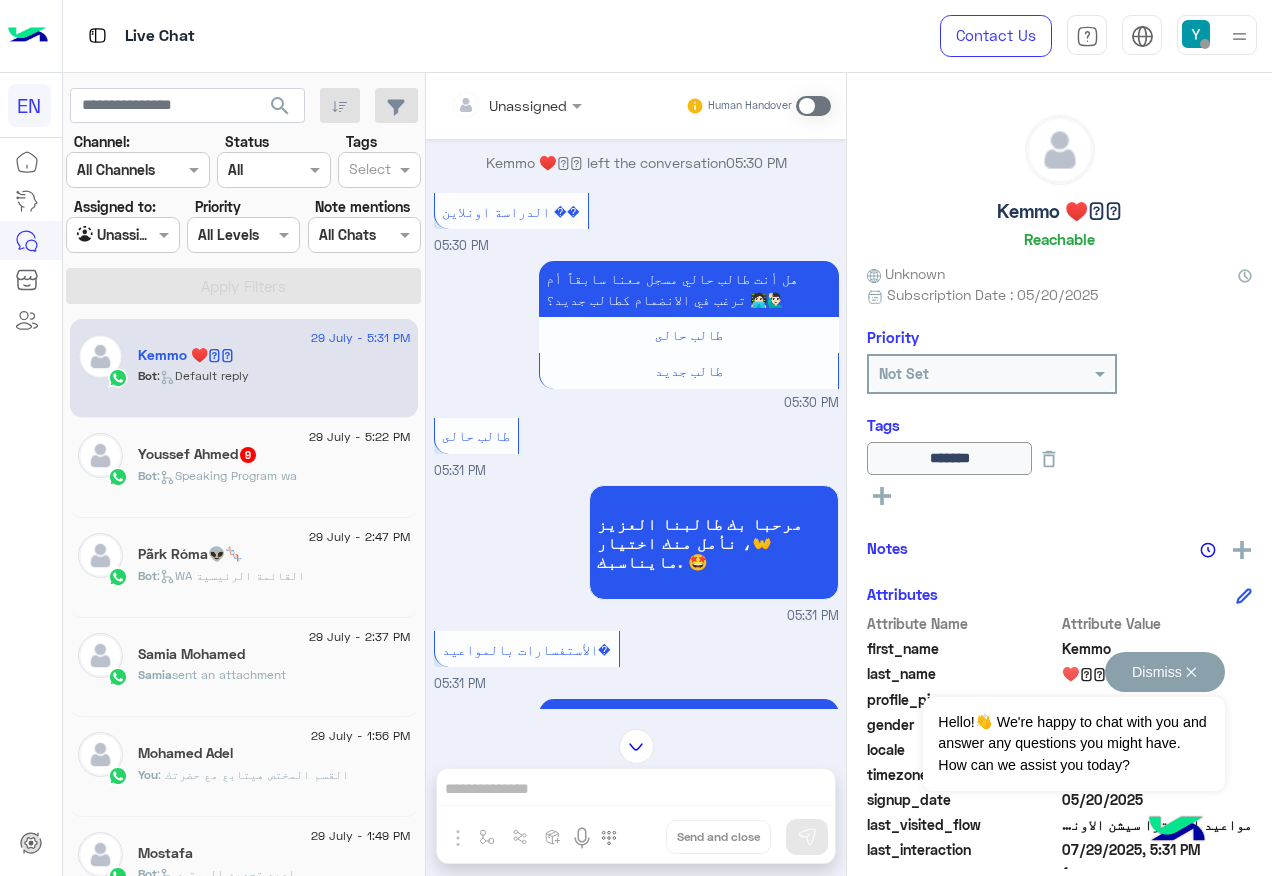 click on "Dismiss ✕" at bounding box center [1165, 672] 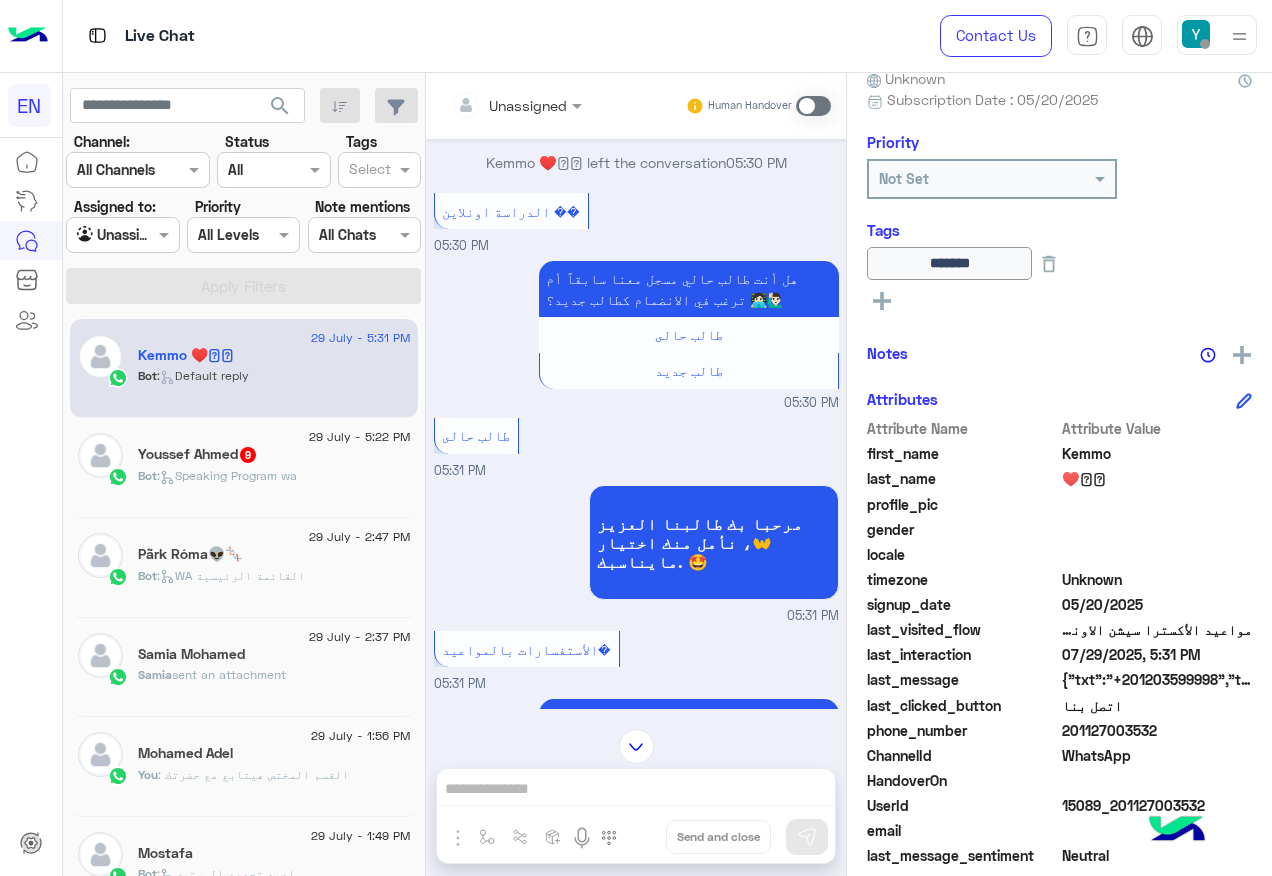 scroll, scrollTop: 242, scrollLeft: 0, axis: vertical 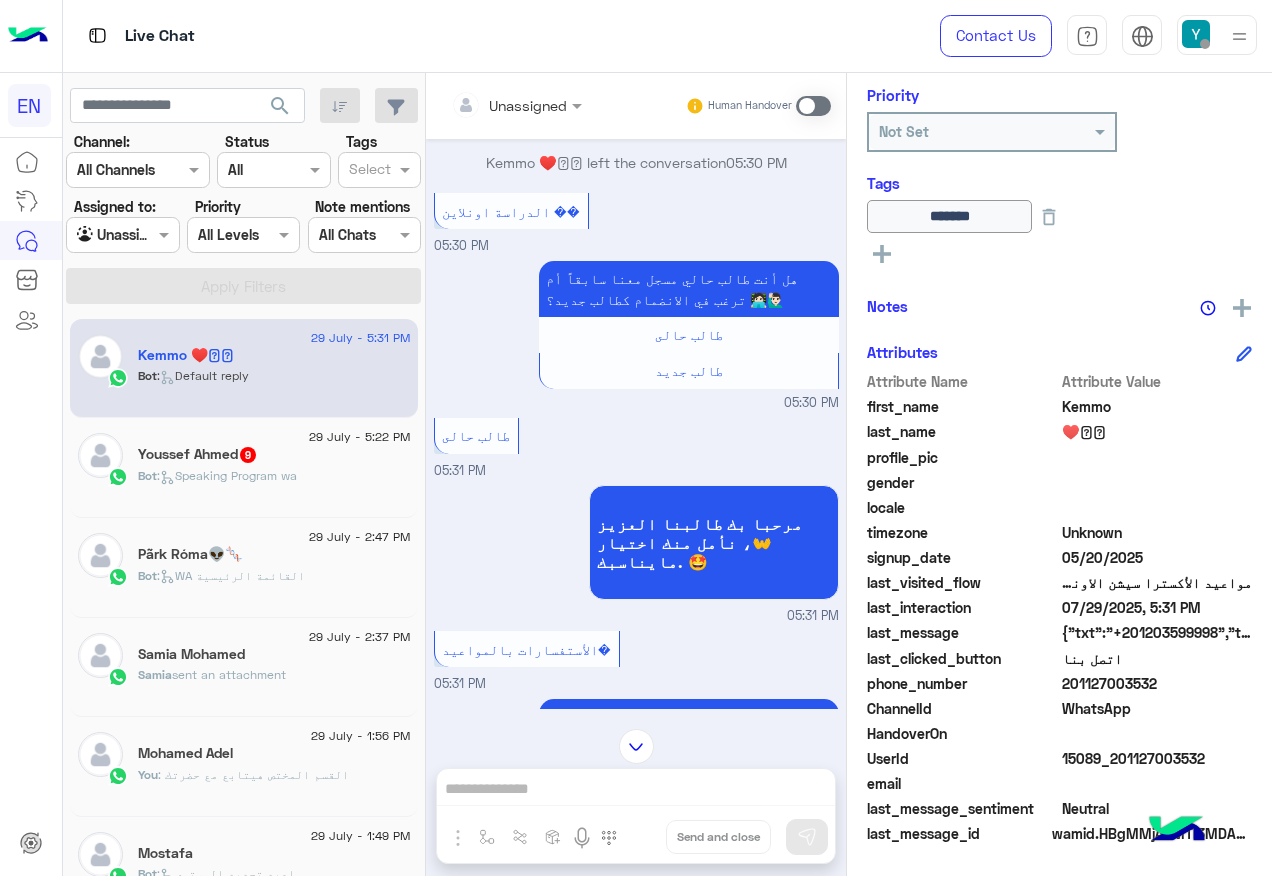 drag, startPoint x: 1066, startPoint y: 684, endPoint x: 1161, endPoint y: 690, distance: 95.189285 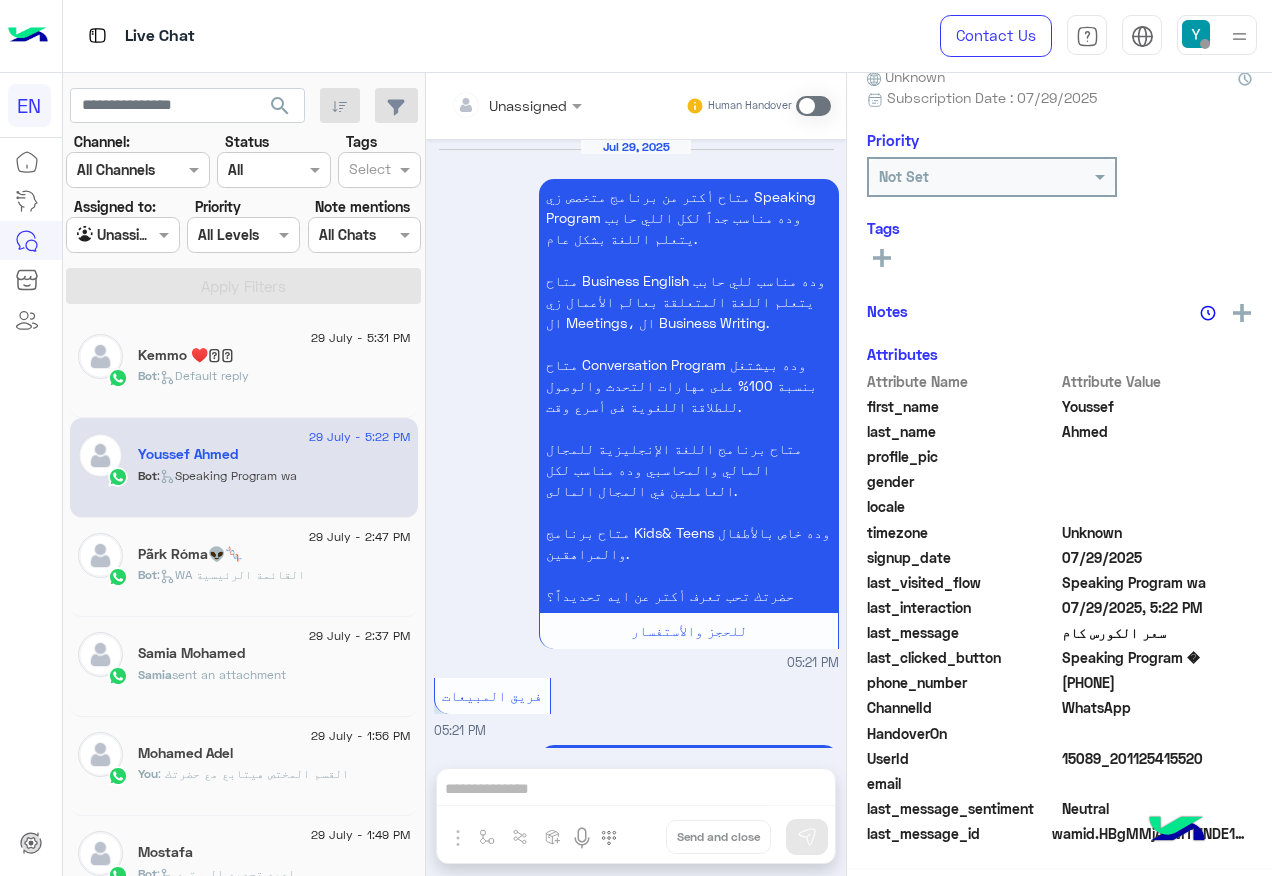 scroll, scrollTop: 197, scrollLeft: 0, axis: vertical 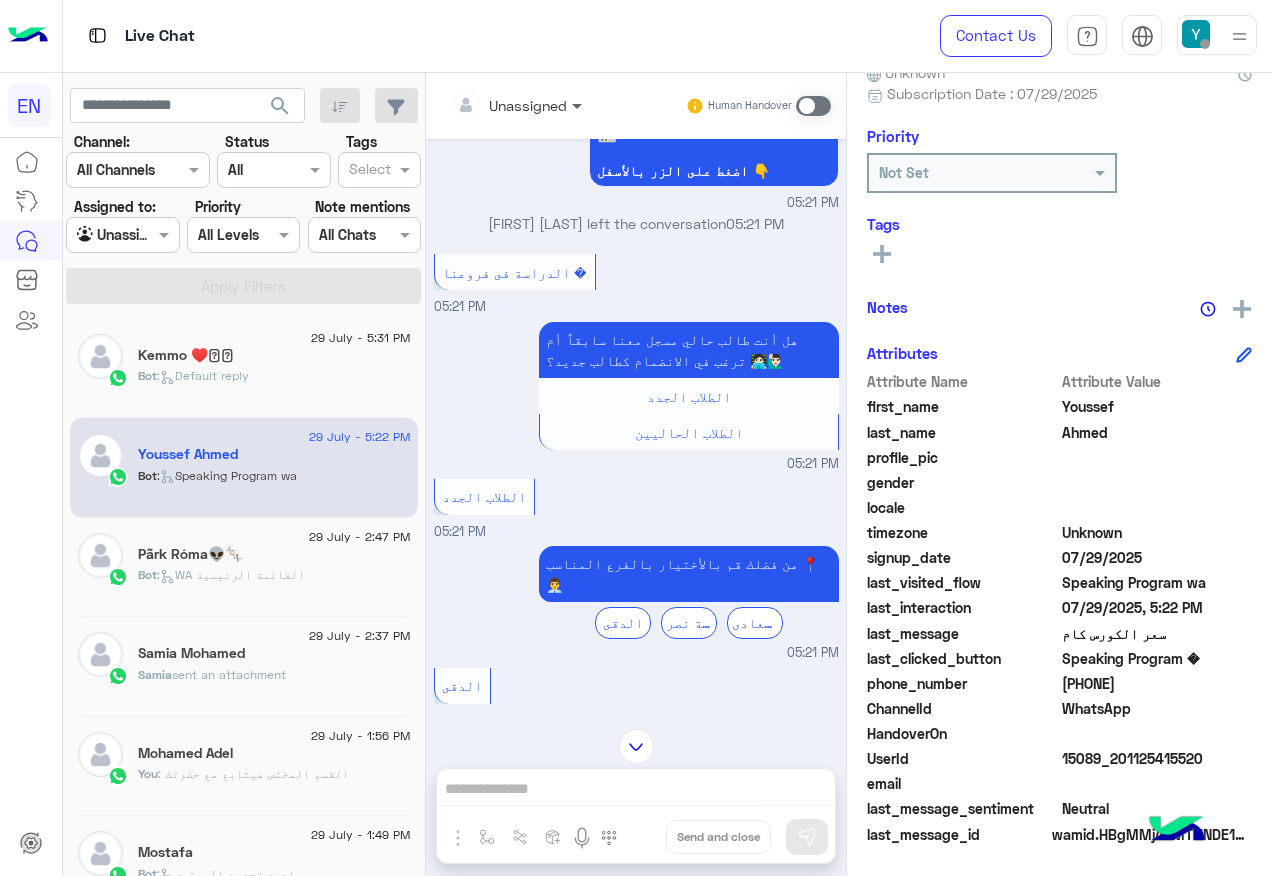 click at bounding box center [579, 105] 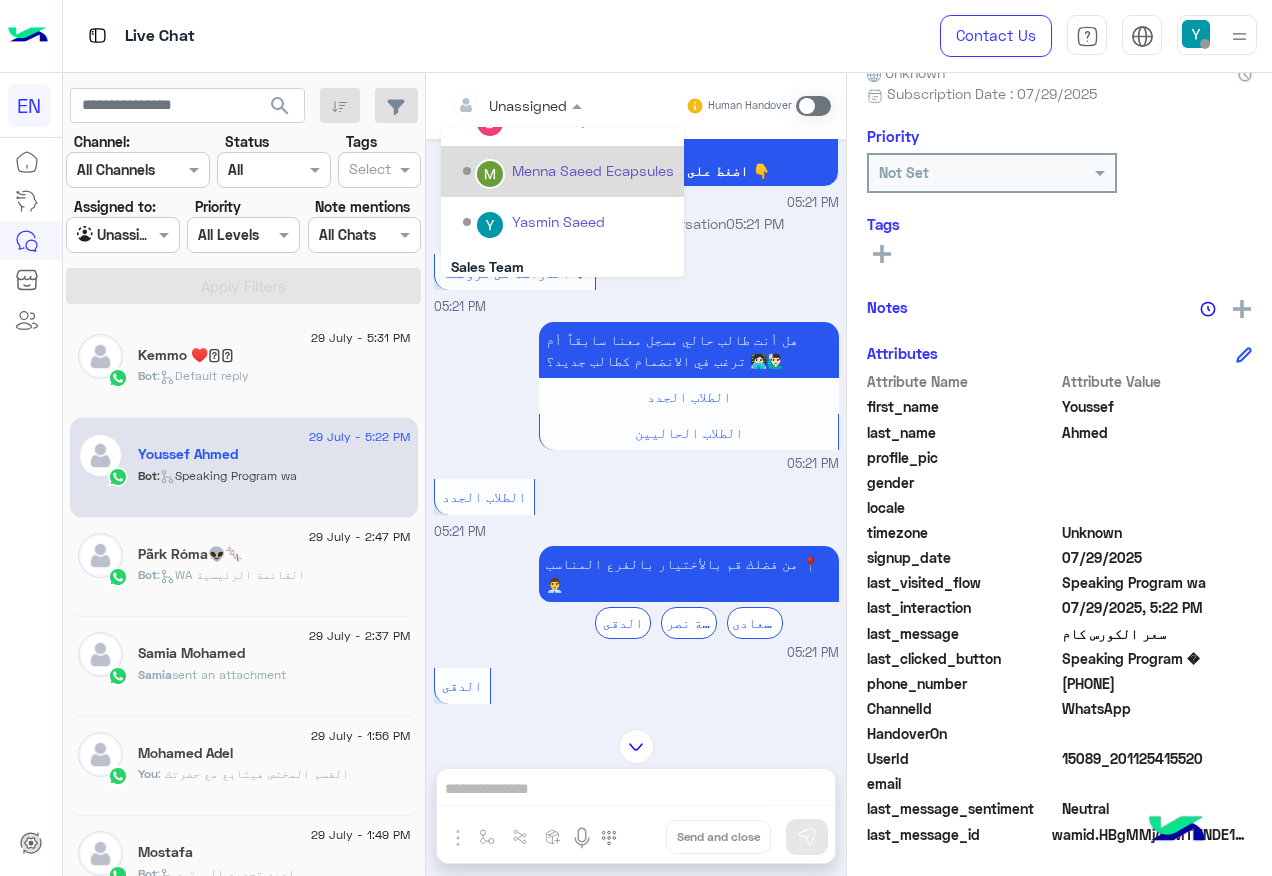 scroll, scrollTop: 300, scrollLeft: 0, axis: vertical 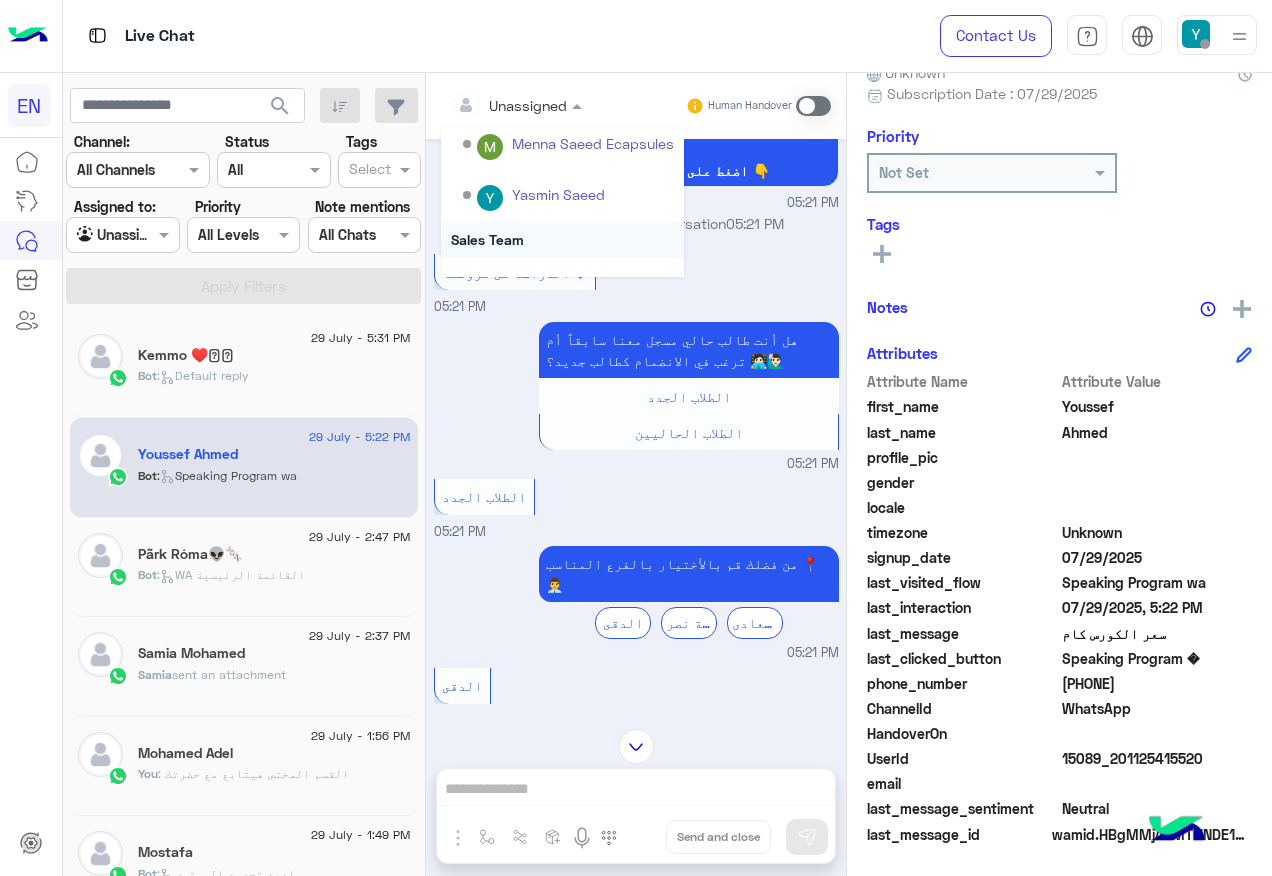 click on "Sales Team" at bounding box center [562, 239] 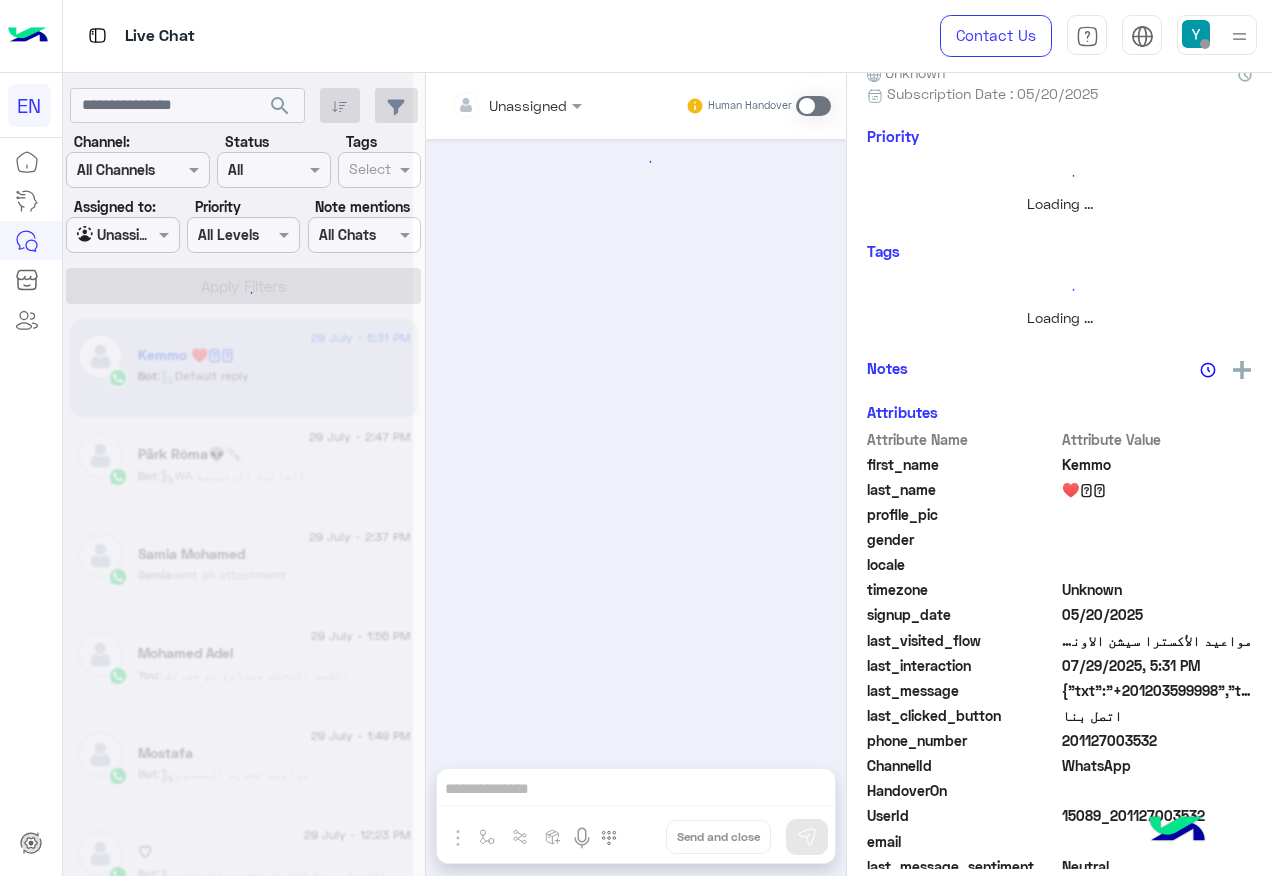scroll, scrollTop: 242, scrollLeft: 0, axis: vertical 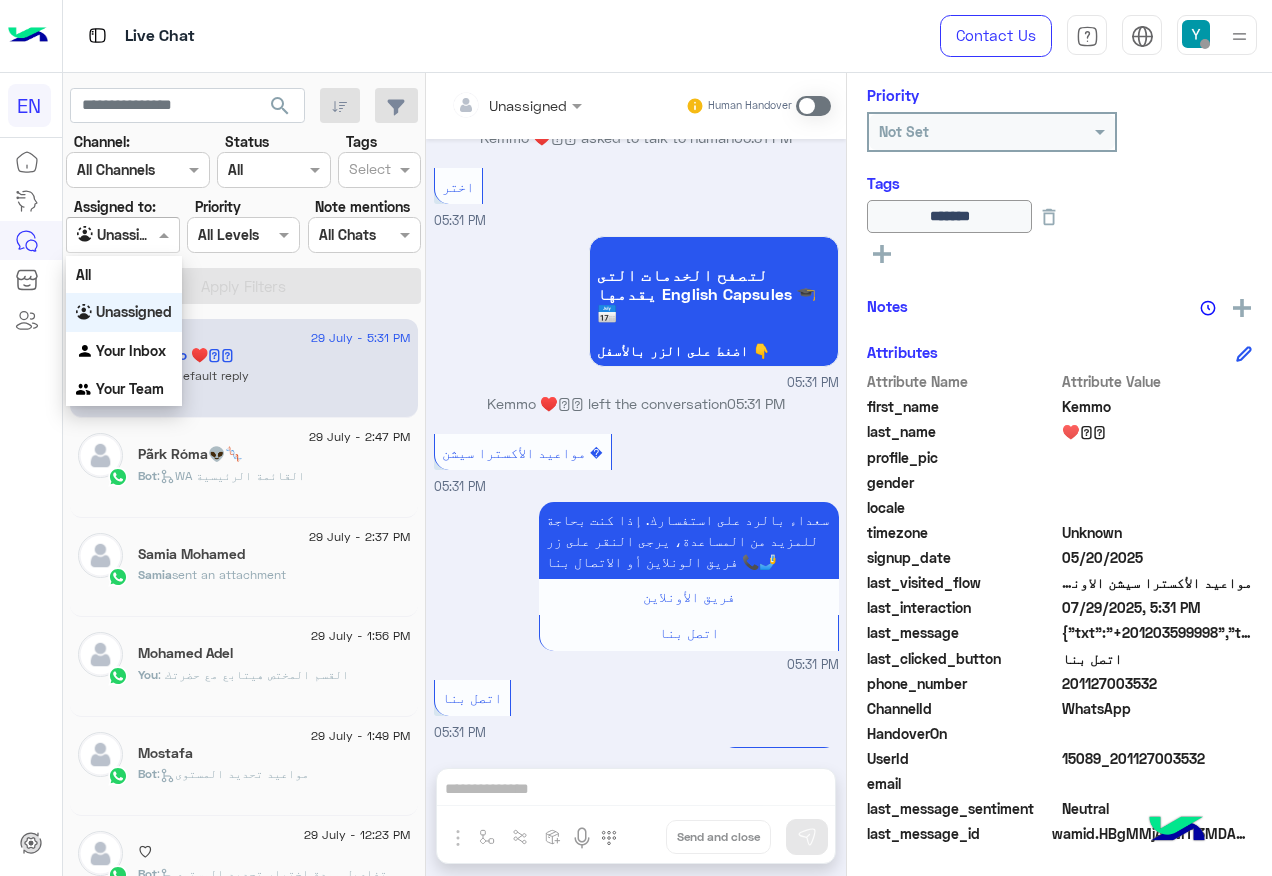 click at bounding box center [122, 234] 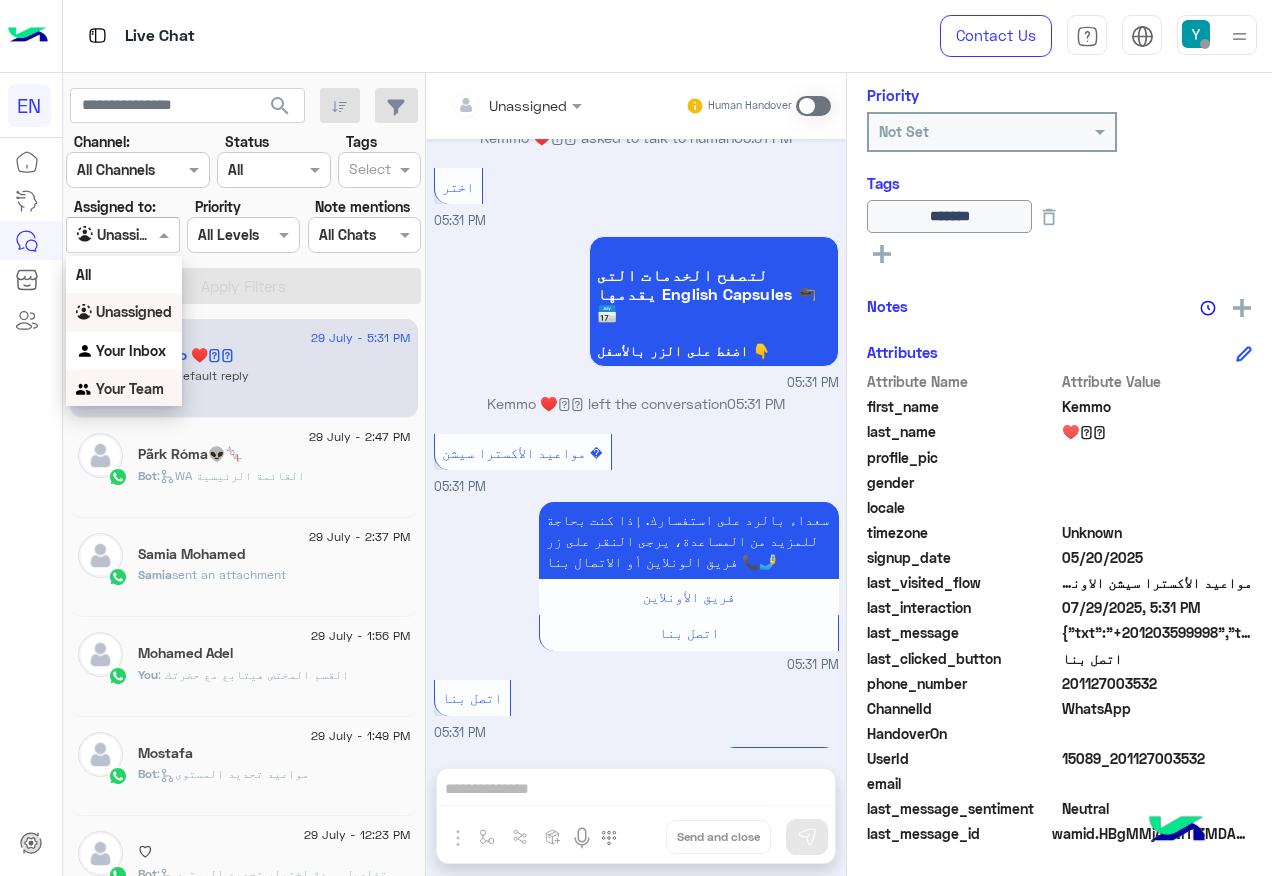 click on "Your Team" at bounding box center [124, 389] 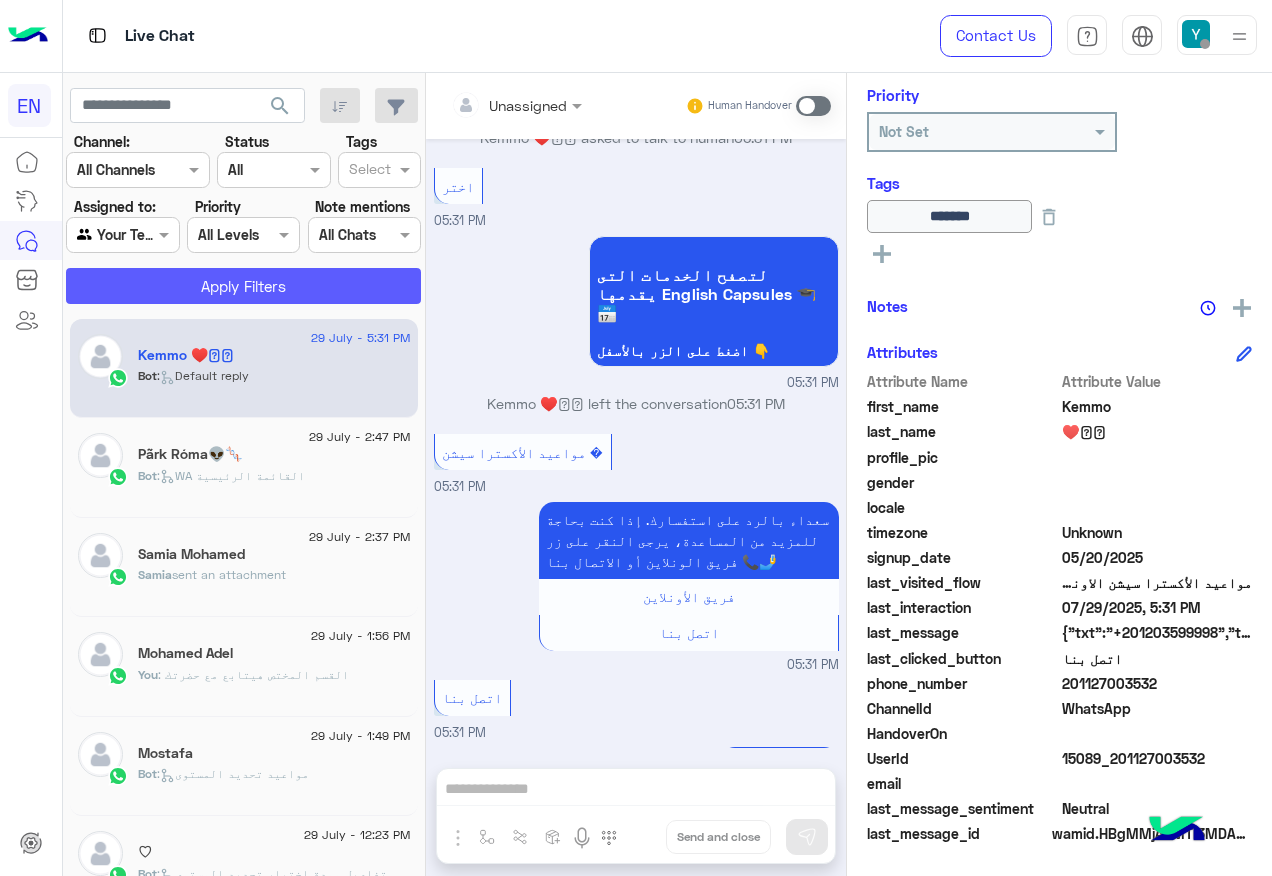click on "Apply Filters" 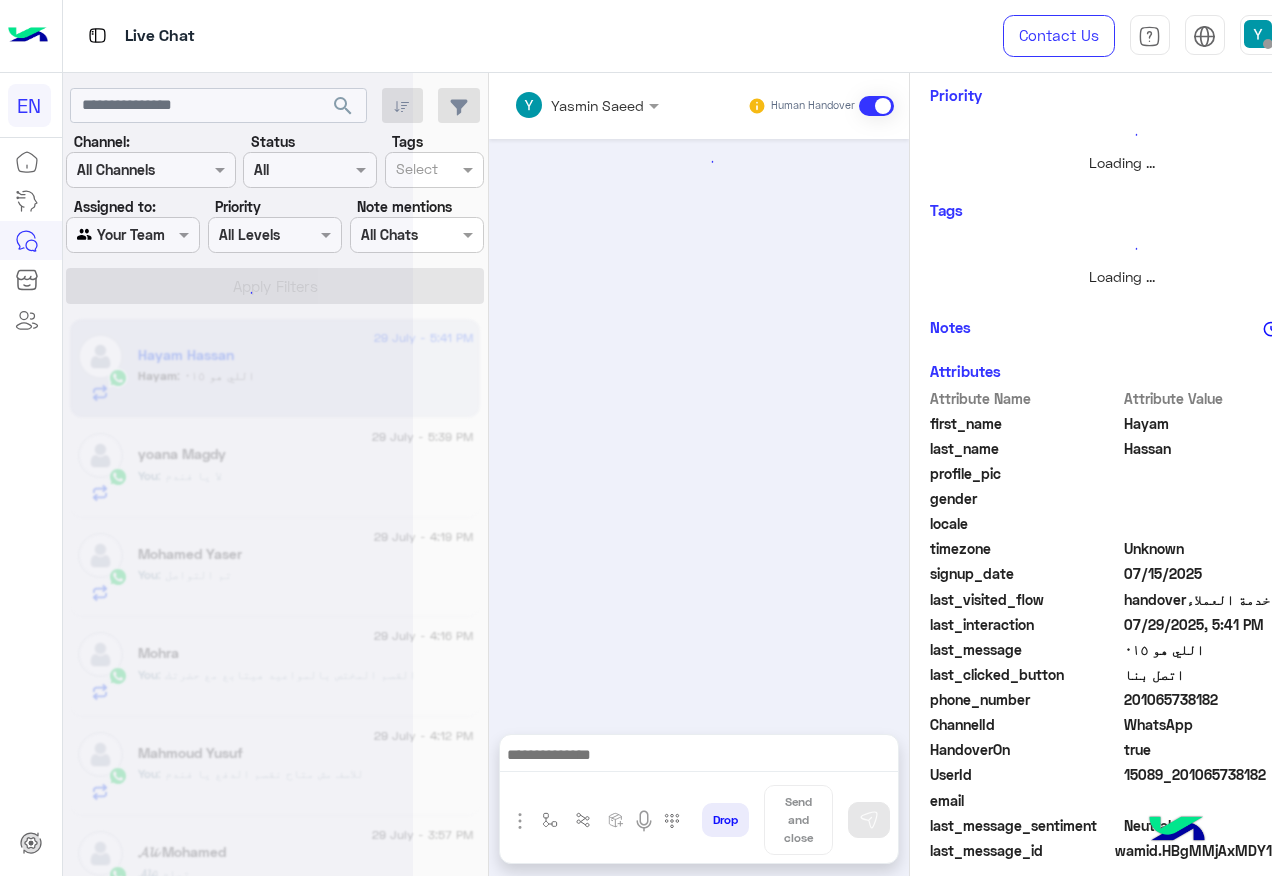 scroll, scrollTop: 0, scrollLeft: 0, axis: both 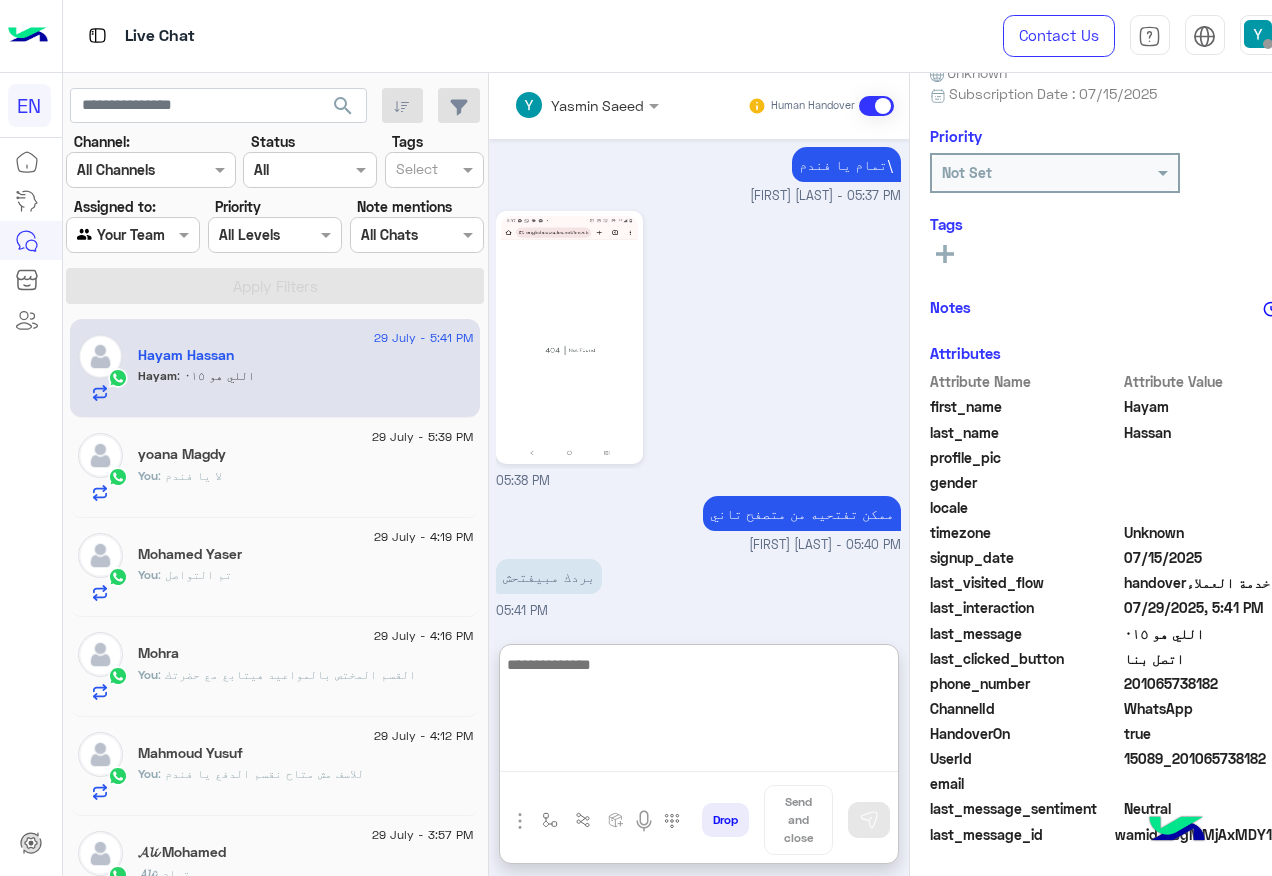 click at bounding box center (699, 712) 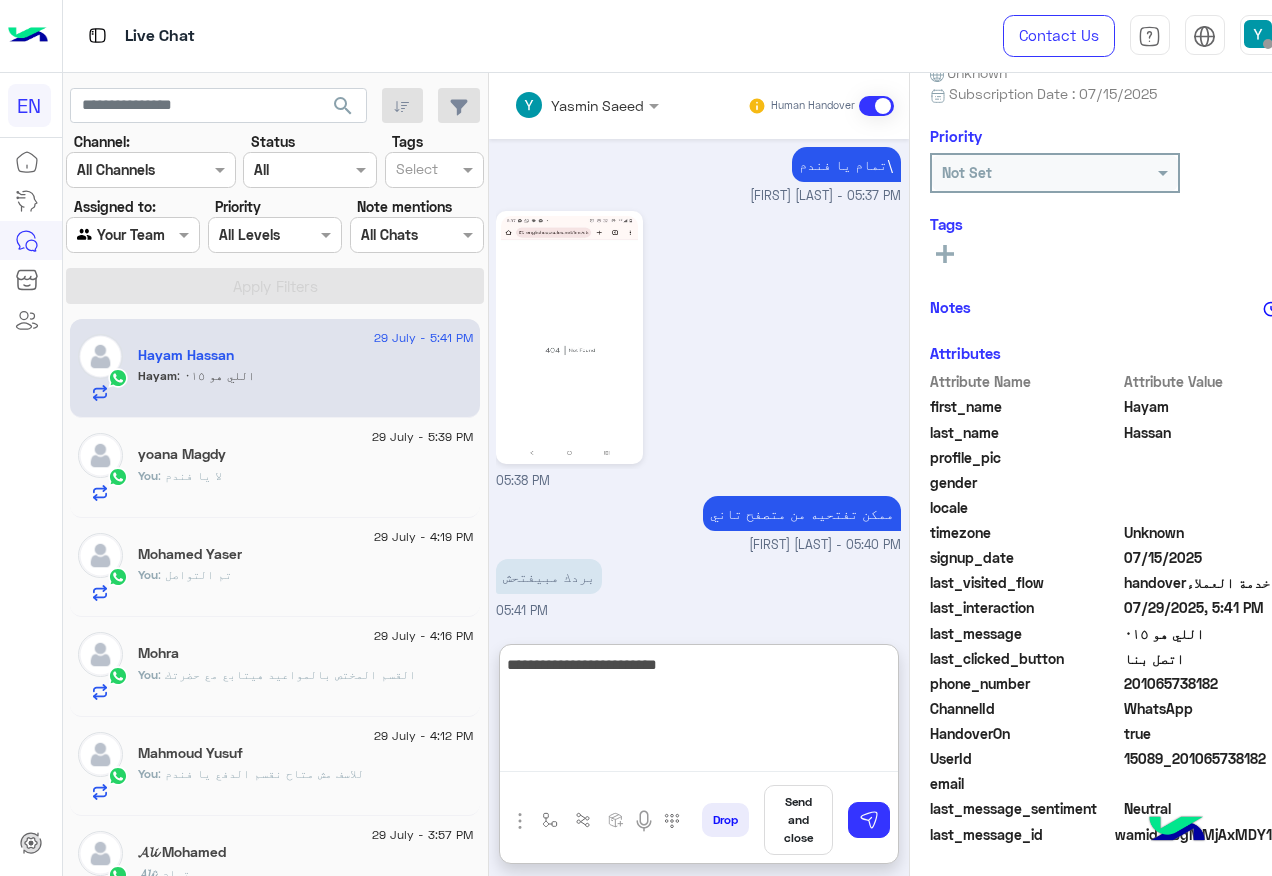 type on "**********" 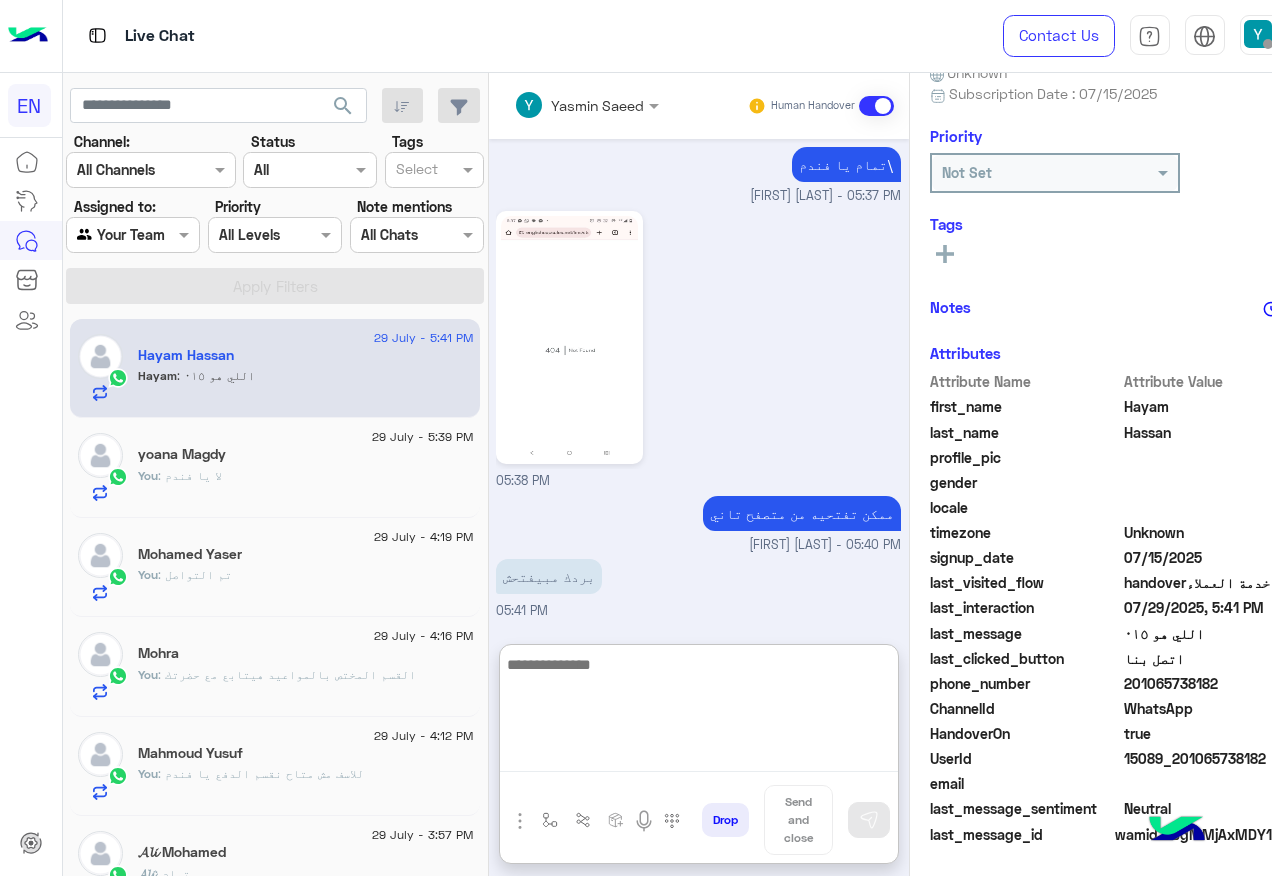 scroll, scrollTop: 1914, scrollLeft: 0, axis: vertical 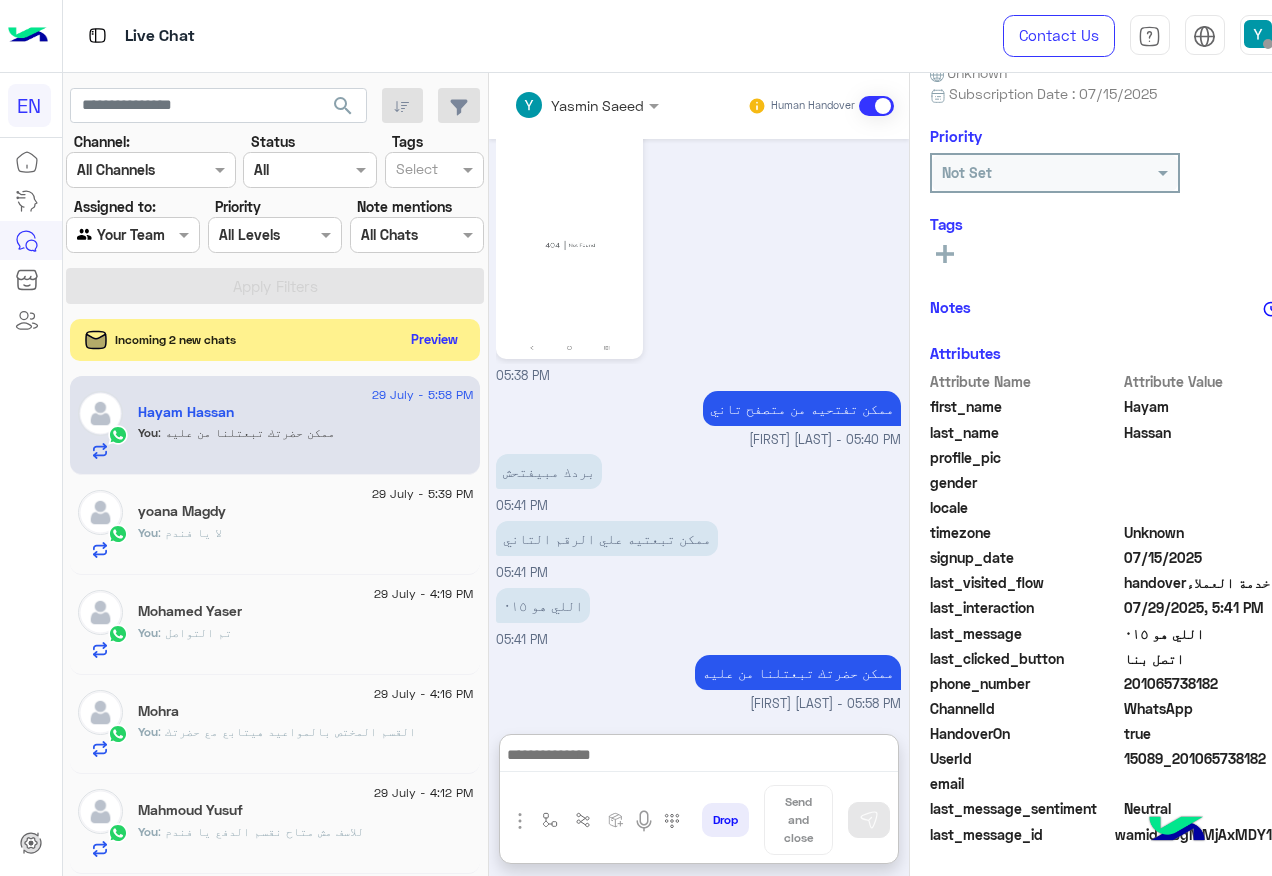 click on "Preview" 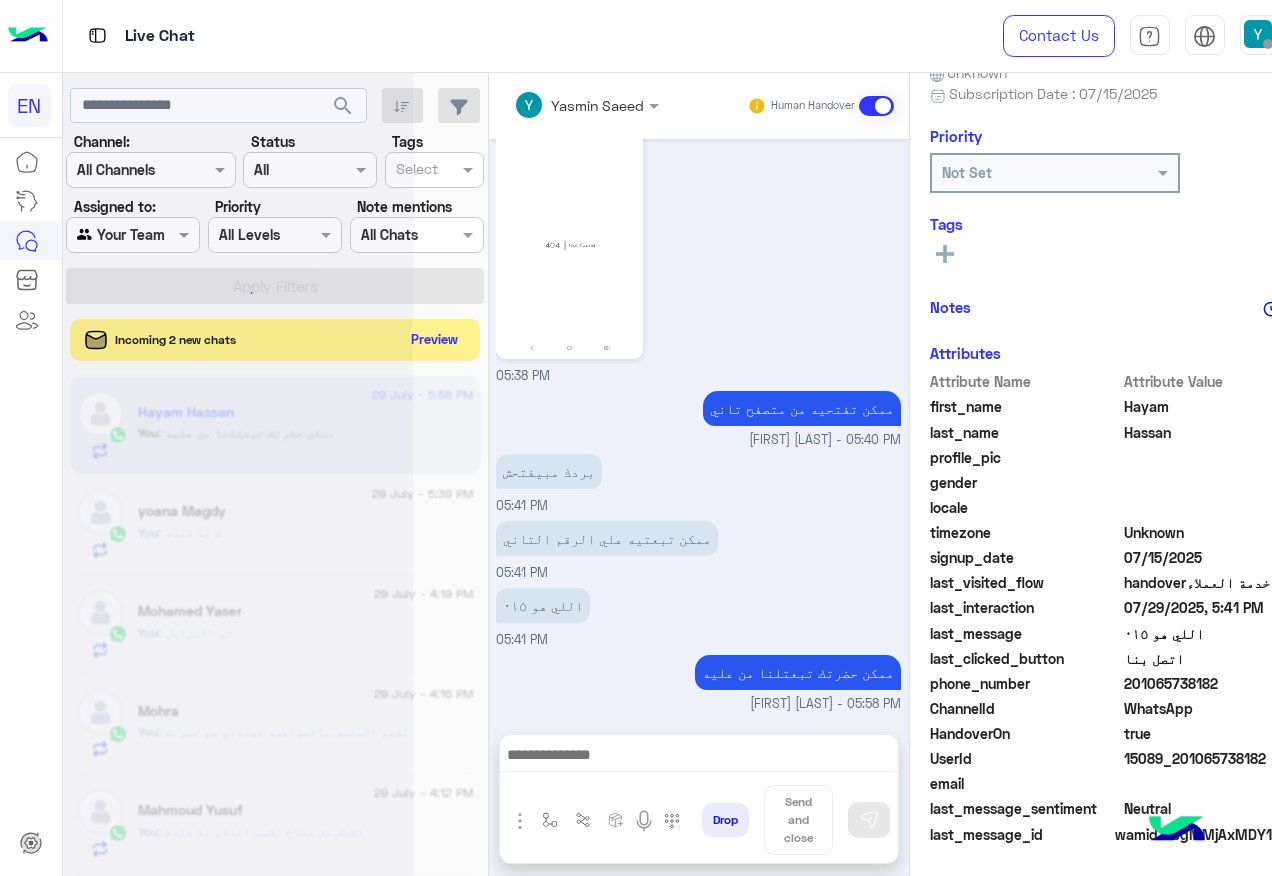 scroll, scrollTop: 1824, scrollLeft: 0, axis: vertical 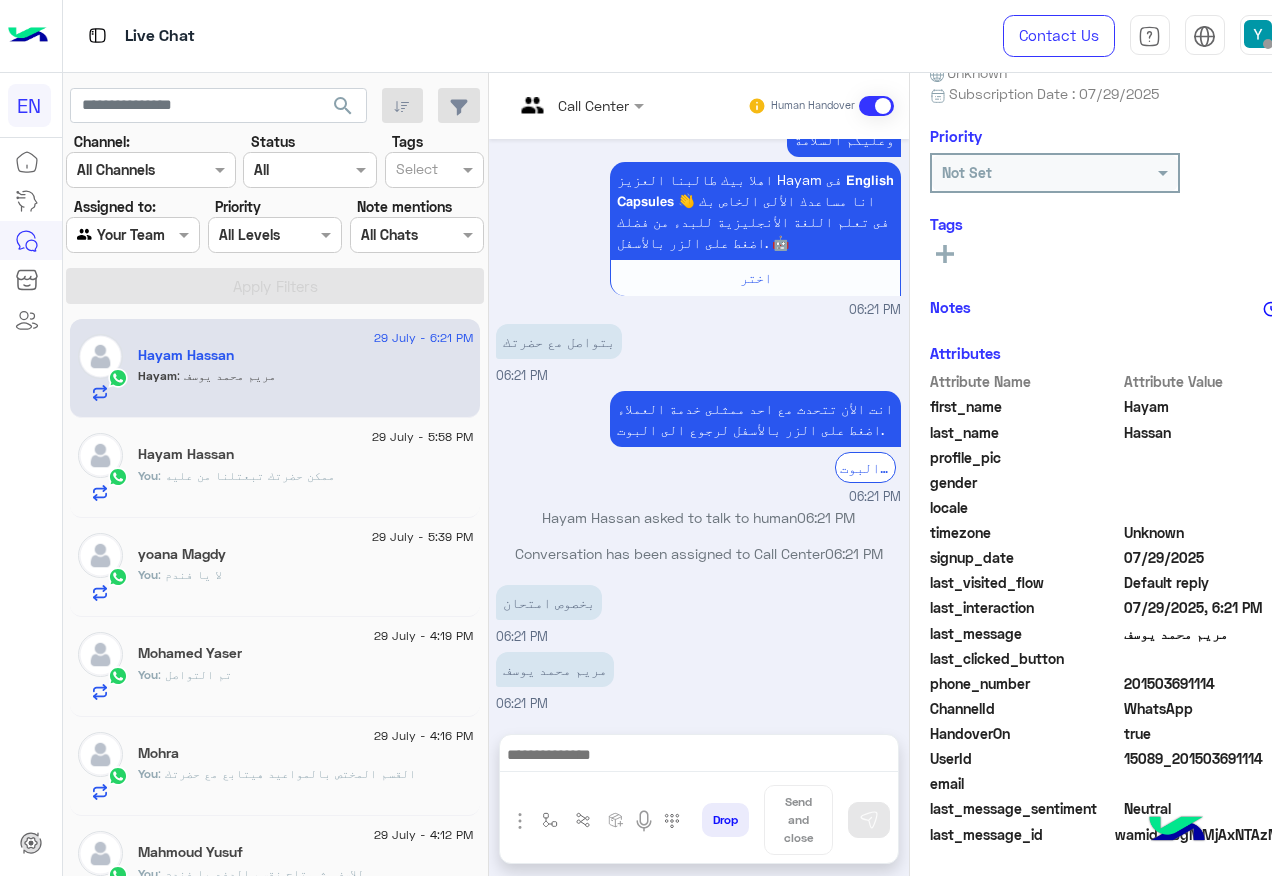 drag, startPoint x: 1128, startPoint y: 680, endPoint x: 1236, endPoint y: 685, distance: 108.11568 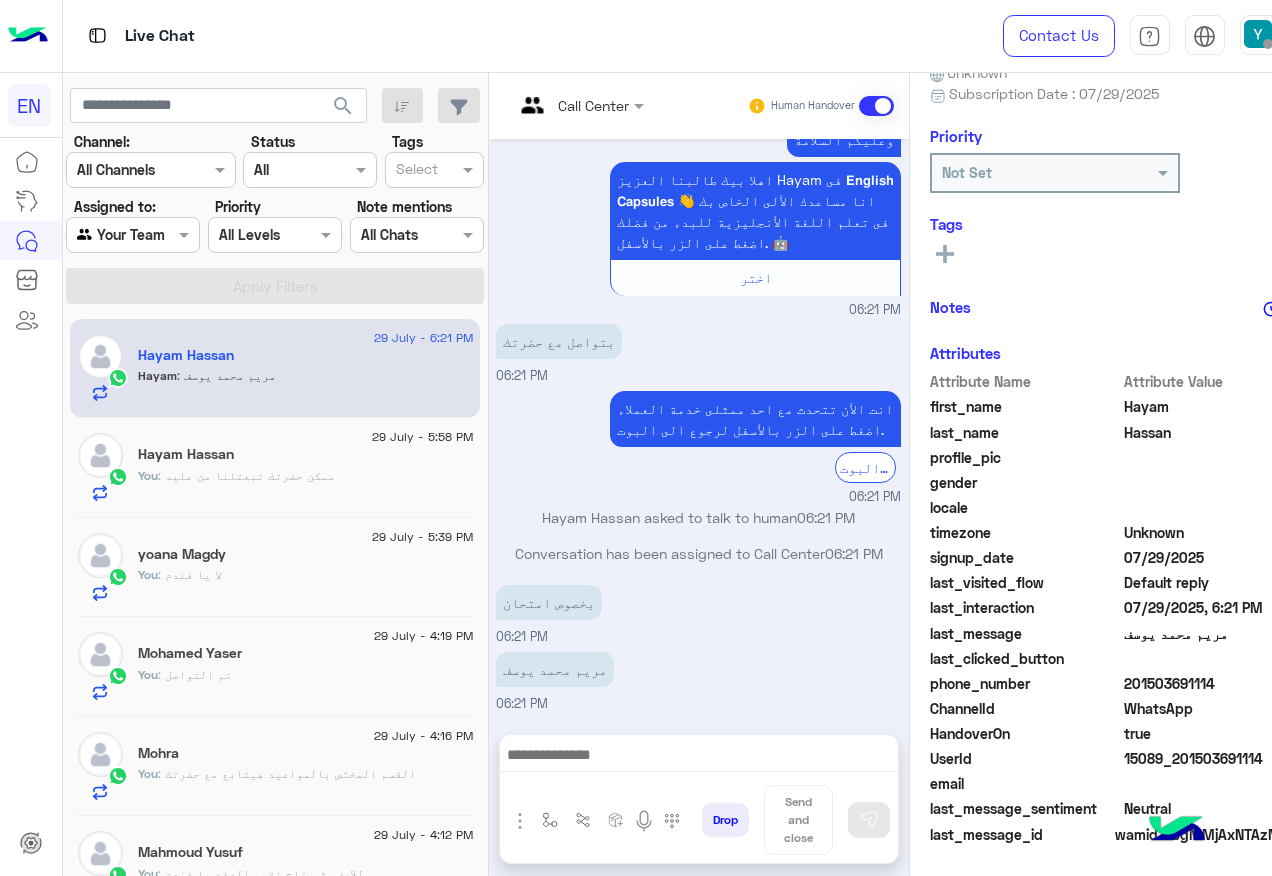 copy on "01503691114" 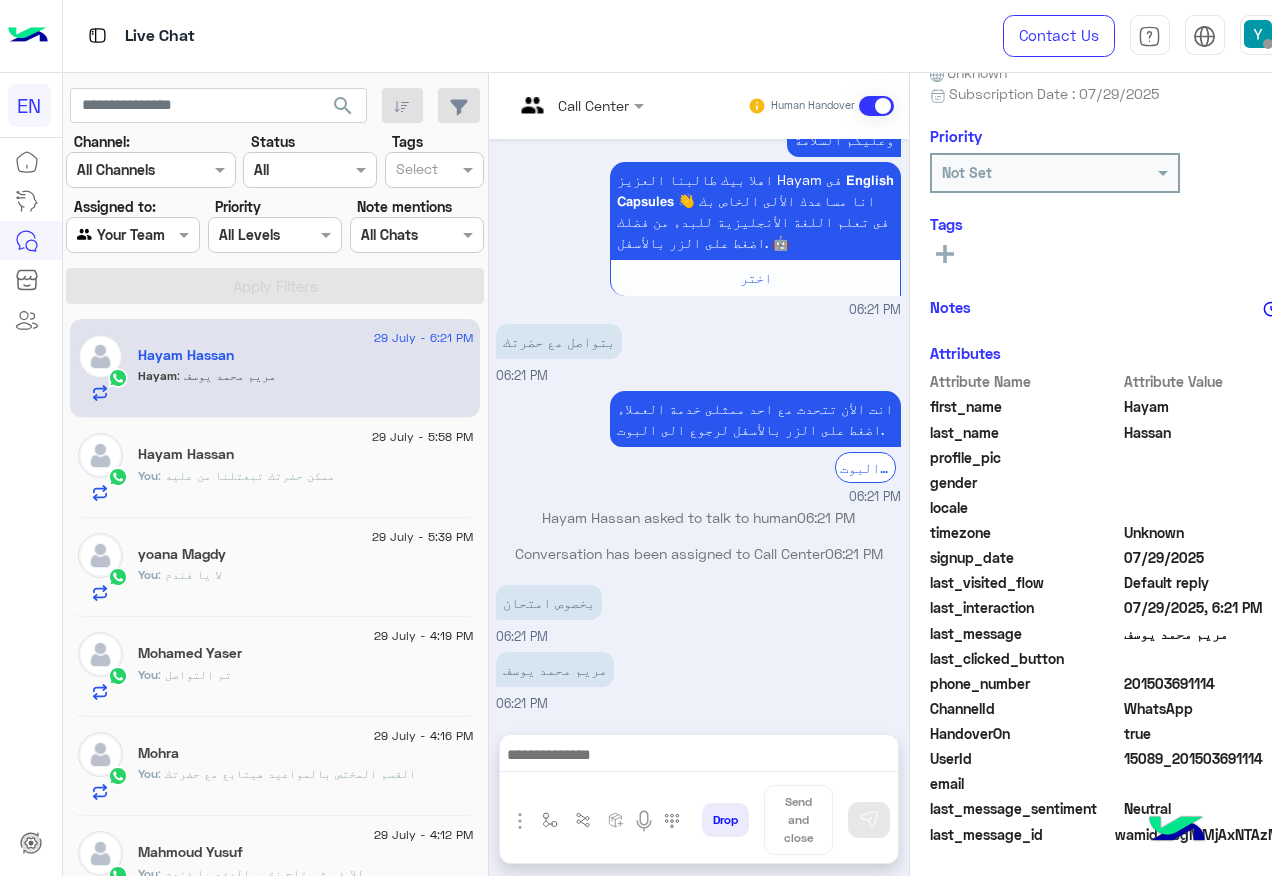 click on "You  : ممكن حضرتك تبعتلنا من عليه" 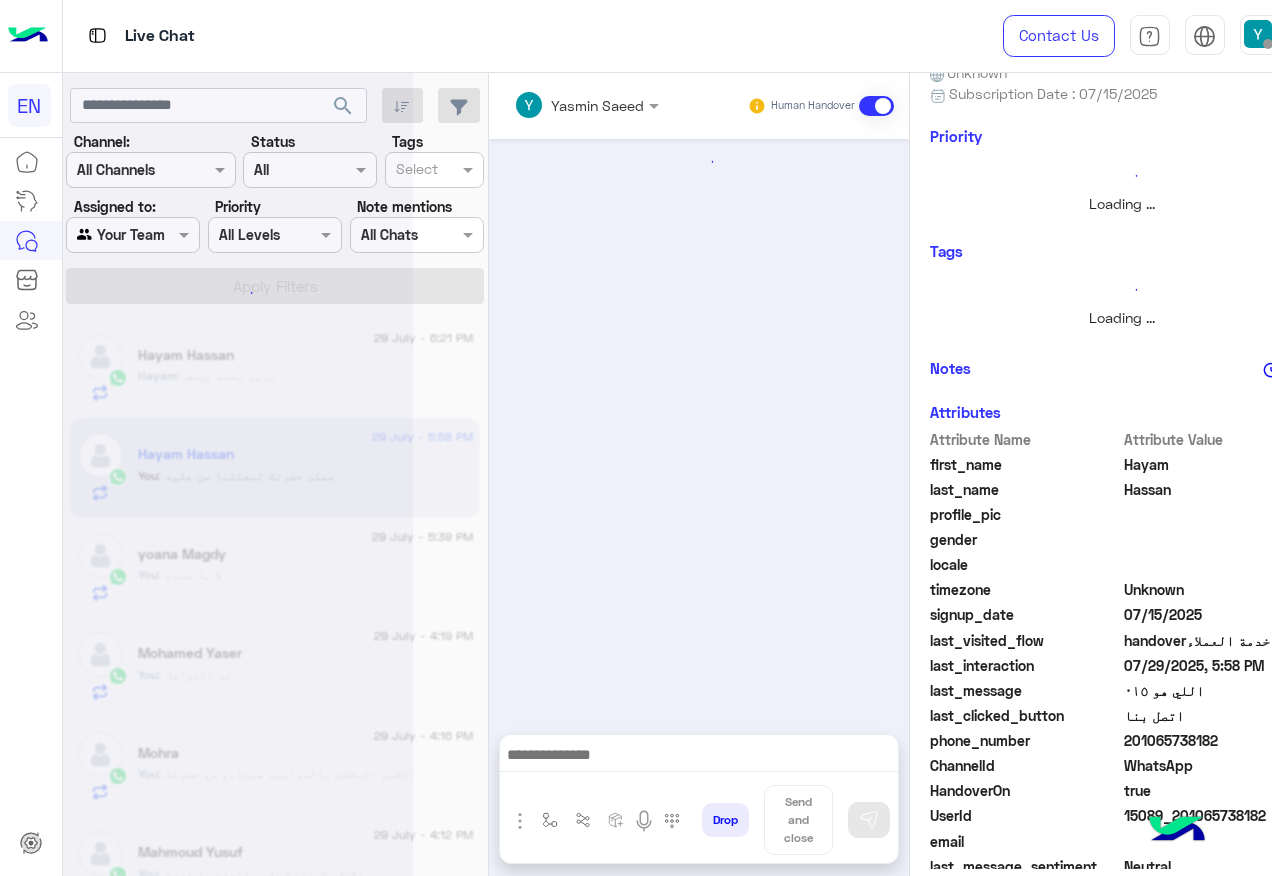 scroll, scrollTop: 242, scrollLeft: 0, axis: vertical 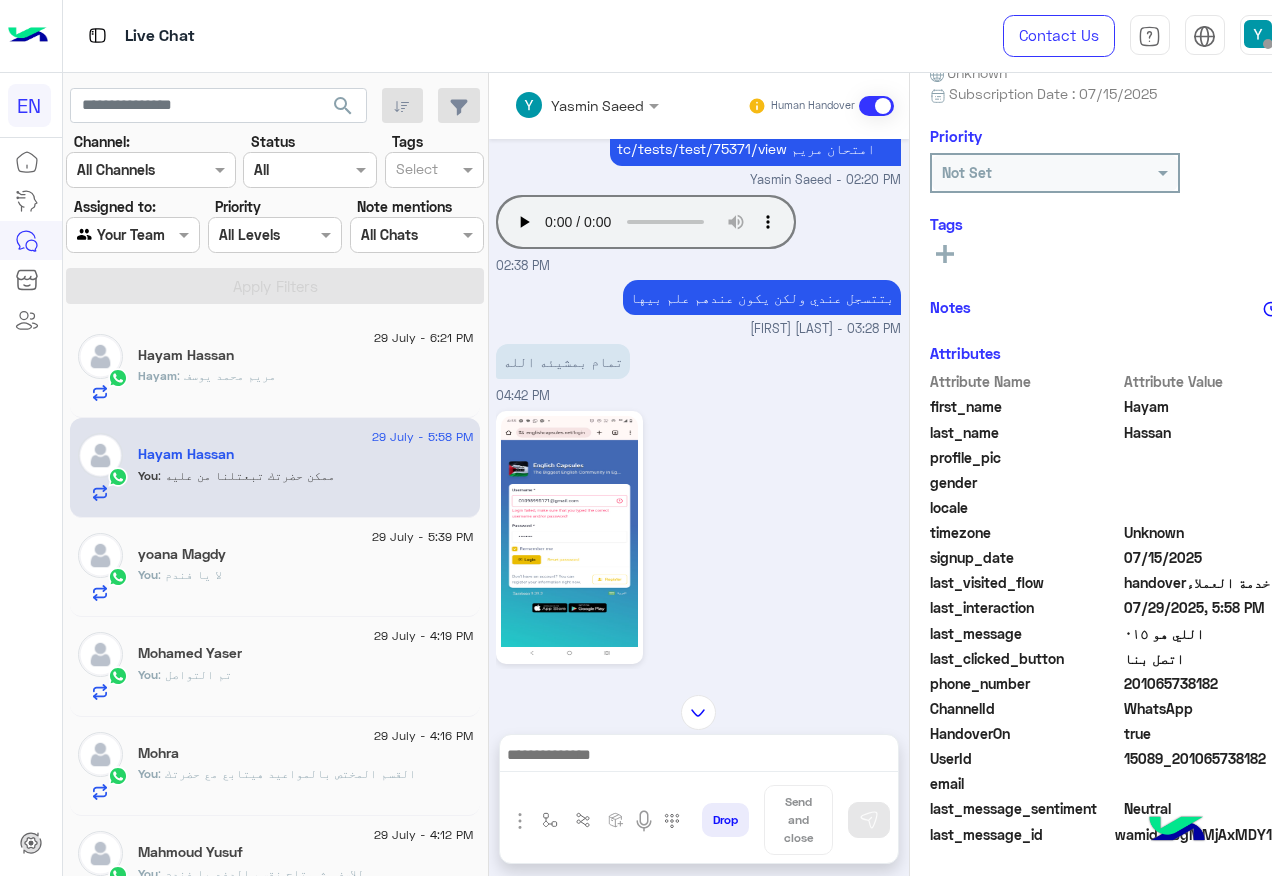drag, startPoint x: 1124, startPoint y: 680, endPoint x: 1244, endPoint y: 680, distance: 120 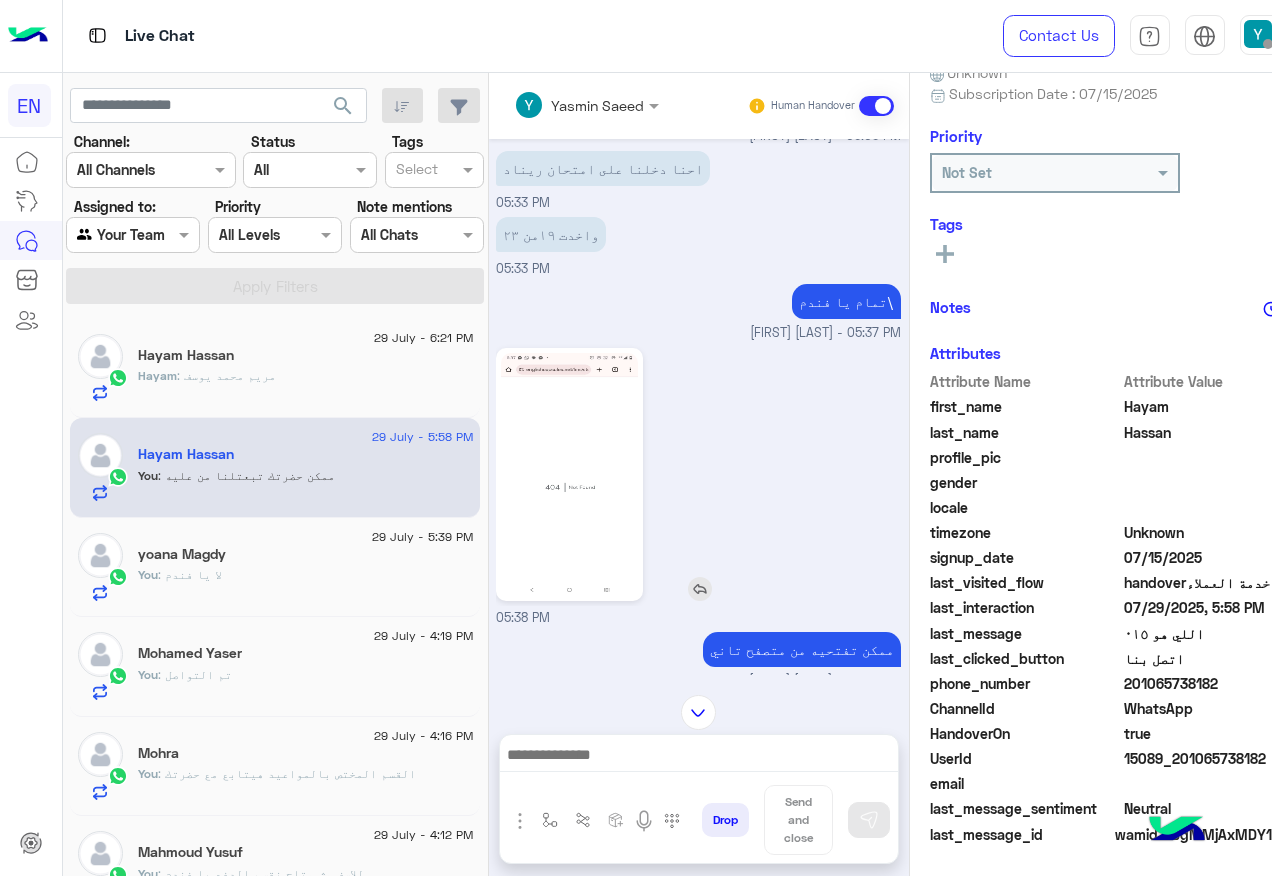 scroll, scrollTop: 1501, scrollLeft: 0, axis: vertical 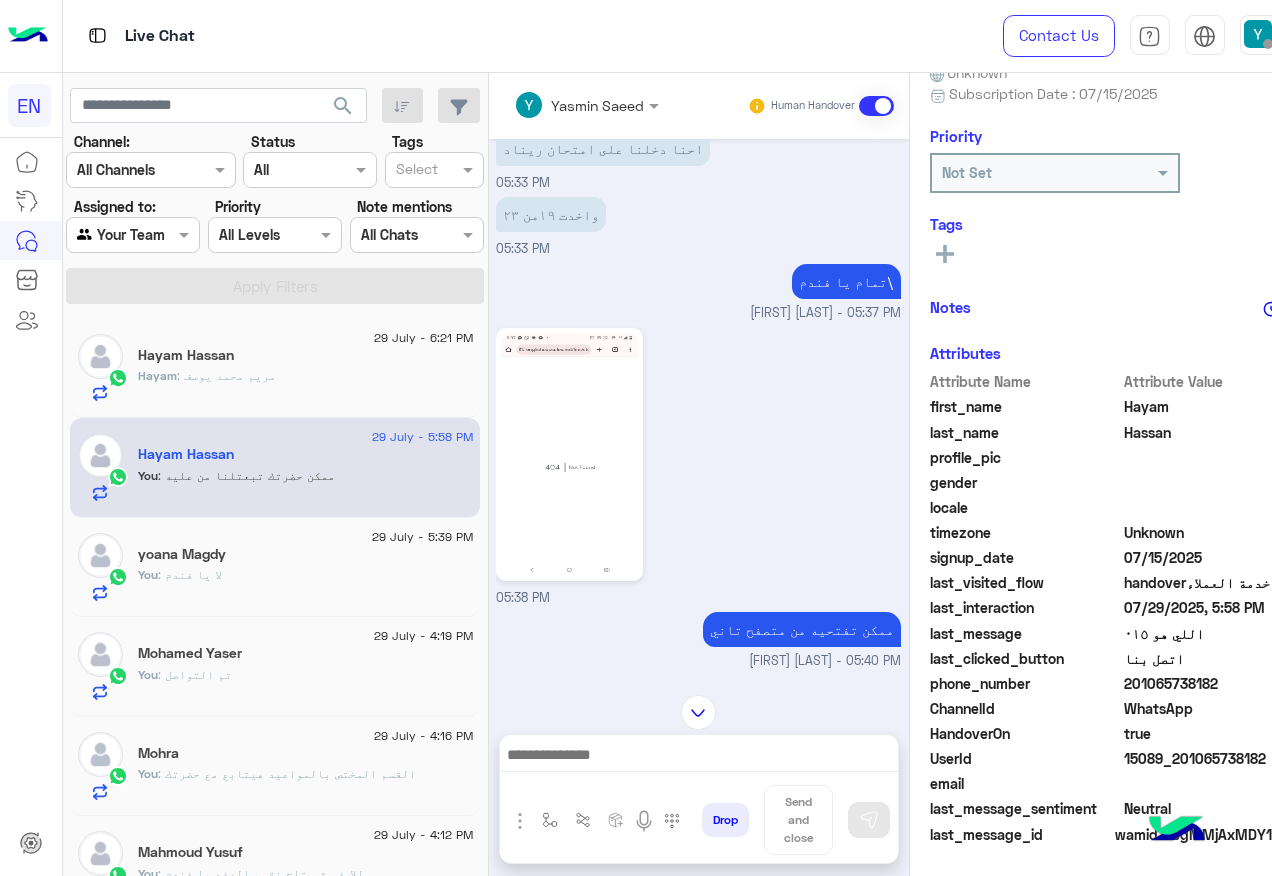 click on "201065738182" 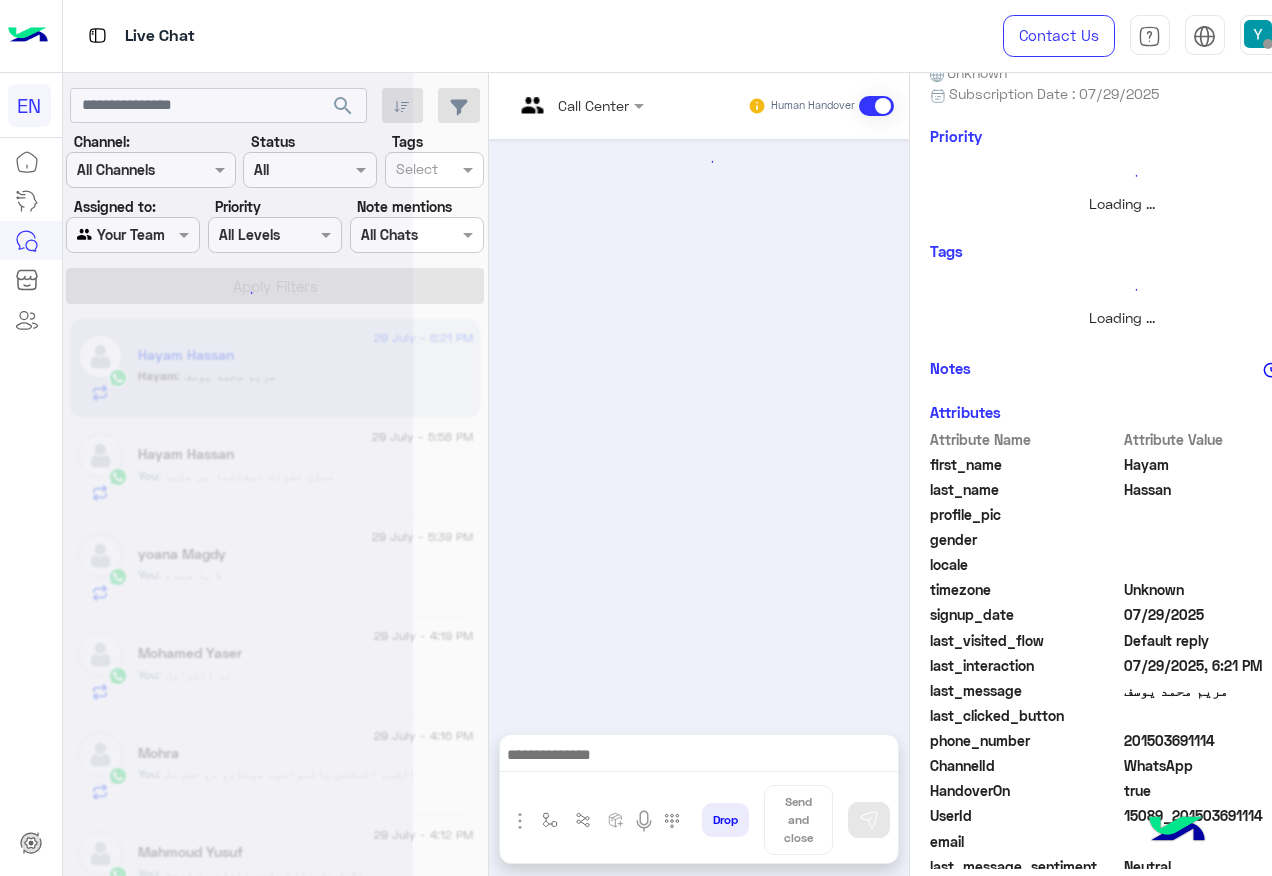 scroll, scrollTop: 242, scrollLeft: 0, axis: vertical 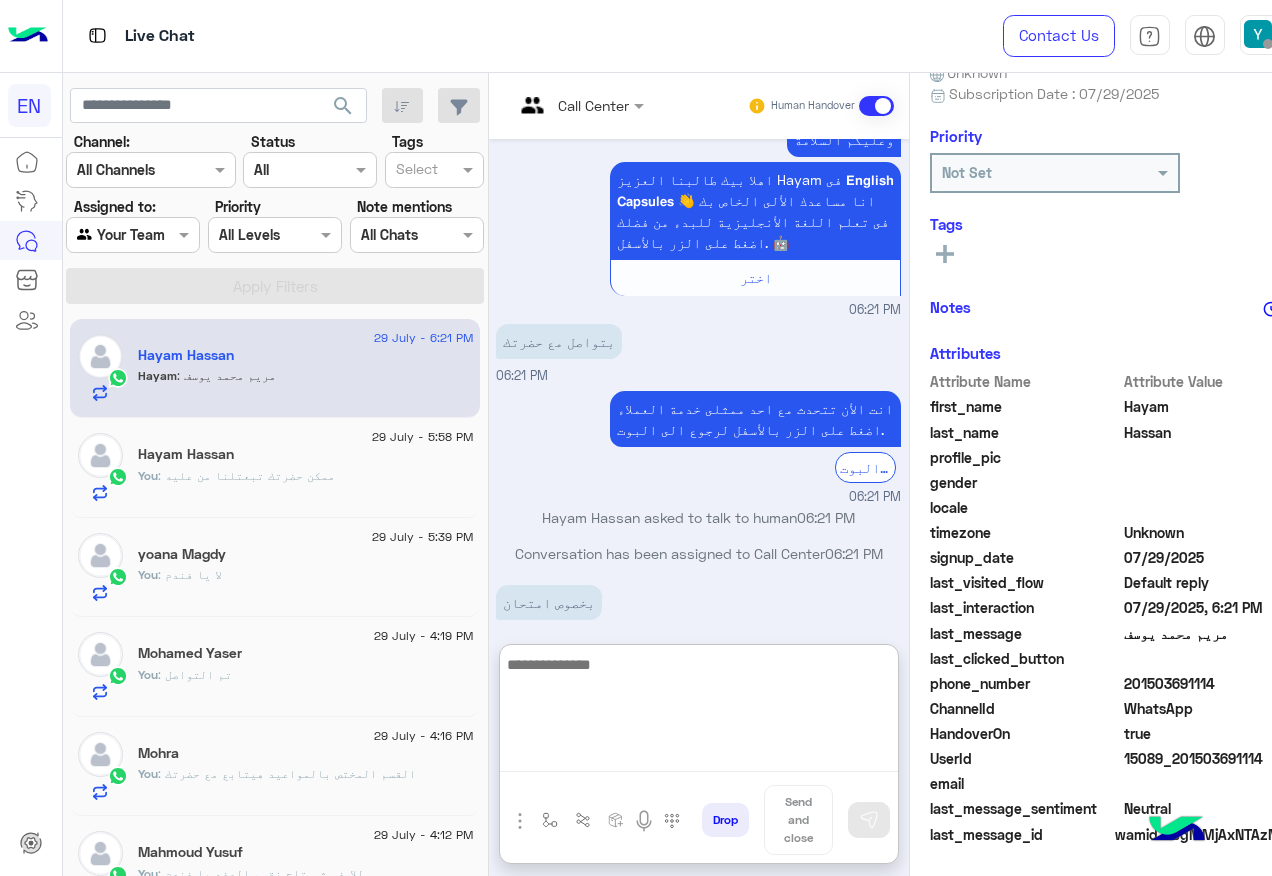 click at bounding box center (699, 712) 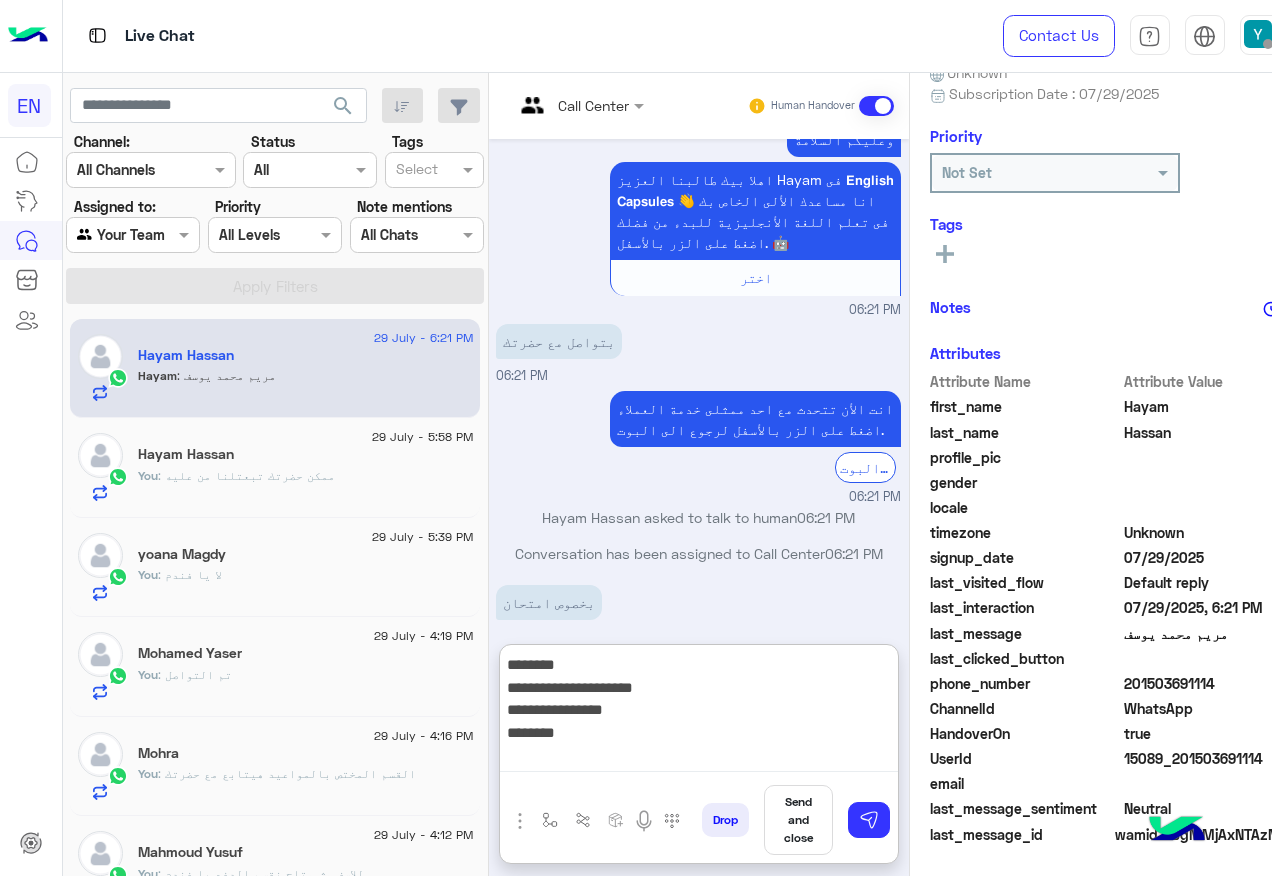 type on "**********" 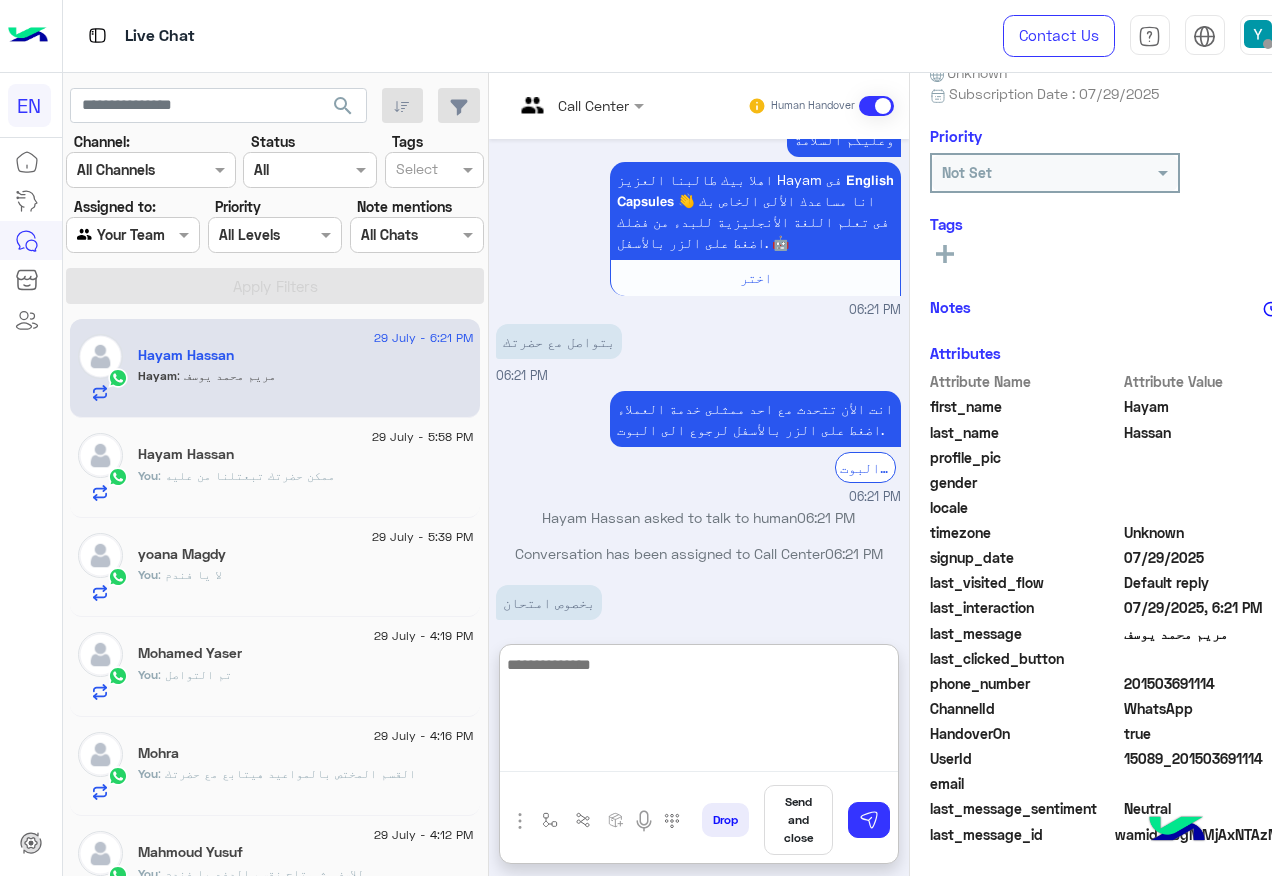 scroll, scrollTop: 340, scrollLeft: 0, axis: vertical 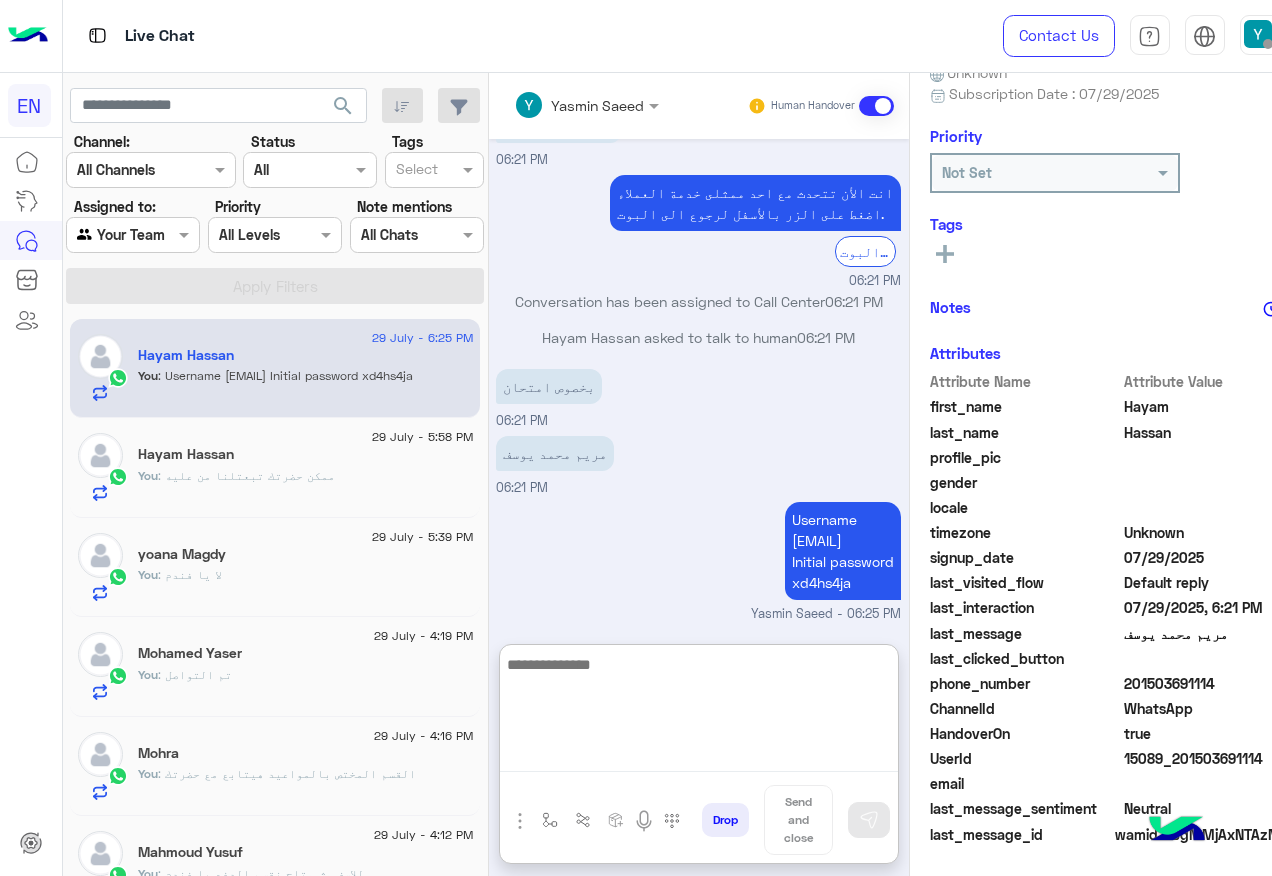 click at bounding box center (699, 712) 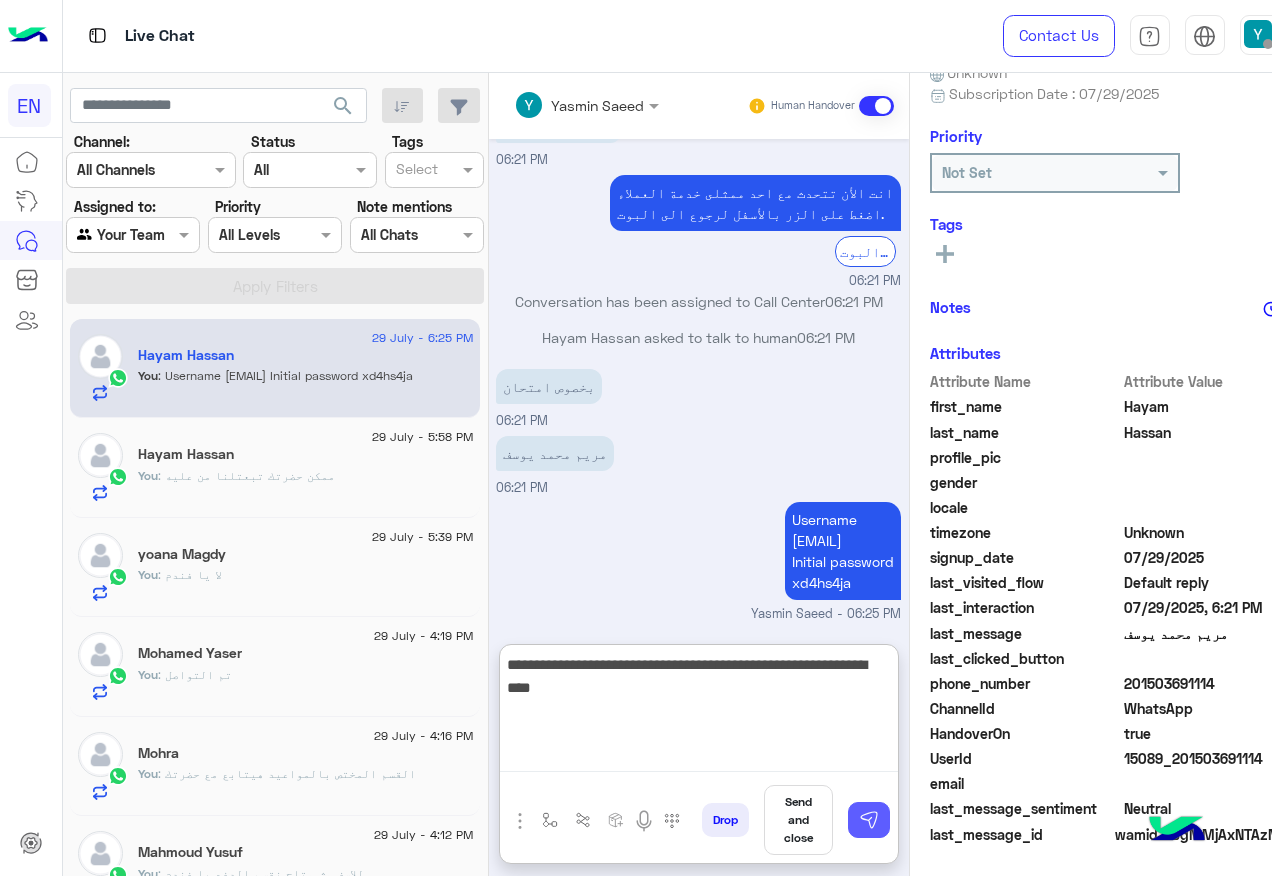 type on "**********" 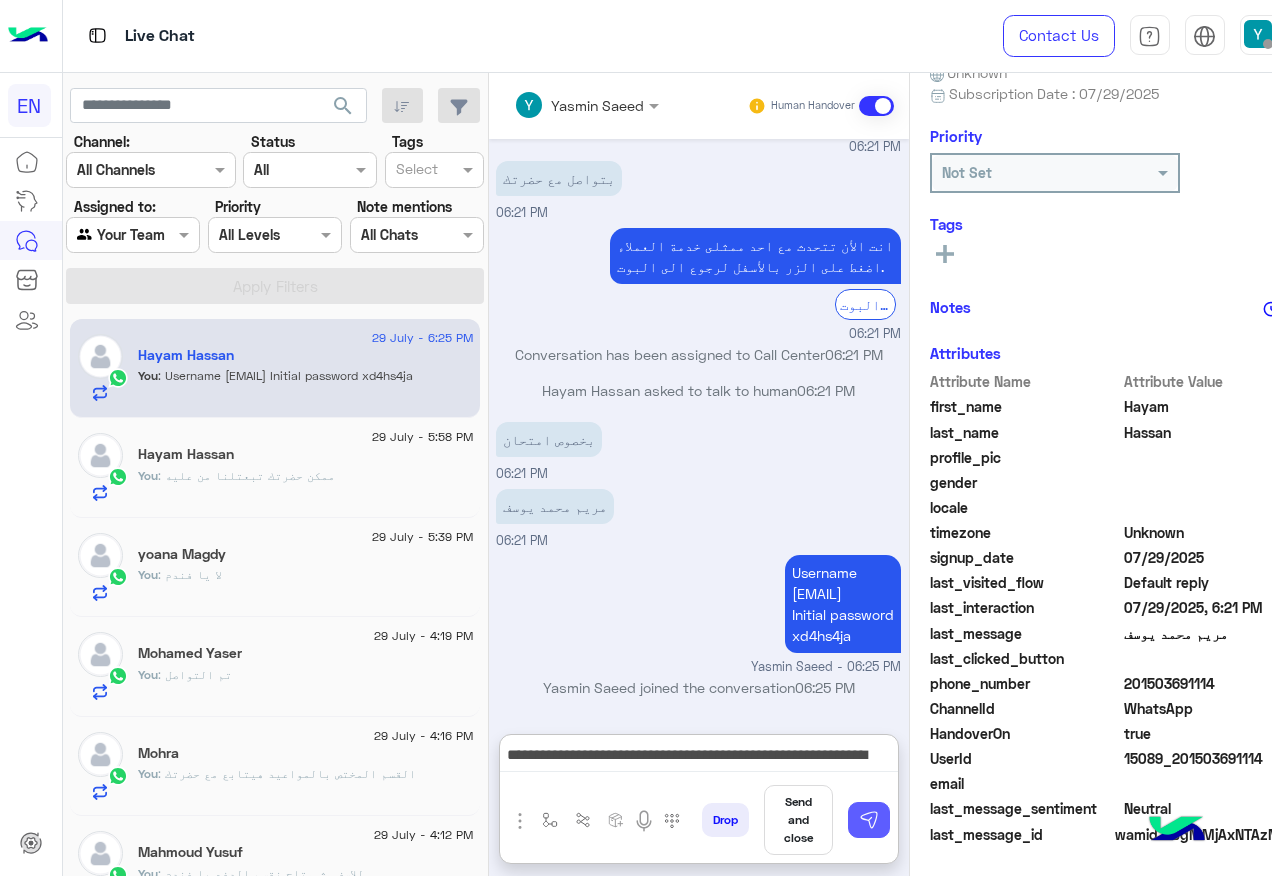 click at bounding box center [869, 820] 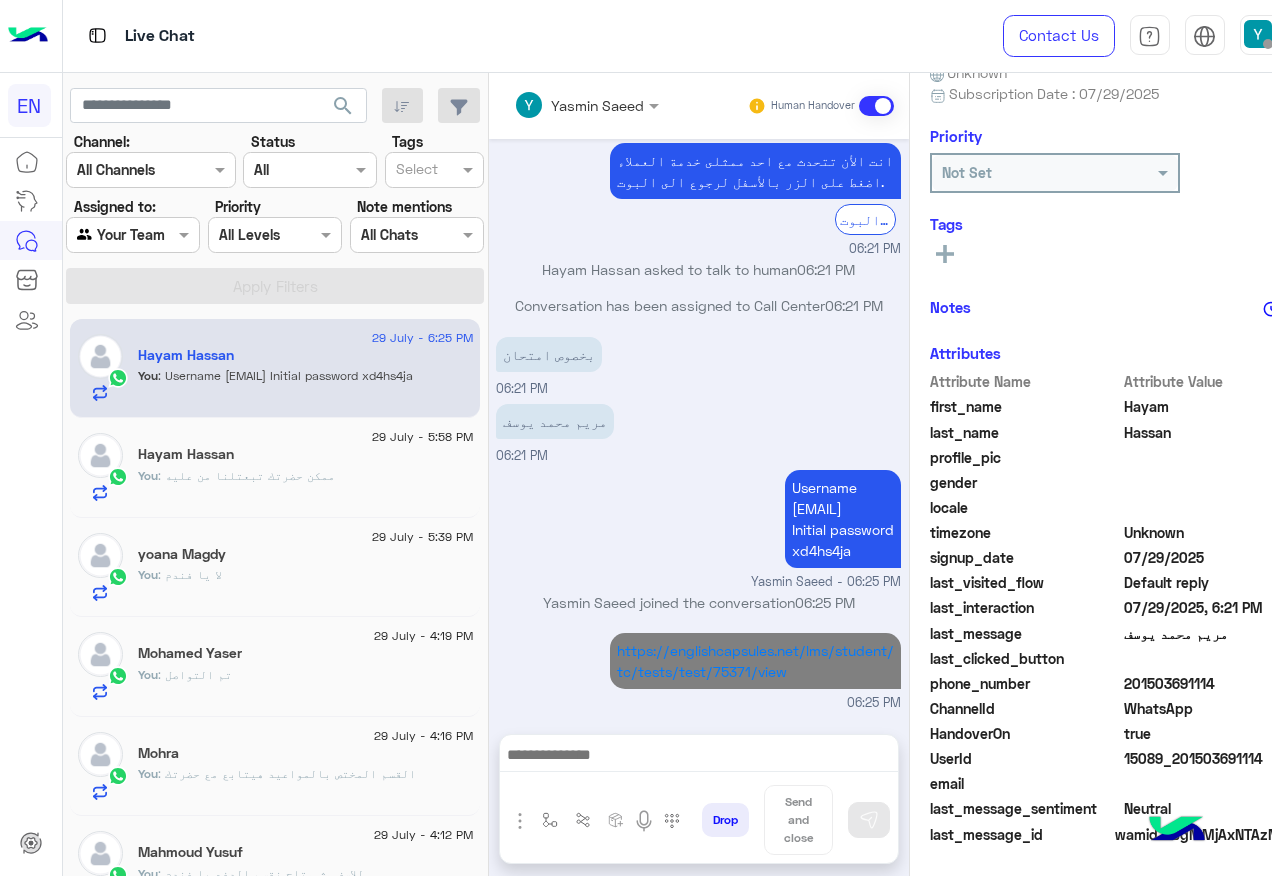 scroll, scrollTop: 372, scrollLeft: 0, axis: vertical 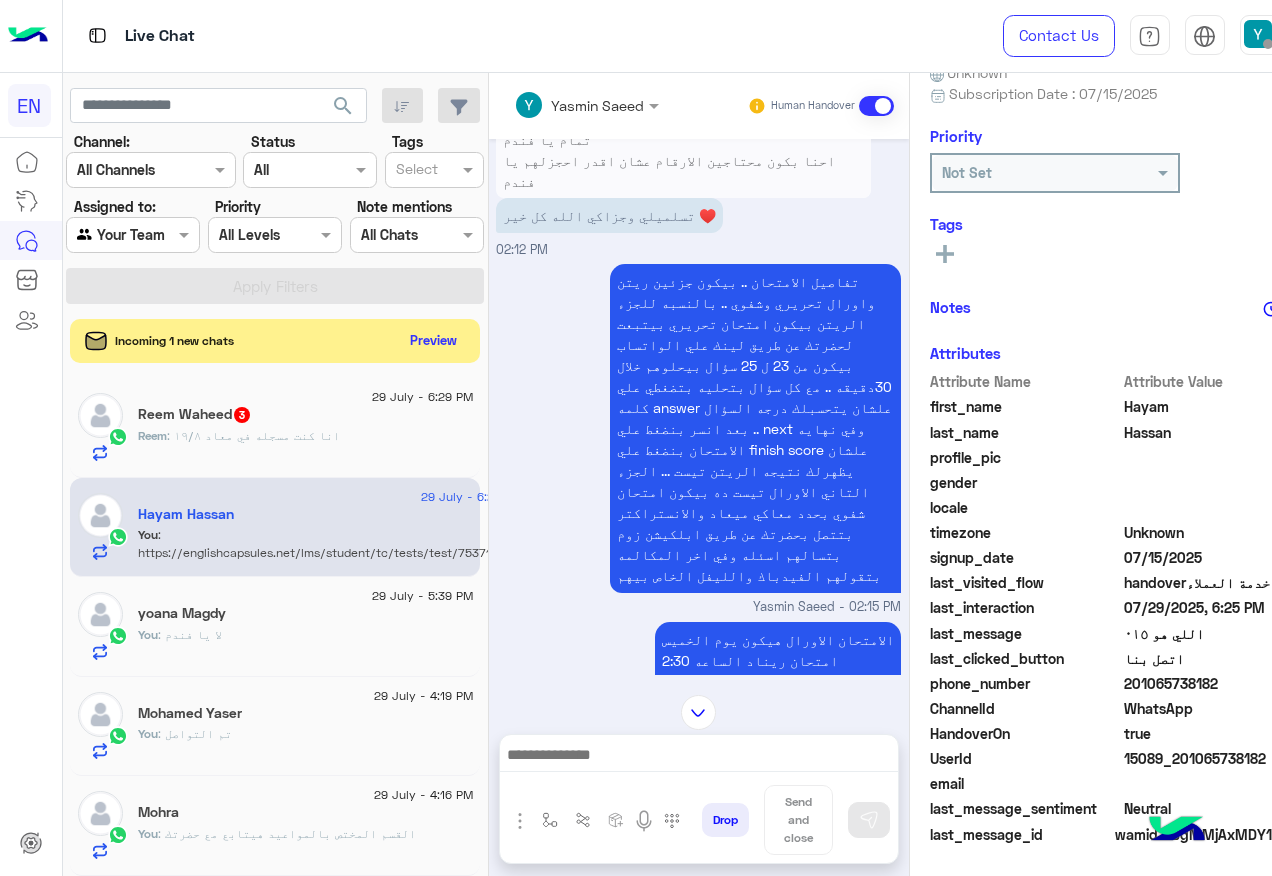click on ": انا كنت مسجله في معاد ١٩/٨" 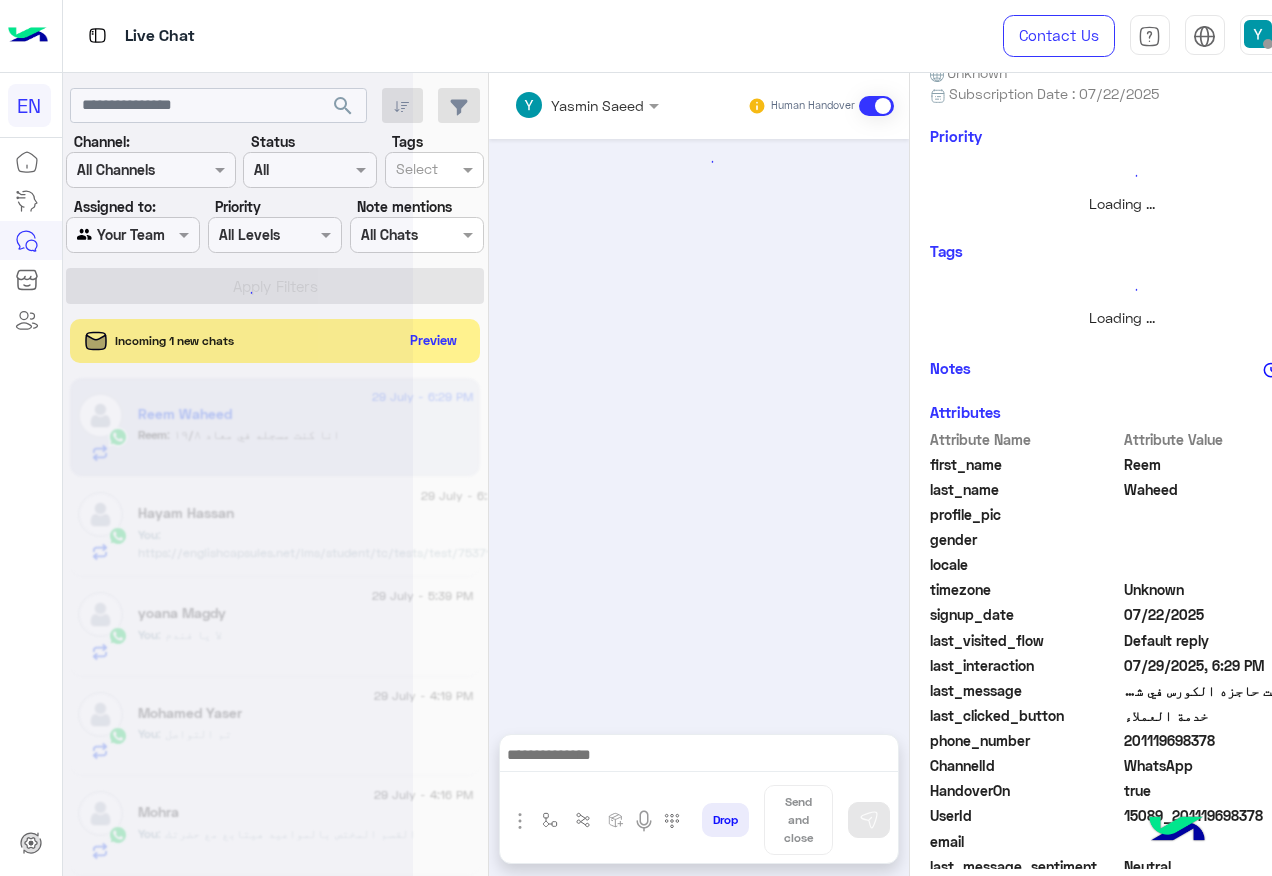 scroll, scrollTop: 242, scrollLeft: 0, axis: vertical 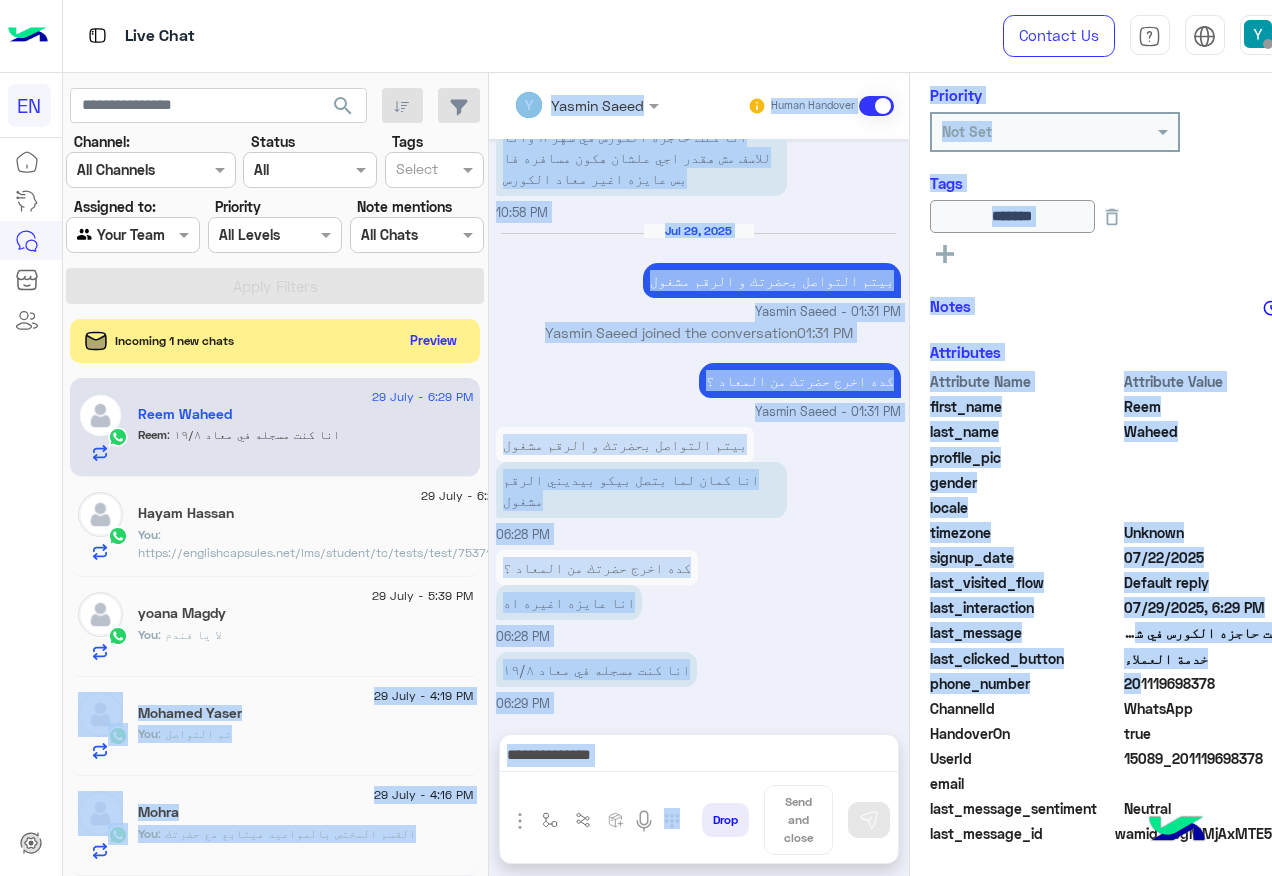 drag, startPoint x: 1128, startPoint y: 680, endPoint x: 1275, endPoint y: 664, distance: 147.86818 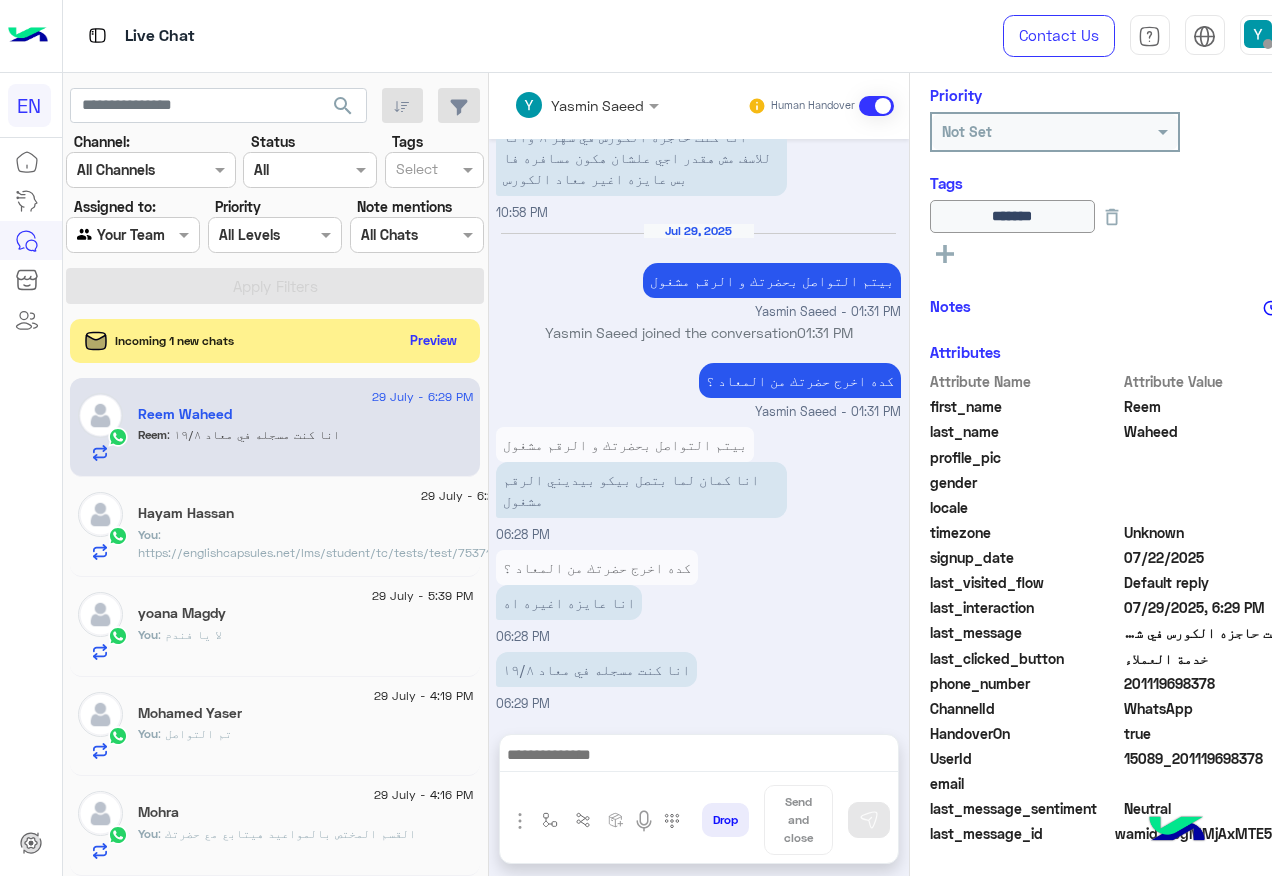 click on "201119698378" 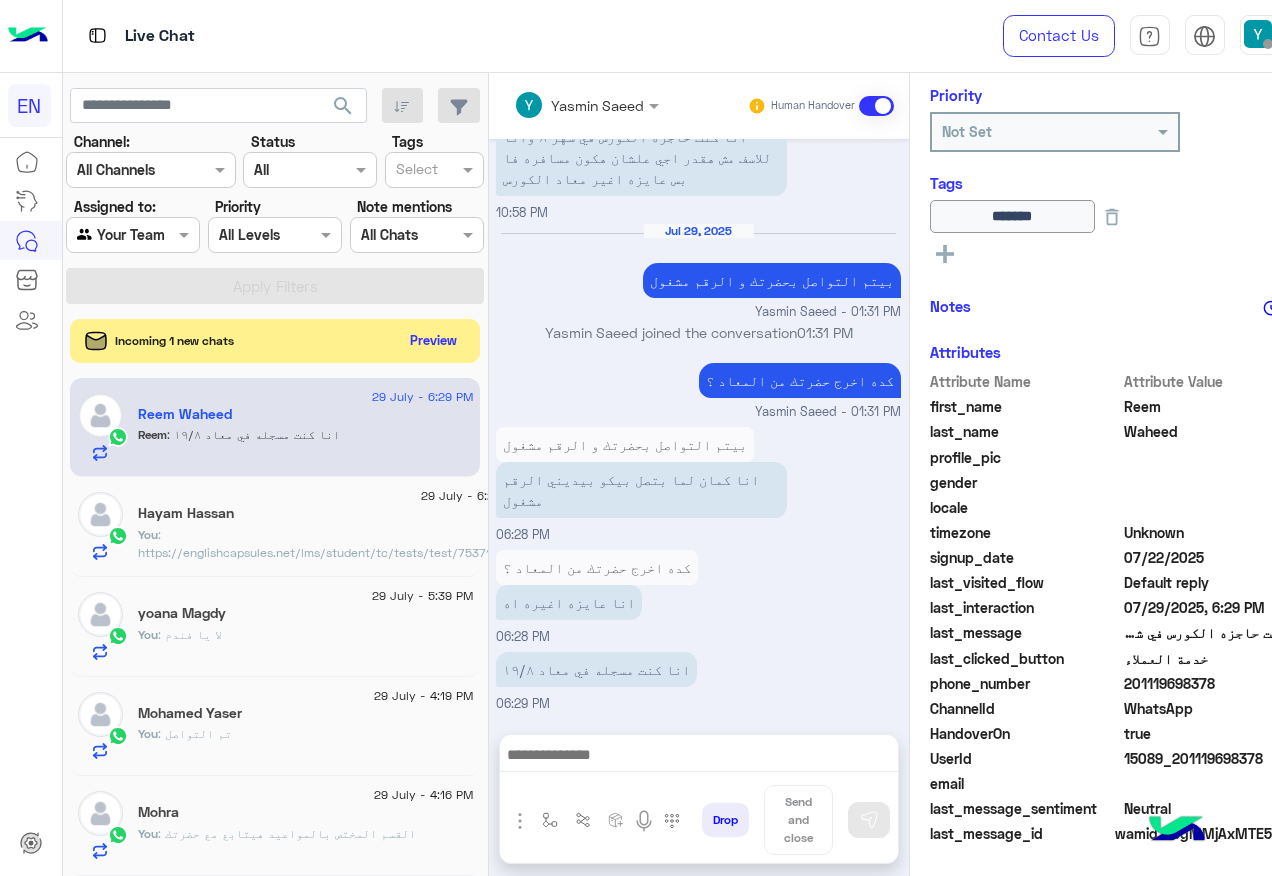 drag, startPoint x: 1127, startPoint y: 682, endPoint x: 1215, endPoint y: 675, distance: 88.27797 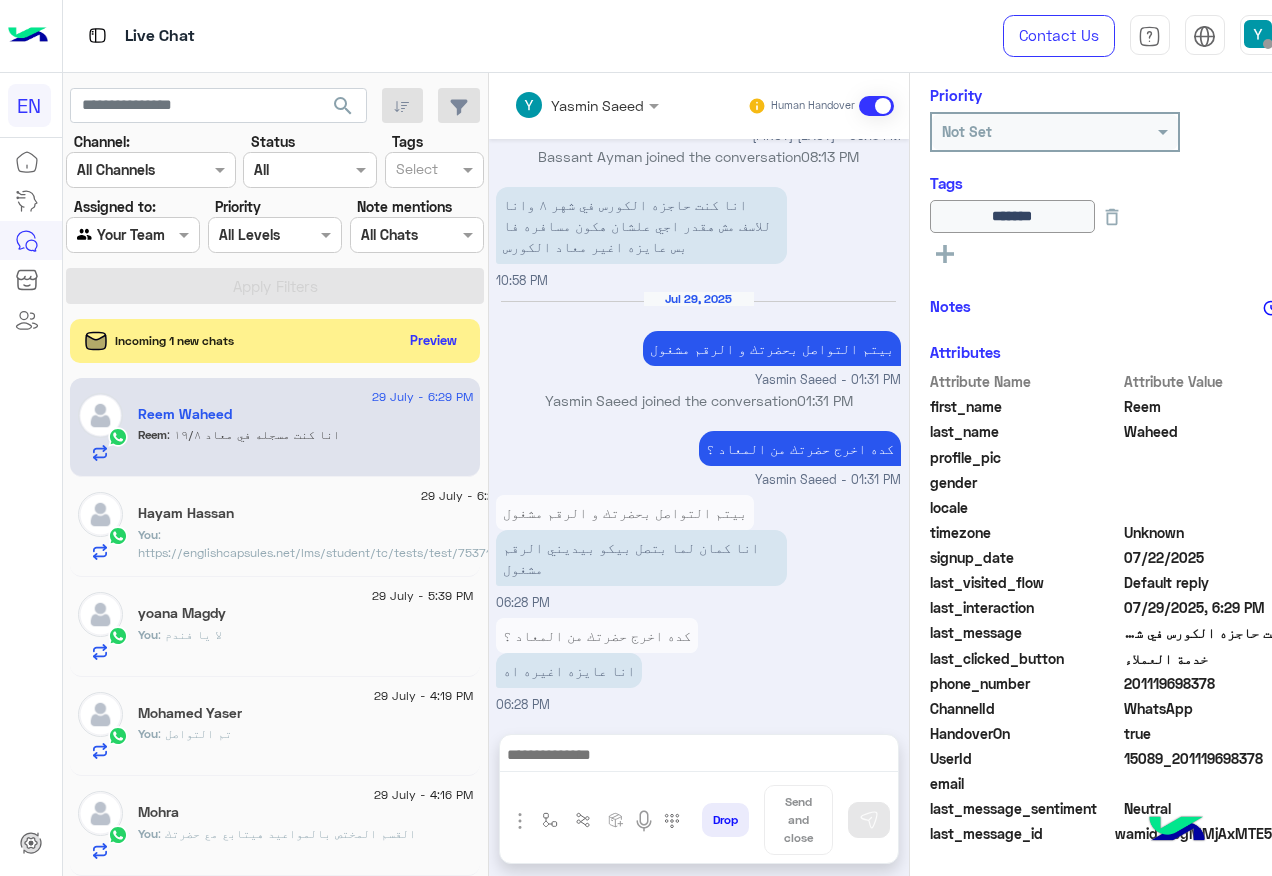 scroll, scrollTop: 941, scrollLeft: 0, axis: vertical 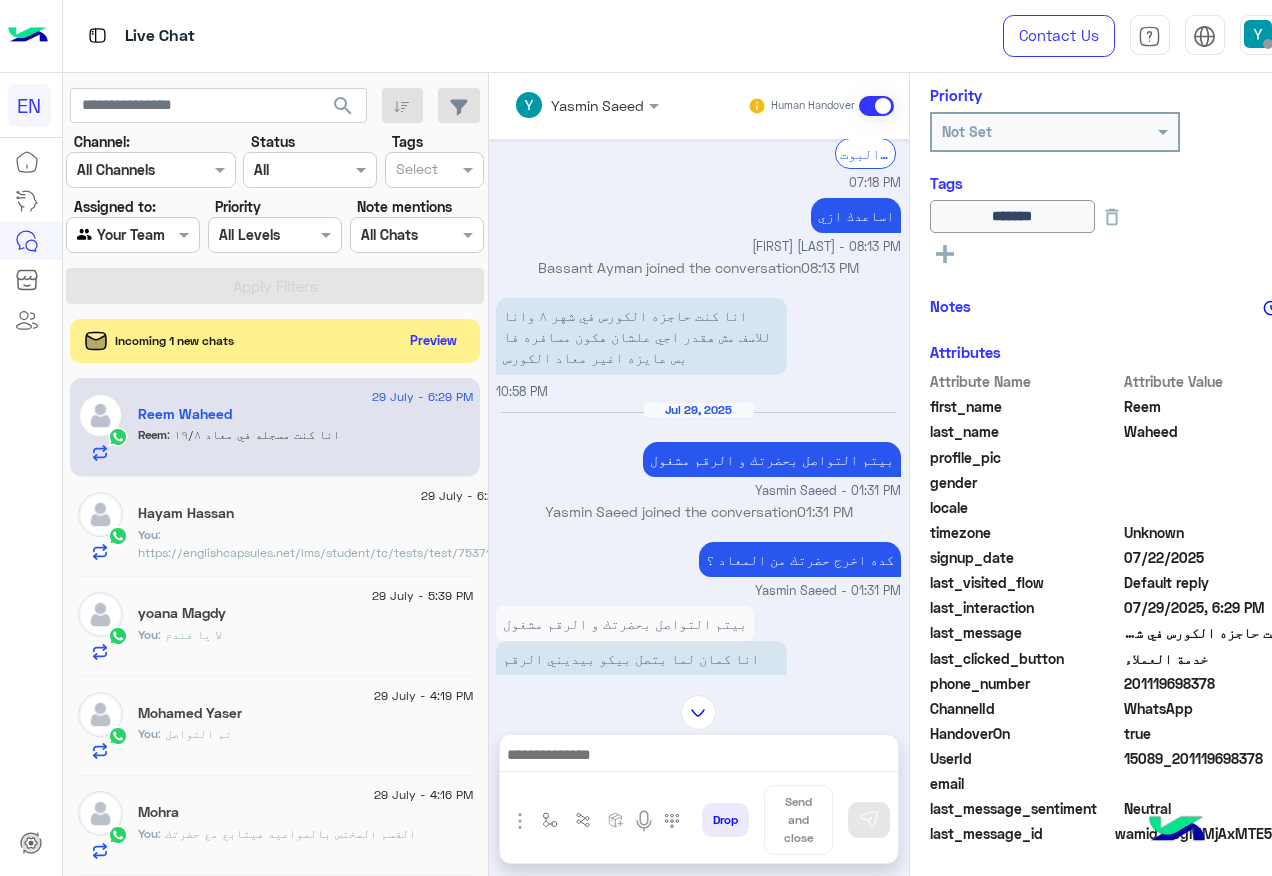 click on "[NAME] [LAST] -  [TIME]" at bounding box center [698, 247] 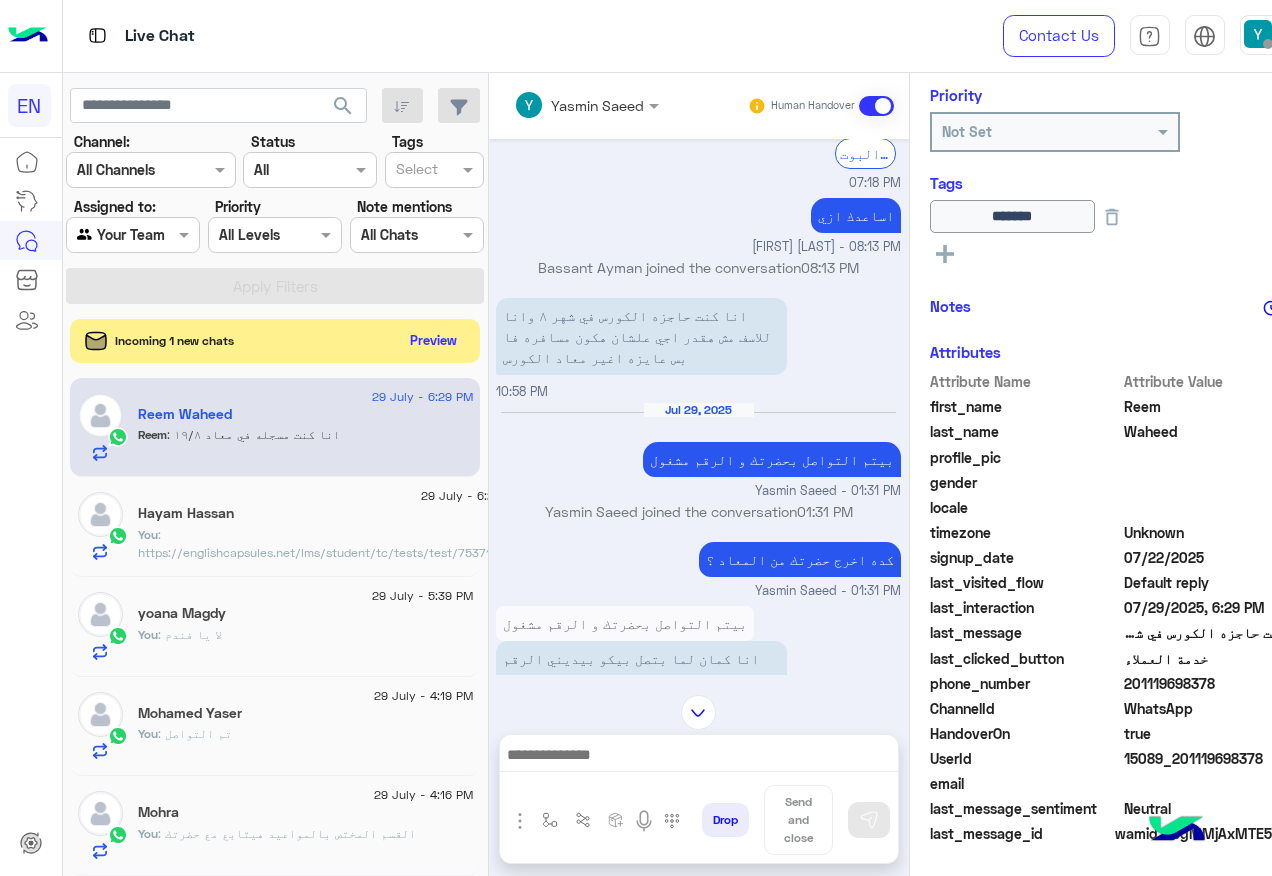 drag, startPoint x: 1128, startPoint y: 682, endPoint x: 1251, endPoint y: 681, distance: 123.00407 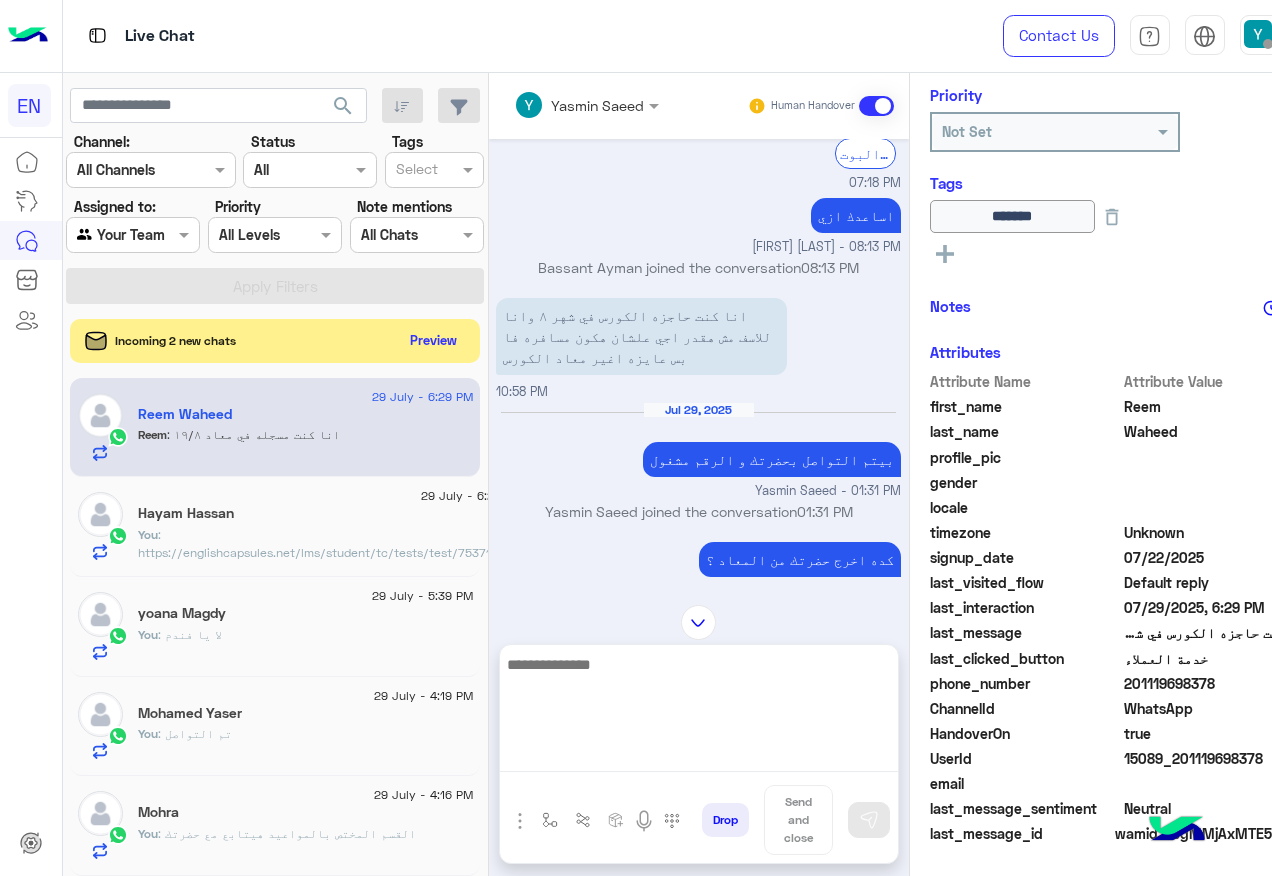 click at bounding box center (699, 712) 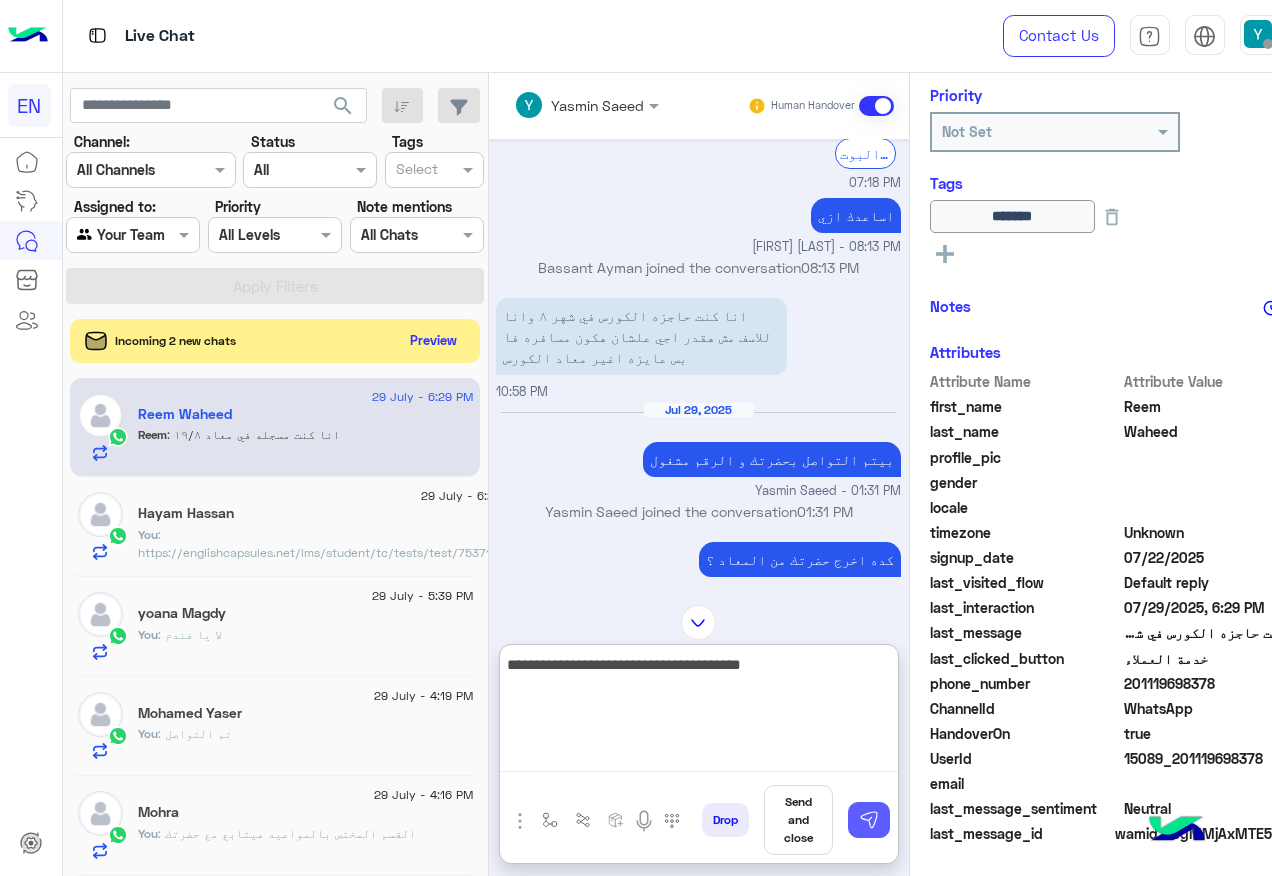 type on "**********" 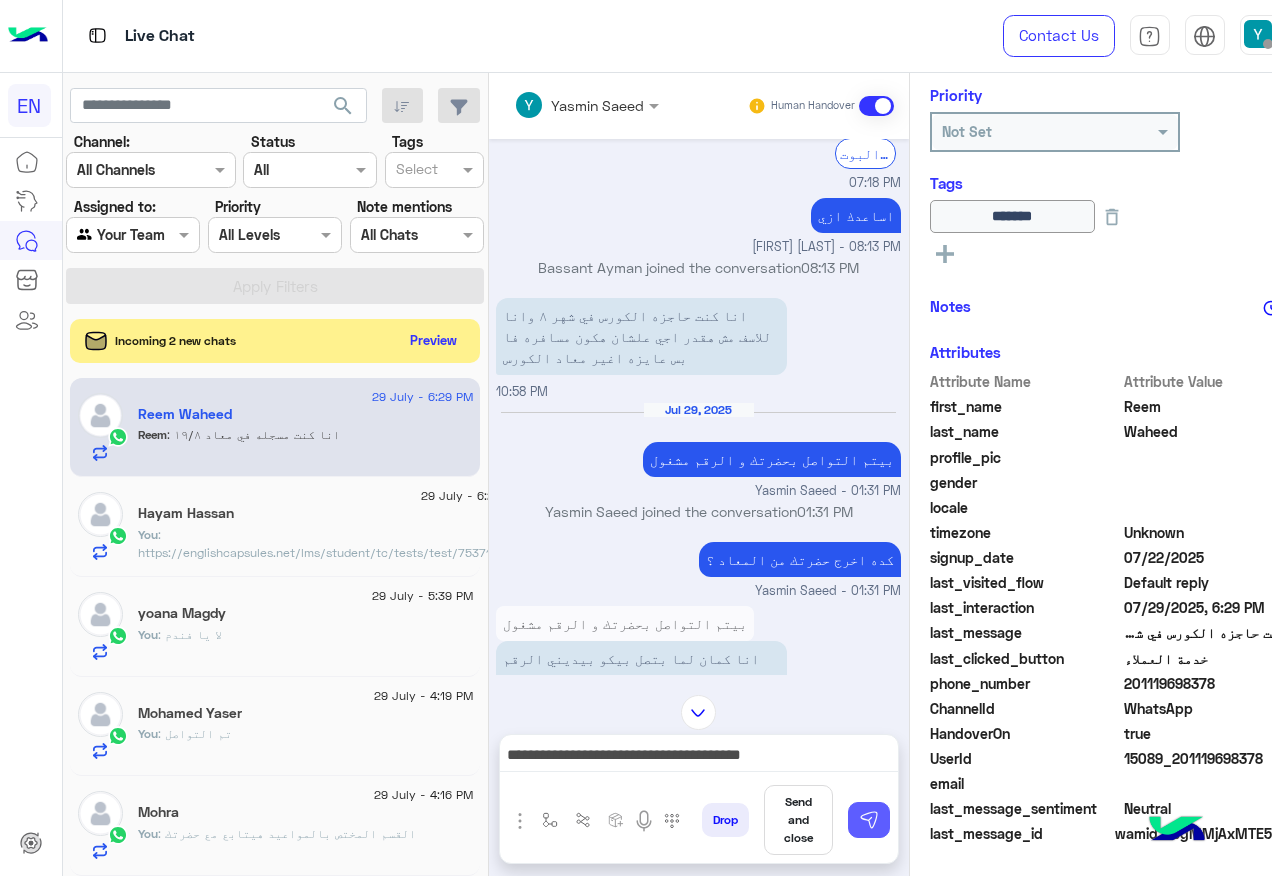 click at bounding box center [869, 820] 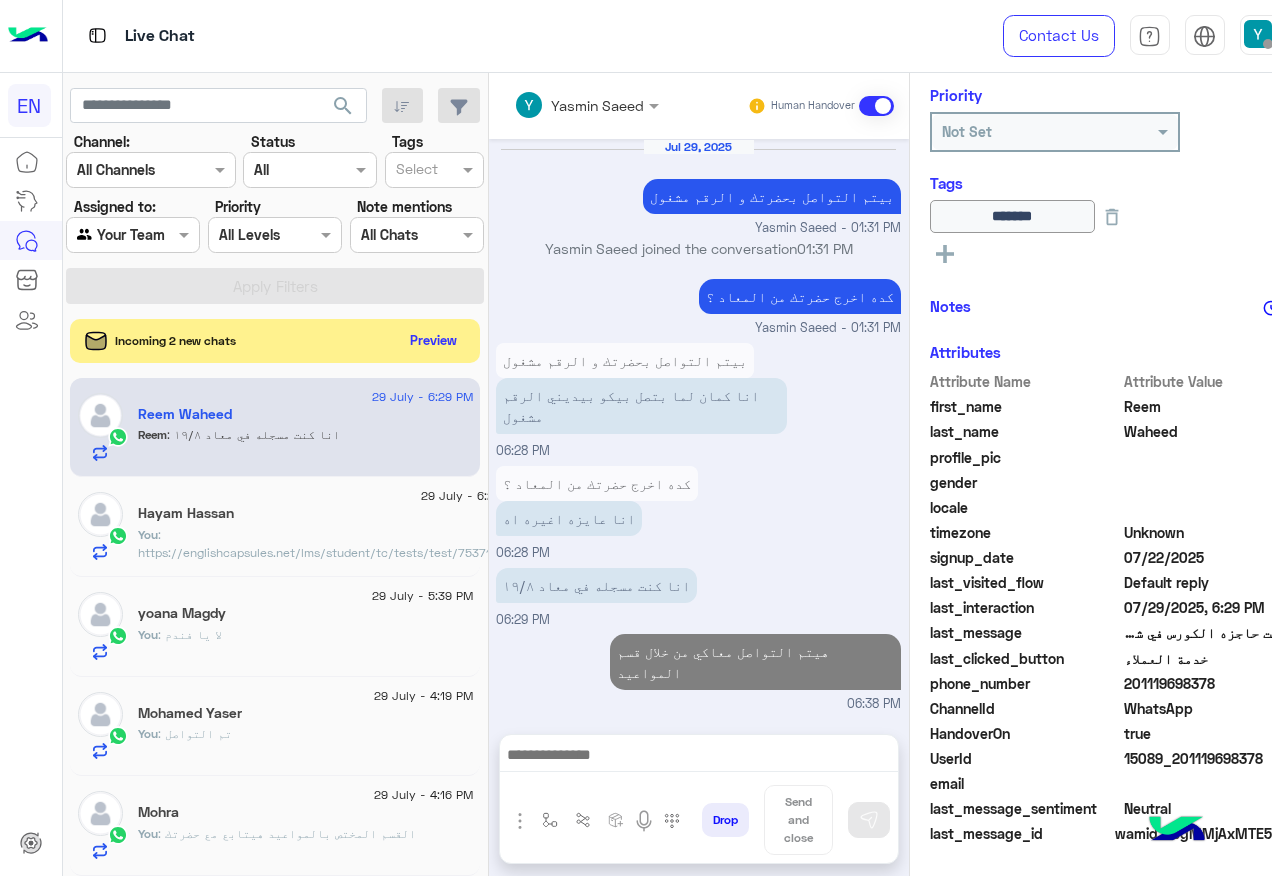 scroll, scrollTop: 1205, scrollLeft: 0, axis: vertical 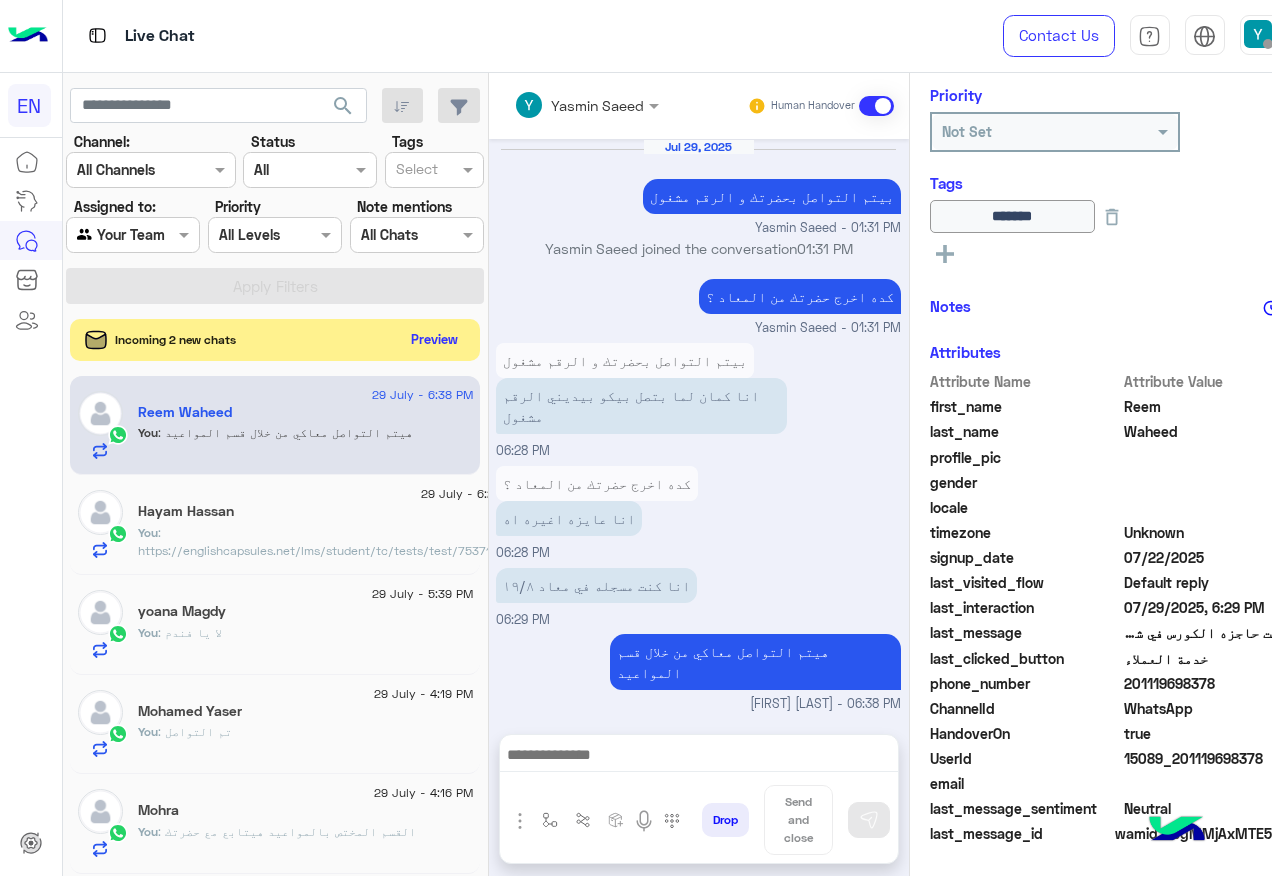 click on "Preview" 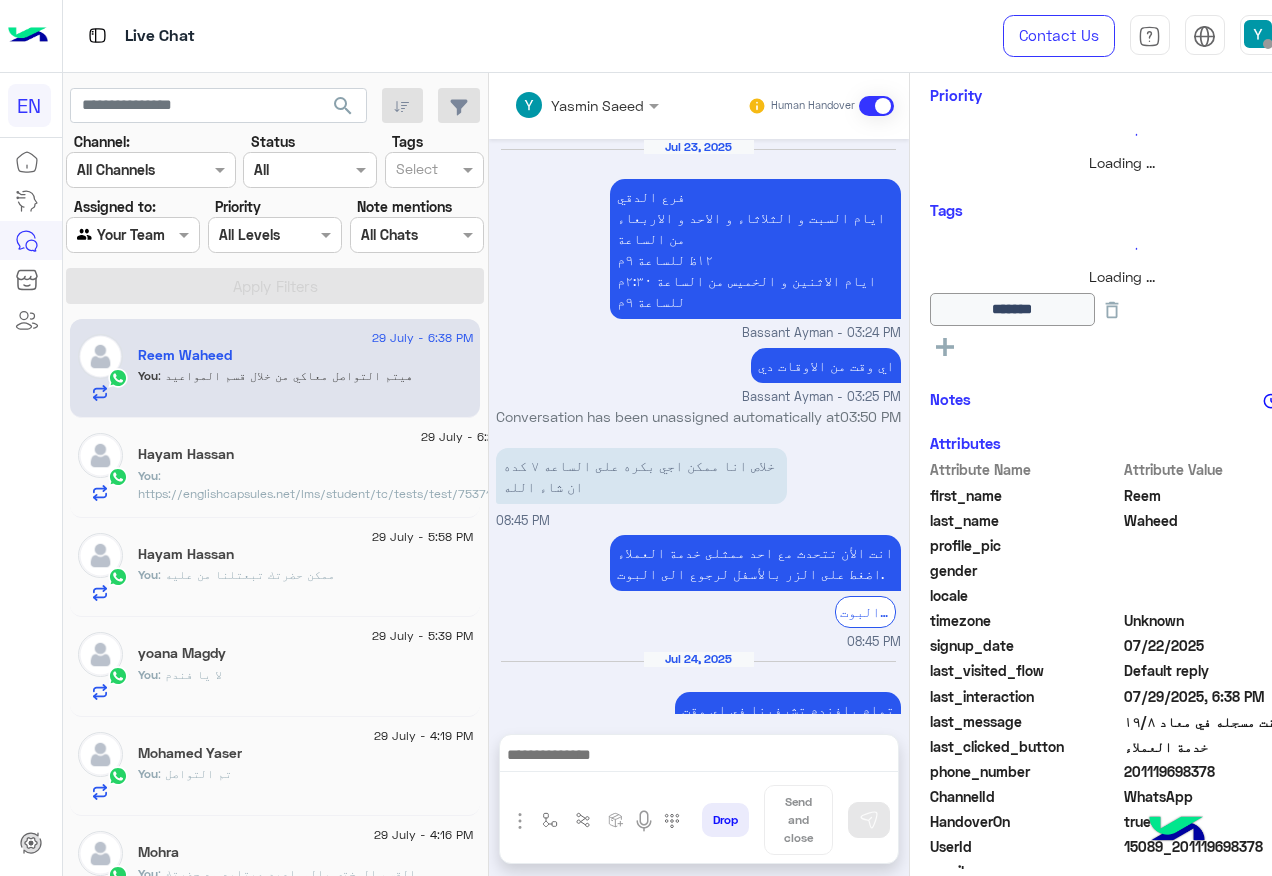 scroll, scrollTop: 1138, scrollLeft: 0, axis: vertical 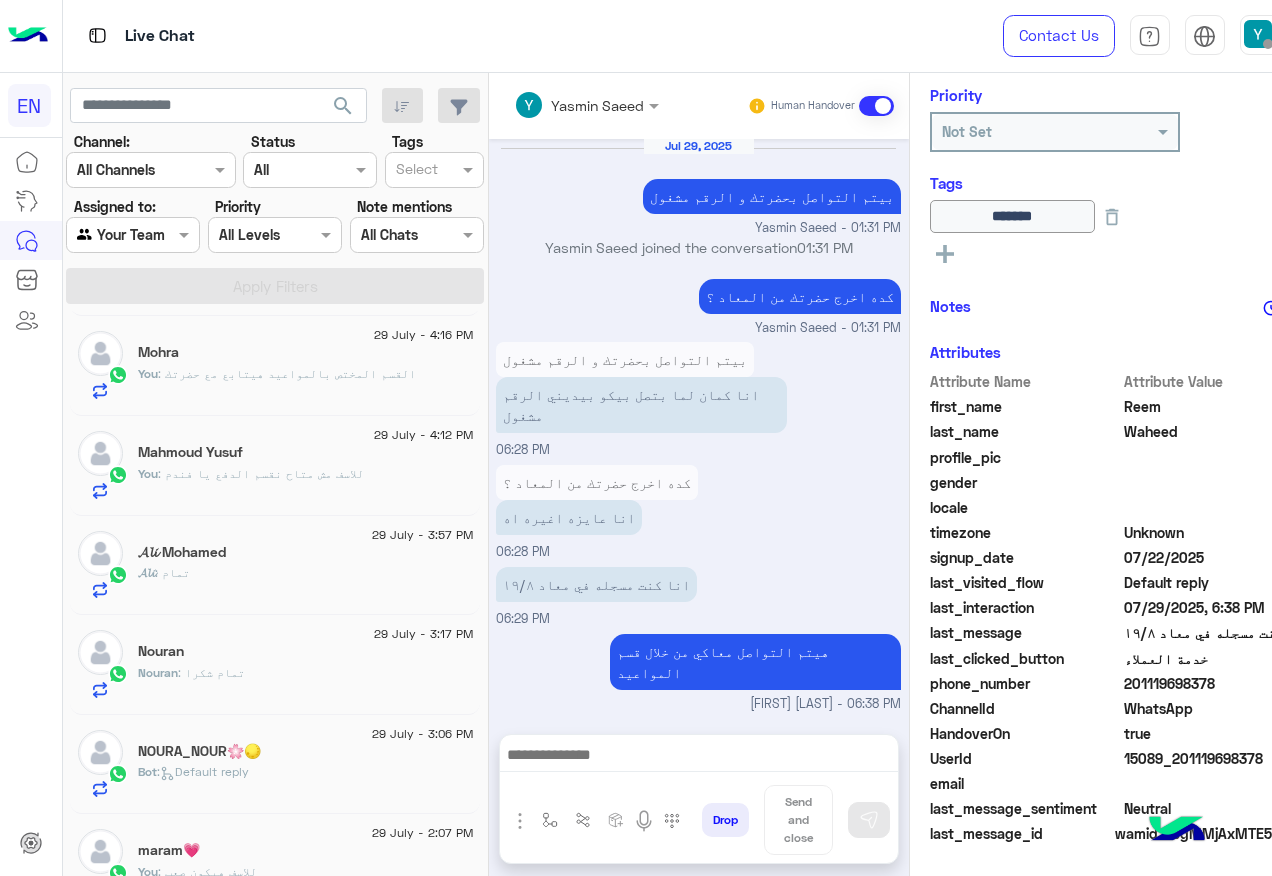 click at bounding box center [109, 235] 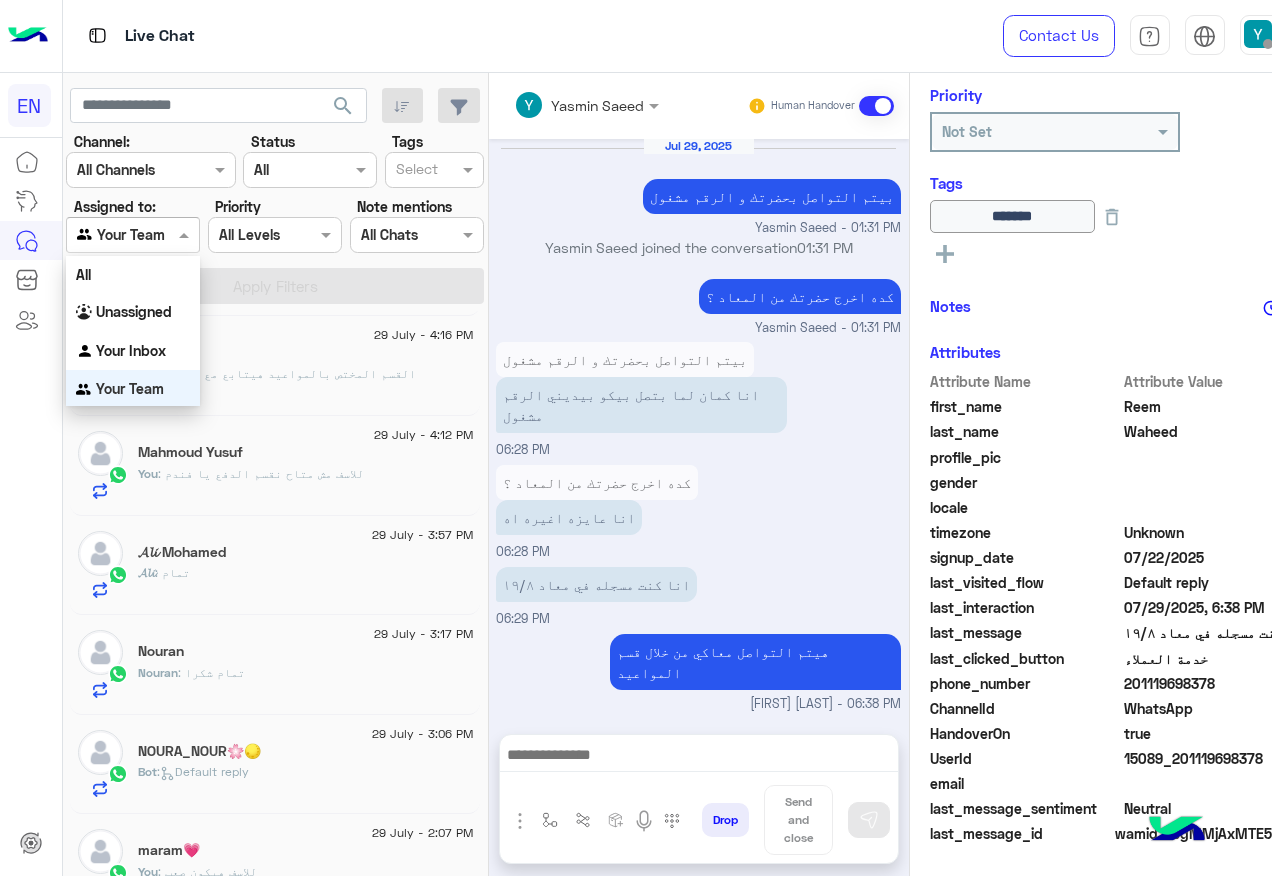 scroll, scrollTop: 1, scrollLeft: 0, axis: vertical 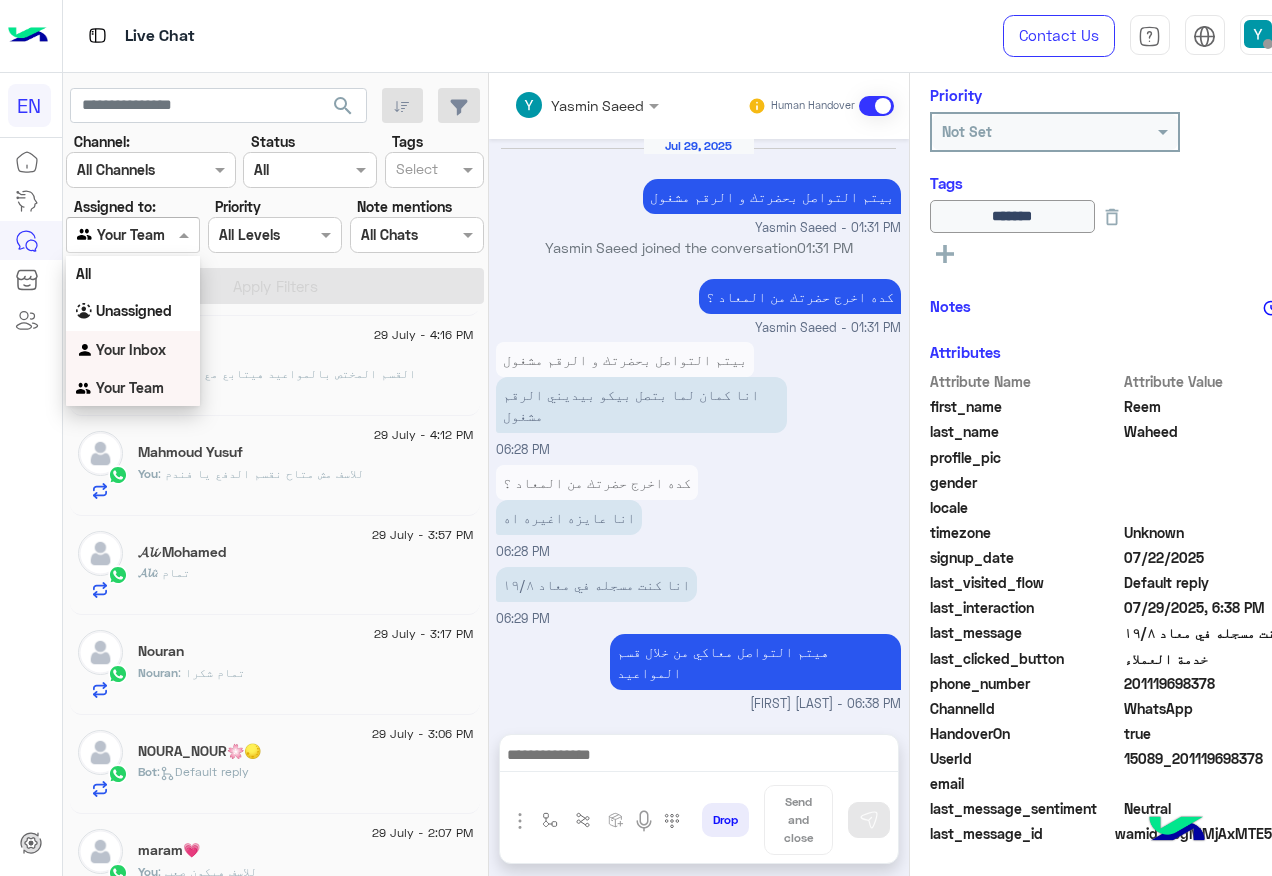 click on "Your Inbox" at bounding box center [133, 350] 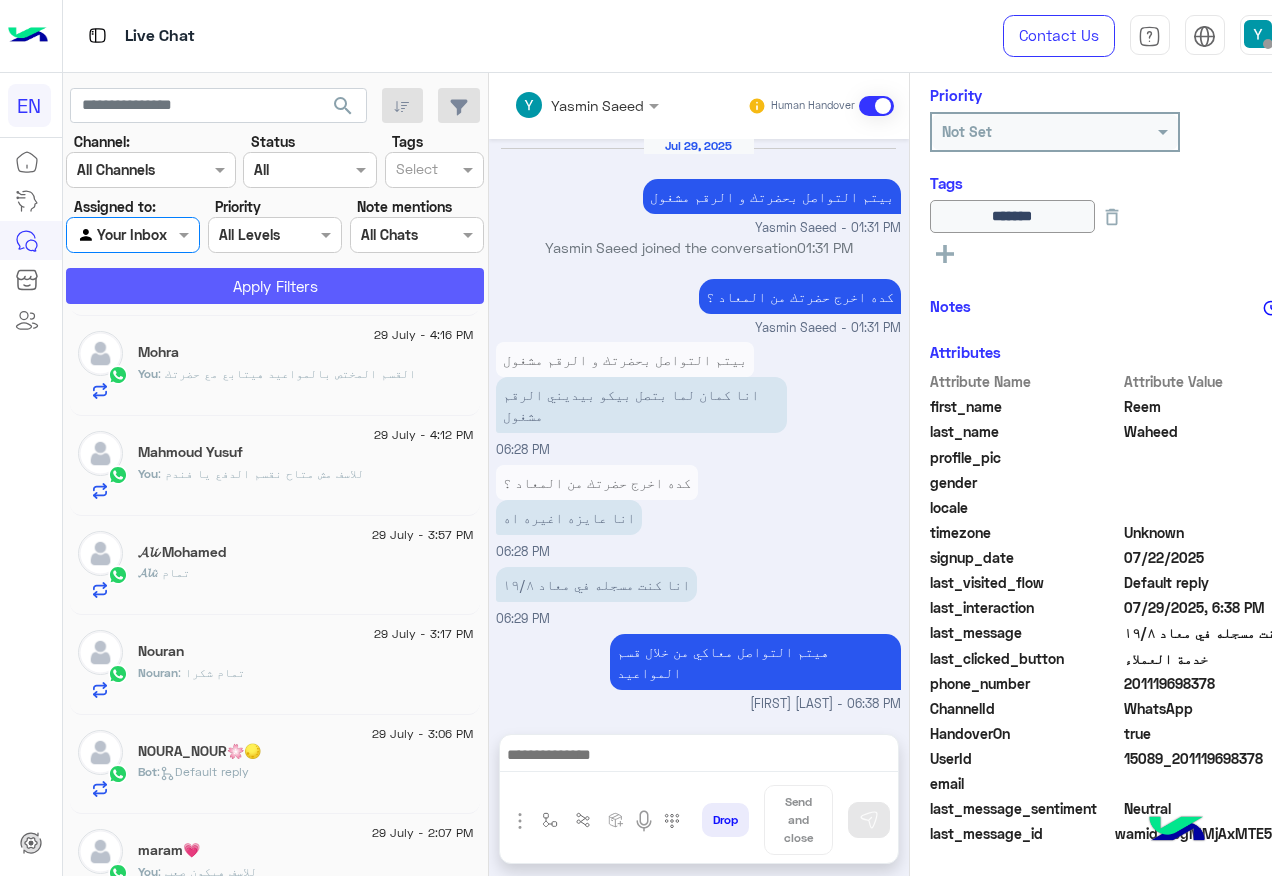 click on "Apply Filters" 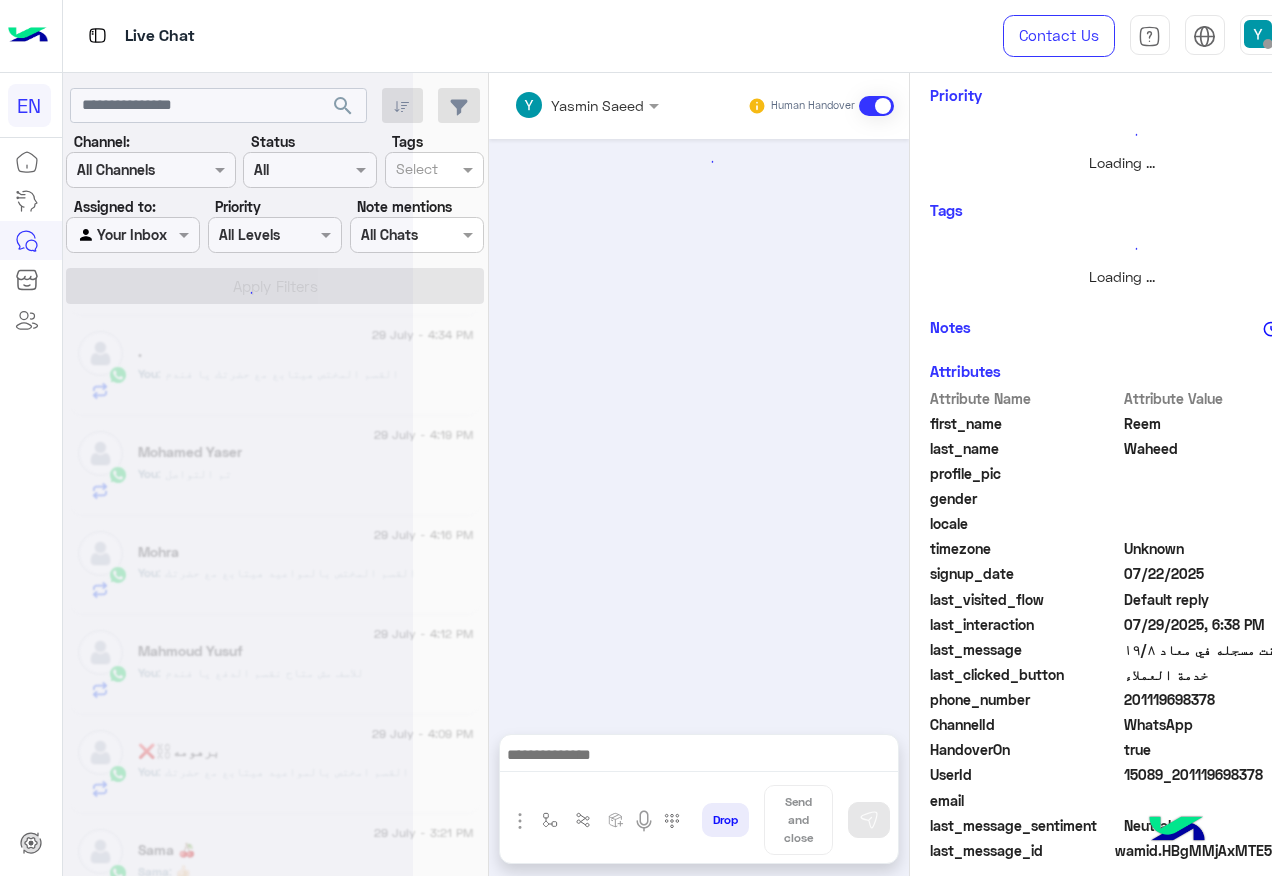 scroll, scrollTop: 0, scrollLeft: 0, axis: both 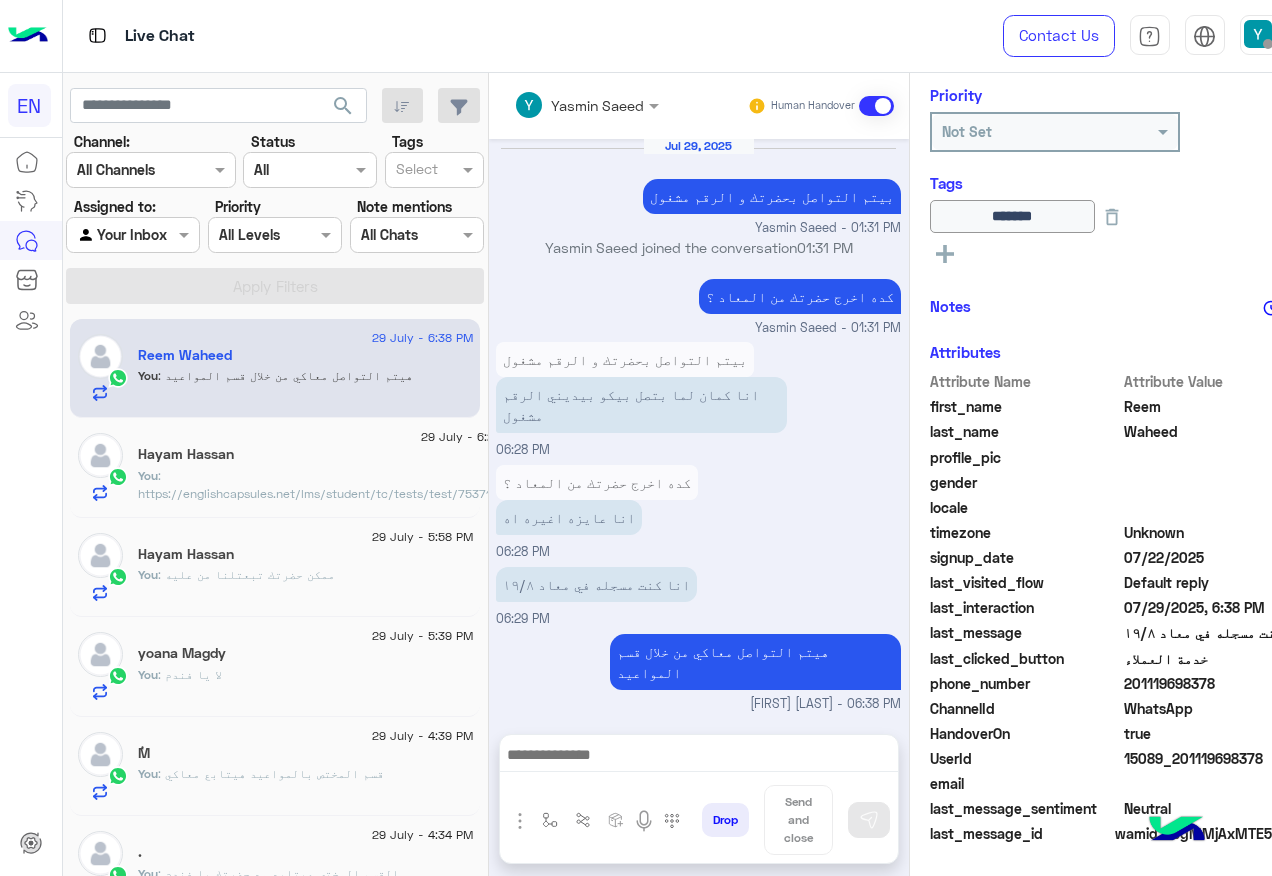 click at bounding box center (109, 235) 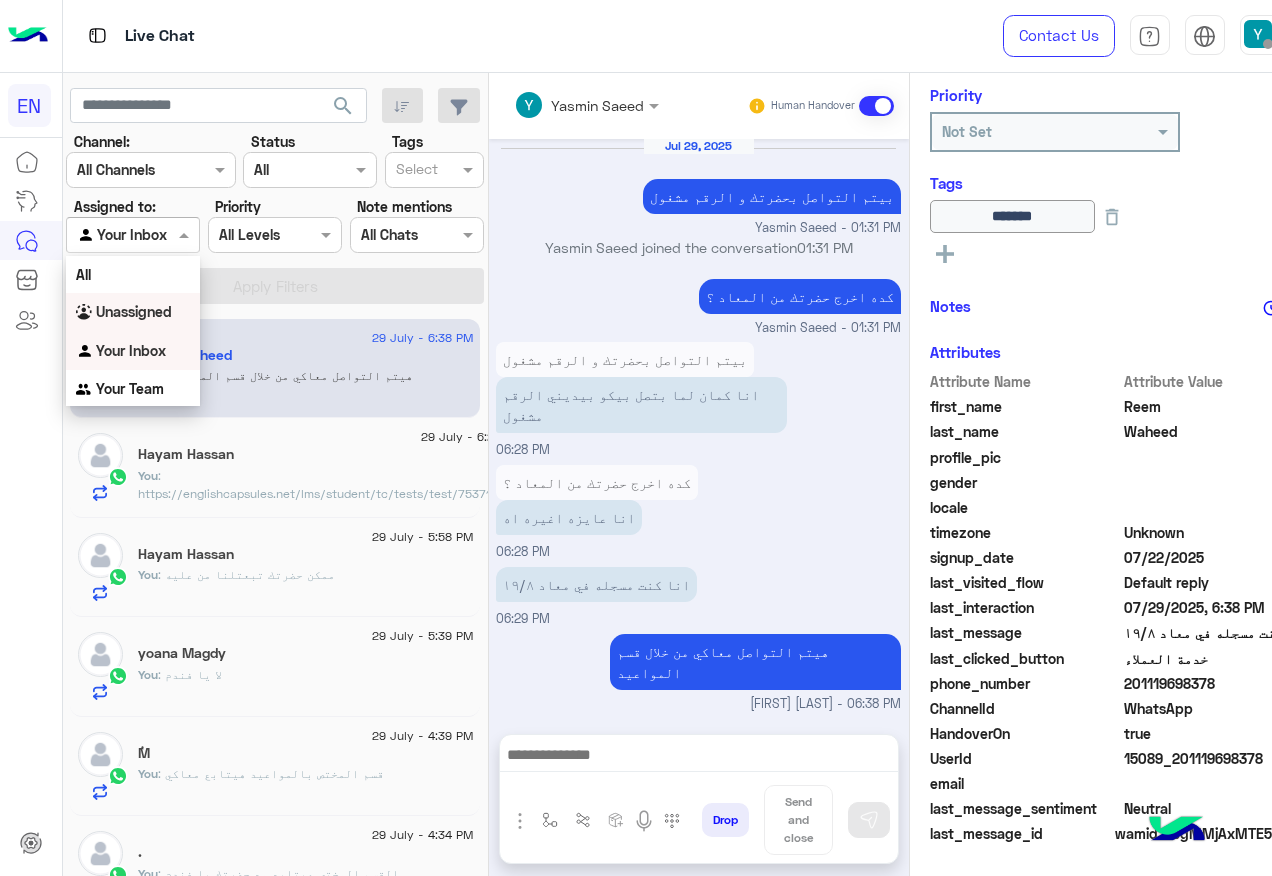 click on "Unassigned" at bounding box center (134, 311) 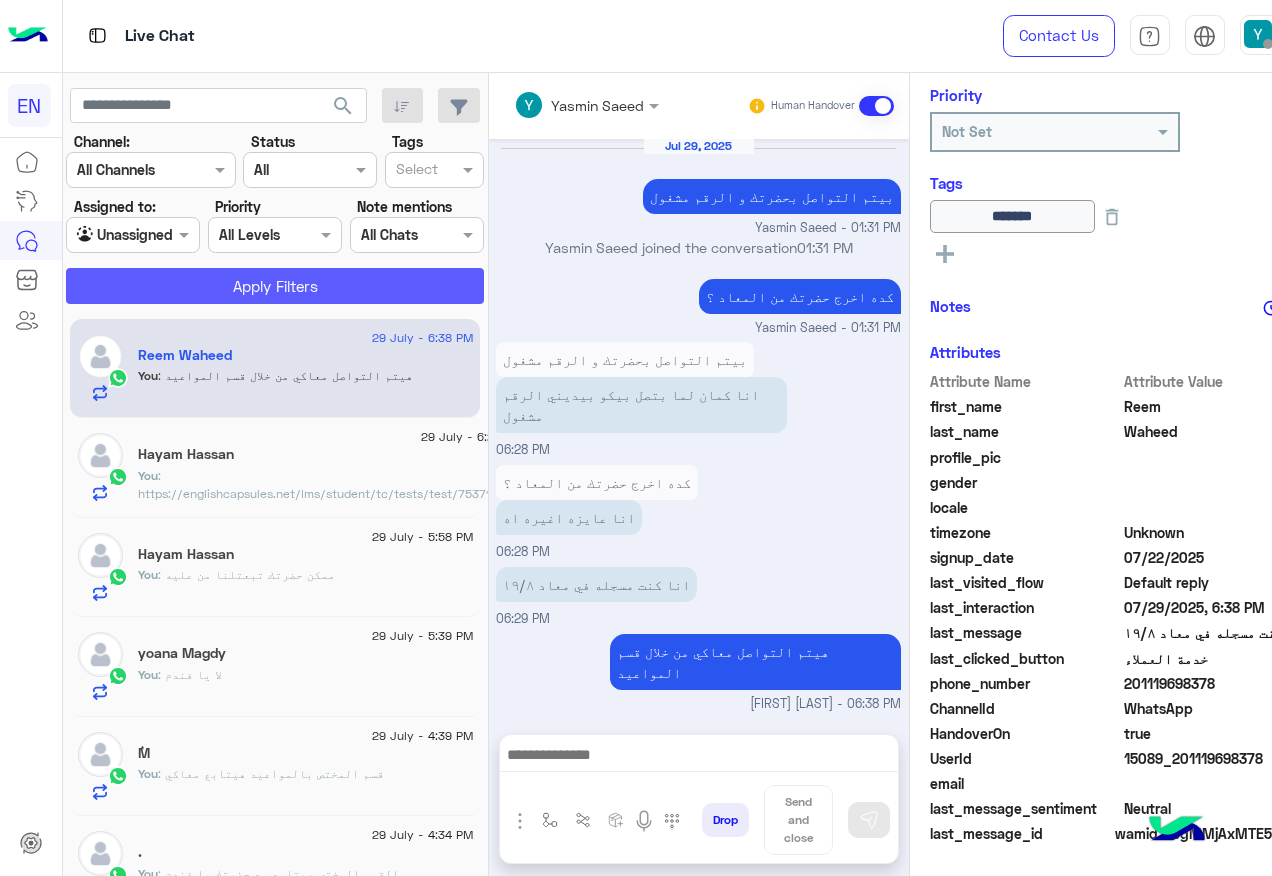 click on "Apply Filters" 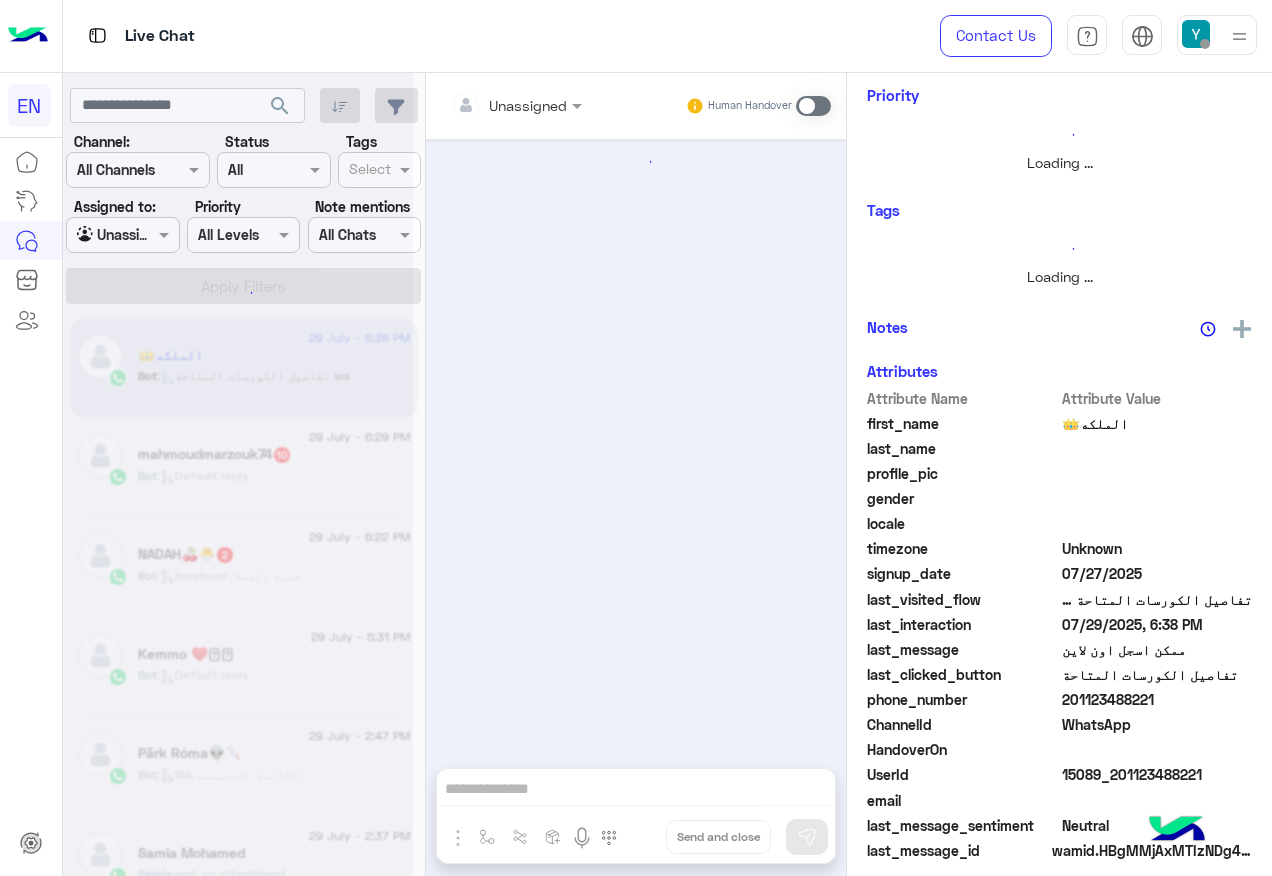 scroll, scrollTop: 0, scrollLeft: 0, axis: both 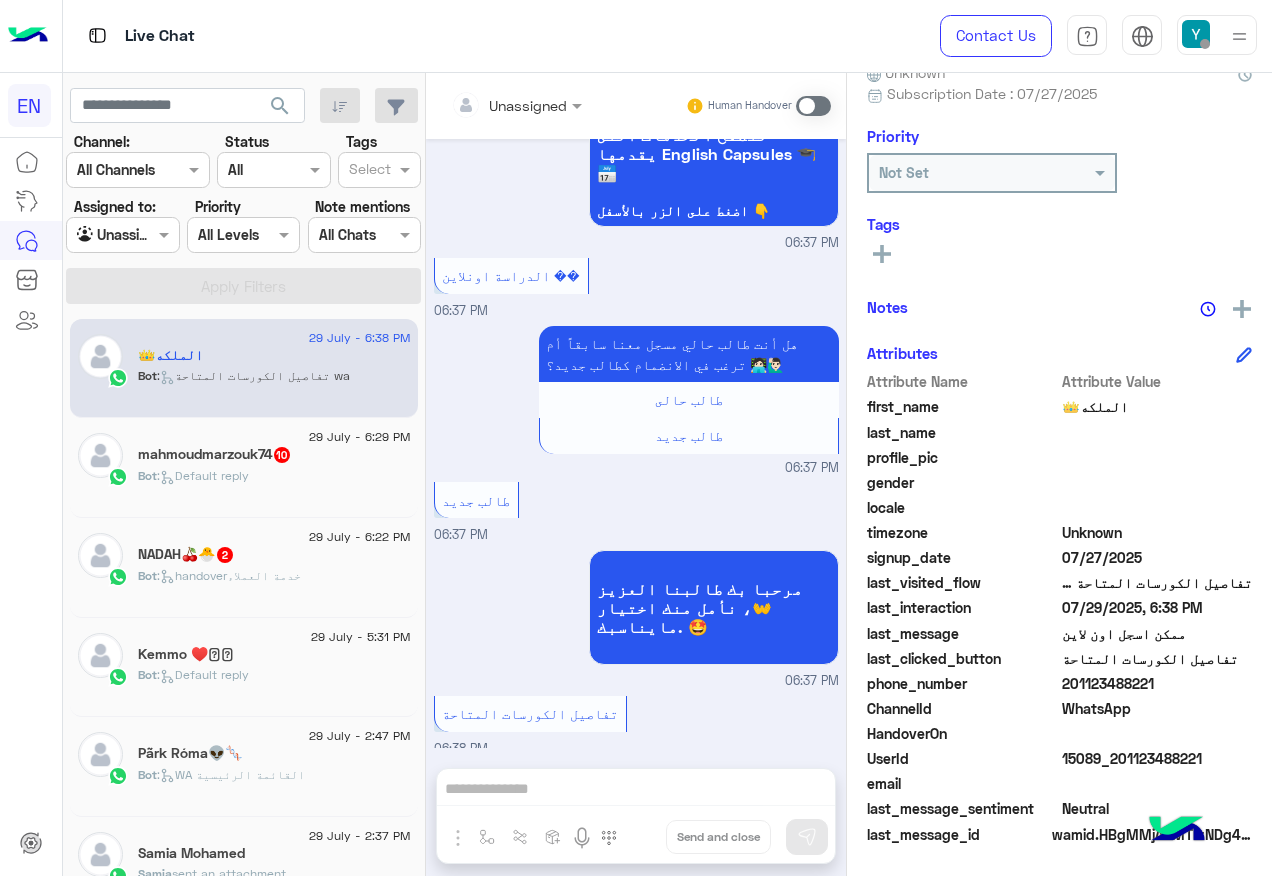 click at bounding box center [516, 104] 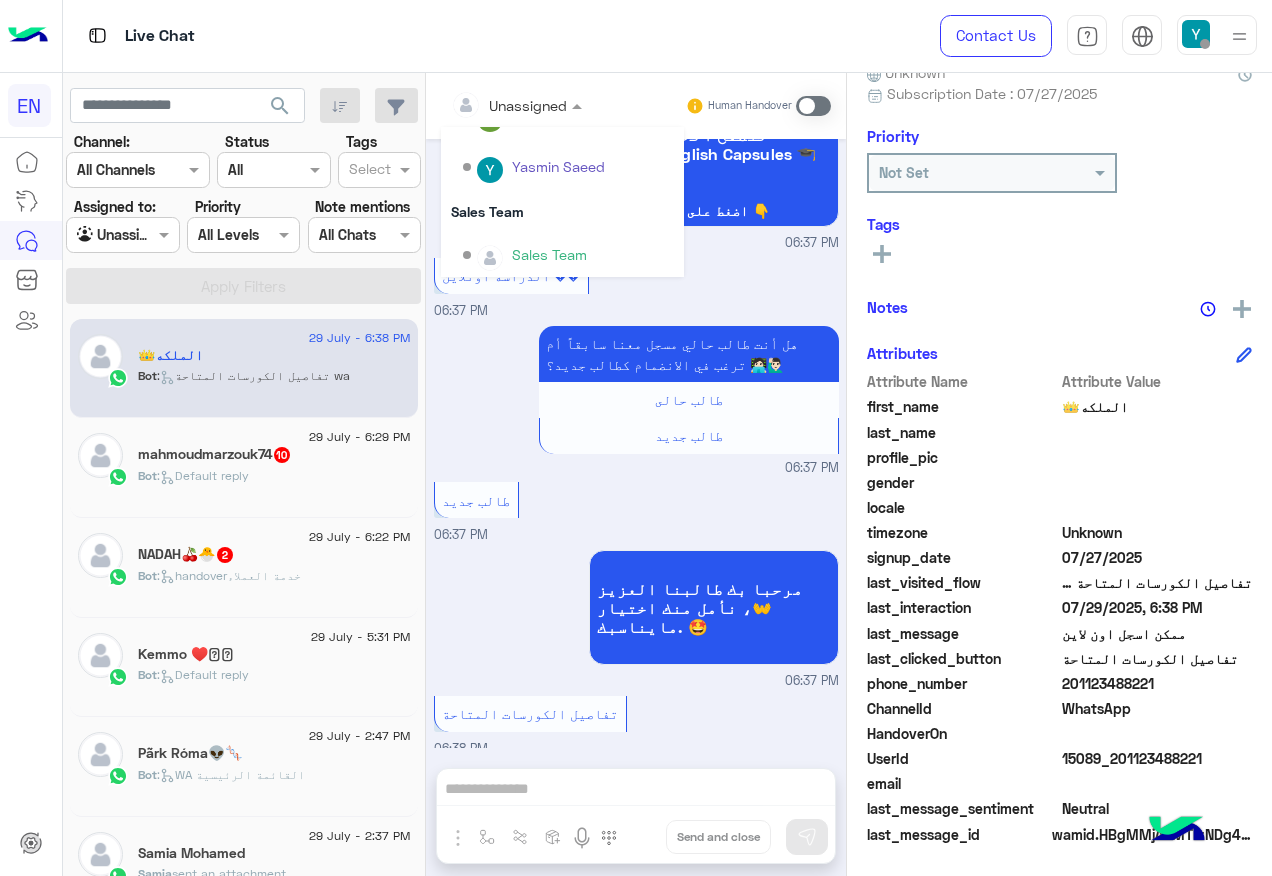 scroll, scrollTop: 332, scrollLeft: 0, axis: vertical 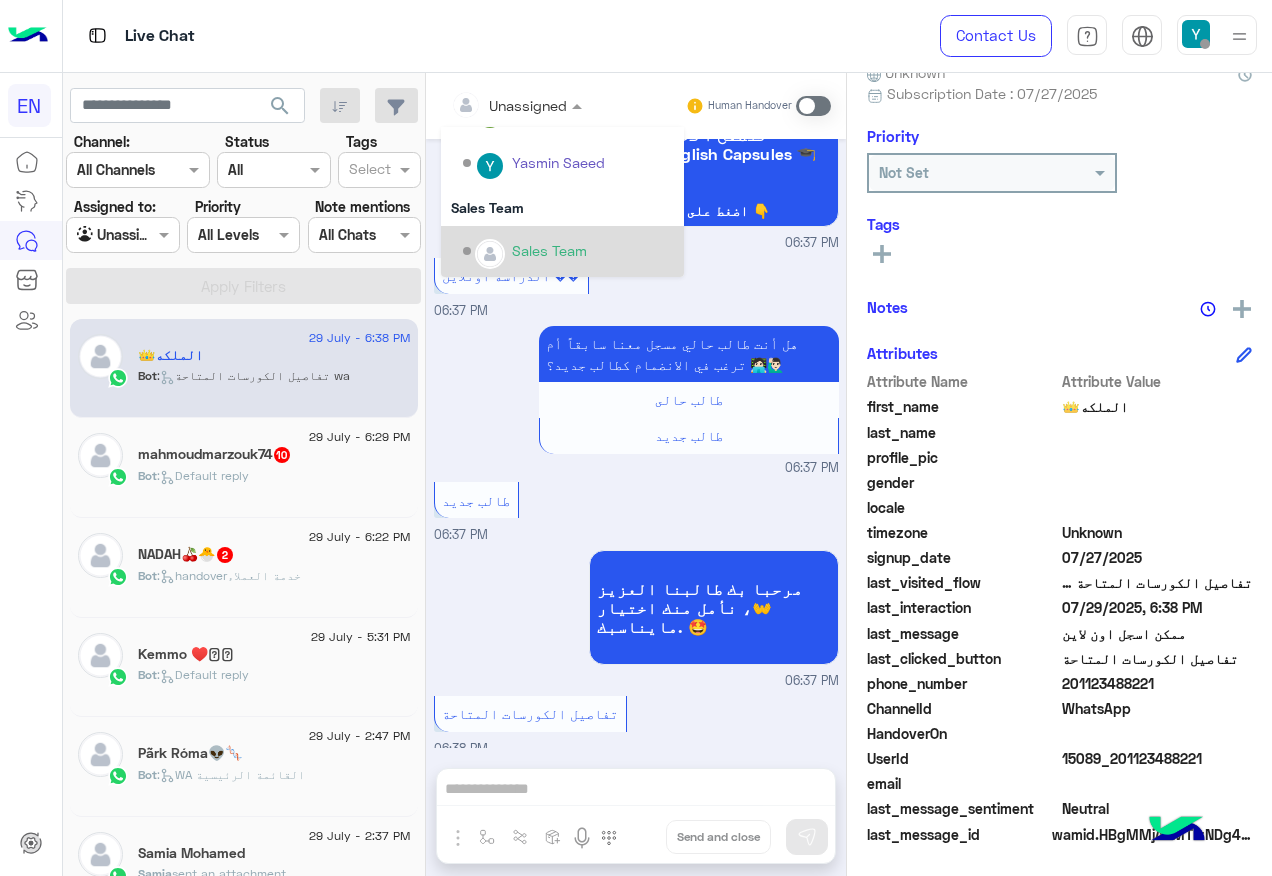 click on "Sales Team" at bounding box center (562, 251) 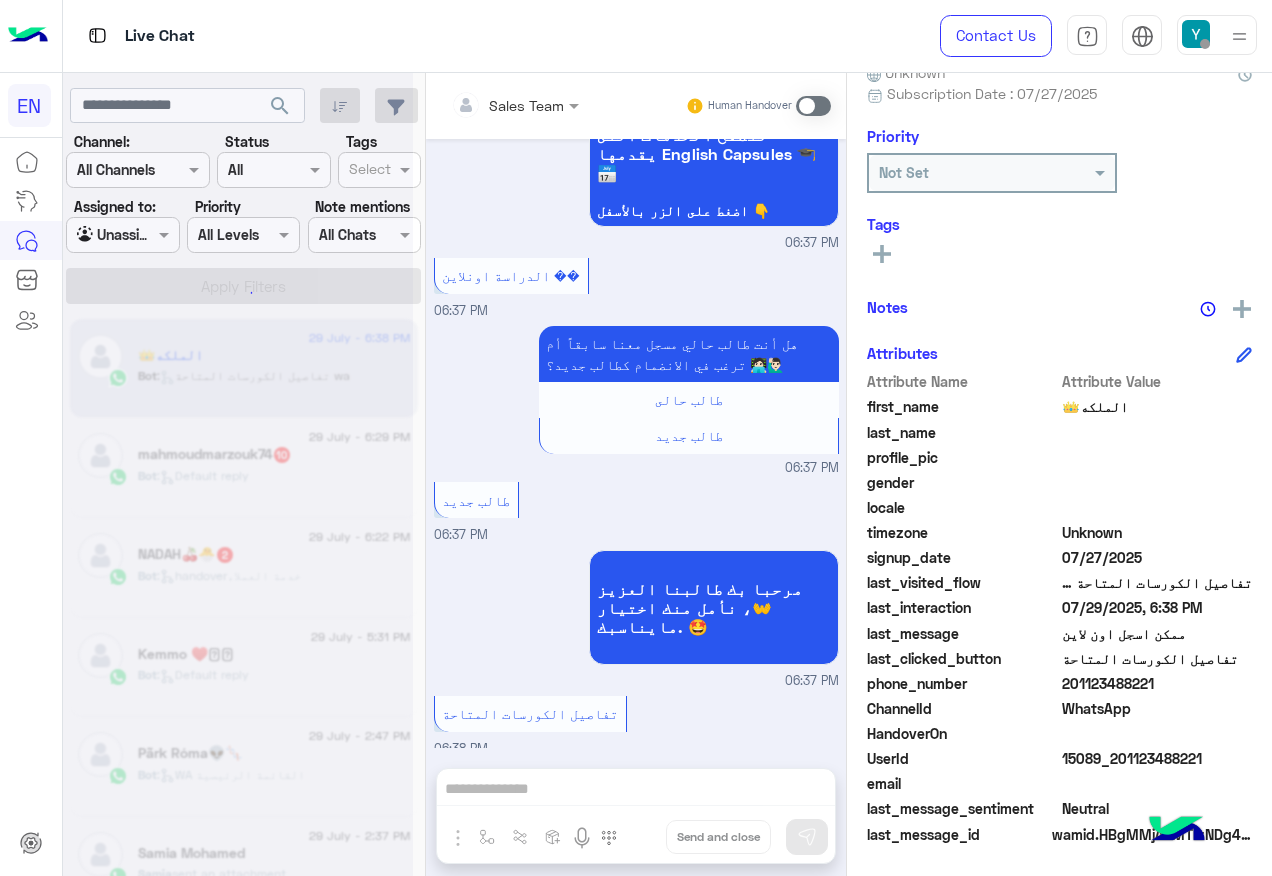 scroll, scrollTop: 242, scrollLeft: 0, axis: vertical 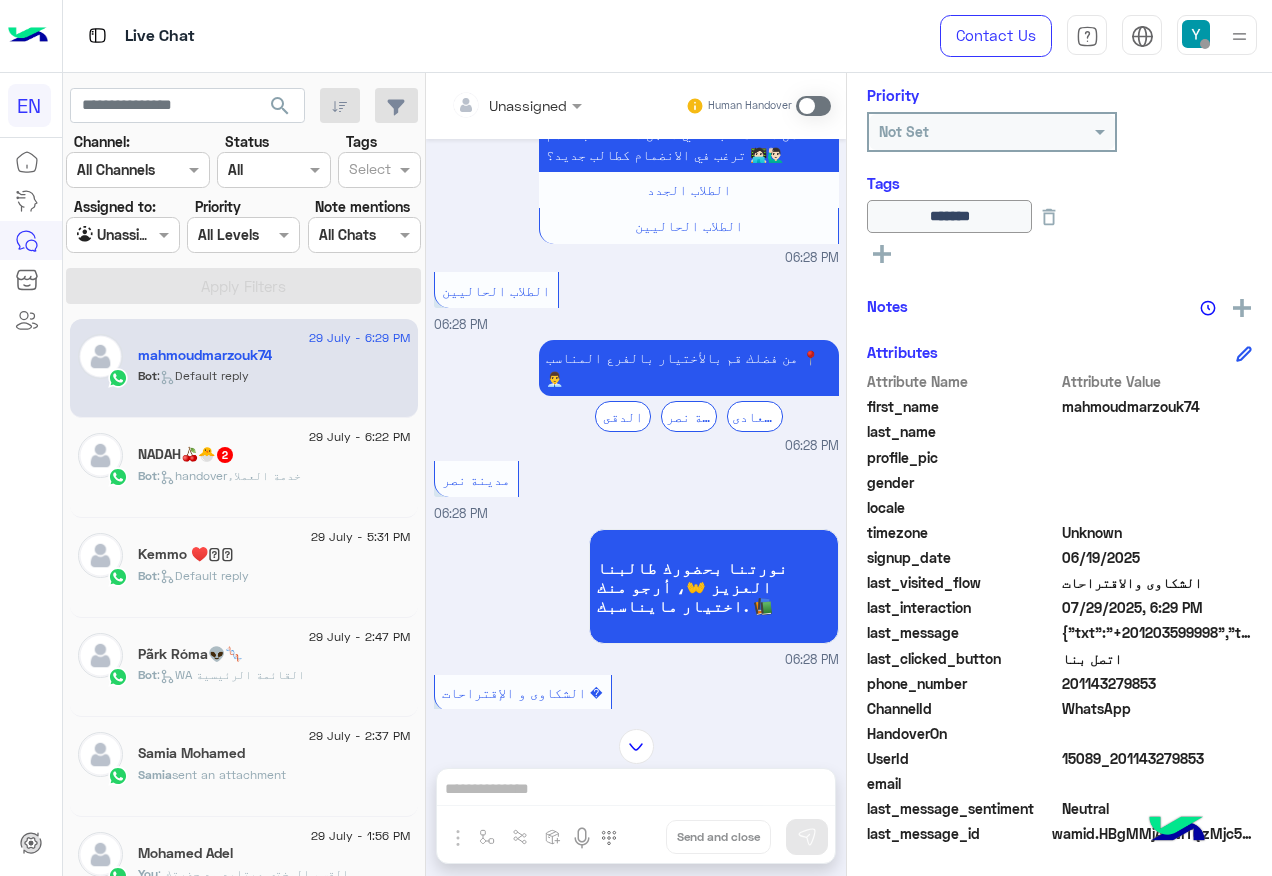 click on "201143279853" 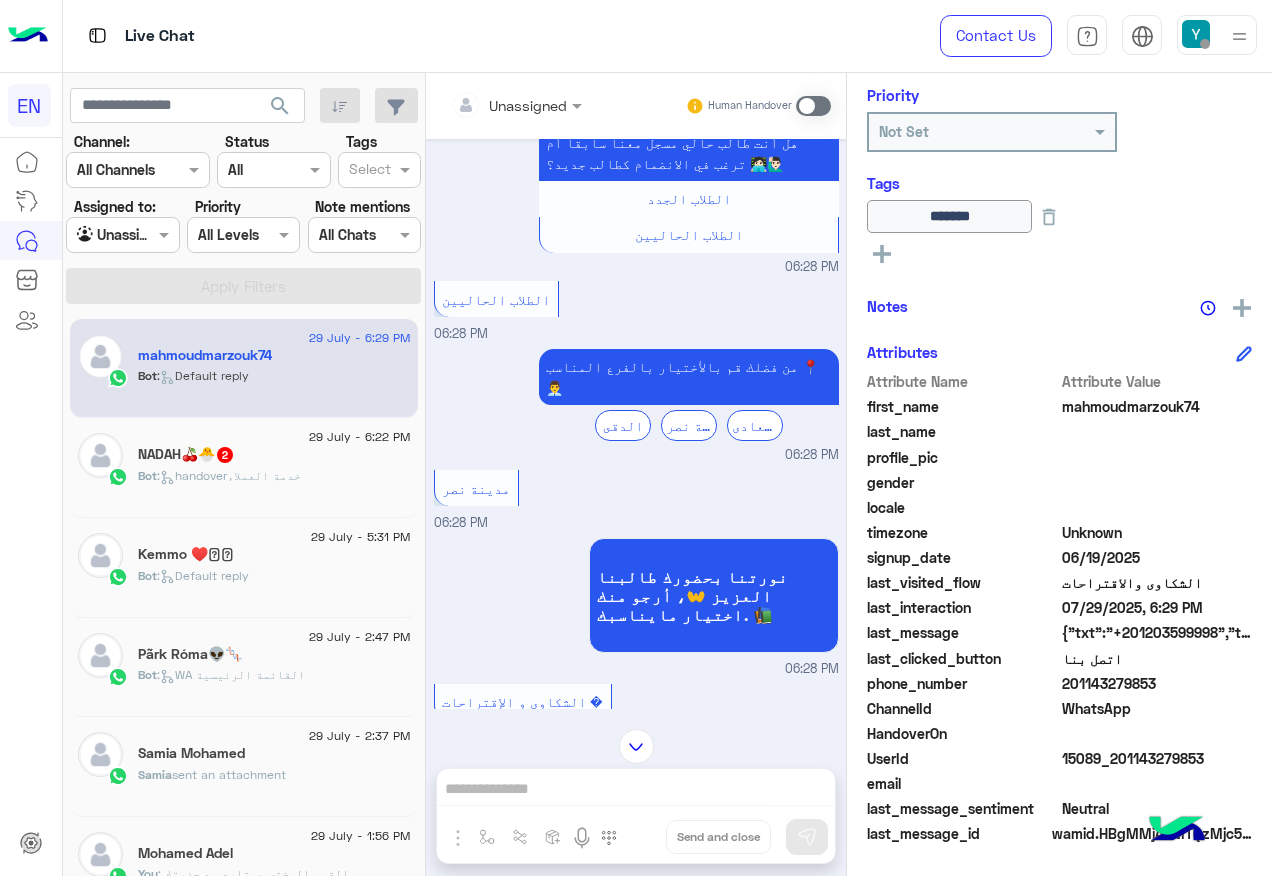 scroll, scrollTop: 1406, scrollLeft: 0, axis: vertical 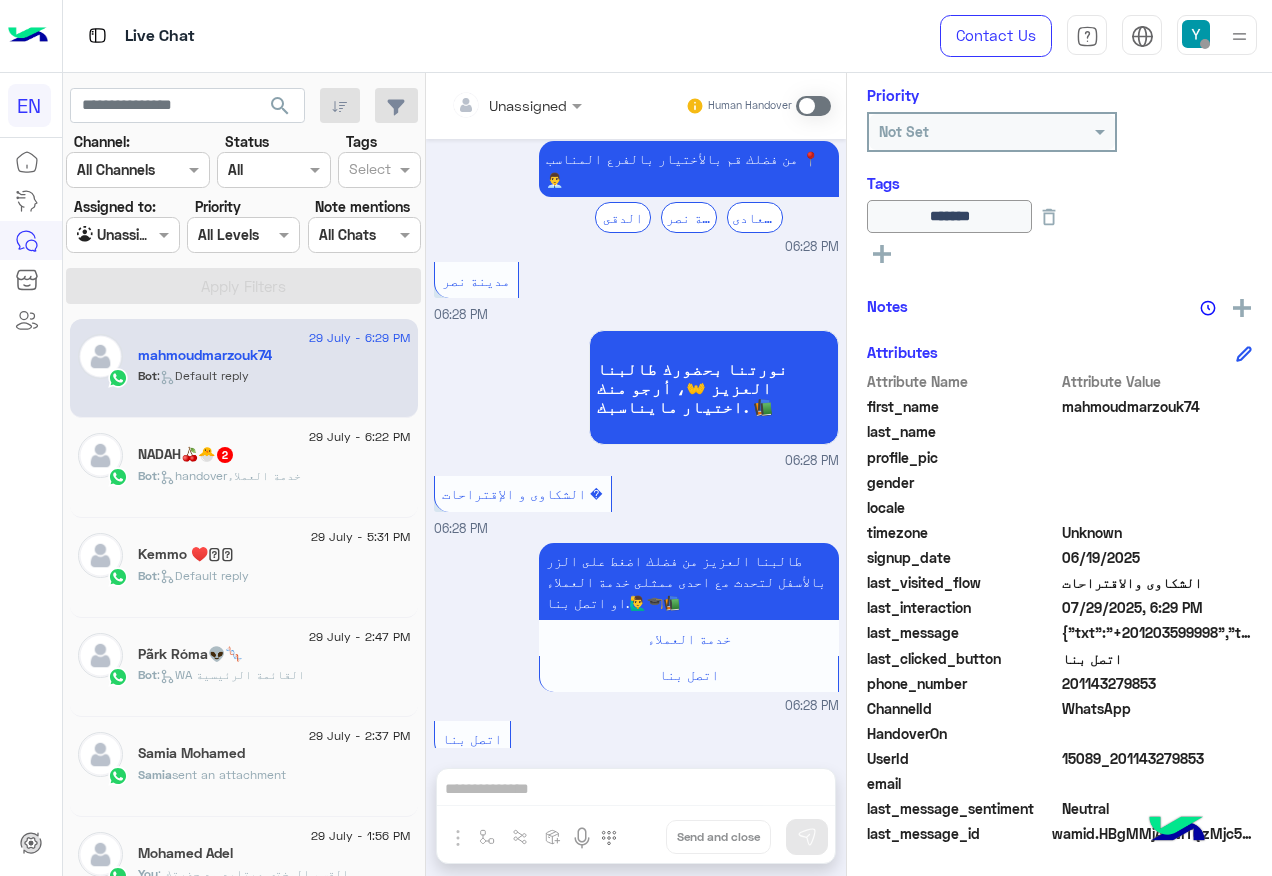 click on "29 July - 6:22 PM  NADAH🍒🐣   2 Bot :   handoverخدمة العملاء" 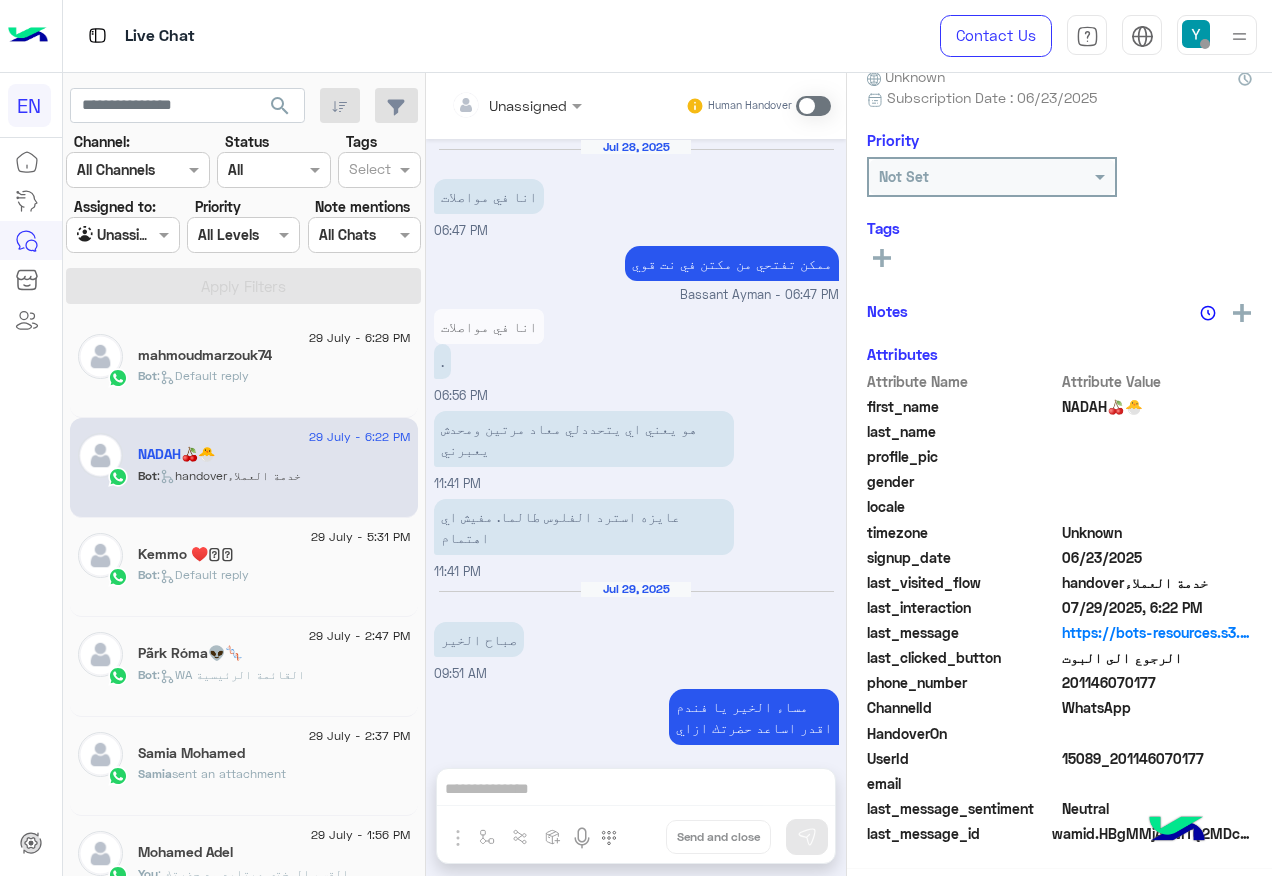 scroll, scrollTop: 197, scrollLeft: 0, axis: vertical 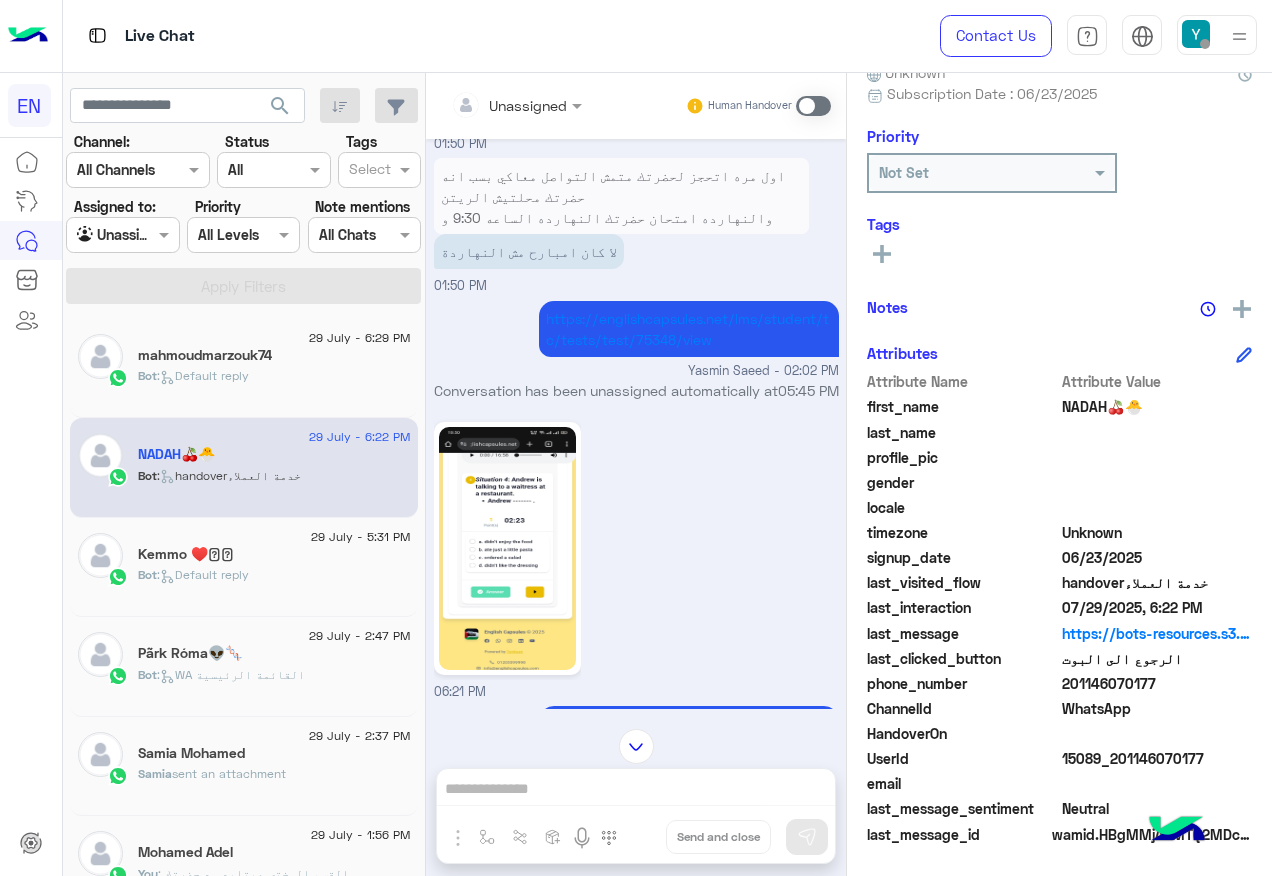 click 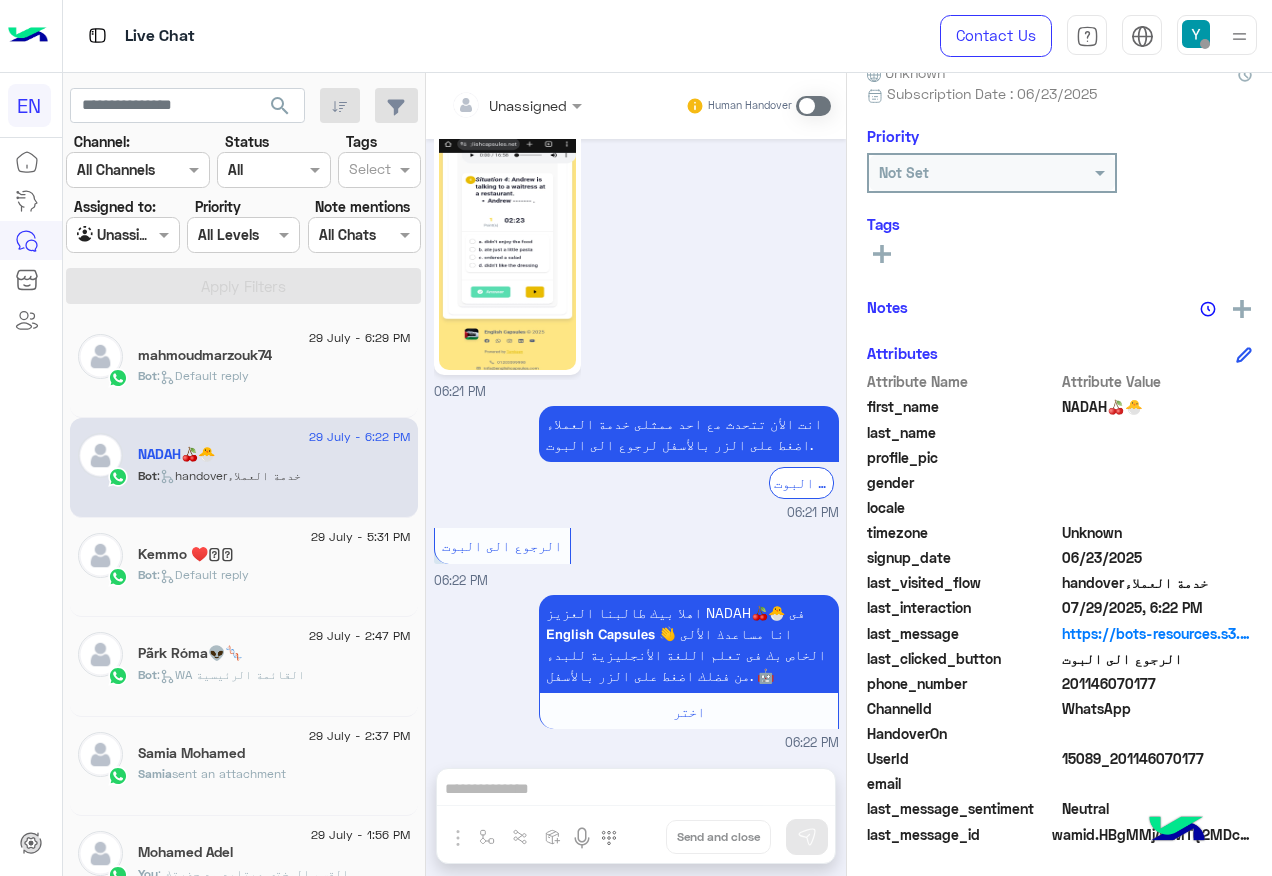 click at bounding box center (813, 106) 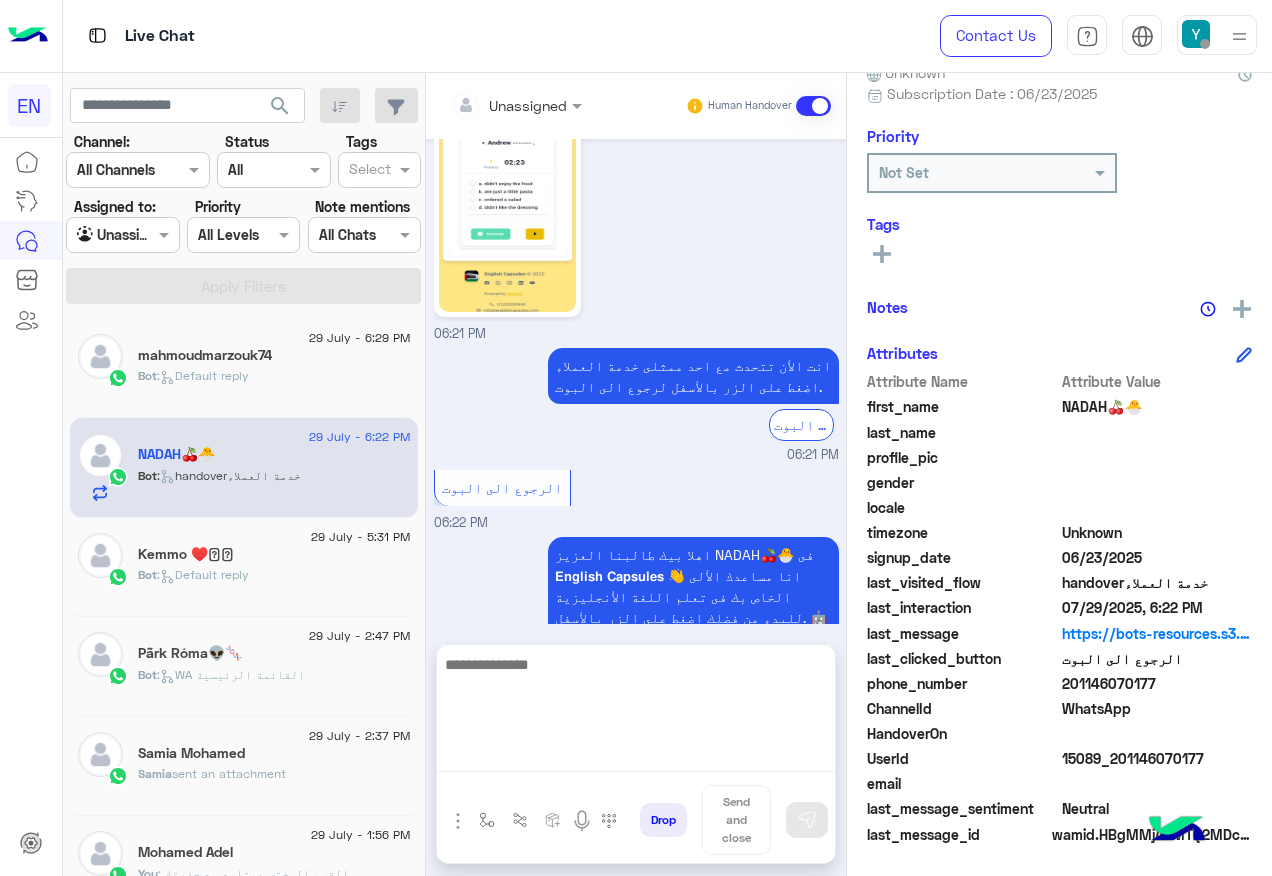click at bounding box center [636, 712] 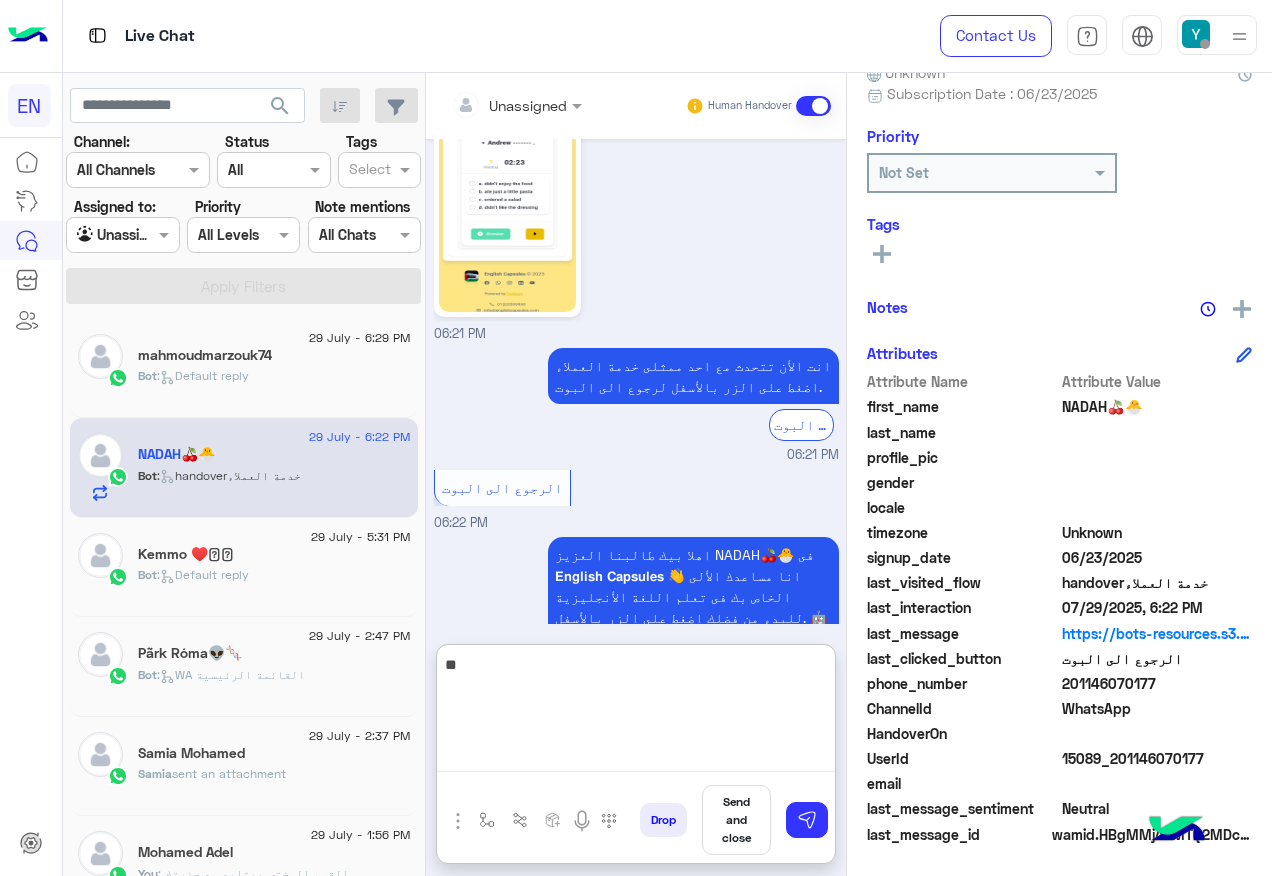 type on "*" 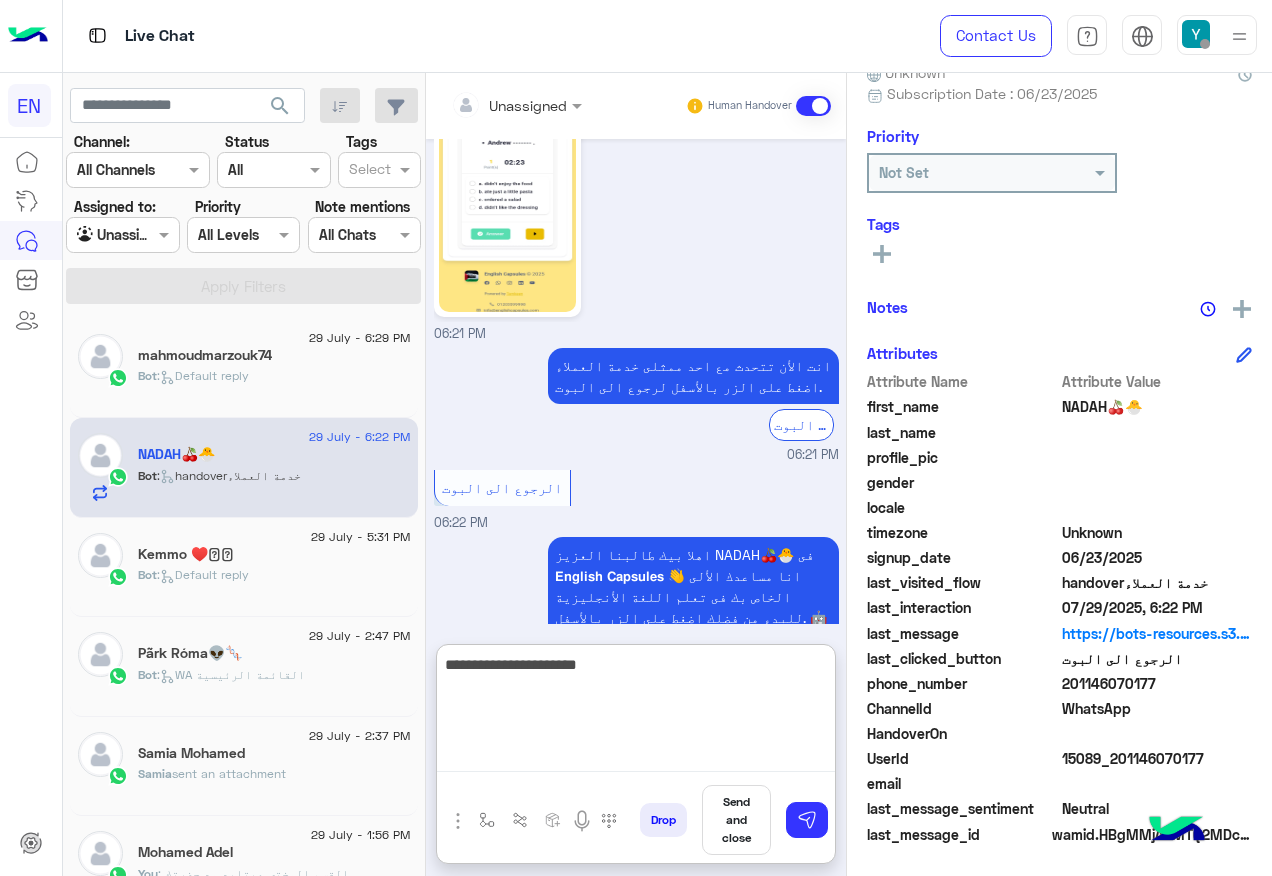type on "**********" 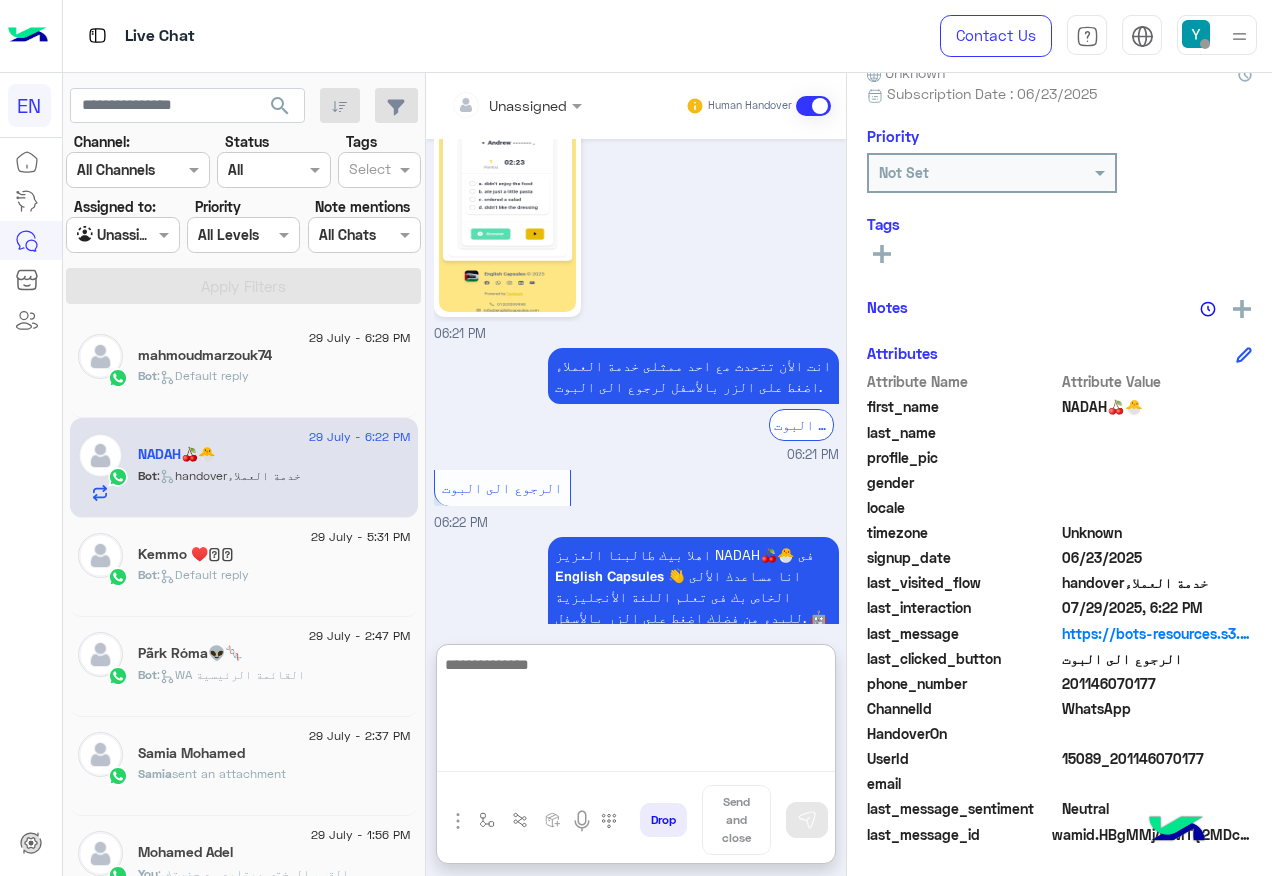 scroll, scrollTop: 1600, scrollLeft: 0, axis: vertical 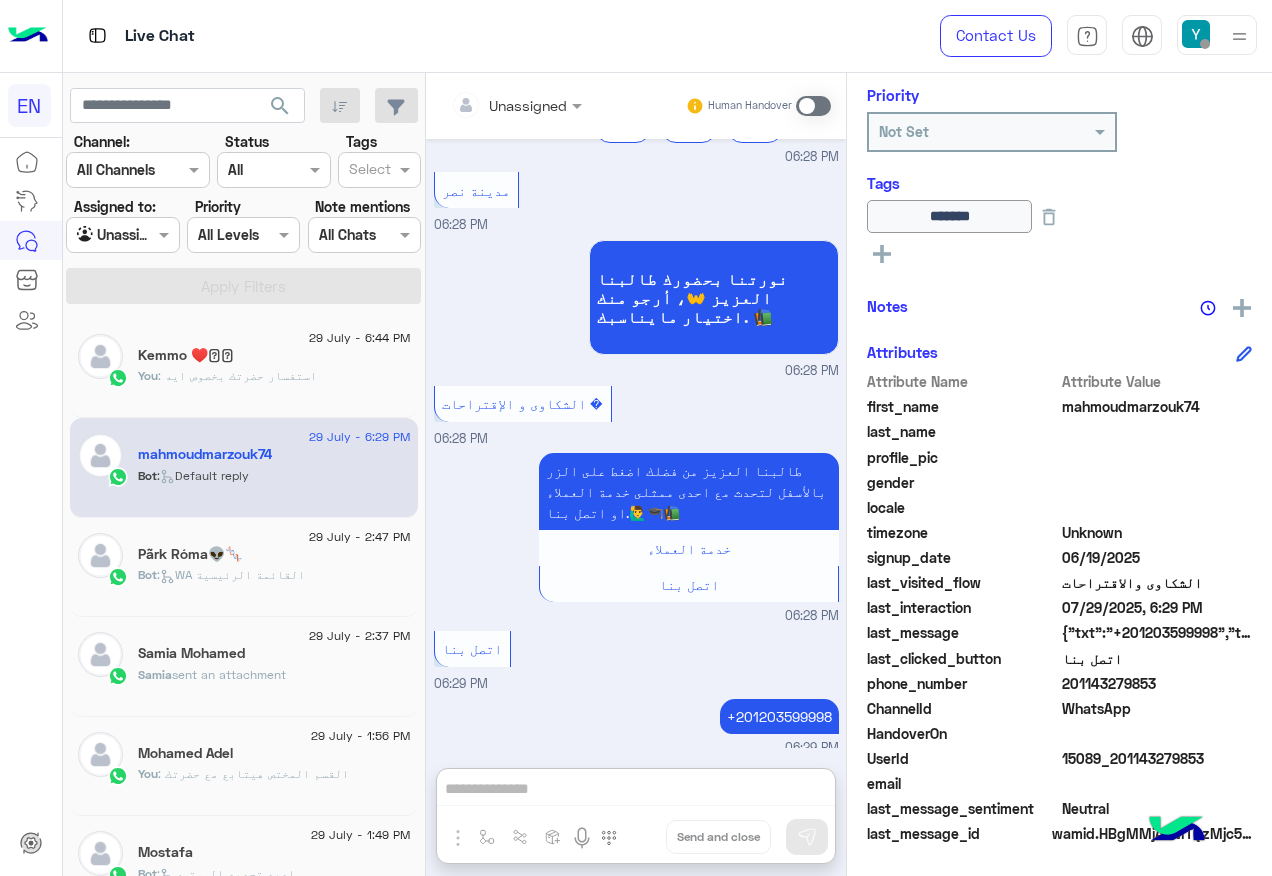 click on "You  : استفسار حضرتك بخصوص ايه" 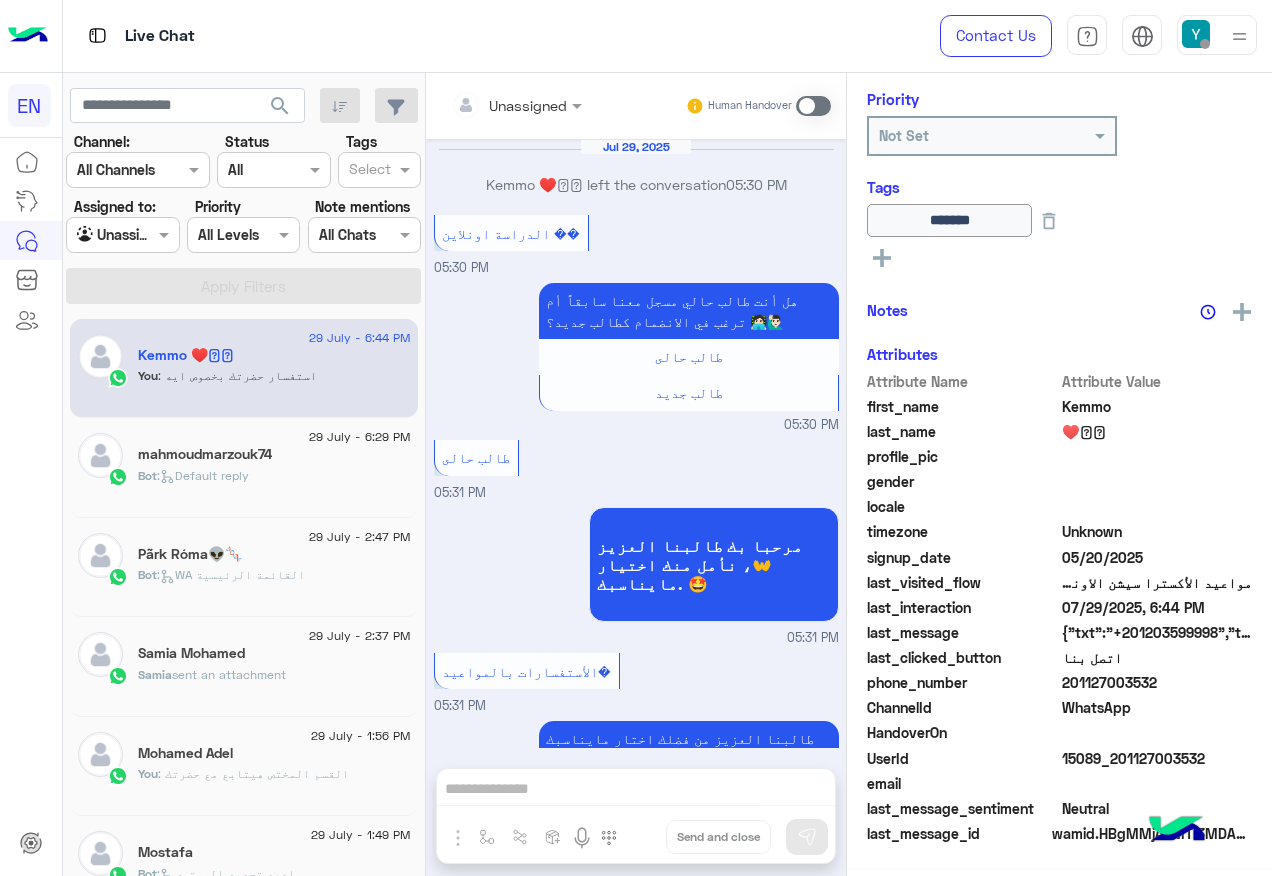 scroll, scrollTop: 1222, scrollLeft: 0, axis: vertical 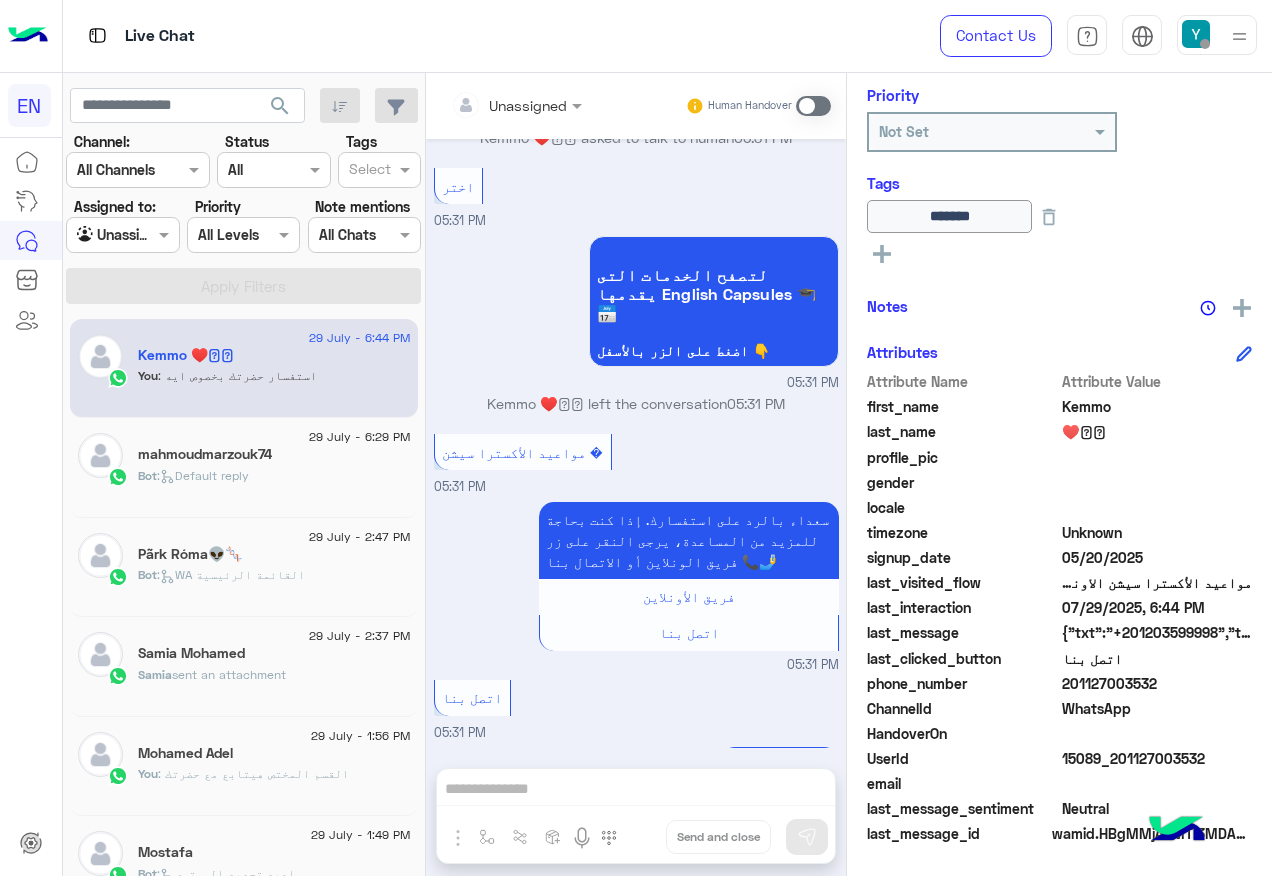 drag, startPoint x: 143, startPoint y: 219, endPoint x: 143, endPoint y: 237, distance: 18 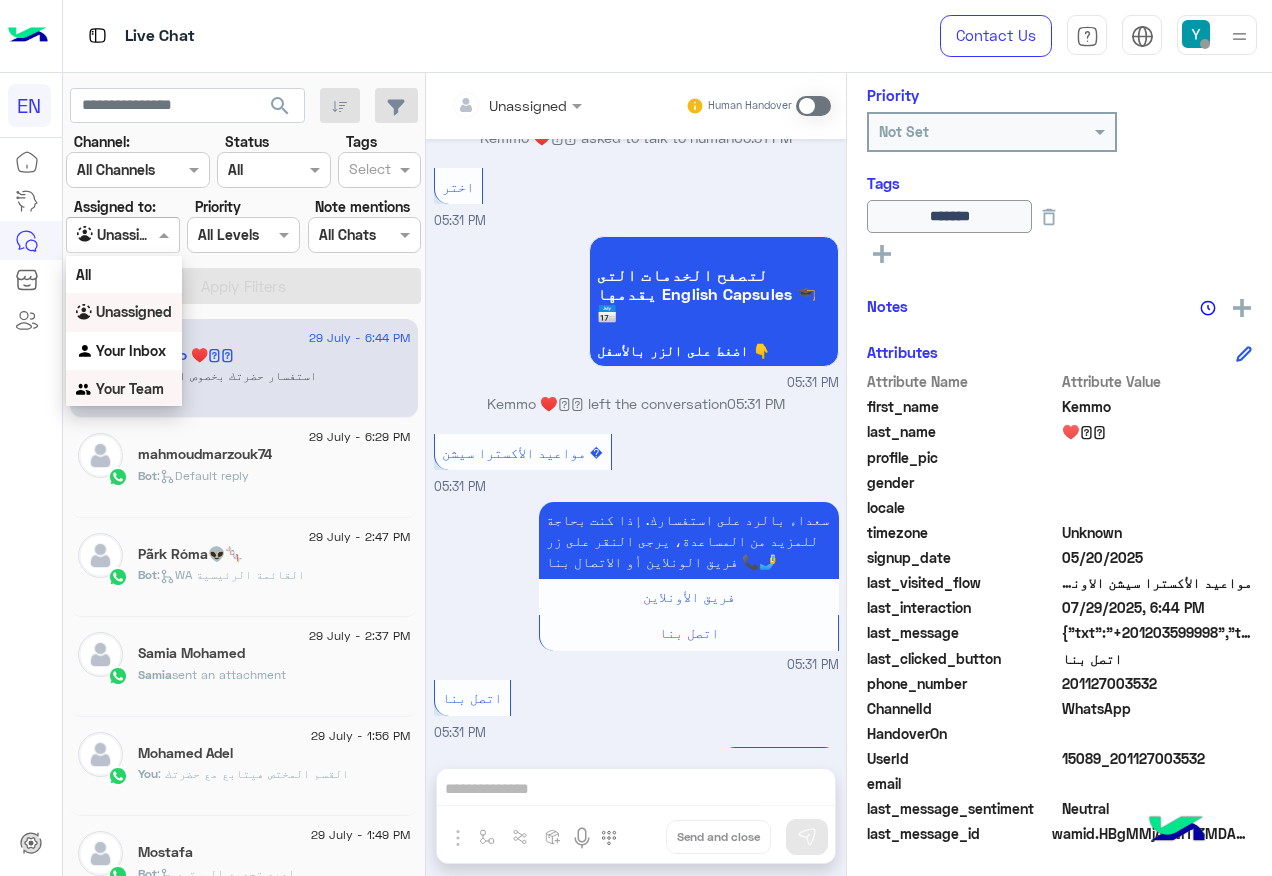 click on "Your Team" at bounding box center (130, 388) 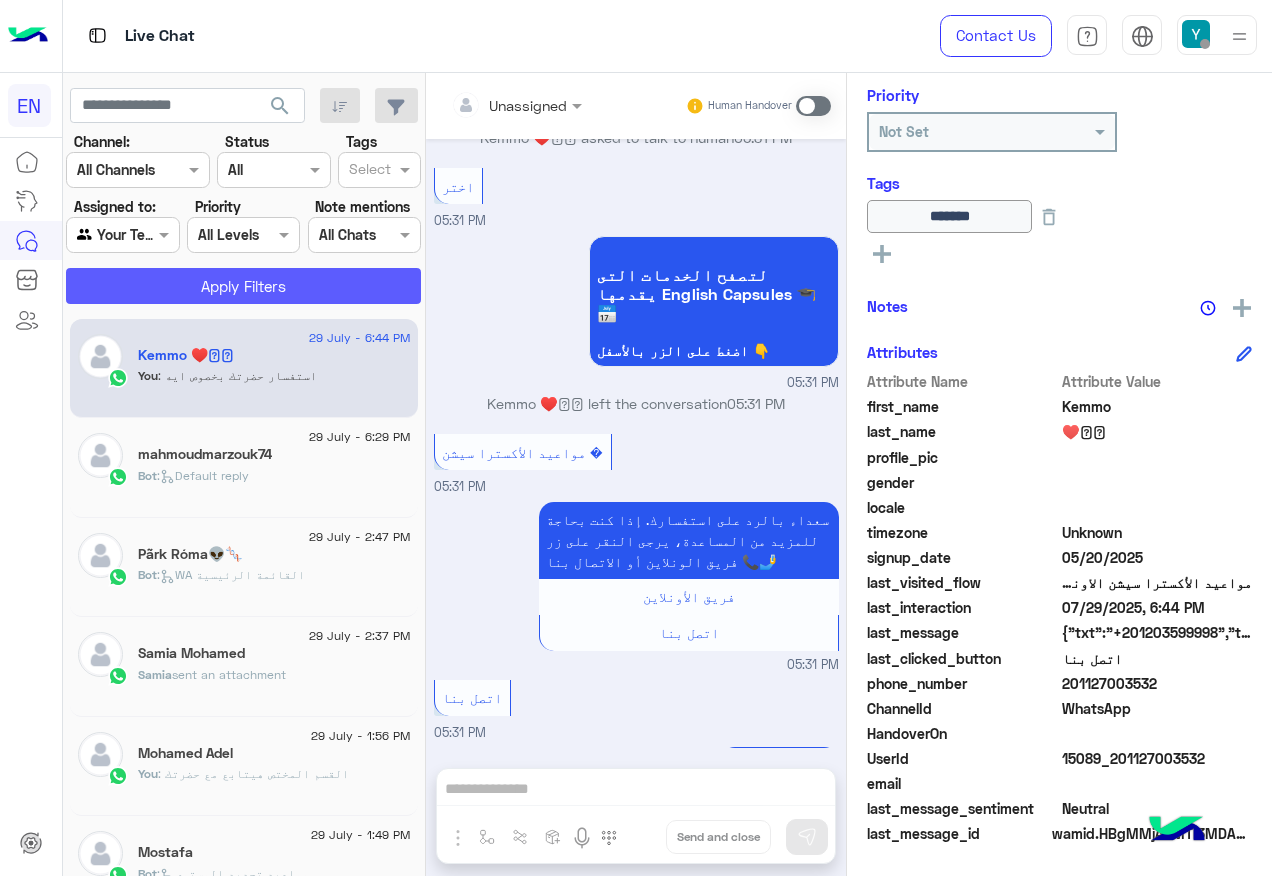 click on "Apply Filters" 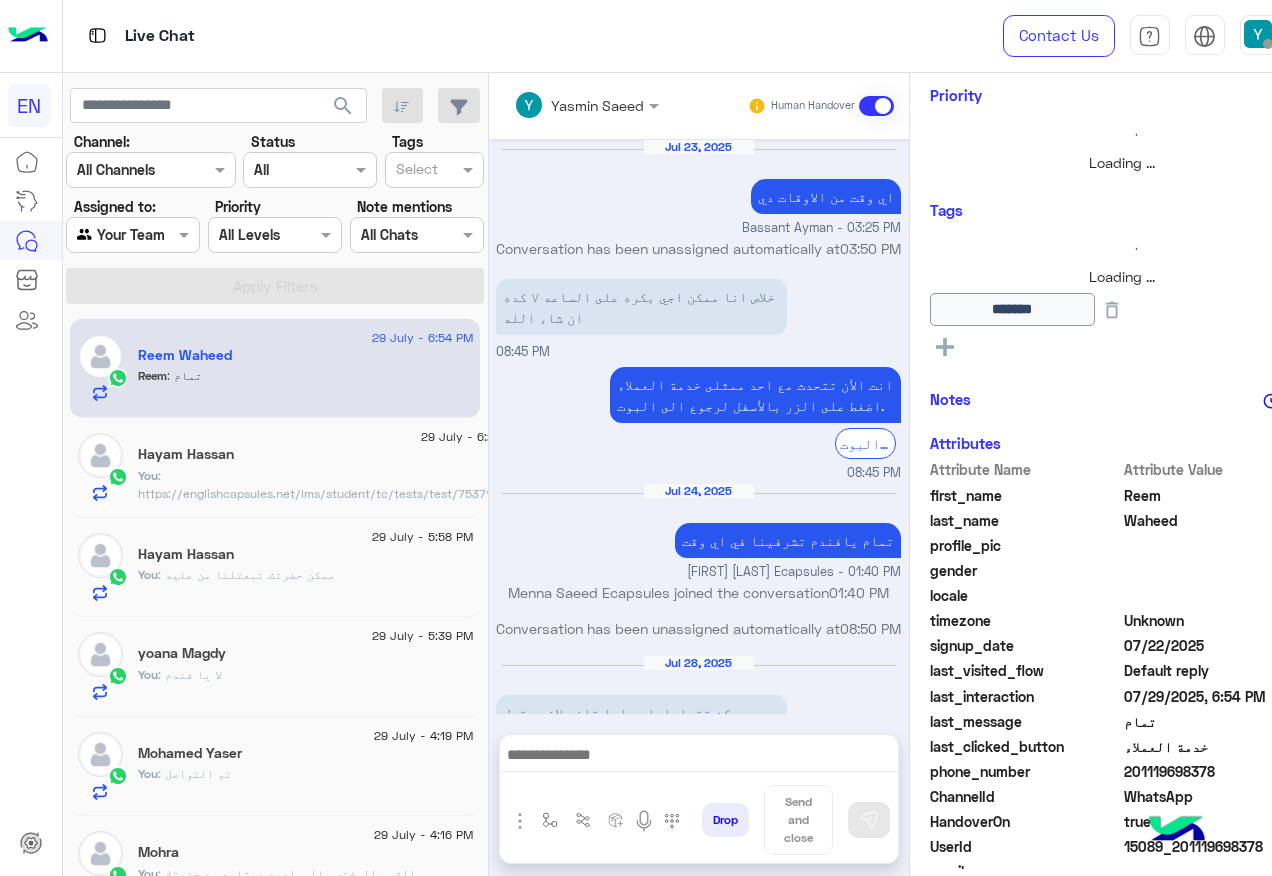 scroll, scrollTop: 1036, scrollLeft: 0, axis: vertical 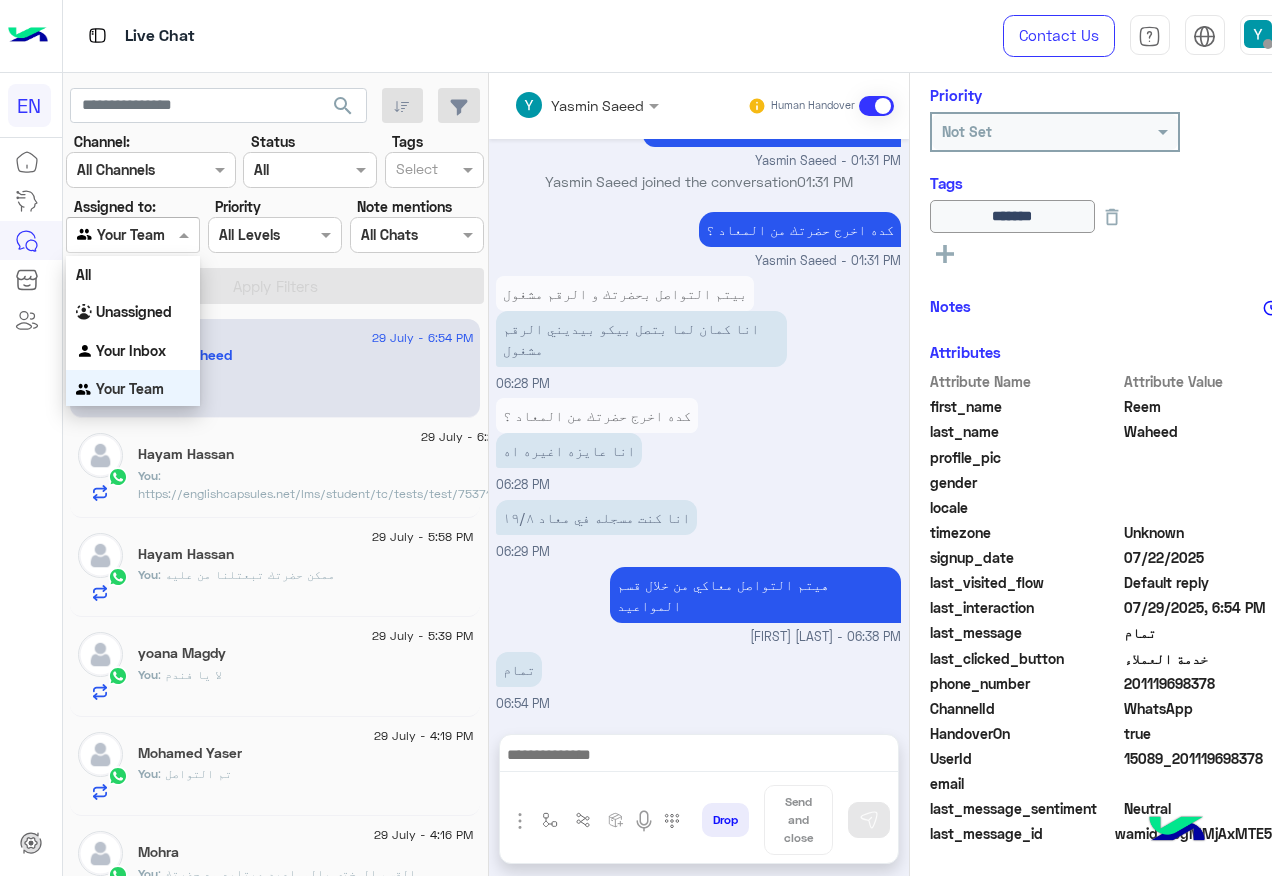 click on "Agent Filter Your Team" at bounding box center [133, 235] 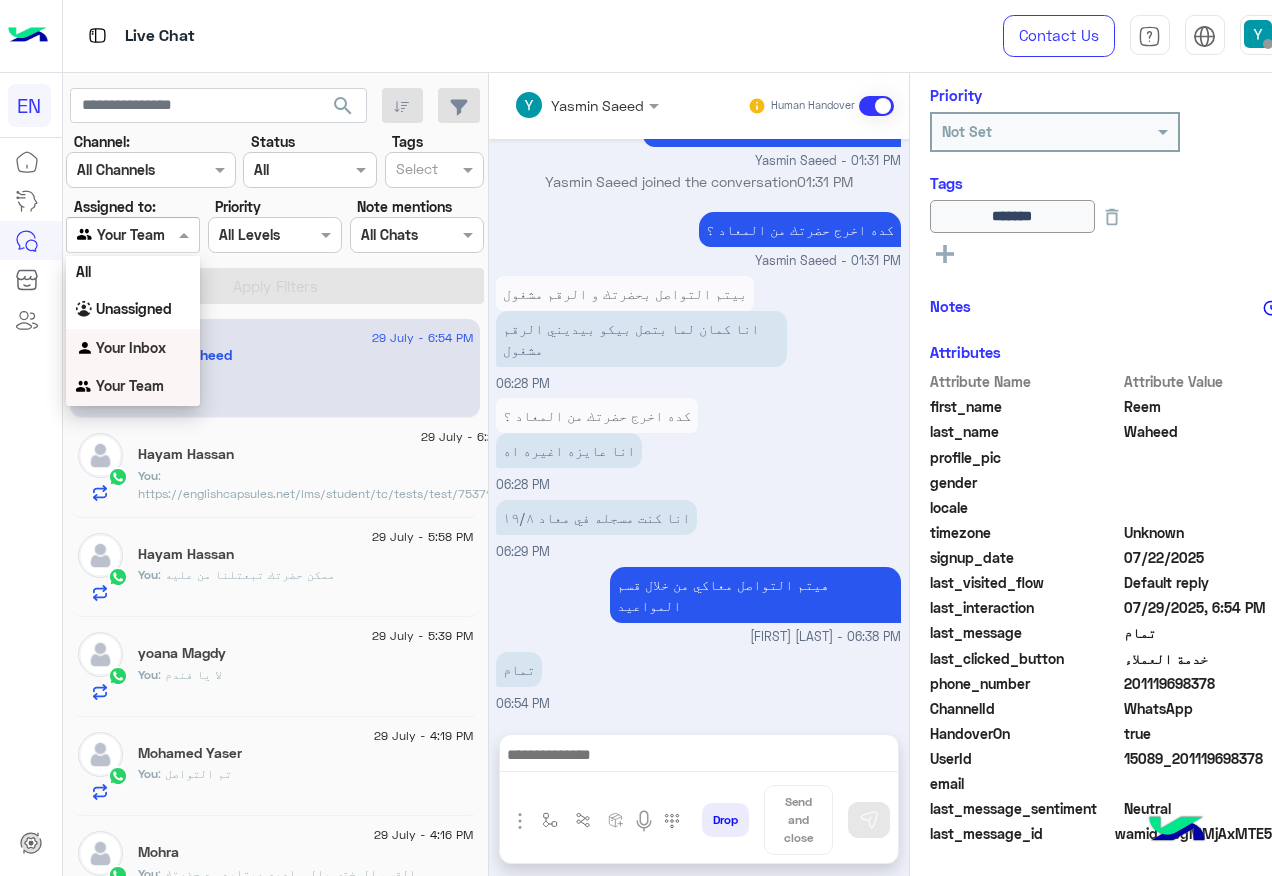 click on "Your Inbox" at bounding box center [131, 347] 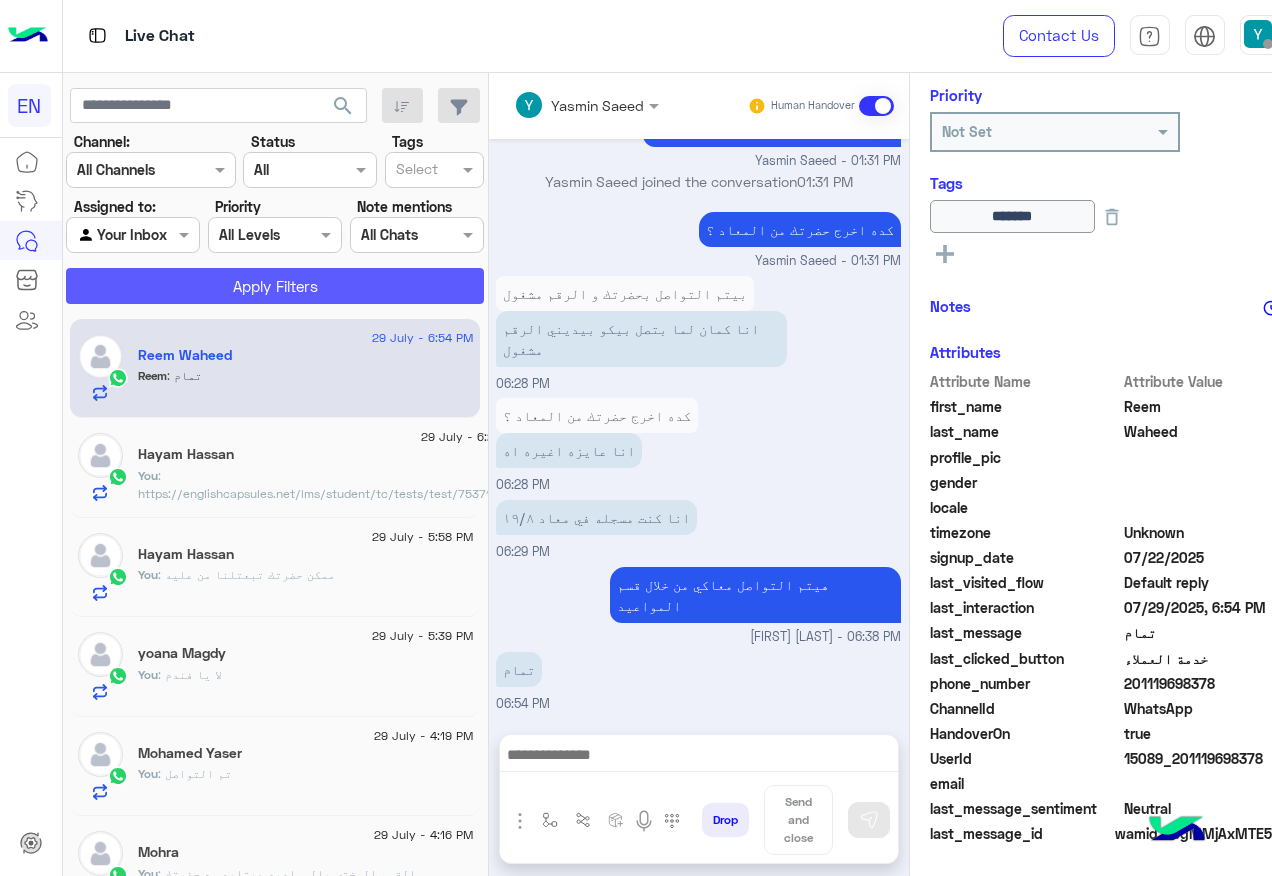 click on "Apply Filters" 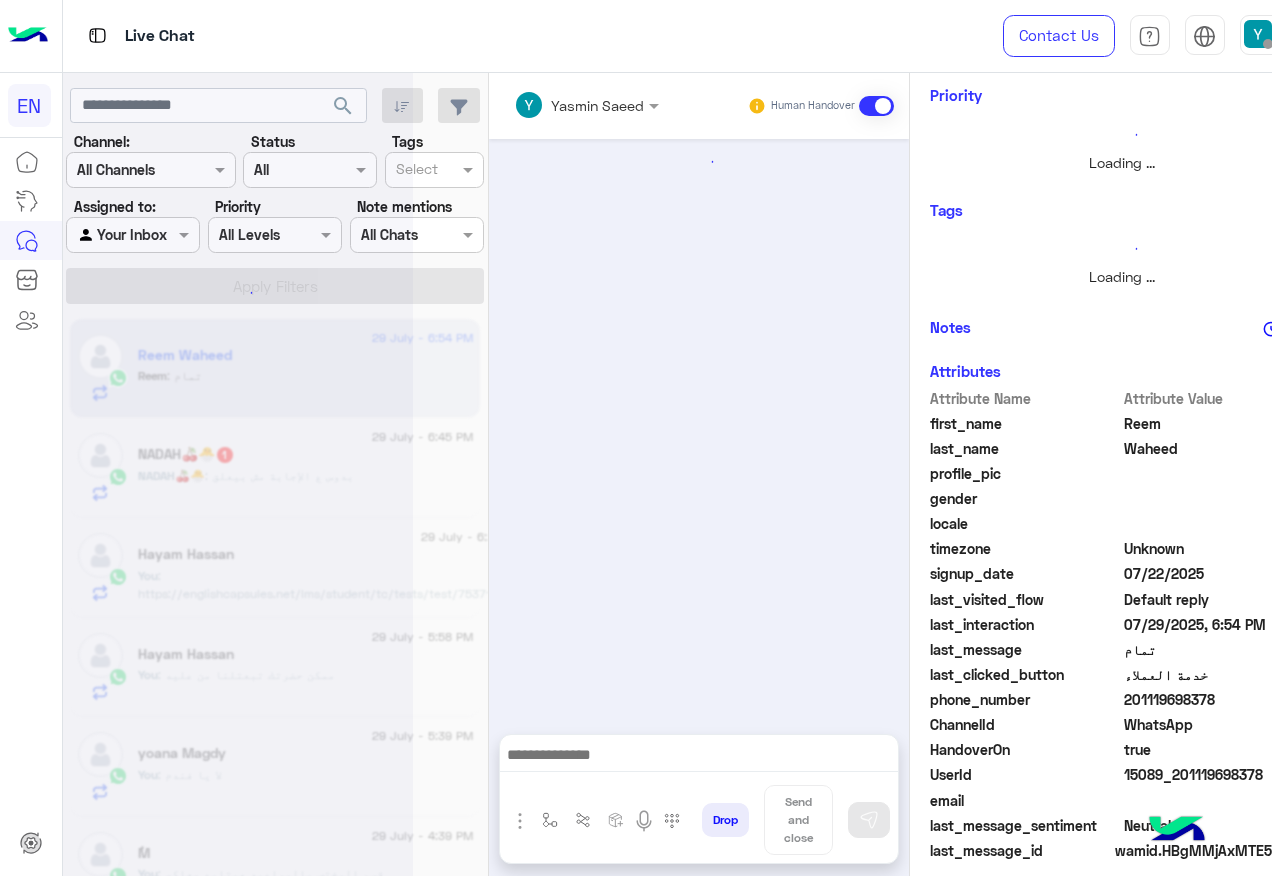 scroll, scrollTop: 0, scrollLeft: 0, axis: both 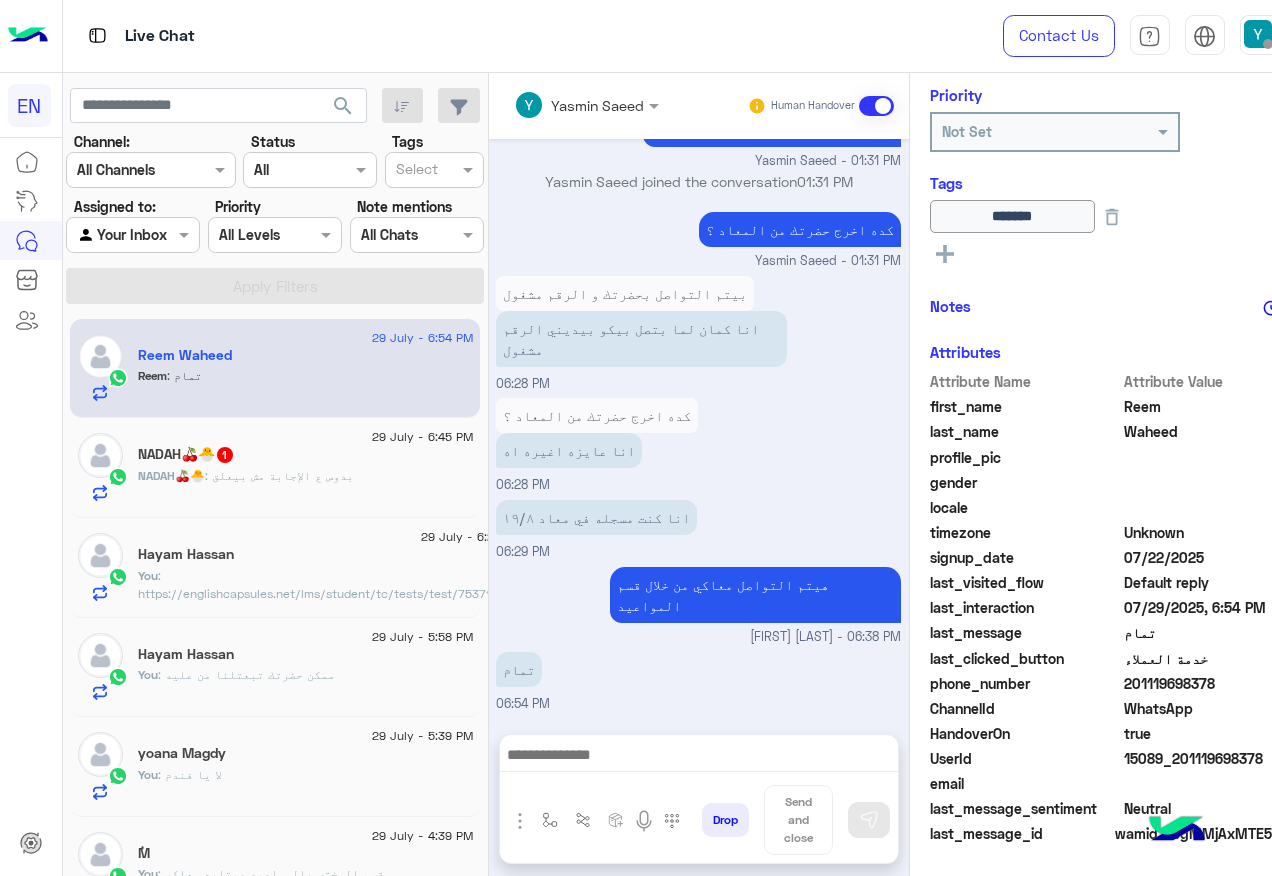 click on "NADAH🍒🐣 : بدوس ع الإجابة مش بيعلق" 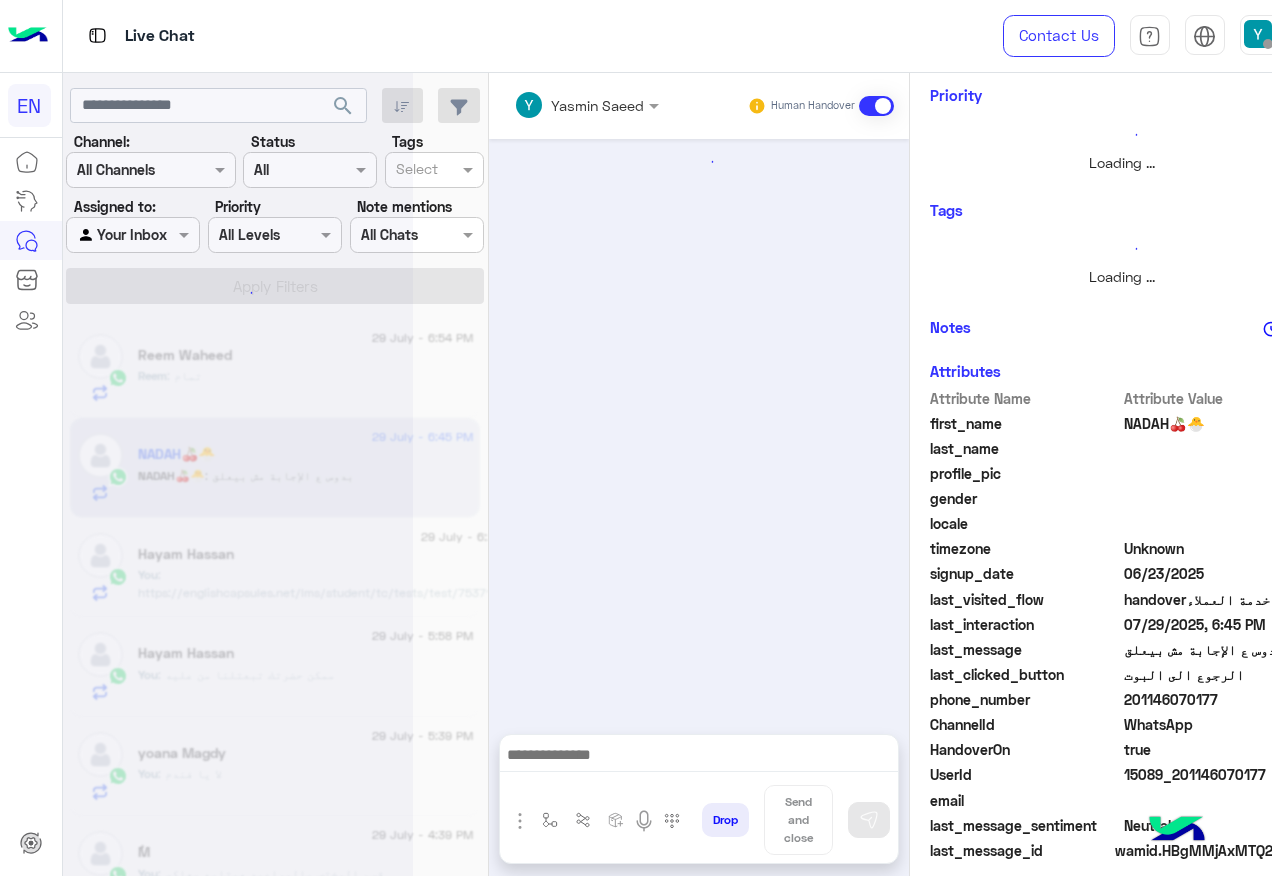 scroll, scrollTop: 0, scrollLeft: 0, axis: both 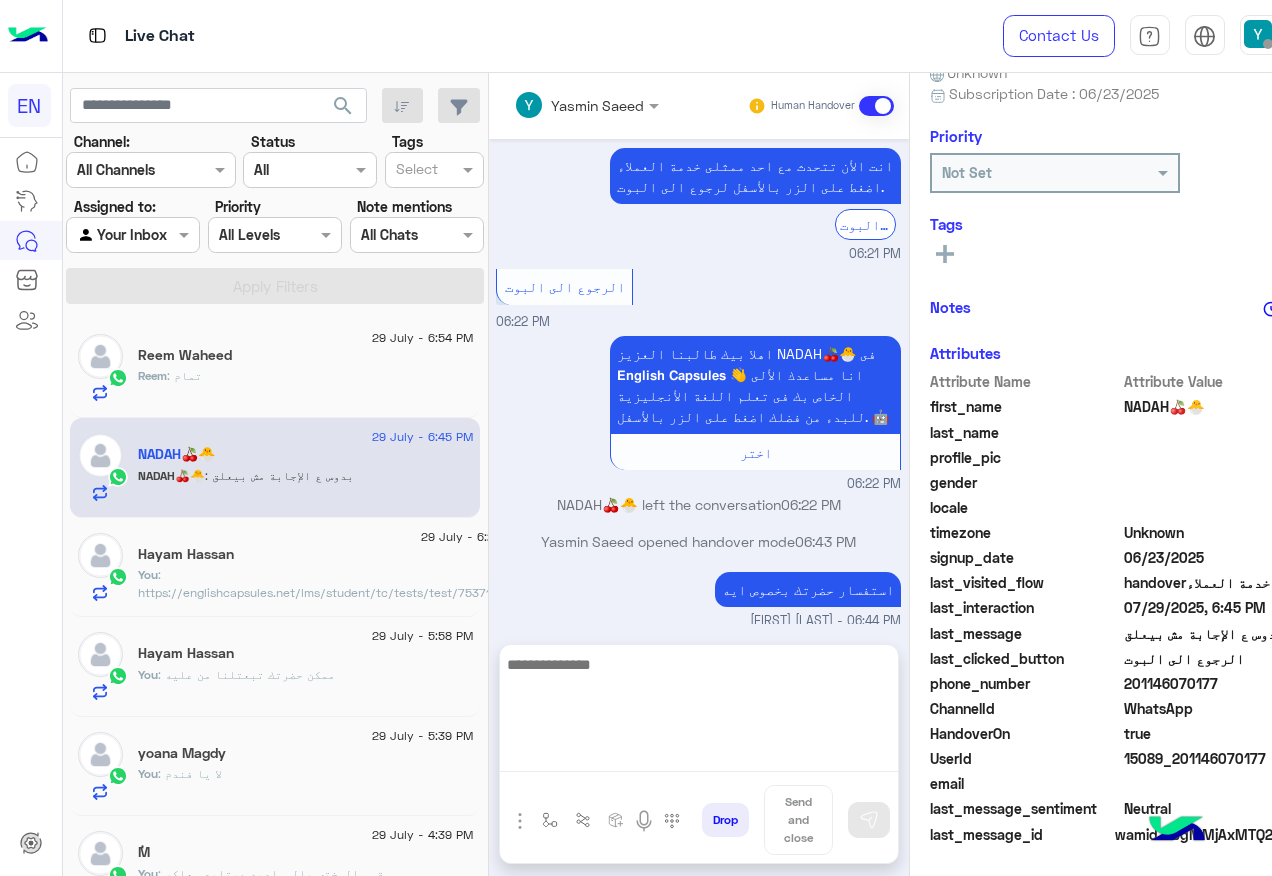 click at bounding box center (699, 712) 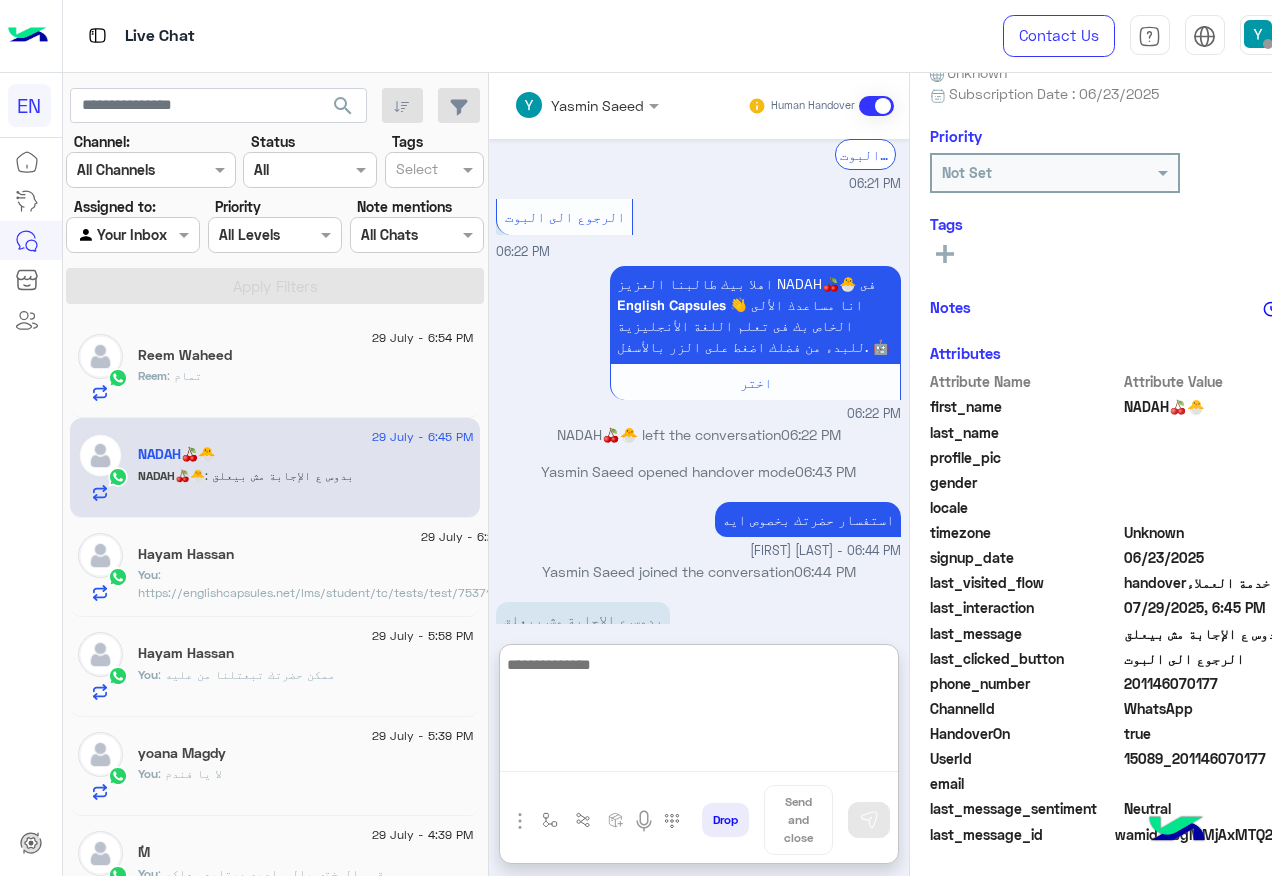 scroll, scrollTop: 1383, scrollLeft: 0, axis: vertical 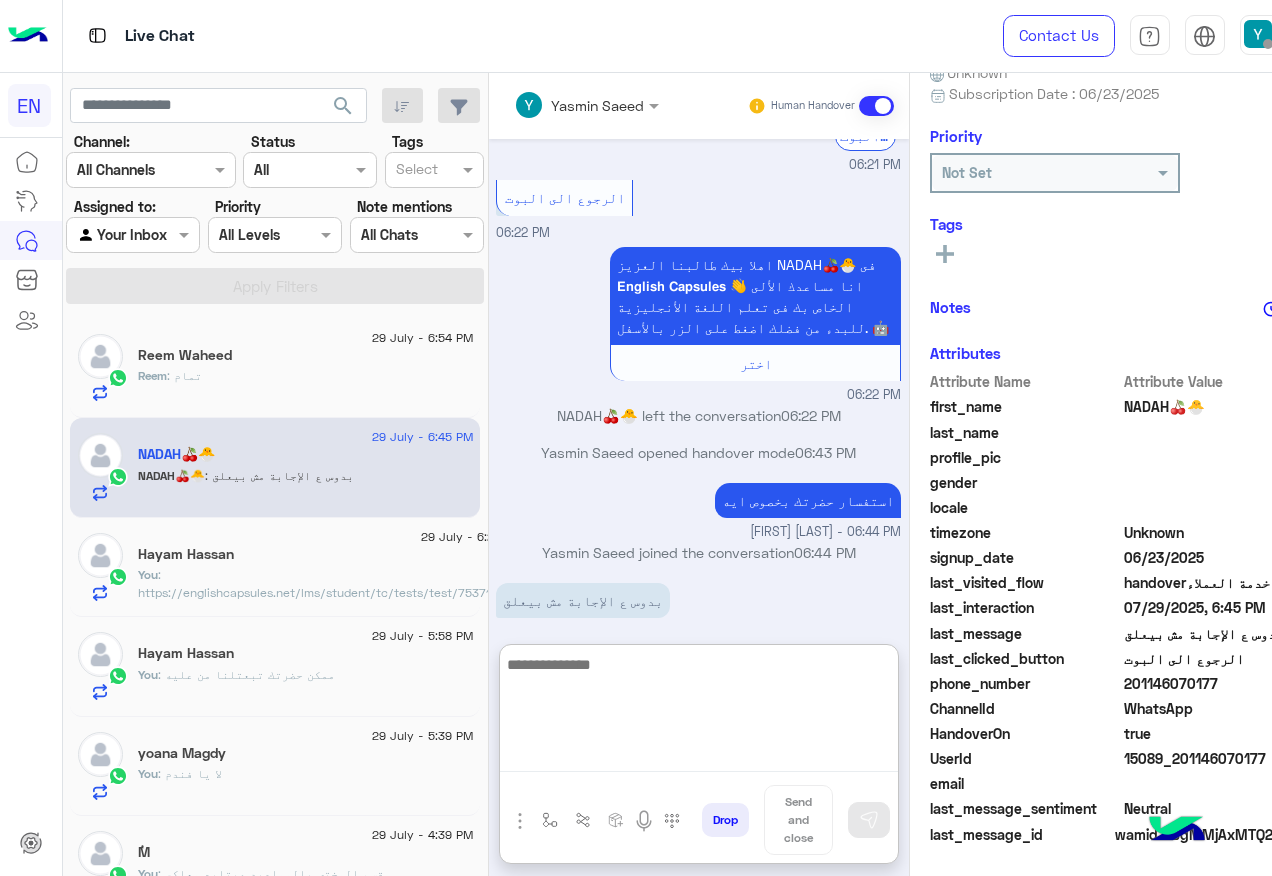 click at bounding box center [699, 712] 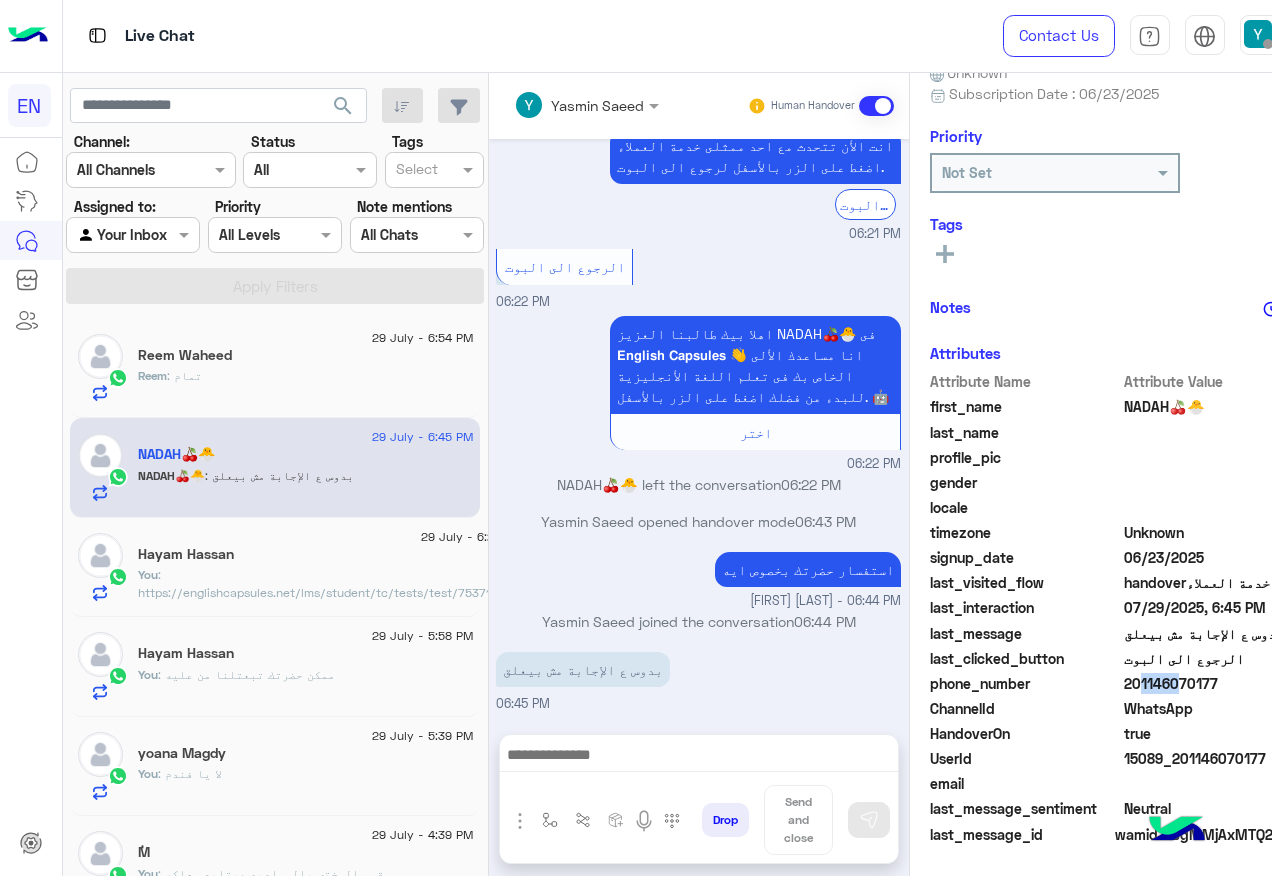scroll, scrollTop: 1294, scrollLeft: 0, axis: vertical 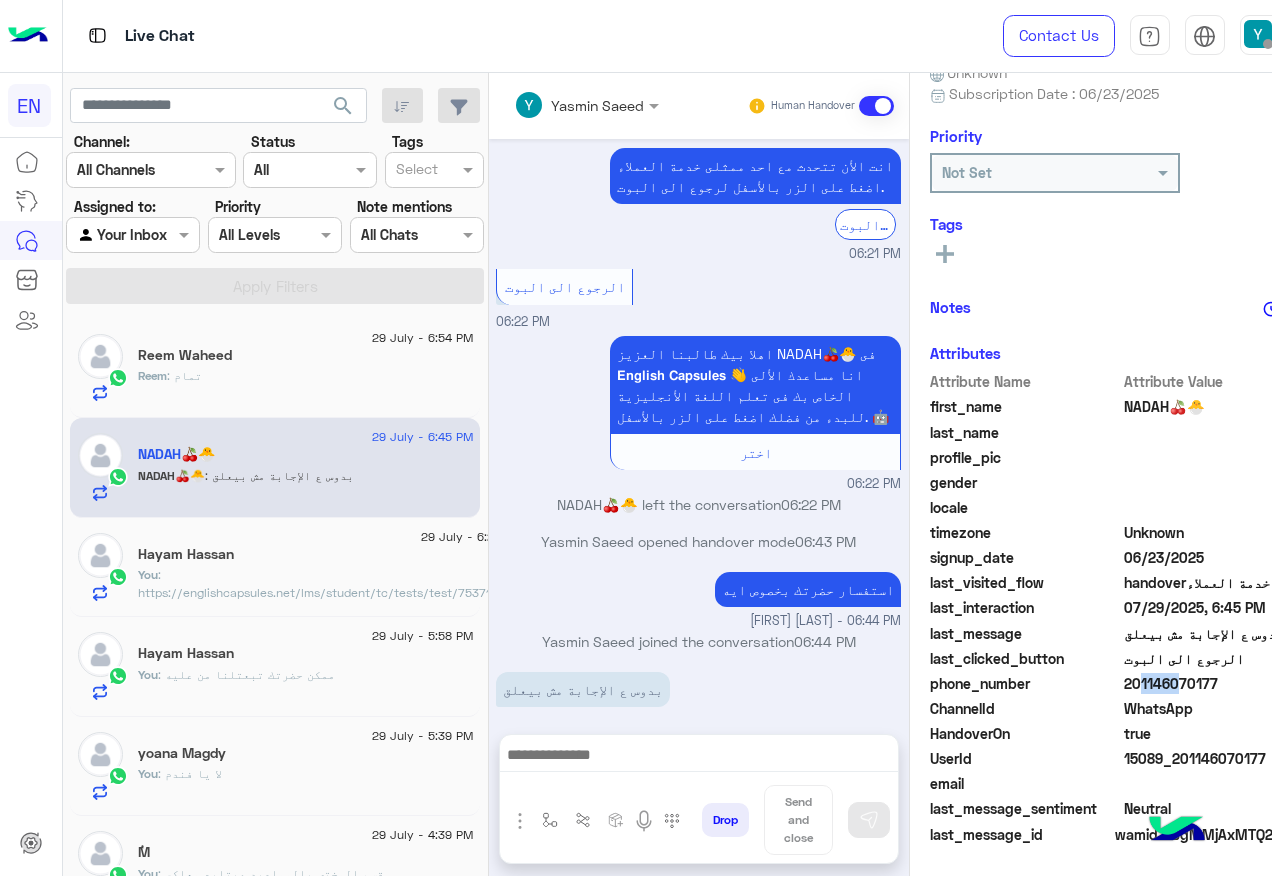 drag, startPoint x: 1130, startPoint y: 684, endPoint x: 1203, endPoint y: 690, distance: 73.24616 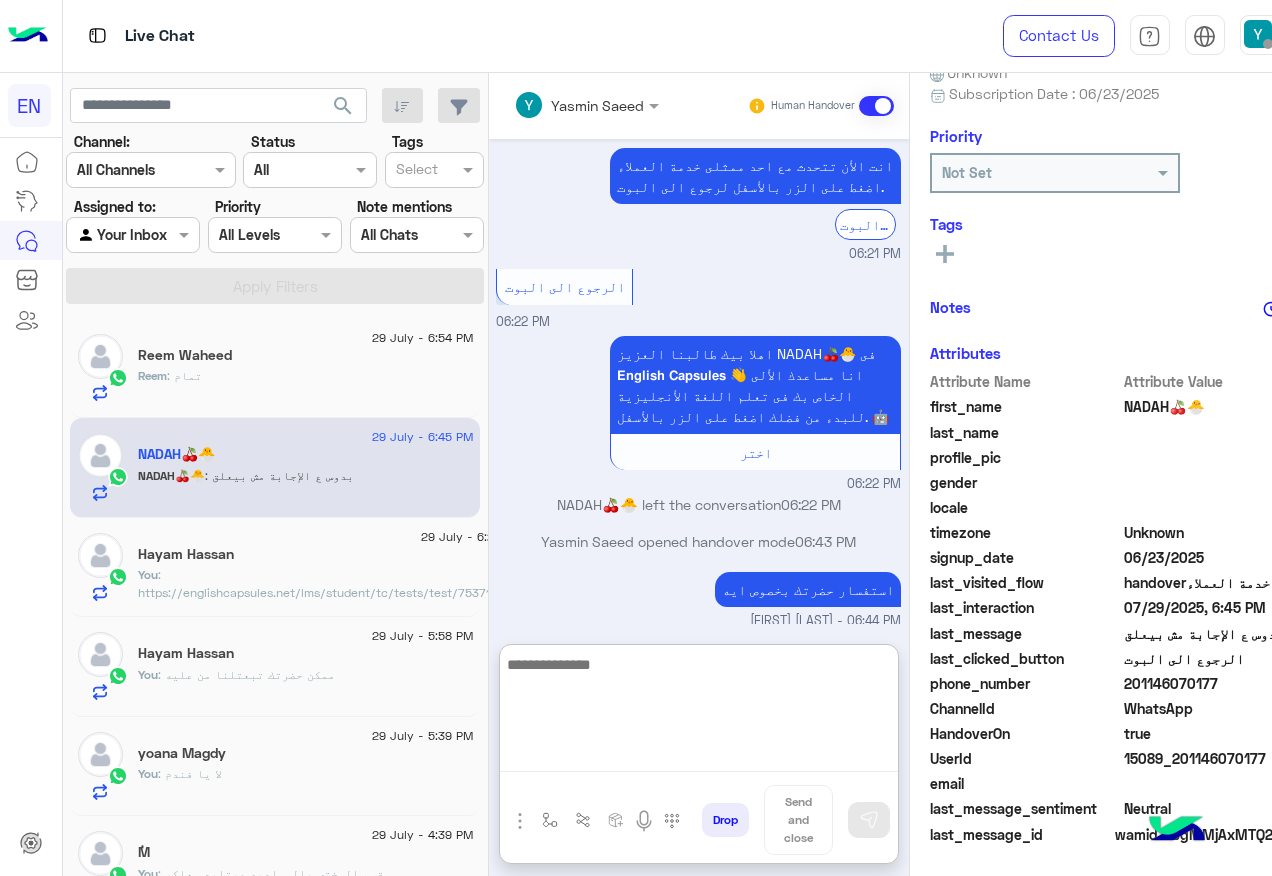 click at bounding box center [699, 712] 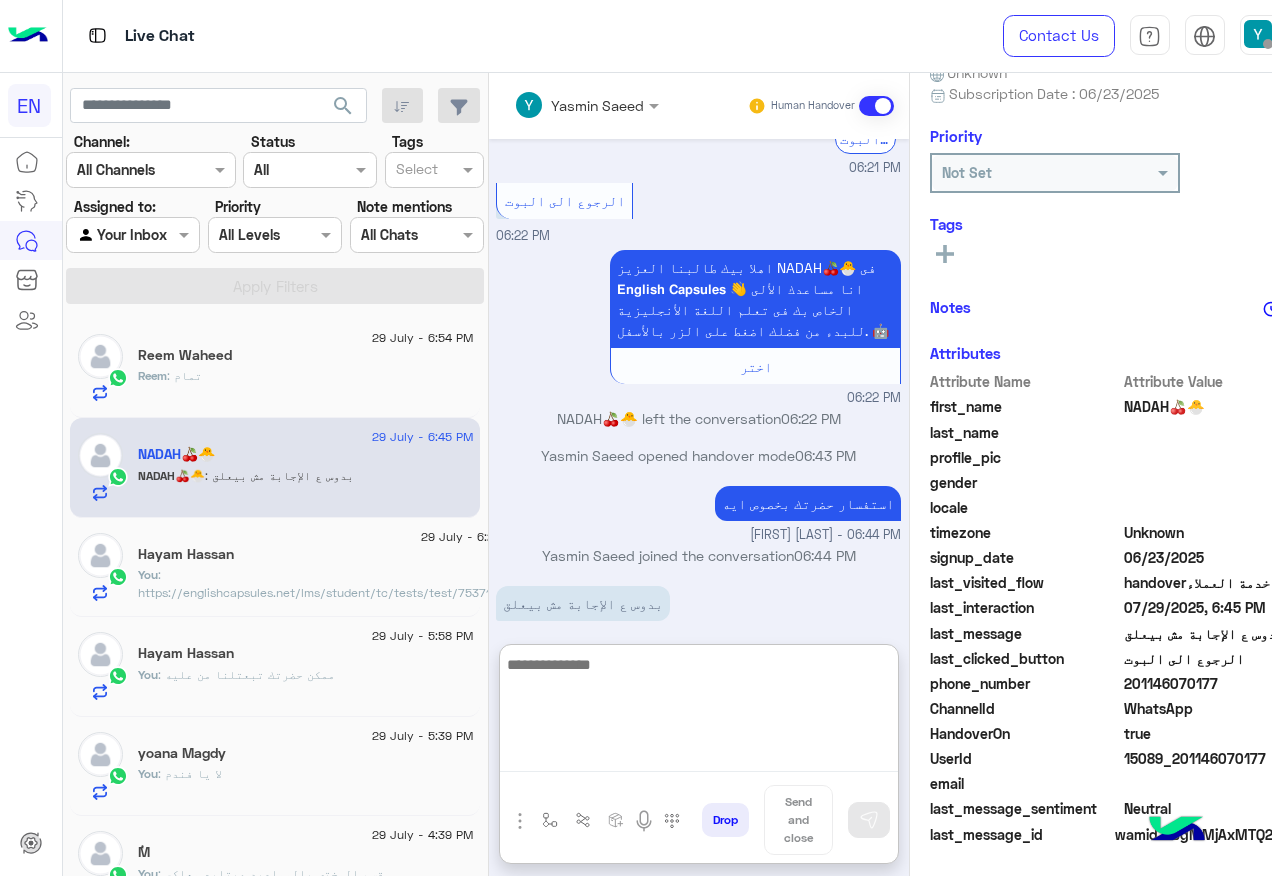 scroll, scrollTop: 1383, scrollLeft: 0, axis: vertical 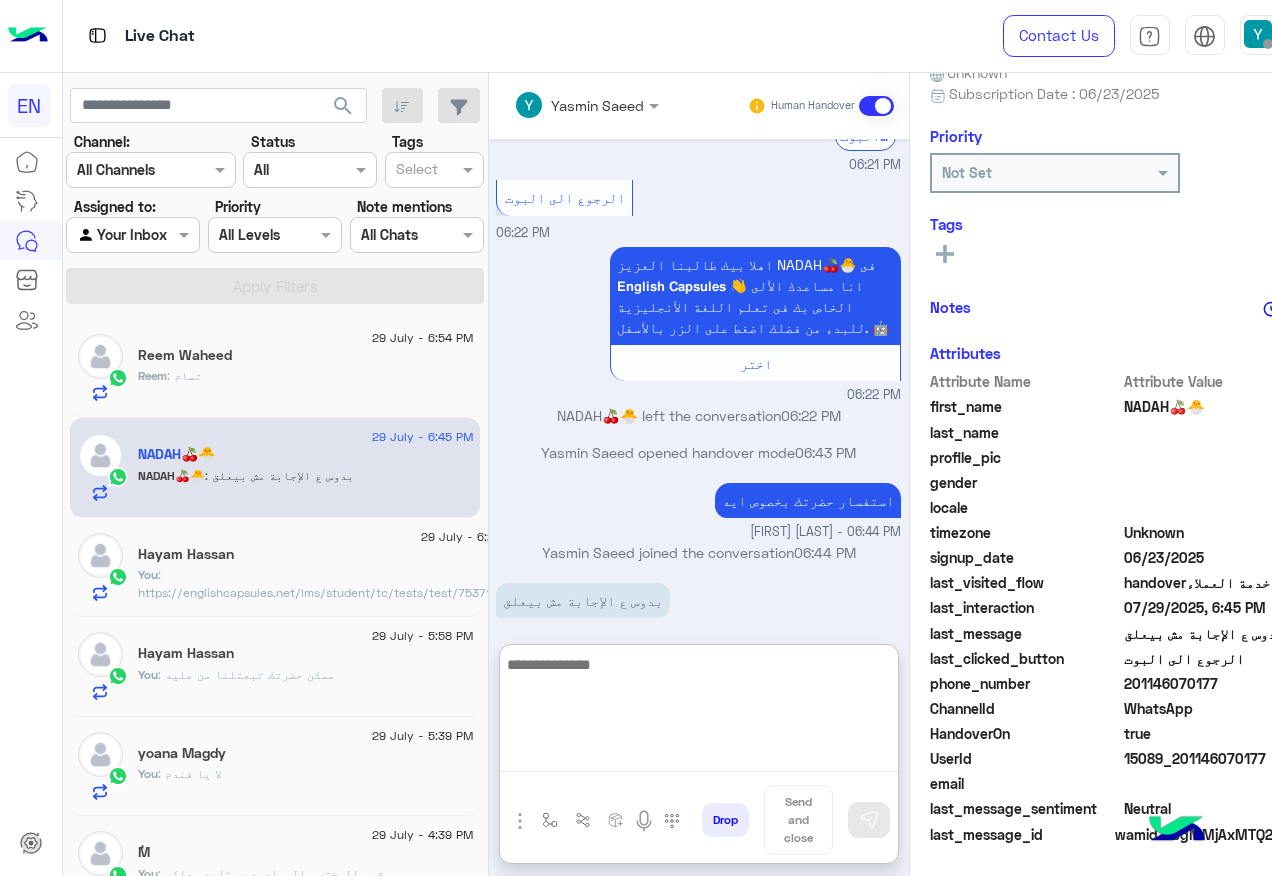 paste on "**********" 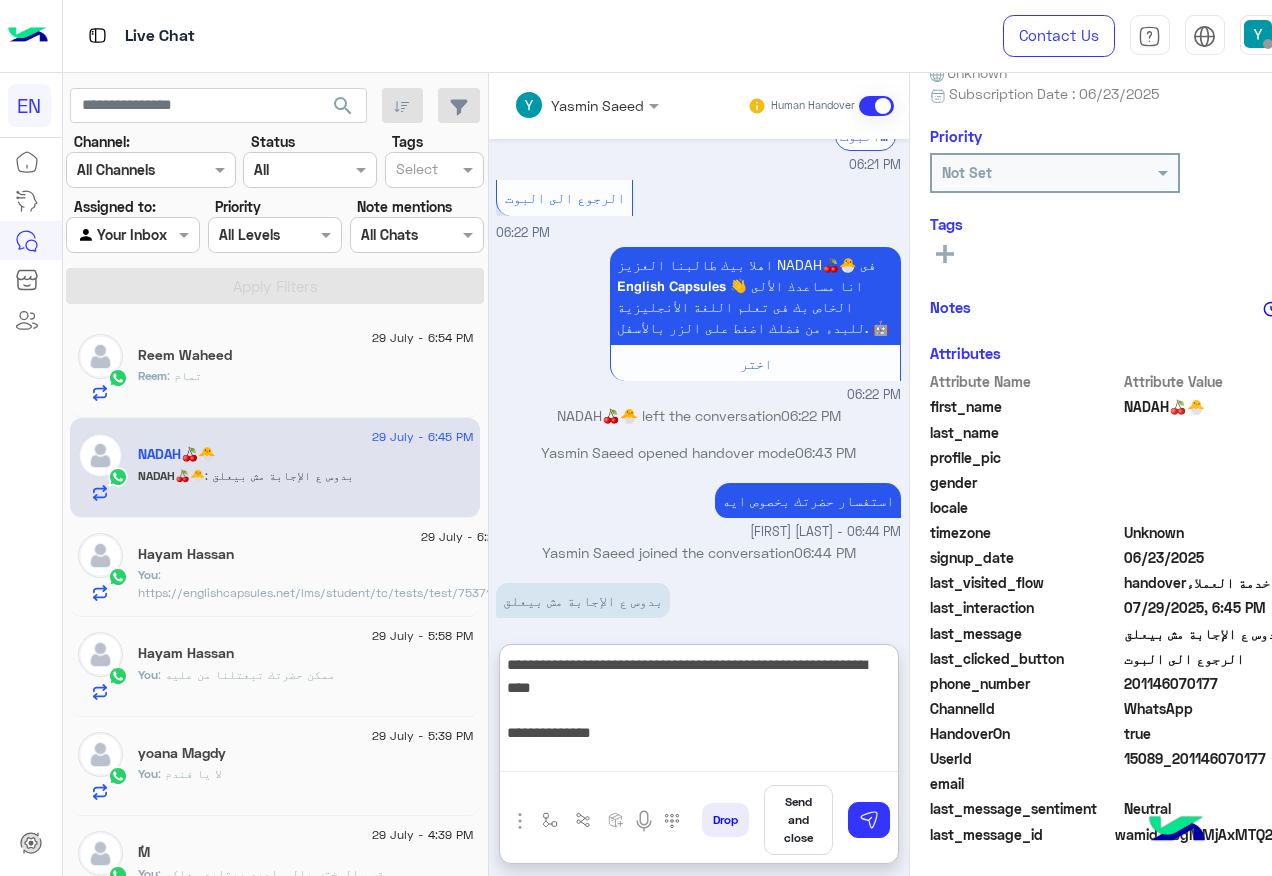 type on "**********" 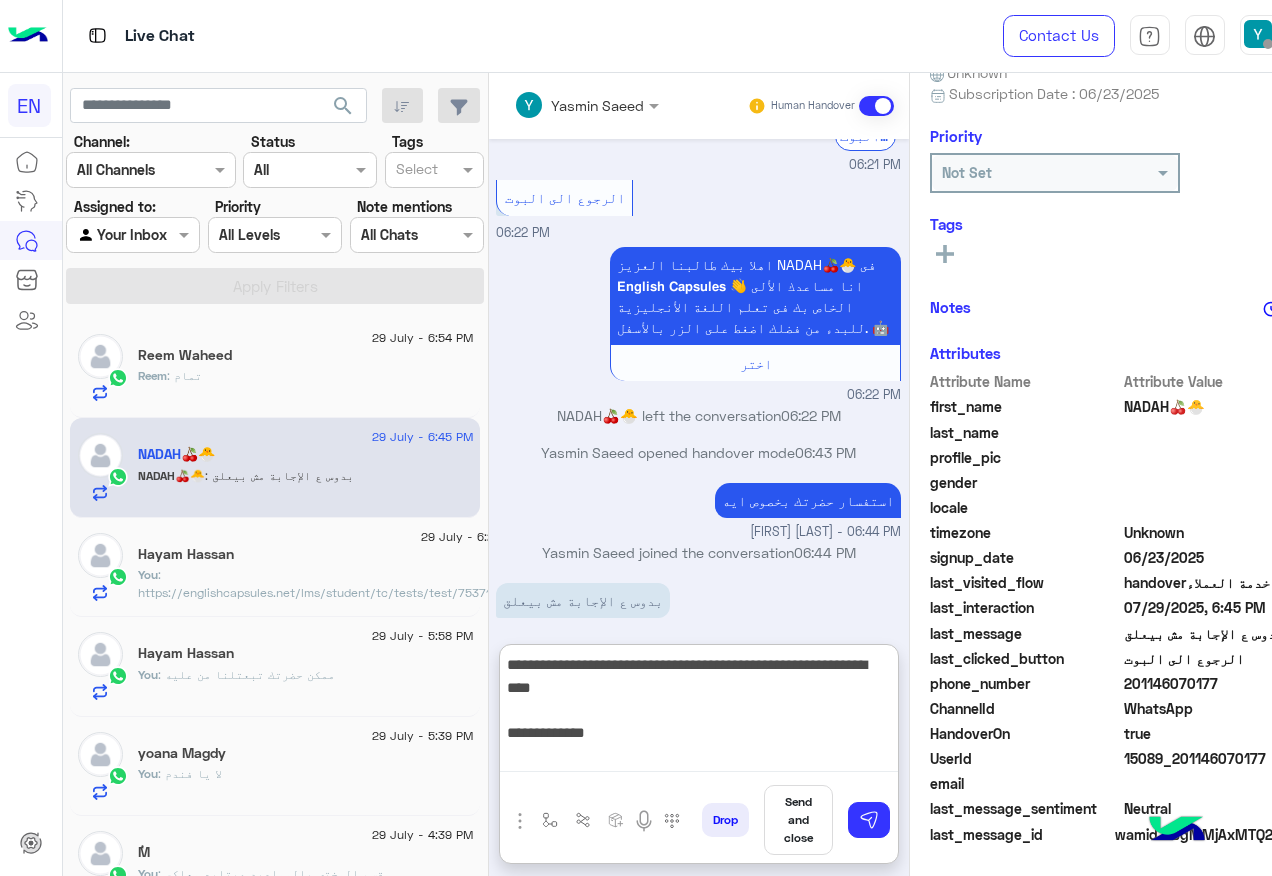 type 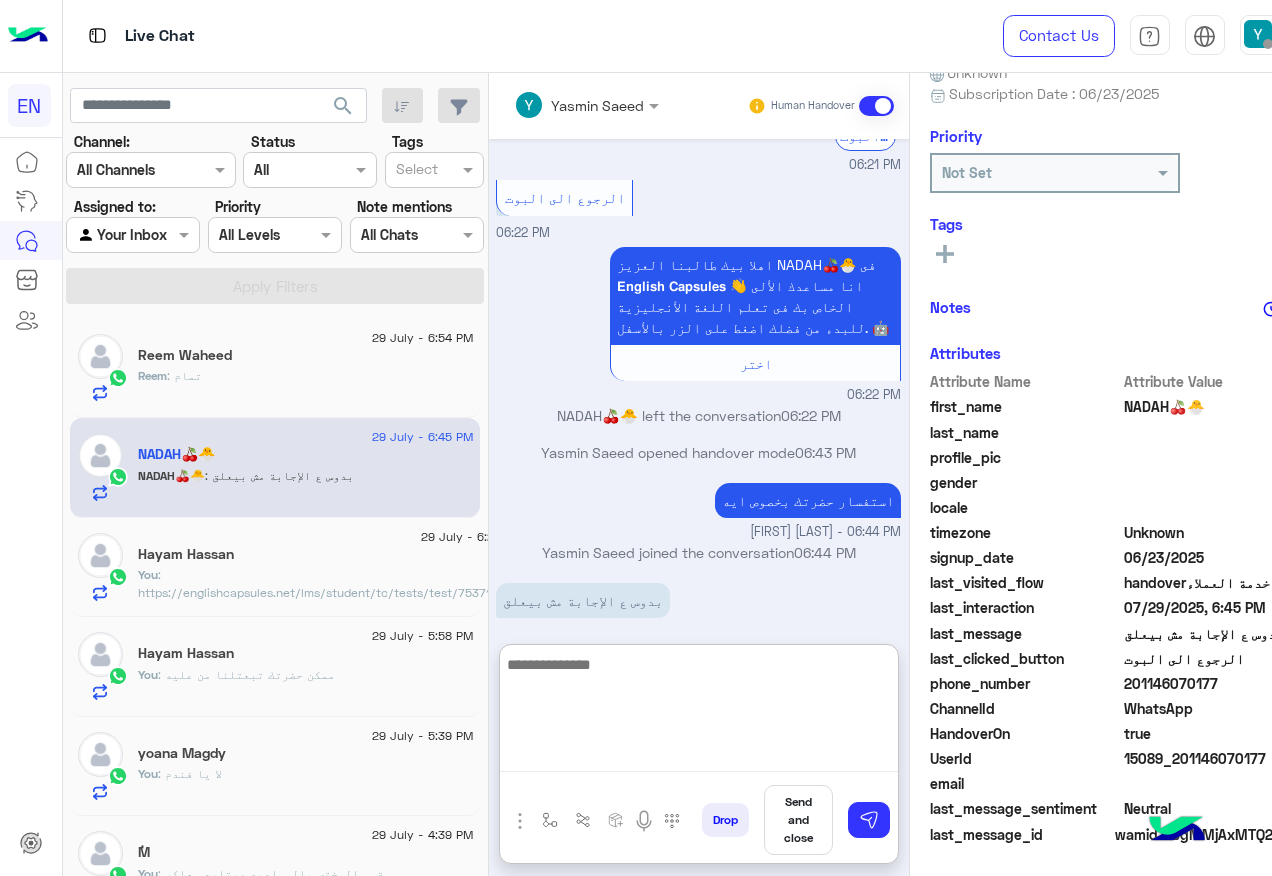 scroll, scrollTop: 1468, scrollLeft: 0, axis: vertical 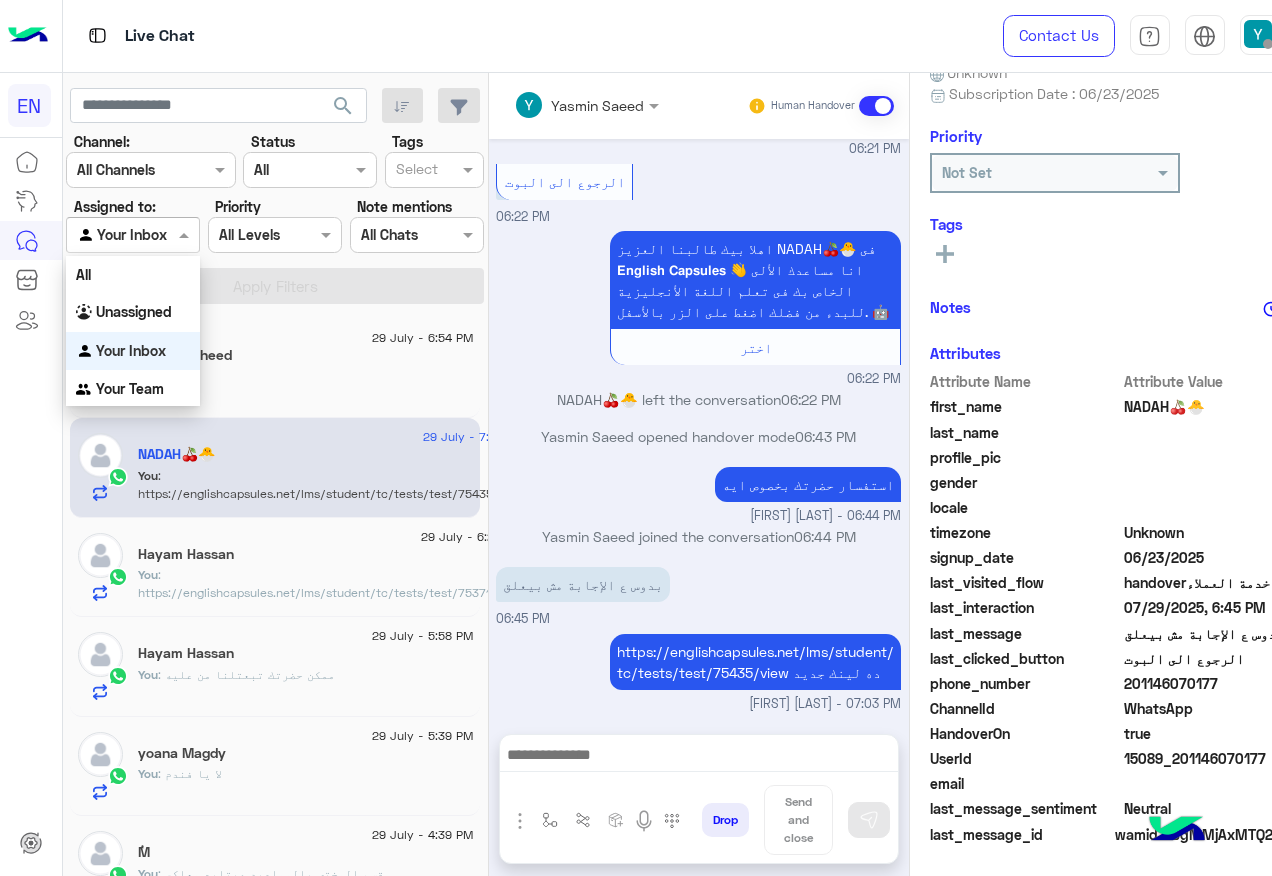 click at bounding box center (109, 235) 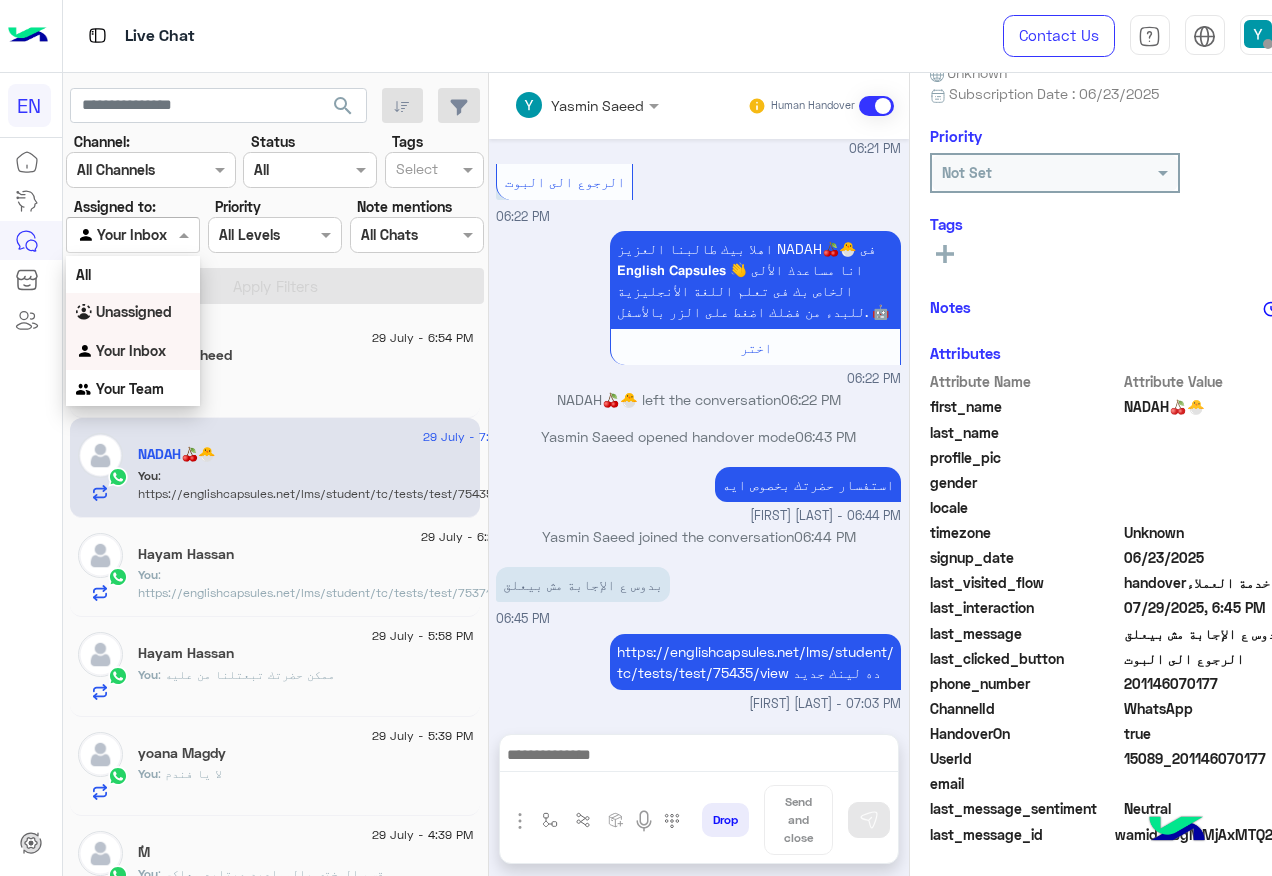 scroll, scrollTop: 1378, scrollLeft: 0, axis: vertical 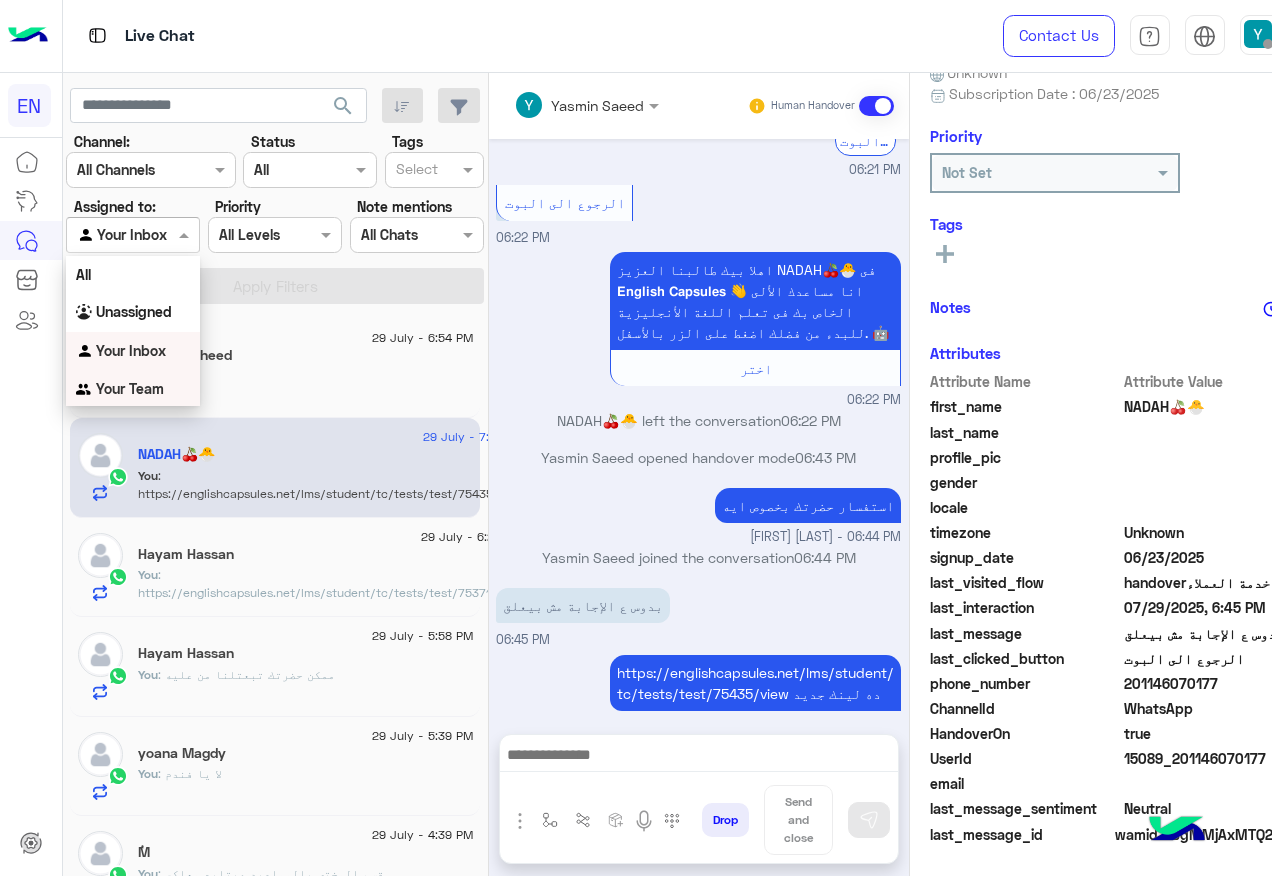 click on "Your Team" at bounding box center (130, 388) 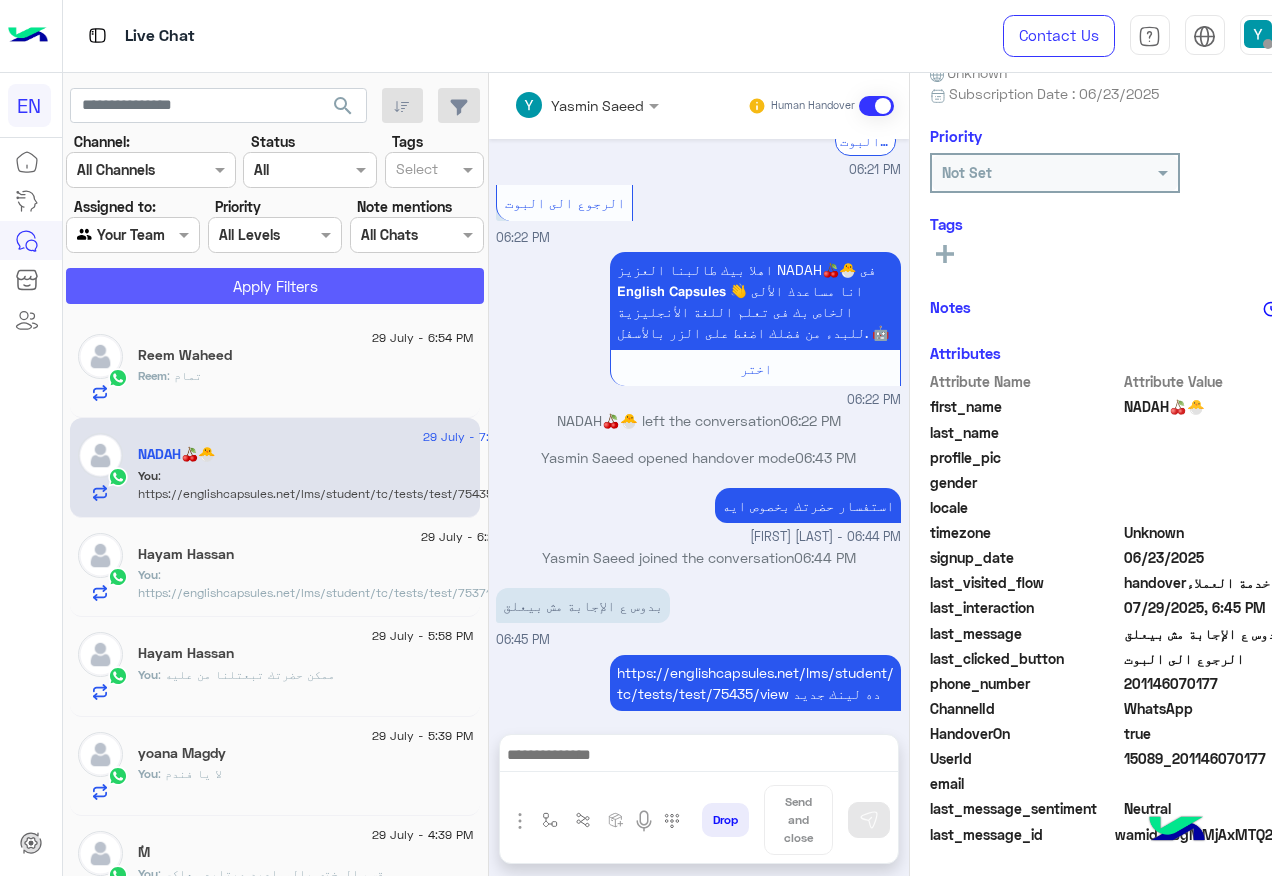 click on "Apply Filters" 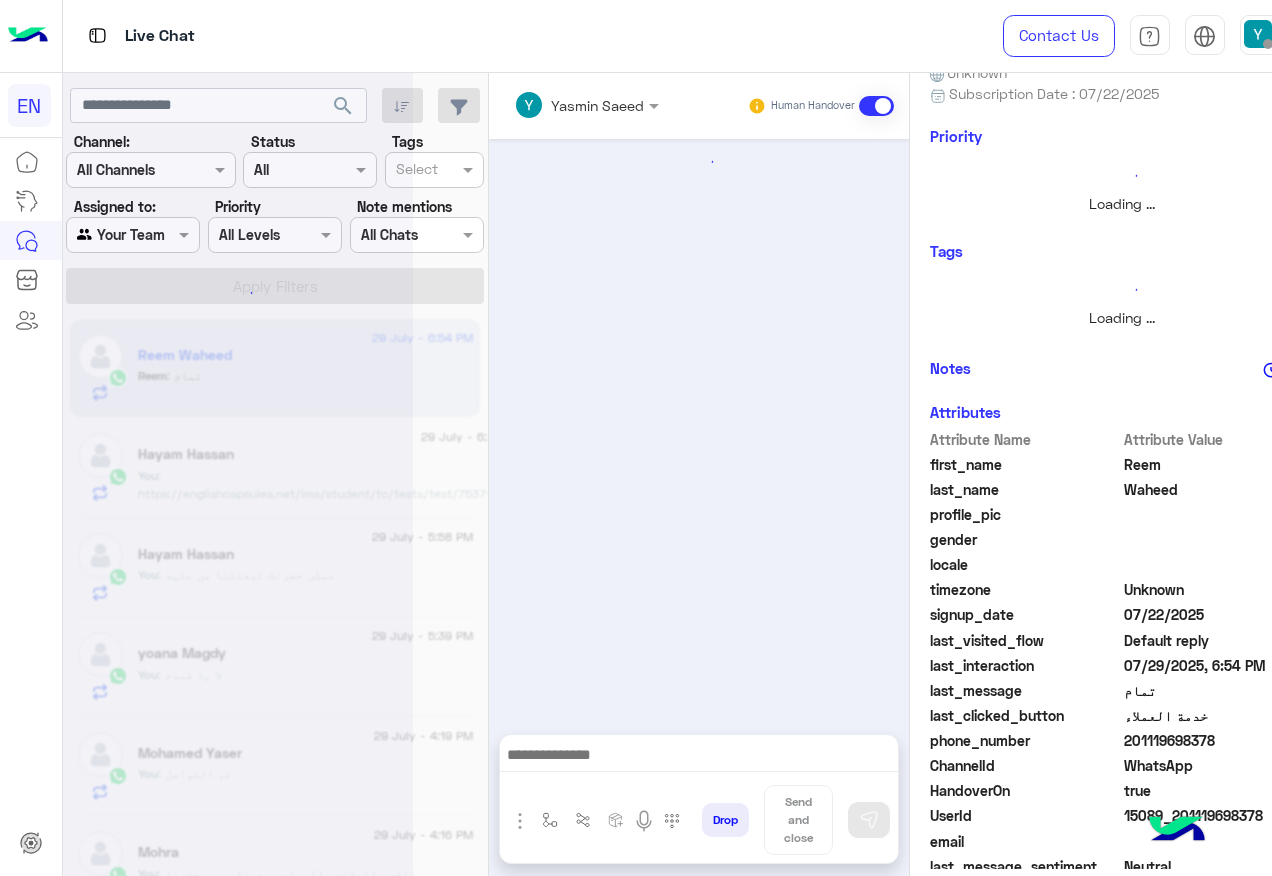 scroll, scrollTop: 242, scrollLeft: 0, axis: vertical 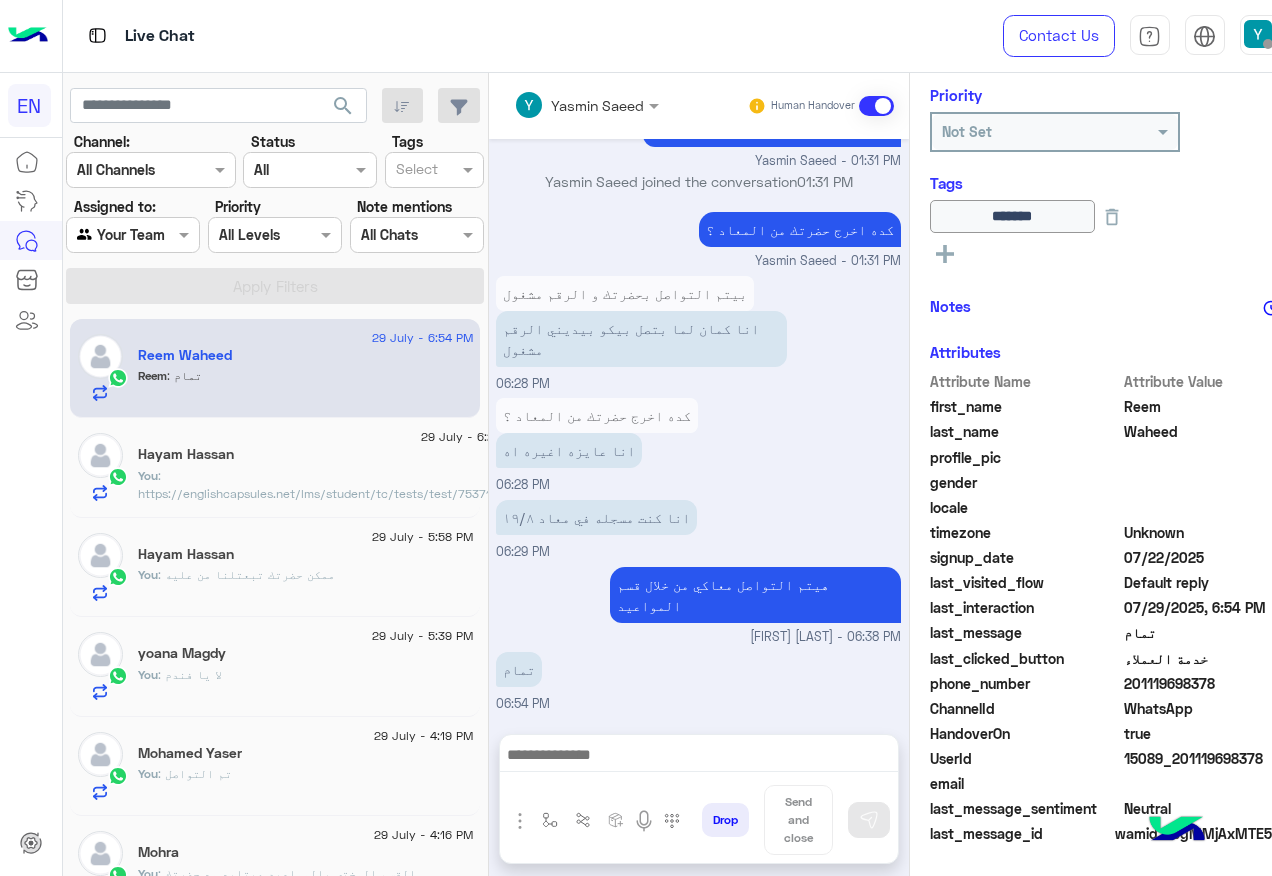 click at bounding box center (109, 235) 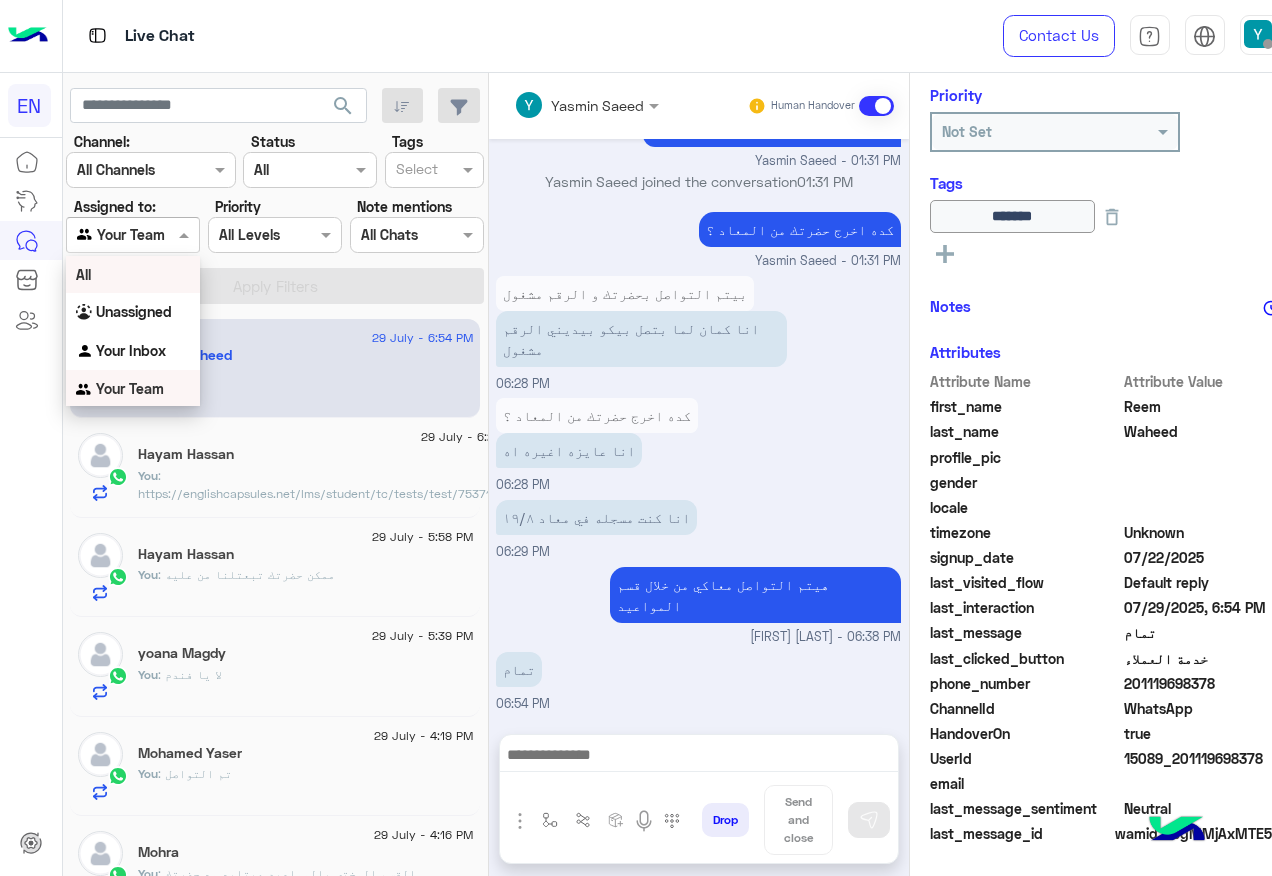 scroll, scrollTop: 1, scrollLeft: 0, axis: vertical 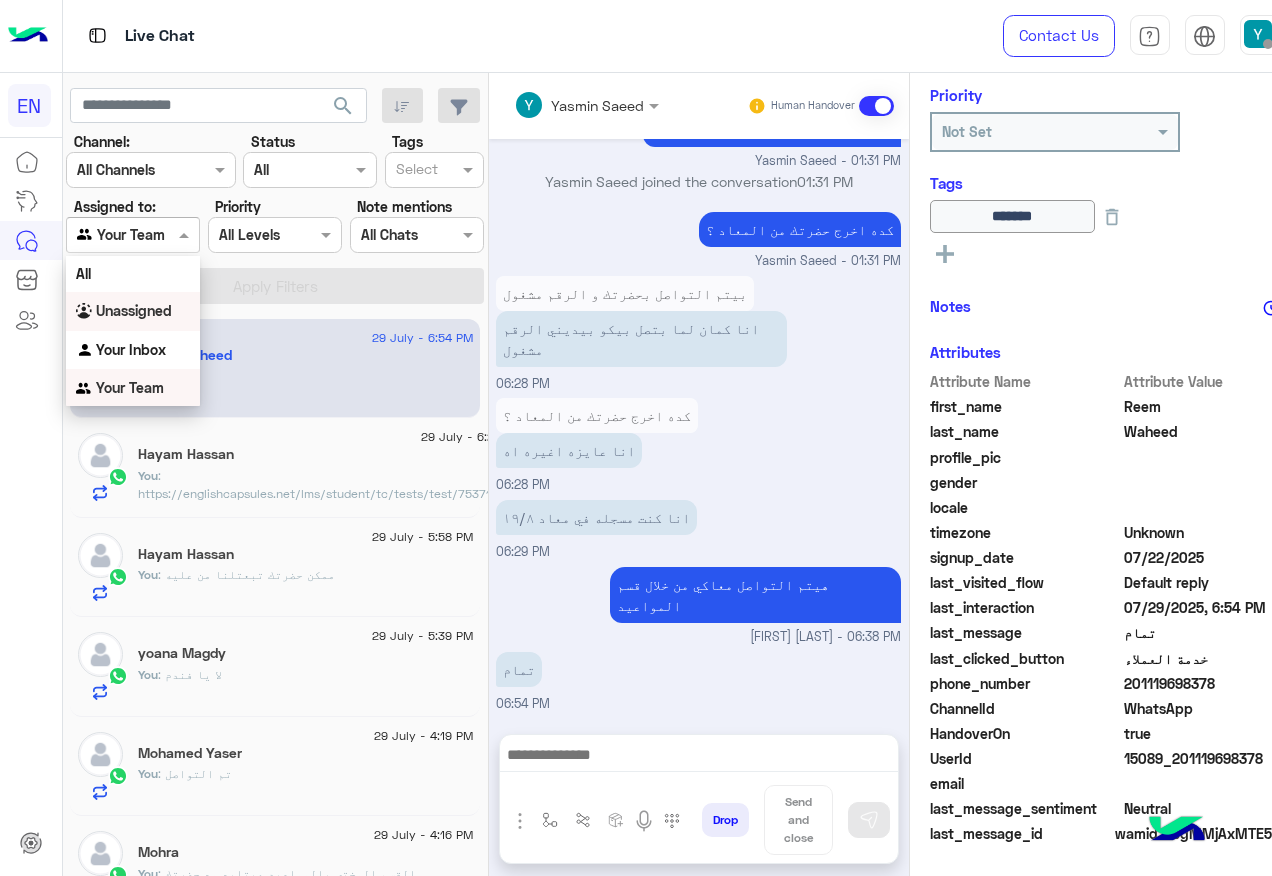 click on "Unassigned" at bounding box center [134, 310] 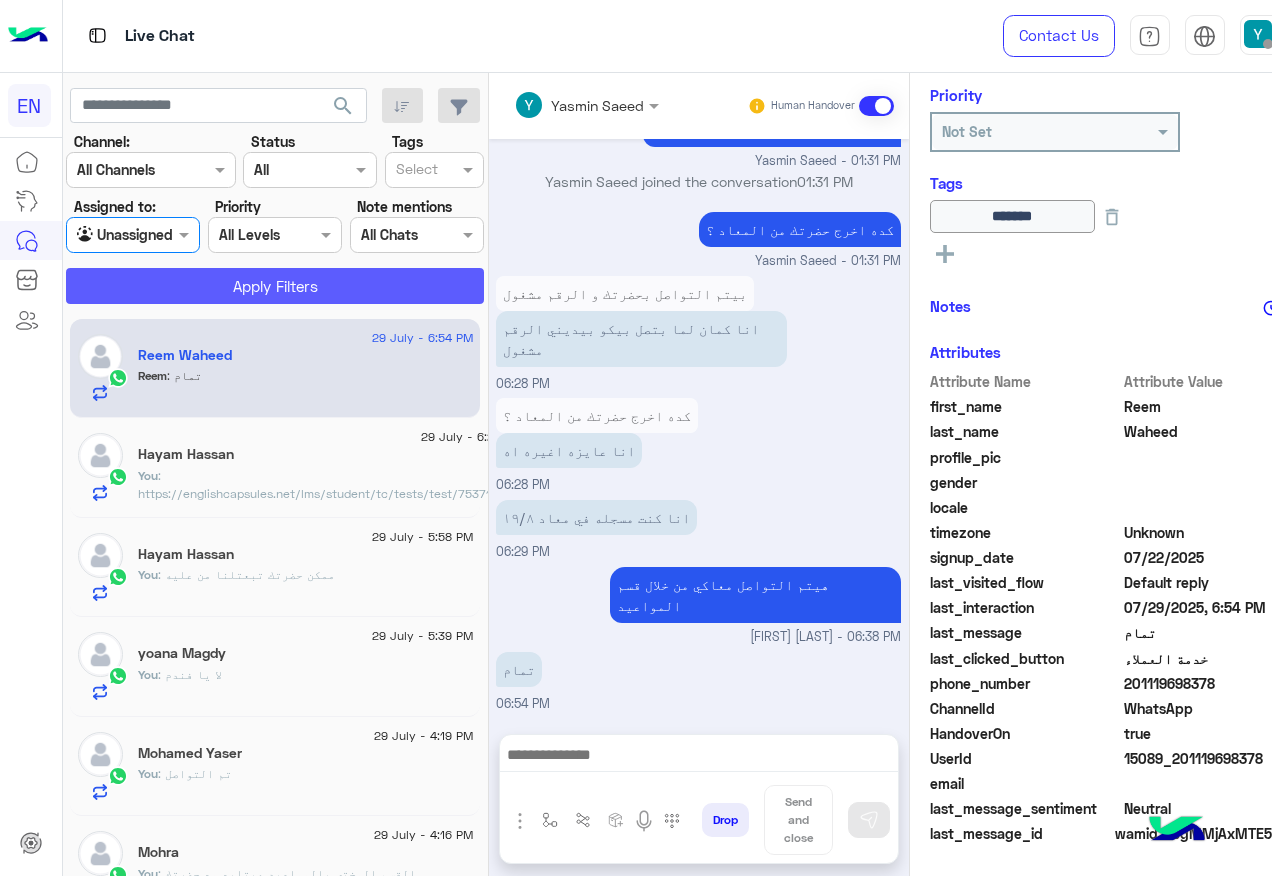 click on "Apply Filters" 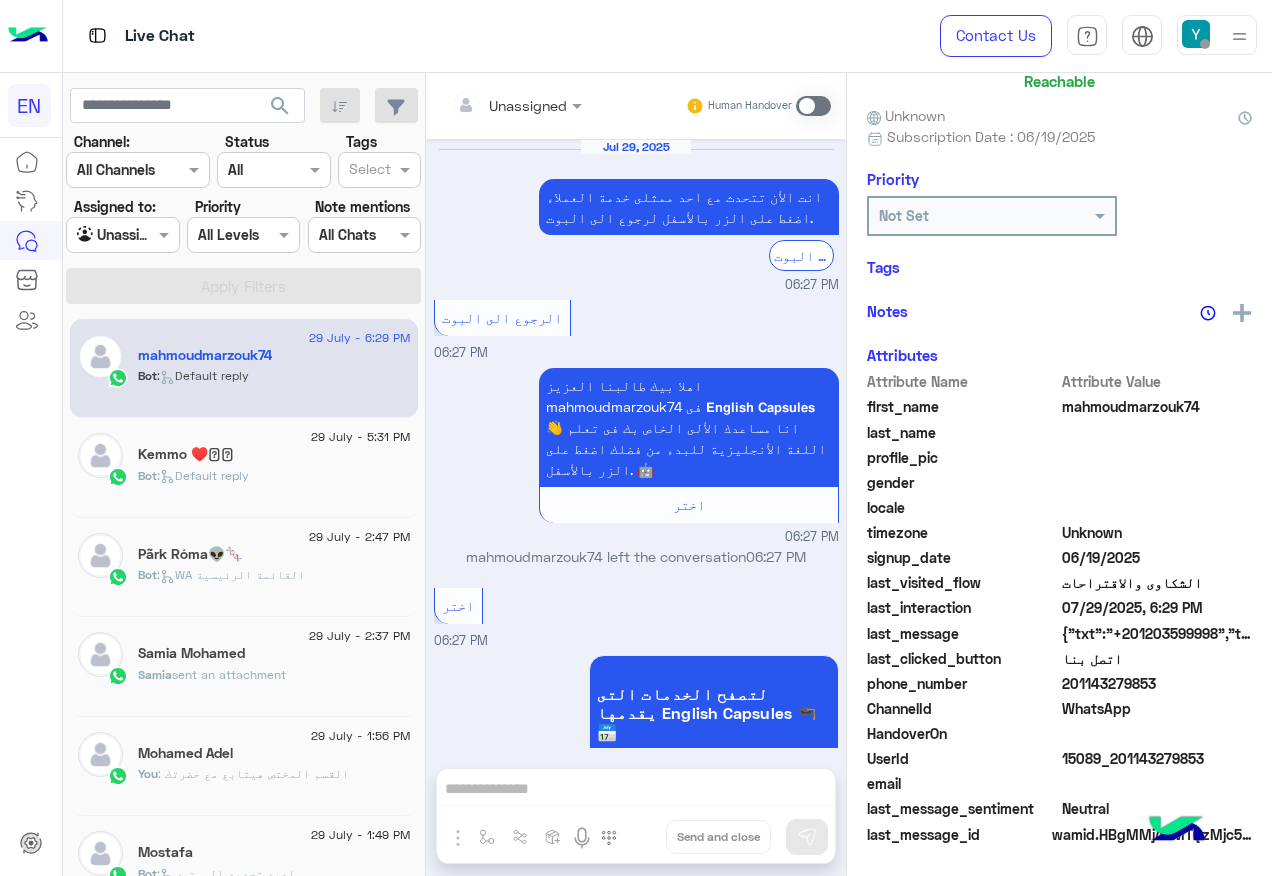 scroll, scrollTop: 1407, scrollLeft: 0, axis: vertical 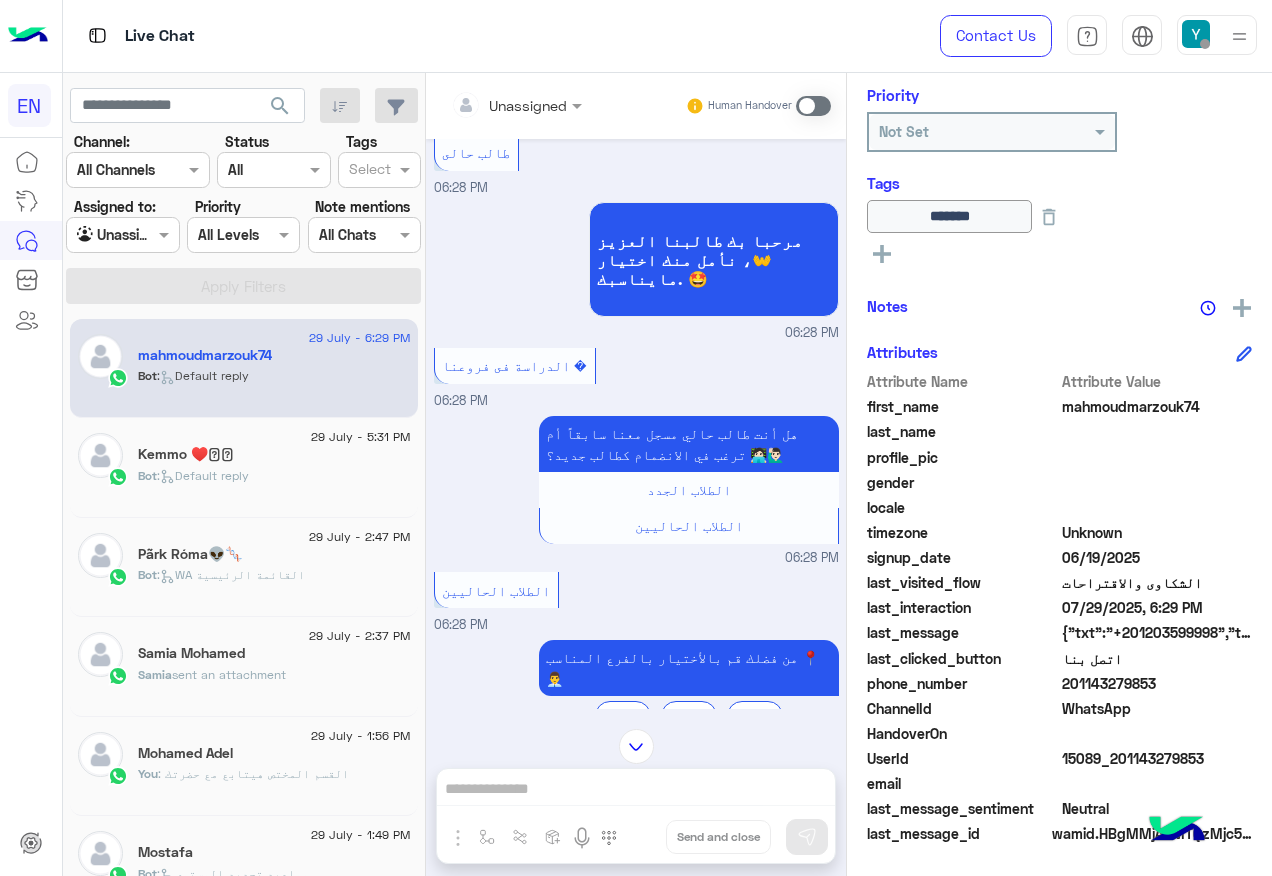 click on "Agent Filter Unassigned" at bounding box center (122, 235) 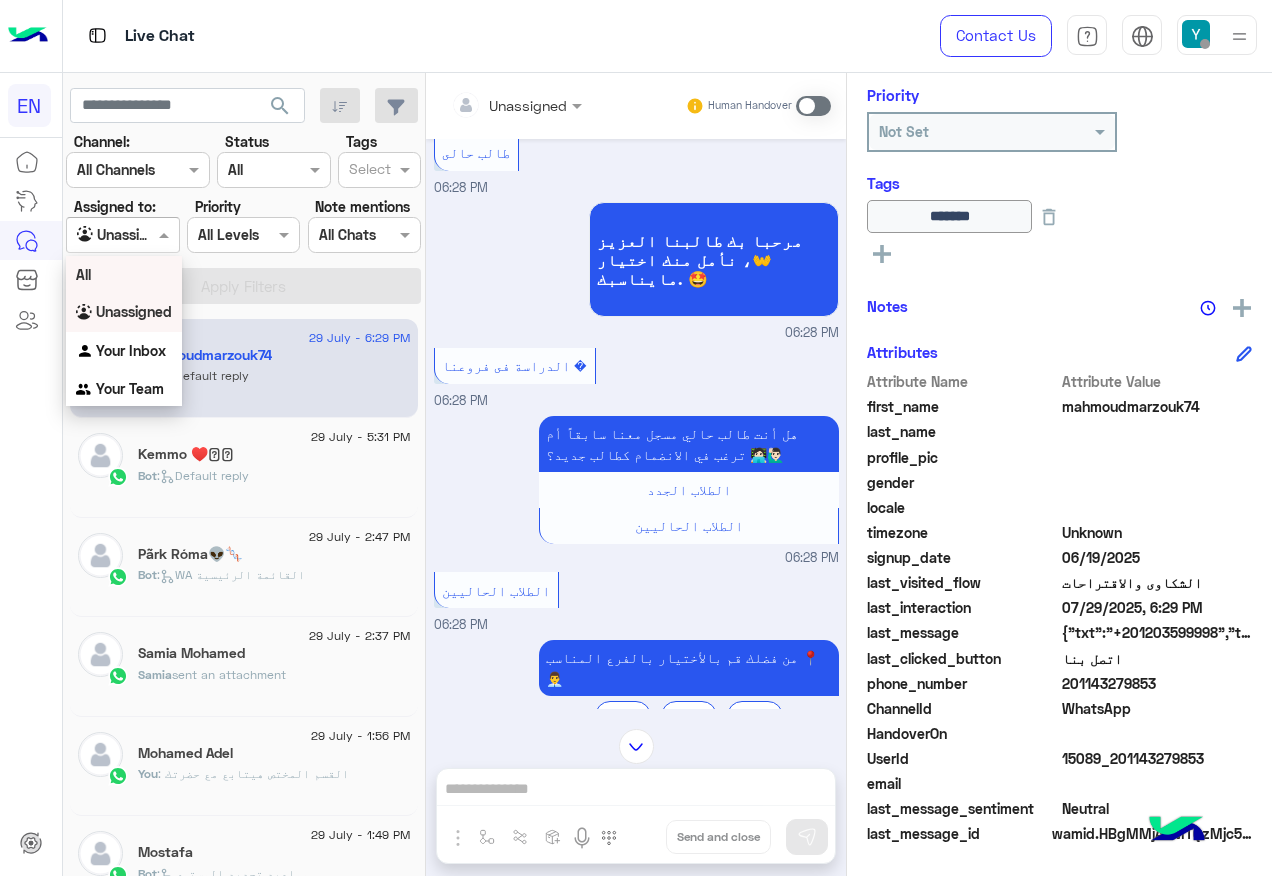 click on "All" at bounding box center (124, 274) 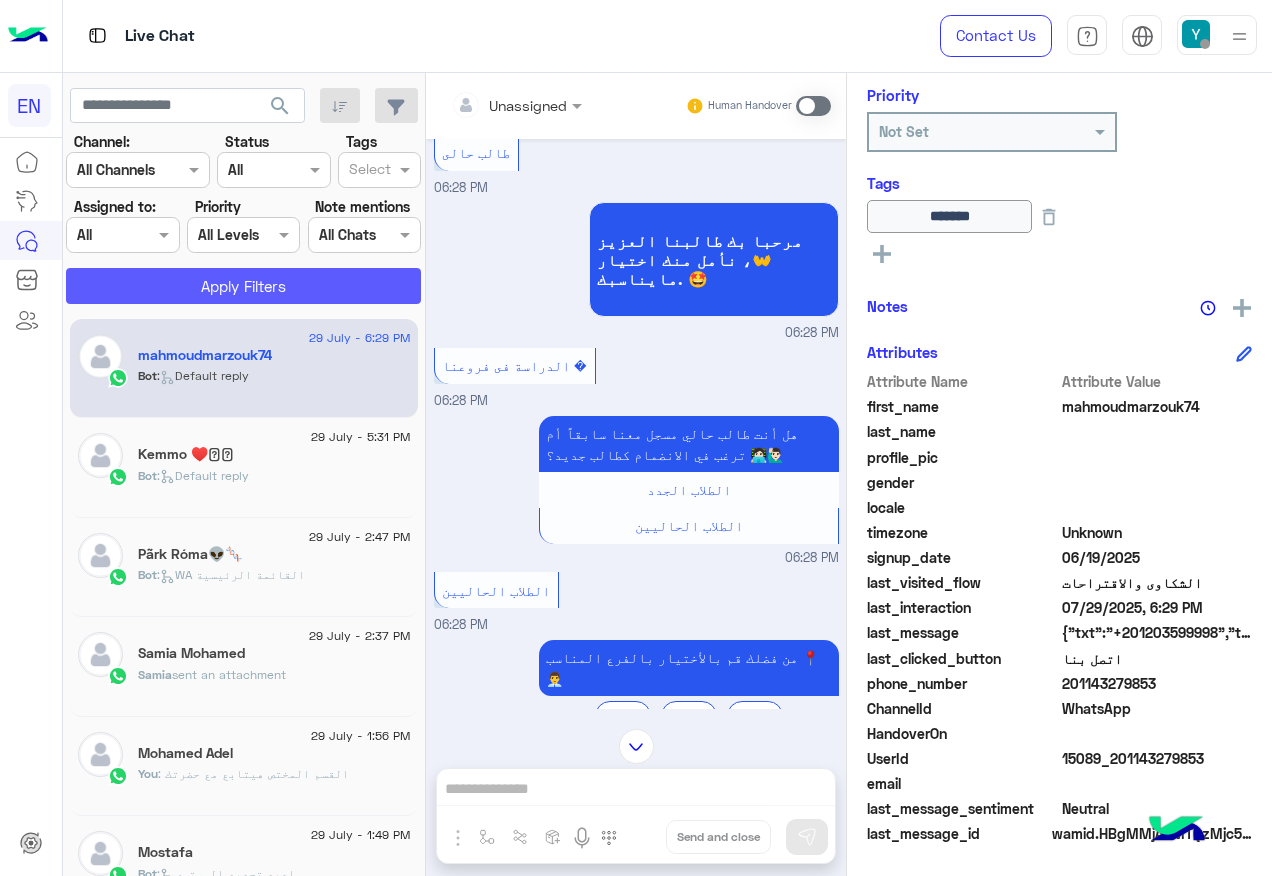 click on "Apply Filters" 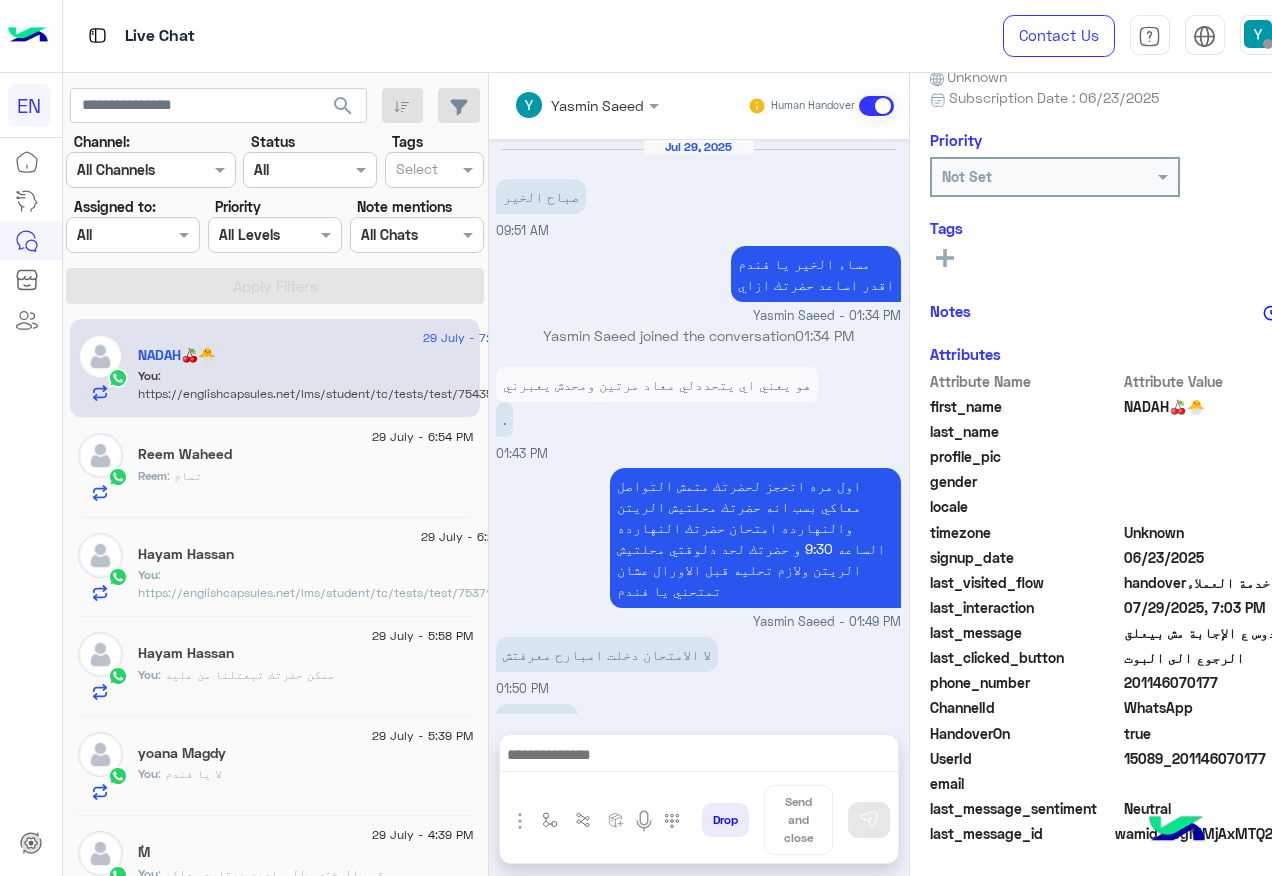 scroll, scrollTop: 1276, scrollLeft: 0, axis: vertical 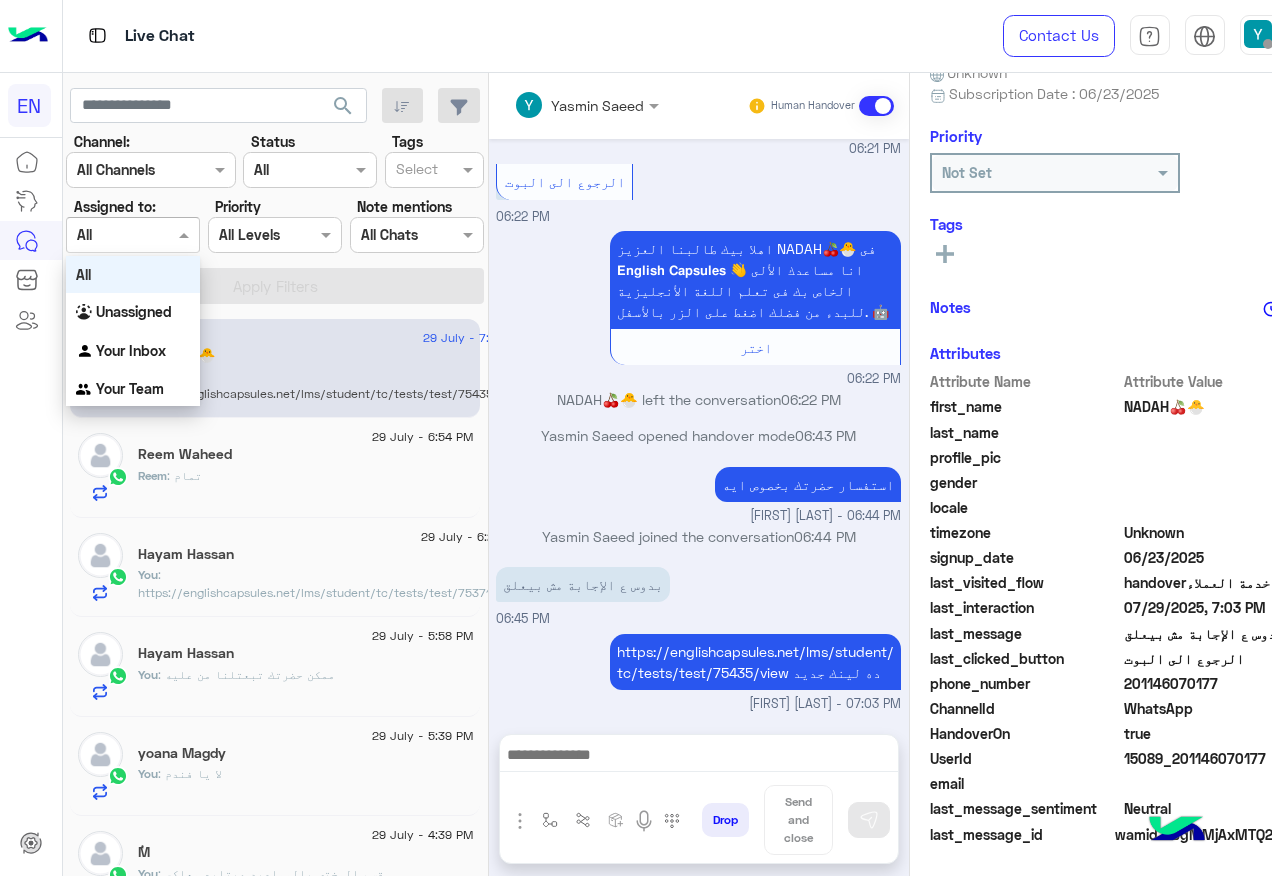 click at bounding box center [109, 235] 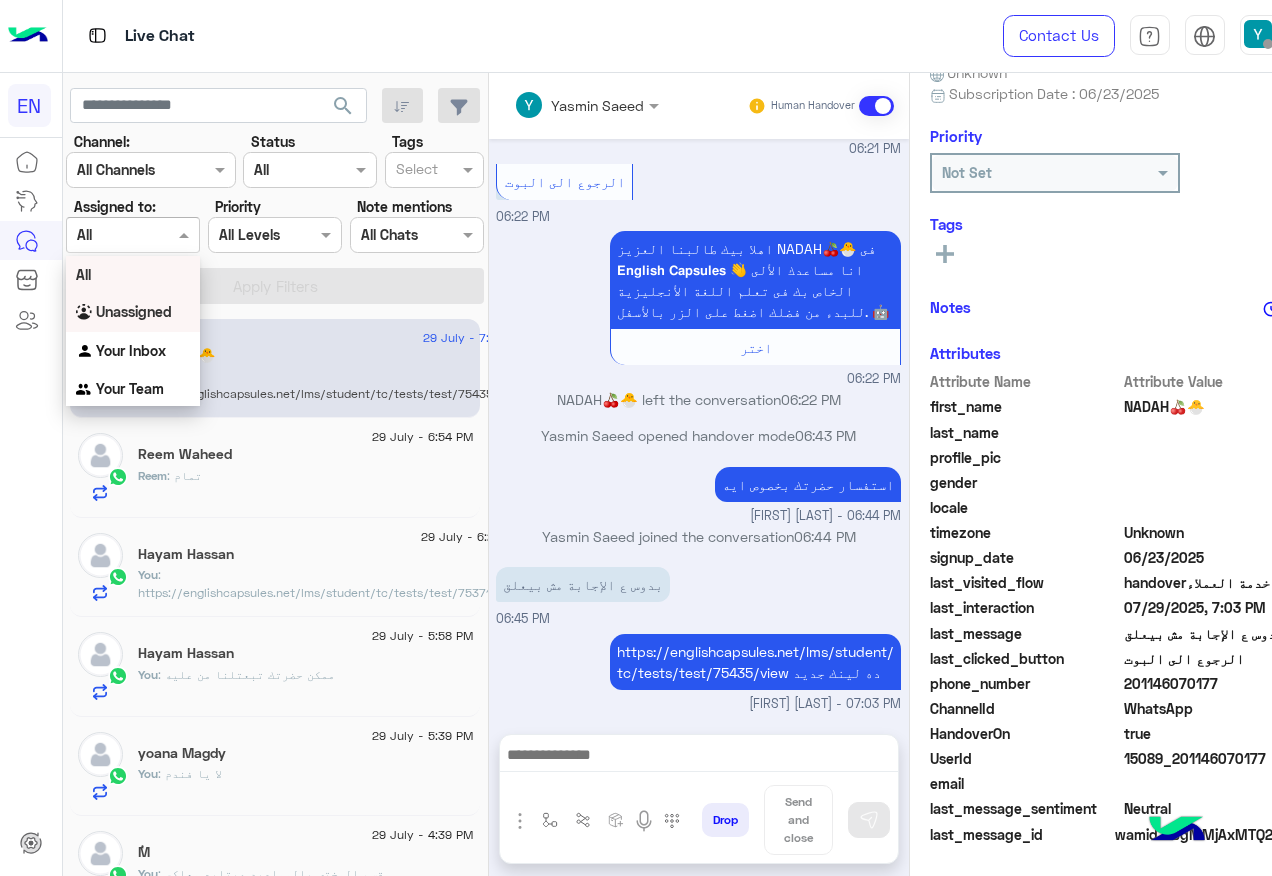 click on "Unassigned" at bounding box center (133, 312) 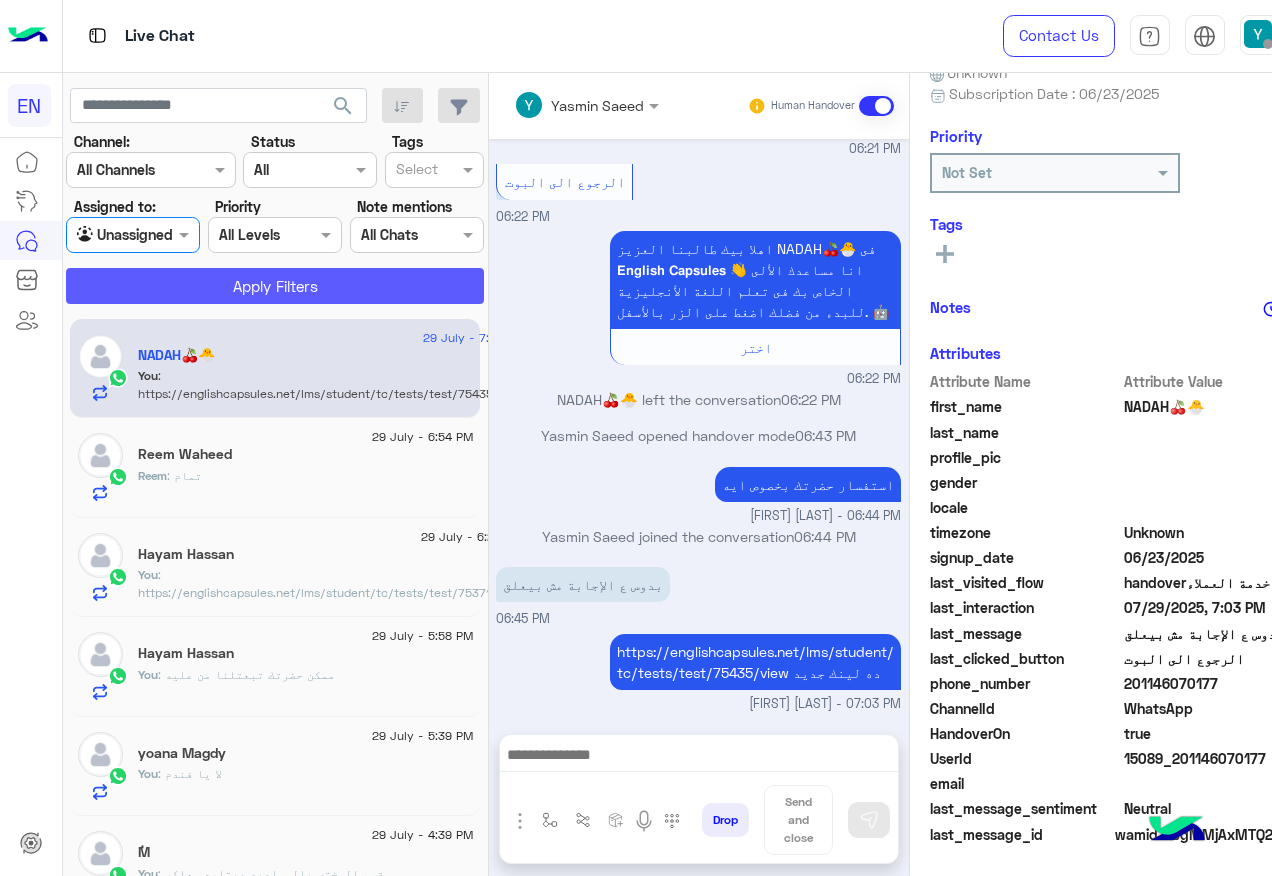 click on "Apply Filters" 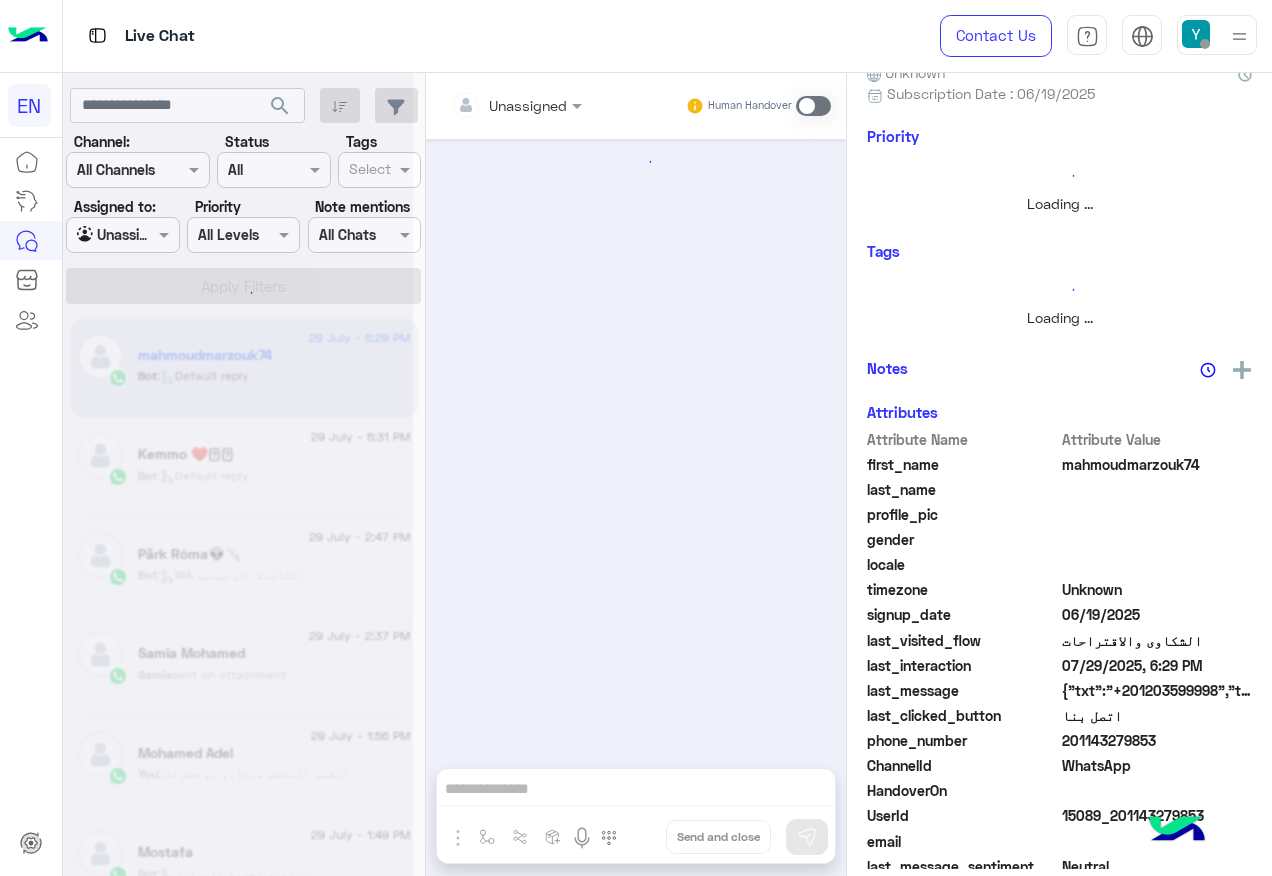 scroll, scrollTop: 242, scrollLeft: 0, axis: vertical 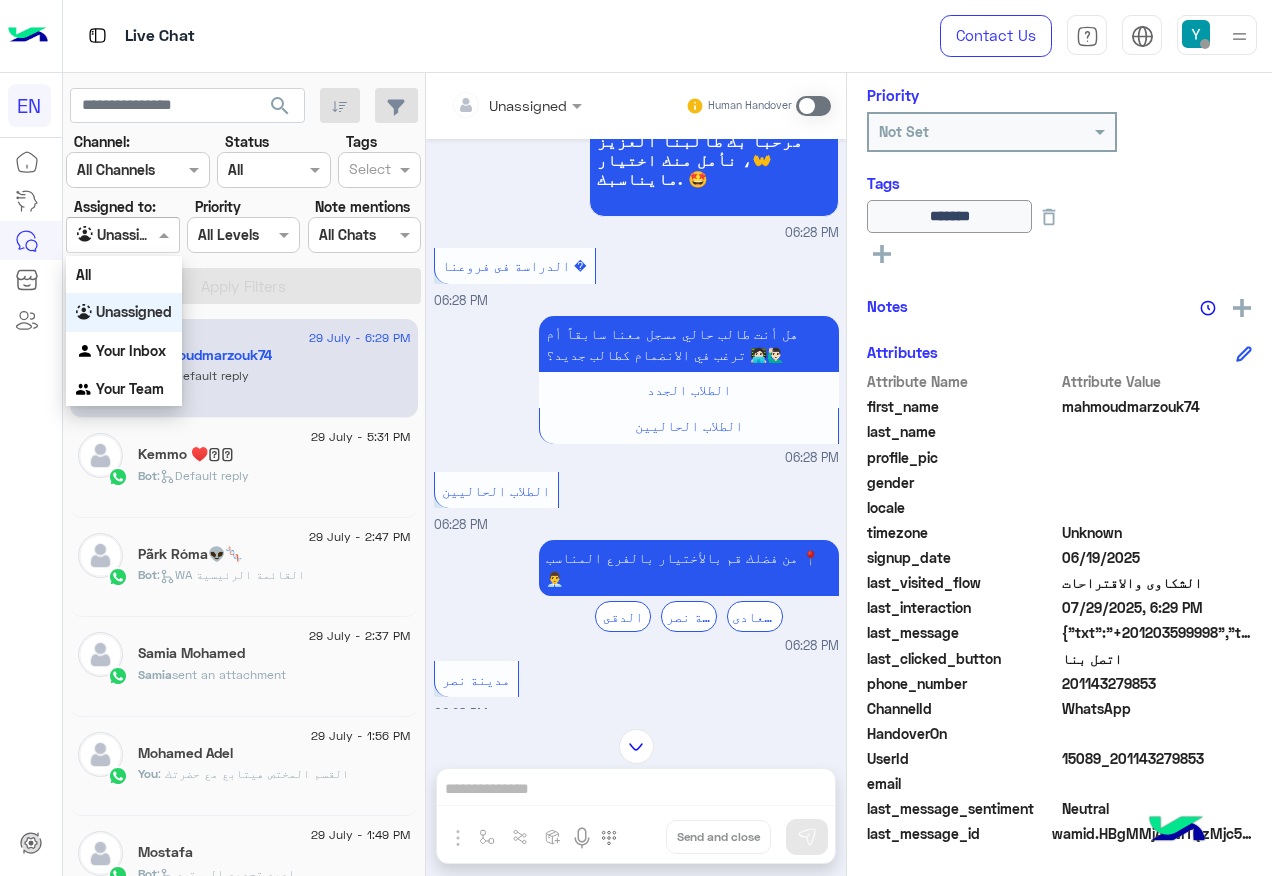 click on "Agent Filter Unassigned" at bounding box center (122, 235) 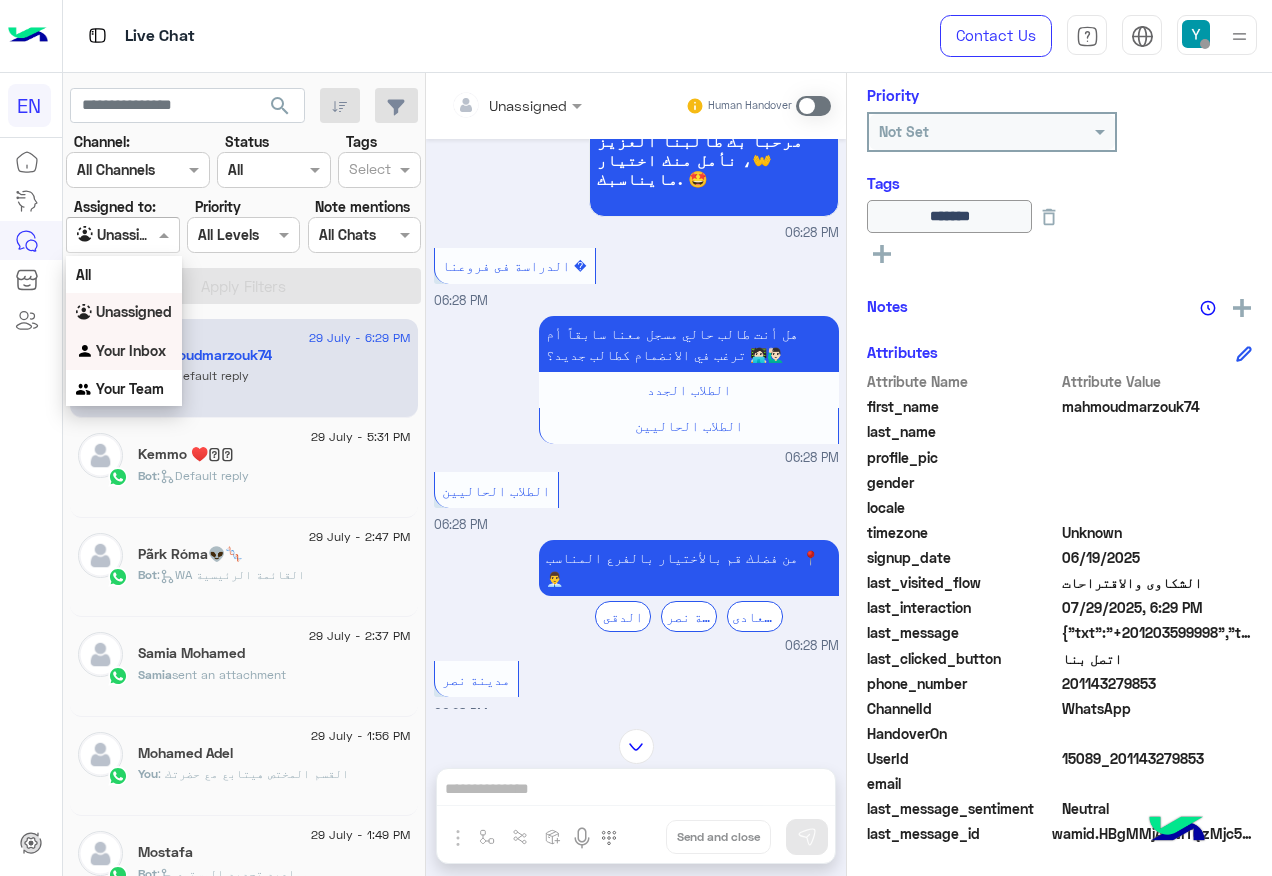 click on "Your Inbox" at bounding box center [124, 351] 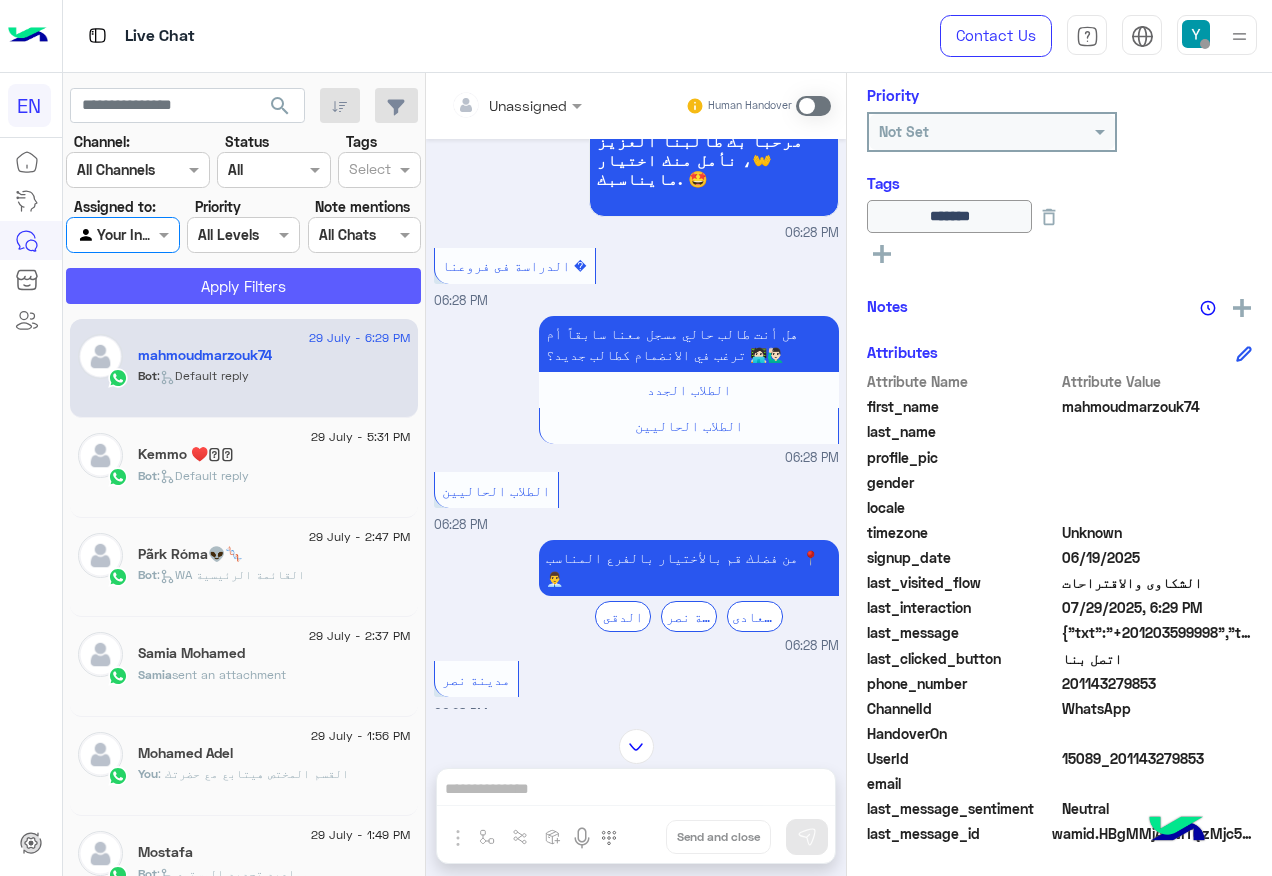 click on "Apply Filters" 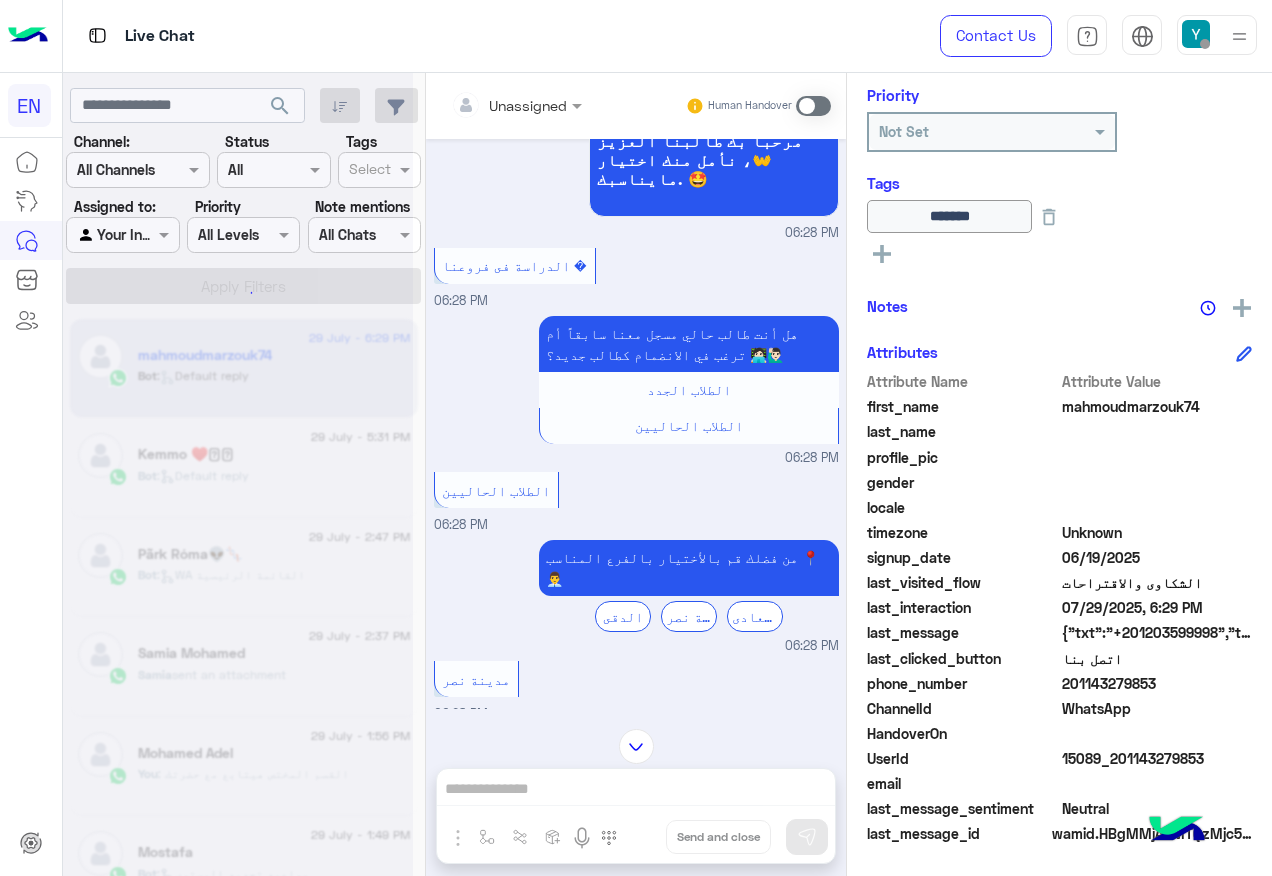 scroll, scrollTop: 0, scrollLeft: 0, axis: both 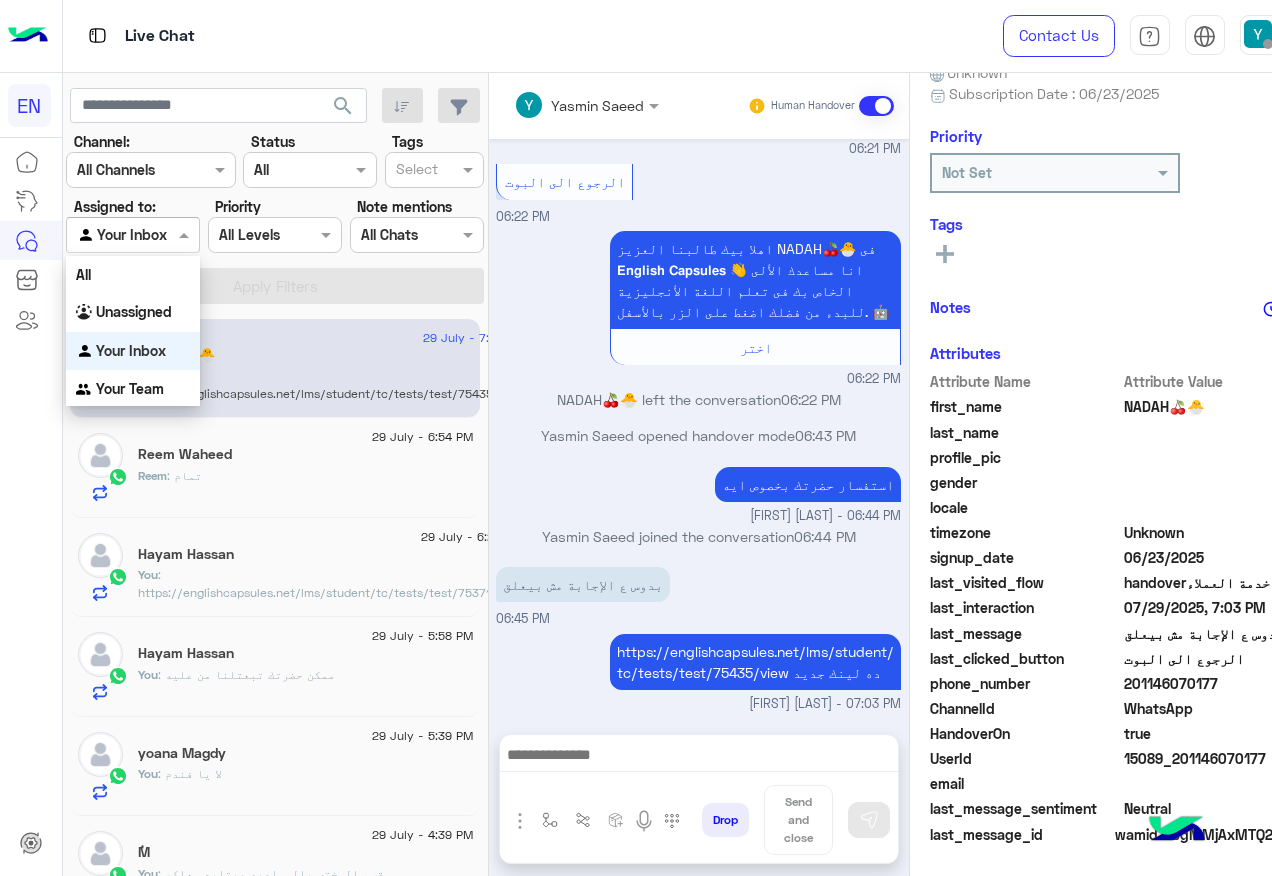 click at bounding box center [133, 234] 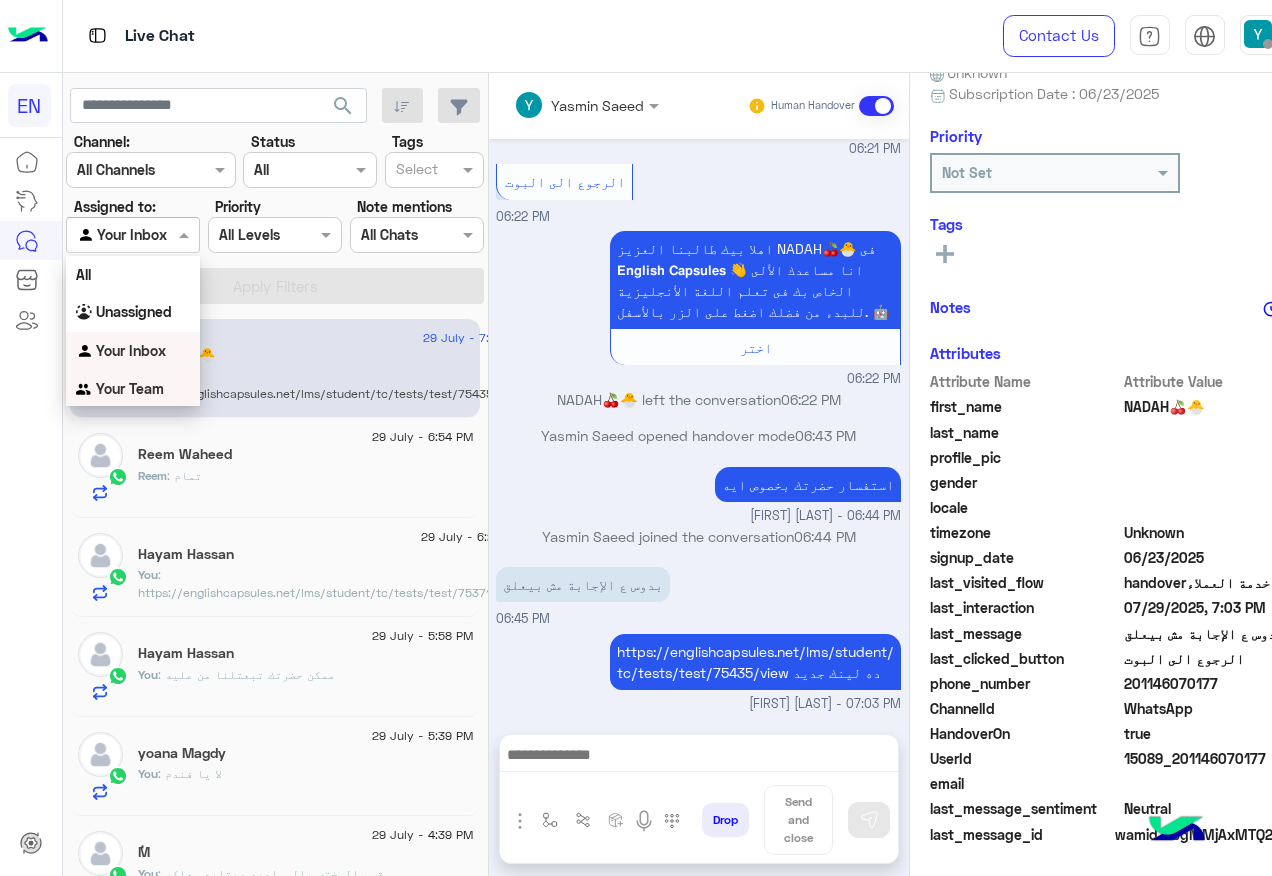 click on "Your Team" at bounding box center (133, 389) 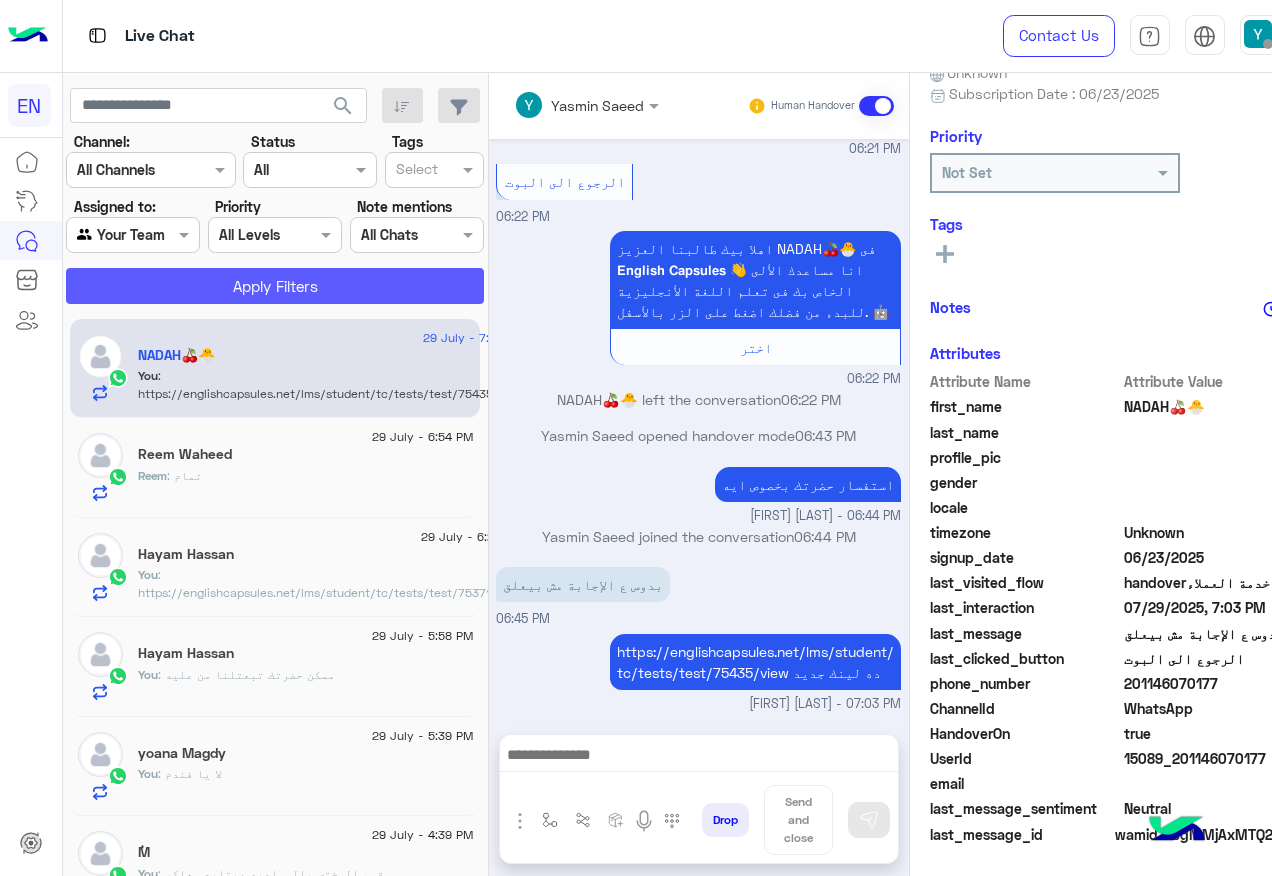 click on "Apply Filters" 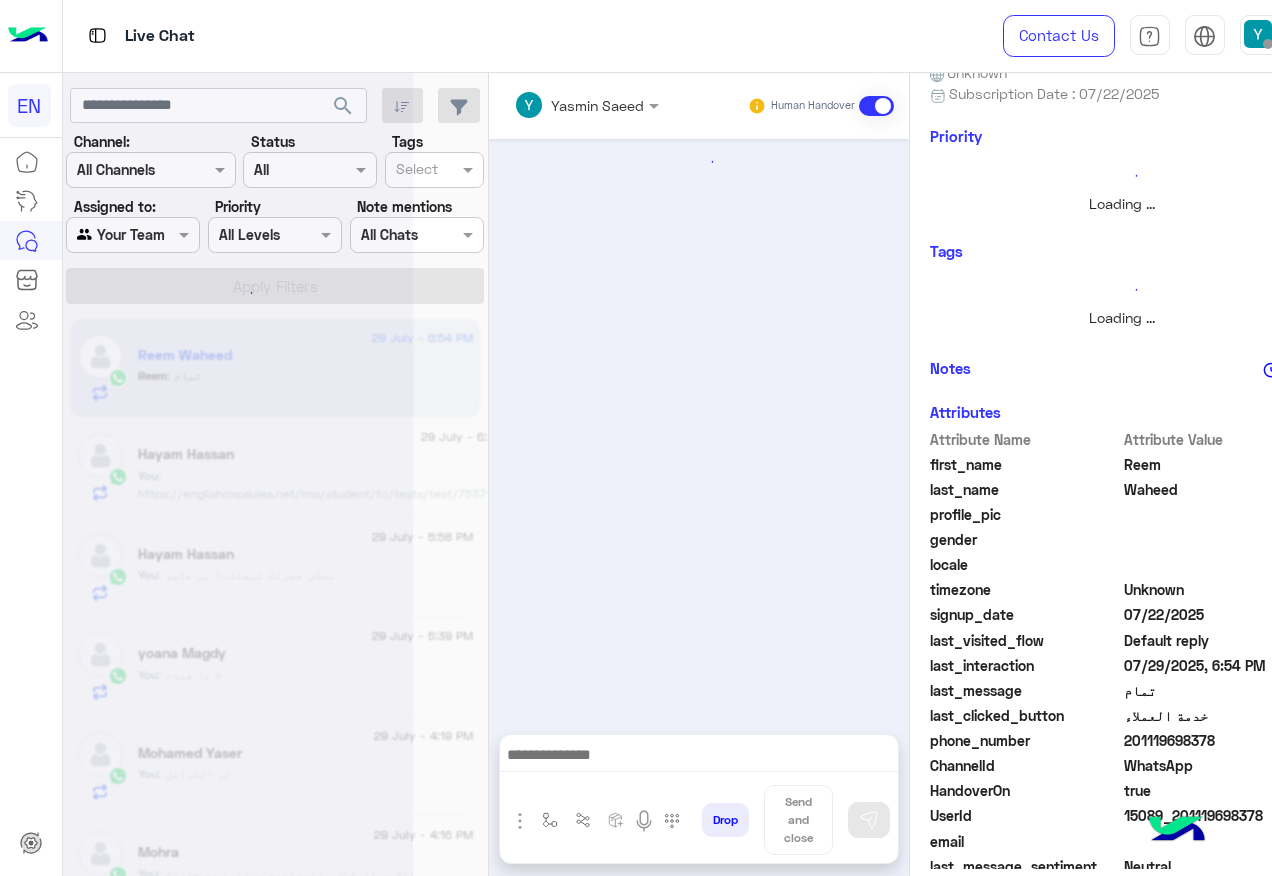 scroll, scrollTop: 242, scrollLeft: 0, axis: vertical 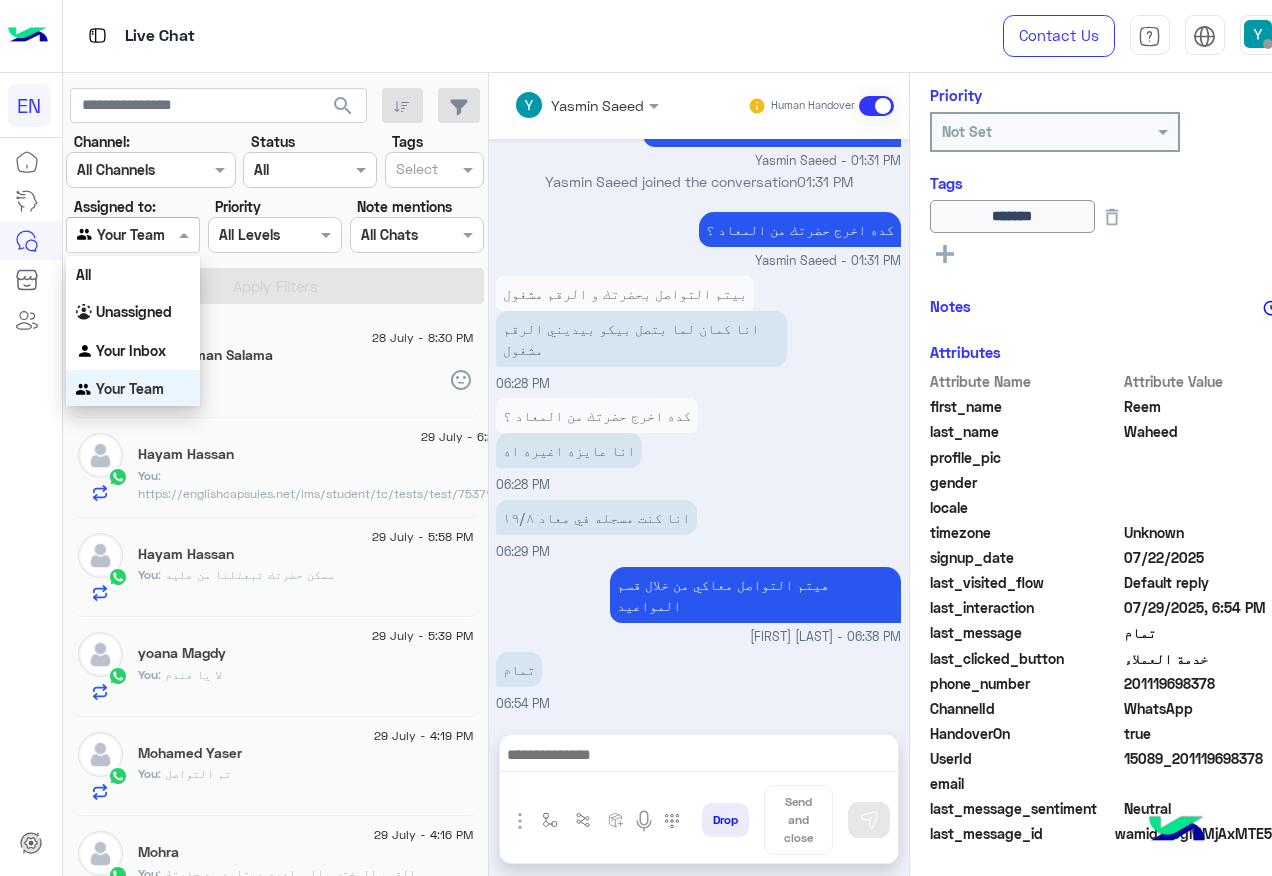 click on "Your Team" at bounding box center [121, 235] 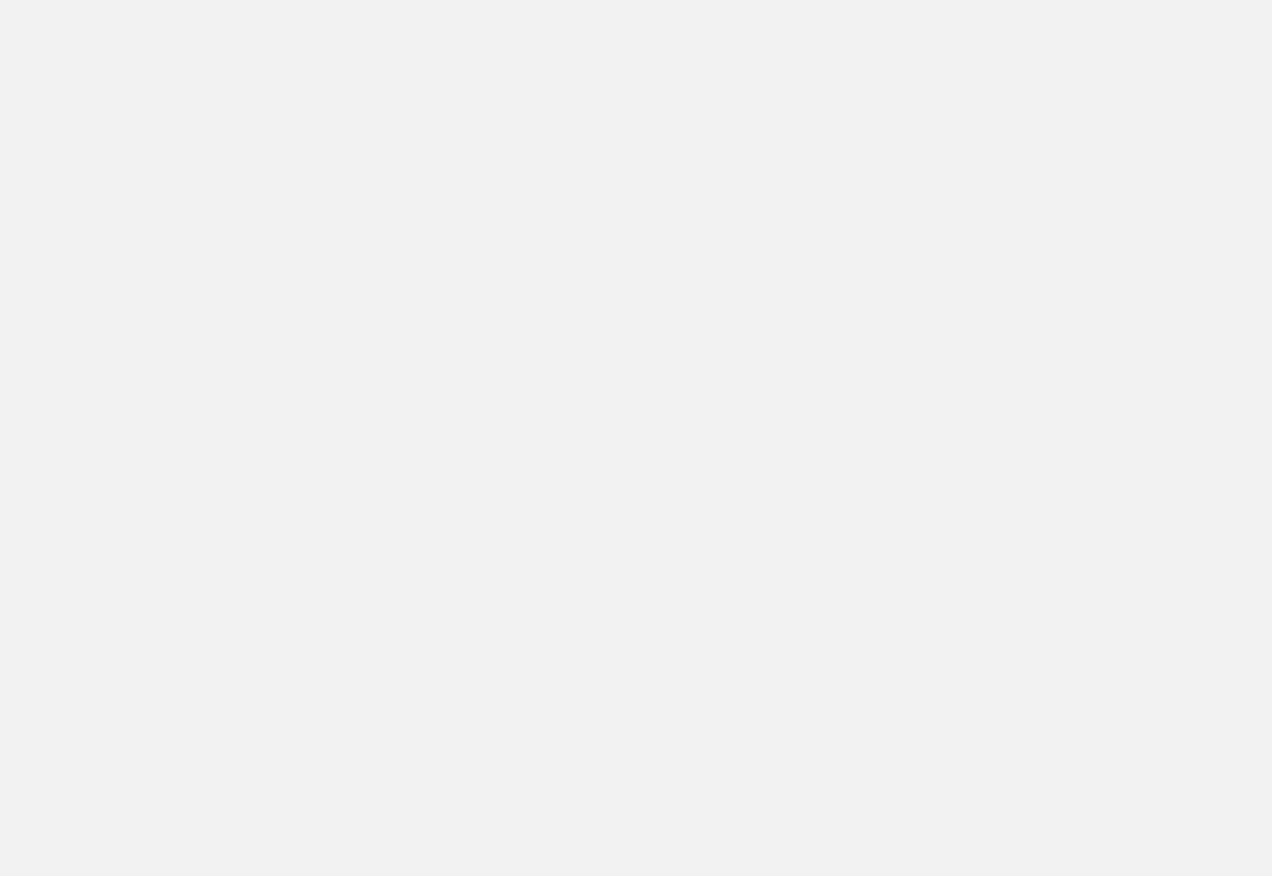 scroll, scrollTop: 0, scrollLeft: 0, axis: both 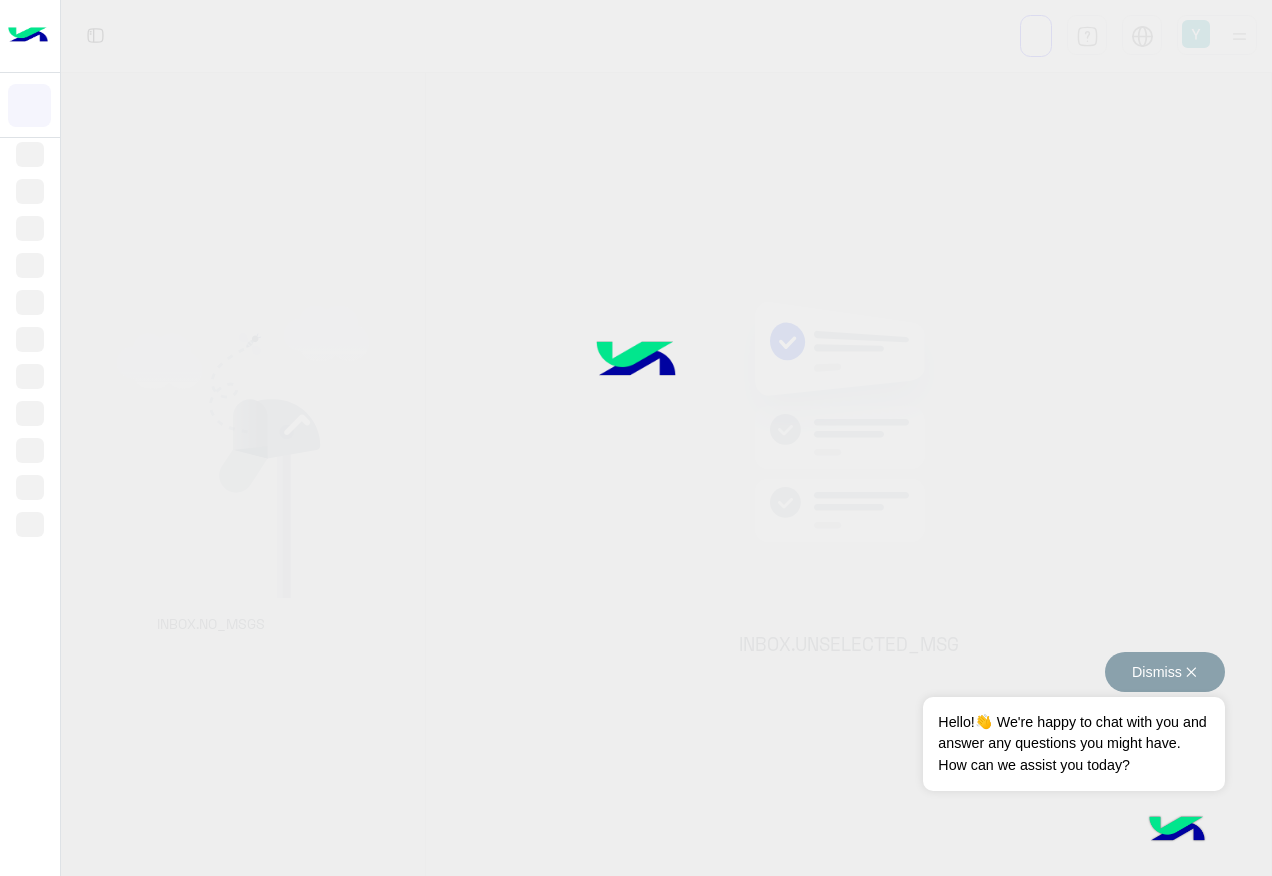 click on "Dismiss ✕" at bounding box center (1165, 672) 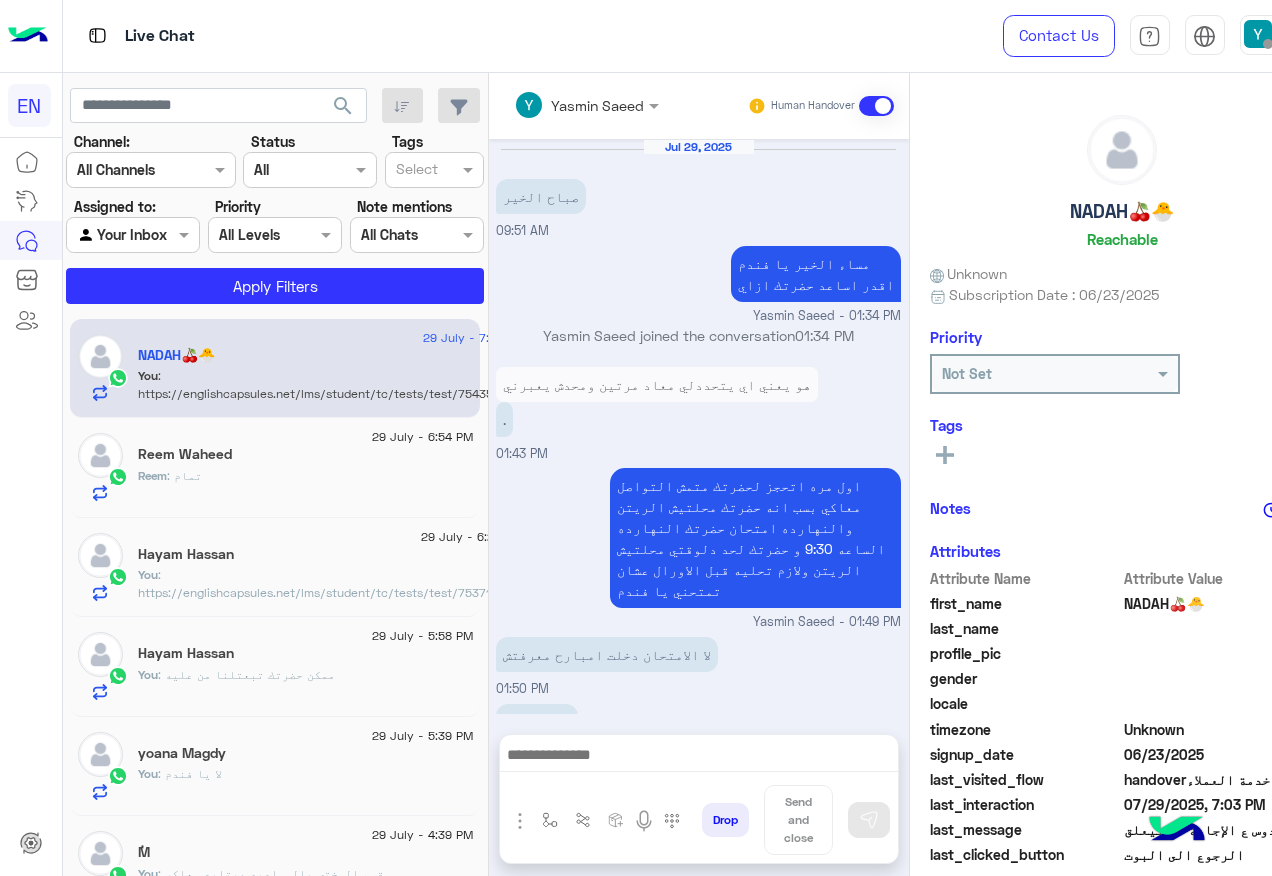 scroll, scrollTop: 1276, scrollLeft: 0, axis: vertical 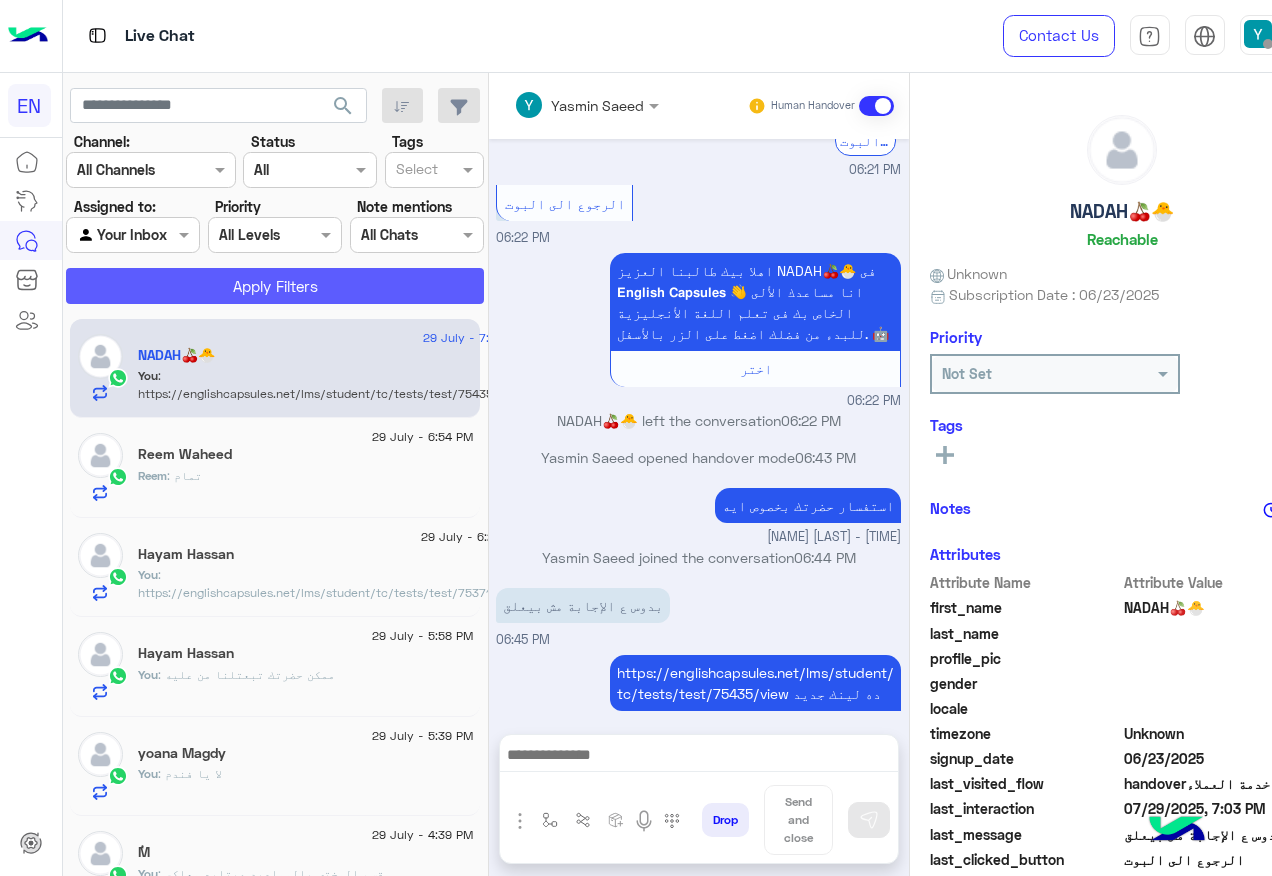 click on "Apply Filters" 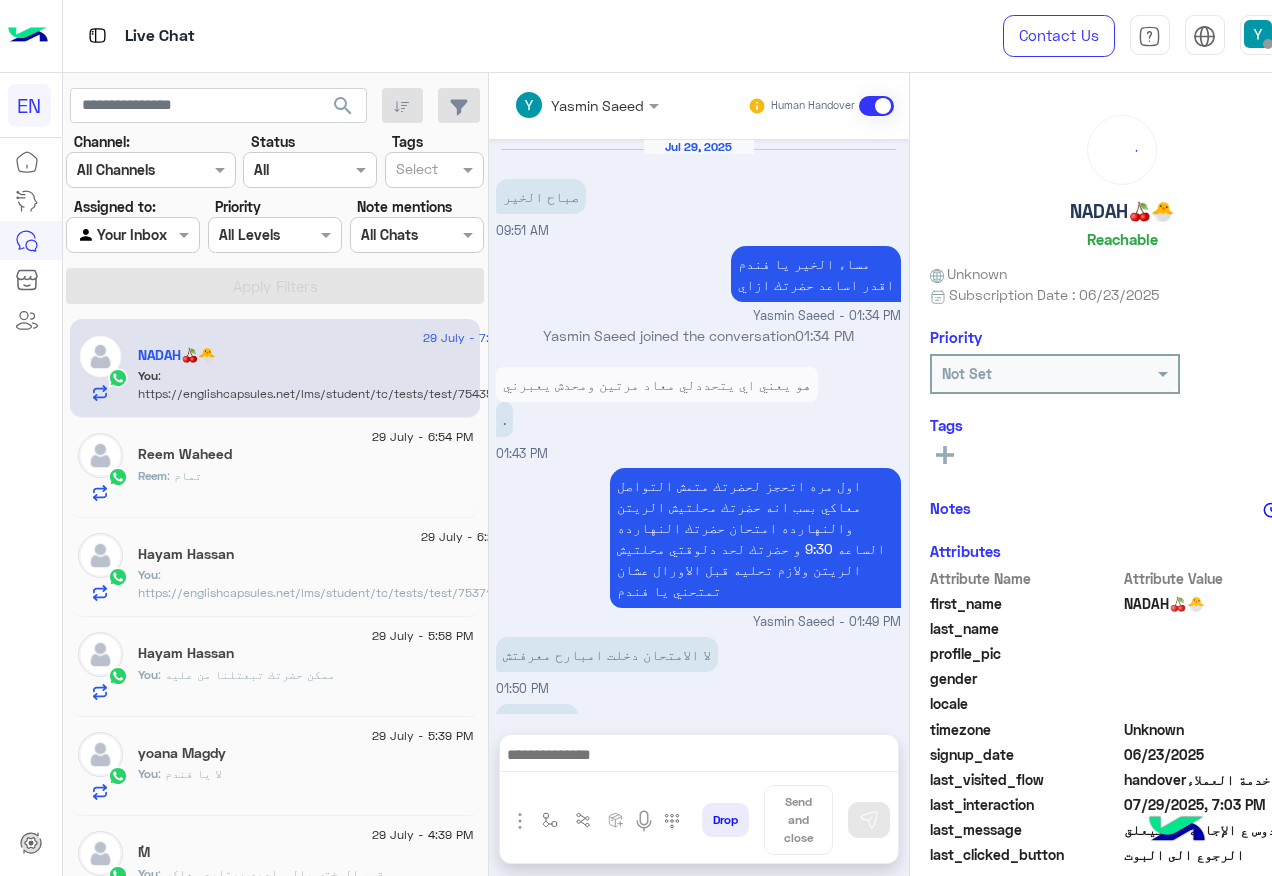 scroll, scrollTop: 1276, scrollLeft: 0, axis: vertical 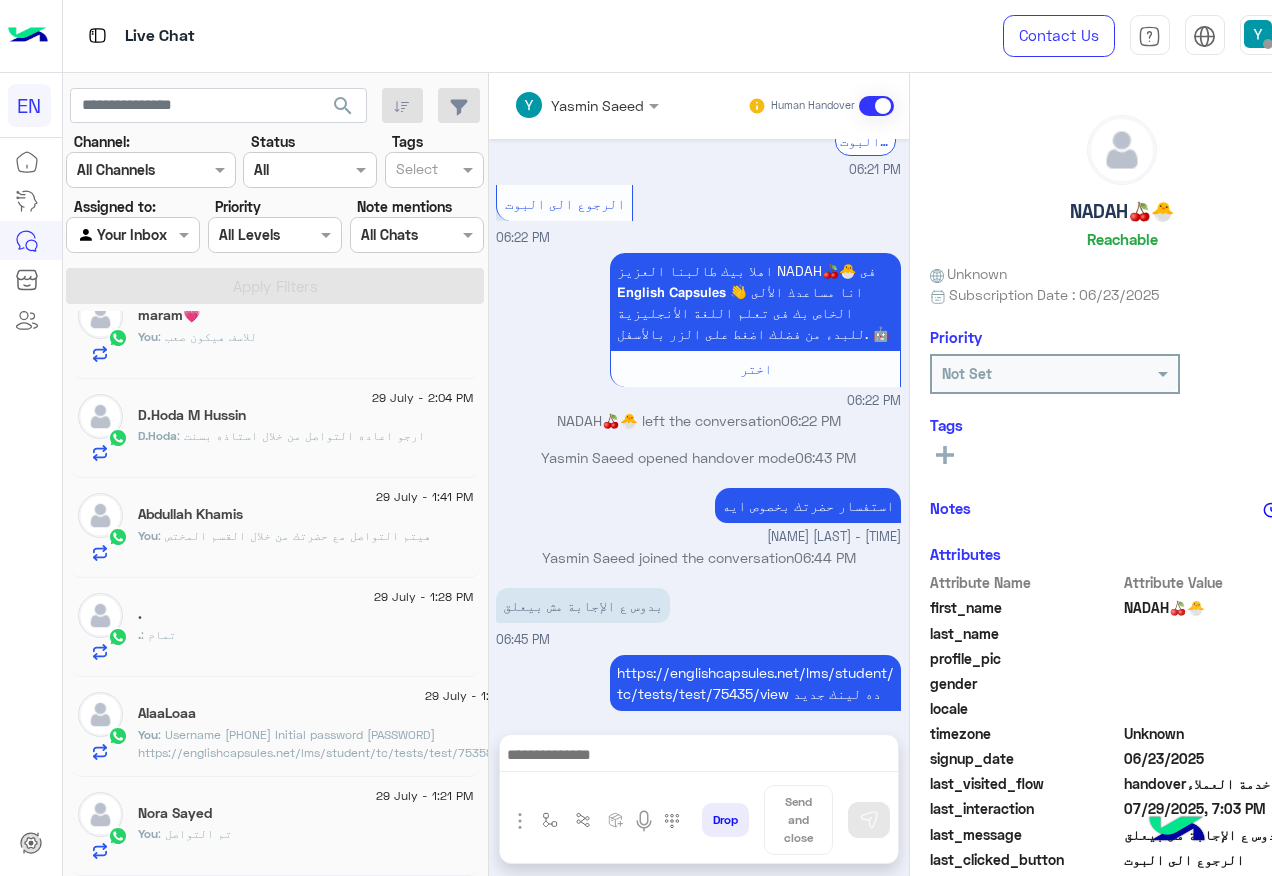 click on "Agent Filter Your Inbox" at bounding box center (120, 235) 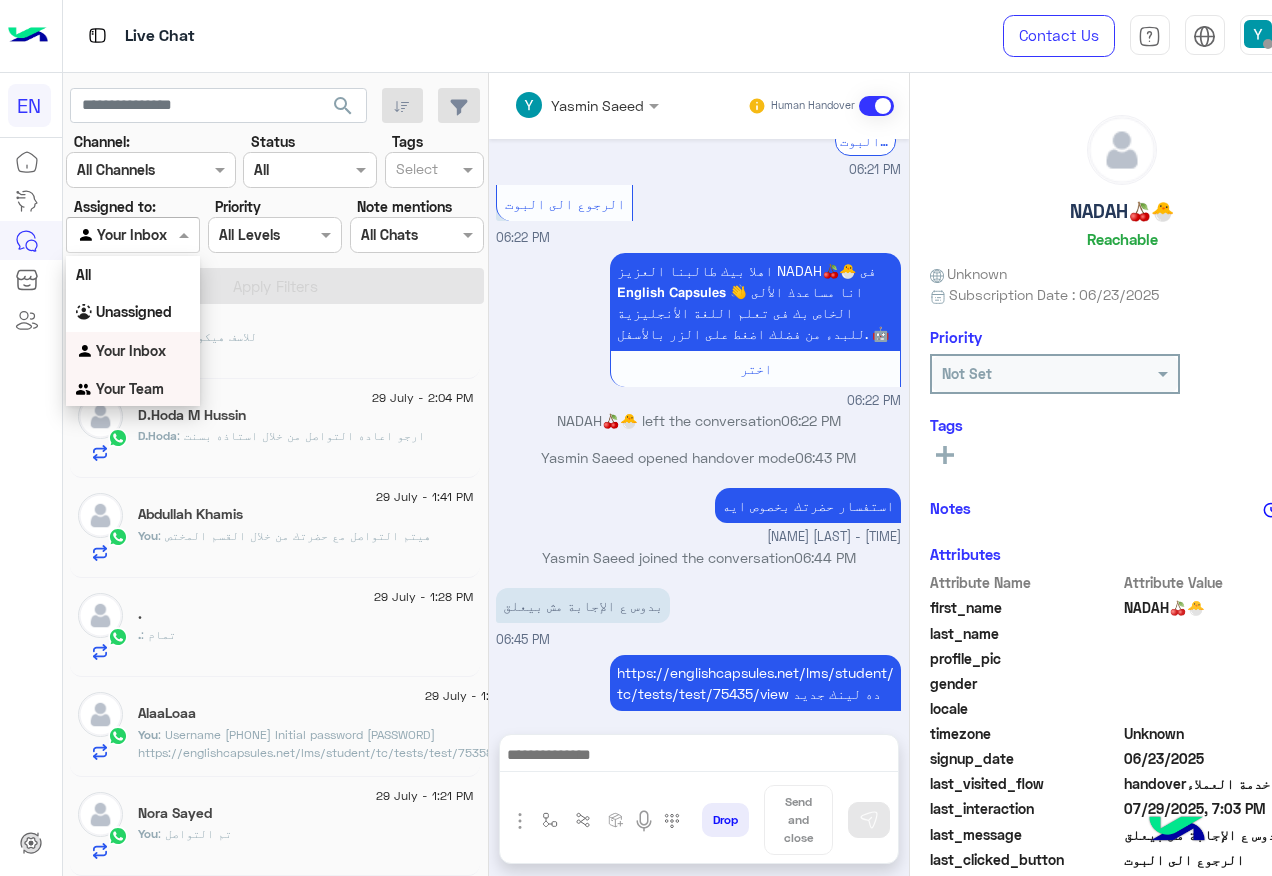 drag, startPoint x: 163, startPoint y: 381, endPoint x: 156, endPoint y: 356, distance: 25.96151 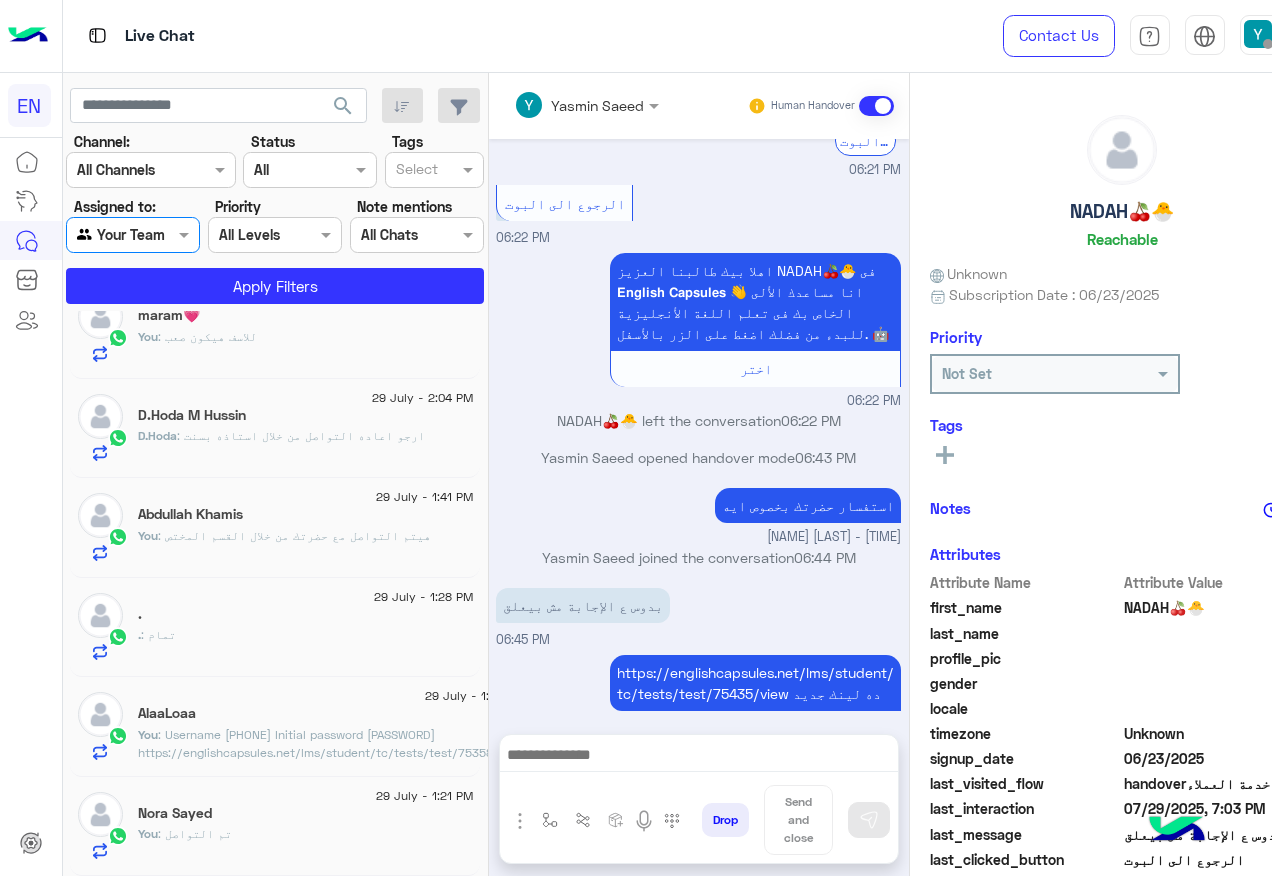 click on "Channel: Channel All Channels Status Channel All Tags Select Assigned to: Agent Filter Your Team Priority All Levels All Levels Note mentions Select All Chats Apply Filters" 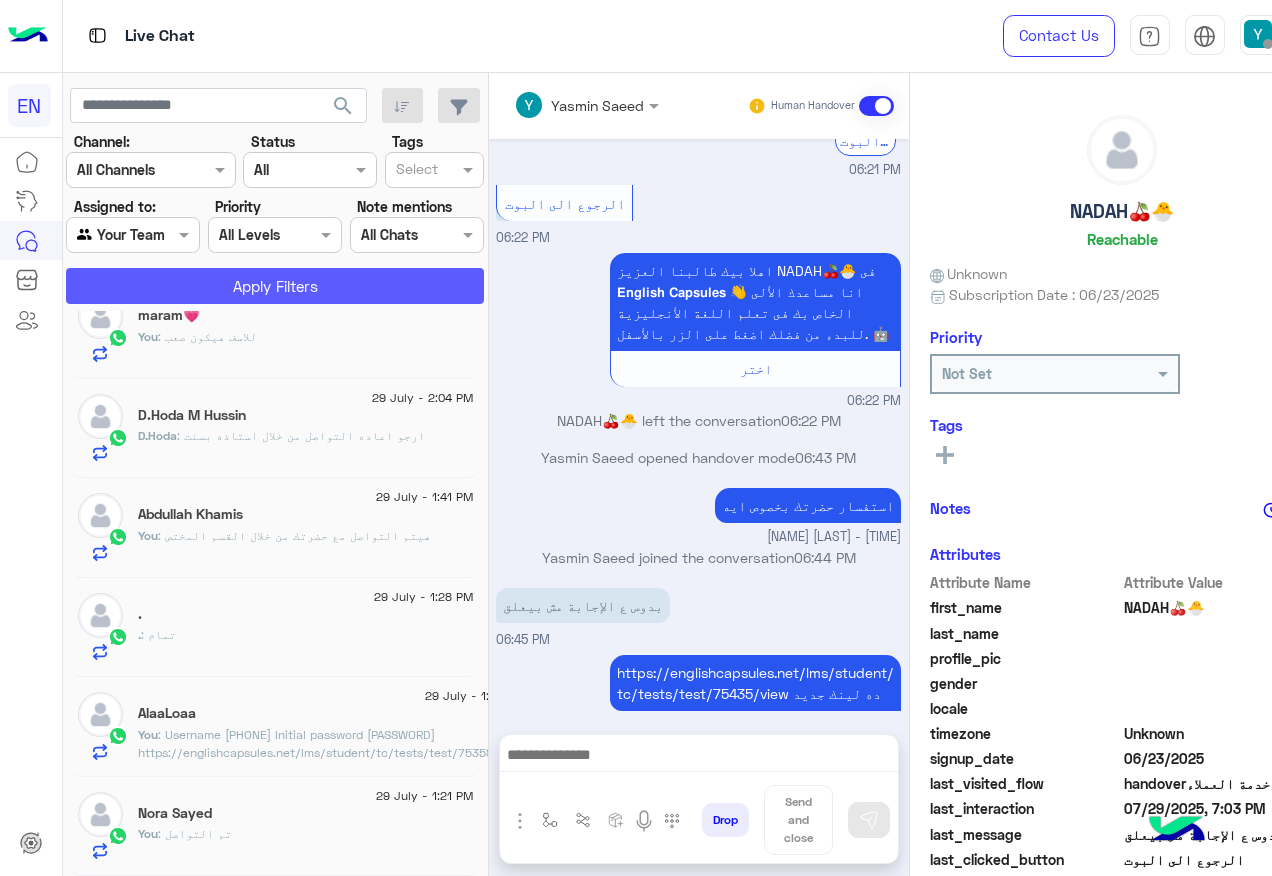 click on "Apply Filters" 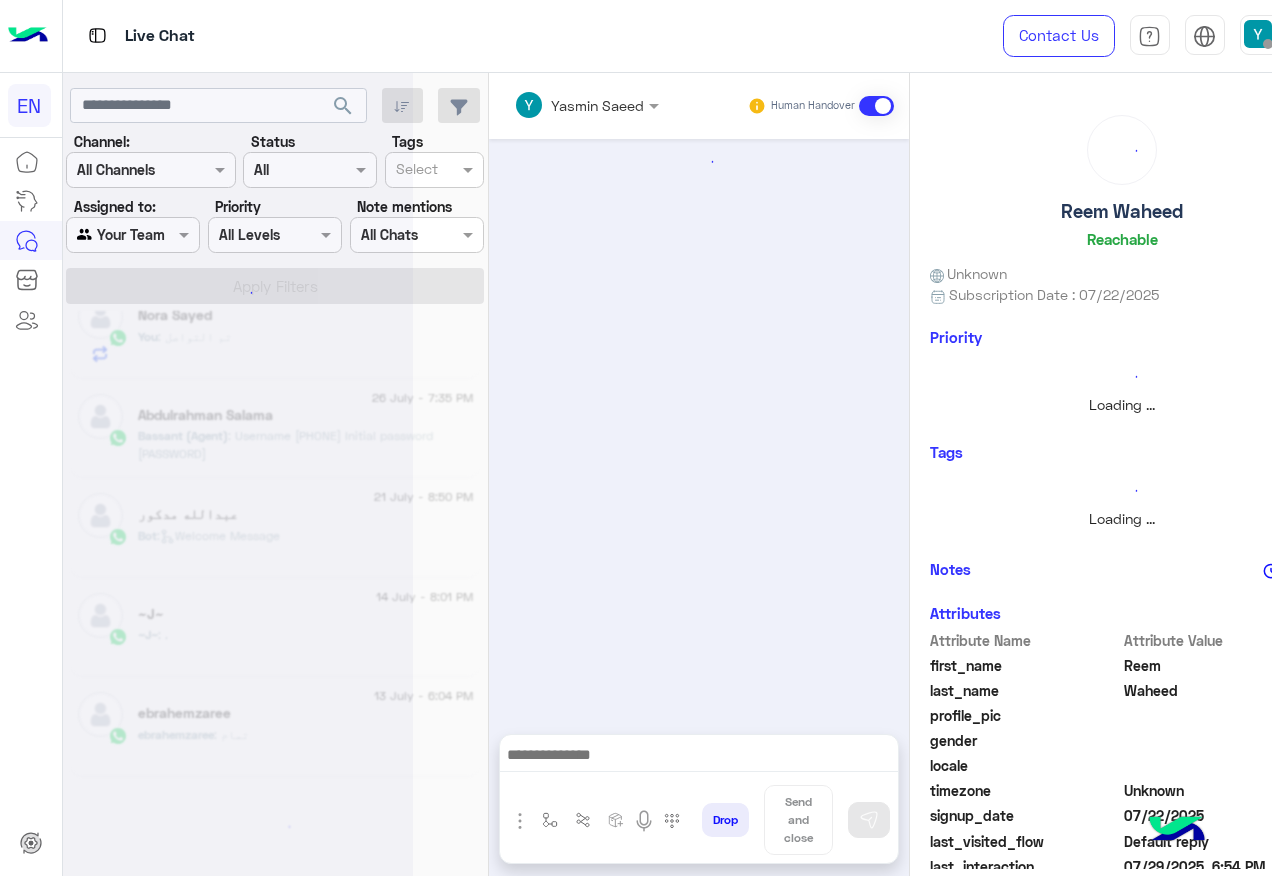 scroll, scrollTop: 1533, scrollLeft: 0, axis: vertical 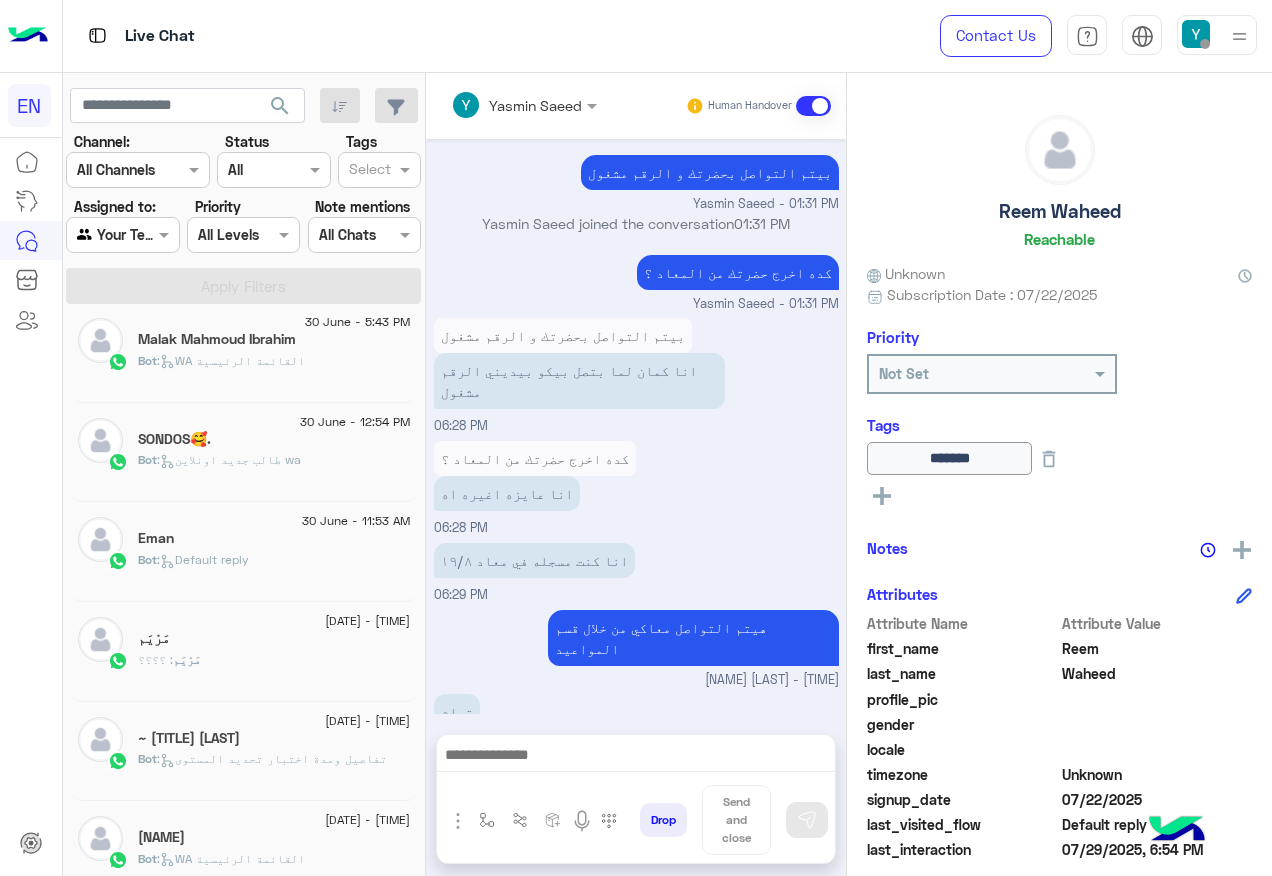 click on "مَرْيَم" 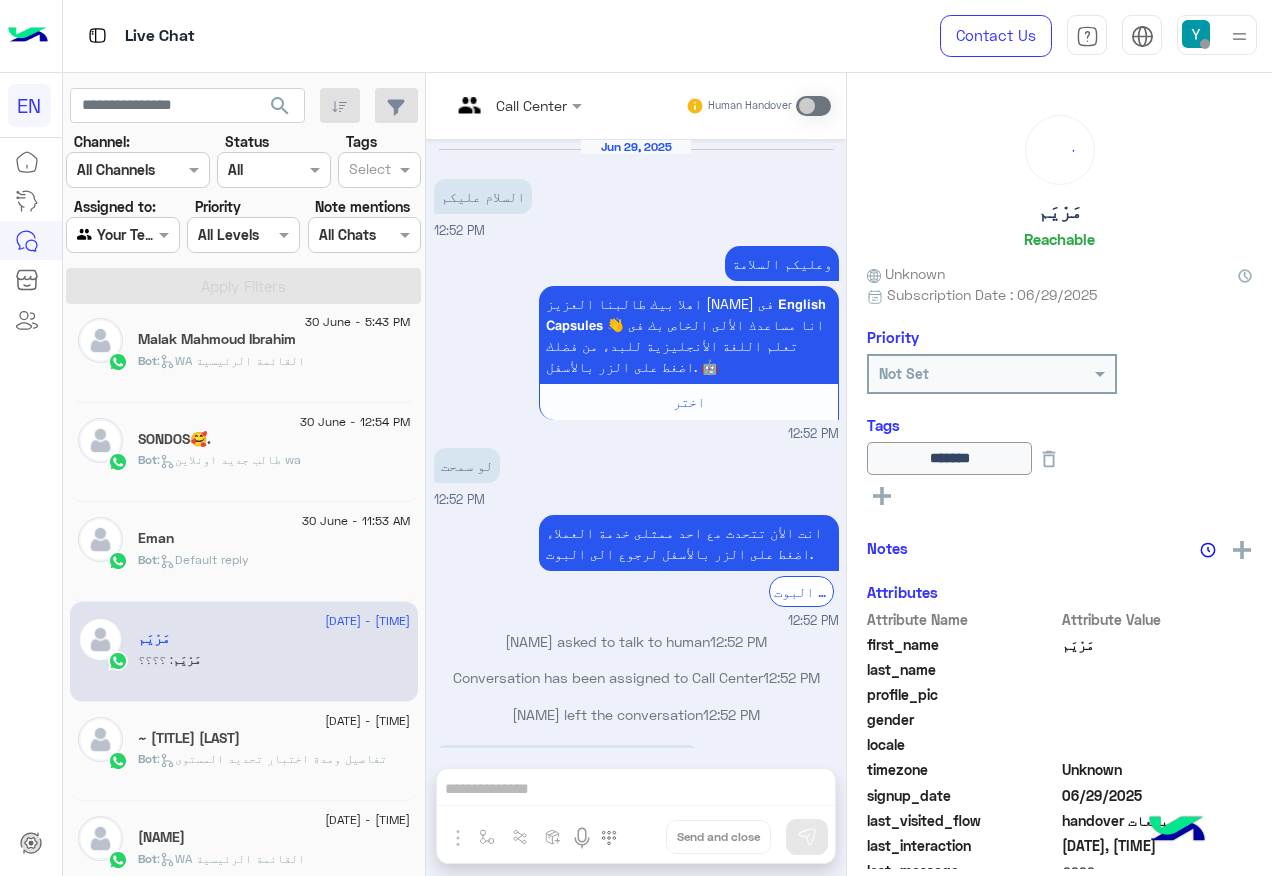 scroll, scrollTop: 516, scrollLeft: 0, axis: vertical 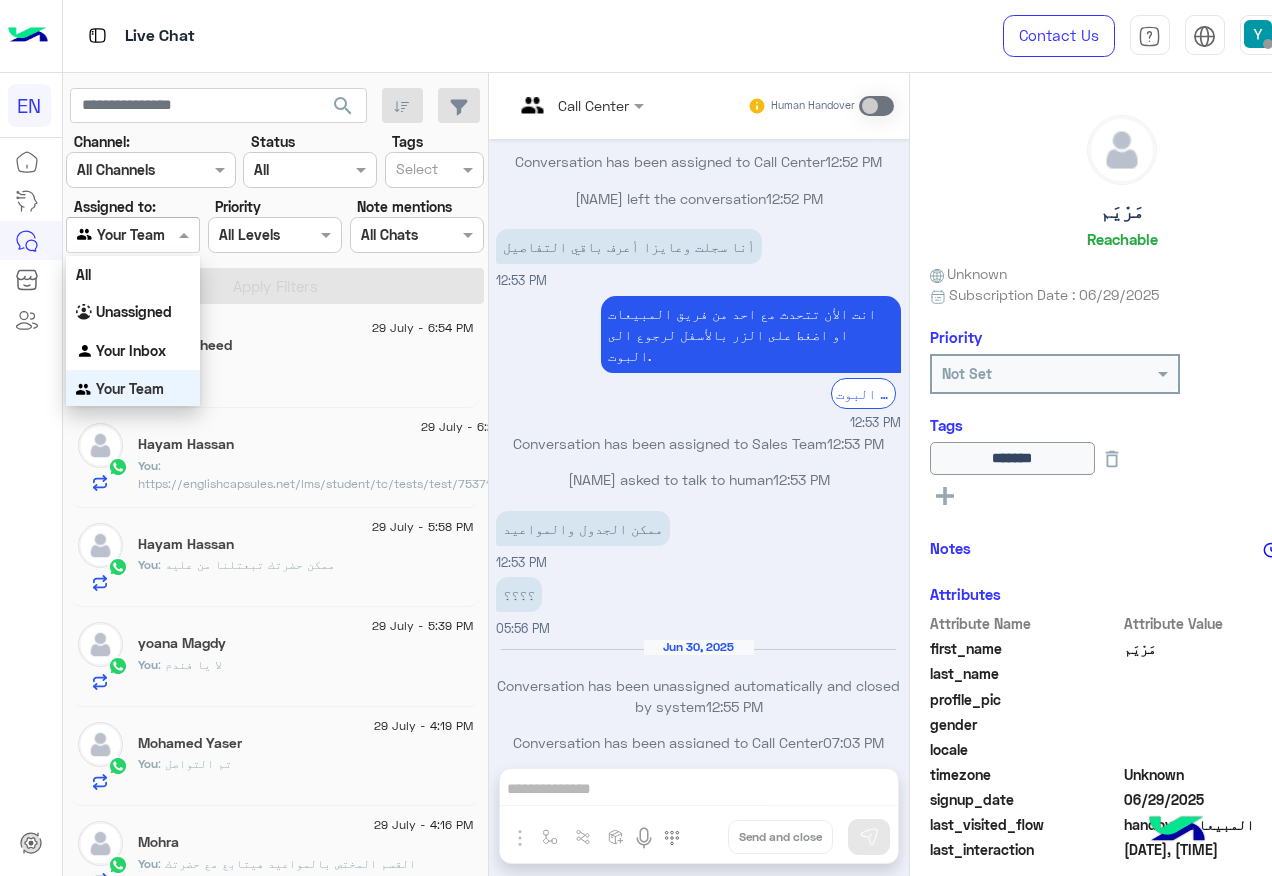 click at bounding box center [133, 234] 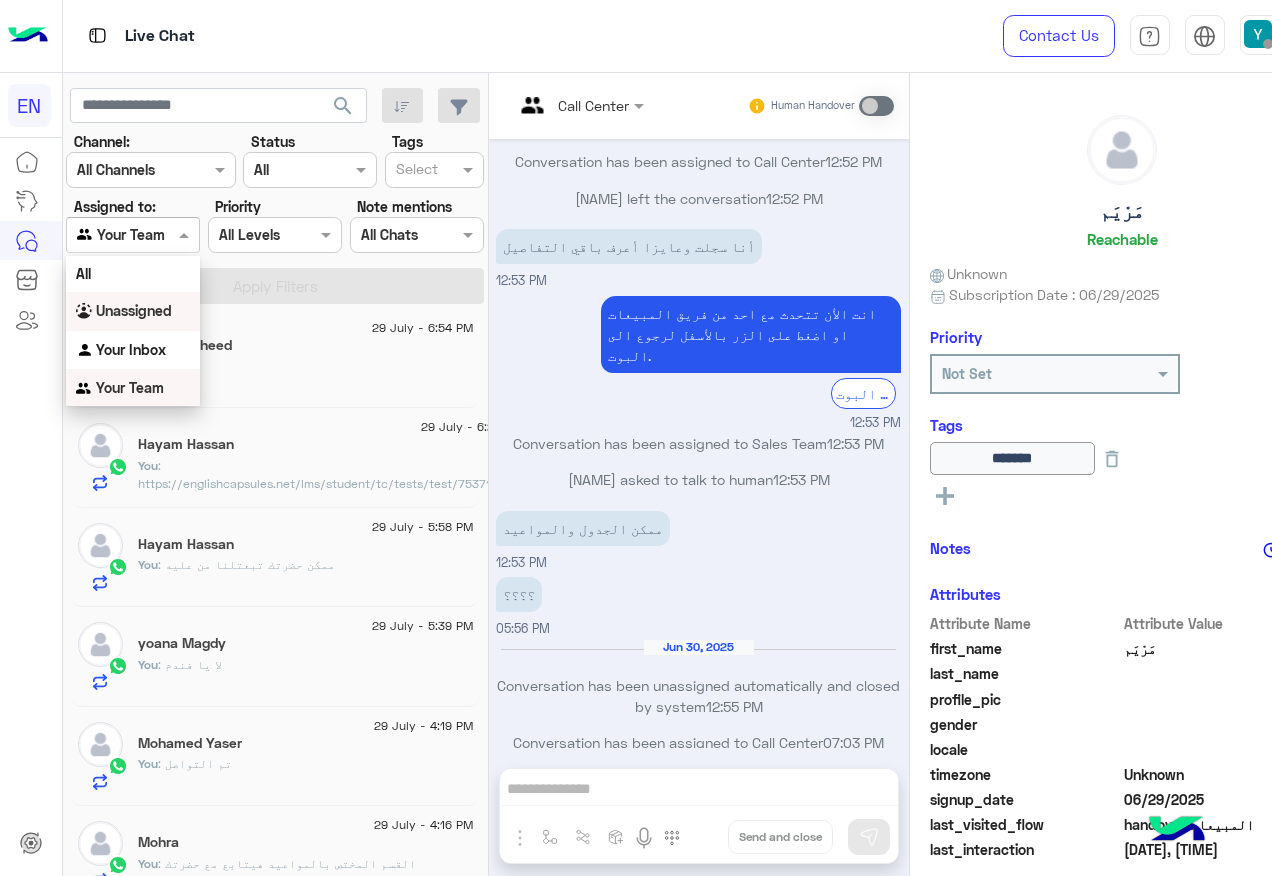 click on "Unassigned" at bounding box center [134, 310] 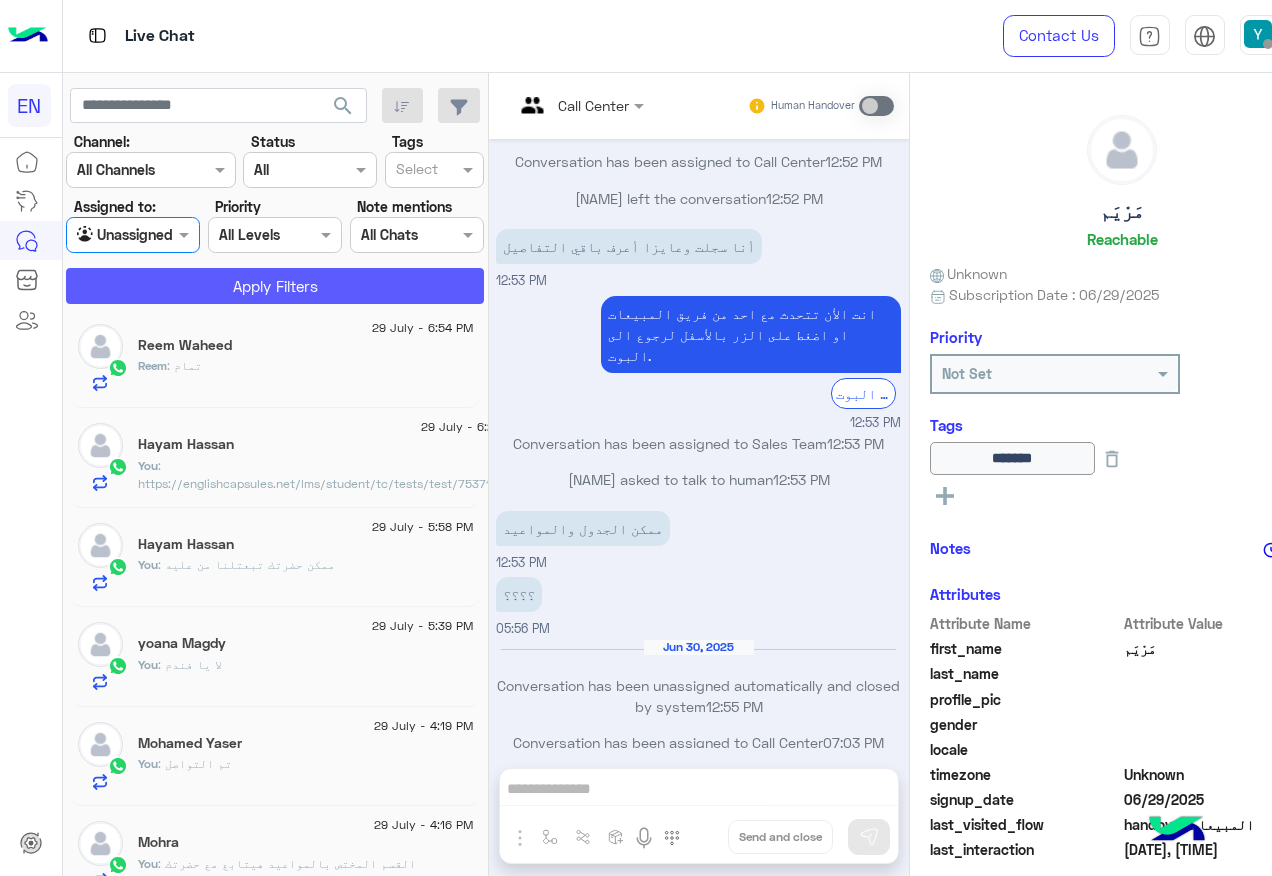 click on "Apply Filters" 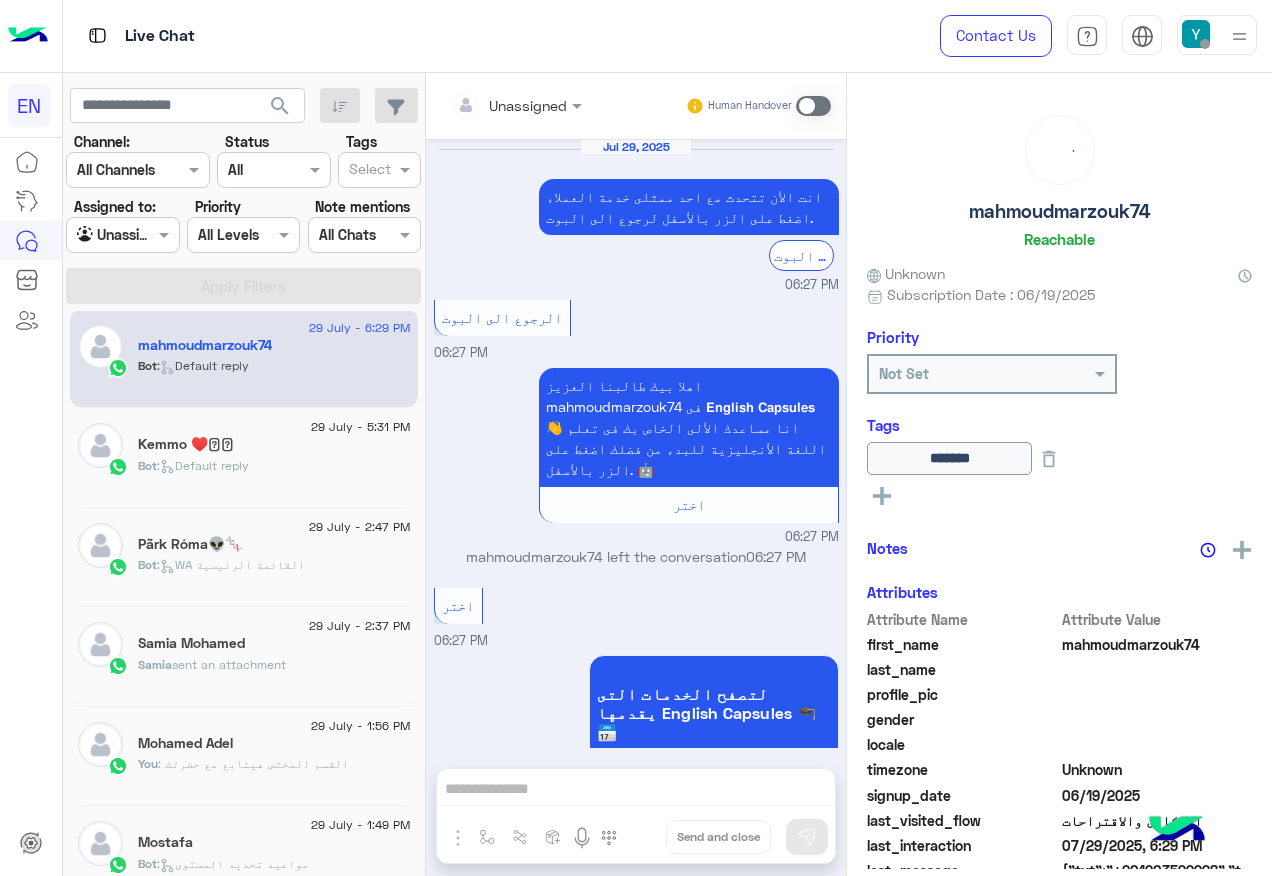 scroll, scrollTop: 1407, scrollLeft: 0, axis: vertical 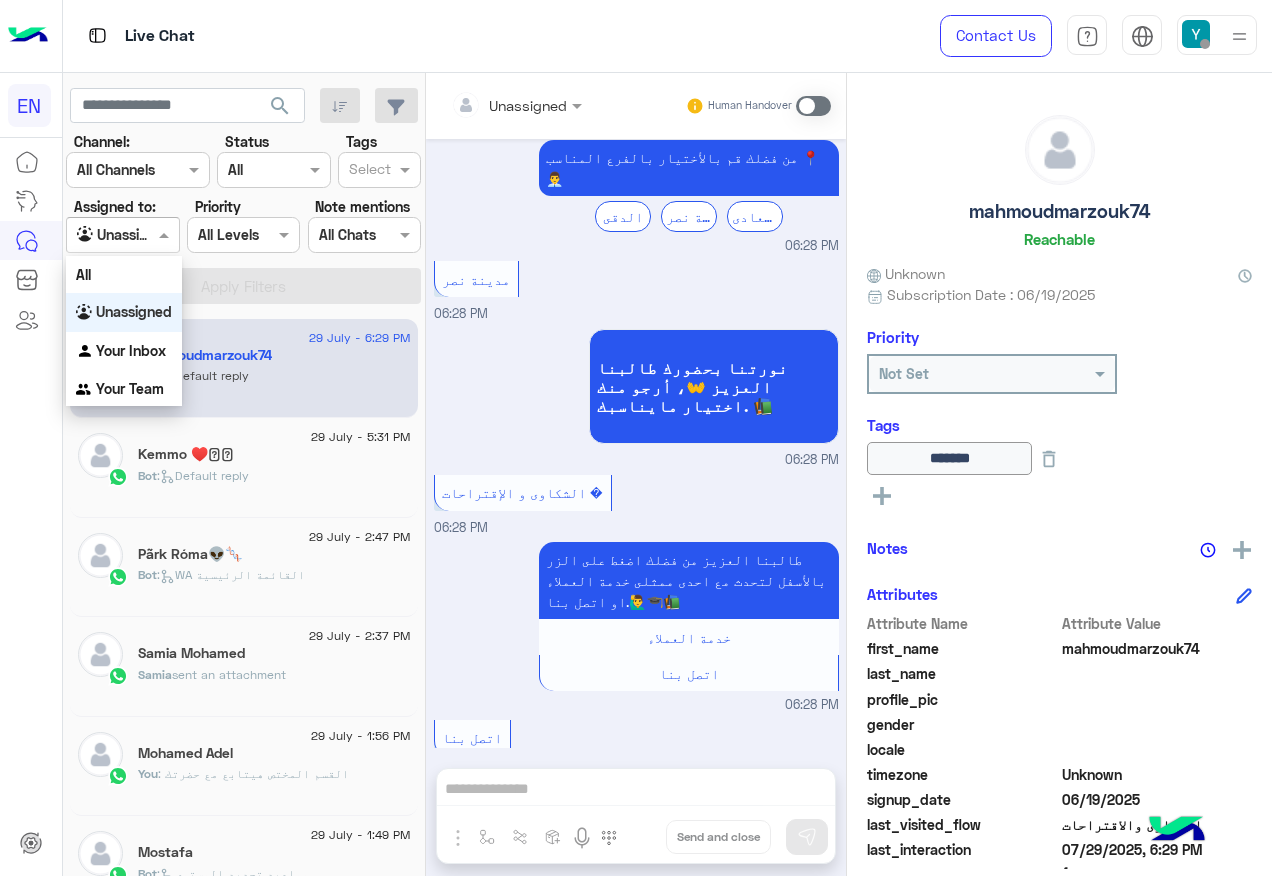 click at bounding box center [100, 235] 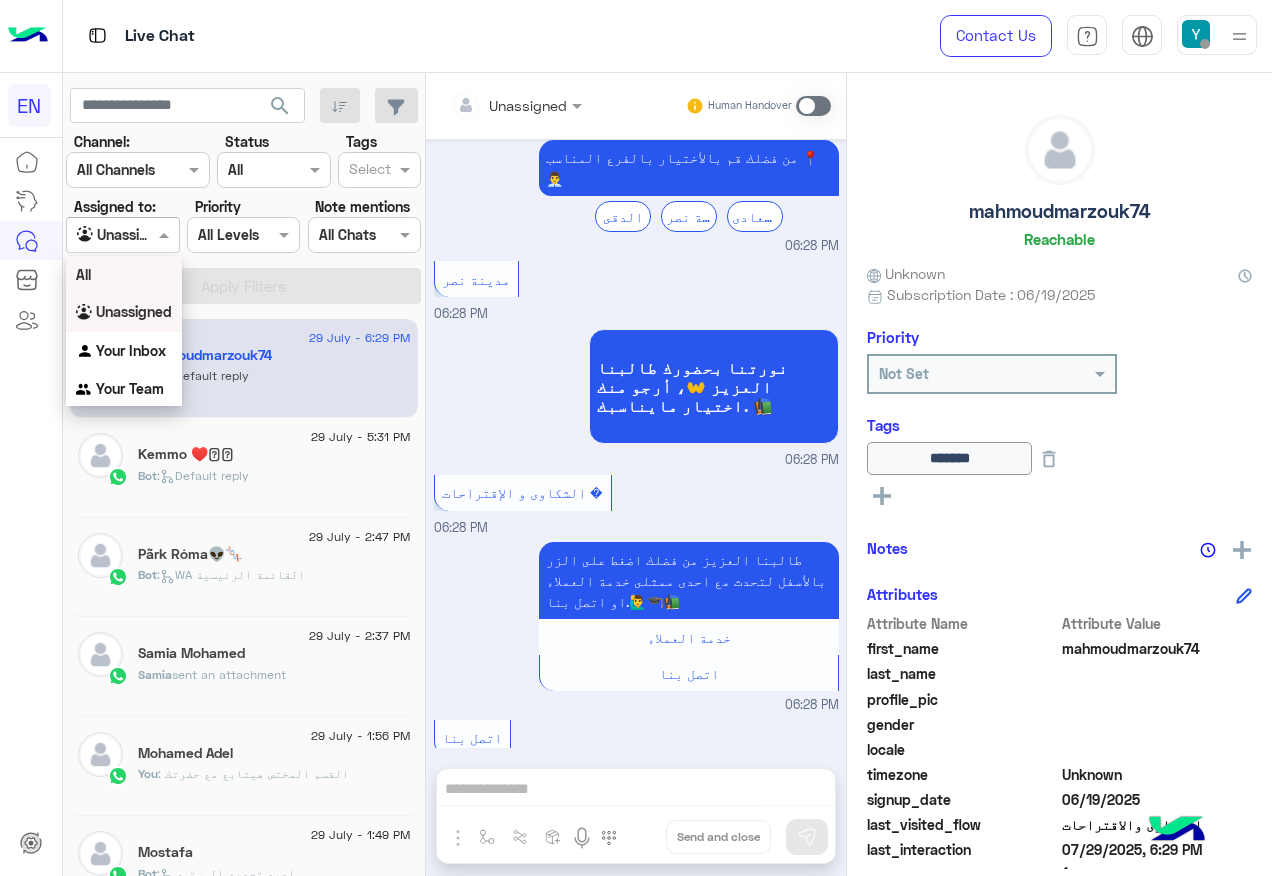 click on "All" at bounding box center (124, 274) 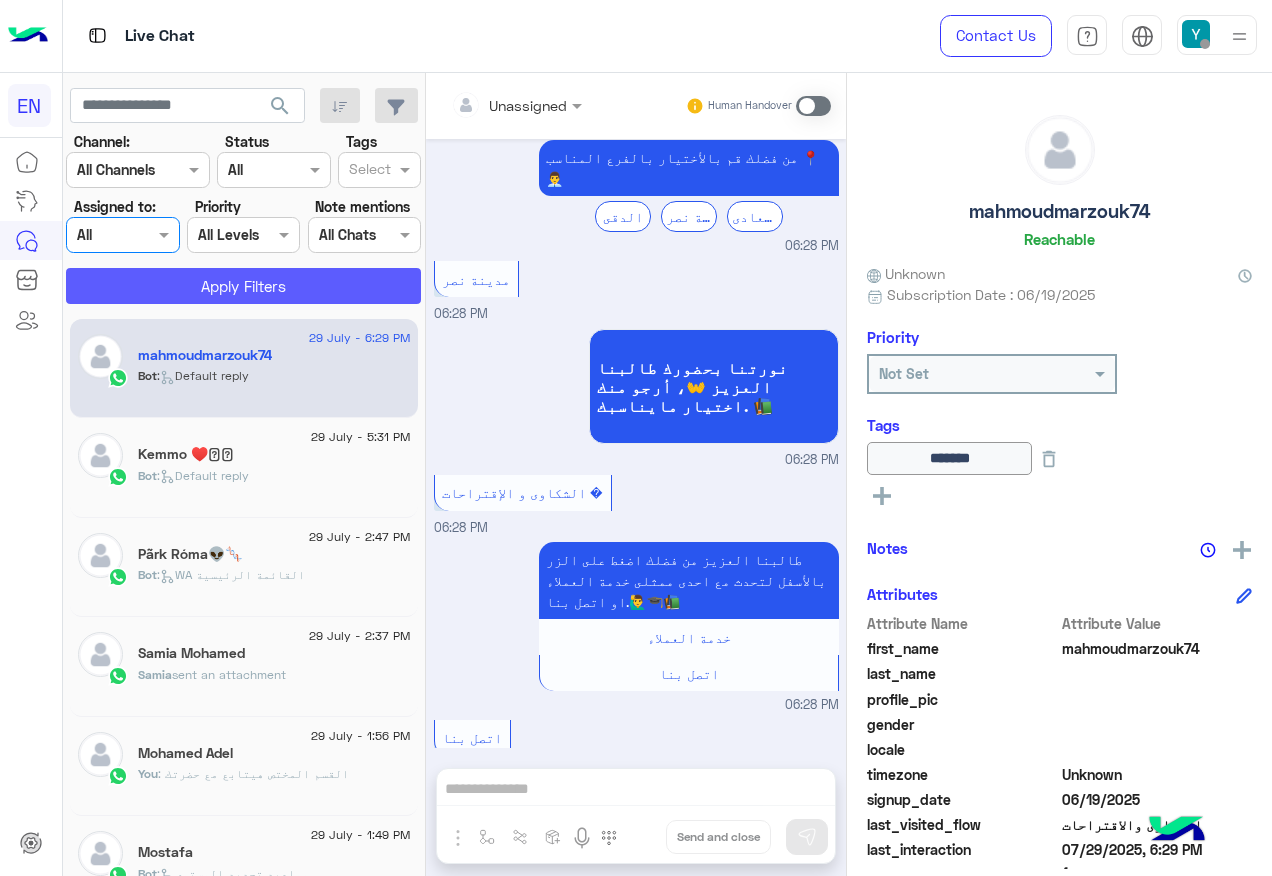 click on "Apply Filters" 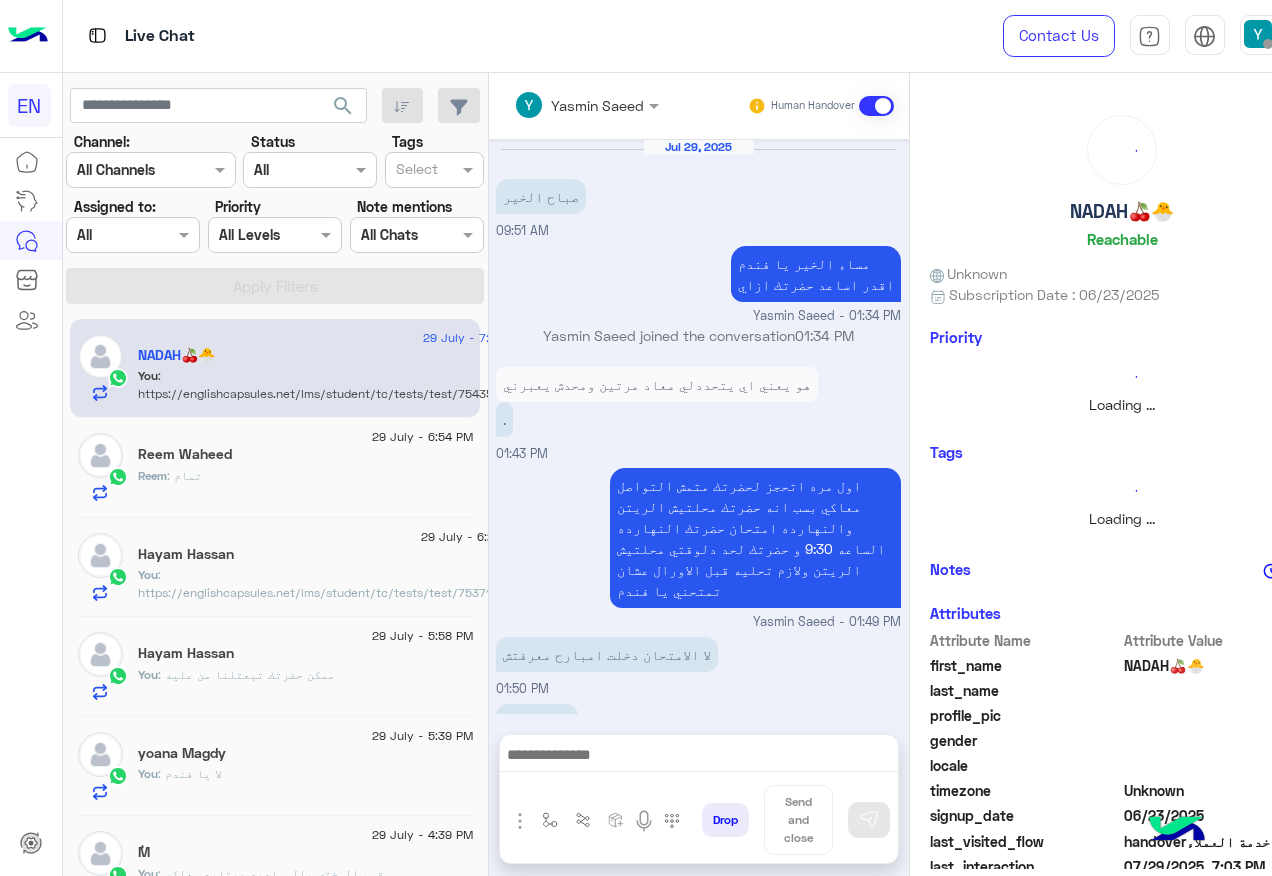scroll, scrollTop: 1276, scrollLeft: 0, axis: vertical 